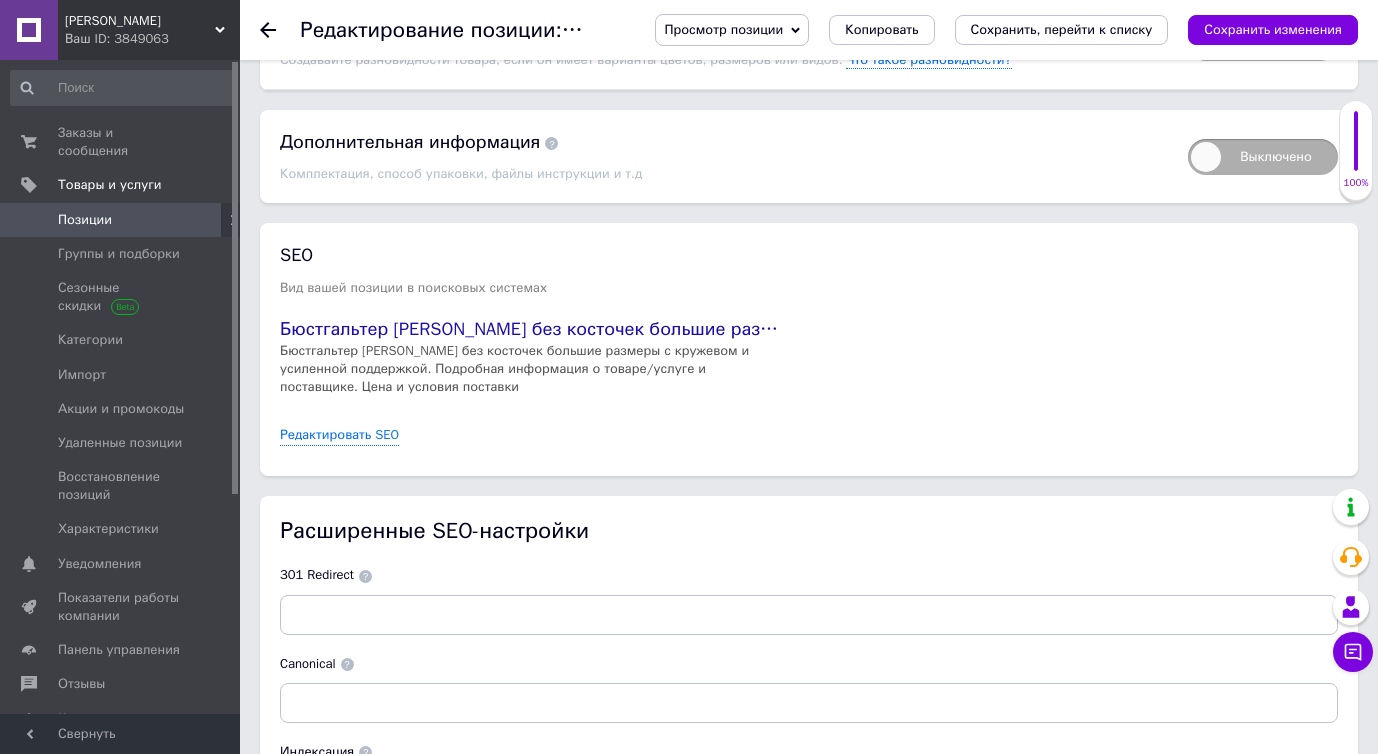 scroll, scrollTop: 3267, scrollLeft: 0, axis: vertical 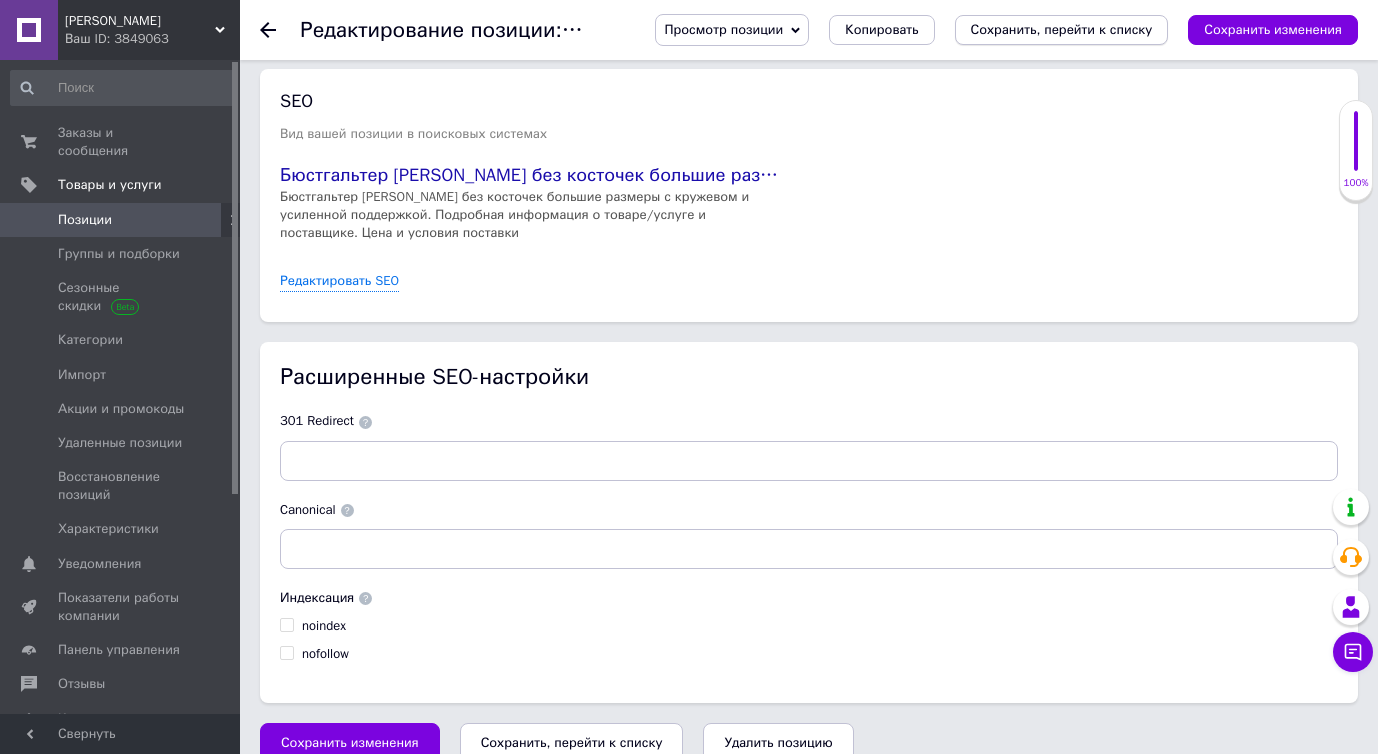 click on "Сохранить, перейти к списку" at bounding box center [1062, 29] 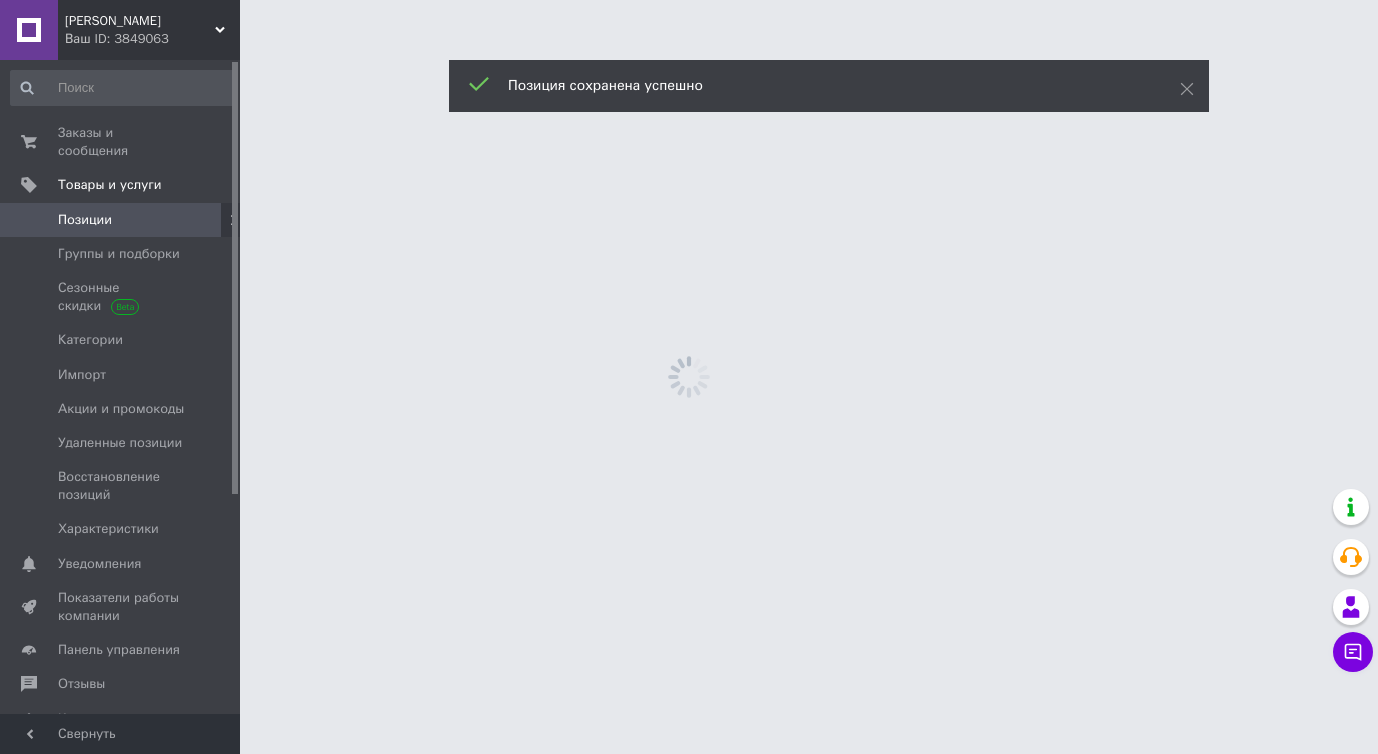 scroll, scrollTop: 0, scrollLeft: 0, axis: both 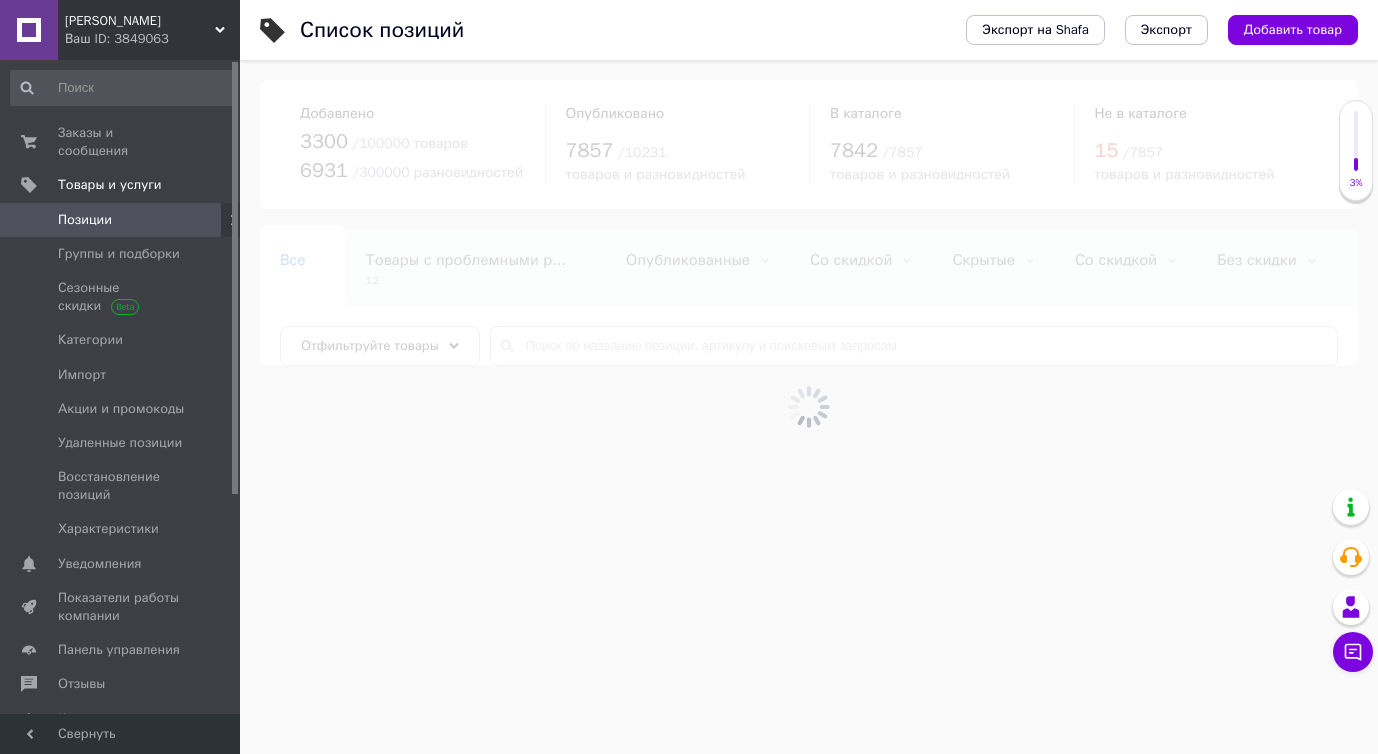 click at bounding box center (809, 407) 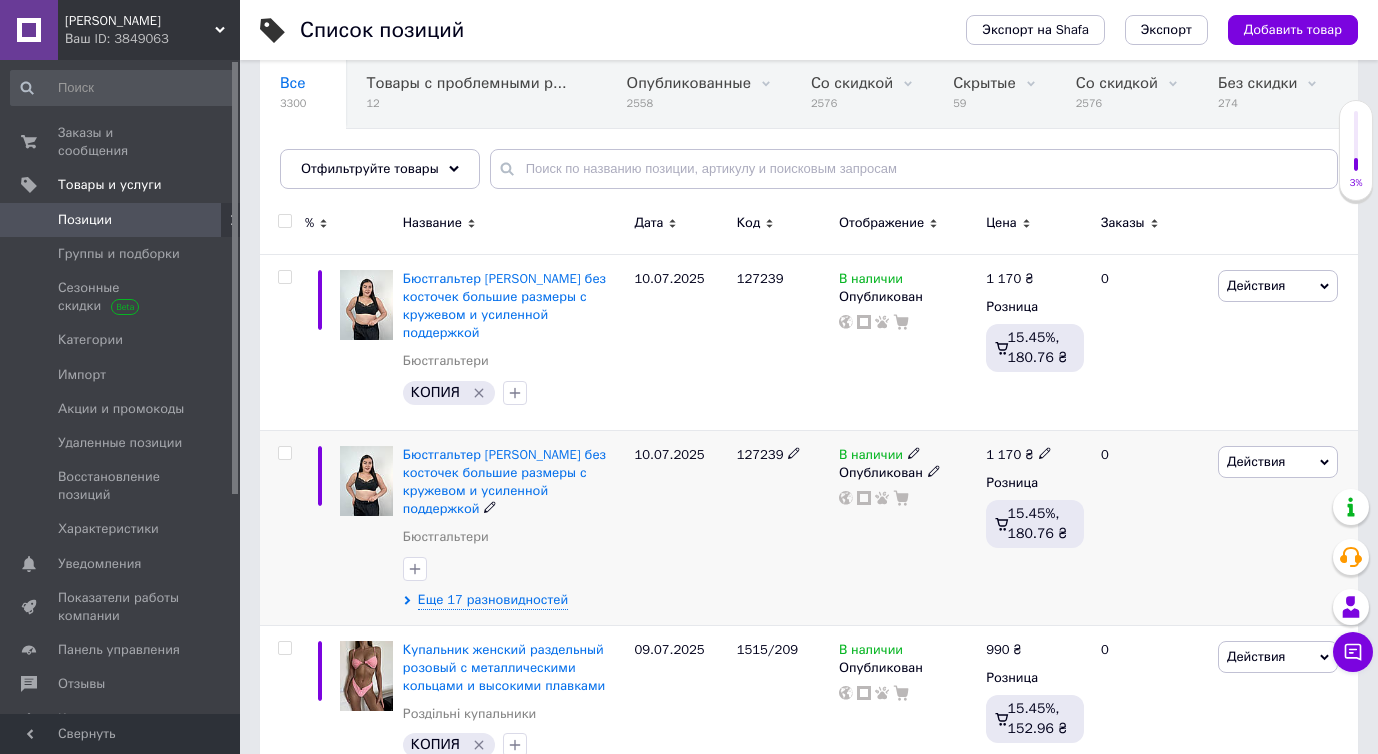 scroll, scrollTop: 176, scrollLeft: 0, axis: vertical 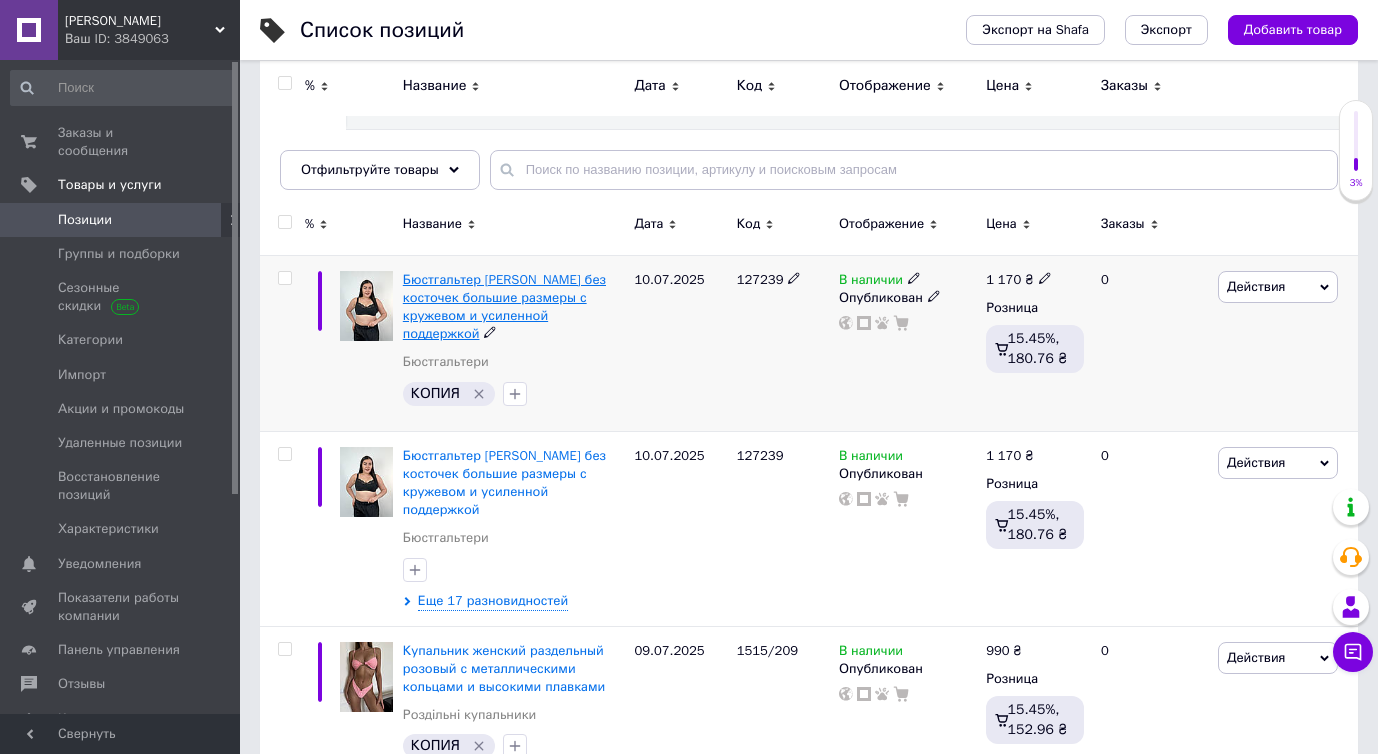 click on "Бюстгальтер [PERSON_NAME] без косточек большие размеры с кружевом и усиленной поддержкой" at bounding box center (504, 307) 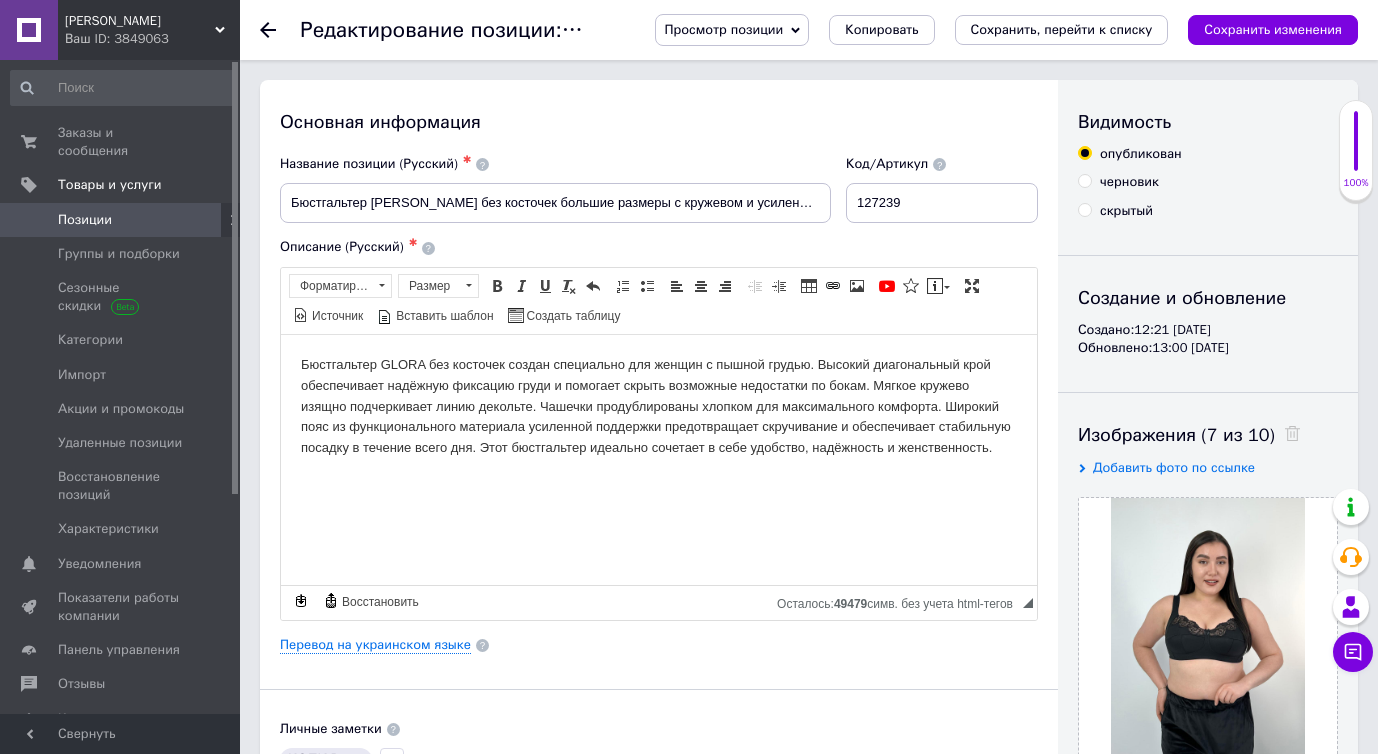scroll, scrollTop: 0, scrollLeft: 0, axis: both 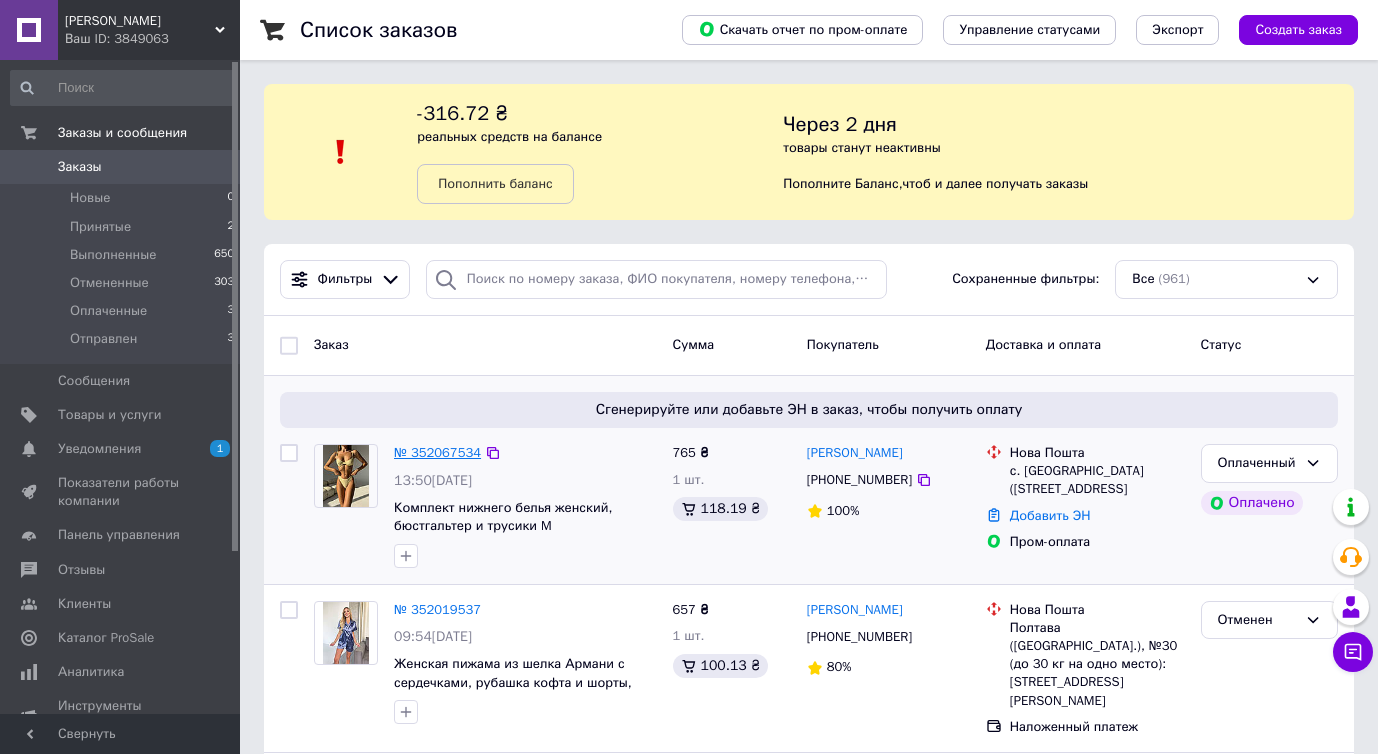 click on "№ 352067534" at bounding box center [437, 452] 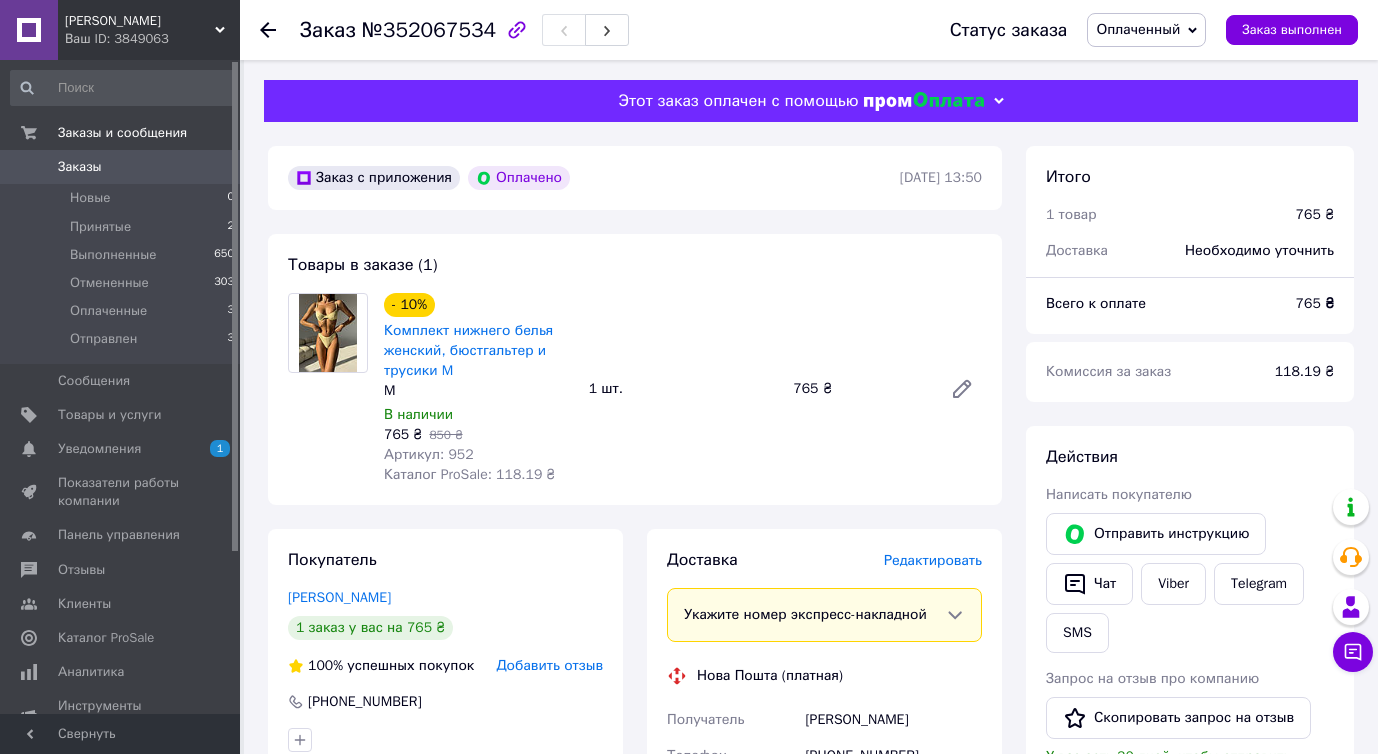 click on "Артикул: 952" at bounding box center (429, 454) 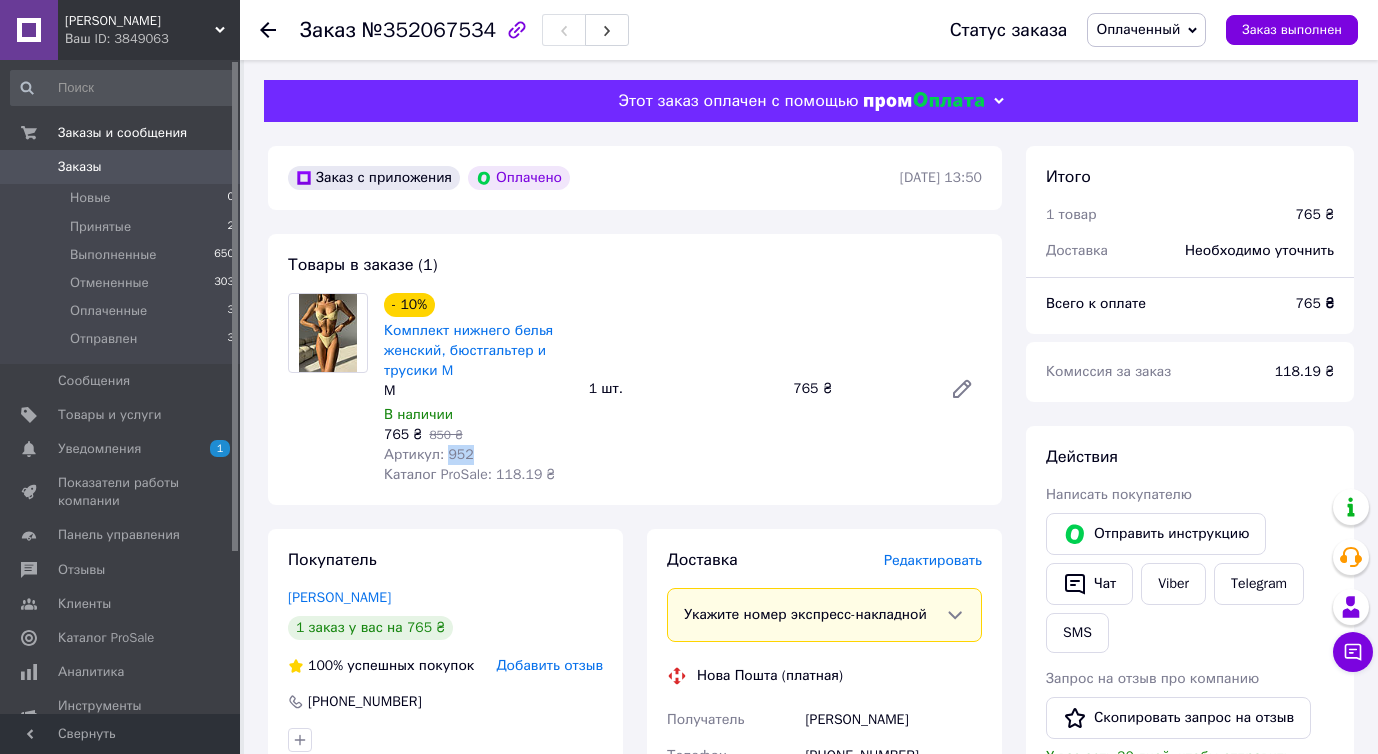 click on "Артикул: 952" at bounding box center [429, 454] 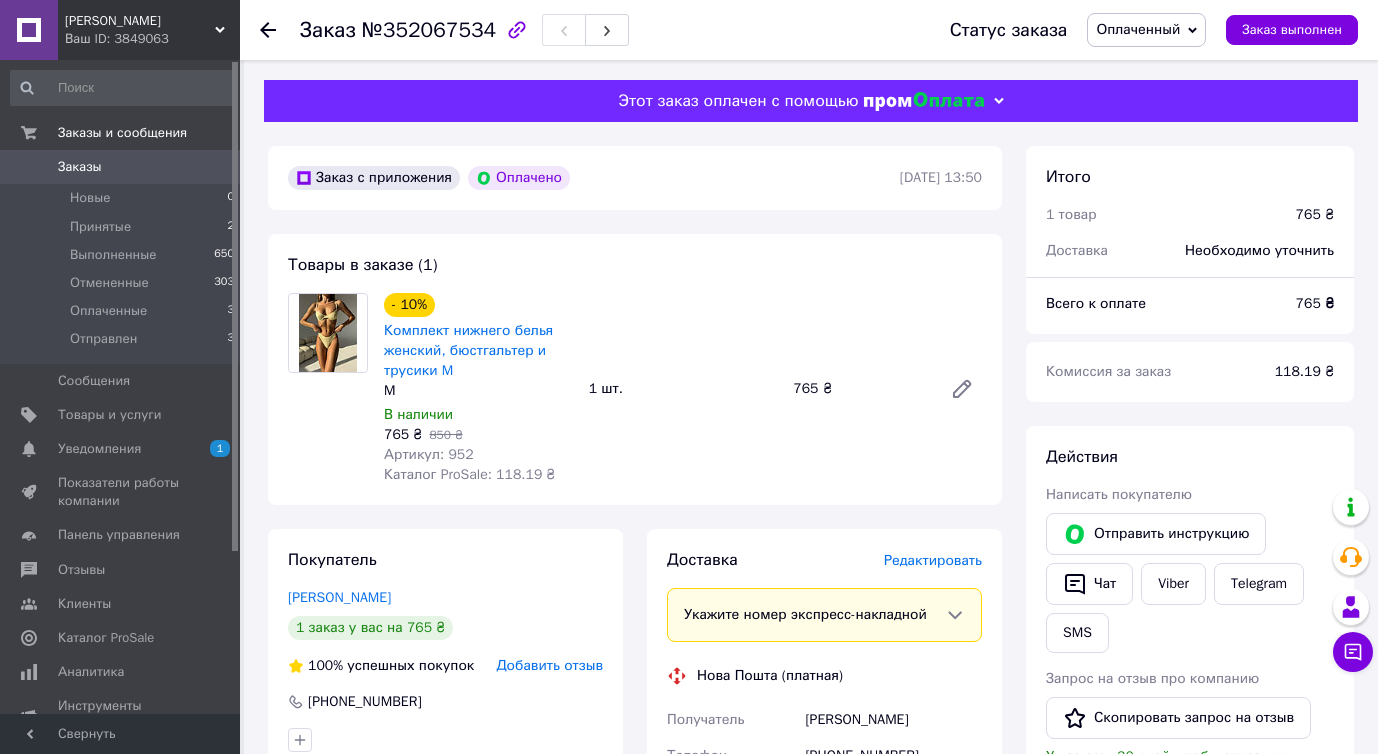 click on "- 10% Комплект нижнего белья женский, бюстгальтер и трусики M M В наличии 765 ₴   850 ₴ Артикул: 952 Каталог ProSale: 118.19 ₴  1 шт. 765 ₴" at bounding box center (683, 389) 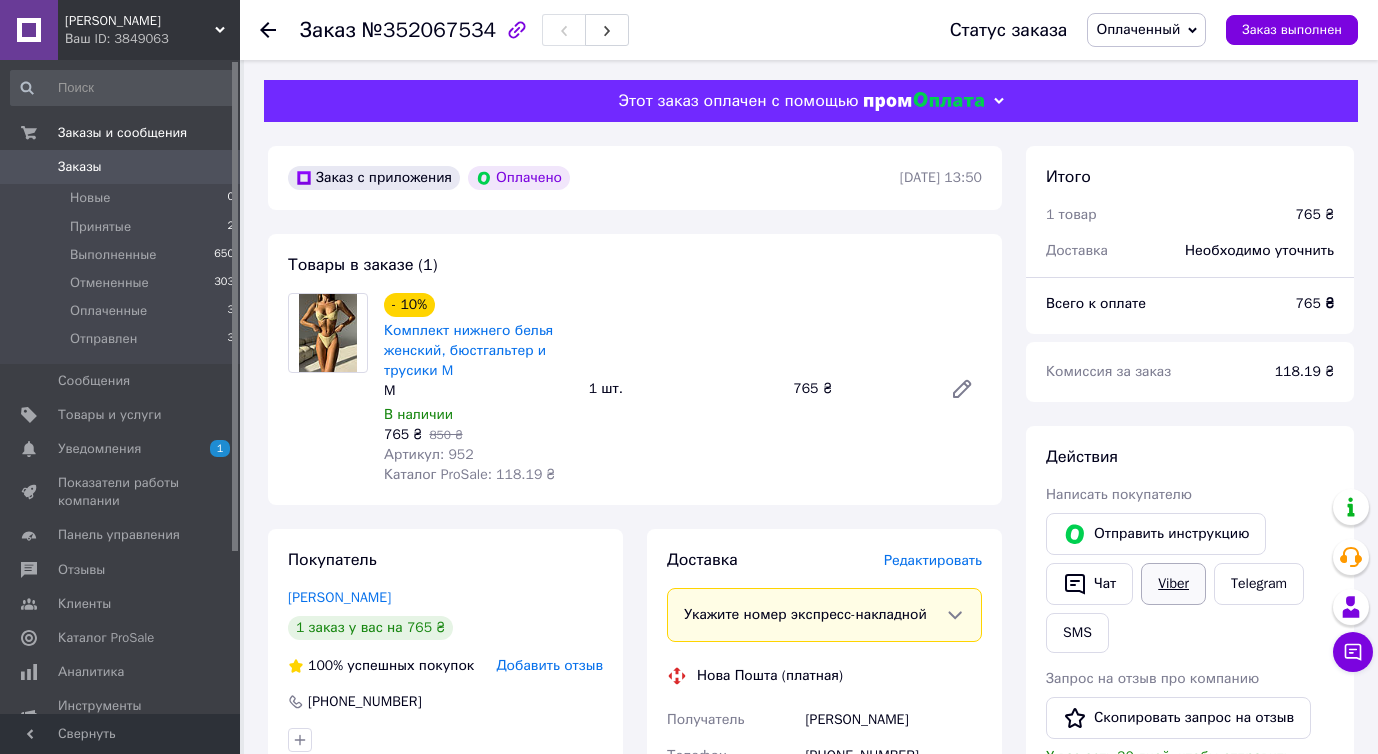 click on "Viber" at bounding box center (1173, 584) 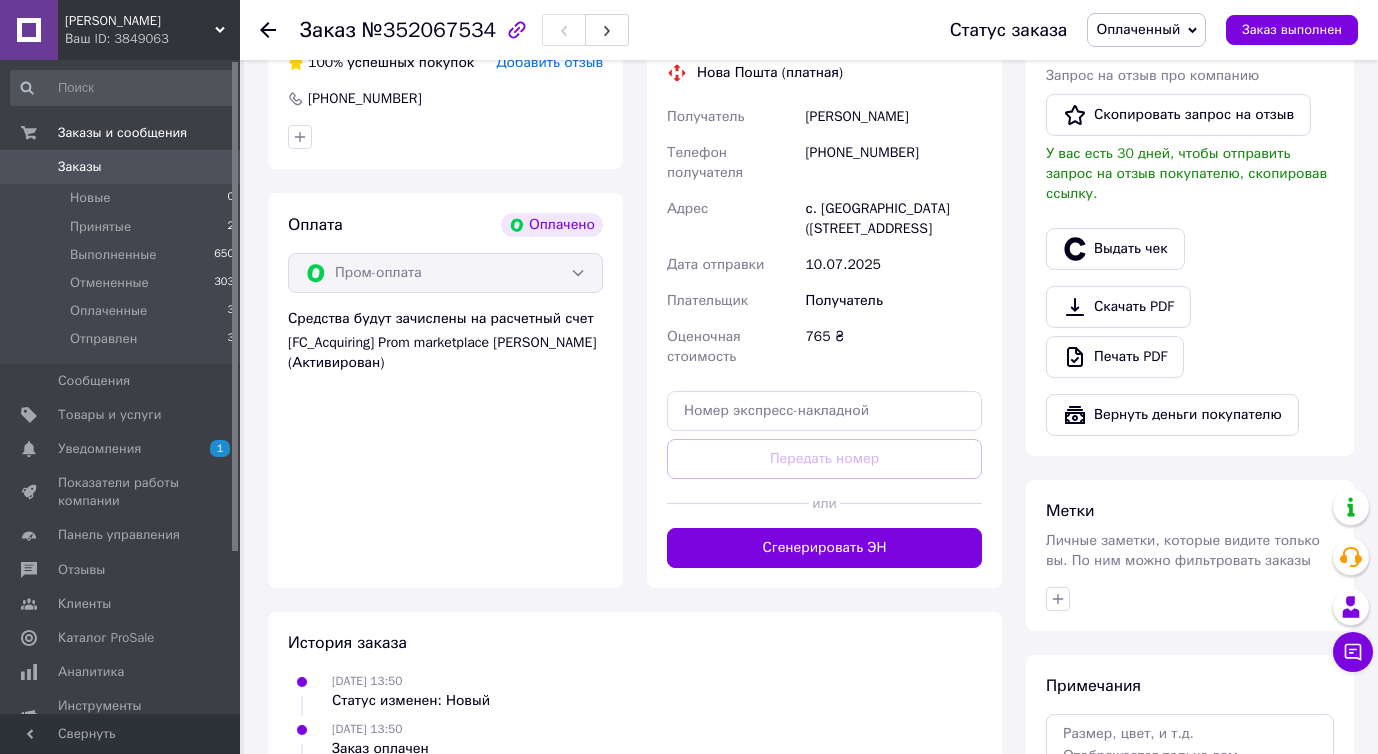 scroll, scrollTop: 602, scrollLeft: 0, axis: vertical 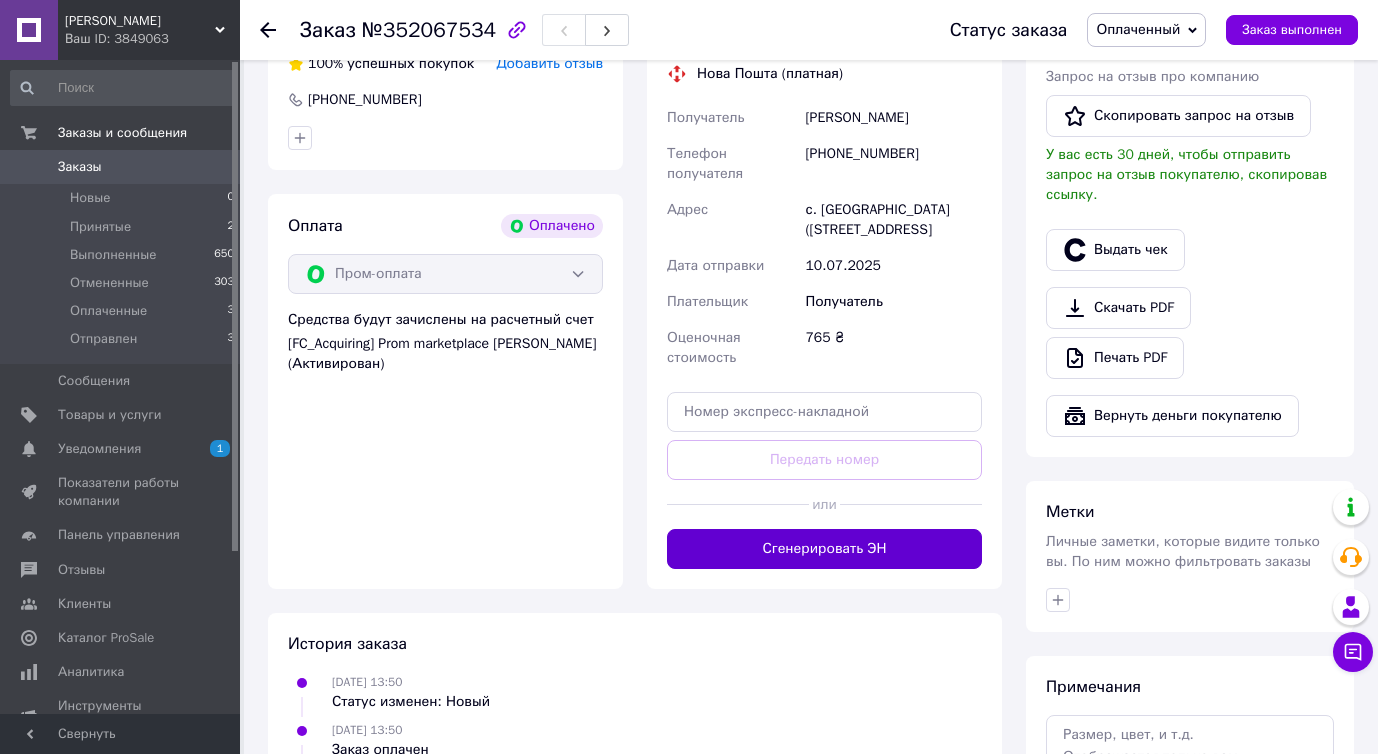 click on "Сгенерировать ЭН" at bounding box center (824, 549) 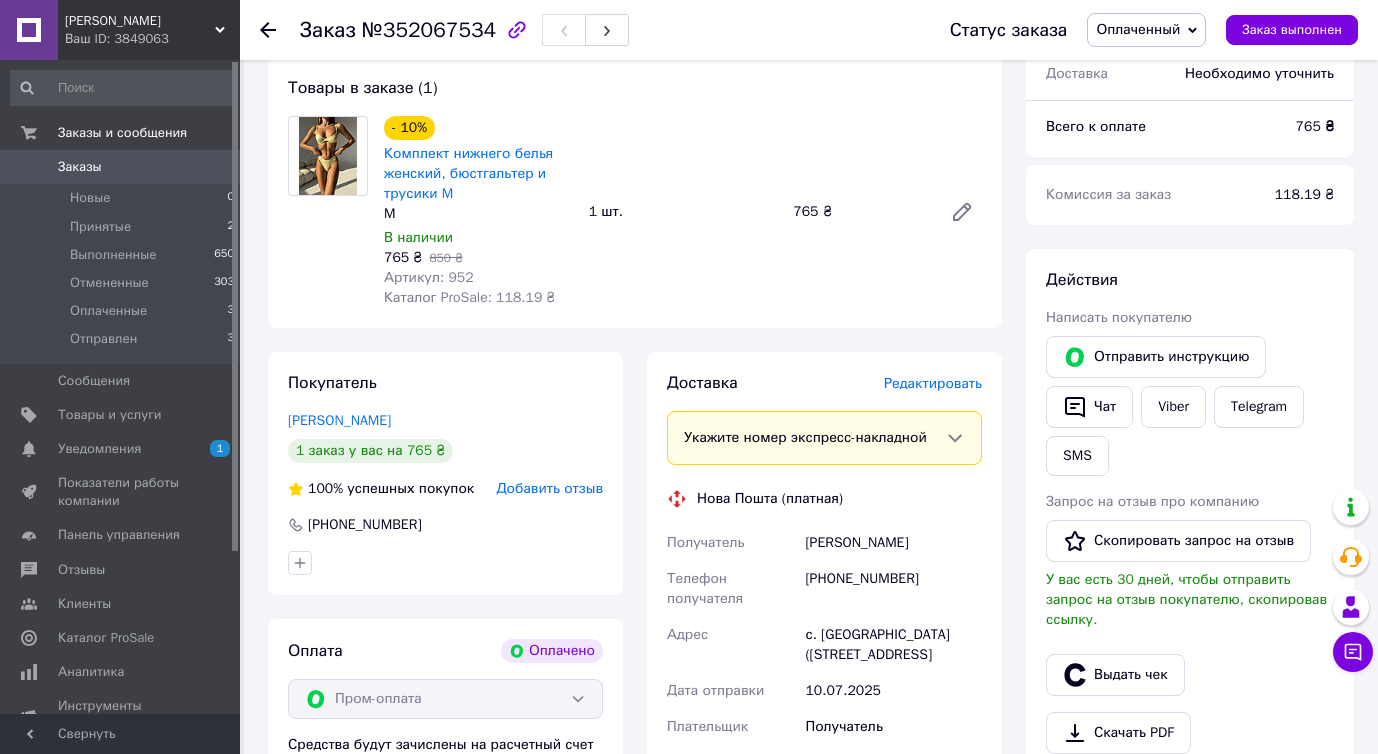 scroll, scrollTop: 174, scrollLeft: 0, axis: vertical 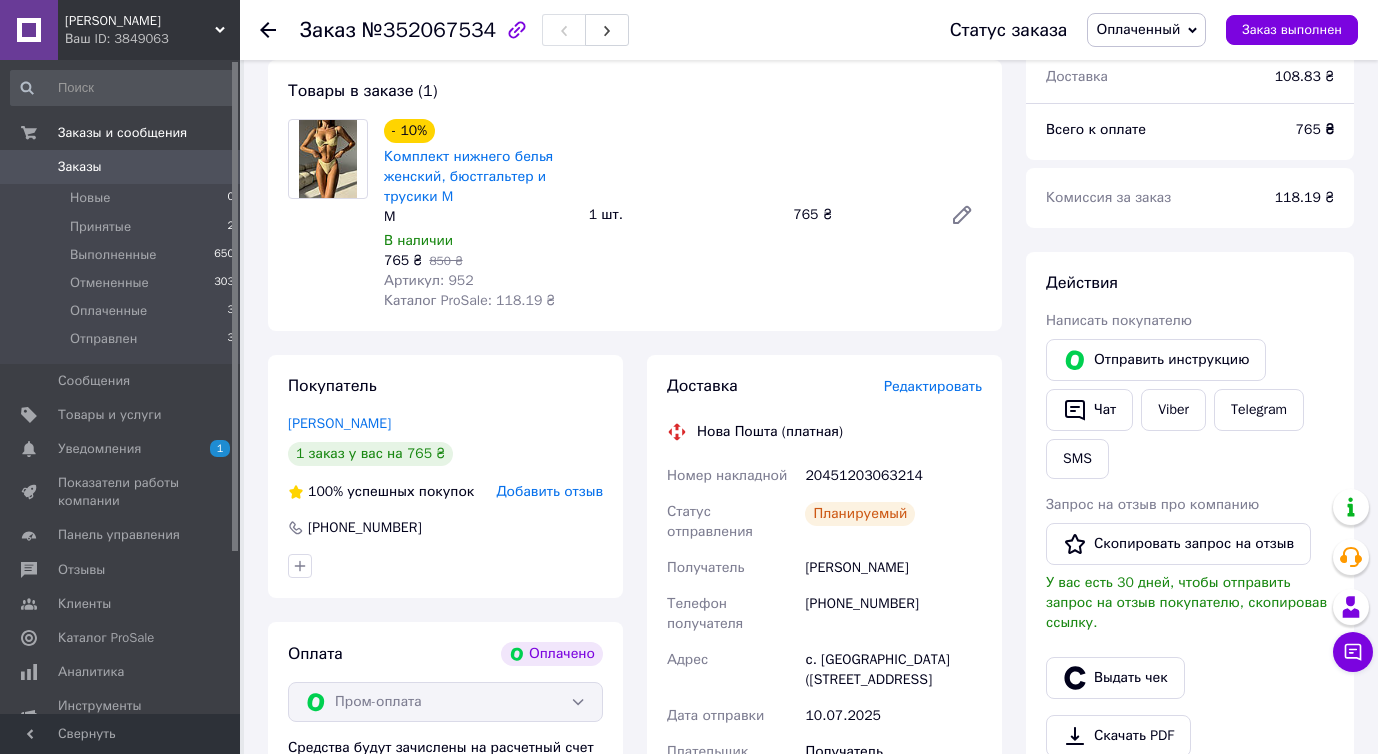 click on "20451203063214" at bounding box center (893, 476) 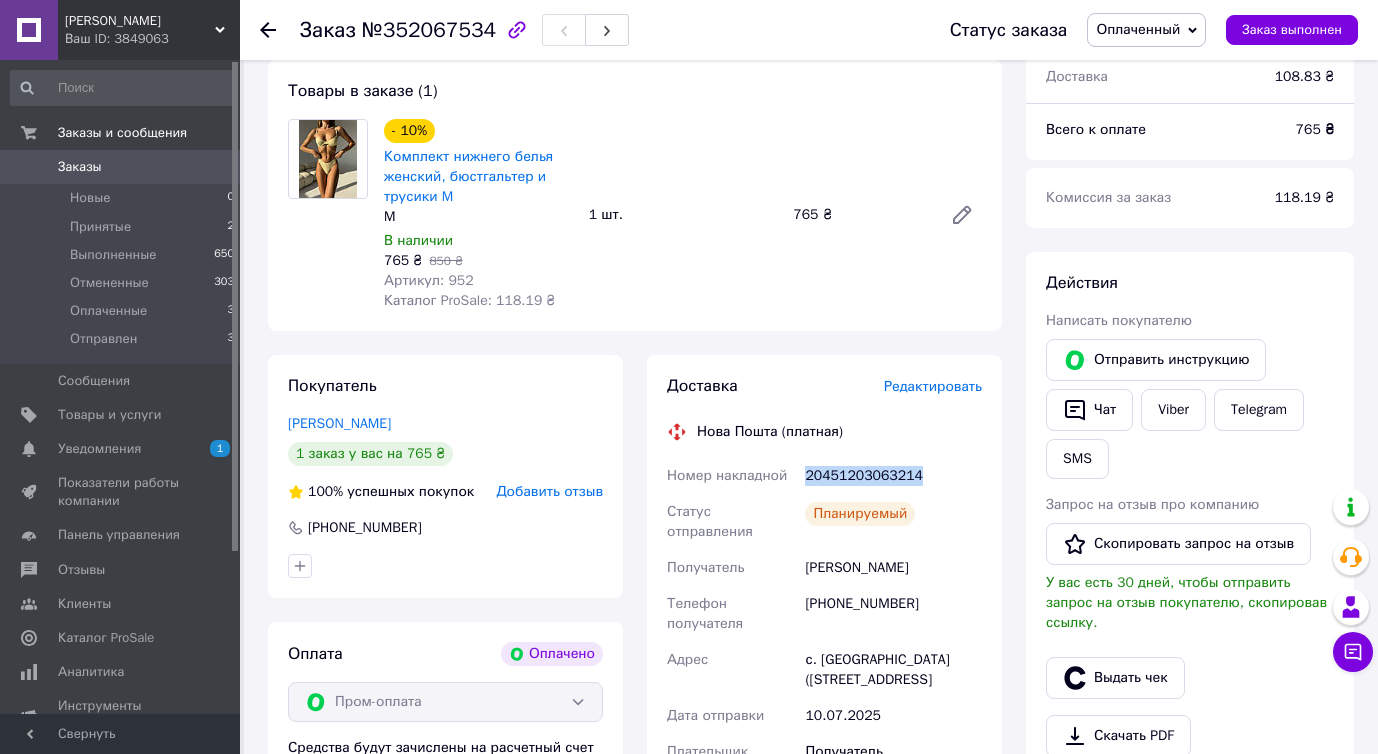 click on "20451203063214" at bounding box center [893, 476] 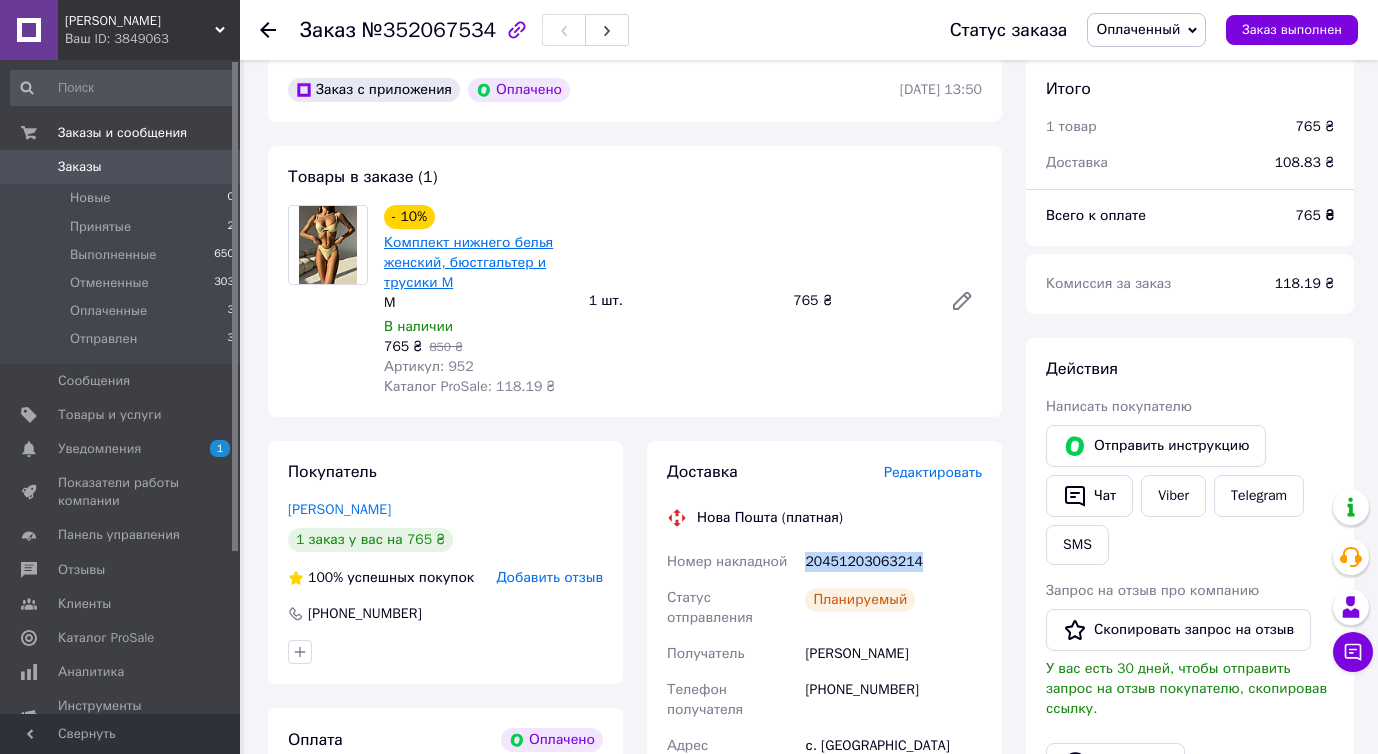 scroll, scrollTop: 0, scrollLeft: 0, axis: both 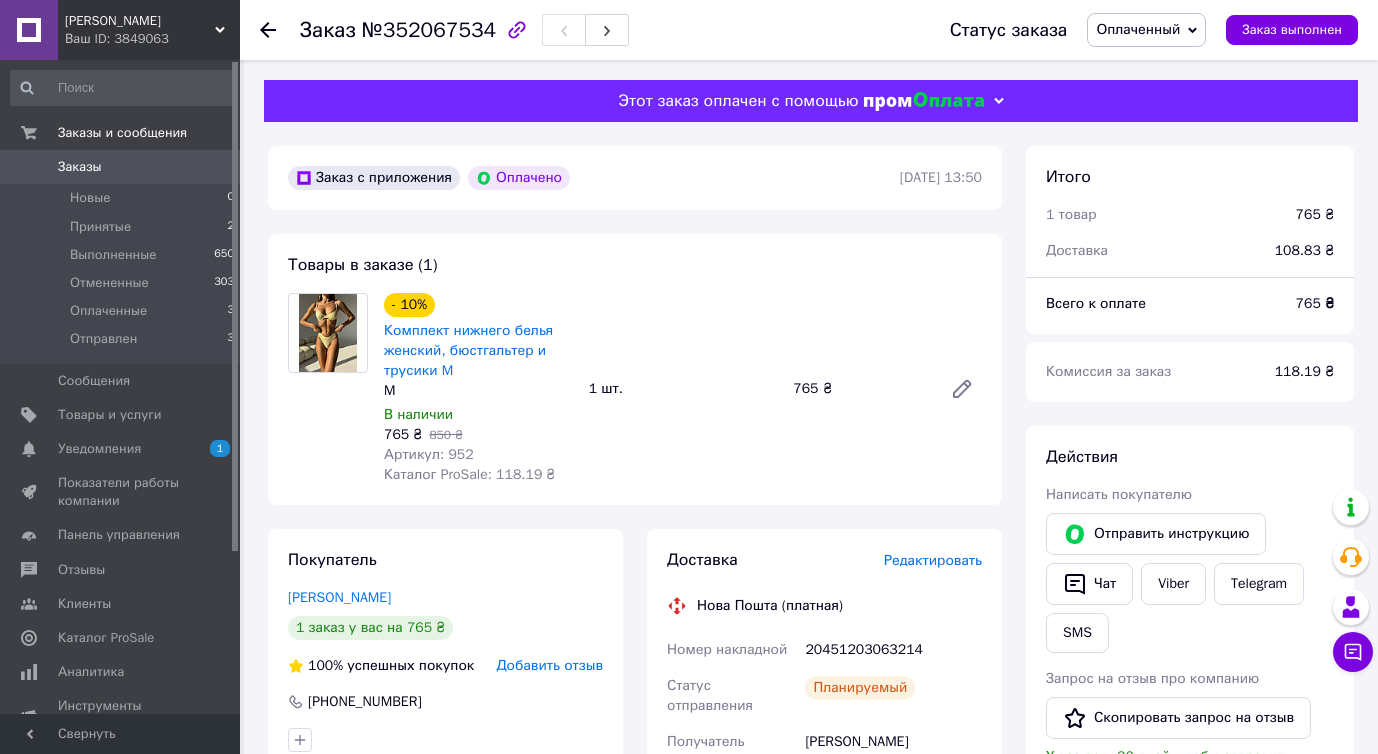 click on "№352067534" at bounding box center (429, 30) 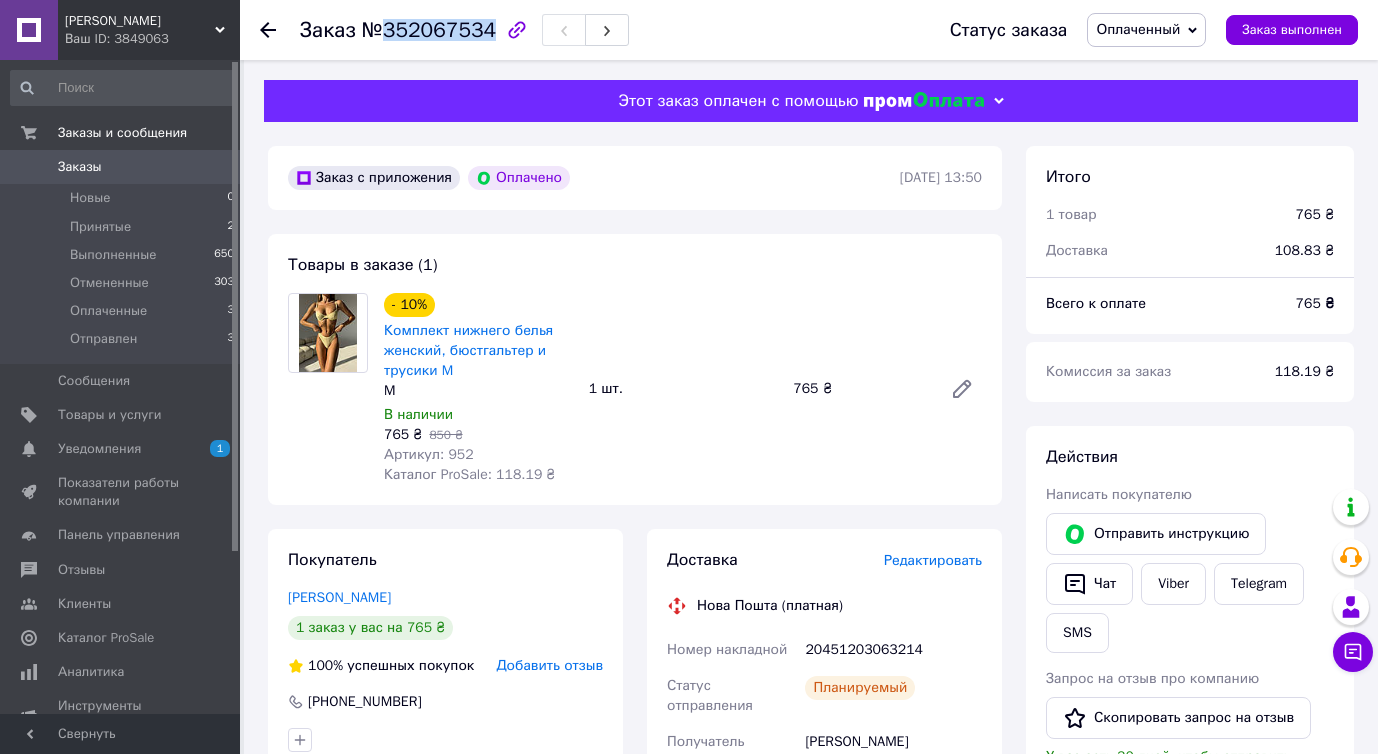click on "№352067534" at bounding box center (429, 30) 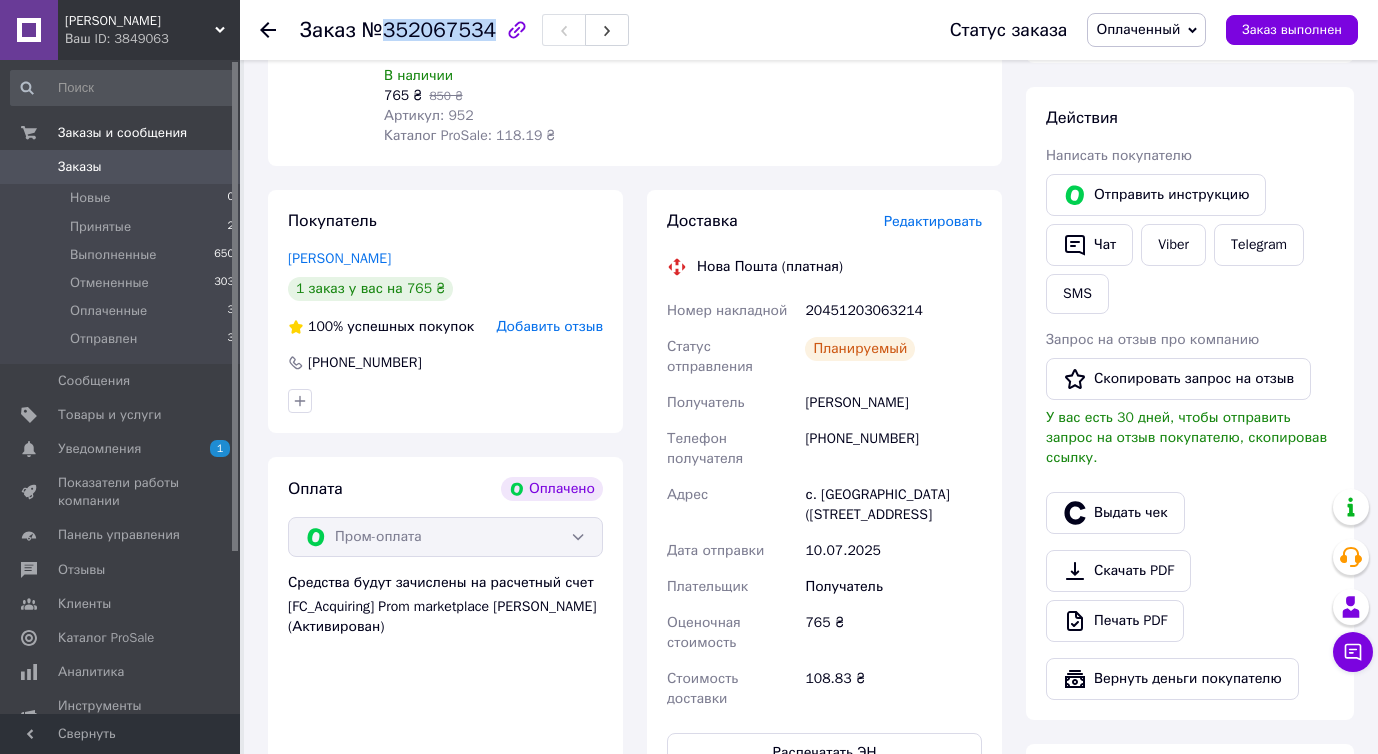scroll, scrollTop: 356, scrollLeft: 0, axis: vertical 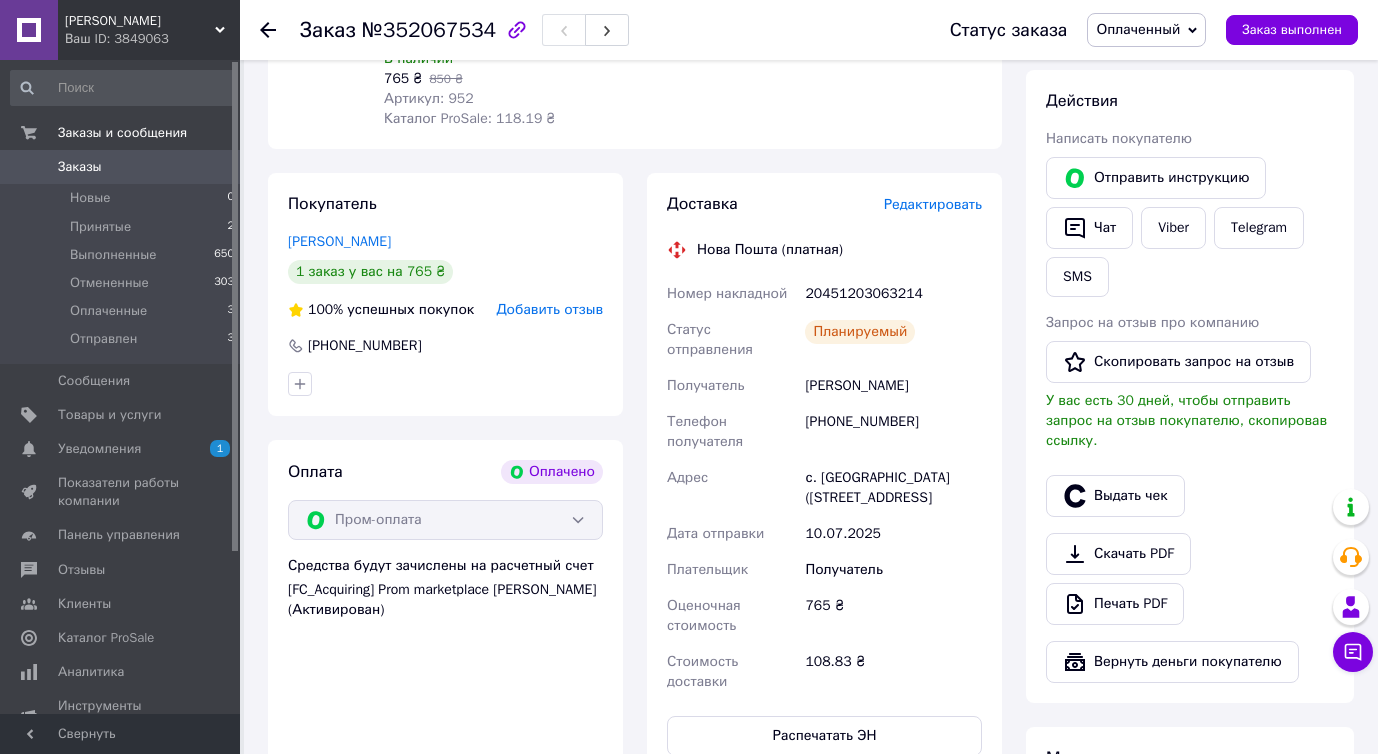 click on "Балагурова Юлия" at bounding box center [893, 386] 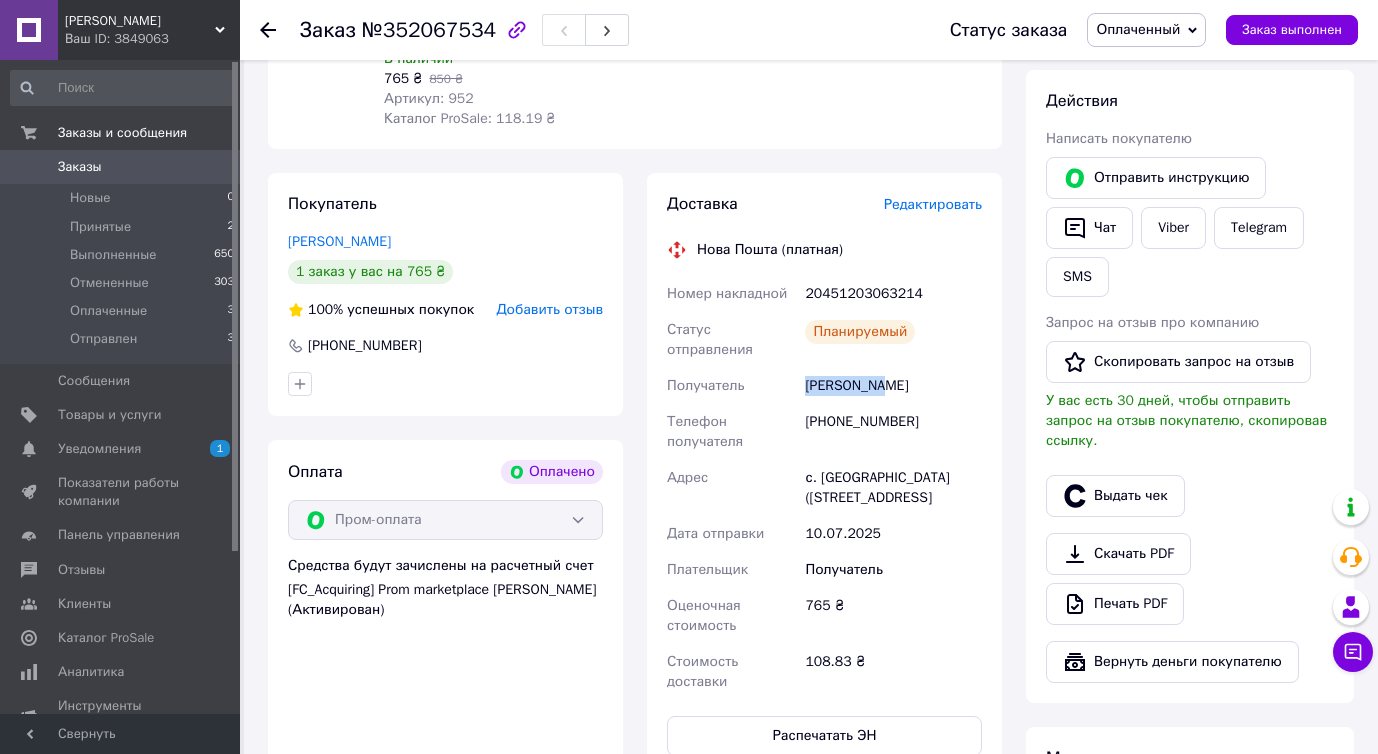 click on "Балагурова Юлия" at bounding box center (893, 386) 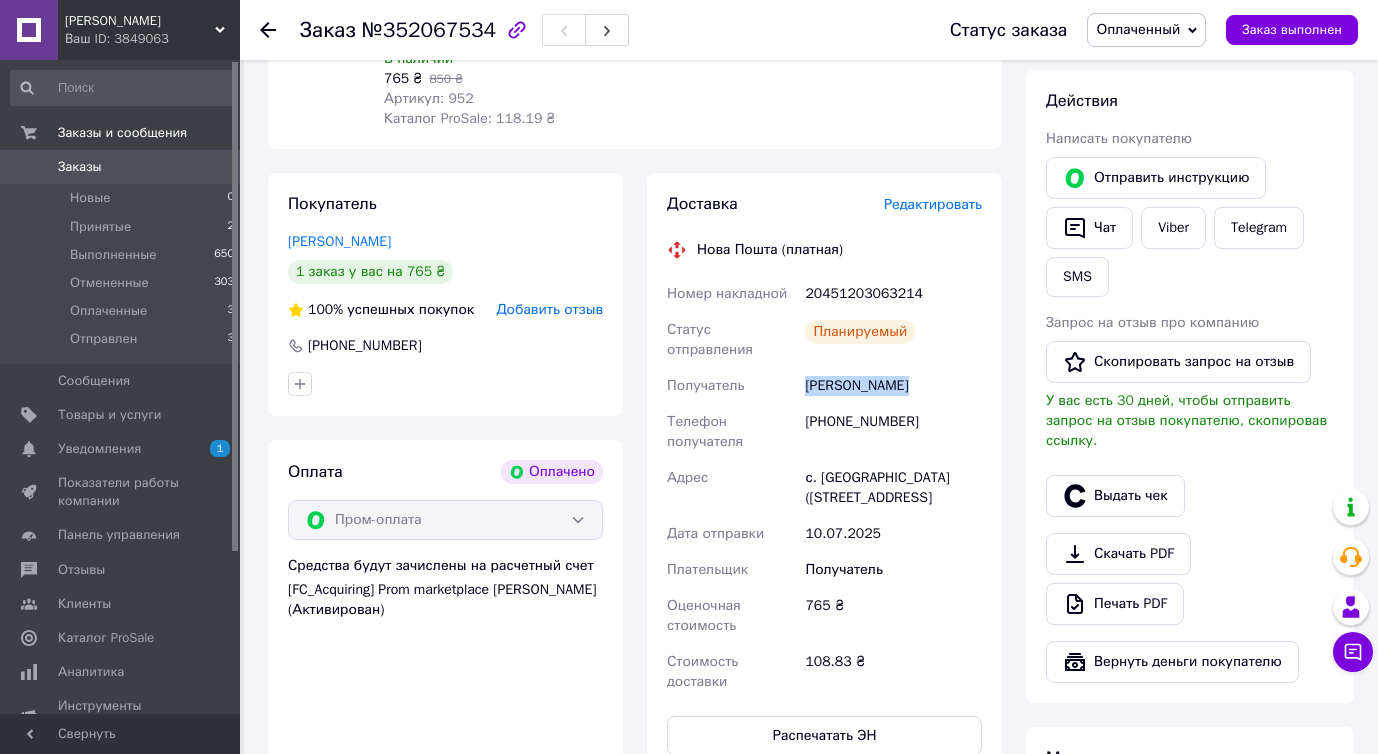 click on "Балагурова Юлия" at bounding box center (893, 386) 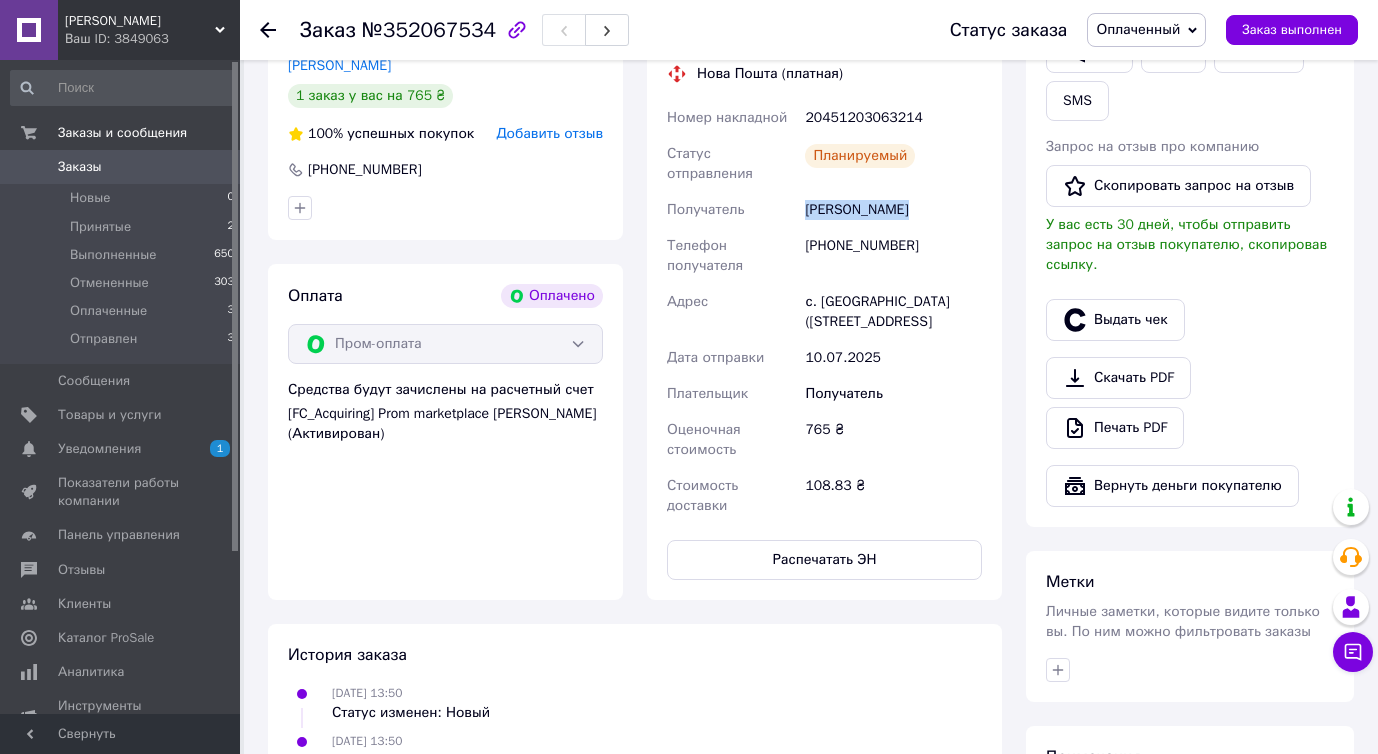 scroll, scrollTop: 534, scrollLeft: 0, axis: vertical 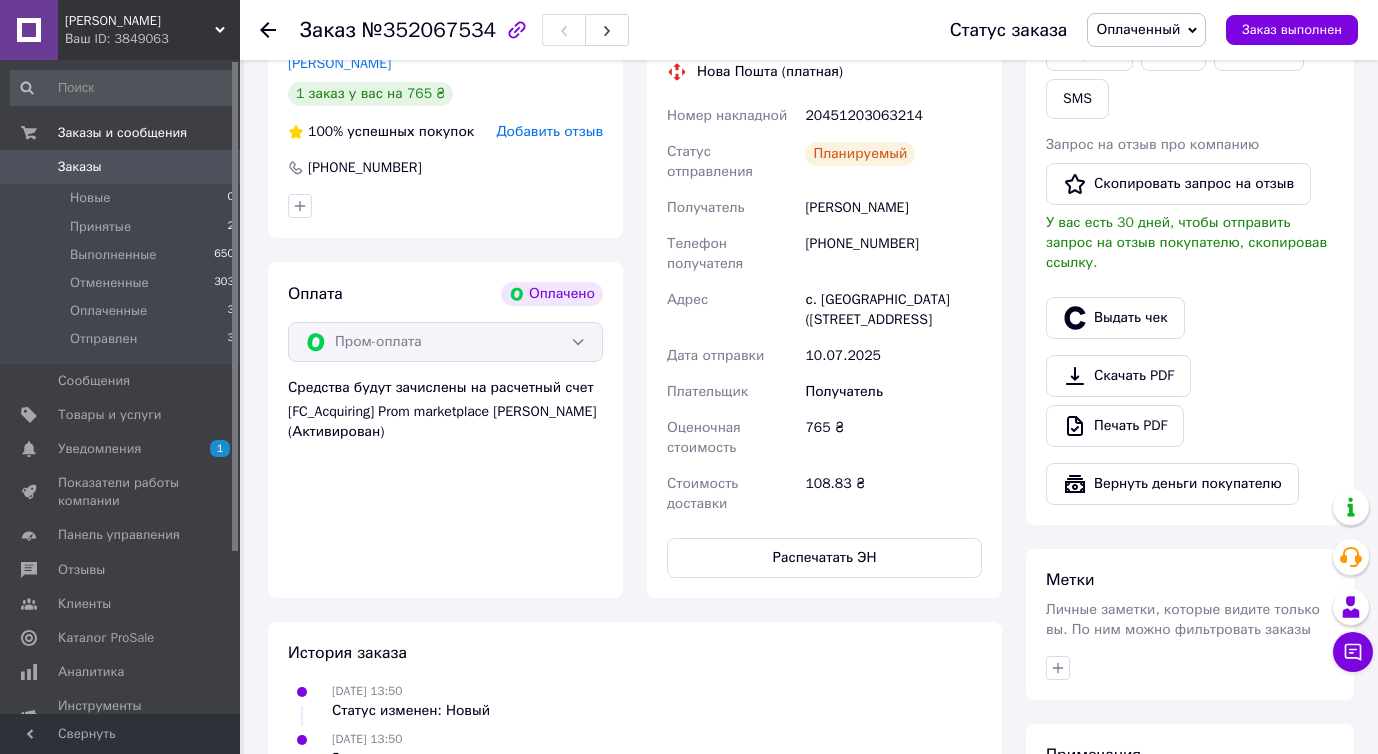click on "+380955325466" at bounding box center [893, 254] 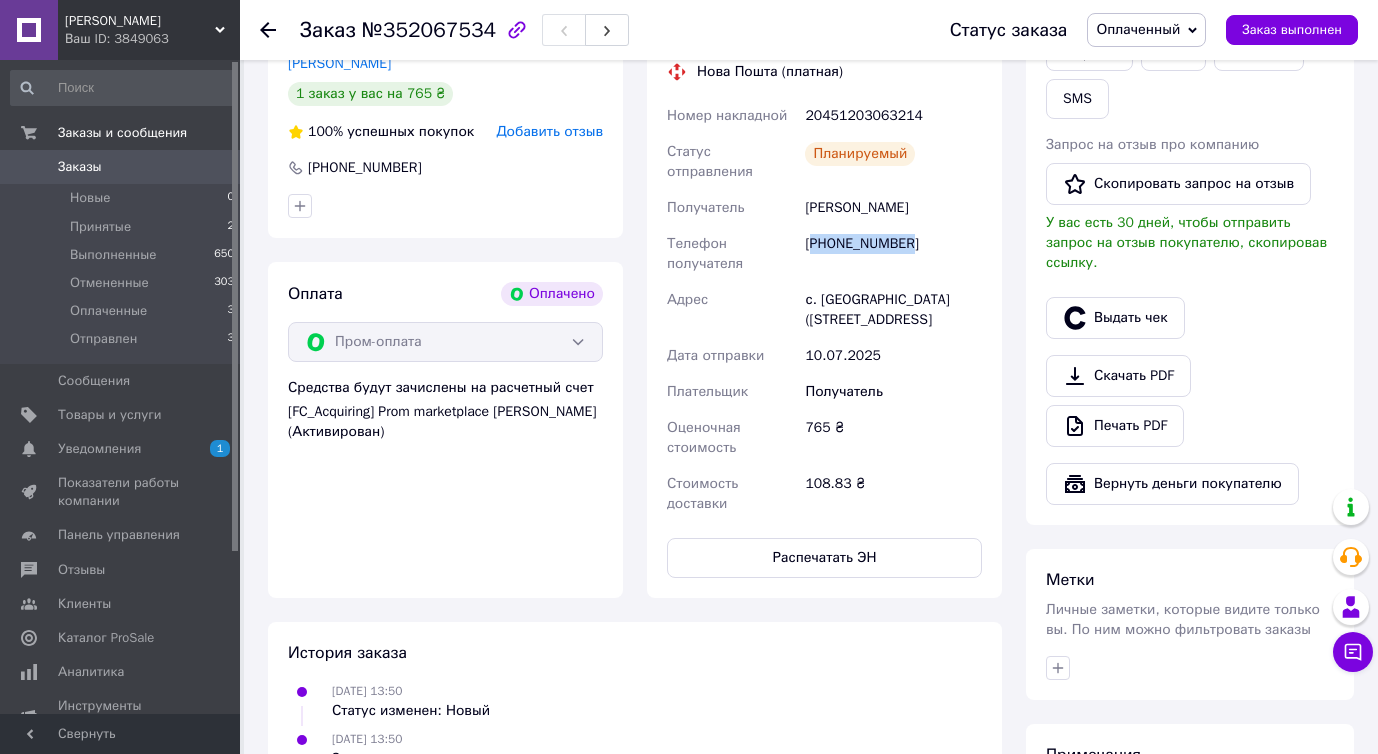 click on "+380955325466" at bounding box center (893, 254) 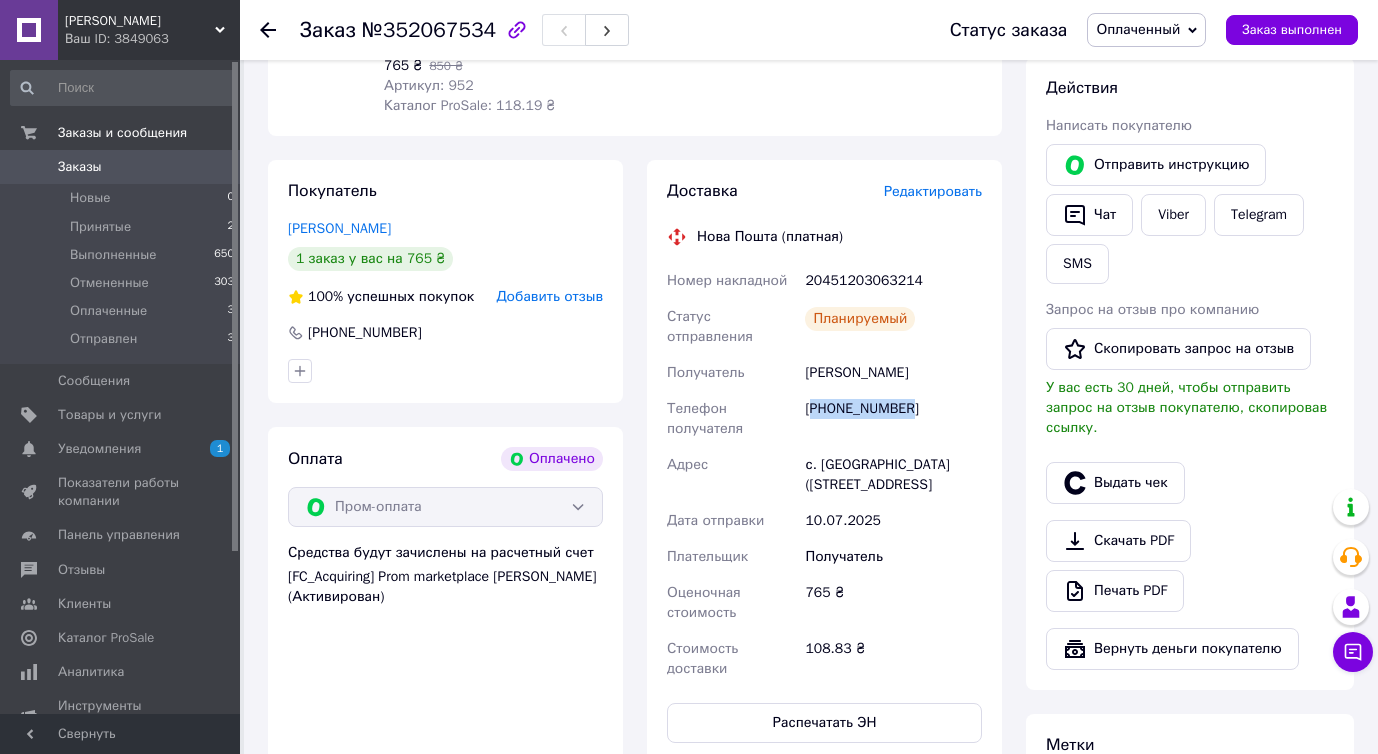 scroll, scrollTop: 793, scrollLeft: 0, axis: vertical 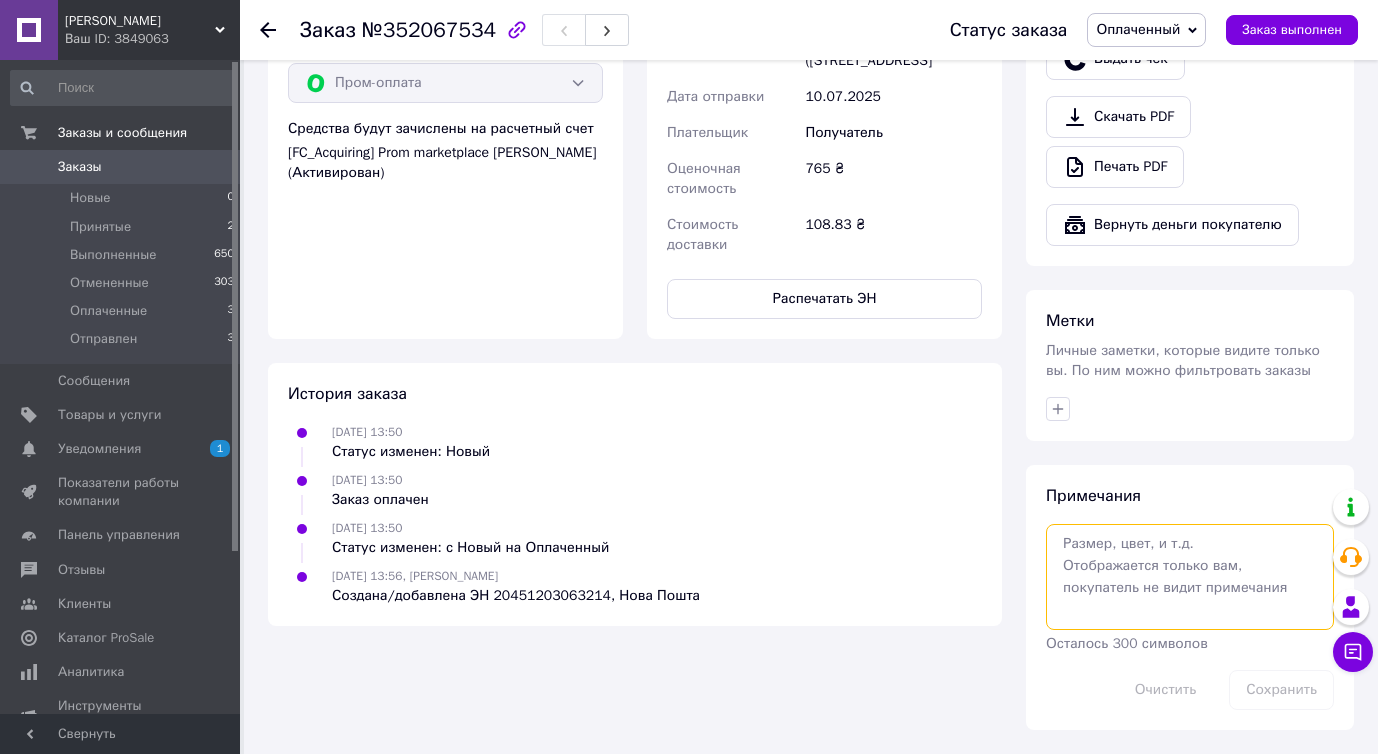 click at bounding box center (1190, 577) 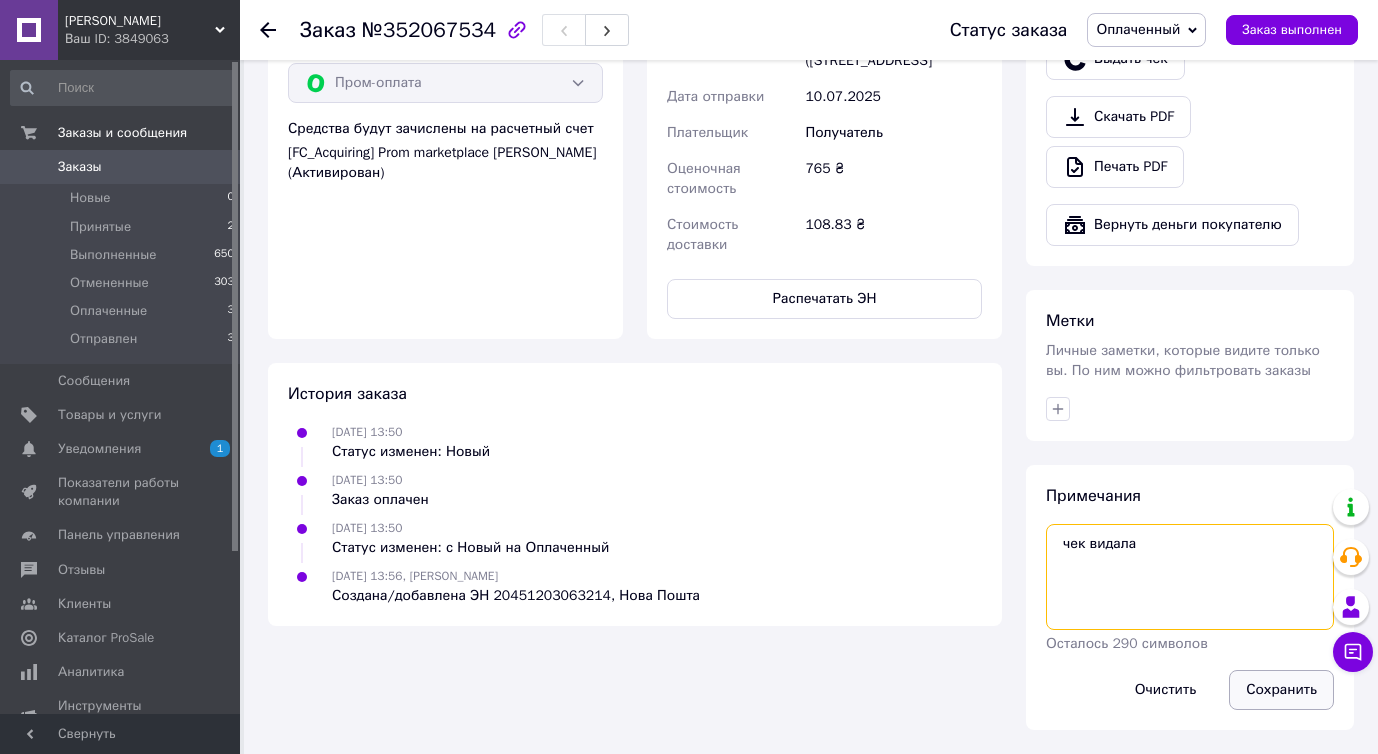 type on "чек видала" 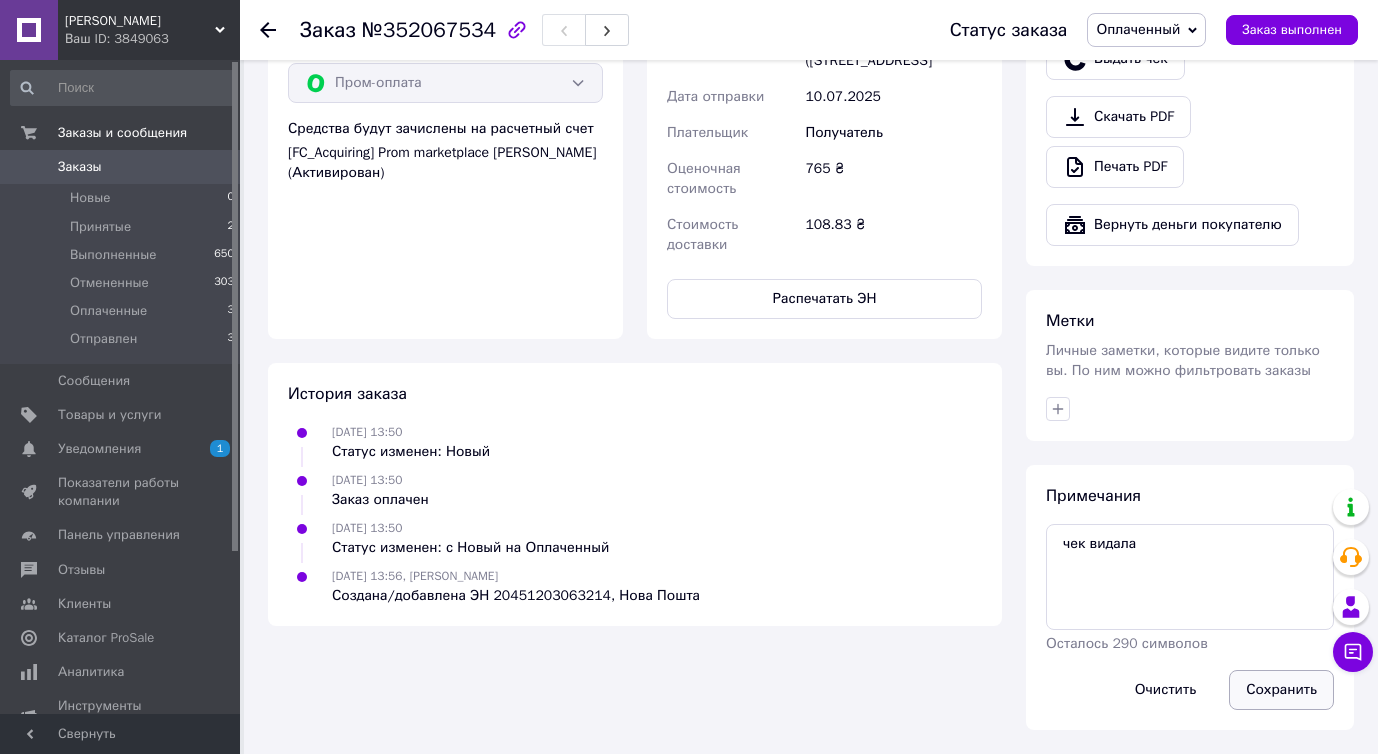 click on "Сохранить" at bounding box center [1281, 690] 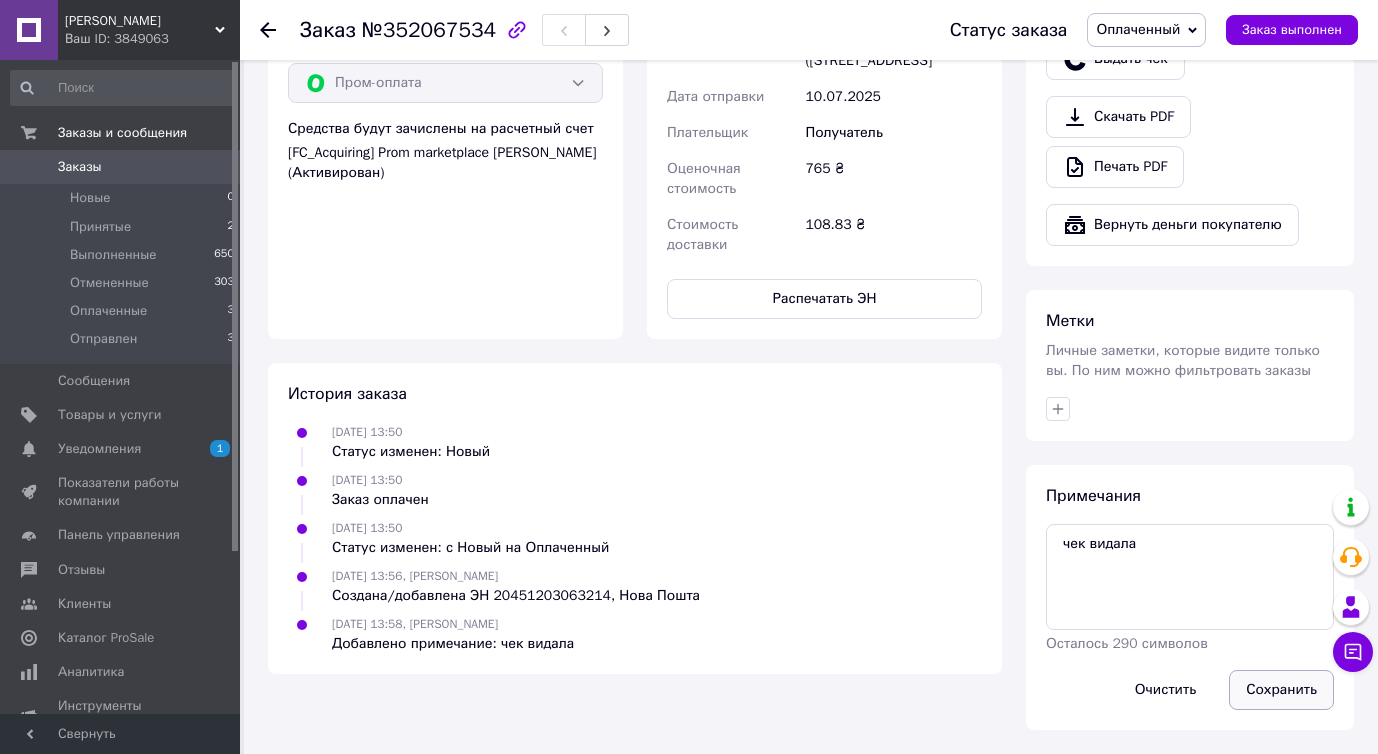 click on "Сохранить" at bounding box center (1281, 690) 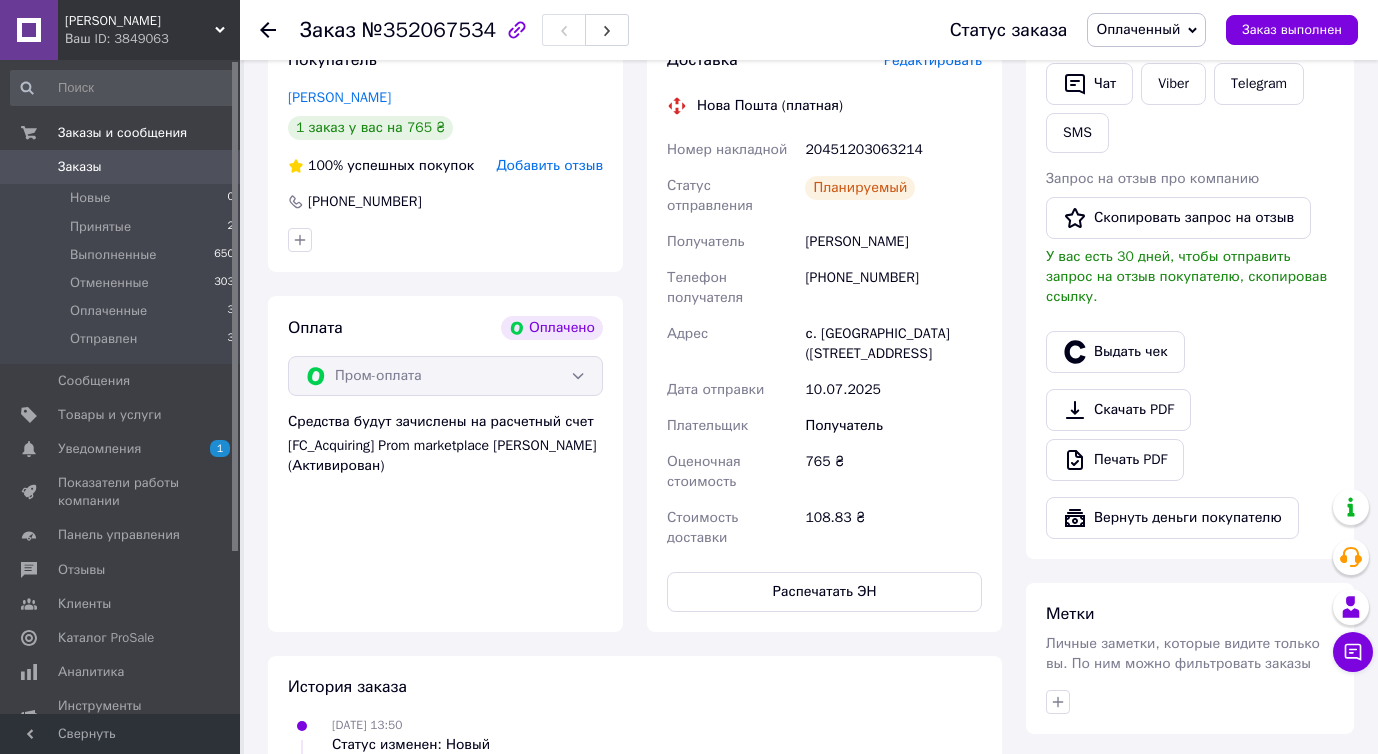 scroll, scrollTop: 0, scrollLeft: 0, axis: both 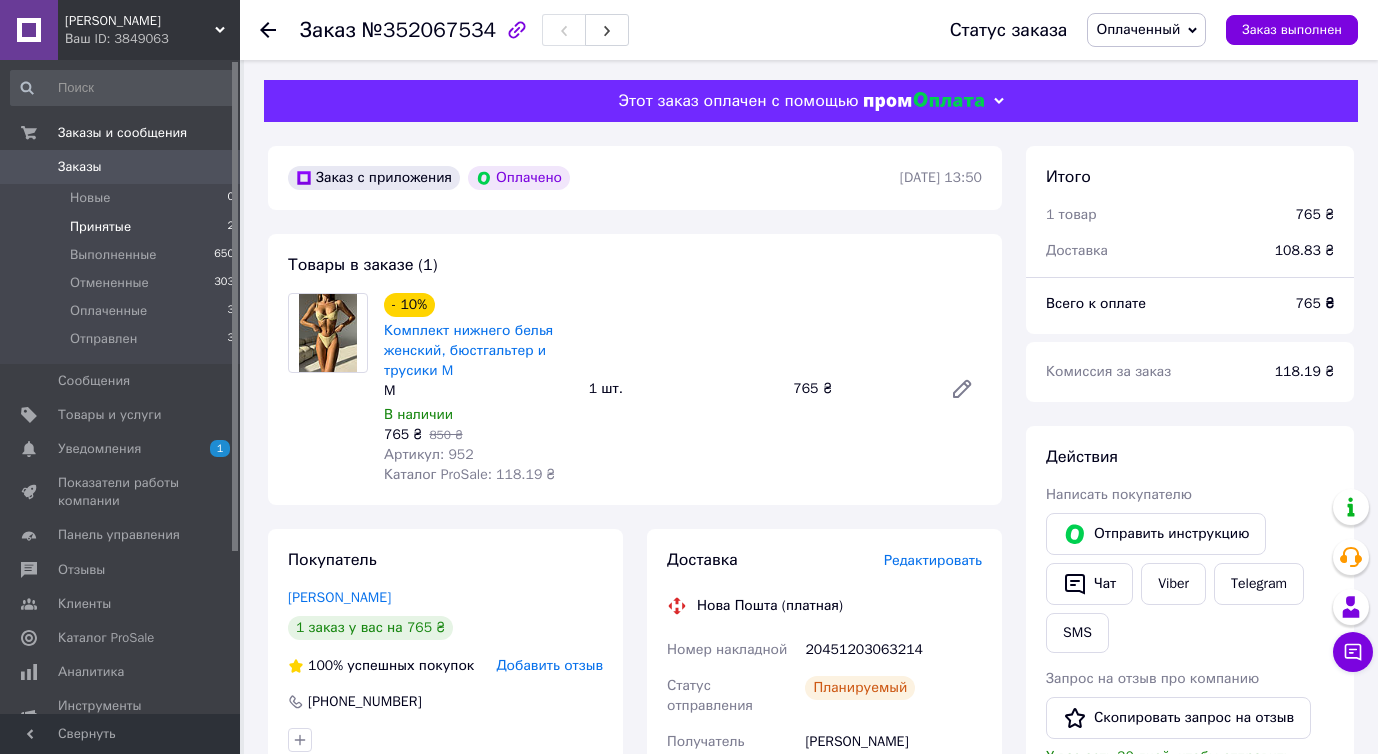click on "Принятые 2" at bounding box center [123, 227] 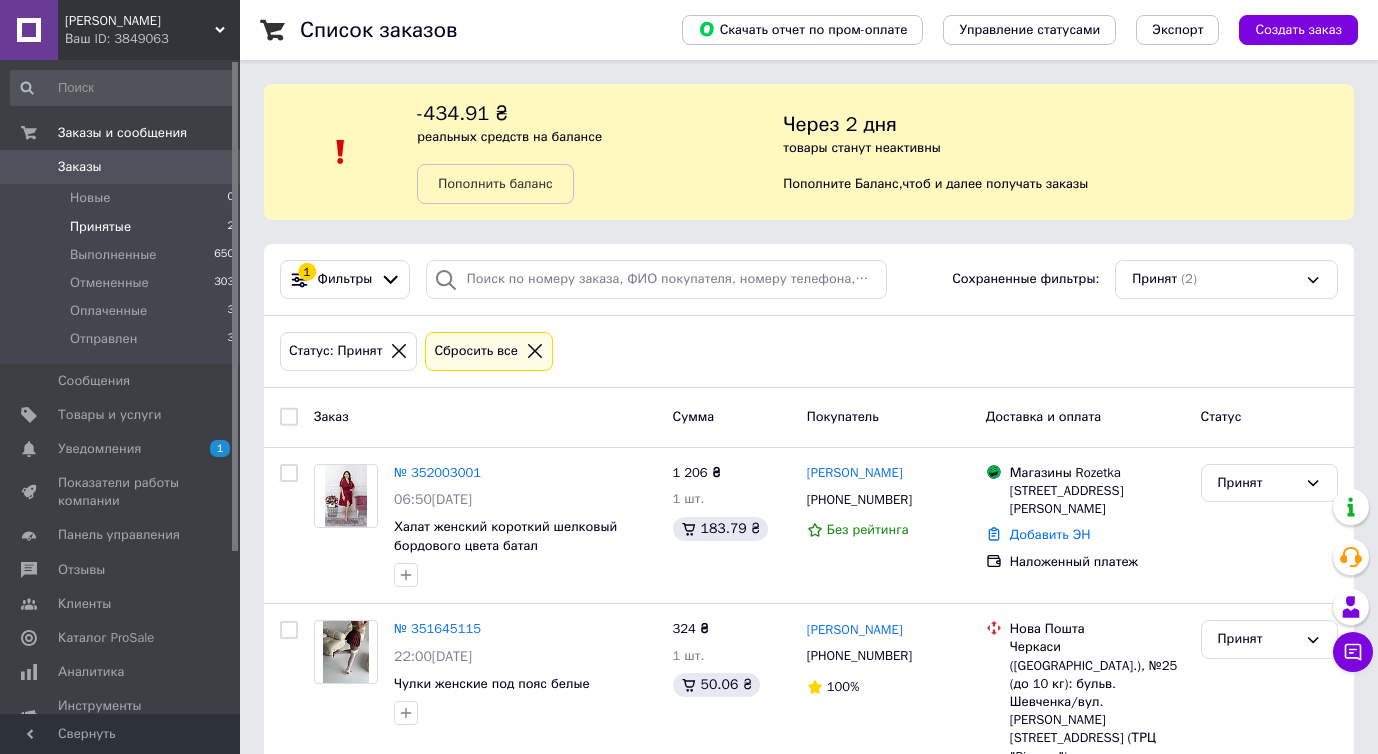 scroll, scrollTop: 50, scrollLeft: 0, axis: vertical 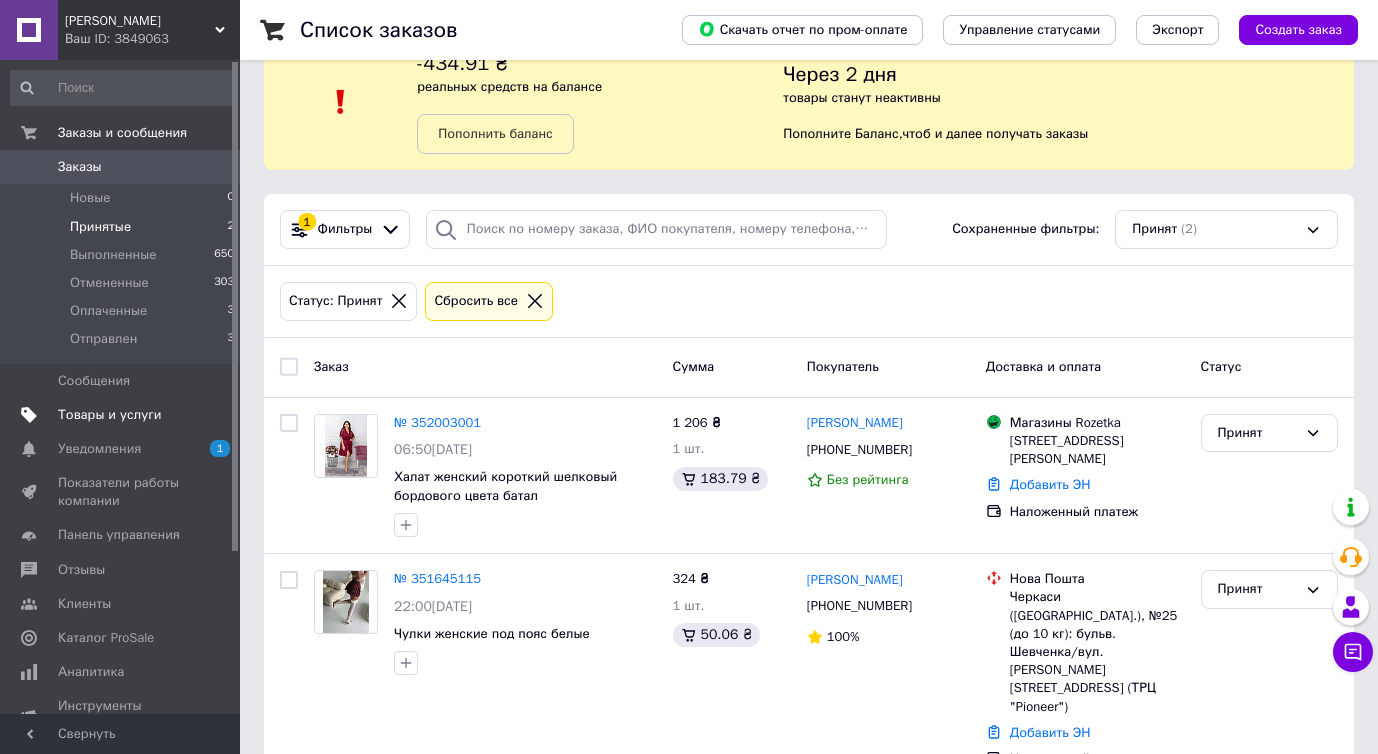 click on "Товары и услуги" at bounding box center (121, 415) 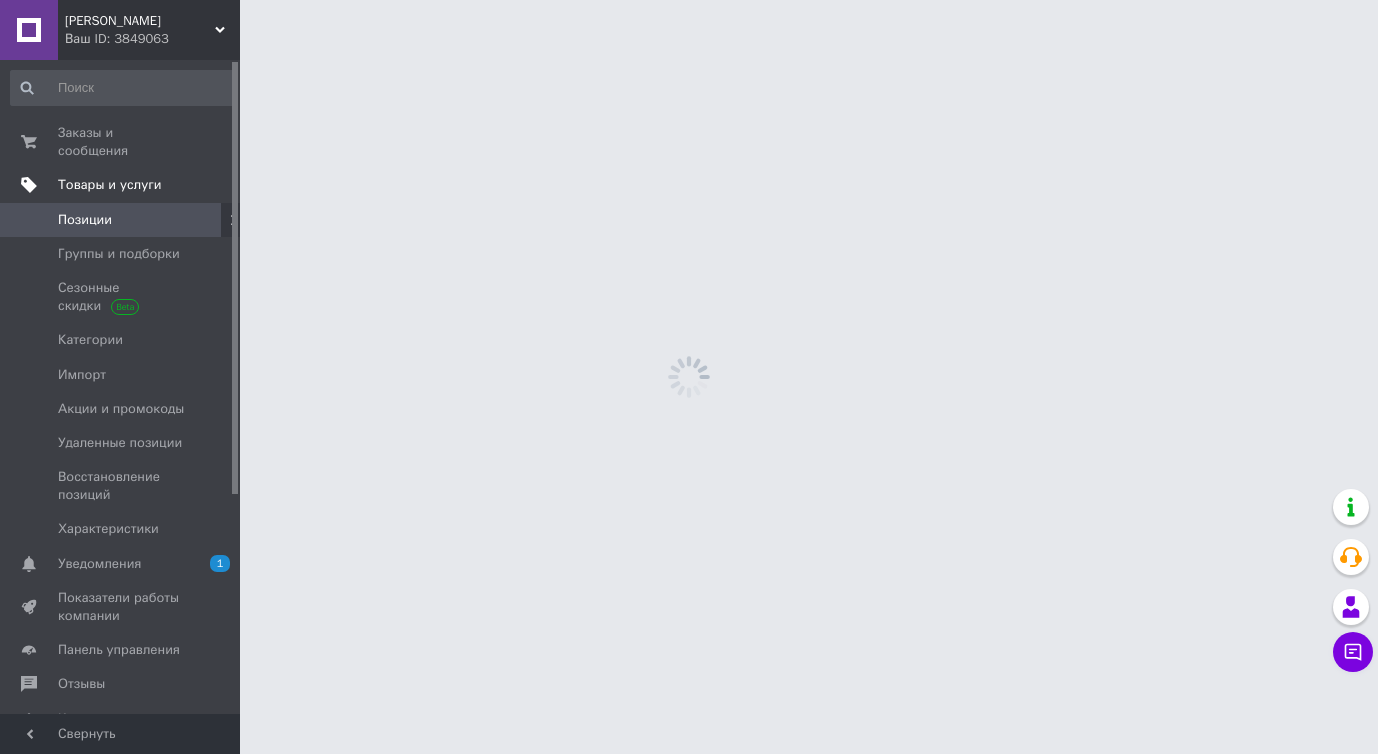 scroll, scrollTop: 0, scrollLeft: 0, axis: both 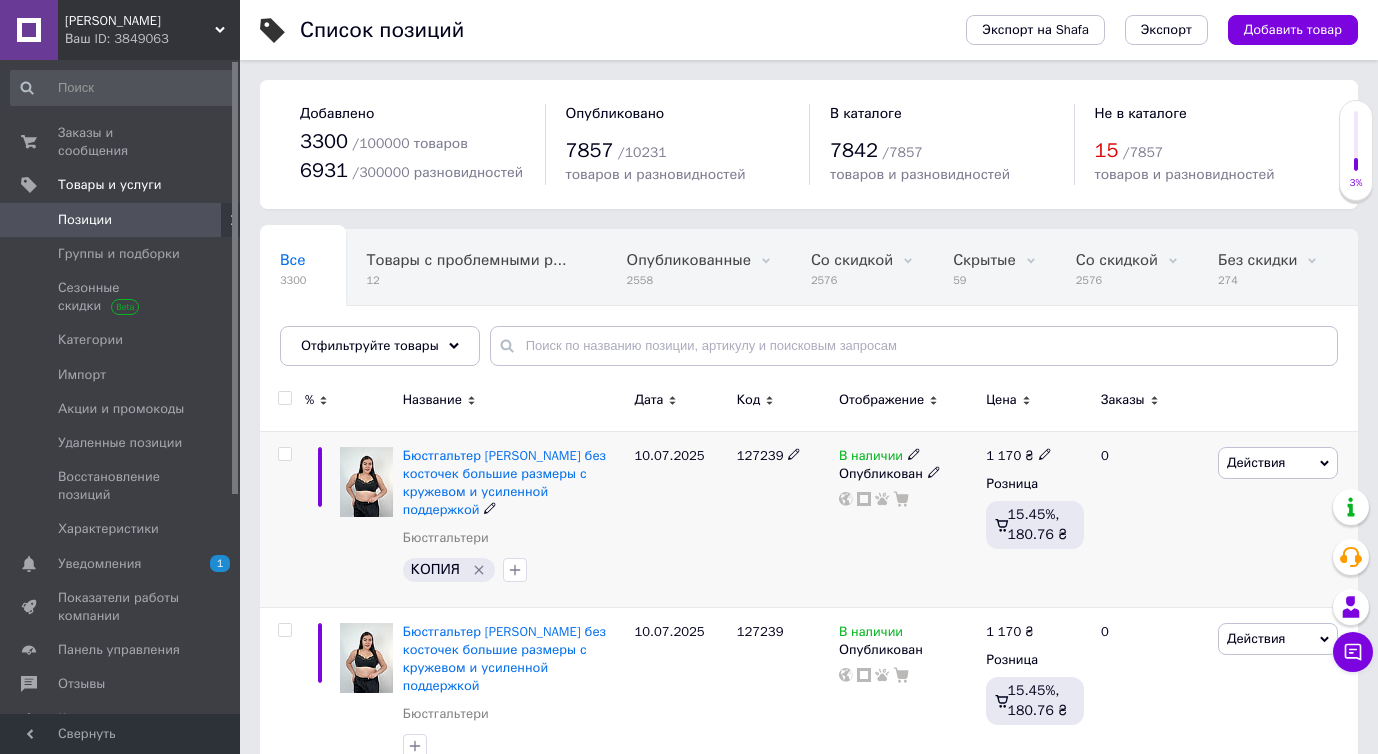 click on "Бюстгальтер черный GLORA без косточек большие размеры с кружевом и усиленной поддержкой" at bounding box center (514, 483) 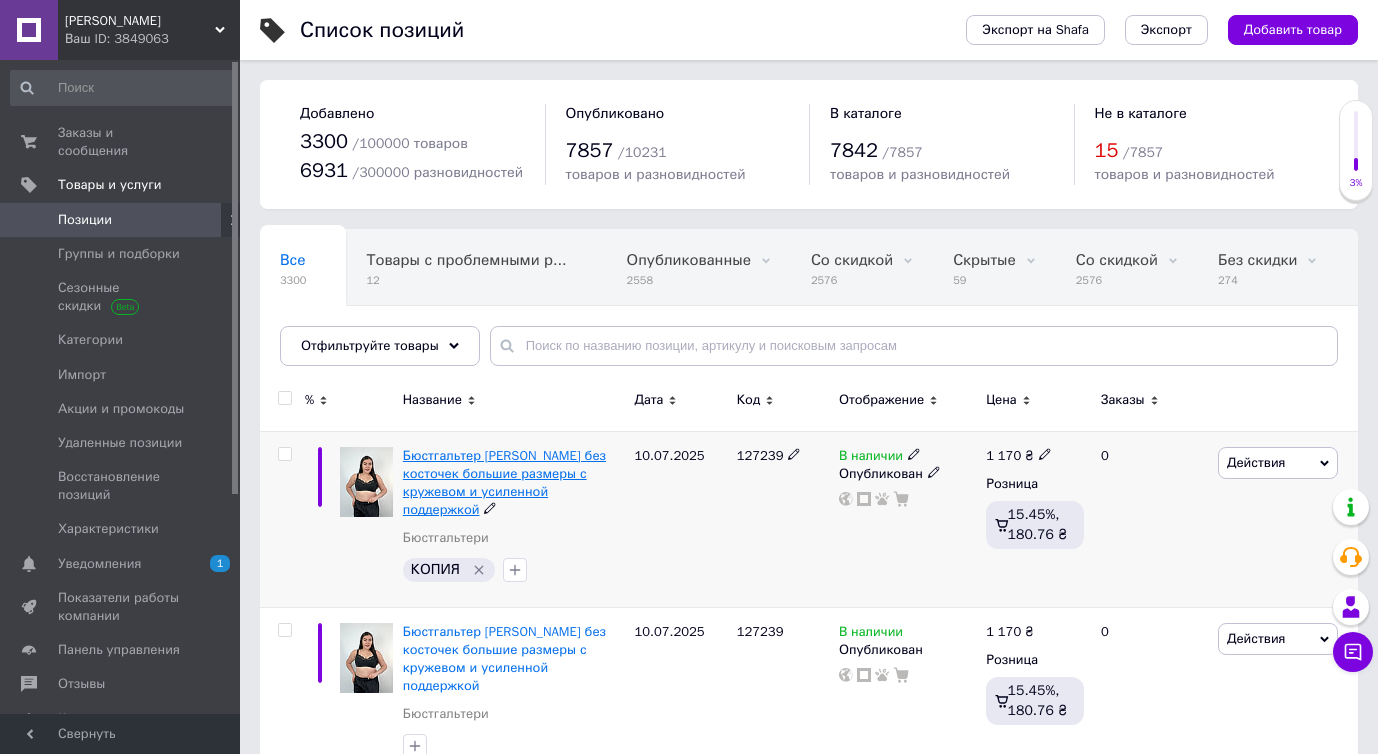 click on "Бюстгальтер черный GLORA без косточек большие размеры с кружевом и усиленной поддержкой" at bounding box center [504, 483] 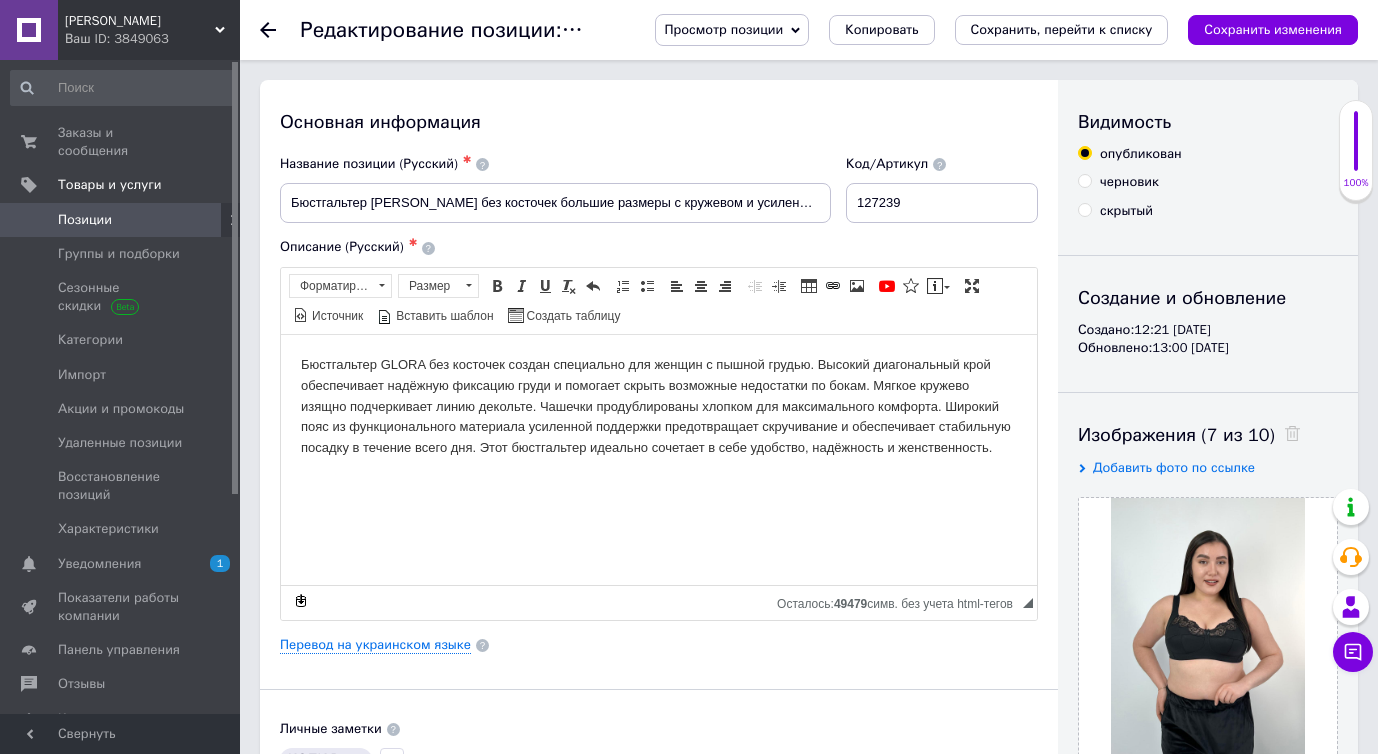 scroll, scrollTop: 0, scrollLeft: 0, axis: both 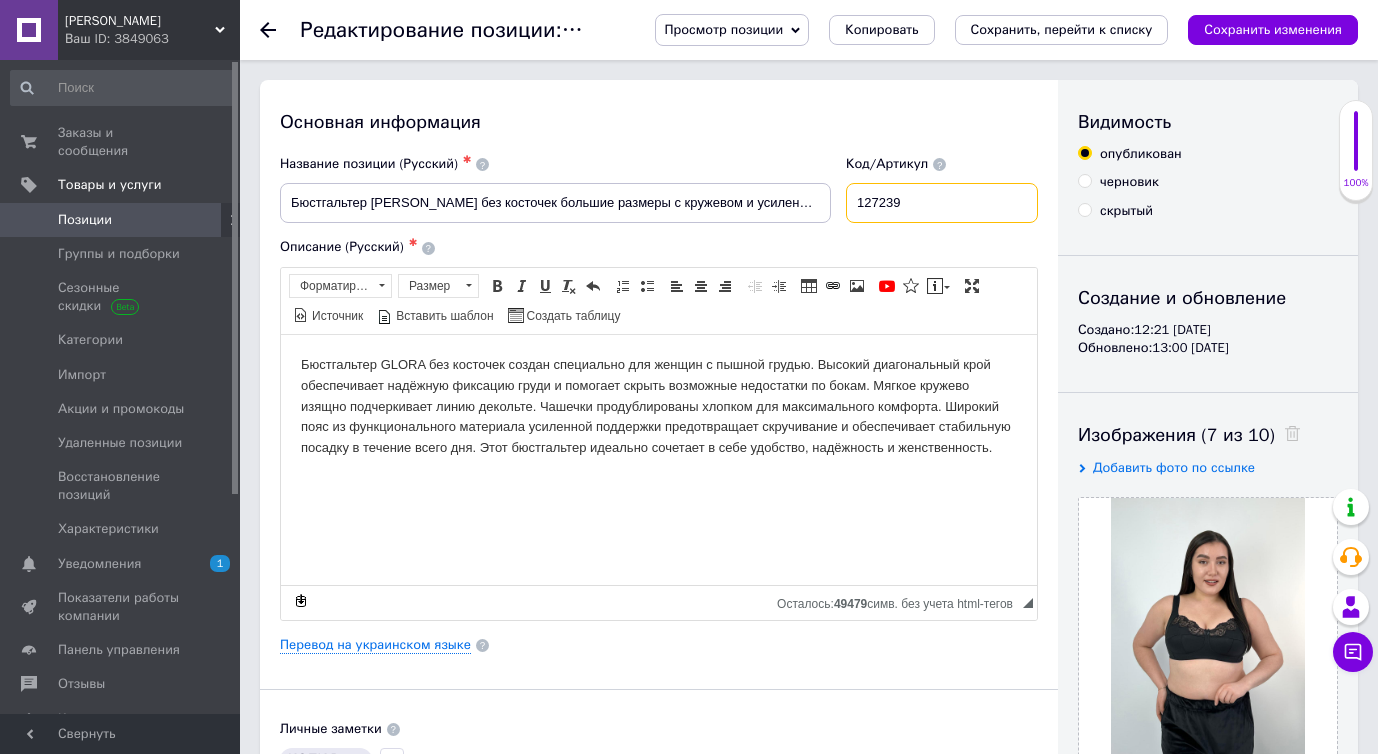 click on "127239" at bounding box center [942, 203] 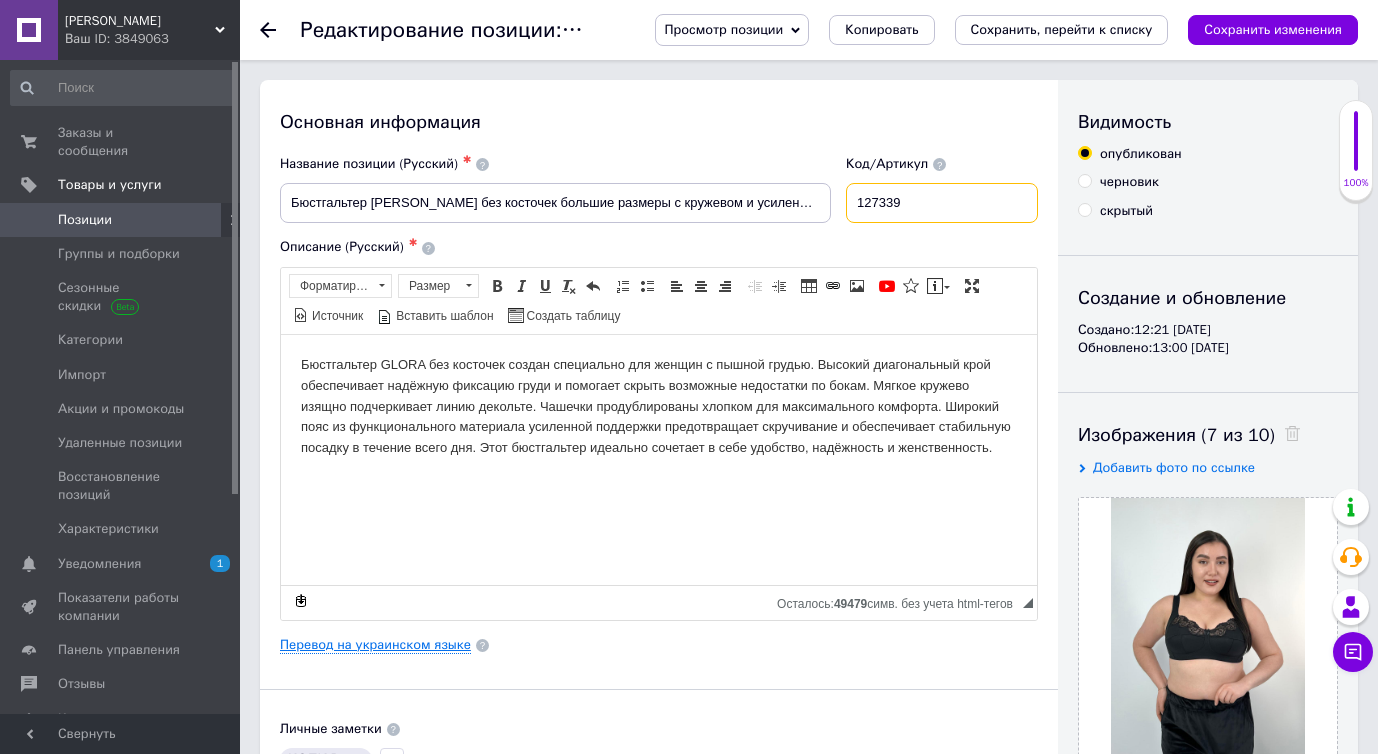 type on "127339" 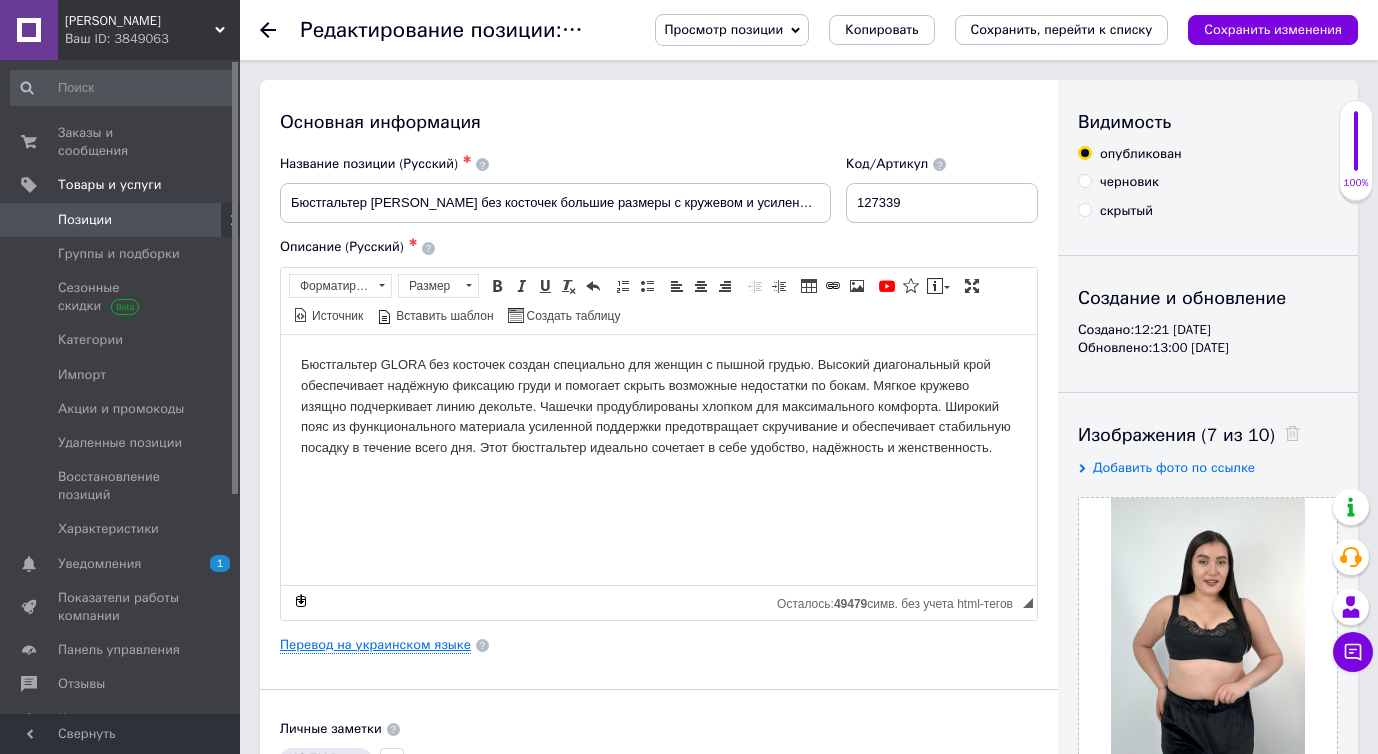click on "Перевод на украинском языке" at bounding box center [375, 645] 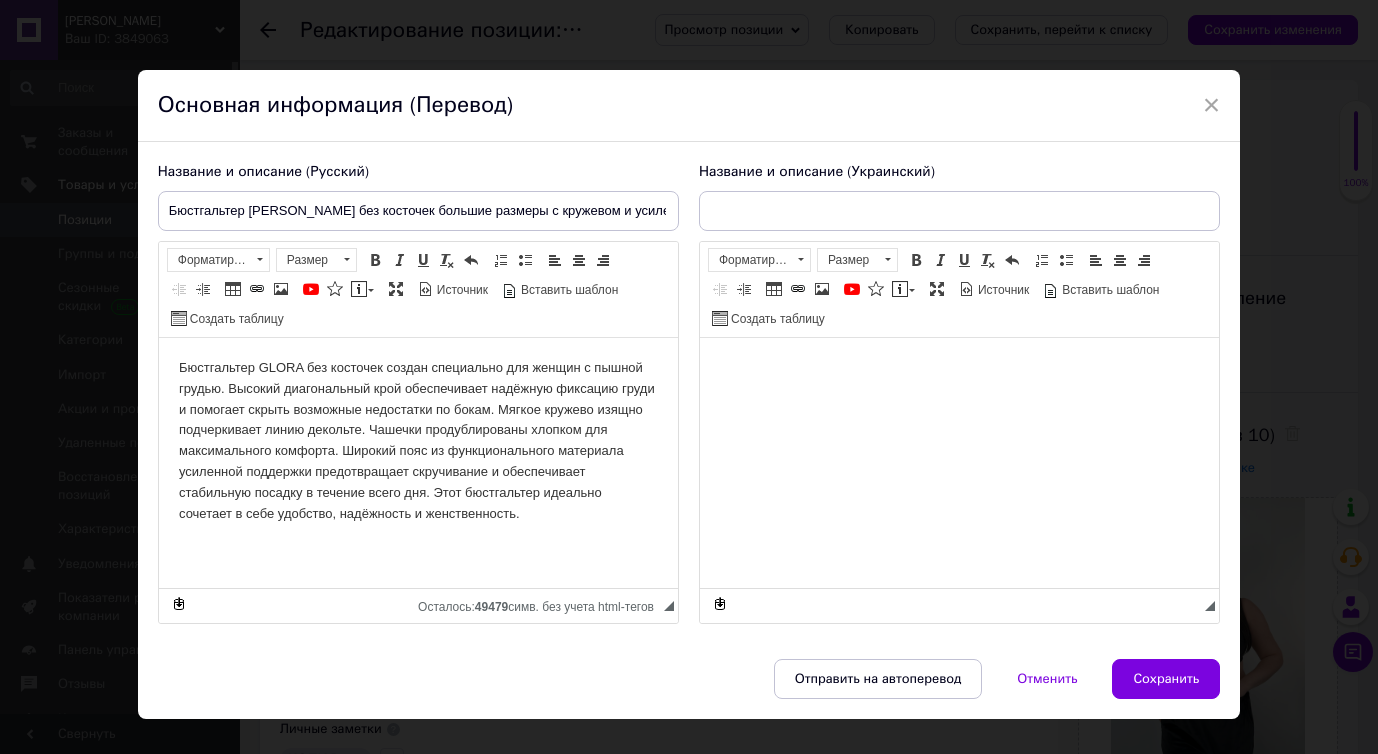 scroll, scrollTop: 0, scrollLeft: 0, axis: both 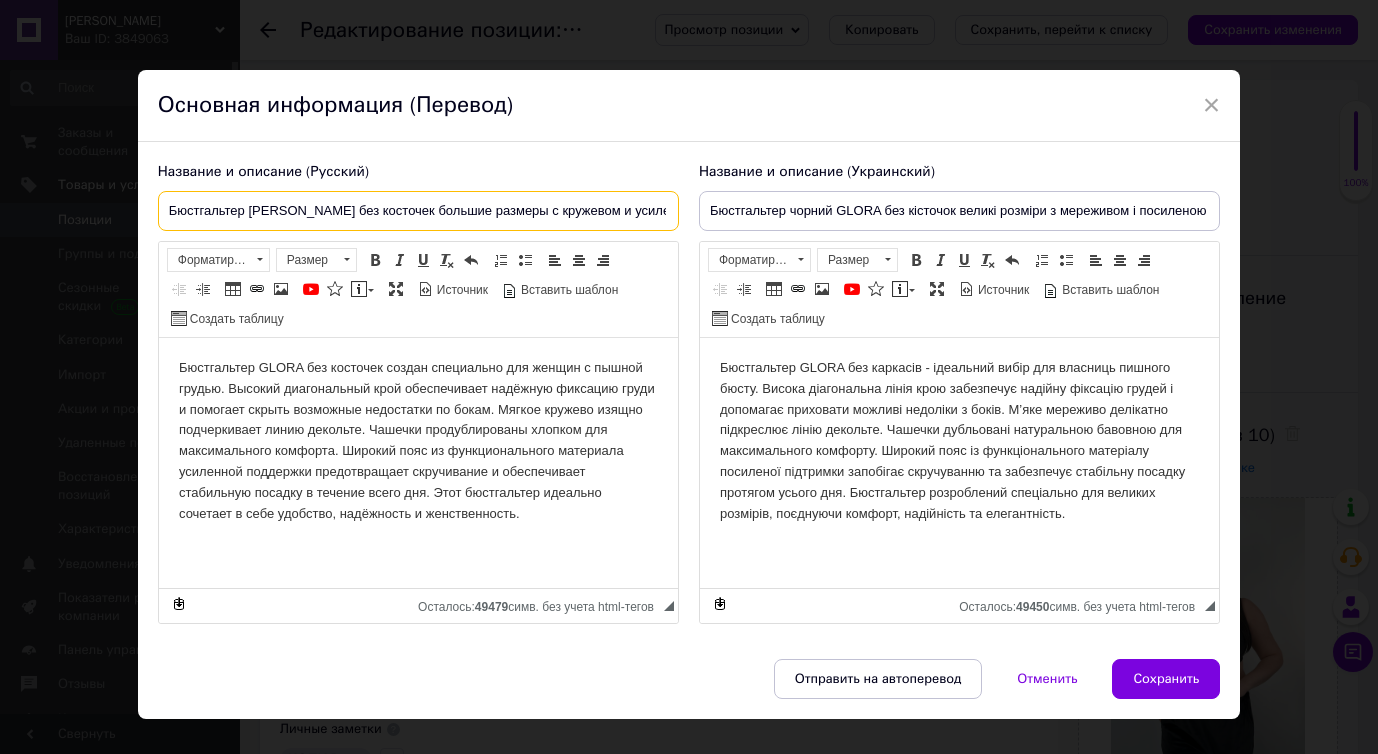 click on "Бюстгальтер черный GLORA без косточек большие размеры с кружевом и усиленной поддержкой" at bounding box center (418, 211) 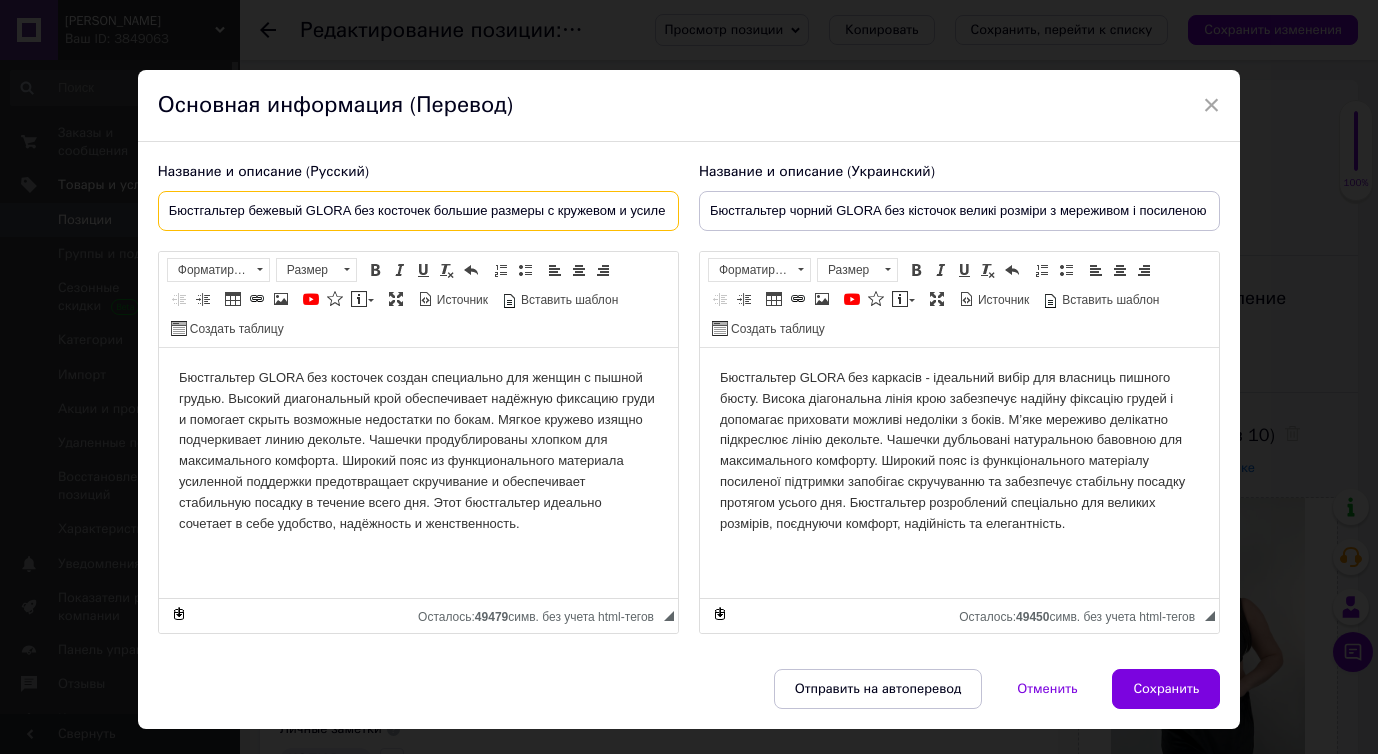 type on "Бюстгальтер бежевый GLORA без косточек большие размеры с кружевом и усиленной поддержкой" 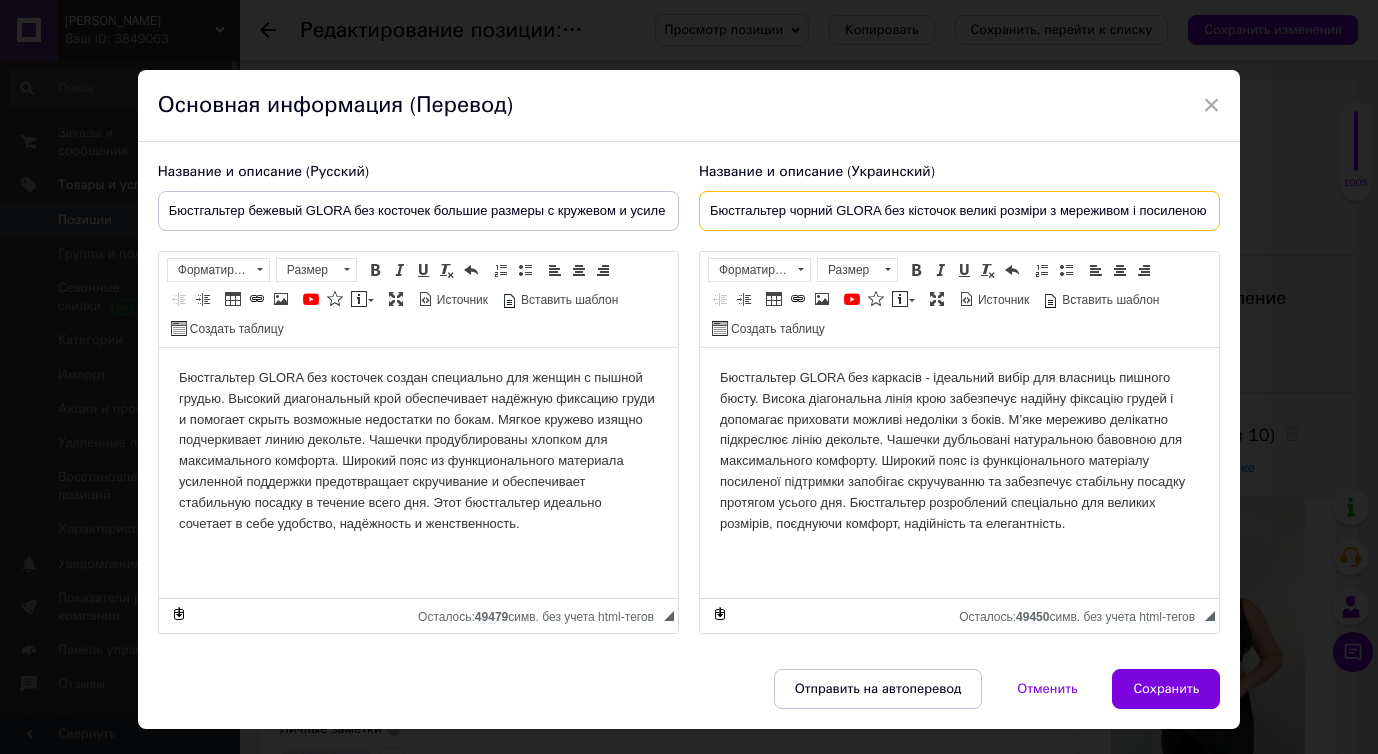 click on "Бюстгальтер чорний GLORA без кісточок великі розміри з мереживом і посиленою підтримкою" at bounding box center (959, 211) 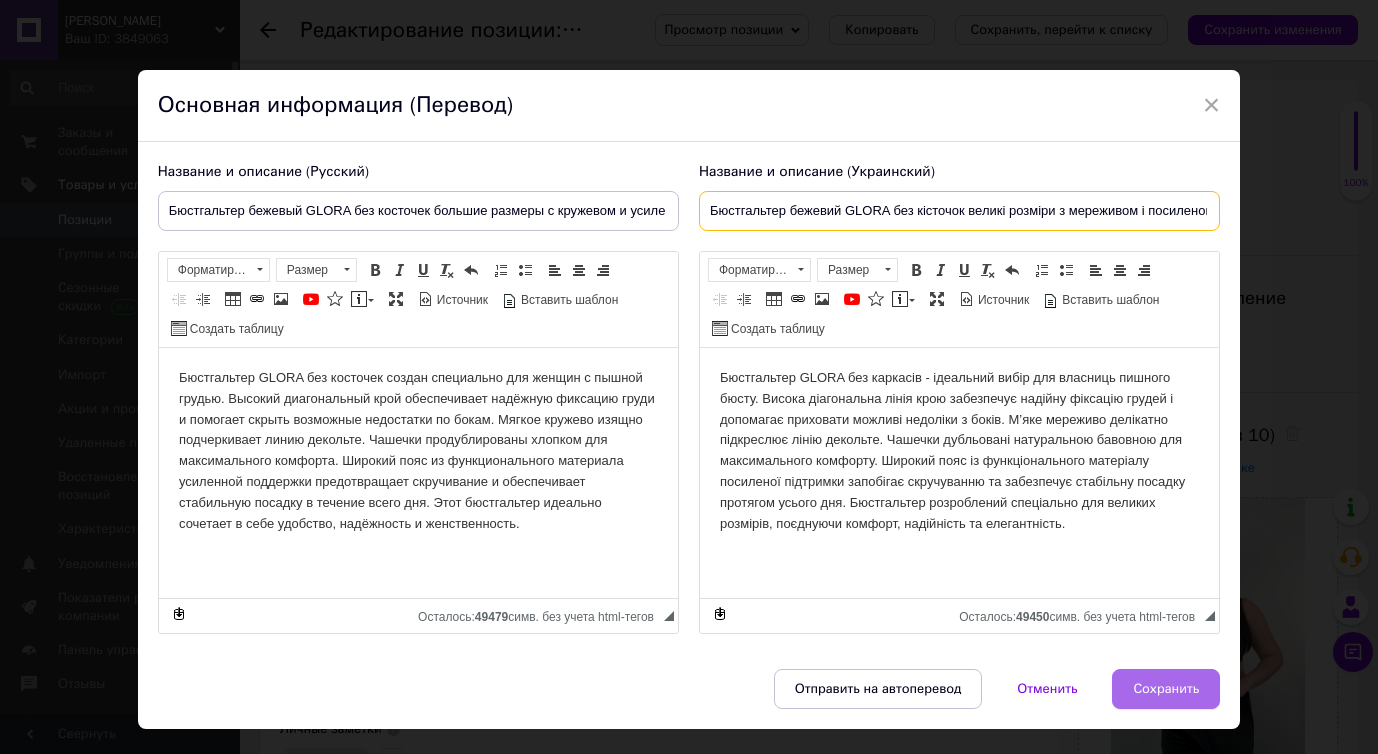 type on "Бюстгальтер бежевий GLORA без кісточок великі розміри з мереживом і посиленою підтримкою" 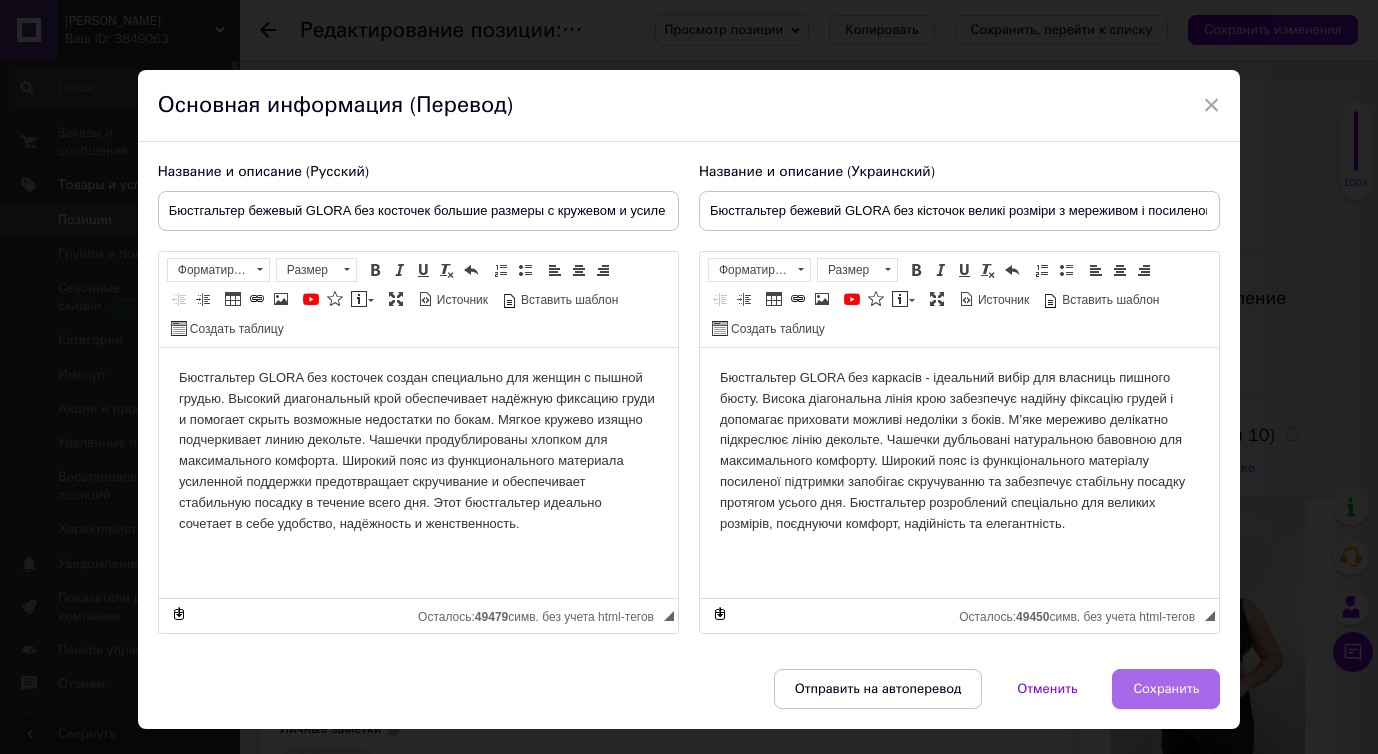 click on "Сохранить" at bounding box center [1166, 689] 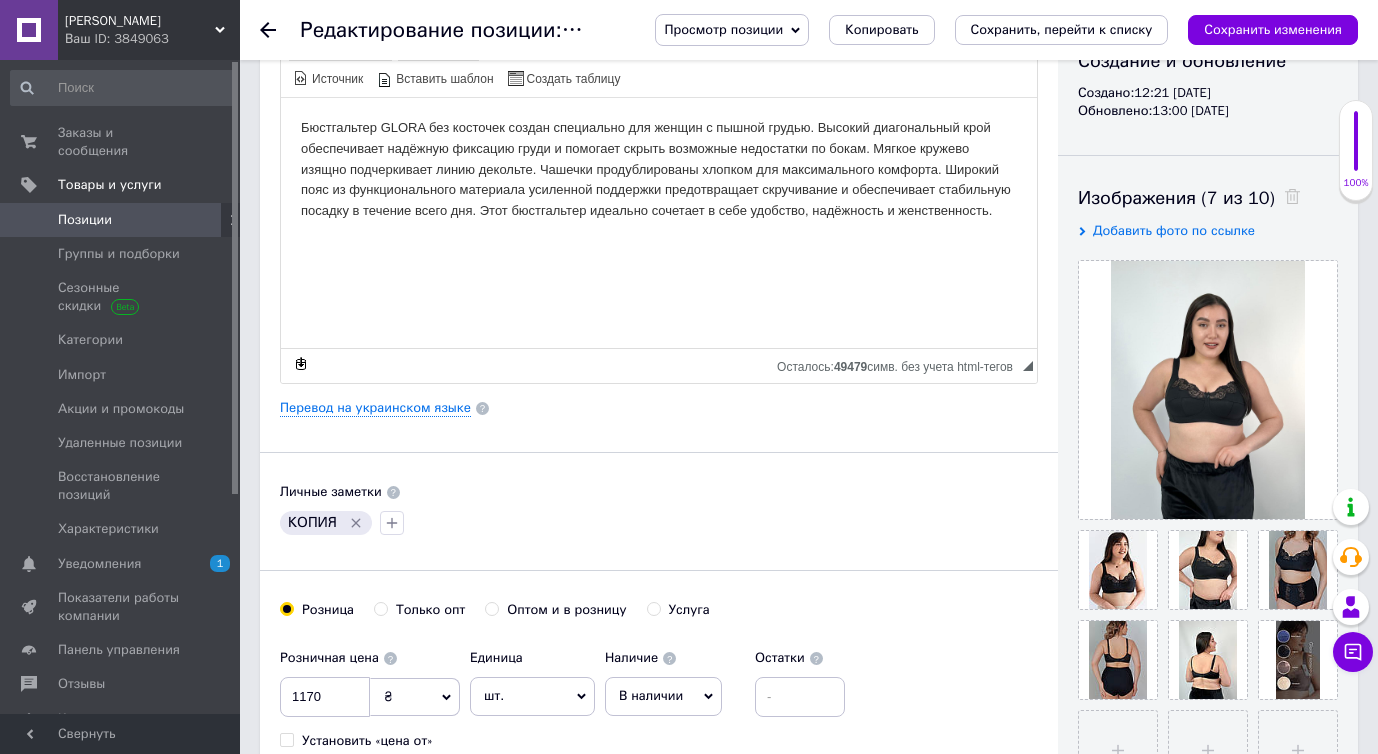 scroll, scrollTop: 369, scrollLeft: 0, axis: vertical 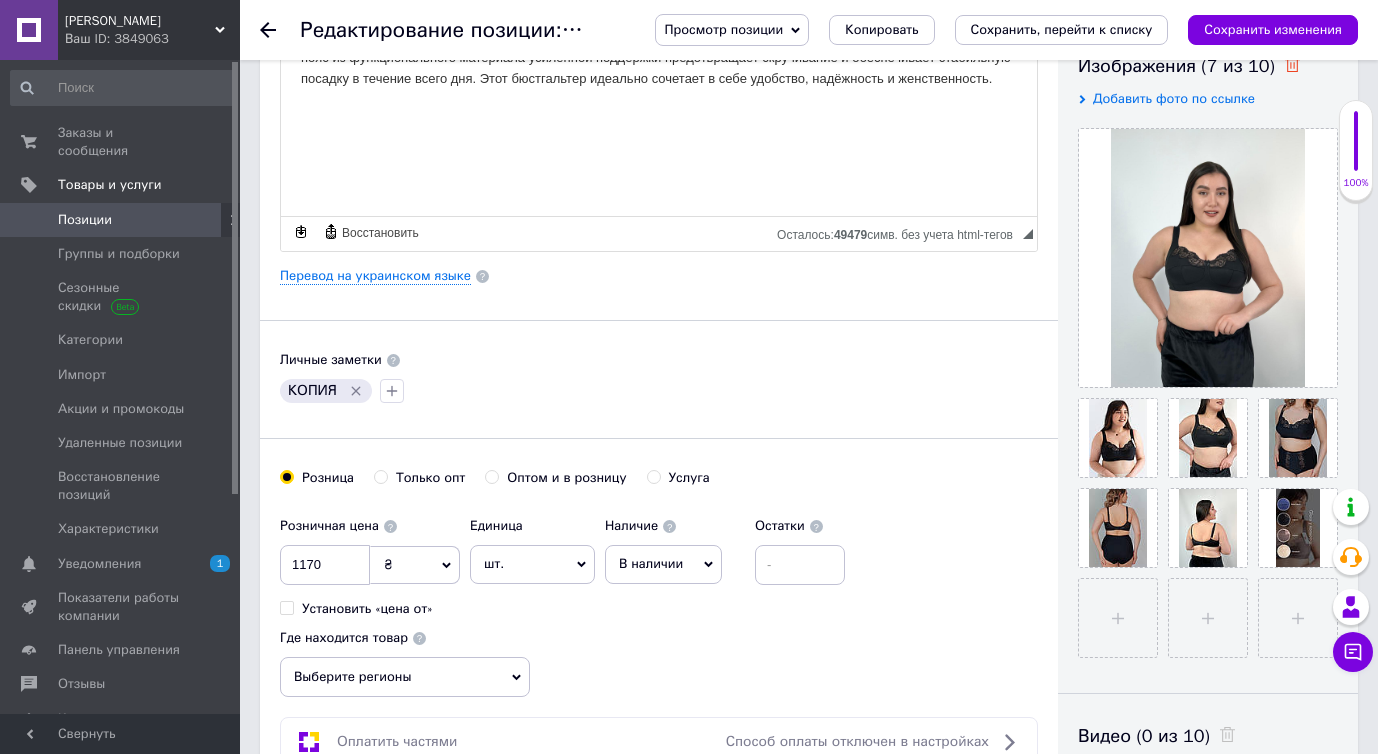 click 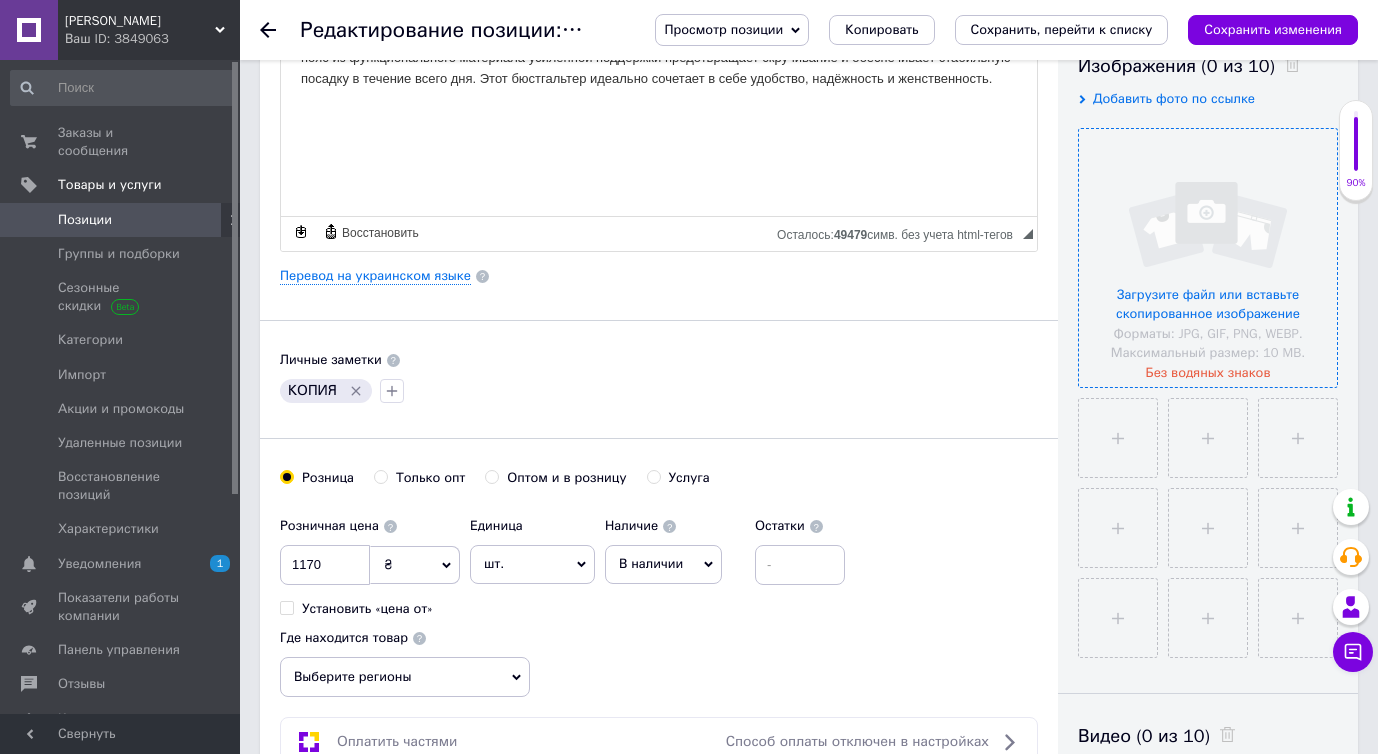 click at bounding box center (1208, 258) 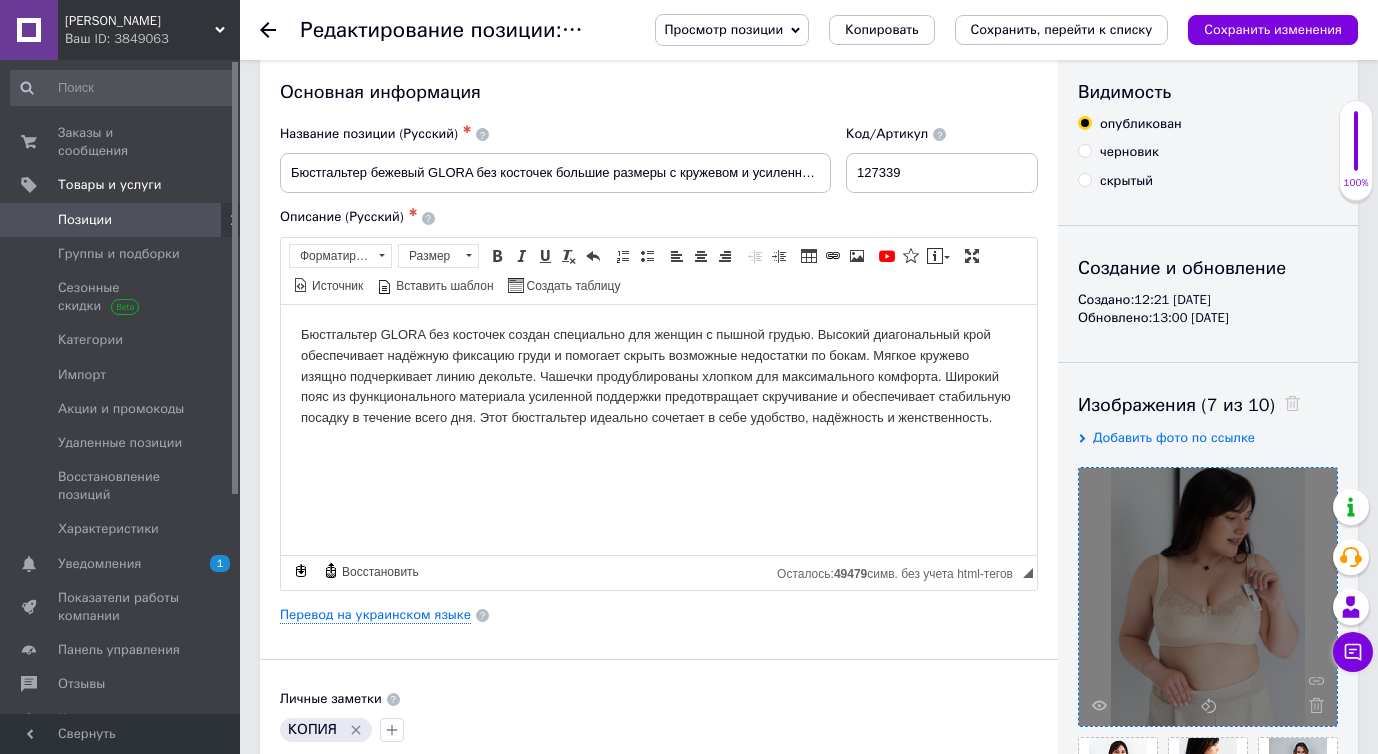 scroll, scrollTop: 0, scrollLeft: 0, axis: both 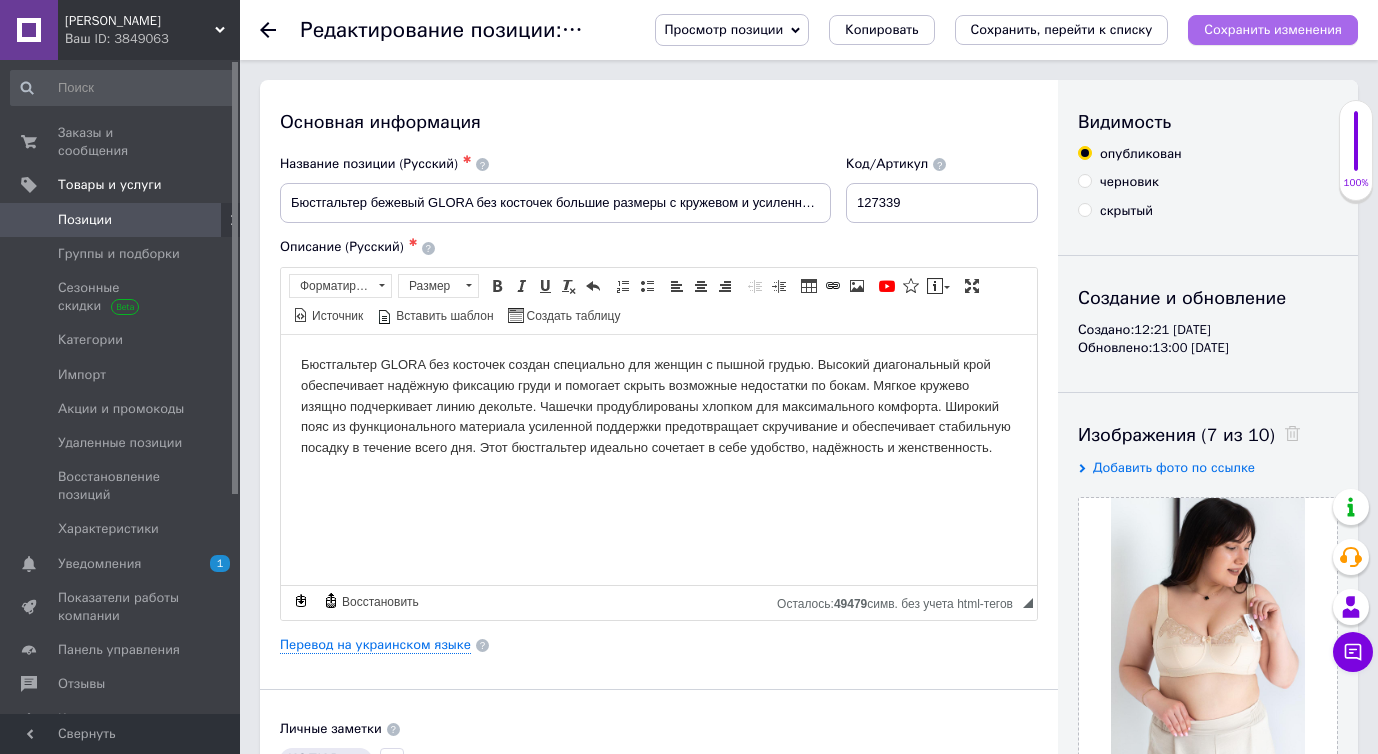 click on "Сохранить изменения" at bounding box center (1273, 30) 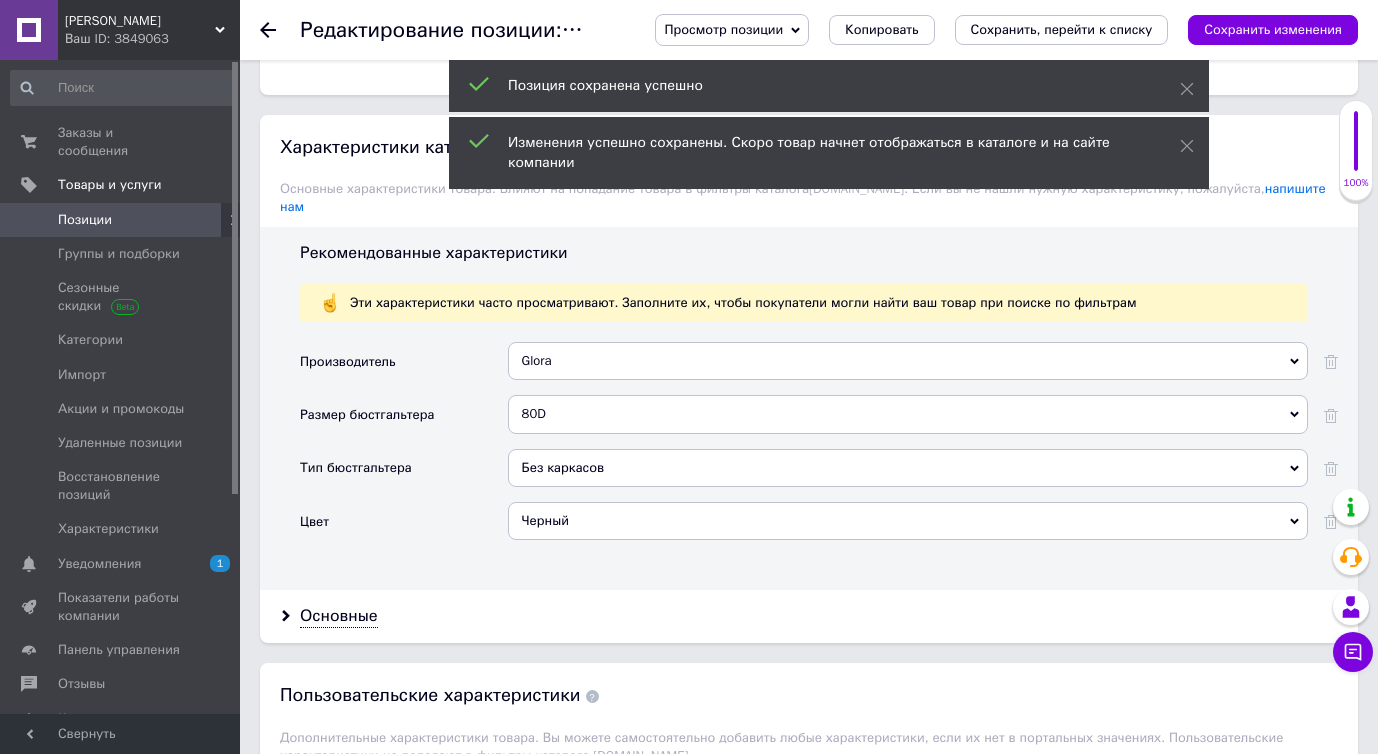 scroll, scrollTop: 1895, scrollLeft: 0, axis: vertical 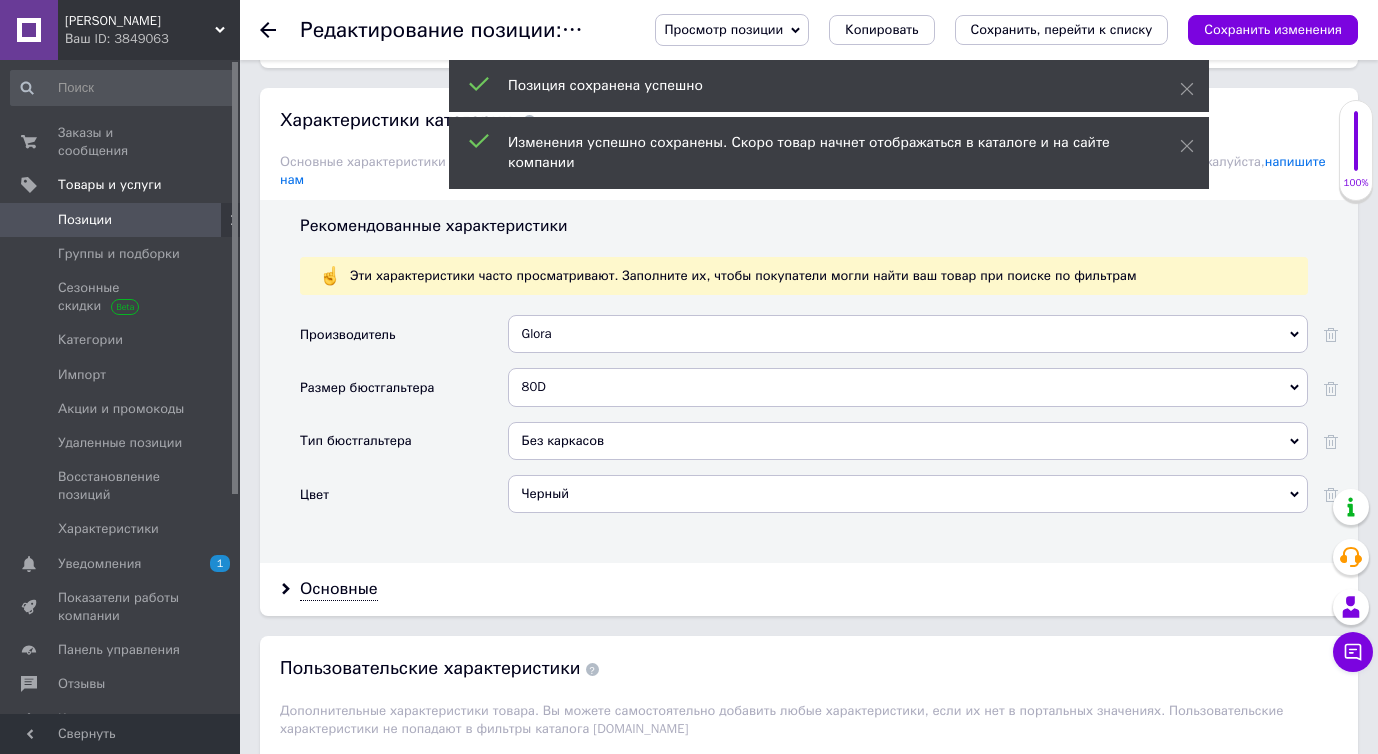 click on "Черный" at bounding box center [908, 494] 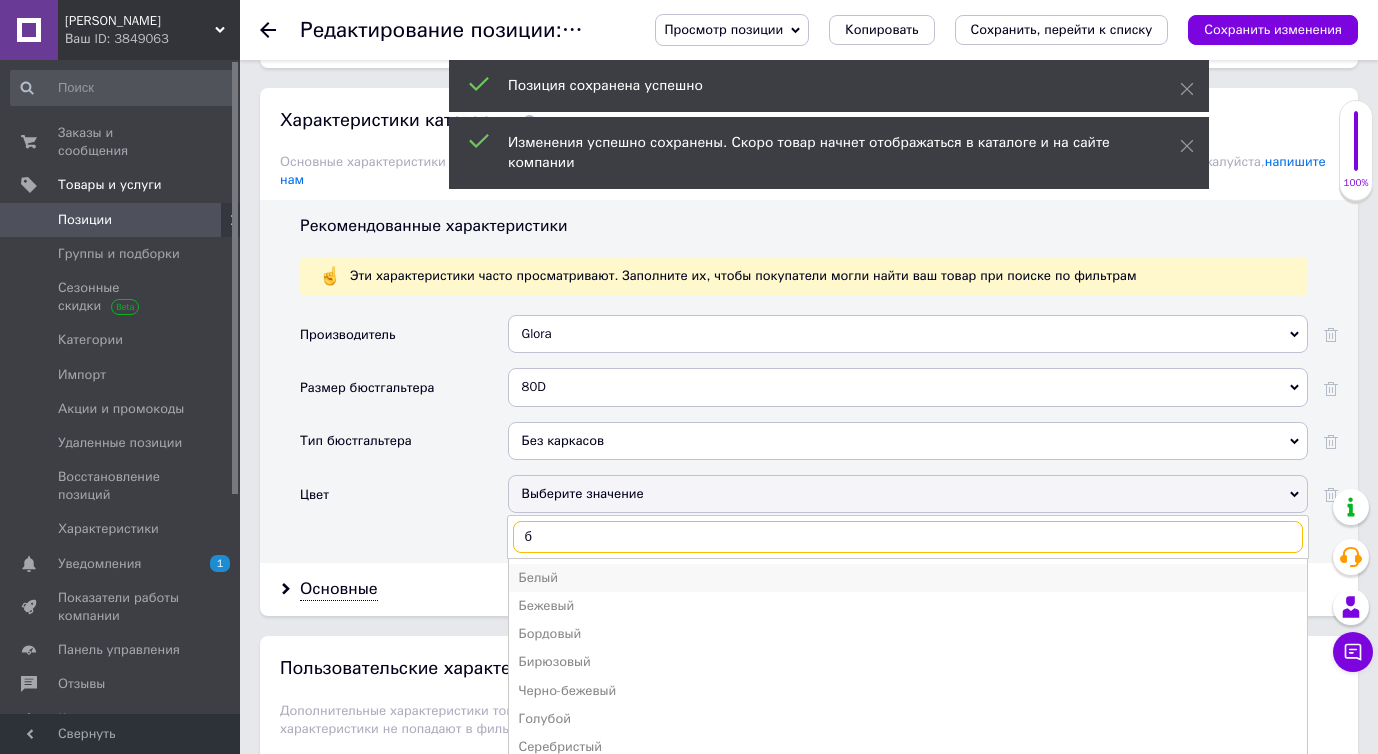 type on "б" 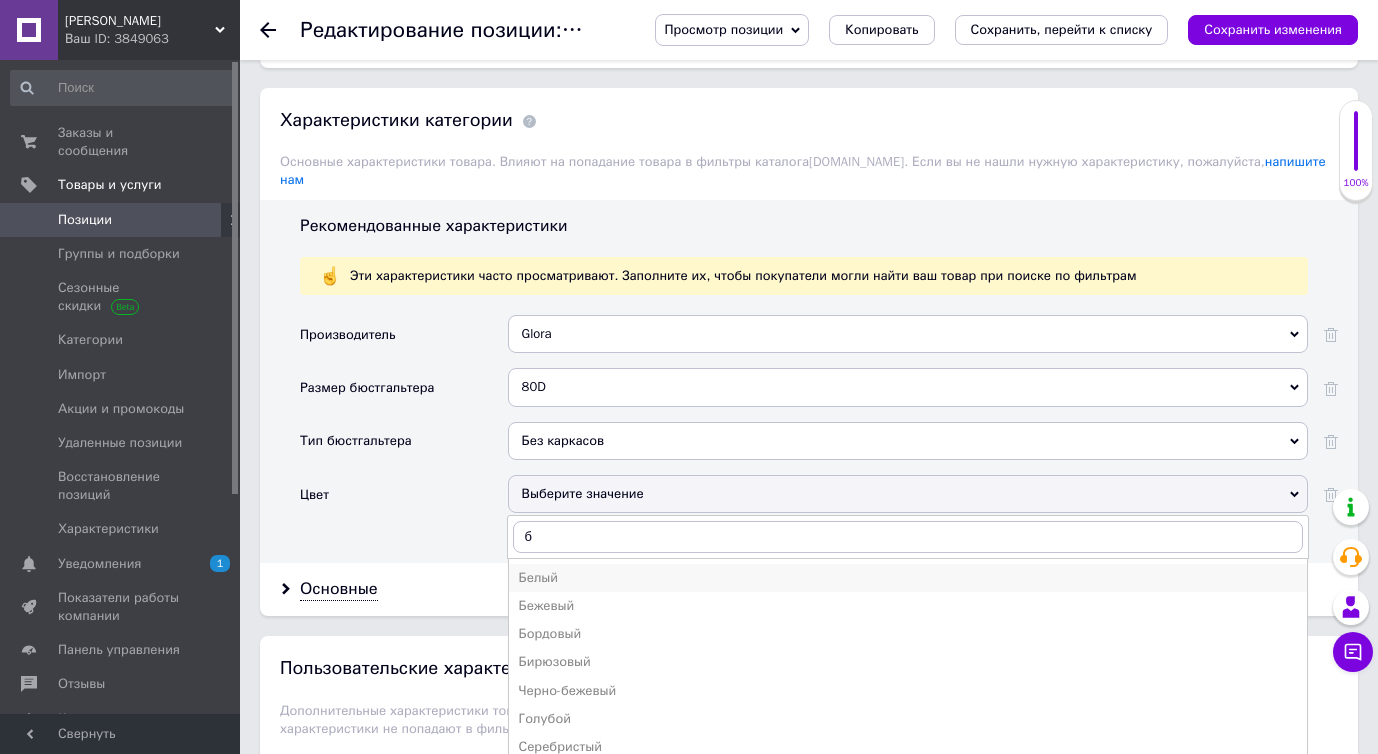 click on "Белый" at bounding box center [908, 578] 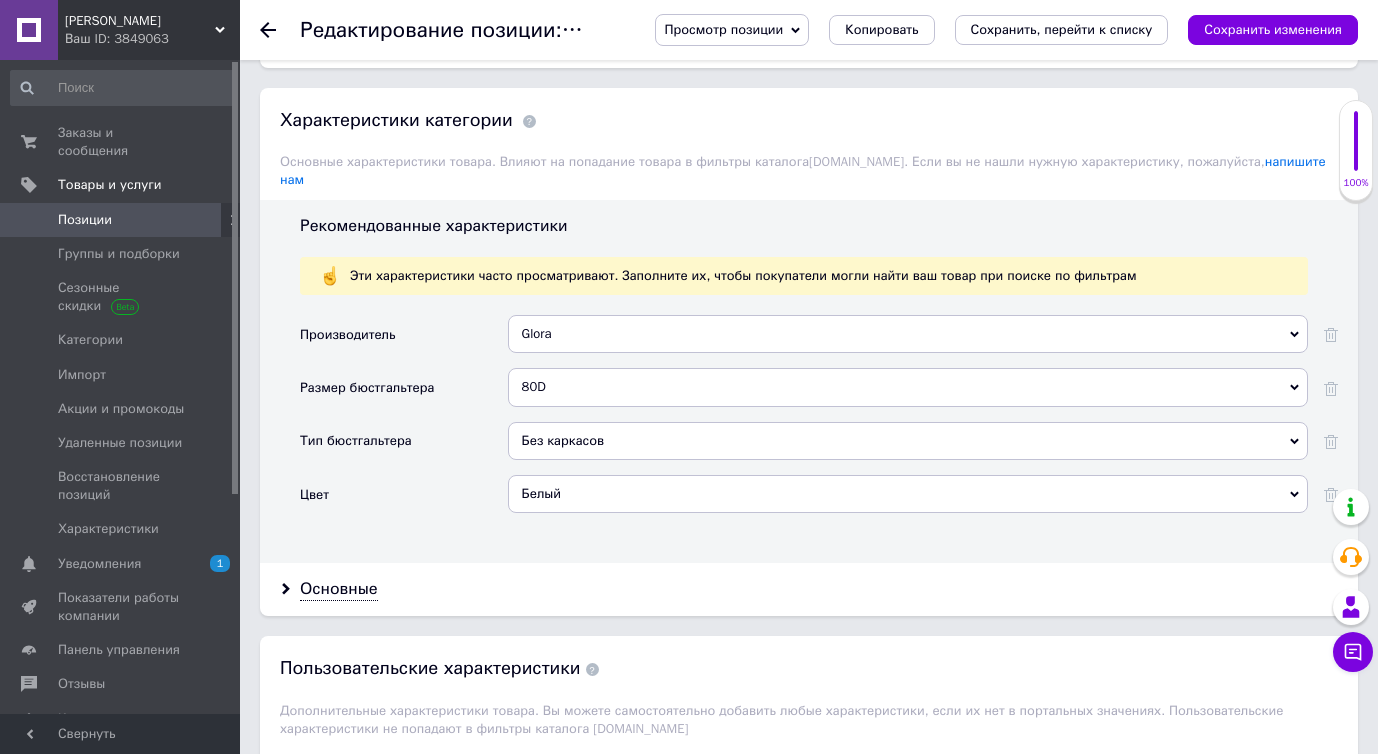 click on "Белый" at bounding box center (908, 494) 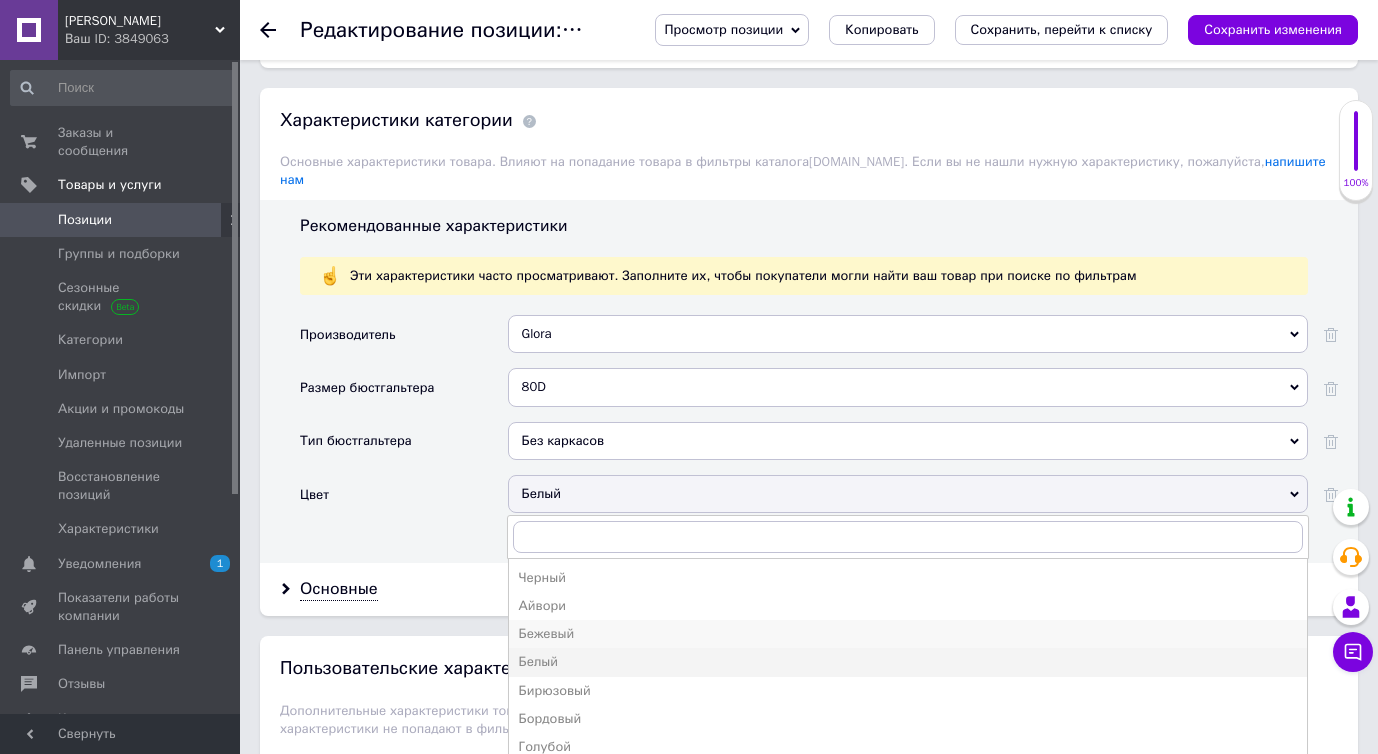 click on "Бежевый" at bounding box center [908, 634] 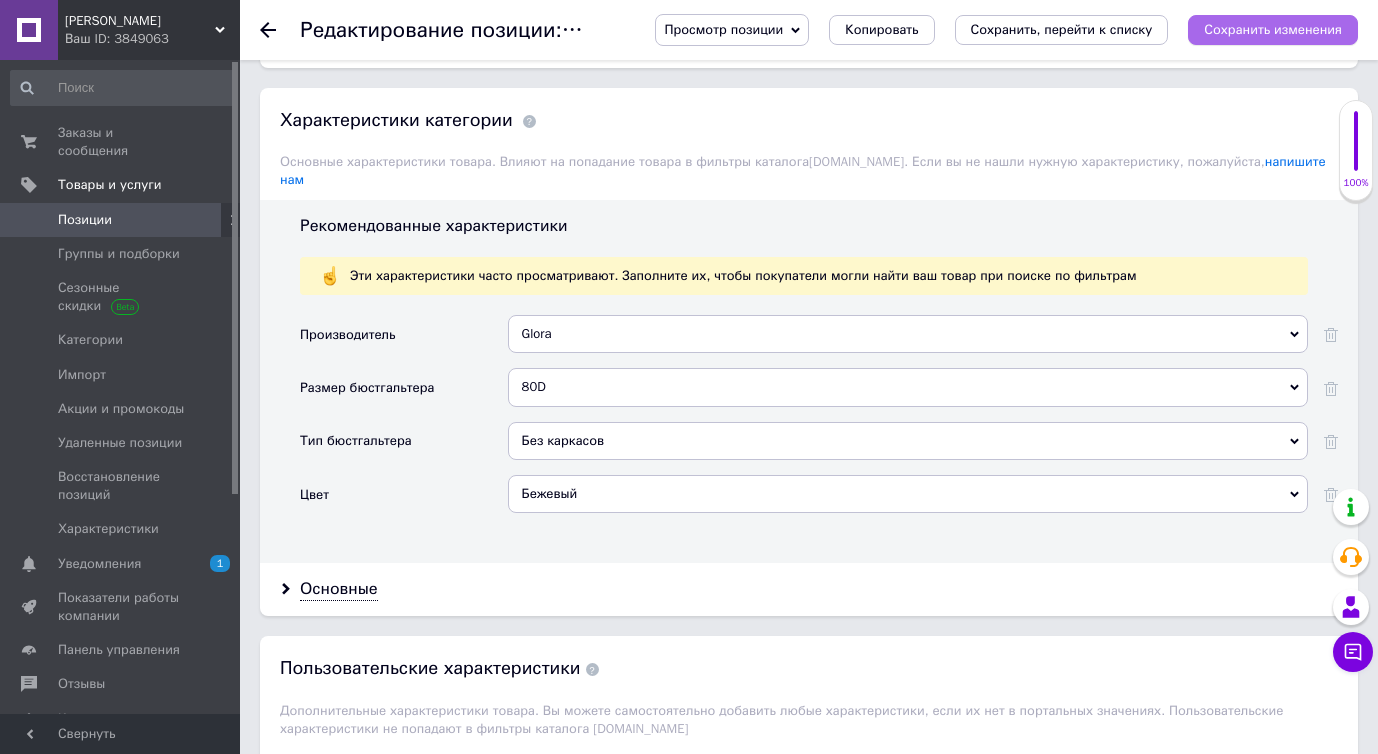 click on "Сохранить изменения" at bounding box center [1273, 29] 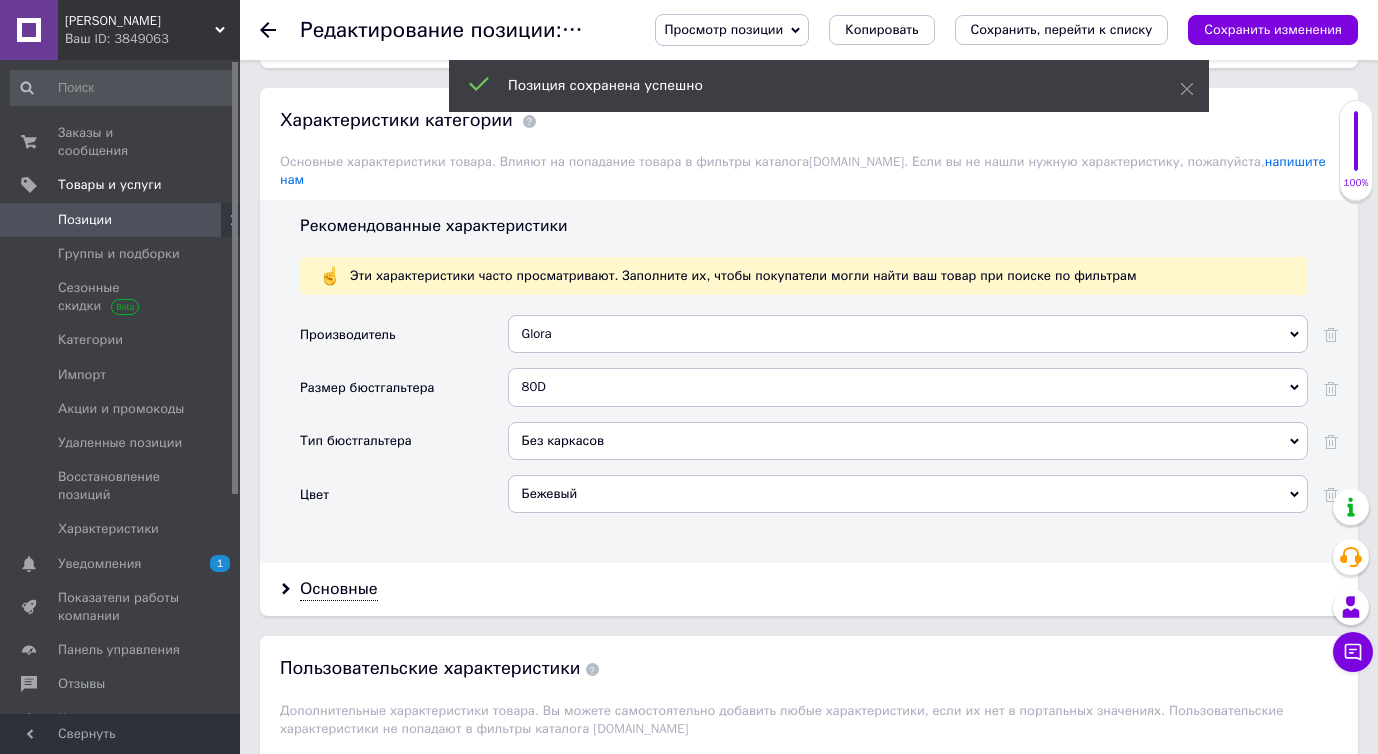 click on "80D" at bounding box center (908, 387) 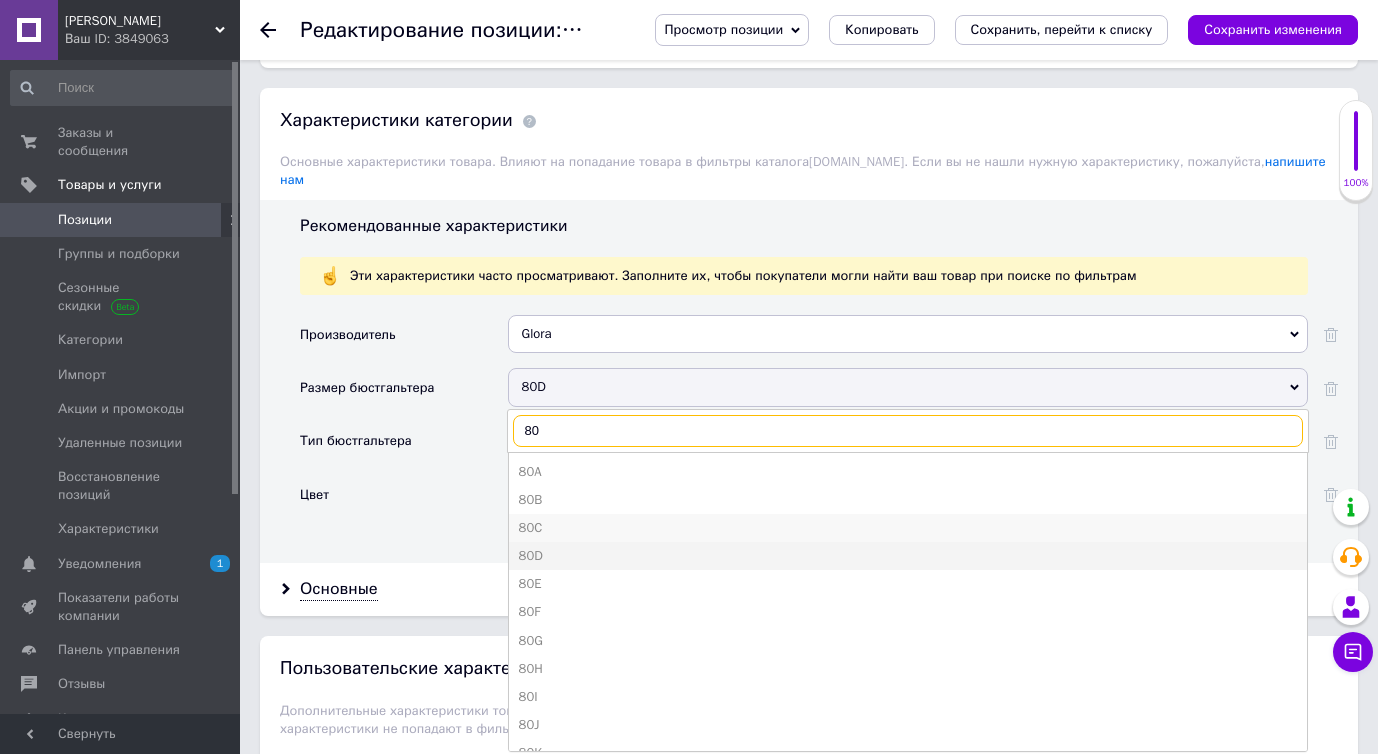 type on "80" 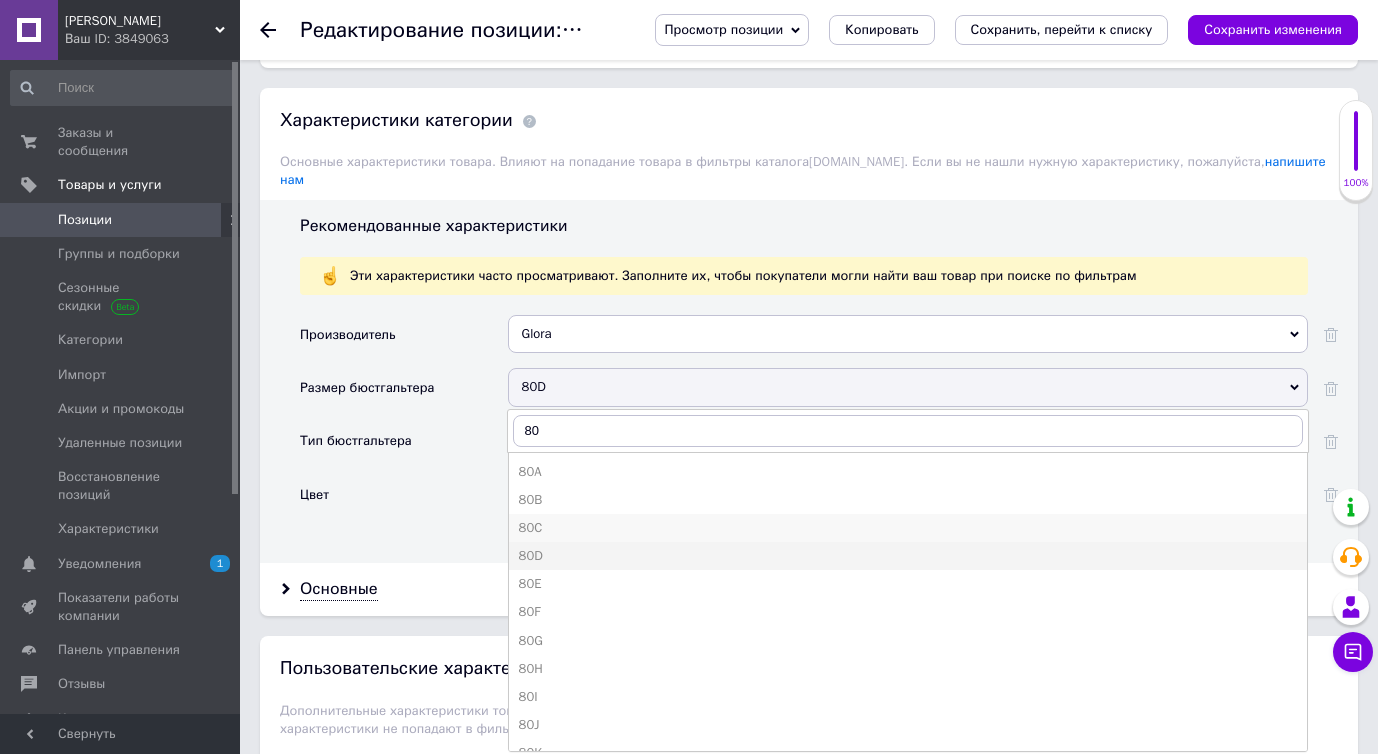 click on "80C" at bounding box center [908, 528] 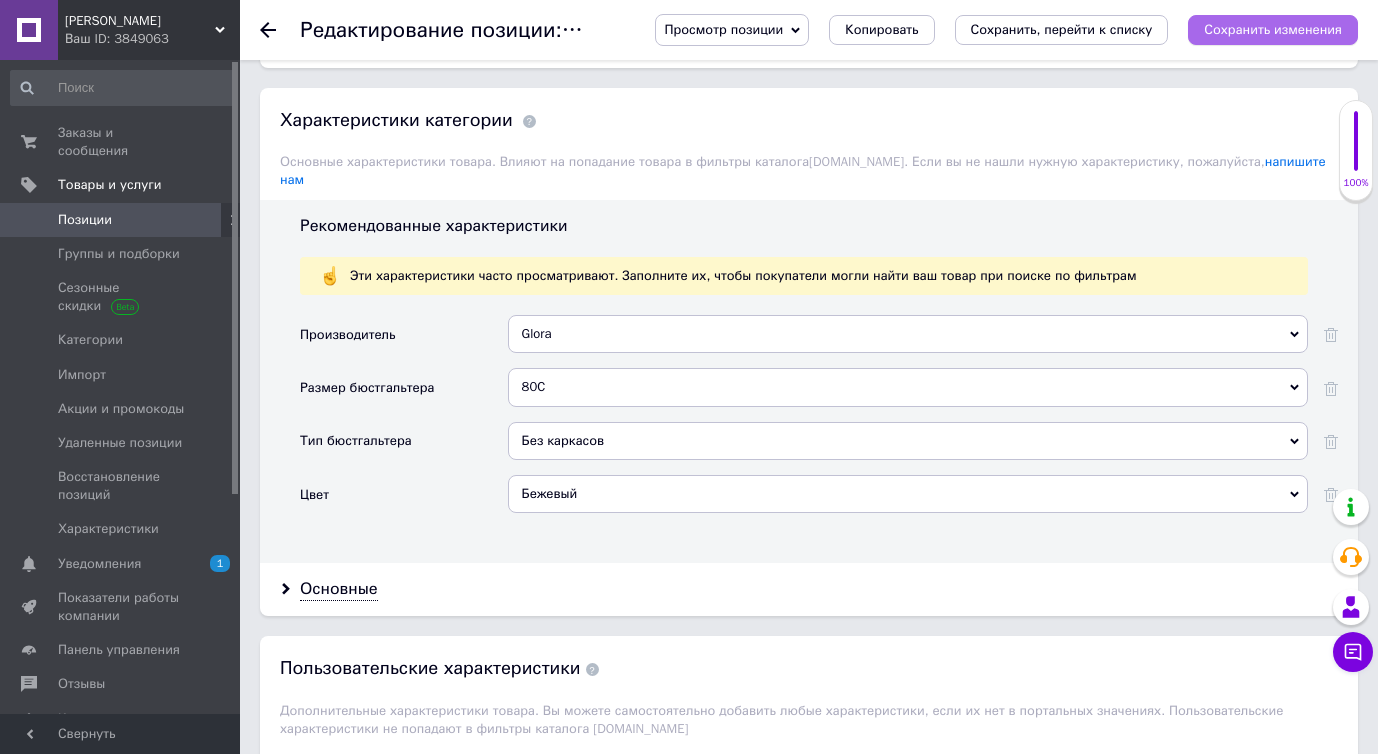 click on "Сохранить изменения" at bounding box center [1273, 30] 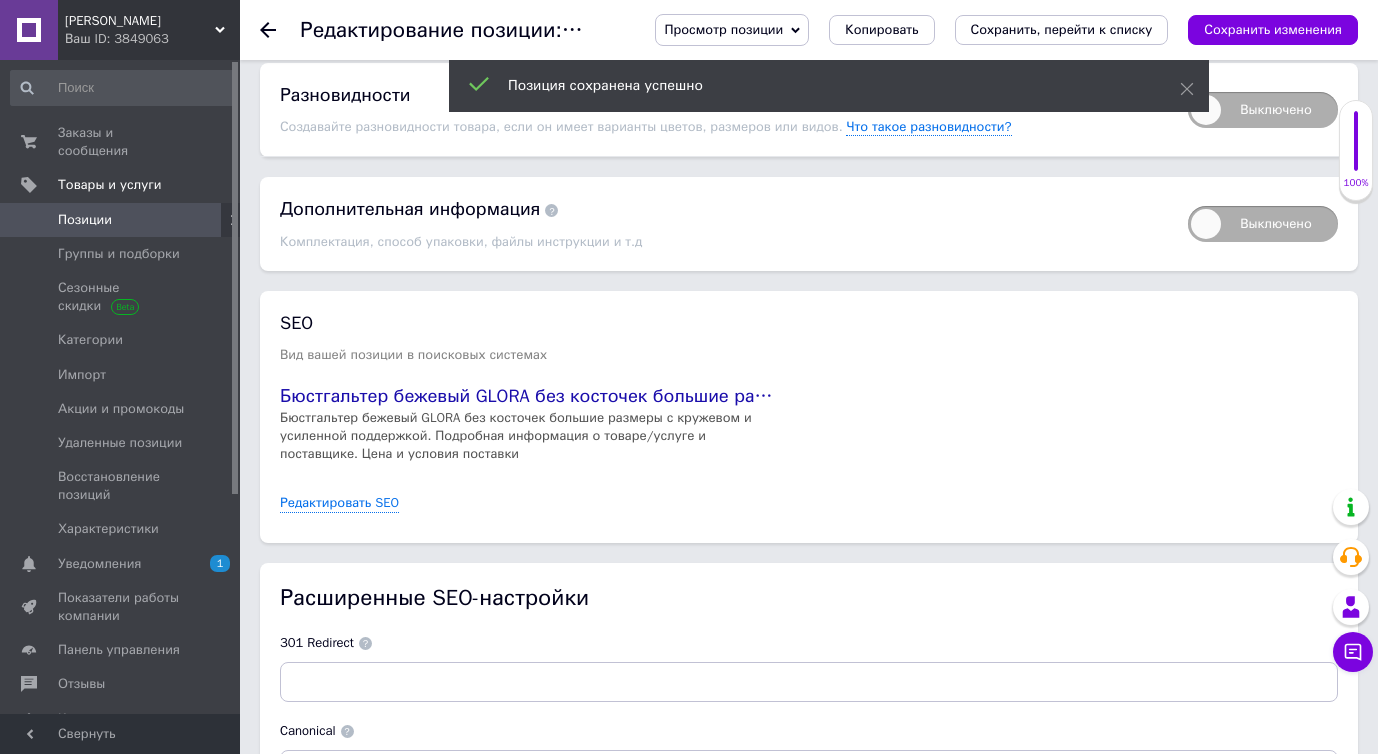 scroll, scrollTop: 2966, scrollLeft: 0, axis: vertical 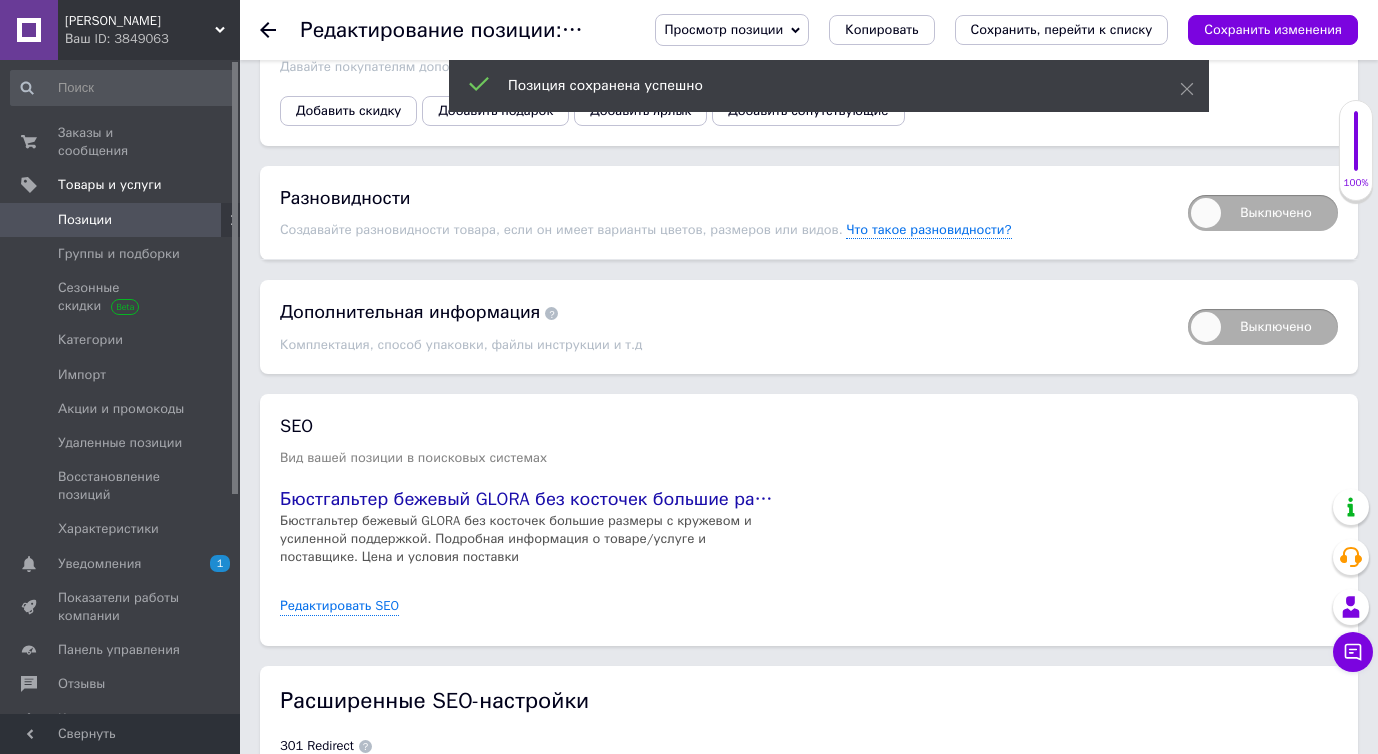 click on "Выключено" at bounding box center [1263, 213] 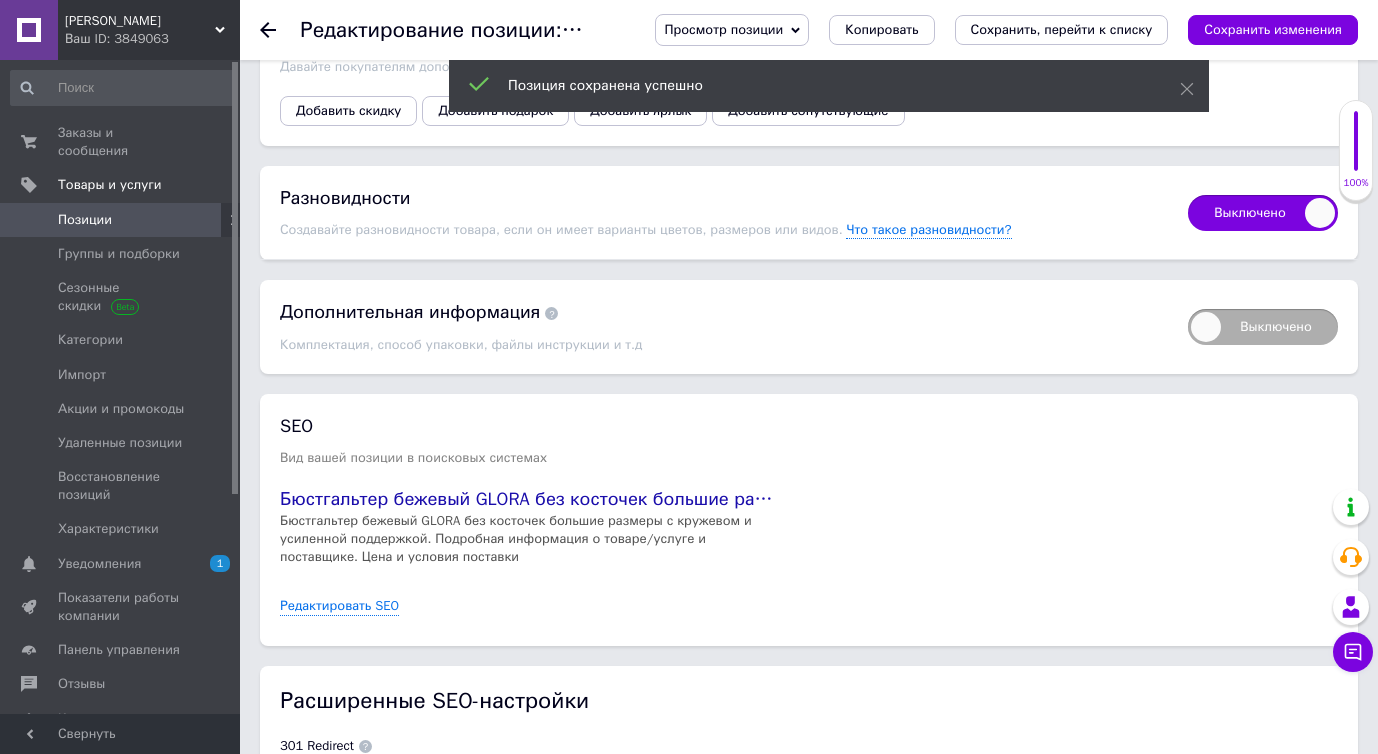 checkbox on "true" 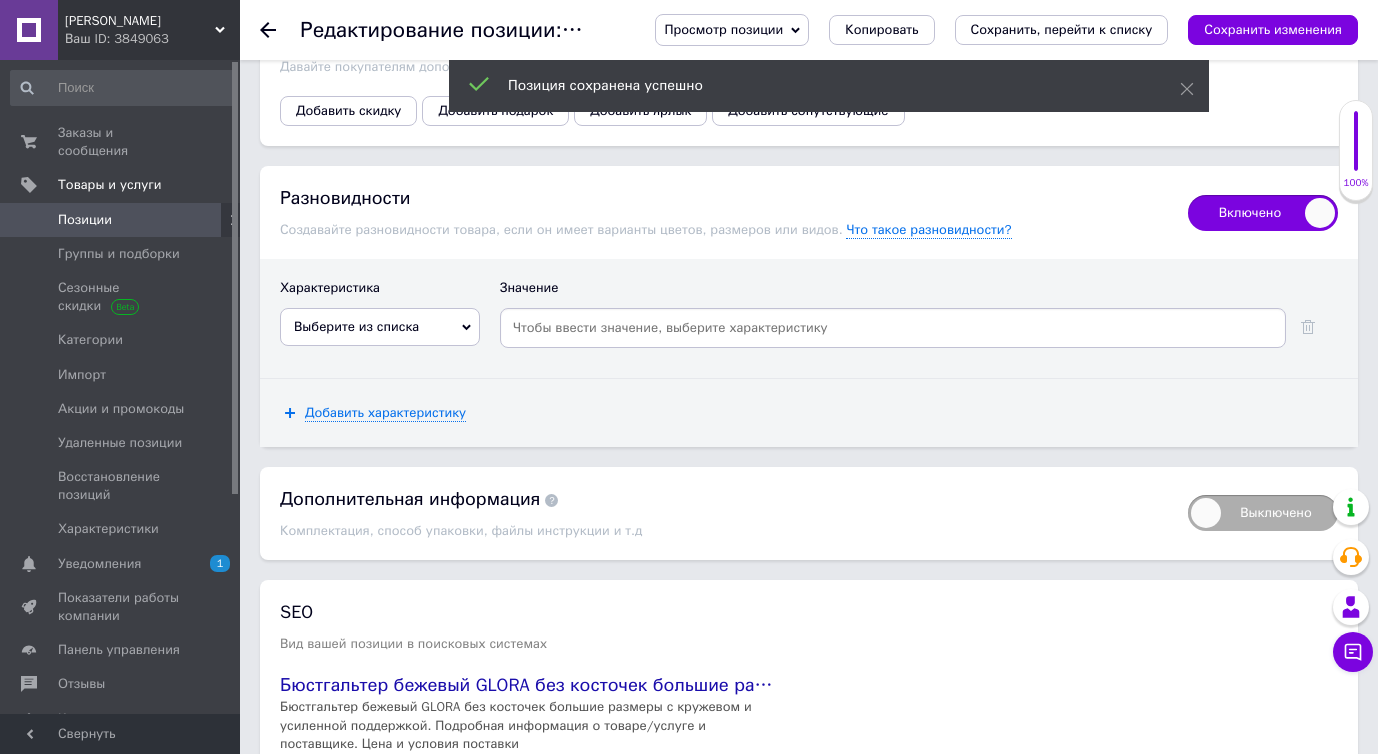 click on "Выберите из списка" at bounding box center [356, 326] 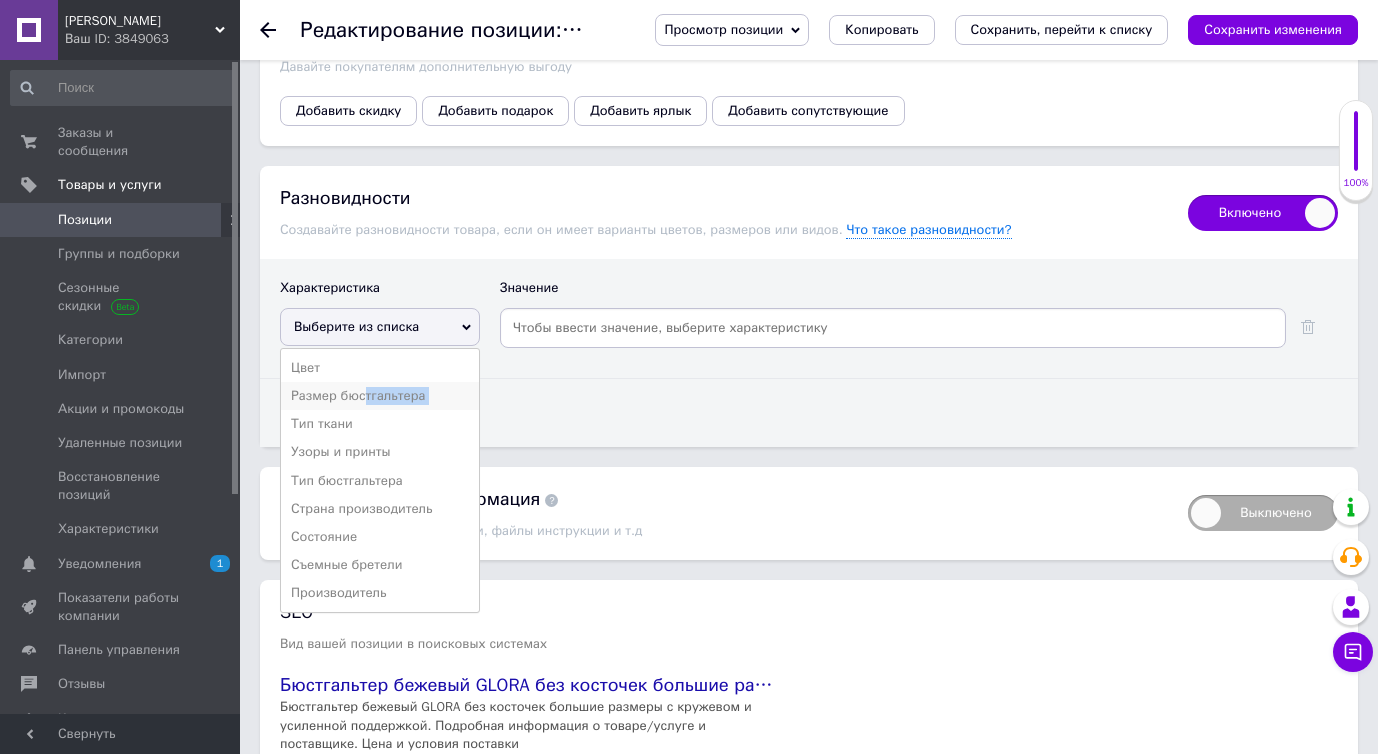 drag, startPoint x: 366, startPoint y: 390, endPoint x: 368, endPoint y: 373, distance: 17.117243 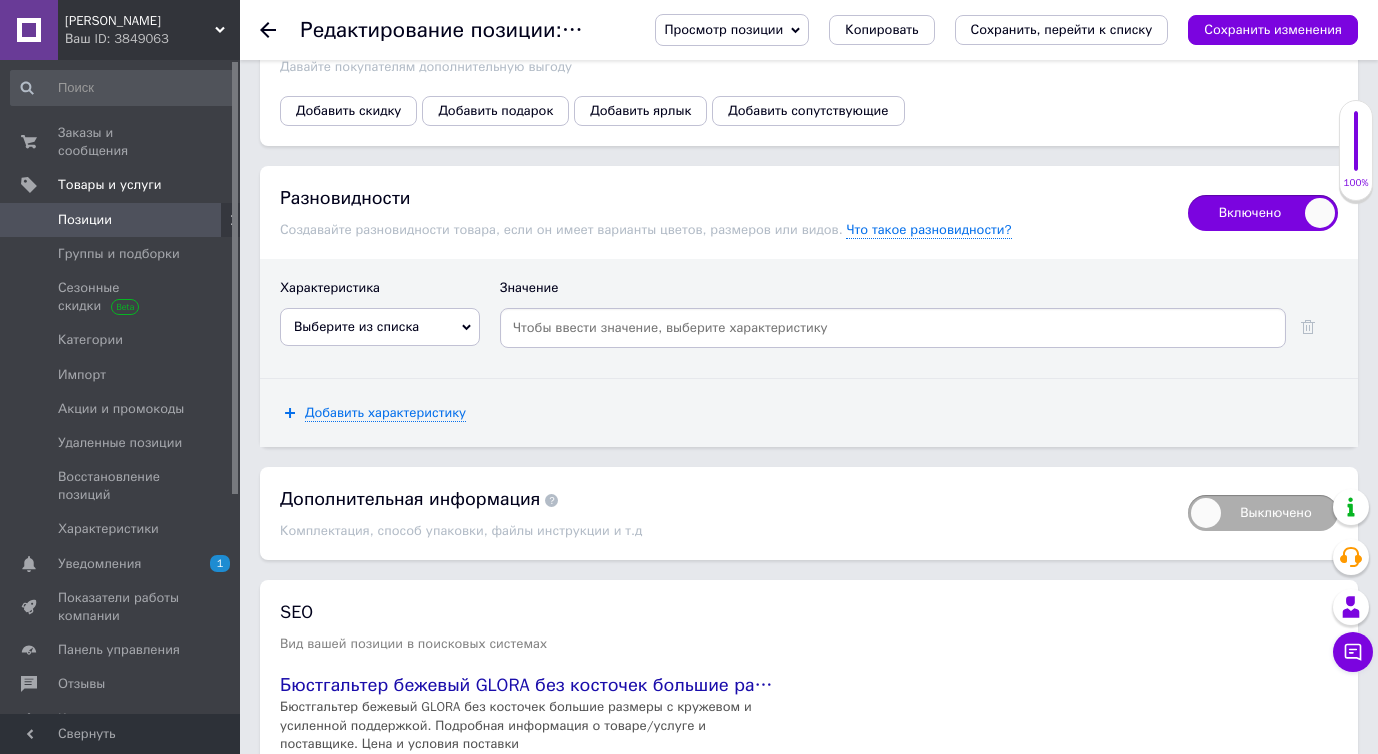 click at bounding box center (893, 328) 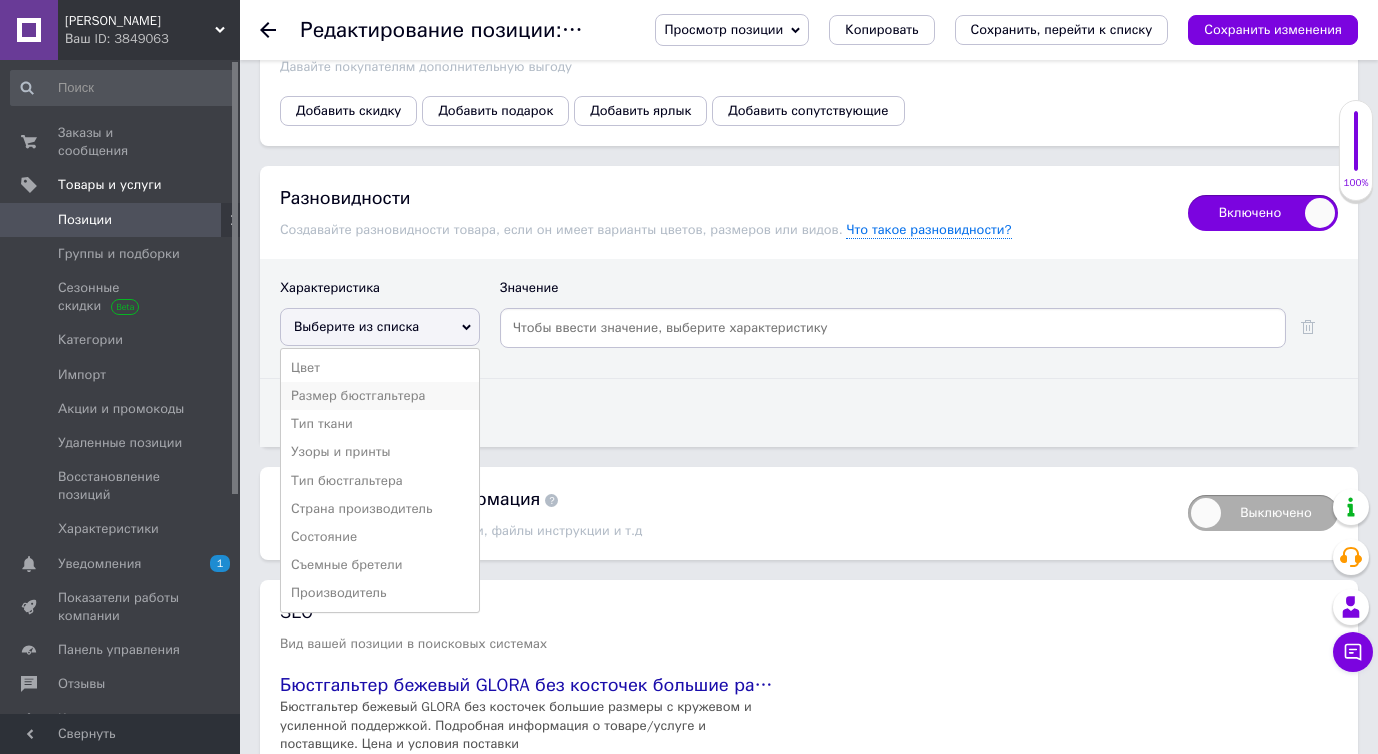 click on "Размер бюстгальтера" at bounding box center (380, 396) 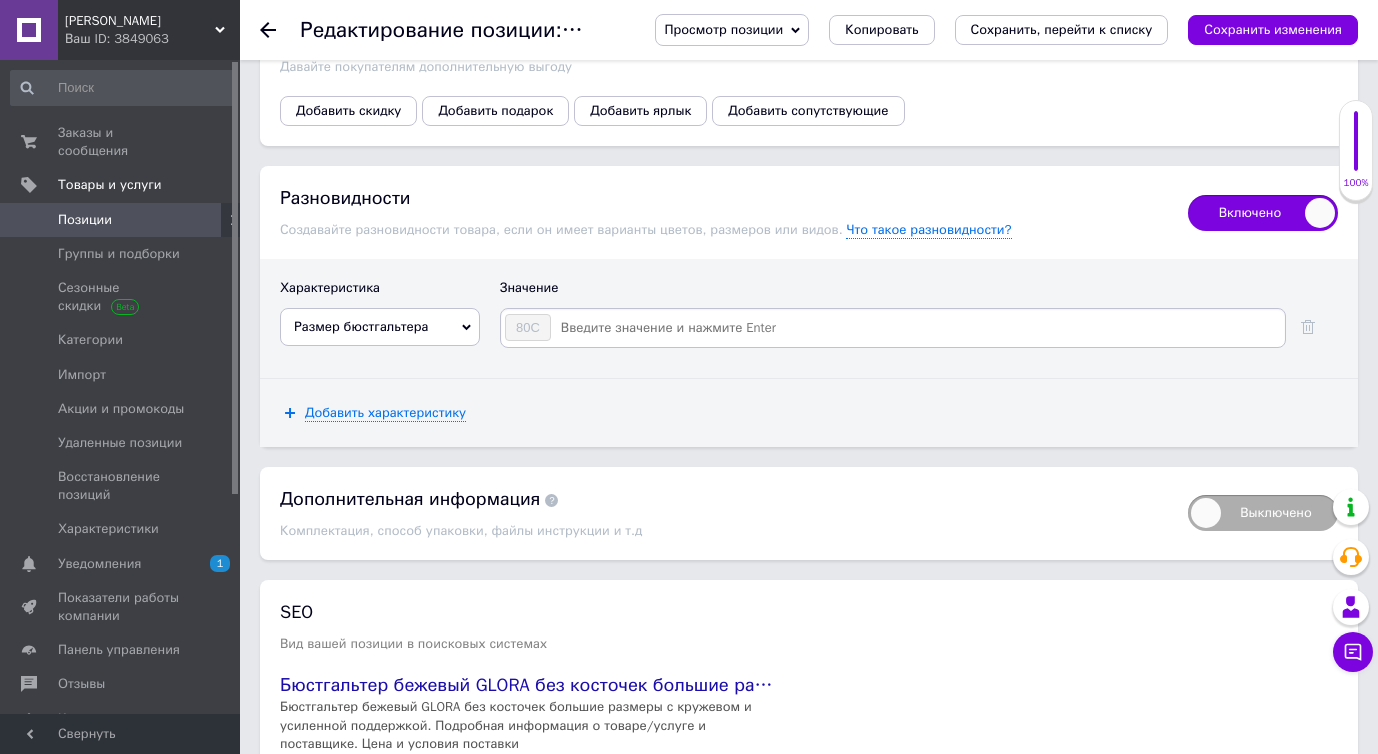 click at bounding box center [917, 328] 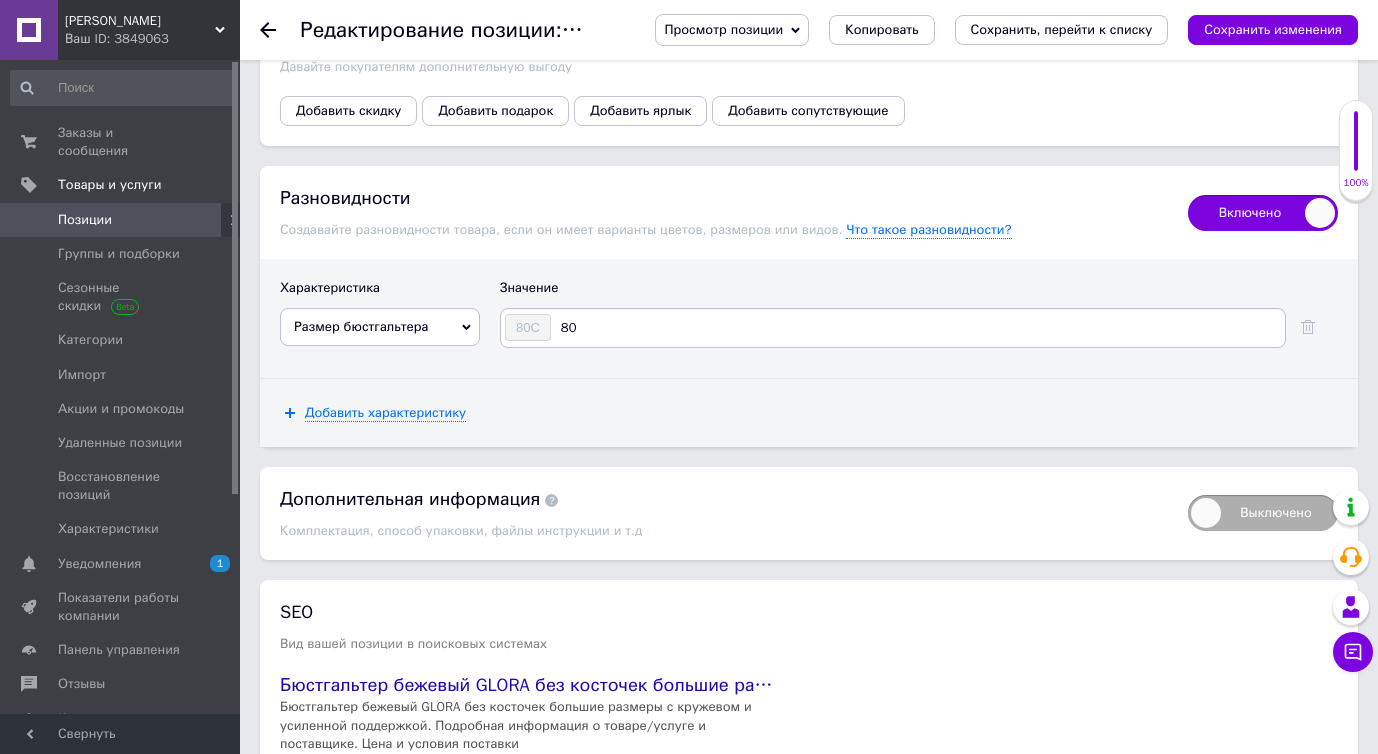 type on "80D" 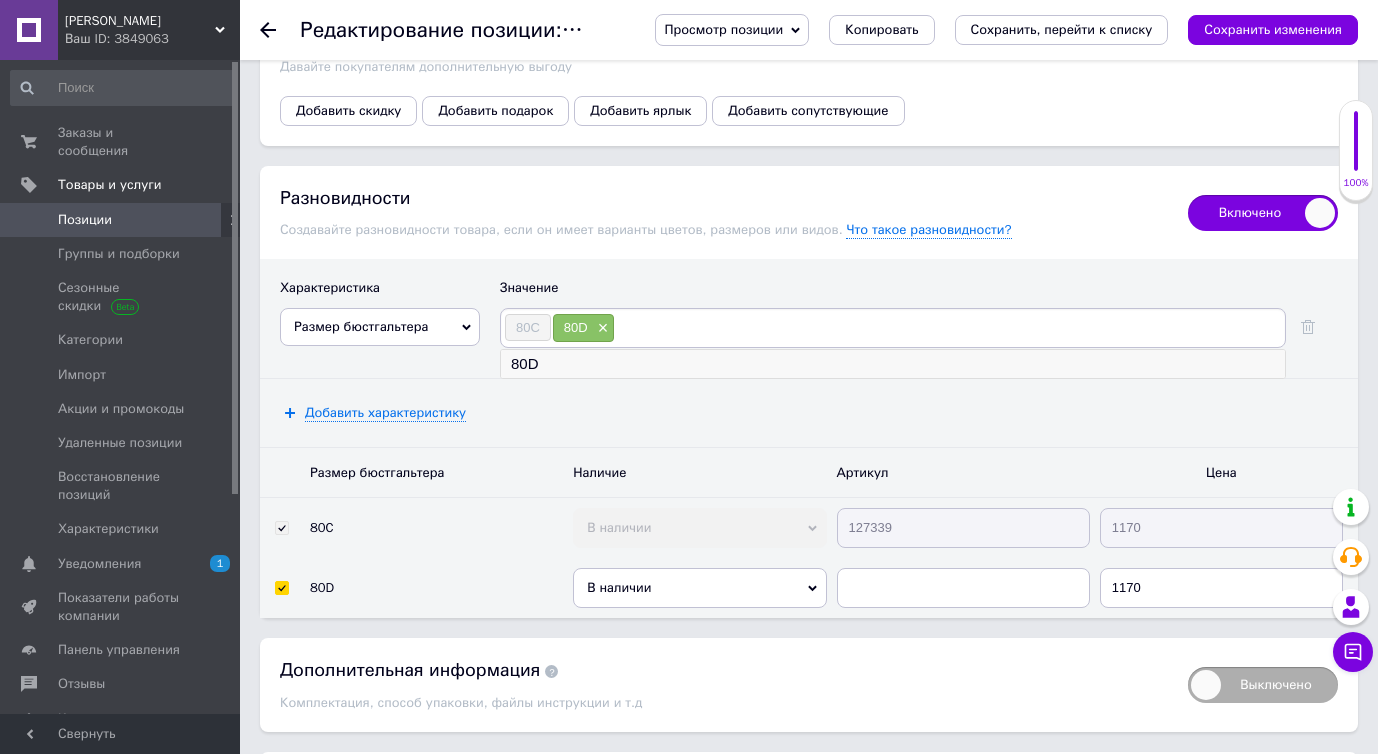 click on "80D" at bounding box center [893, 364] 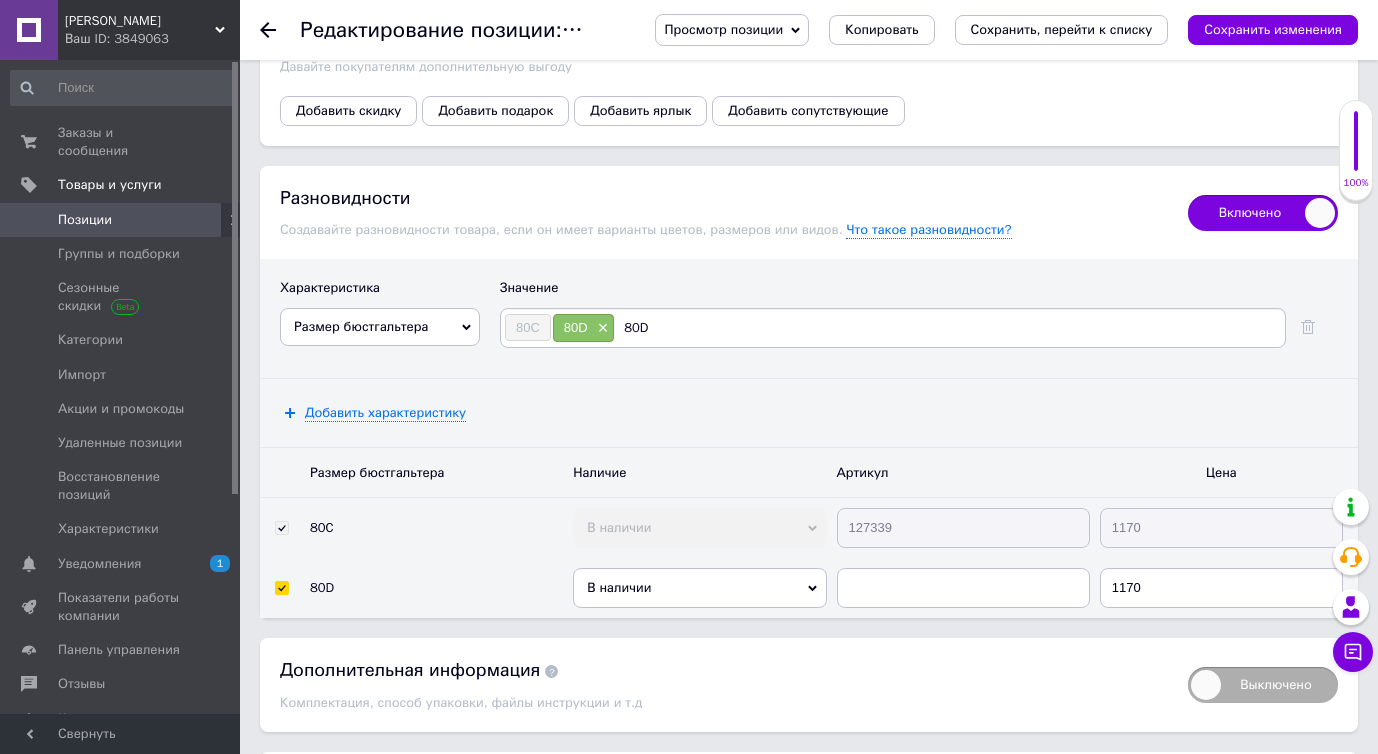 click on "80D" at bounding box center (948, 328) 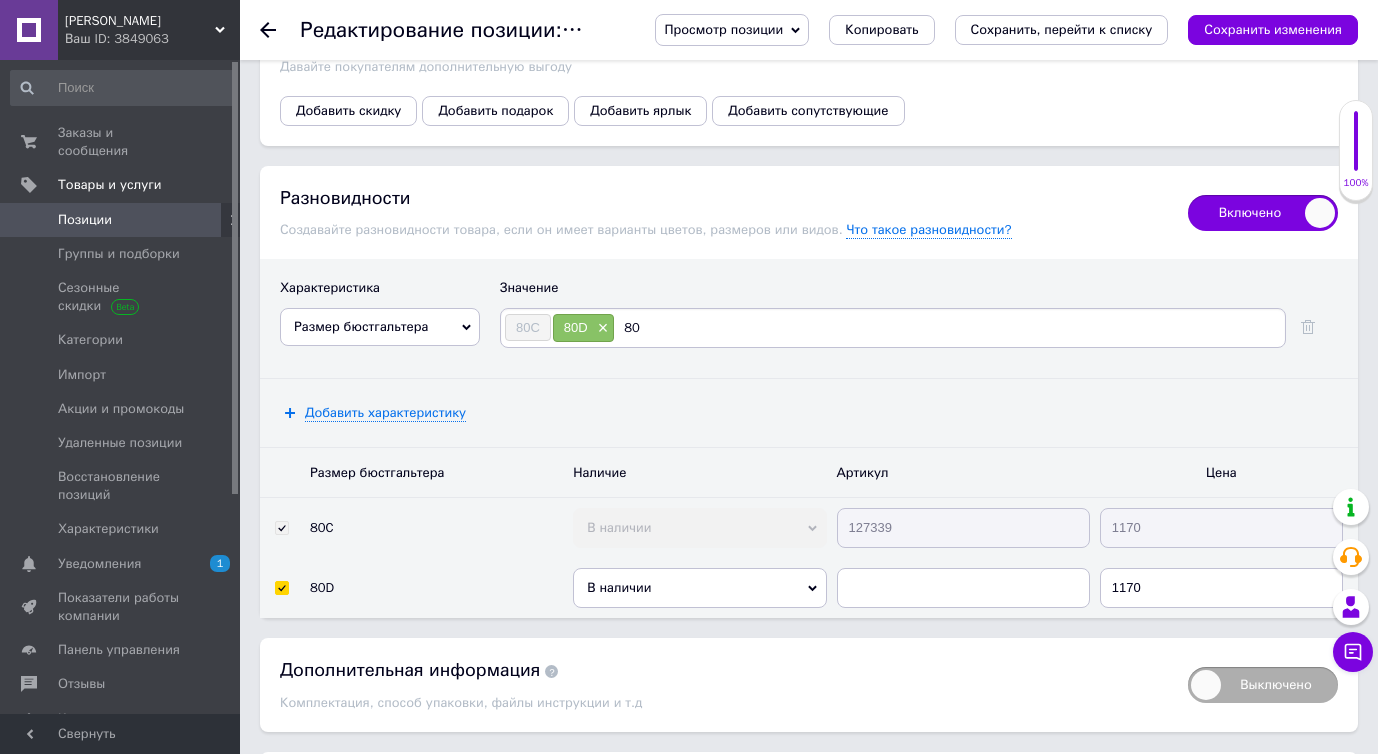 type on "80G" 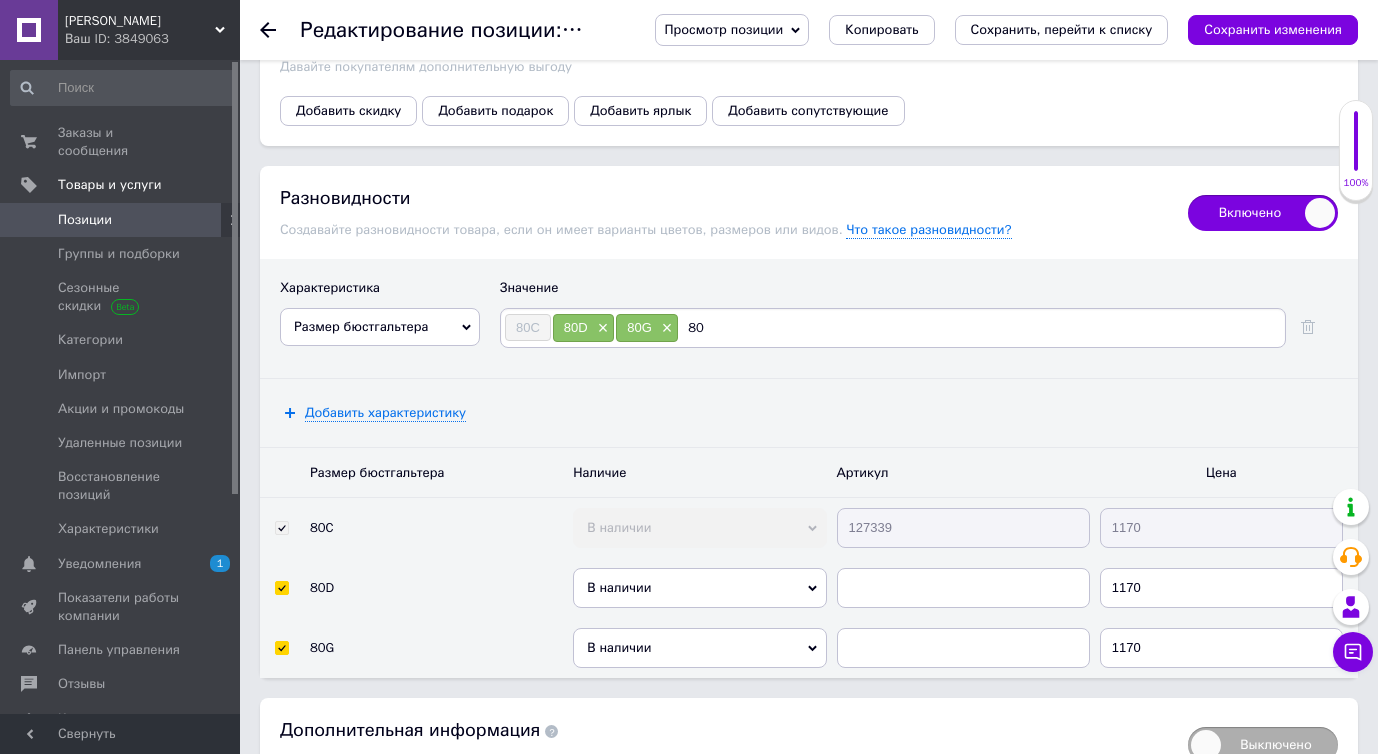 type on "8" 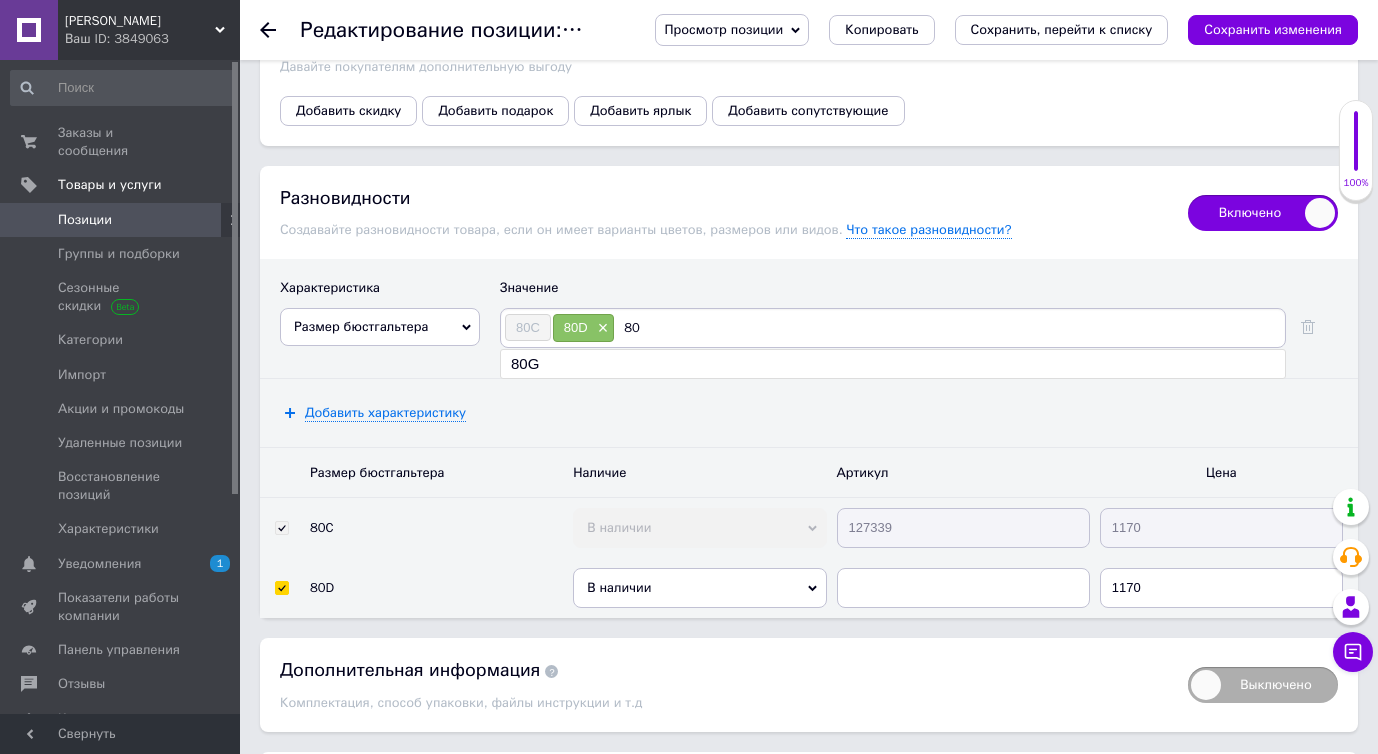 type on "80E" 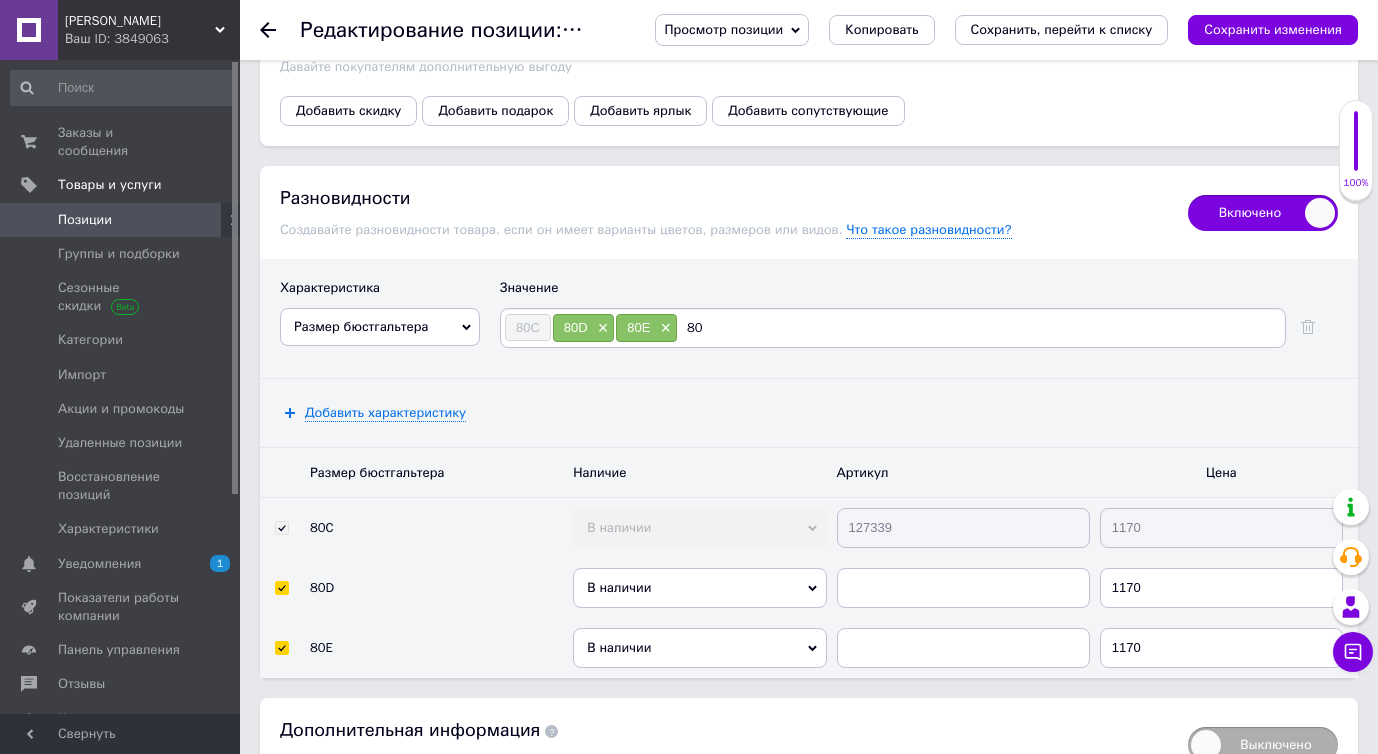 type on "80G" 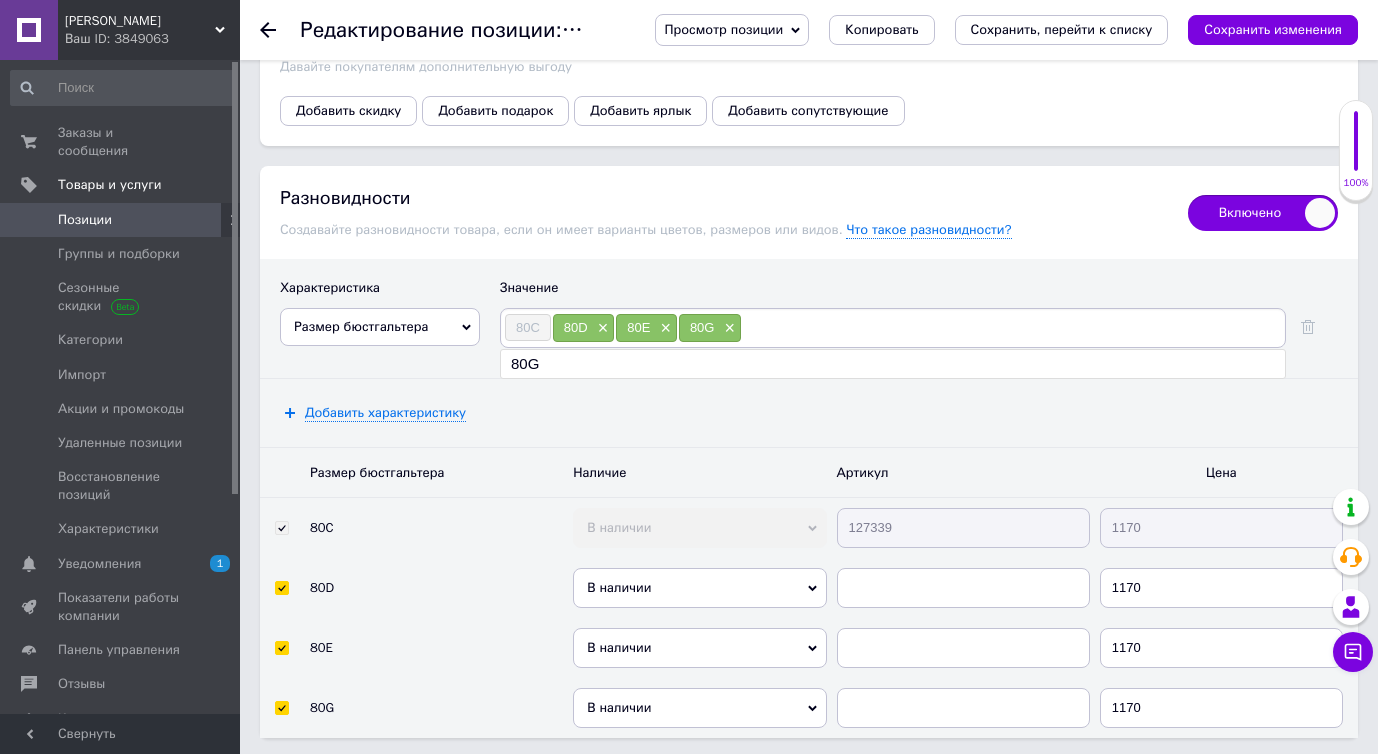 type on "k" 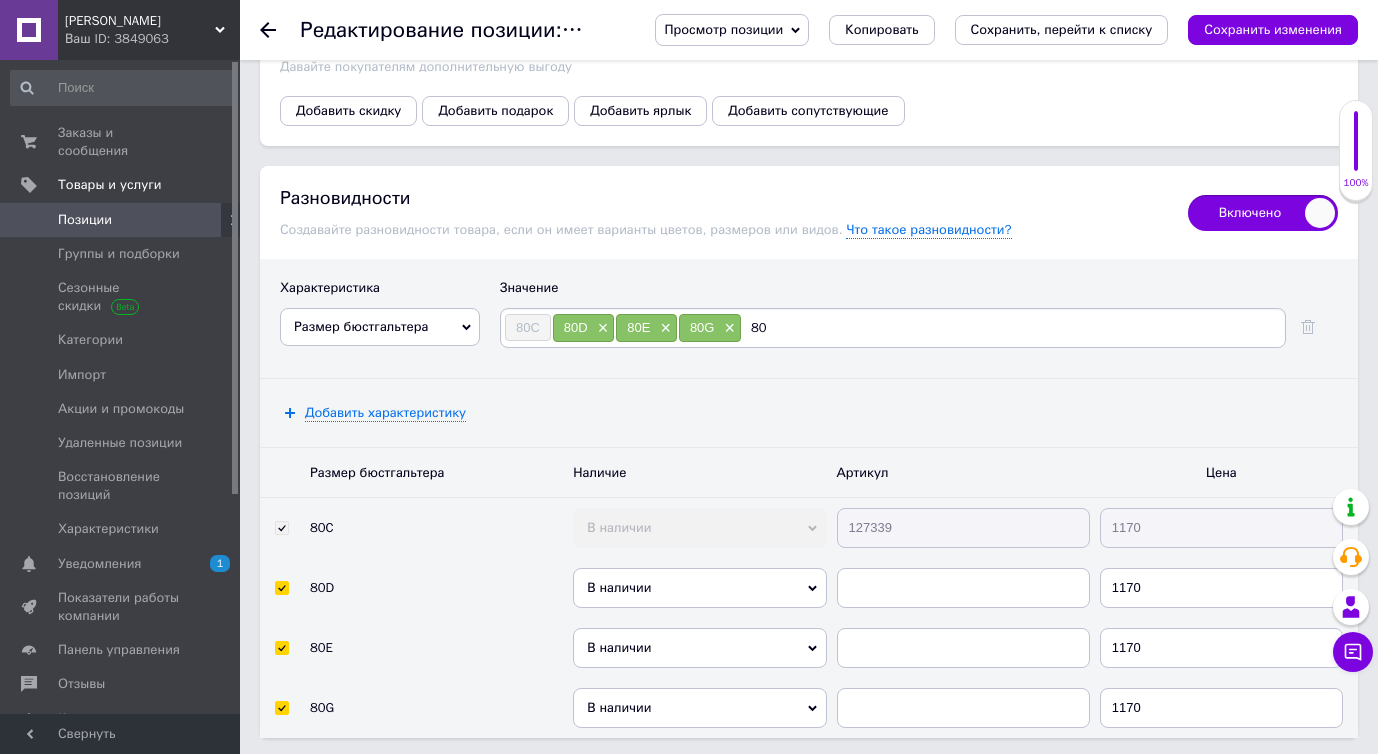 type on "80H" 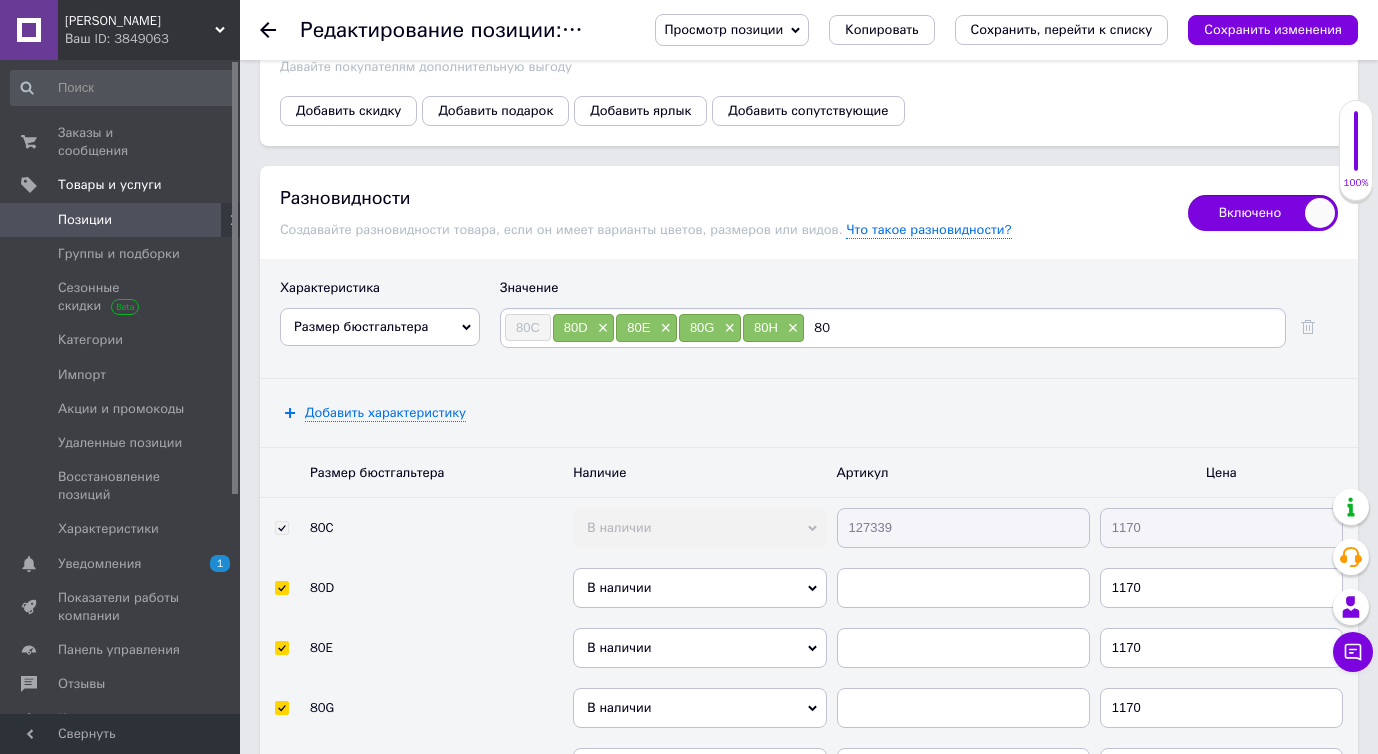type on "80I" 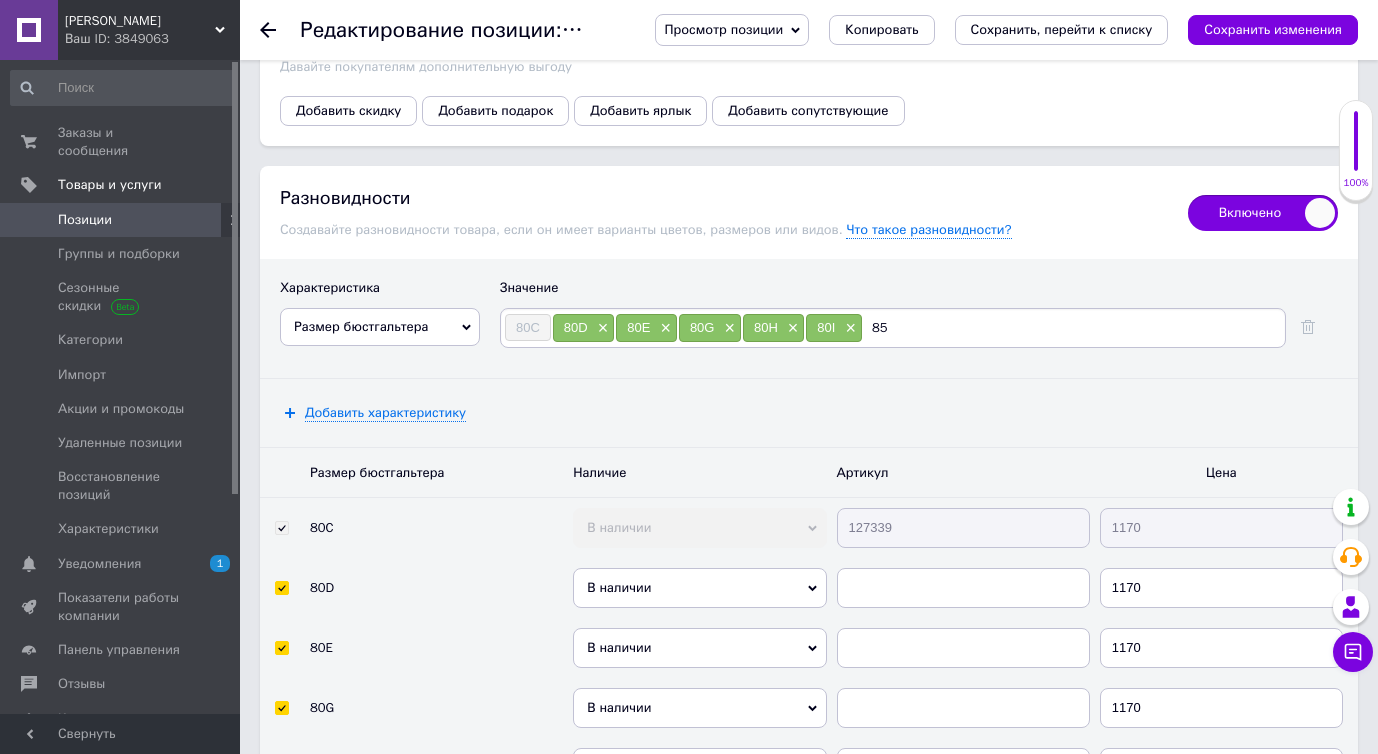 type on "85D" 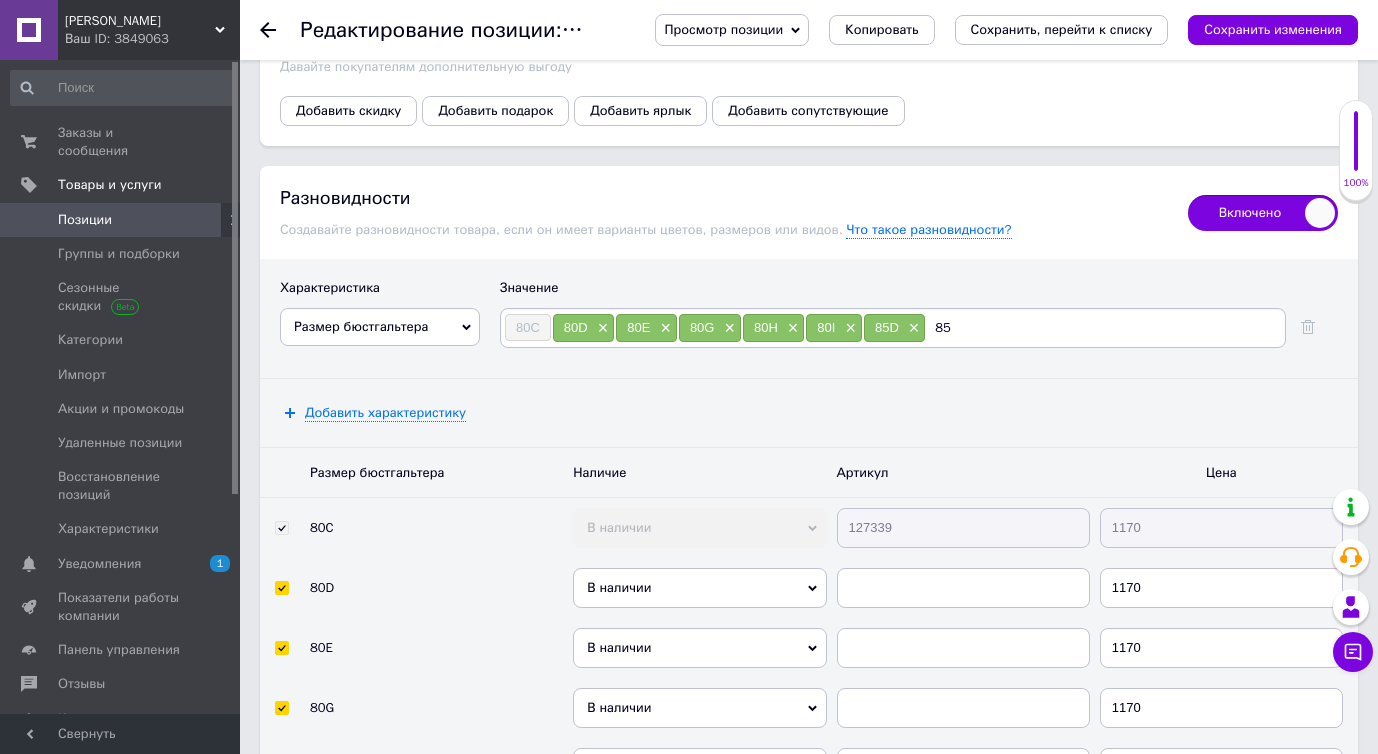 type on "85F" 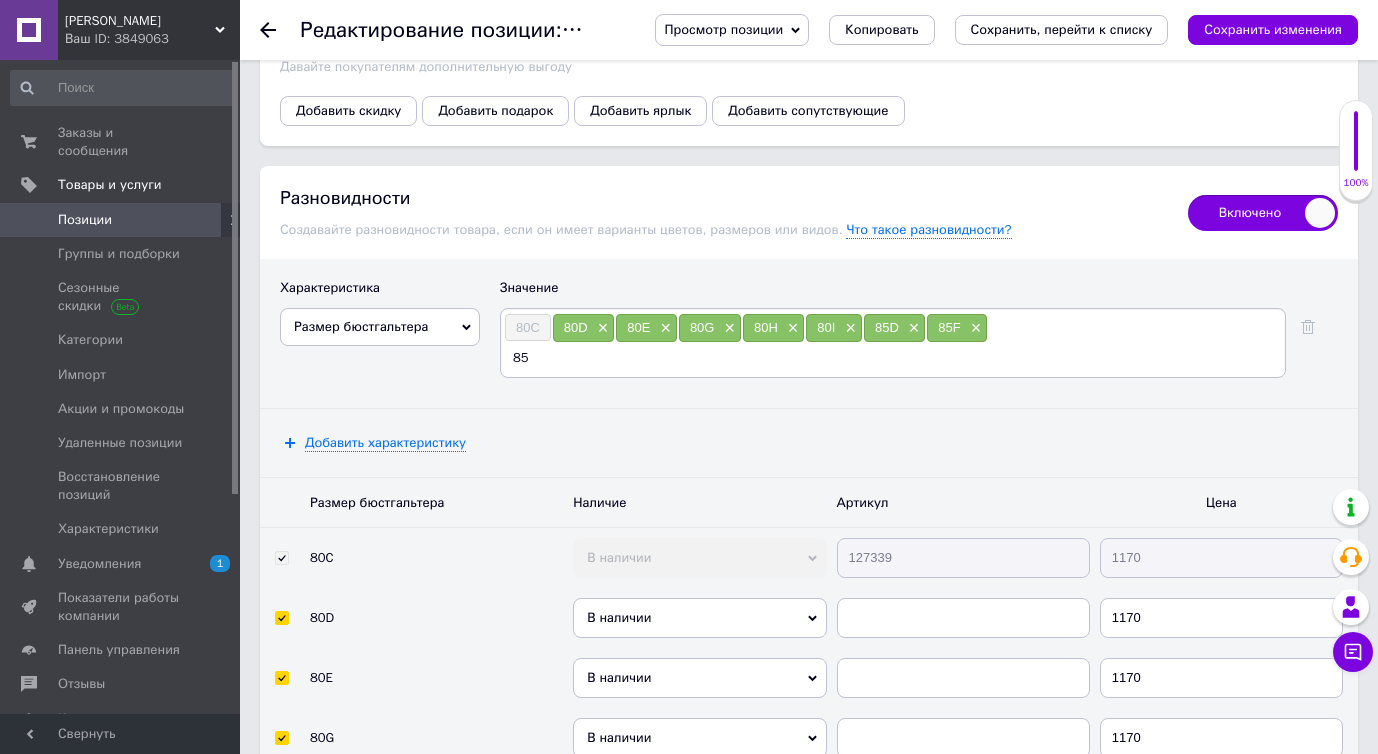 type on "85G" 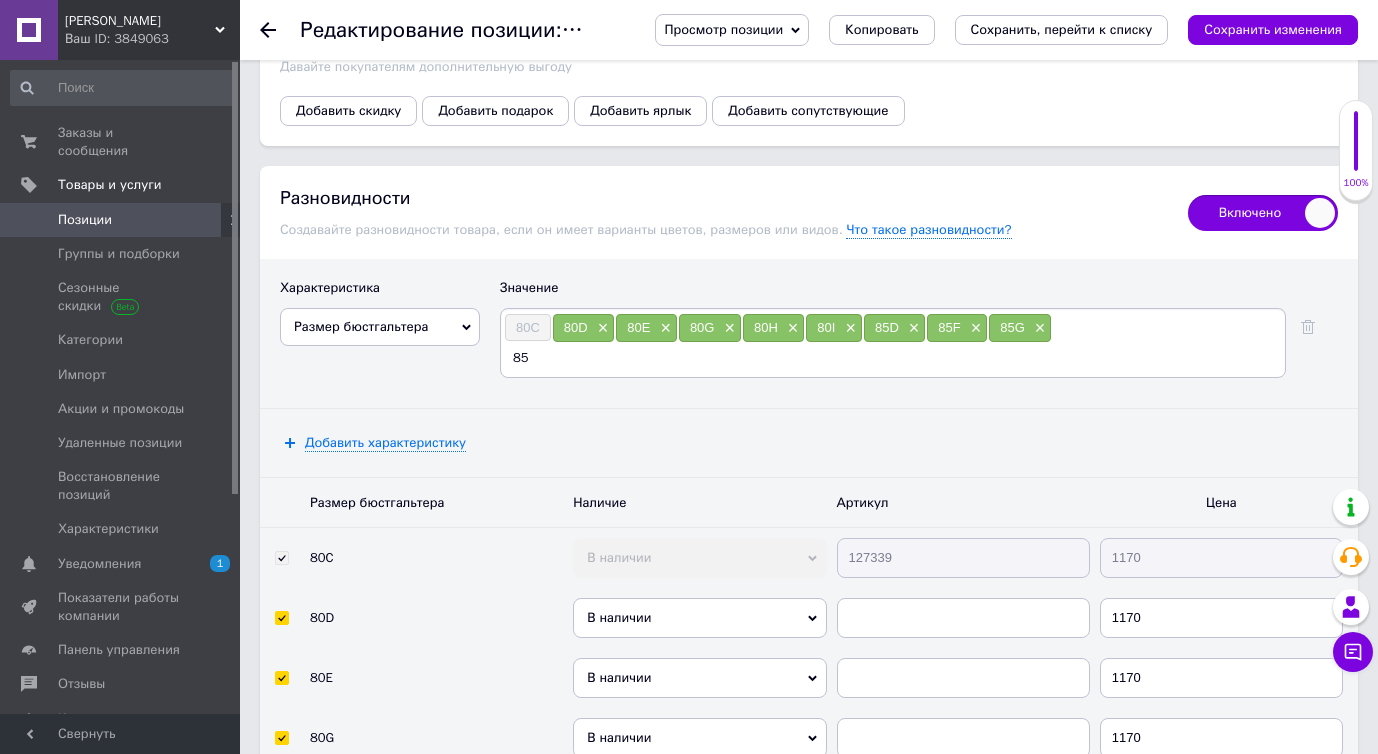 type on "85I" 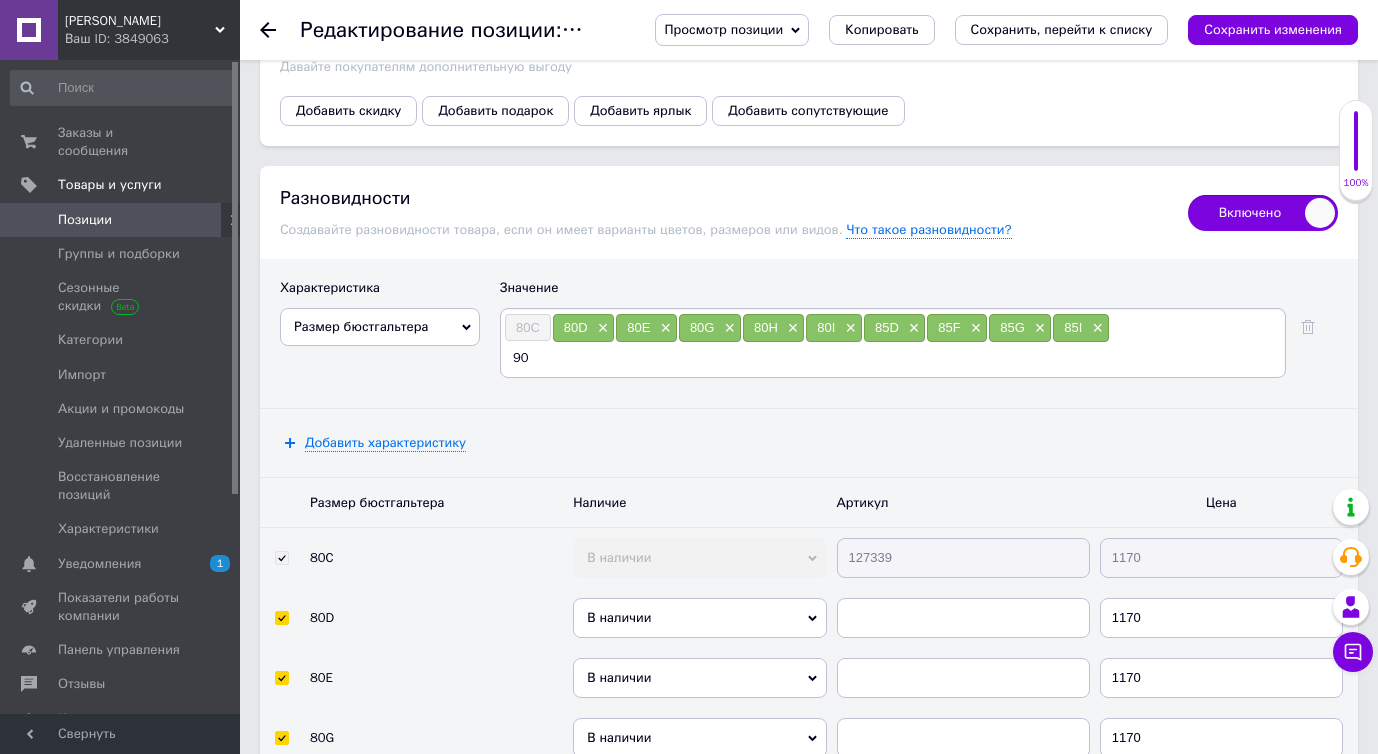type on "90G" 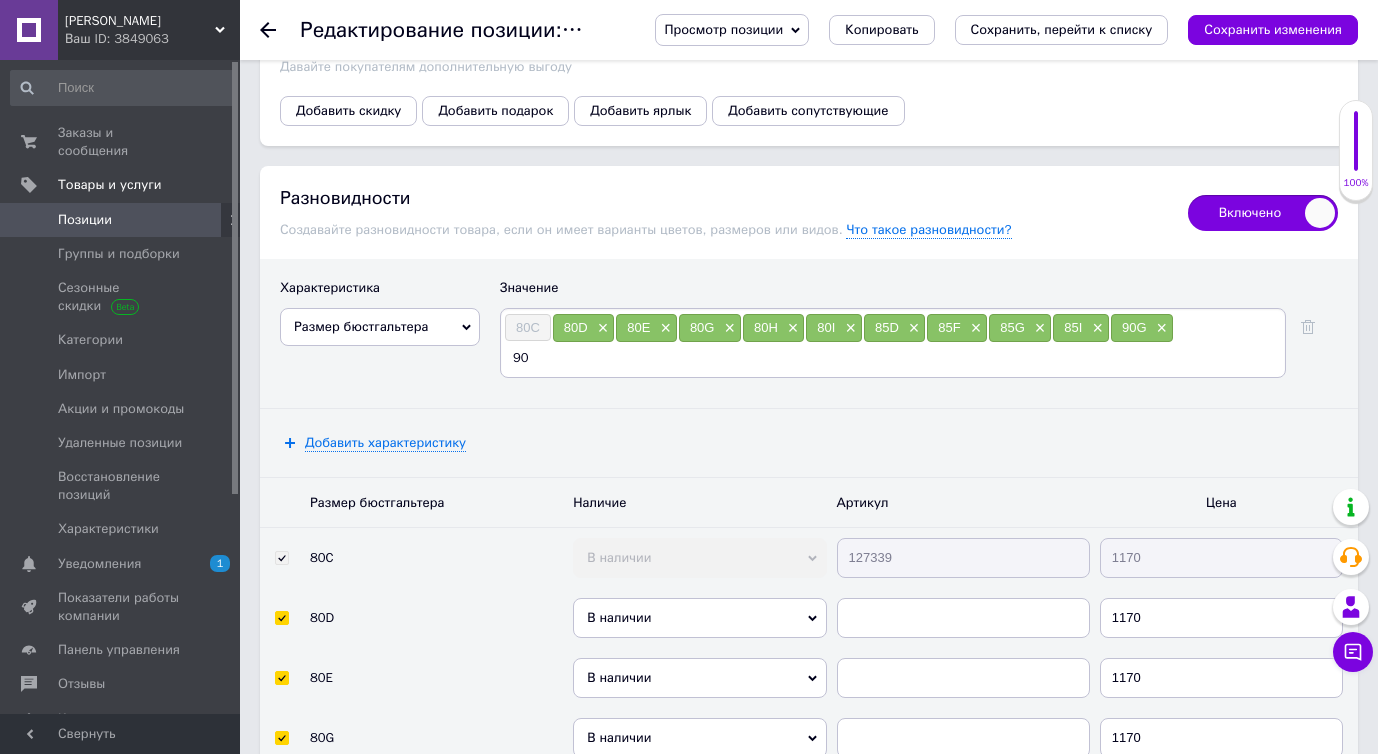 type on "90H" 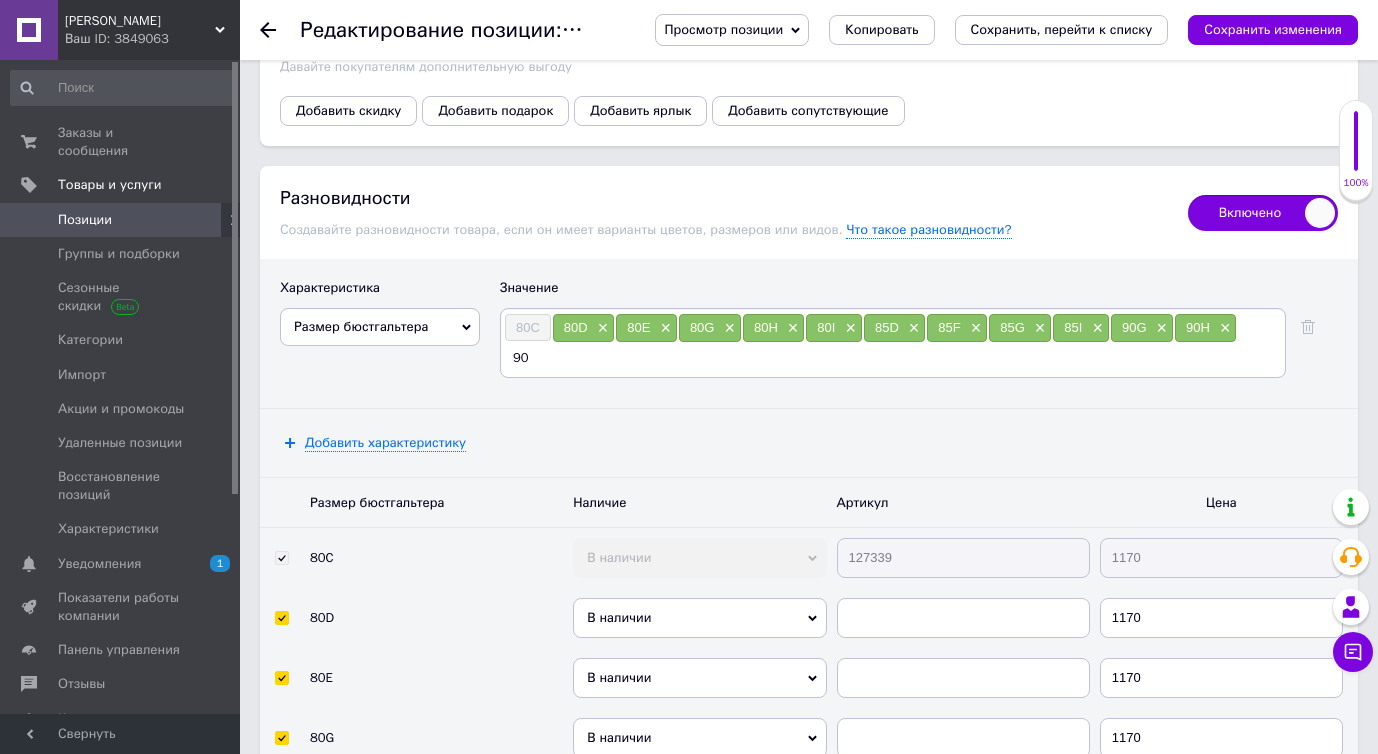 type on "90I" 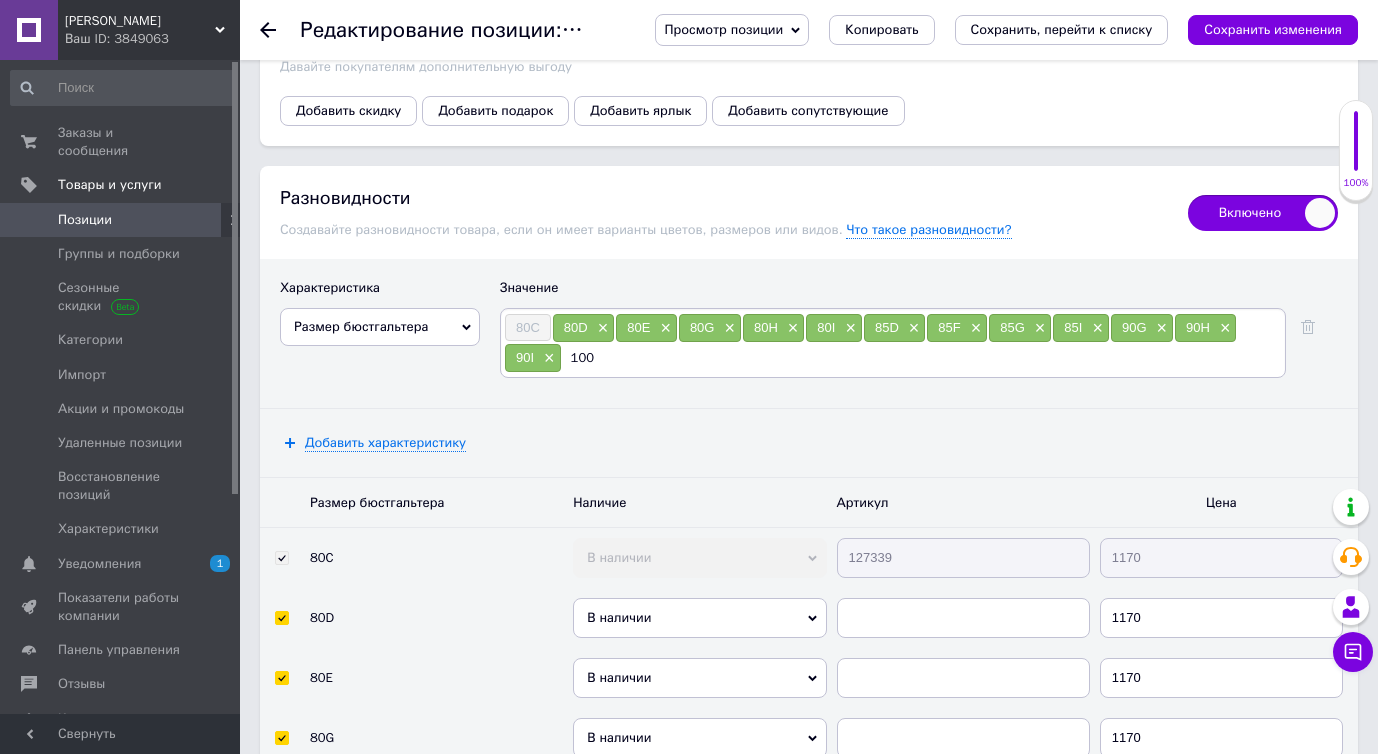 type on "100C" 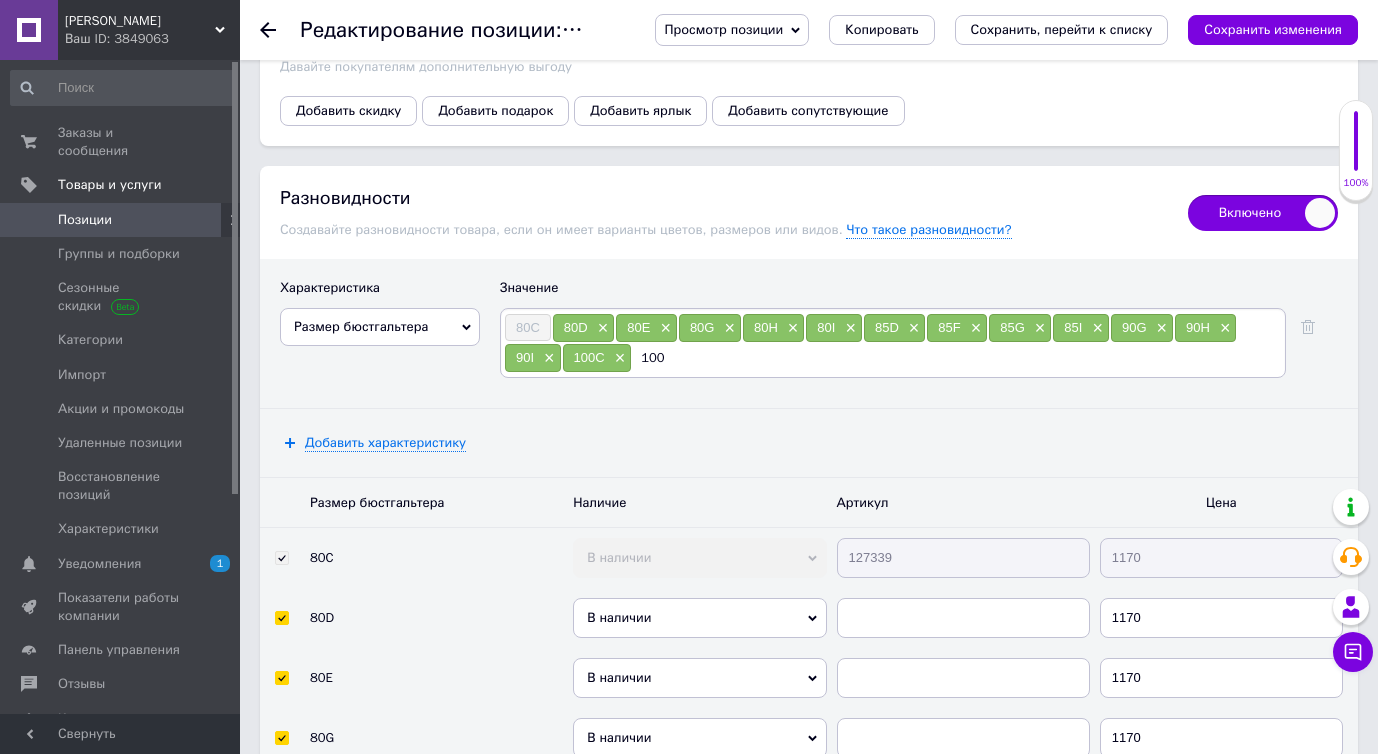 type on "100E" 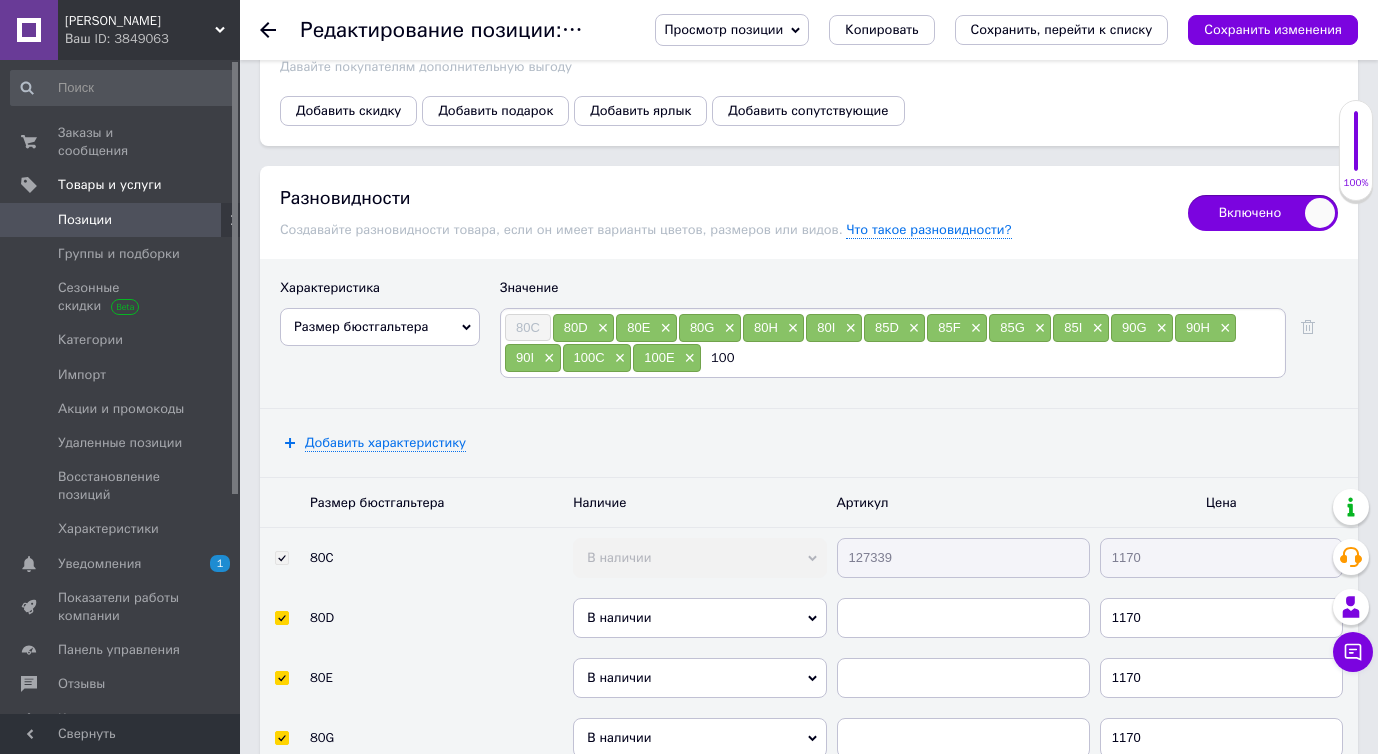 type on "100I" 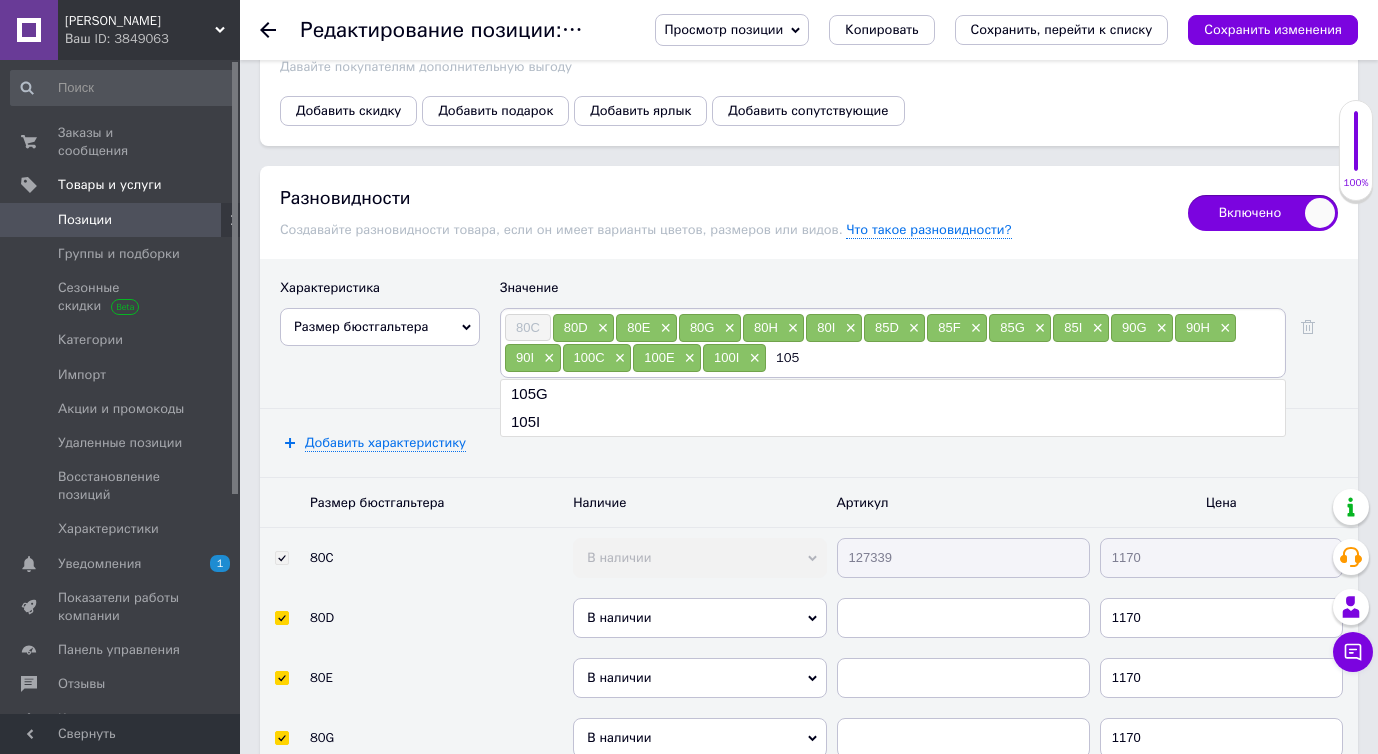 type on "105I" 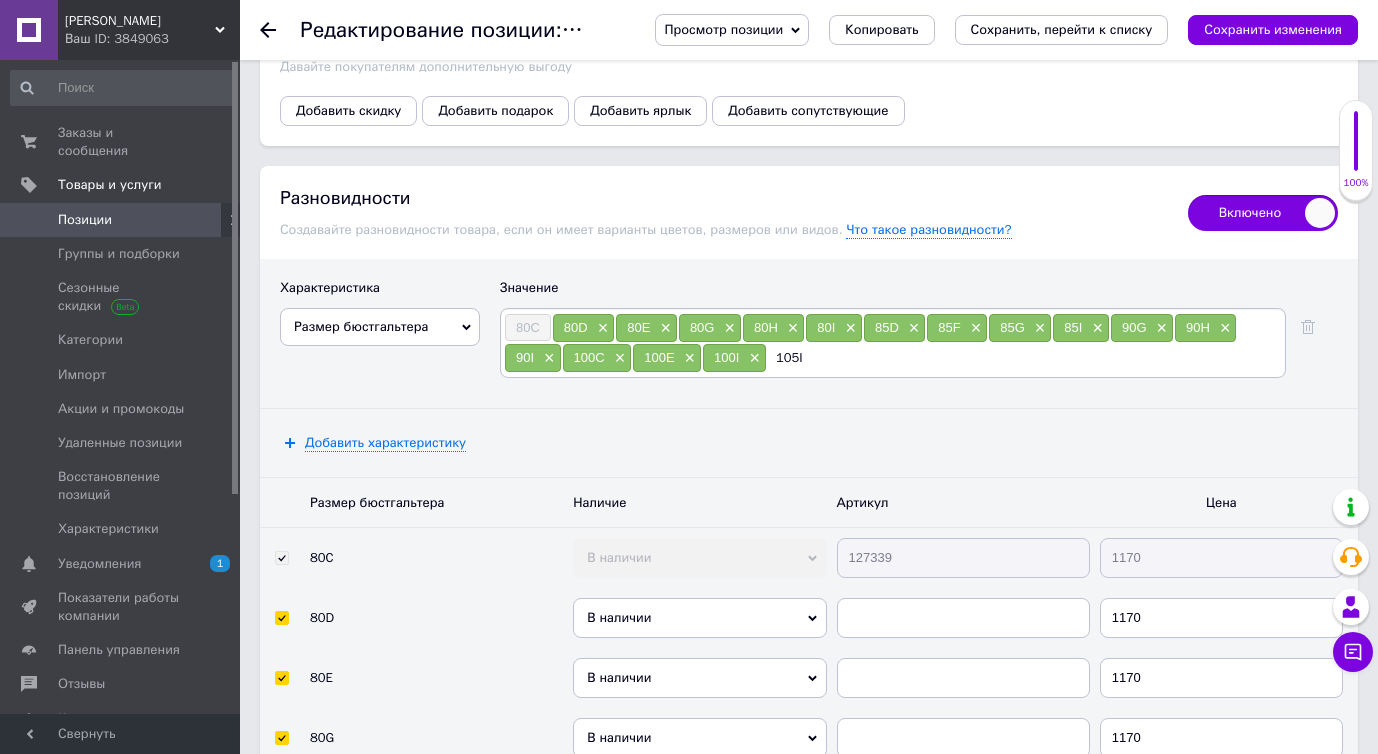 type 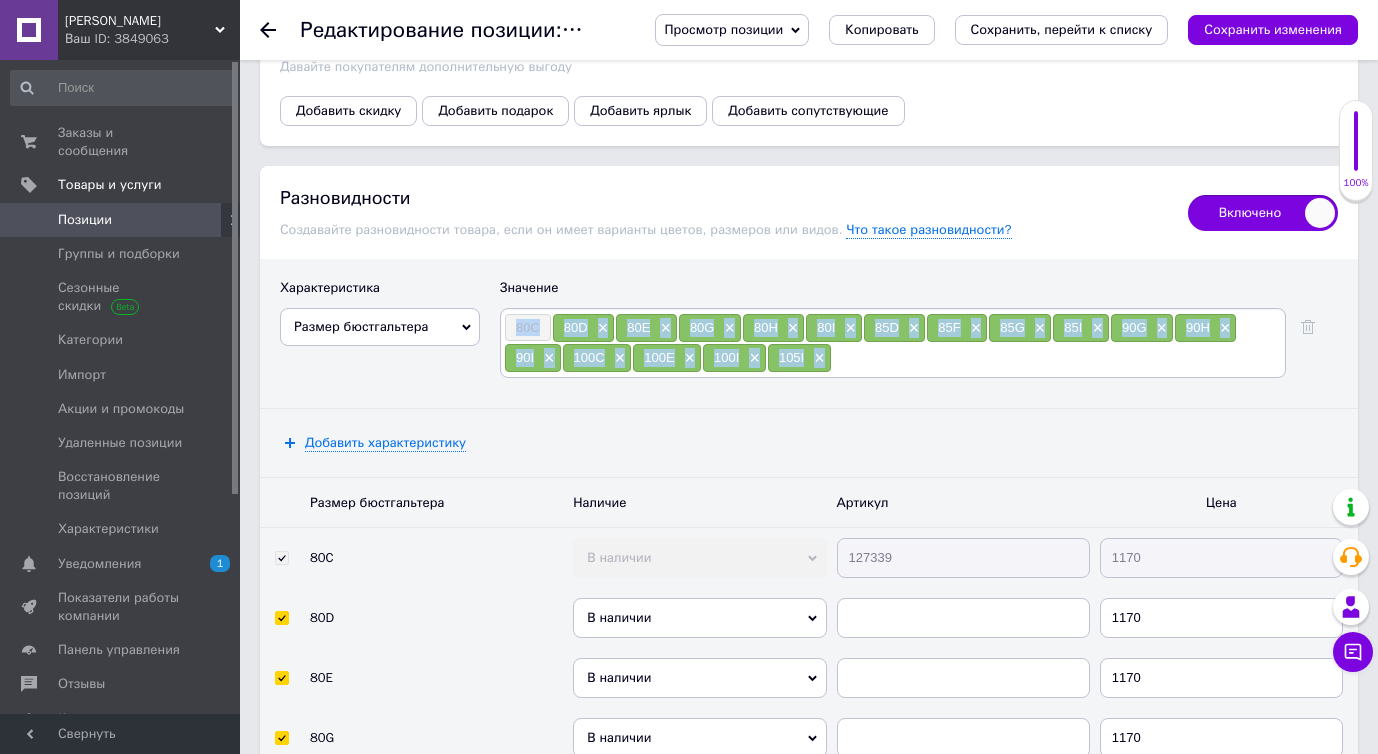 drag, startPoint x: 489, startPoint y: 297, endPoint x: 829, endPoint y: 336, distance: 342.22946 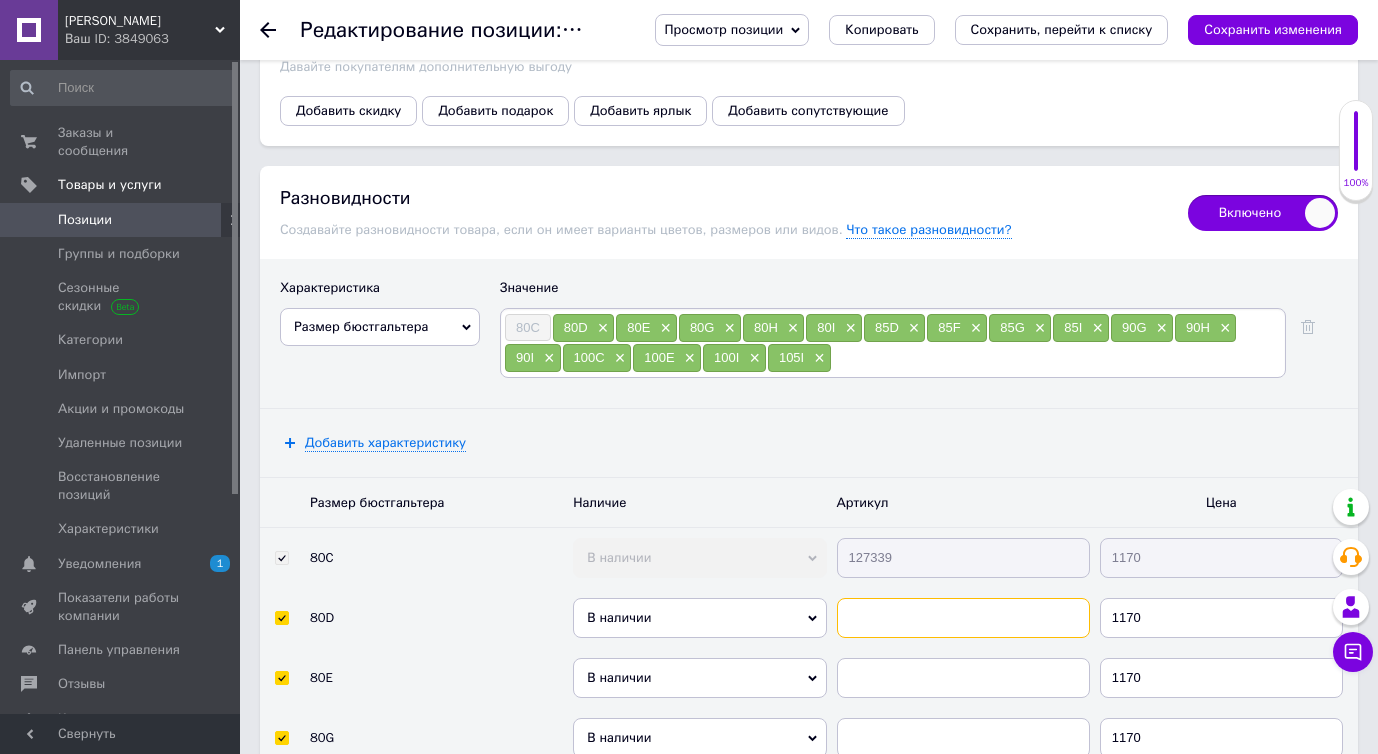 paste on "127339" 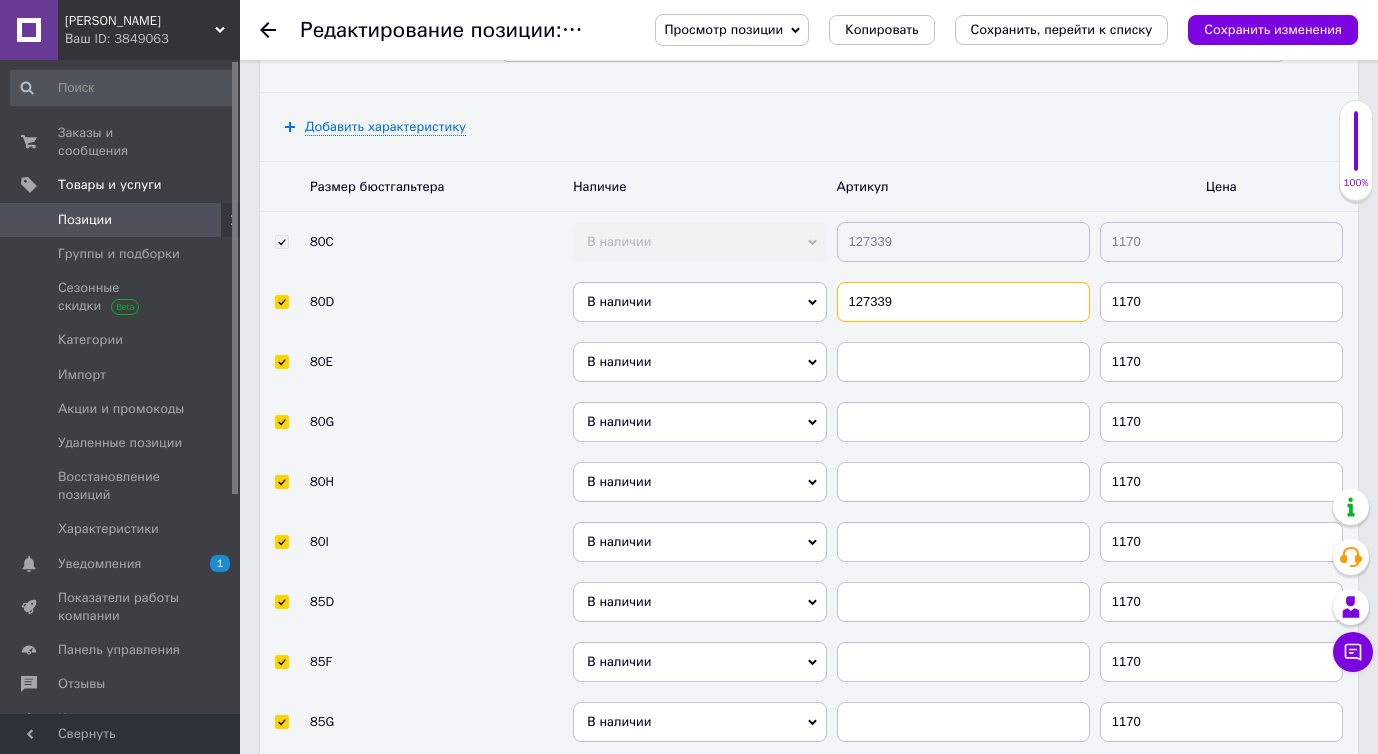 scroll, scrollTop: 3287, scrollLeft: 0, axis: vertical 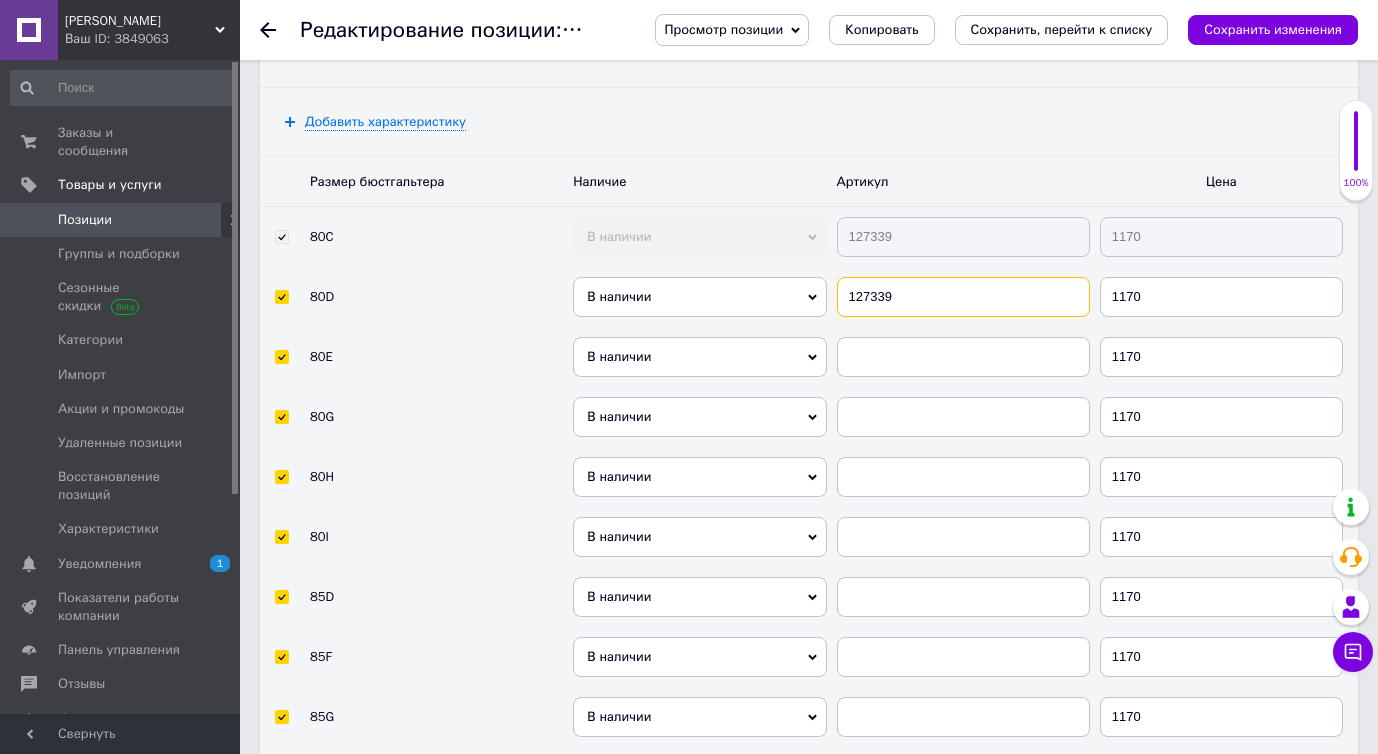 type on "127339" 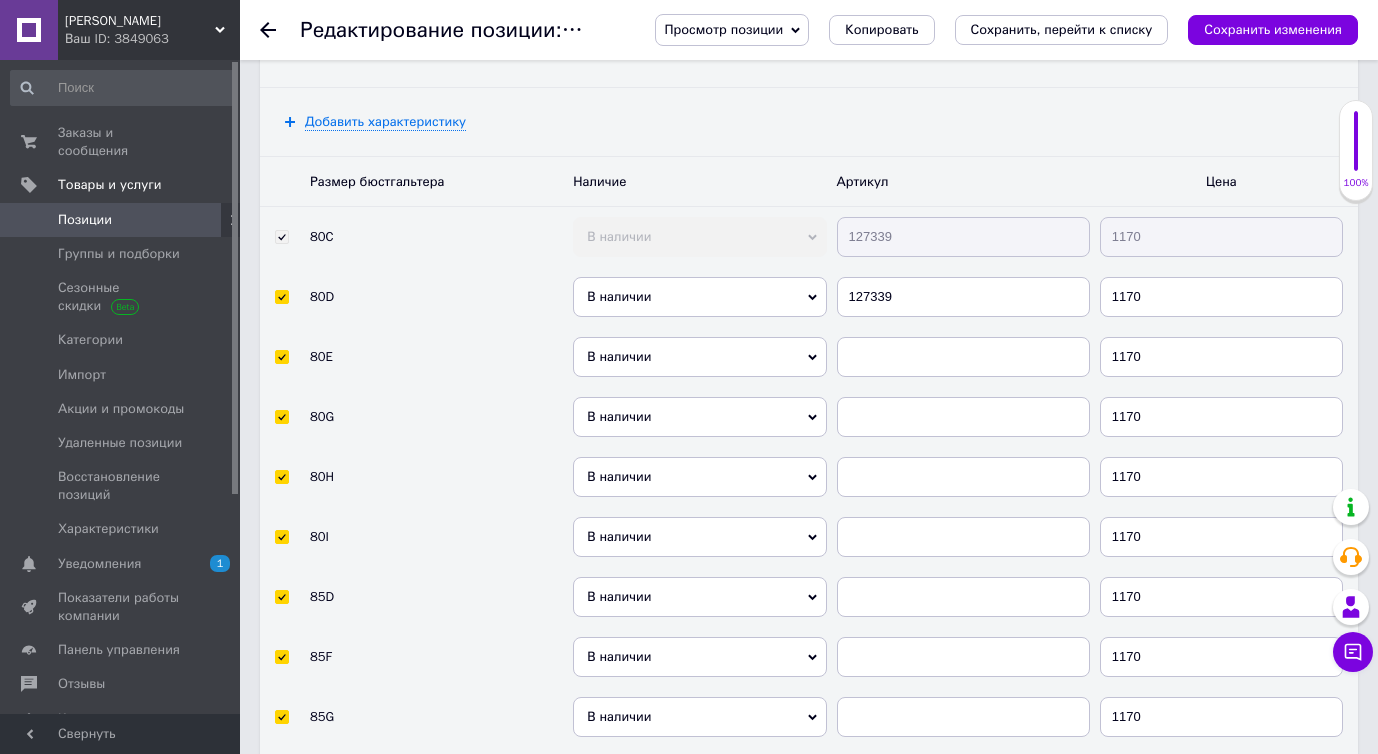 click at bounding box center (963, 357) 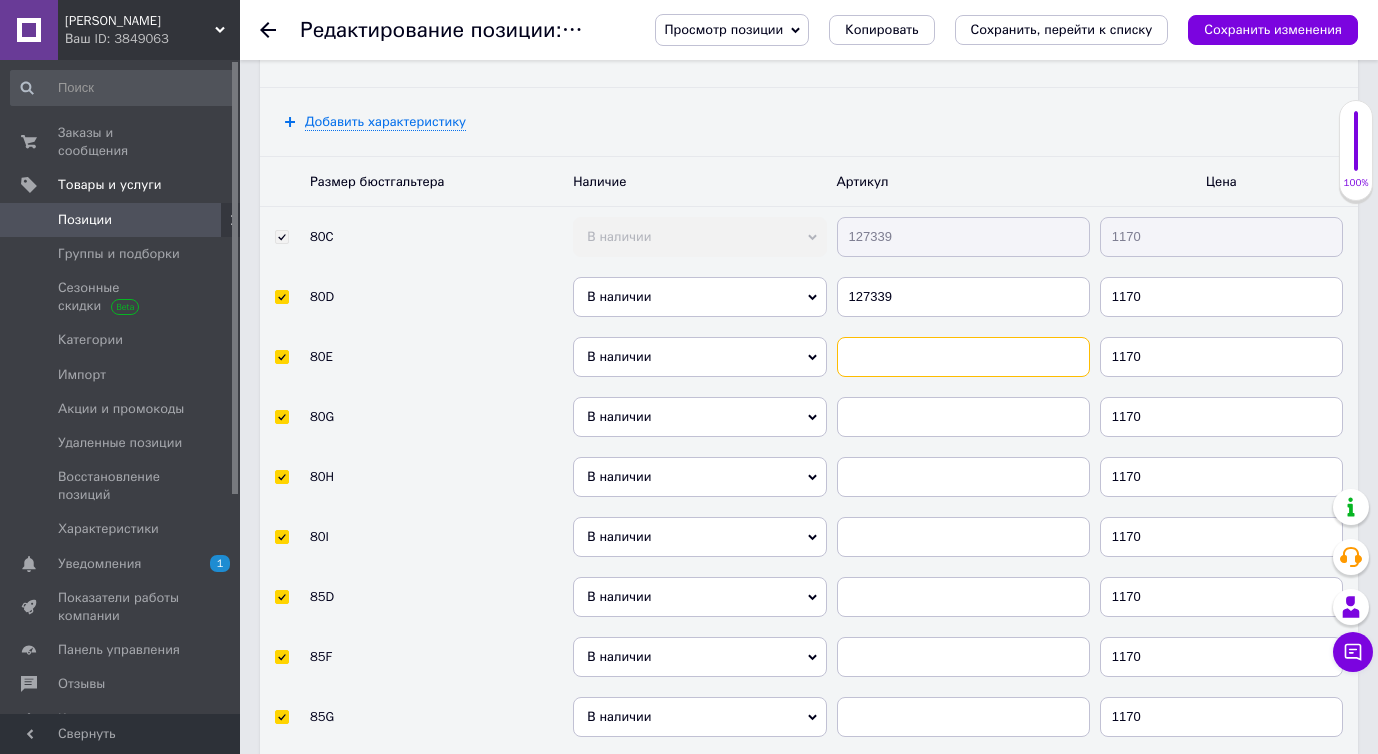 paste on "127339" 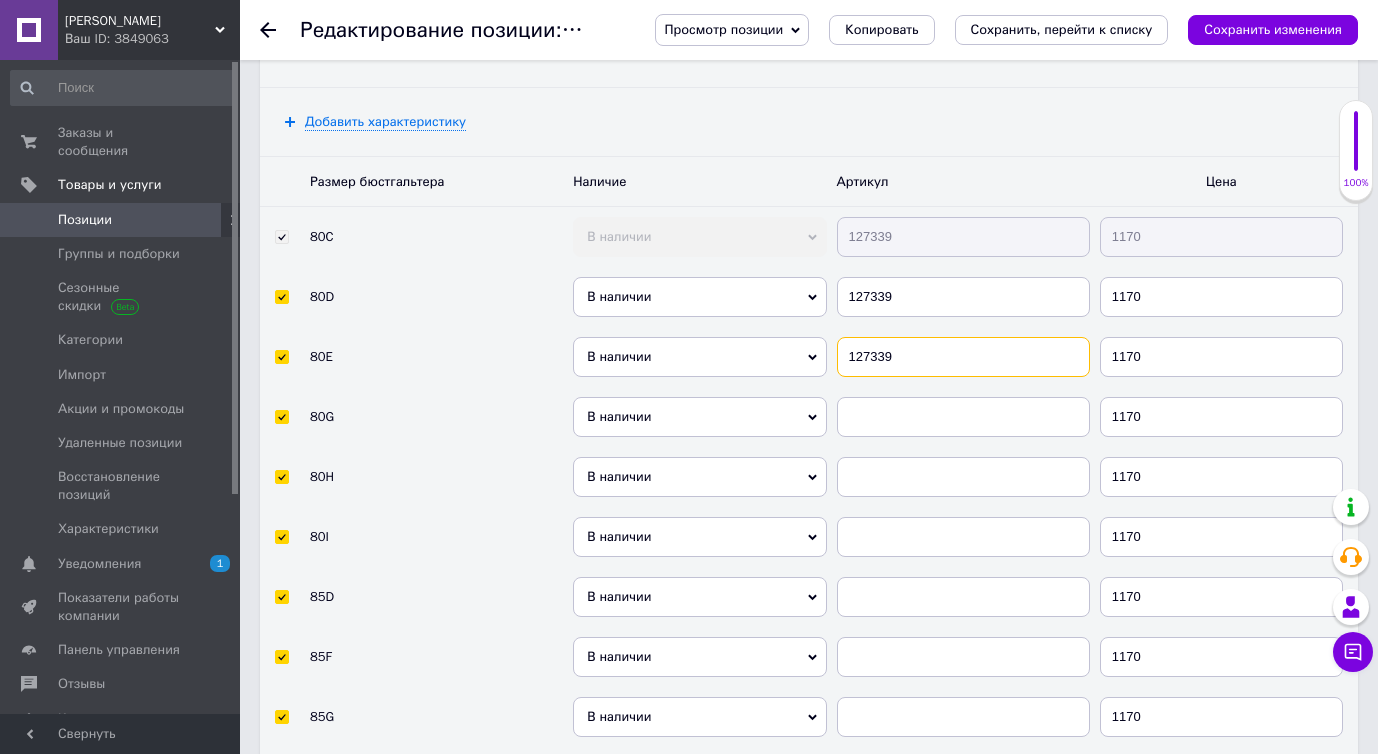 type on "127339" 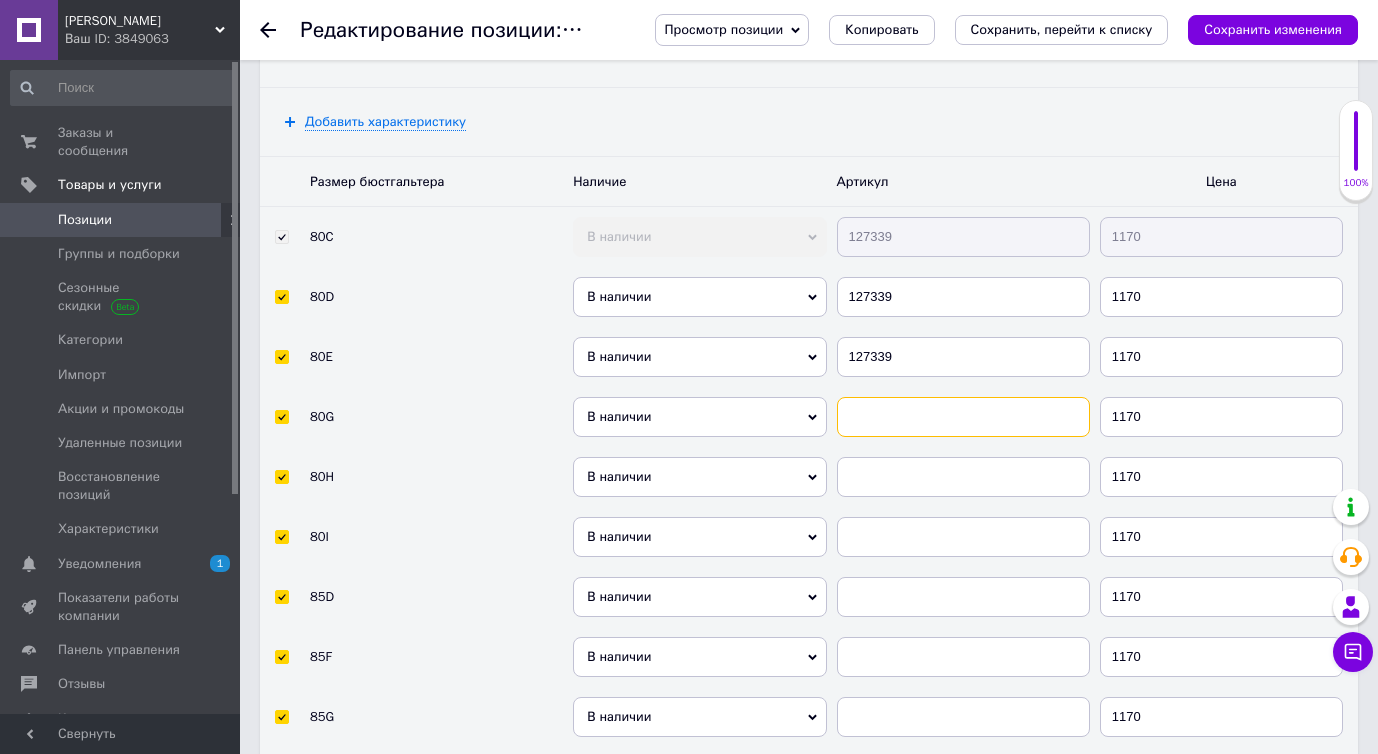 paste on "127339" 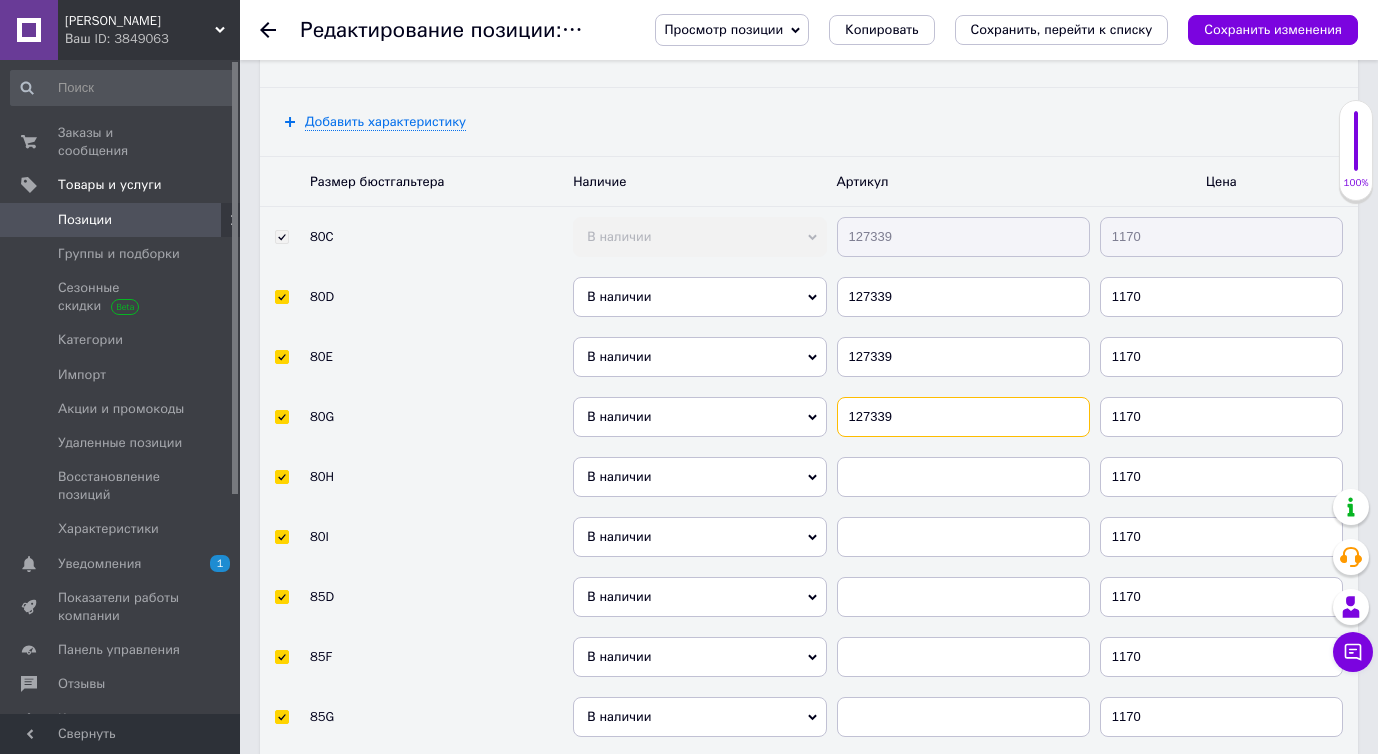 click on "127339" at bounding box center (963, 417) 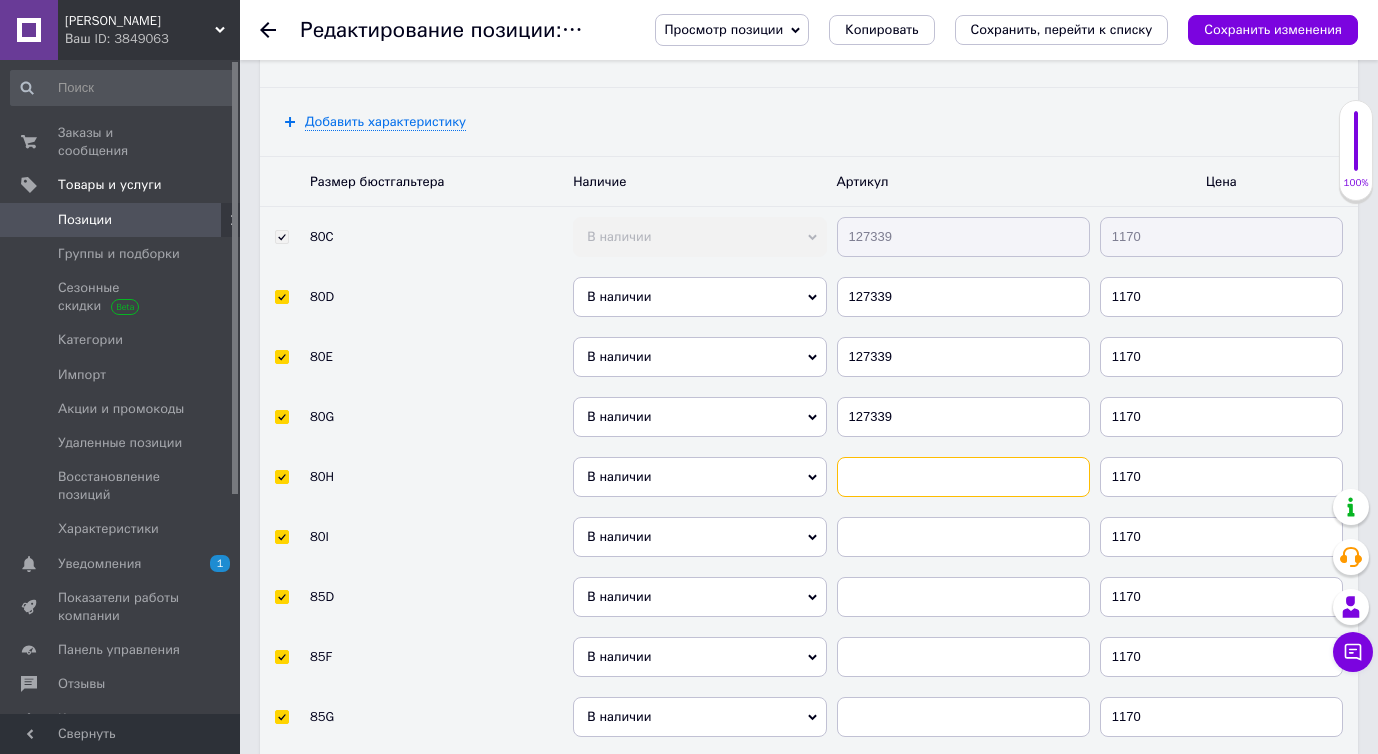 click at bounding box center [963, 477] 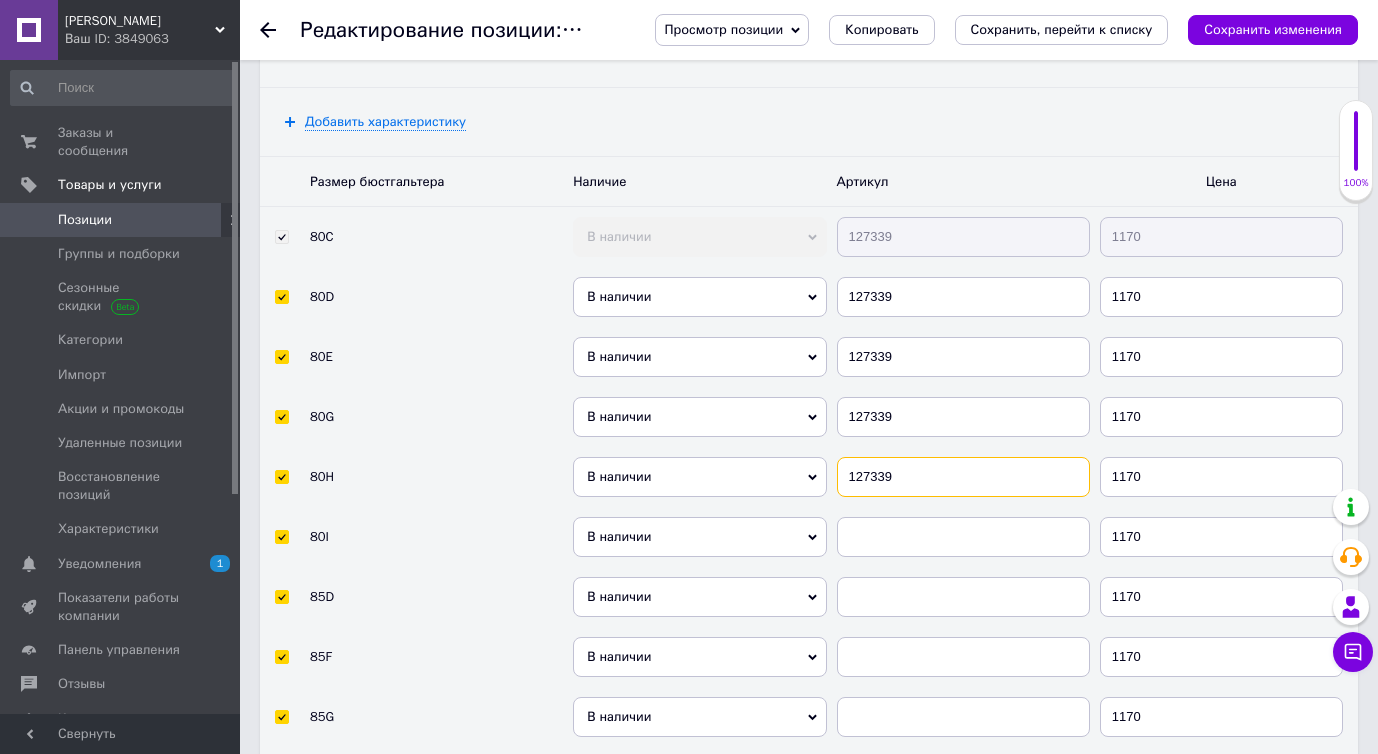 type on "127339" 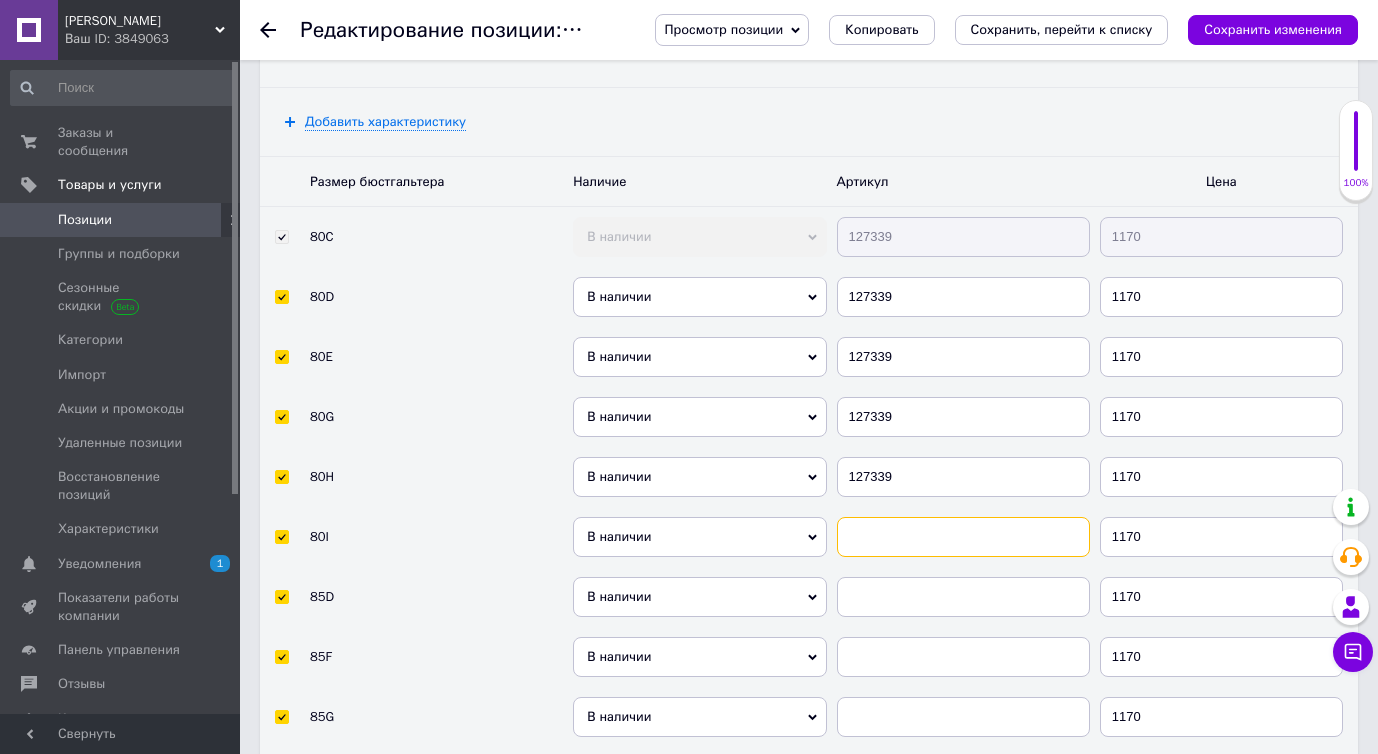 click at bounding box center (963, 537) 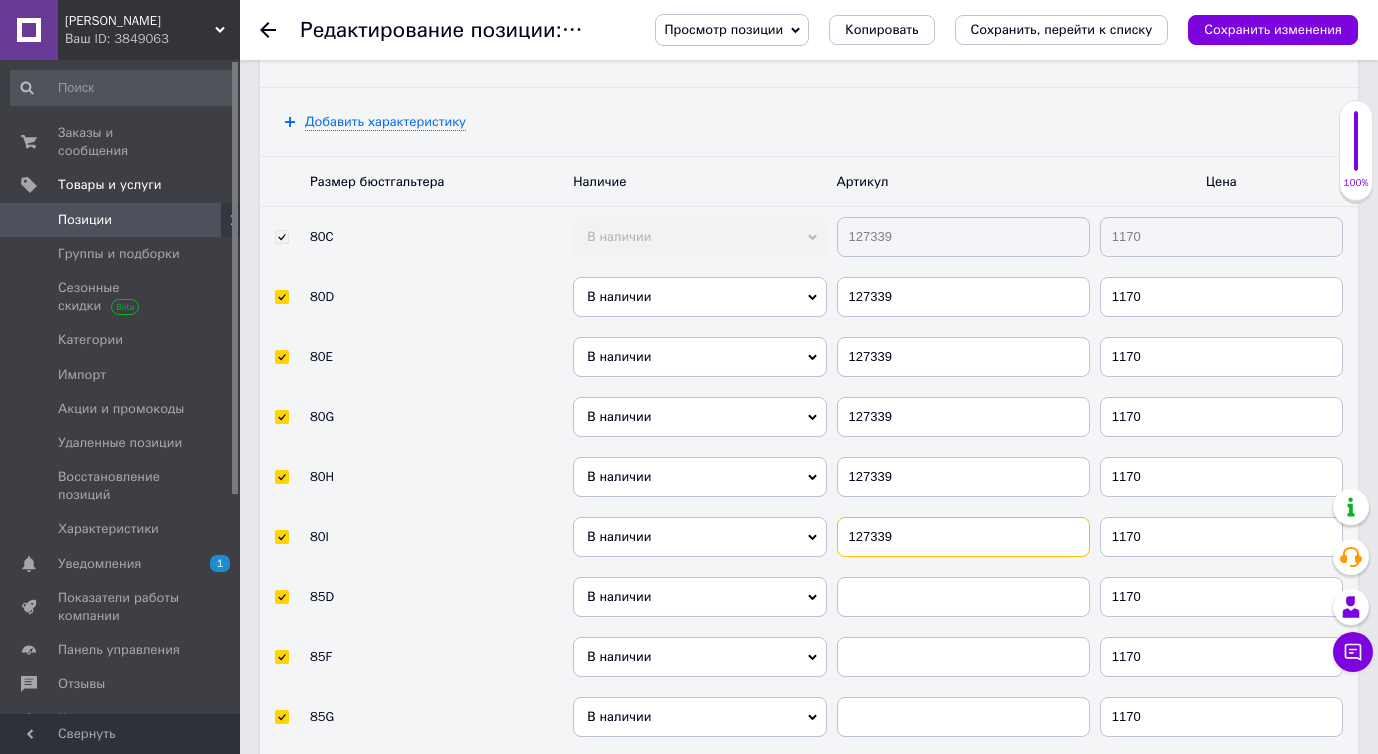 type on "127339" 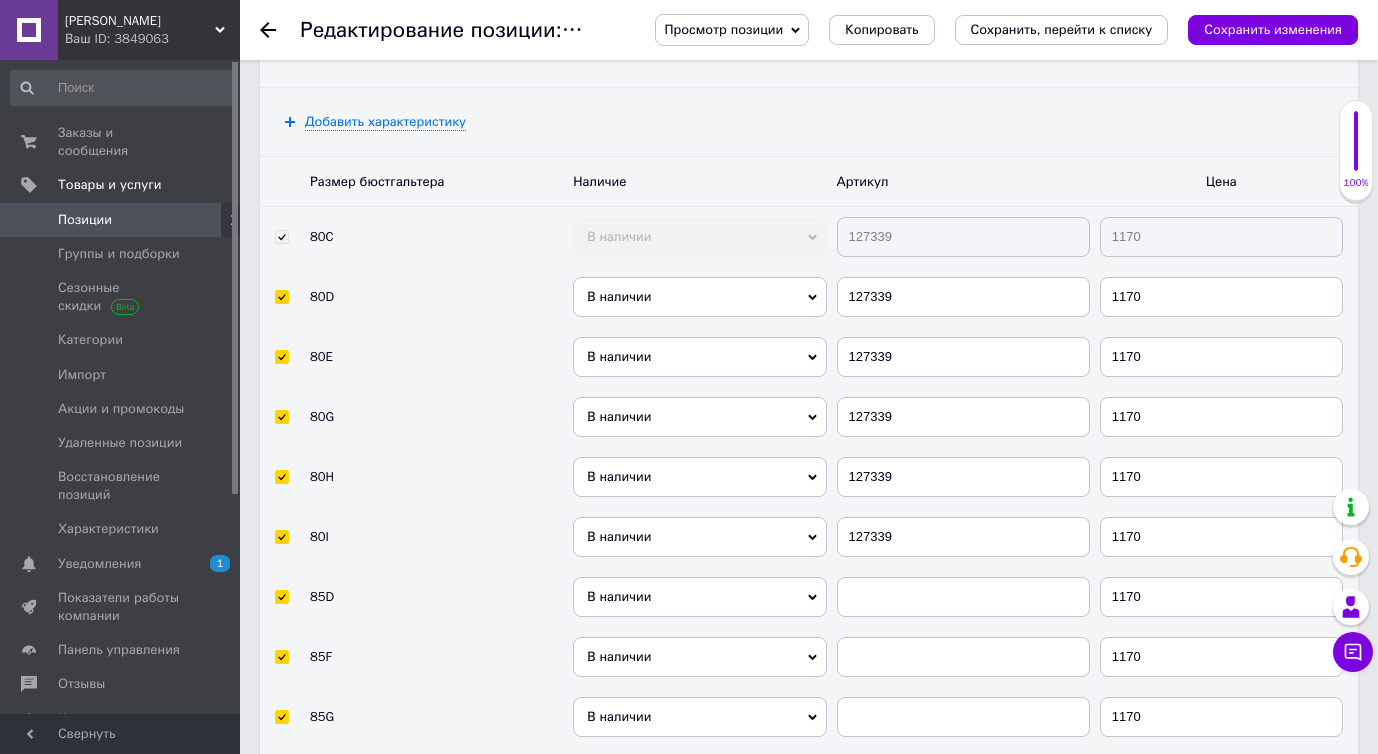 click at bounding box center [963, 597] 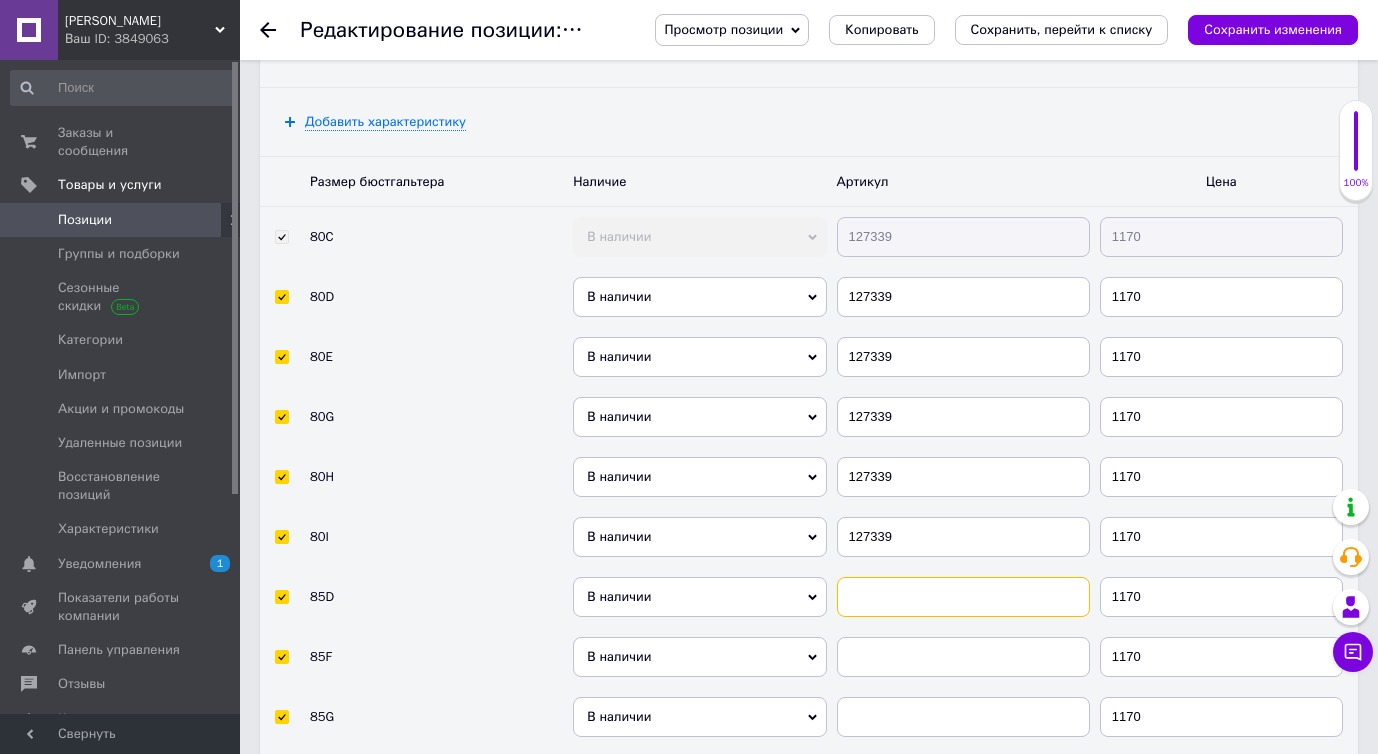 click at bounding box center [963, 597] 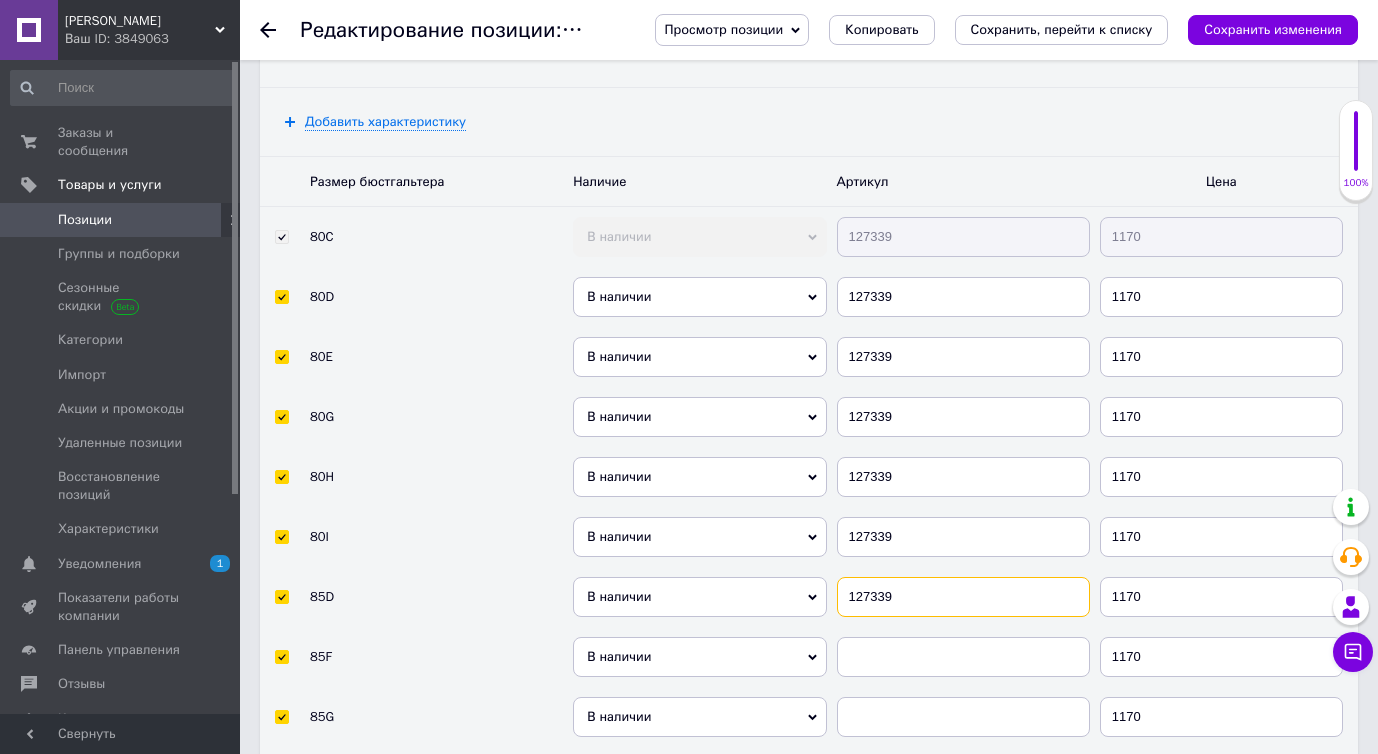 type on "127339" 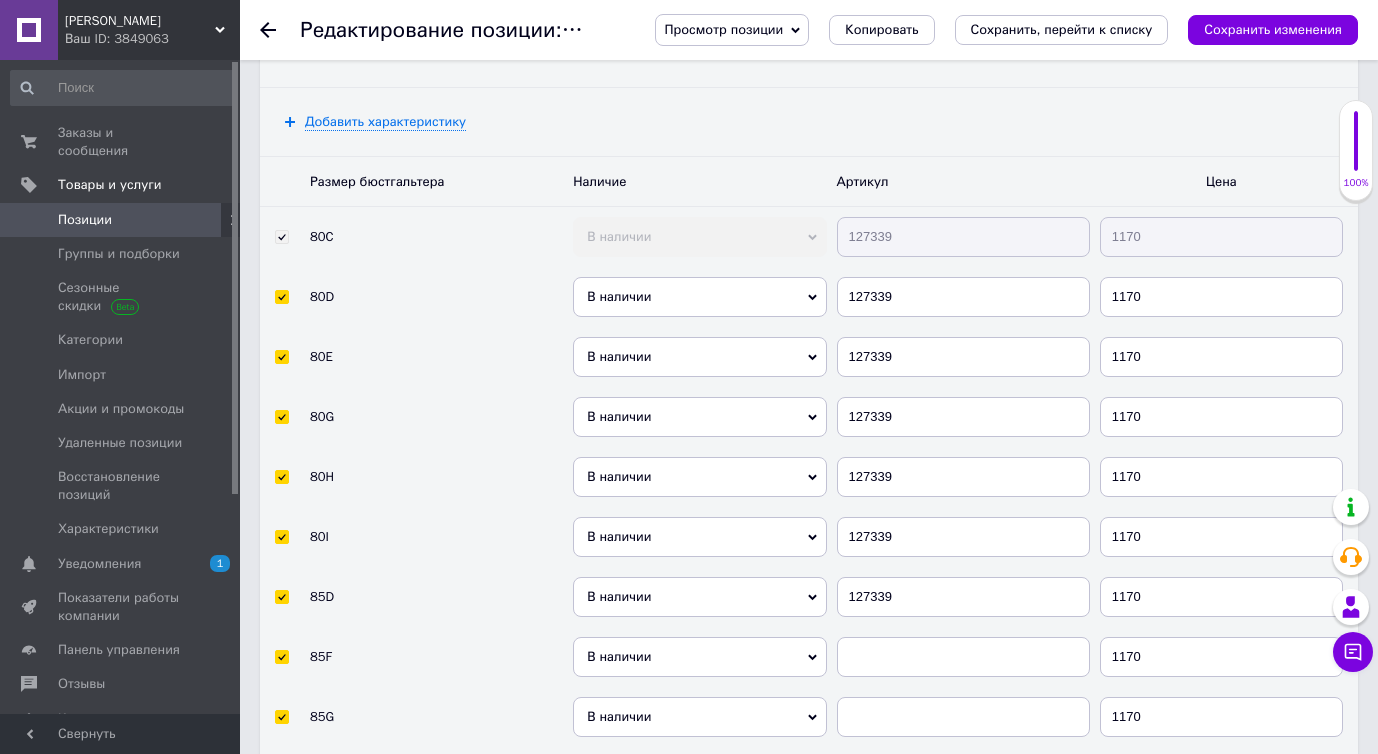 click at bounding box center [963, 717] 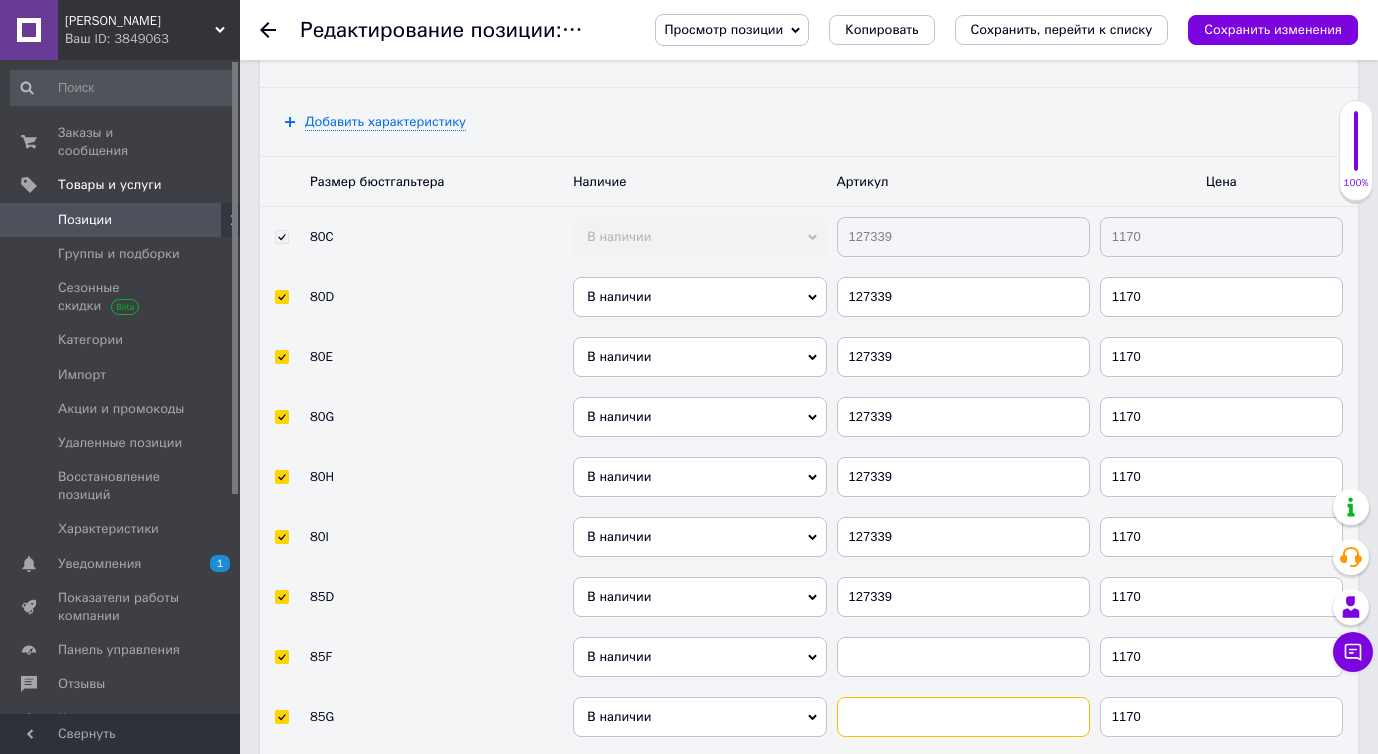 click at bounding box center (963, 717) 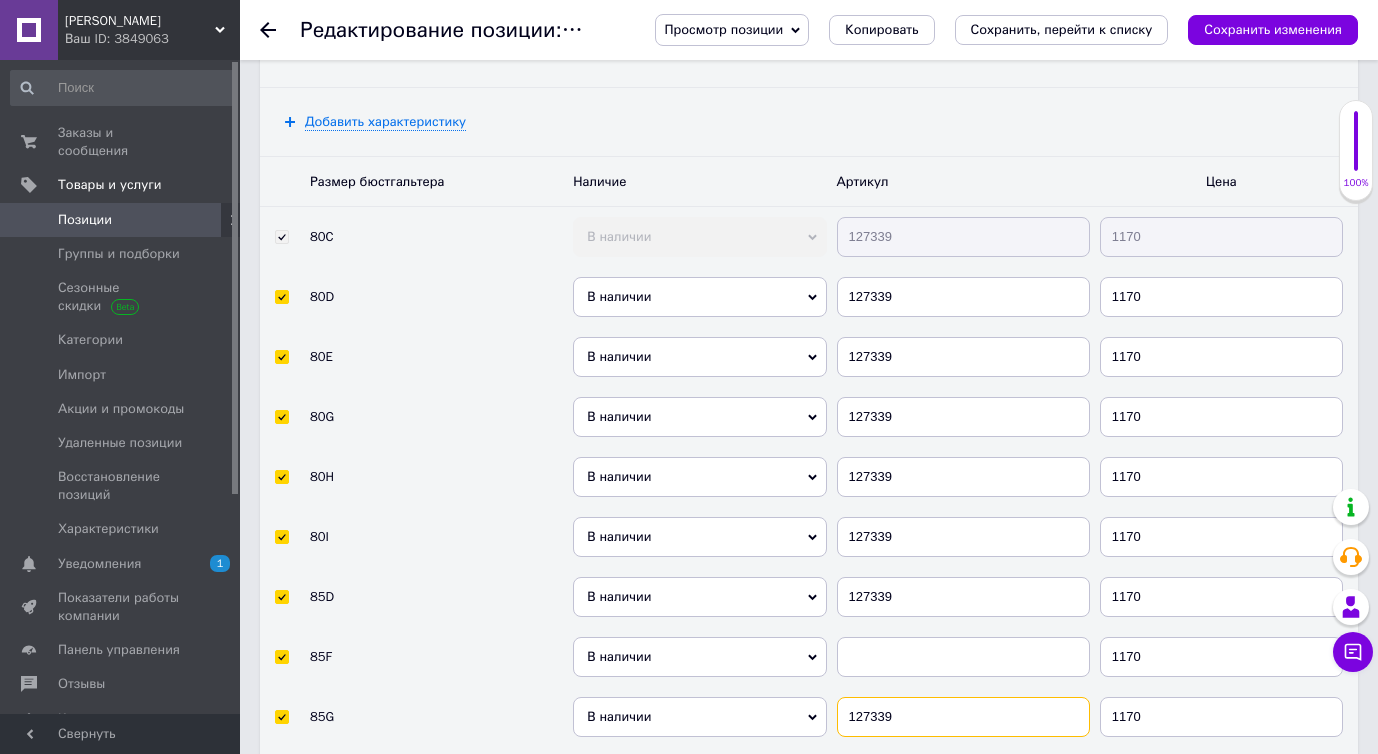 type on "127339" 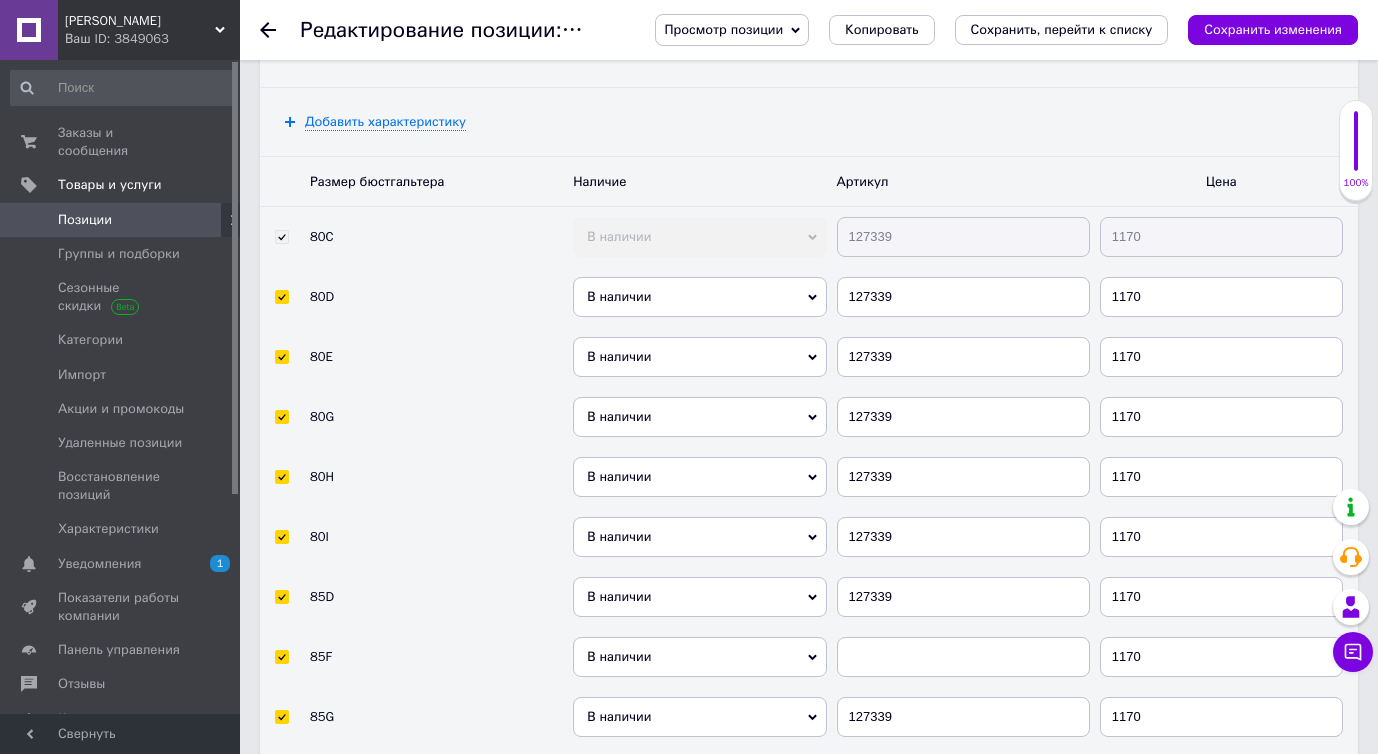 click at bounding box center [963, 657] 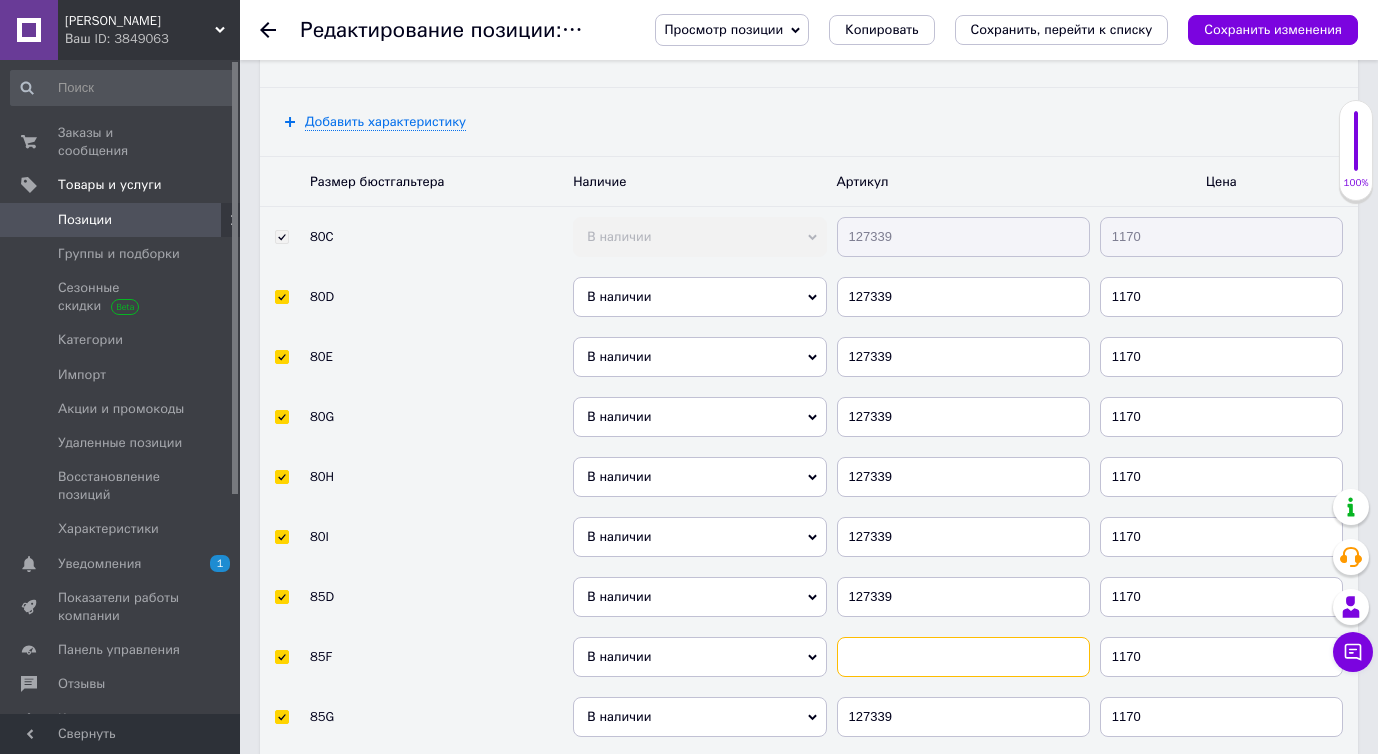 click at bounding box center [963, 657] 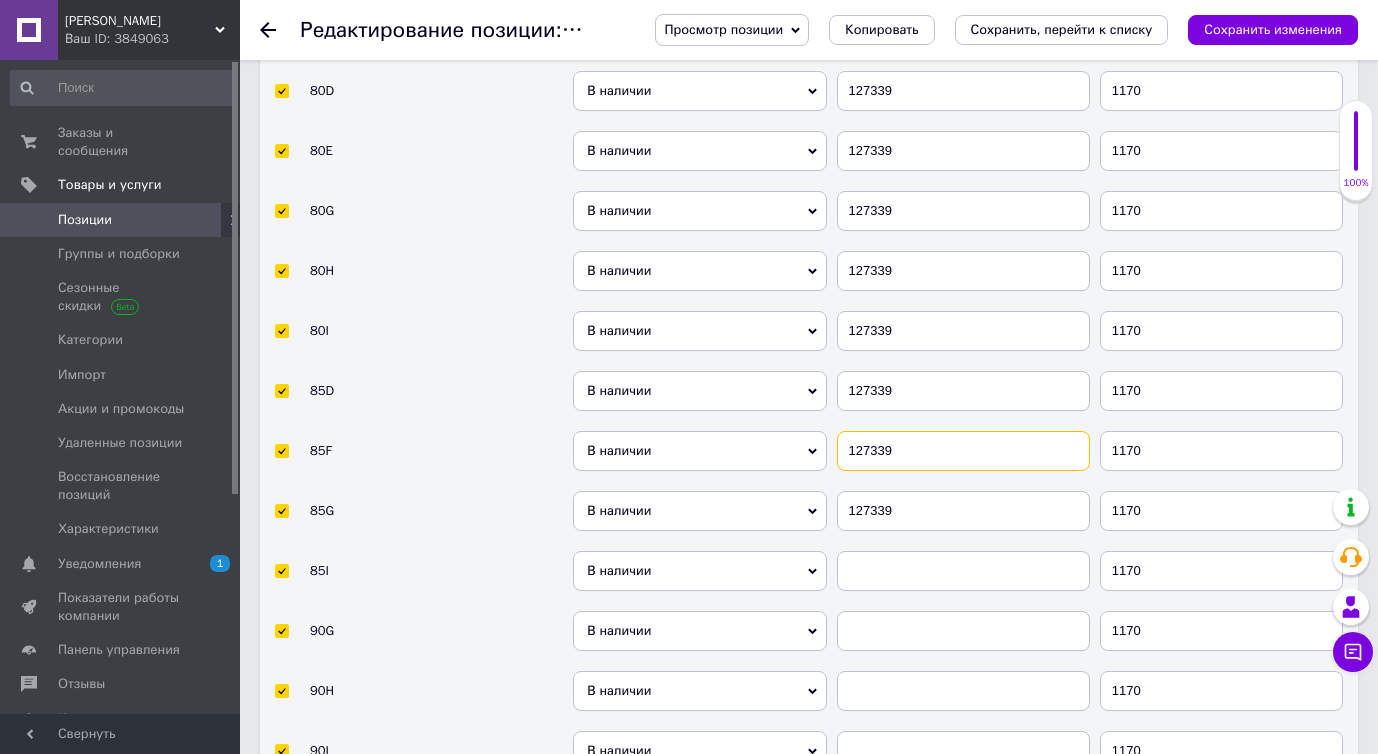 scroll, scrollTop: 3763, scrollLeft: 0, axis: vertical 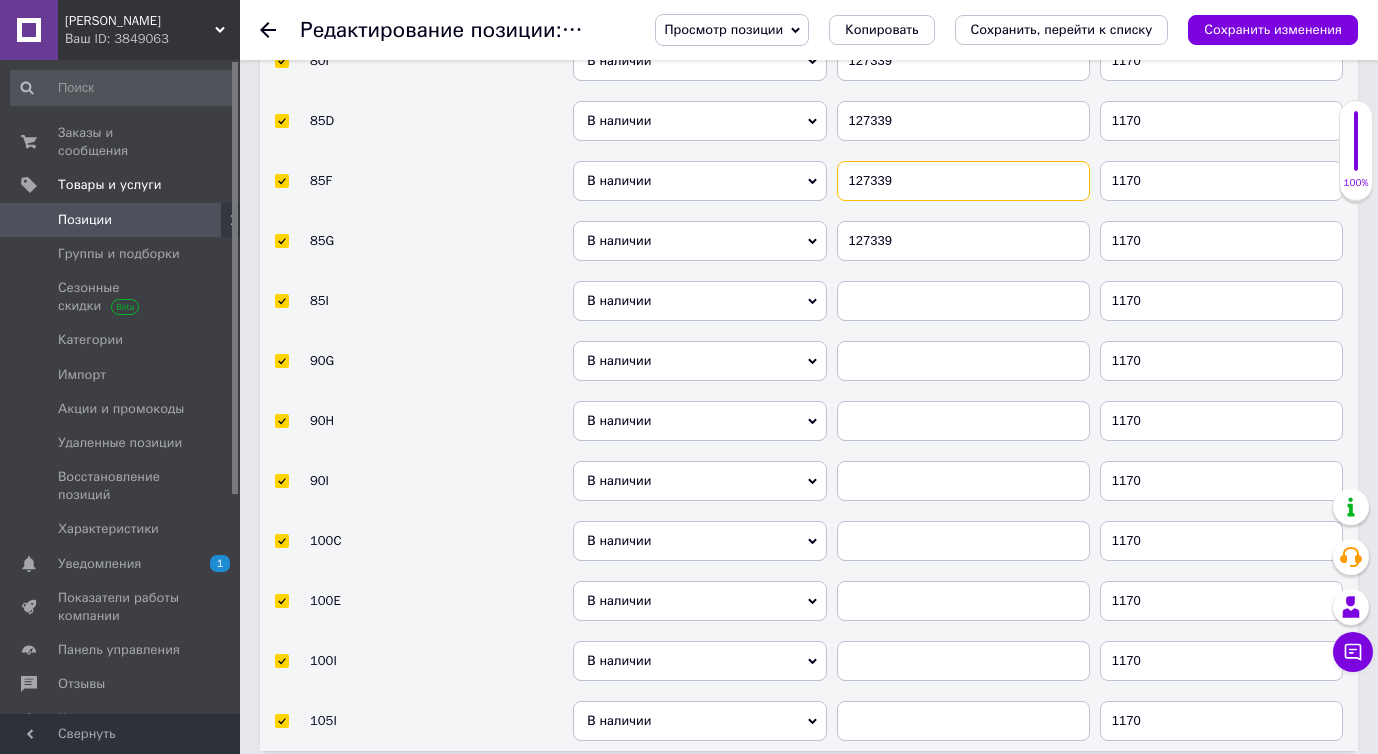type on "127339" 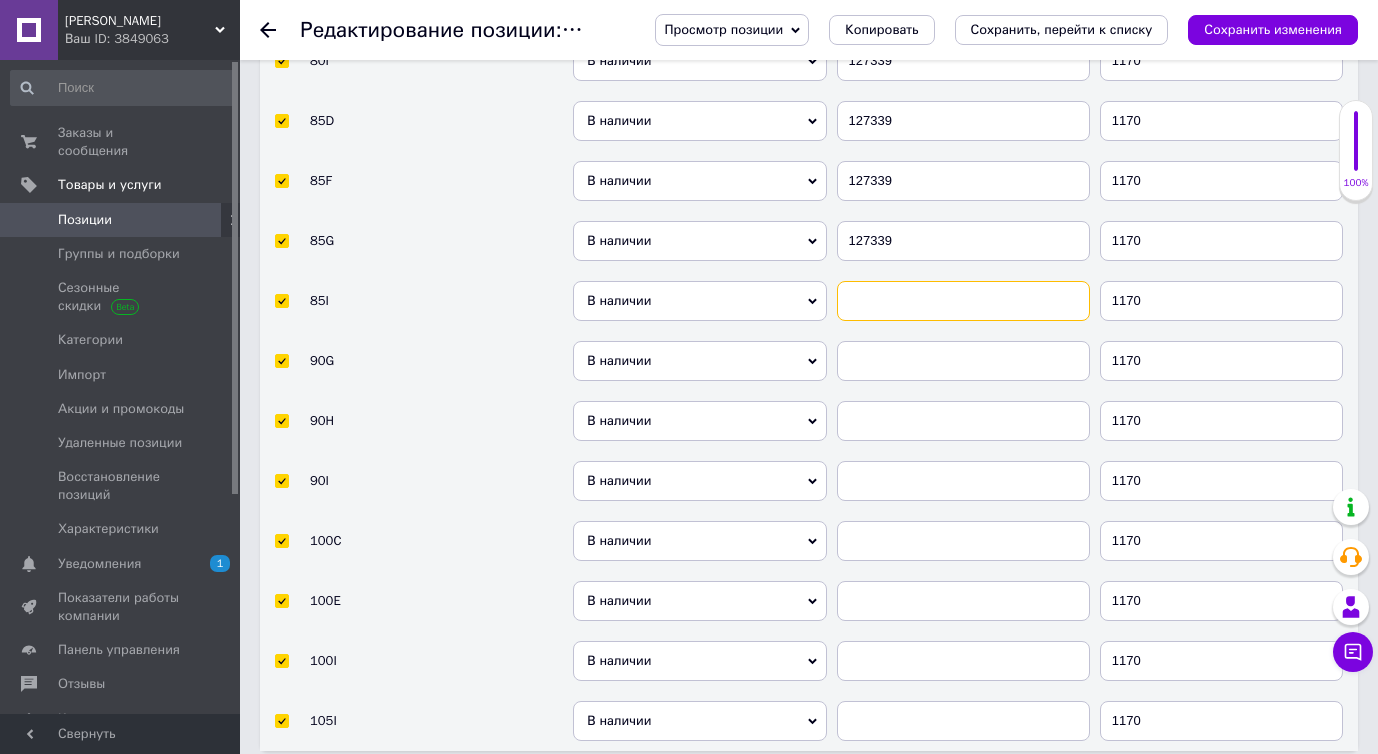 click at bounding box center [963, 301] 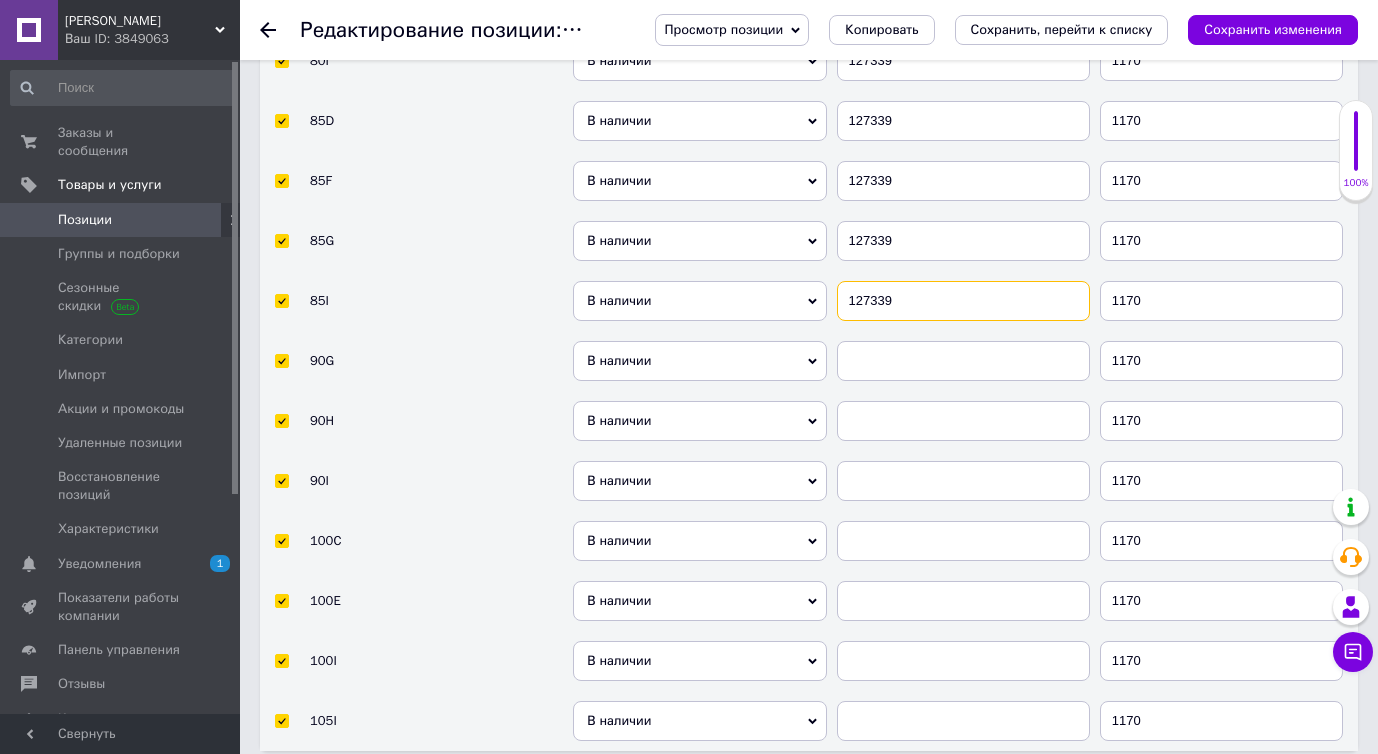 type on "127339" 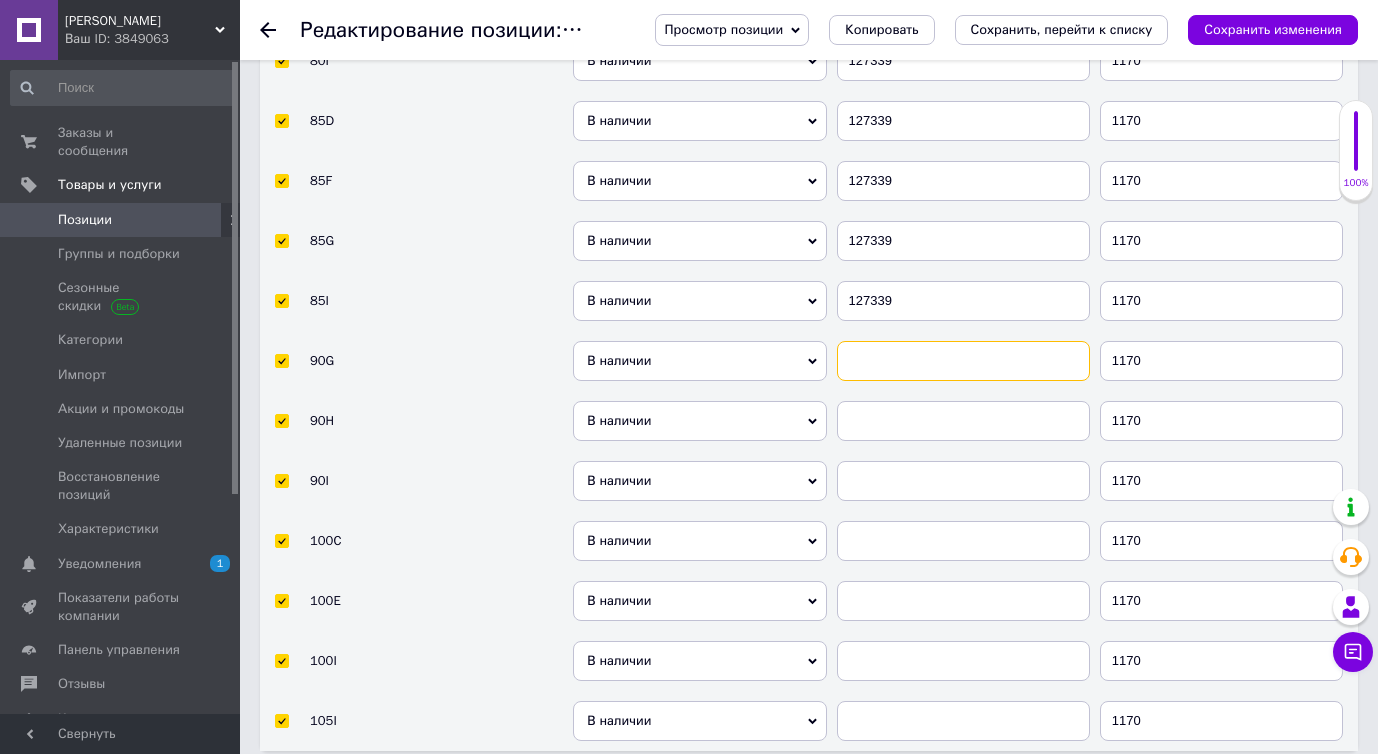 click at bounding box center [963, 361] 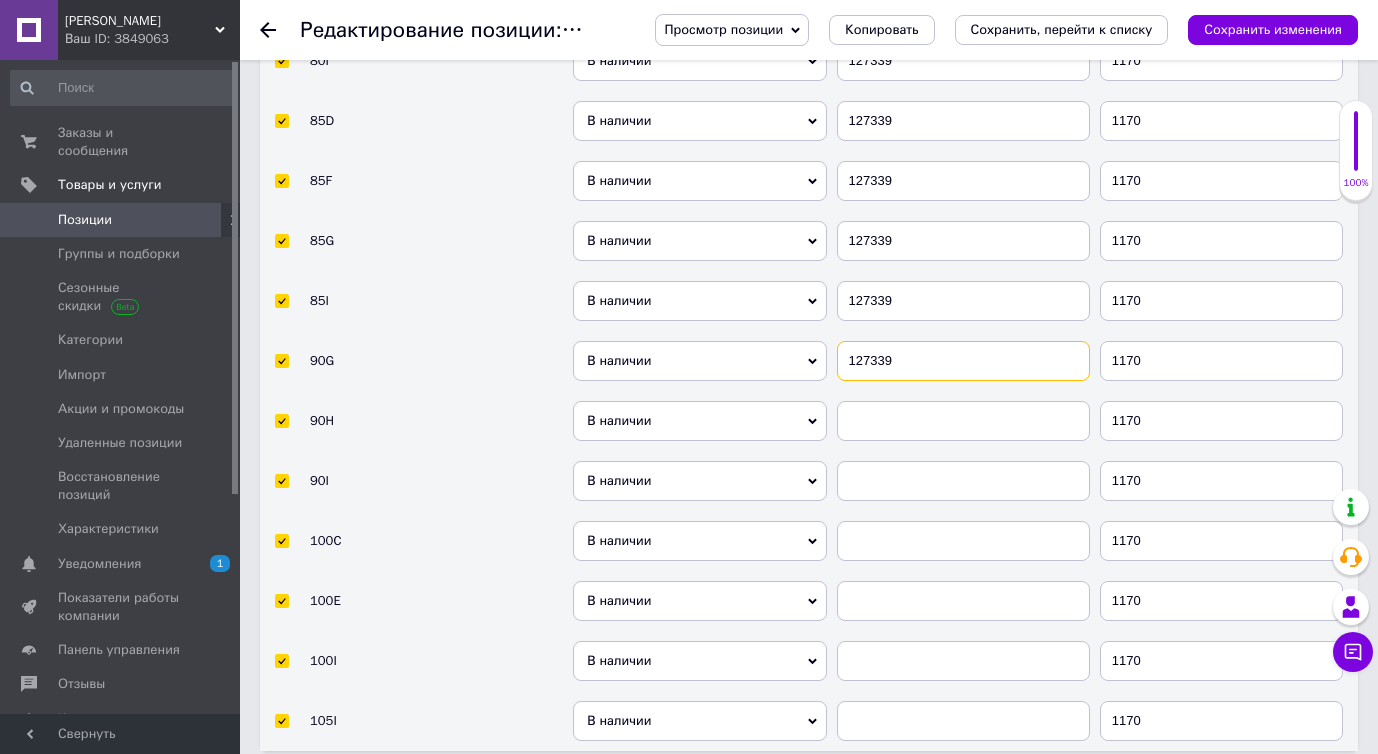 type on "127339" 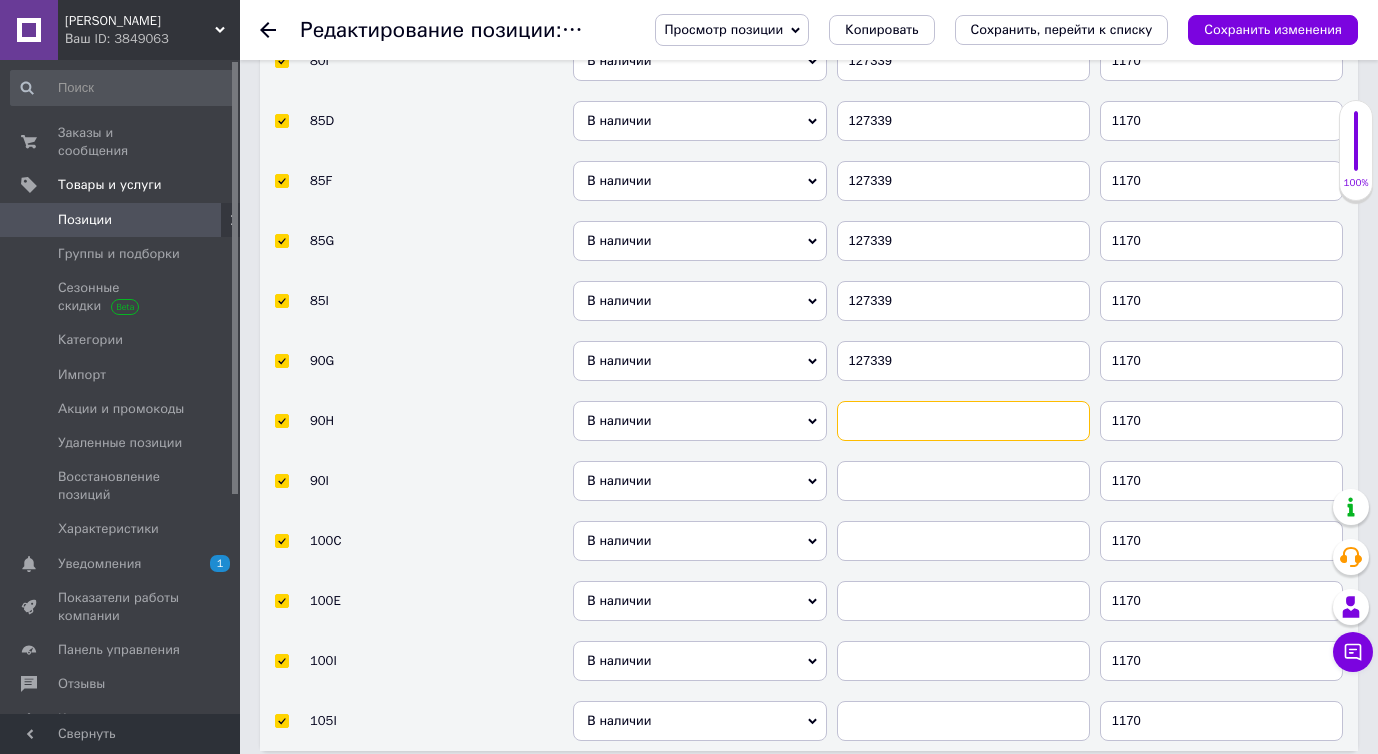 click at bounding box center [963, 421] 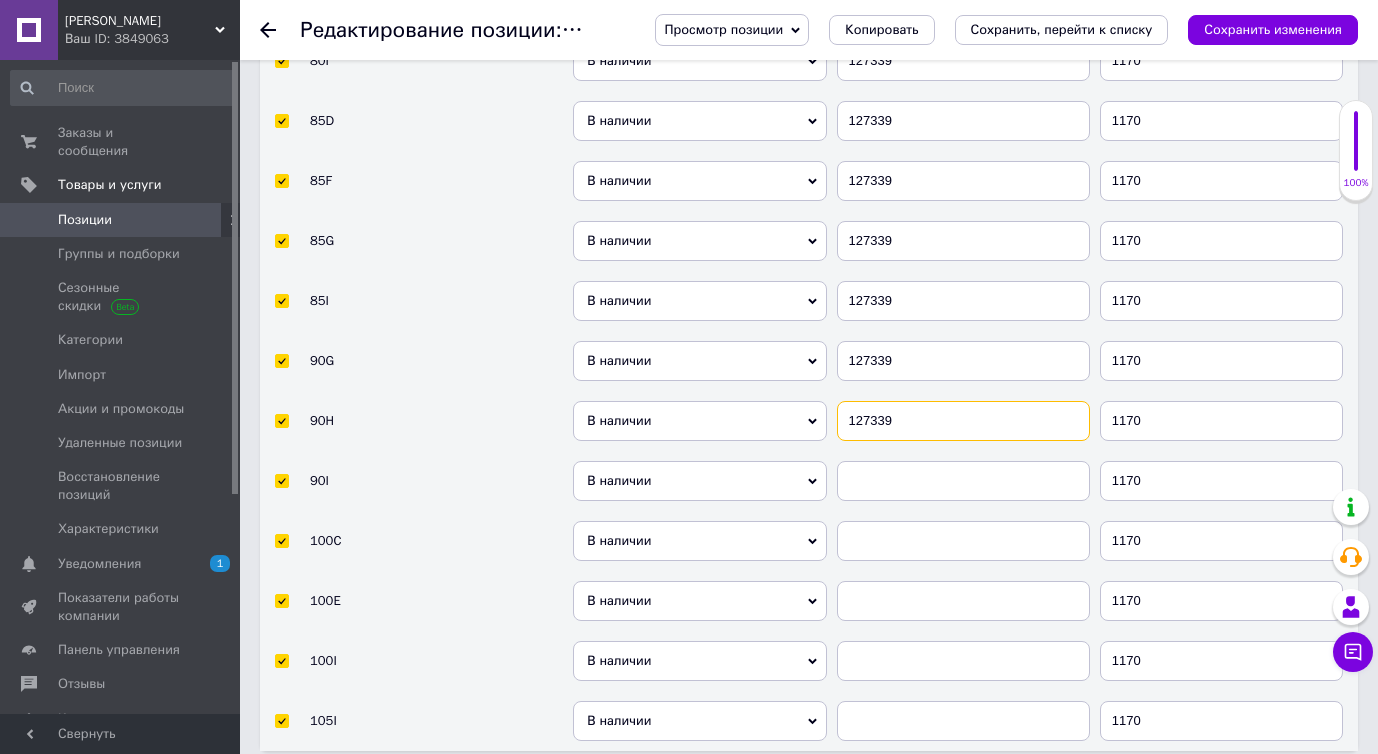 type on "127339" 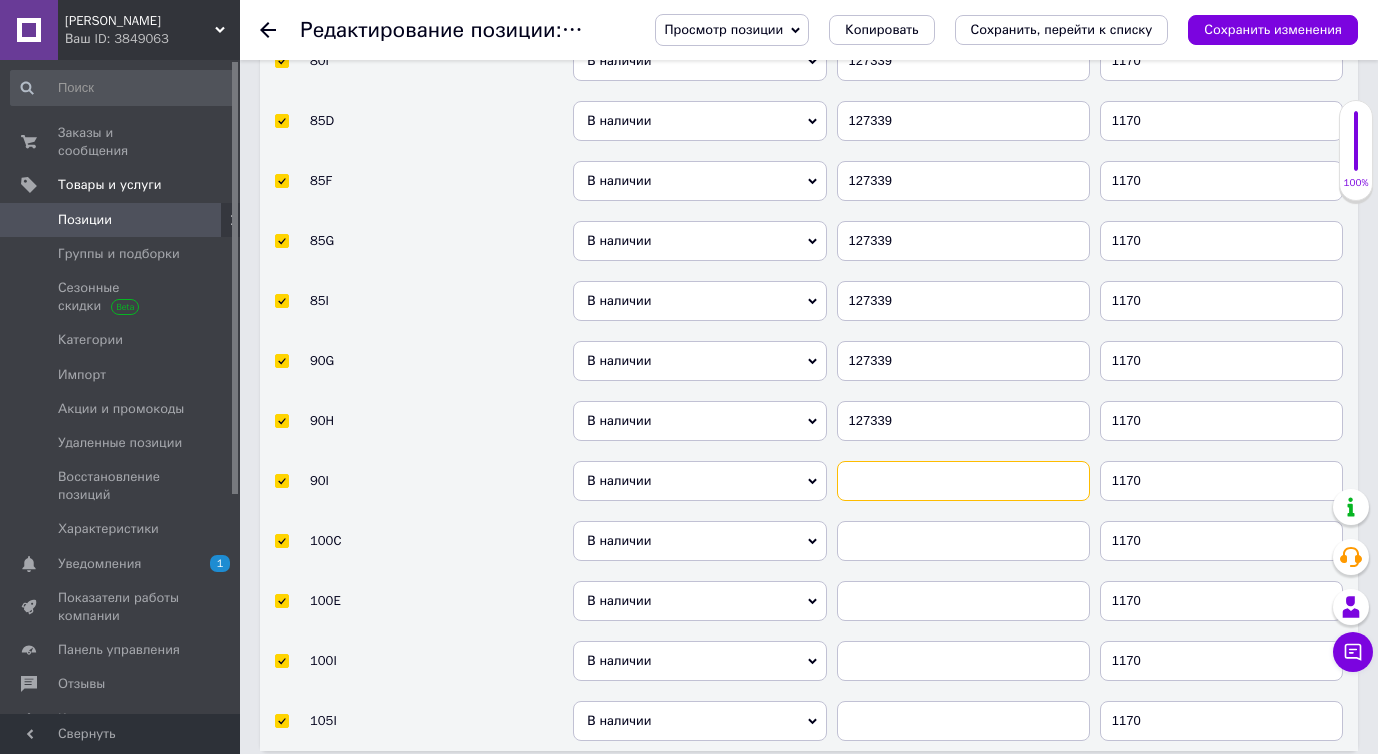 click at bounding box center (963, 481) 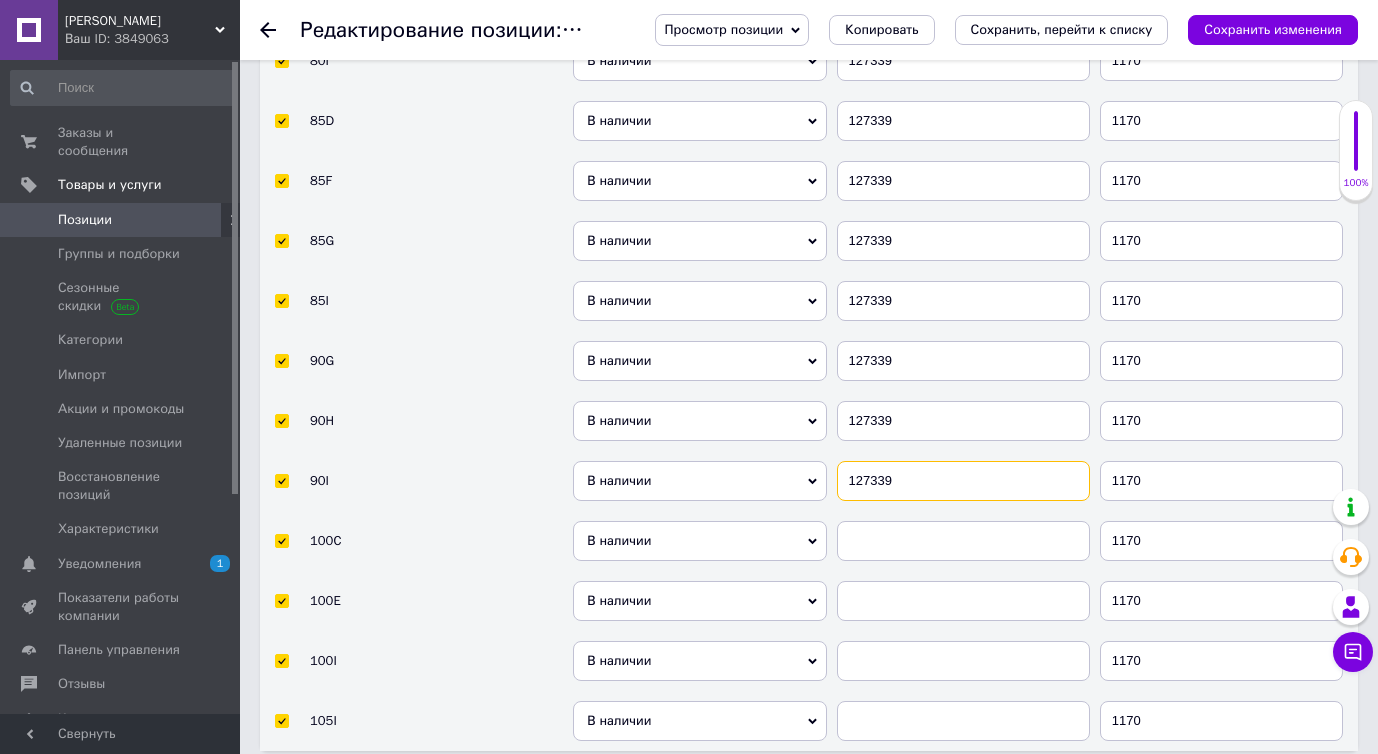 type on "127339" 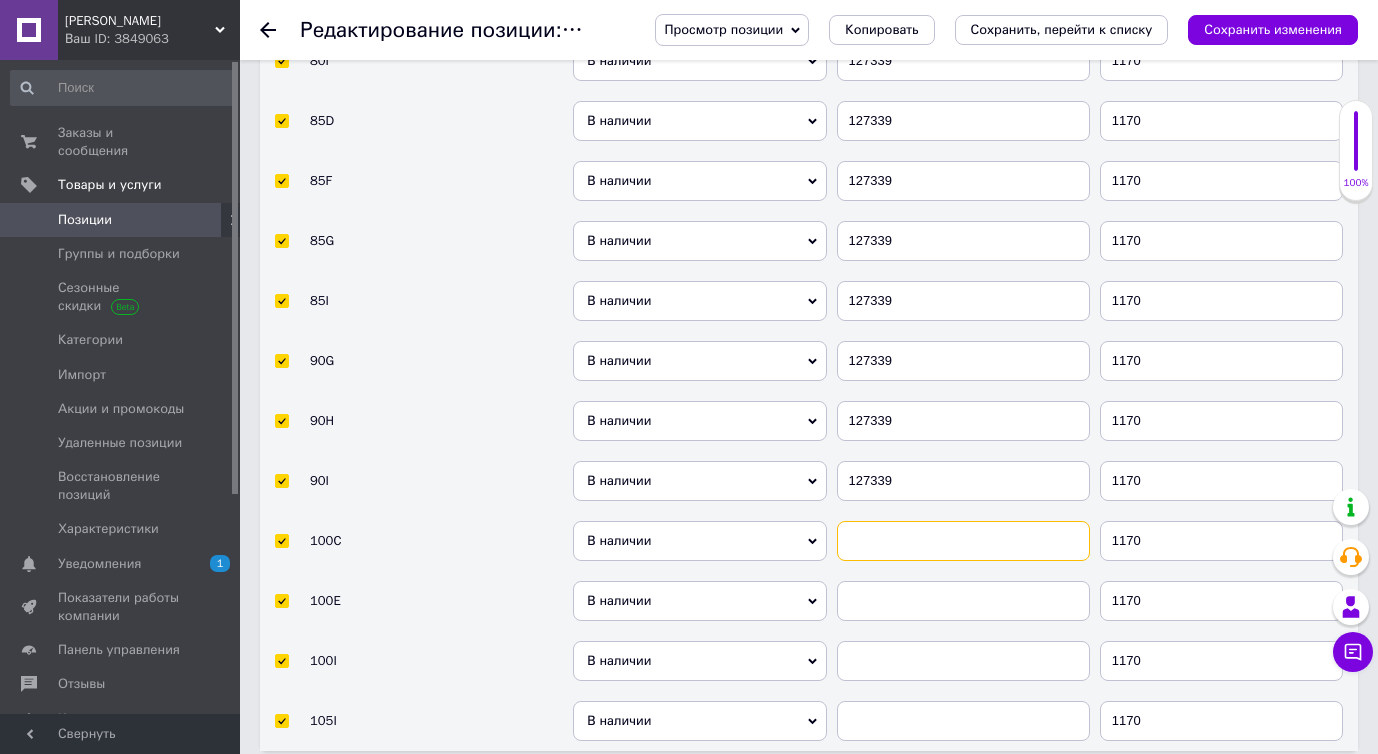 click at bounding box center (963, 541) 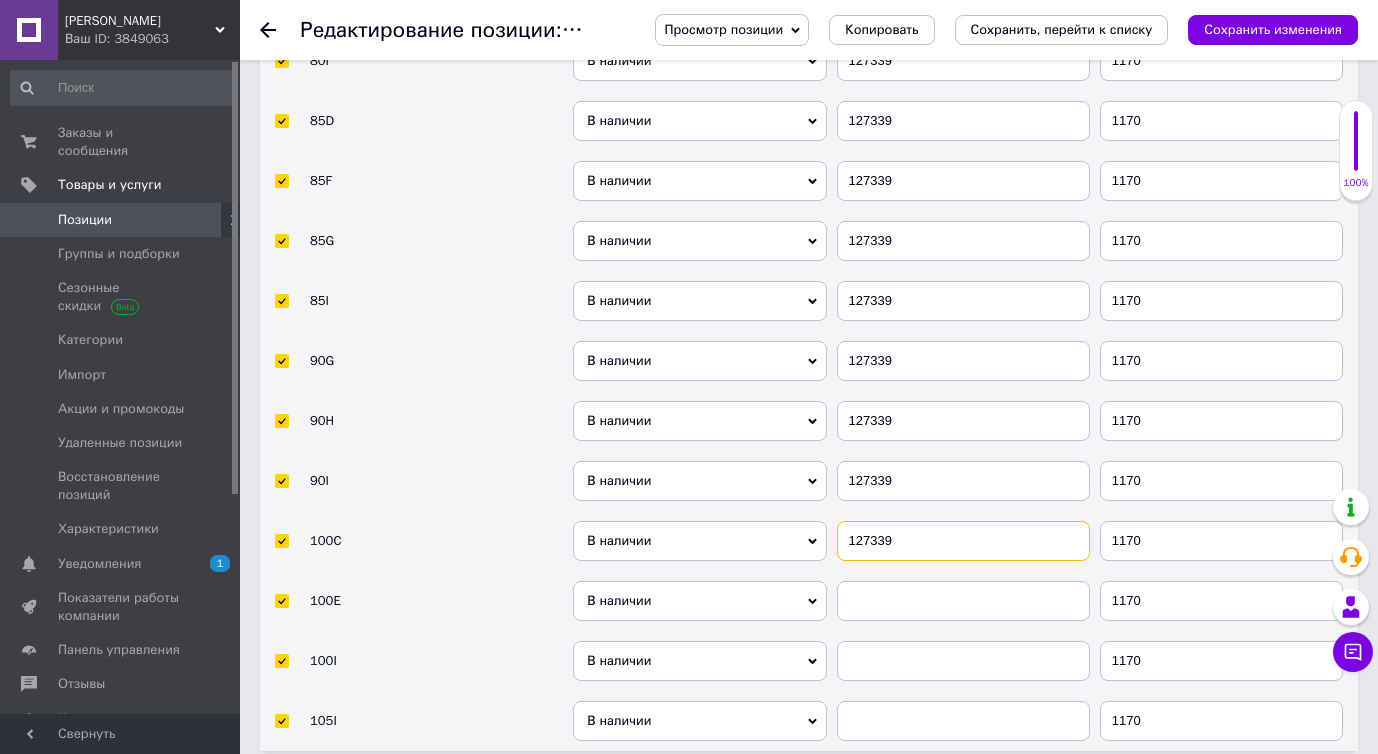 type on "127339" 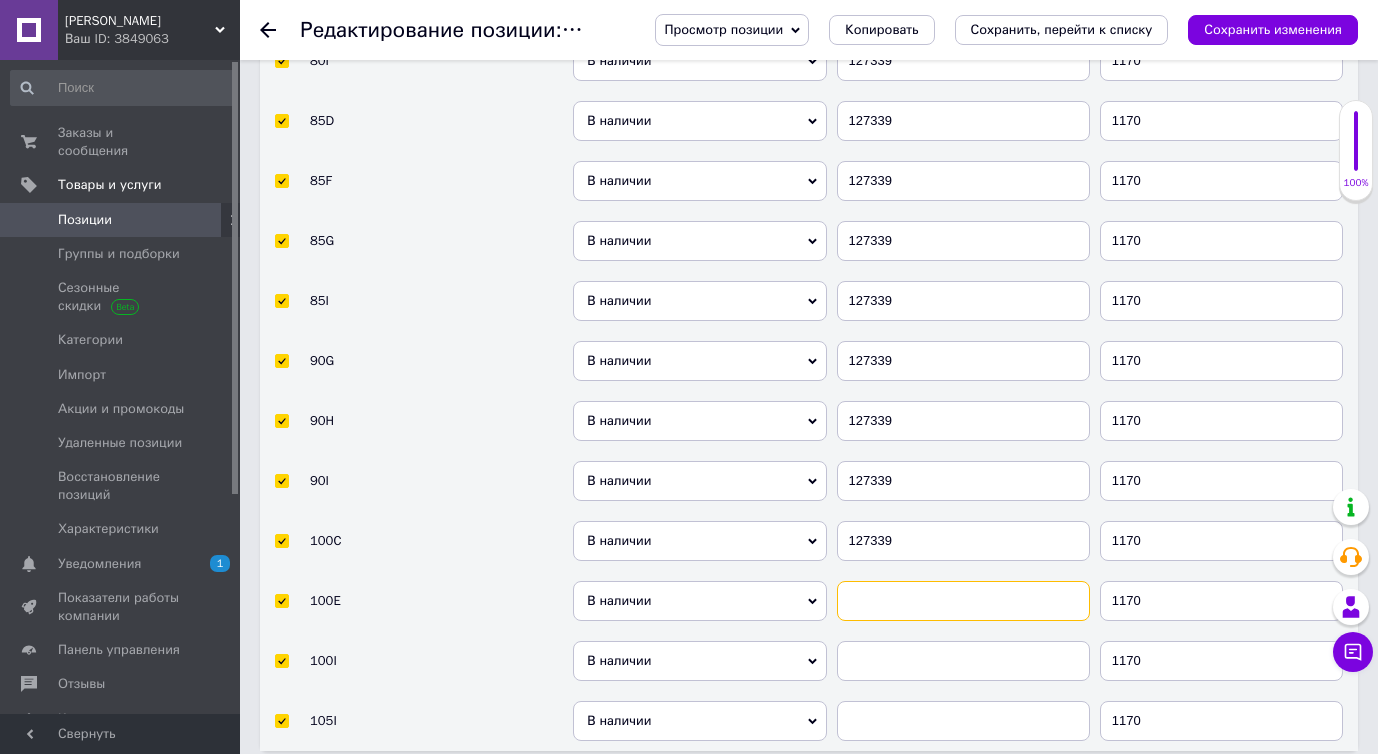 paste on "127339" 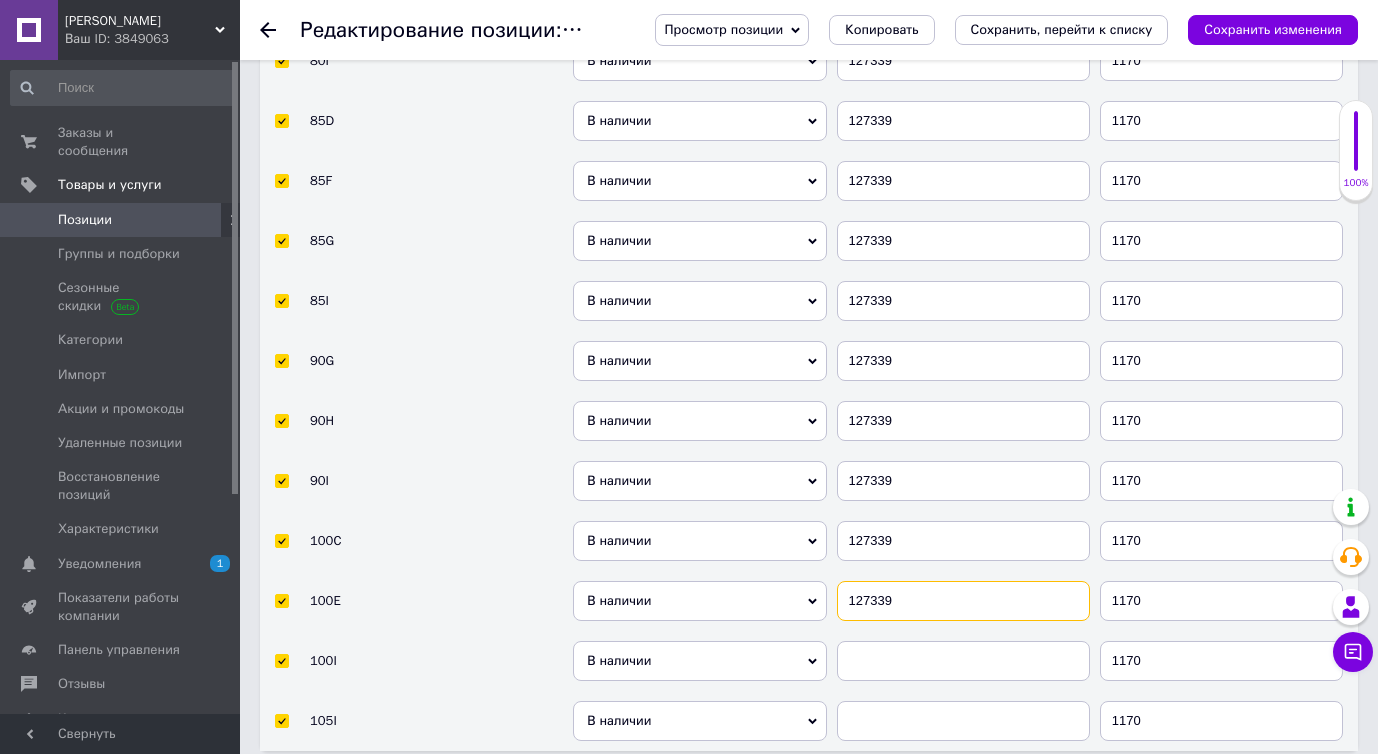 type on "127339" 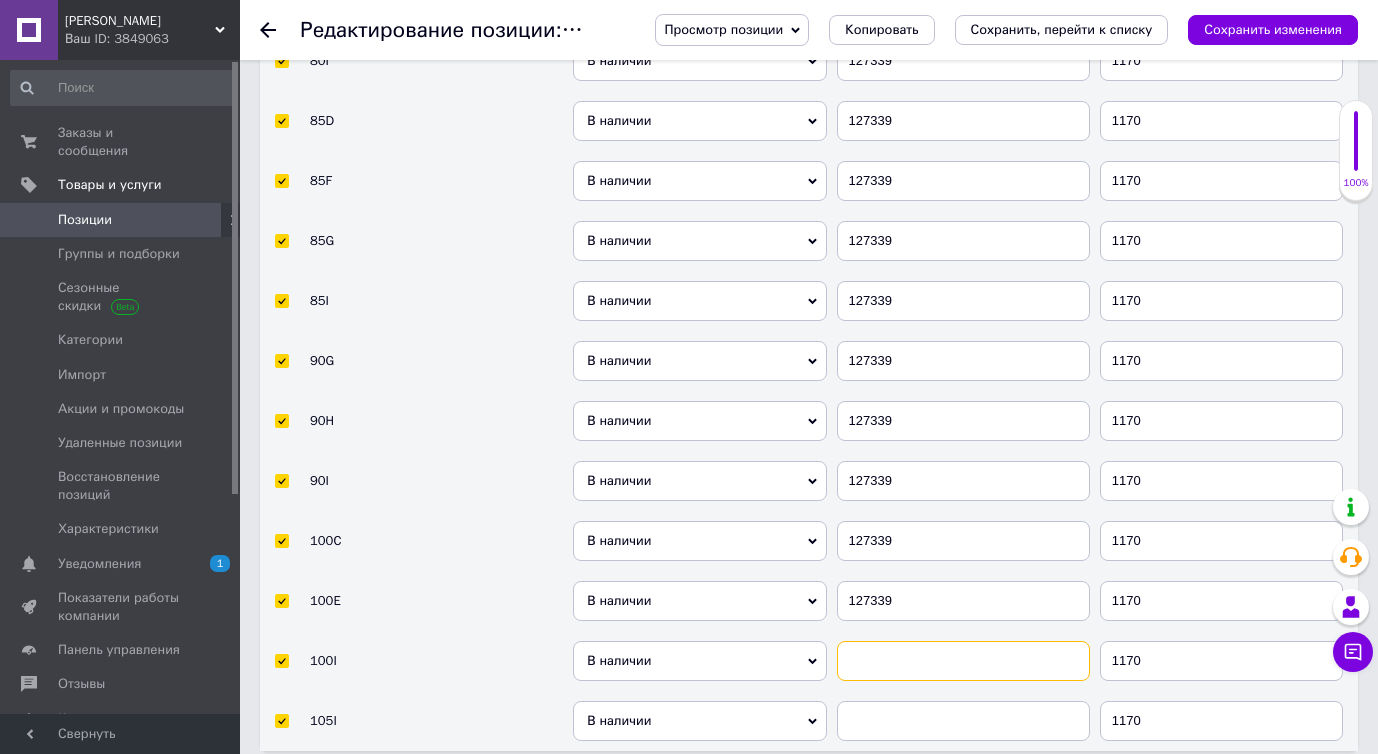 click at bounding box center (963, 661) 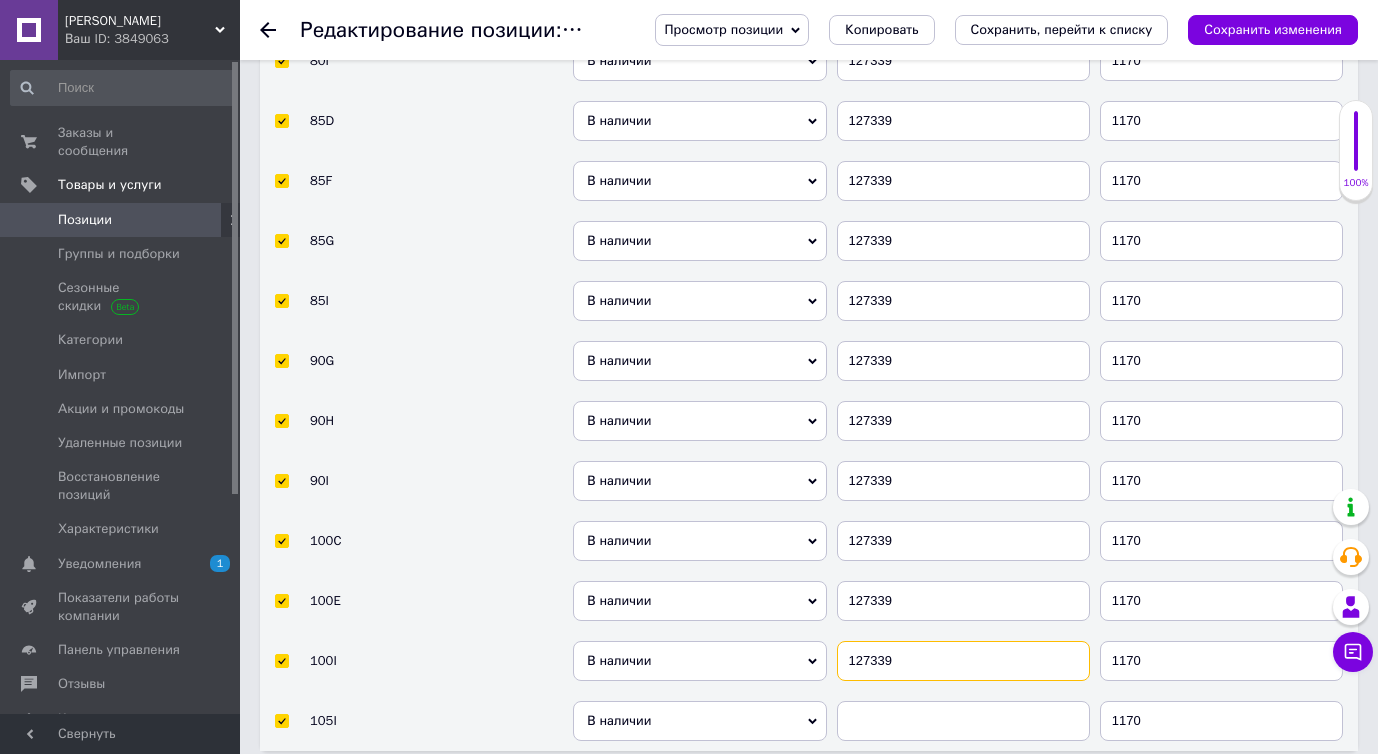 type on "127339" 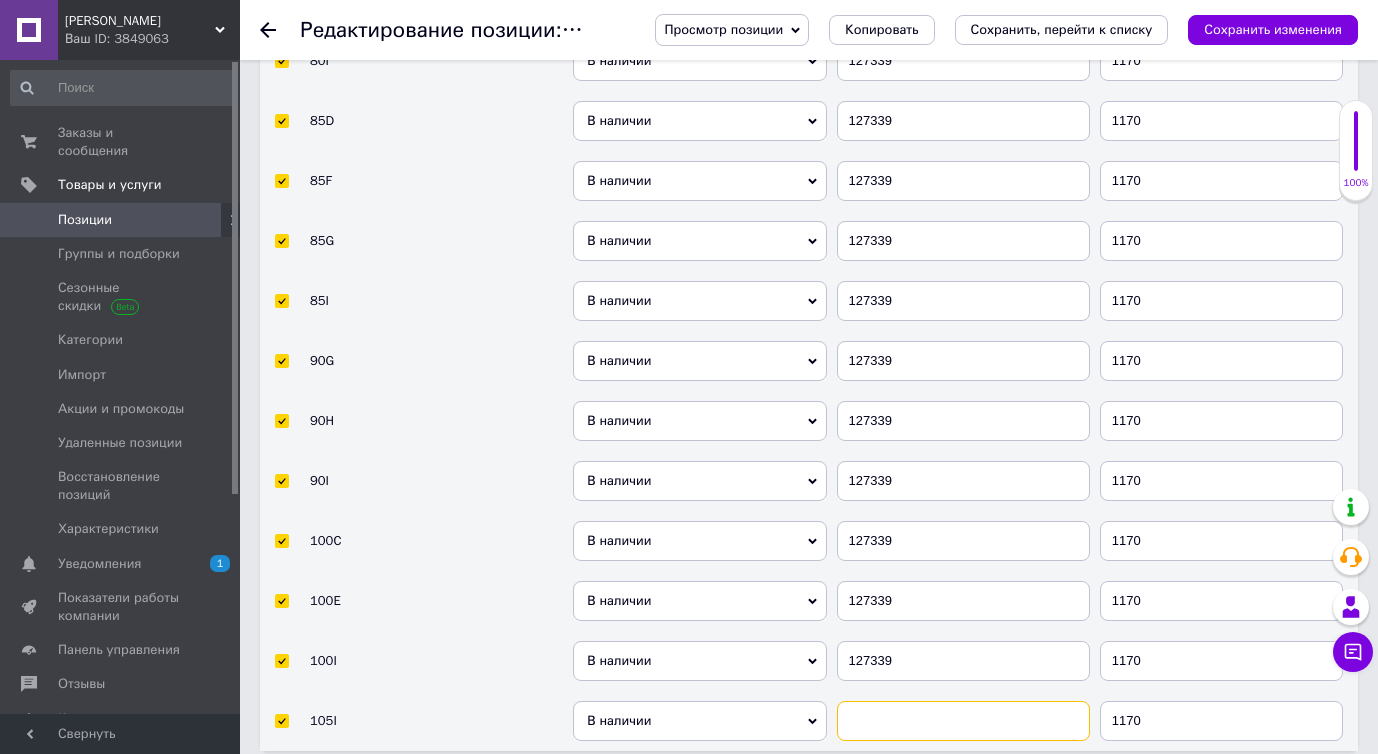 paste on "127339" 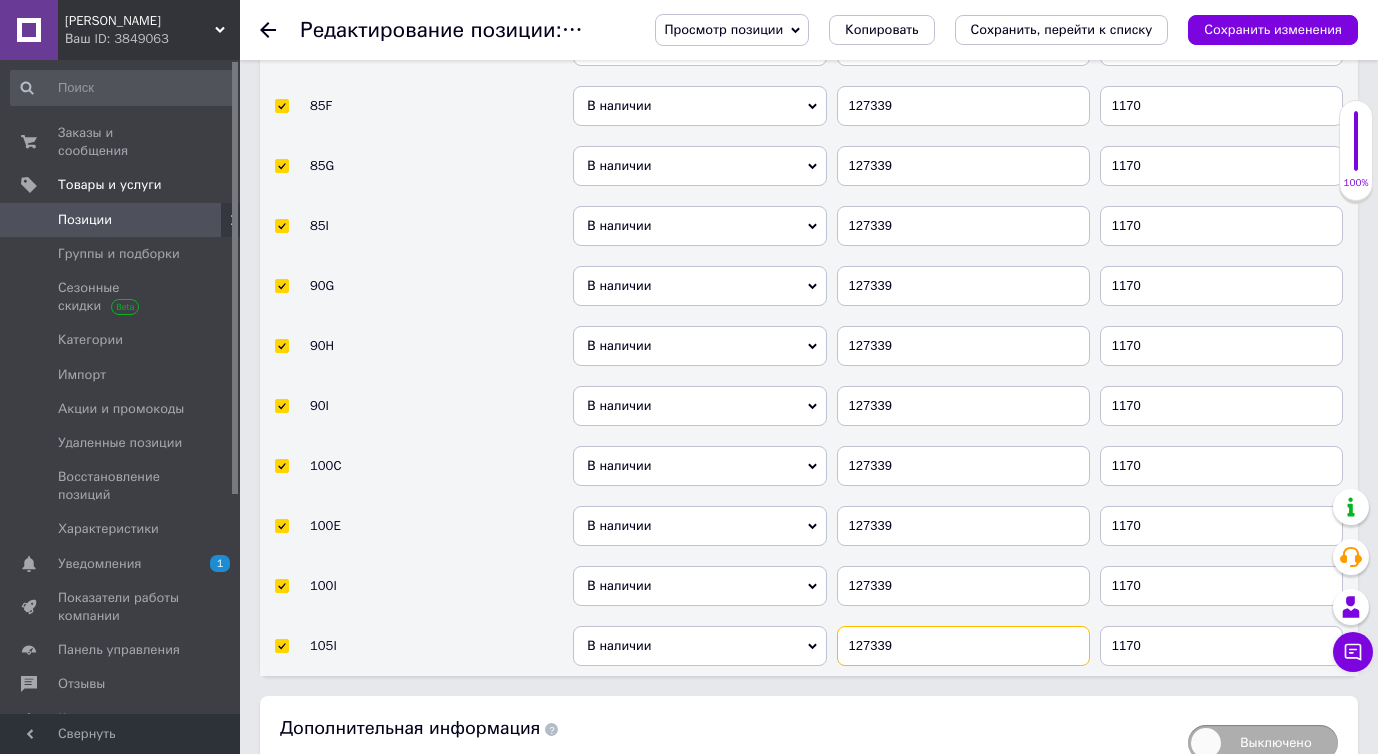 scroll, scrollTop: 3857, scrollLeft: 0, axis: vertical 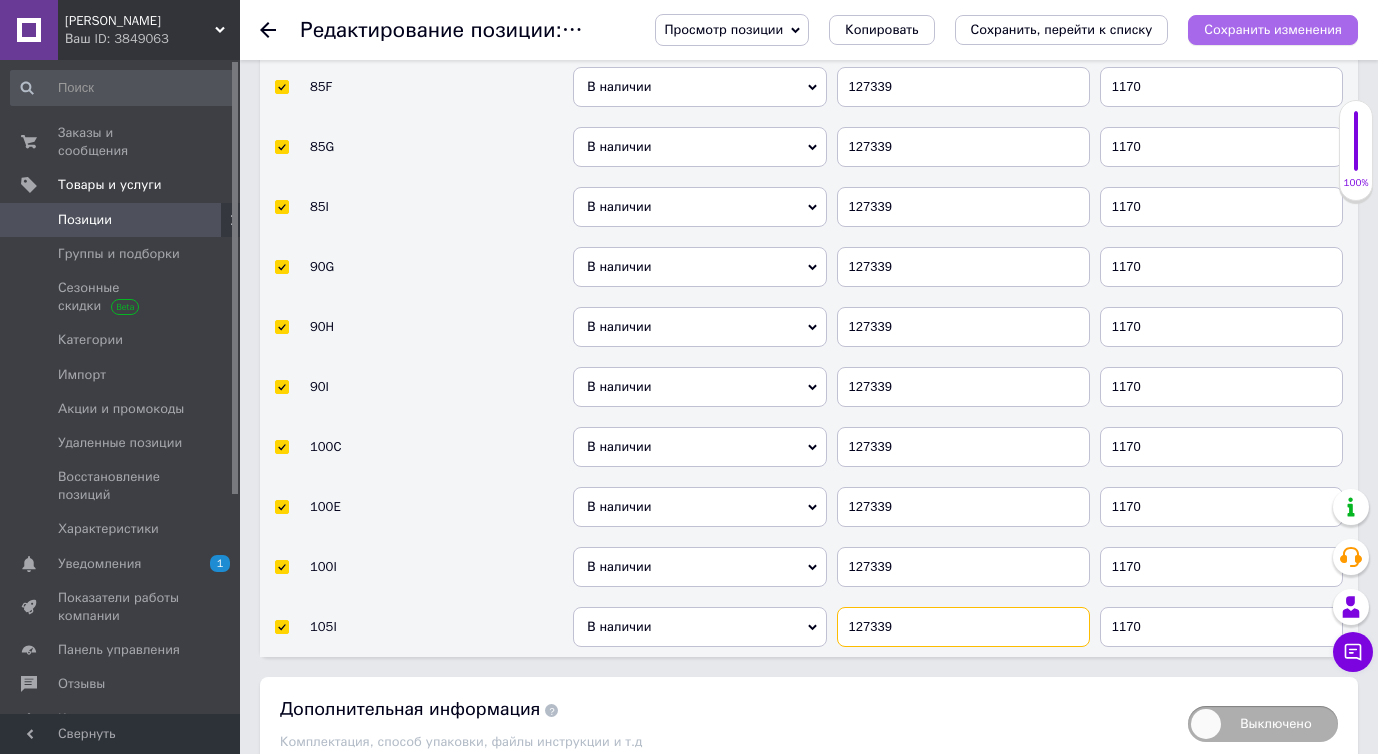 type on "127339" 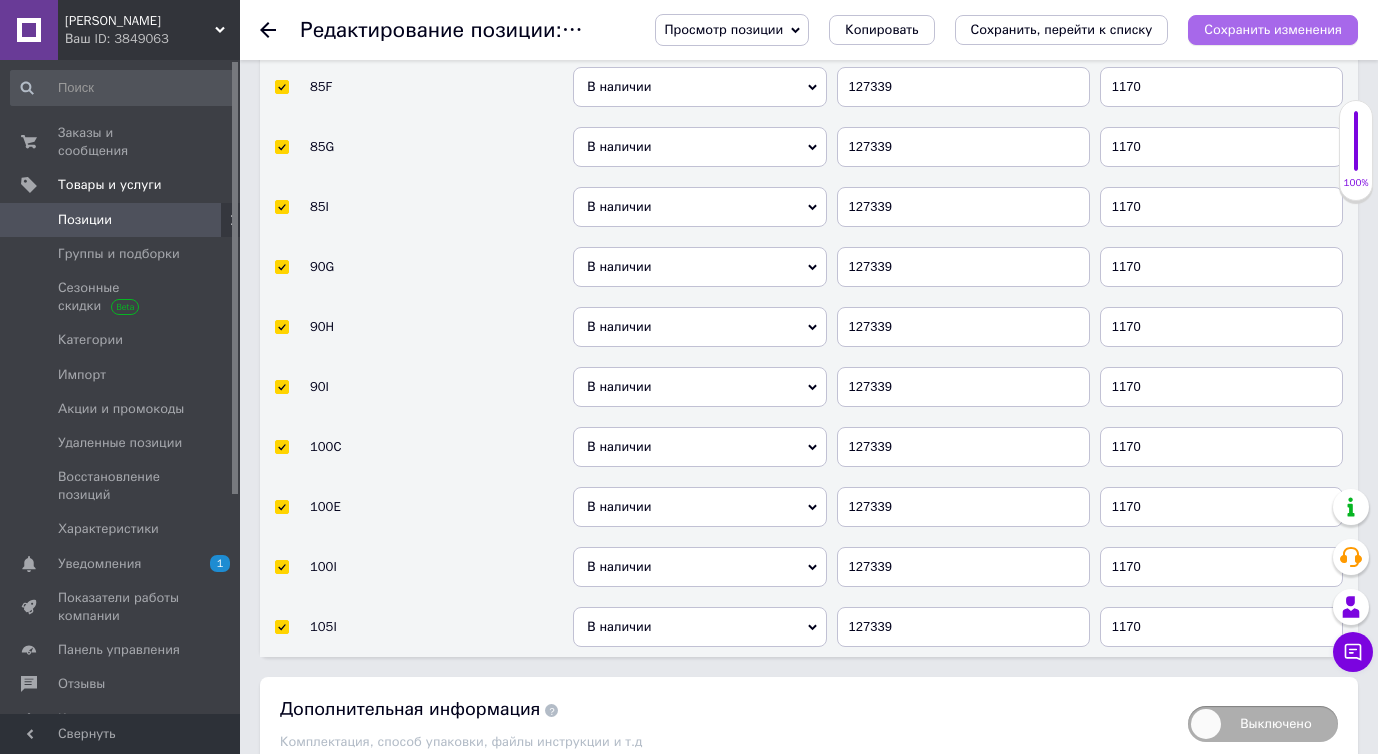 click on "Сохранить изменения" at bounding box center (1273, 29) 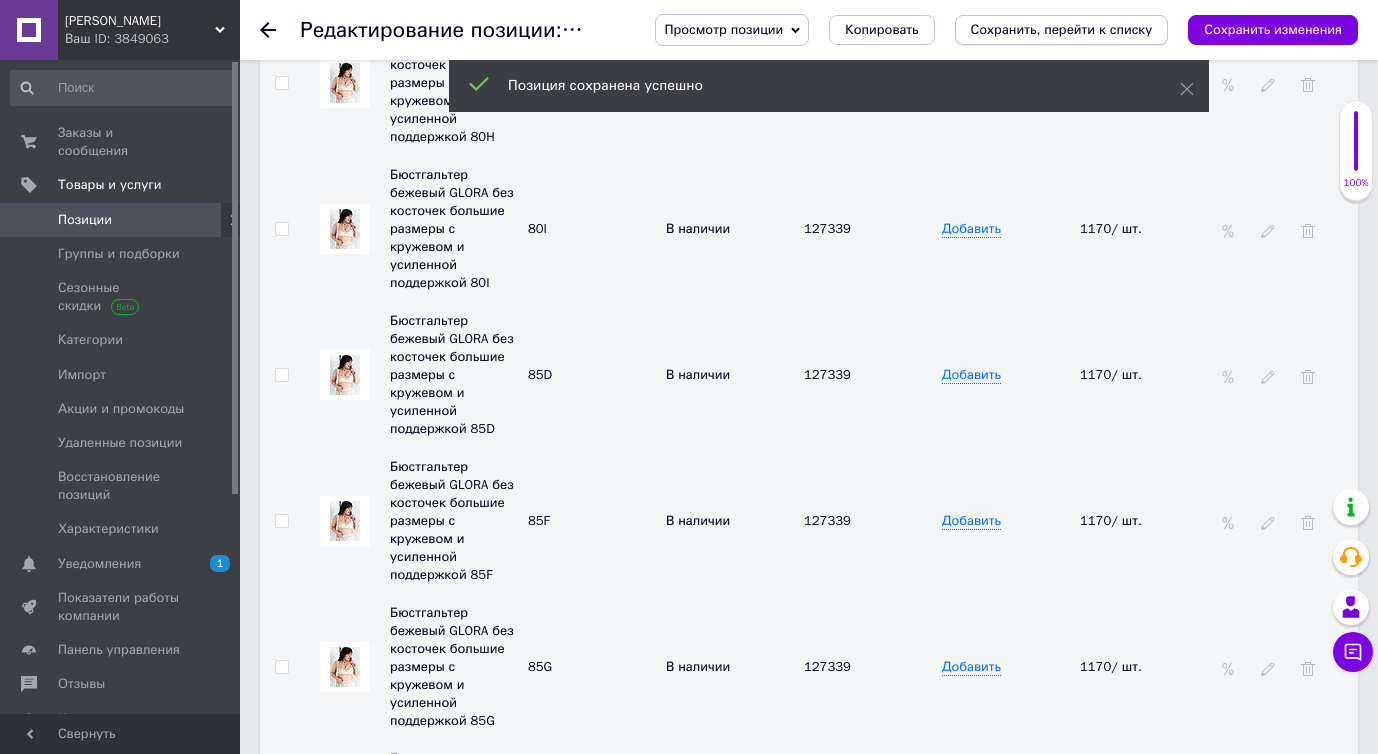 click on "Сохранить, перейти к списку" at bounding box center [1062, 29] 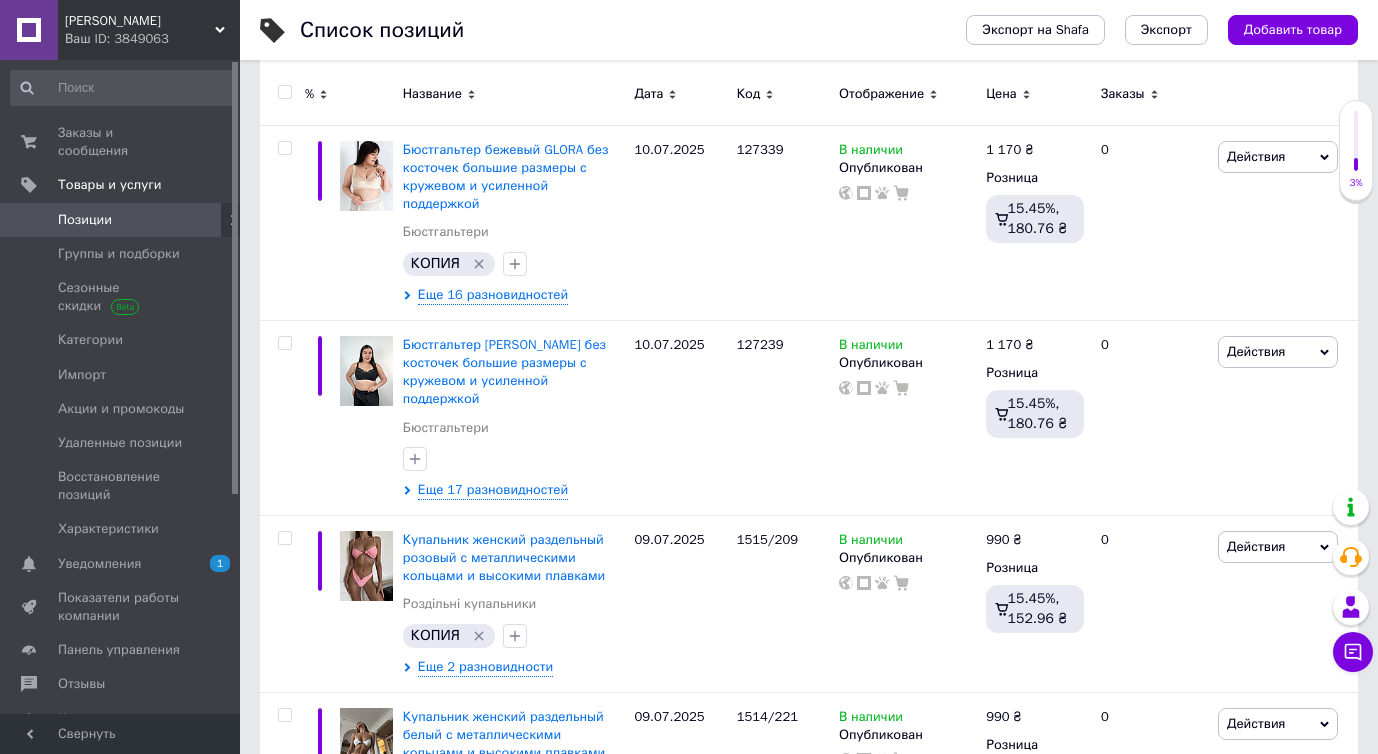 scroll, scrollTop: 344, scrollLeft: 0, axis: vertical 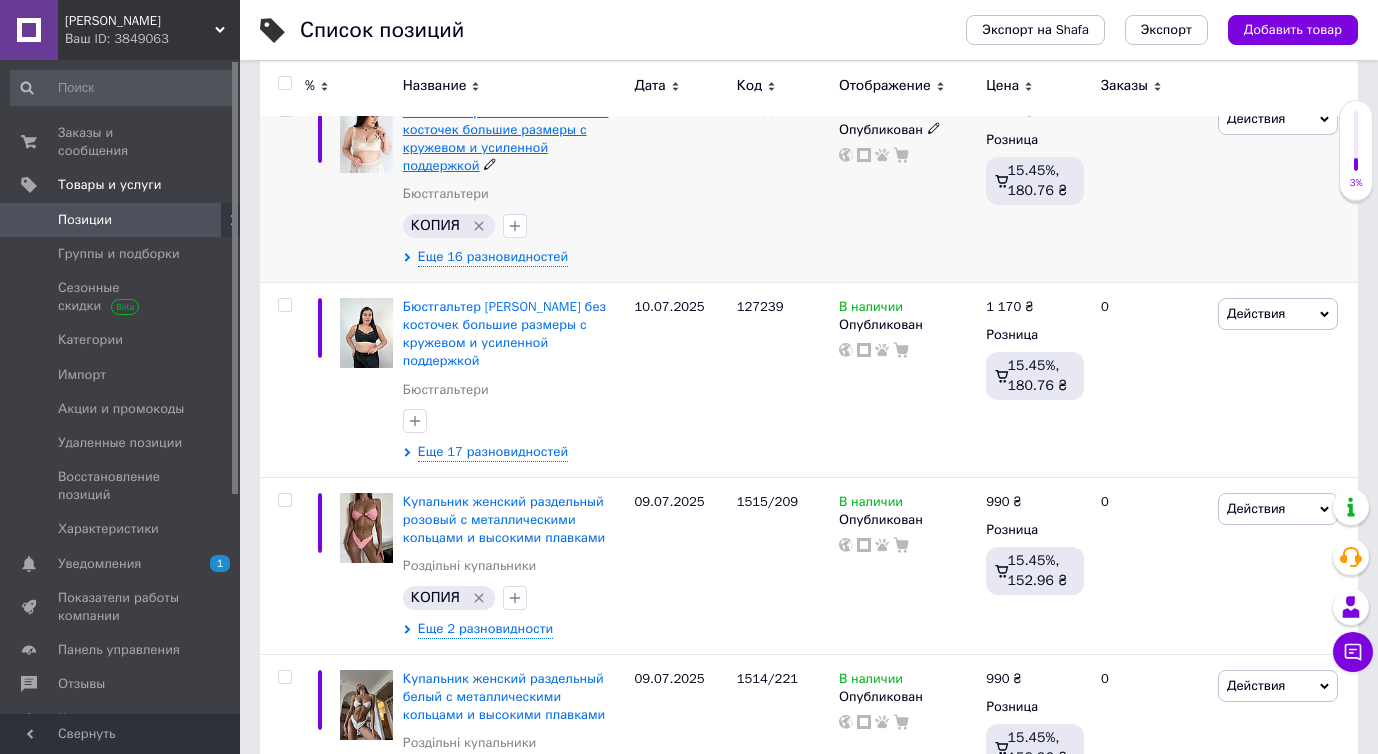 click on "Бюстгальтер бежевый GLORA без косточек большие размеры с кружевом и усиленной поддержкой" at bounding box center [506, 139] 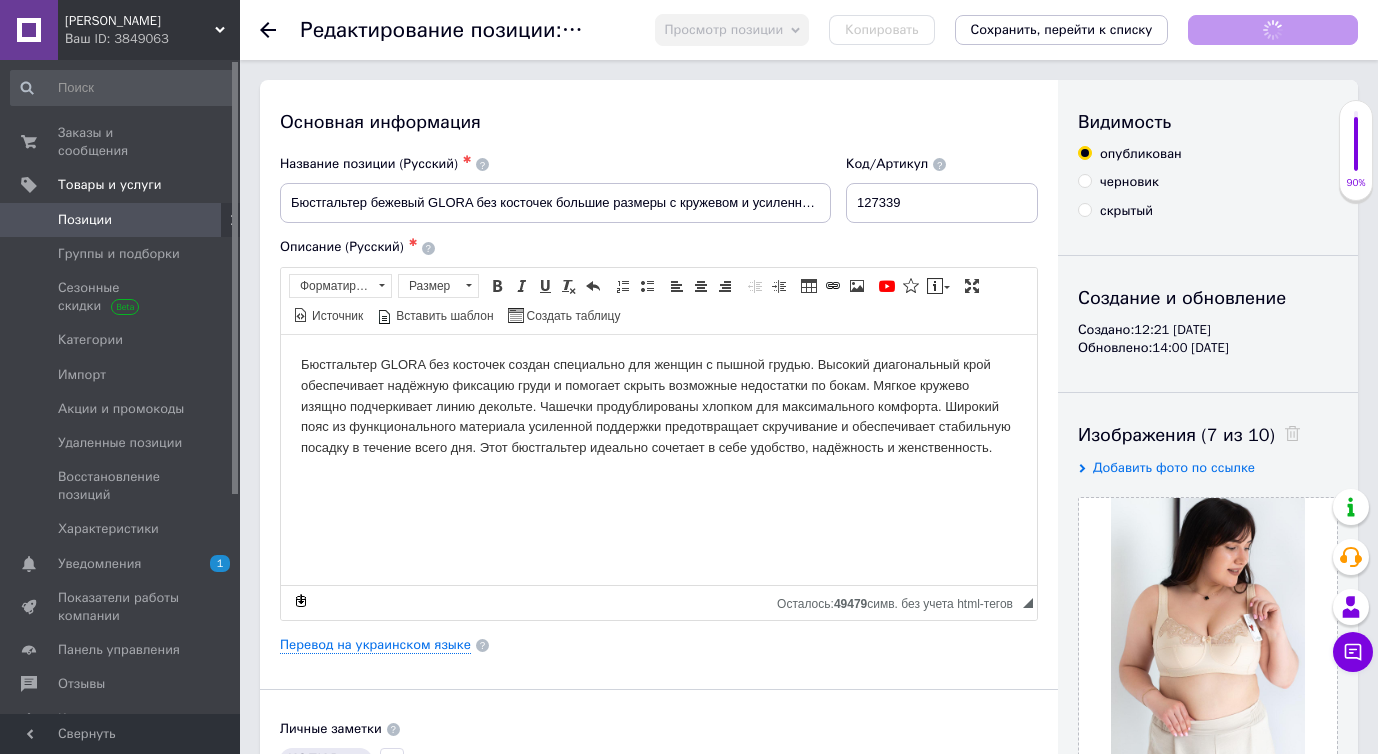 scroll, scrollTop: 0, scrollLeft: 0, axis: both 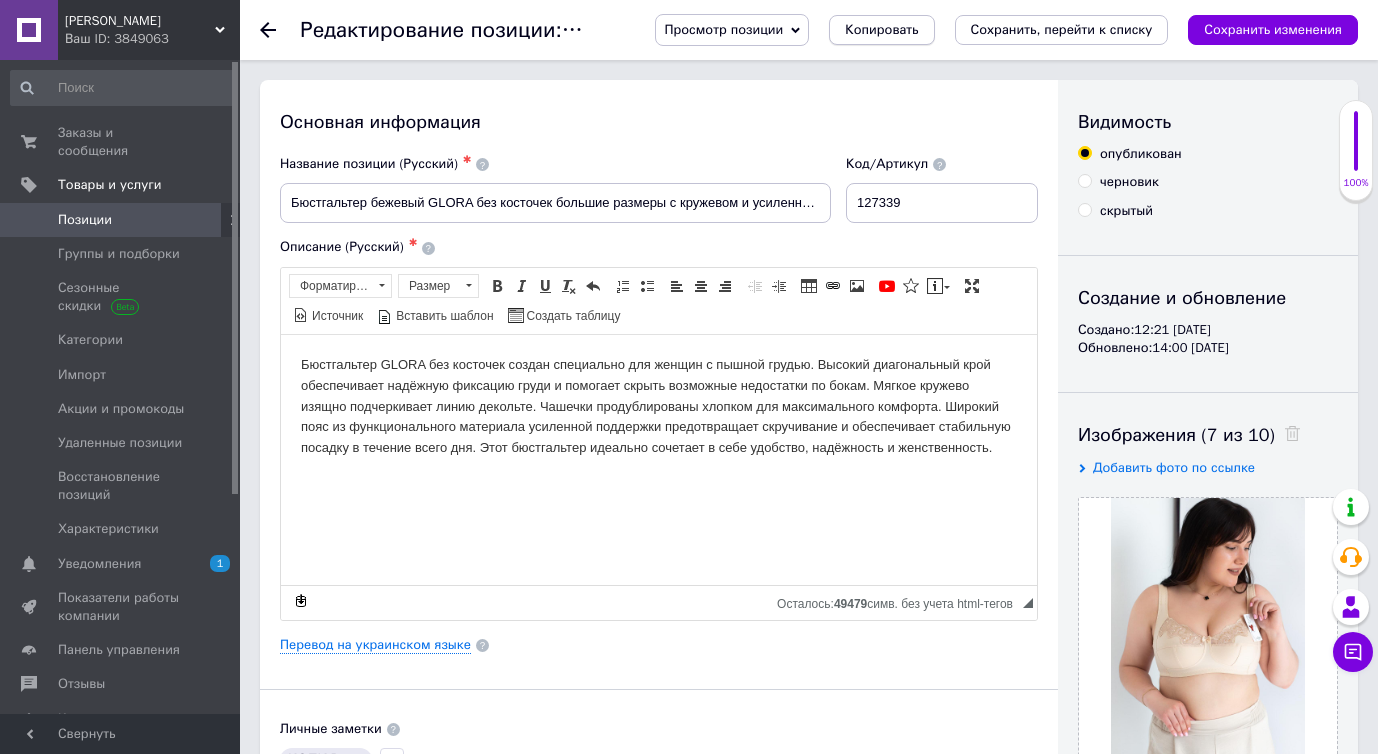 click on "Копировать" at bounding box center (881, 30) 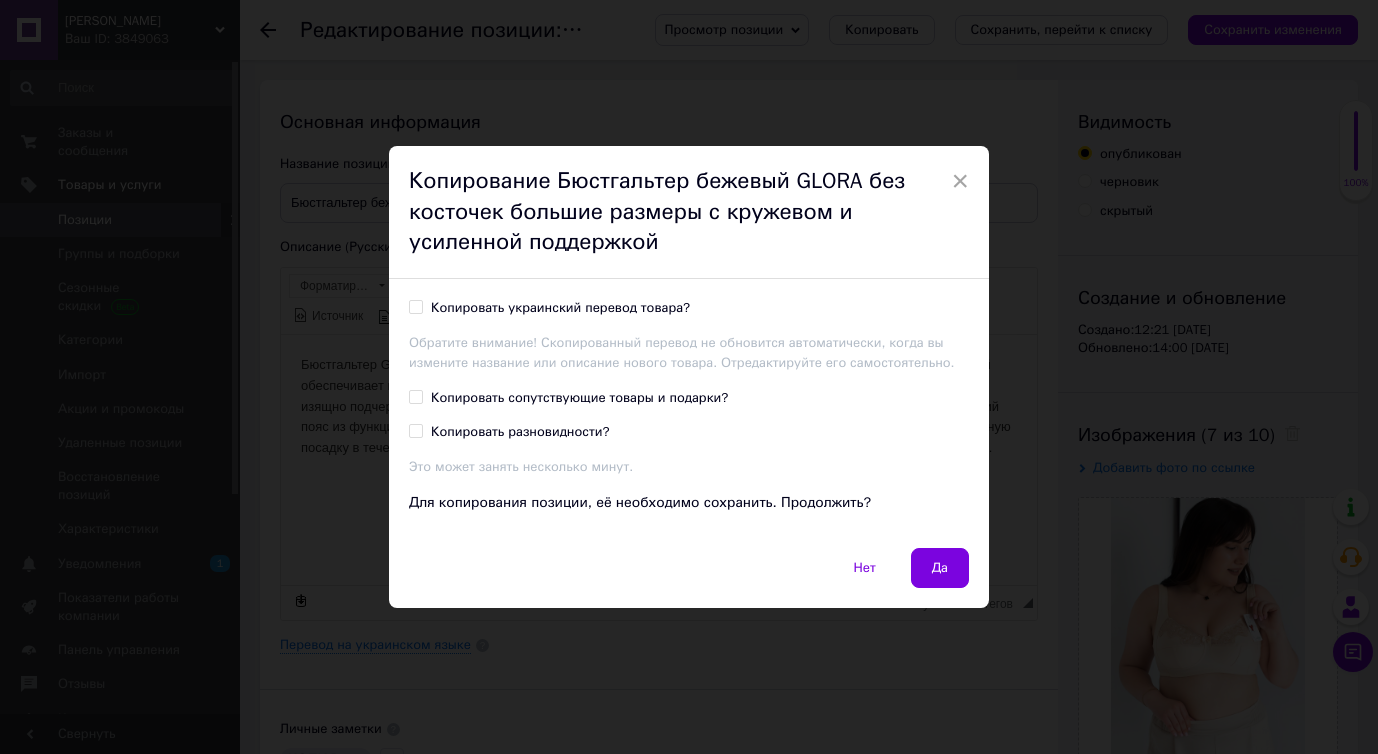 click on "Копировать украинский перевод товара?" at bounding box center (560, 308) 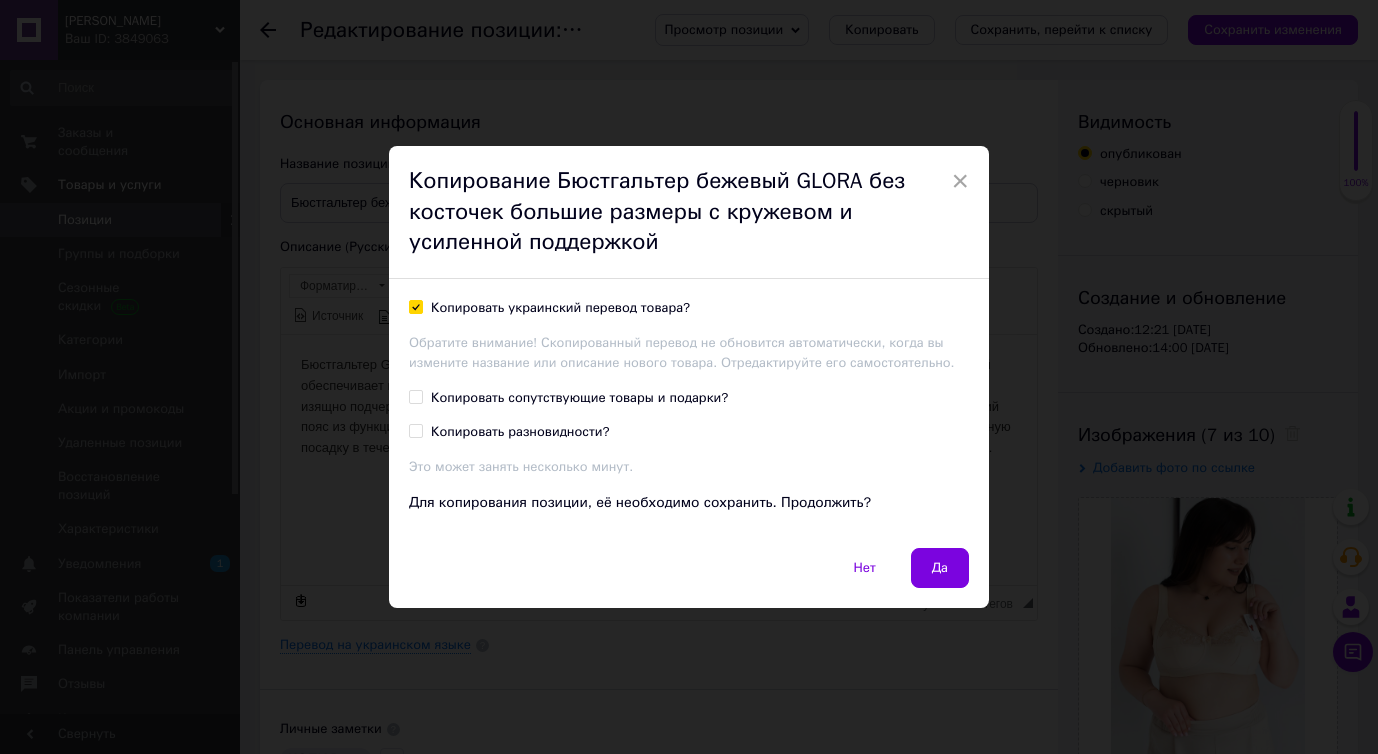 checkbox on "true" 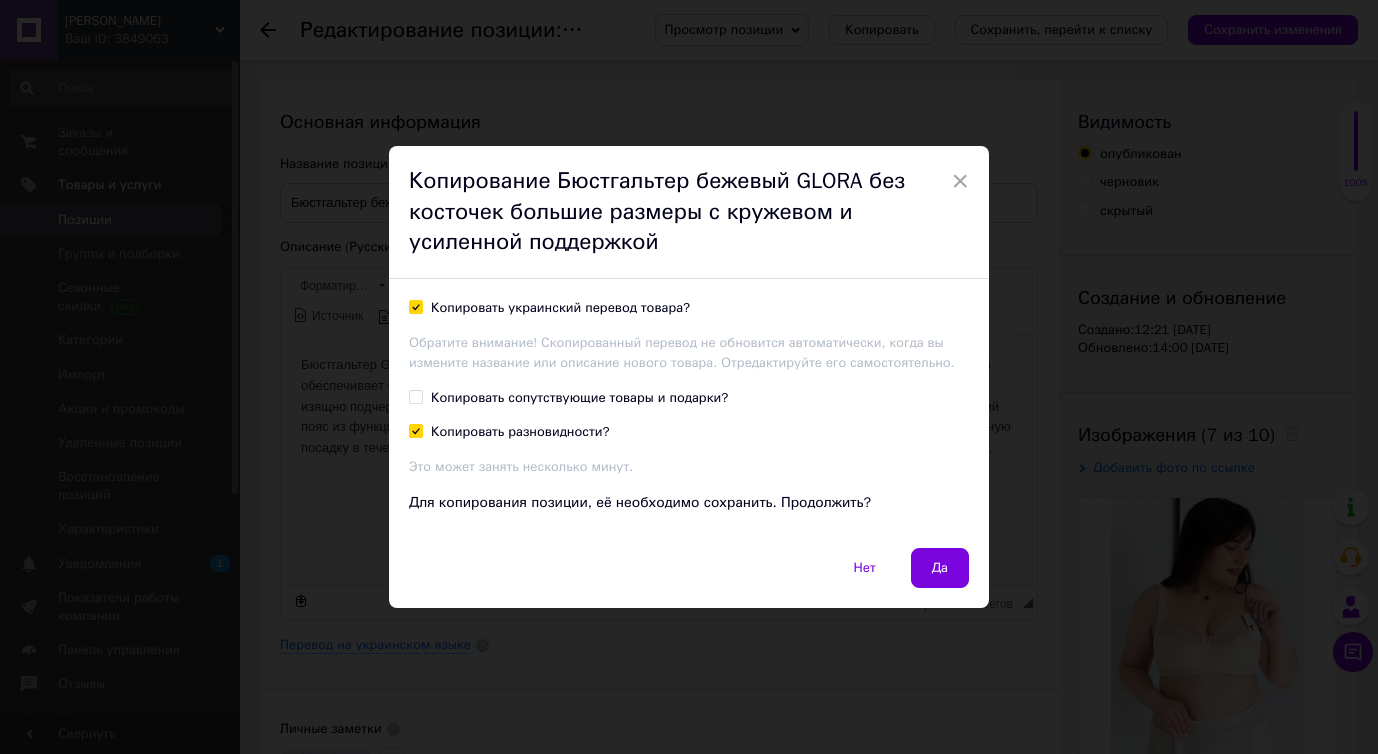 click on "Копировать разновидности?" at bounding box center (520, 432) 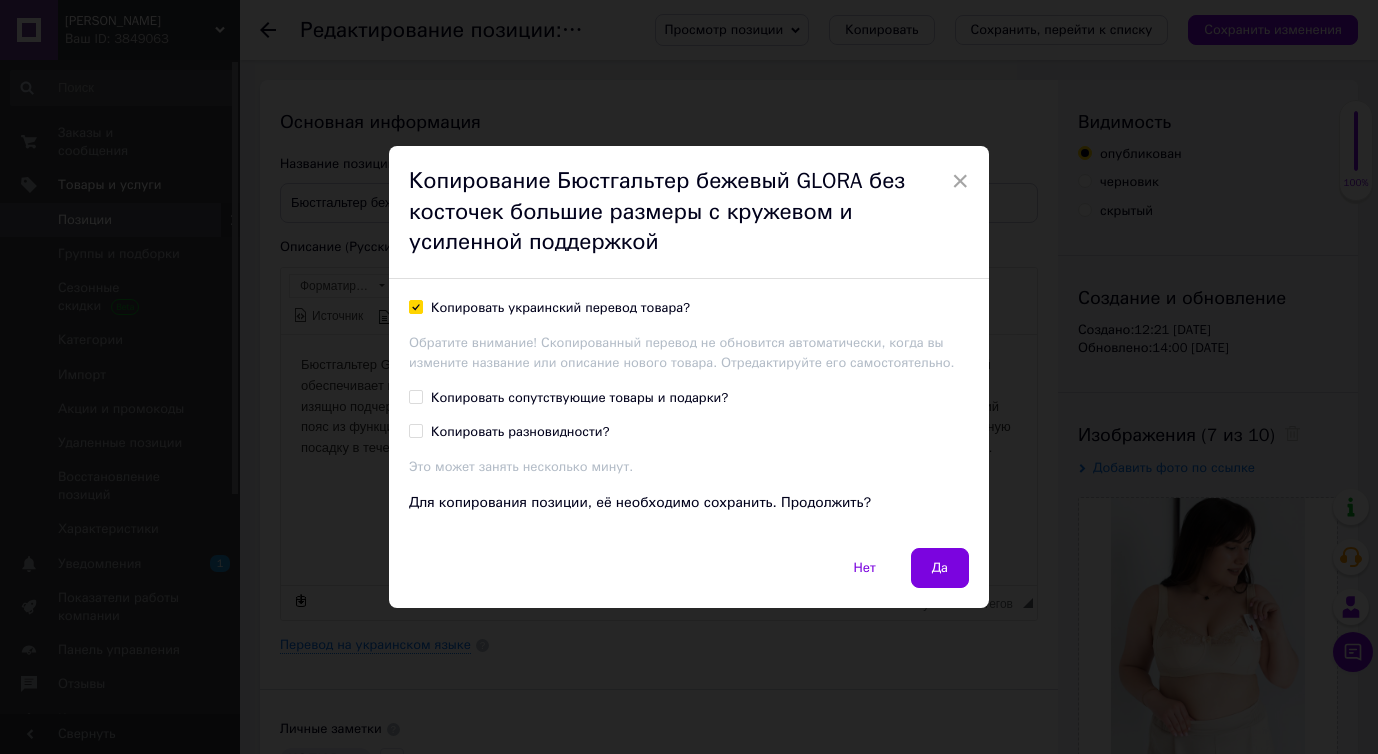 checkbox on "false" 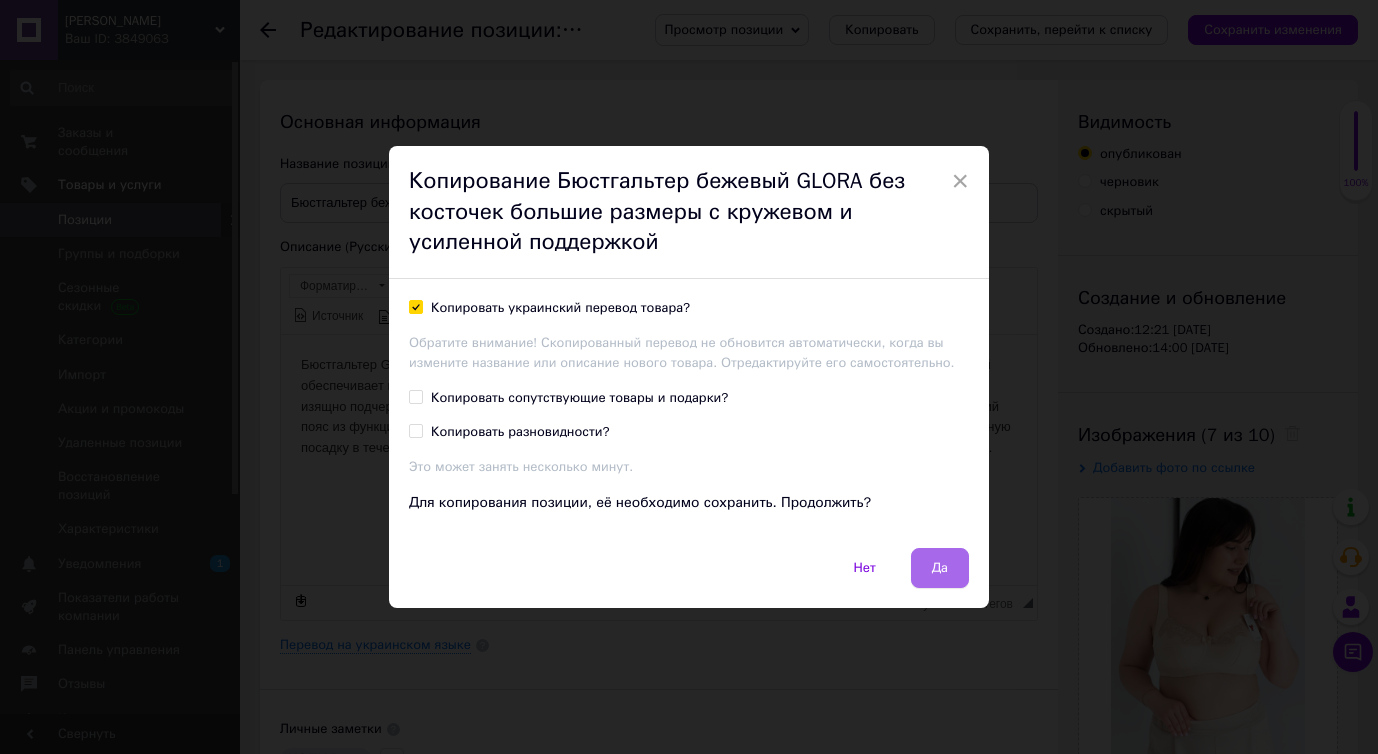 click on "Да" at bounding box center (940, 568) 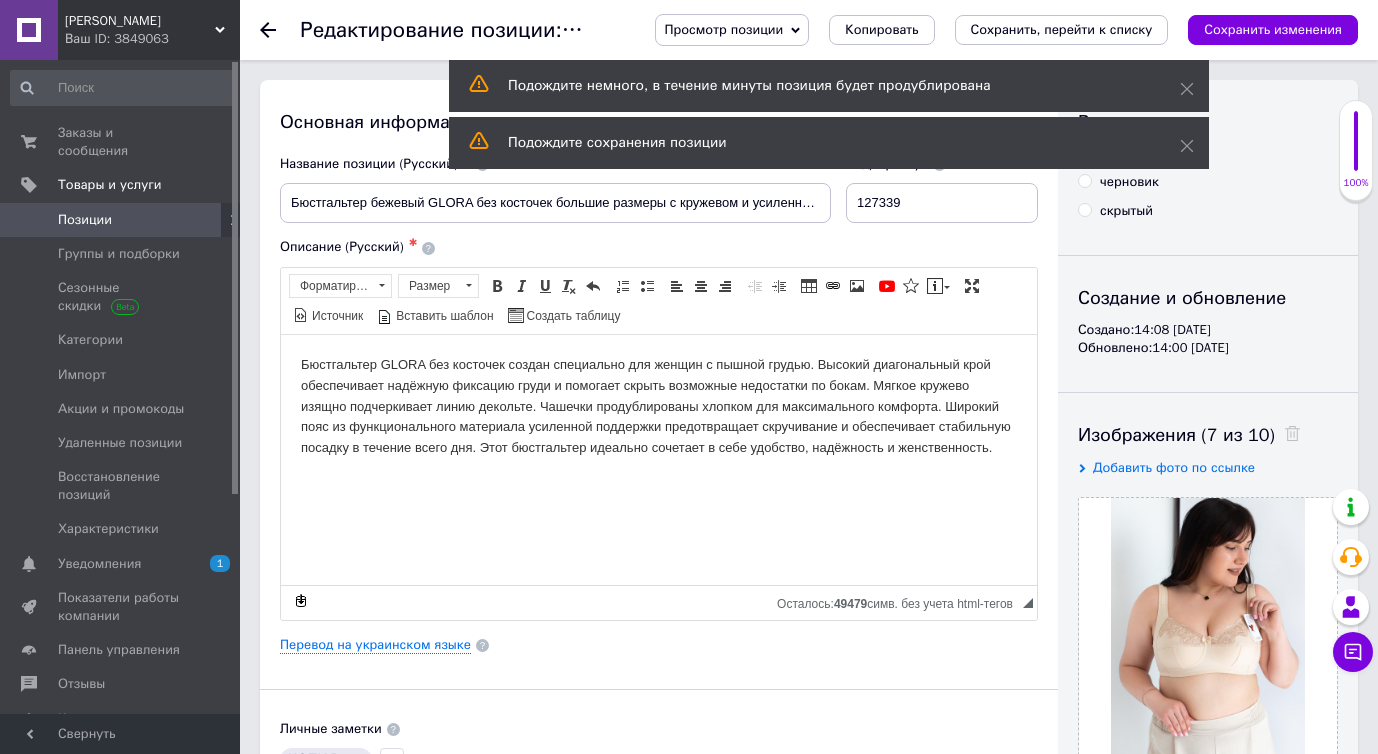 scroll, scrollTop: 0, scrollLeft: 0, axis: both 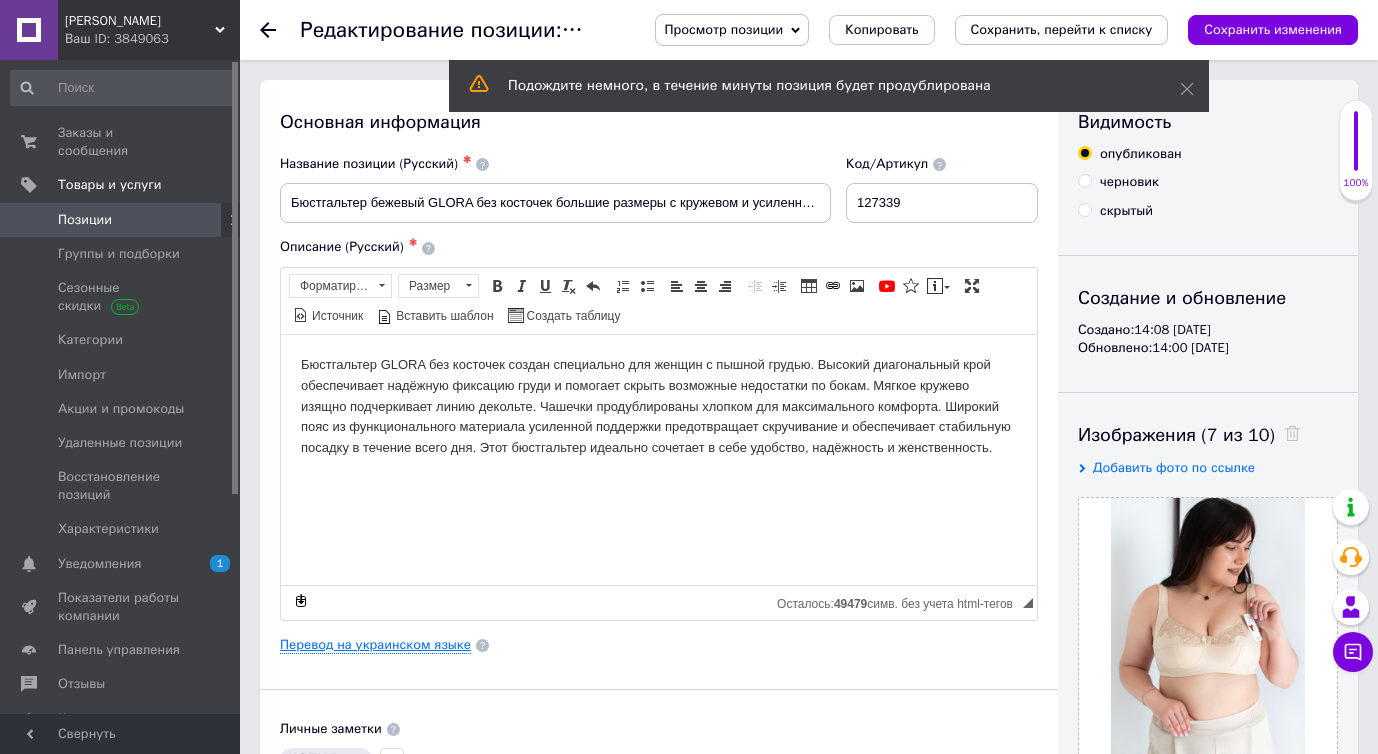 click on "Перевод на украинском языке" at bounding box center (375, 645) 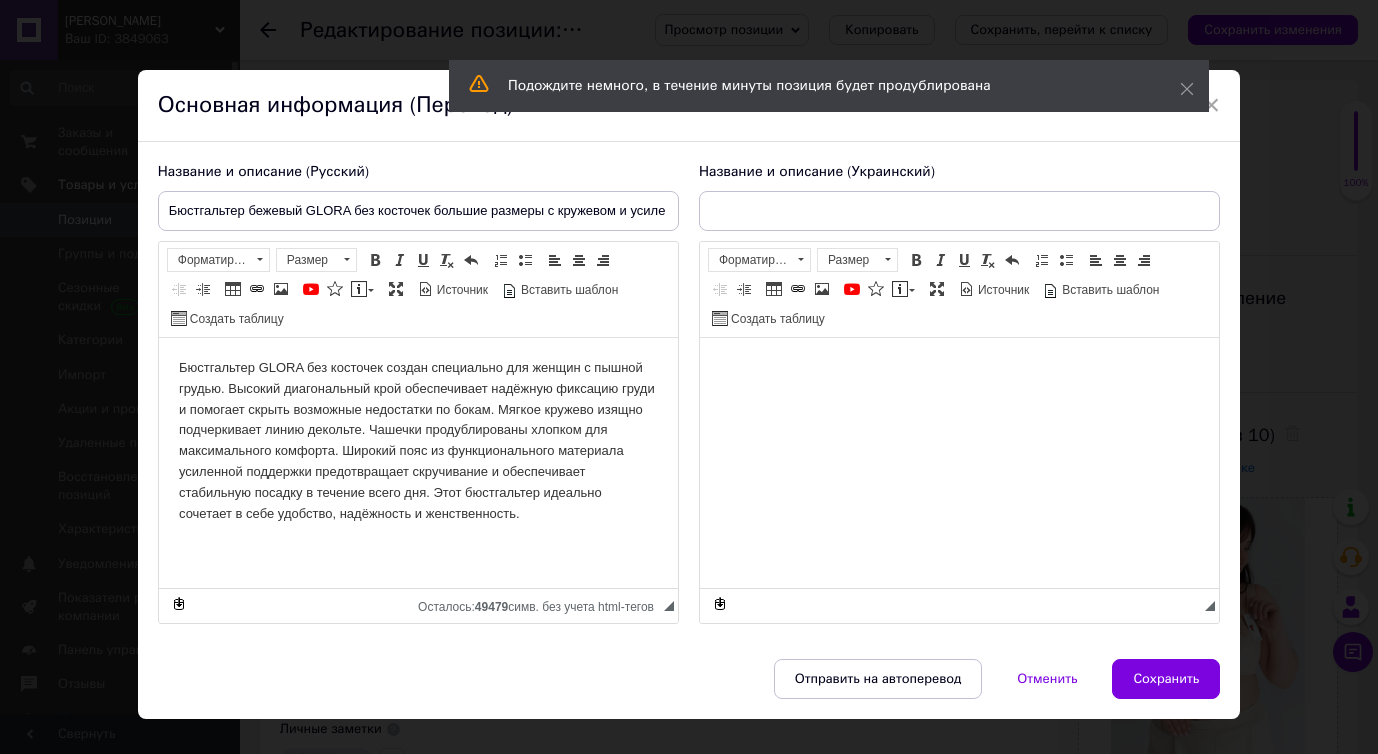 scroll, scrollTop: 0, scrollLeft: 0, axis: both 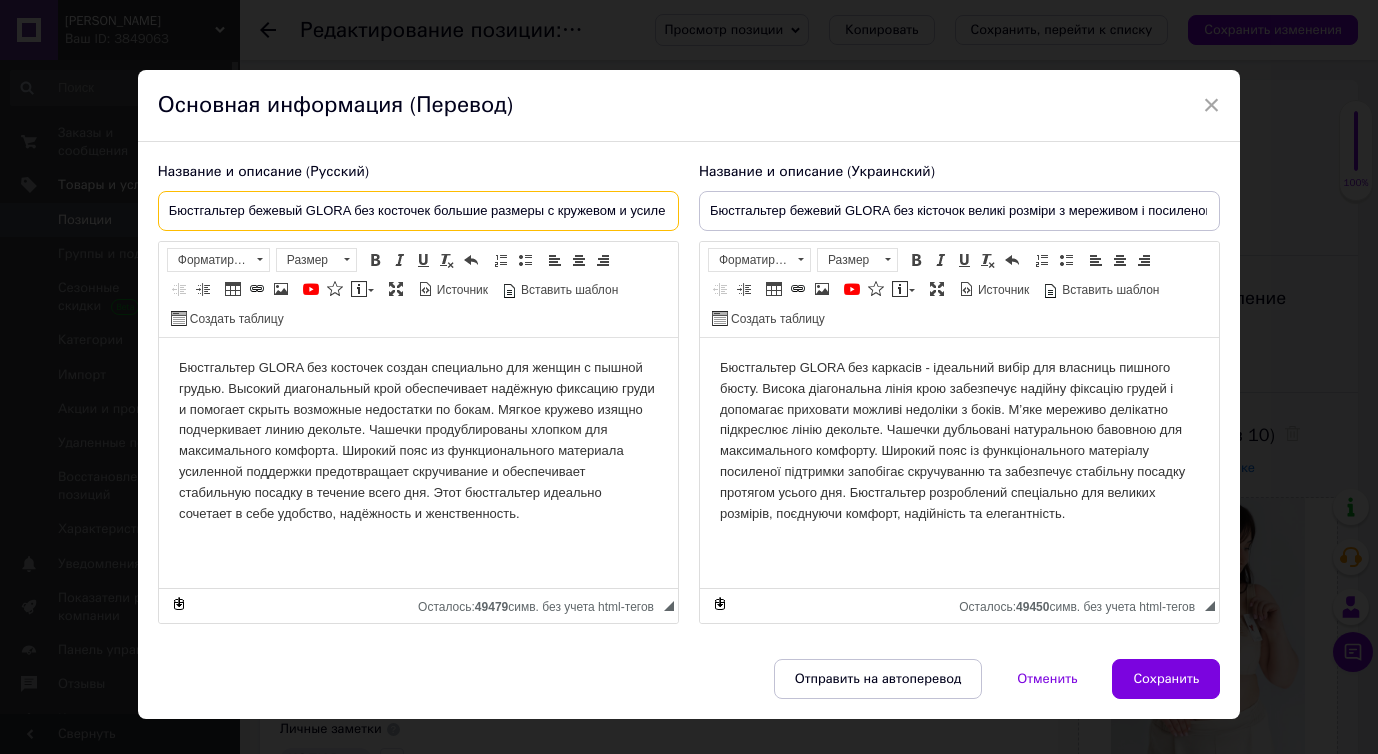 click on "Бюстгальтер бежевый GLORA без косточек большие размеры с кружевом и усиленной поддержкой" at bounding box center [418, 211] 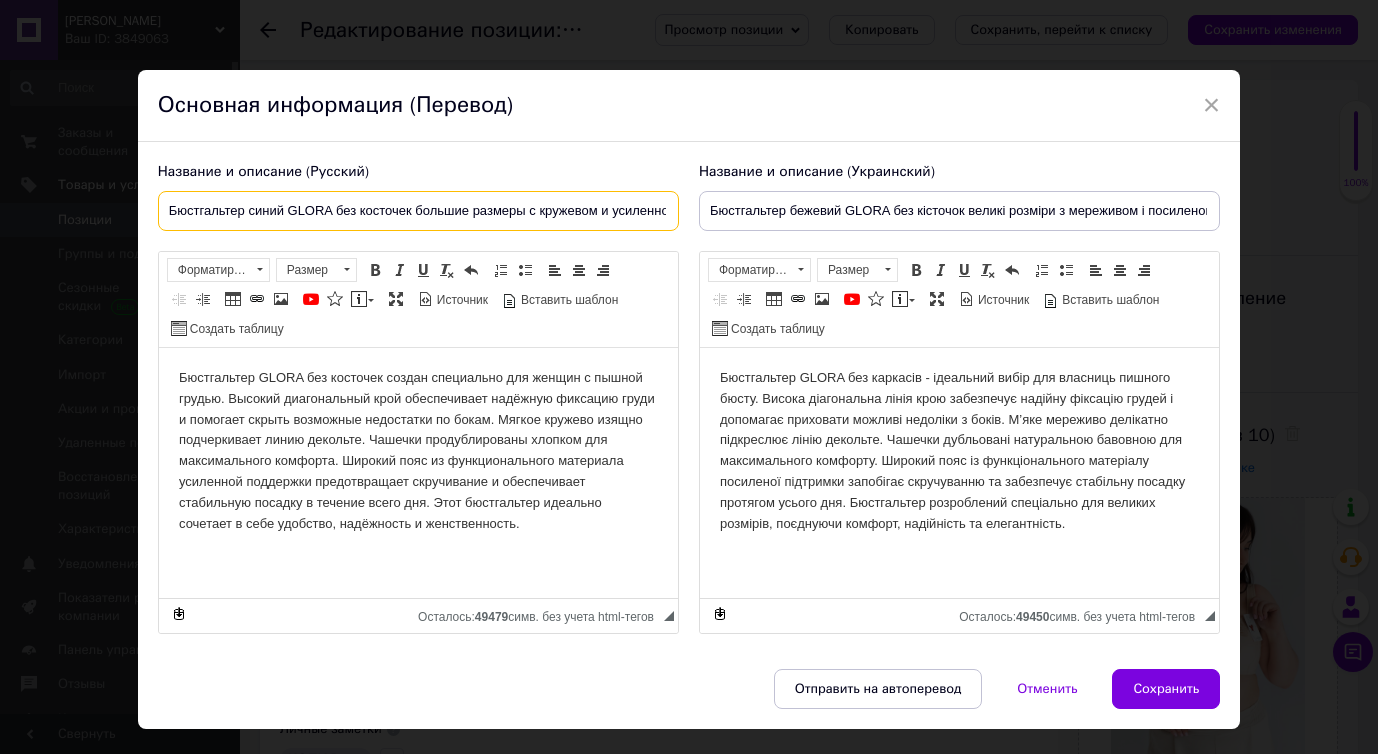 type on "Бюстгальтер синий GLORA без косточек большие размеры с кружевом и усиленной поддержкой" 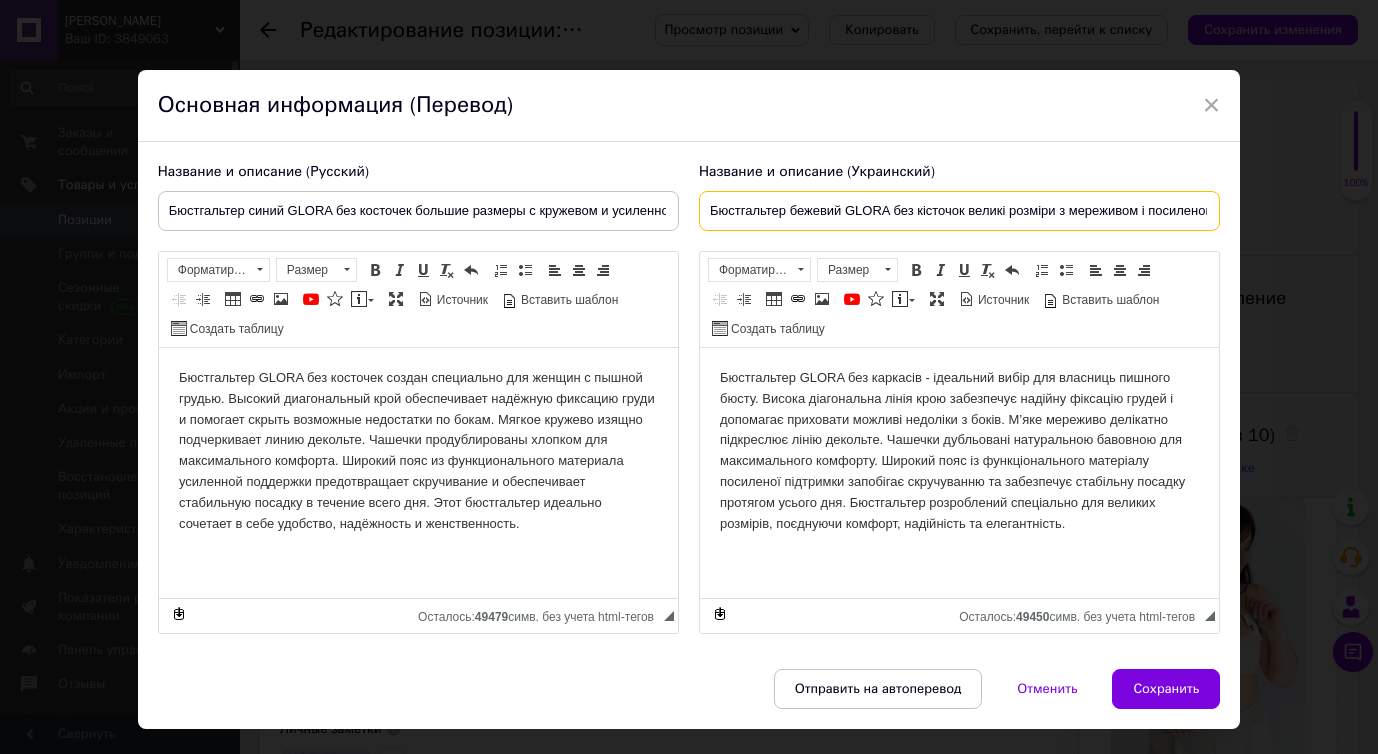click on "Бюстгальтер бежевий GLORA без кісточок великі розміри з мереживом і посиленою підтримкою" at bounding box center [959, 211] 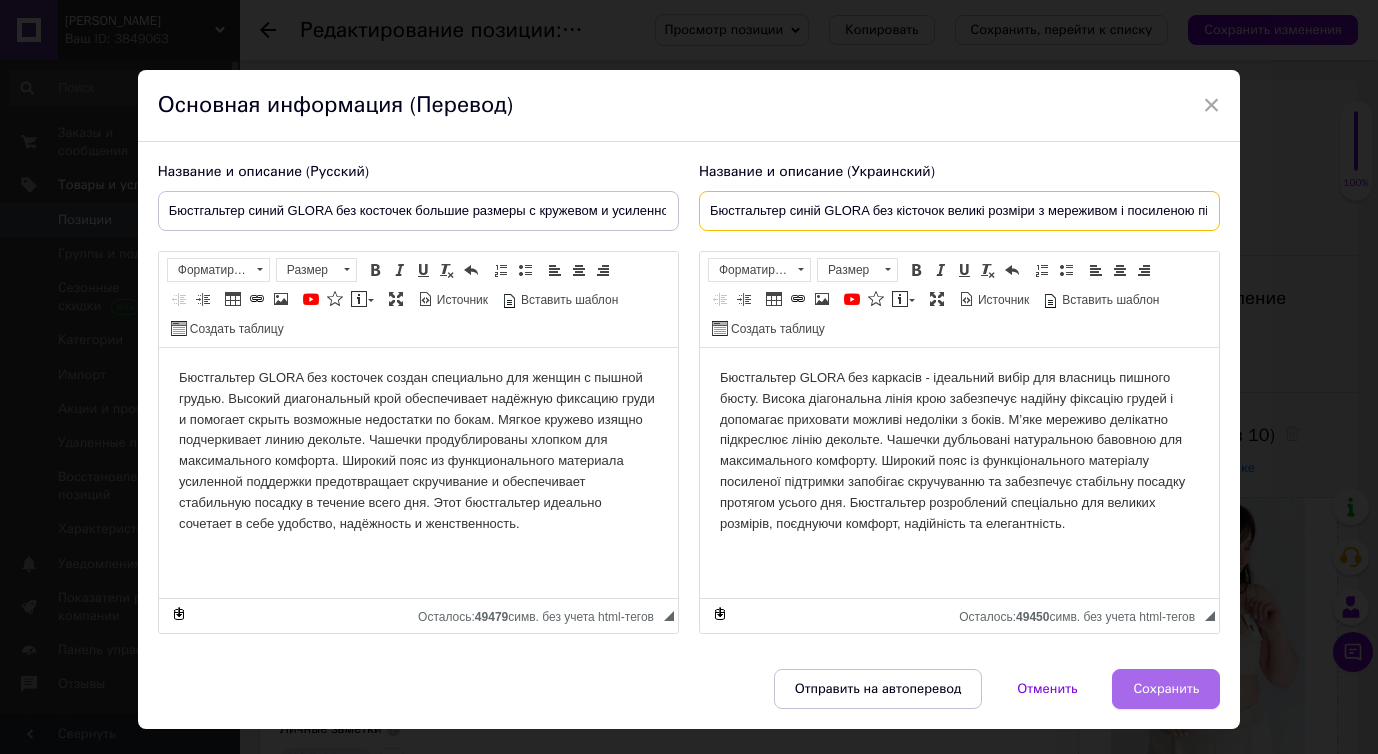 type on "Бюстгальтер синій GLORA без кісточок великі розміри з мереживом і посиленою підтримкою" 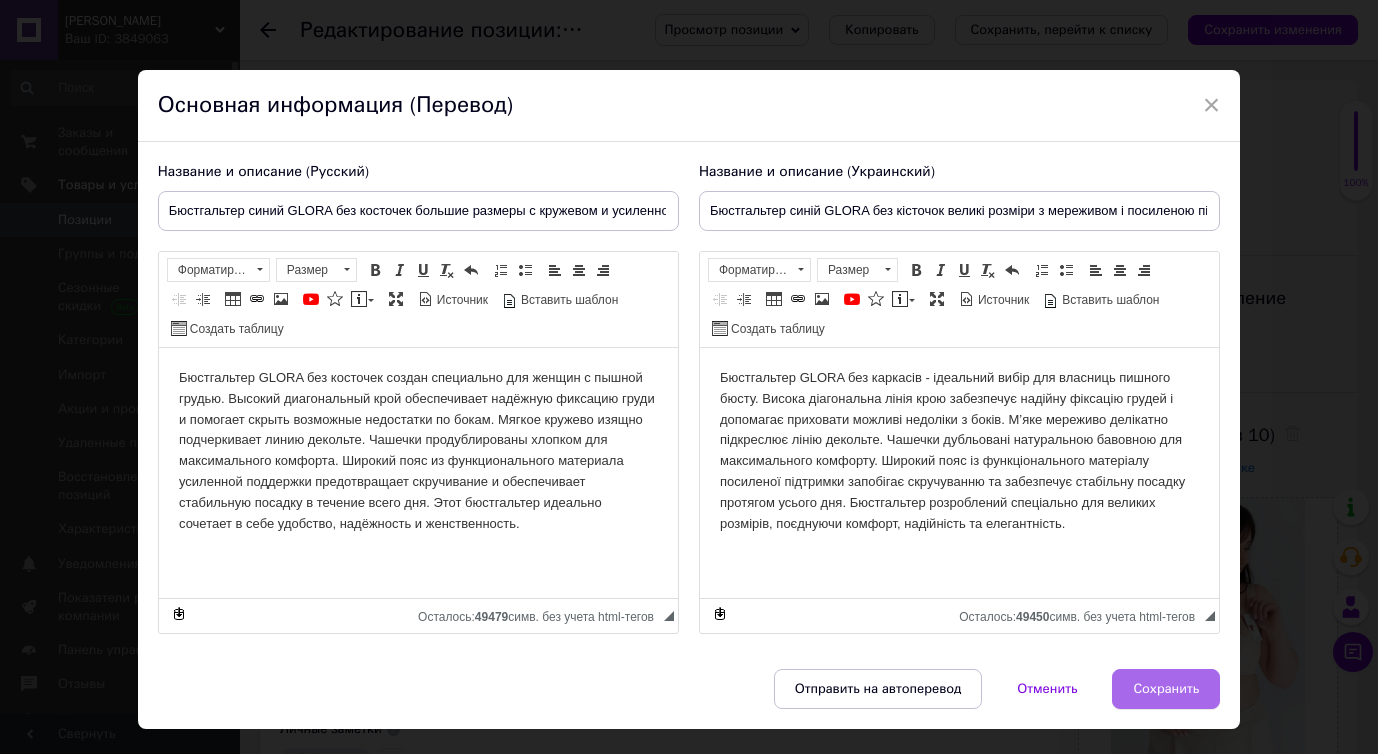 click on "Сохранить" at bounding box center [1166, 689] 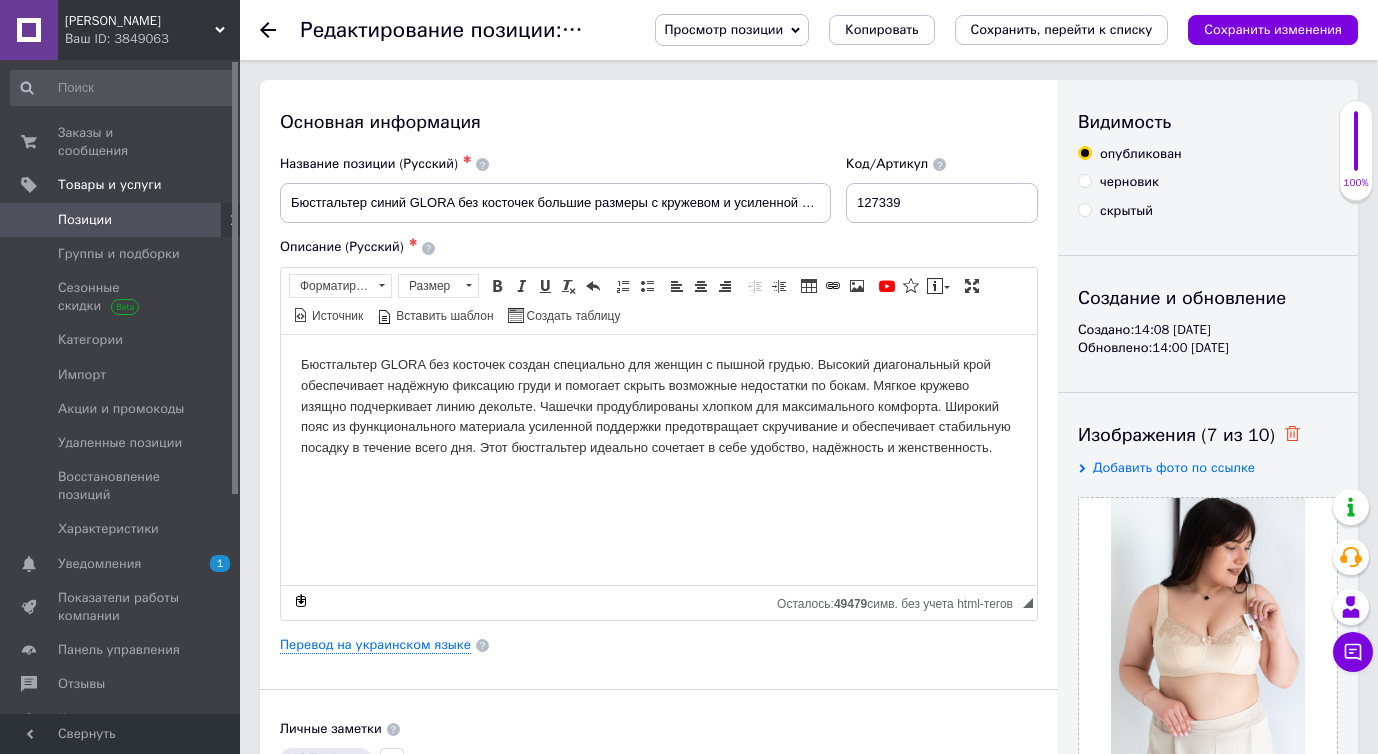 click 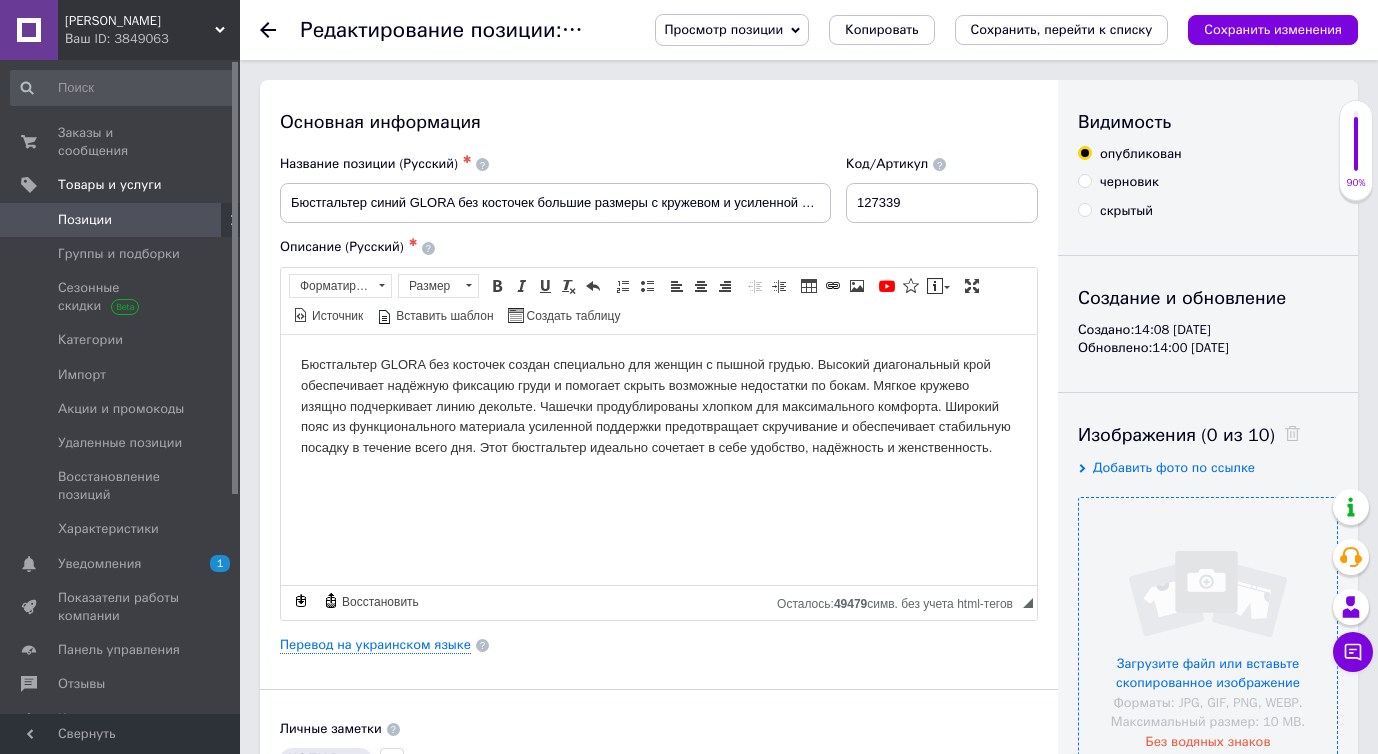 click at bounding box center [1208, 627] 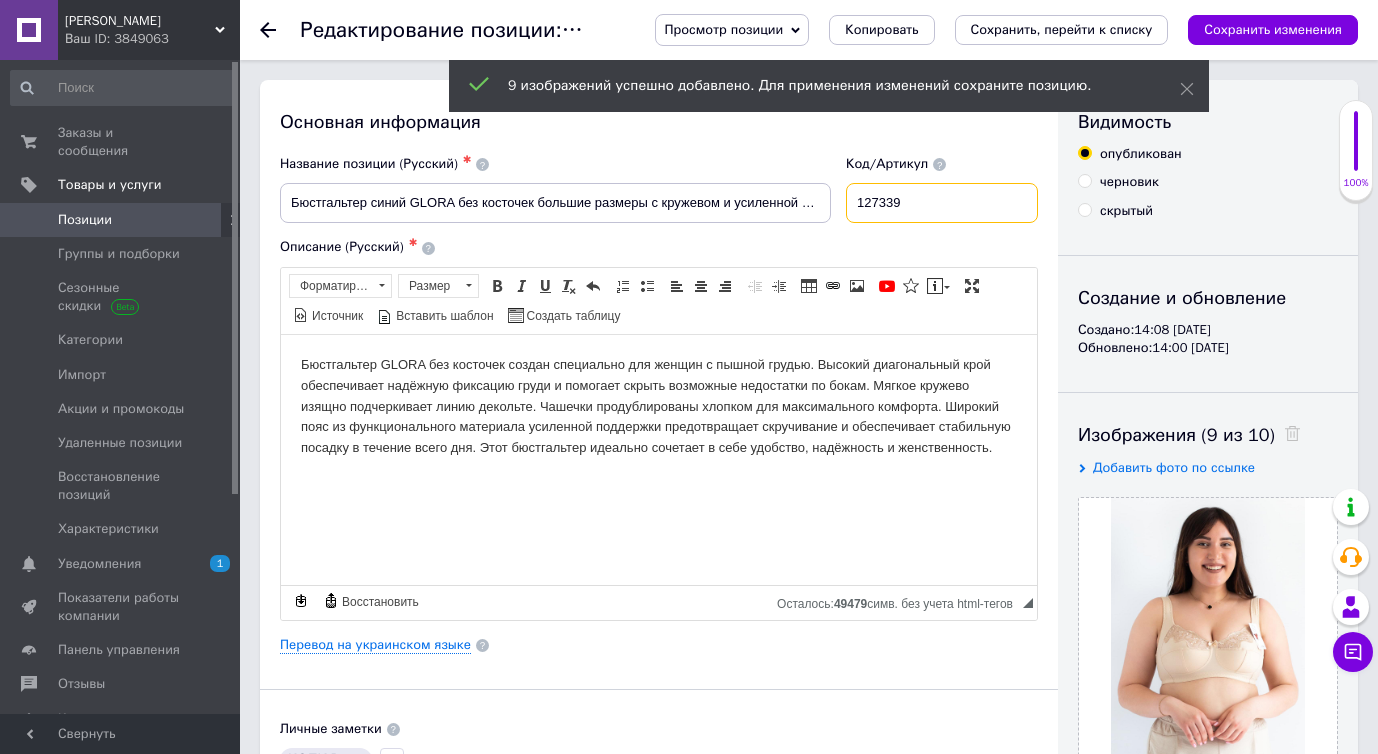 click on "127339" at bounding box center (942, 203) 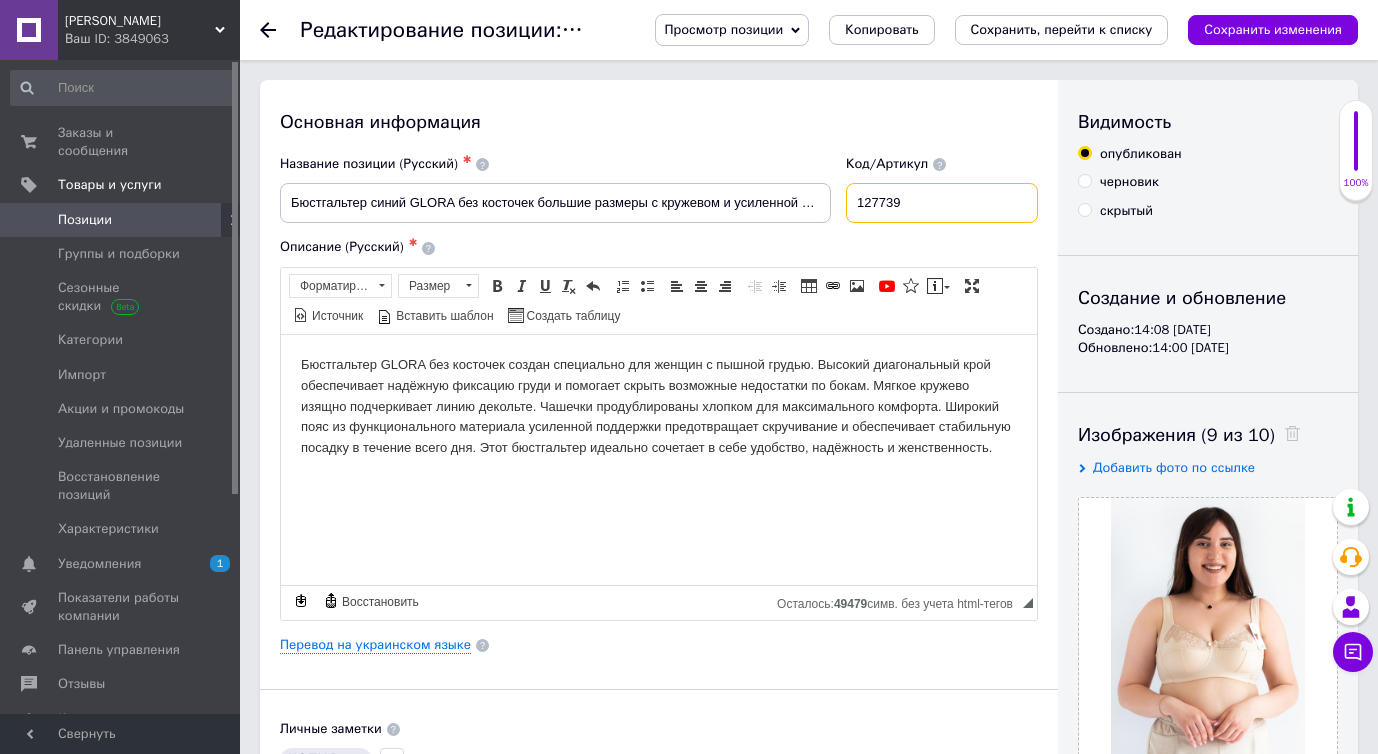 type on "127739" 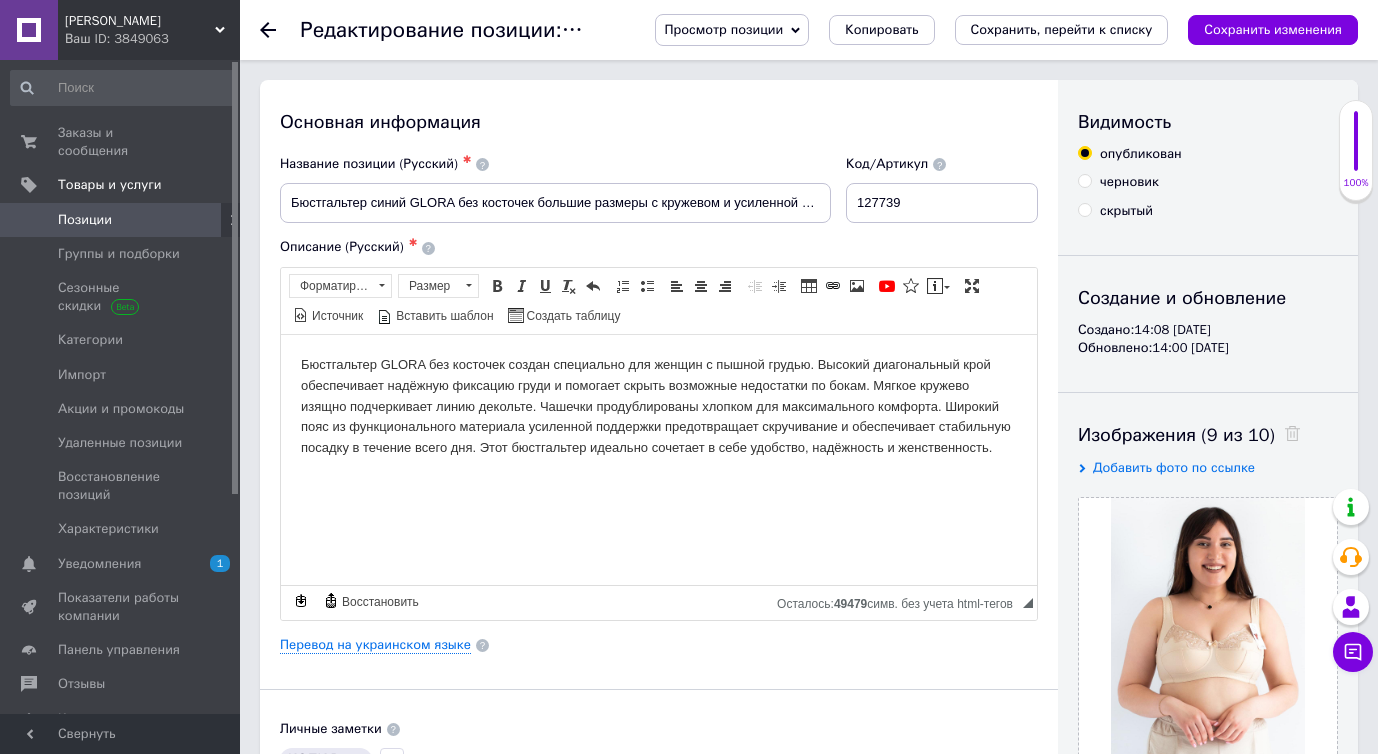 click on "Описание (Русский) ✱ Бюстгальтер GLORA без косточек создан специально для женщин с пышной грудью. Высокий диагональный крой обеспечивает надёжную фиксацию груди и помогает скрыть возможные недостатки по бокам. Мягкое кружево изящно подчеркивает линию декольте. Чашечки продублированы хлопком для максимального комфорта. Широкий пояс из функционального материала усиленной поддержки предотвращает скручивание и обеспечивает стабильную посадку в течение всего дня. Этот бюстгальтер идеально сочетает в себе удобство, надёжность и женственность.
Размер" at bounding box center (659, 429) 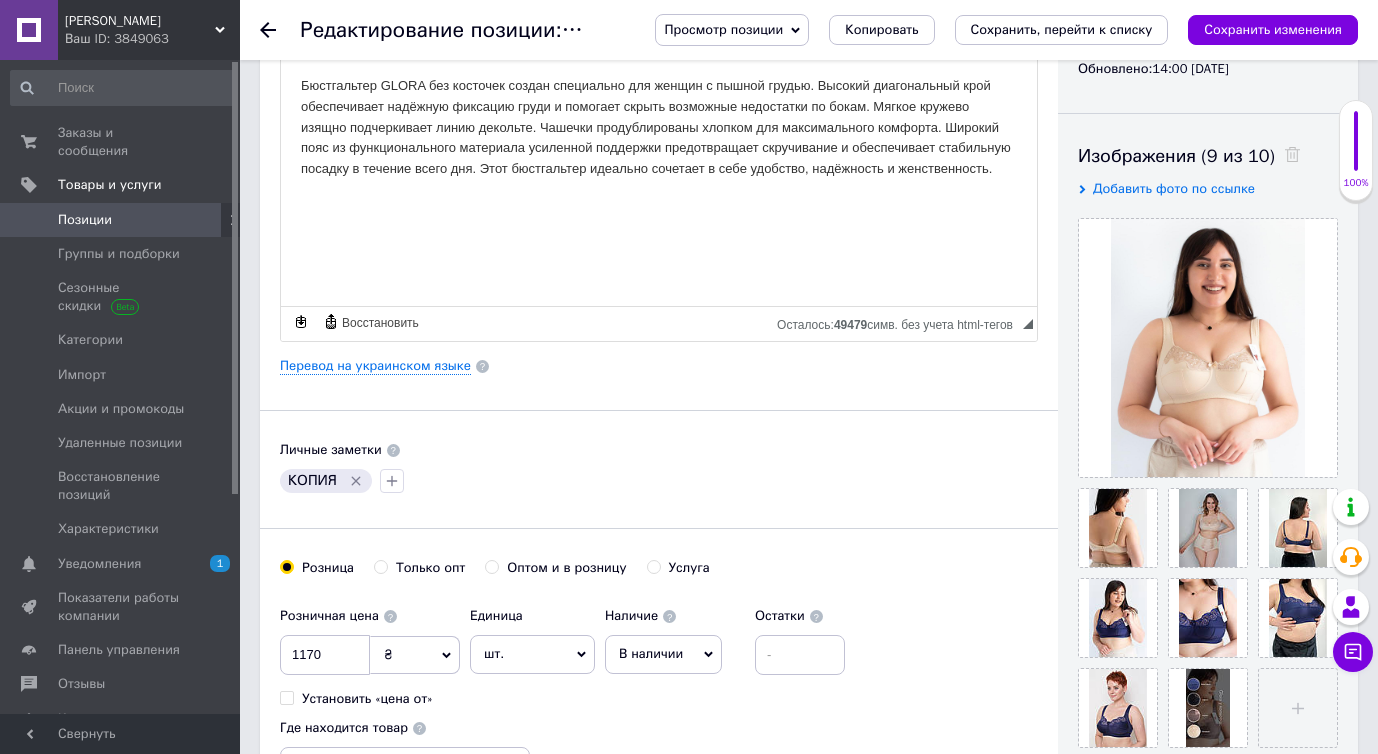 scroll, scrollTop: 286, scrollLeft: 0, axis: vertical 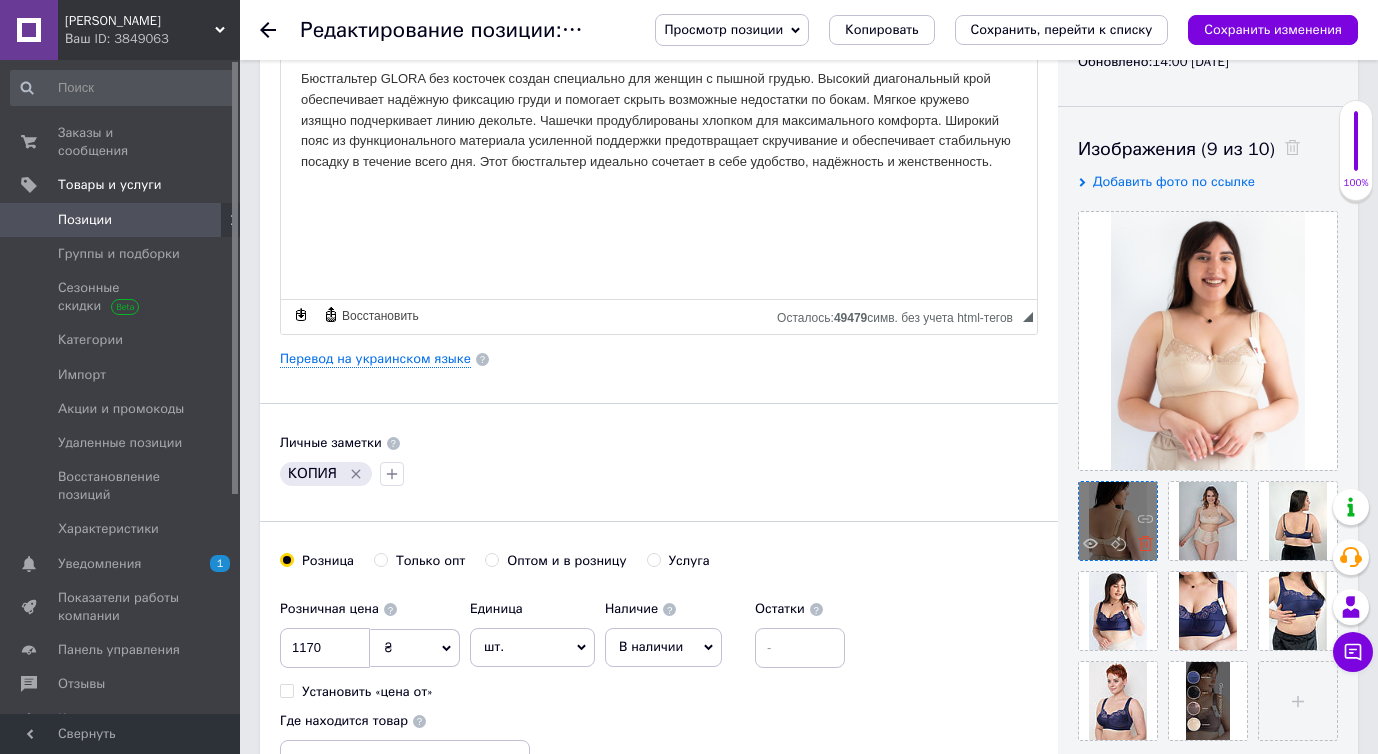 click 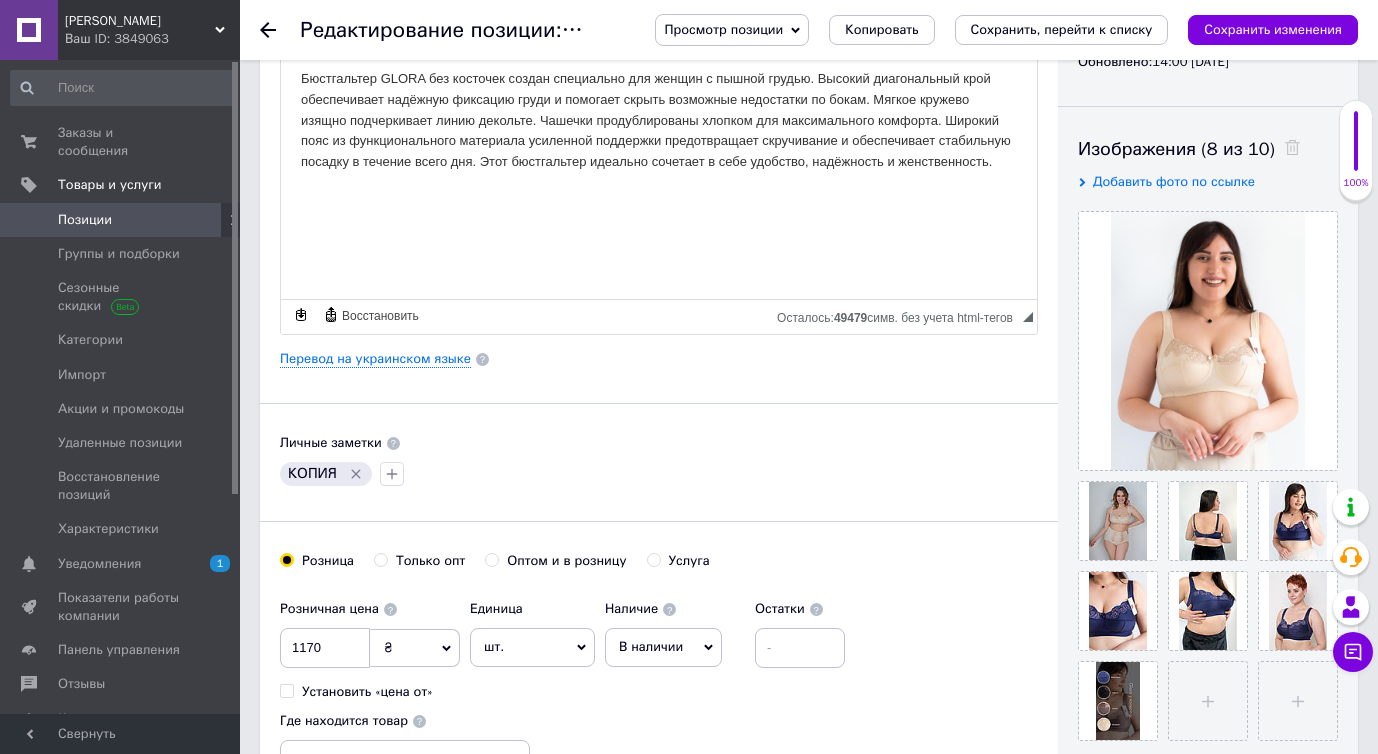click 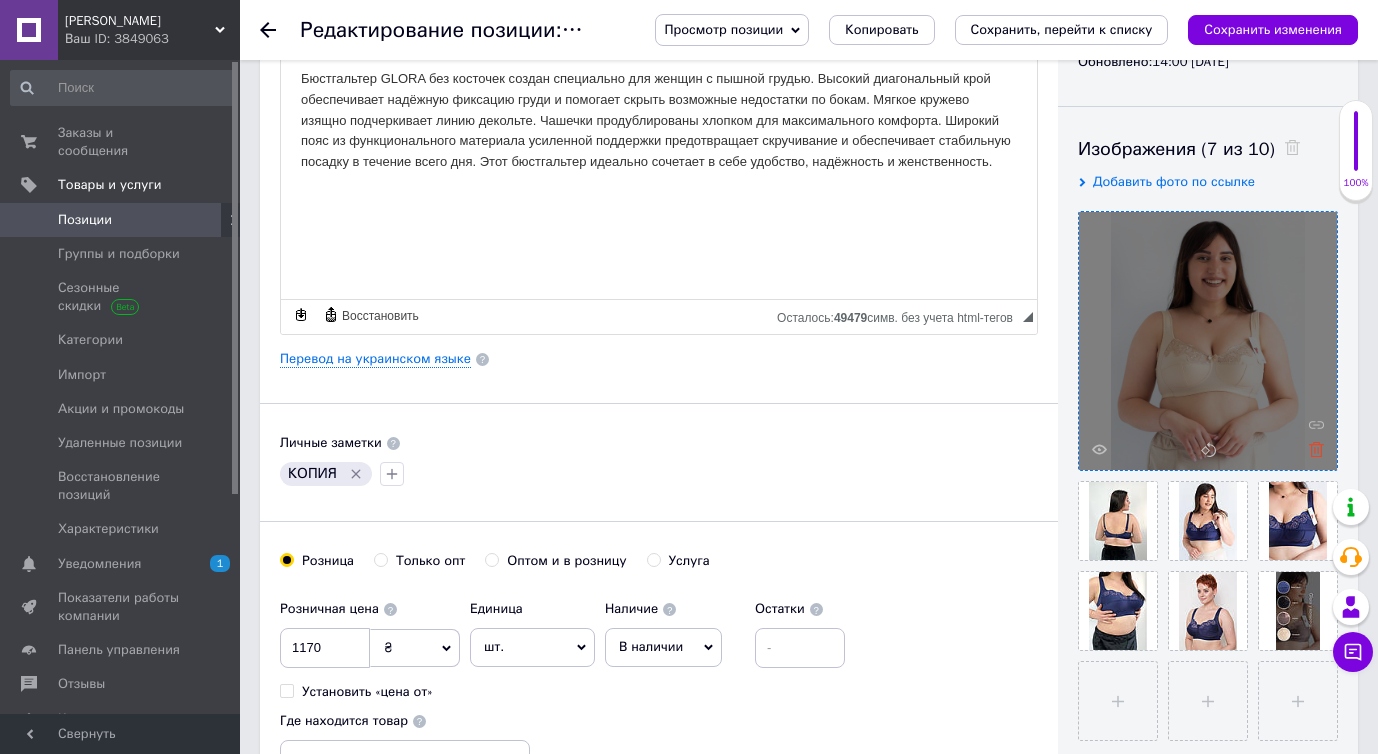 click 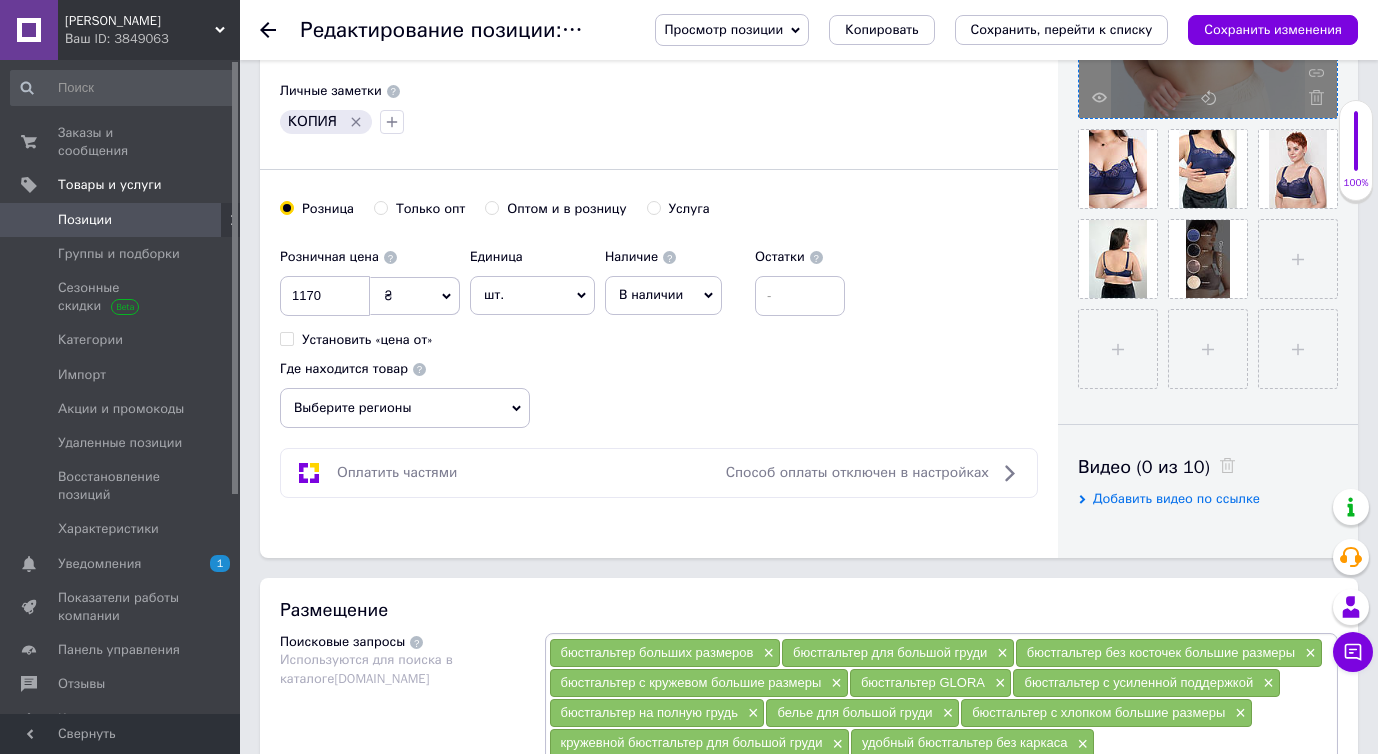 scroll, scrollTop: 652, scrollLeft: 0, axis: vertical 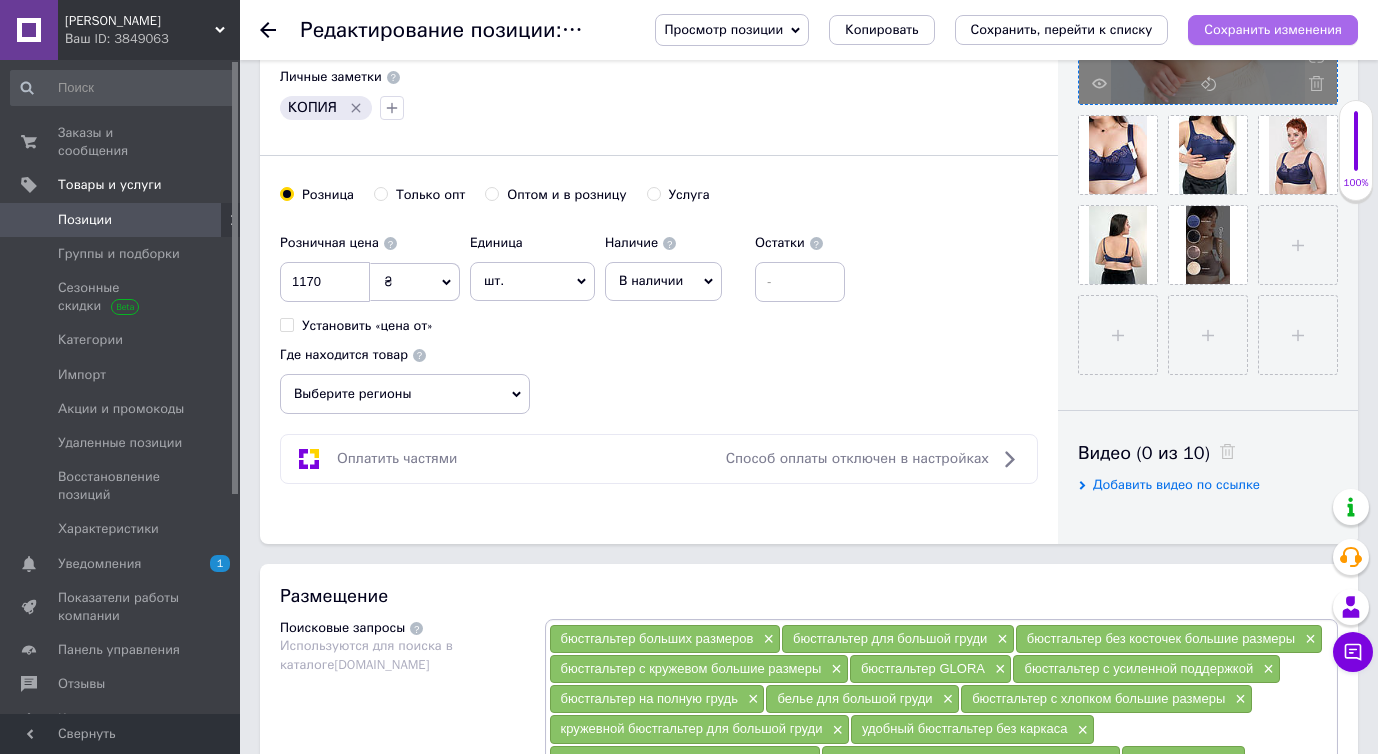 click on "Сохранить изменения" at bounding box center [1273, 29] 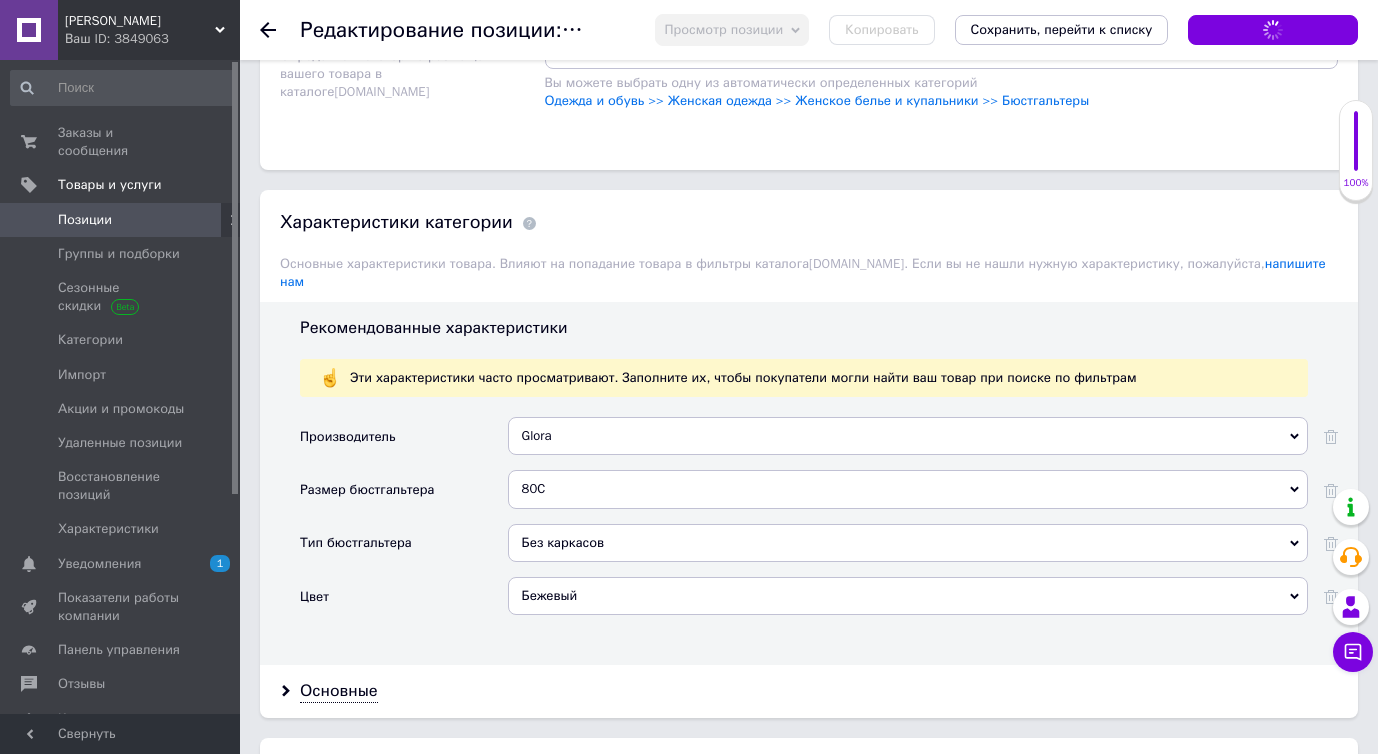 scroll, scrollTop: 1799, scrollLeft: 0, axis: vertical 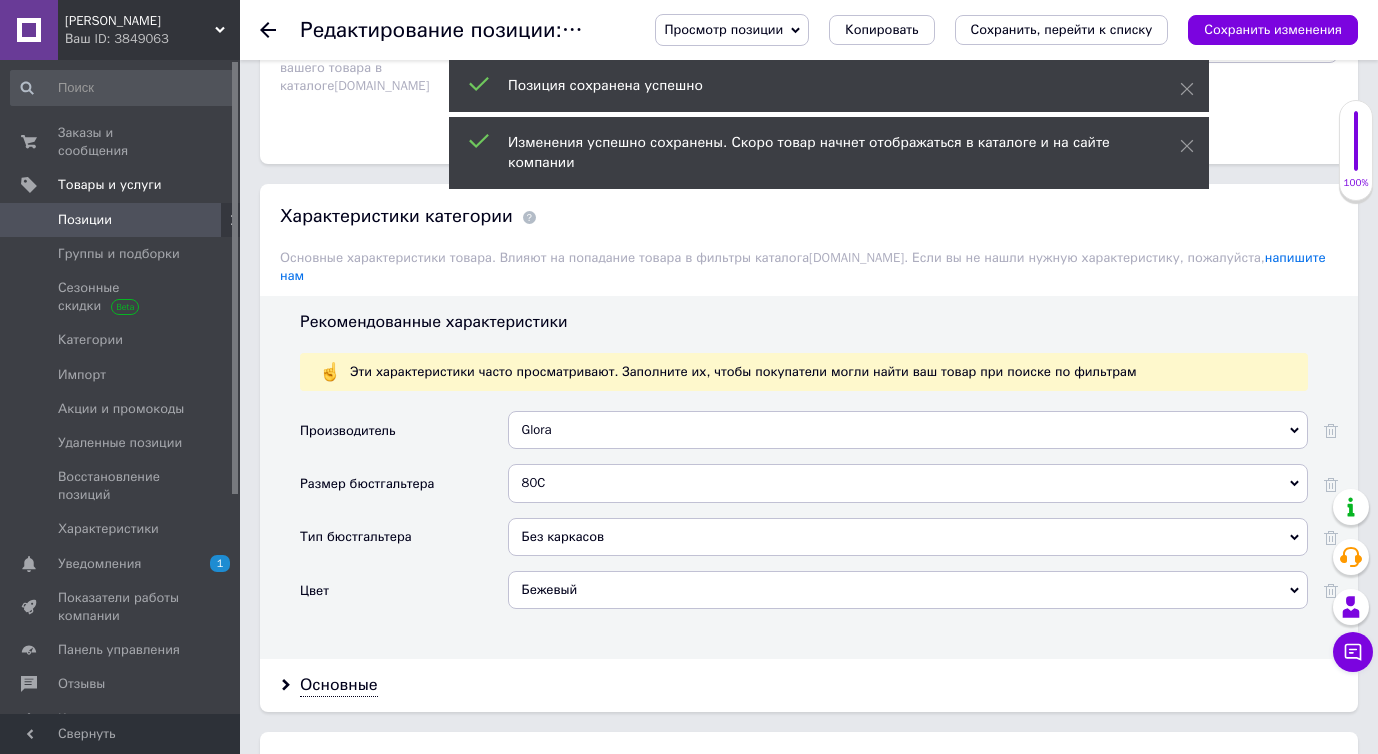 click on "Бежевый" at bounding box center [908, 590] 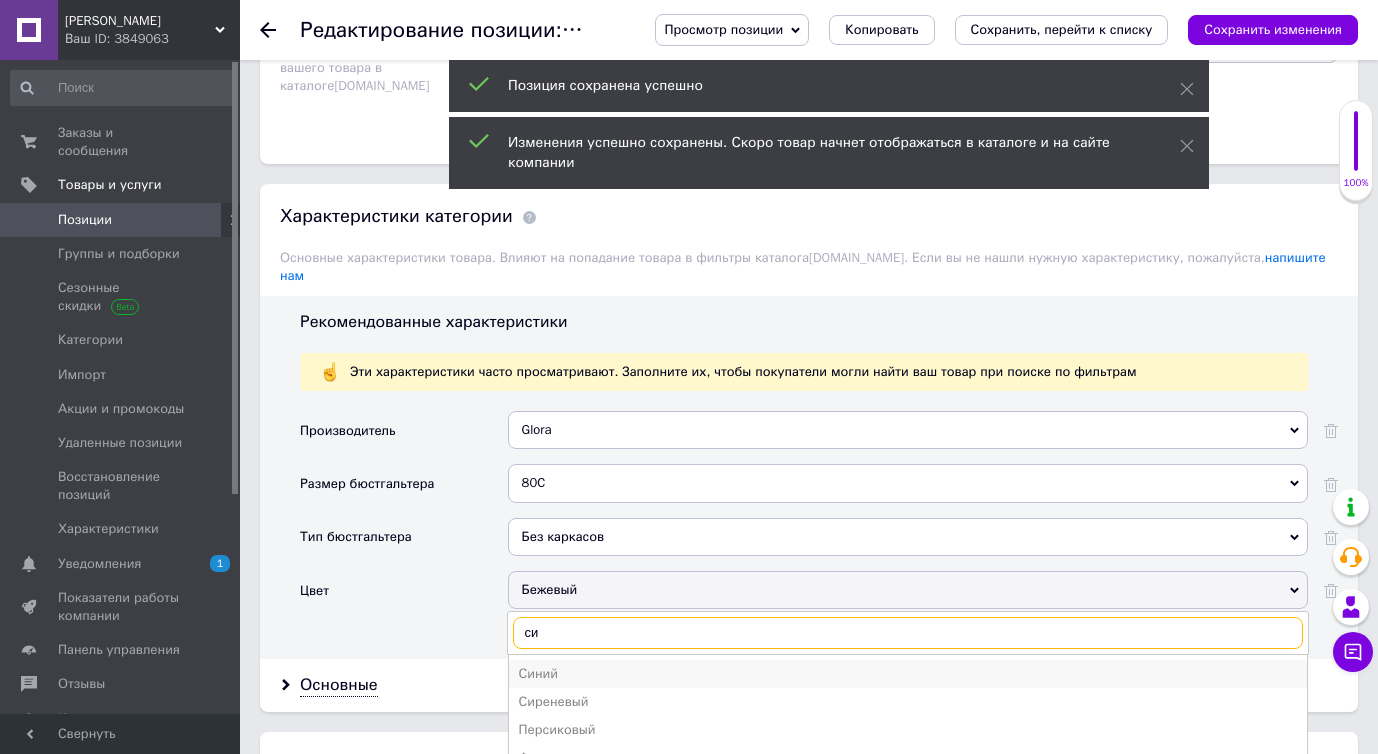 type on "си" 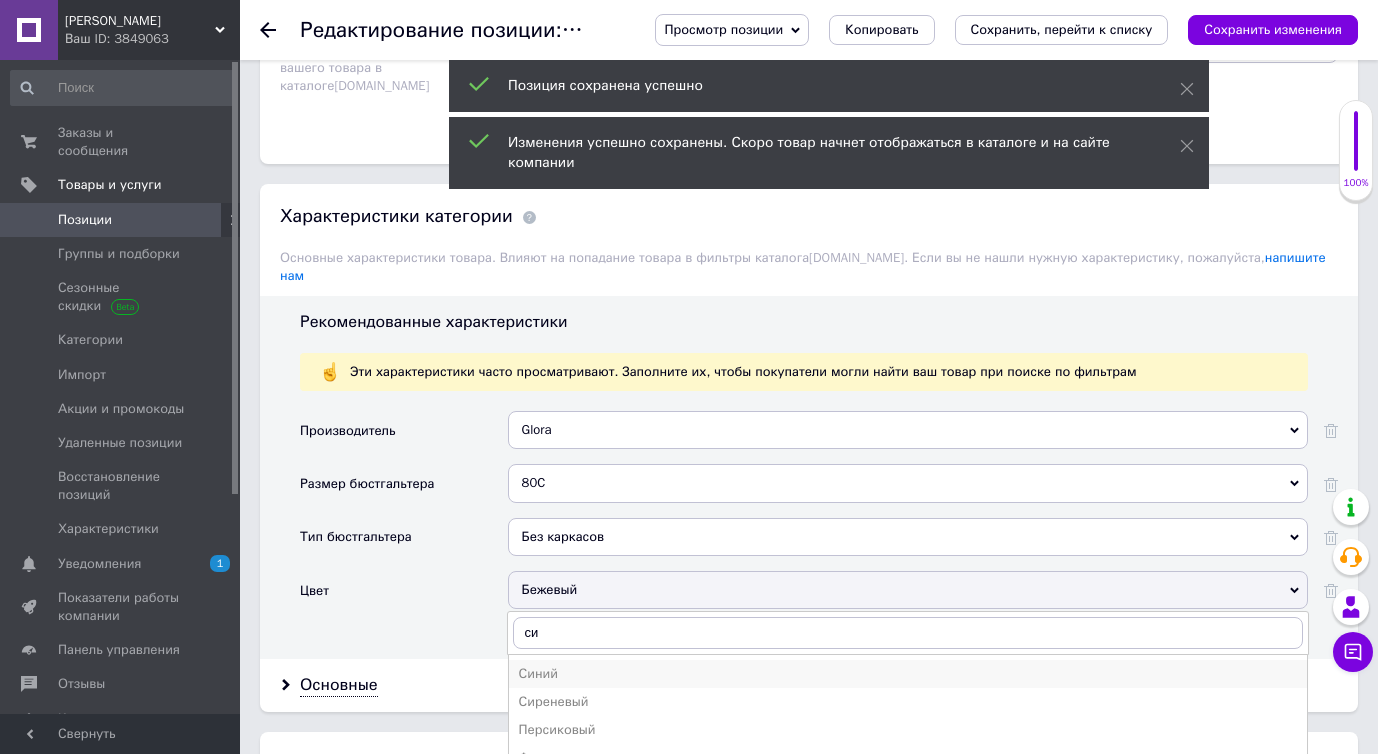 click on "Синий" at bounding box center [908, 674] 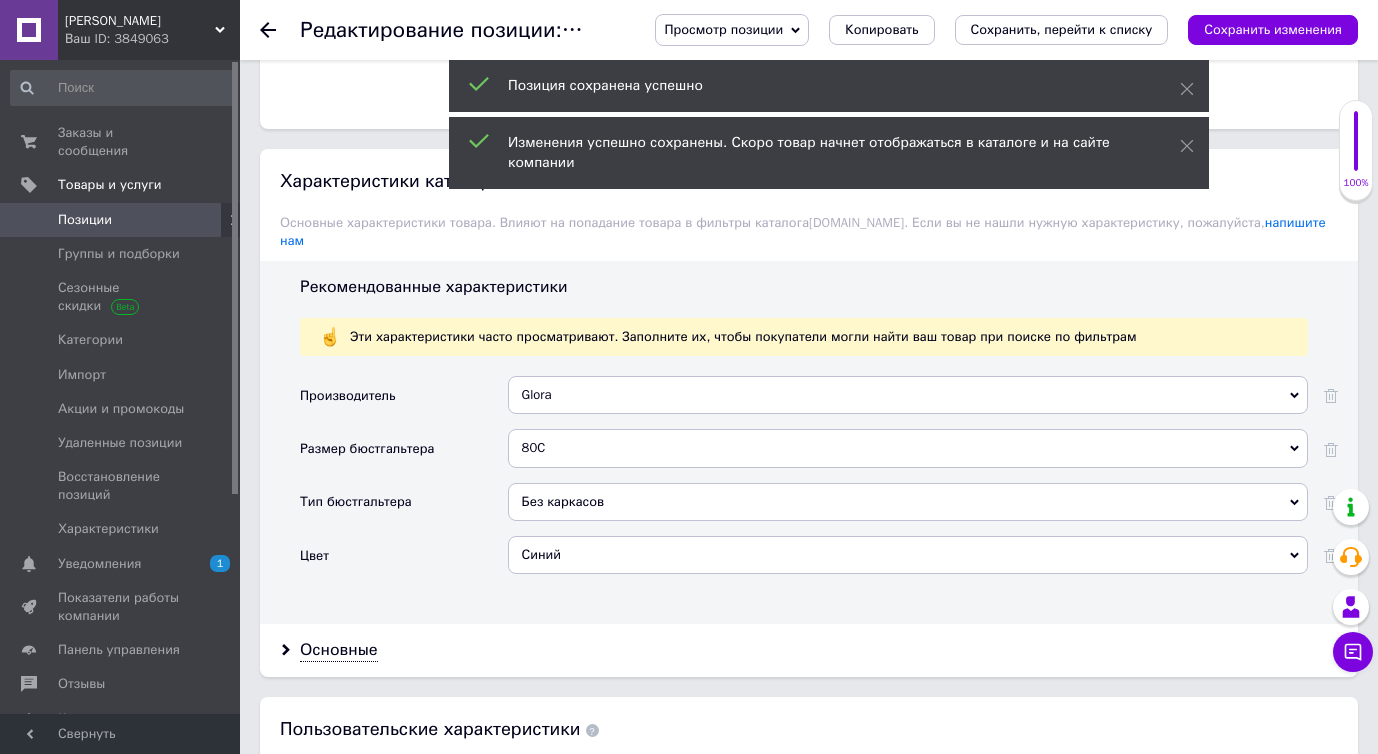 scroll, scrollTop: 1841, scrollLeft: 0, axis: vertical 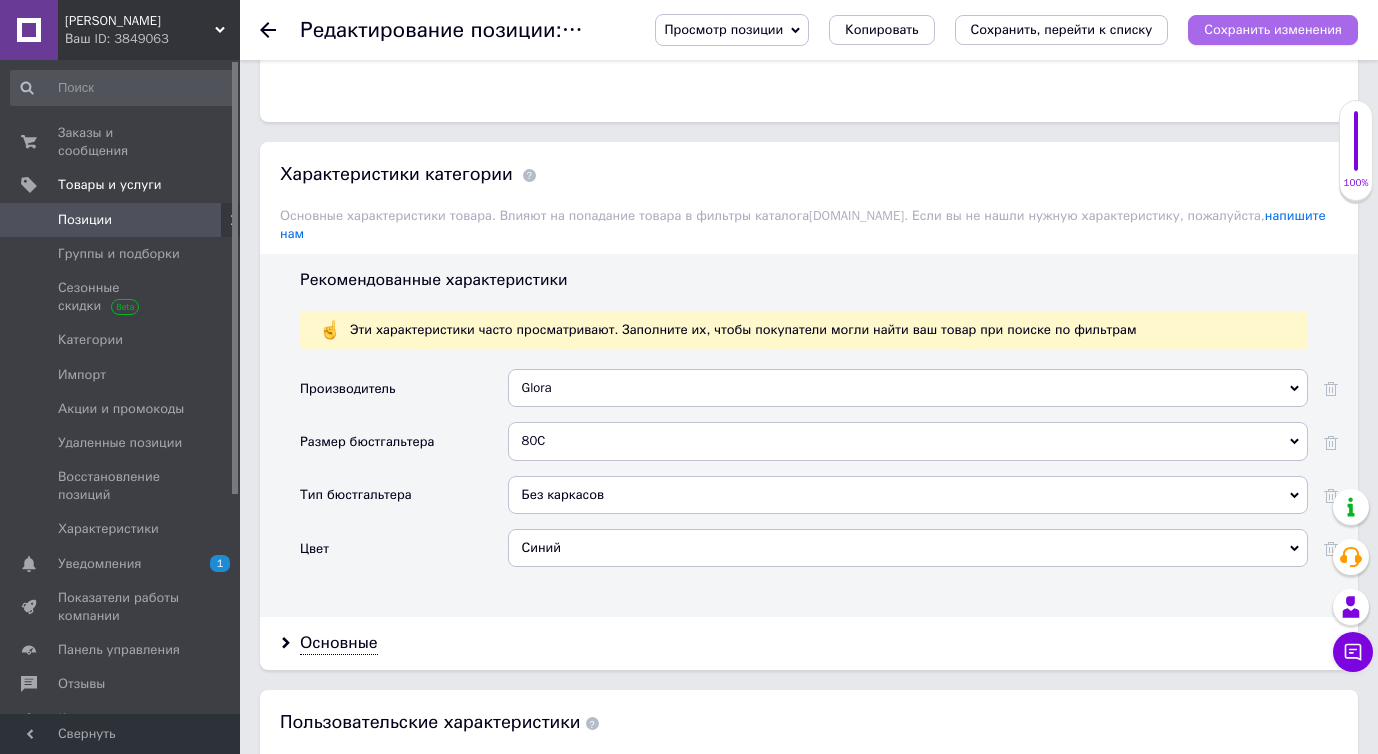 click on "Сохранить изменения" at bounding box center [1273, 30] 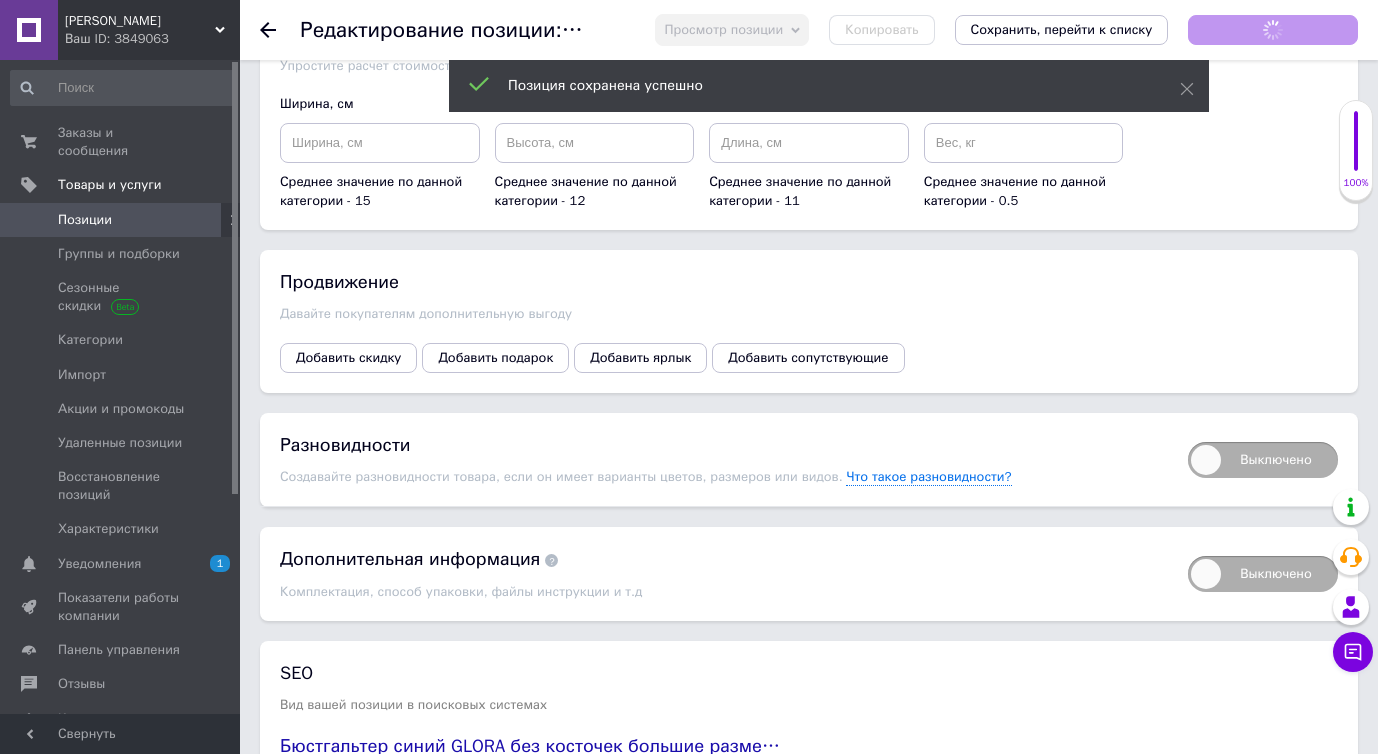 scroll, scrollTop: 2777, scrollLeft: 0, axis: vertical 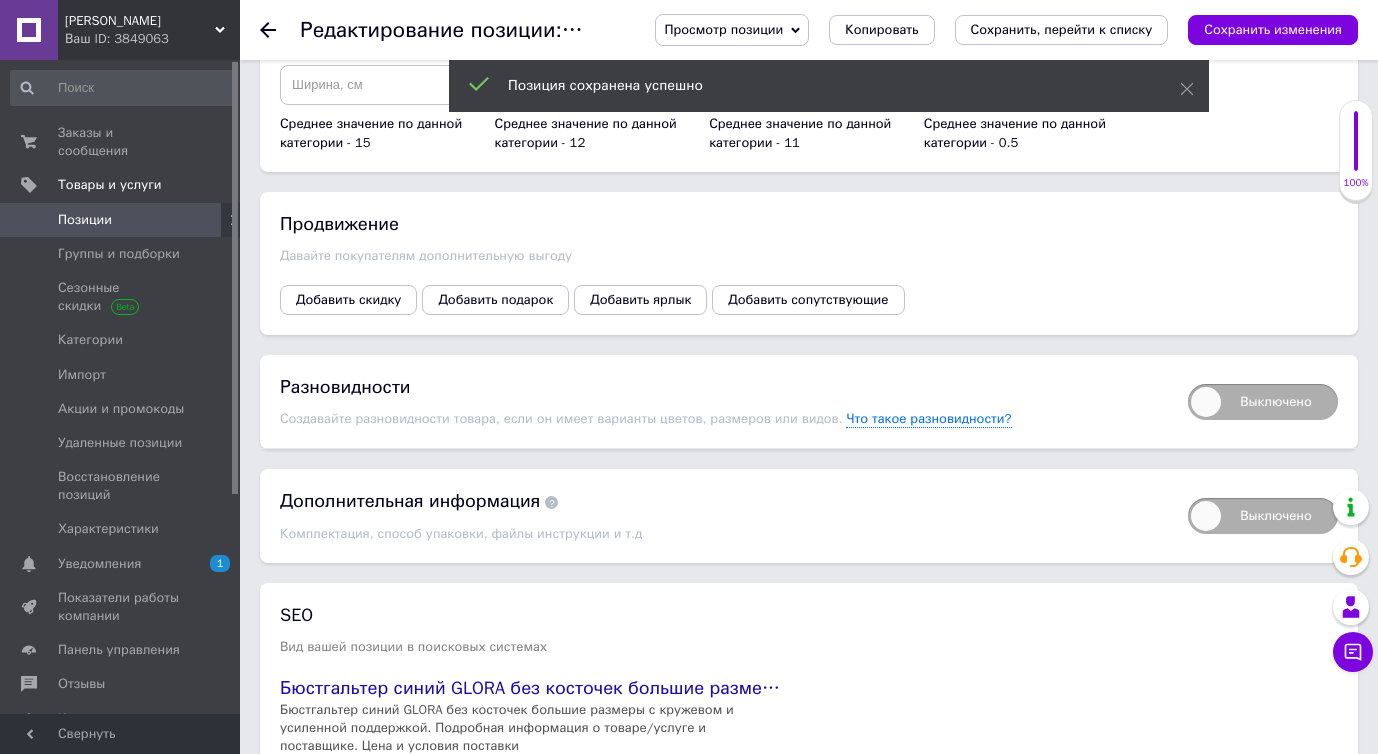 click on "Выключено" at bounding box center (1263, 402) 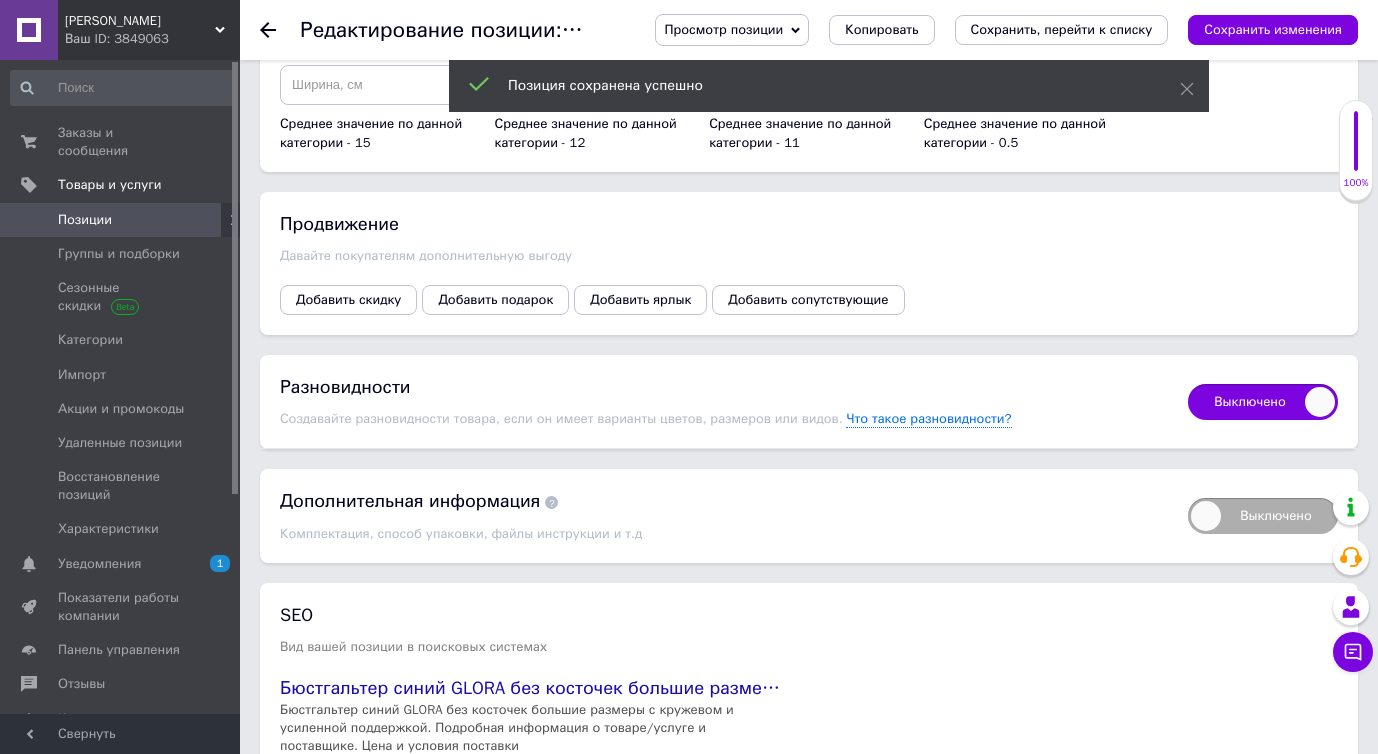checkbox on "true" 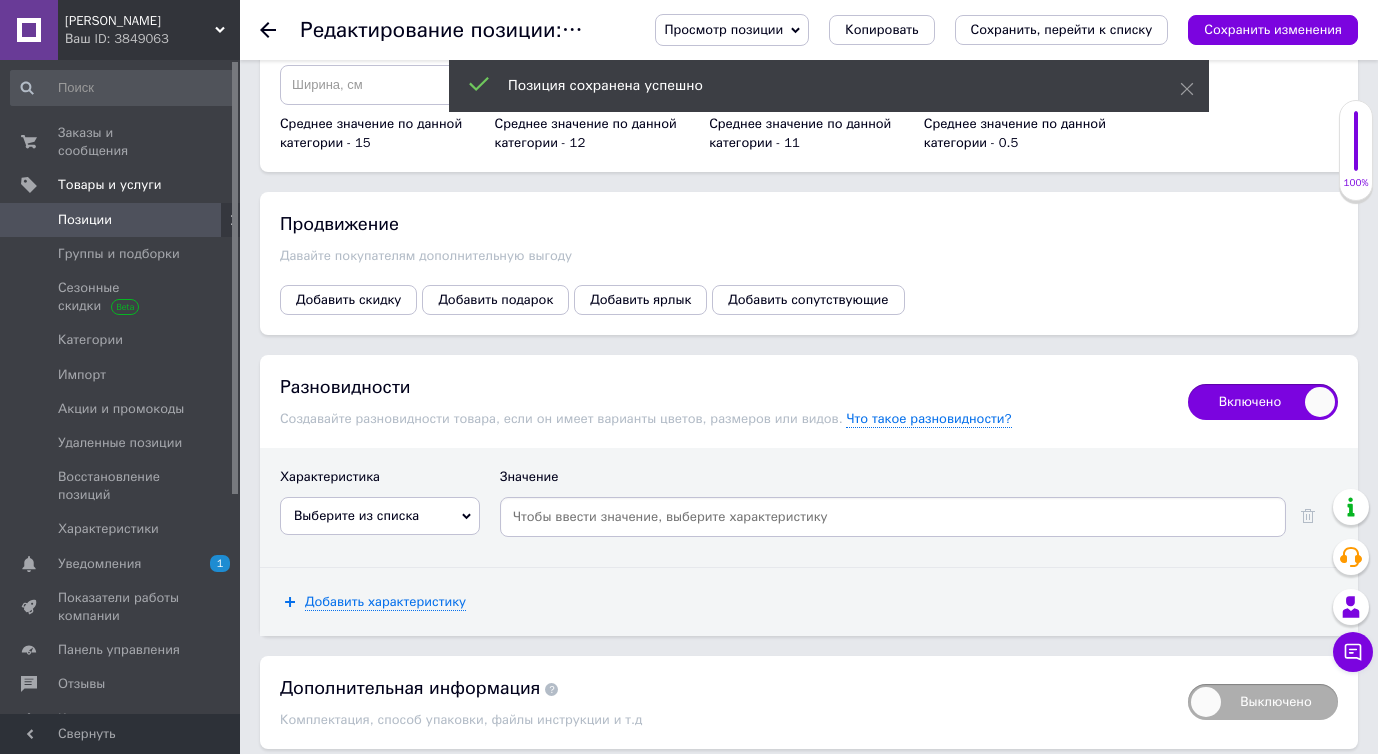 click on "Выберите из списка" at bounding box center [380, 516] 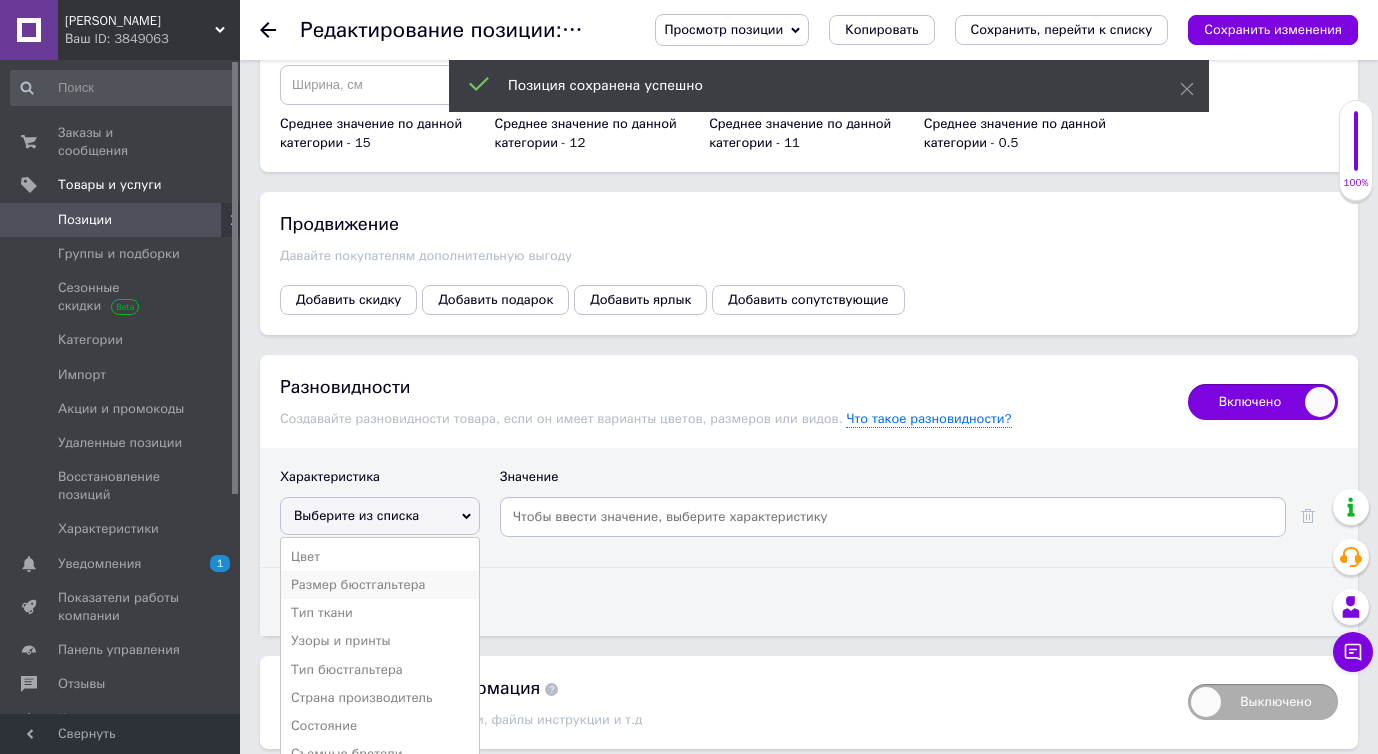 click on "Размер бюстгальтера" at bounding box center (380, 585) 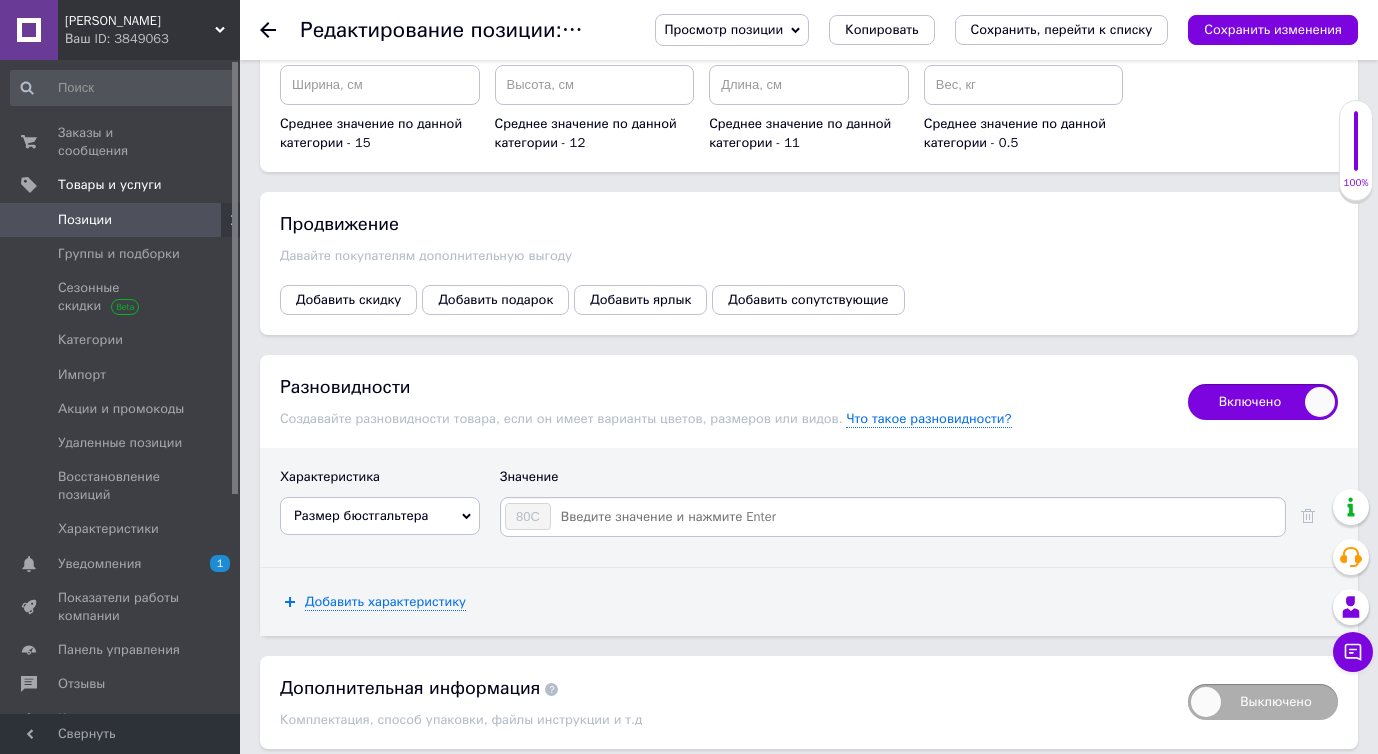 click at bounding box center (917, 517) 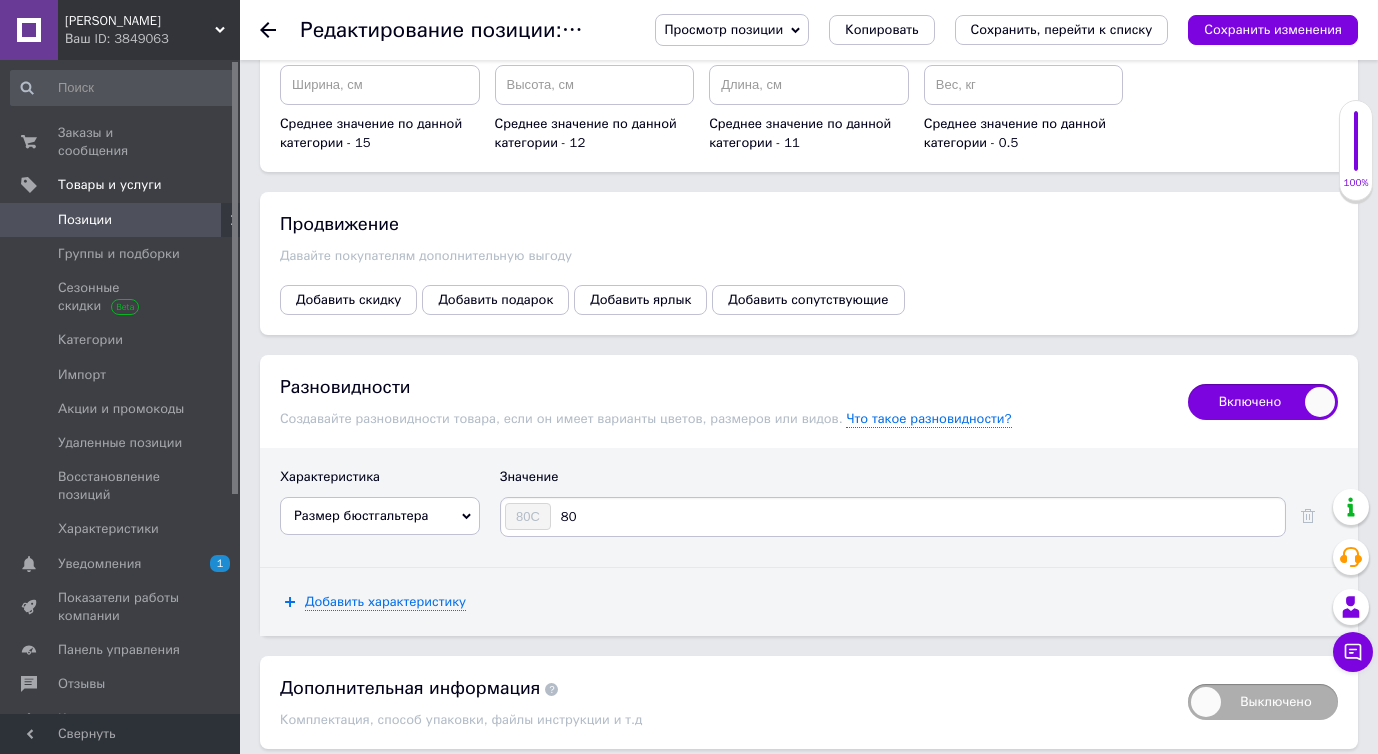 type on "80D" 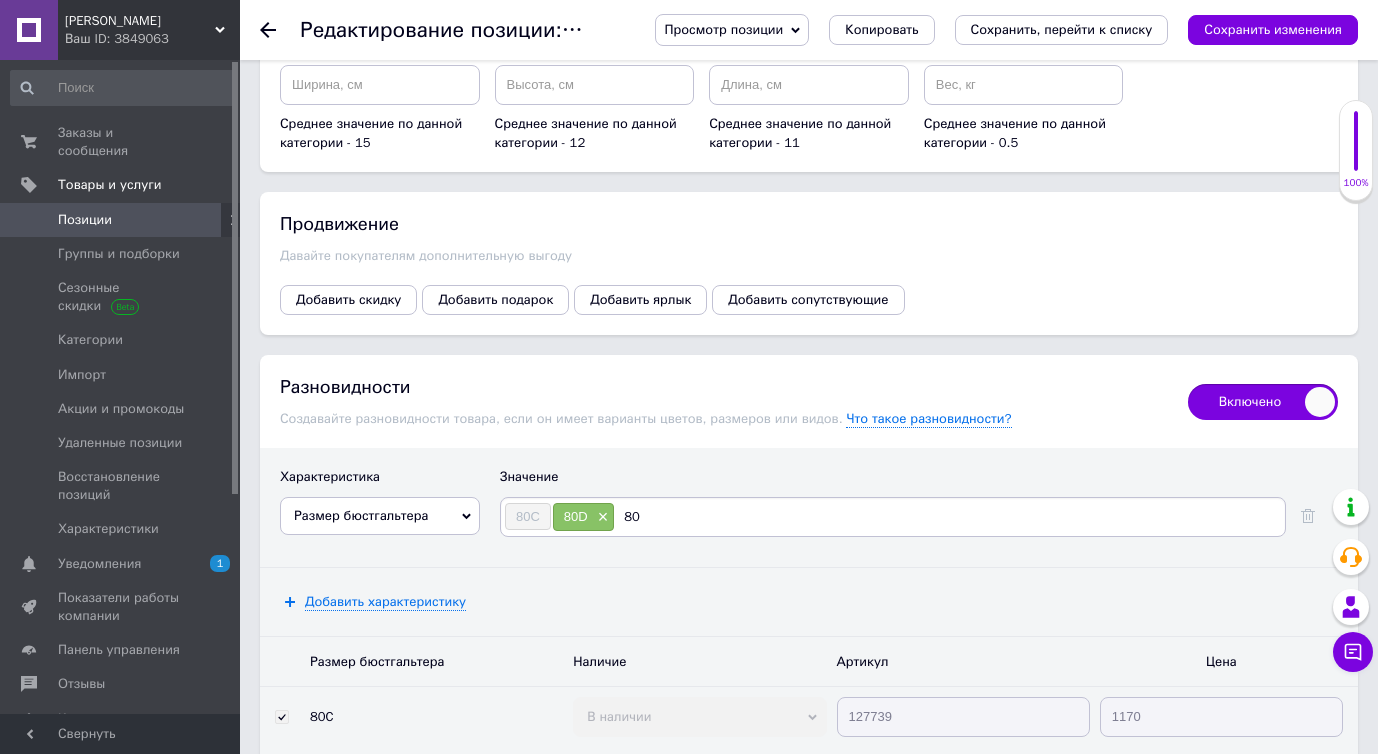 type on "80E" 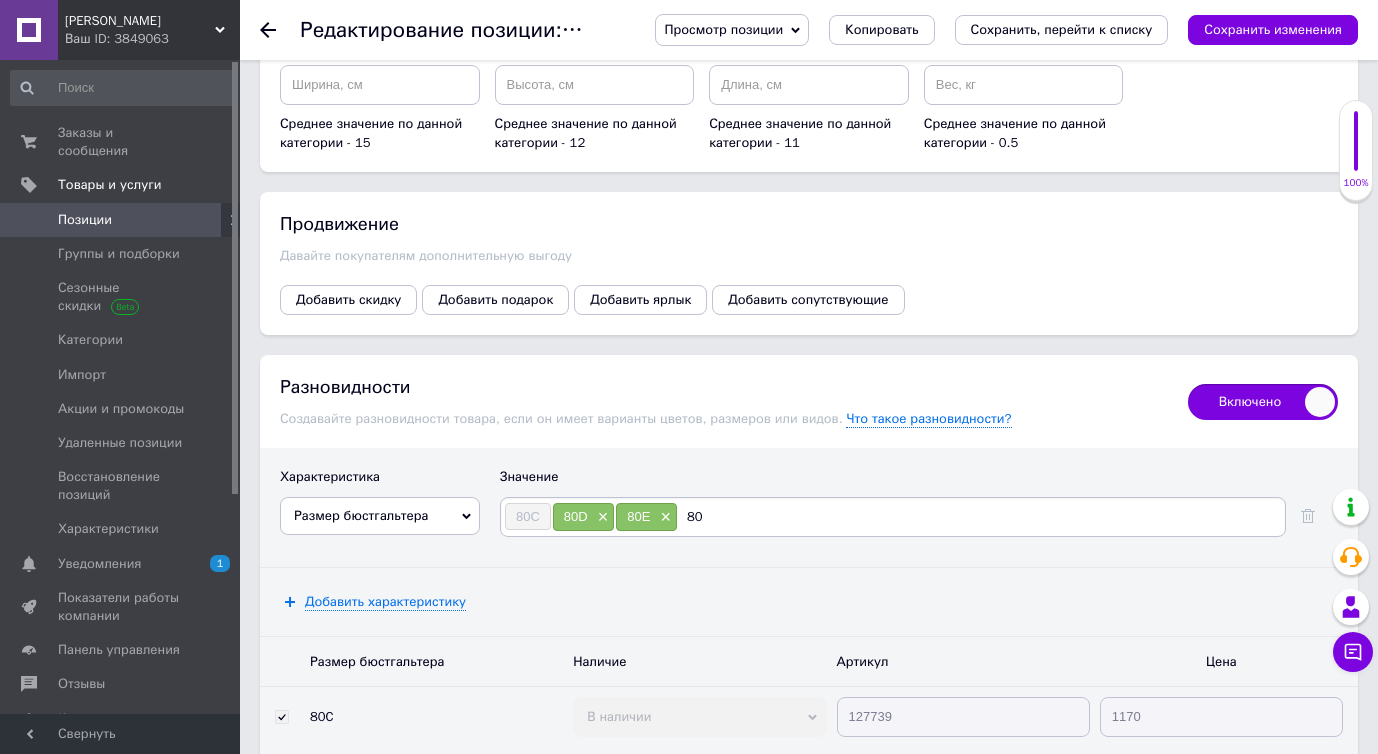 type on "80G" 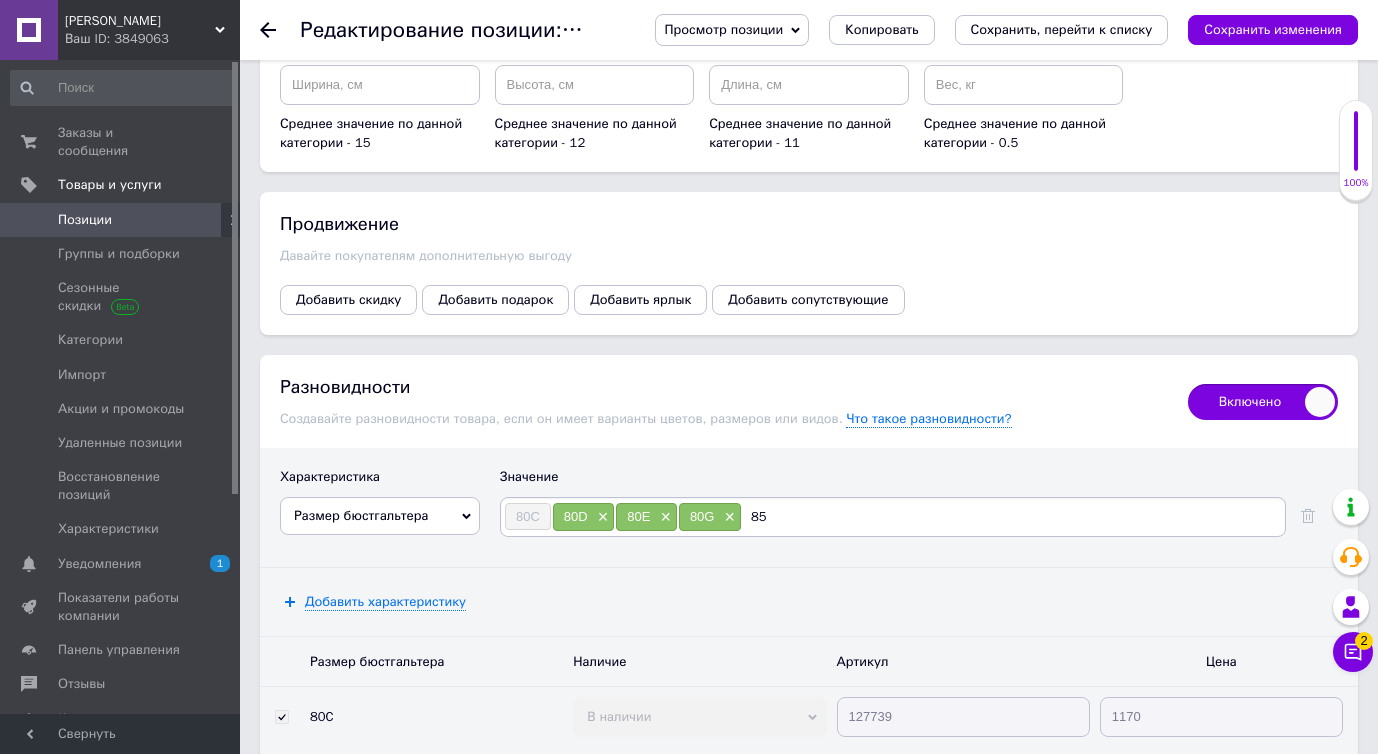 type on "85G" 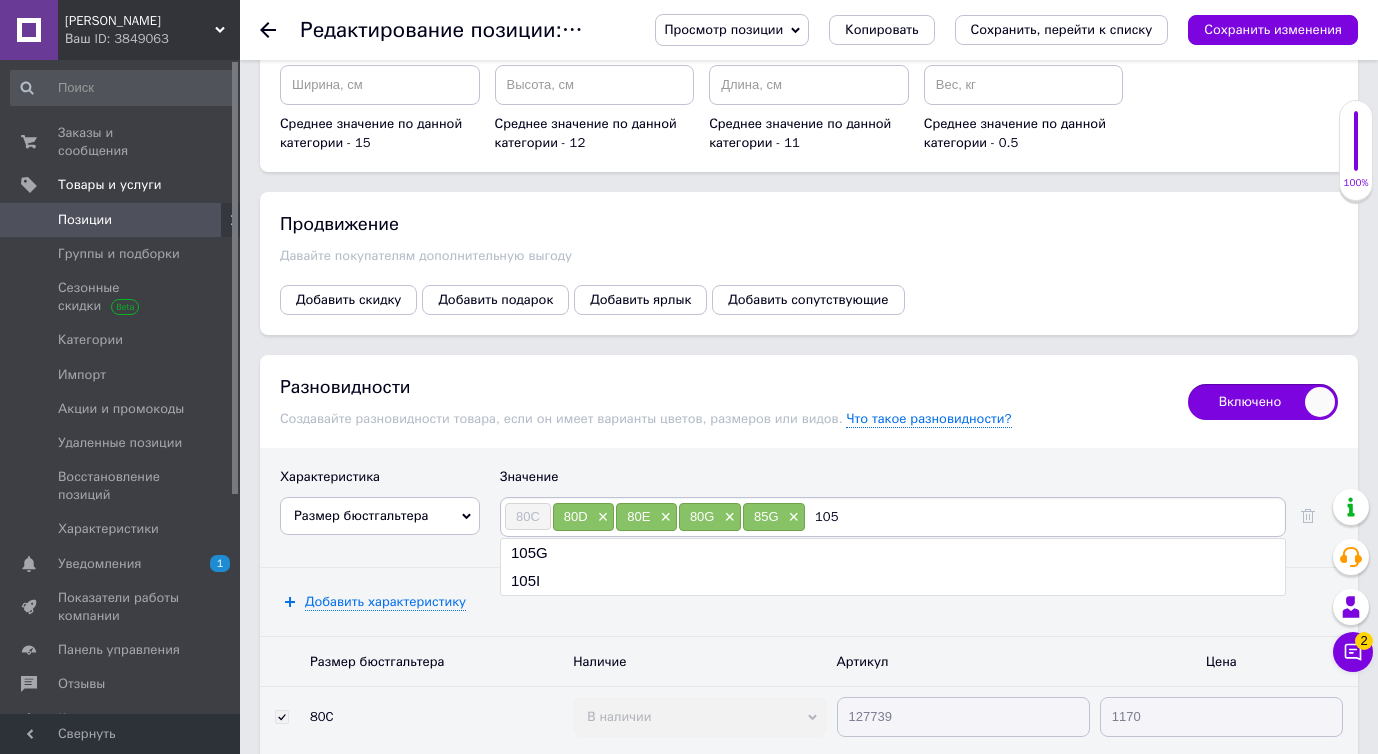 type on "105I" 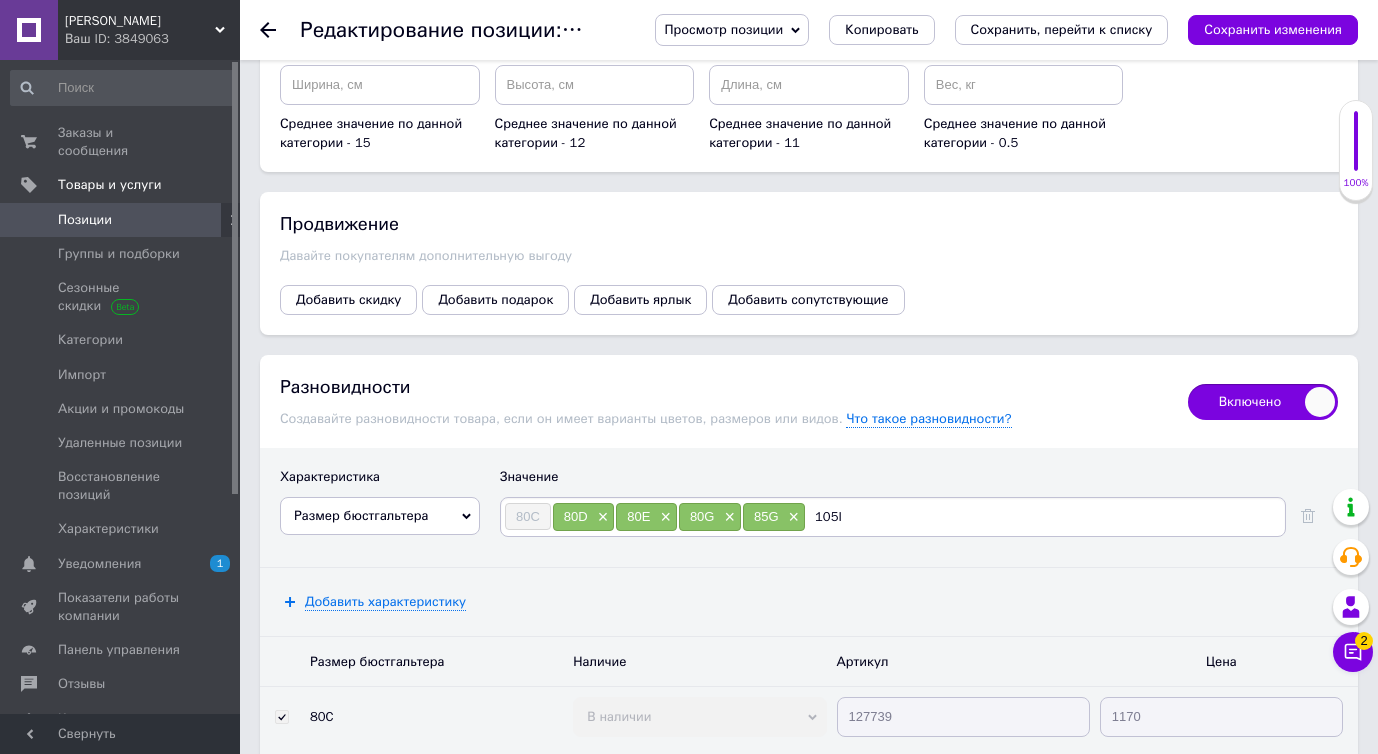 type 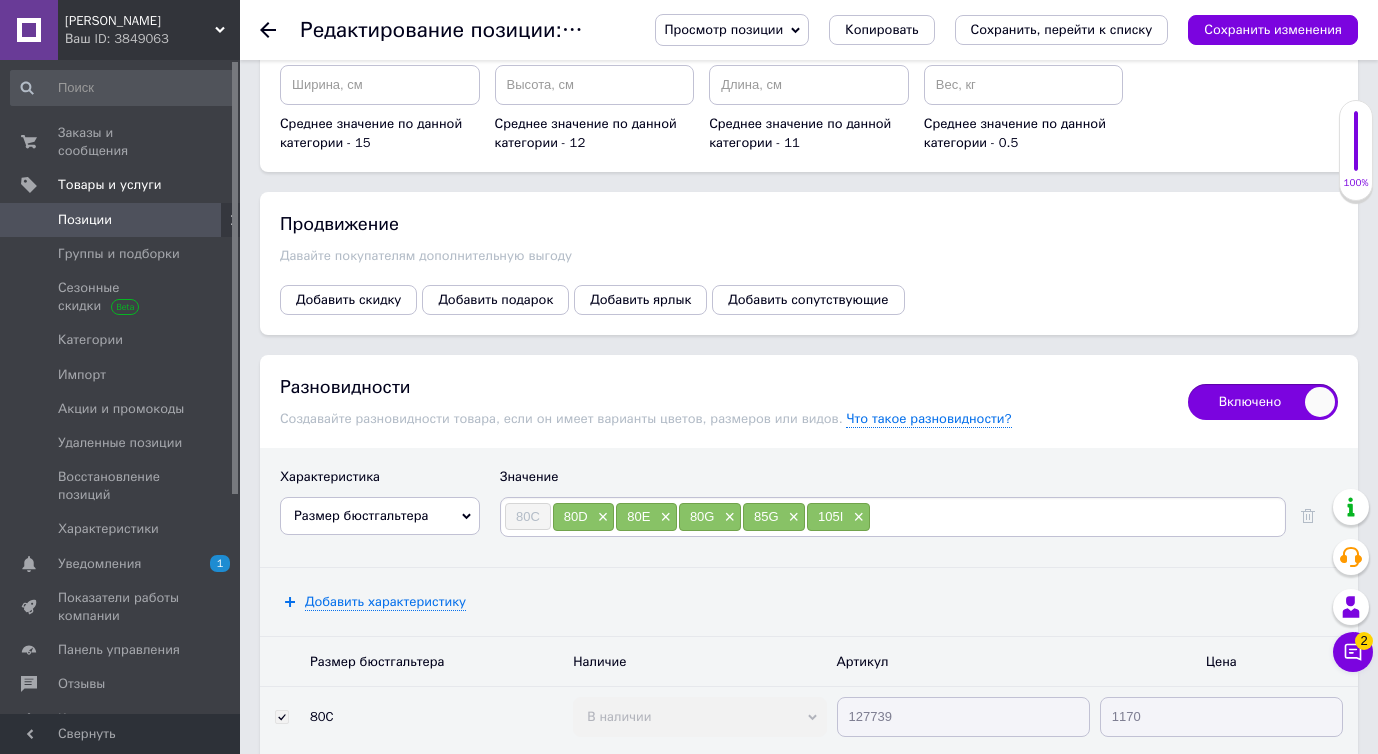 click on "Включено Разновидности Создавайте разновидности товара, если он имеет варианты цветов, размеров или видов.   Что такое разновидности?" at bounding box center (809, 401) 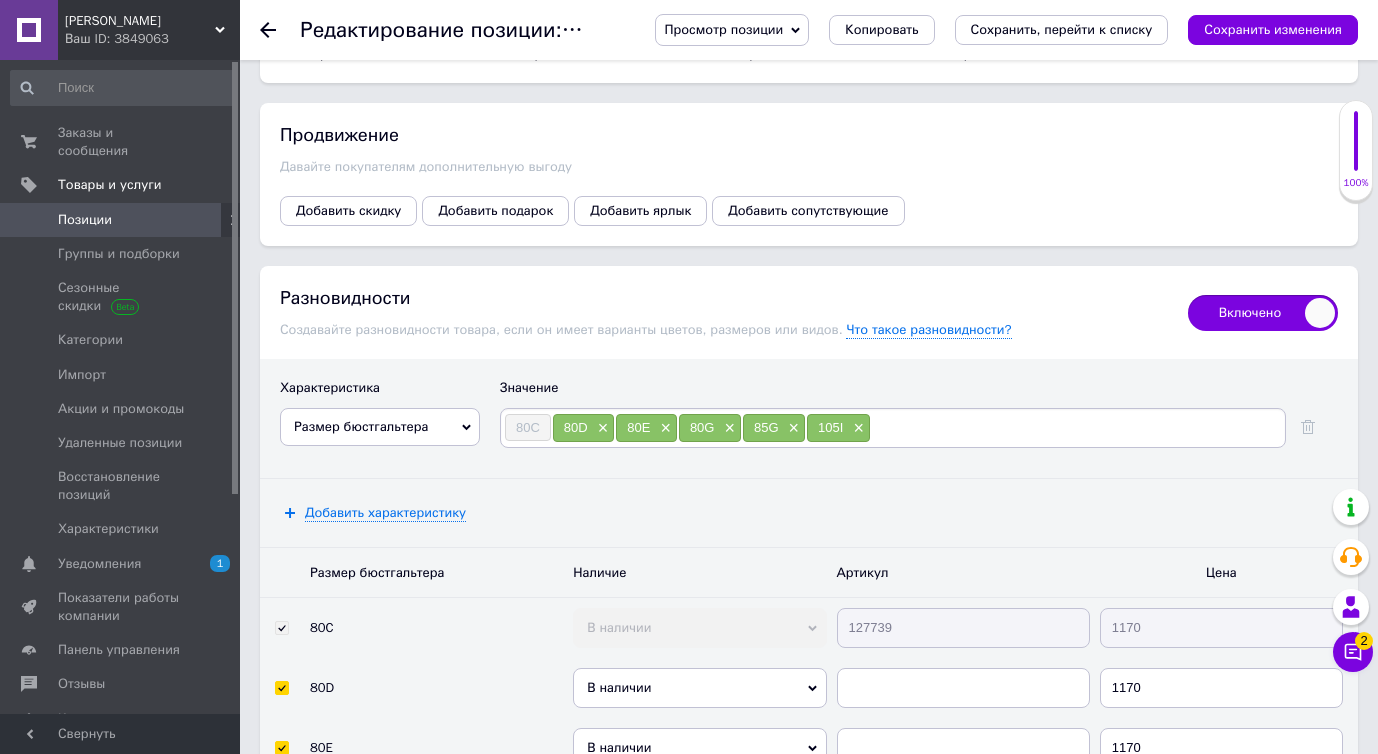 scroll, scrollTop: 3030, scrollLeft: 0, axis: vertical 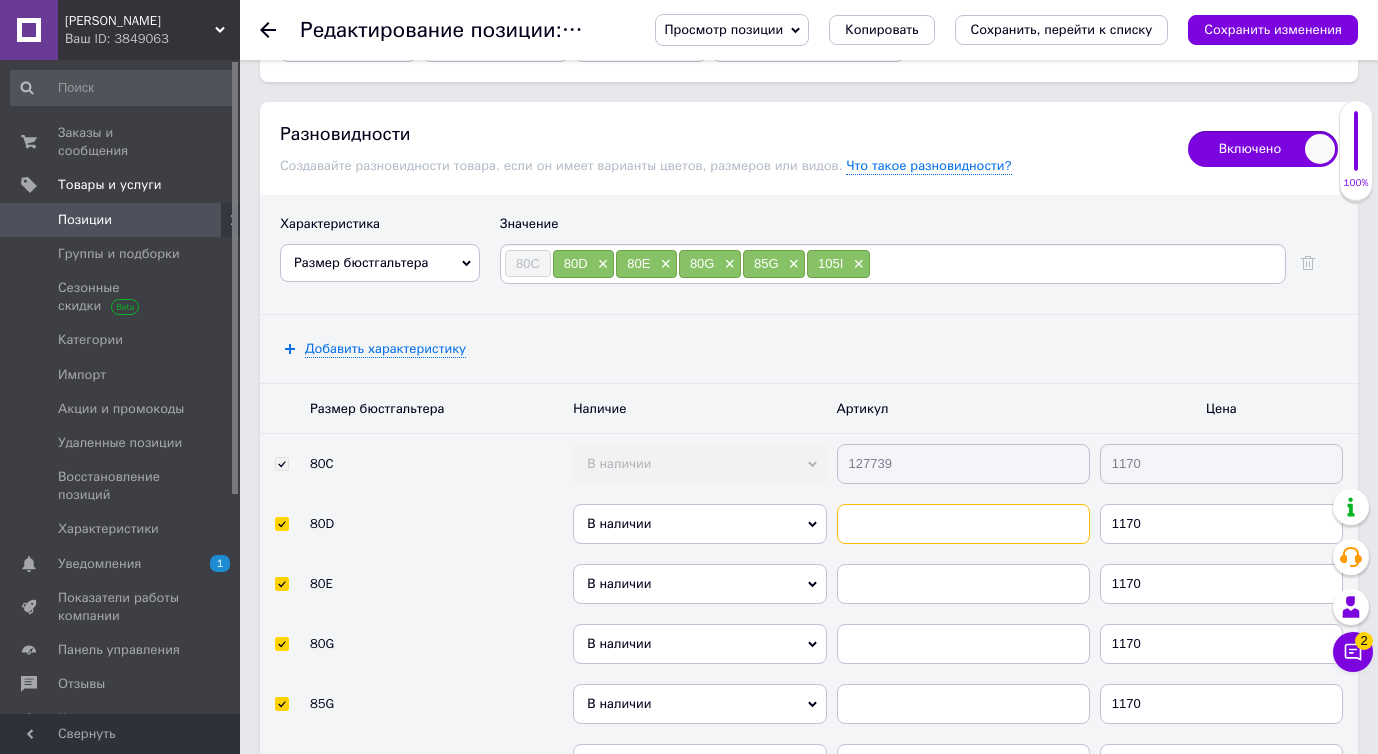 click at bounding box center [963, 524] 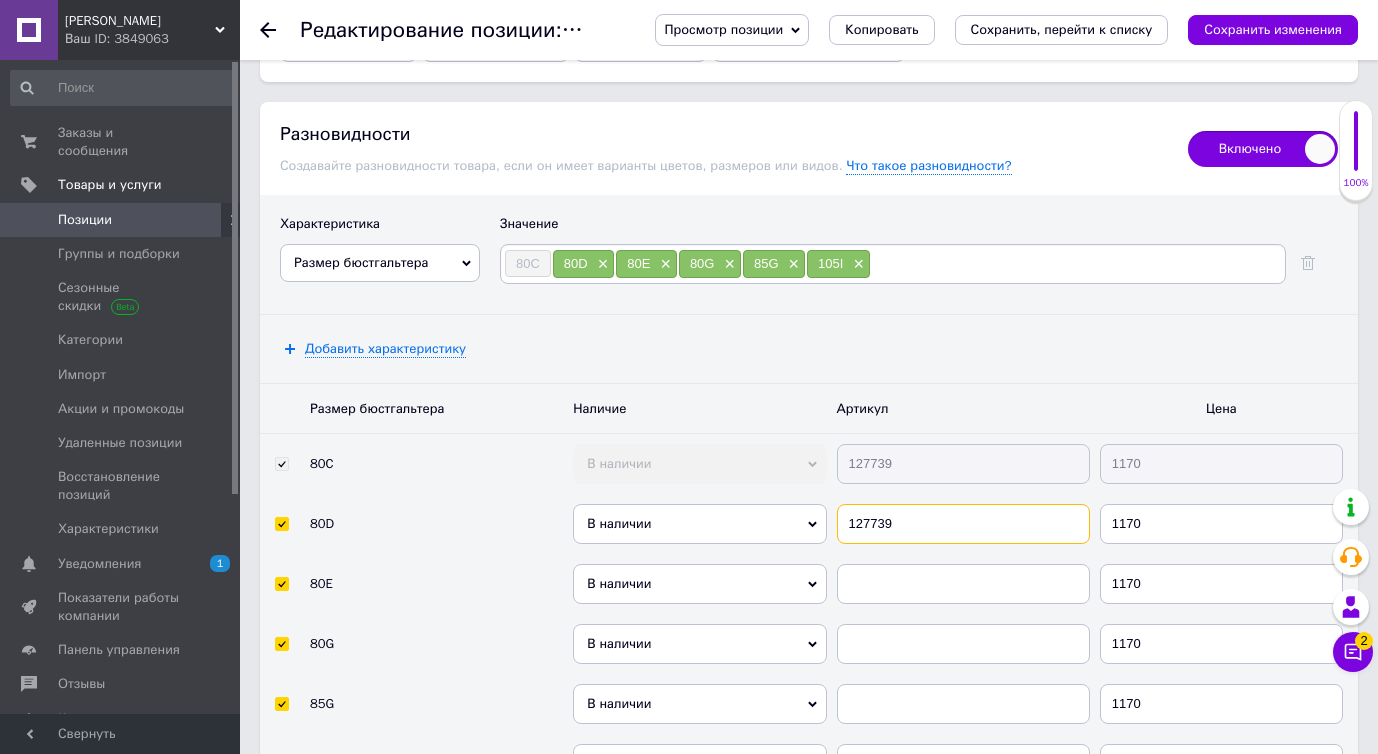 type on "127739" 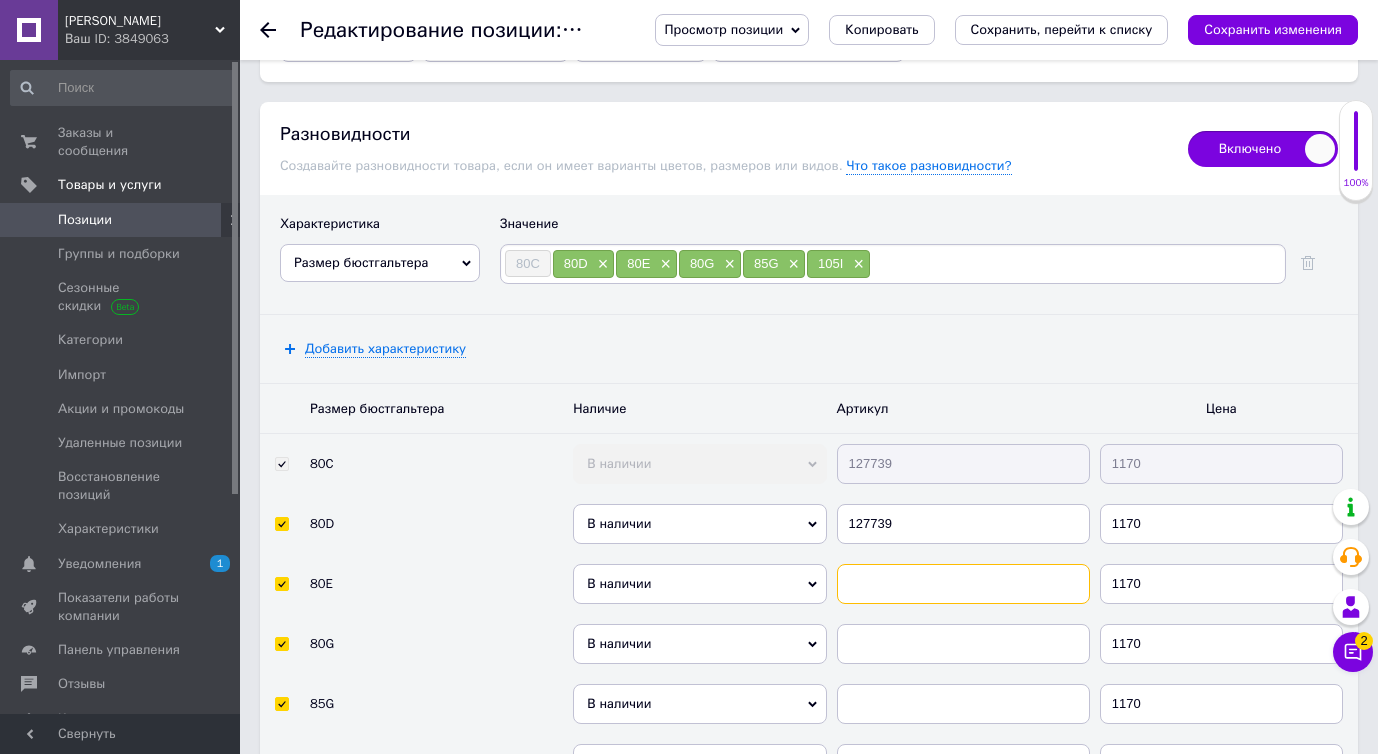 click at bounding box center [963, 584] 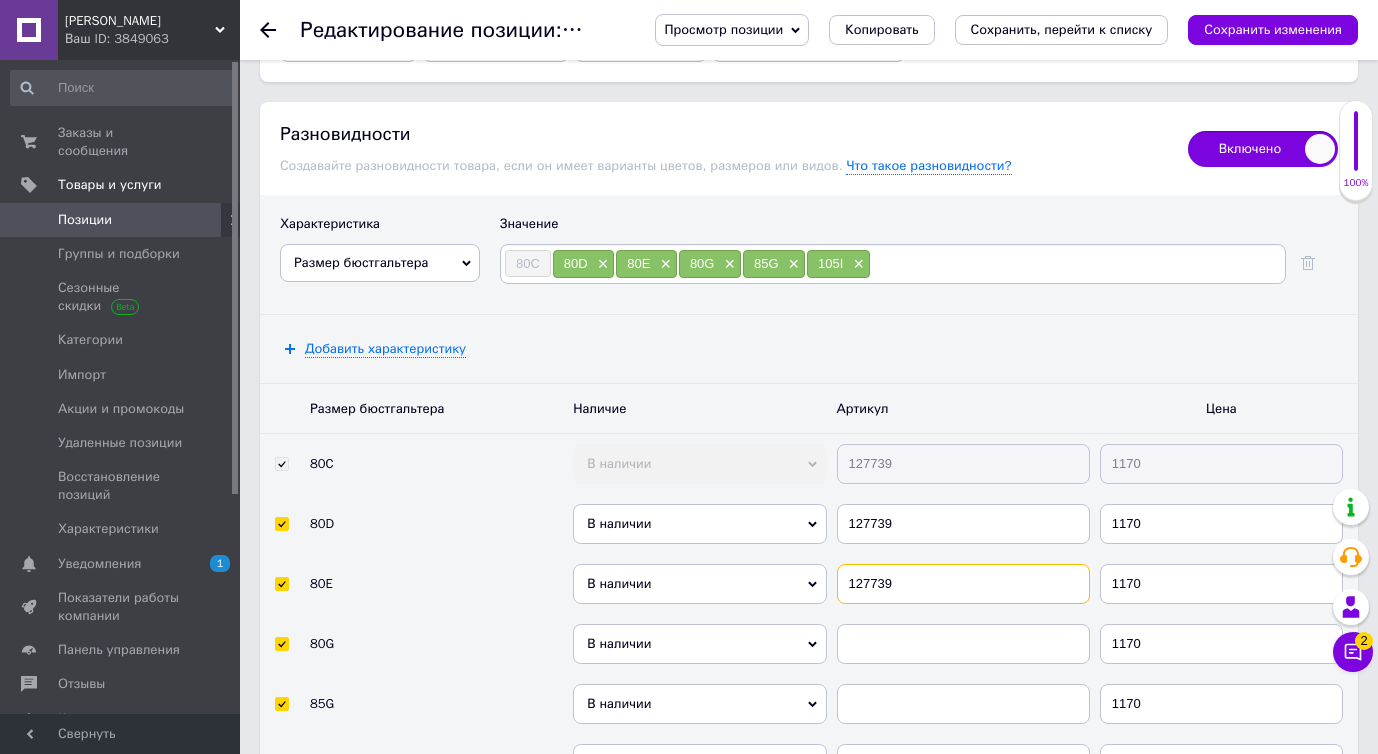 type on "127739" 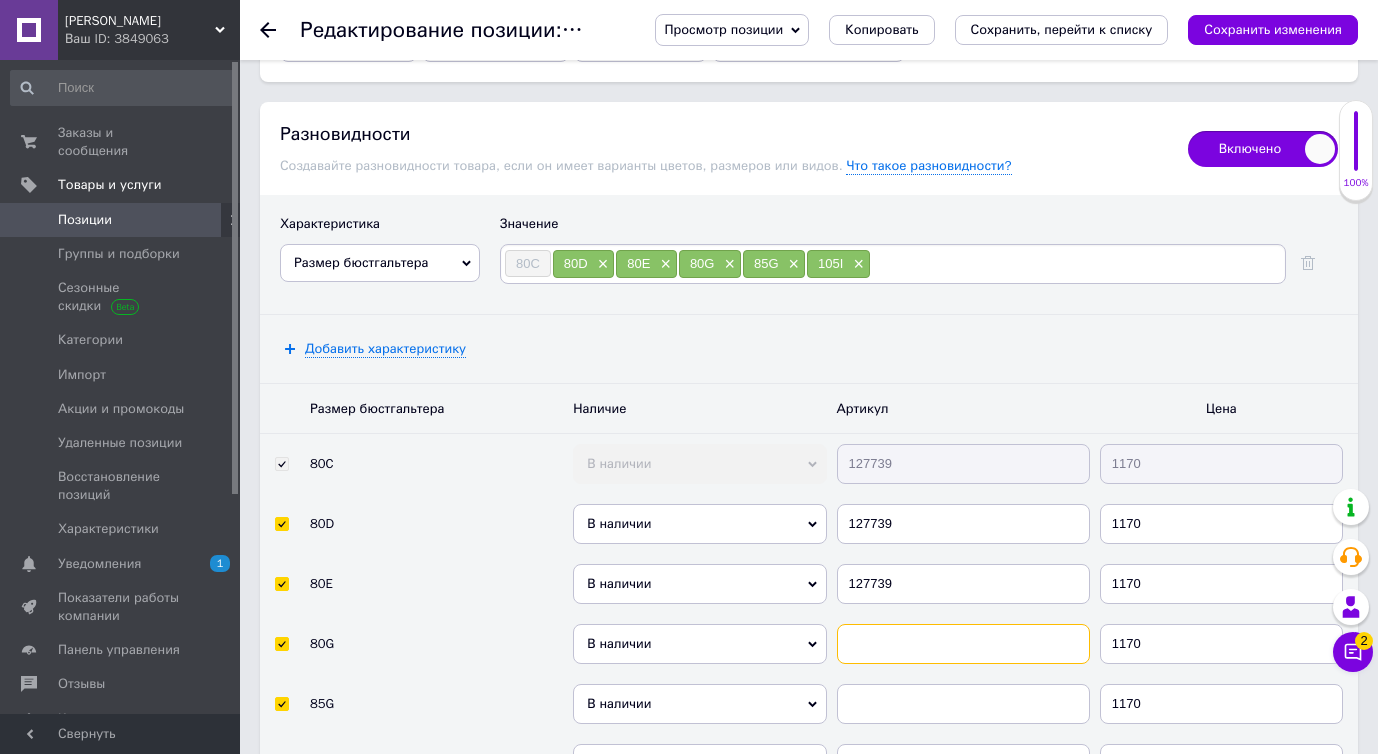 click at bounding box center (963, 644) 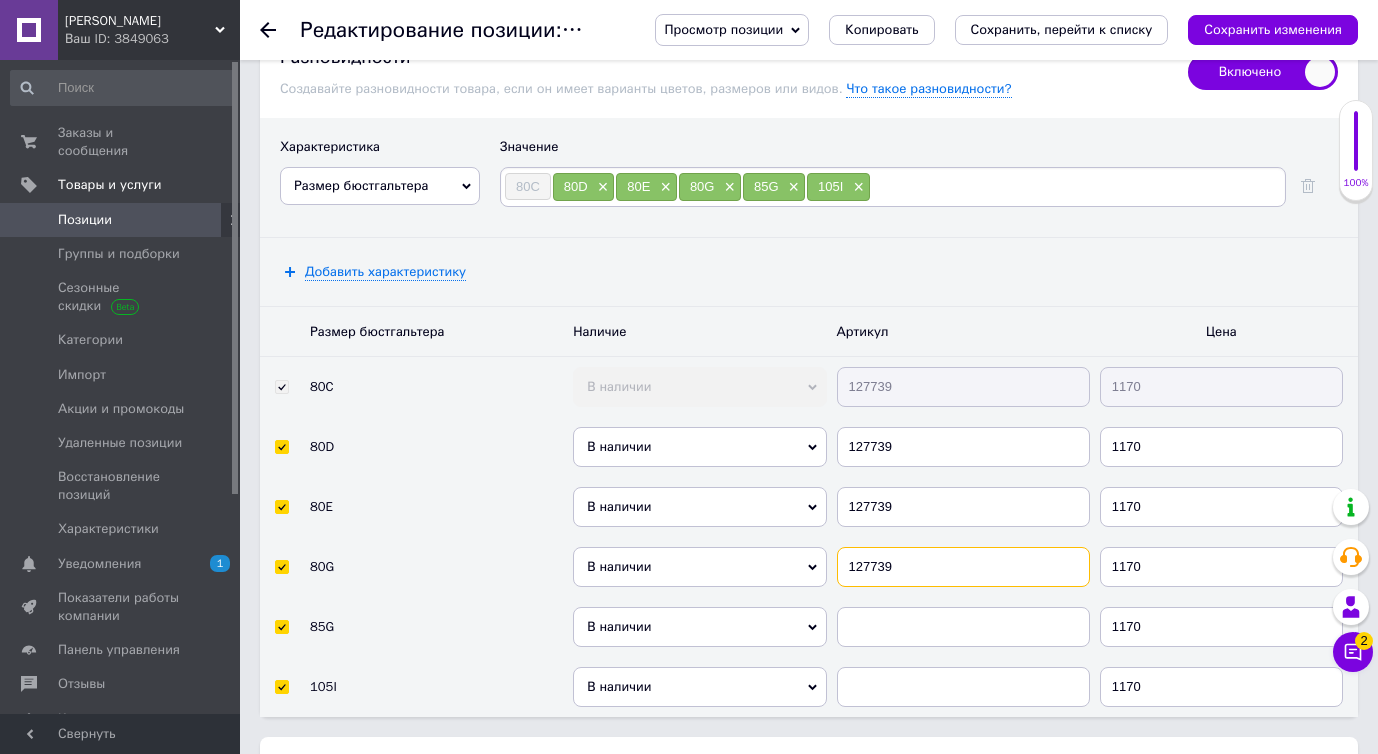 scroll, scrollTop: 3242, scrollLeft: 0, axis: vertical 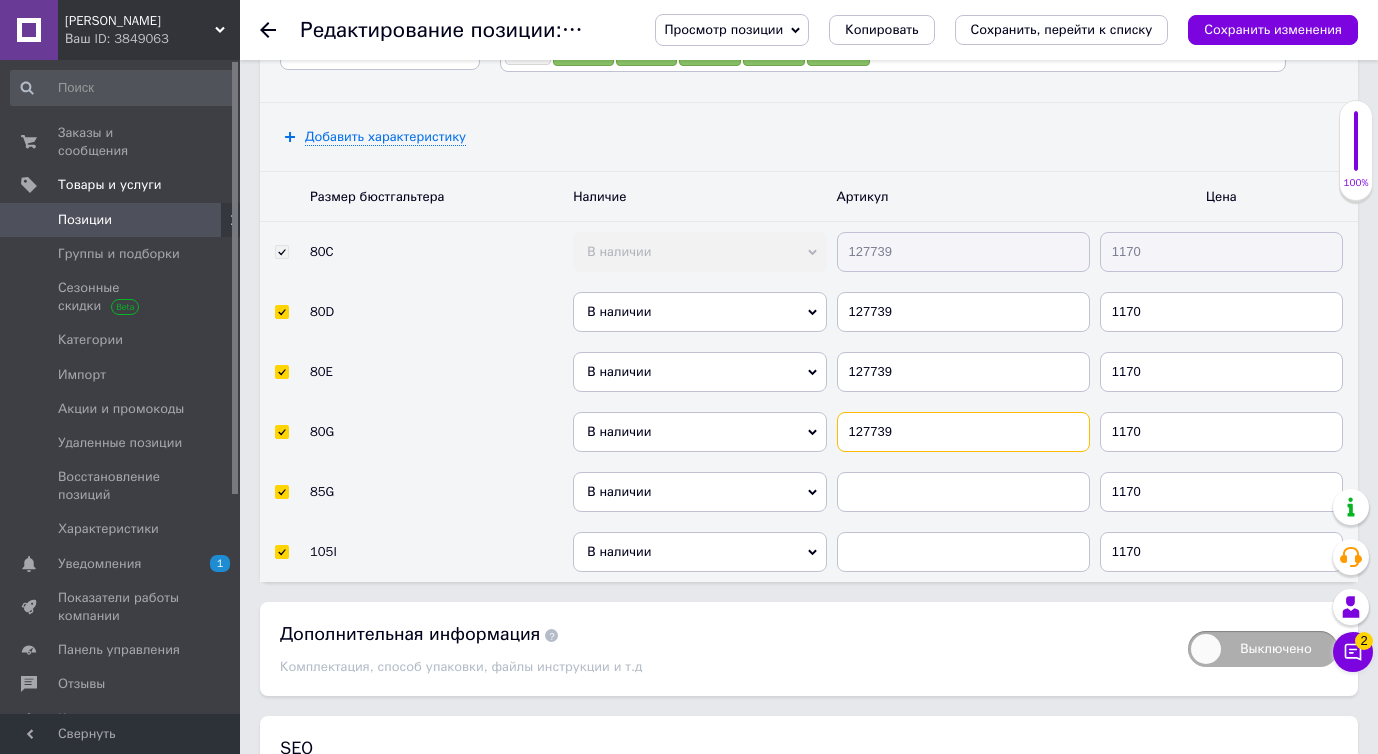 type on "127739" 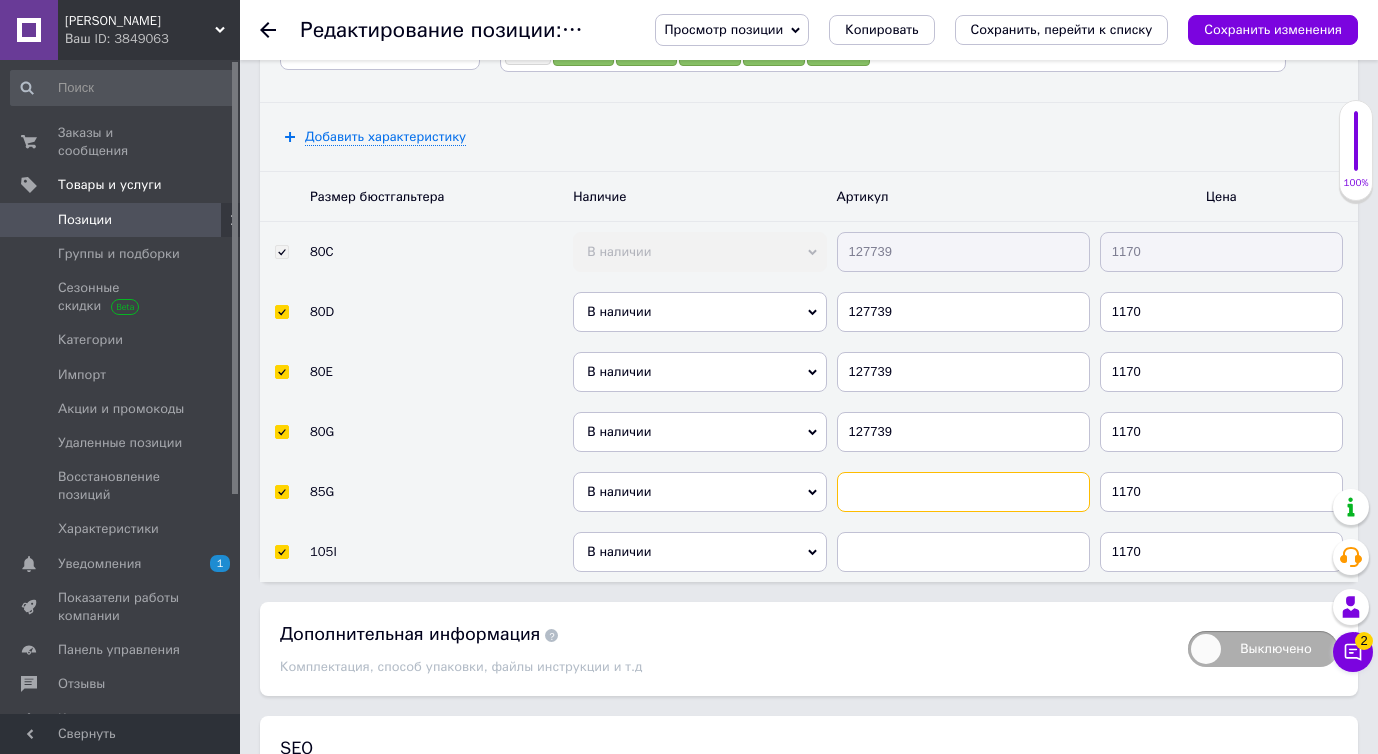 click at bounding box center (963, 492) 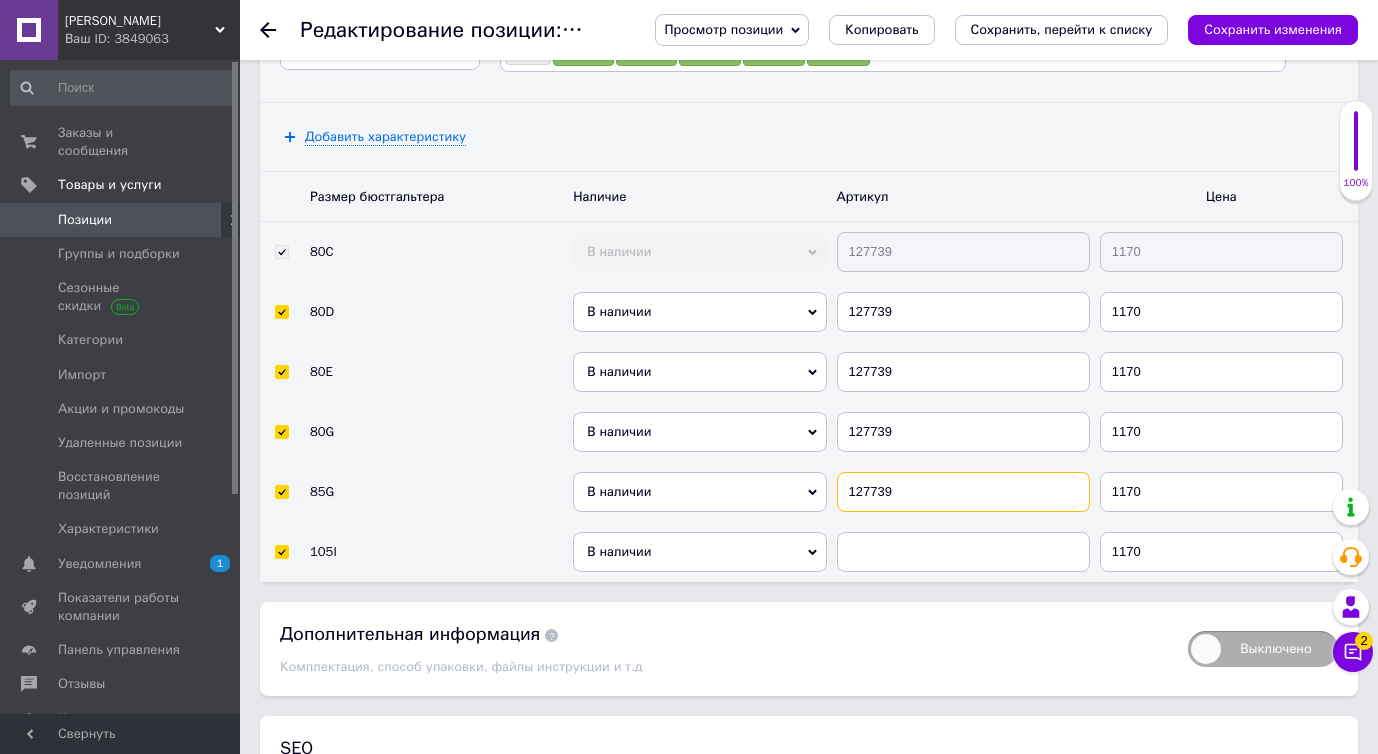 type on "127739" 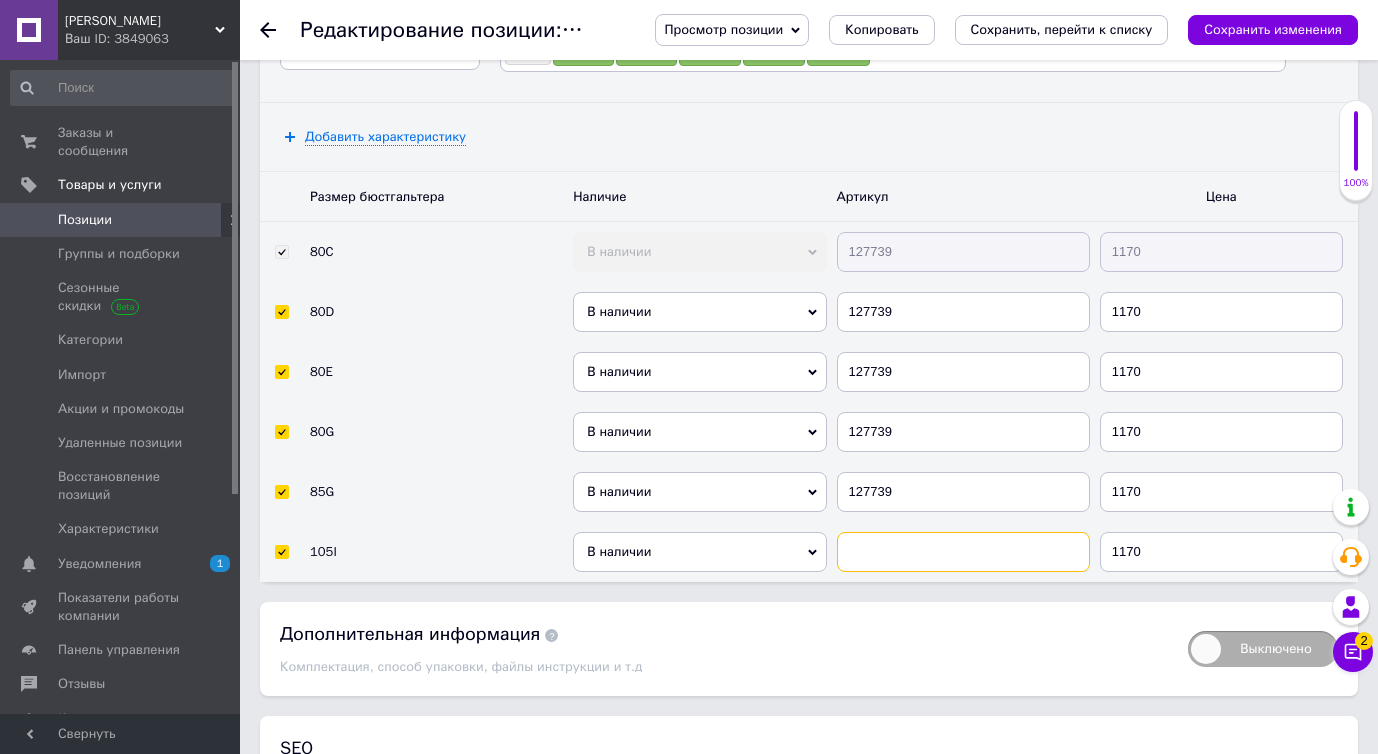 click at bounding box center (963, 552) 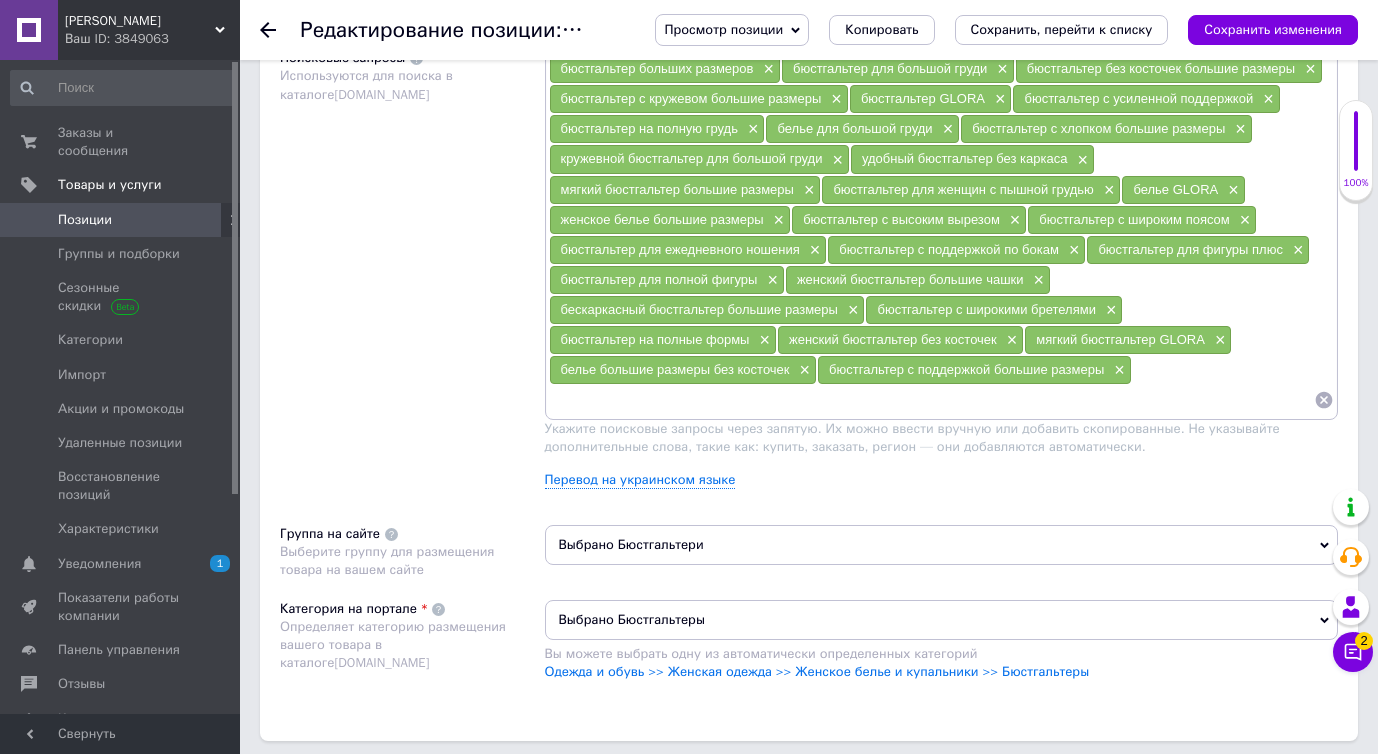 scroll, scrollTop: 0, scrollLeft: 0, axis: both 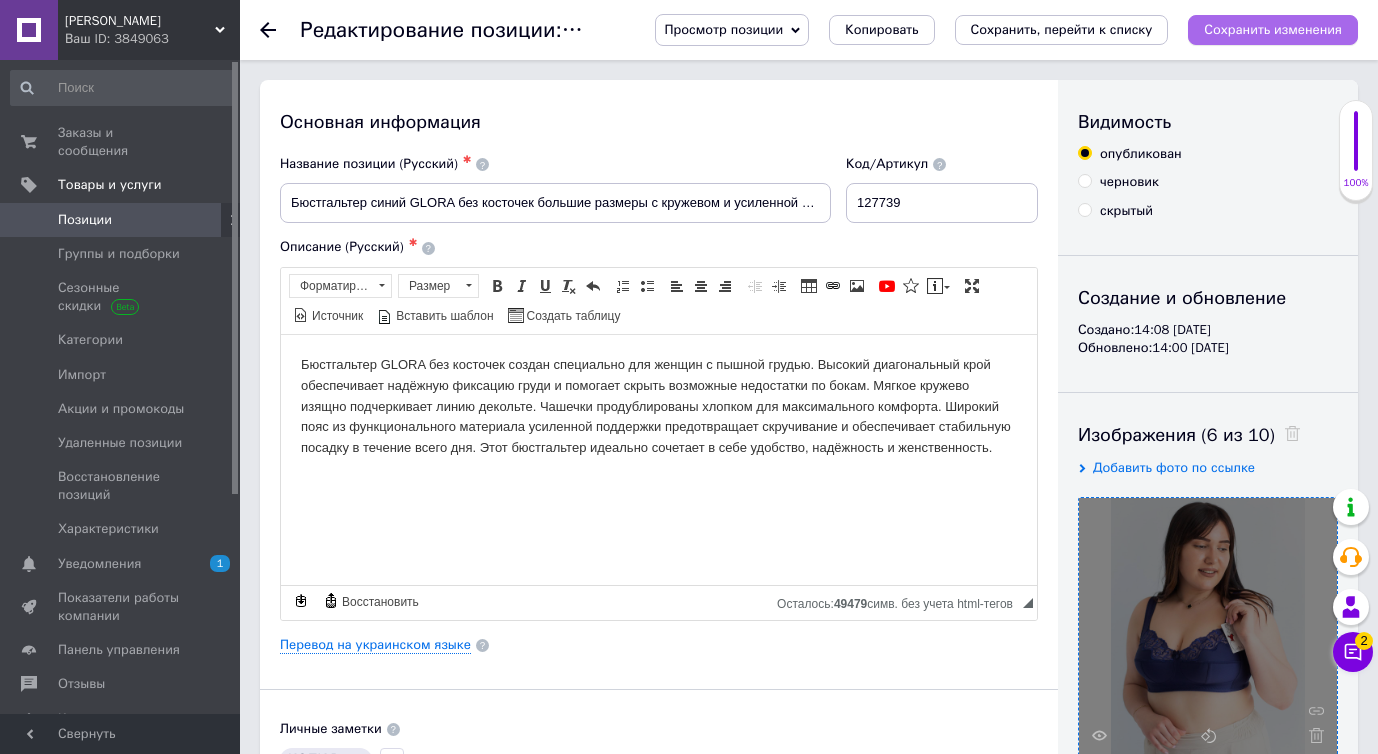 type on "127739" 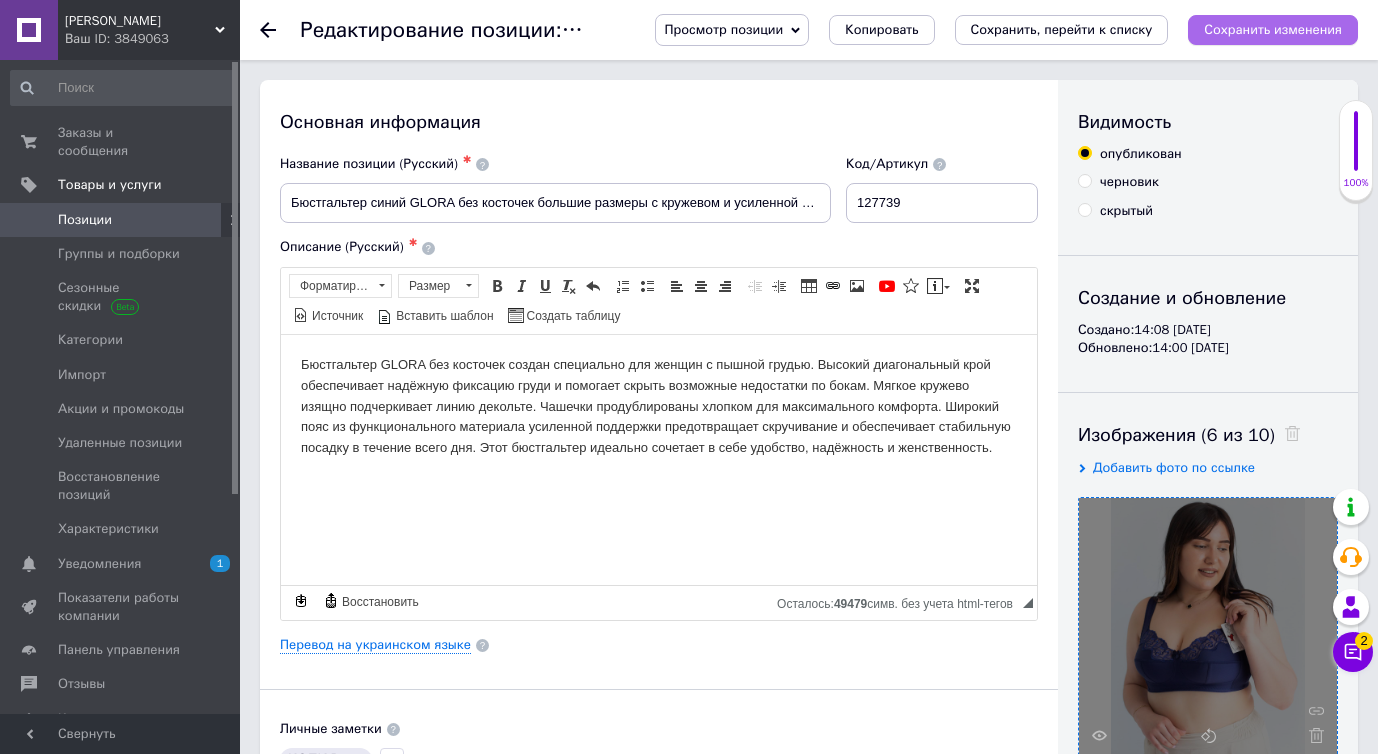 click on "Сохранить изменения" at bounding box center [1273, 29] 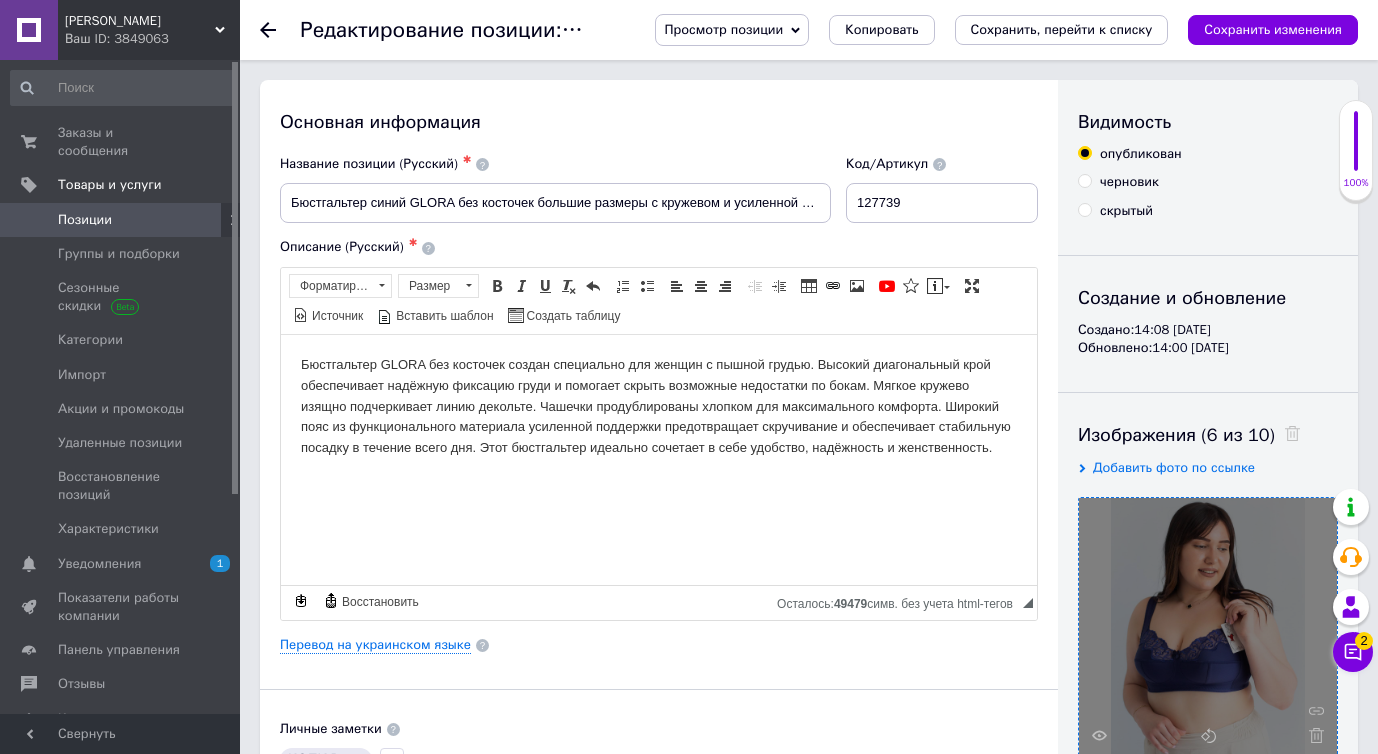 click on "Просмотр позиции Сохранить и посмотреть на сайте Сохранить и посмотреть на портале Копировать Сохранить, перейти к списку Сохранить изменения" at bounding box center (996, 30) 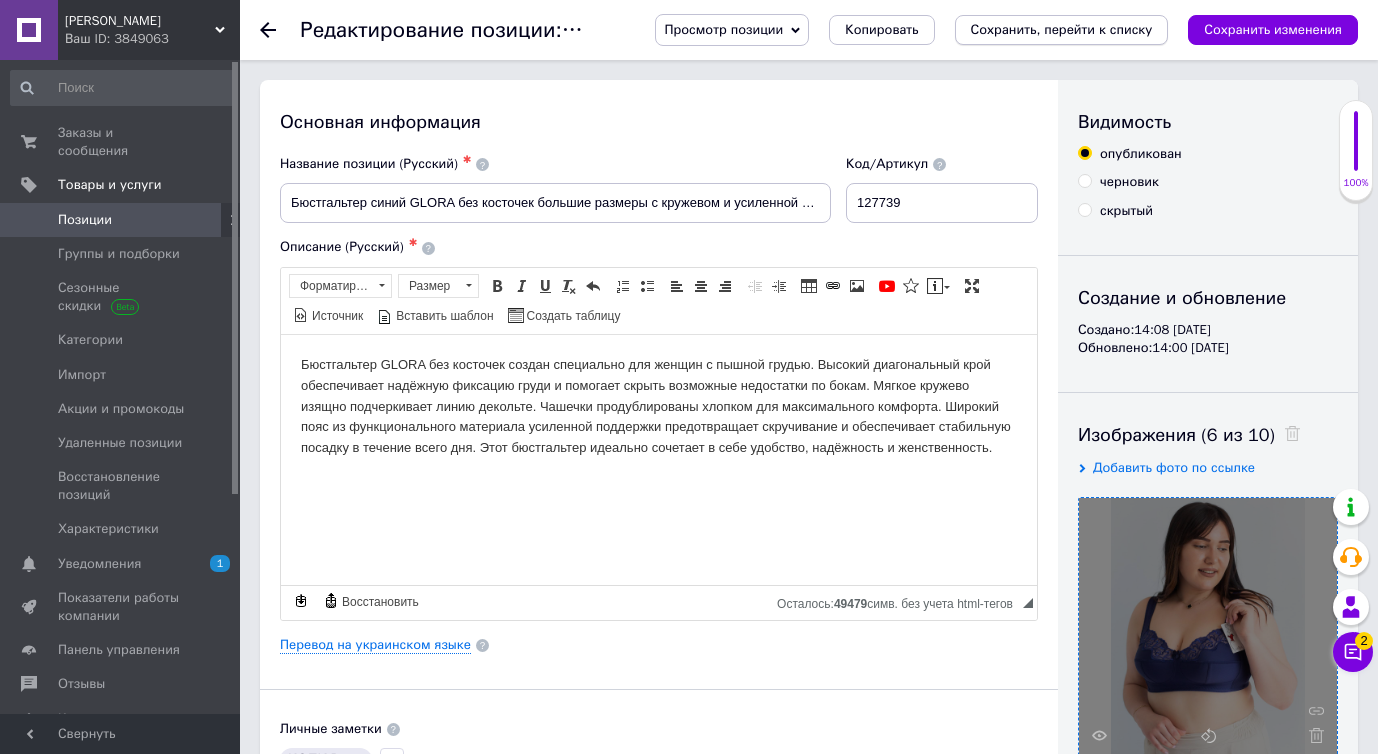 click on "Сохранить, перейти к списку" at bounding box center [1062, 29] 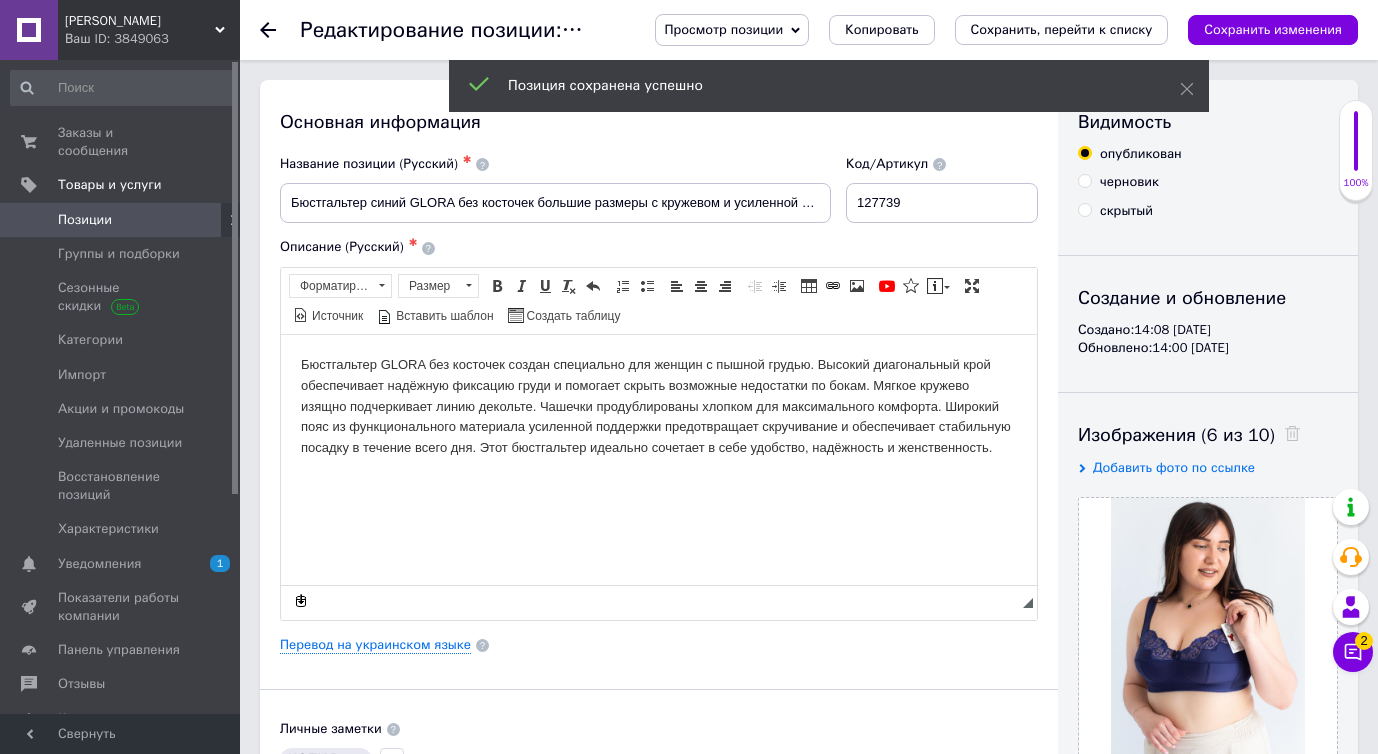 scroll, scrollTop: 0, scrollLeft: 0, axis: both 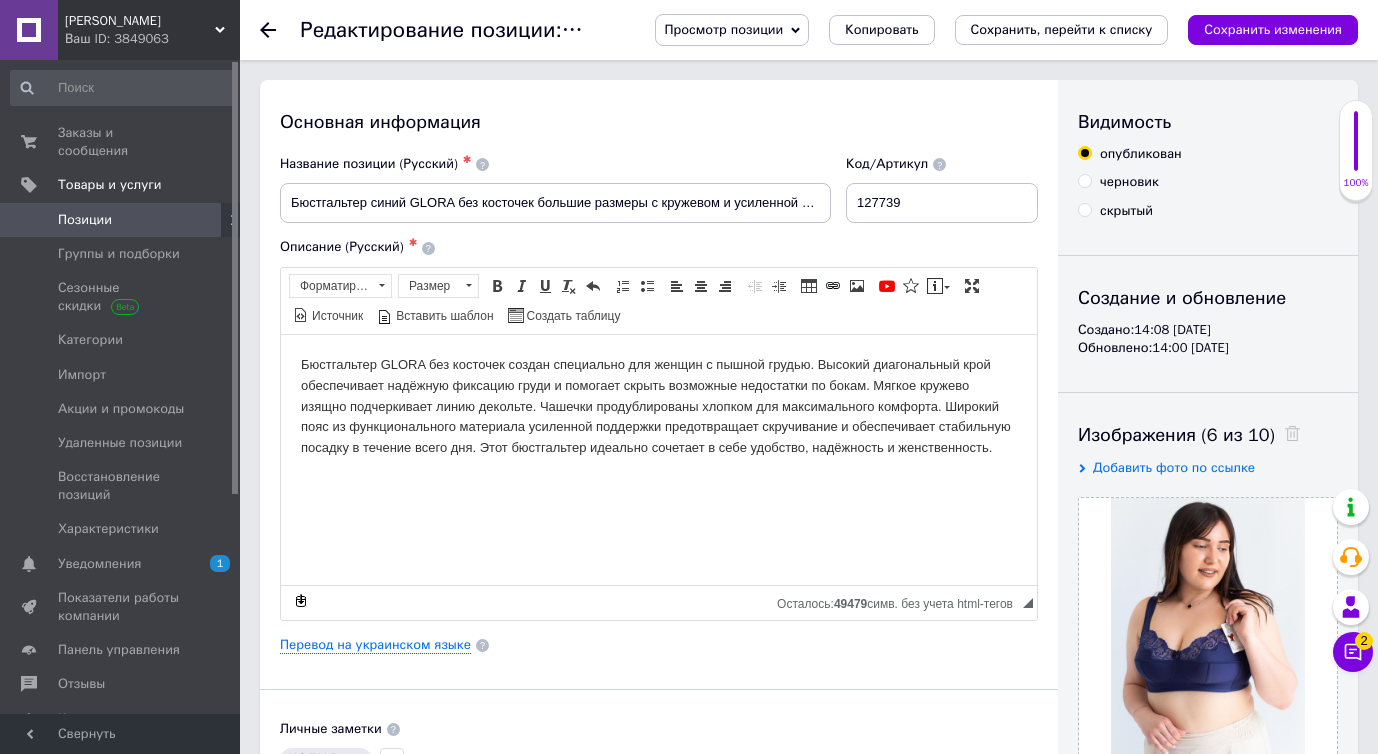click on "Позиции" at bounding box center (123, 220) 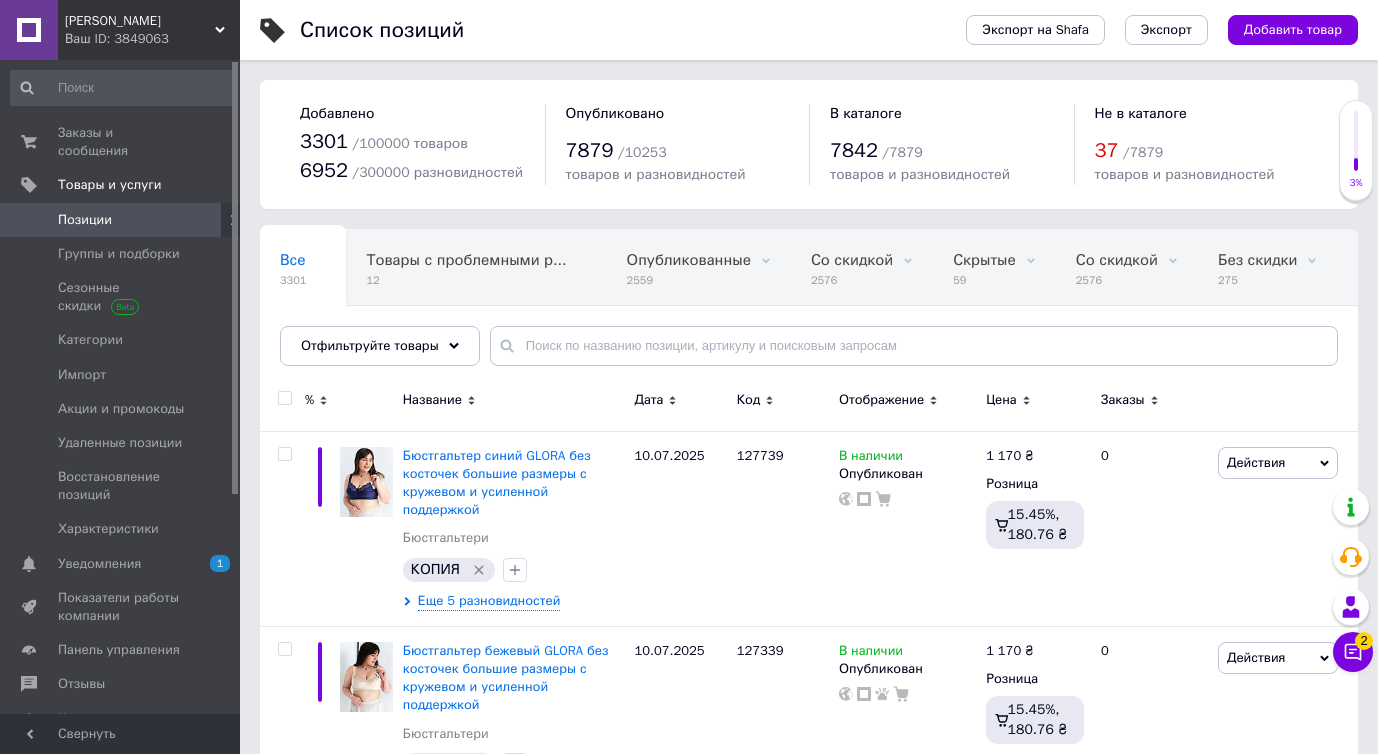 scroll, scrollTop: 127, scrollLeft: 0, axis: vertical 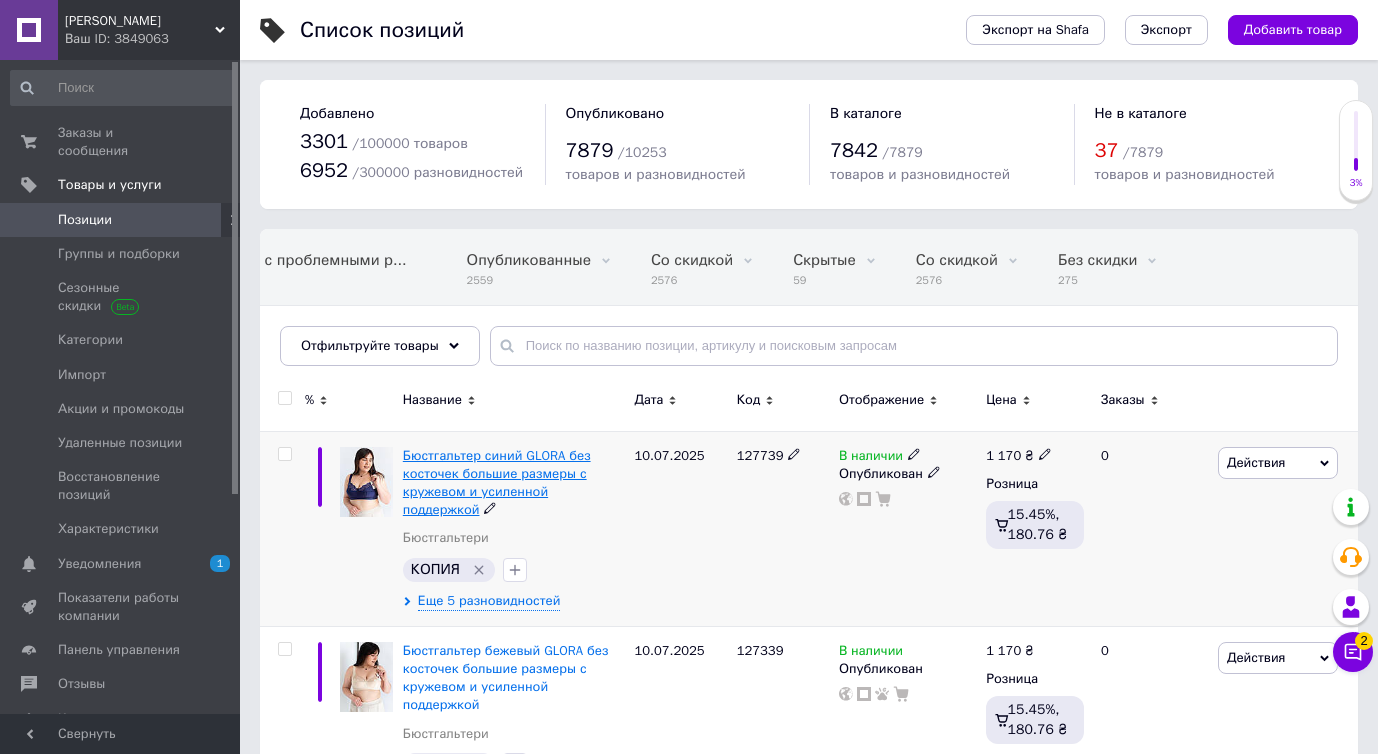 click on "Бюстгальтер синий GLORA без косточек большие размеры с кружевом и усиленной поддержкой" at bounding box center [497, 483] 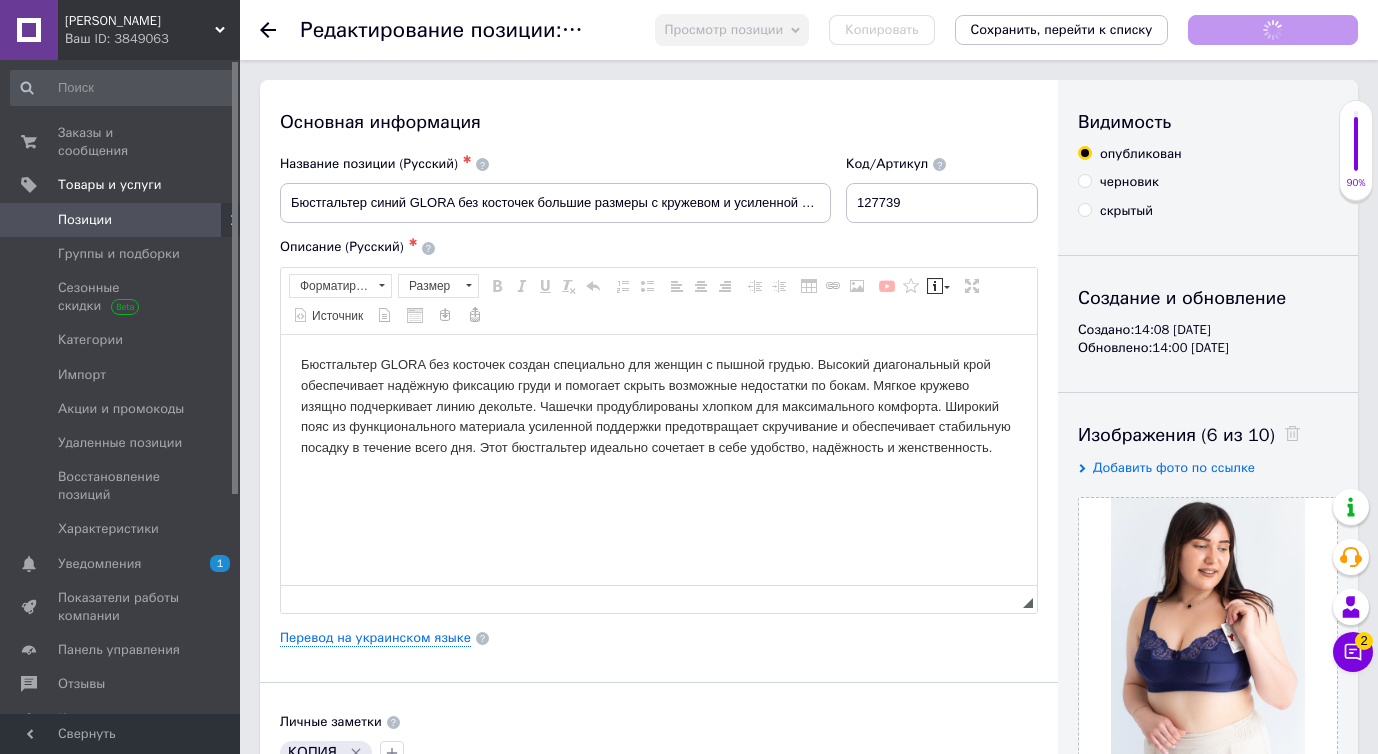 scroll, scrollTop: 0, scrollLeft: 0, axis: both 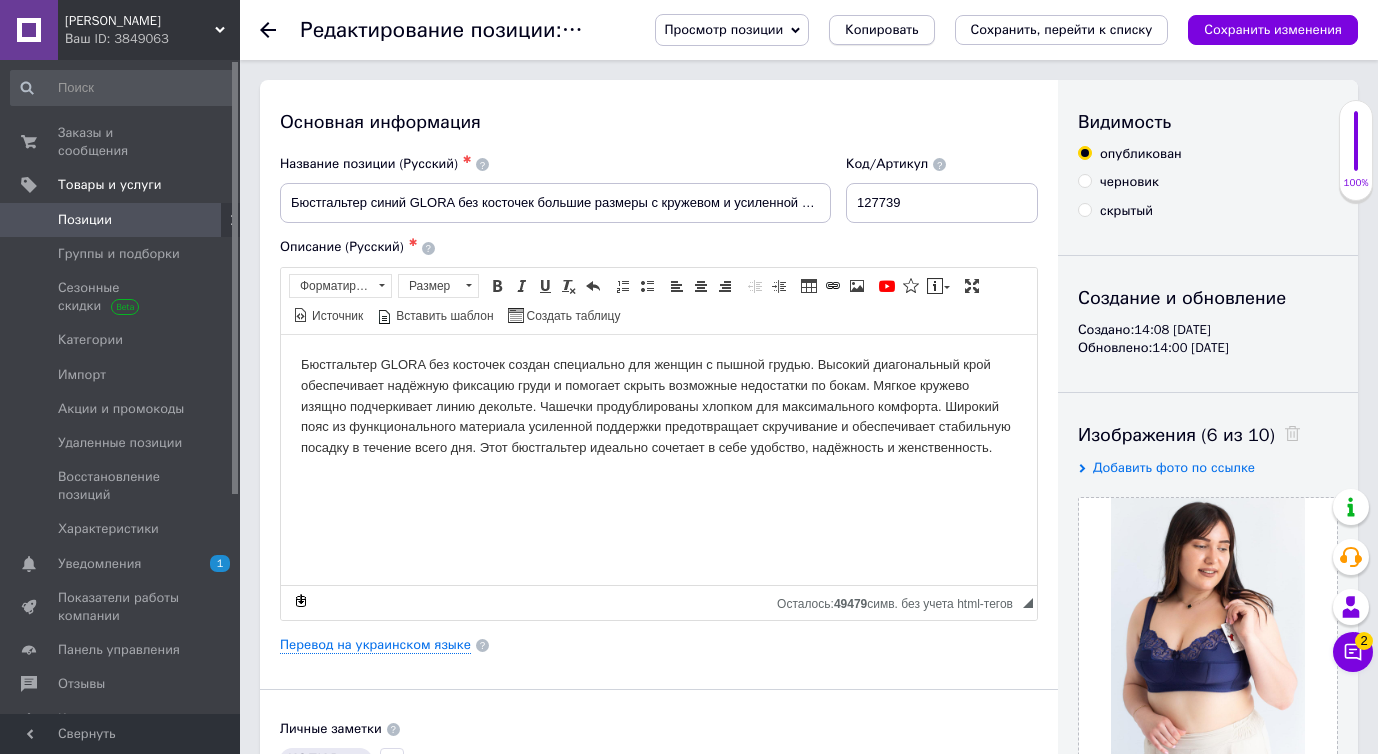 click on "Копировать" at bounding box center (881, 30) 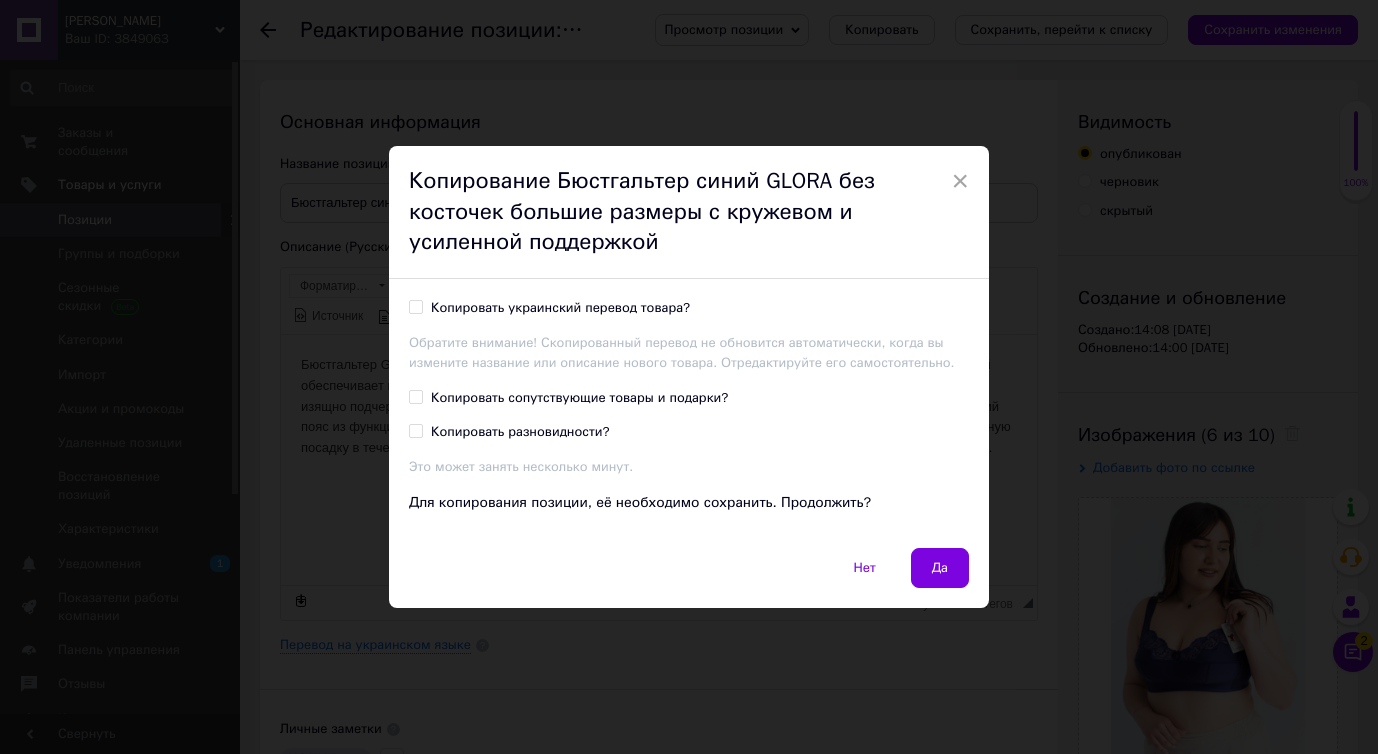 click on "Копировать украинский перевод товара?" at bounding box center (560, 308) 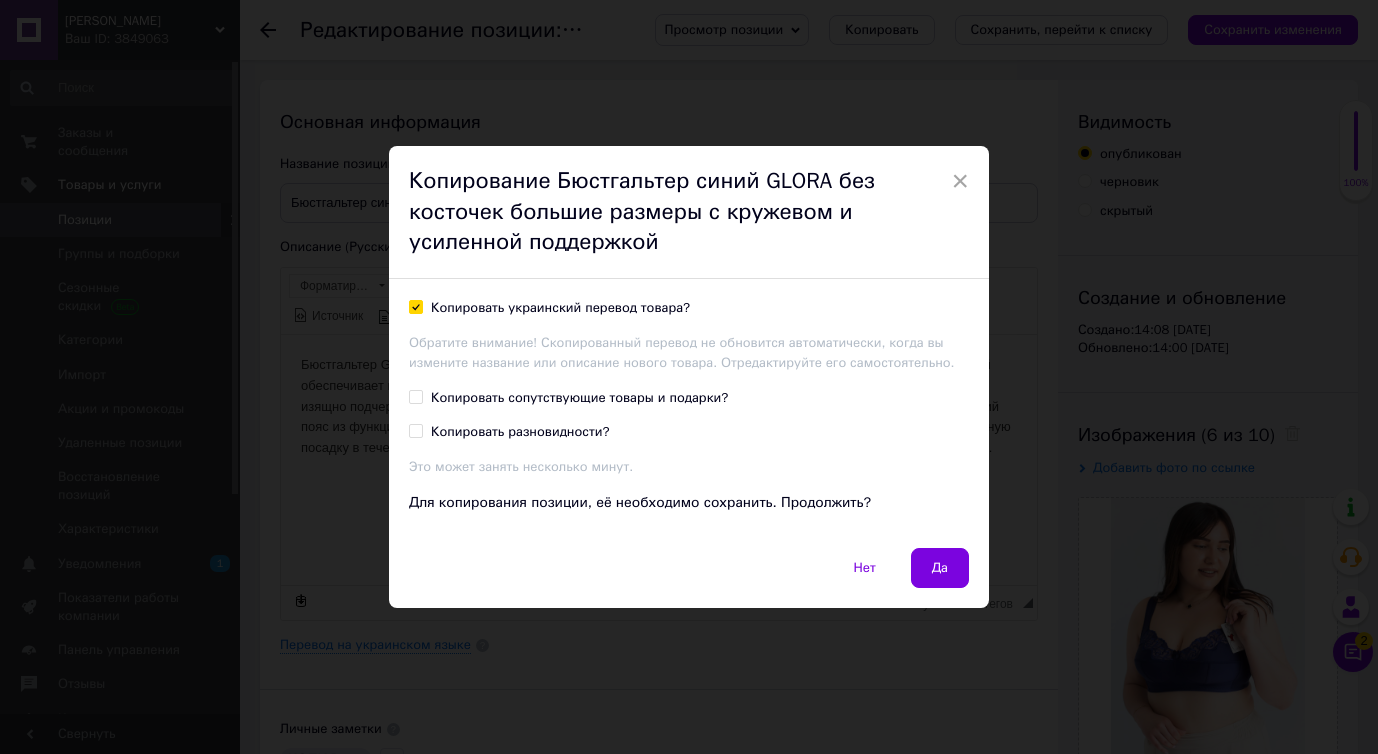 checkbox on "true" 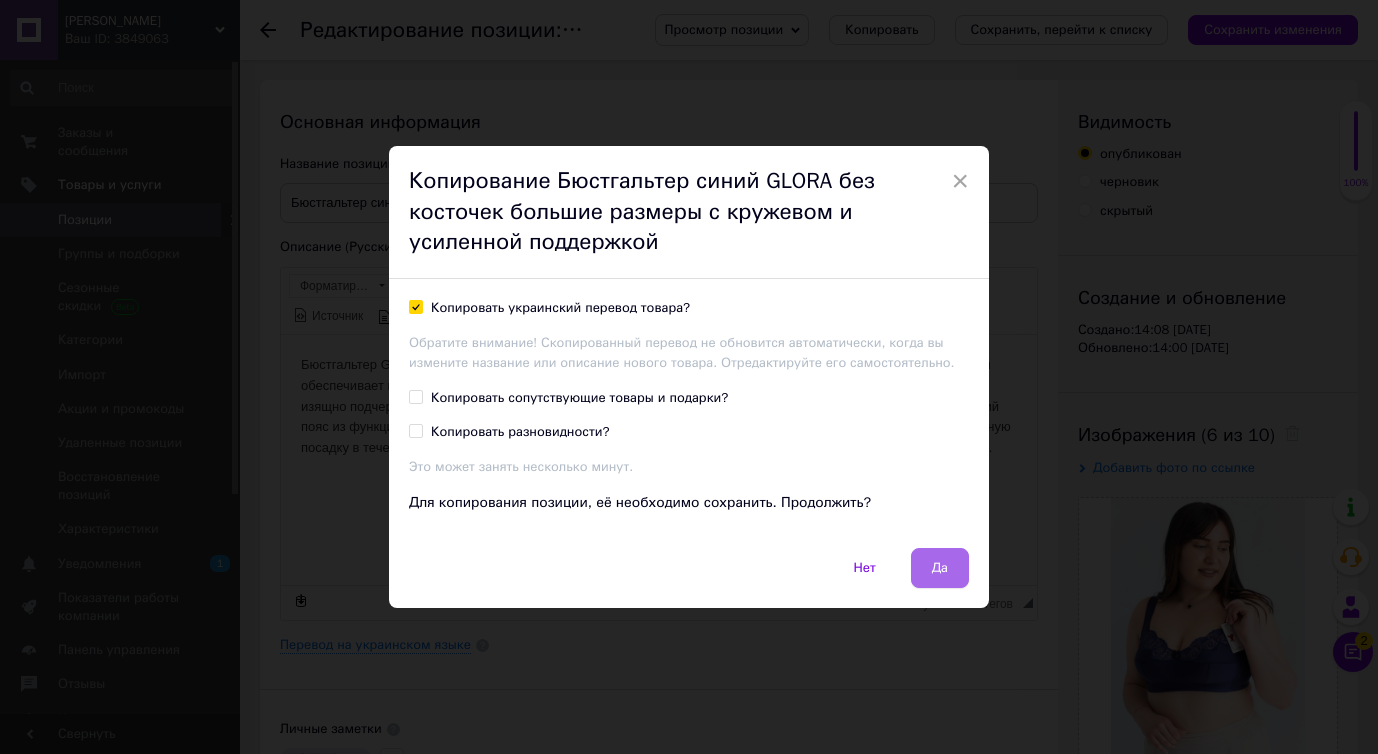 click on "Да" at bounding box center (940, 568) 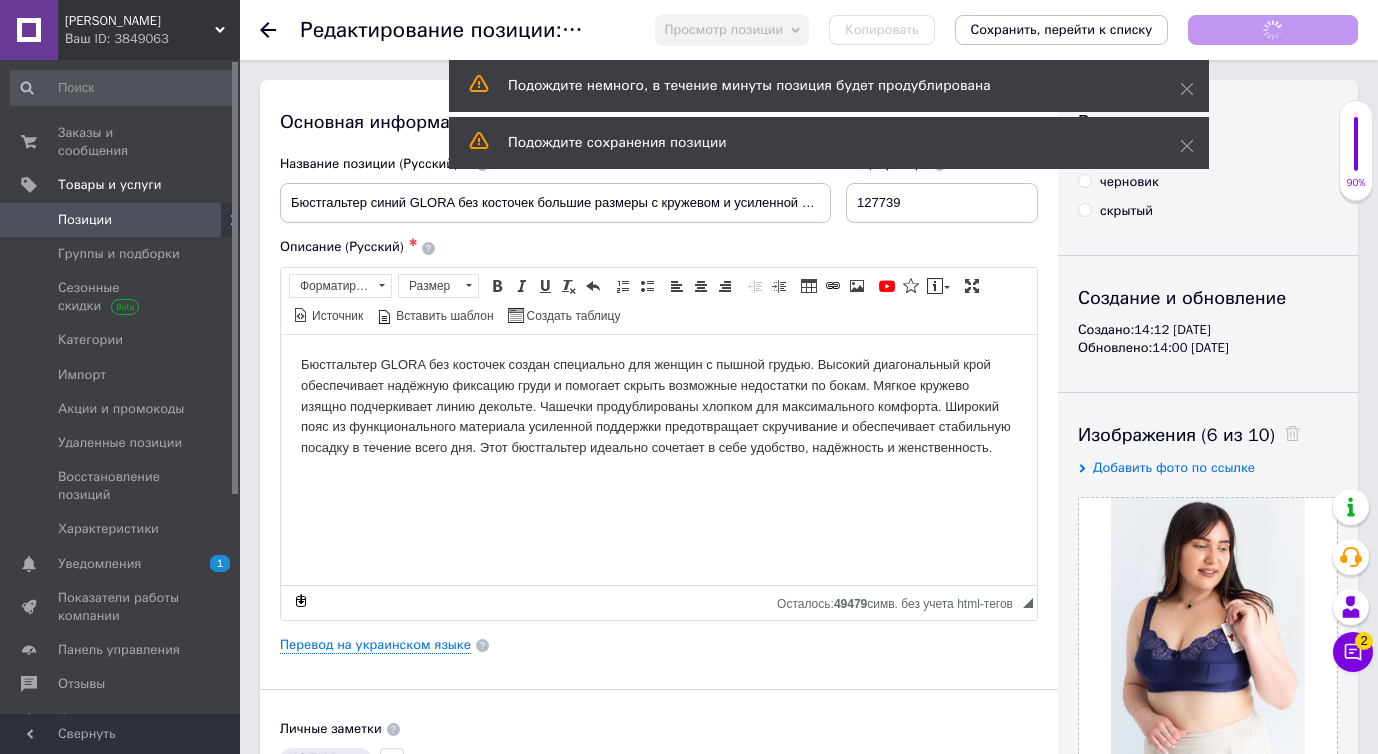 scroll, scrollTop: 0, scrollLeft: 0, axis: both 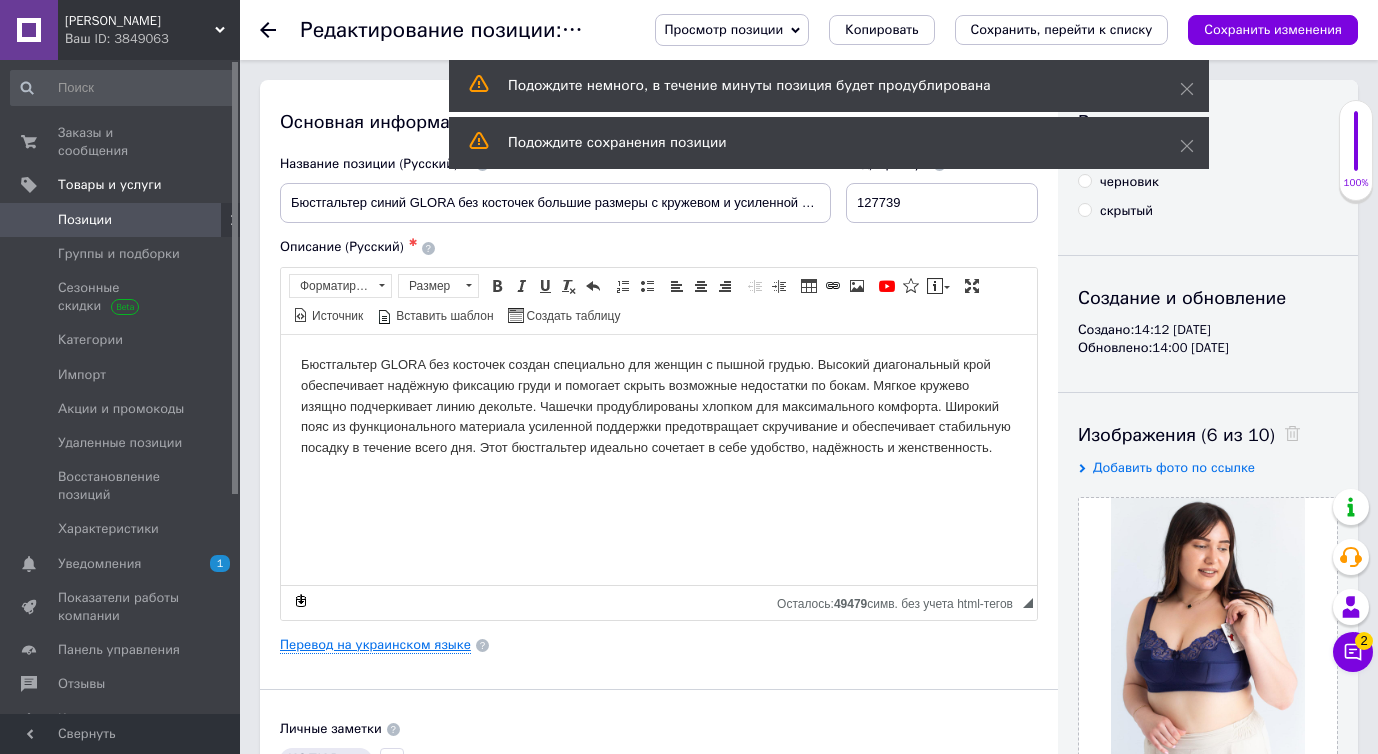 click on "Перевод на украинском языке" at bounding box center (375, 645) 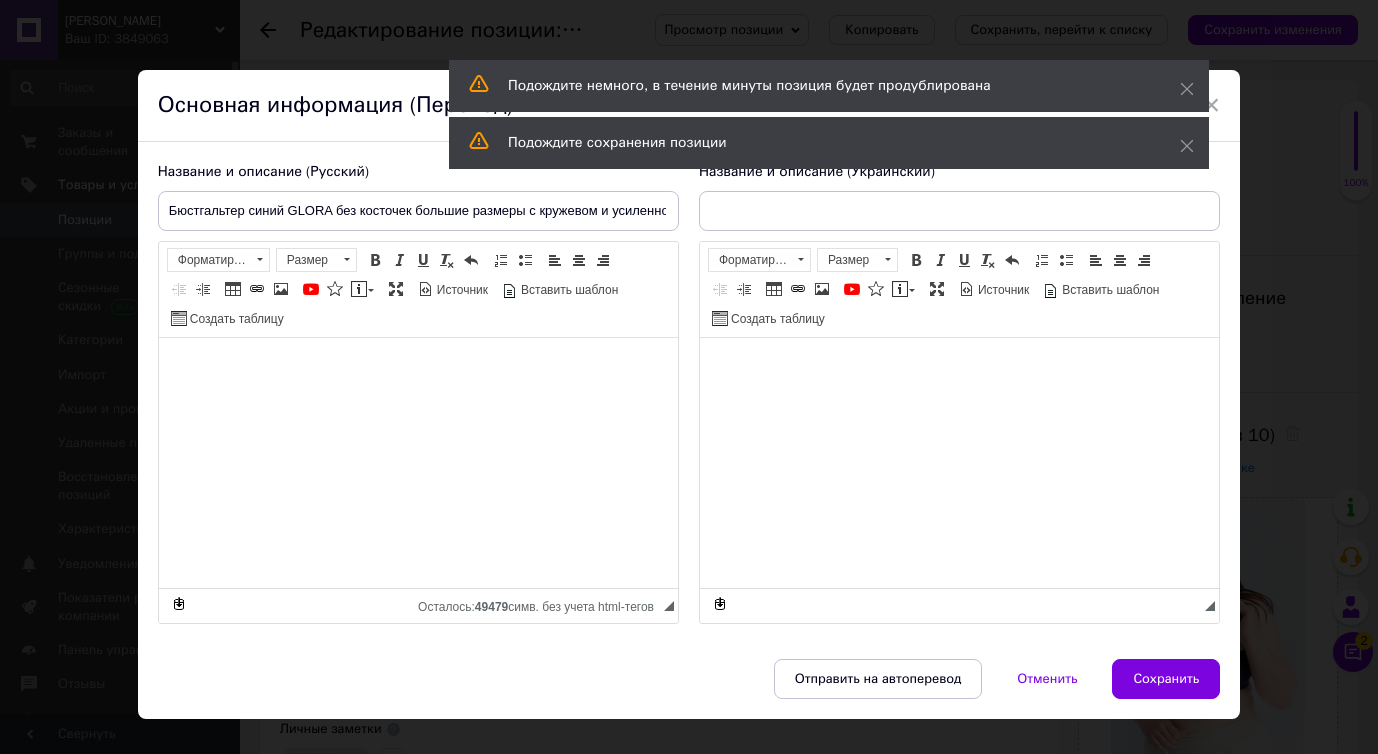 type on "Бюстгальтер синій GLORA без кісточок великі розміри з мереживом і посиленою підтримкою" 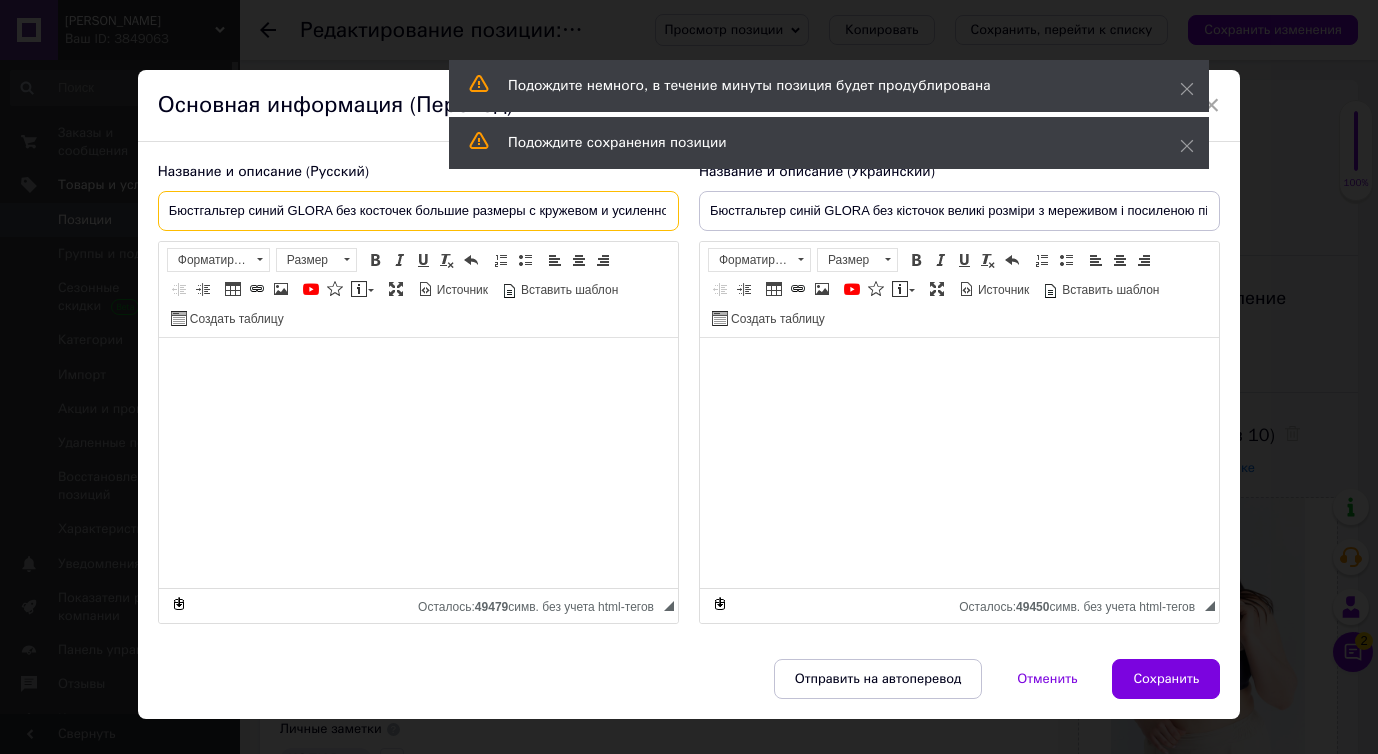 click on "Бюстгальтер синий GLORA без косточек большие размеры с кружевом и усиленной поддержкой" at bounding box center [418, 211] 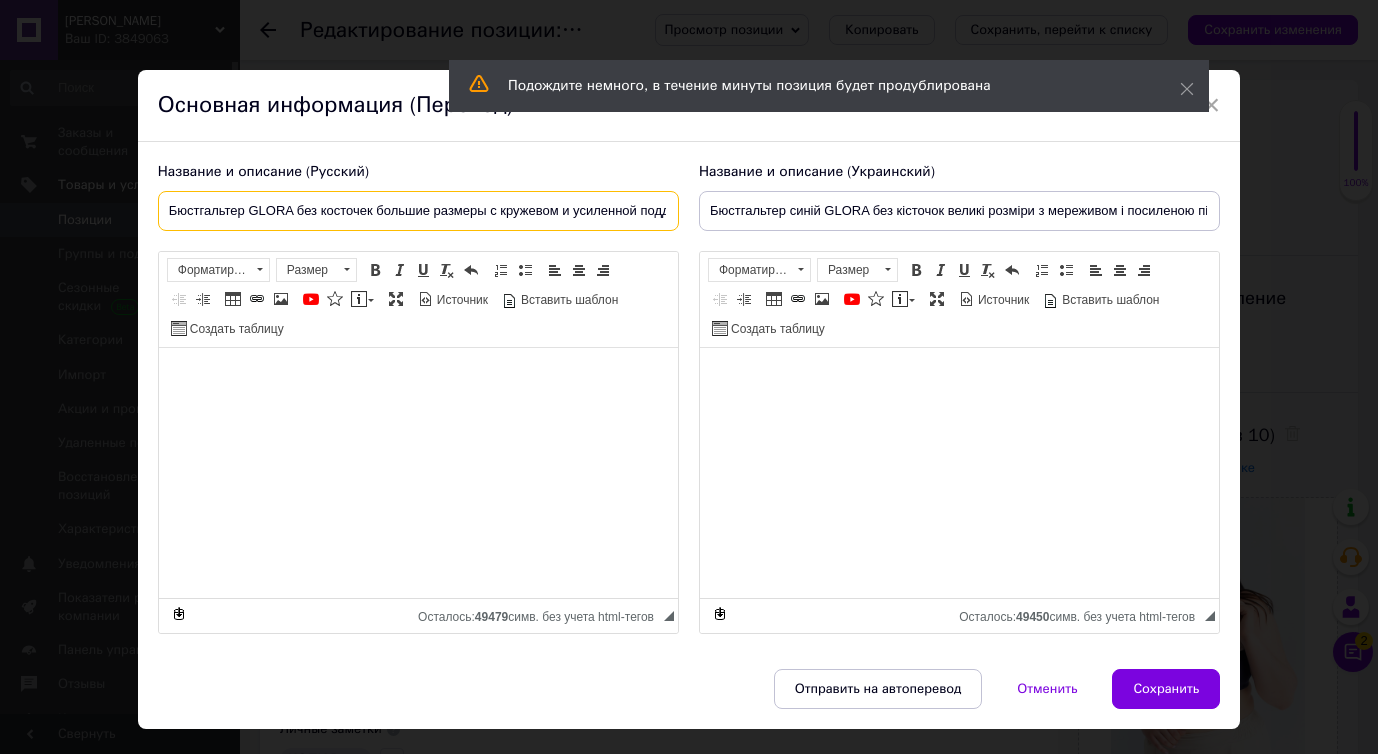 type on "Бюстгальтер GLORA без косточек большие размеры с кружевом и усиленной поддержкой" 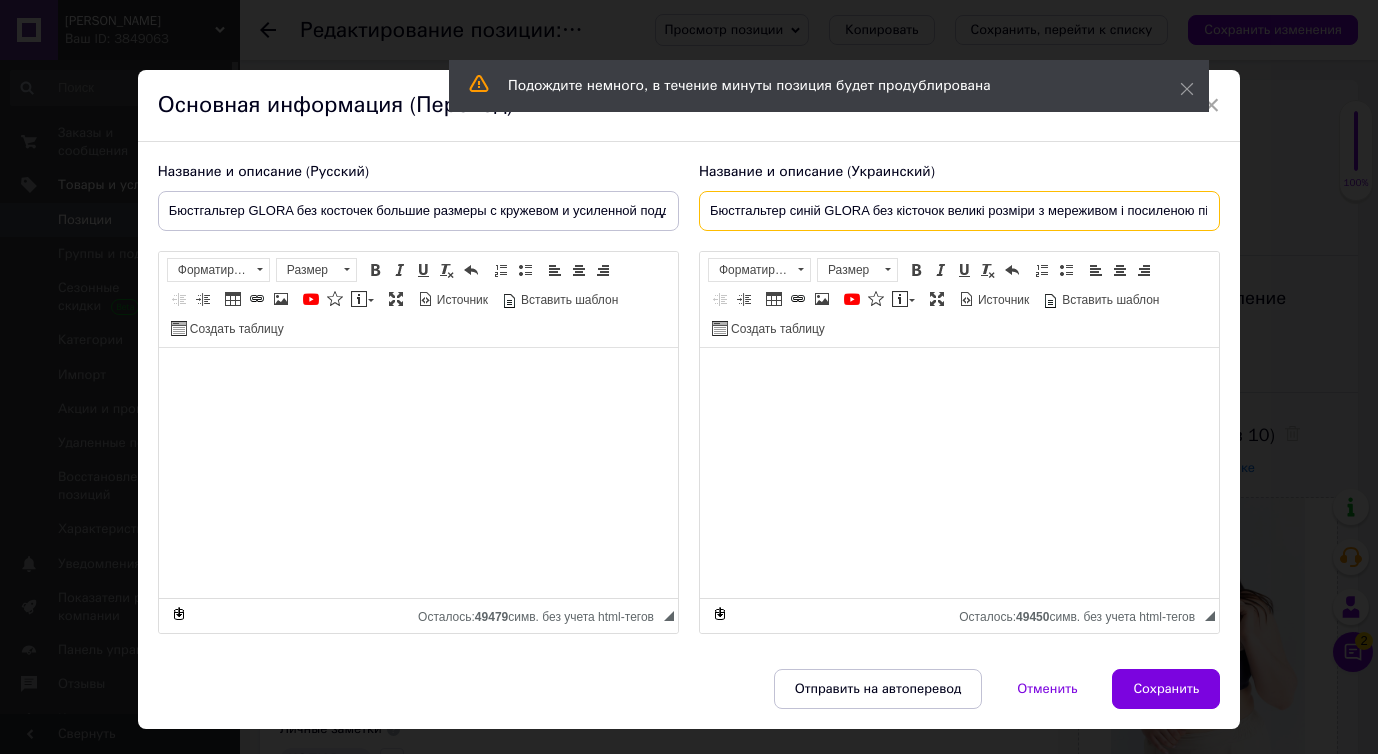 click on "Бюстгальтер синій GLORA без кісточок великі розміри з мереживом і посиленою підтримкою" at bounding box center [959, 211] 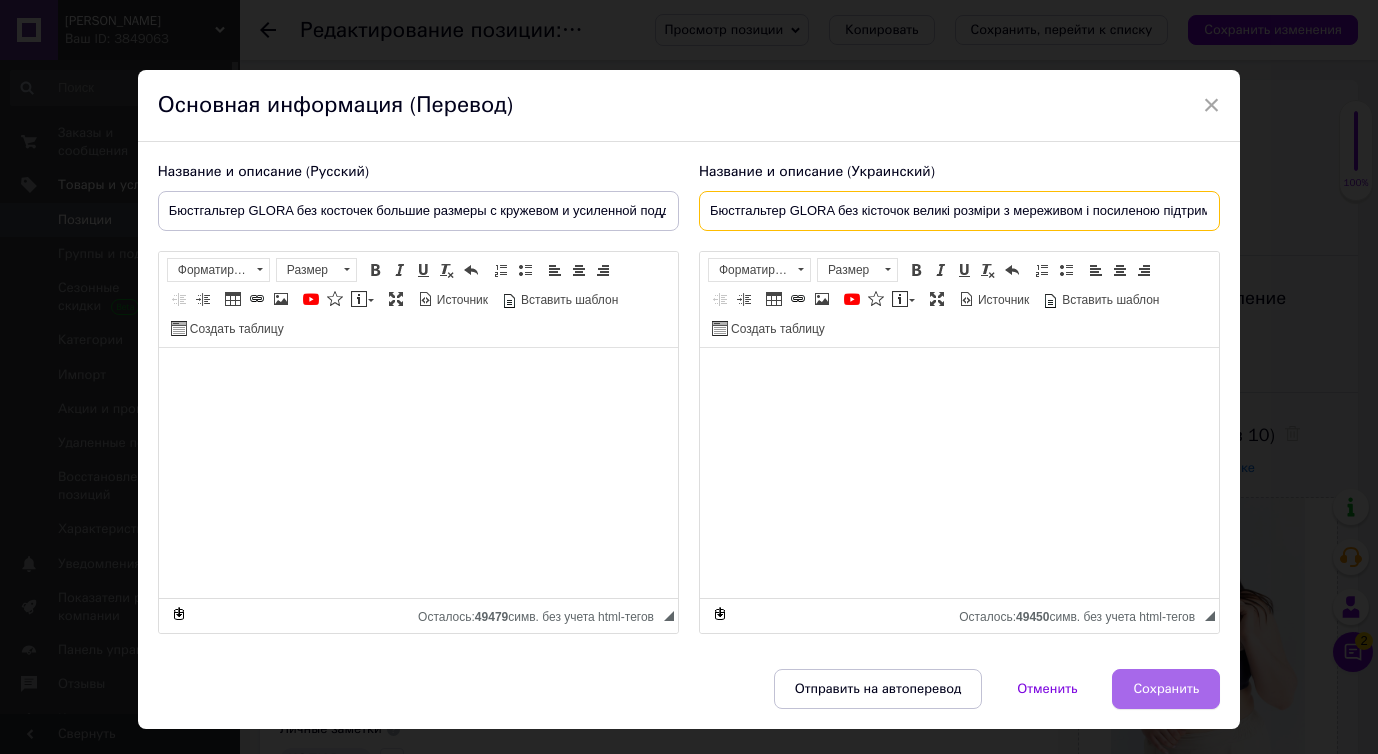 type on "Бюстгальтер GLORA без кісточок великі розміри з мереживом і посиленою підтримкою" 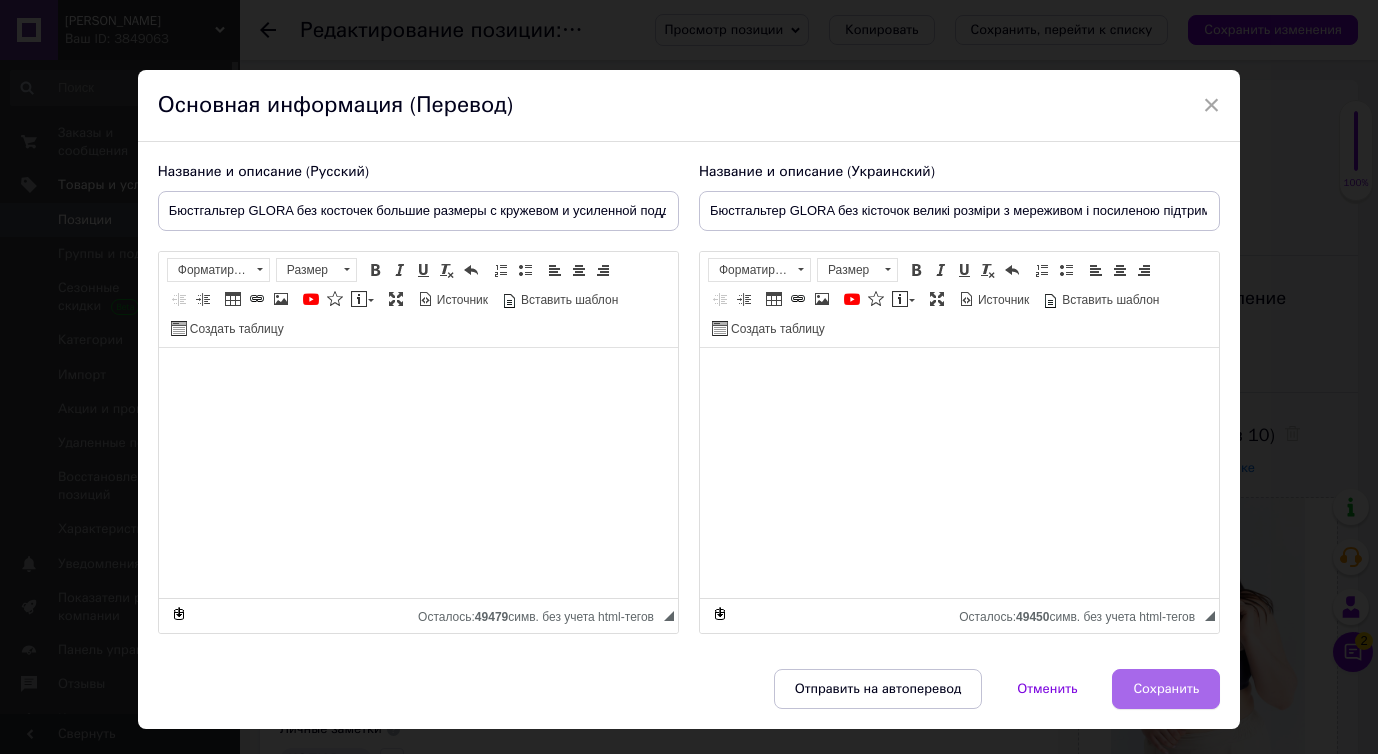 click on "Сохранить" at bounding box center (1166, 689) 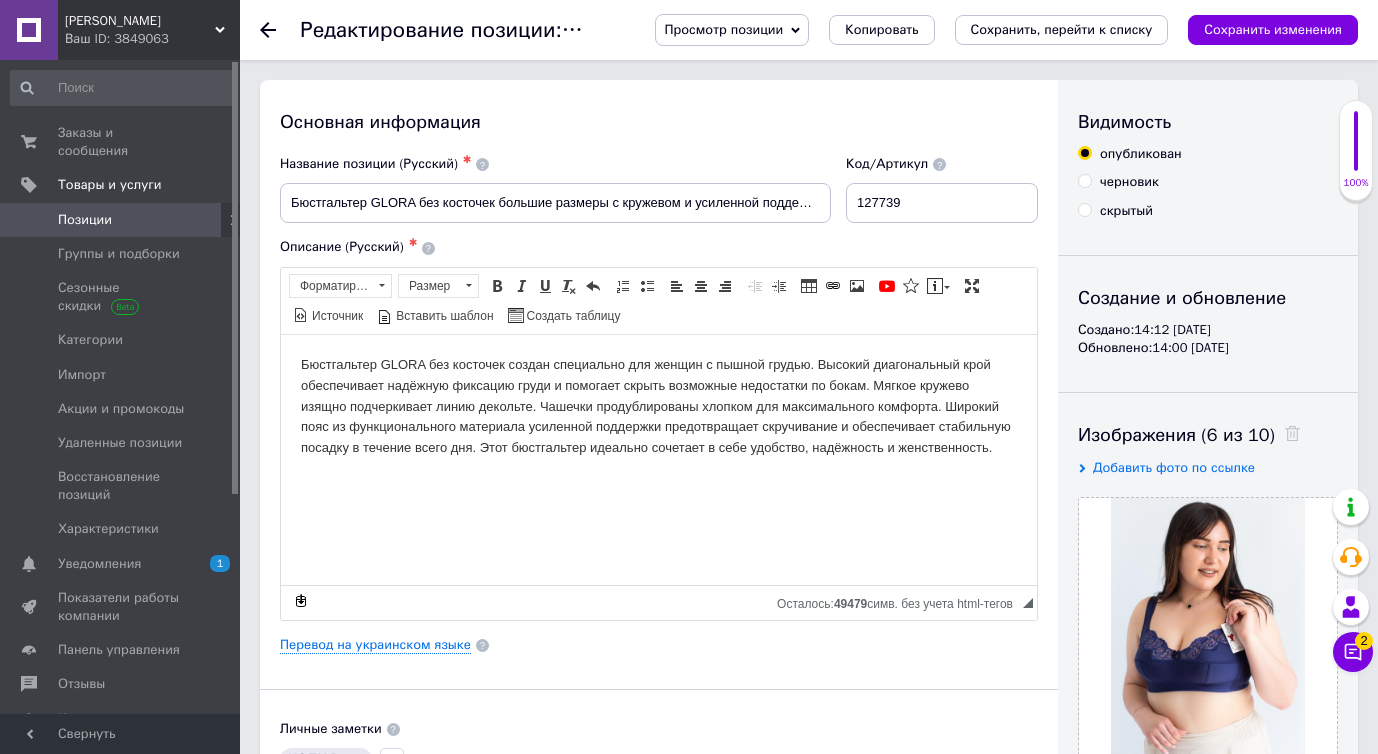 click on "Изображения (6 из 10)" at bounding box center (1208, 435) 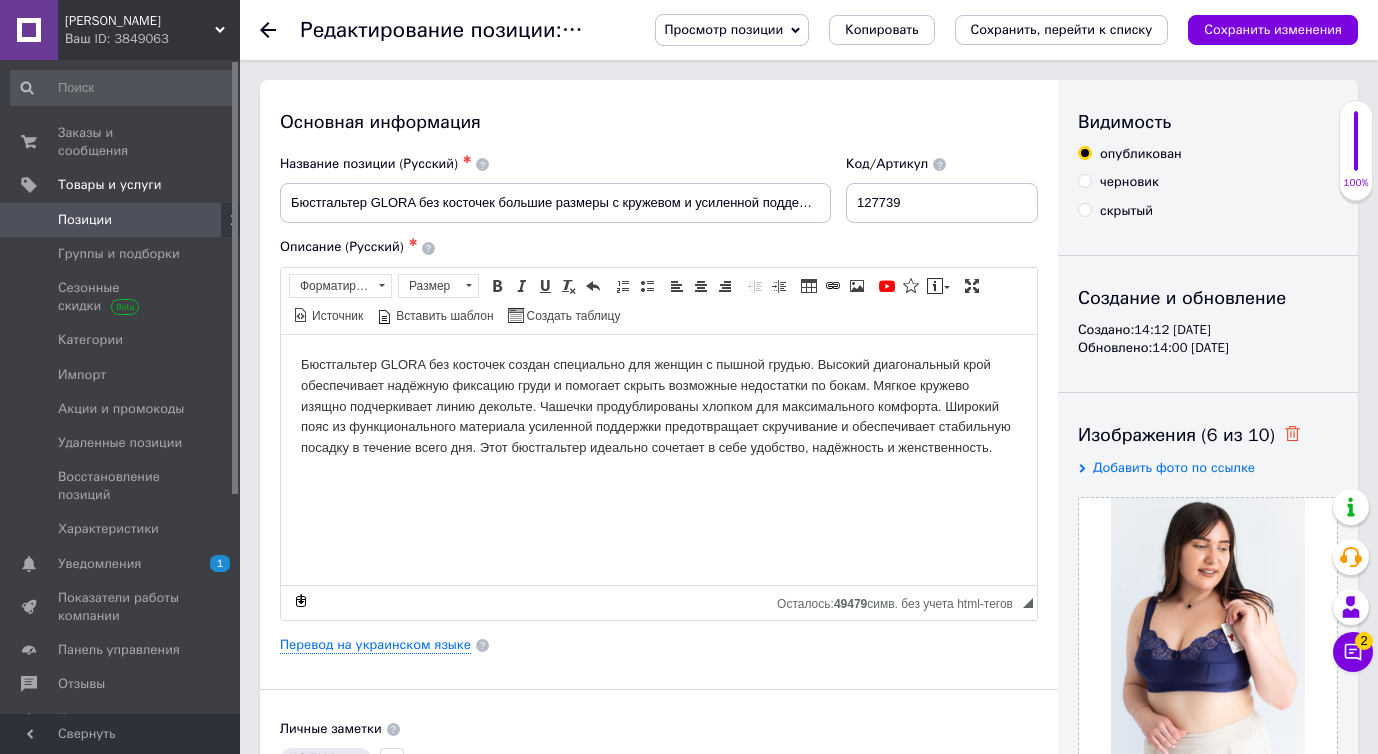 click 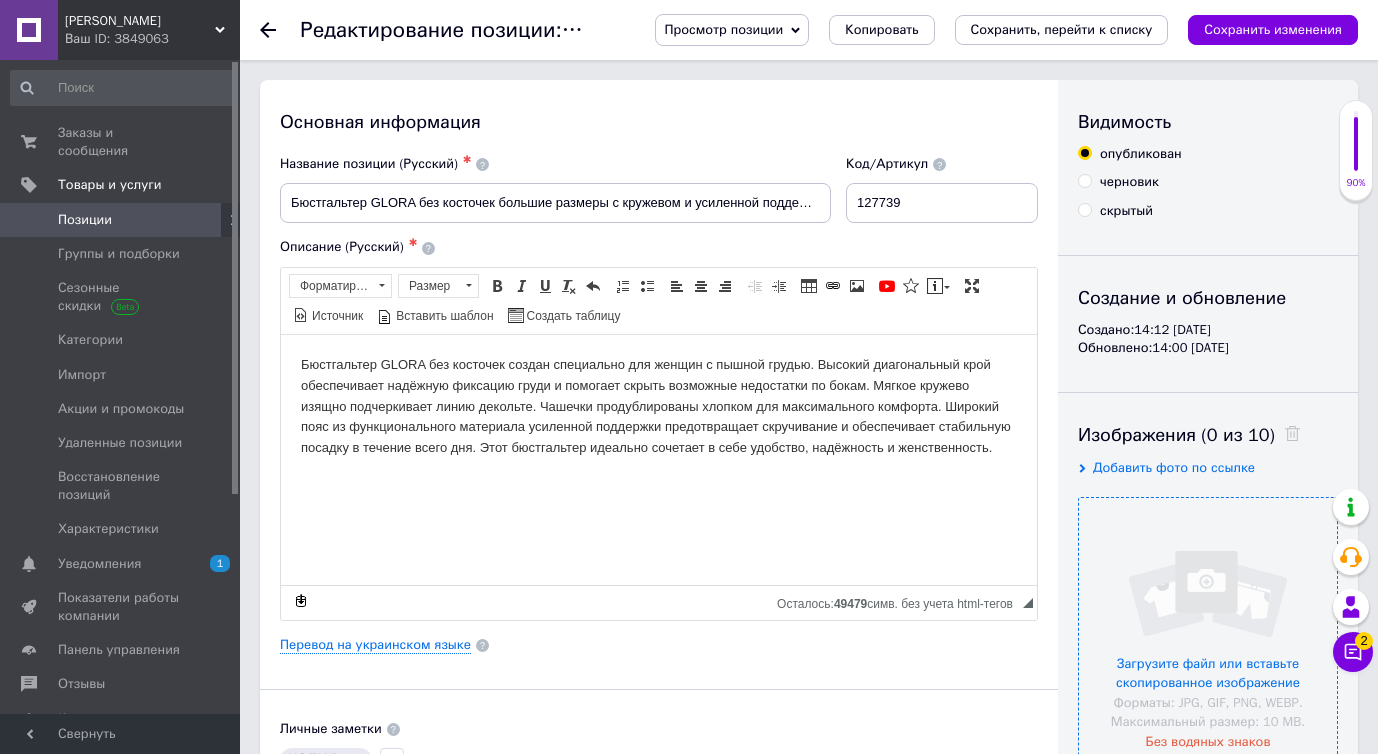 click at bounding box center (1208, 627) 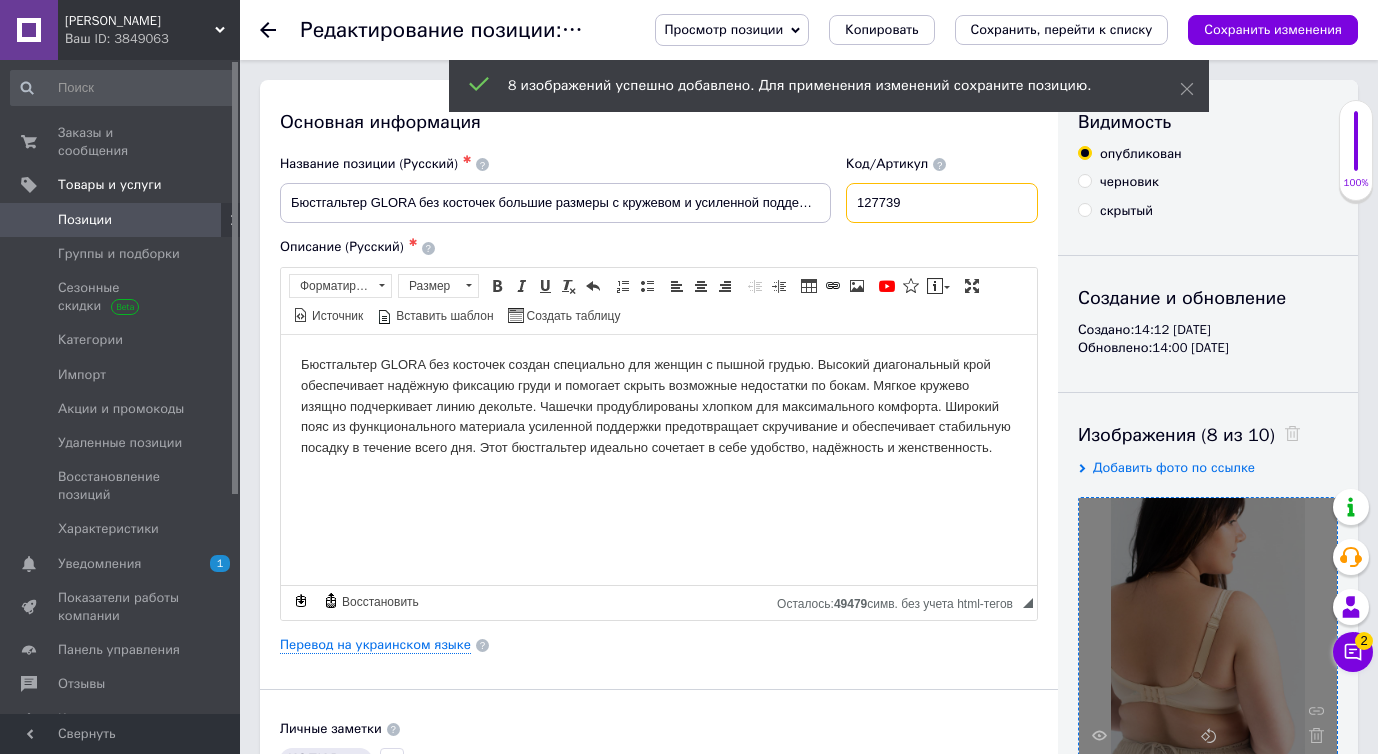 click on "127739" at bounding box center (942, 203) 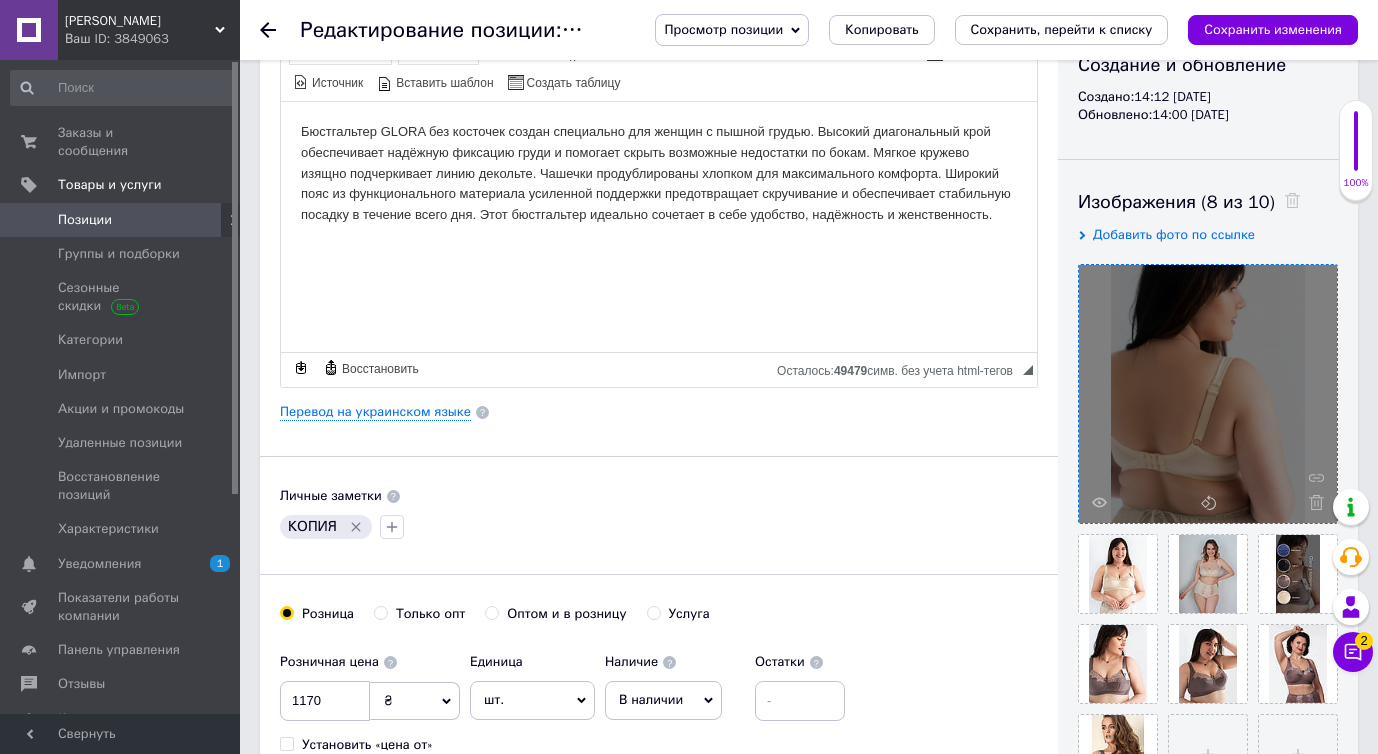 scroll, scrollTop: 239, scrollLeft: 0, axis: vertical 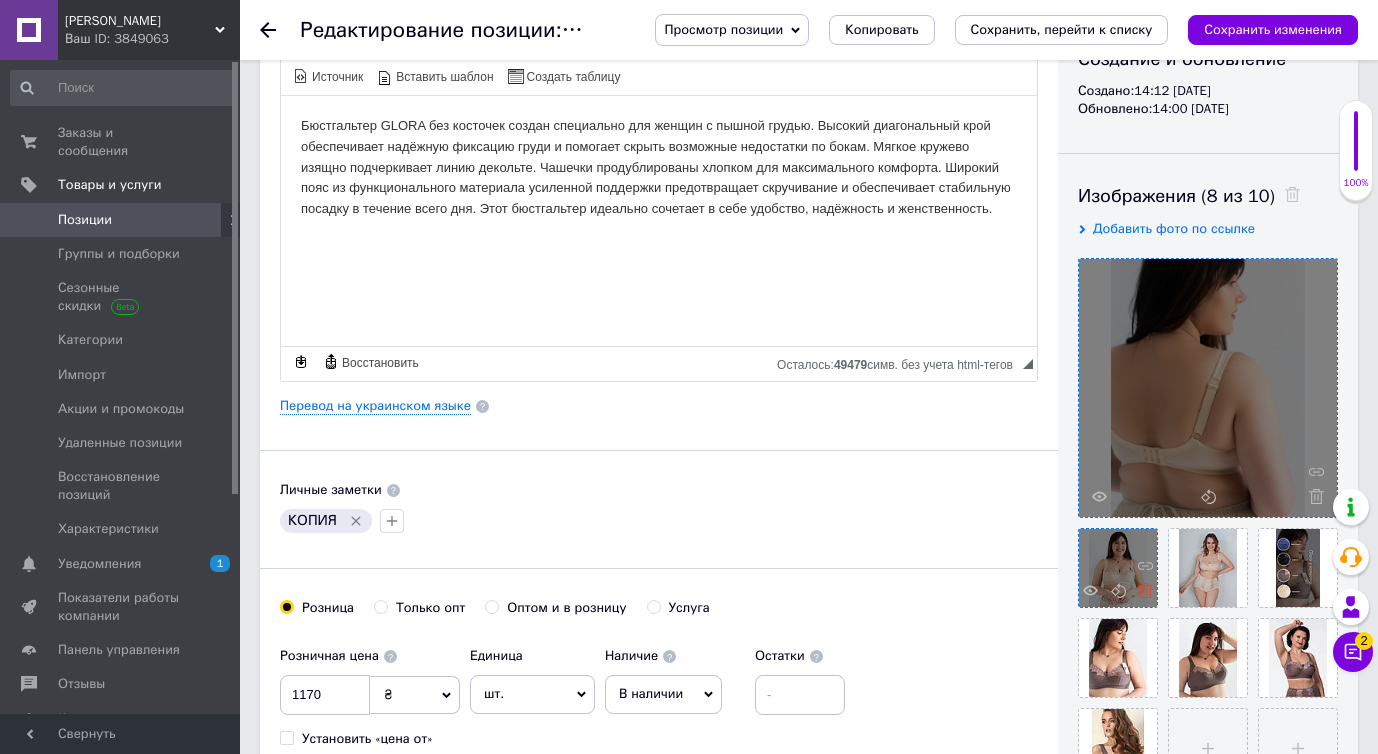 type on "127839" 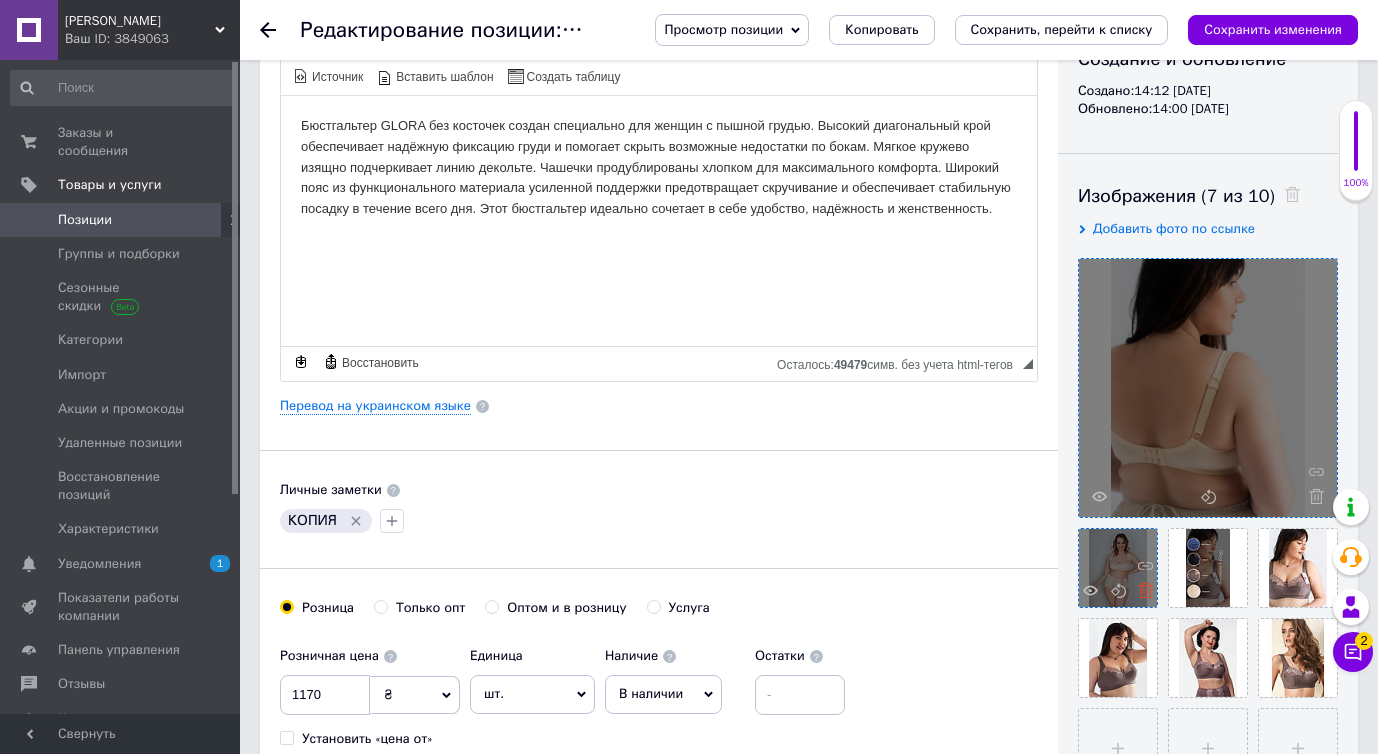 click 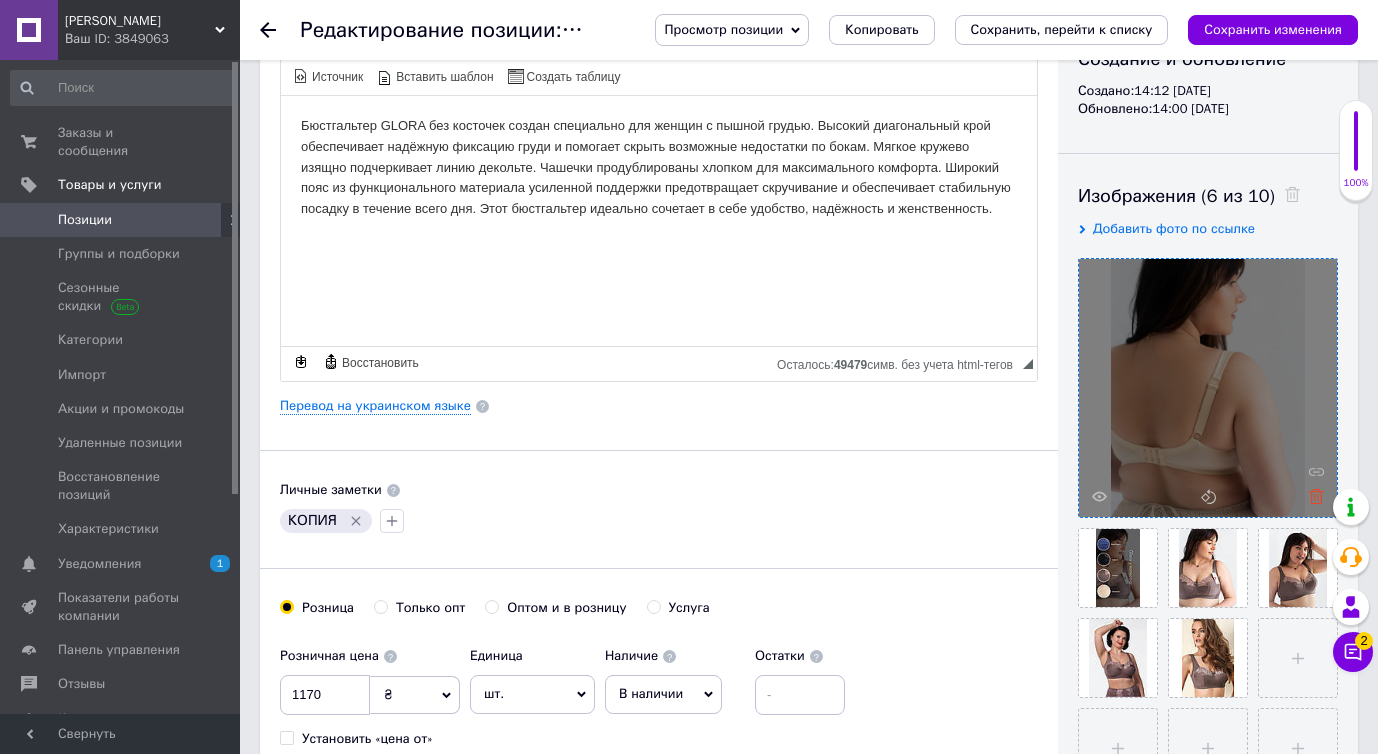 click 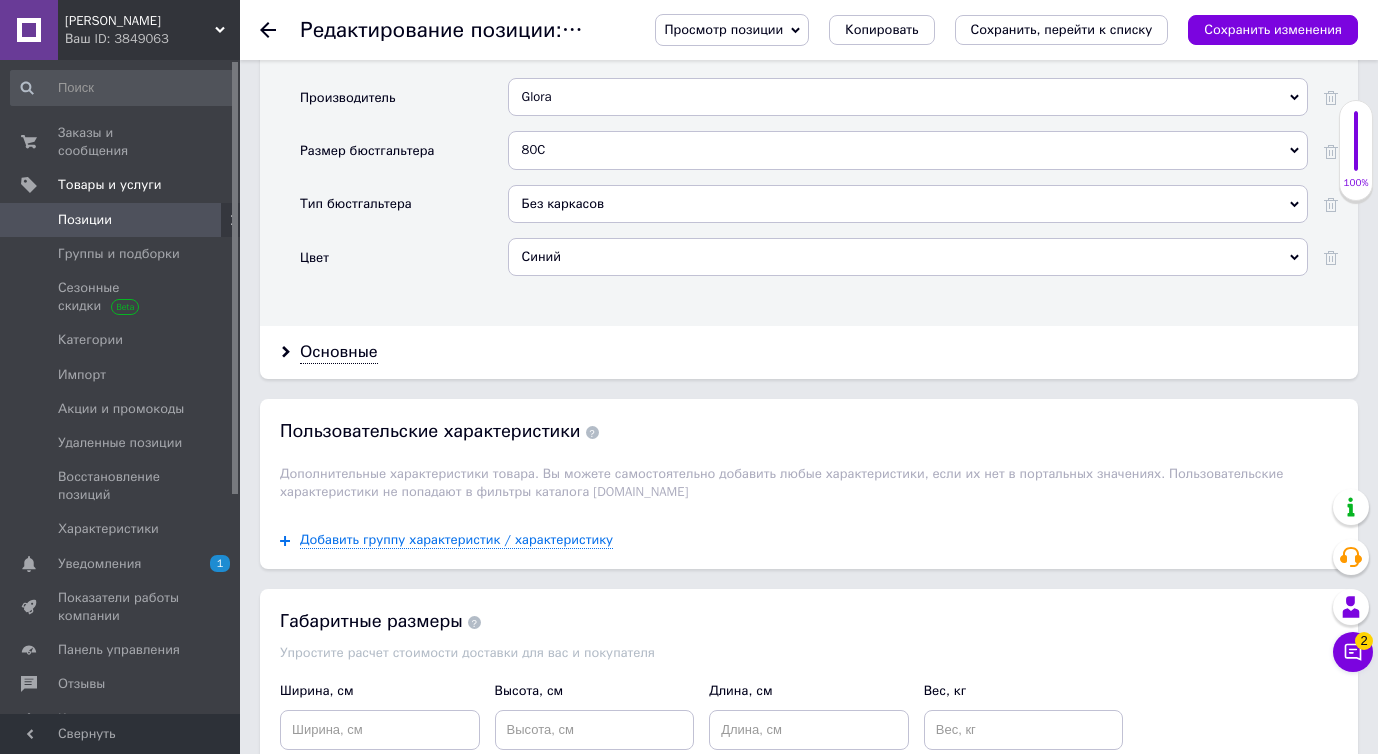 scroll, scrollTop: 2175, scrollLeft: 0, axis: vertical 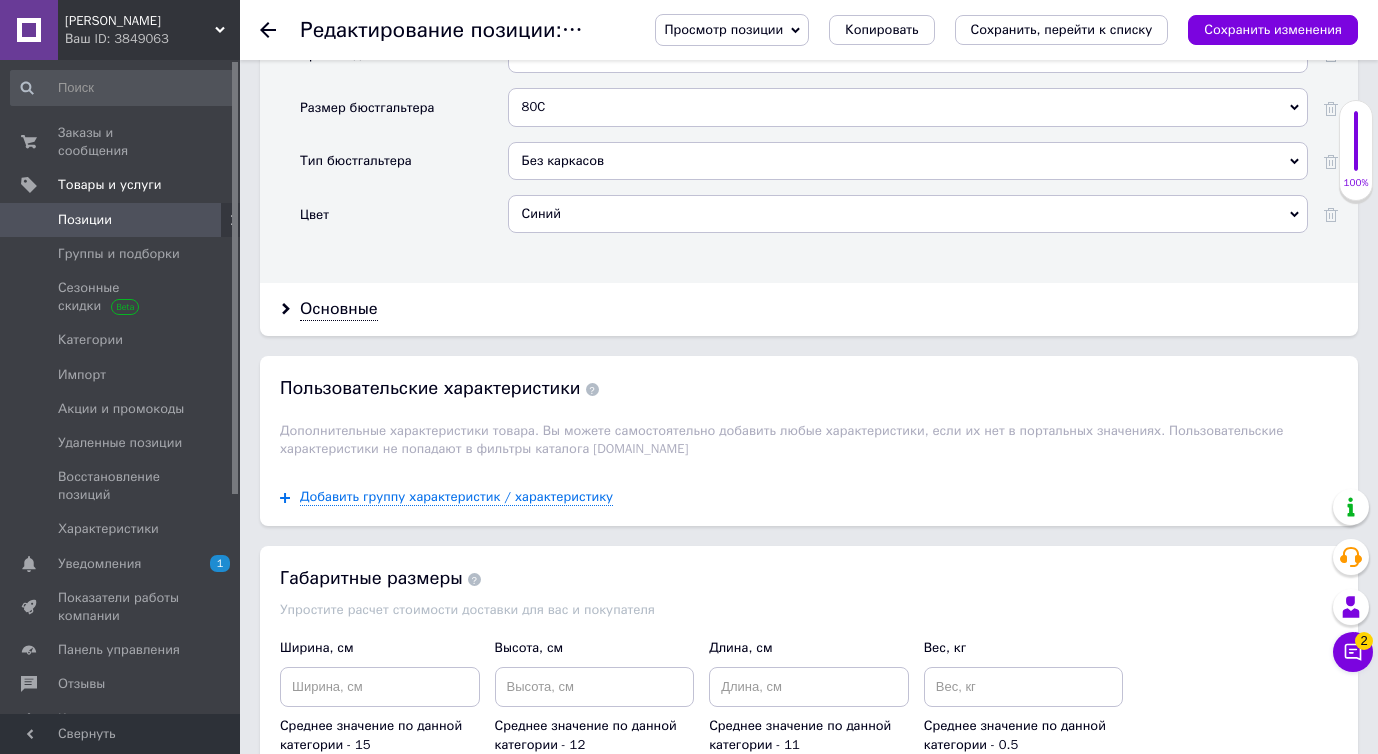 click on "Синий" at bounding box center [908, 214] 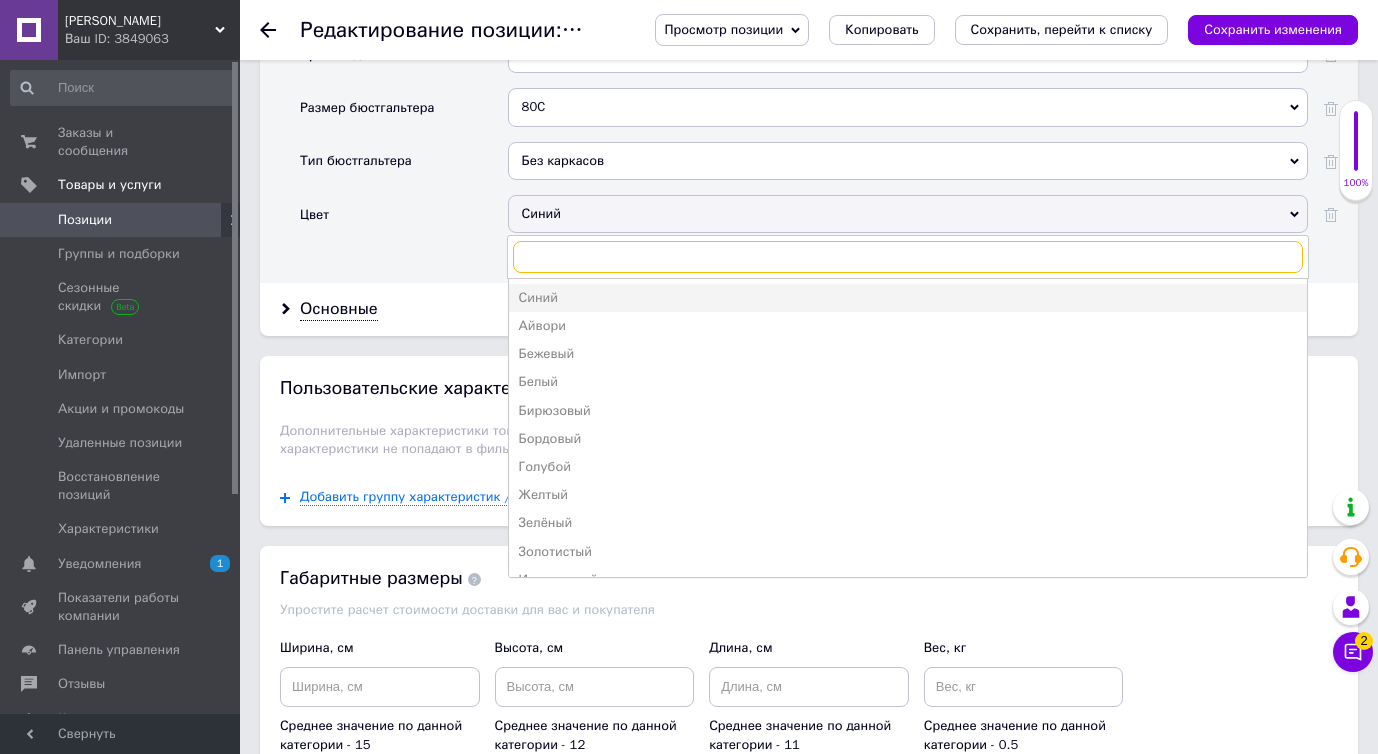type on "v" 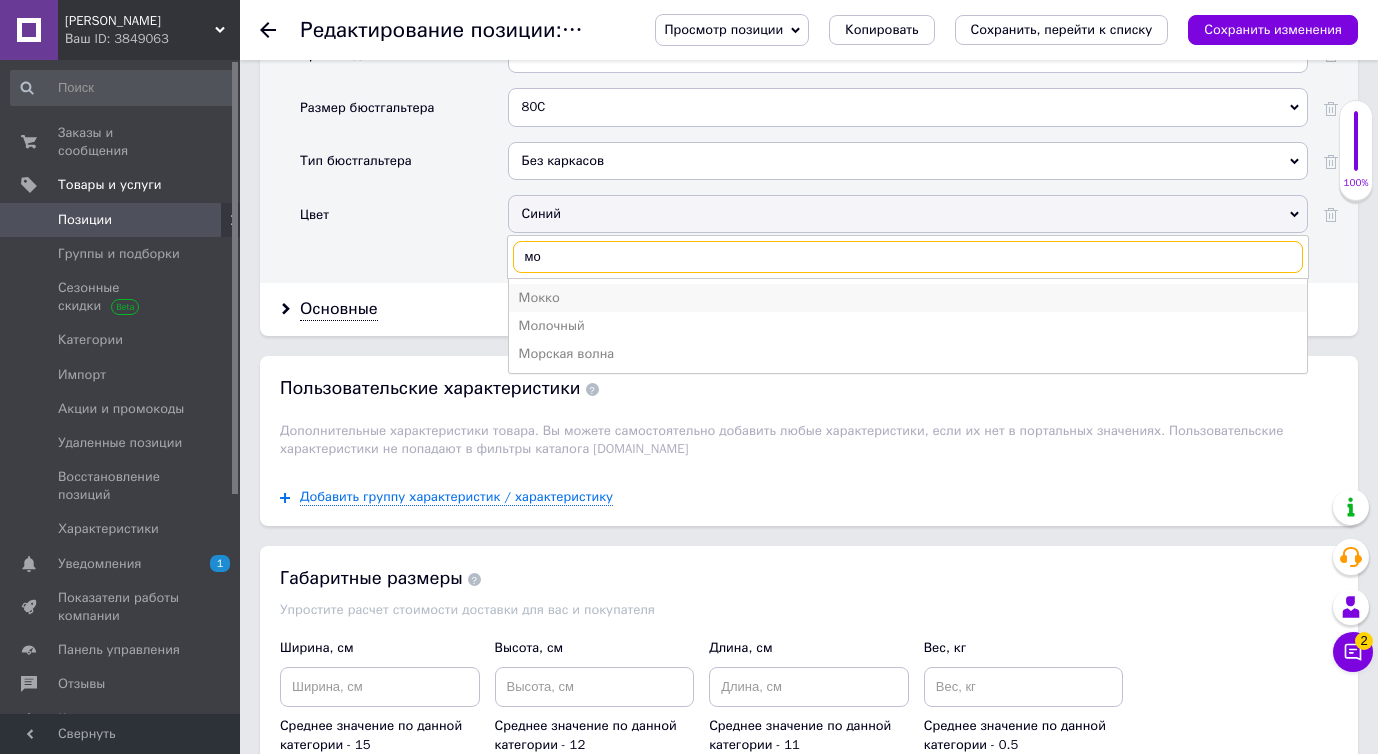 type on "мо" 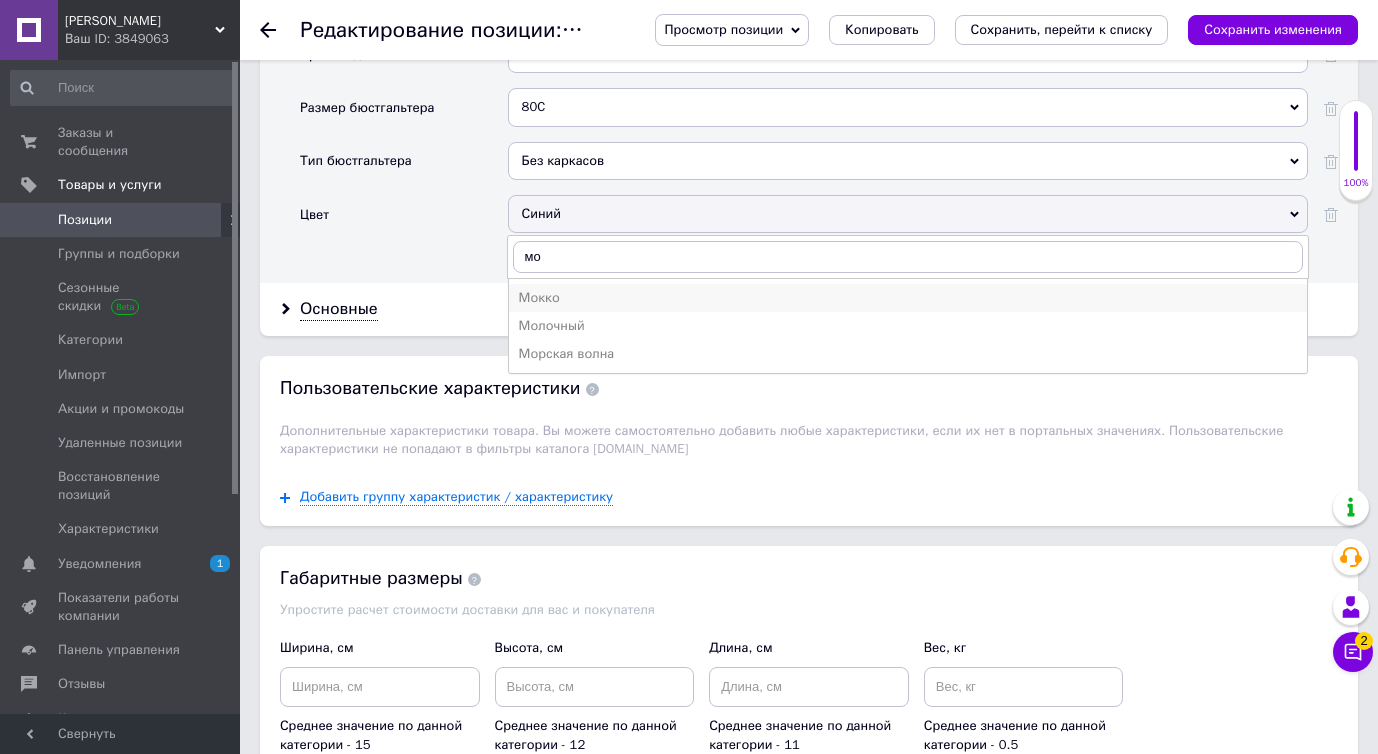 click on "Мокко" at bounding box center [908, 298] 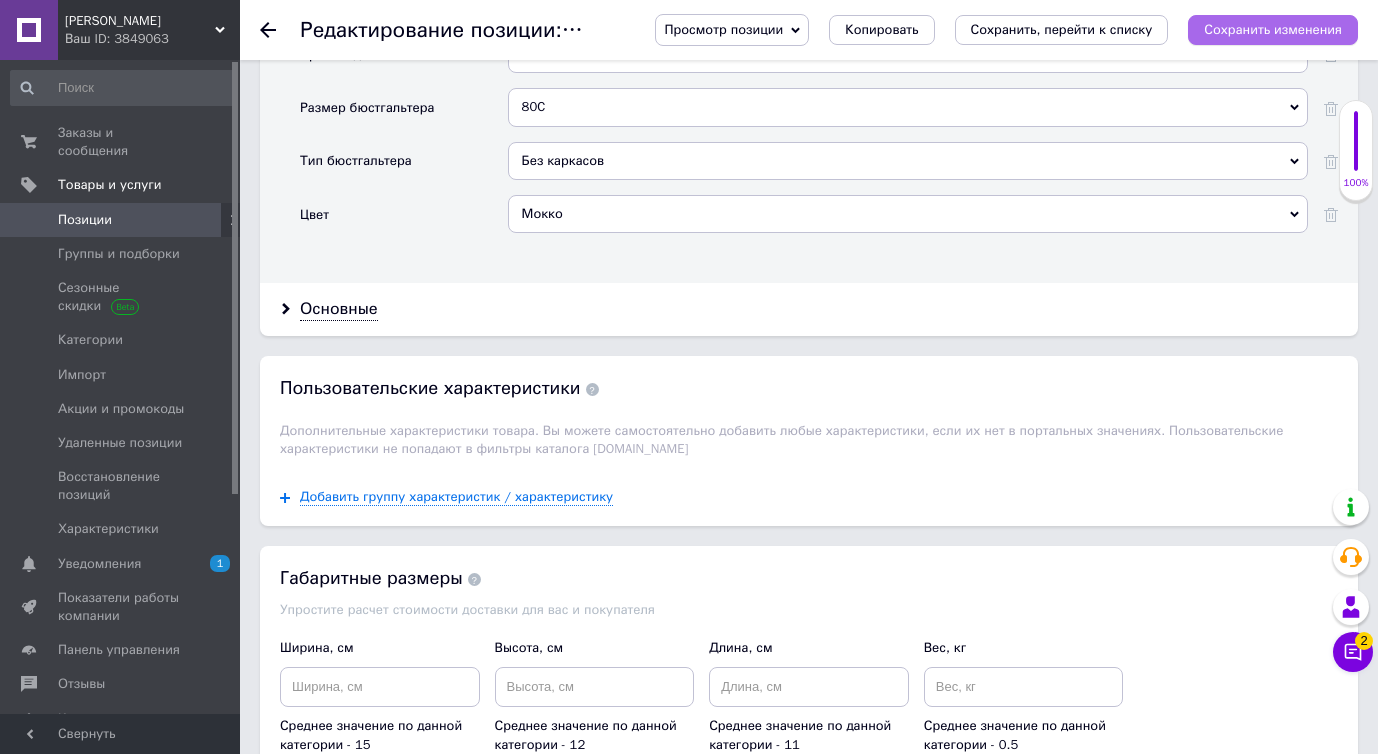 click on "Сохранить изменения" at bounding box center (1273, 30) 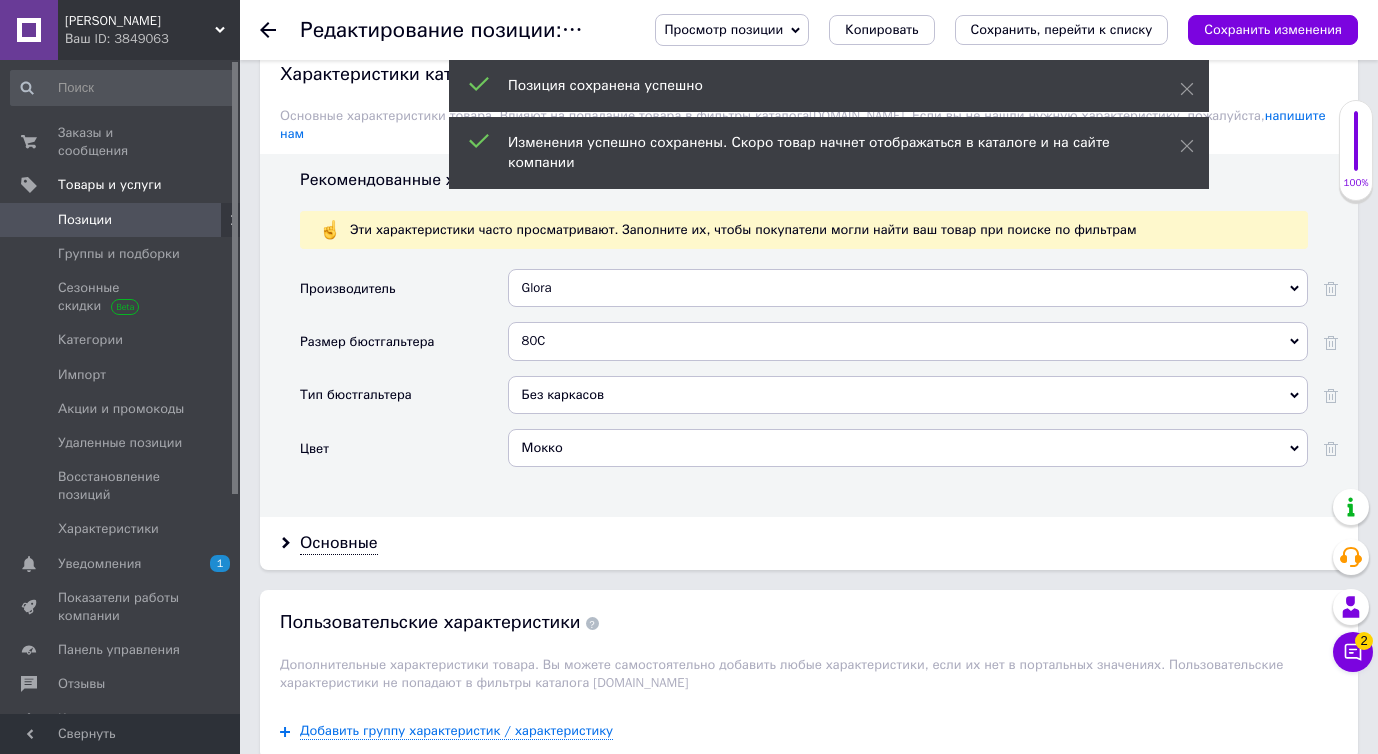 scroll, scrollTop: 1942, scrollLeft: 0, axis: vertical 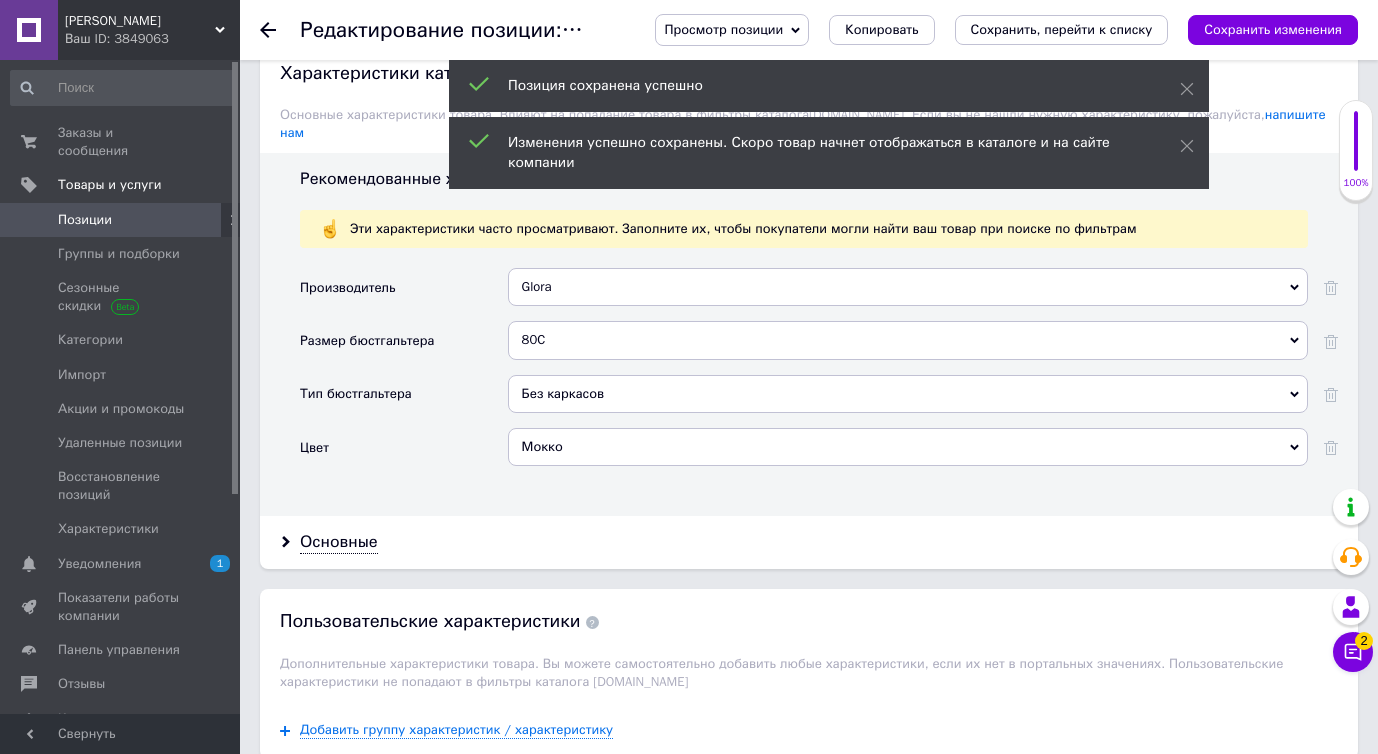 click on "80C" at bounding box center (908, 340) 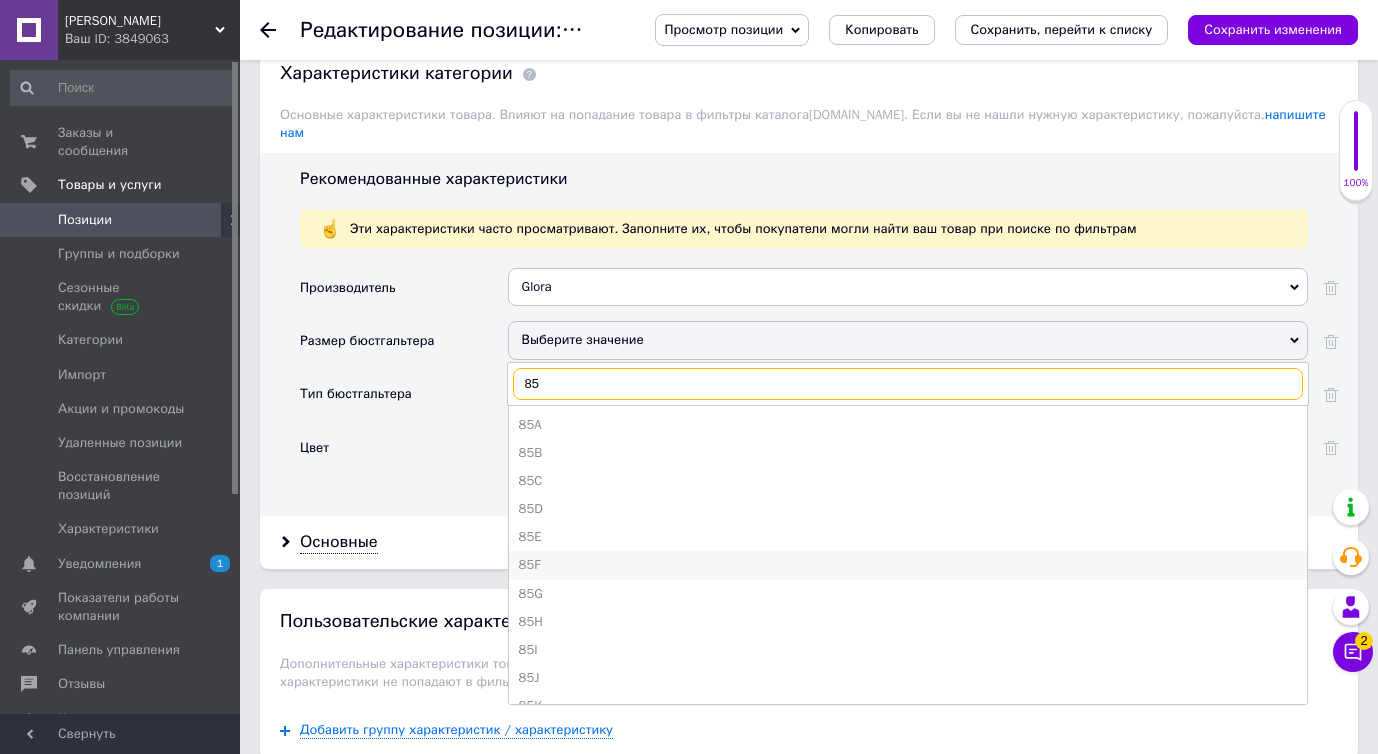 type on "85" 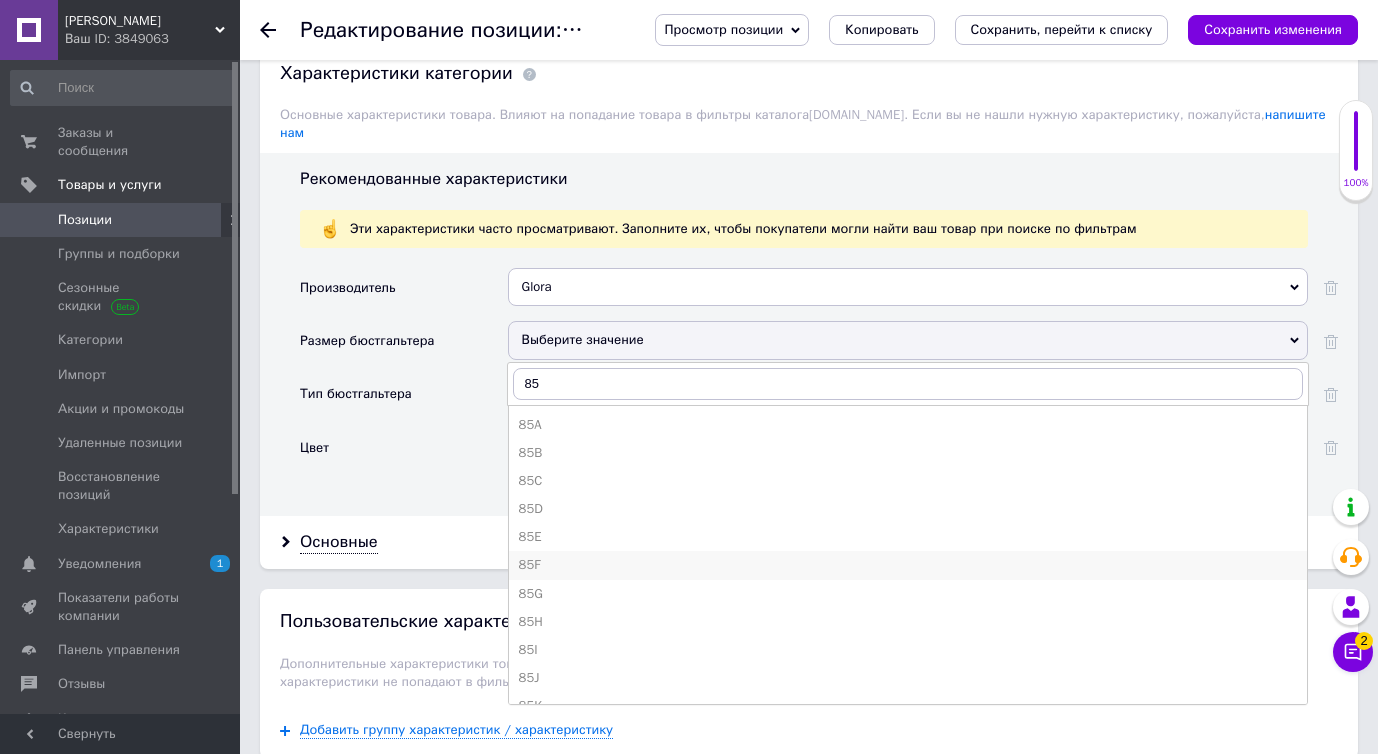 click on "85F" at bounding box center (908, 565) 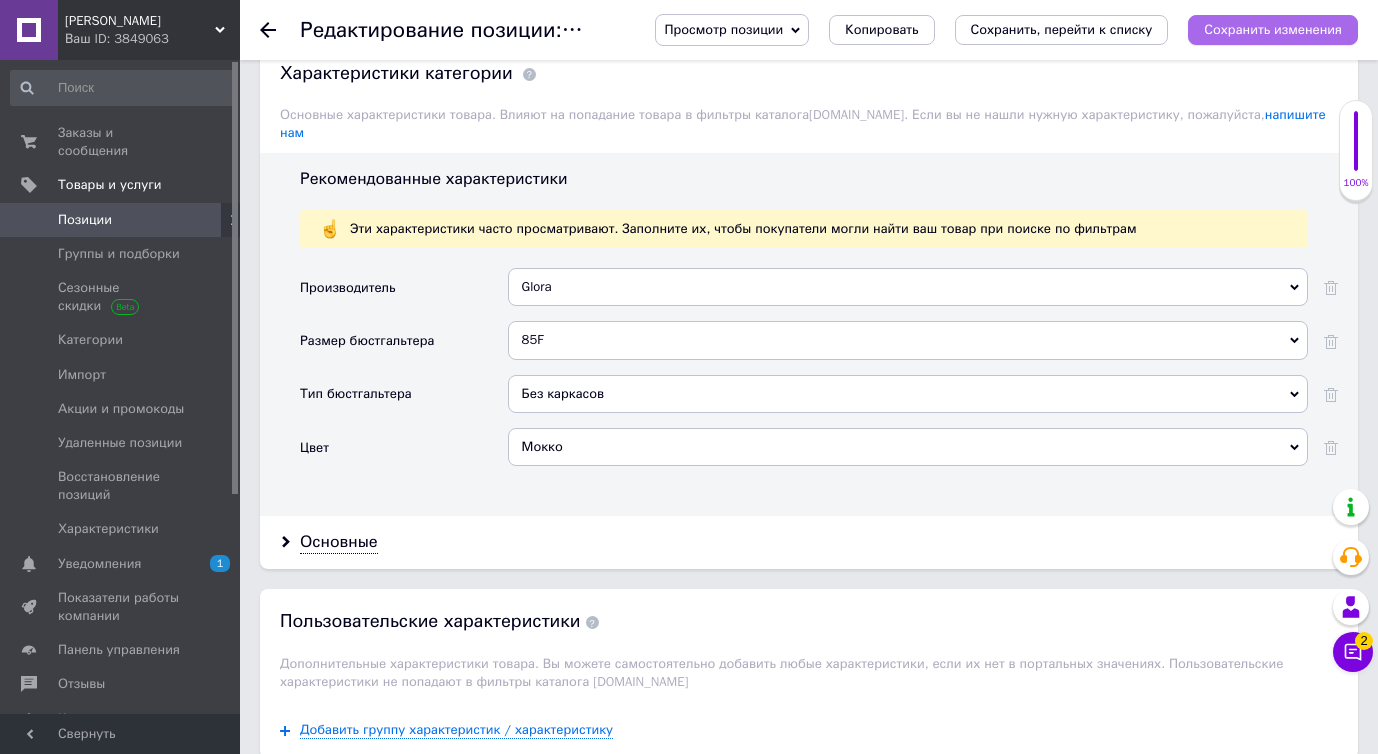 click on "Сохранить изменения" at bounding box center (1273, 29) 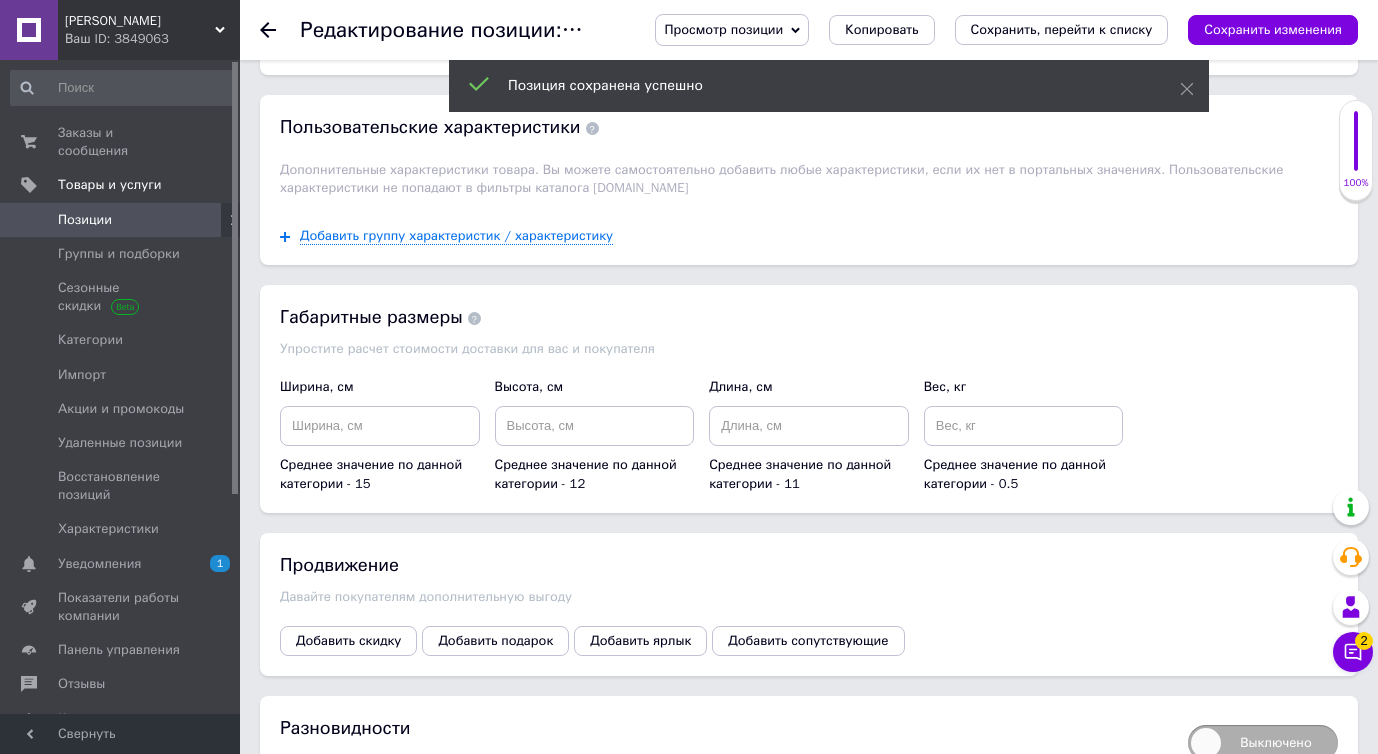 scroll, scrollTop: 2696, scrollLeft: 0, axis: vertical 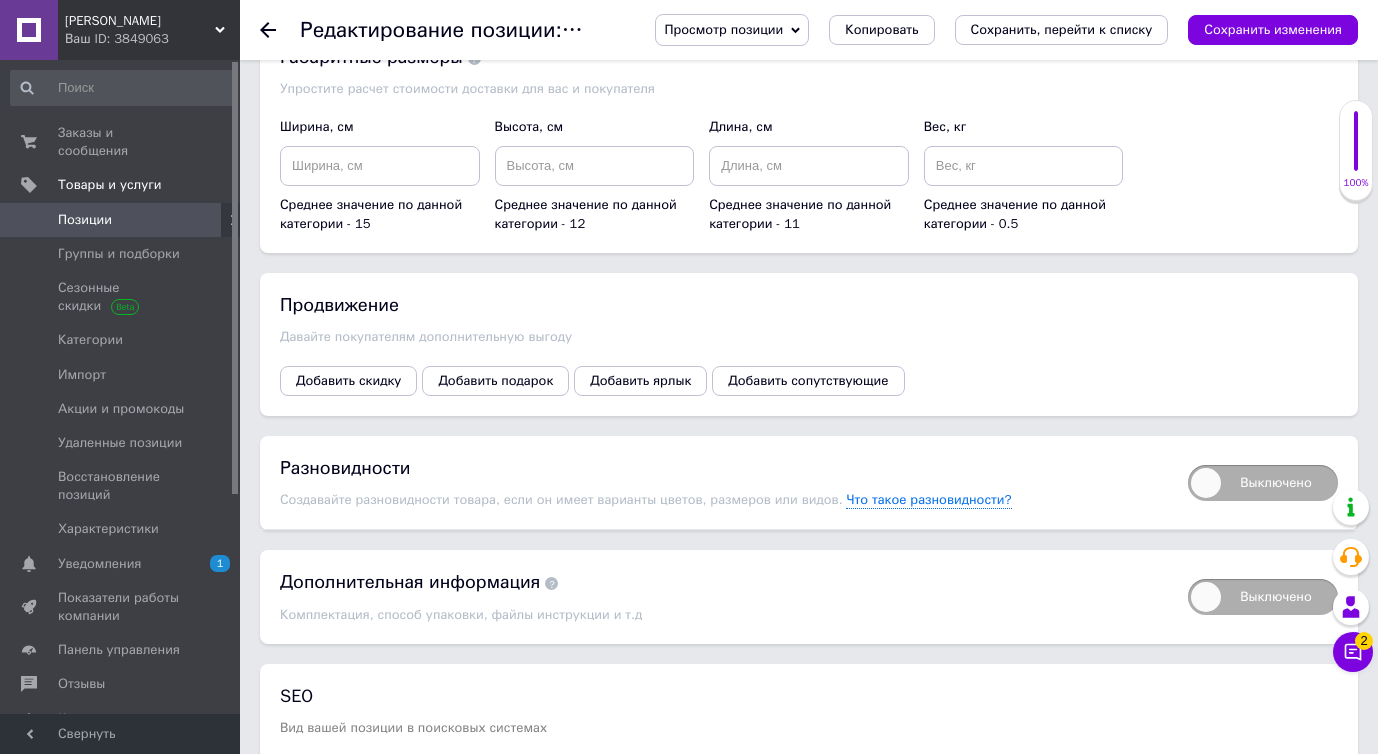 click on "Выключено" at bounding box center [1263, 483] 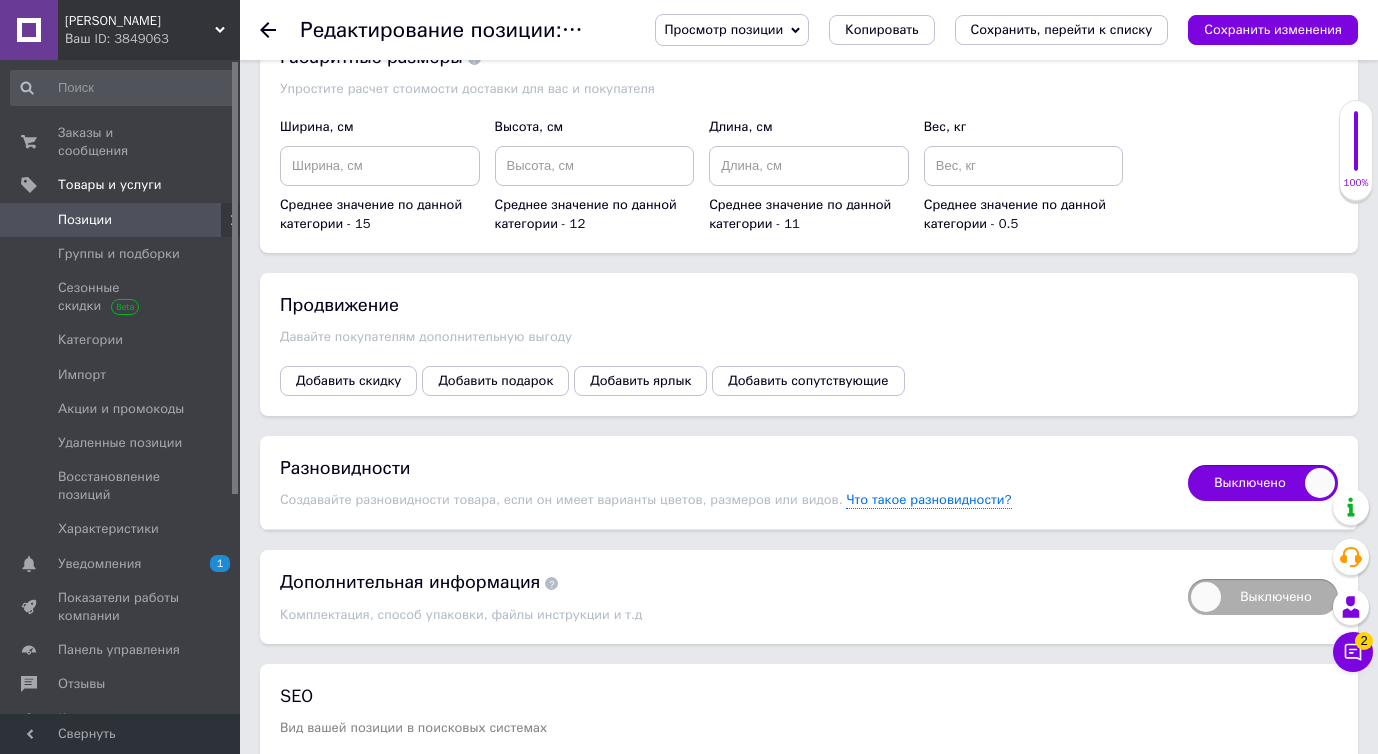 checkbox on "true" 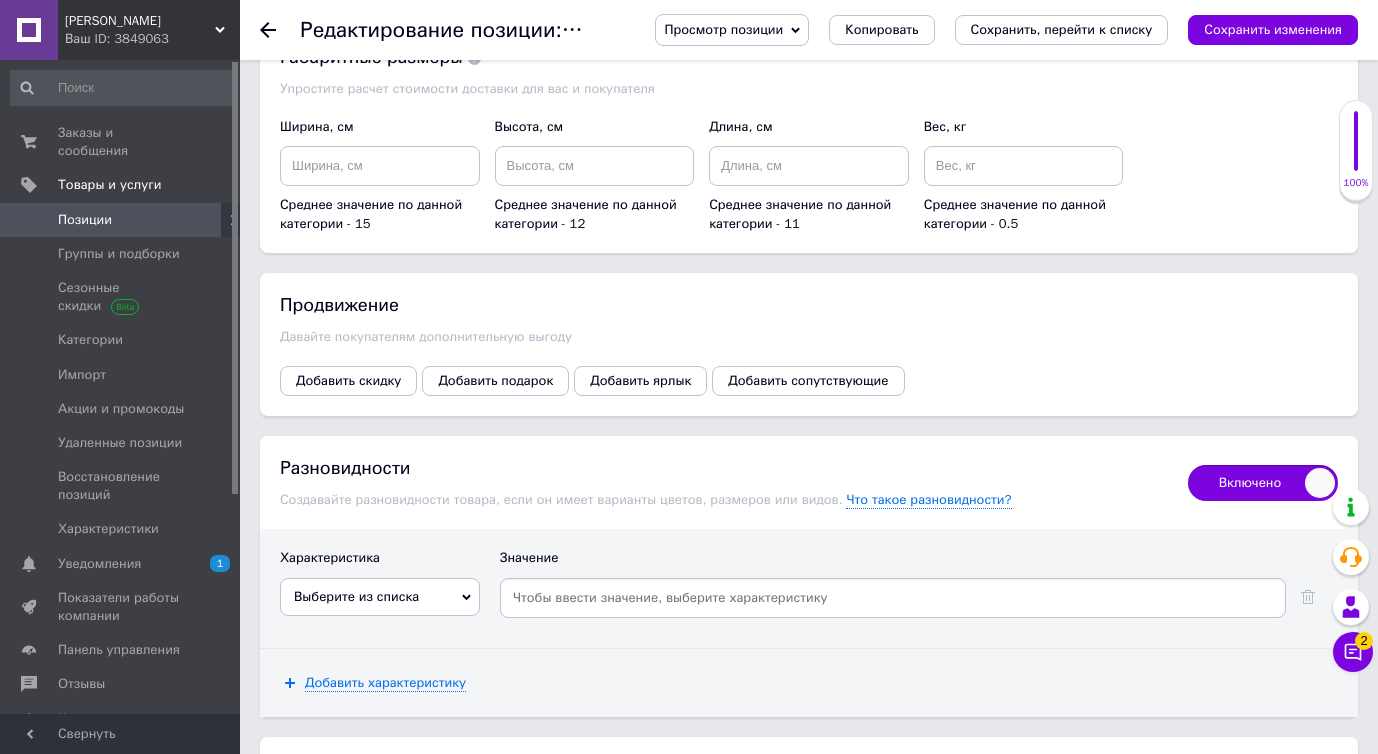 click on "Выберите из списка" at bounding box center [380, 597] 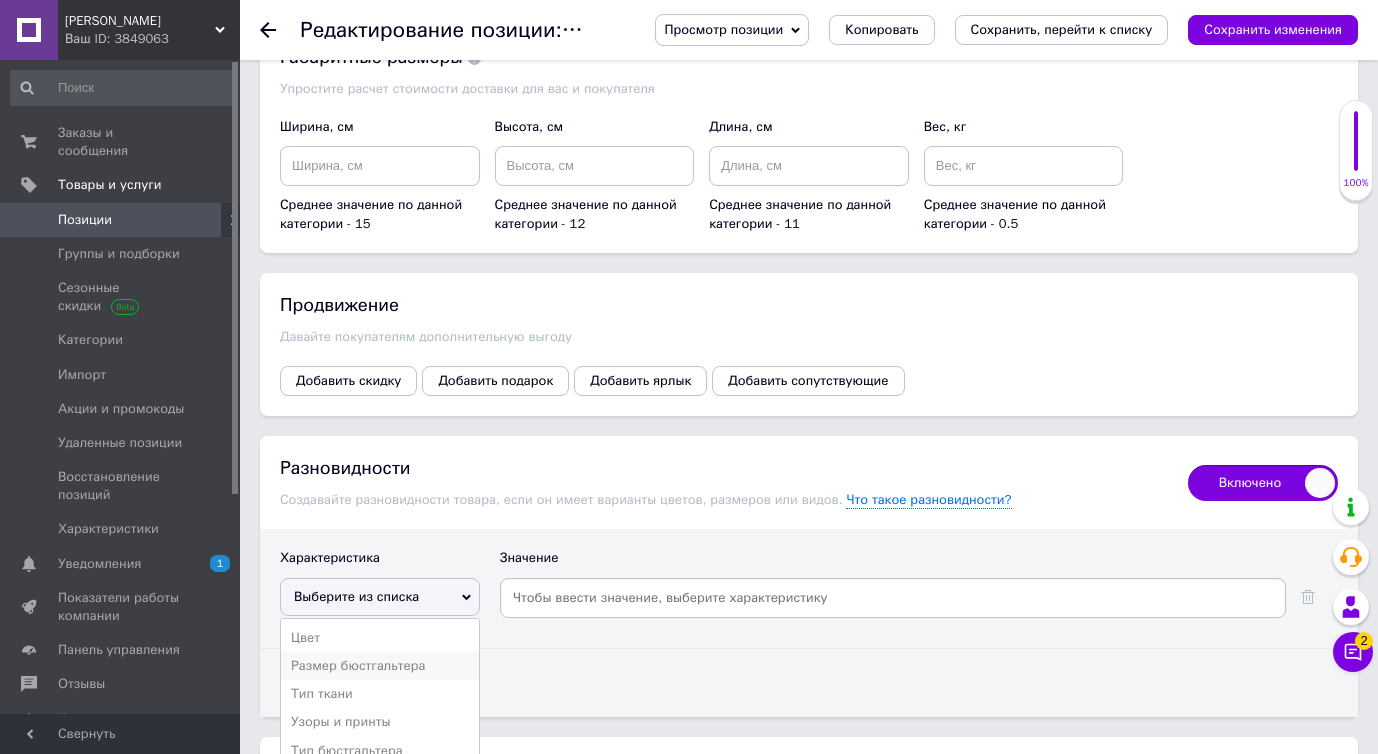 click on "Размер бюстгальтера" at bounding box center (380, 666) 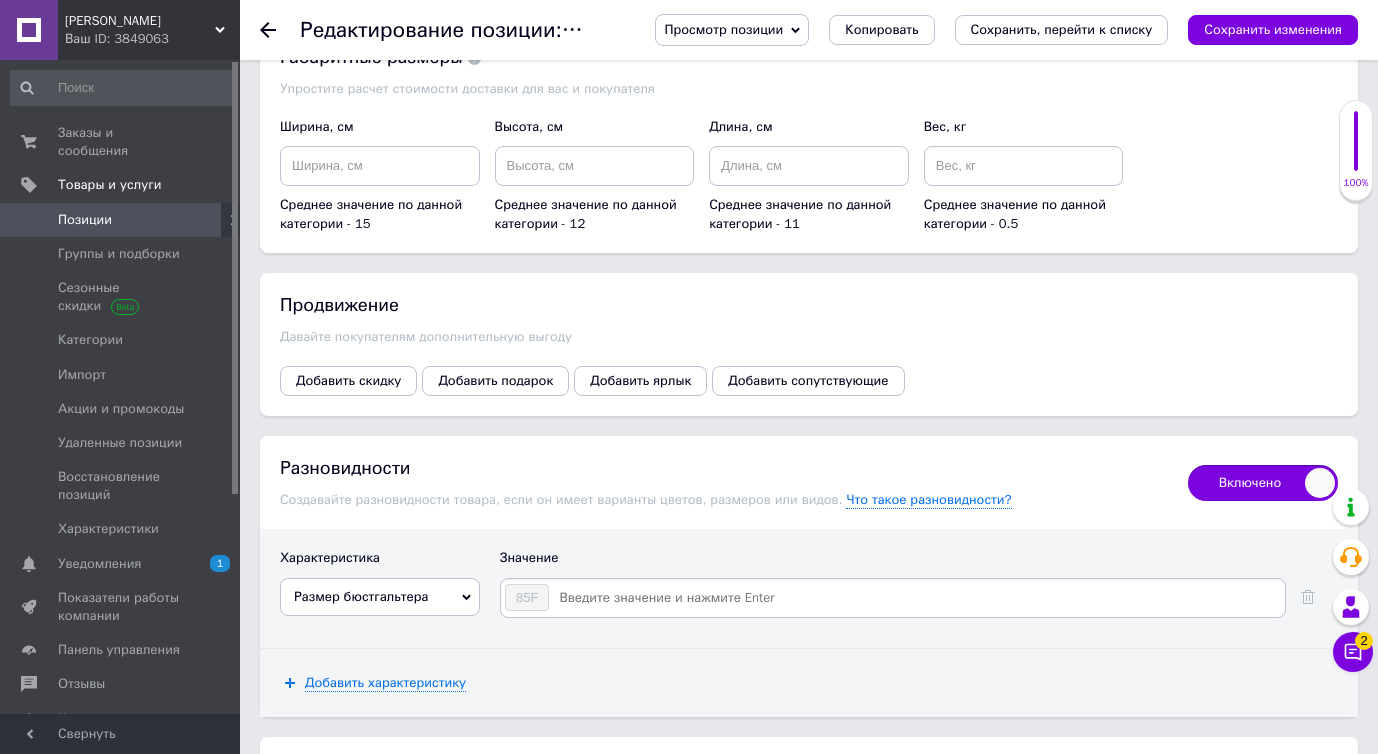 click at bounding box center (916, 598) 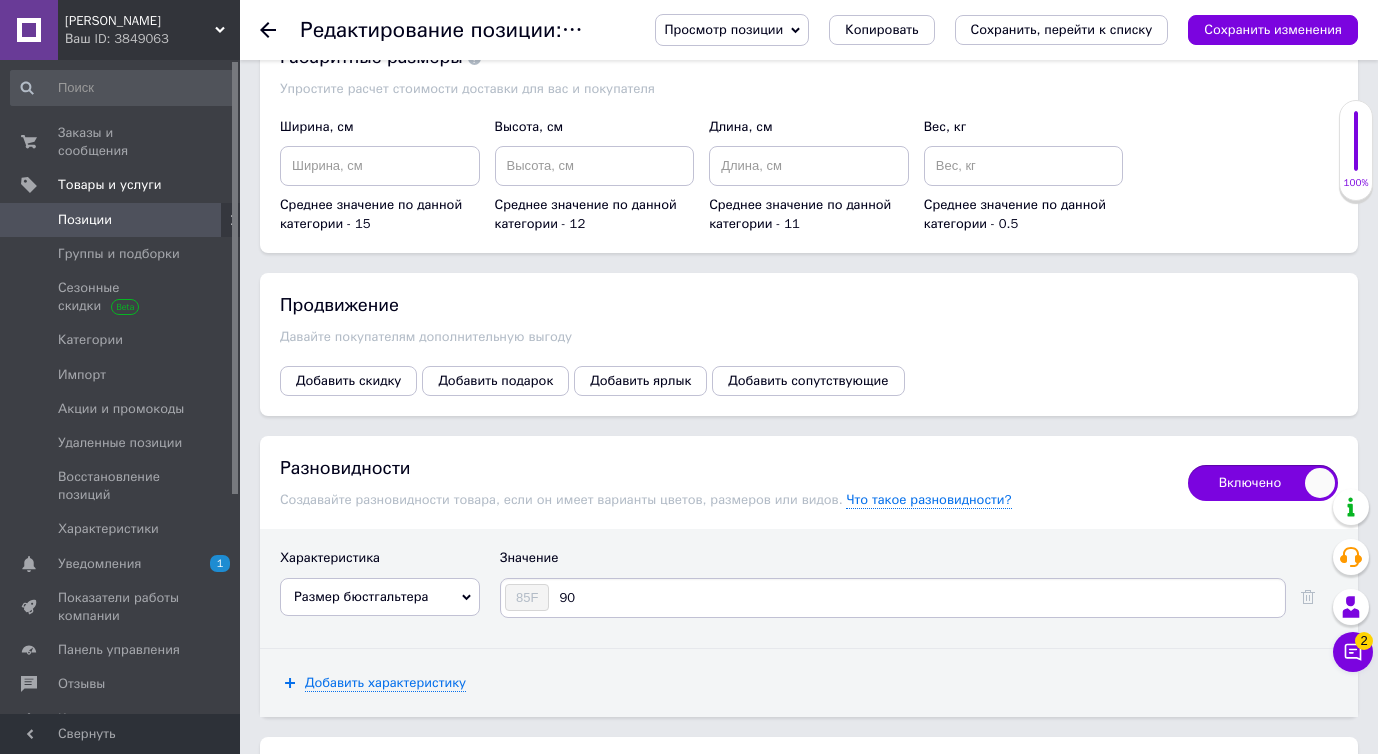 type on "90Ш" 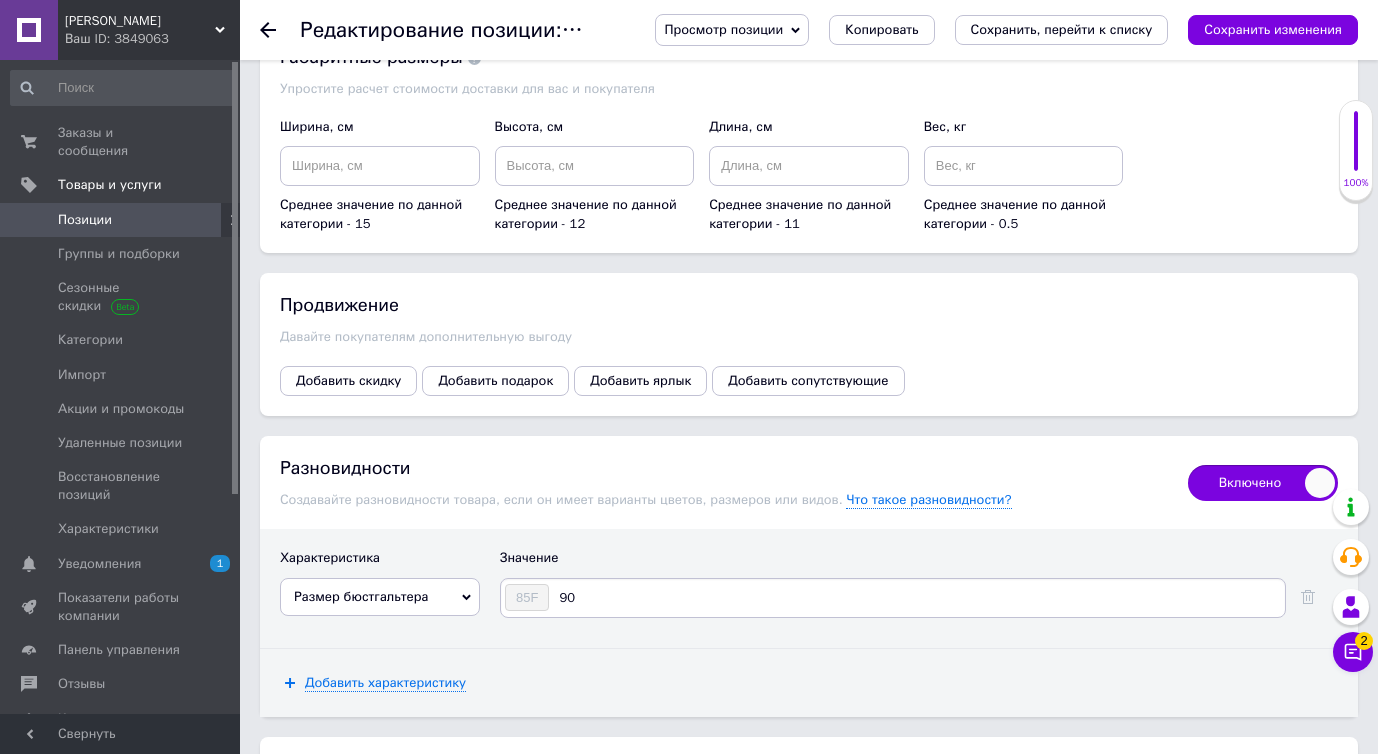 type on "90I" 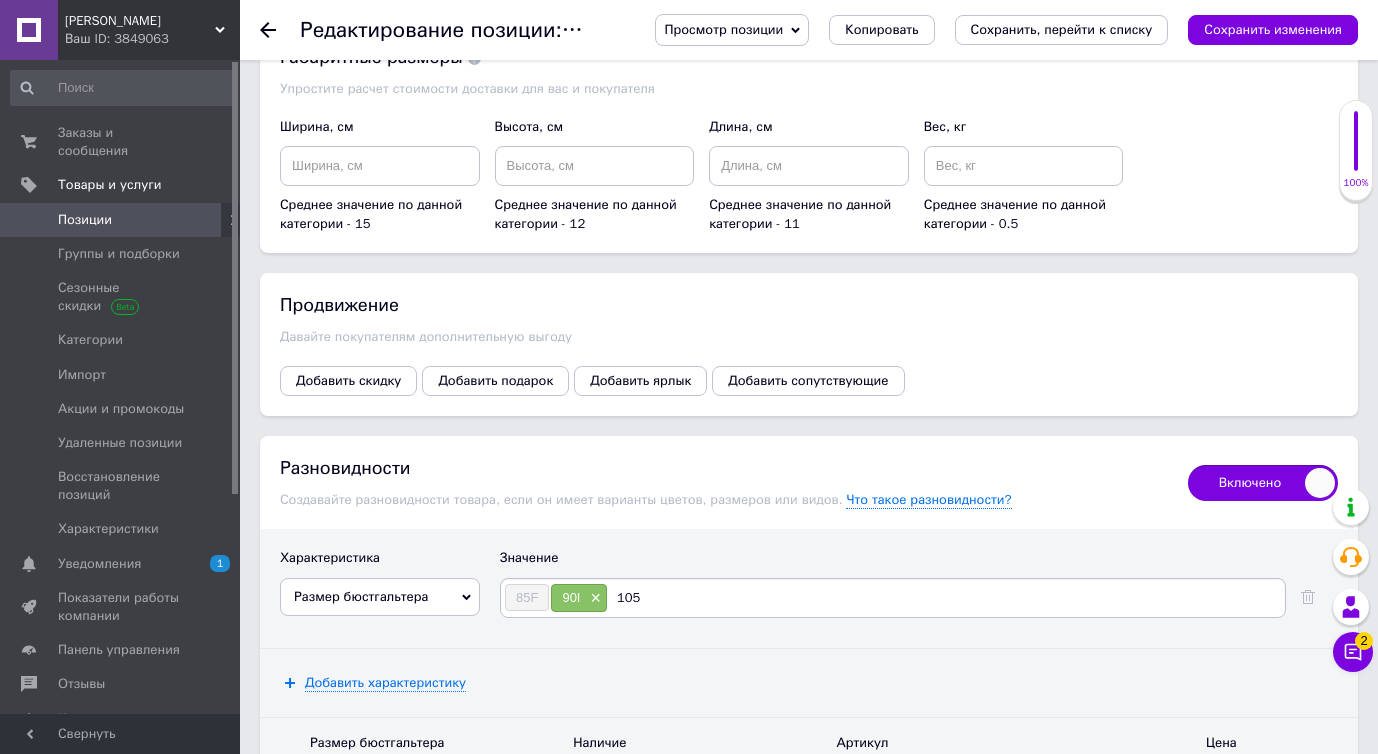 type on "105I" 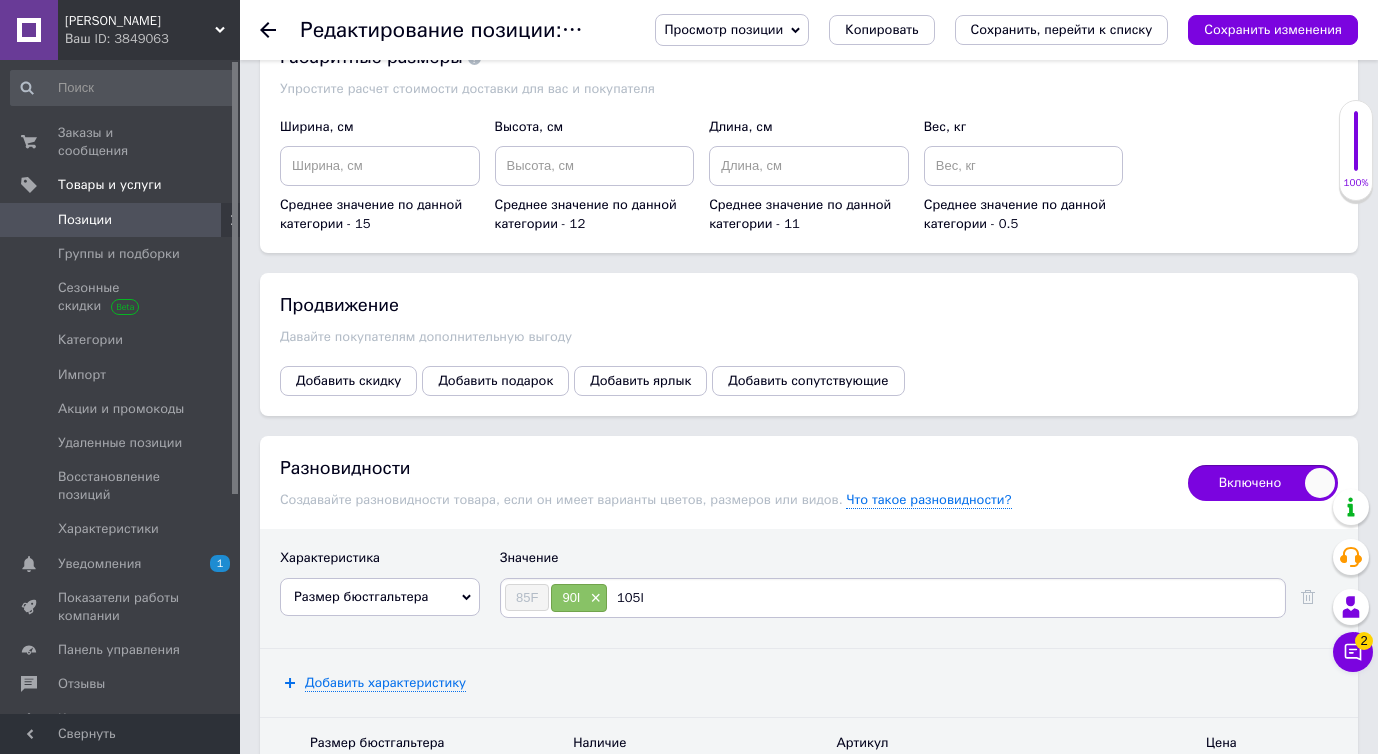 type 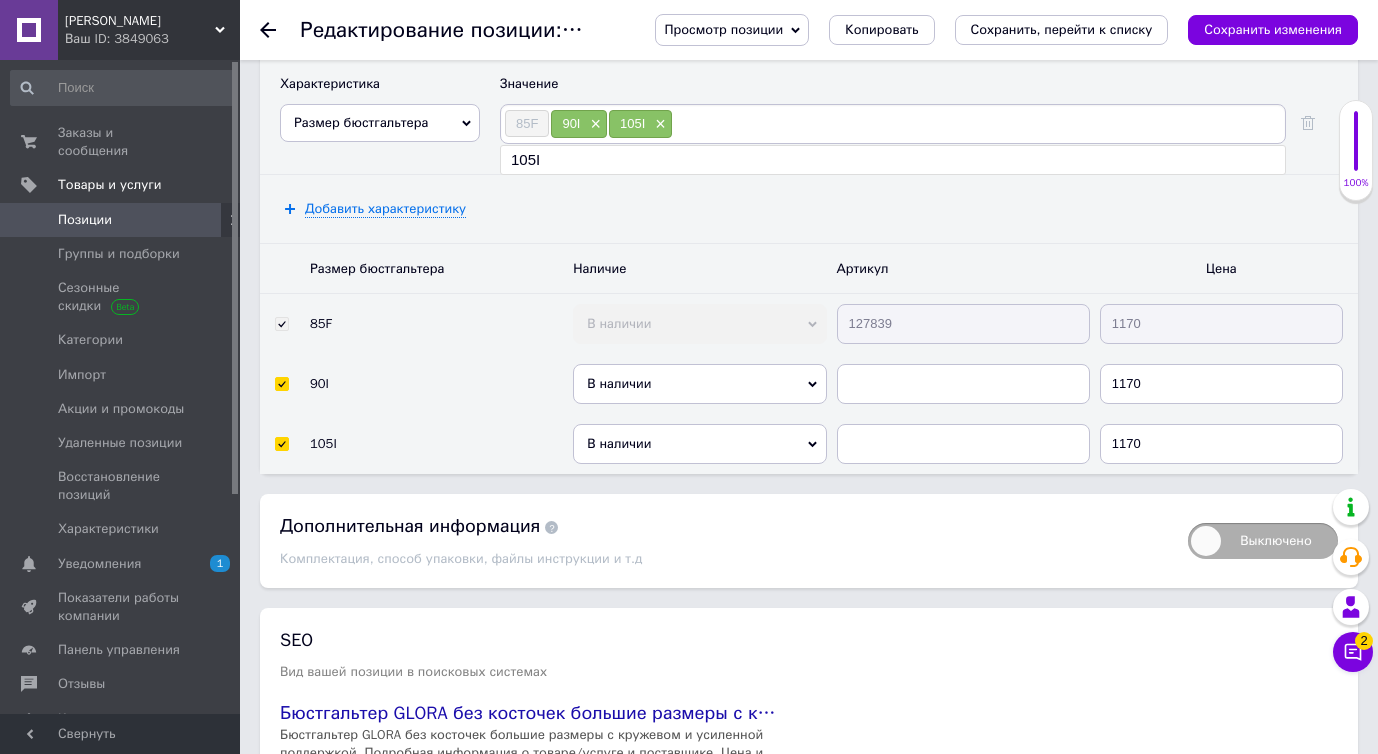 scroll, scrollTop: 3227, scrollLeft: 0, axis: vertical 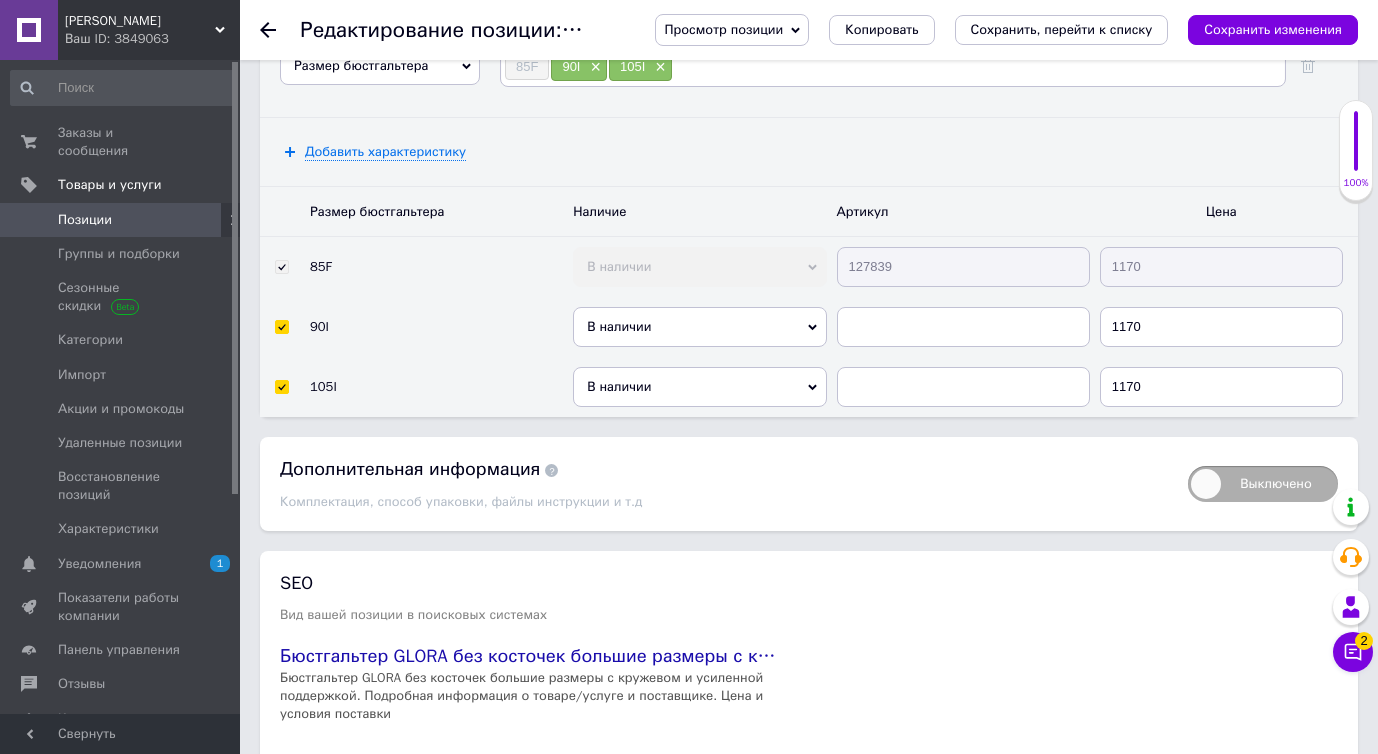 click at bounding box center (963, 327) 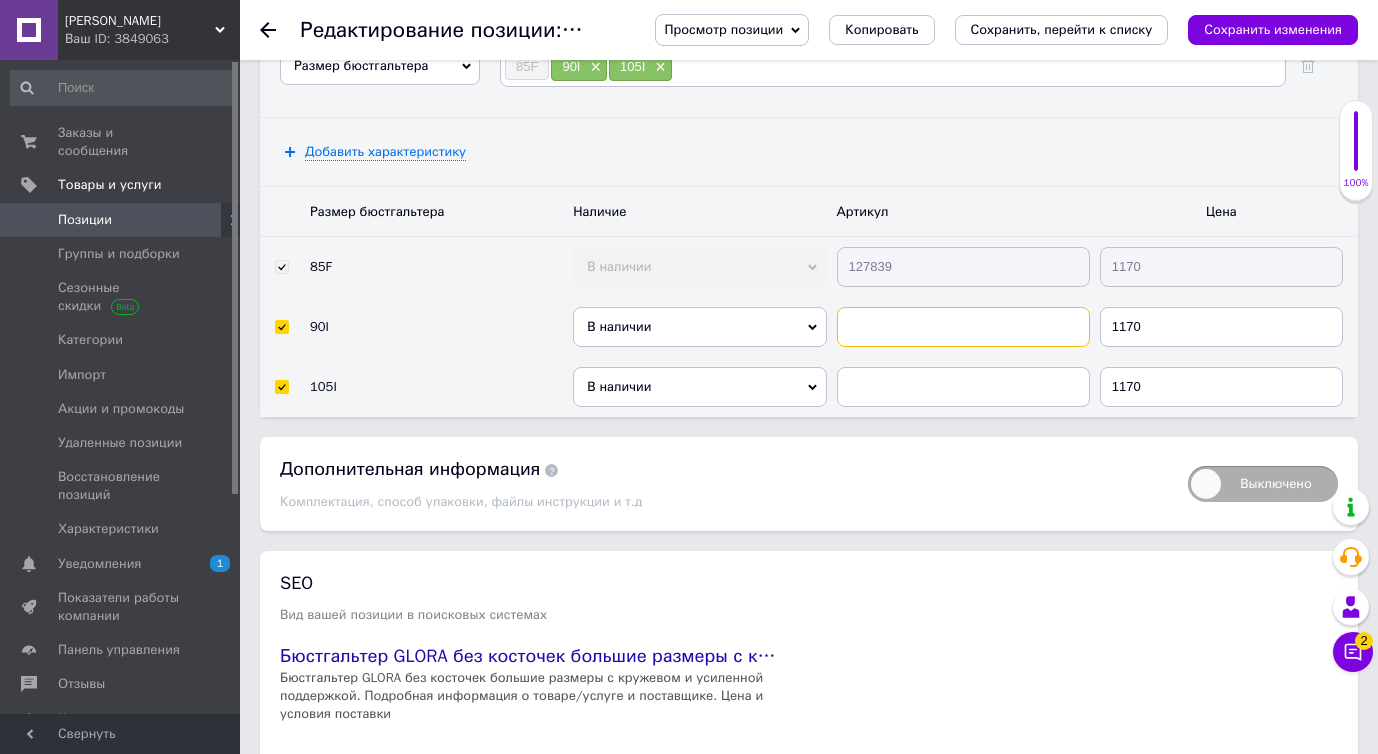 click at bounding box center (963, 327) 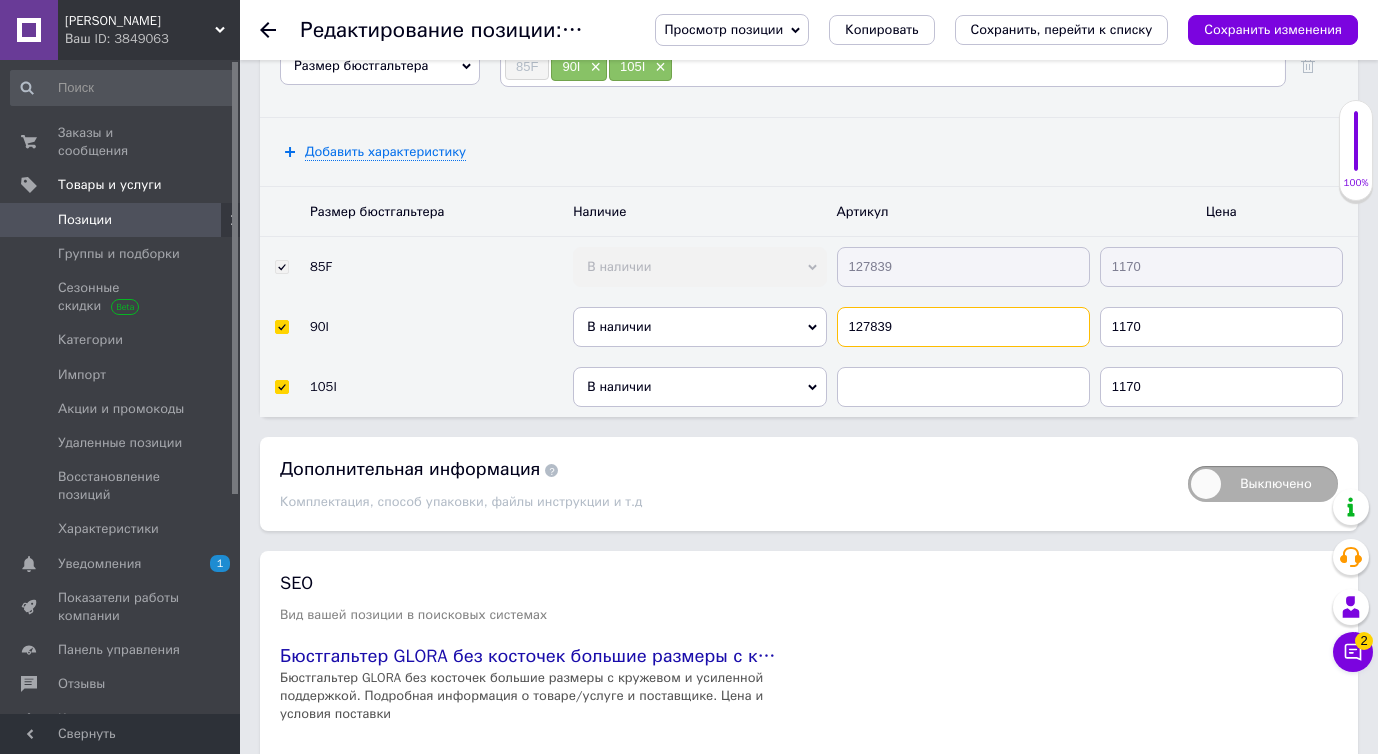 type on "127839" 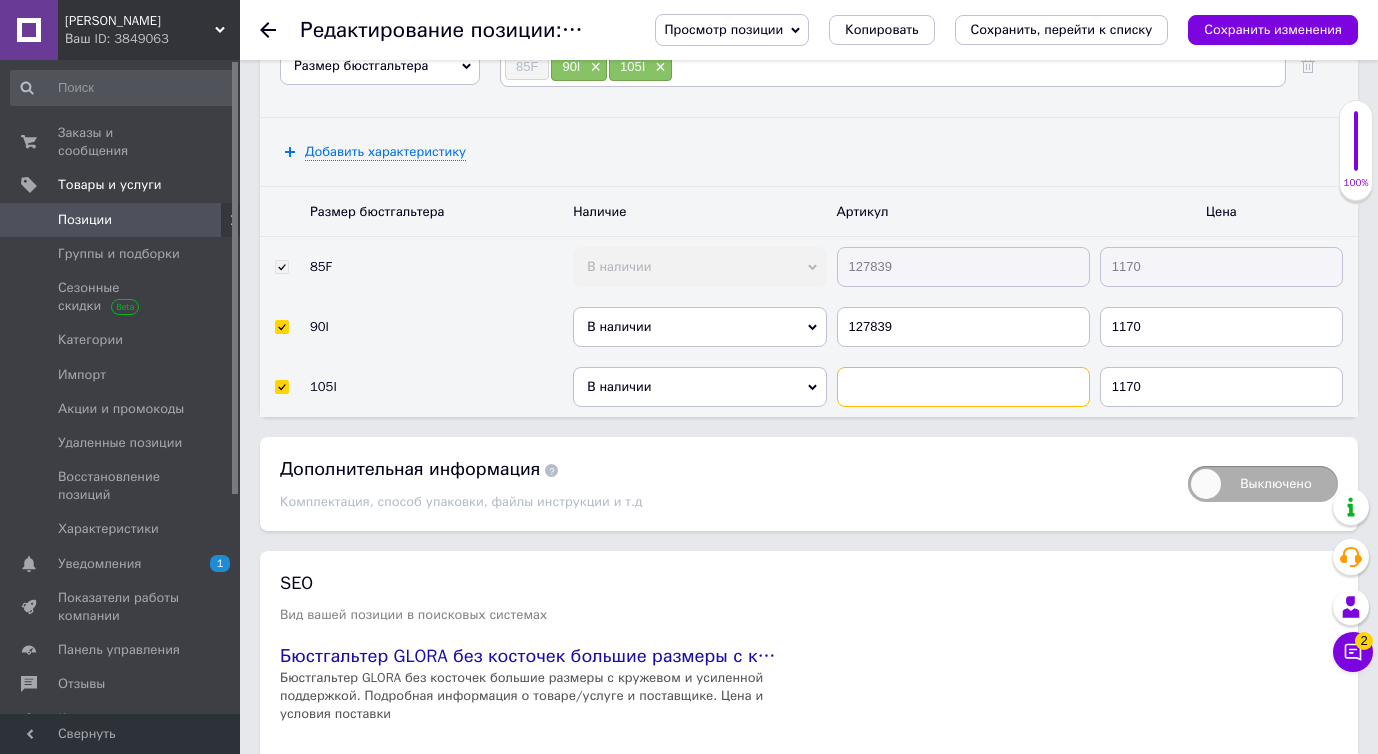 click at bounding box center [963, 387] 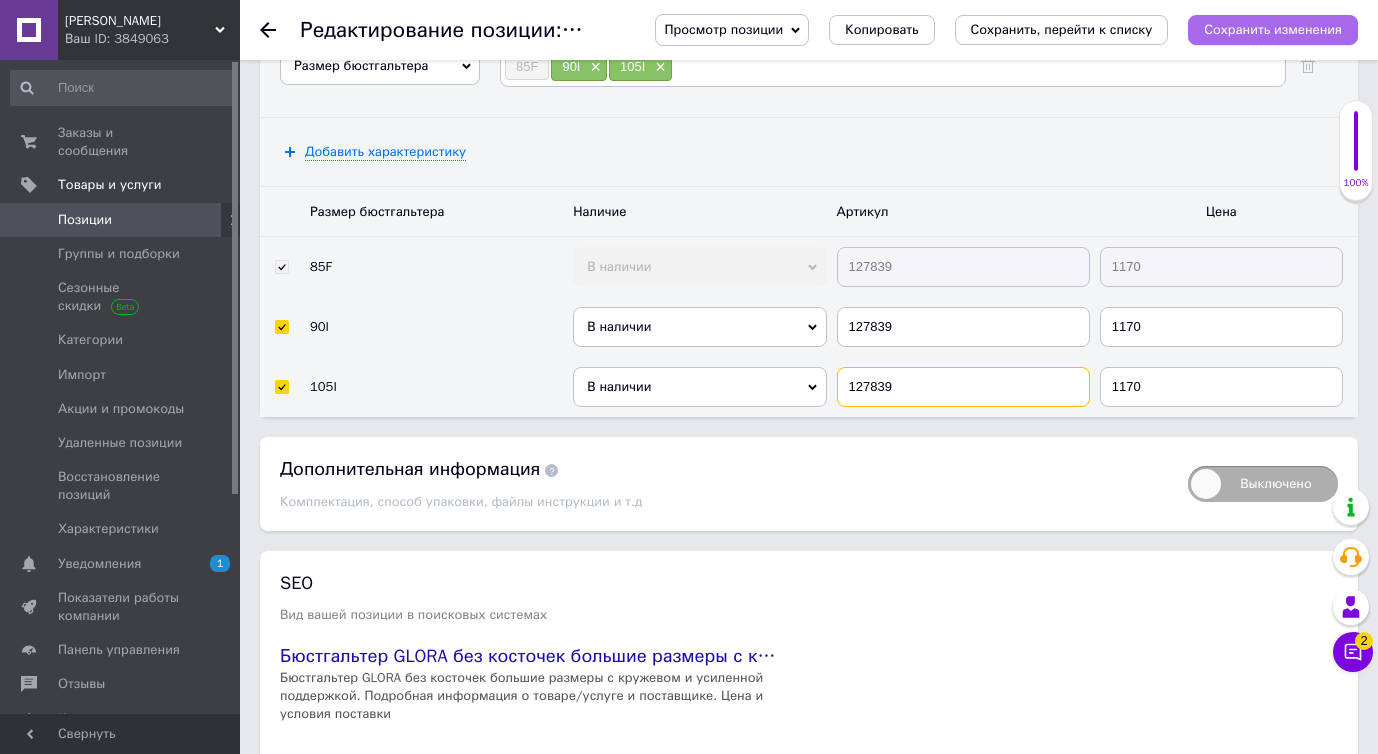 type on "127839" 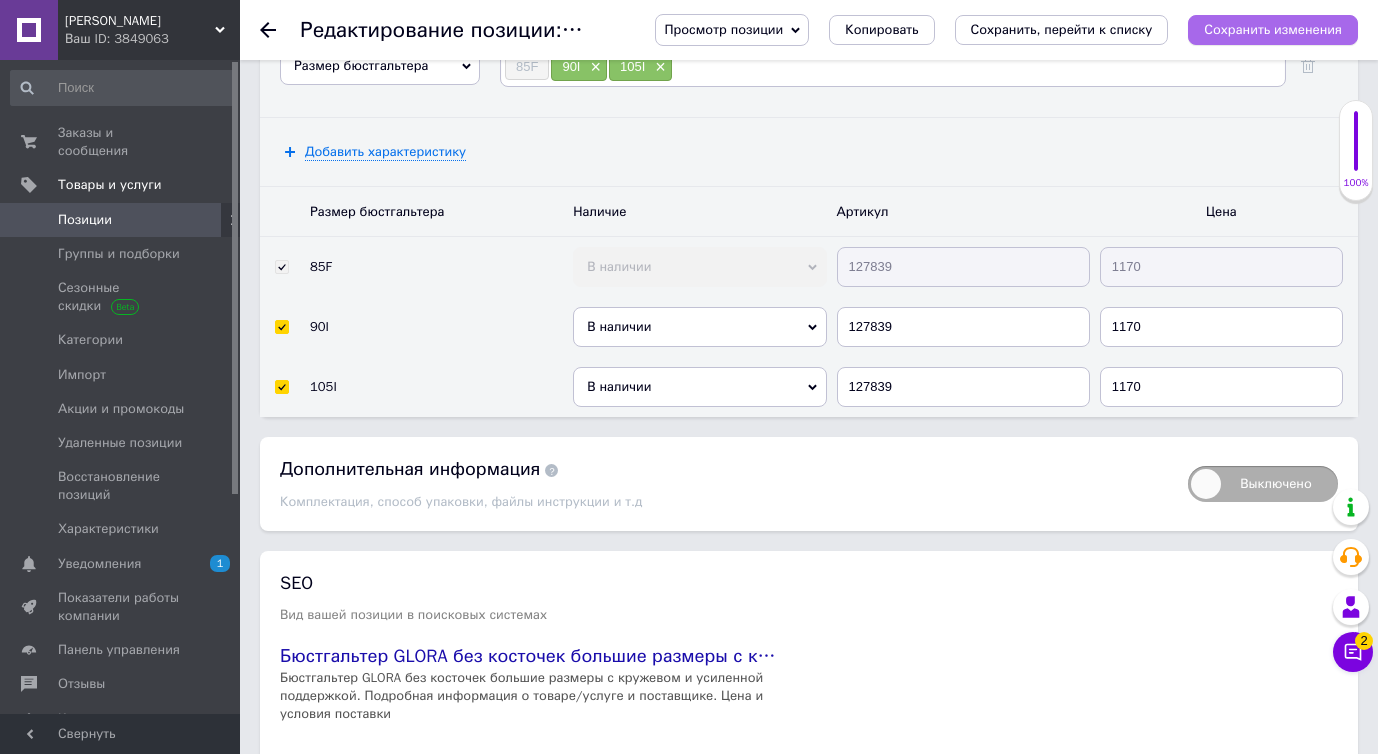 click on "Сохранить изменения" at bounding box center (1273, 29) 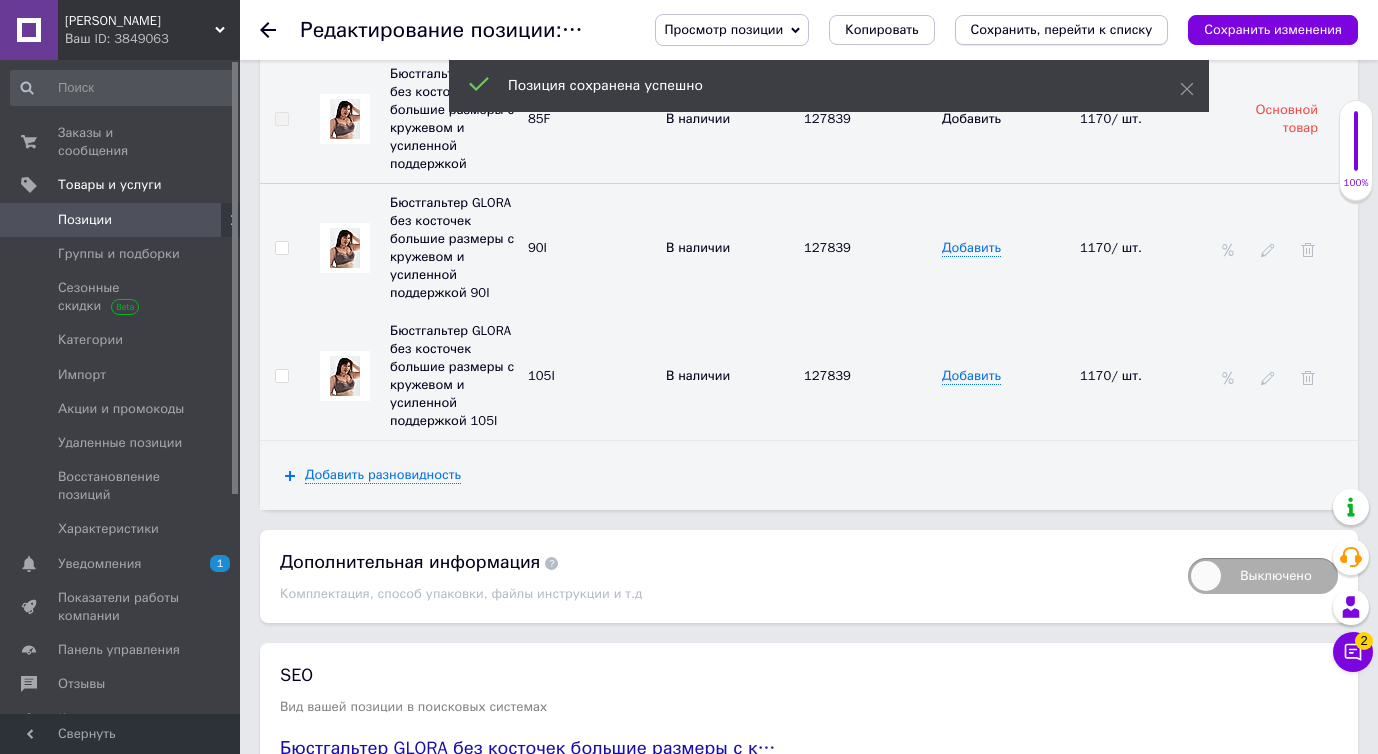 click on "Сохранить, перейти к списку" at bounding box center (1062, 29) 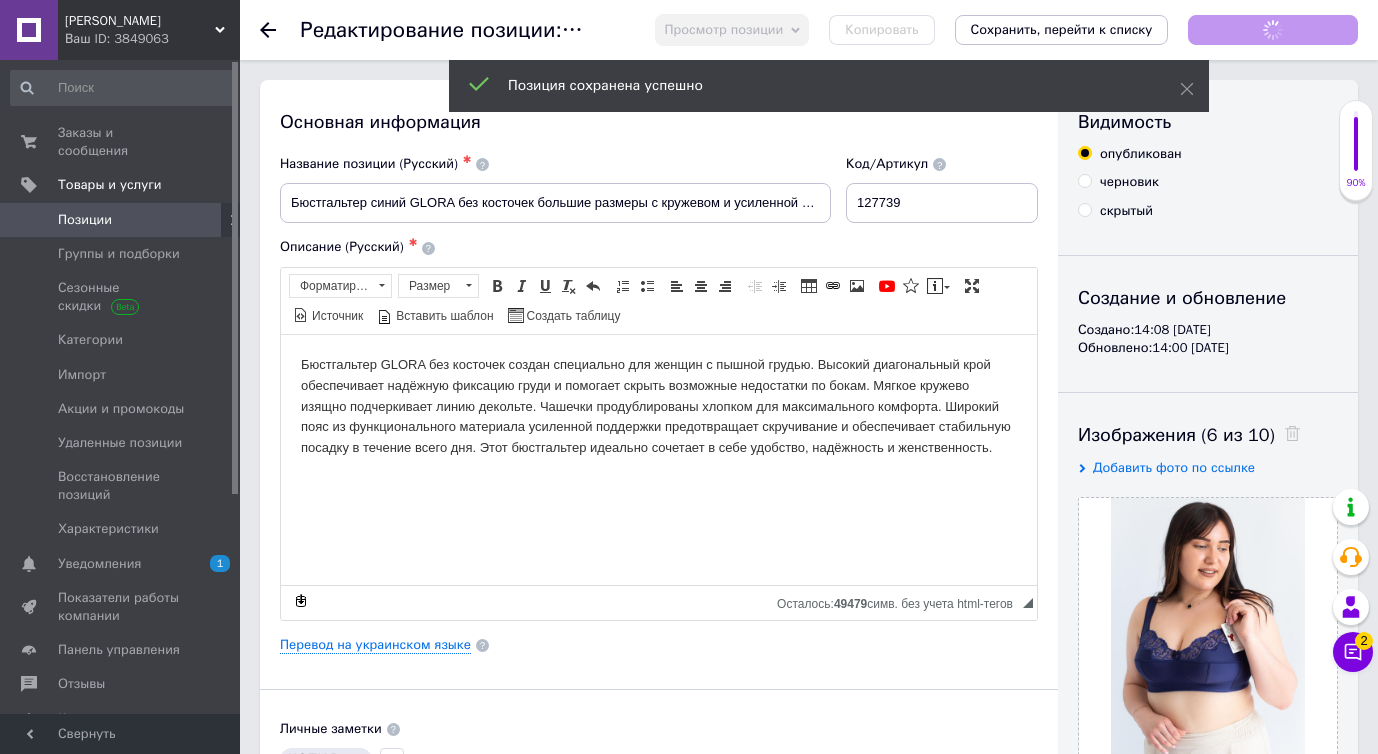 scroll, scrollTop: 0, scrollLeft: 0, axis: both 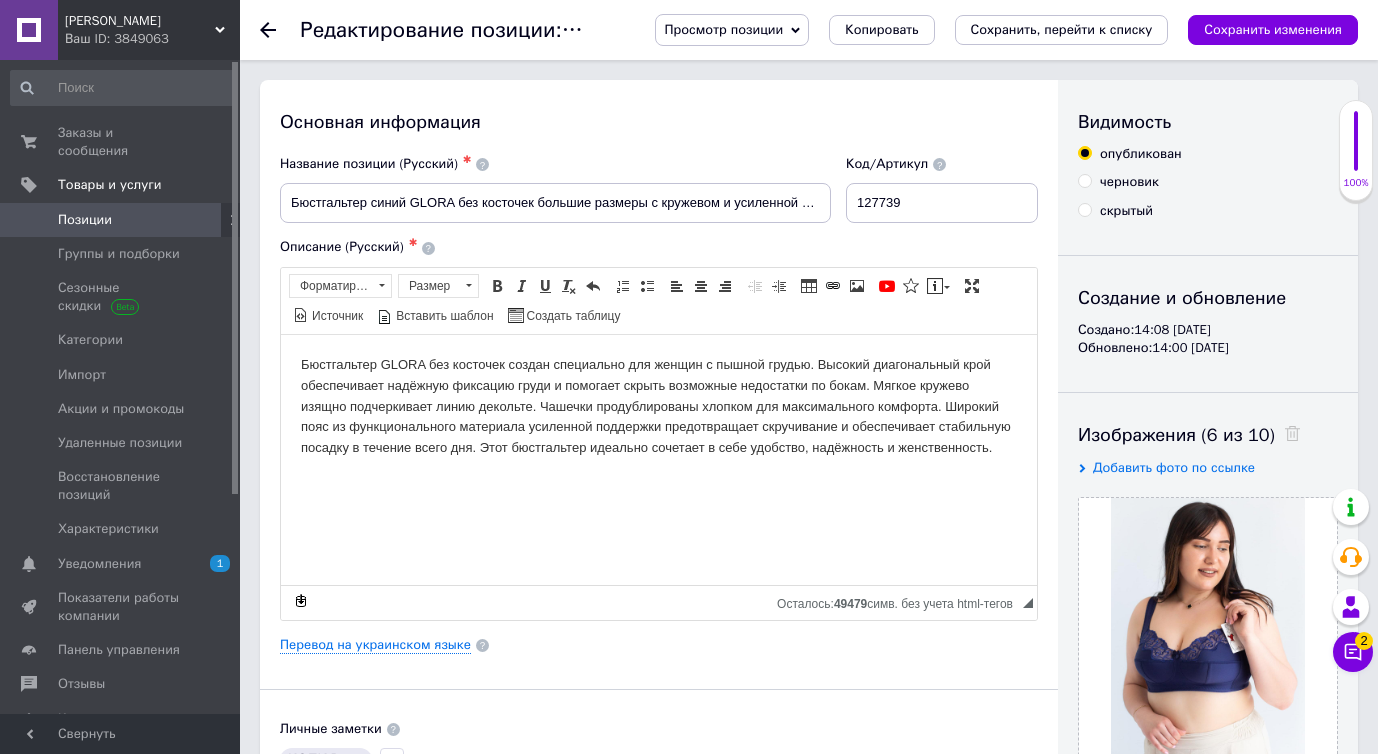 click on "Сохранить, перейти к списку" at bounding box center (1062, 29) 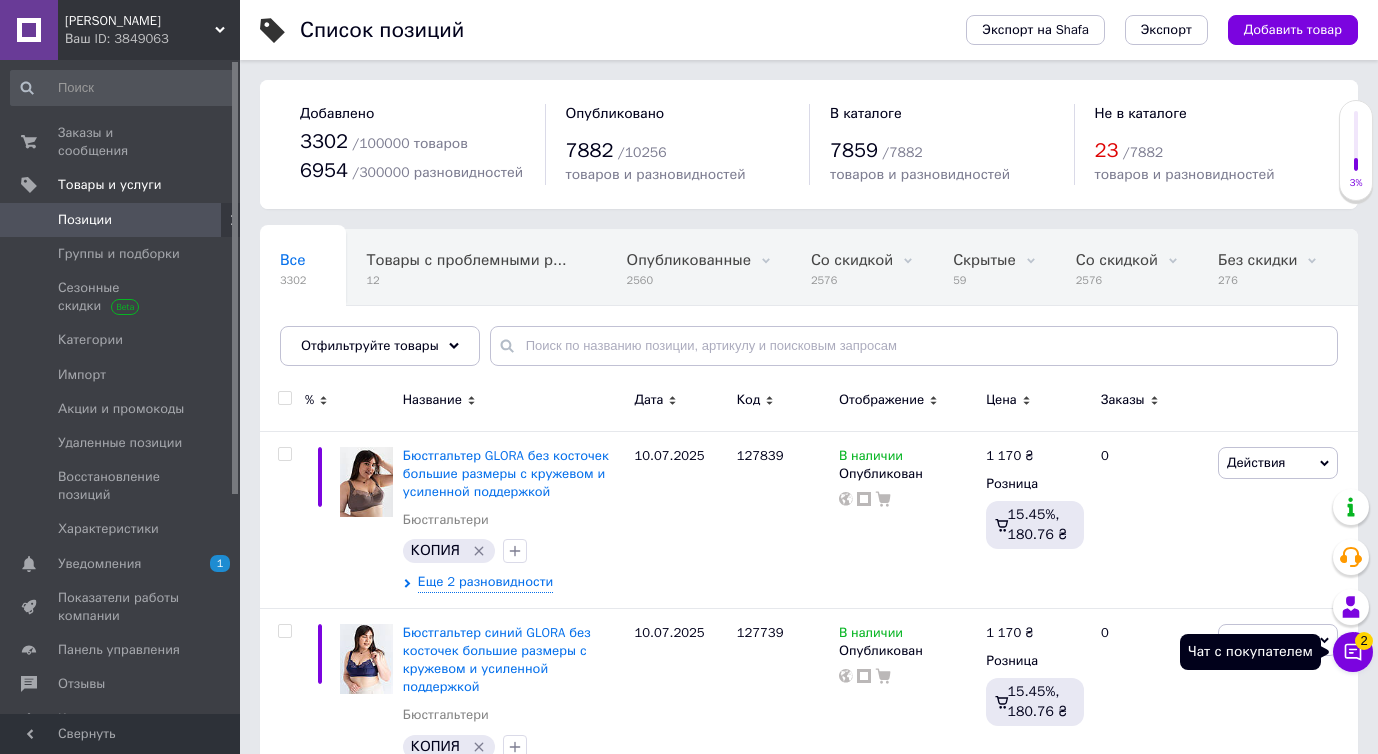 click 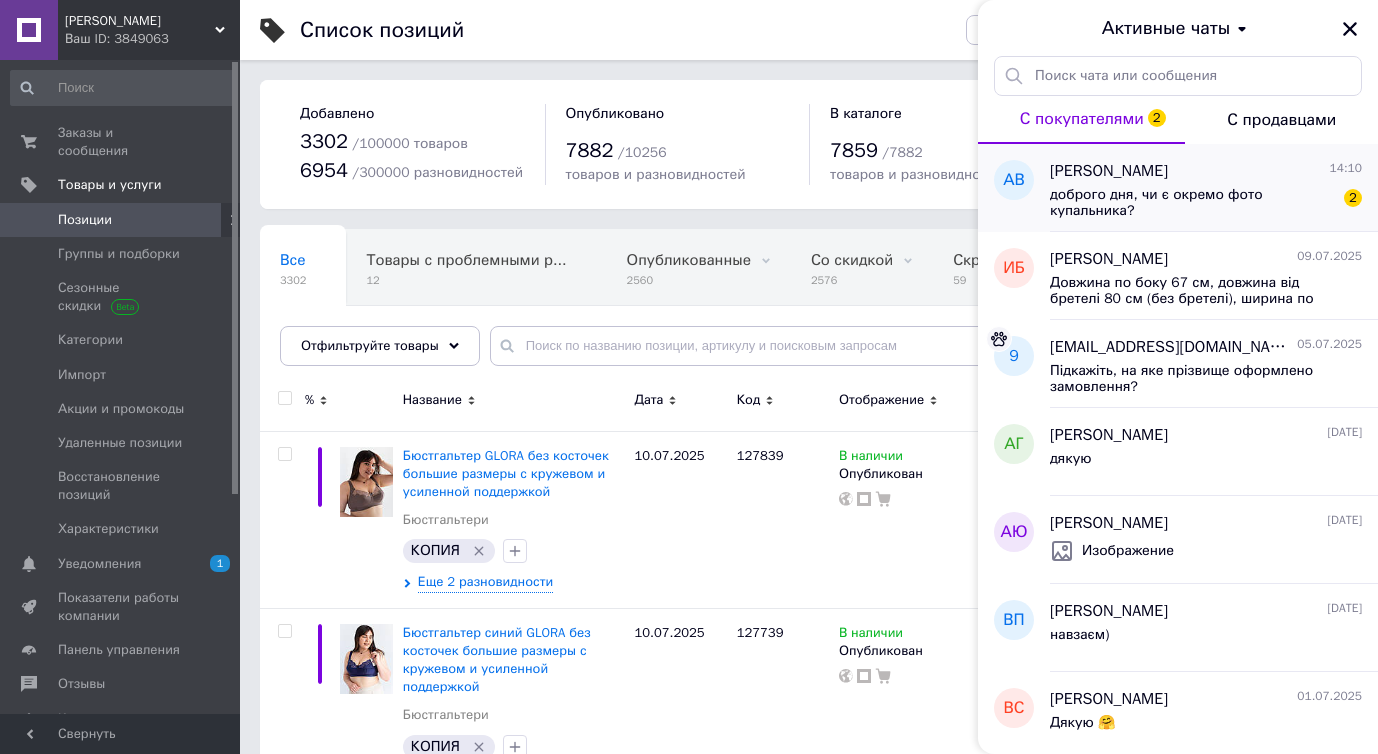 click on "Анастасія Волік 14:10" at bounding box center [1206, 171] 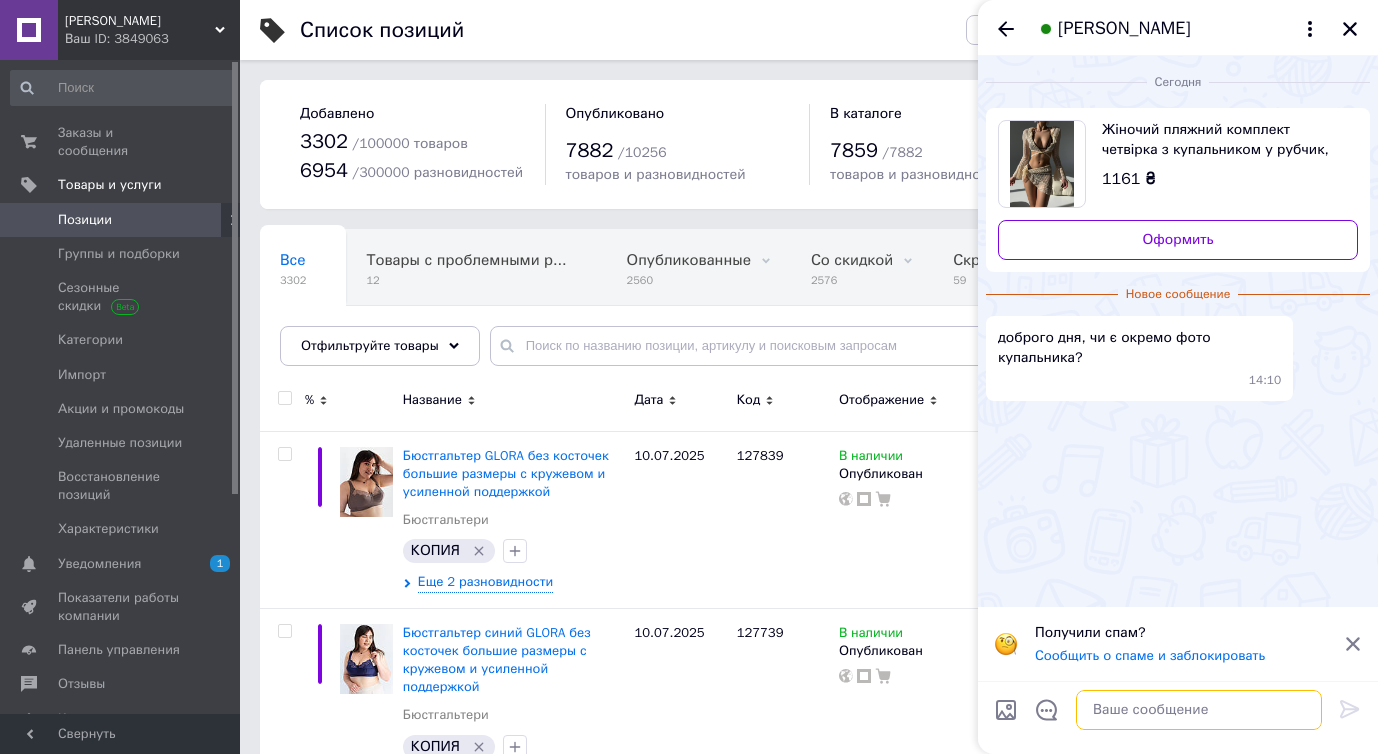 click at bounding box center [1199, 710] 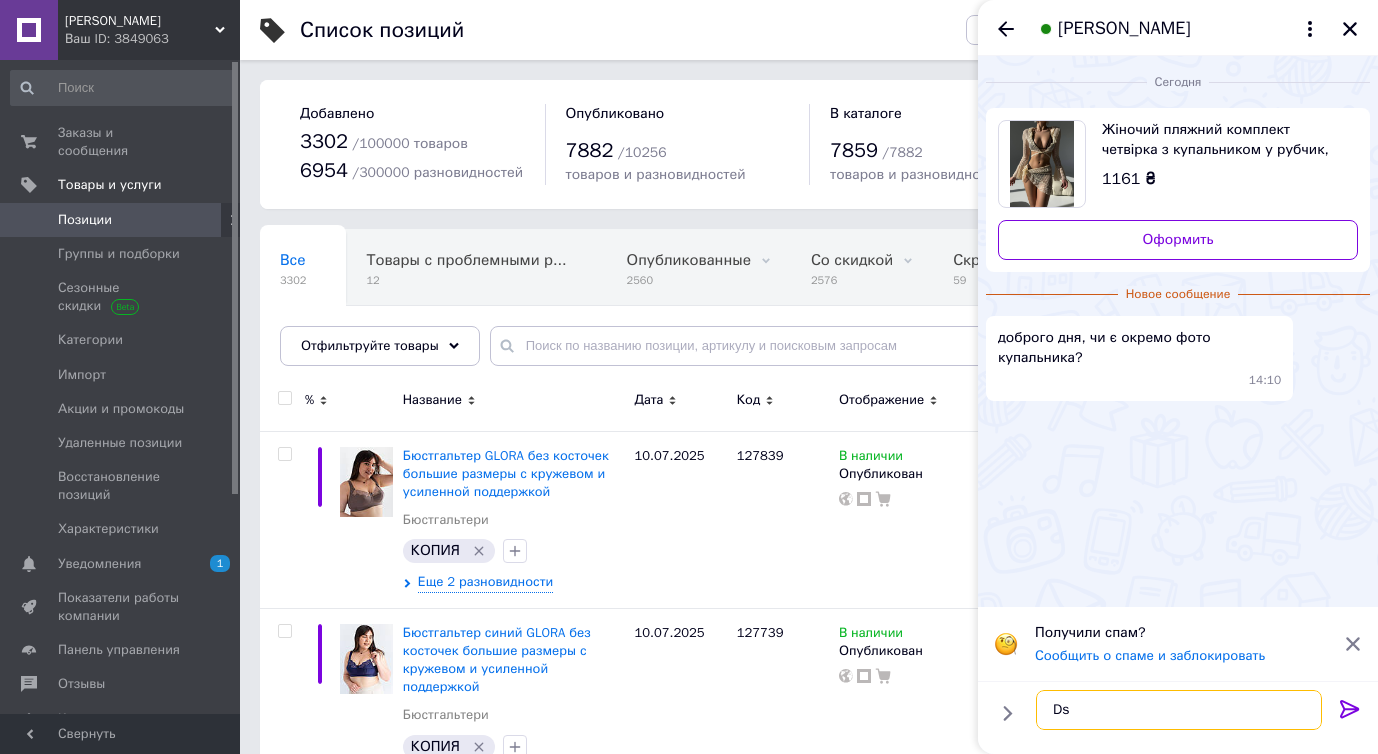type on "D" 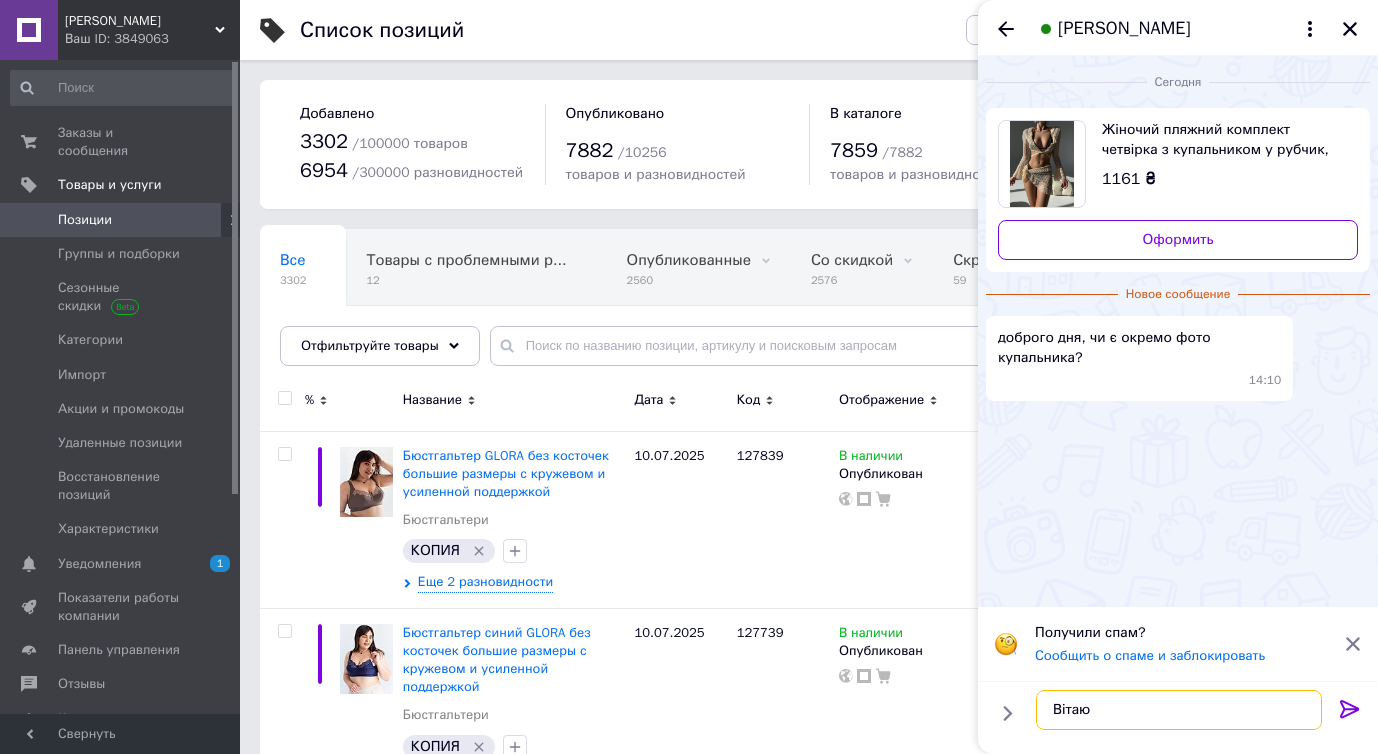 type on "Вітаю!" 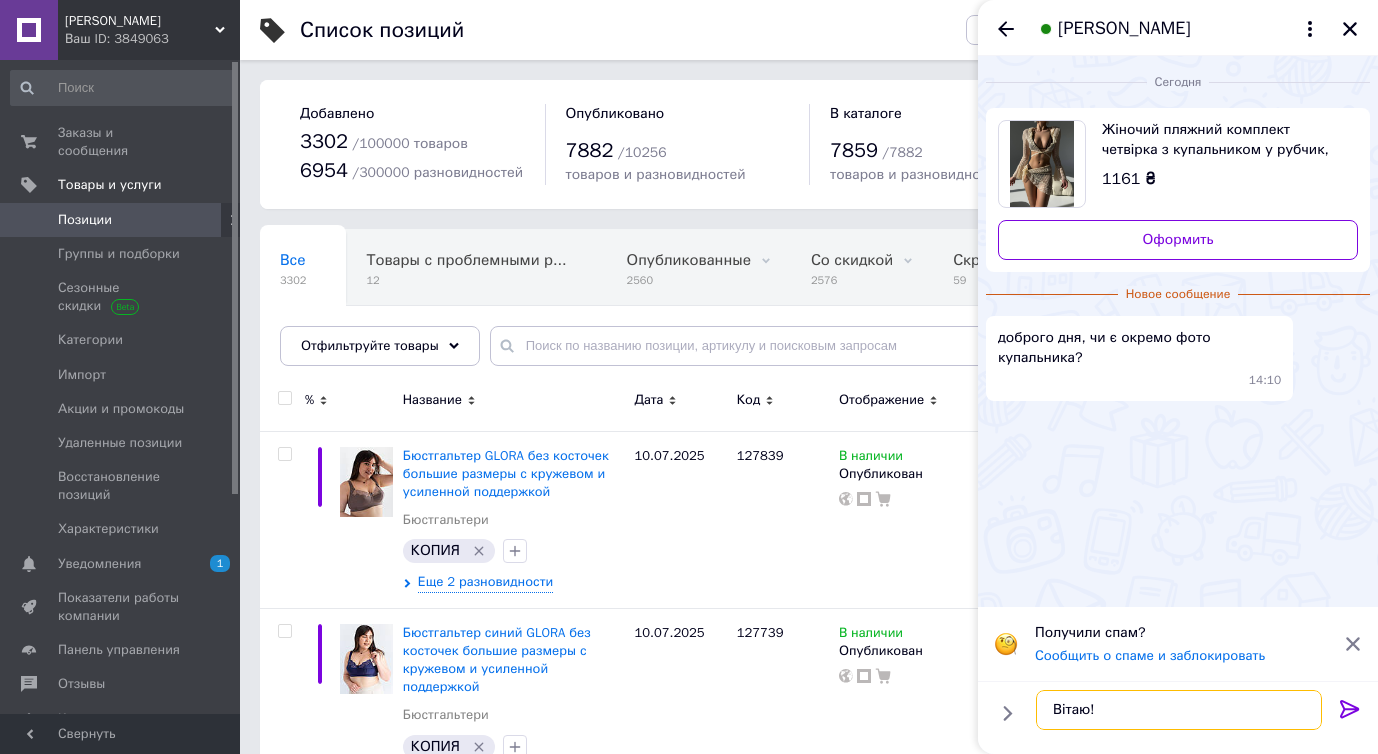 type 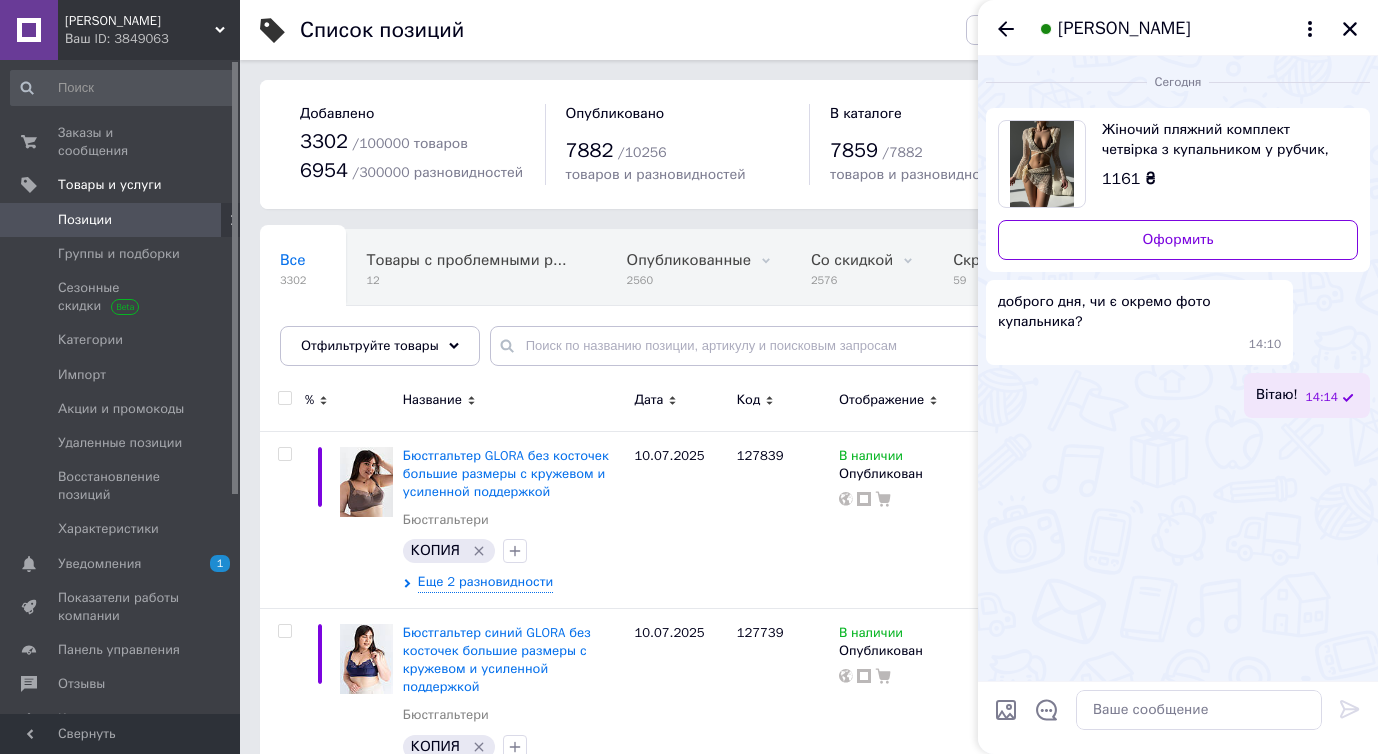 click on "Жіночий пляжний комплект четвірка з купальником у рубчик, накидкою і спідницею" at bounding box center [1222, 140] 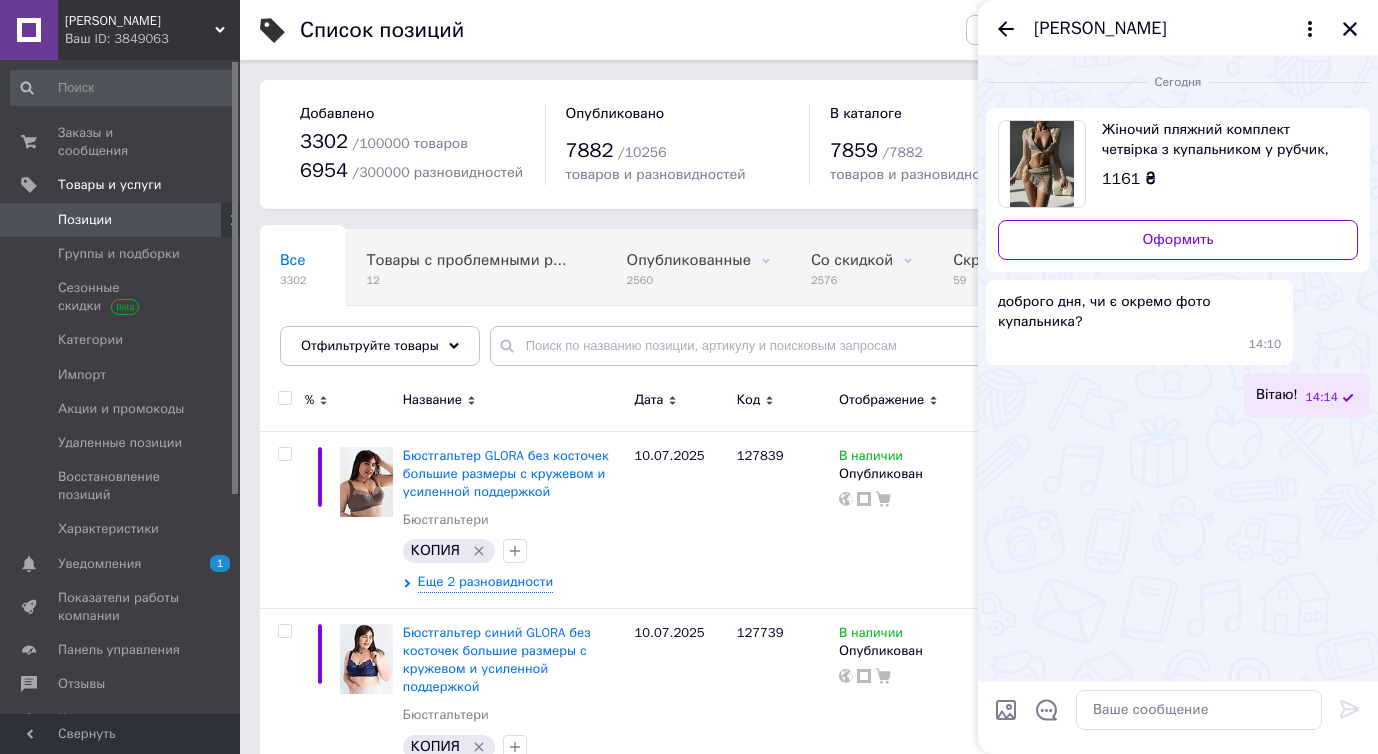 click at bounding box center [1006, 710] 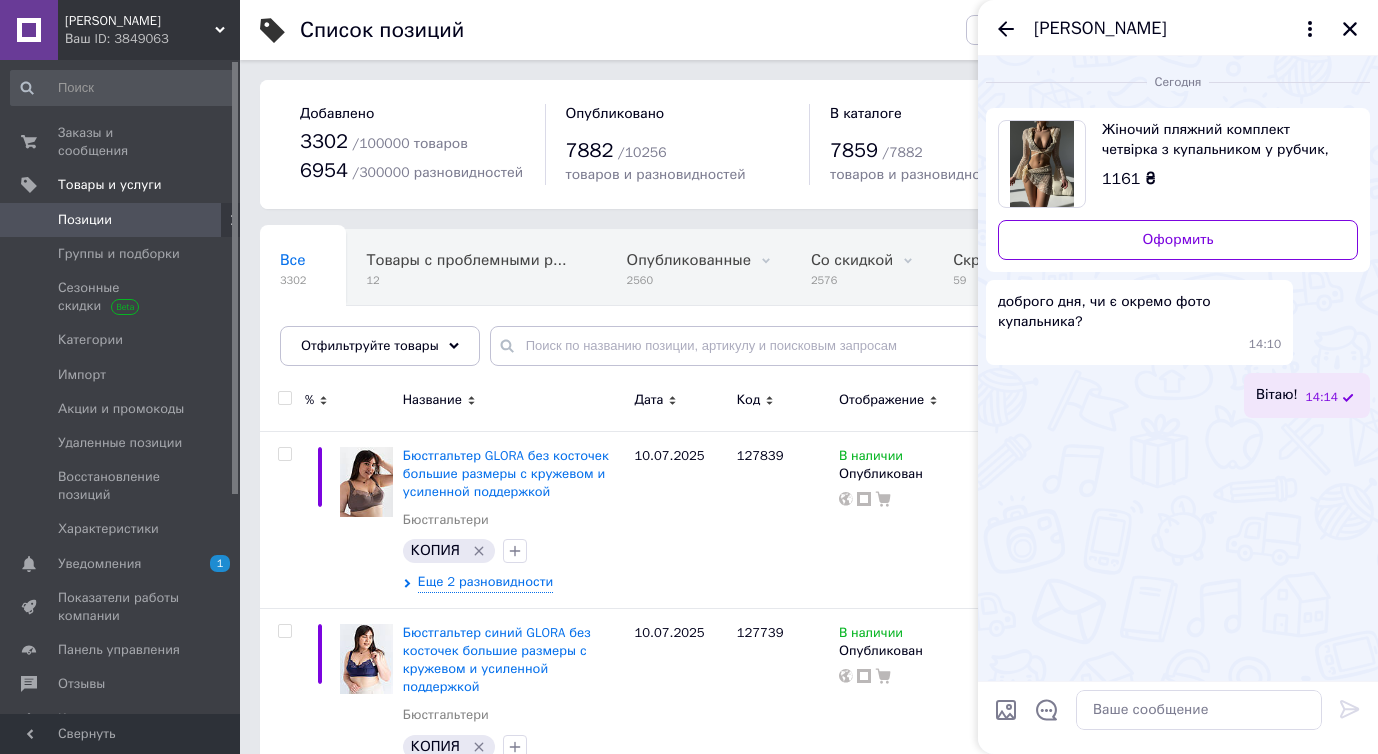 type on "C:\fakepath\2025-07-10 14.14.45.jpg" 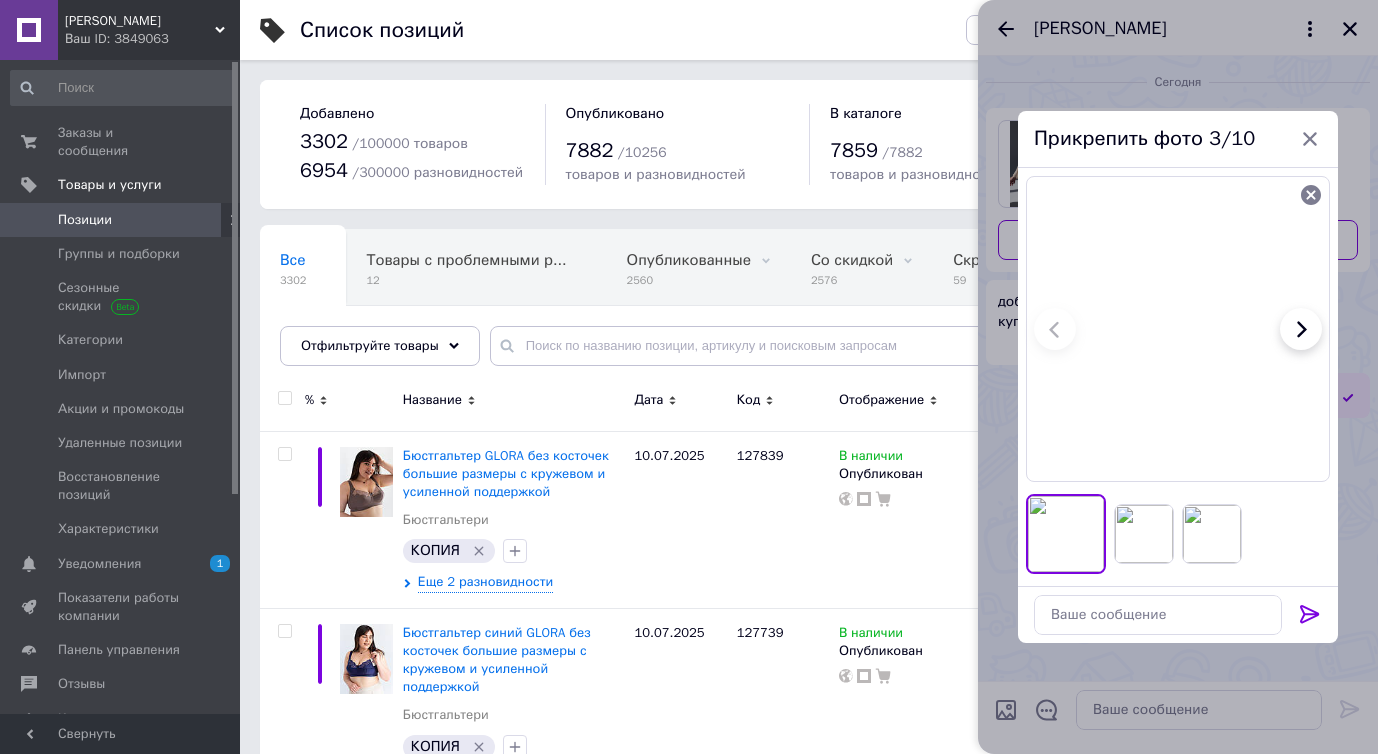 click 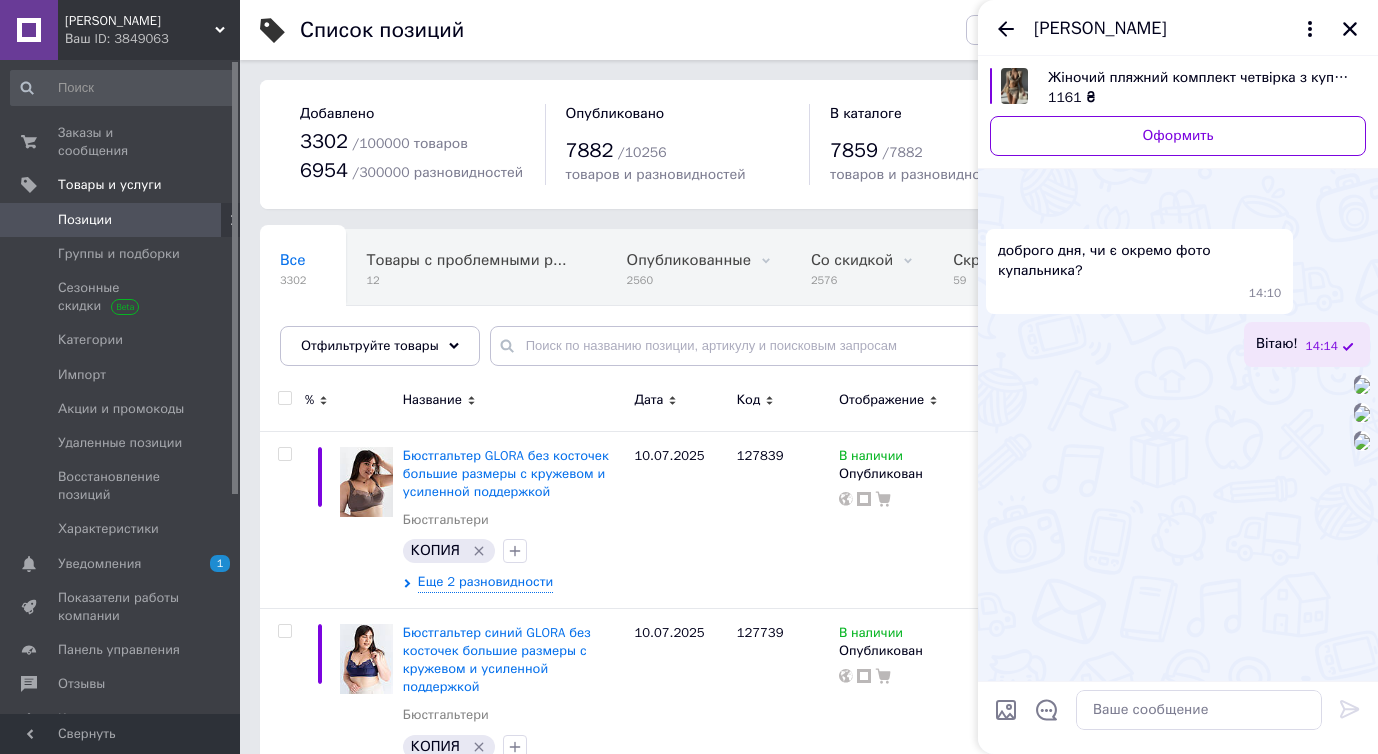 scroll, scrollTop: 618, scrollLeft: 0, axis: vertical 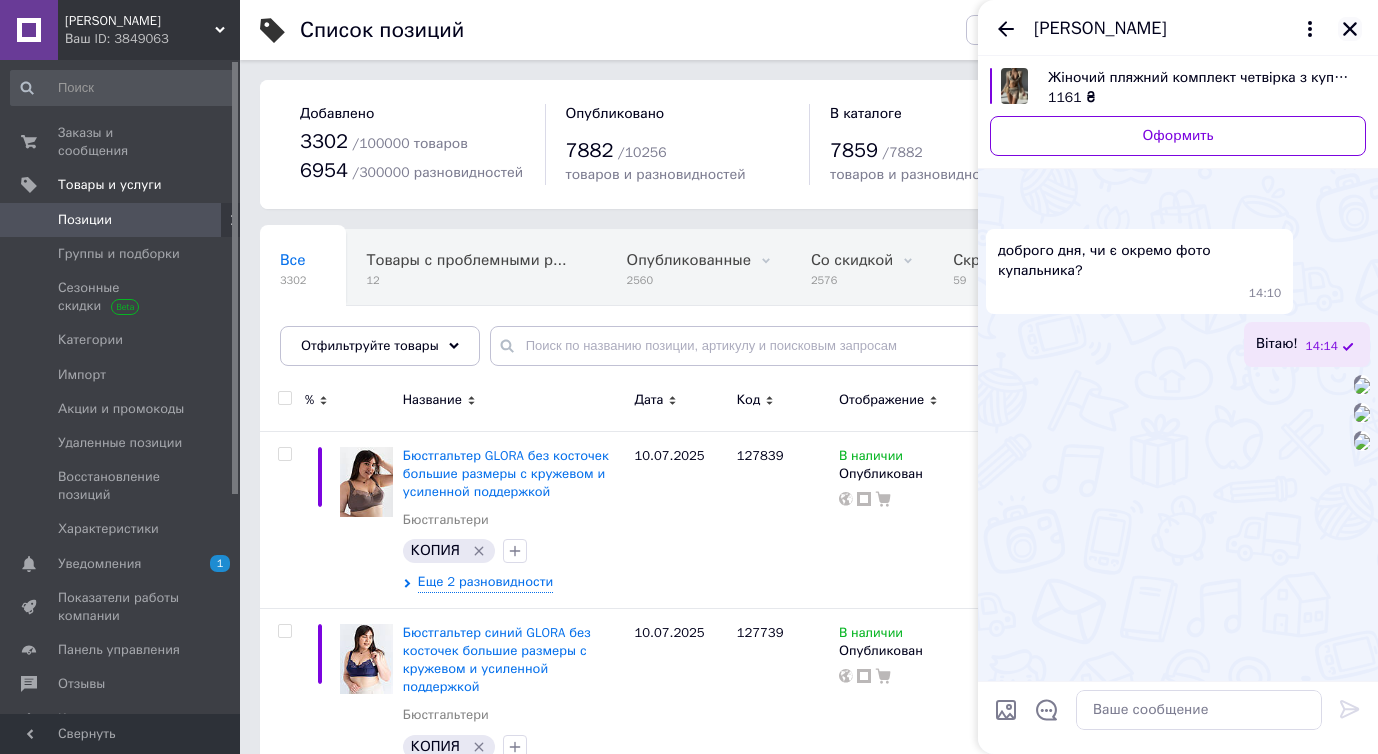 click 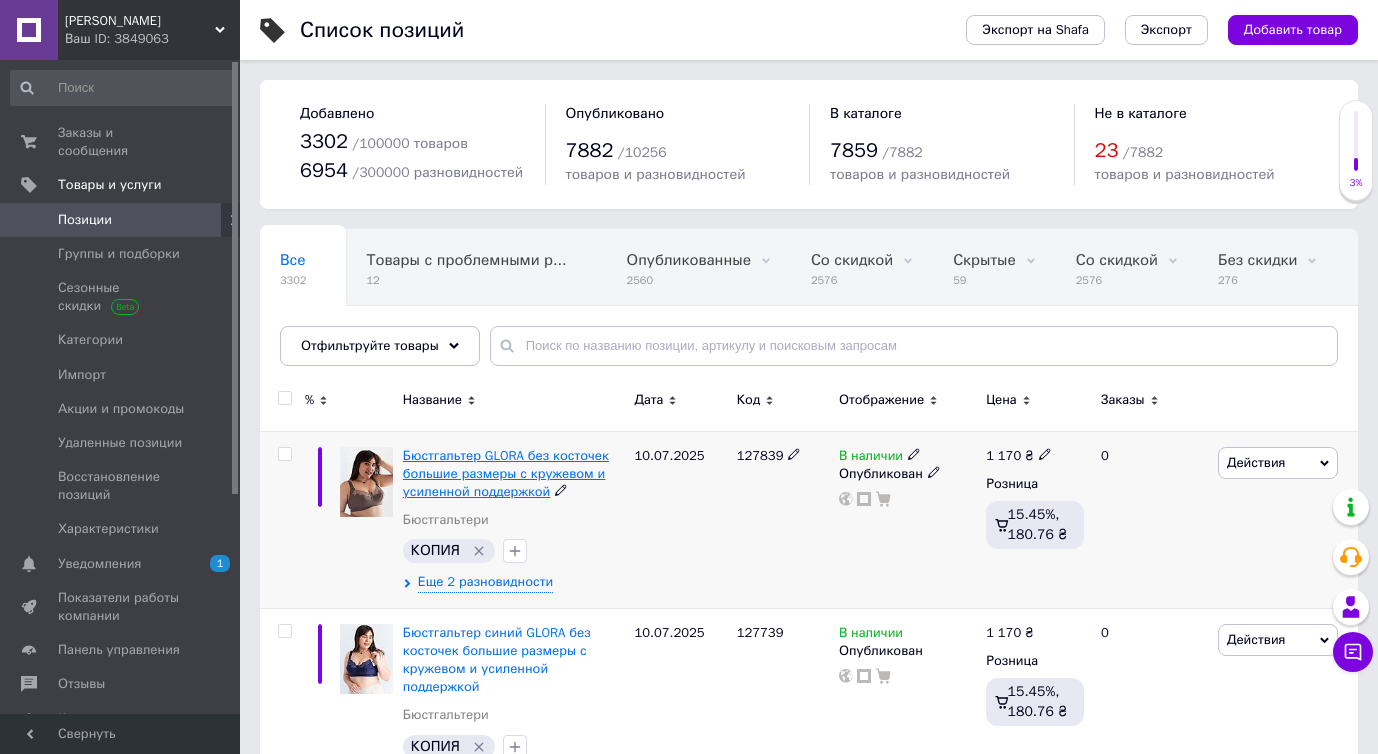 click on "Бюстгальтер GLORA без косточек большие размеры с кружевом и усиленной поддержкой" at bounding box center (506, 473) 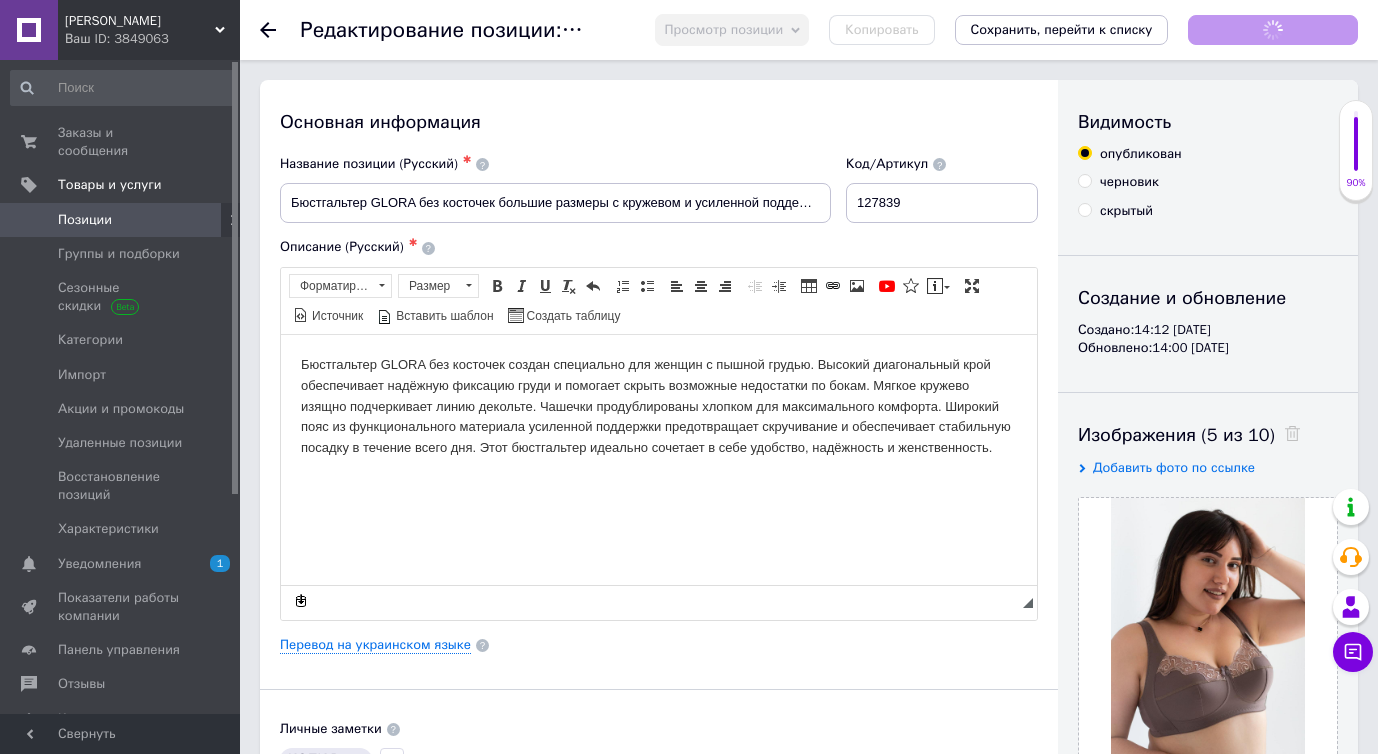 scroll, scrollTop: 0, scrollLeft: 0, axis: both 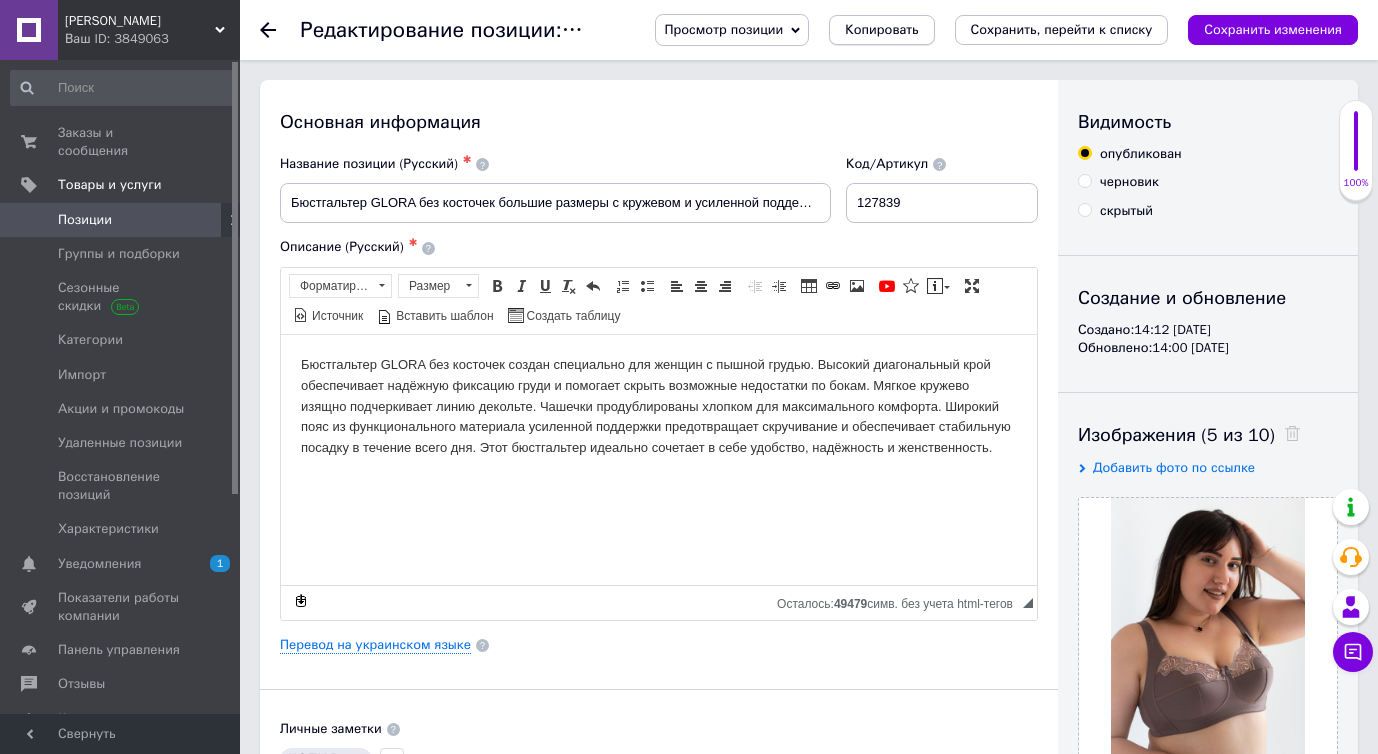 click on "Копировать" at bounding box center [881, 30] 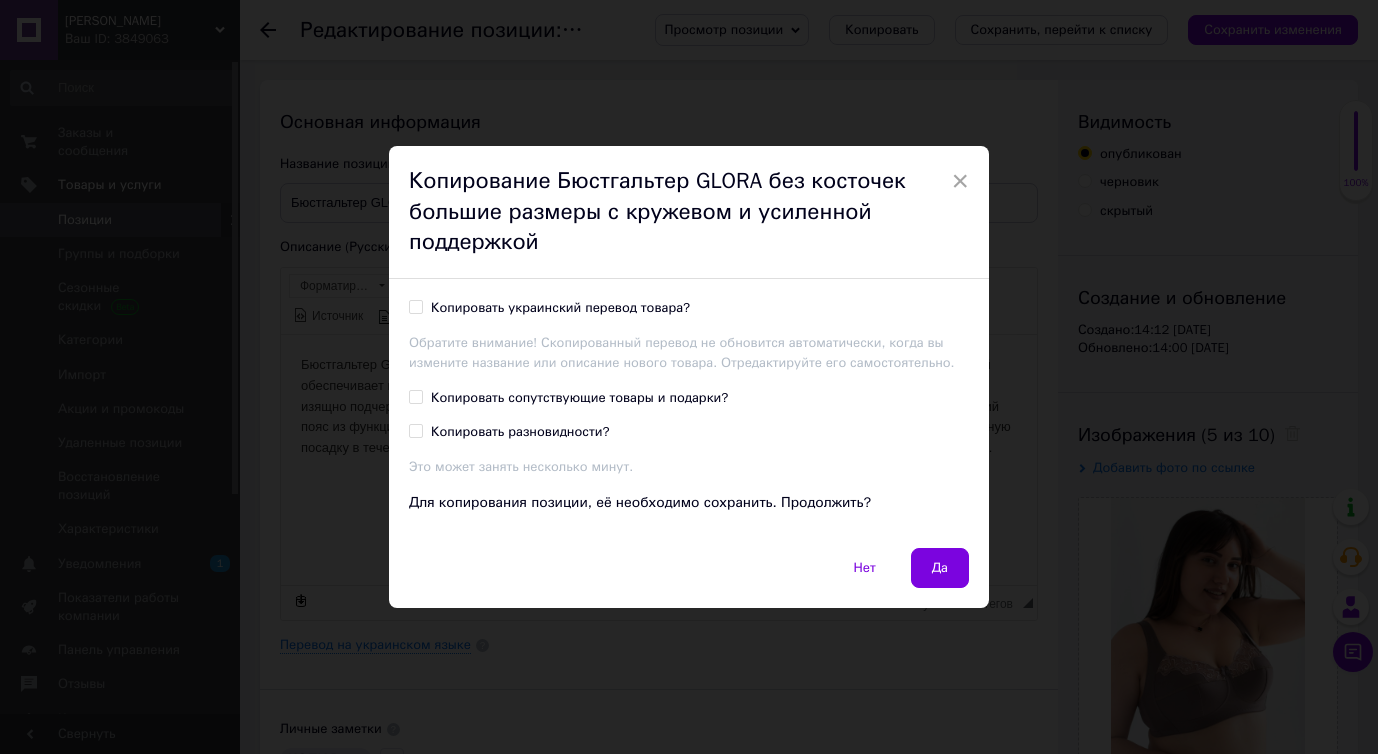 click on "Копировать украинский перевод товара? Обратите внимание! Скопированный перевод не обновится автоматически,
когда вы измените название или описание нового товара.
Отредактируйте его самостоятельно. Копировать сопутствующие товары и подарки? Копировать разновидности? Это может занять несколько минут. Для копирования позиции, её необходимо сохранить. Продолжить?" at bounding box center (689, 413) 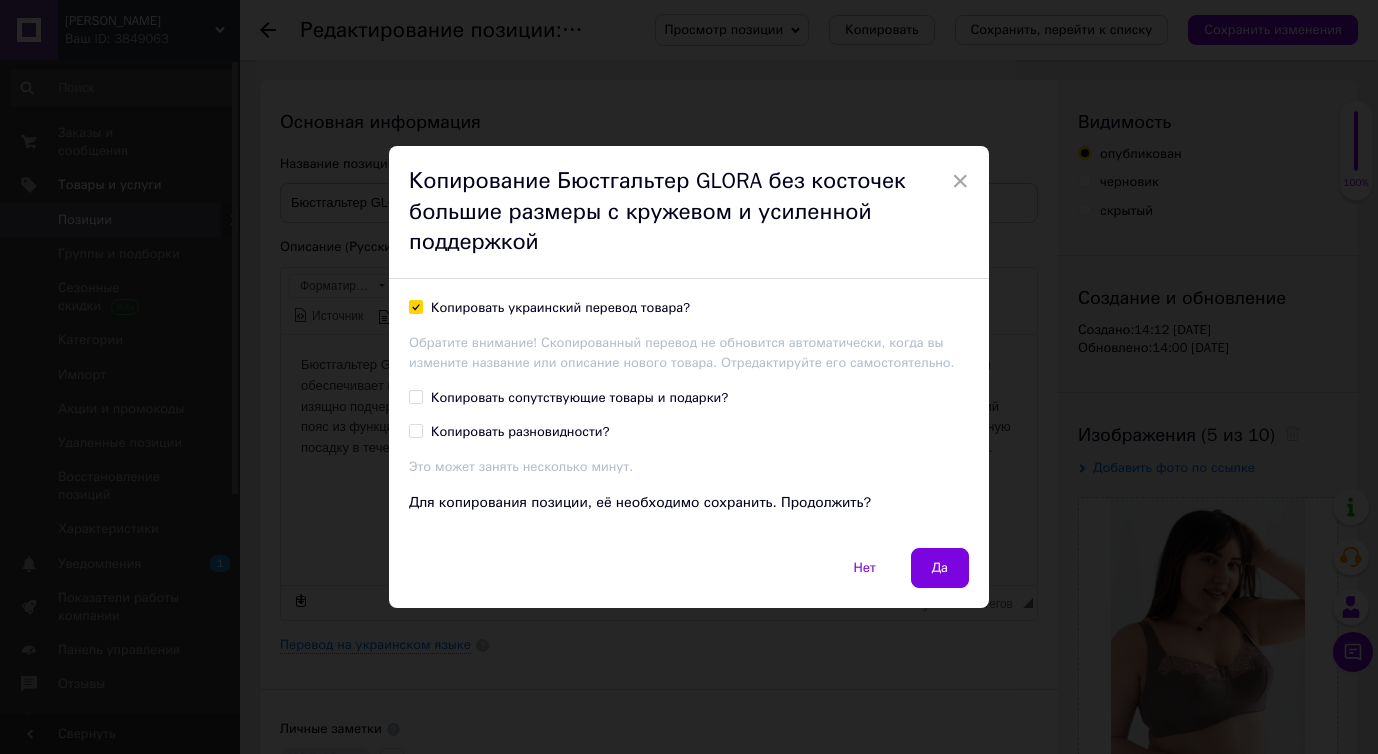 checkbox on "true" 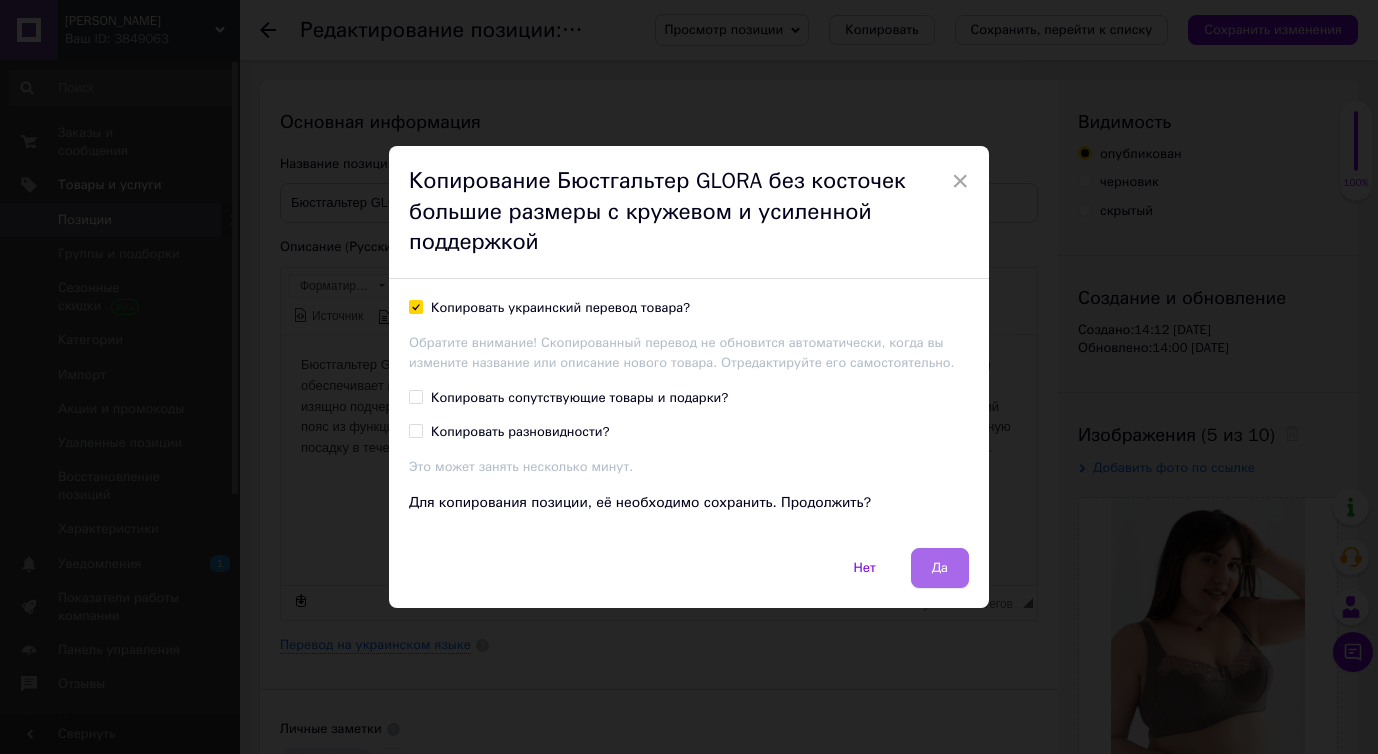 click on "Да" at bounding box center (940, 568) 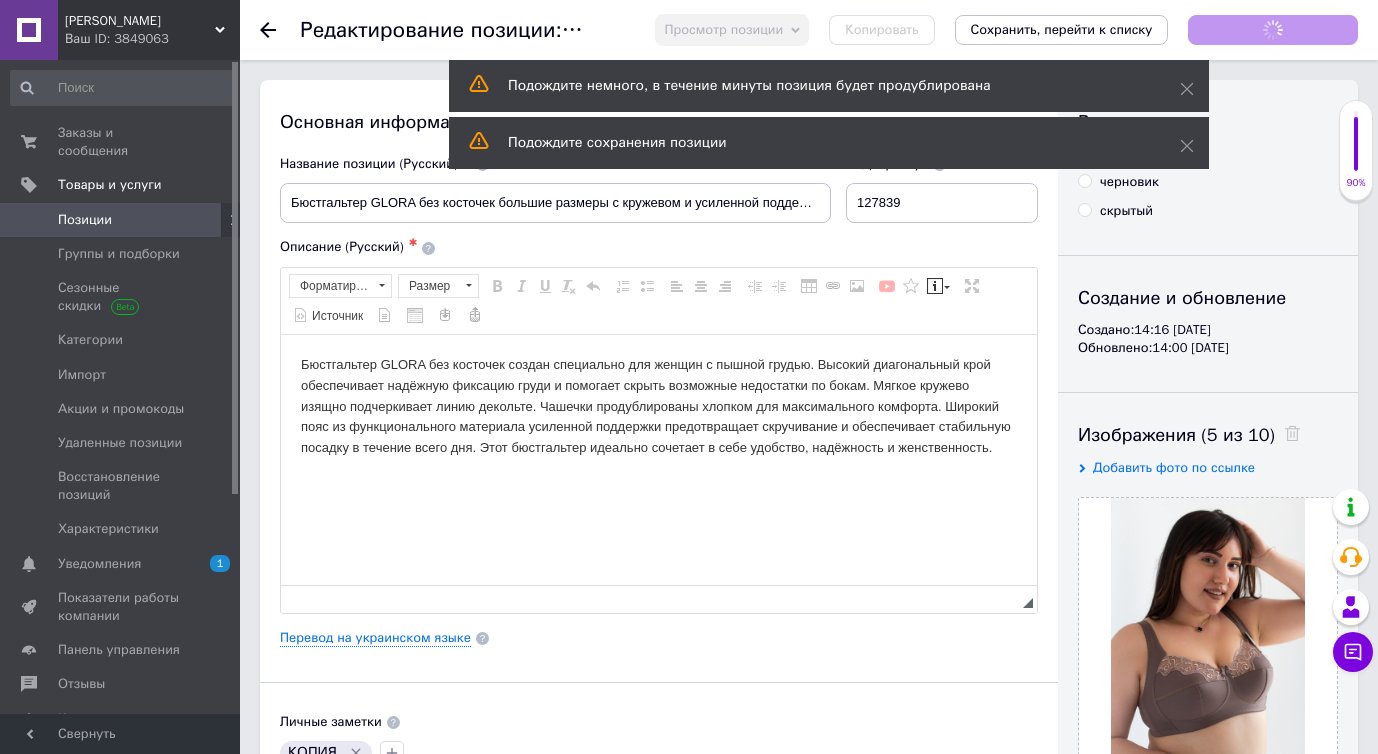 scroll, scrollTop: 0, scrollLeft: 0, axis: both 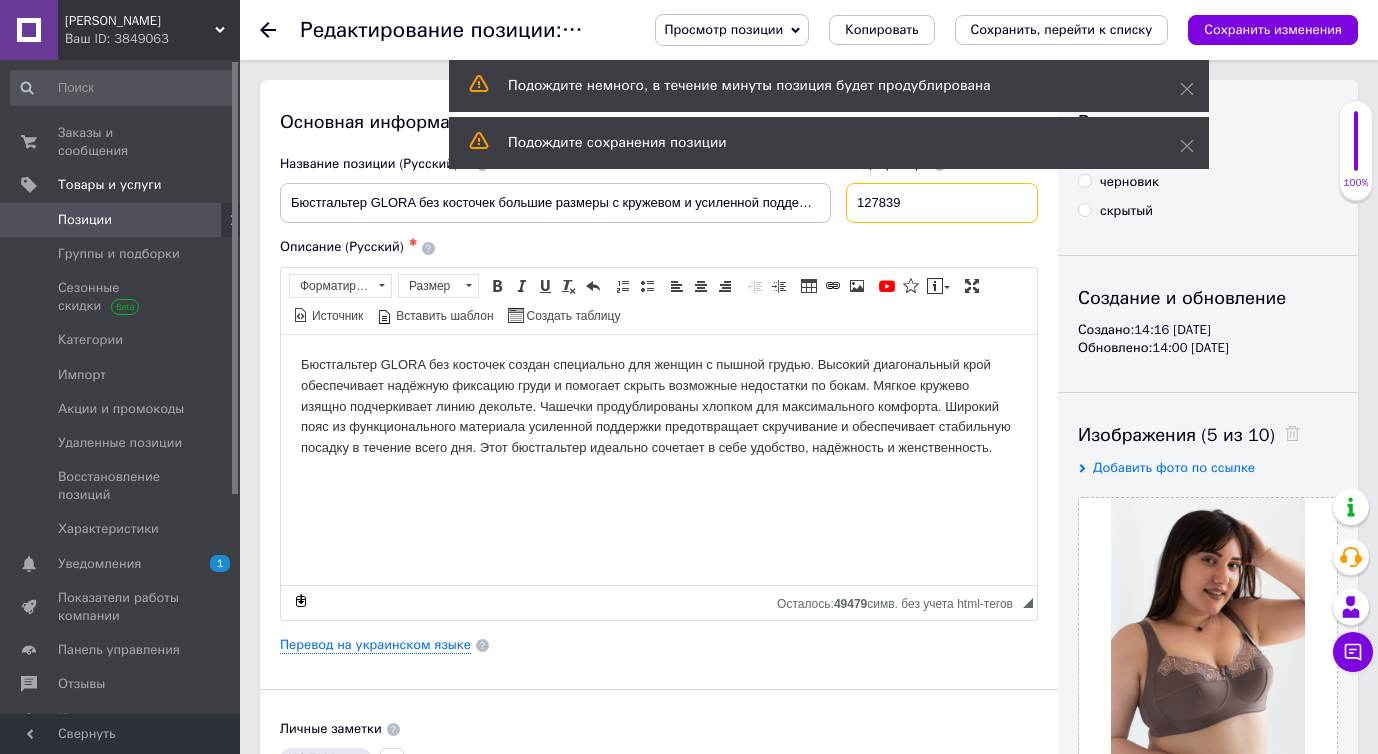 drag, startPoint x: 913, startPoint y: 206, endPoint x: 972, endPoint y: 206, distance: 59 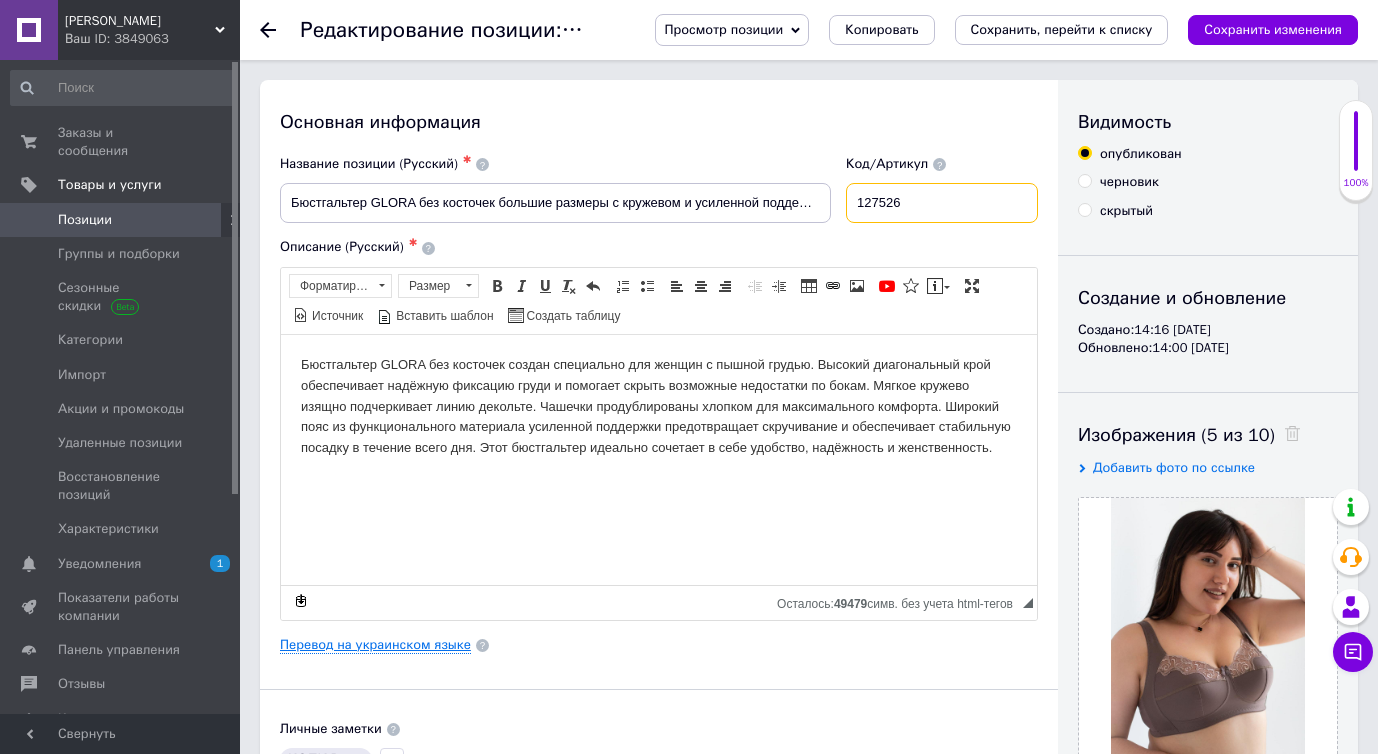 type on "127526" 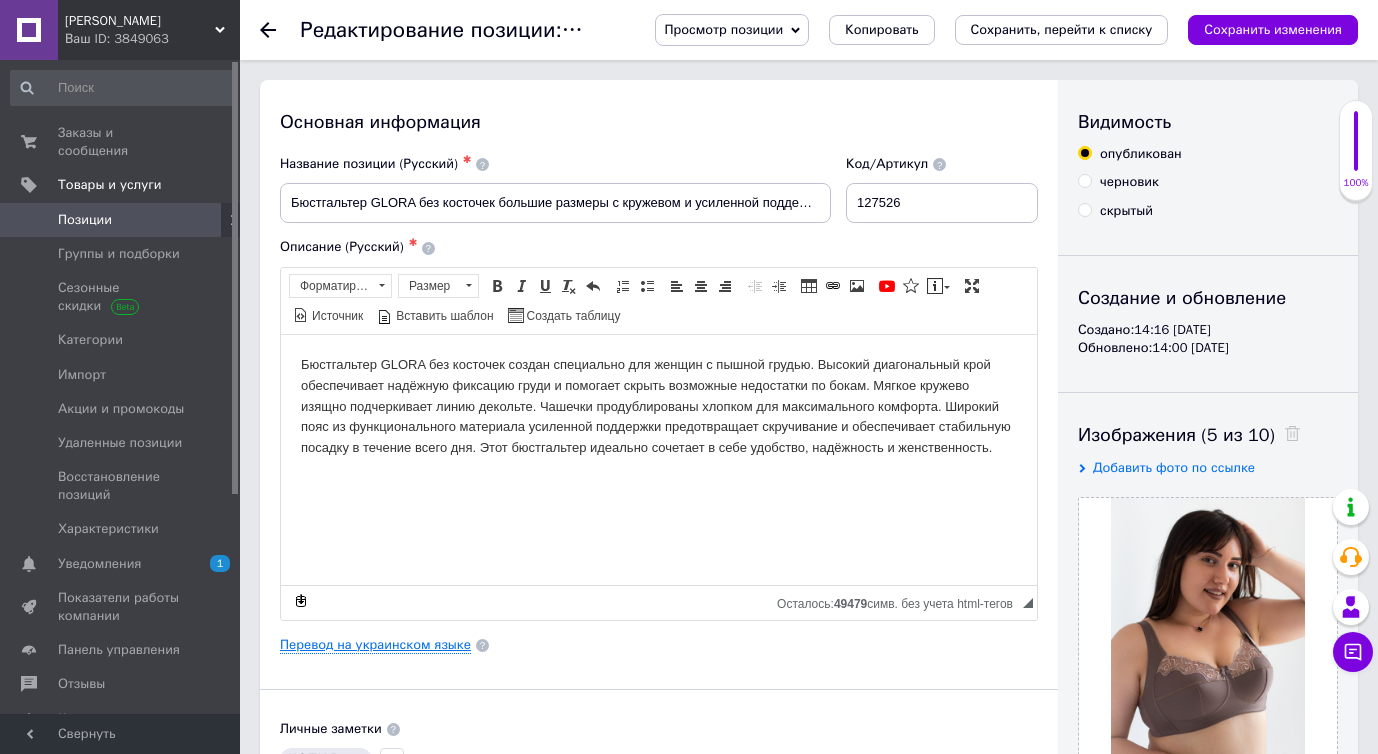 click on "Перевод на украинском языке" at bounding box center (375, 645) 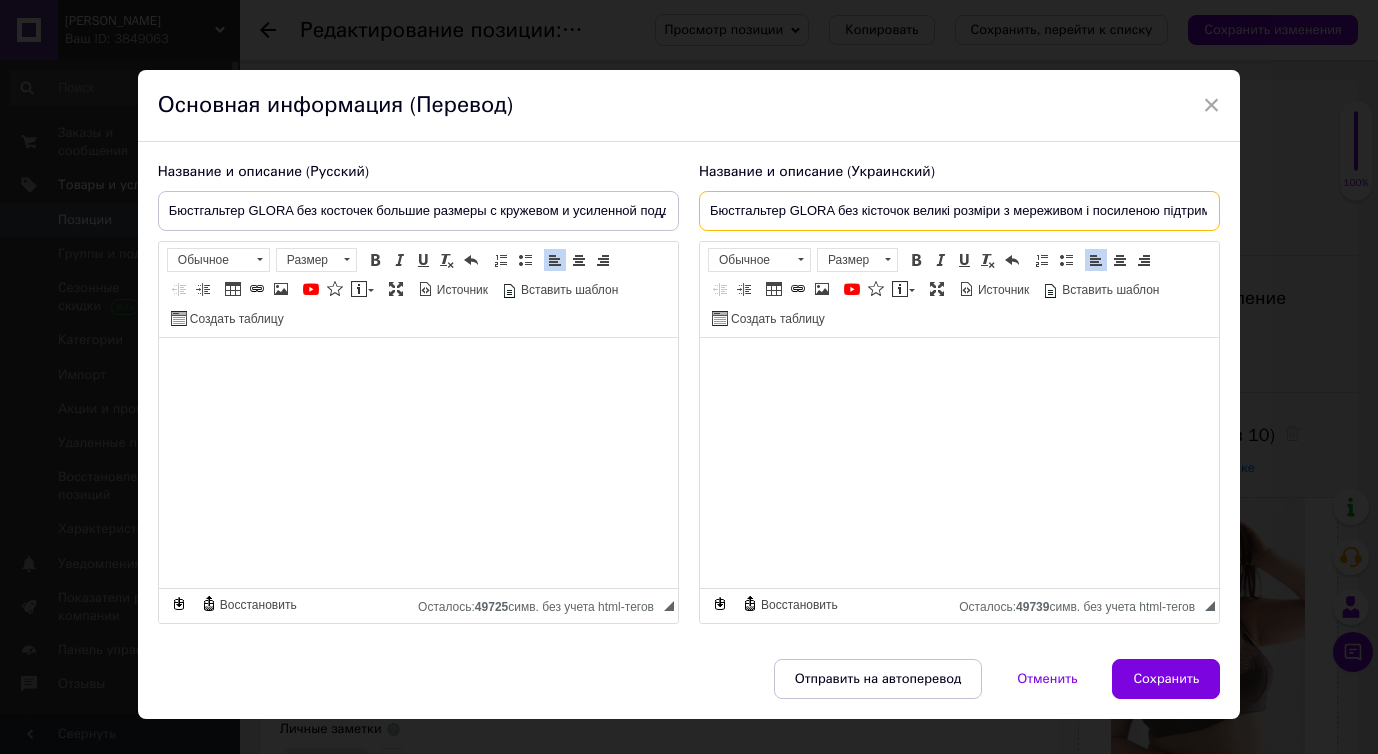 click on "Бюстгальтер GLORA без кісточок великі розміри з мереживом і посиленою підтримкою" at bounding box center [959, 211] 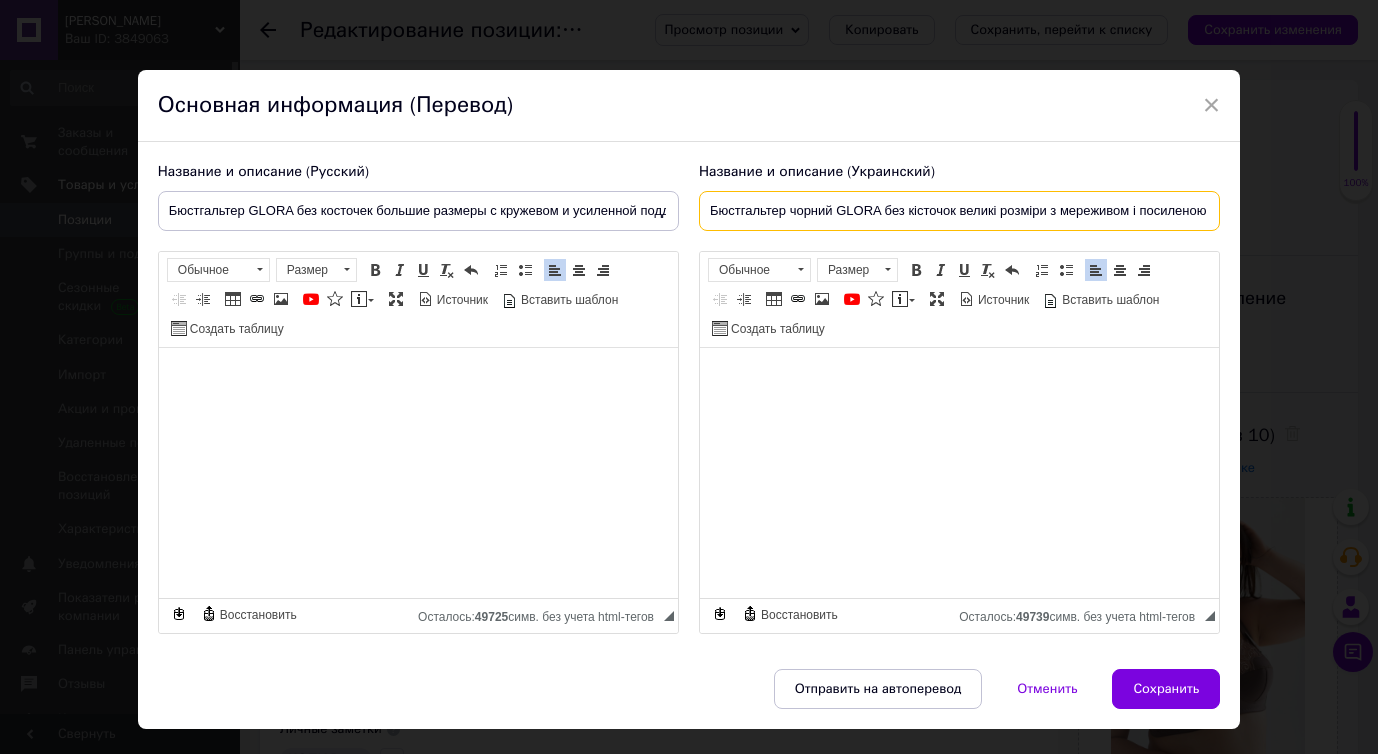 type on "Бюстгальтер чорний GLORA без кісточок великі розміри з мереживом і посиленою підтримкою" 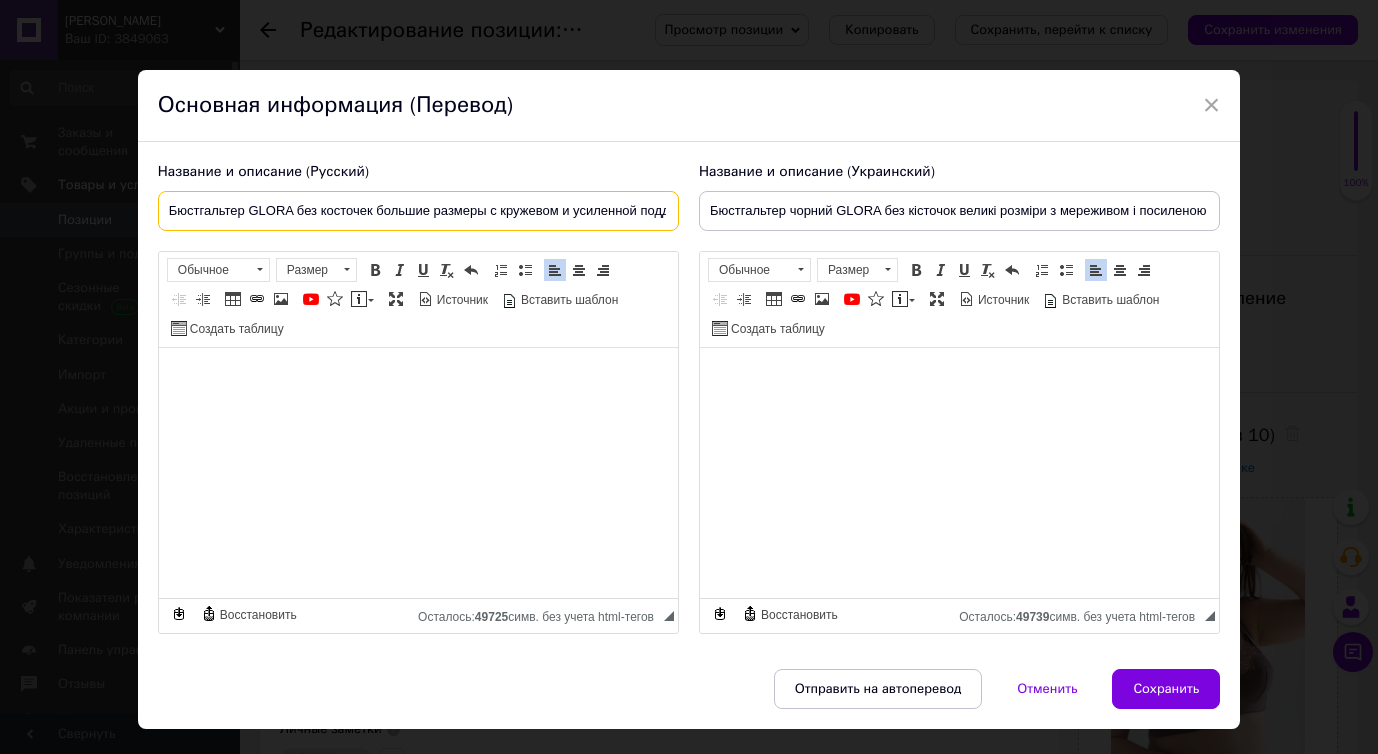 click on "Бюстгальтер GLORA без косточек большие размеры с кружевом и усиленной поддержкой" at bounding box center (418, 211) 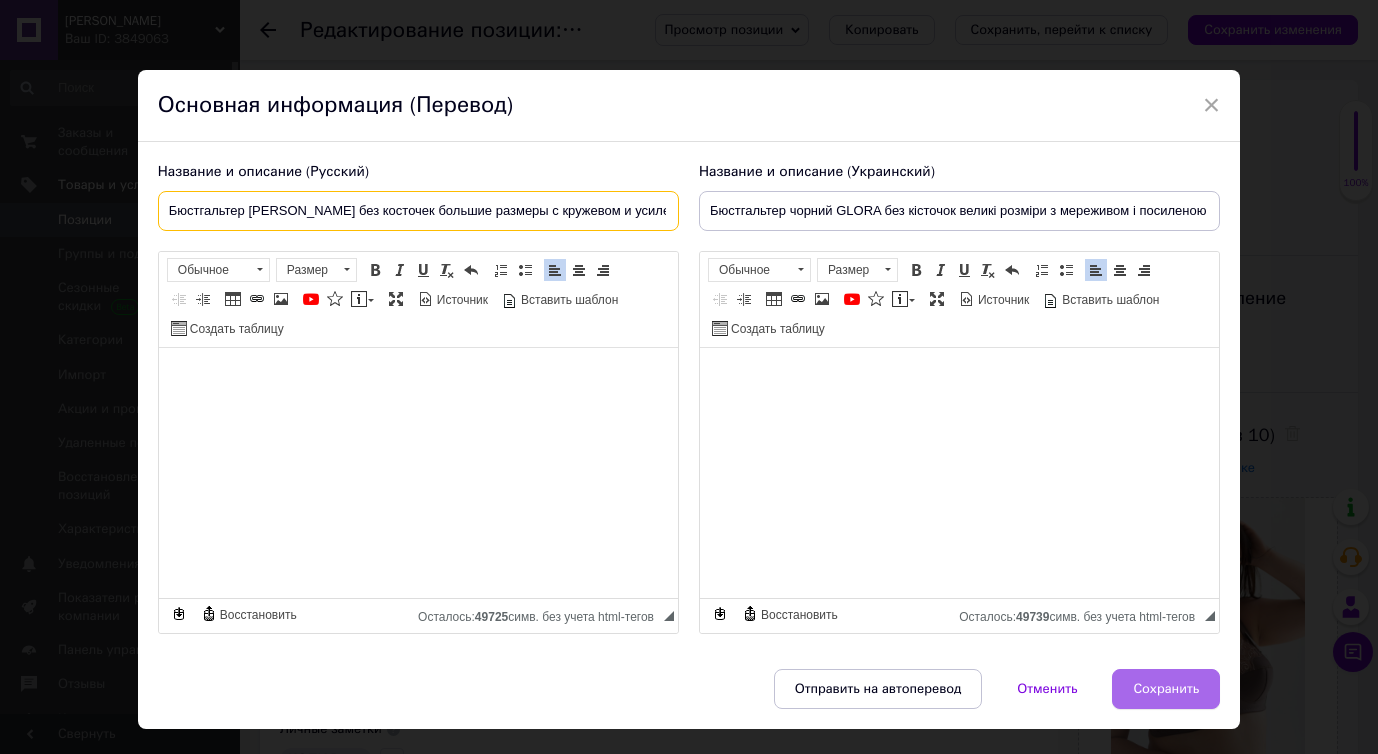 type on "Бюстгальтер черный GLORA без косточек большие размеры с кружевом и усиленной поддержкой" 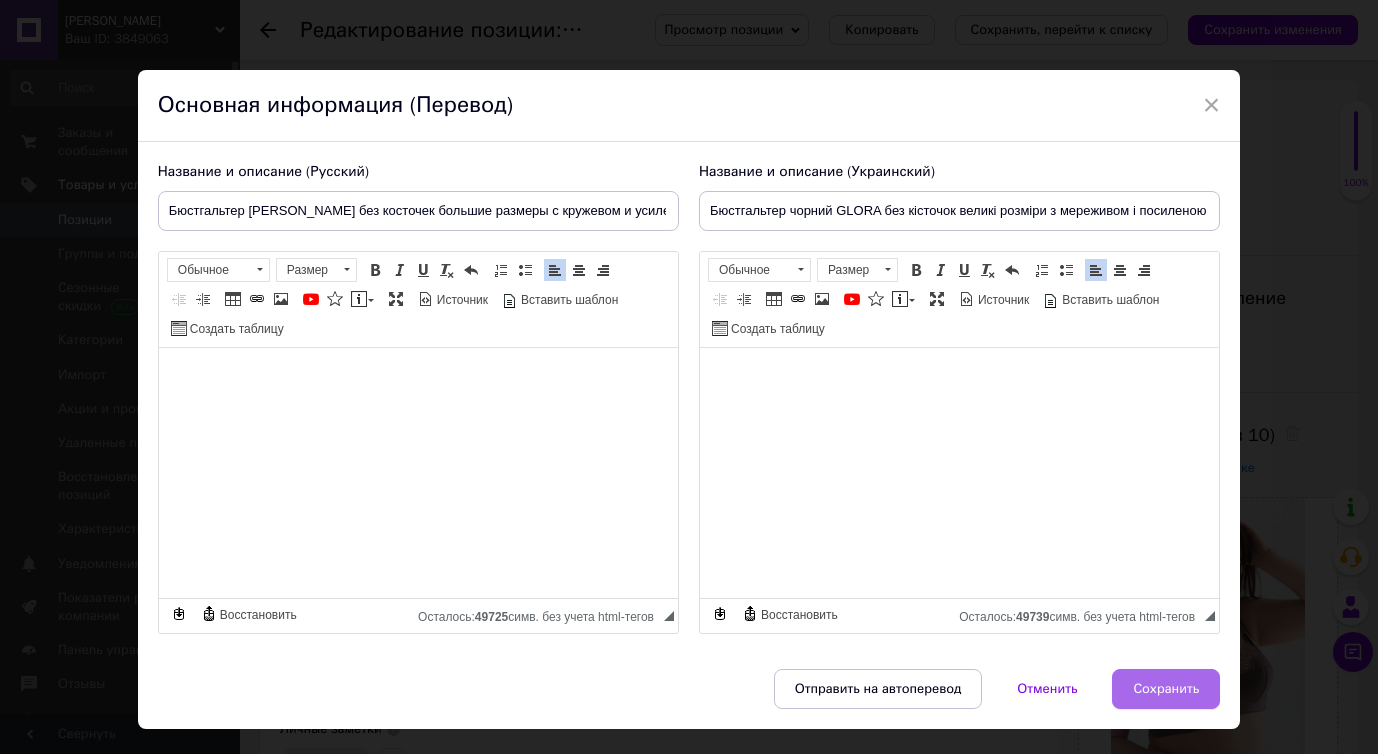 click on "Сохранить" at bounding box center (1166, 689) 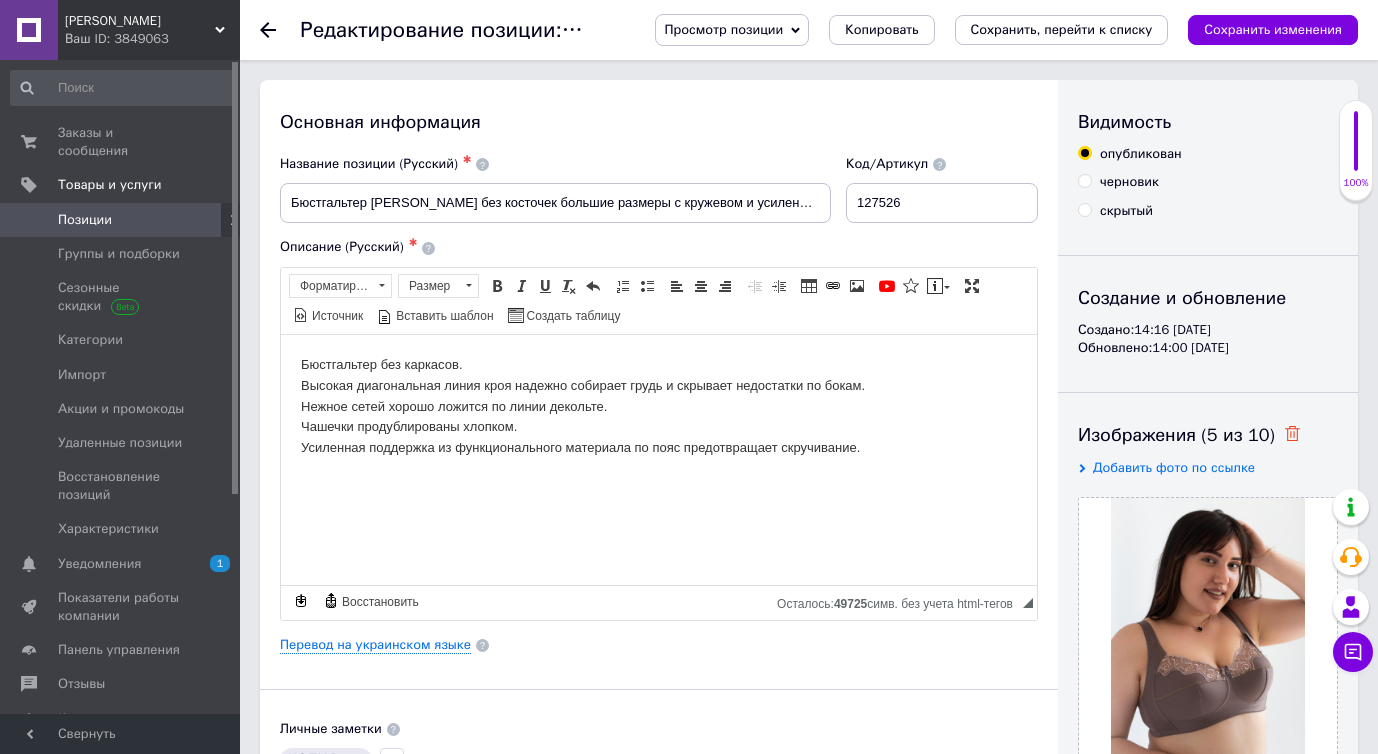 click 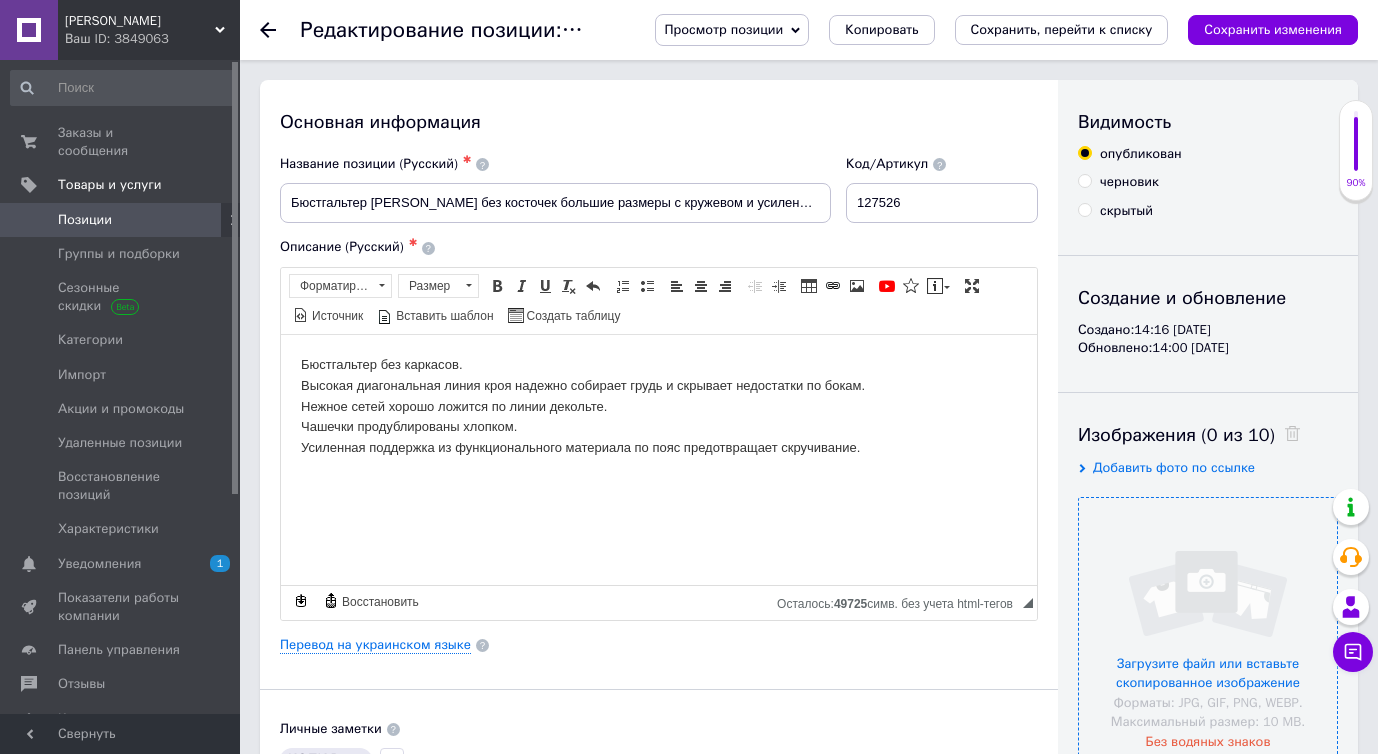 click at bounding box center (1208, 627) 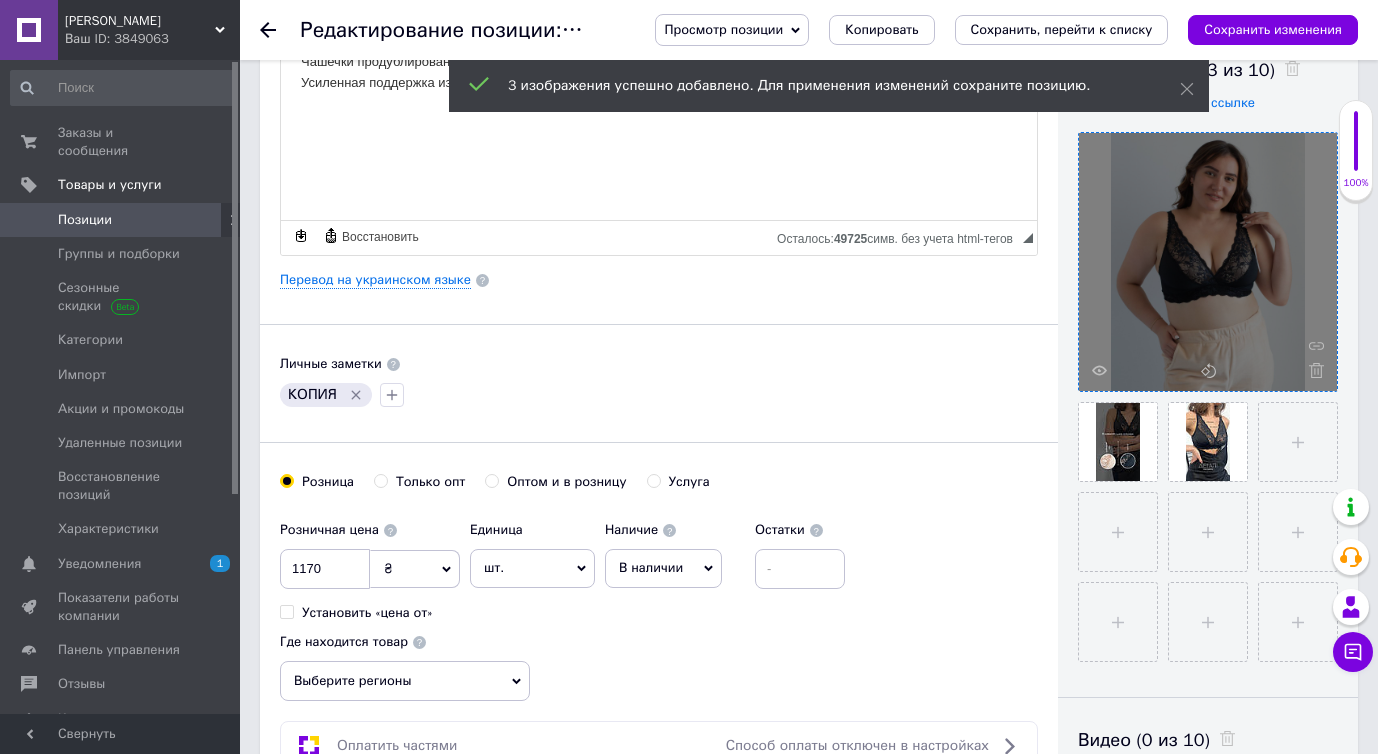 scroll, scrollTop: 436, scrollLeft: 0, axis: vertical 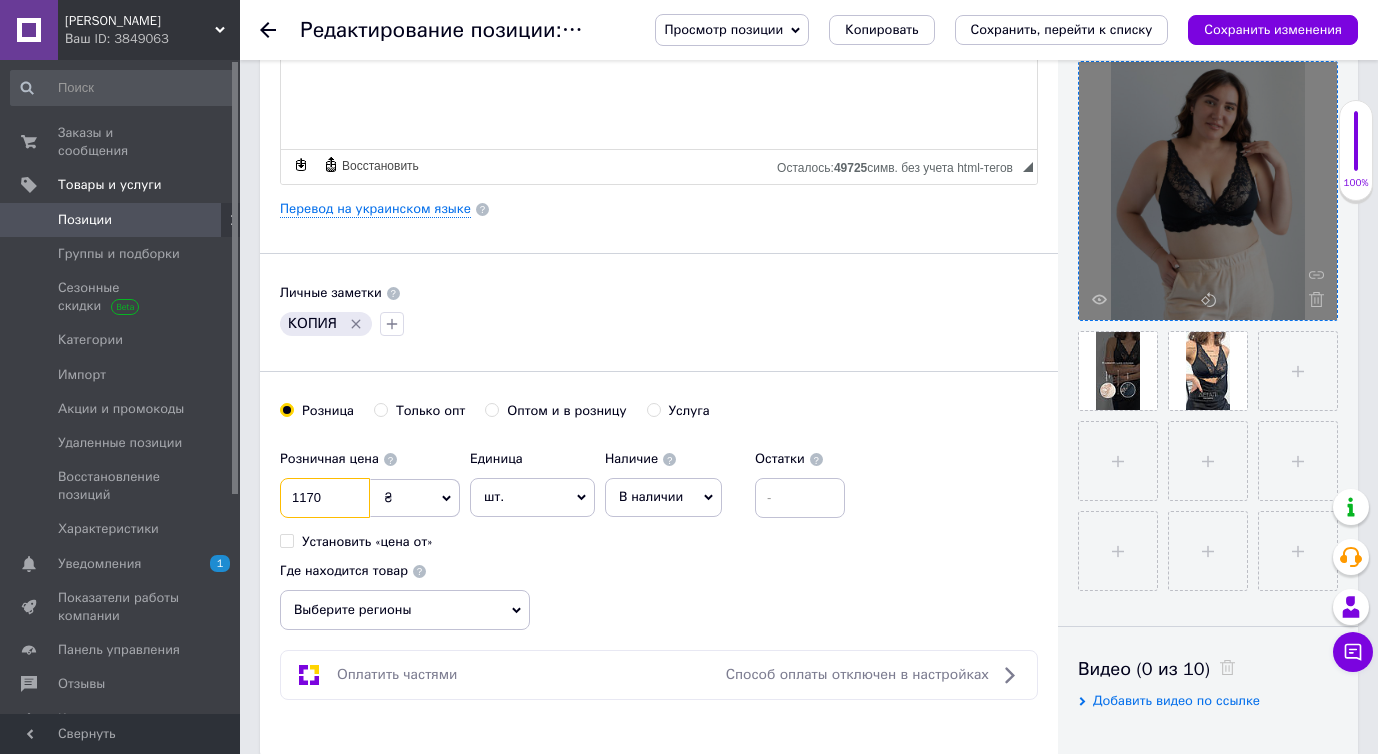 click on "1170" at bounding box center [325, 498] 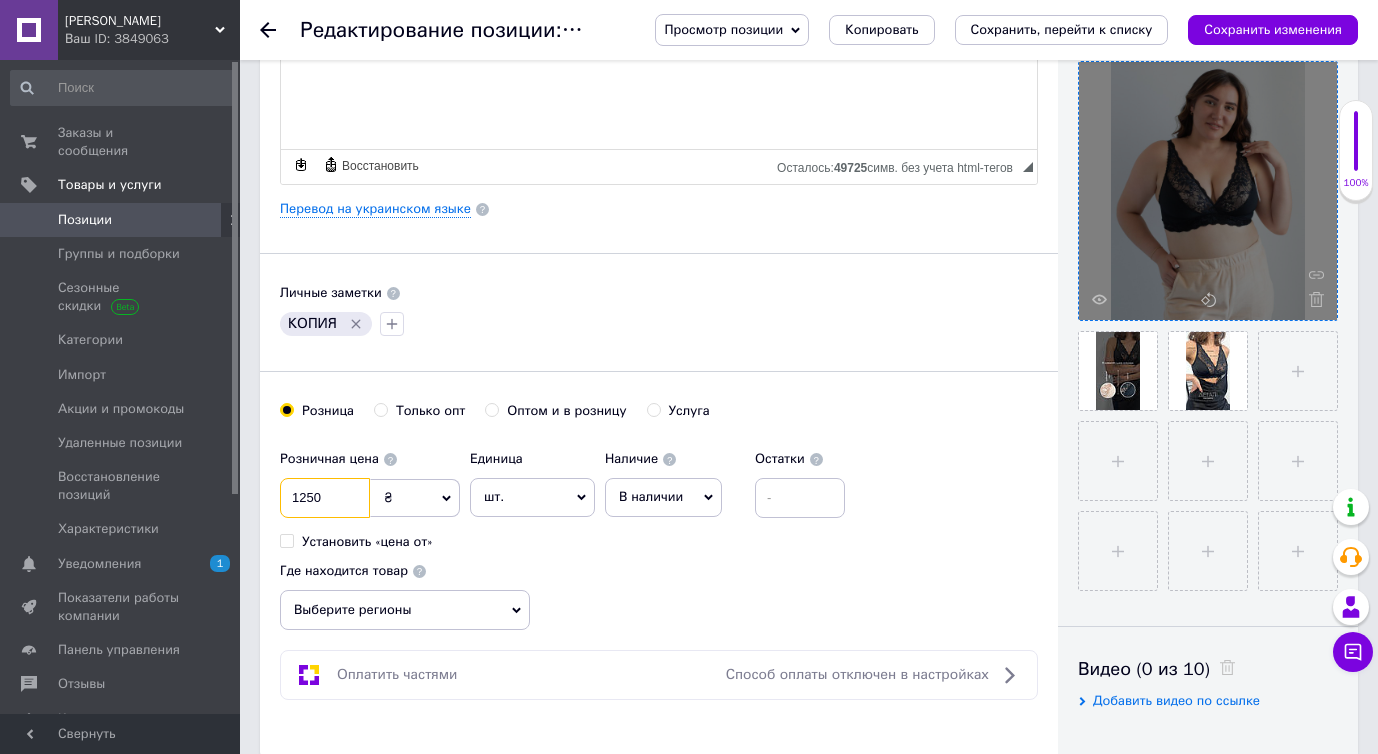 type on "1250" 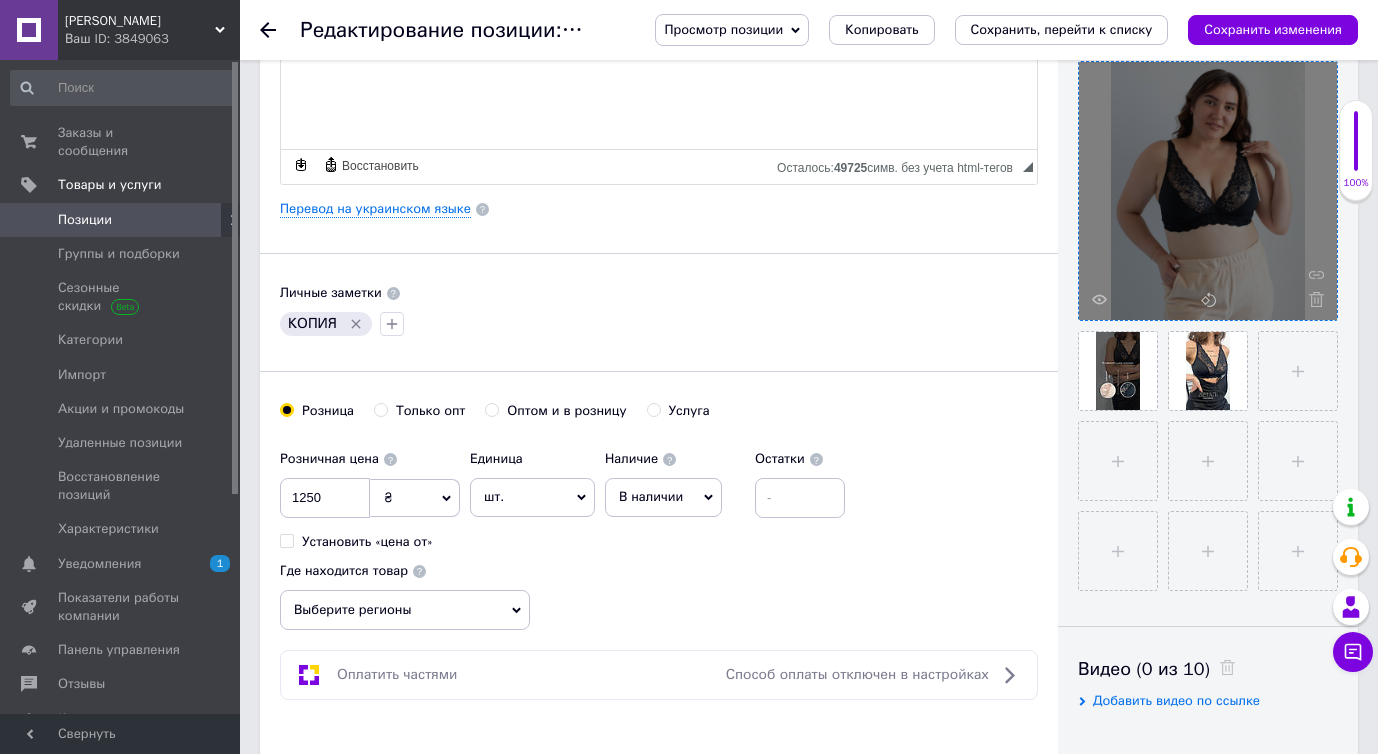 click on "Розничная цена 1250 ₴ $ € CHF £ ¥ PLN ₸ MDL HUF KGS CN¥ TRY ₩ lei Установить «цена от» Единица шт. Популярное комплект упаковка кв.м пара м кг пог.м услуга т а автоцистерна ампула б баллон банка блистер бобина бочка бут бухта в ватт ведро выезд г г га гигакалория год гр/кв.м д дал два месяца день доза е еврокуб ед. к кВт канистра карат кв.дм кв.м кв.см кв.фут квартал кг кг/кв.м км колесо комплект коробка куб.дм куб.м л л лист м м мВт месяц мешок минута мл мм моток н набор неделя номер о объект п паллетоместо пара партия пач пог.м полгода посевная единица птицеместо р рейс рулон с 1" at bounding box center (659, 535) 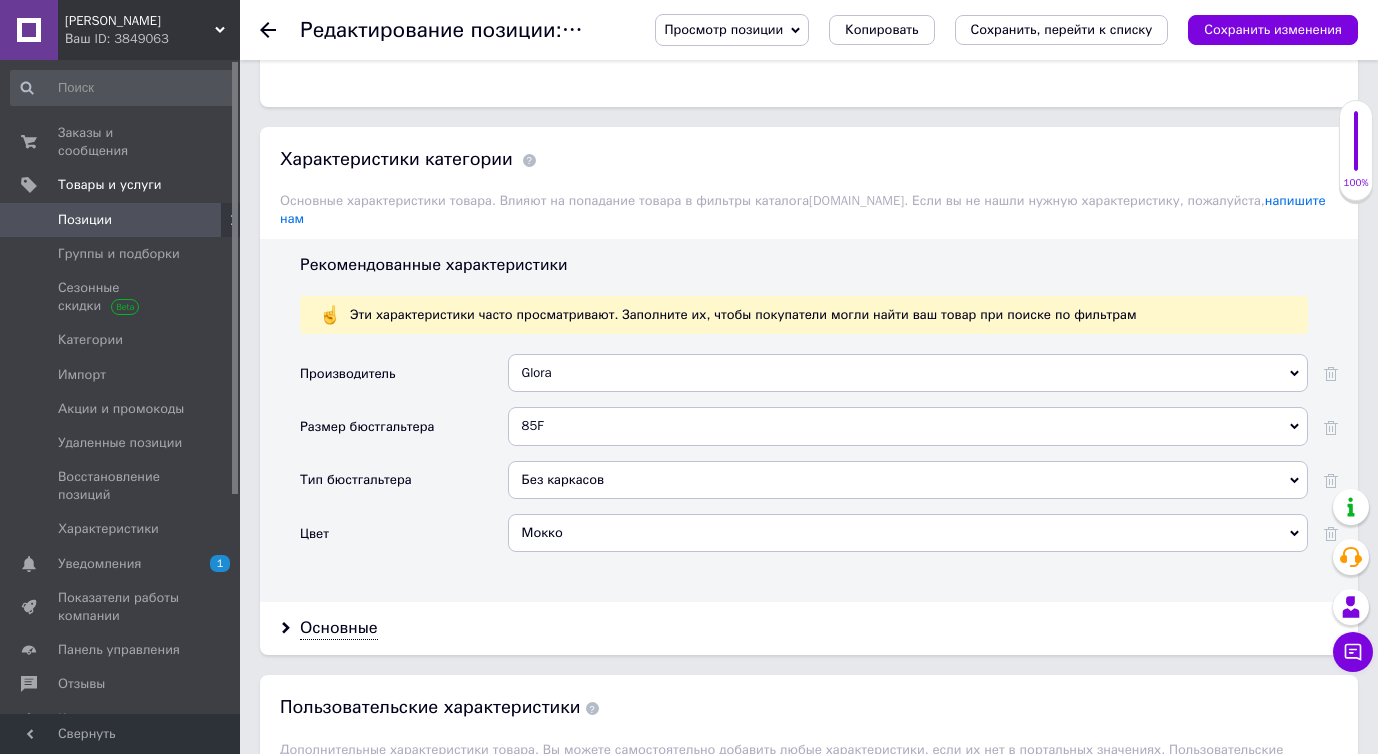 scroll, scrollTop: 1863, scrollLeft: 0, axis: vertical 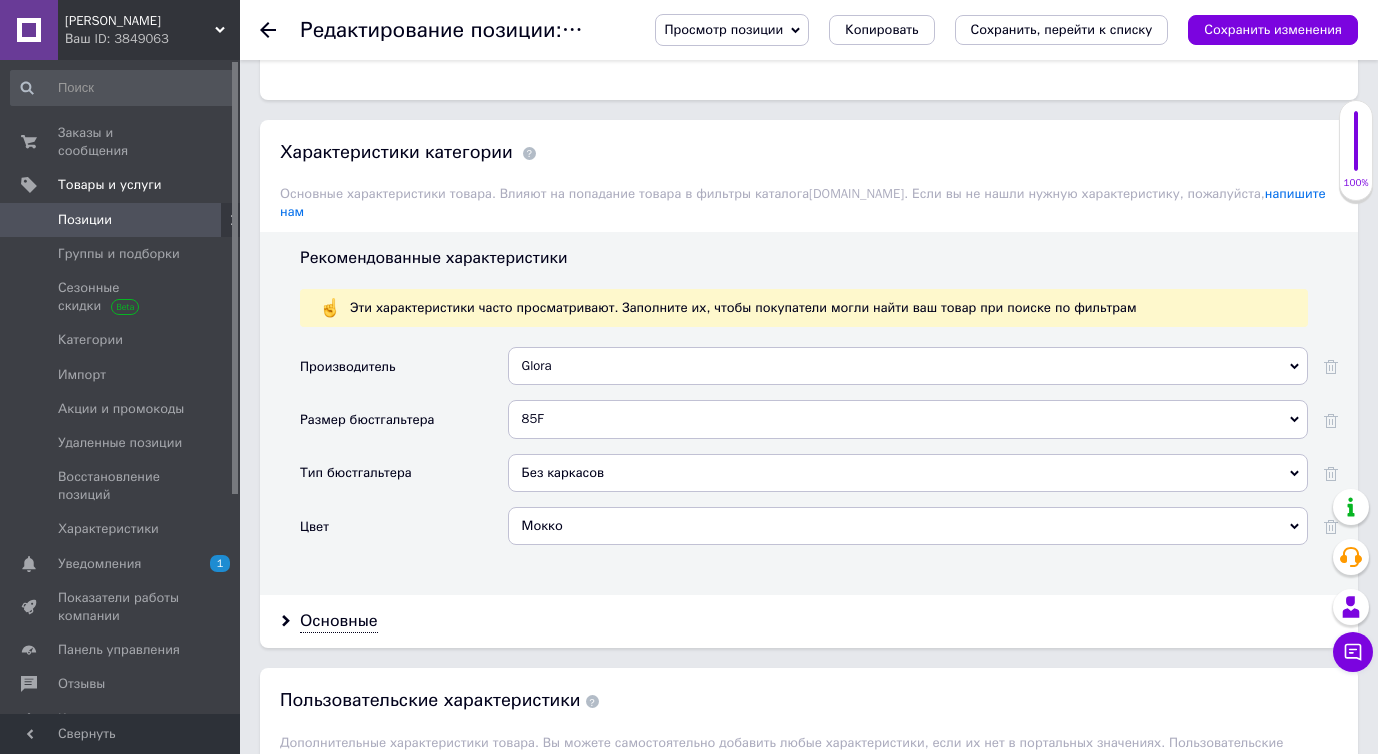 drag, startPoint x: 1212, startPoint y: 465, endPoint x: 870, endPoint y: 13, distance: 566.80505 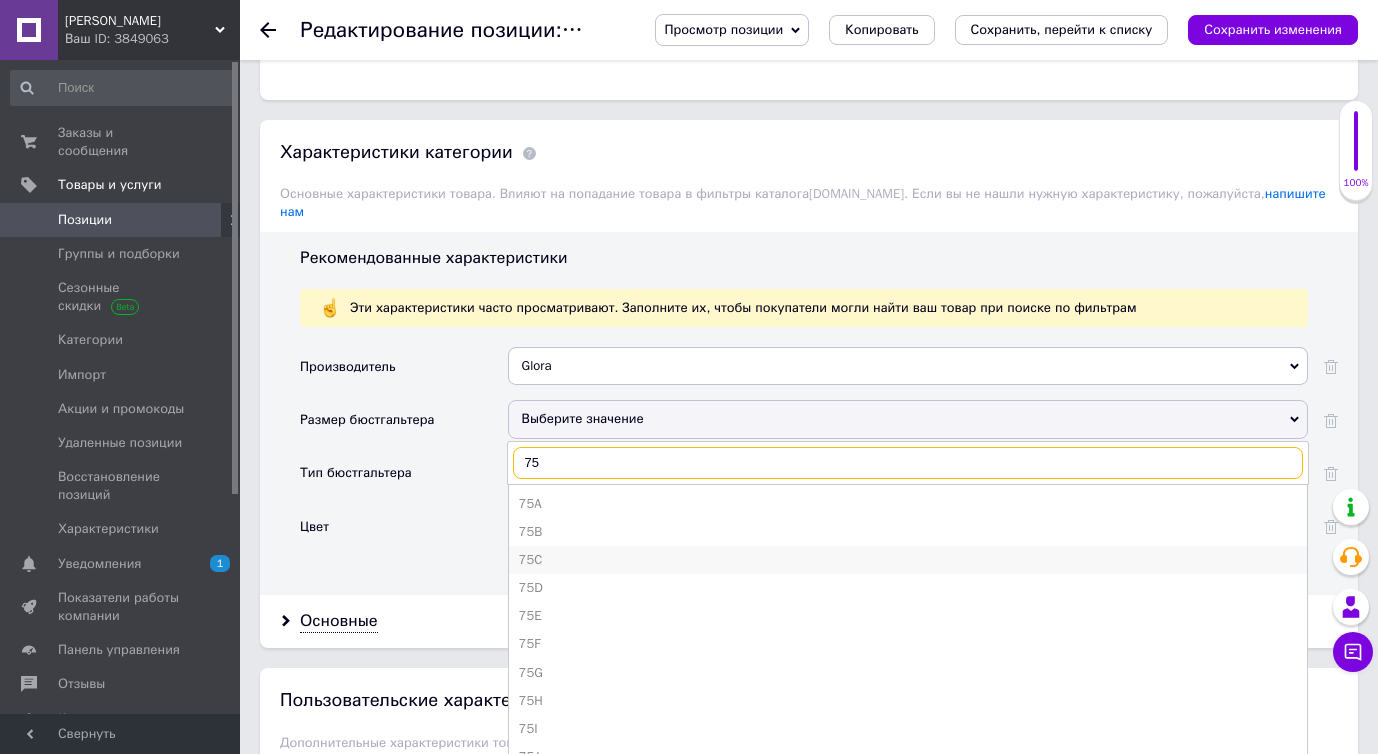 type on "75" 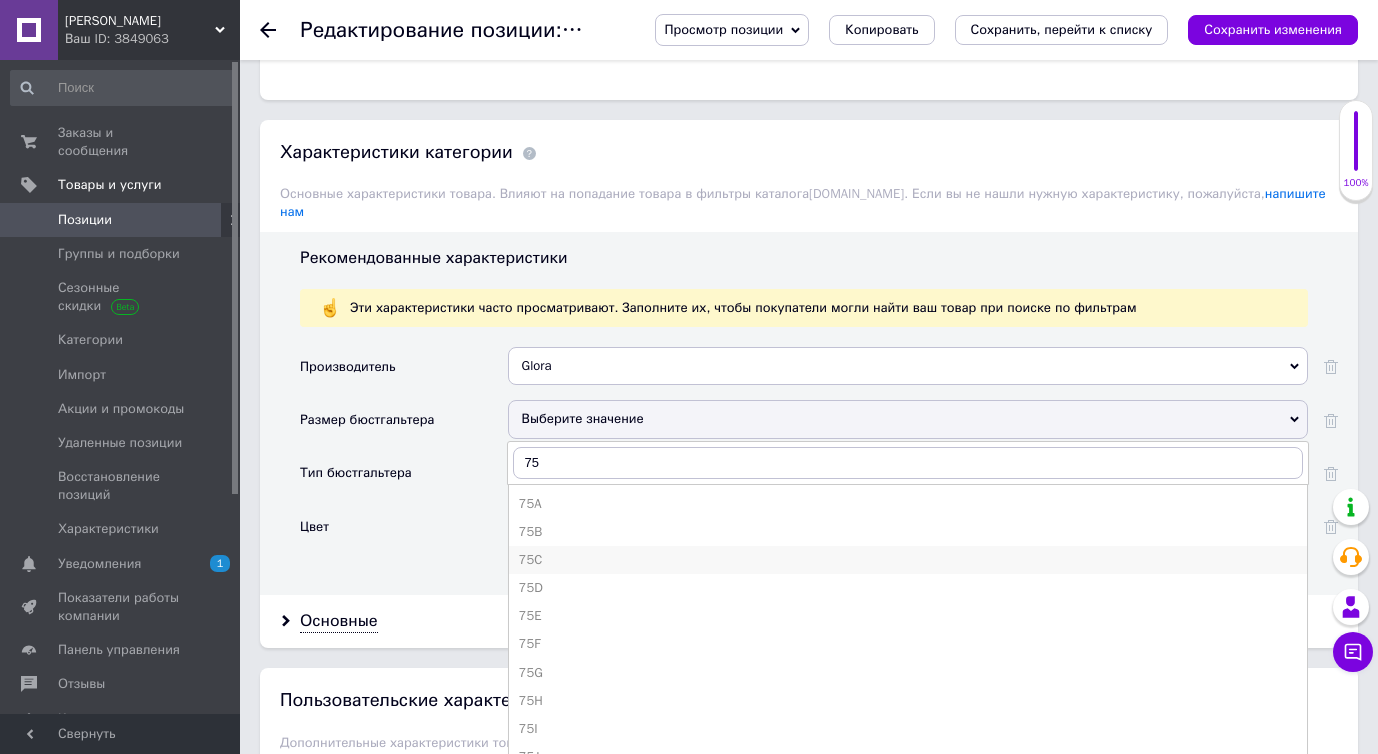 click on "75C" at bounding box center [908, 560] 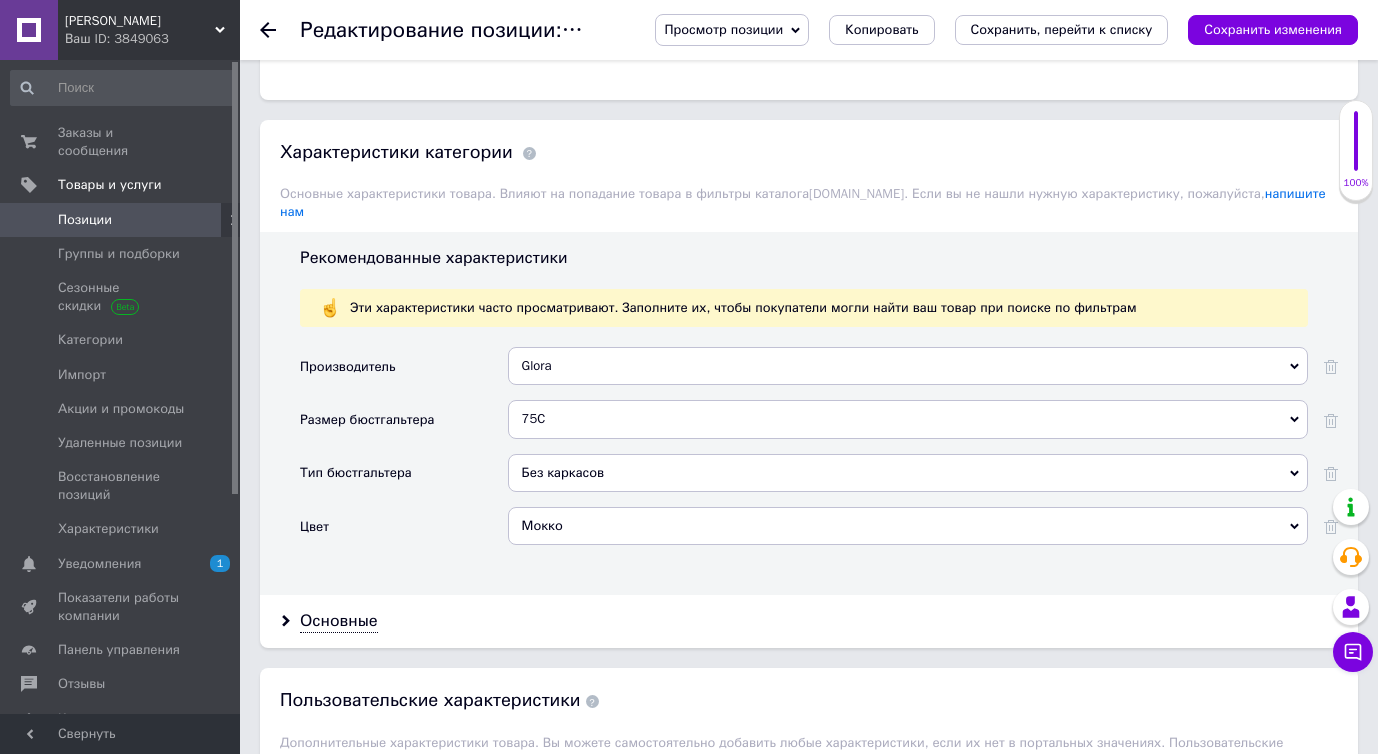 click on "Мокко" at bounding box center [908, 526] 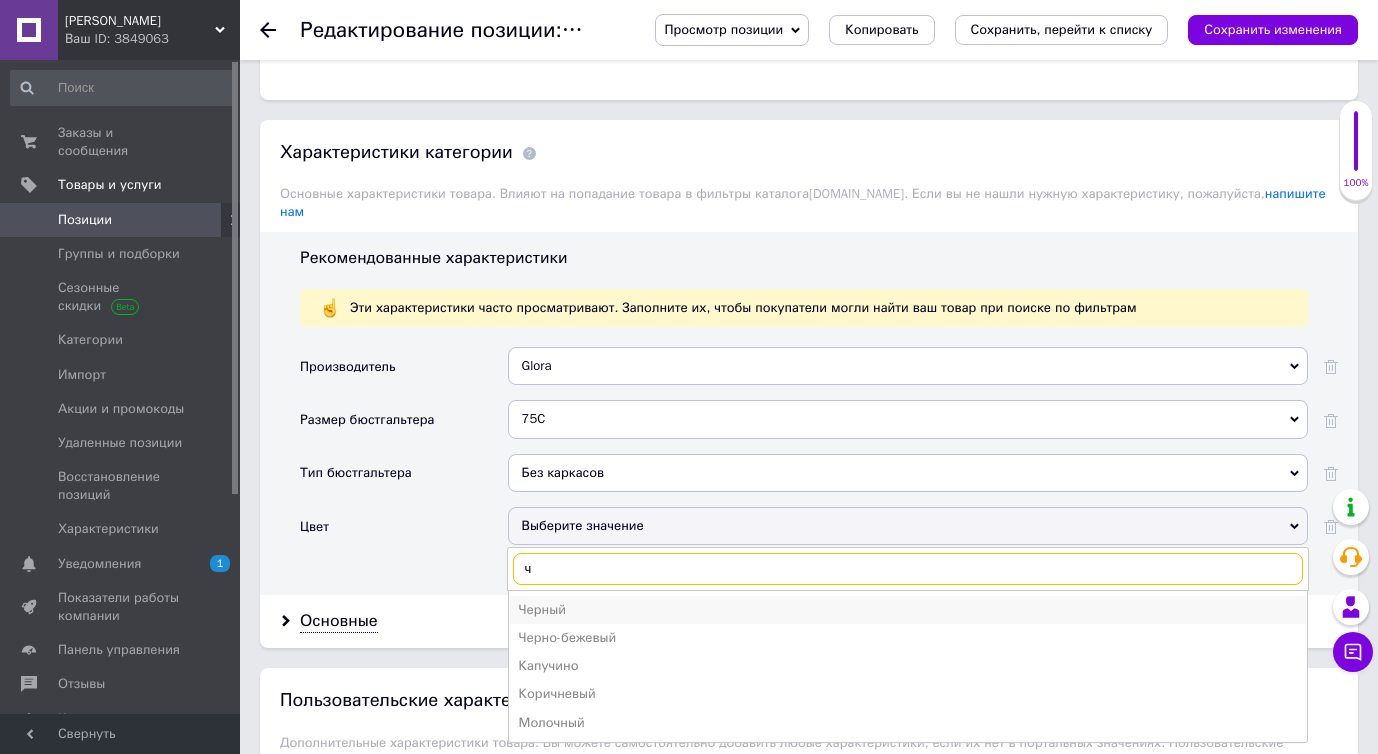 type on "ч" 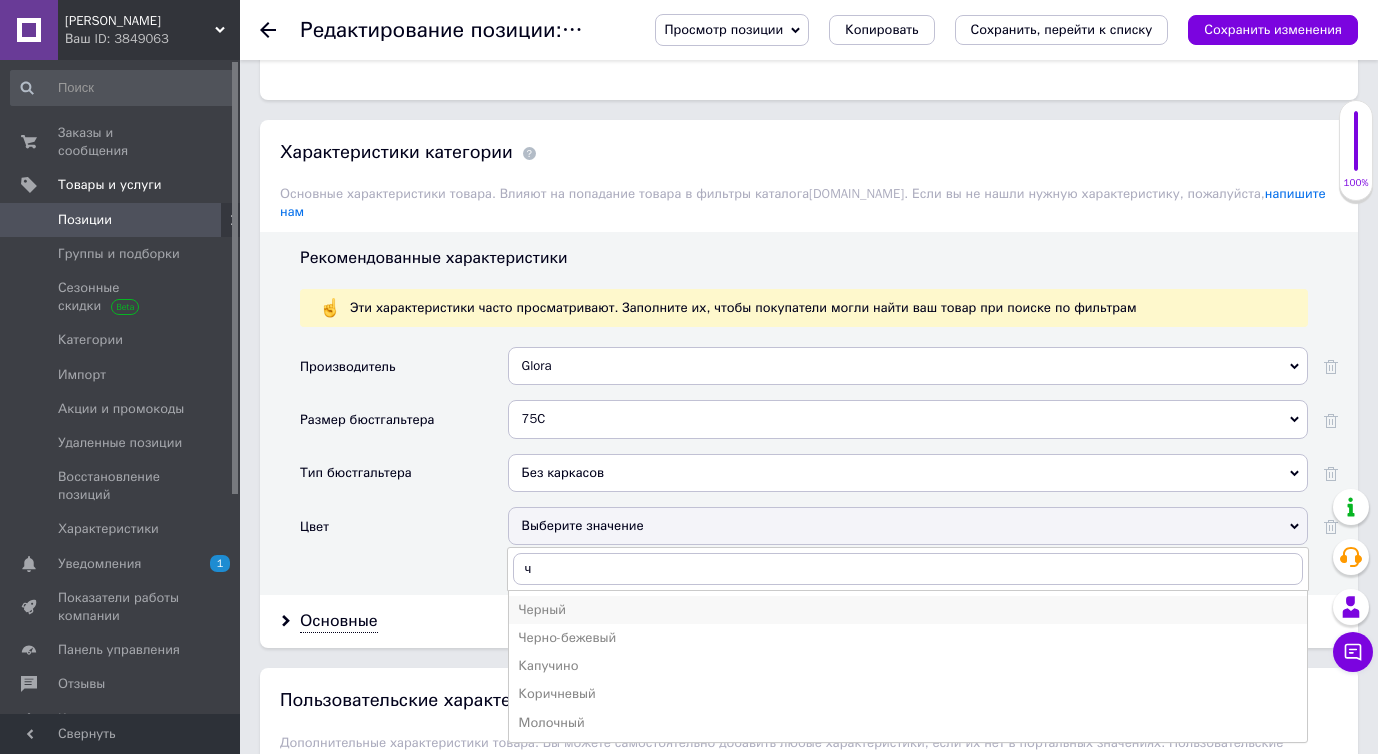 click on "Черный" at bounding box center [908, 610] 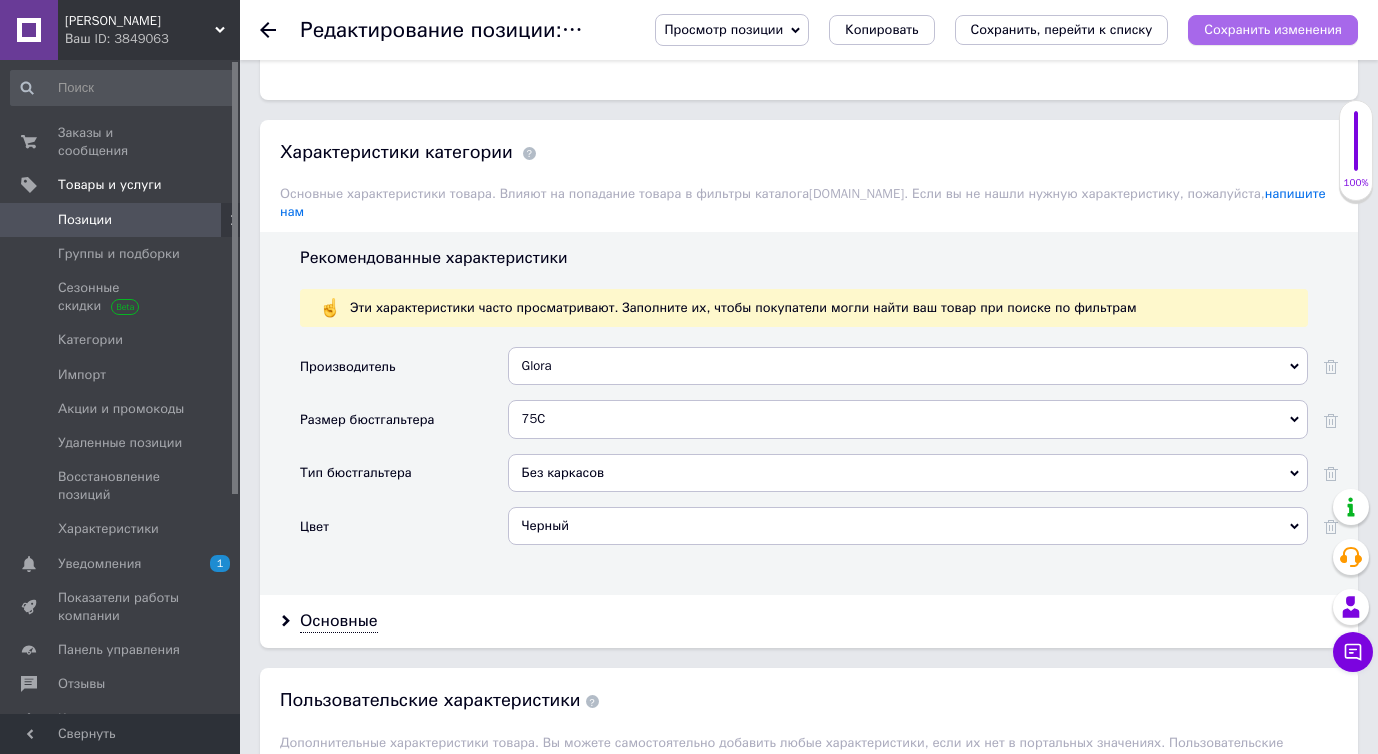 click on "Сохранить изменения" at bounding box center [1273, 29] 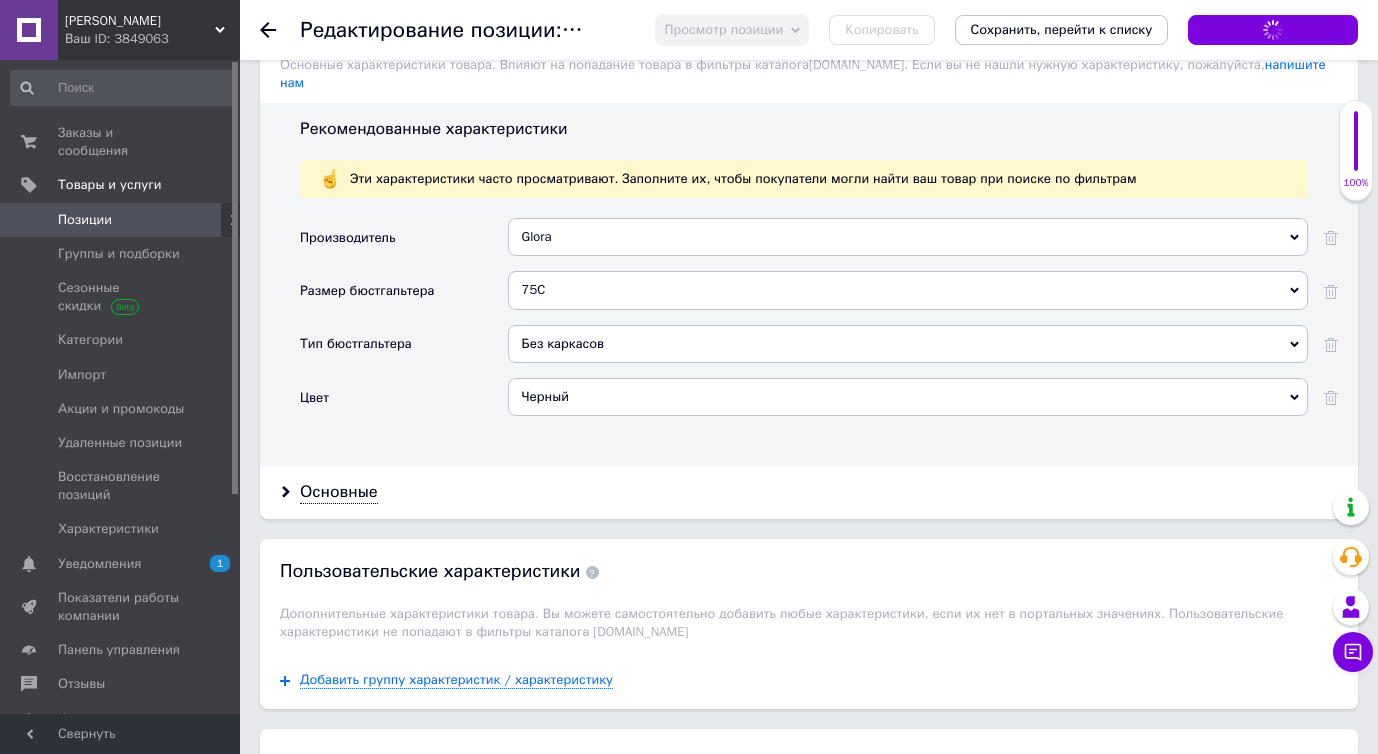 scroll, scrollTop: 2000, scrollLeft: 0, axis: vertical 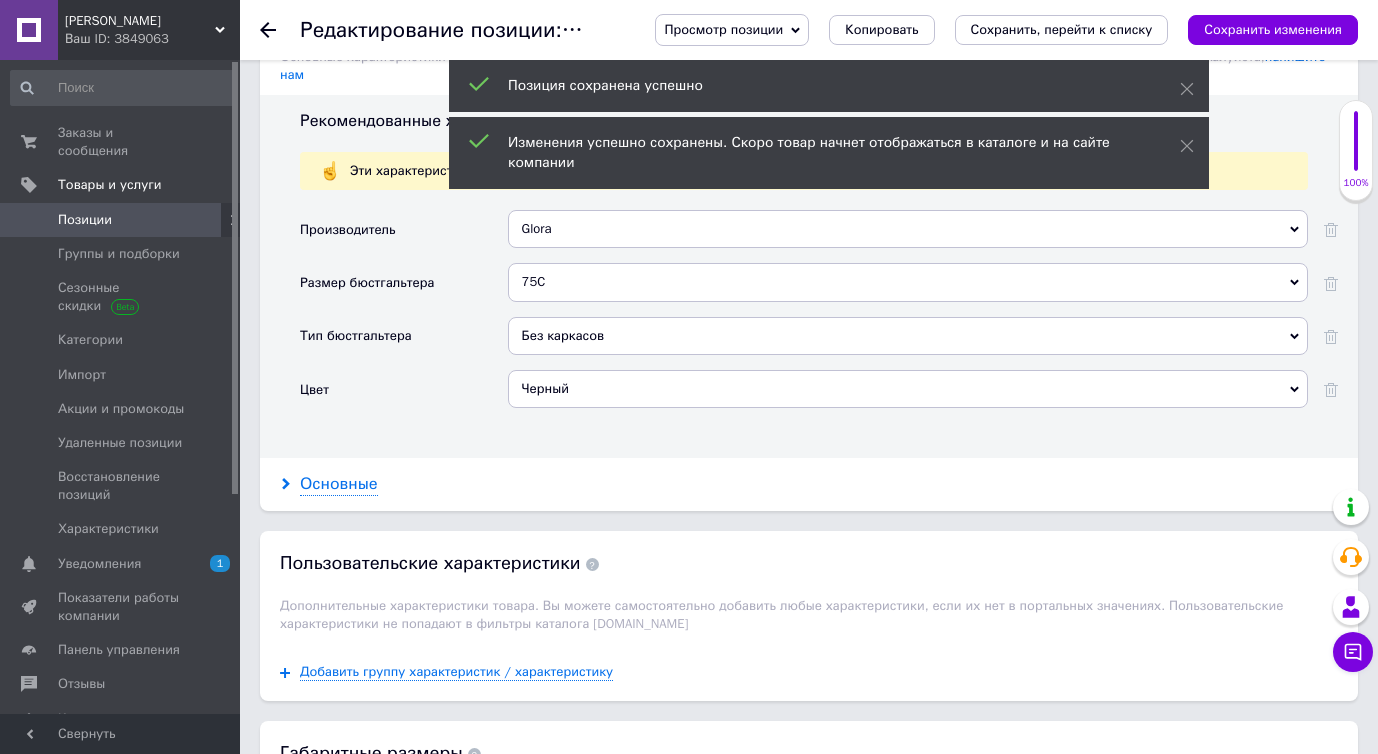 click on "Основные" at bounding box center (339, 484) 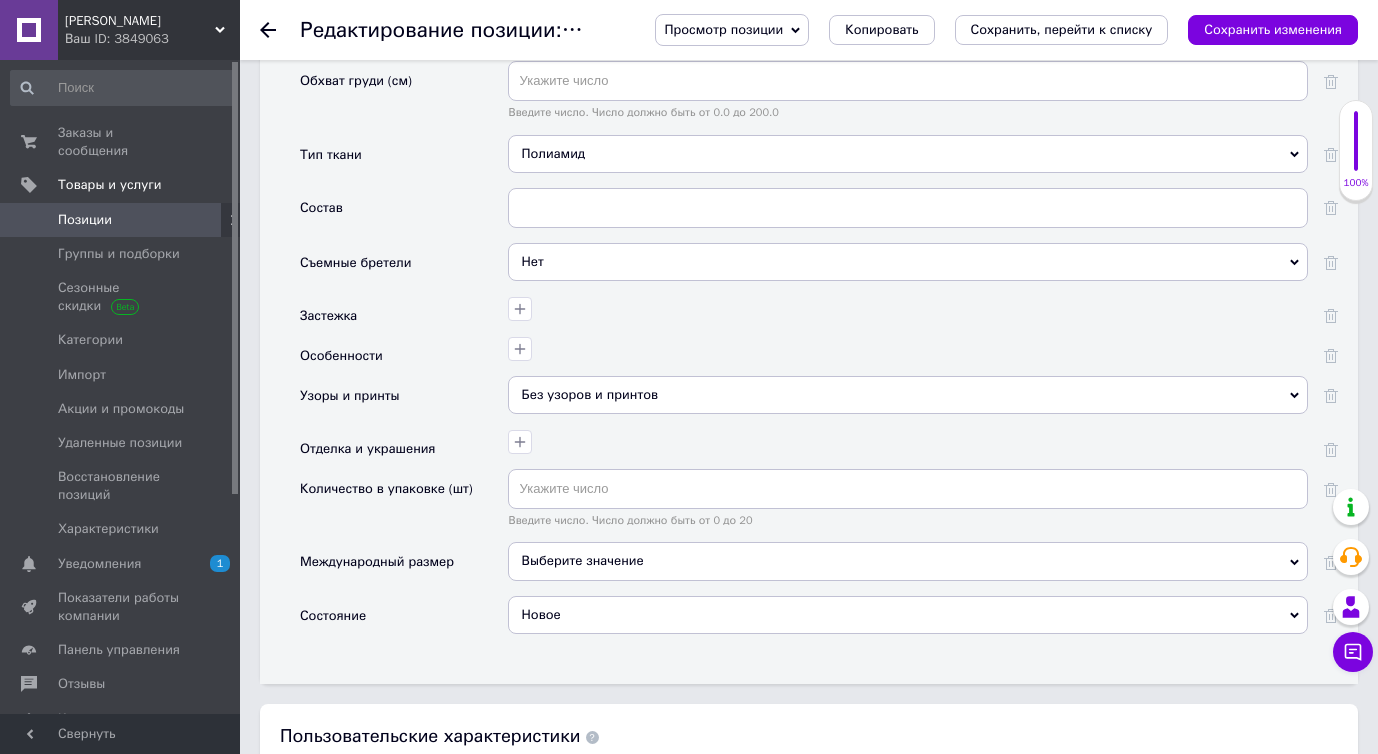 scroll, scrollTop: 2513, scrollLeft: 0, axis: vertical 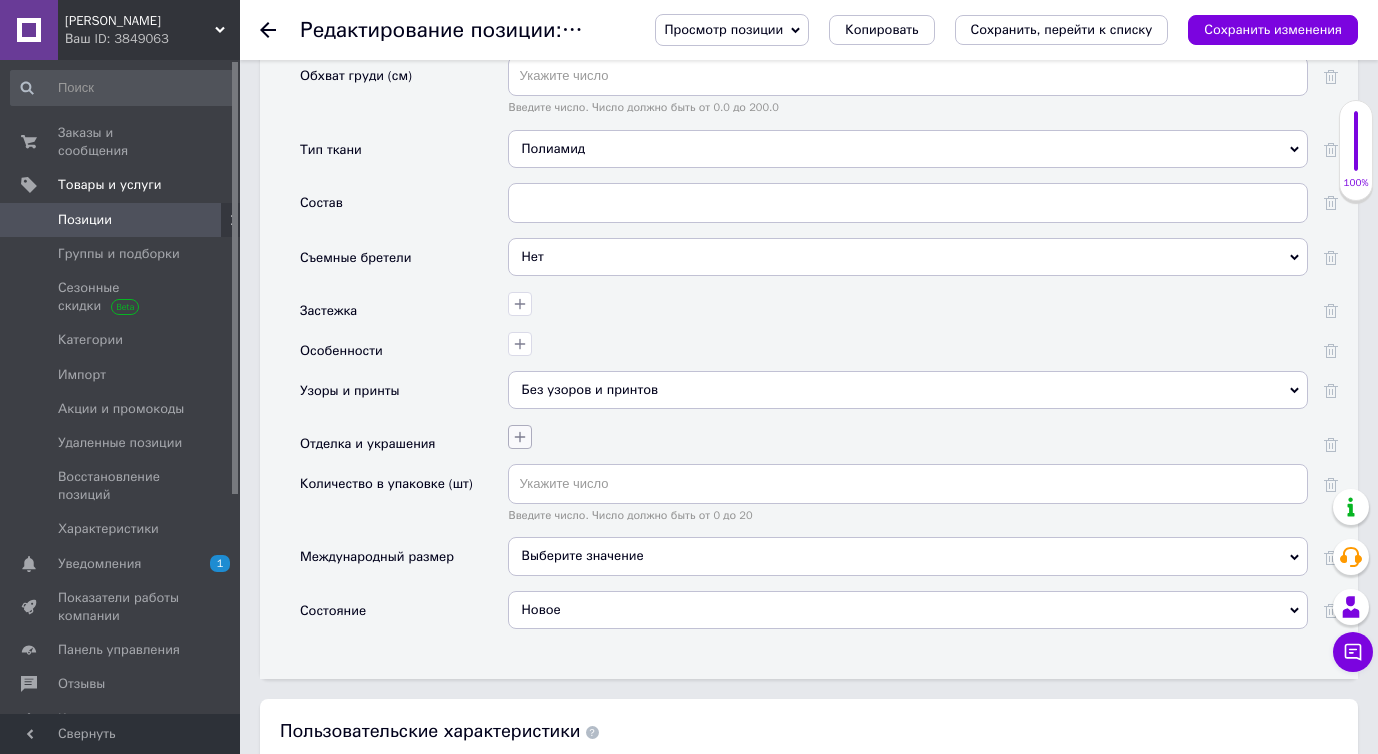 click 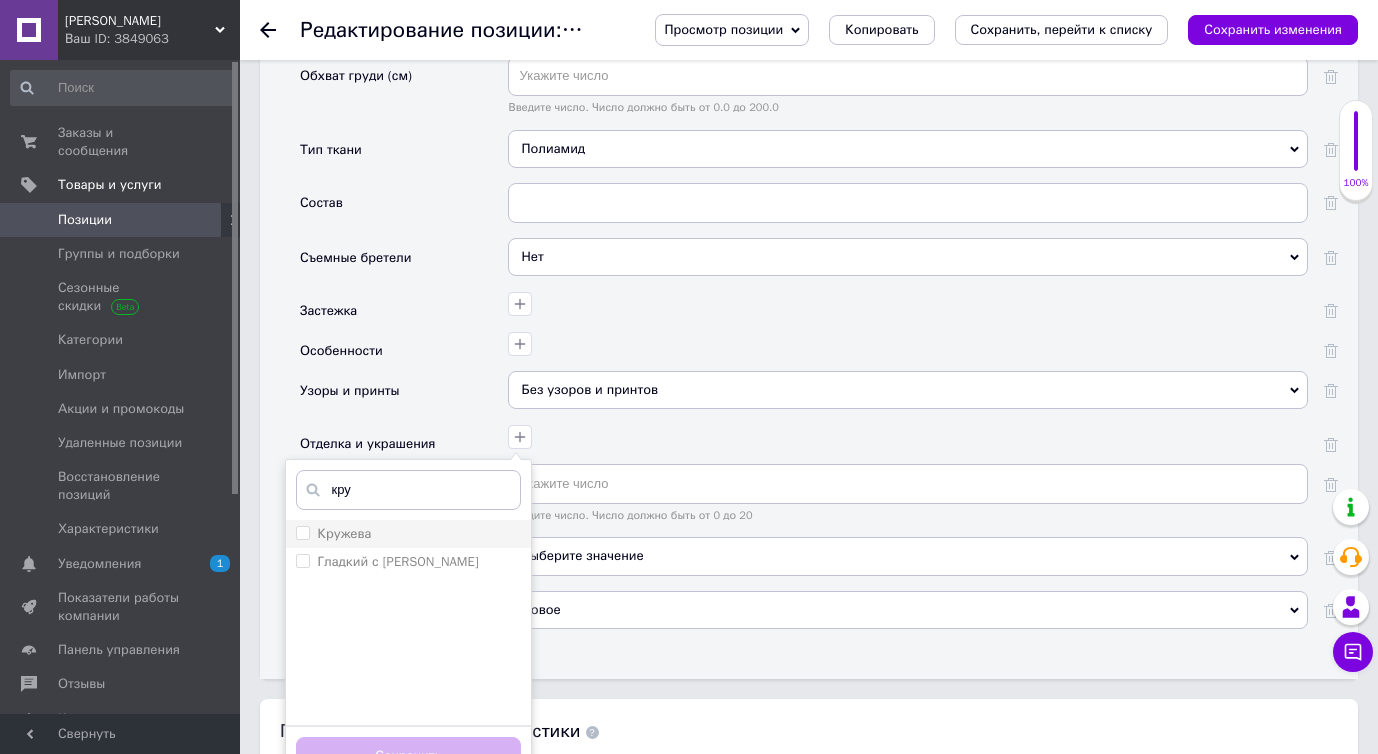type on "кру" 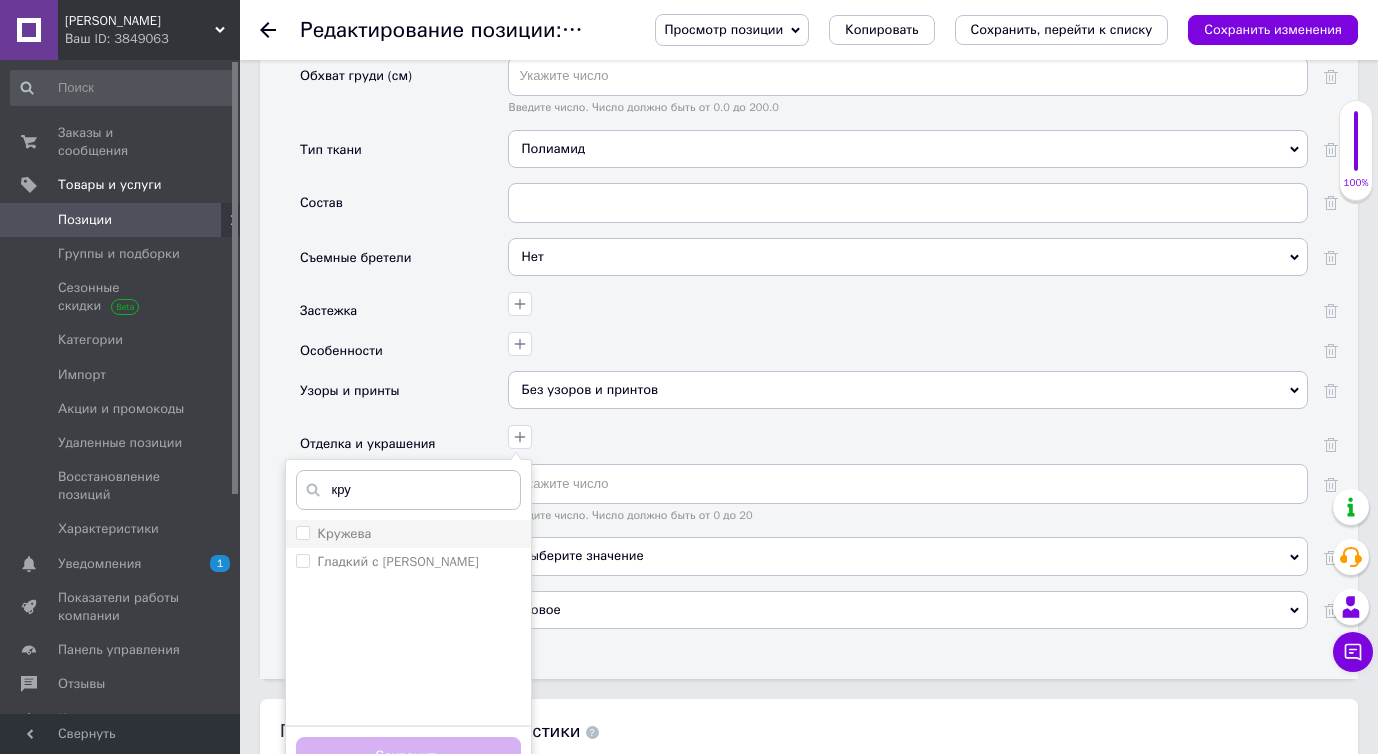 click on "Кружева" at bounding box center (408, 534) 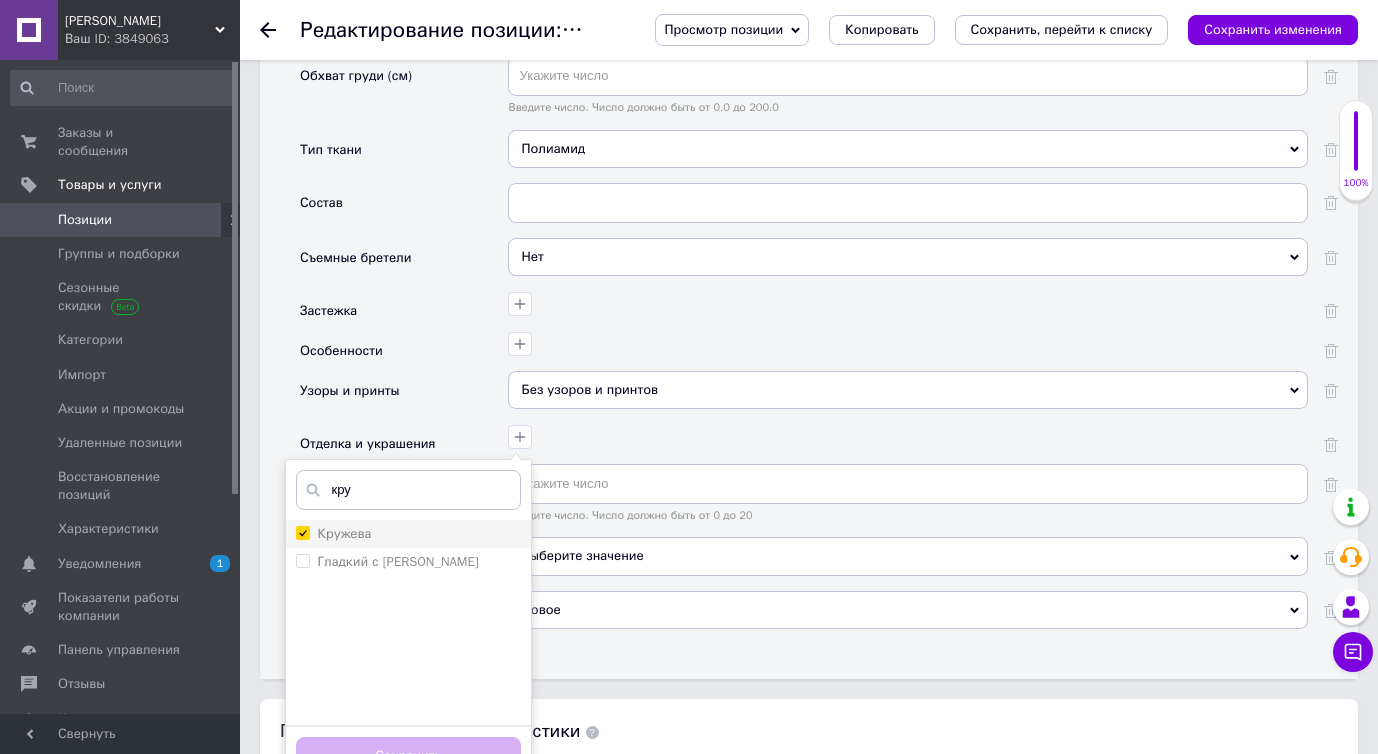 checkbox on "true" 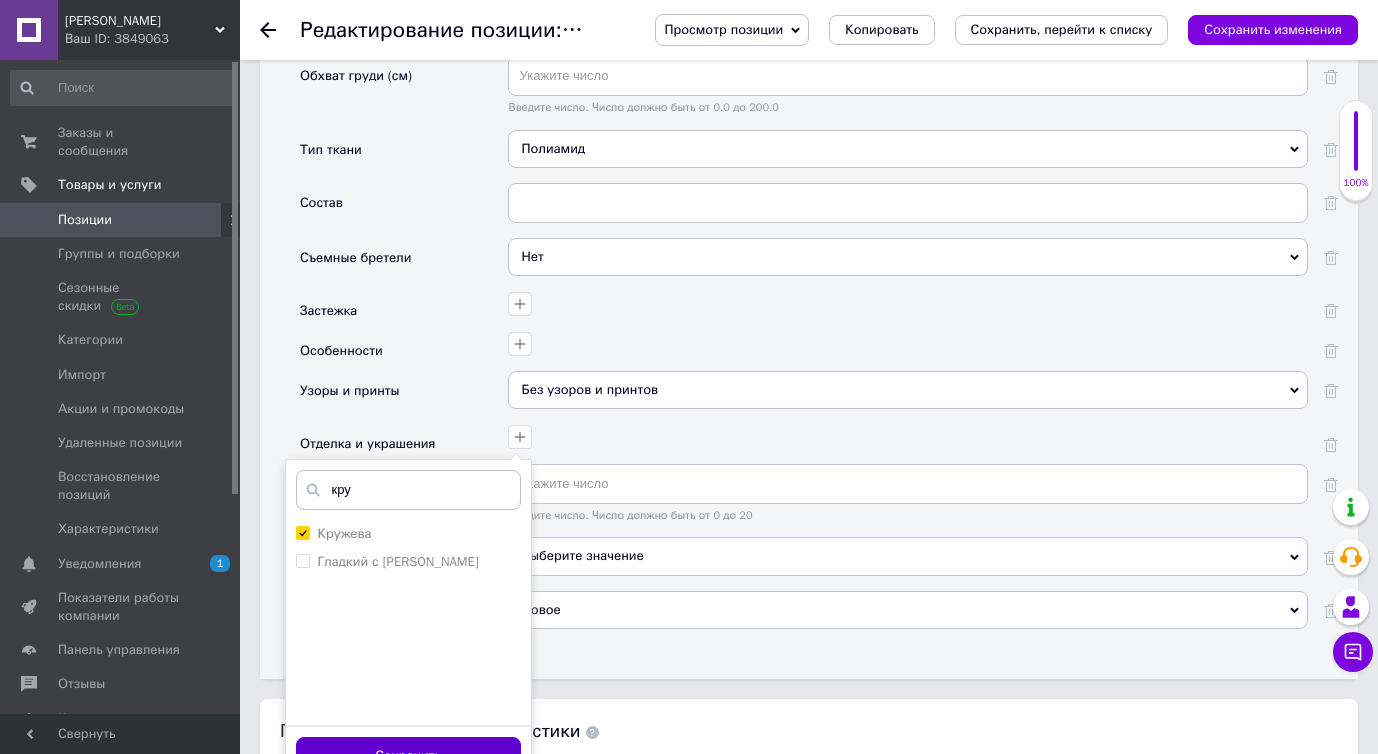 click on "Сохранить" at bounding box center [408, 756] 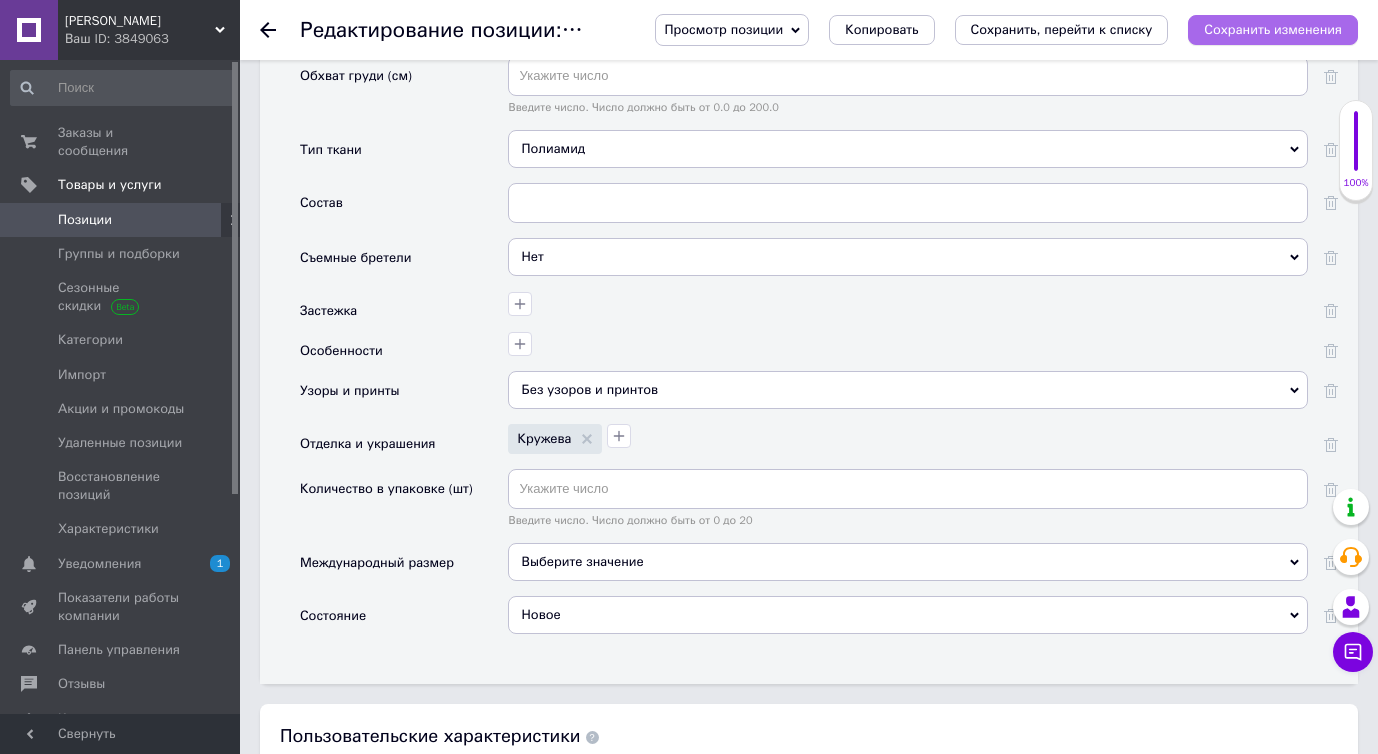 click on "Сохранить изменения" at bounding box center [1273, 29] 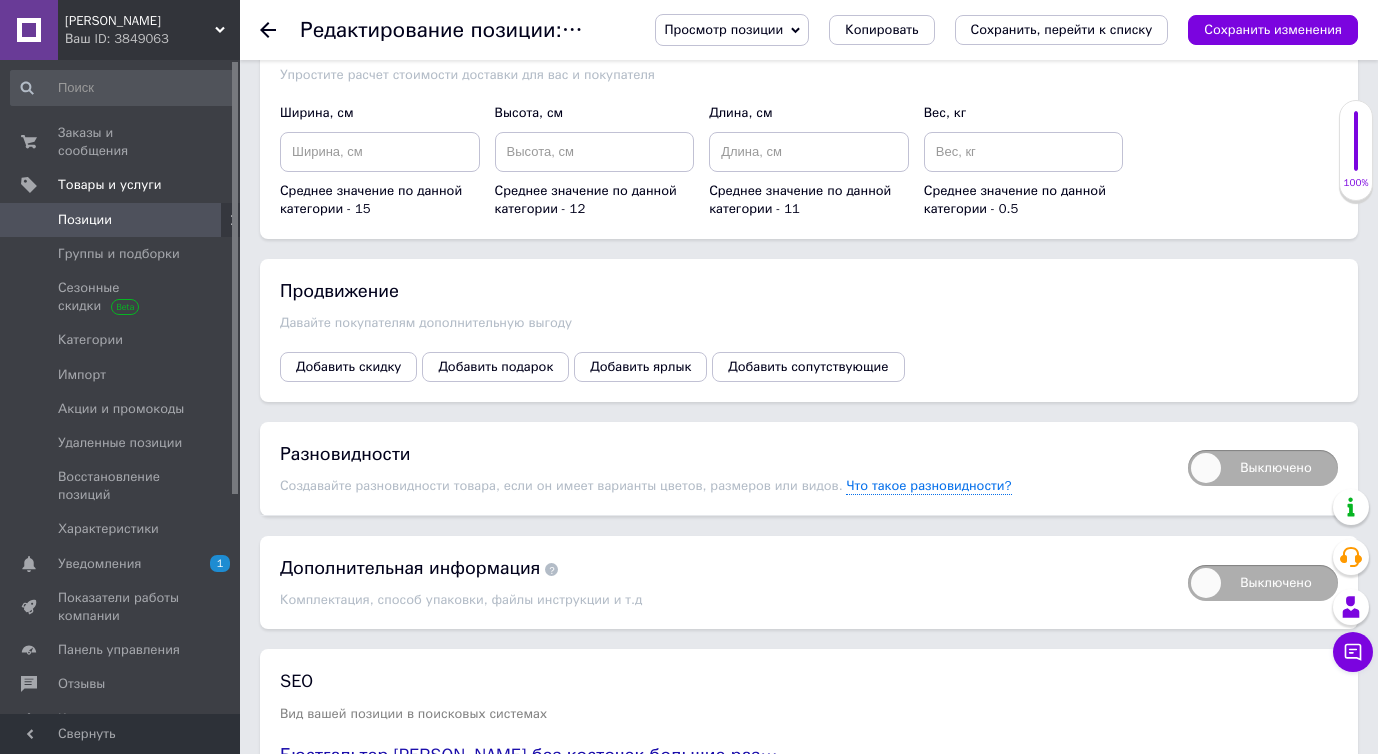 scroll, scrollTop: 3408, scrollLeft: 0, axis: vertical 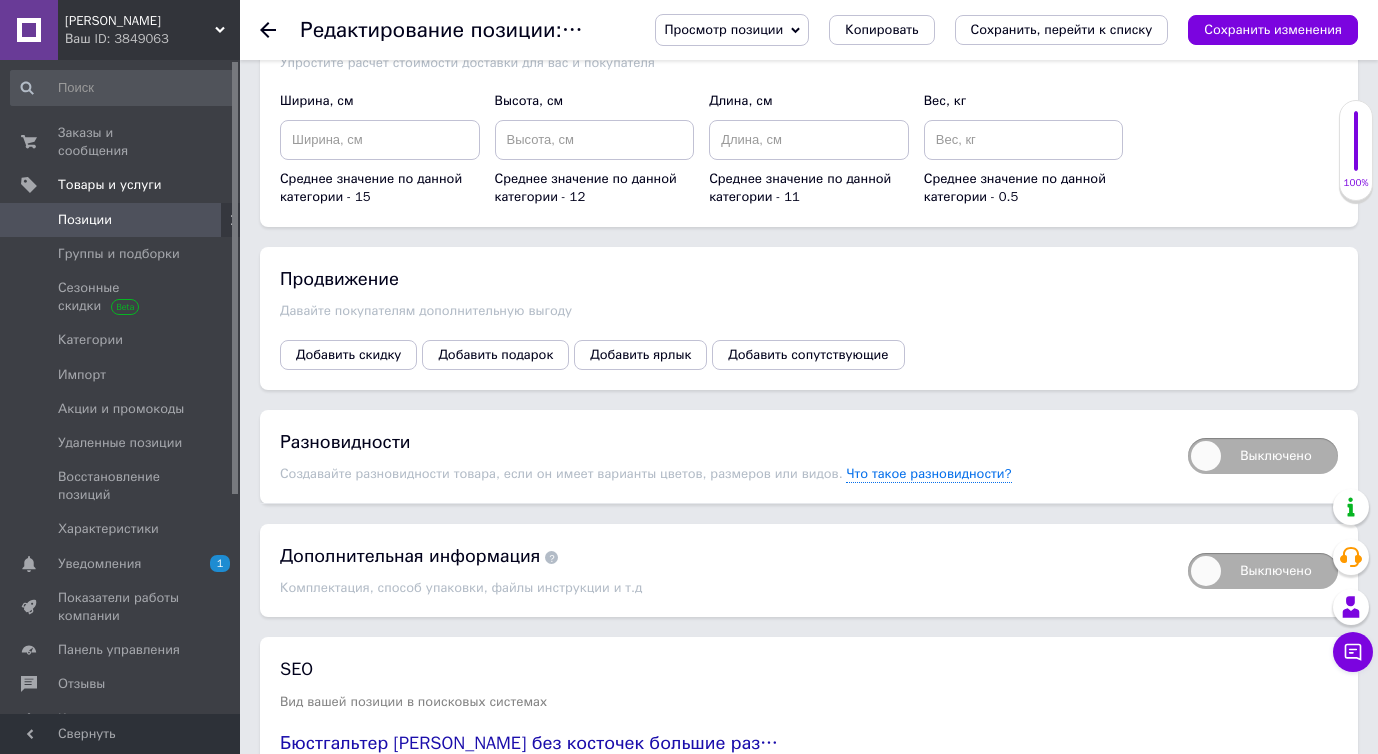 click on "Выключено" at bounding box center (1263, 456) 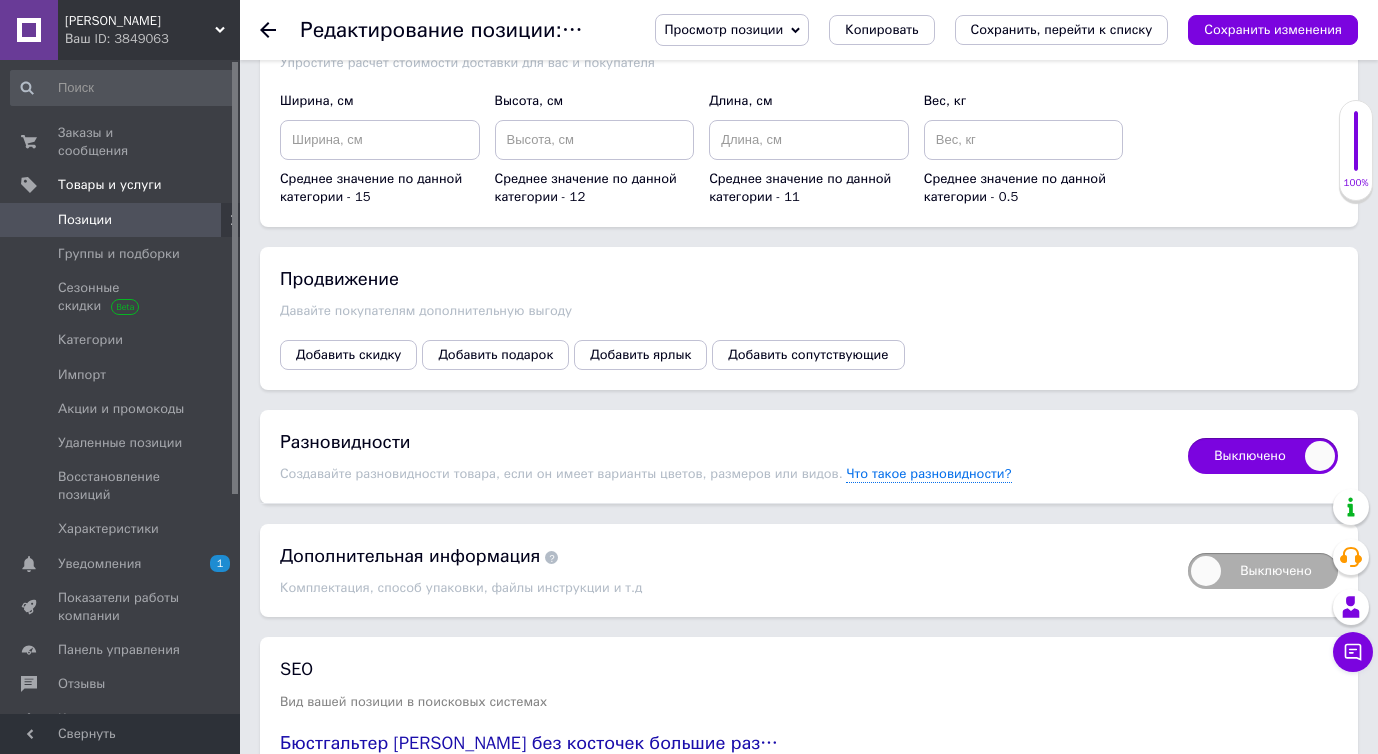 checkbox on "true" 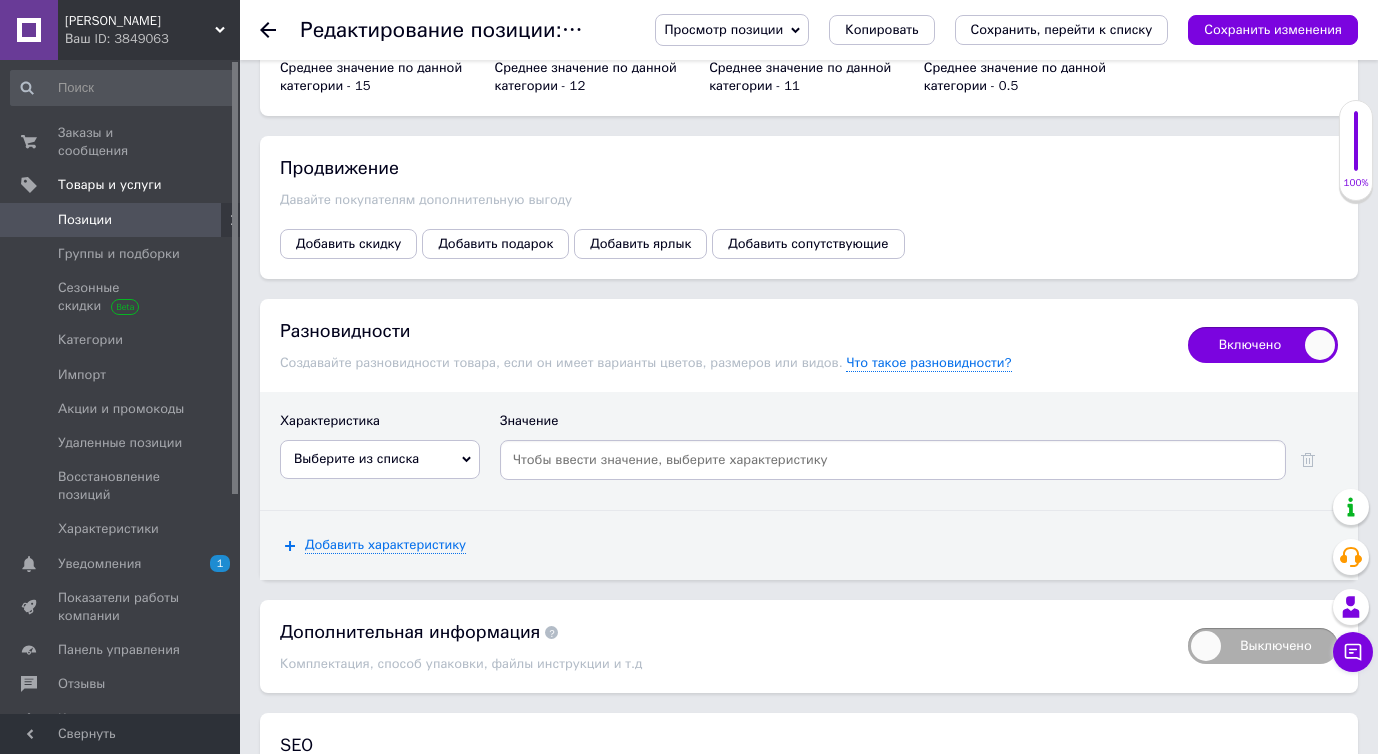 scroll, scrollTop: 3521, scrollLeft: 0, axis: vertical 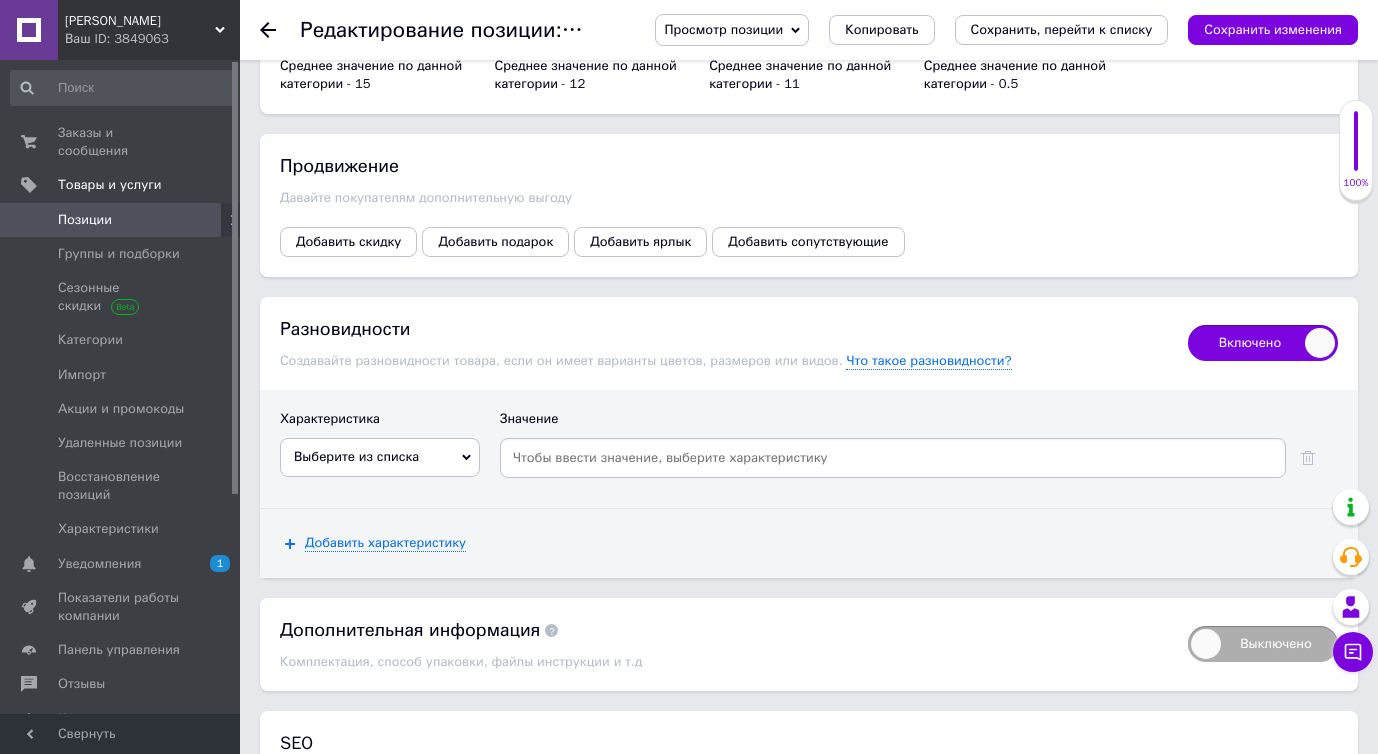 click on "Выберите из списка" at bounding box center [356, 456] 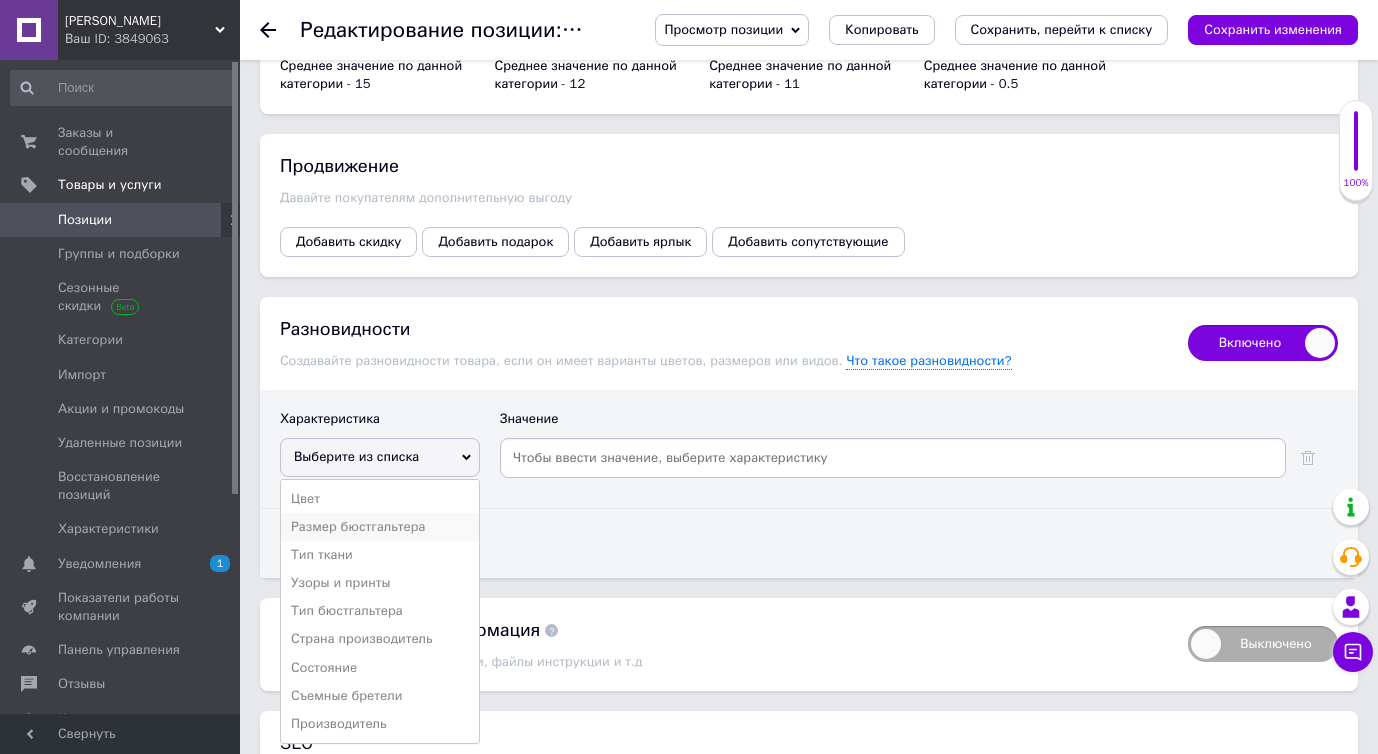 click on "Размер бюстгальтера" at bounding box center (380, 527) 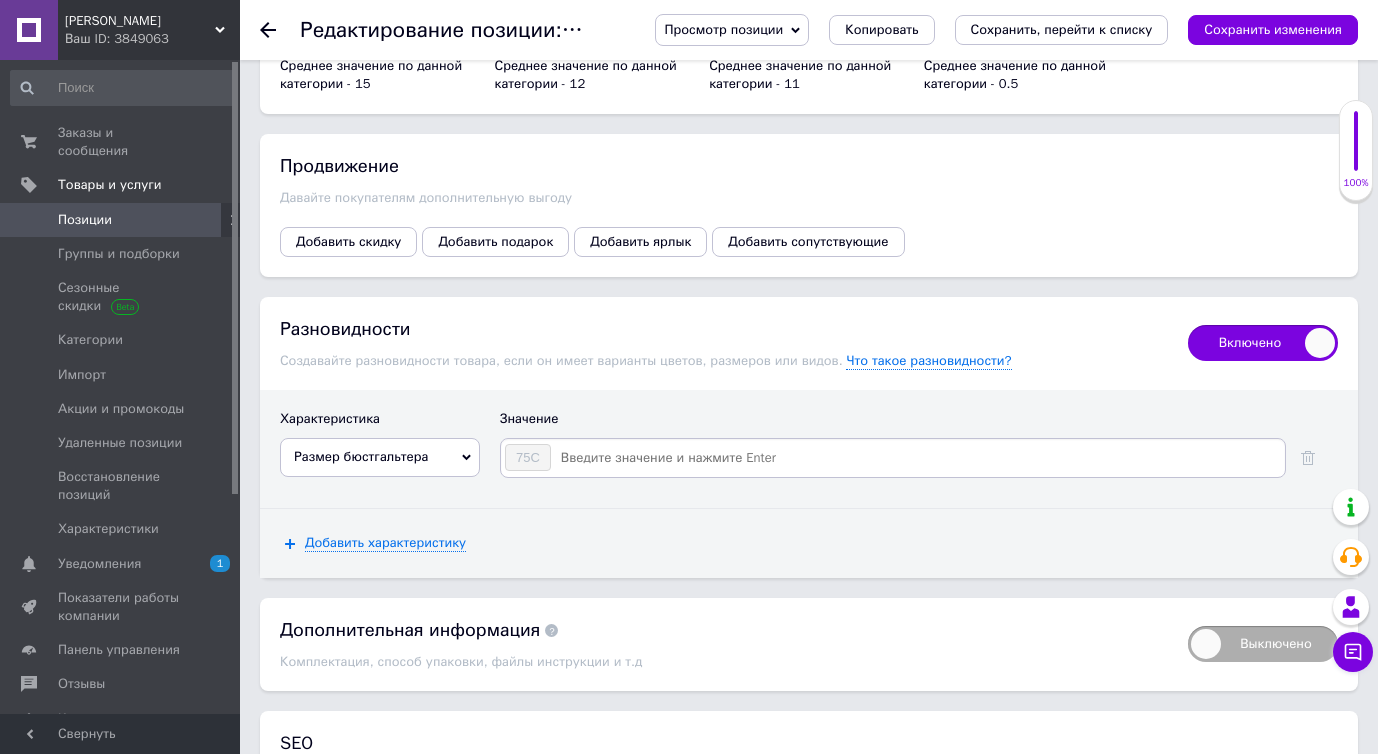 click at bounding box center [917, 458] 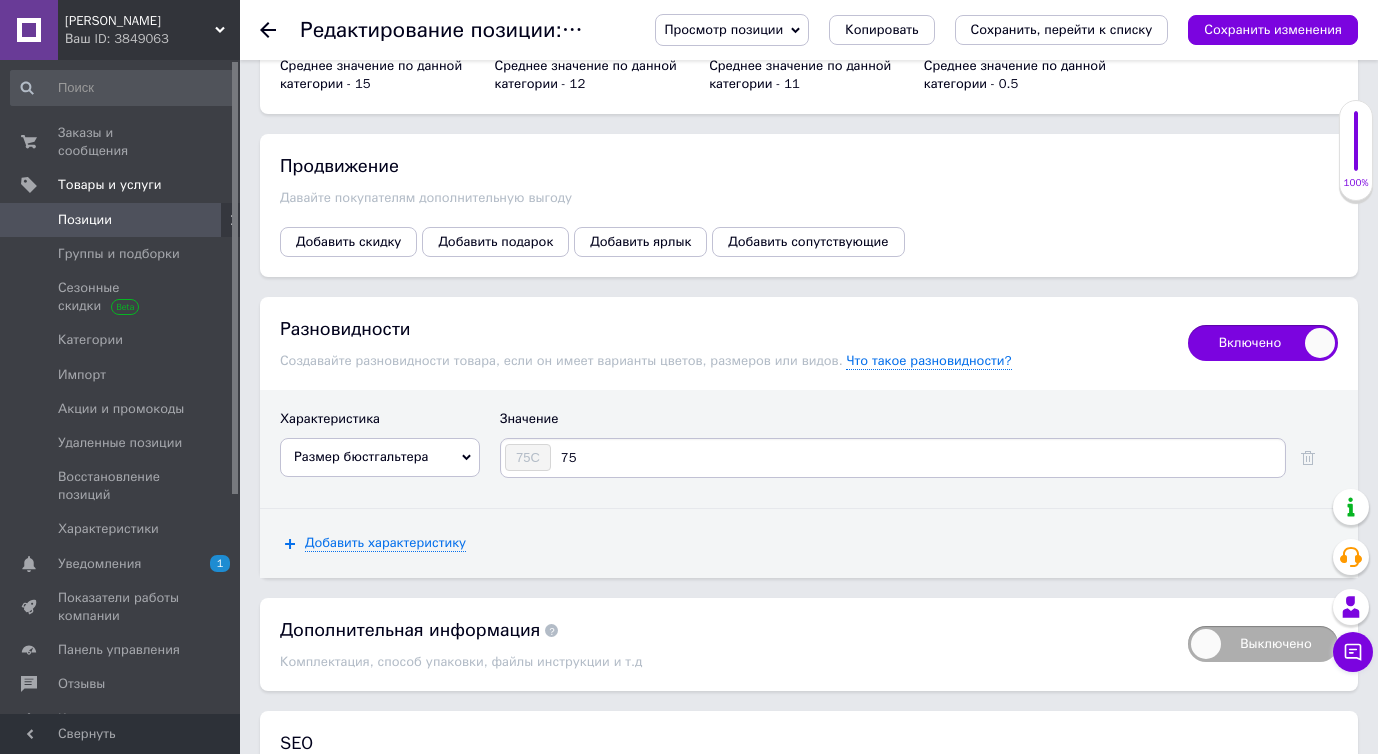 type on "75E" 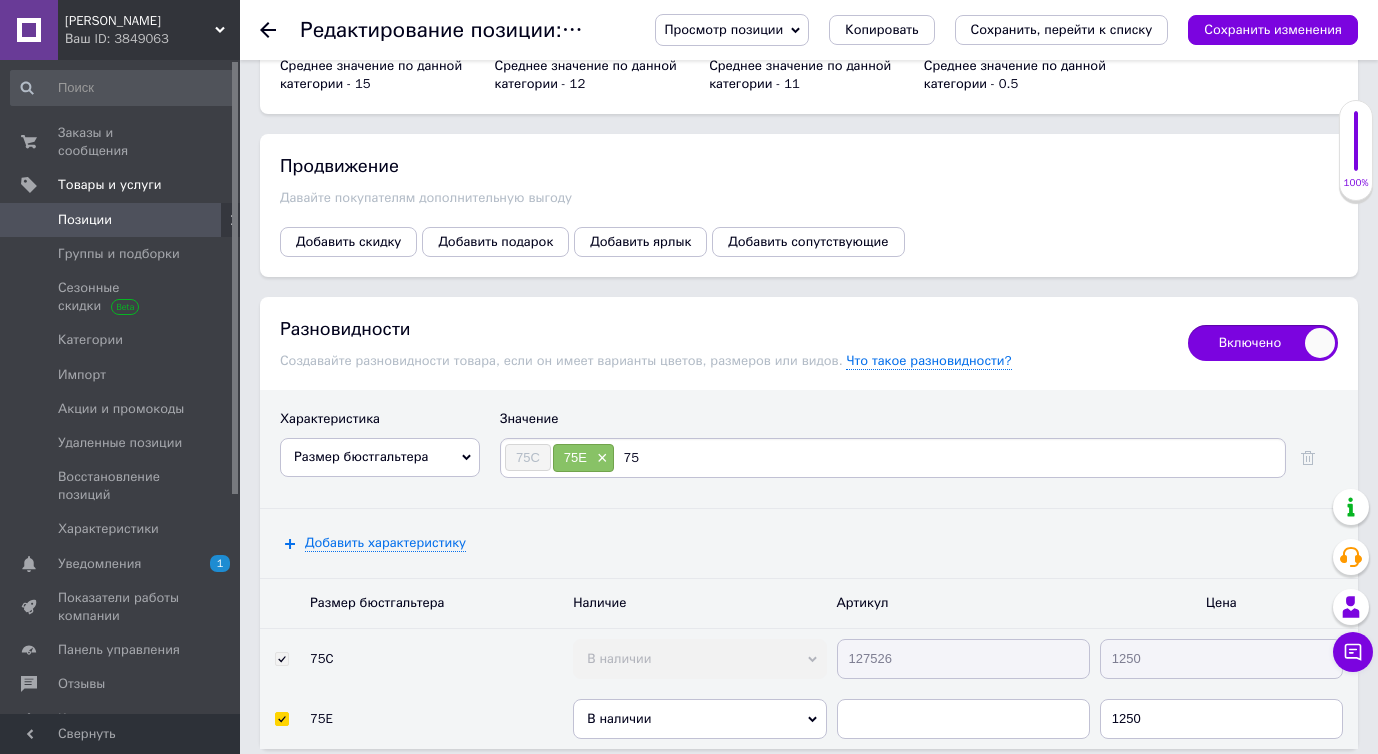 type on "75F" 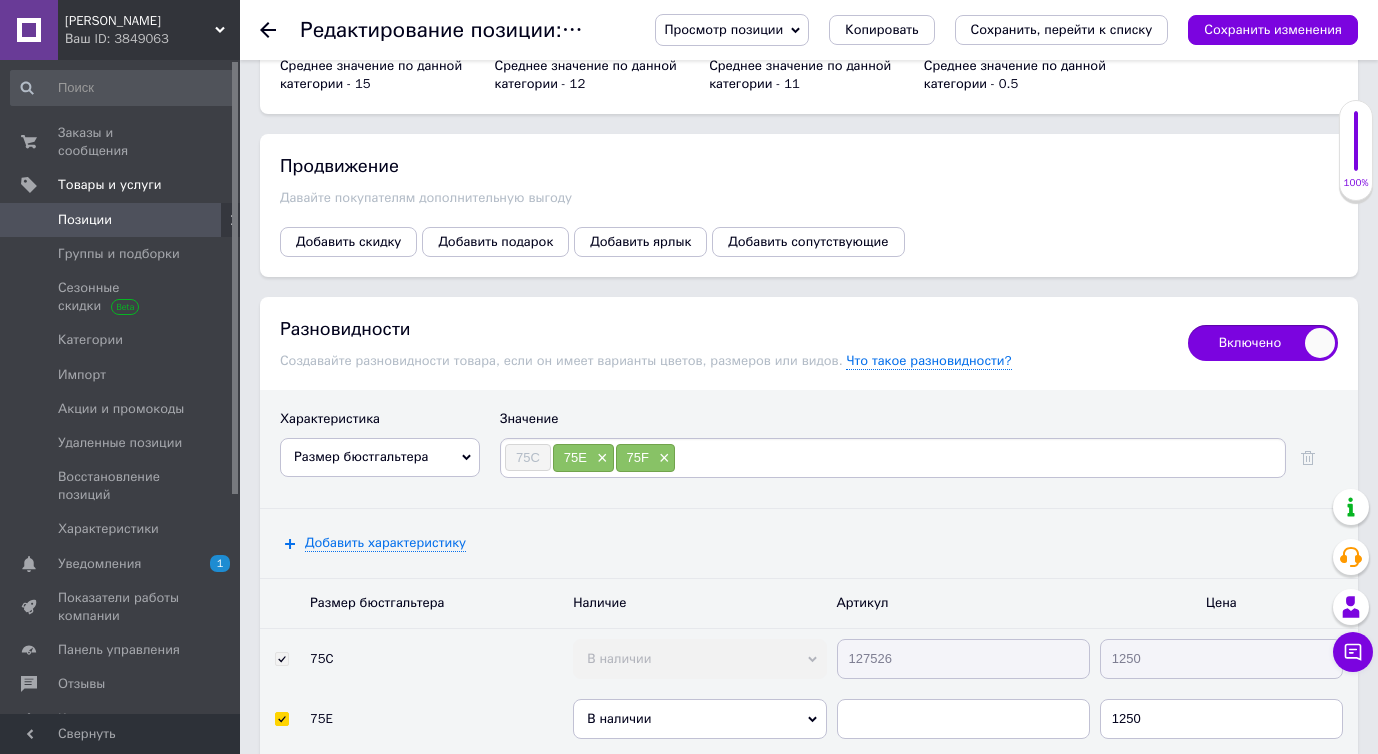 paste on "80C 80D× 80E× 80G× 80H× 80I× 85D× 85F× 85G× 85I× 90G× 90H× 90I× 100C× 100E× 100I× 105I×" 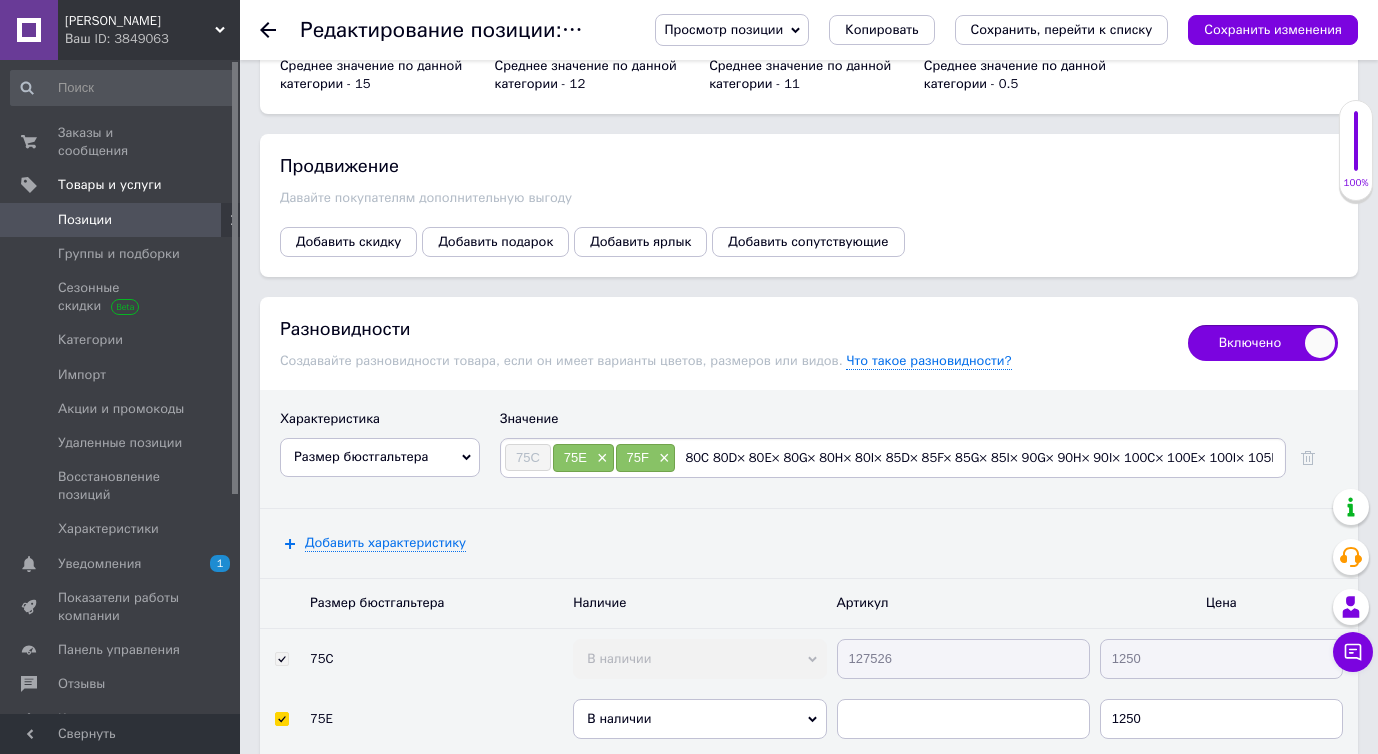 scroll, scrollTop: 0, scrollLeft: 24, axis: horizontal 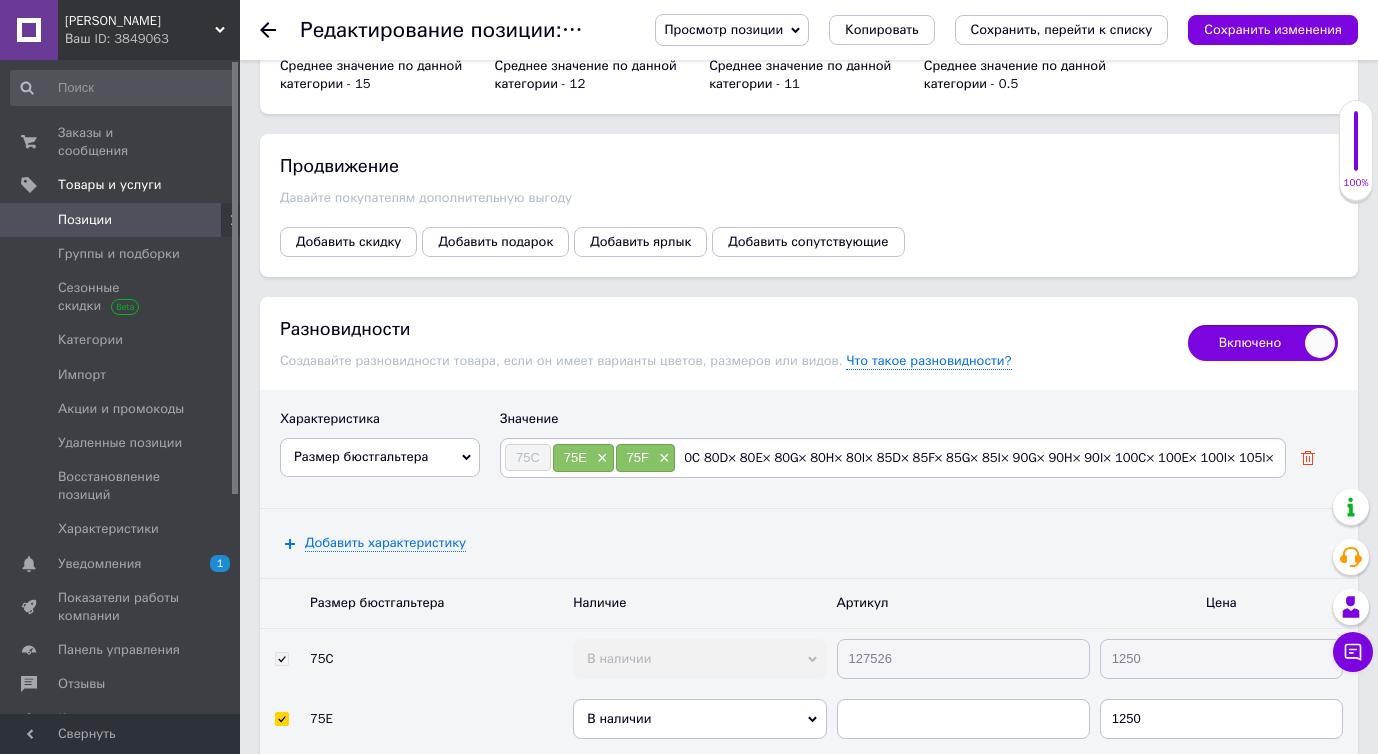 drag, startPoint x: 717, startPoint y: 434, endPoint x: 1304, endPoint y: 435, distance: 587.00085 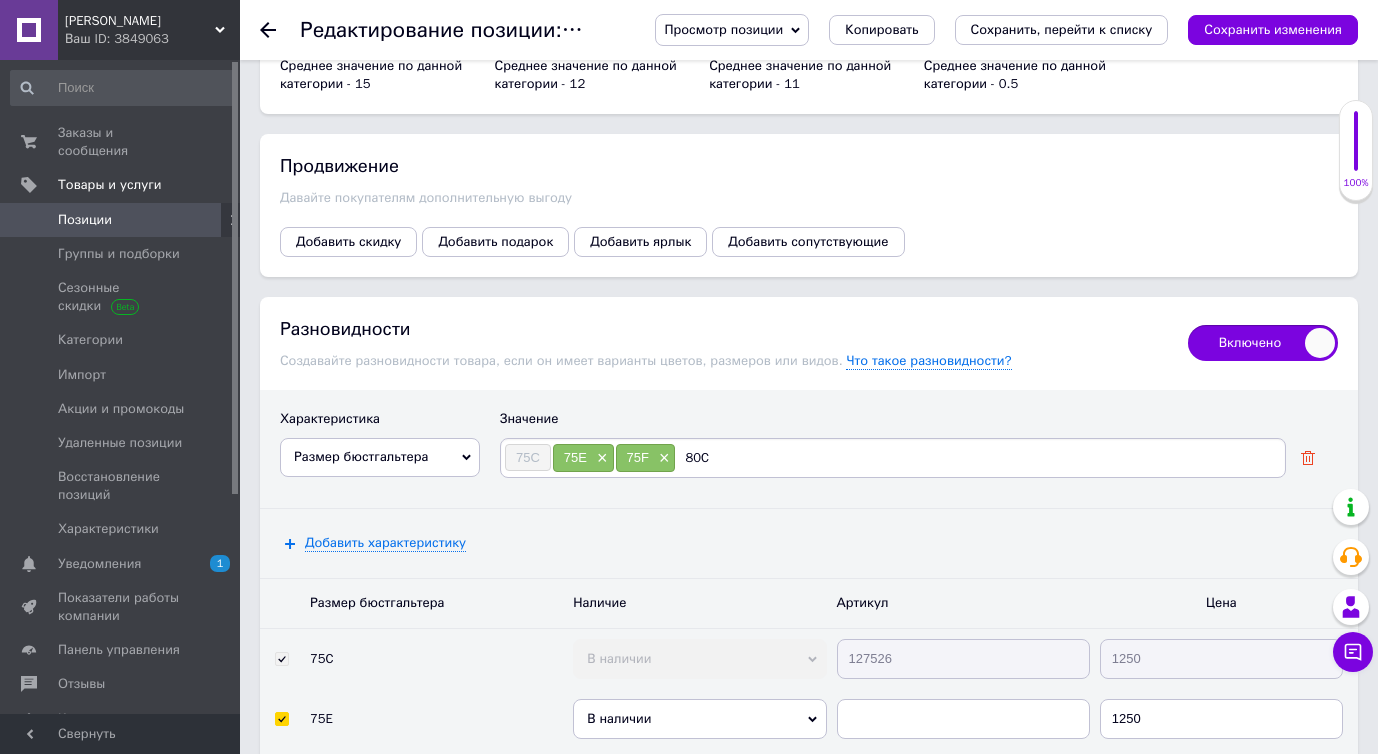 scroll, scrollTop: 0, scrollLeft: 0, axis: both 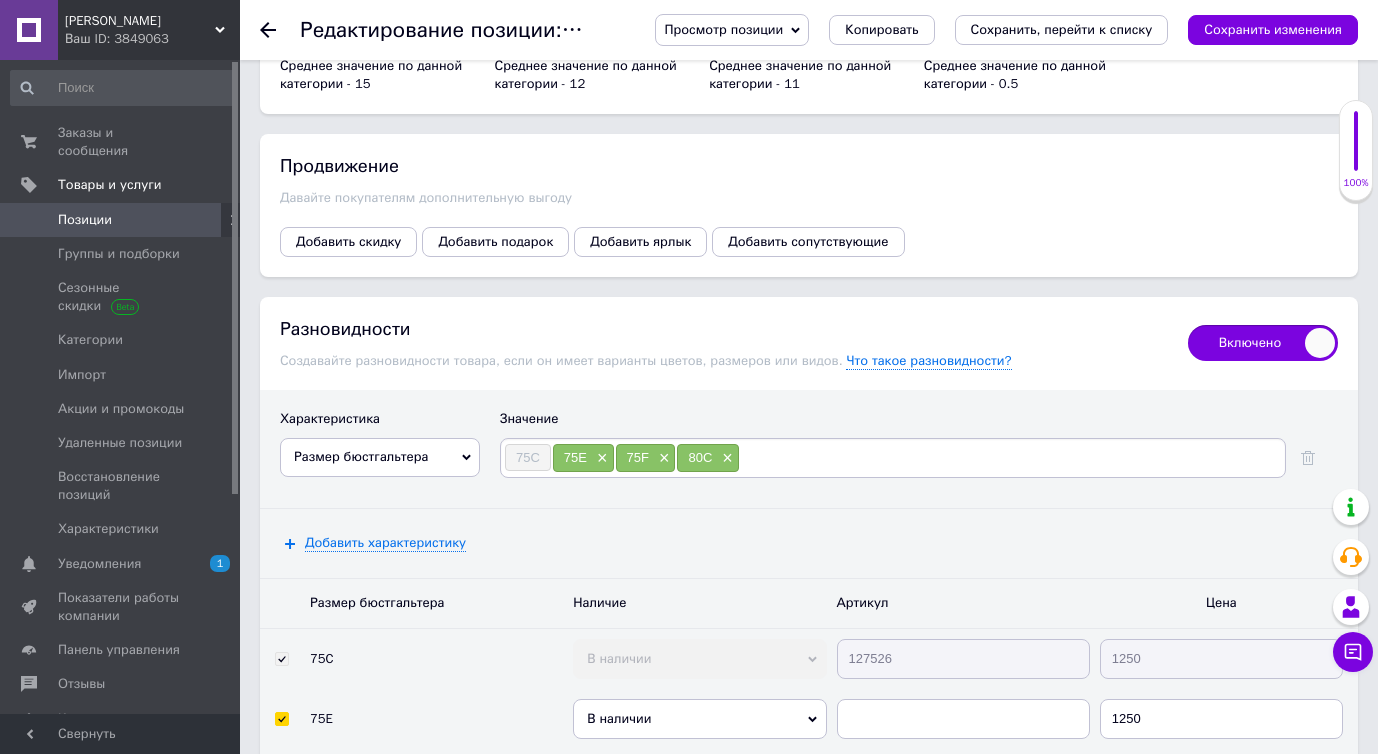 paste on "80D× 80E× 80G× 80H× 80I× 85D× 85F× 85G× 85I× 90G× 90H× 90I× 100C× 100E× 100I× 105I×" 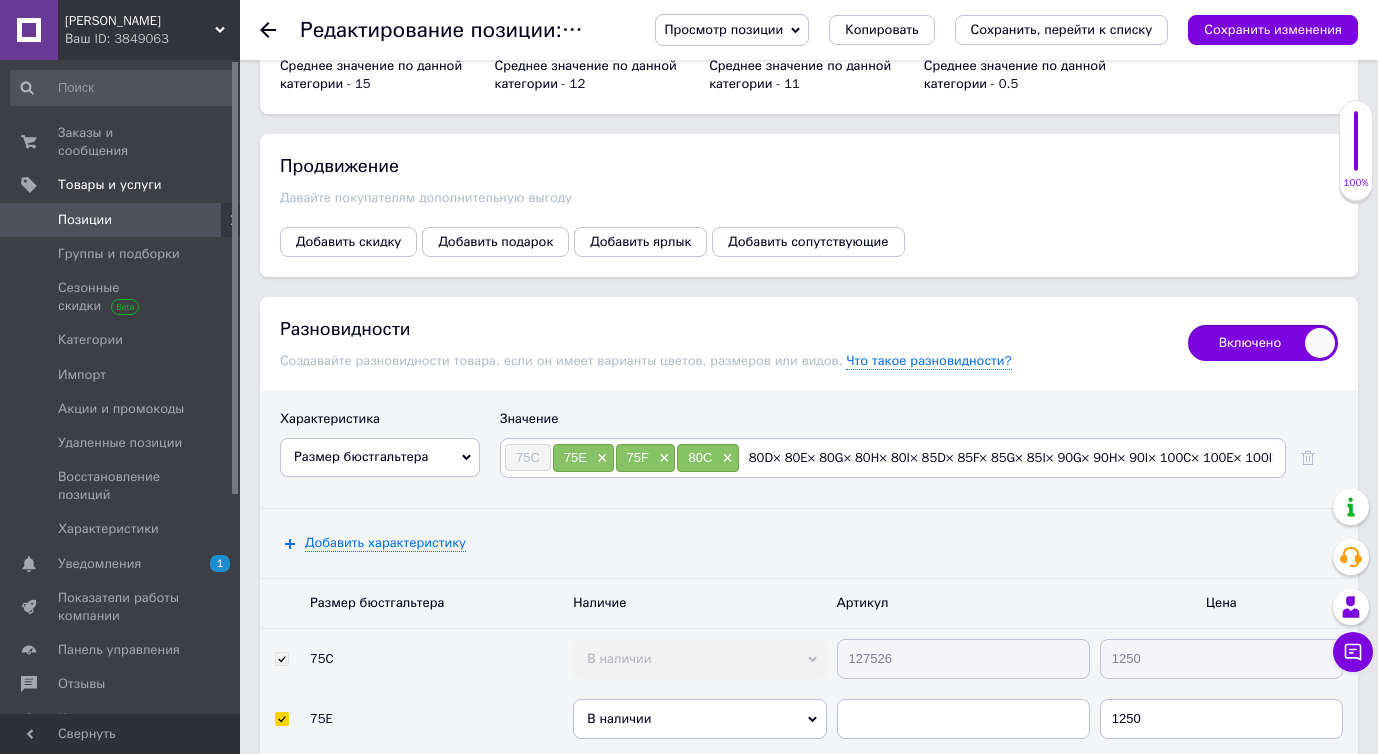 scroll, scrollTop: 0, scrollLeft: 59, axis: horizontal 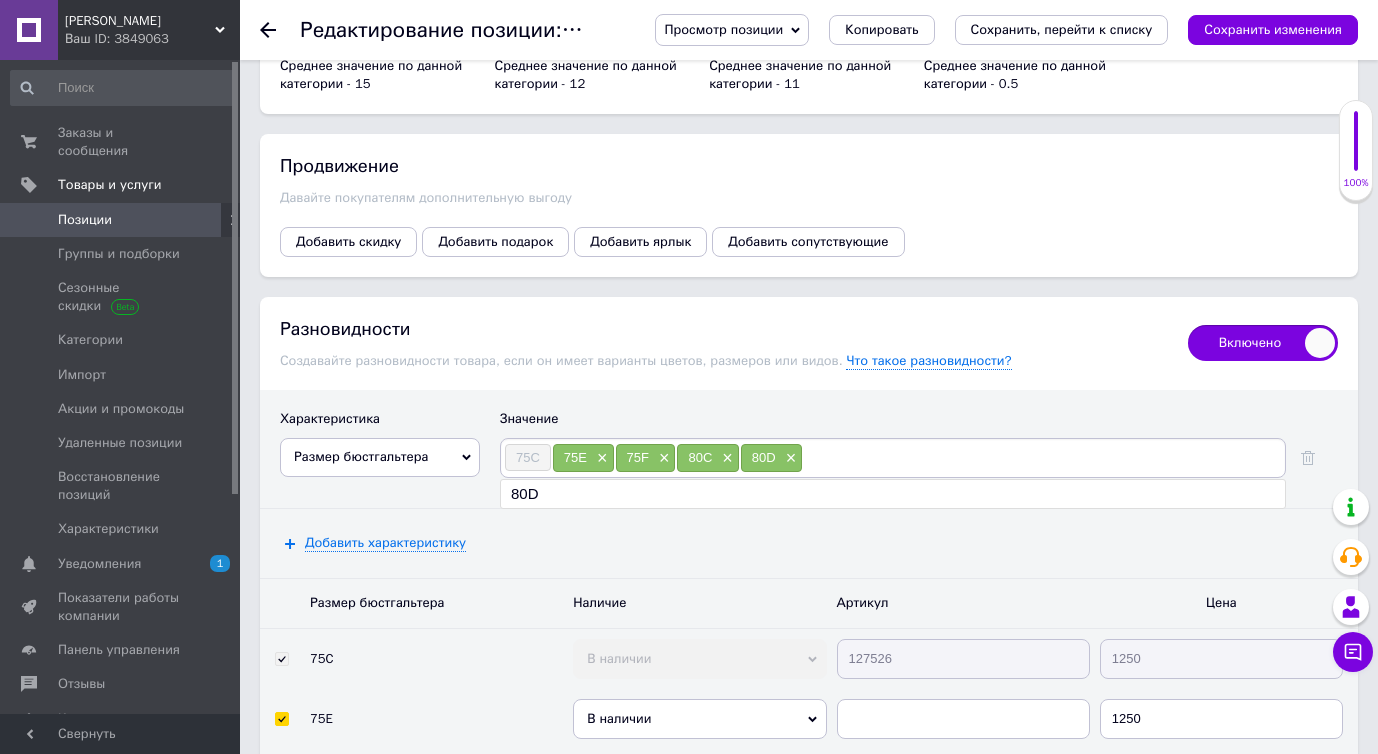 paste on "× 80E× 80G× 80H× 80I× 85D× 85F× 85G× 85I× 90G× 90H× 90I× 100C× 100E× 100I× 105I×" 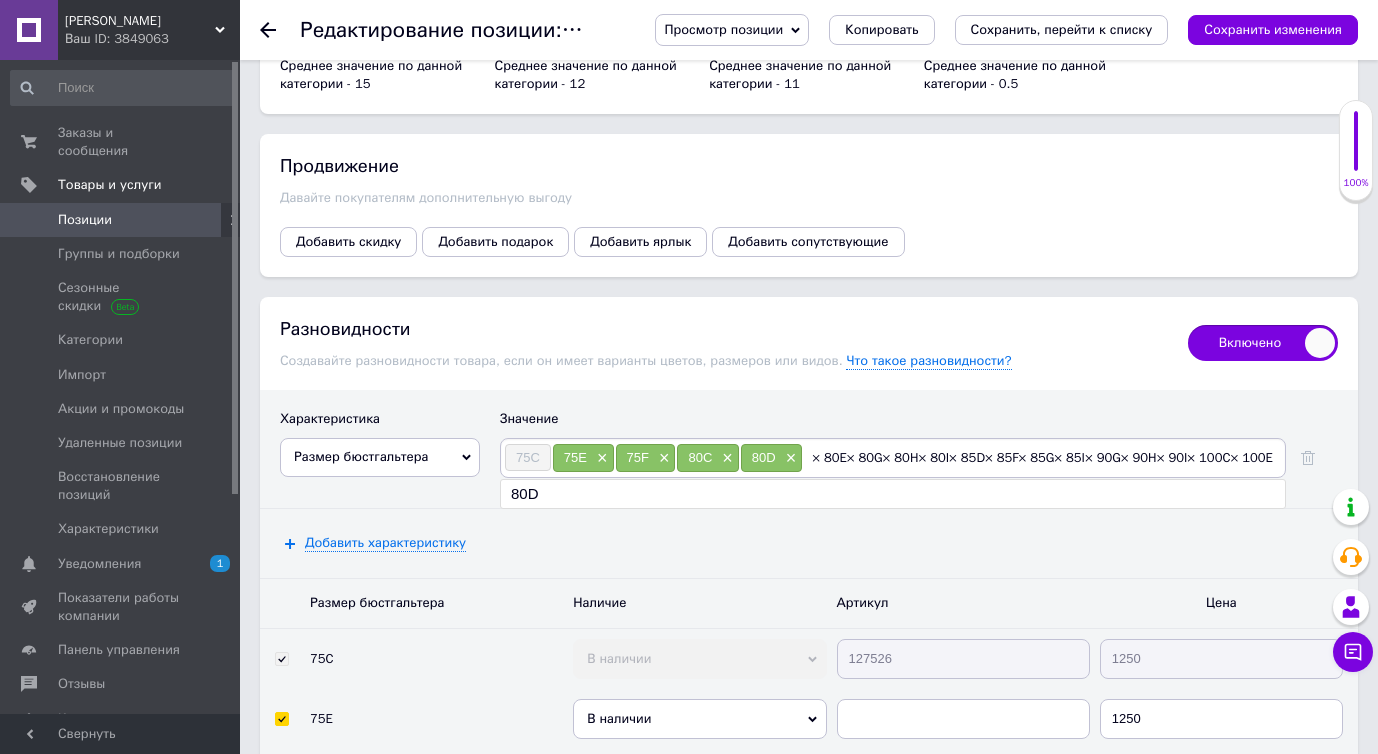 scroll, scrollTop: 0, scrollLeft: 96, axis: horizontal 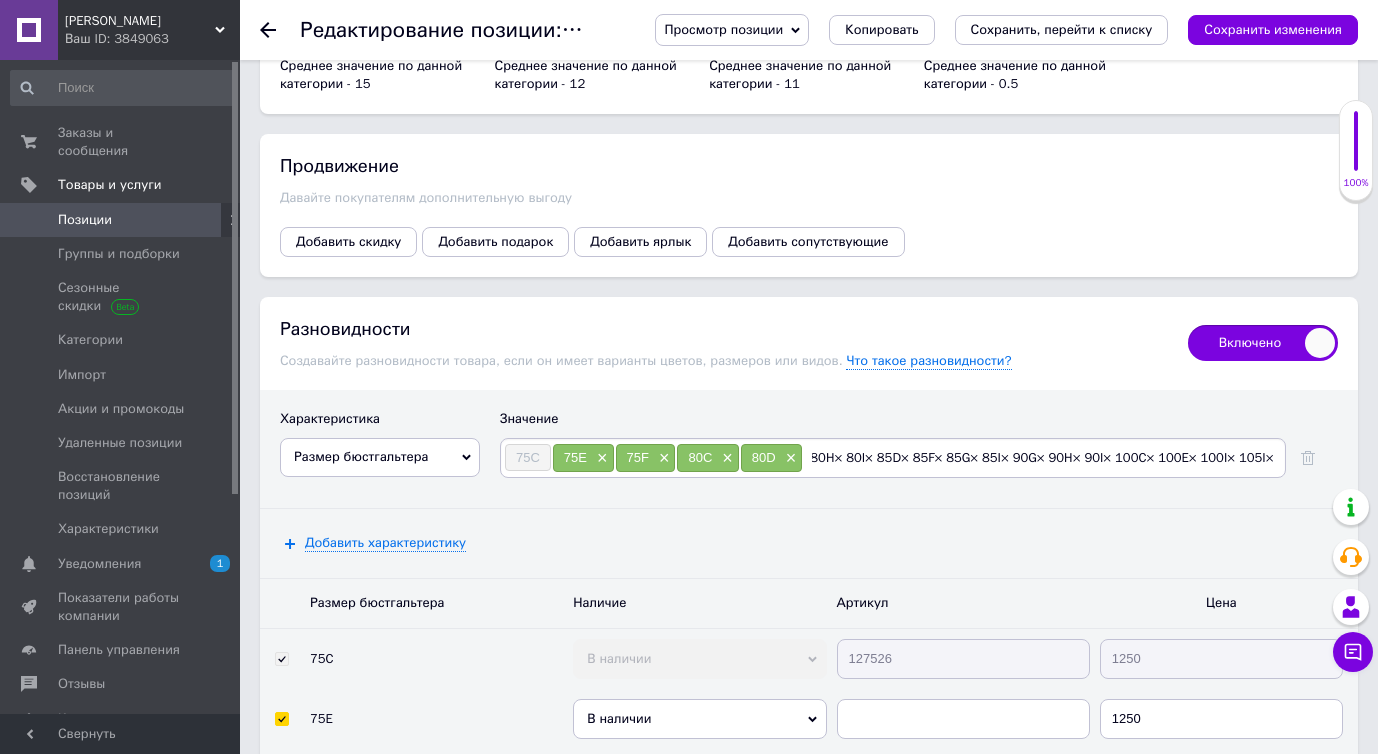click on "× 80E× 80G× 80H× 80I× 85D× 85F× 85G× 85I× 90G× 90H× 90I× 100C× 100E× 100I× 105I×" at bounding box center [1042, 458] 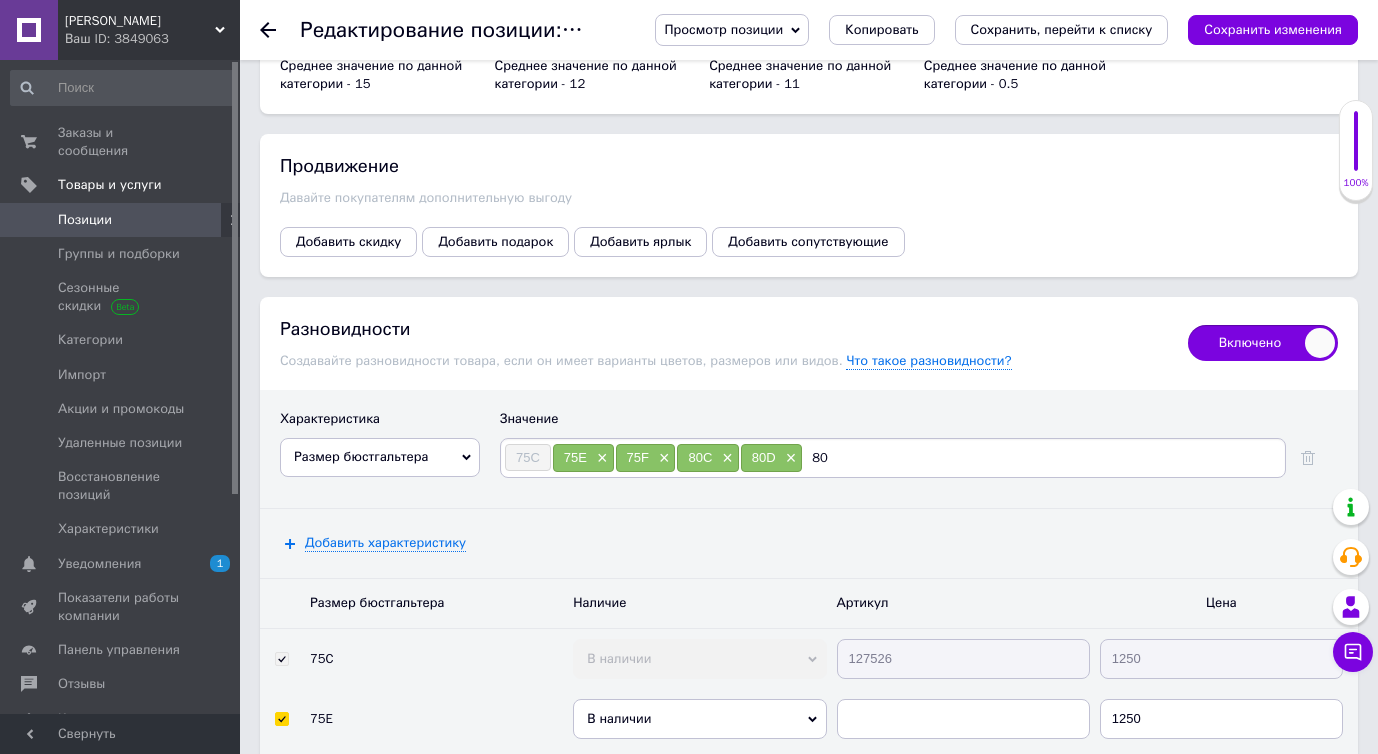 type on "80E" 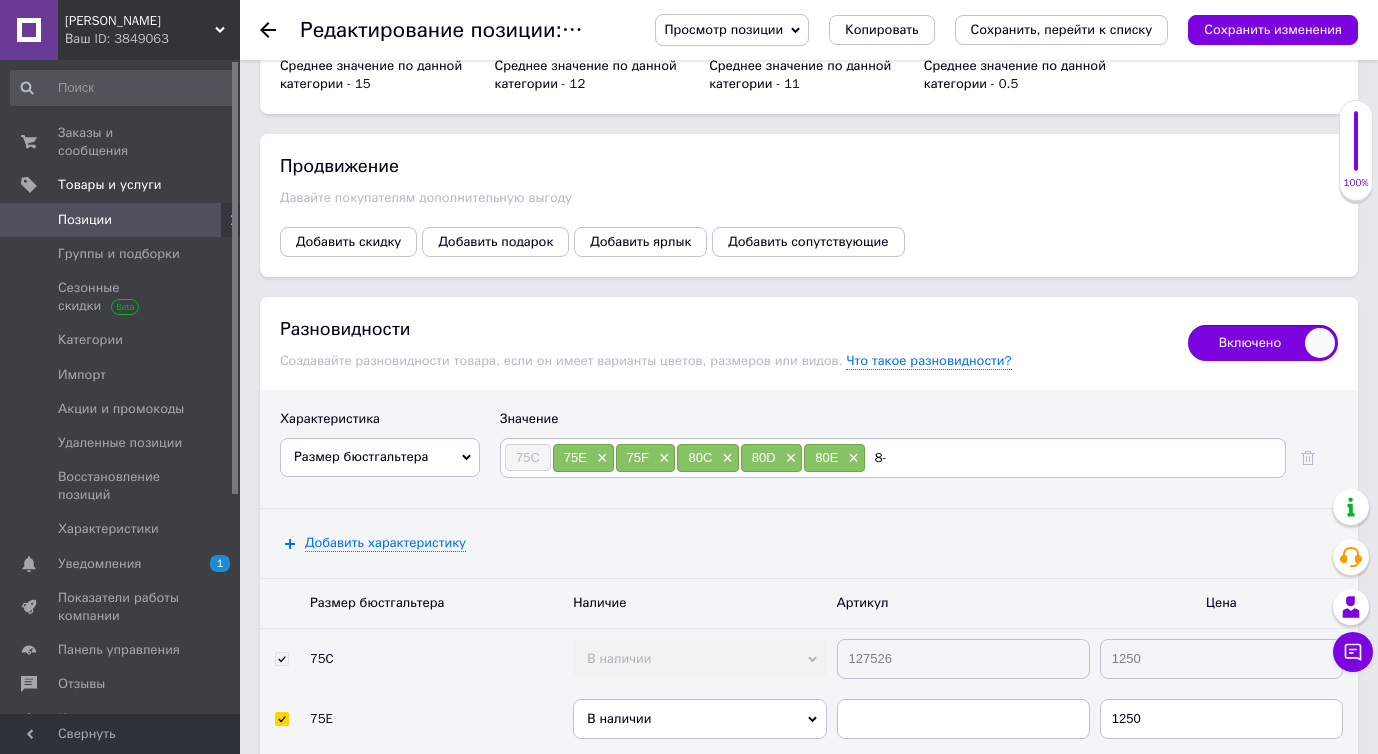 type on "8-F" 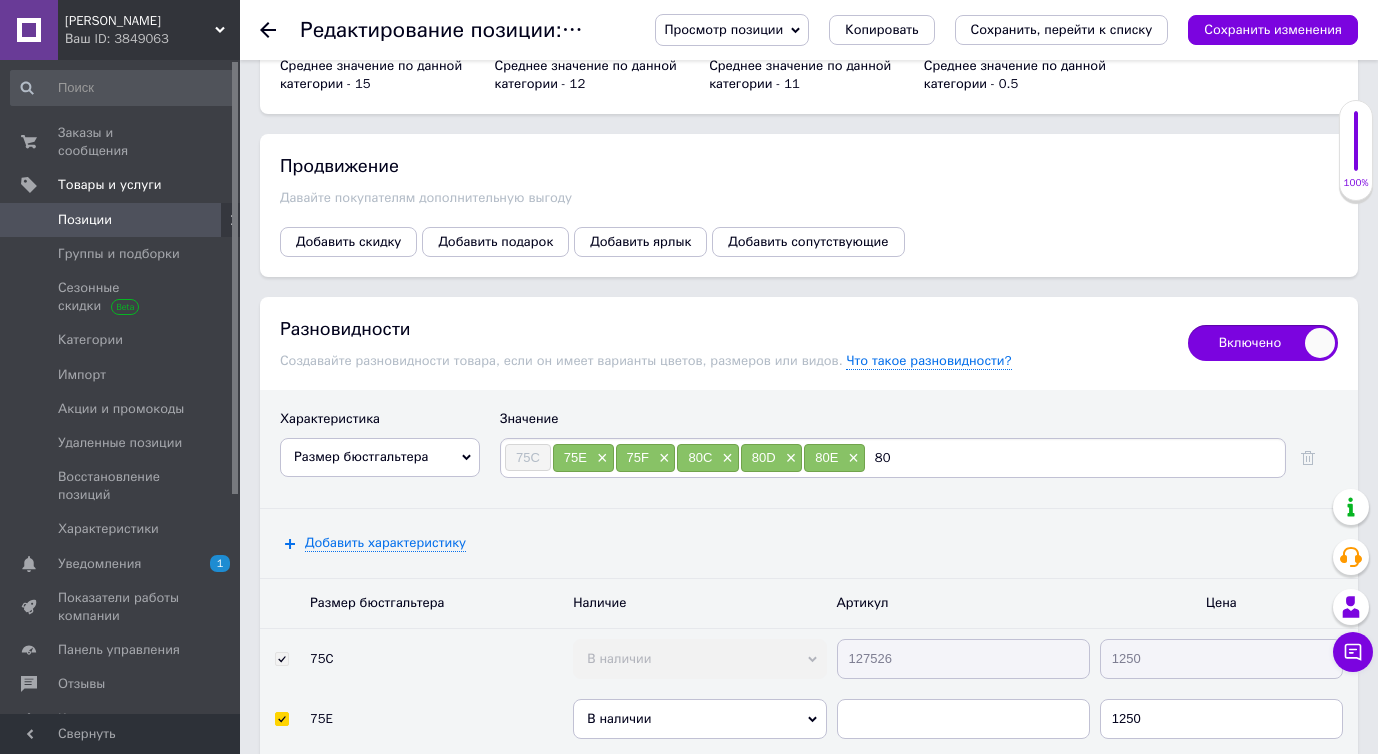 type on "80F" 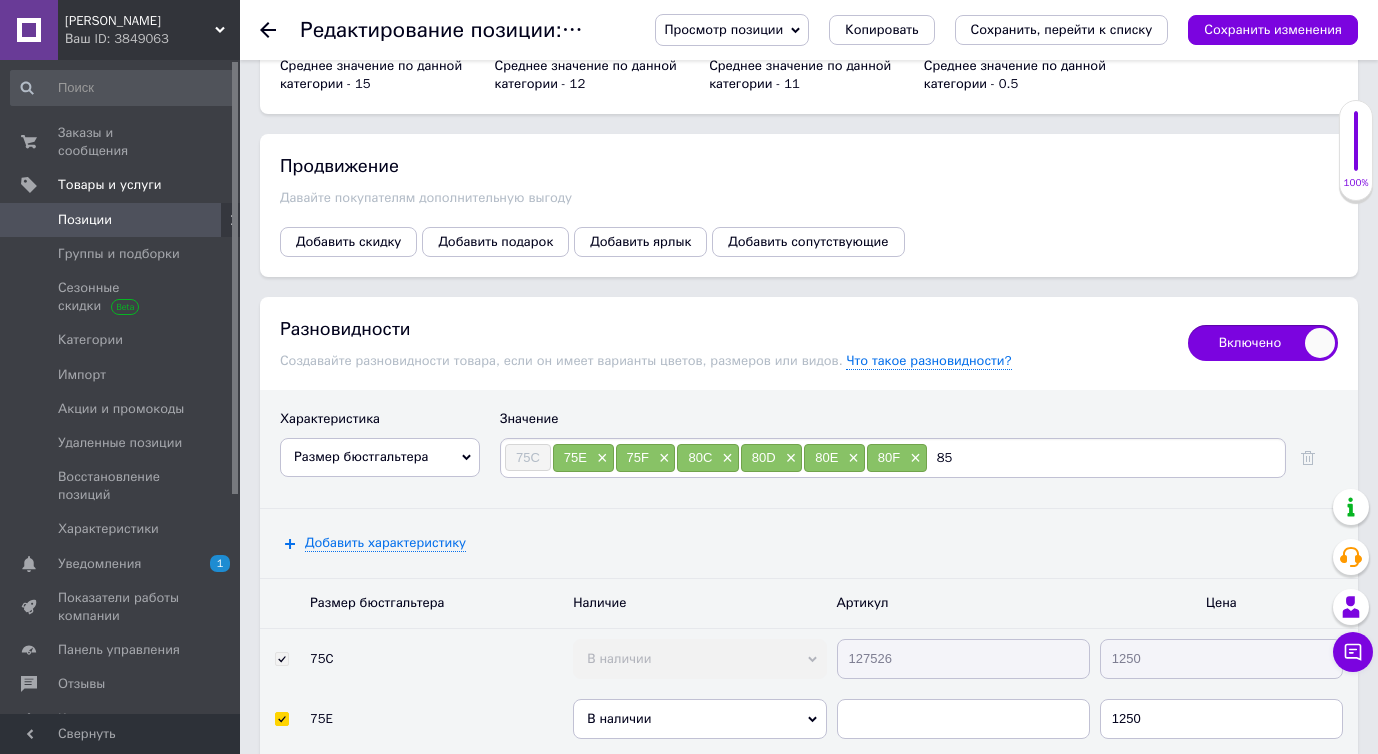 type on "85B" 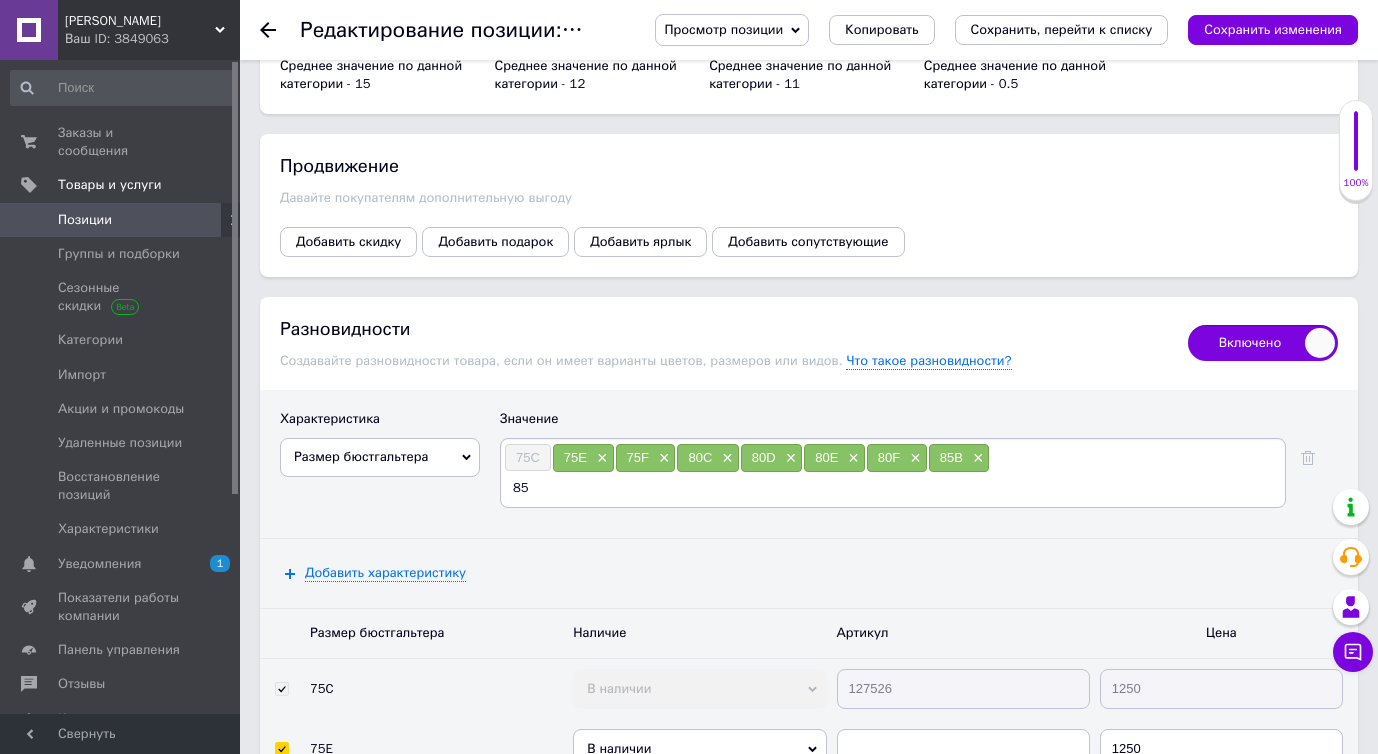 type on "85T" 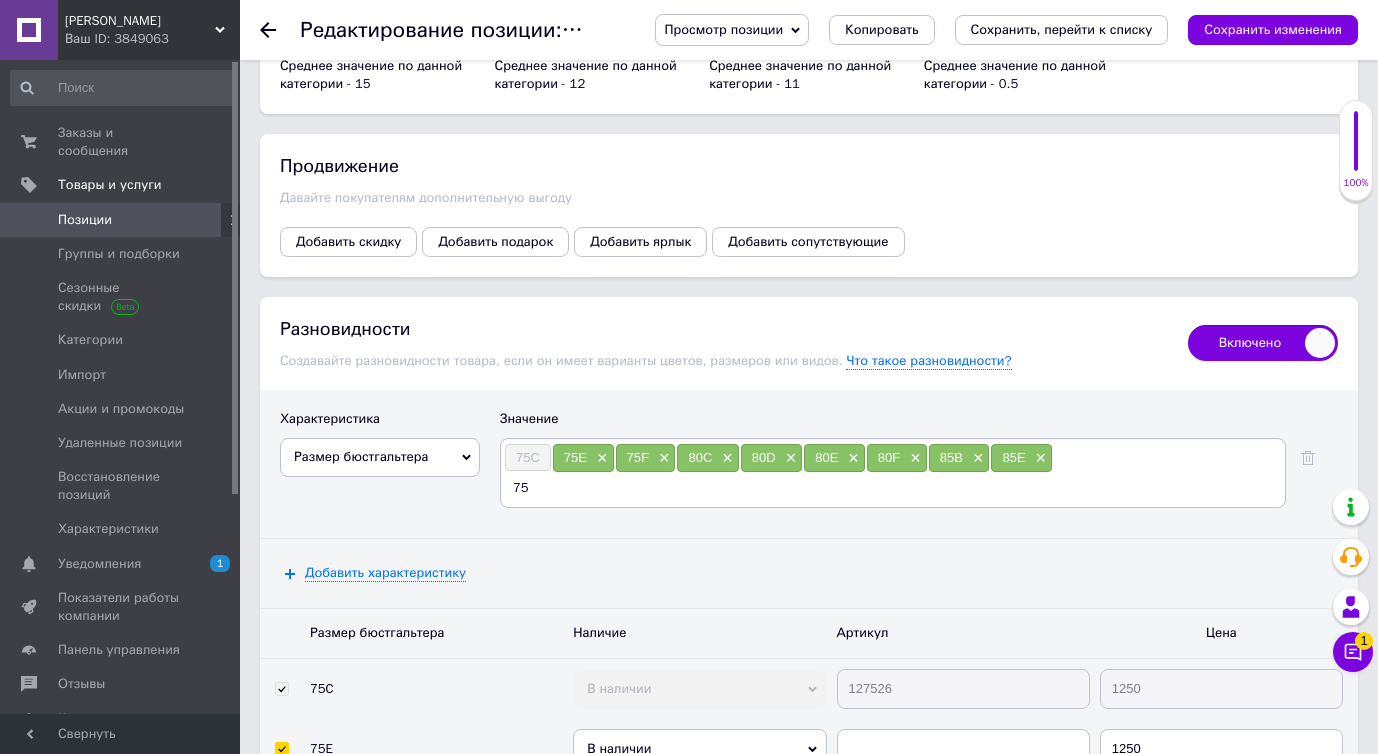 type on "75G" 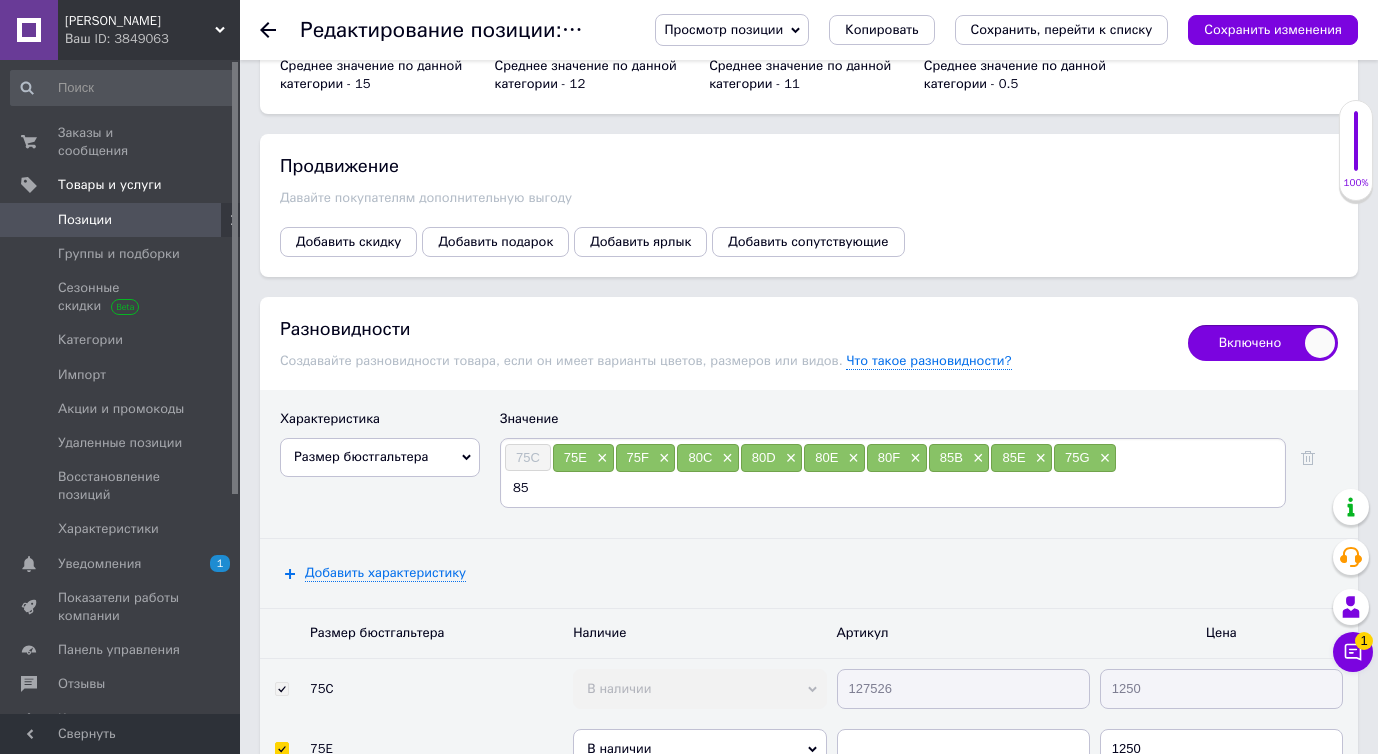 type on "85D" 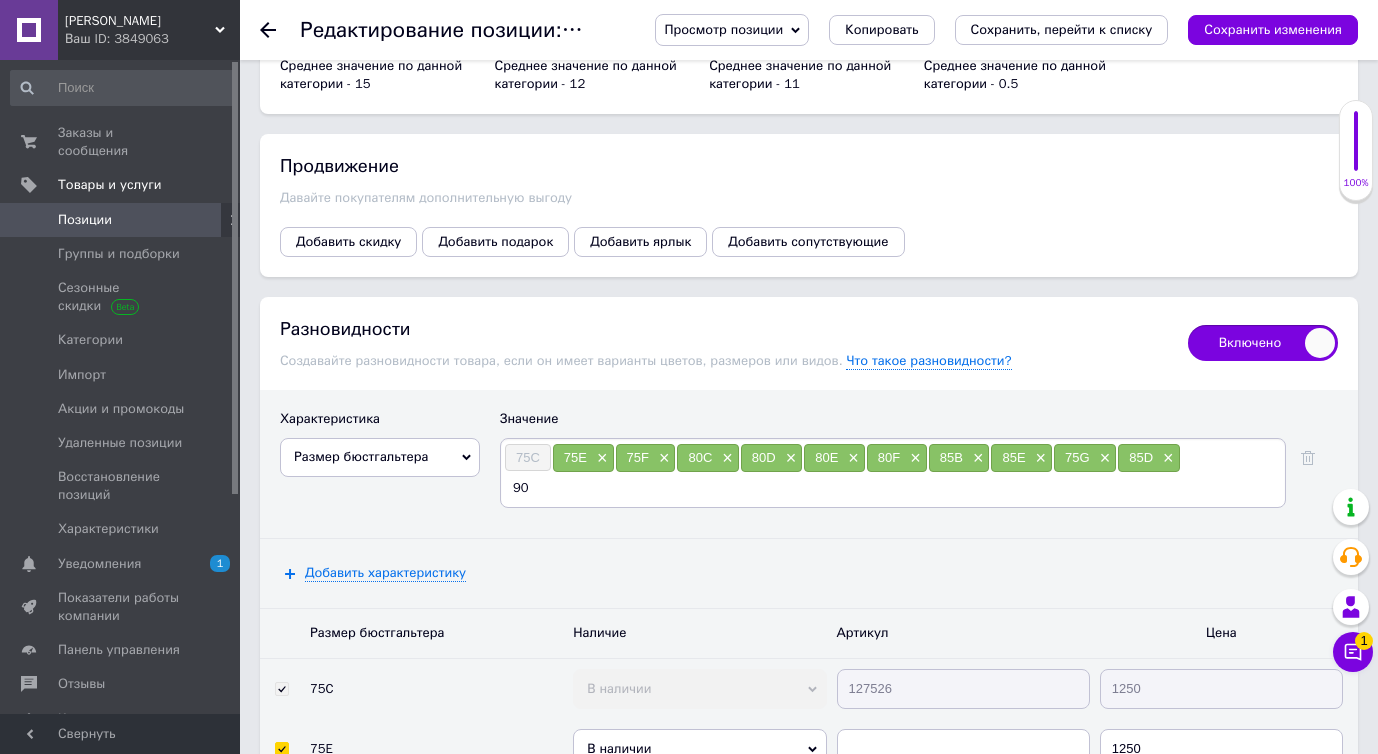 type on "90D" 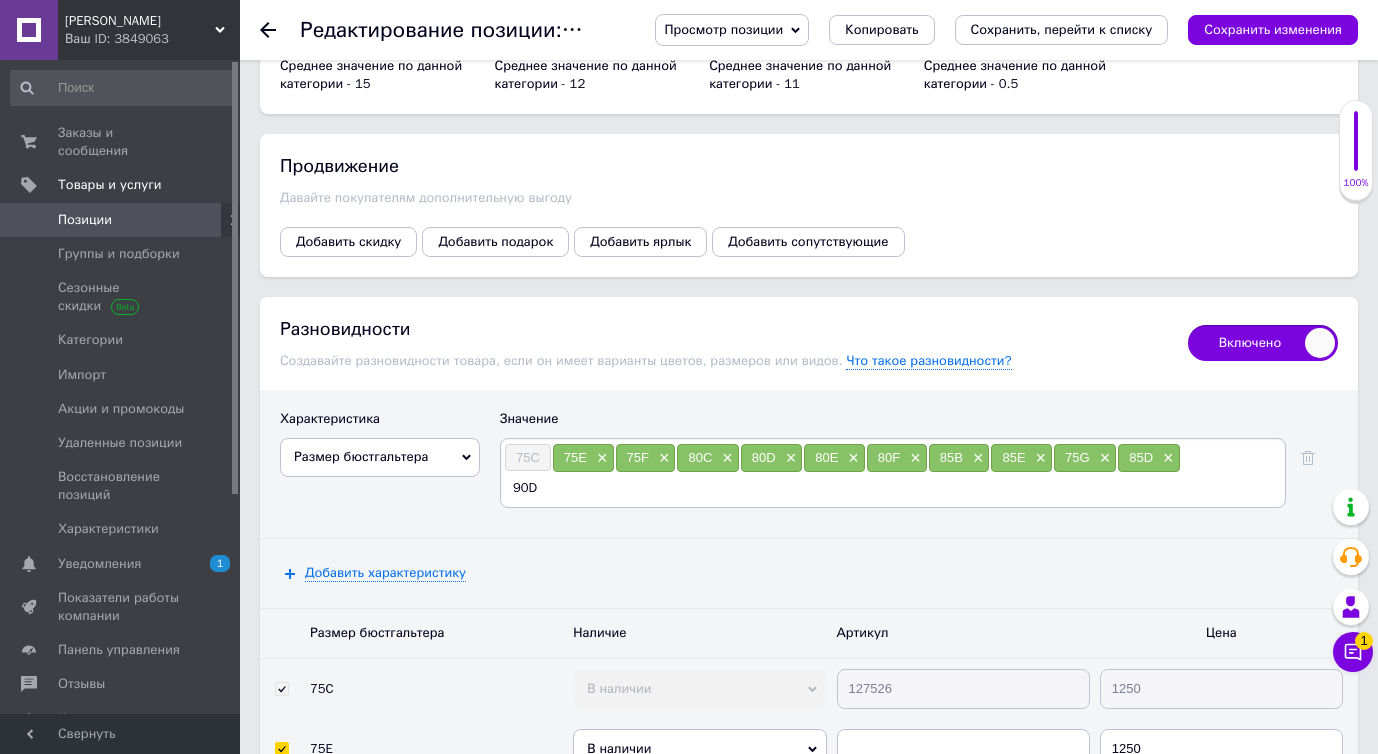 type 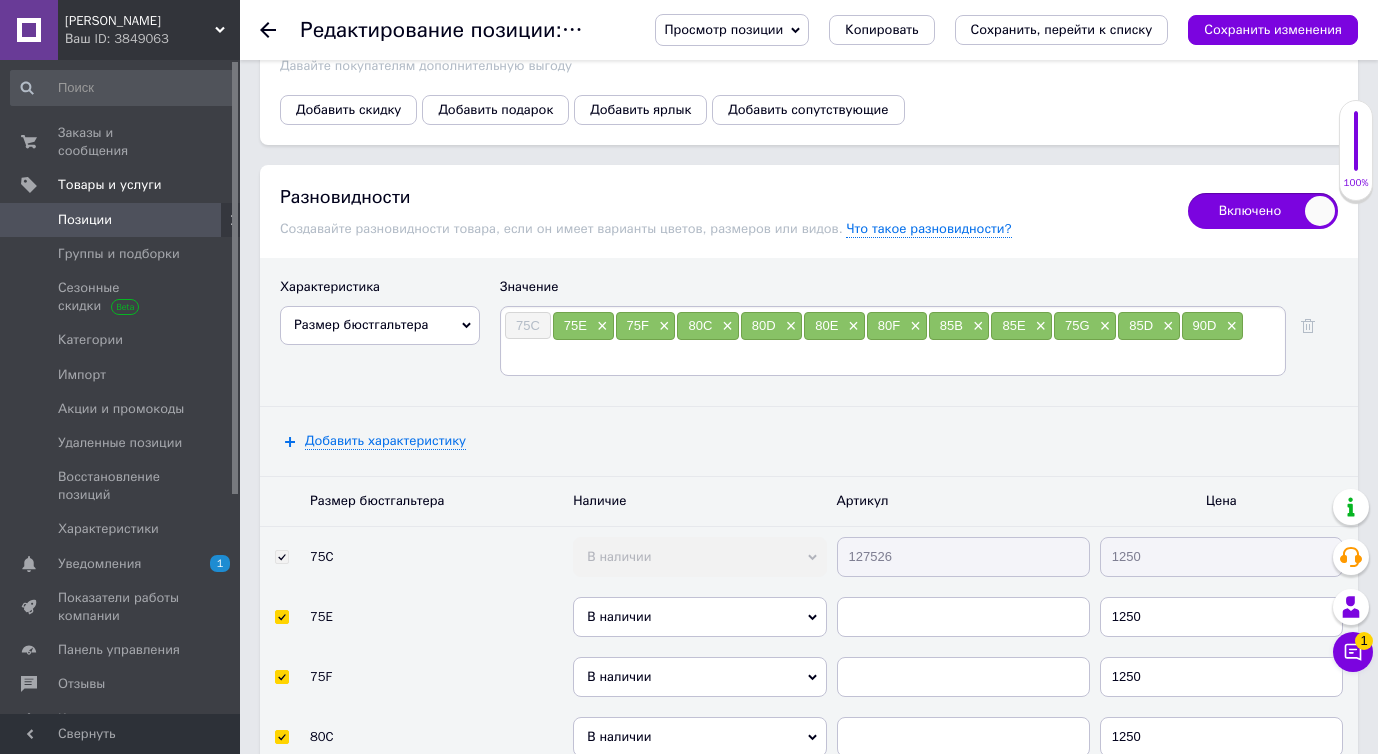 scroll, scrollTop: 3905, scrollLeft: 0, axis: vertical 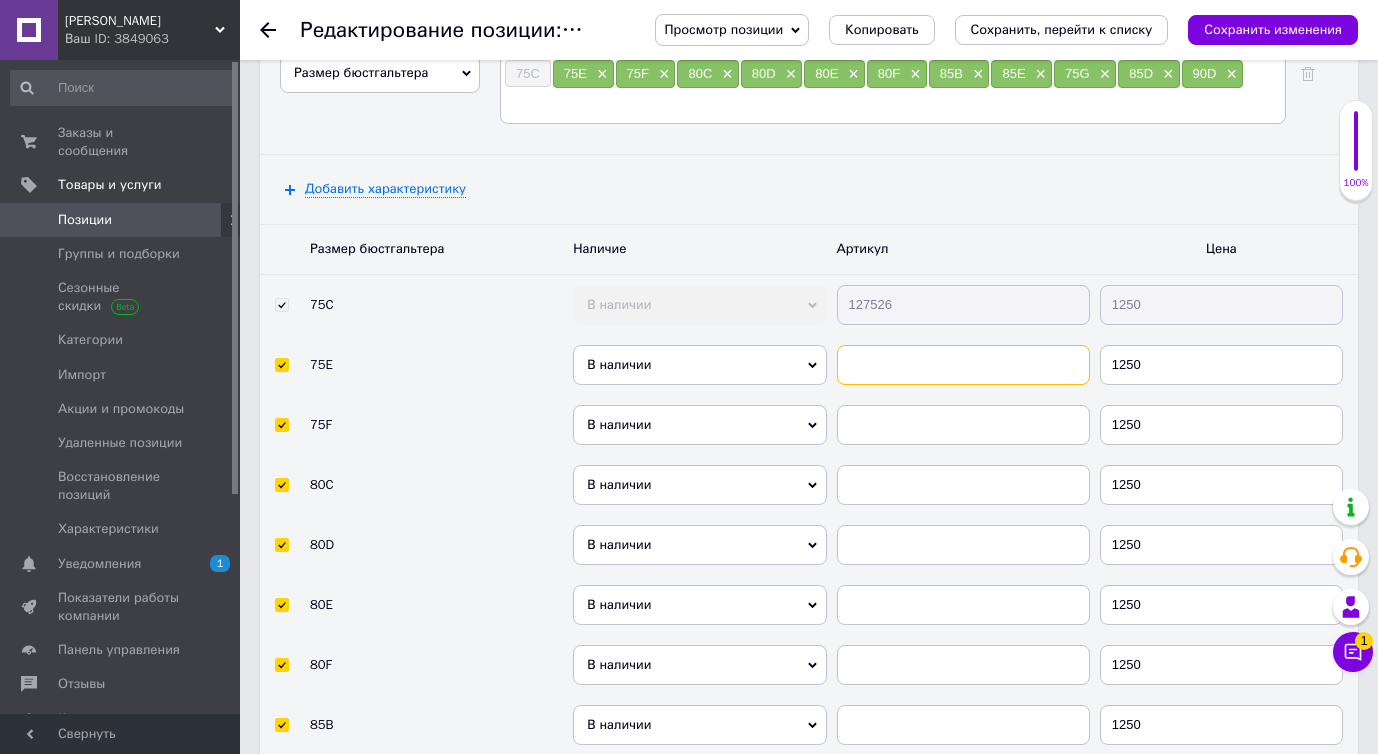 click at bounding box center [963, 365] 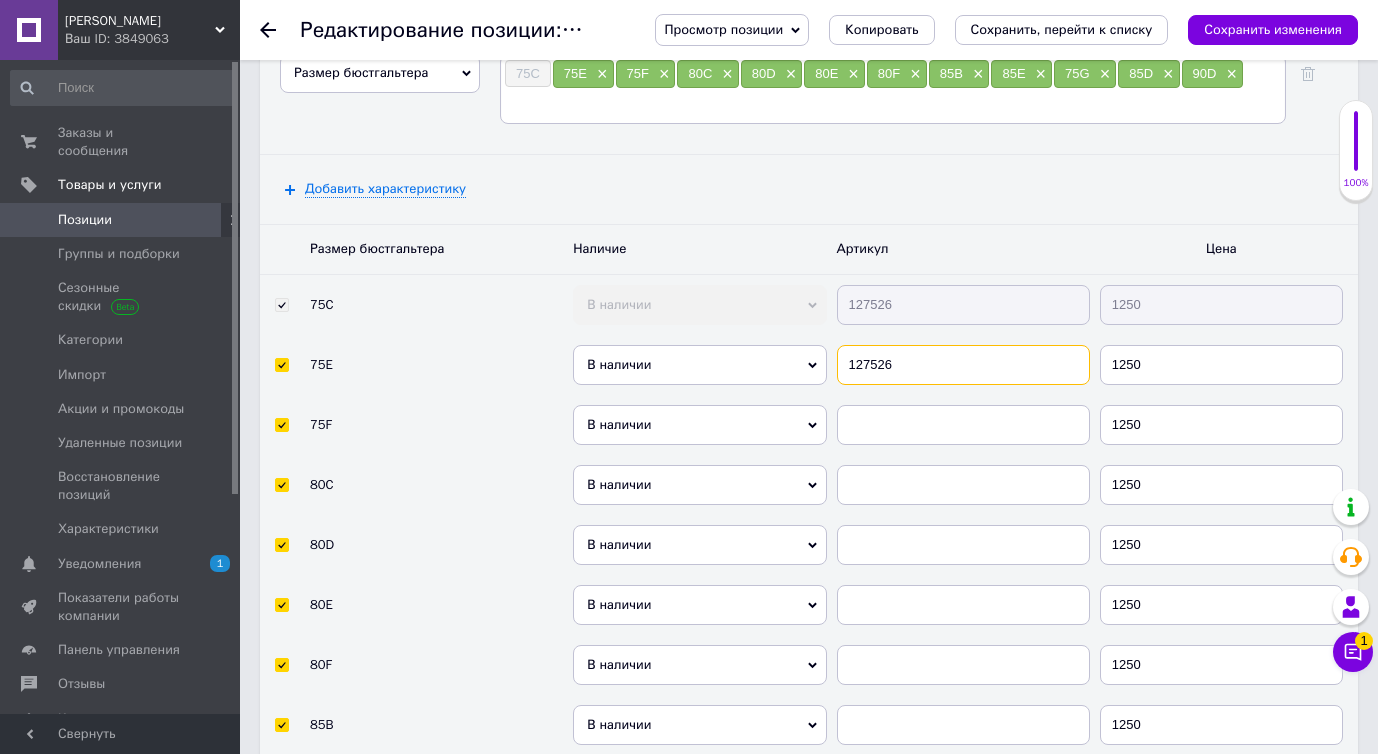 type on "127526" 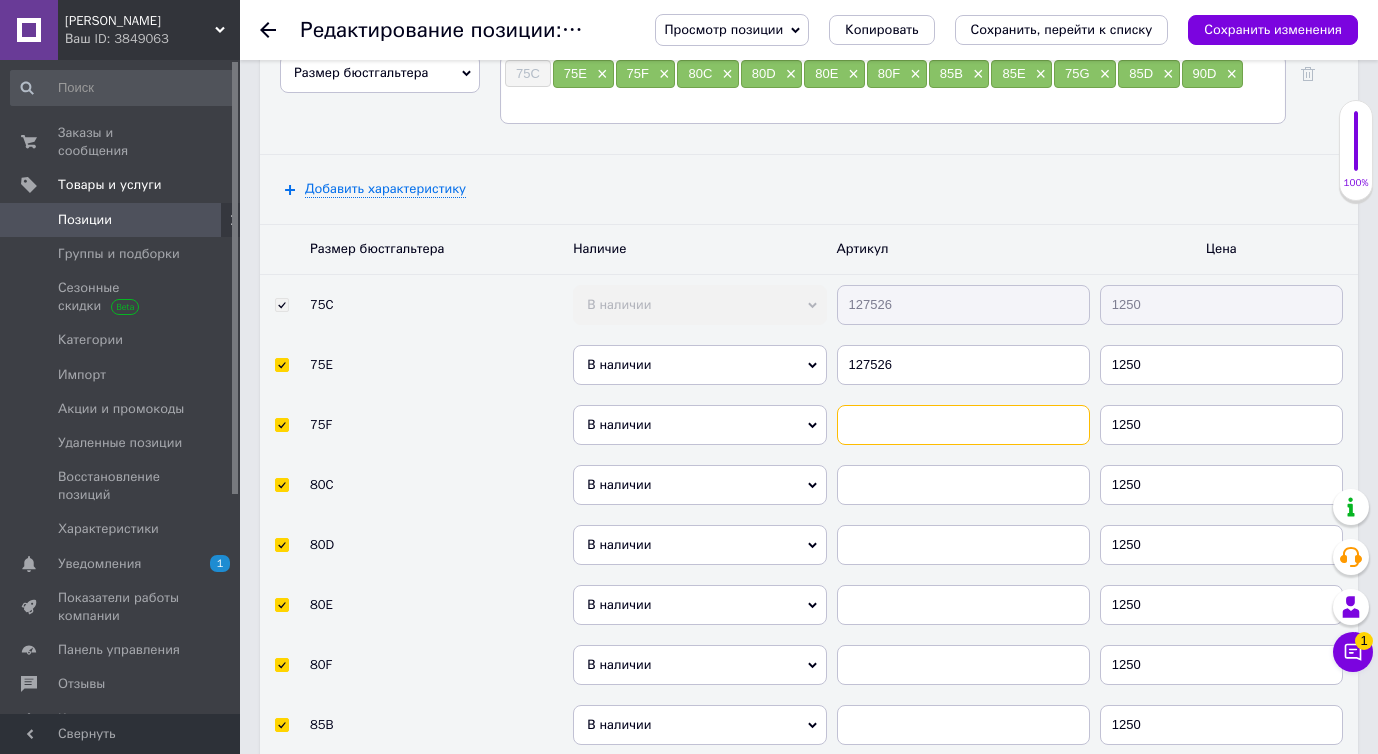 paste on "127526" 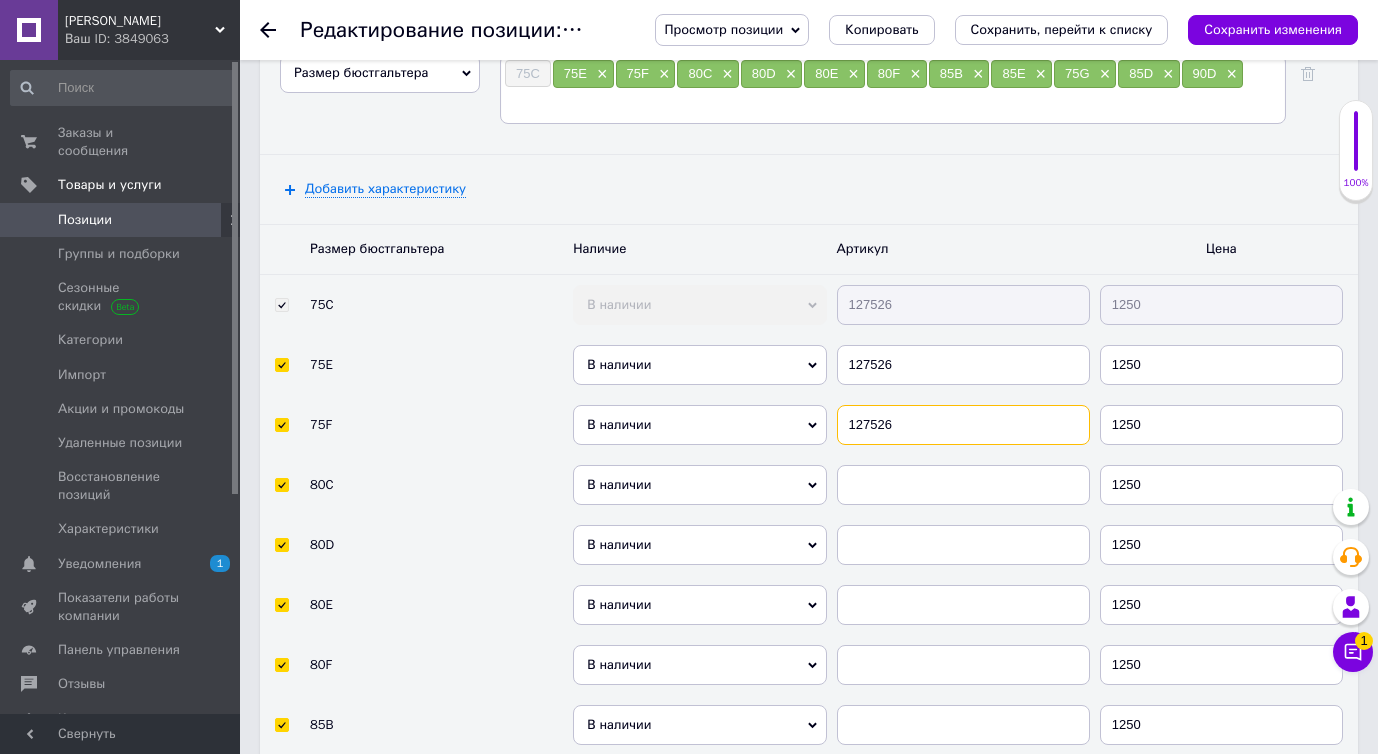 type on "127526" 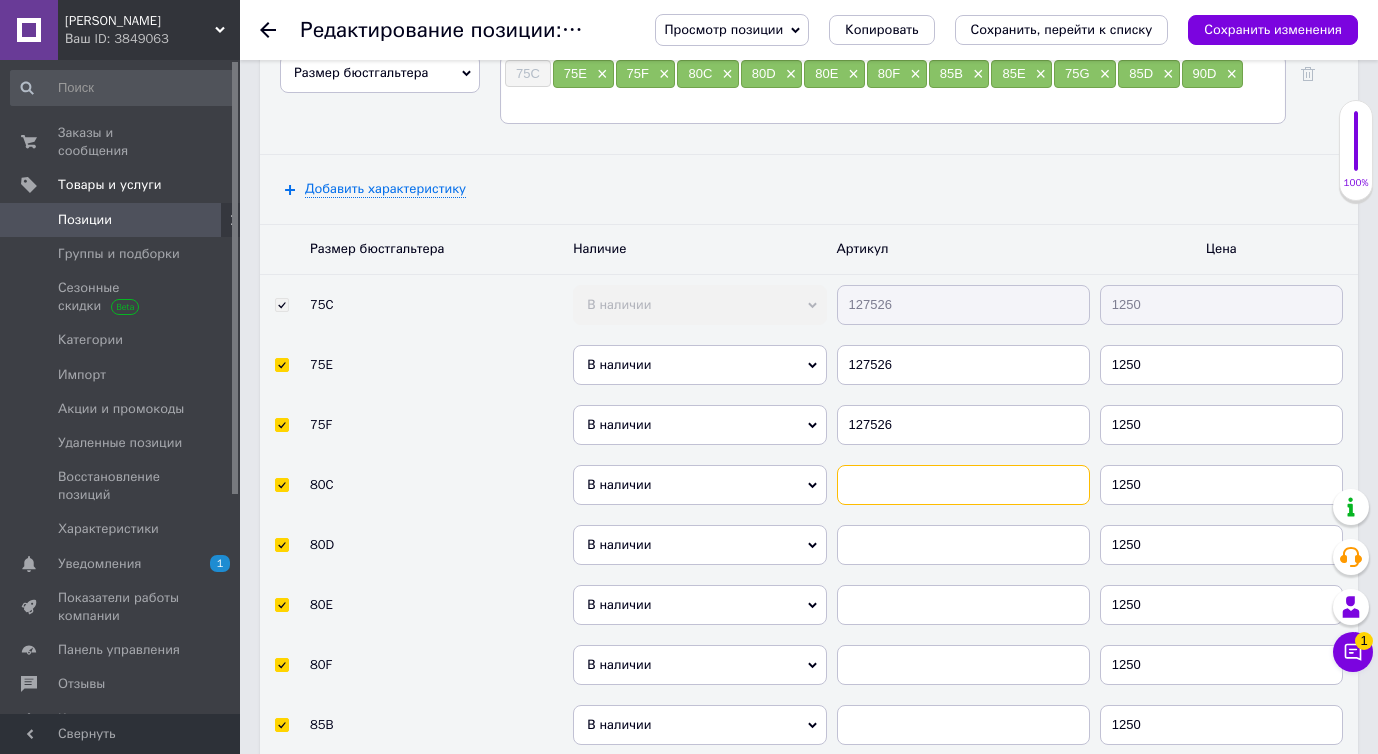 click at bounding box center (963, 485) 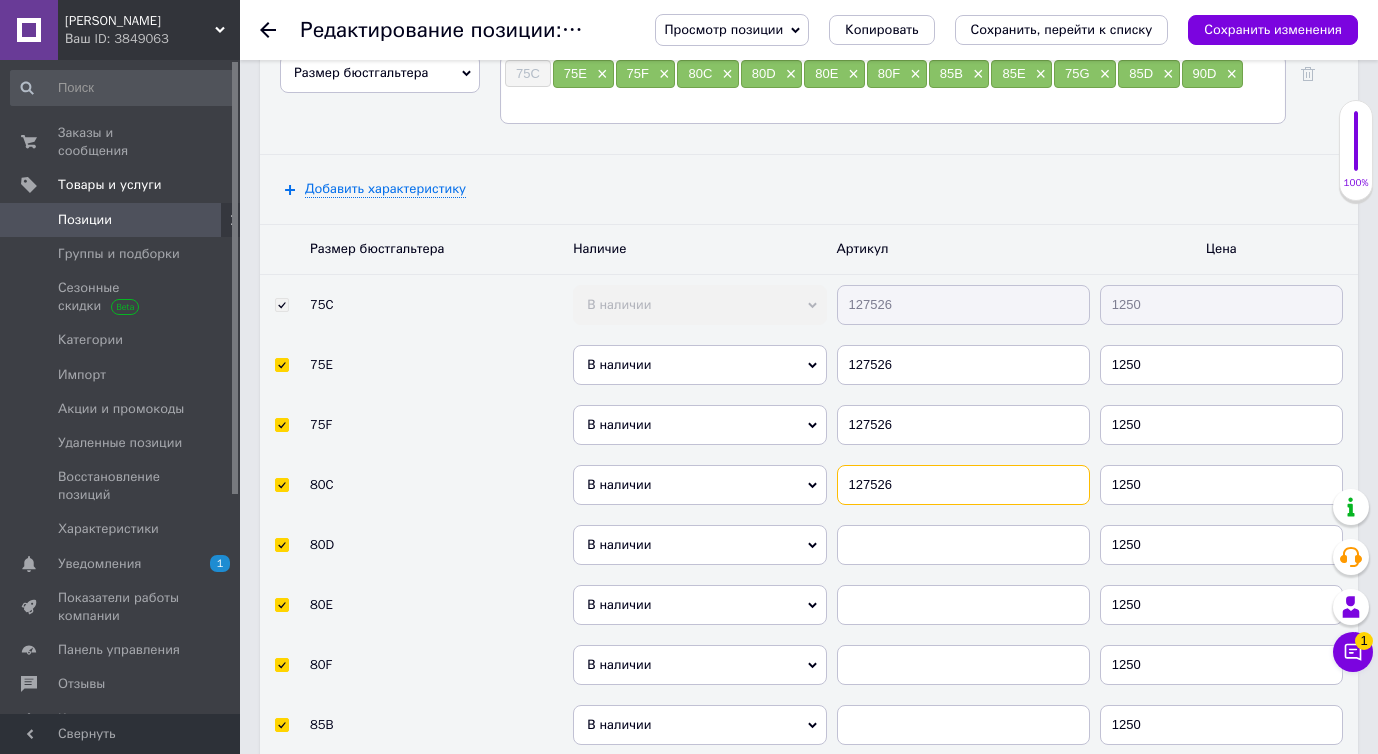 type on "127526" 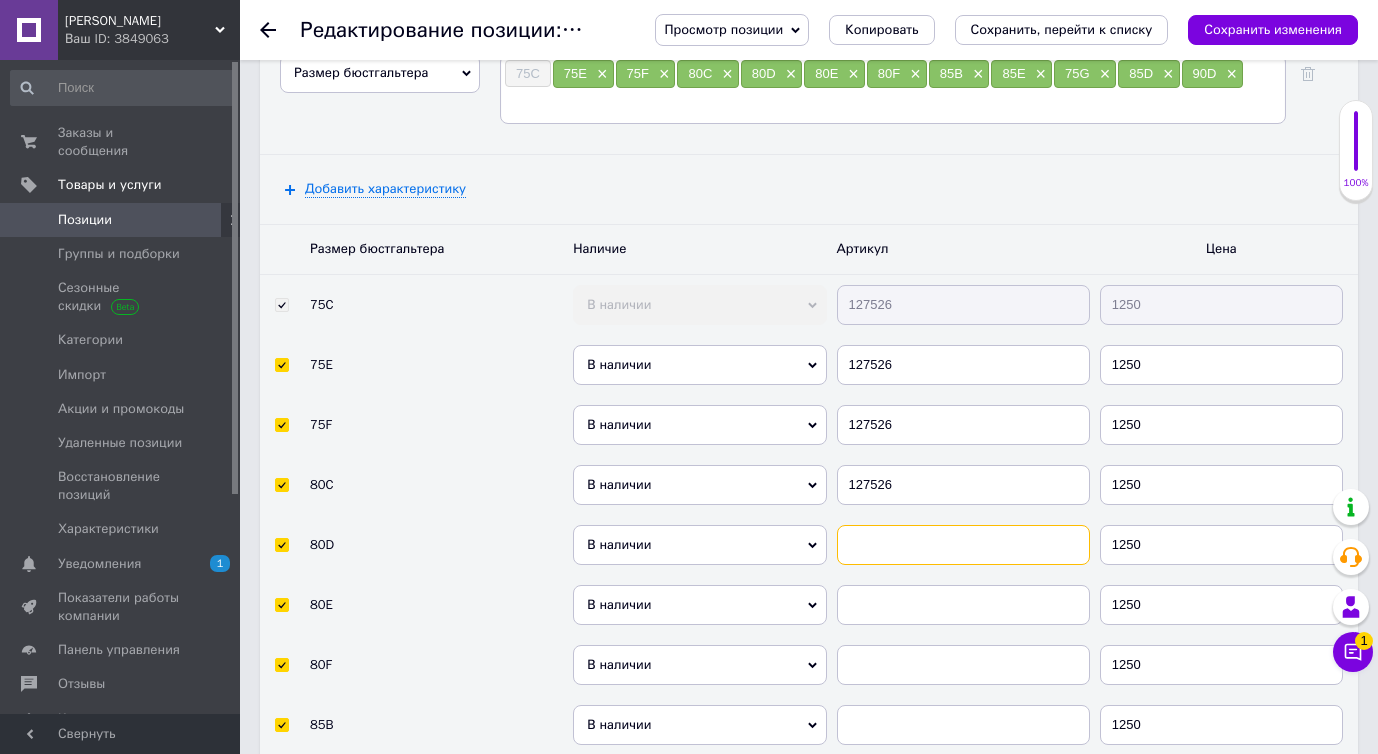 paste on "127526" 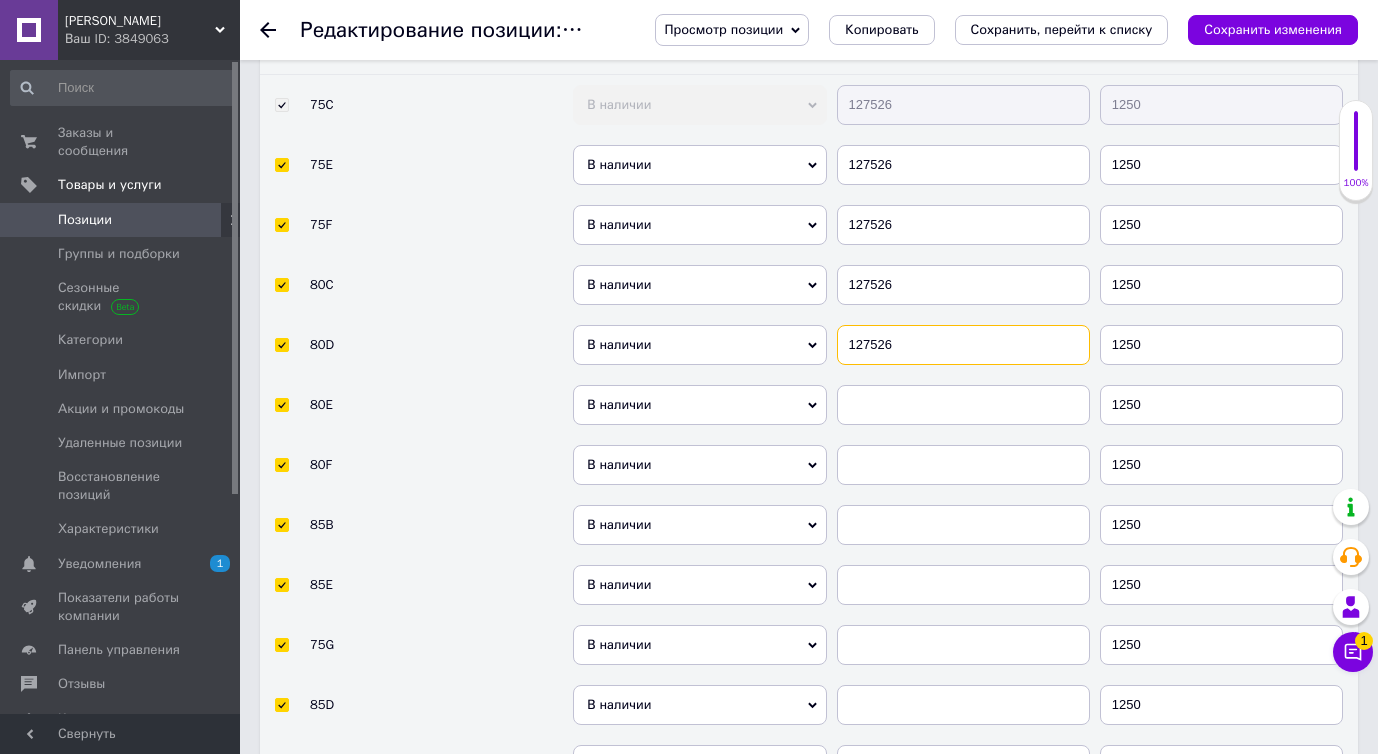 scroll, scrollTop: 4194, scrollLeft: 0, axis: vertical 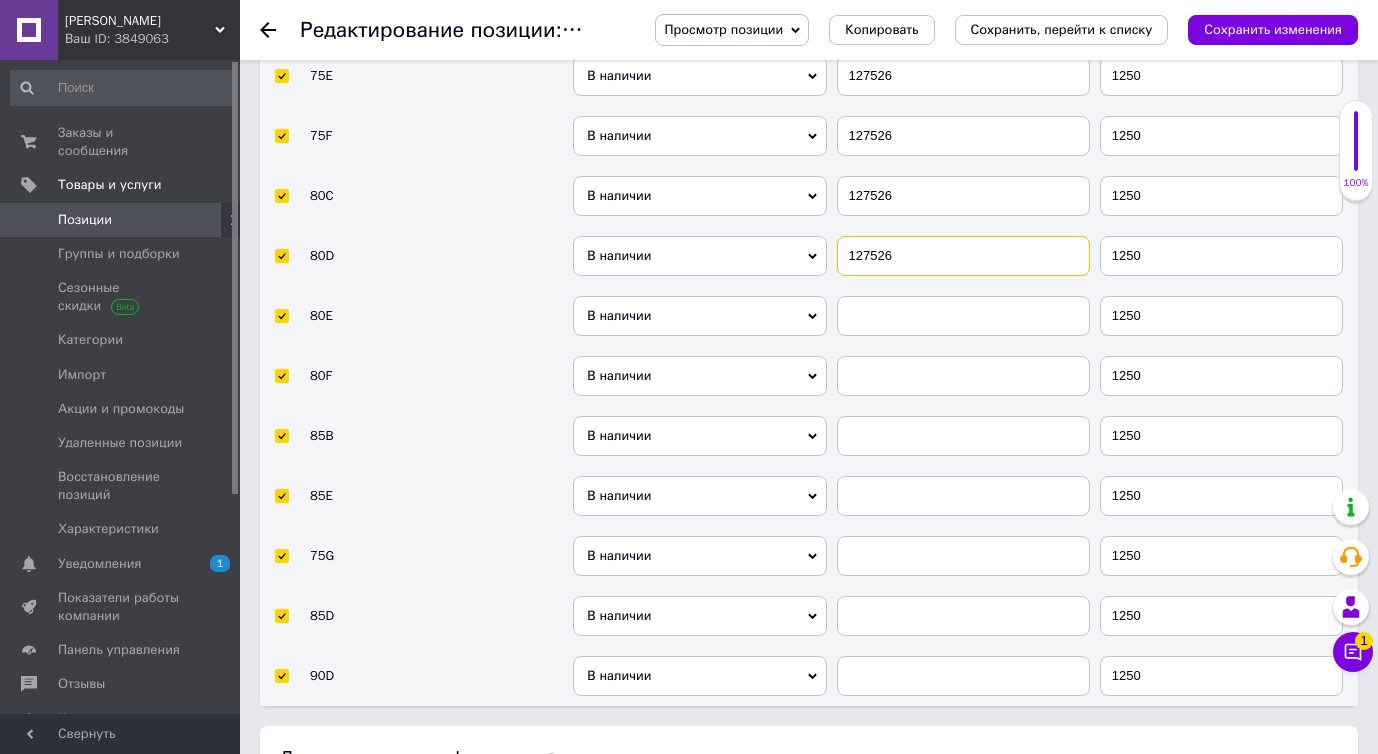 type on "127526" 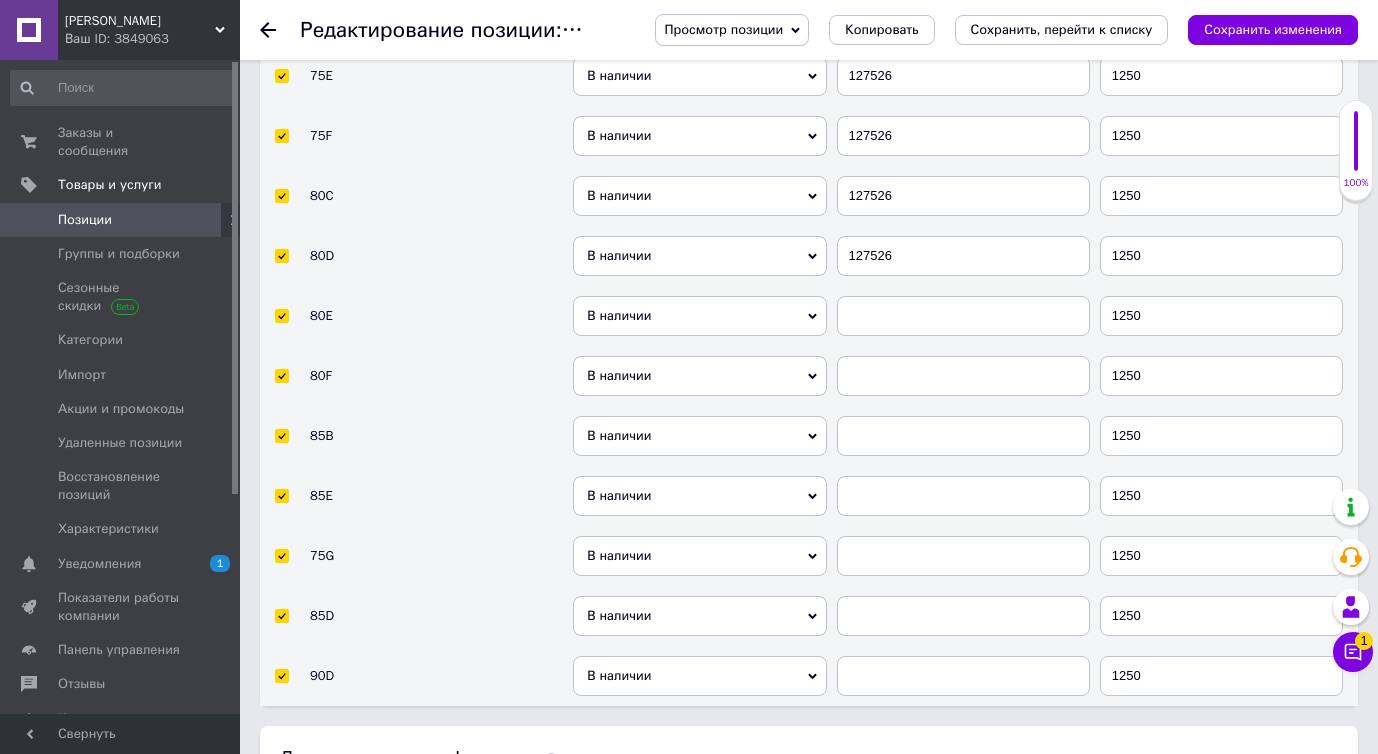 click at bounding box center (963, 316) 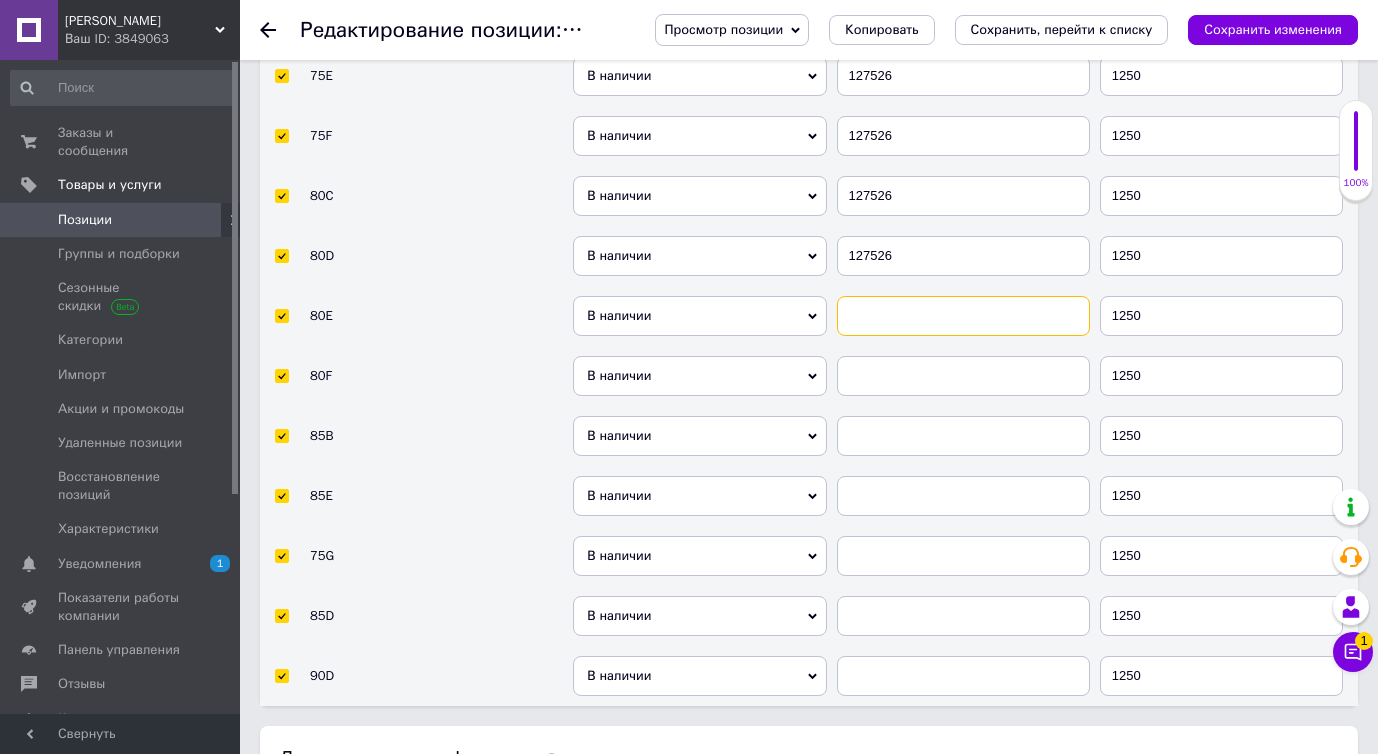 click at bounding box center [963, 316] 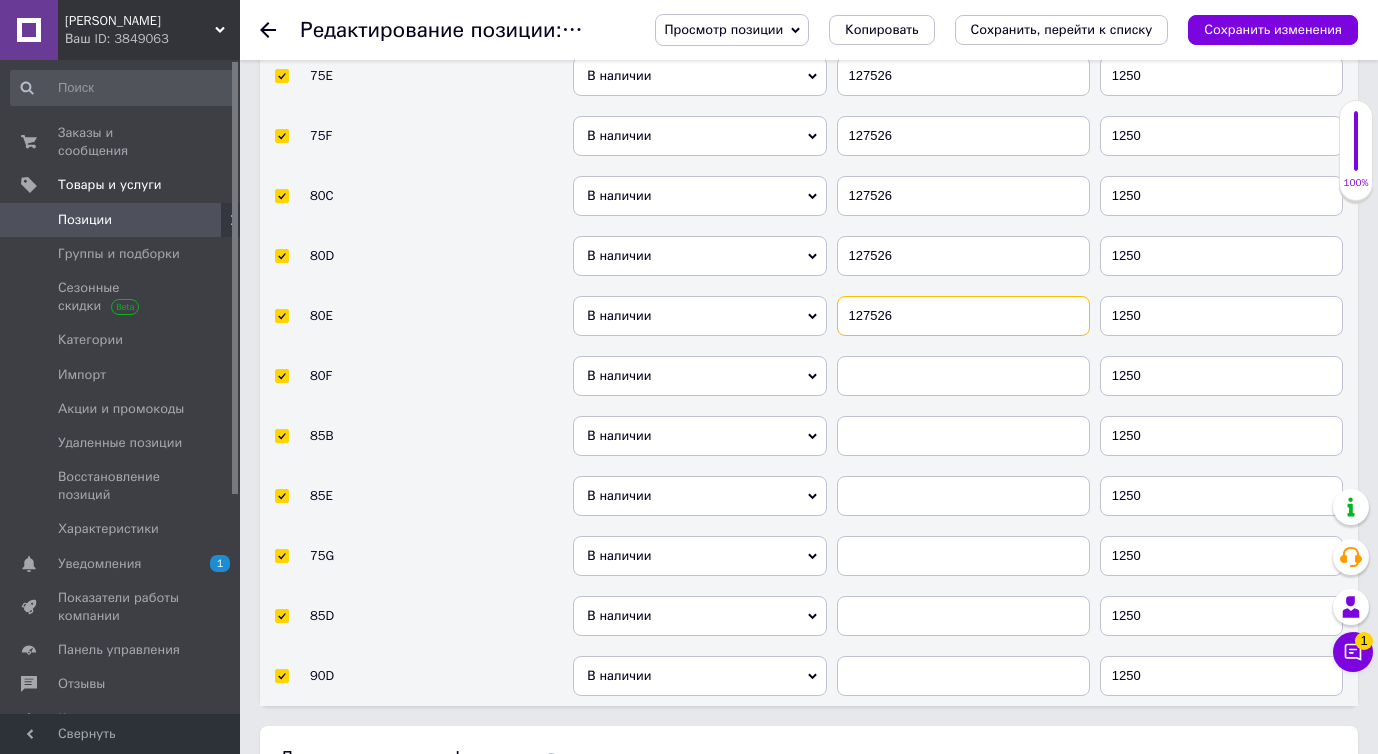 type on "127526" 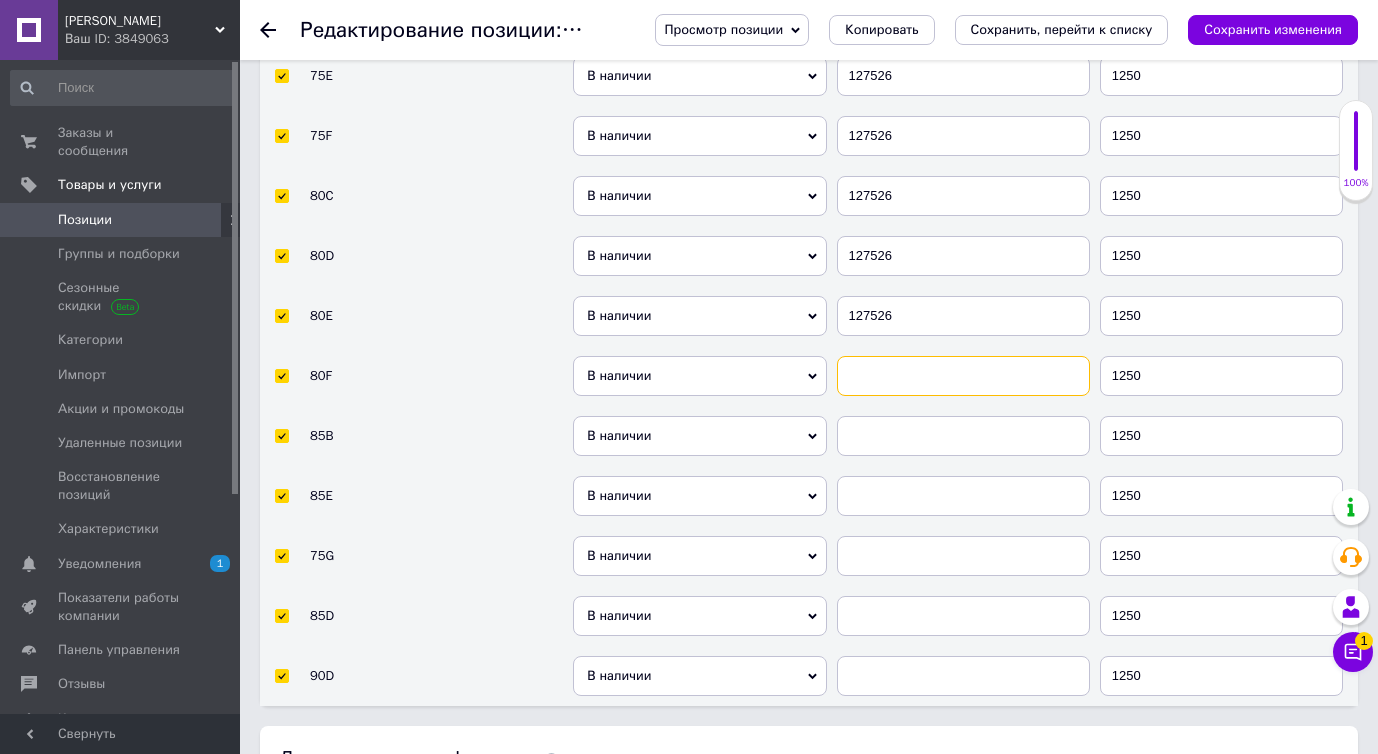 paste on "127526" 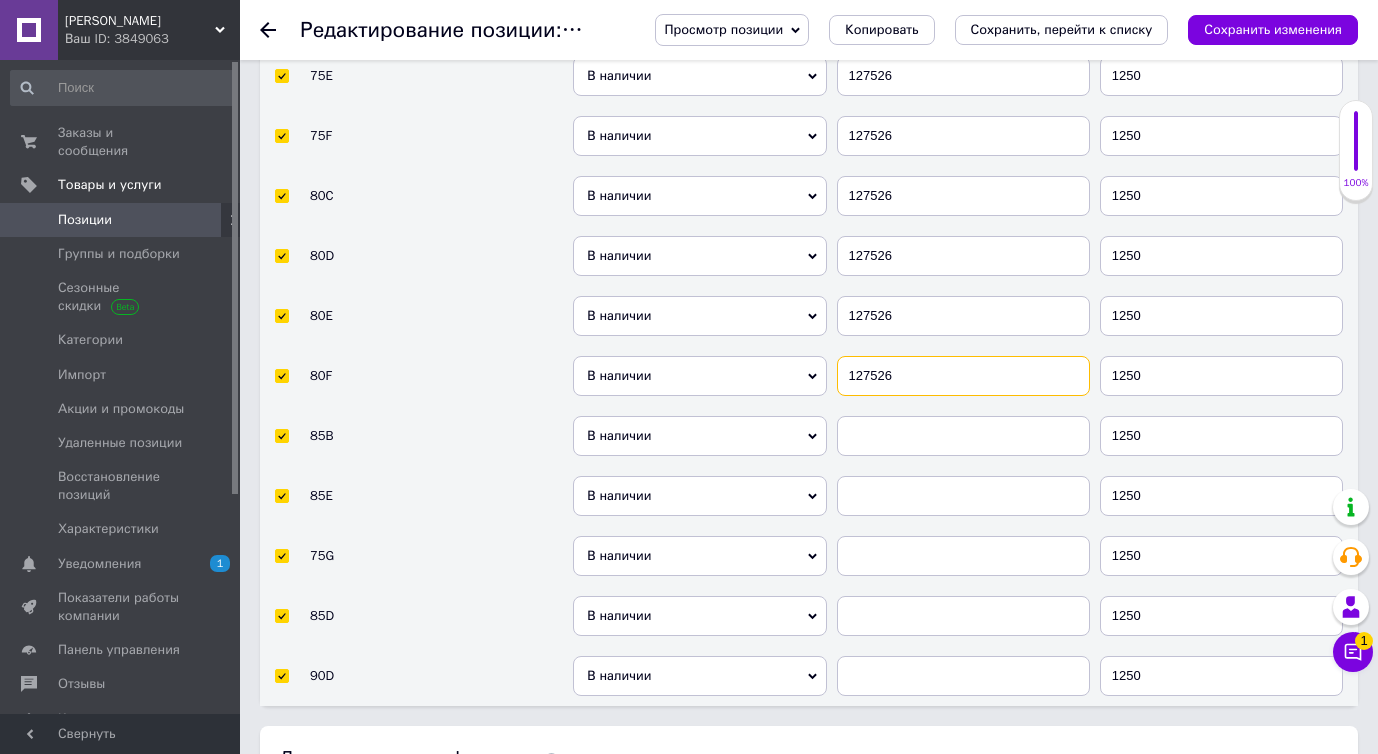 type on "127526" 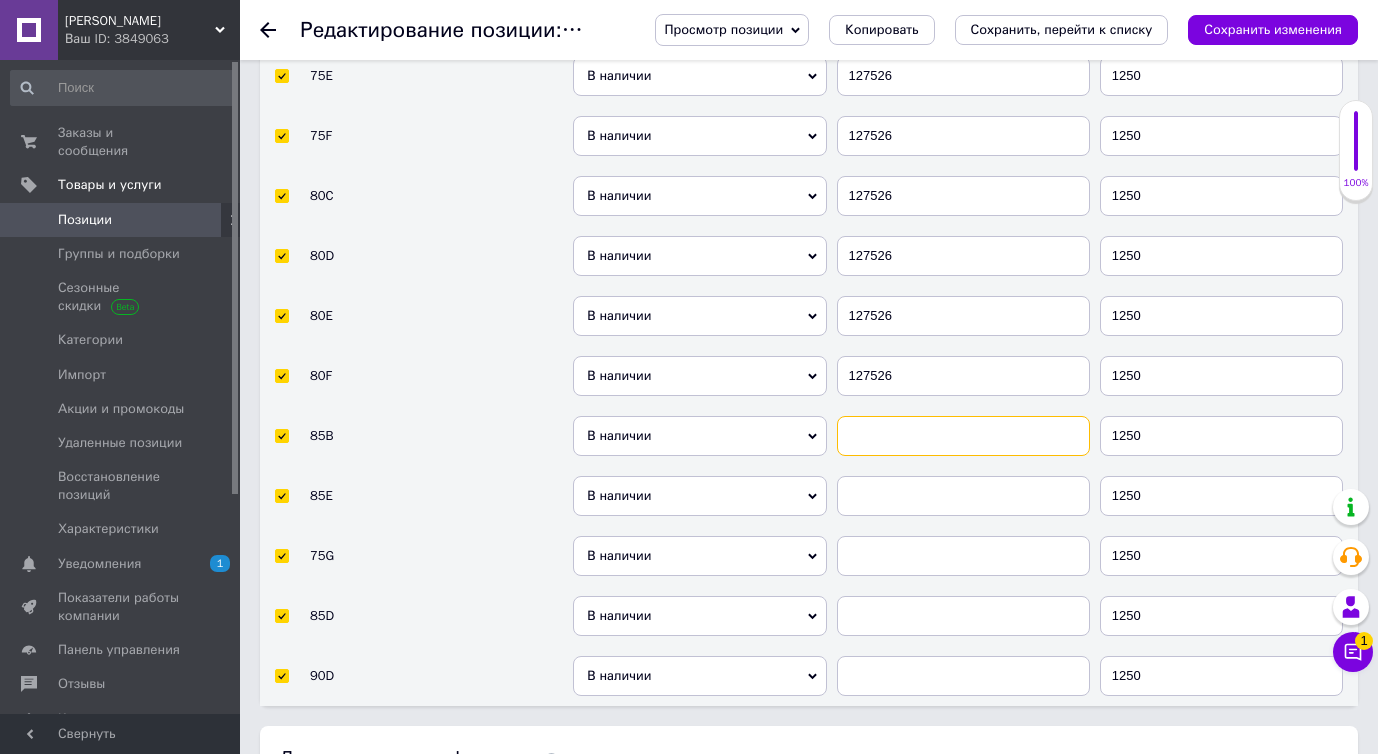 paste on "127526" 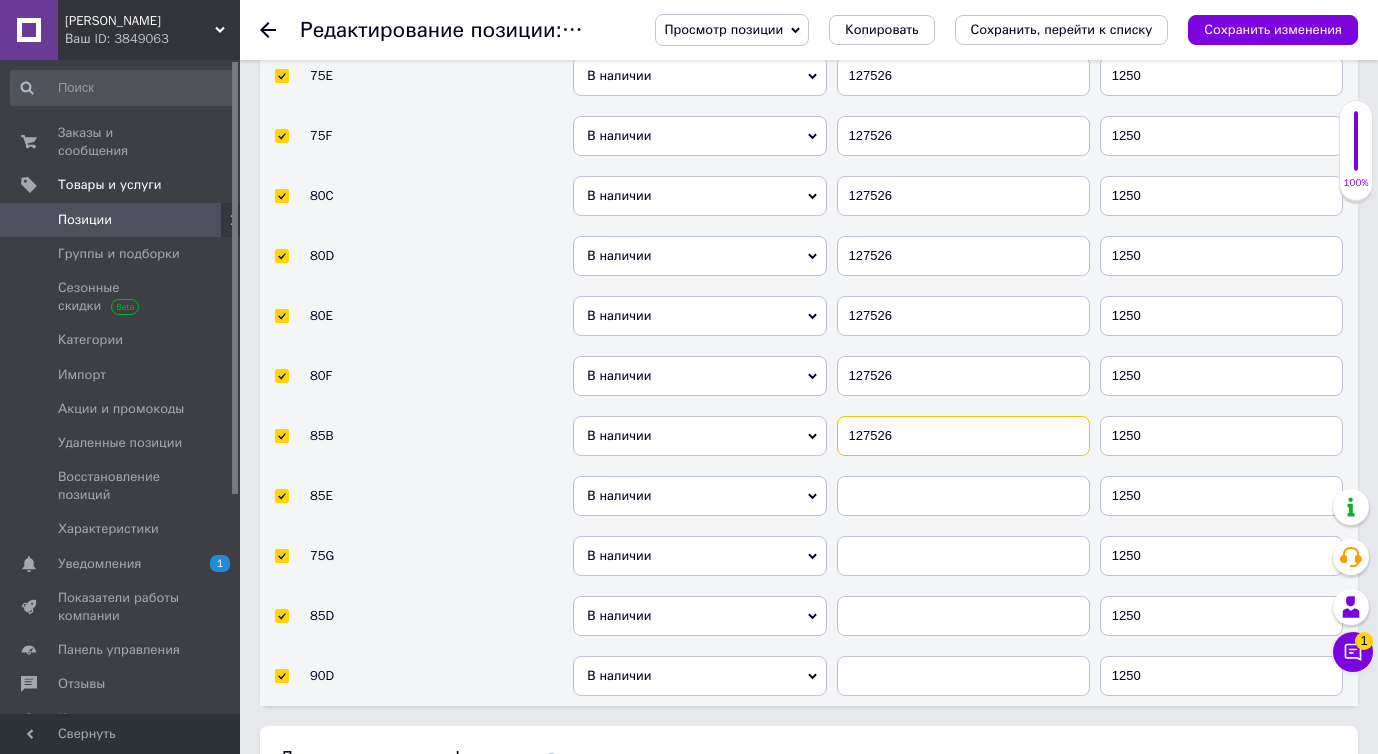 type on "127526" 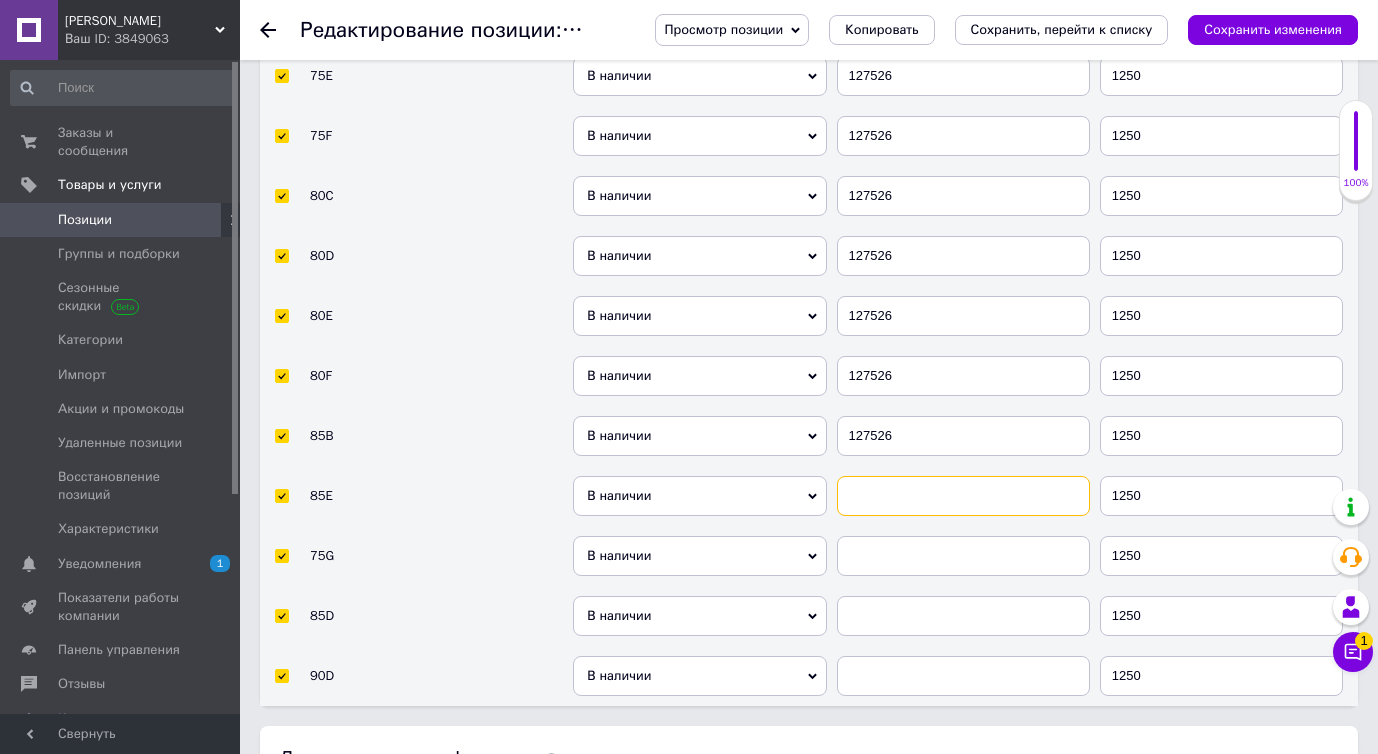 paste on "127526" 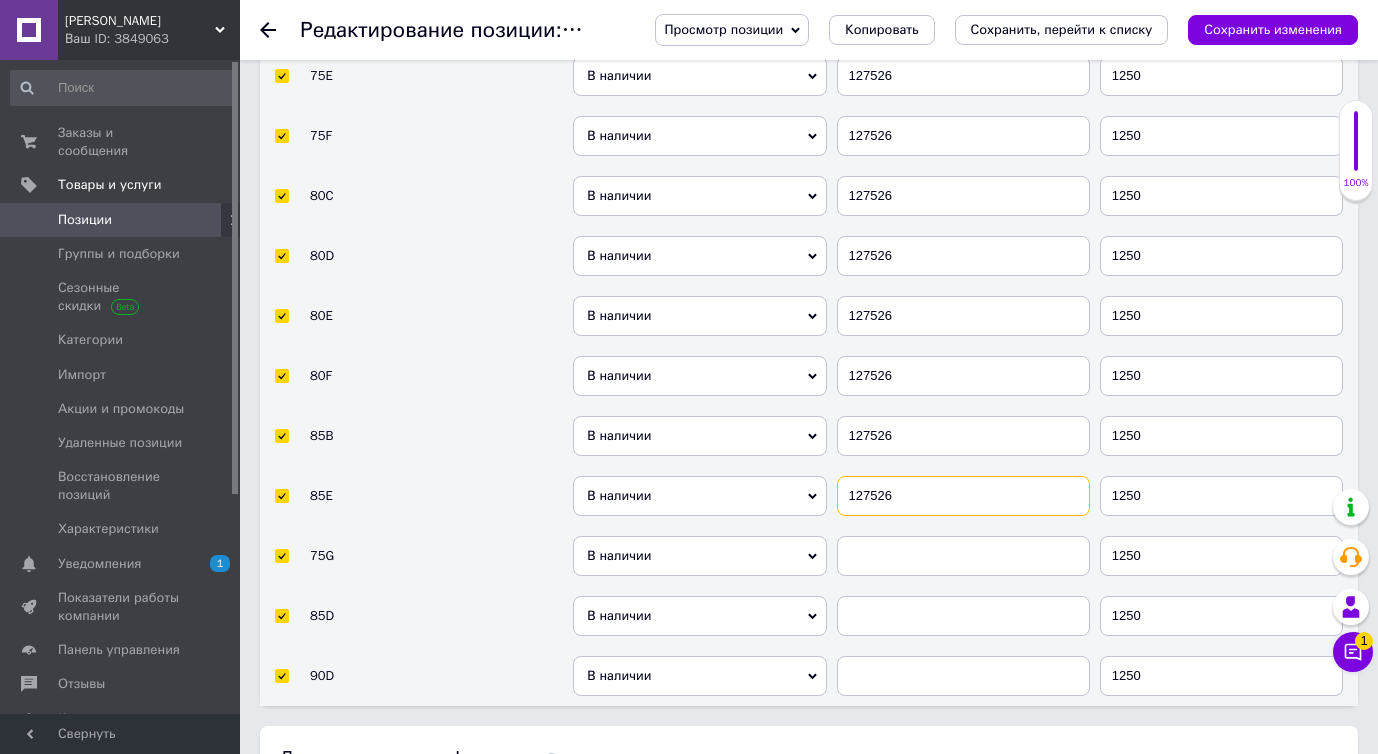 type on "127526" 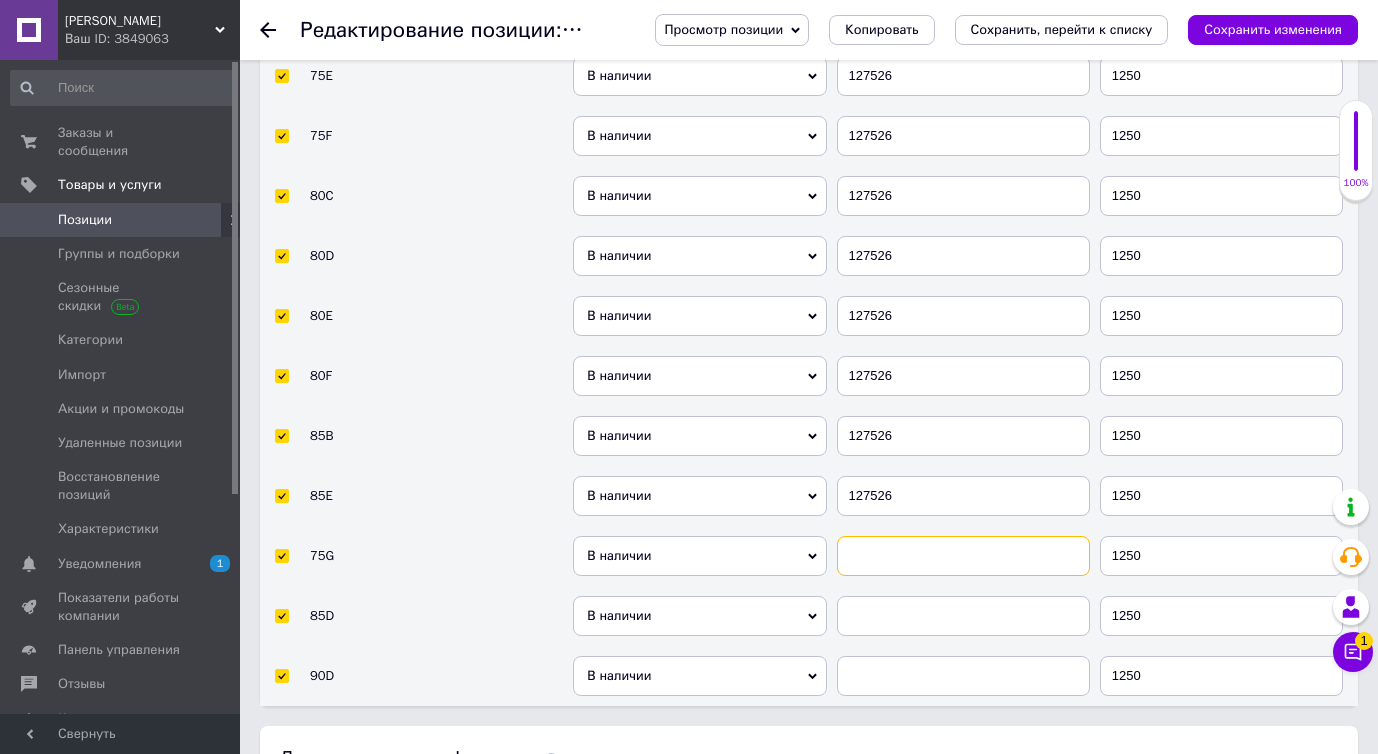 click at bounding box center (963, 556) 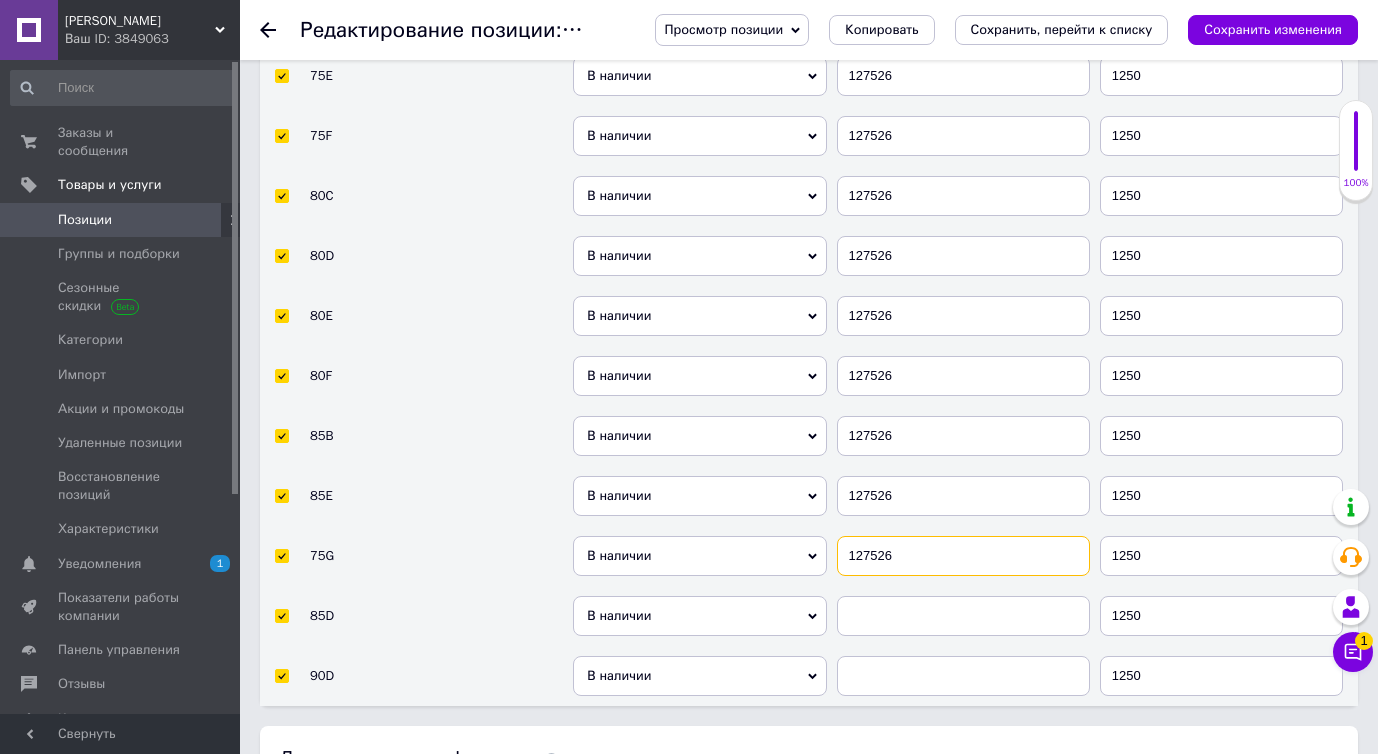 type on "127526" 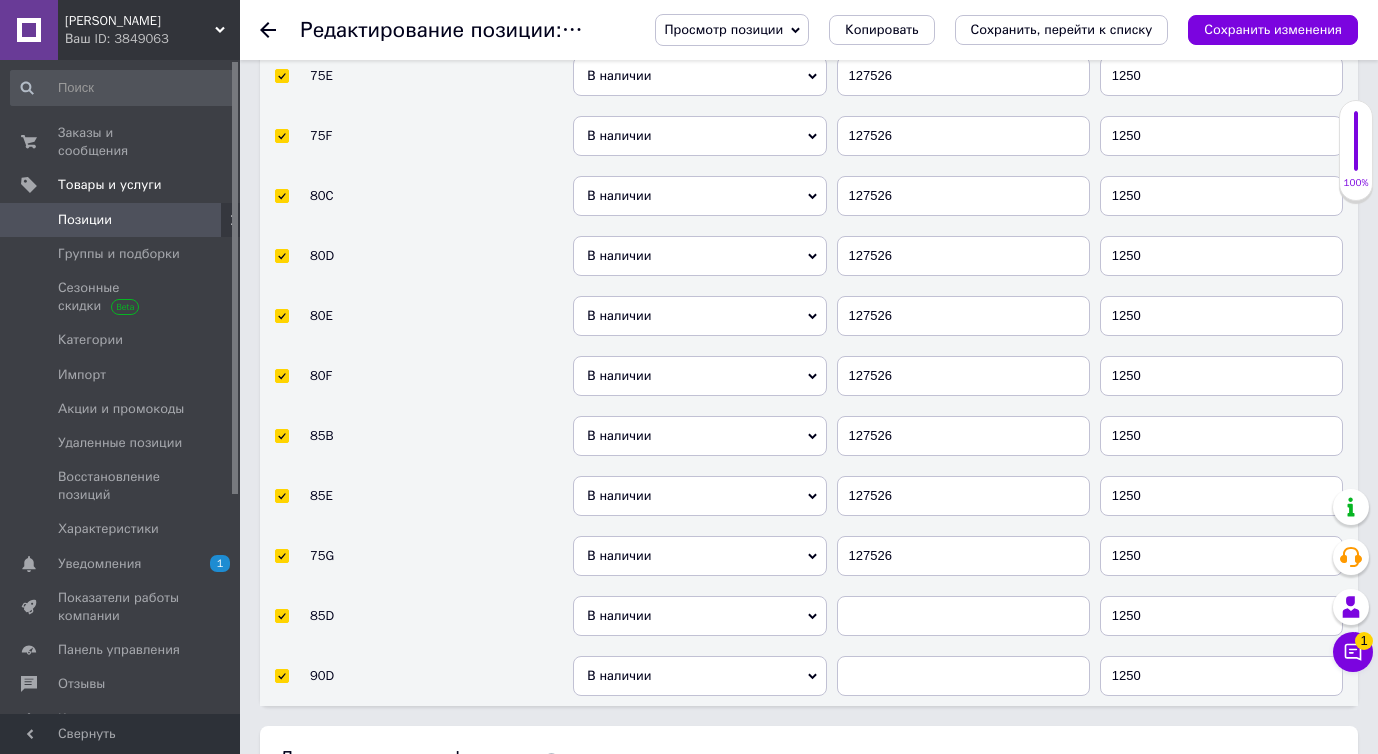 click at bounding box center (963, 616) 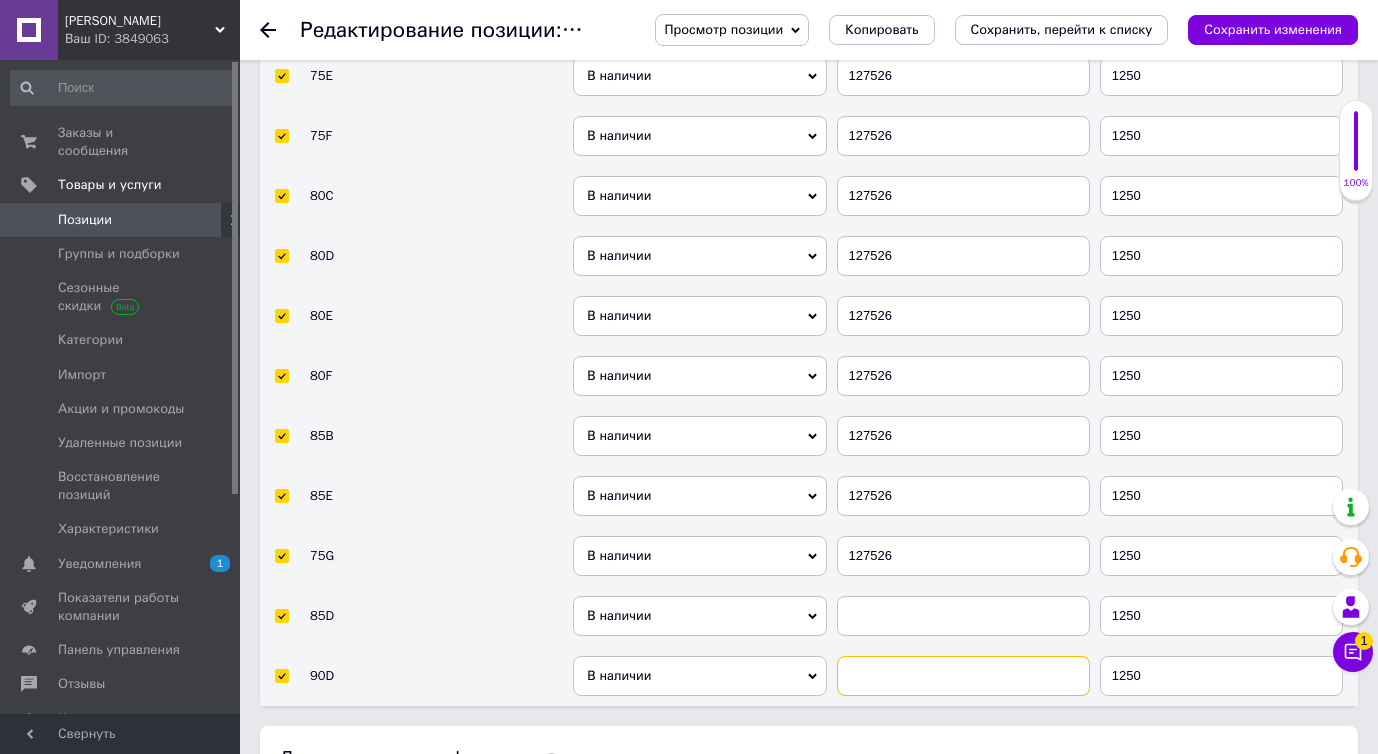 click at bounding box center [963, 676] 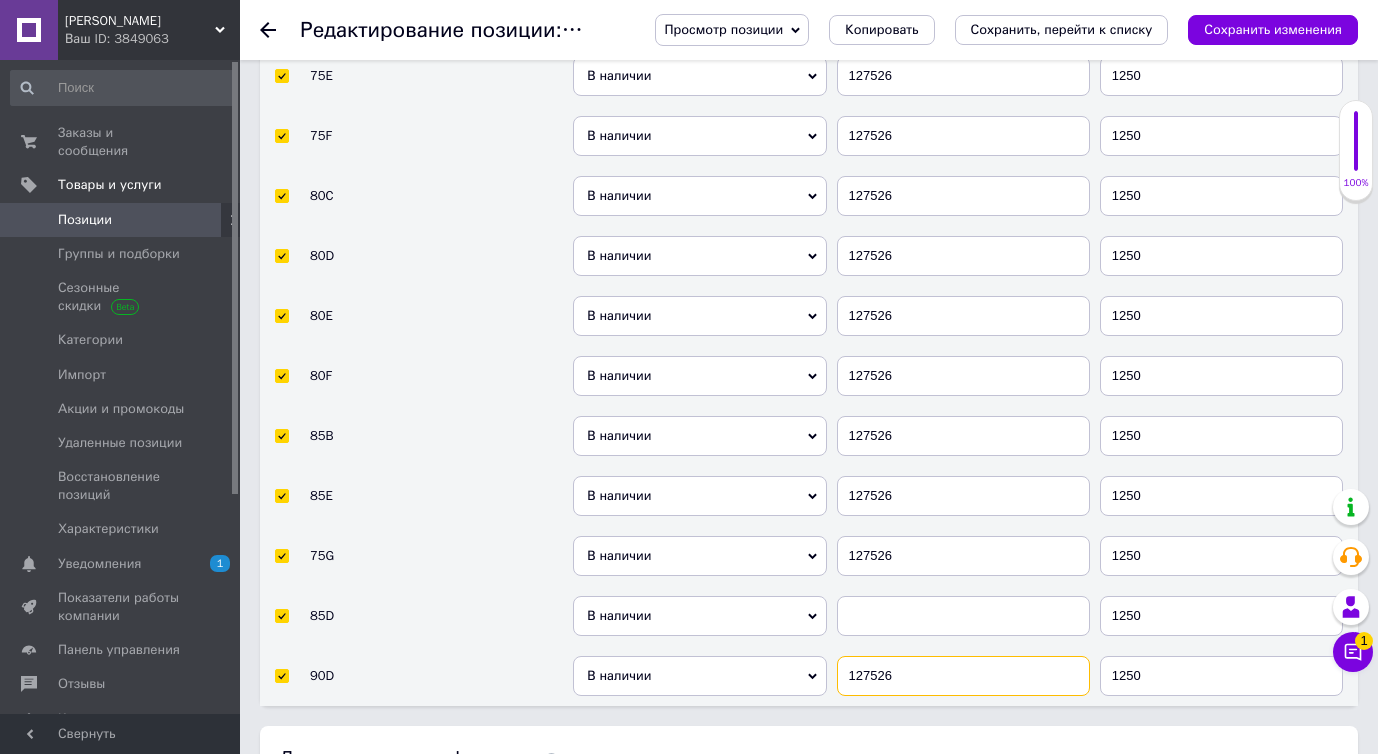 type on "127526" 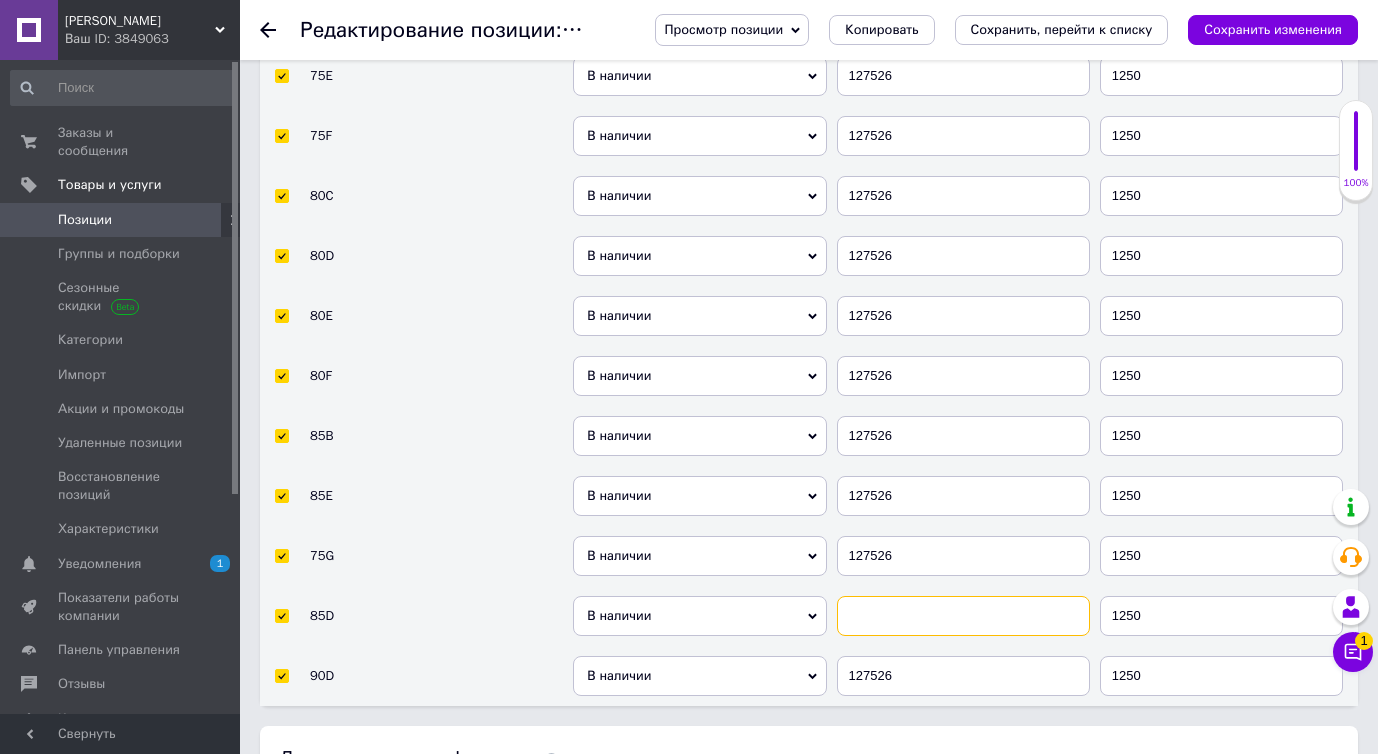 click at bounding box center [963, 616] 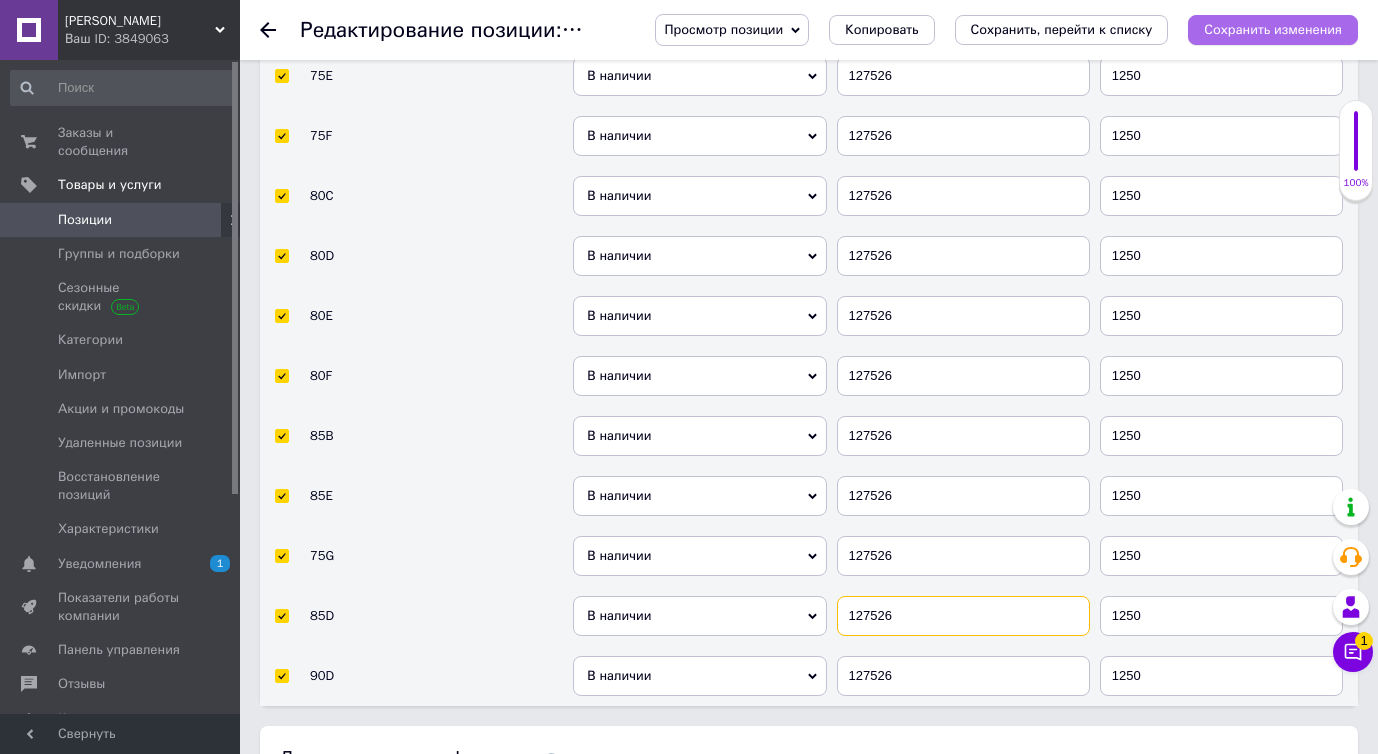 type on "127526" 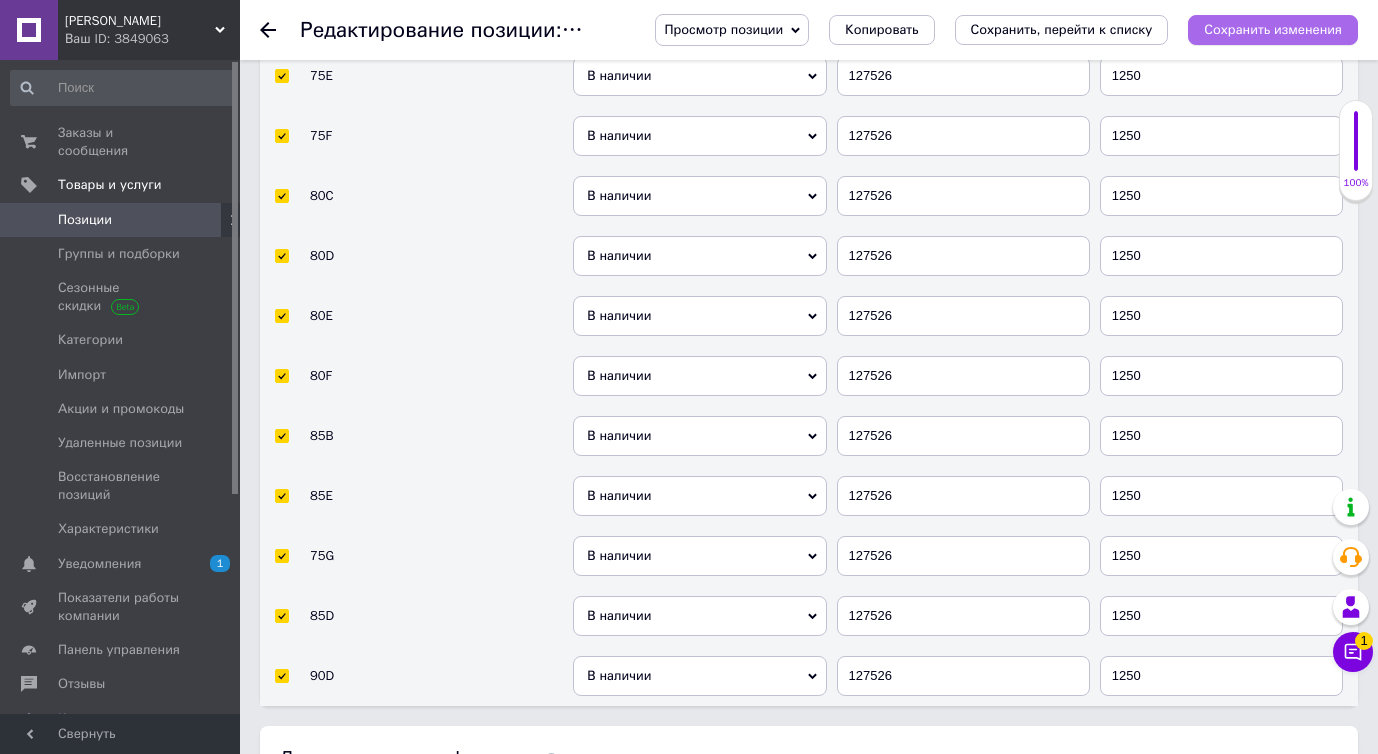 click on "Сохранить изменения" at bounding box center (1273, 29) 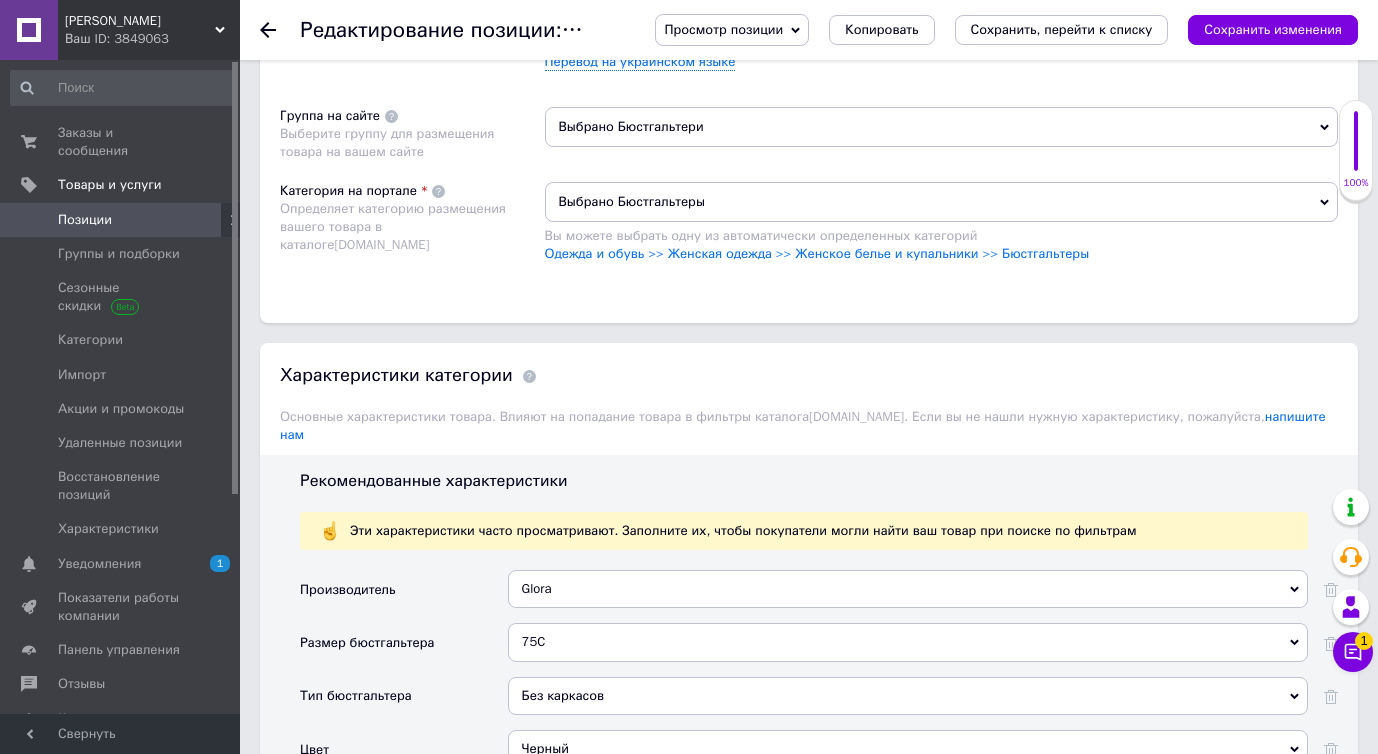 scroll, scrollTop: 1201, scrollLeft: 0, axis: vertical 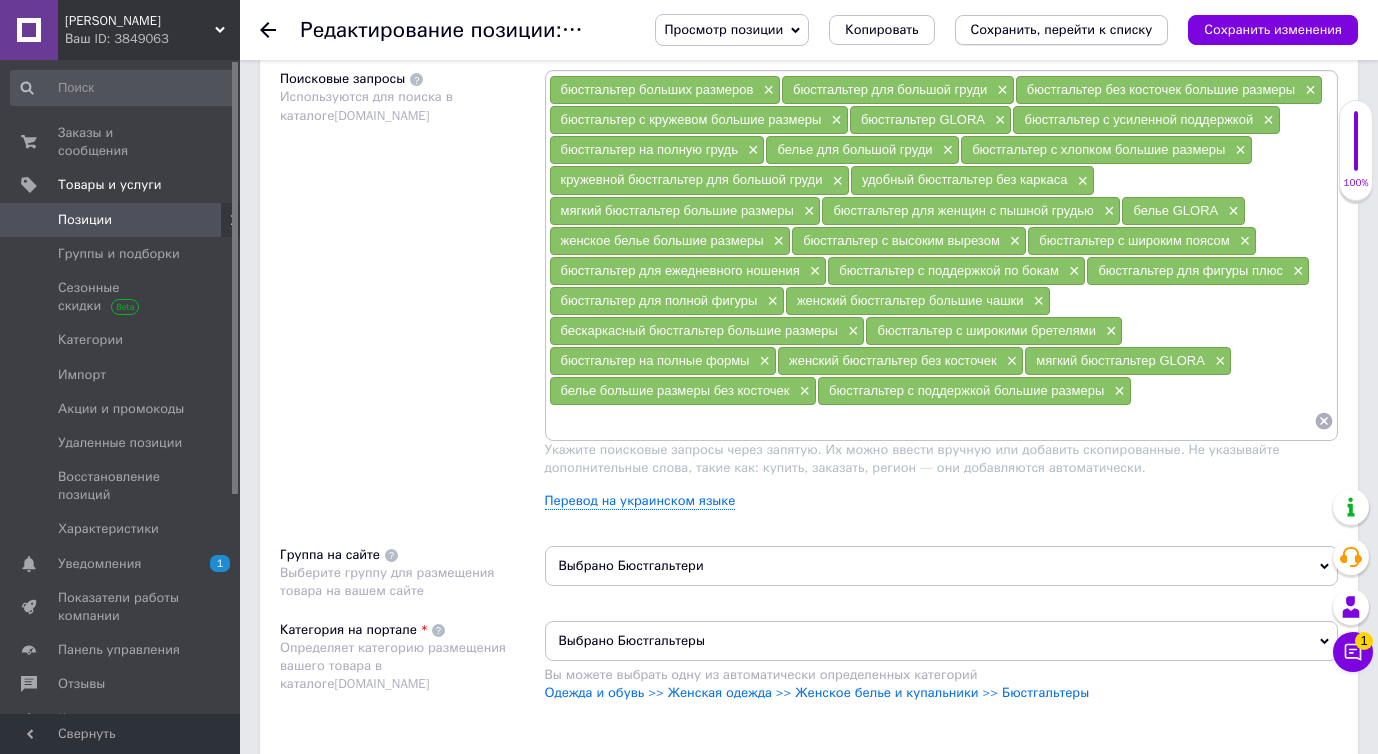 click on "Сохранить, перейти к списку" at bounding box center (1062, 29) 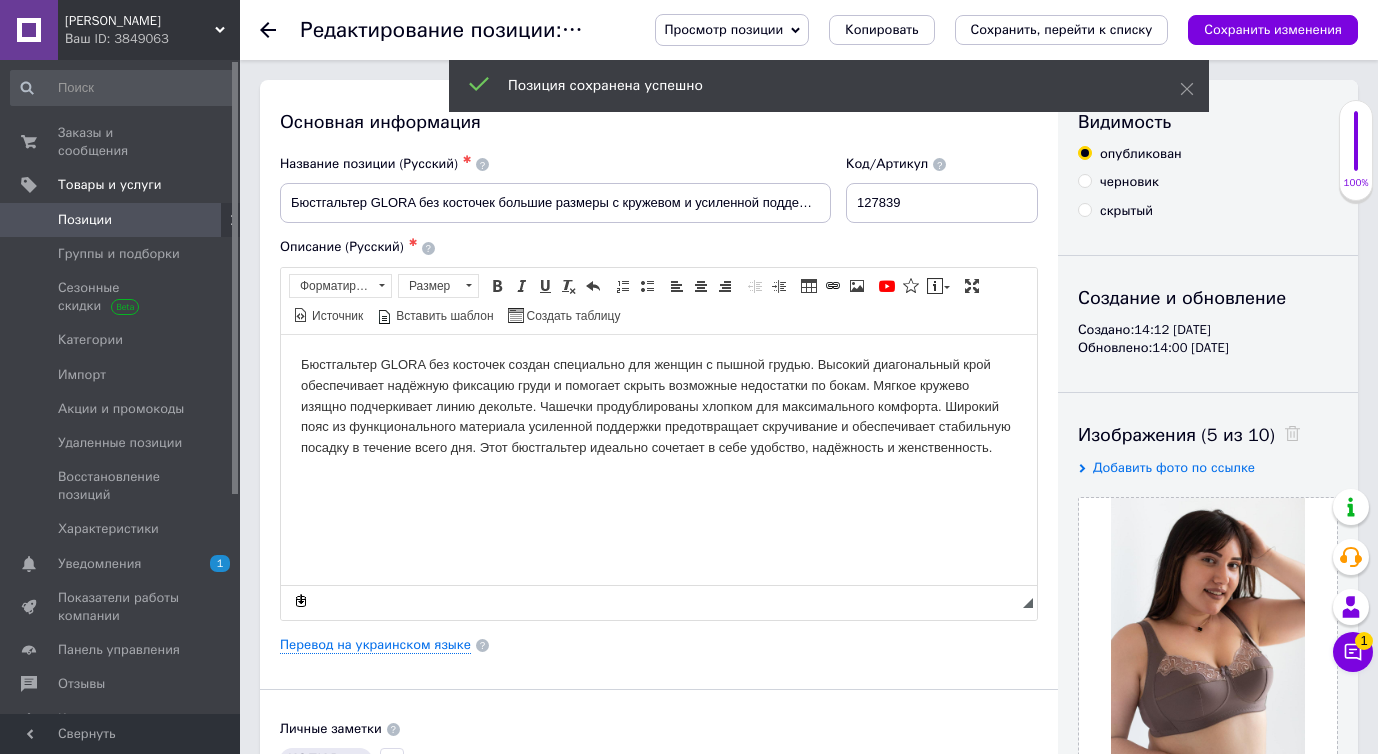 scroll, scrollTop: 0, scrollLeft: 0, axis: both 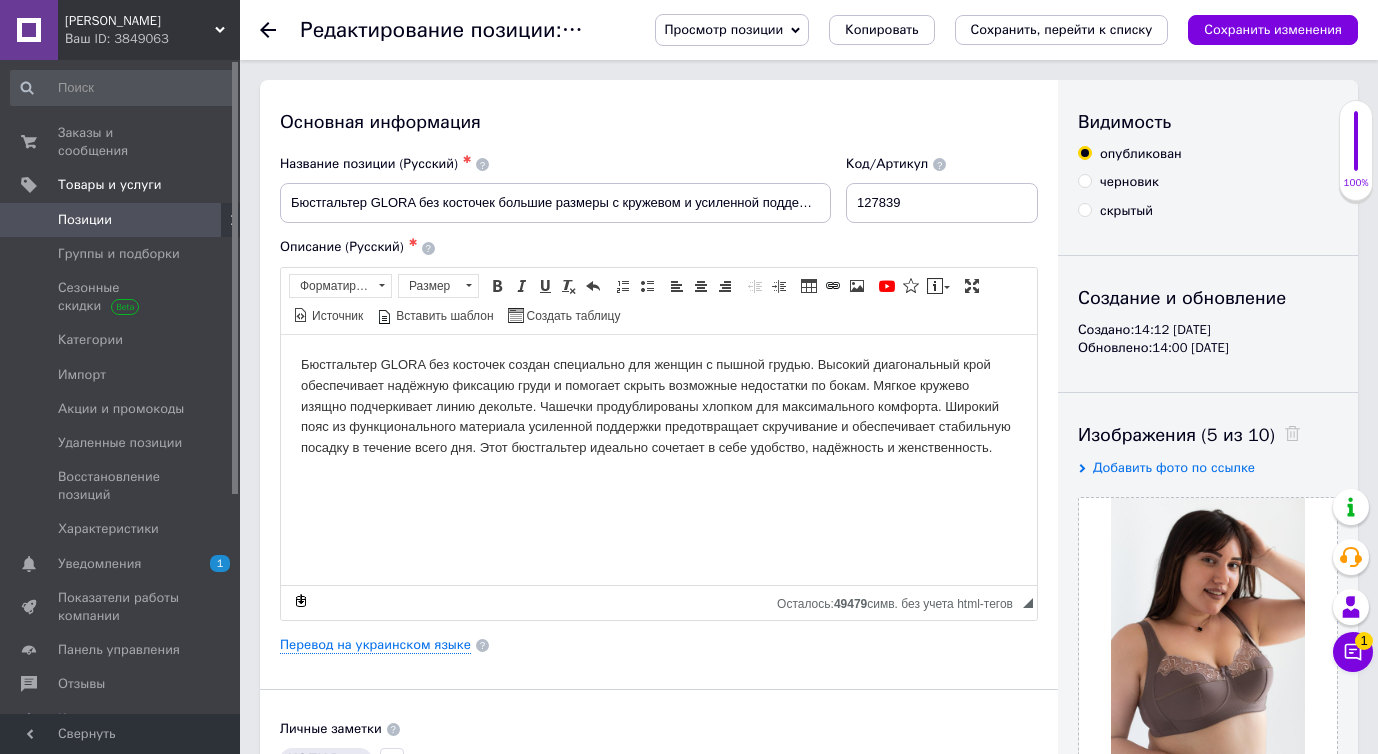click at bounding box center (212, 220) 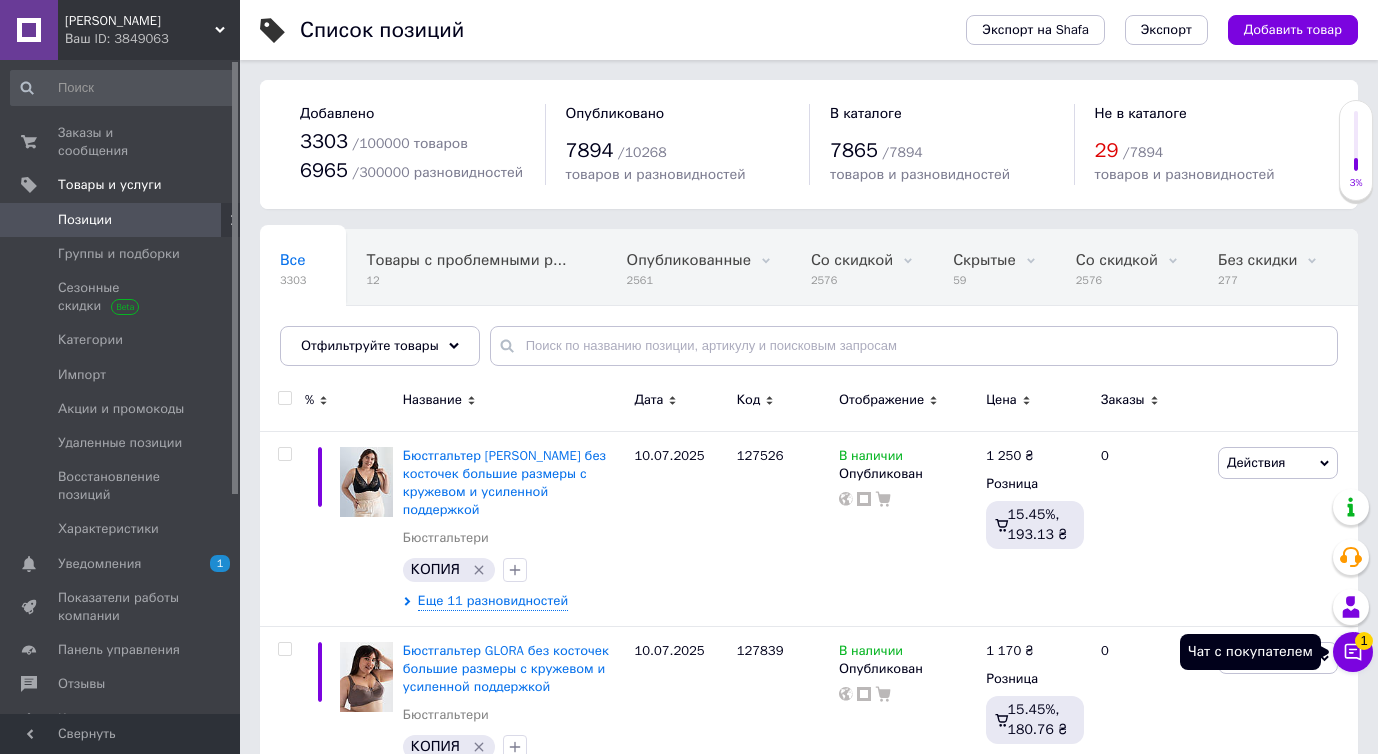 click 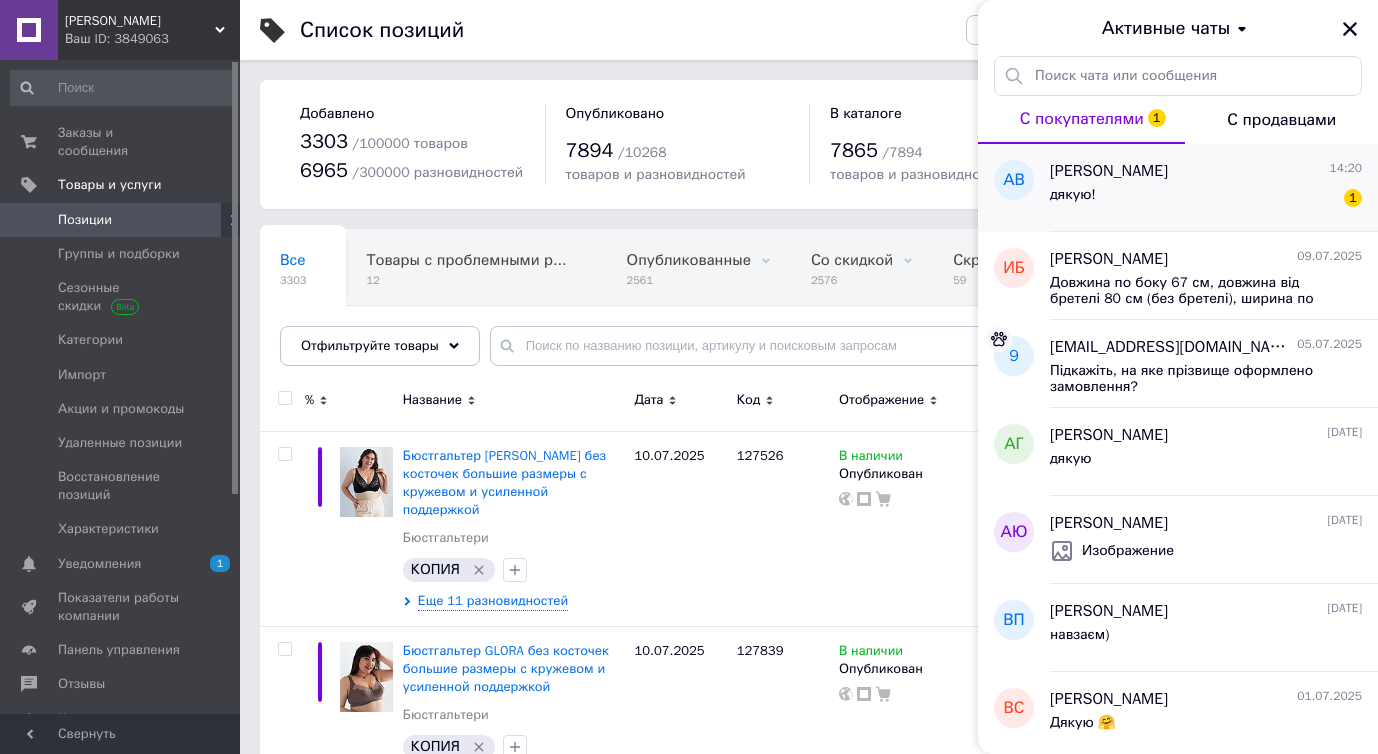 click on "дякую! 1" at bounding box center (1206, 199) 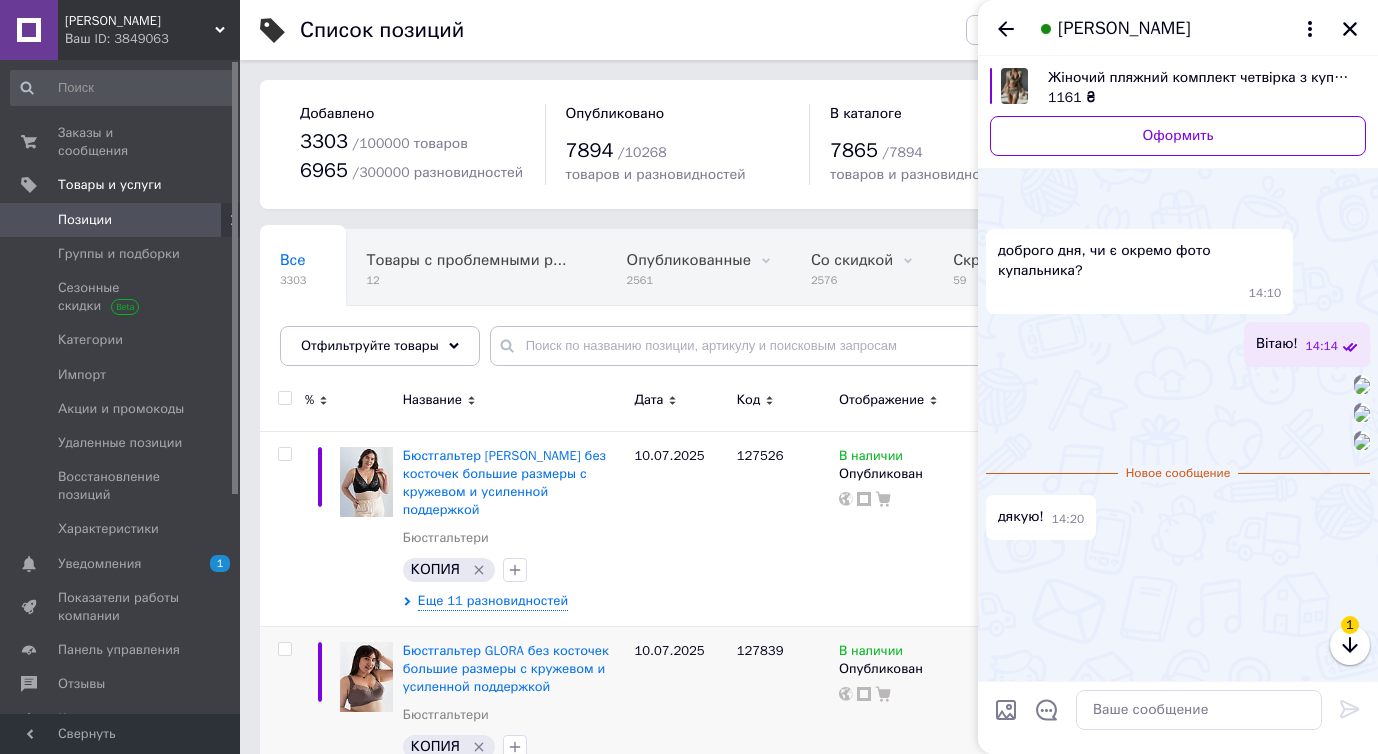 scroll, scrollTop: 459, scrollLeft: 0, axis: vertical 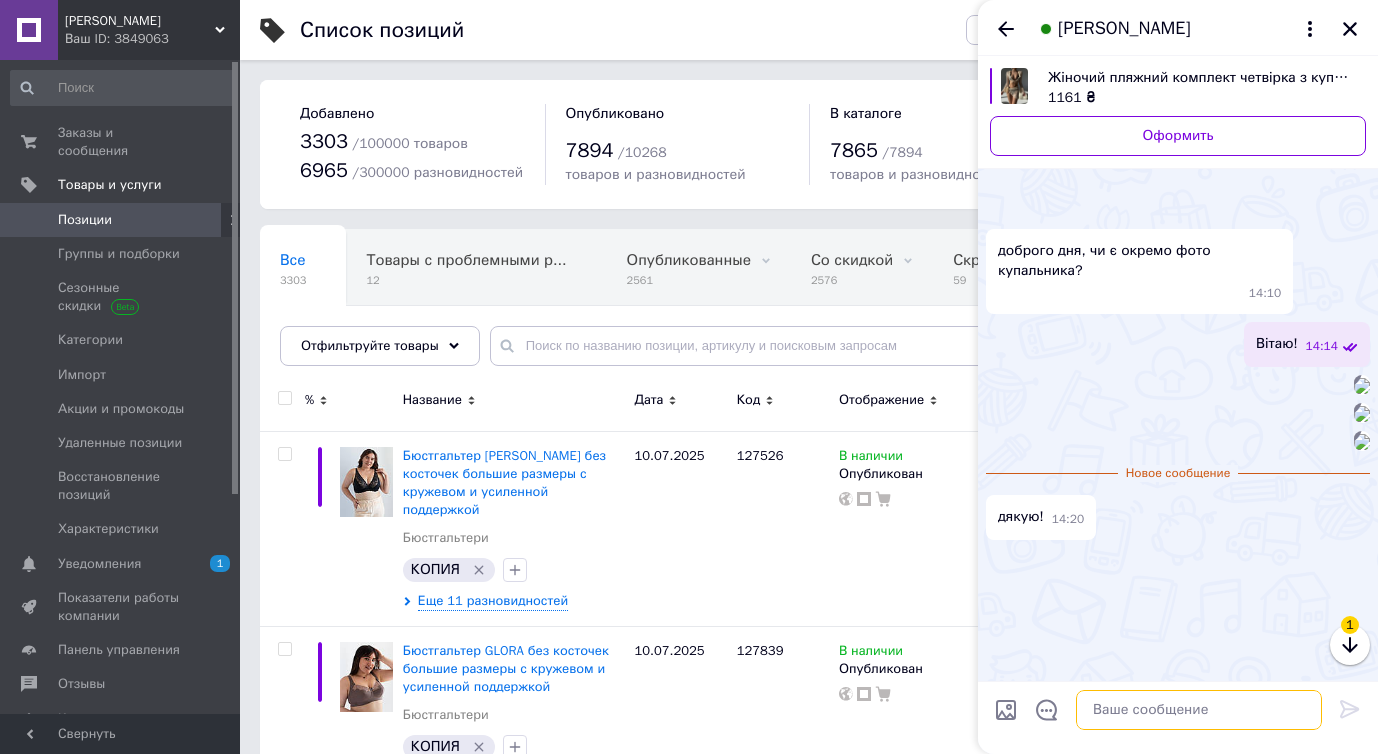 click at bounding box center [1199, 710] 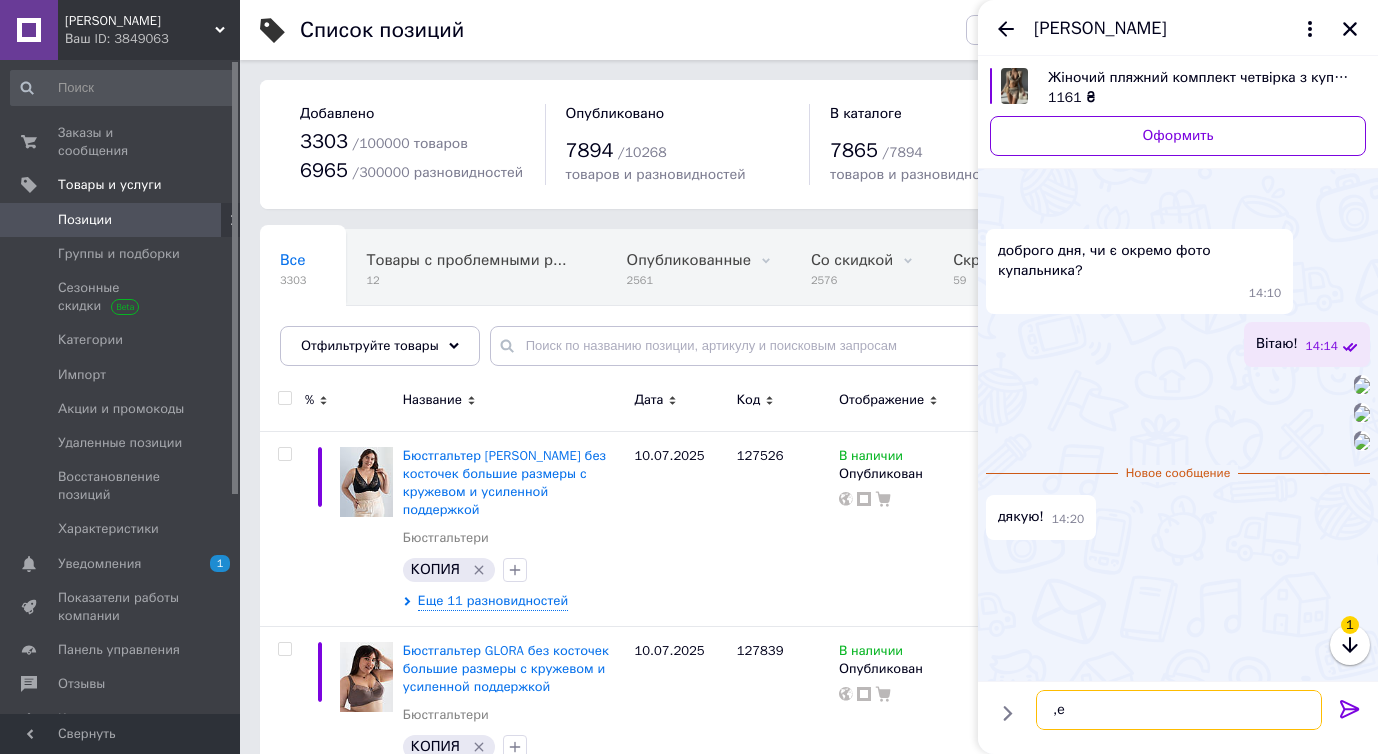 type on "," 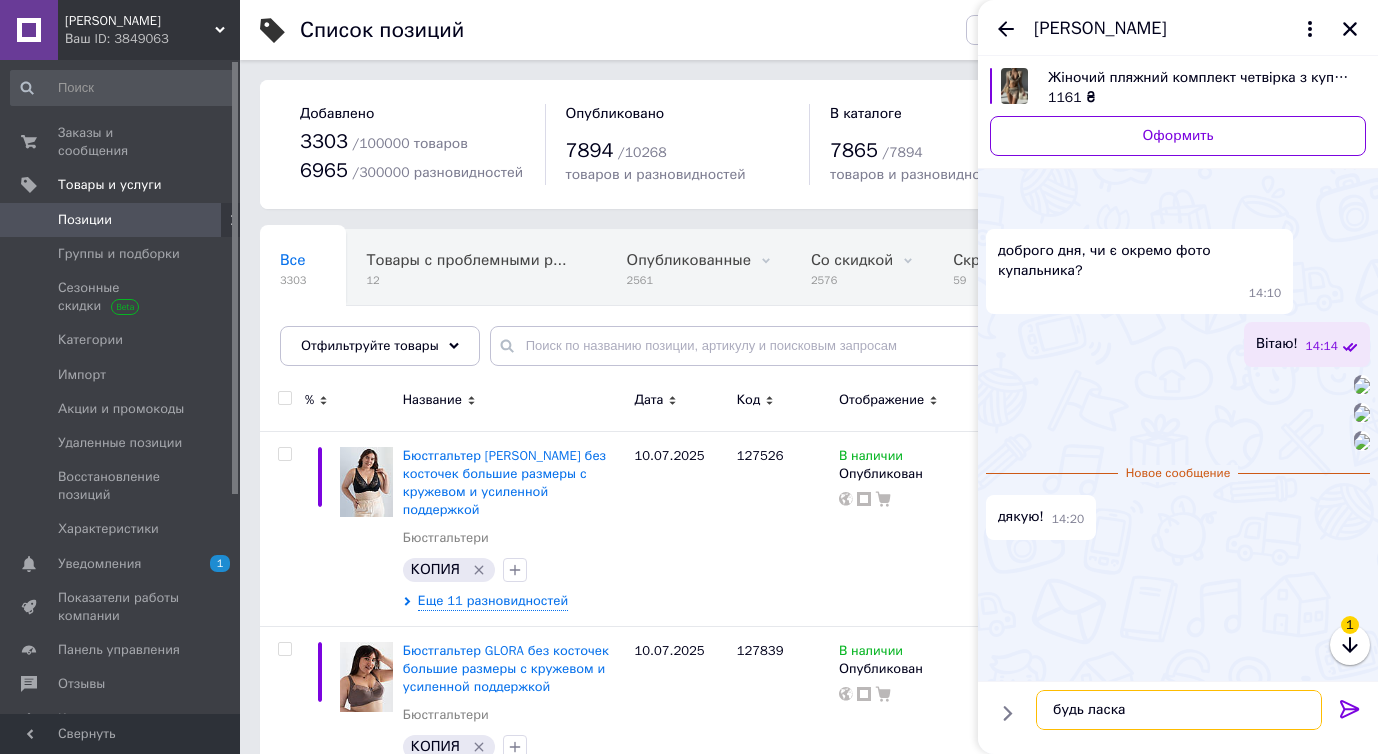 type on "будь ласка)" 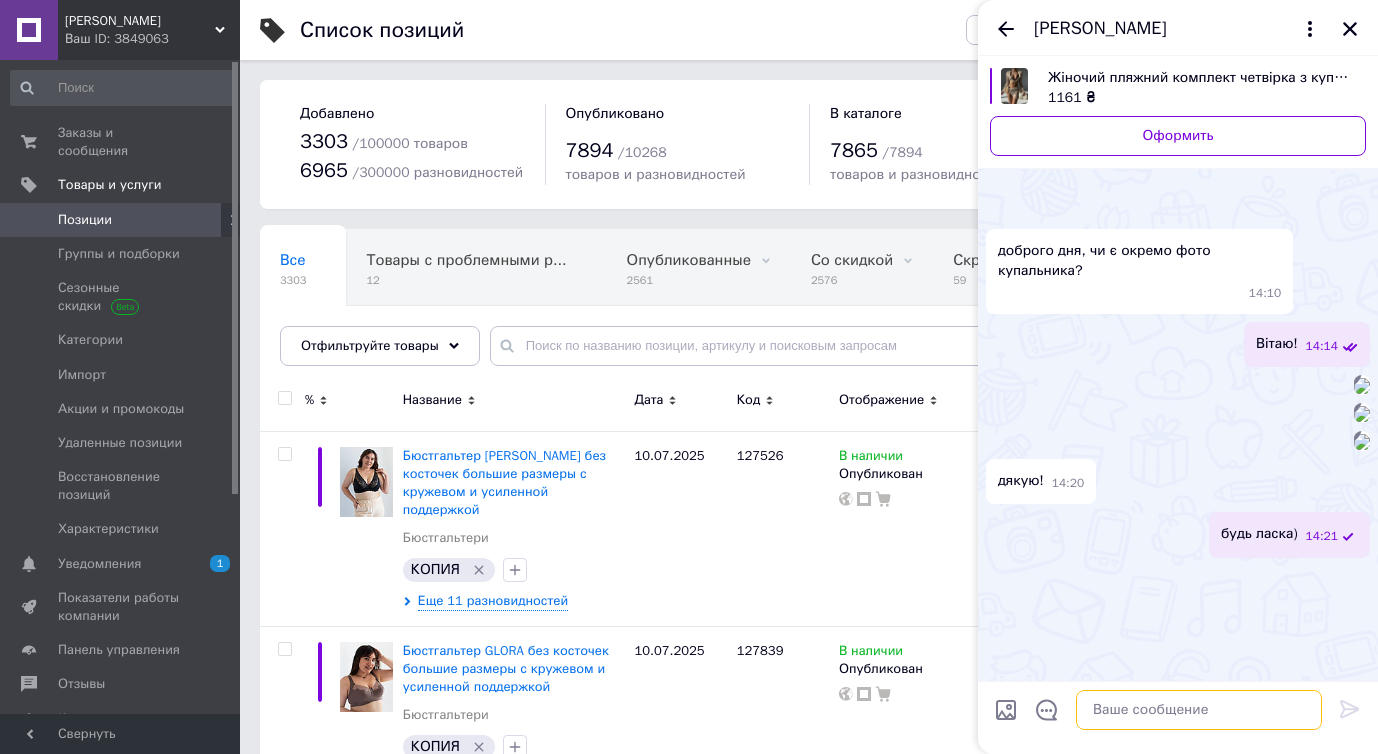 scroll, scrollTop: 724, scrollLeft: 0, axis: vertical 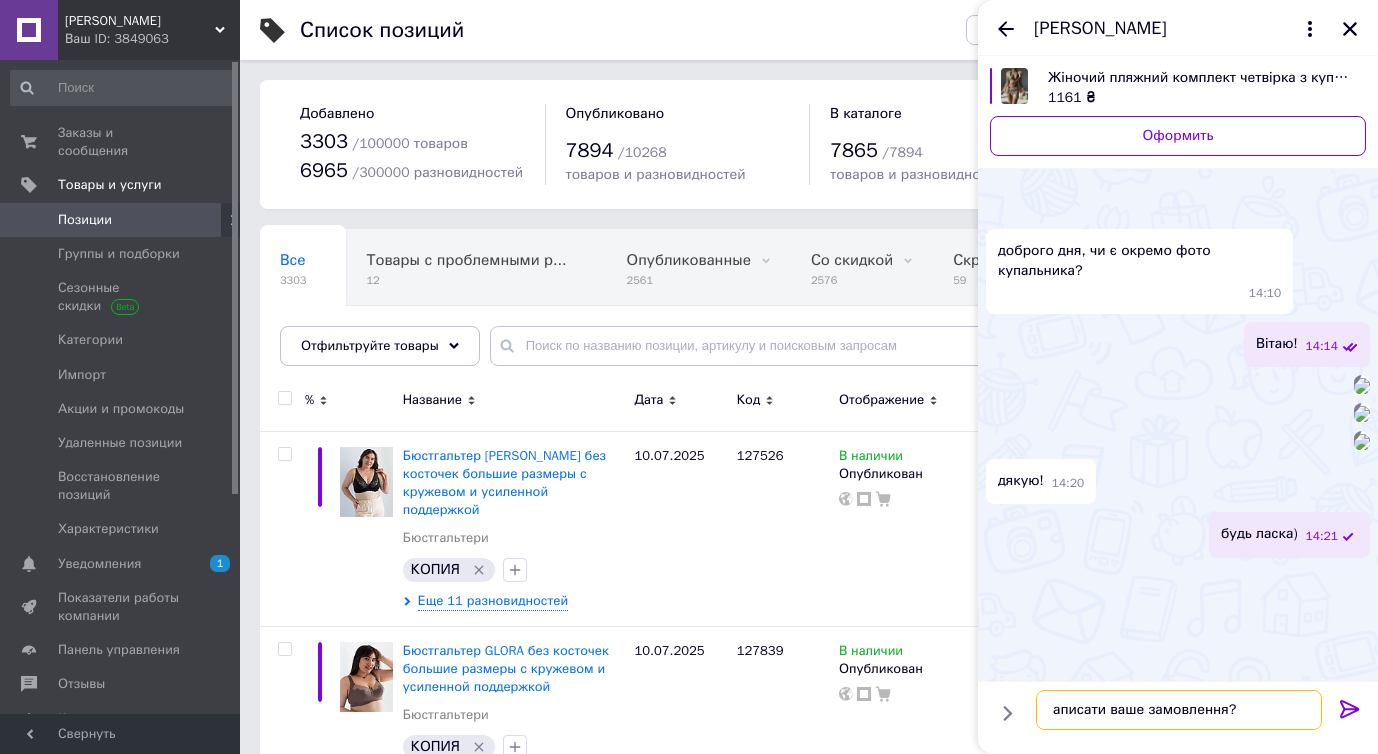 type on "записати ваше замовлення?" 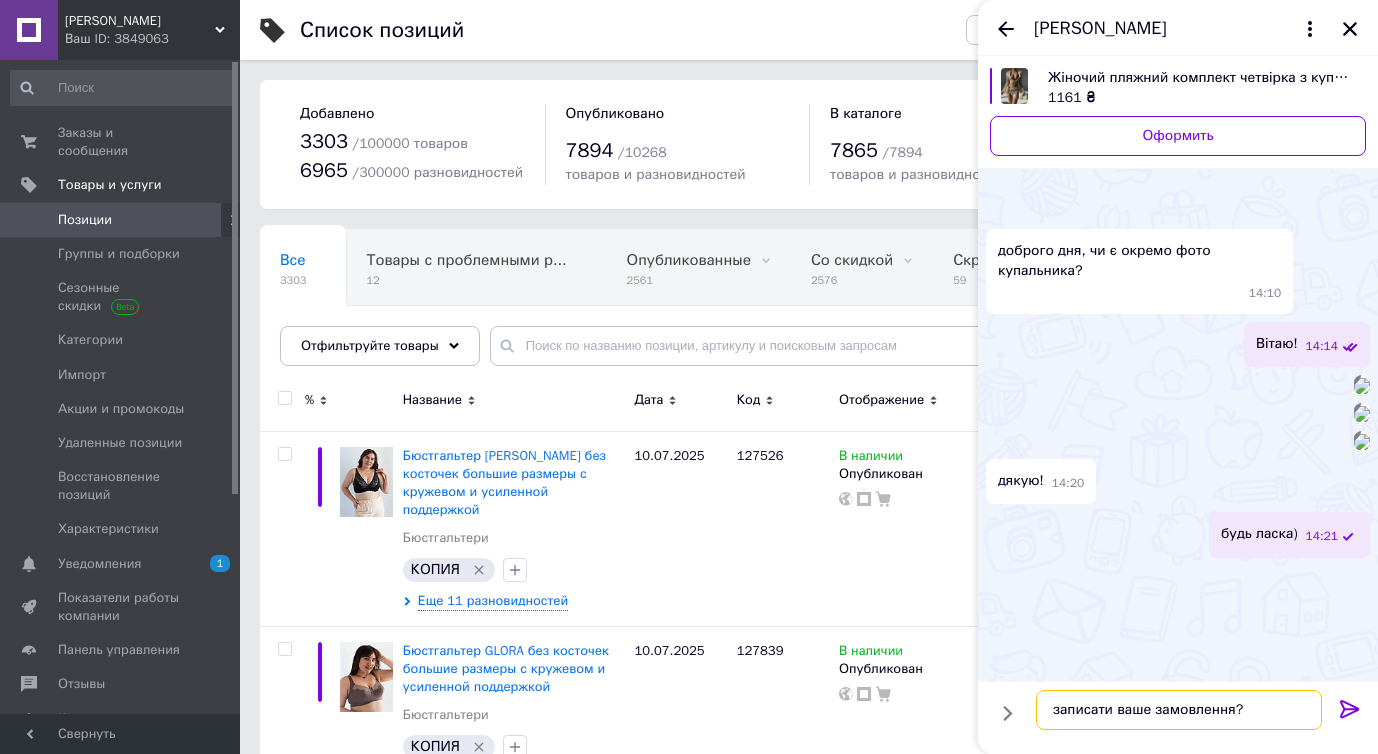 type 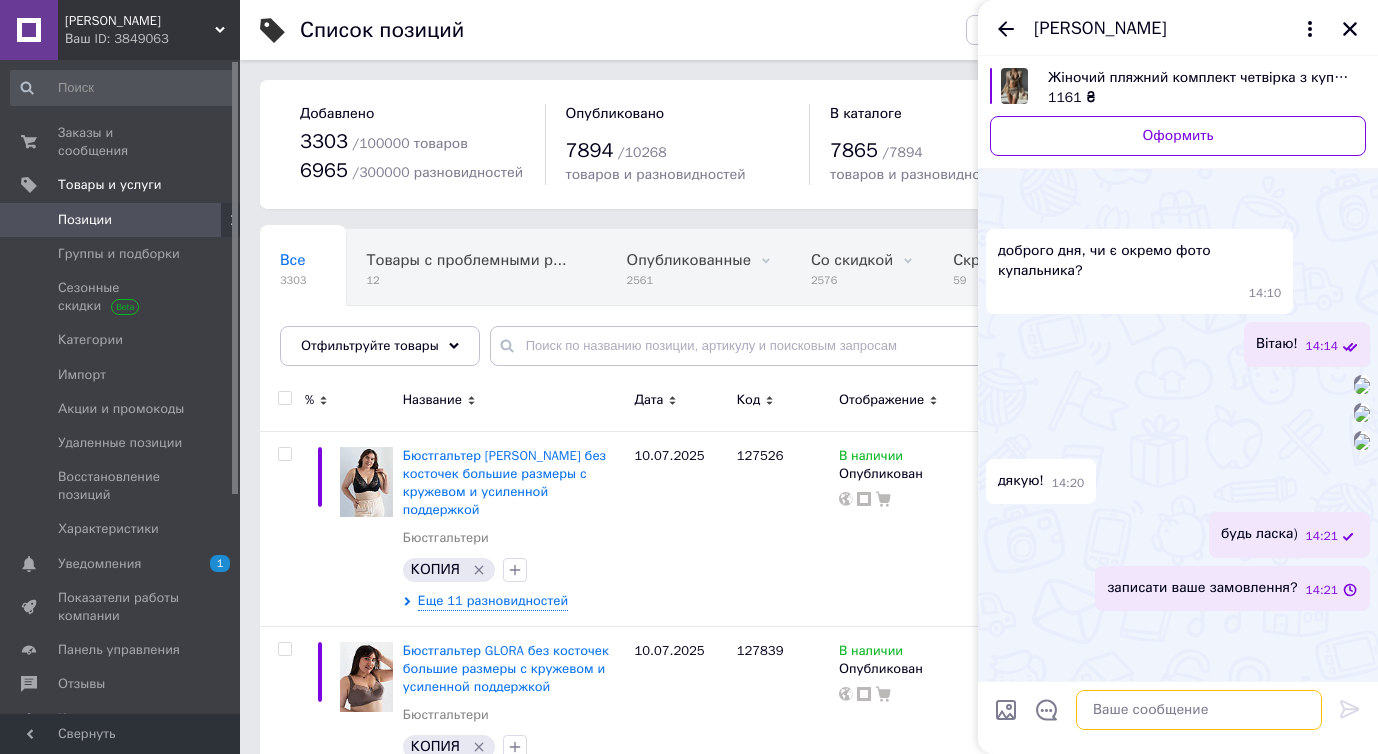 scroll, scrollTop: 778, scrollLeft: 0, axis: vertical 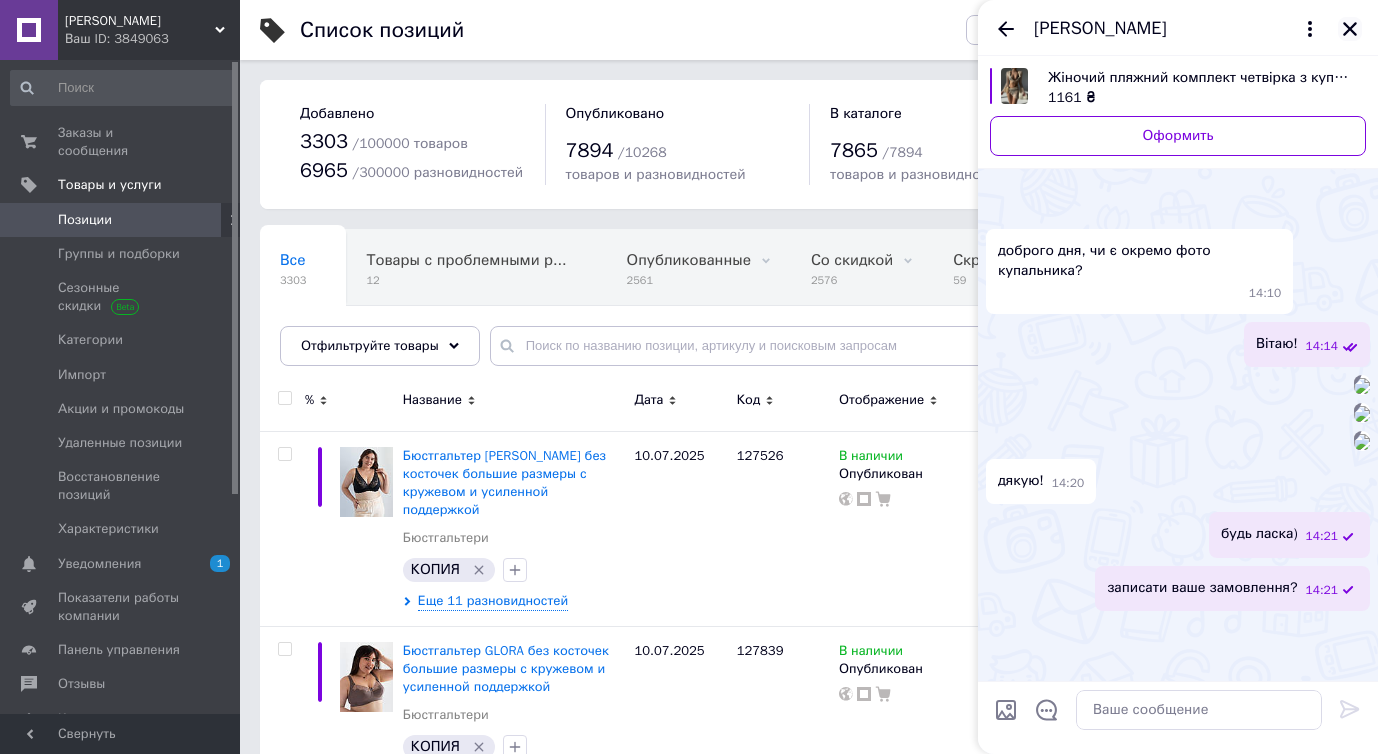 click 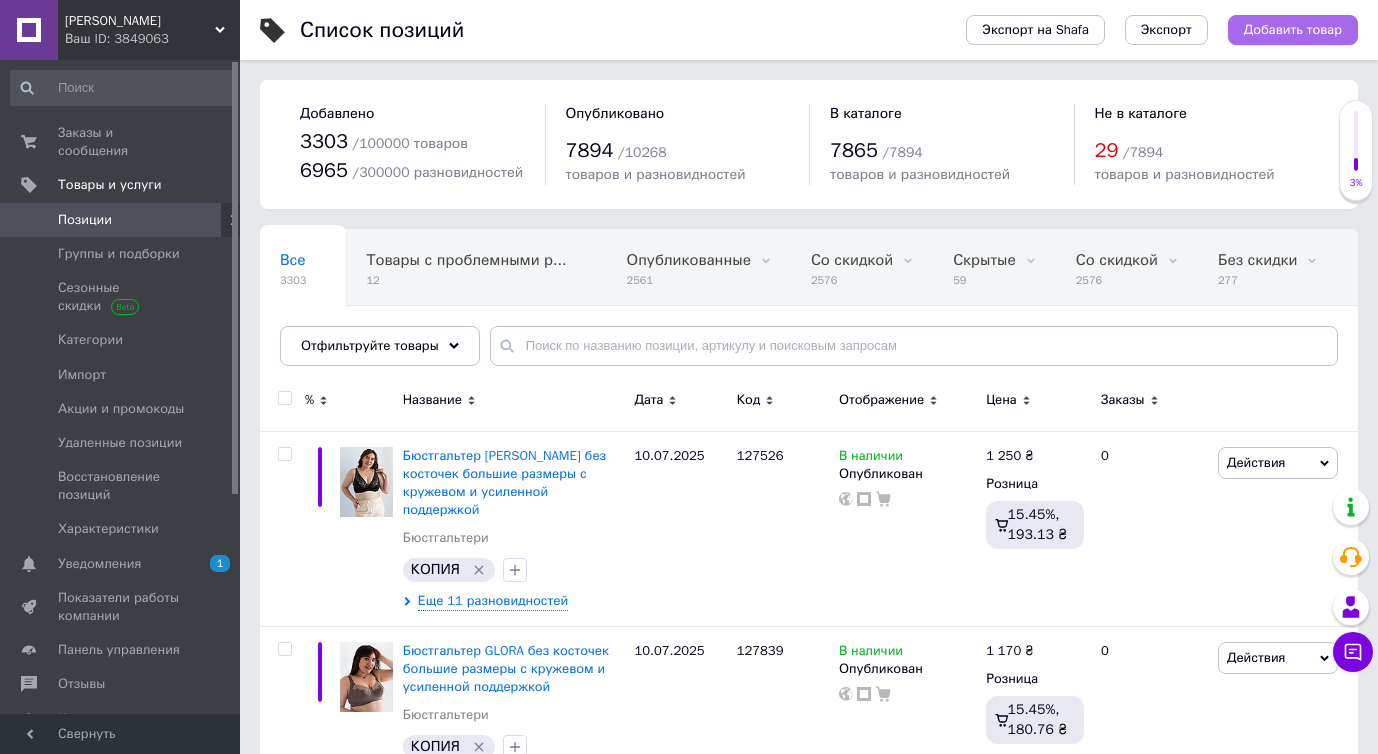 click on "Добавить товар" at bounding box center [1293, 30] 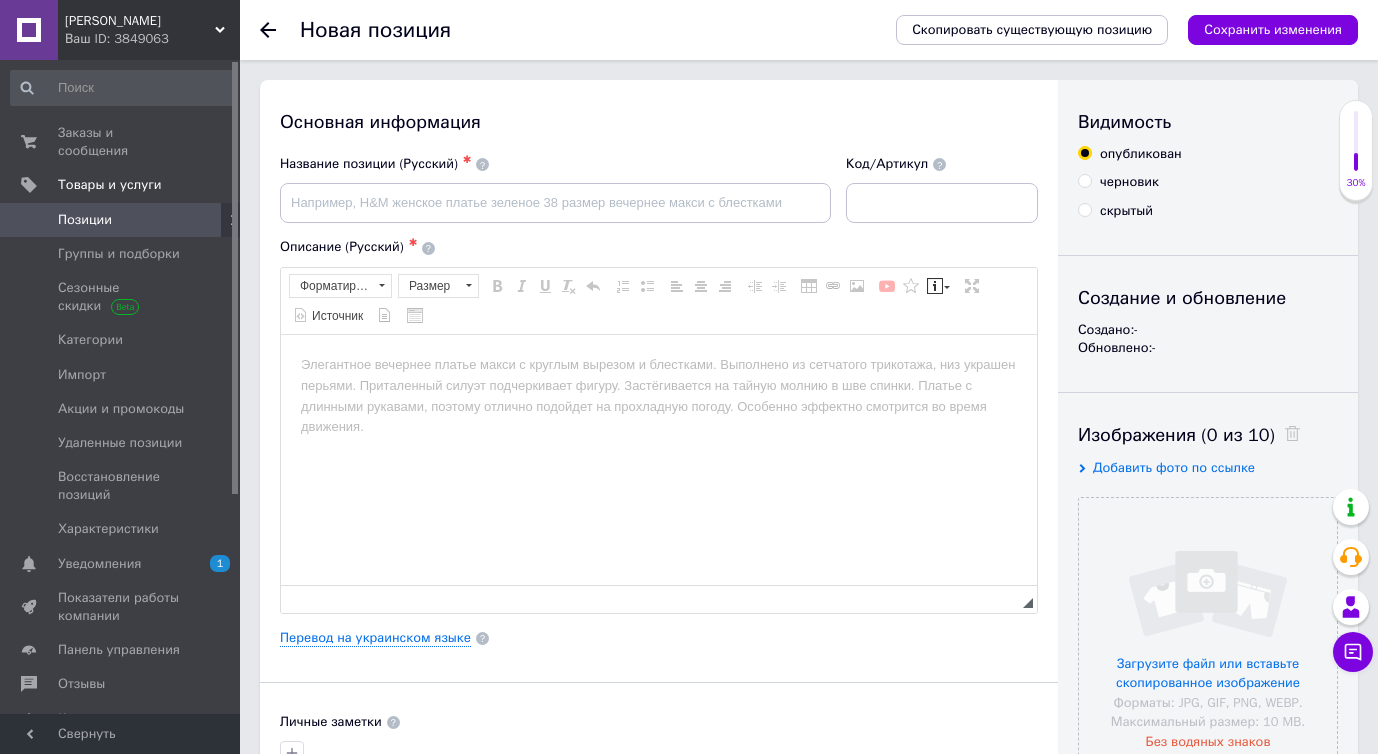 scroll, scrollTop: 0, scrollLeft: 0, axis: both 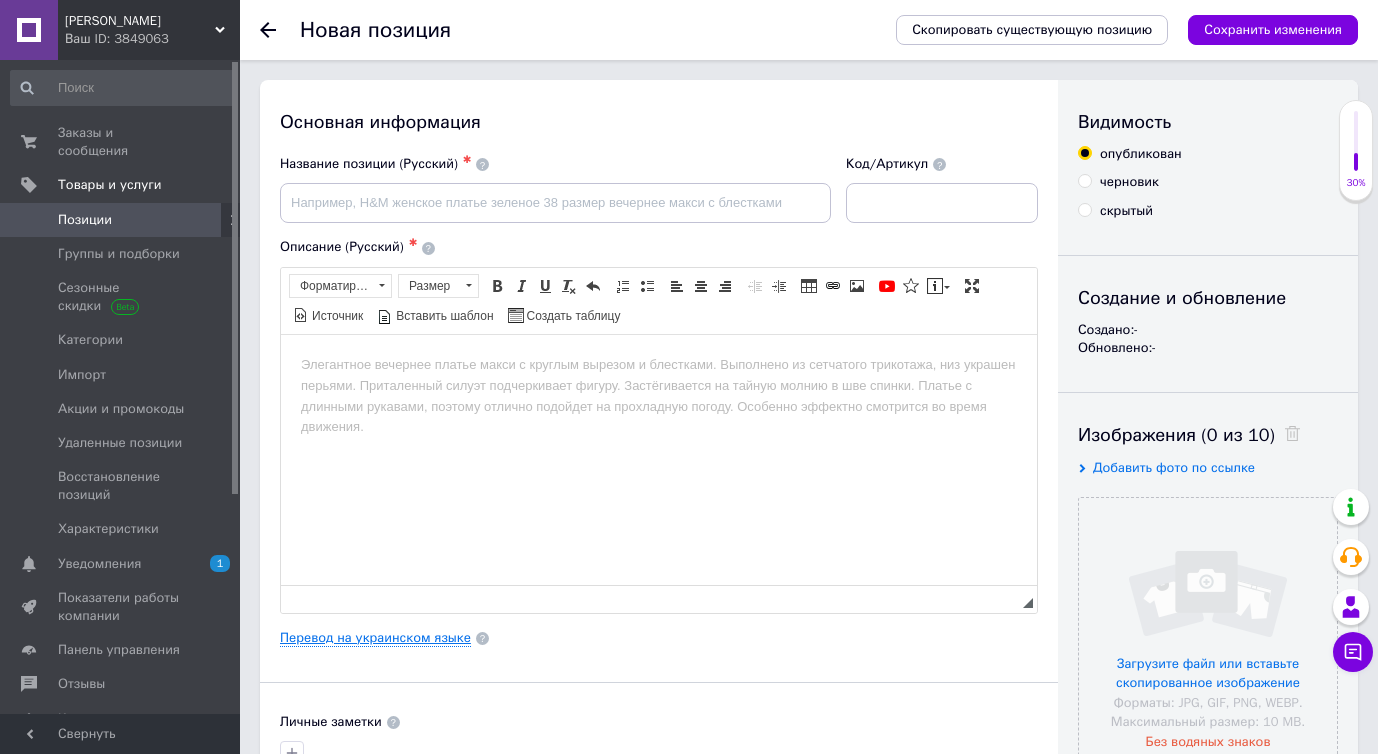 click on "Перевод на украинском языке" at bounding box center [375, 638] 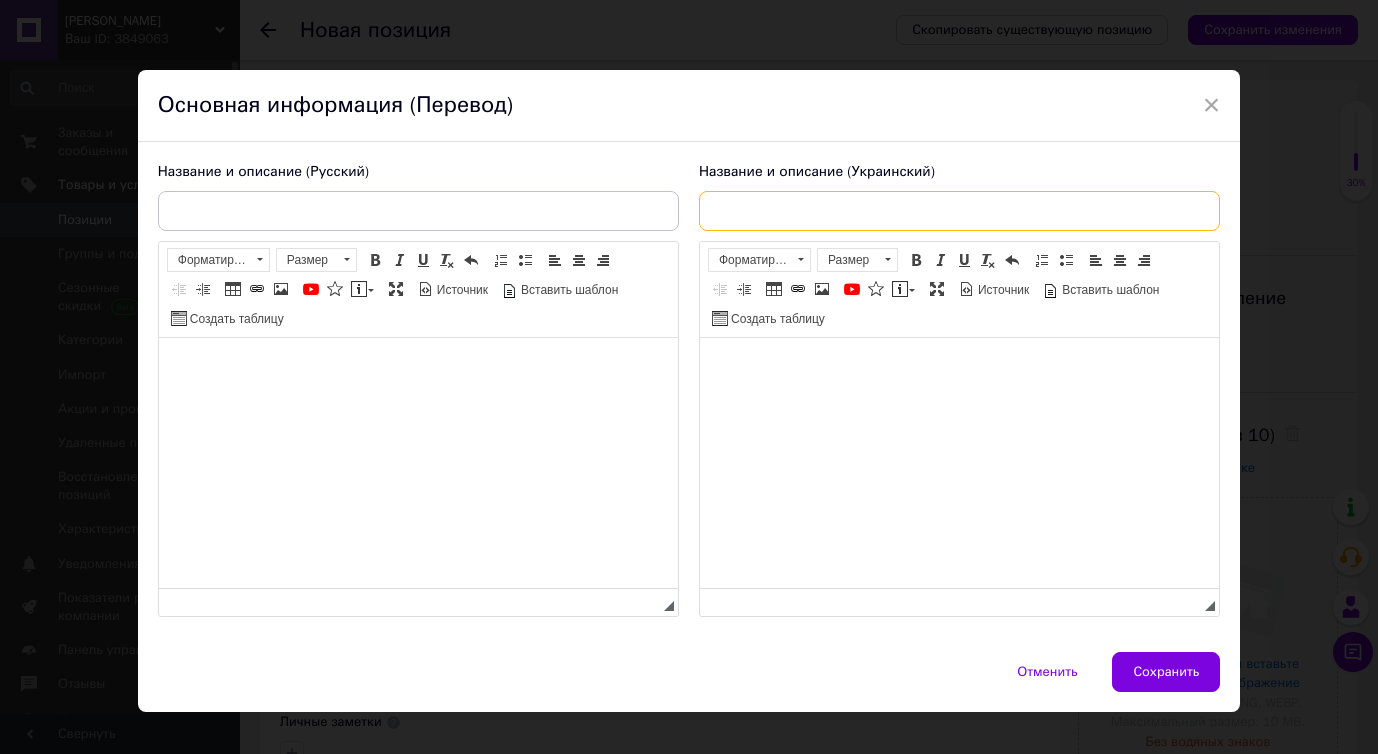 click at bounding box center [959, 211] 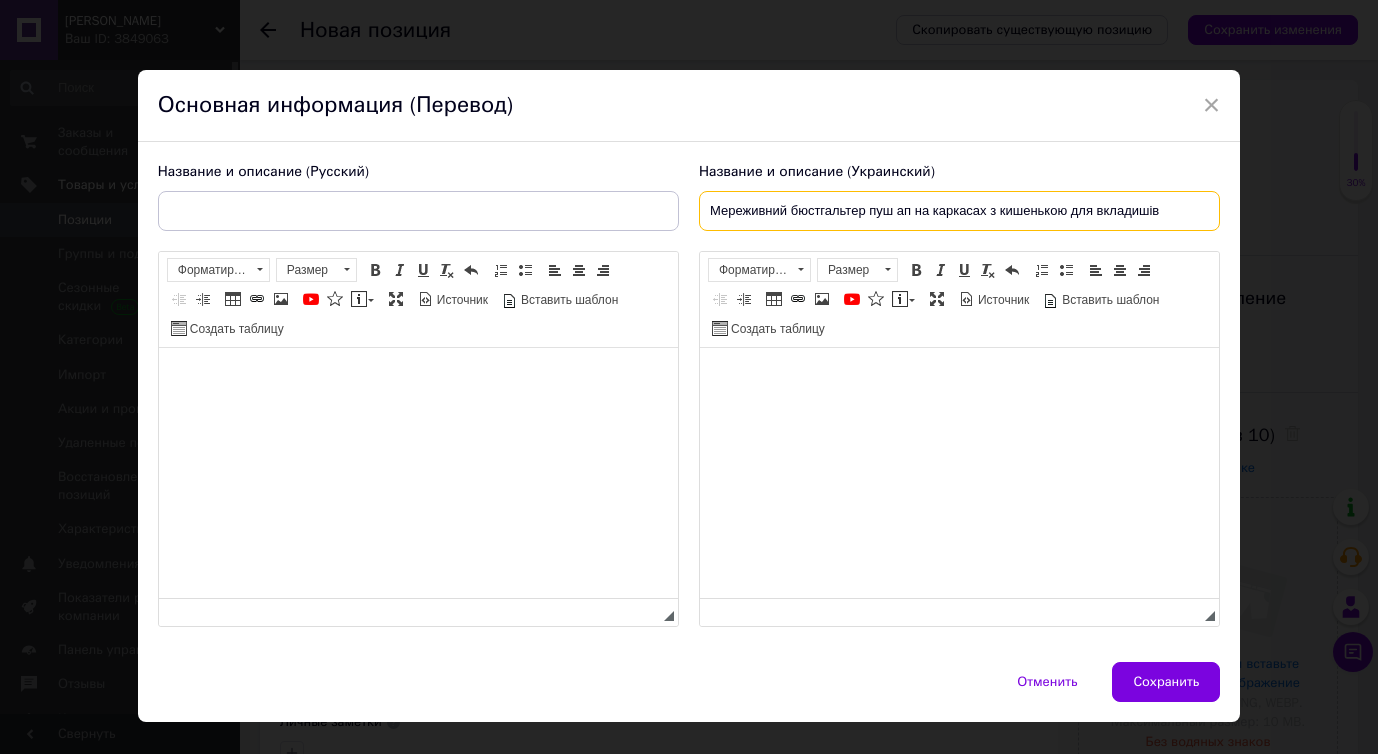 click on "Мереживний бюстгальтер пуш ап на каркасах з кишенькою для вкладишів" at bounding box center (959, 211) 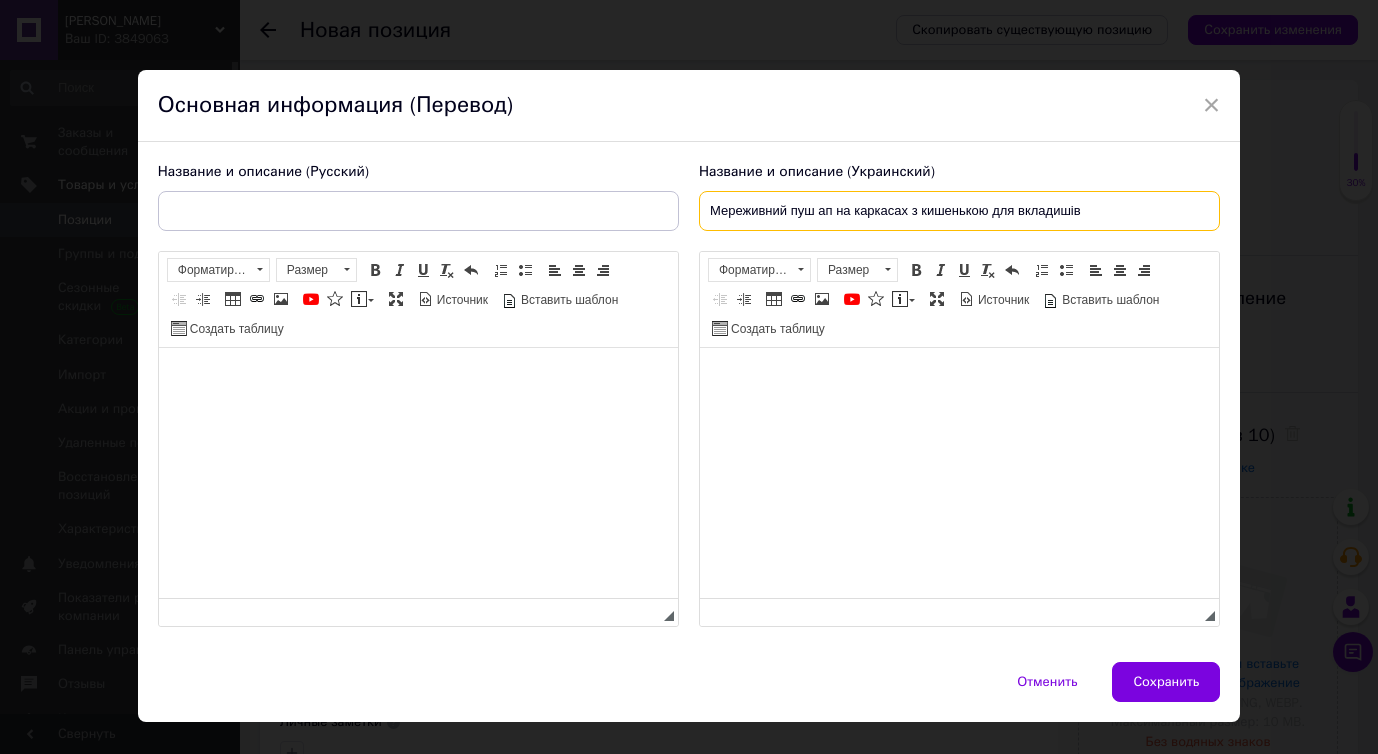 drag, startPoint x: 716, startPoint y: 206, endPoint x: 678, endPoint y: 206, distance: 38 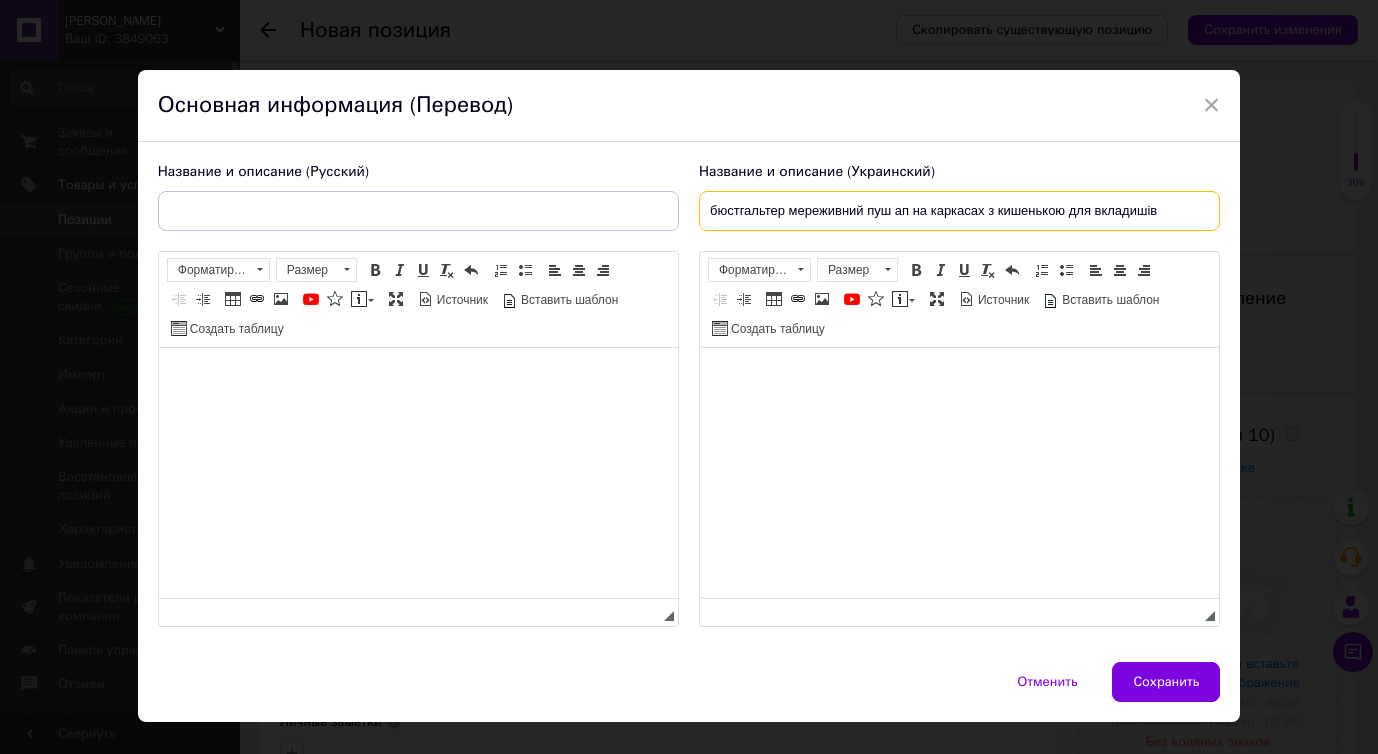 drag, startPoint x: 715, startPoint y: 210, endPoint x: 693, endPoint y: 210, distance: 22 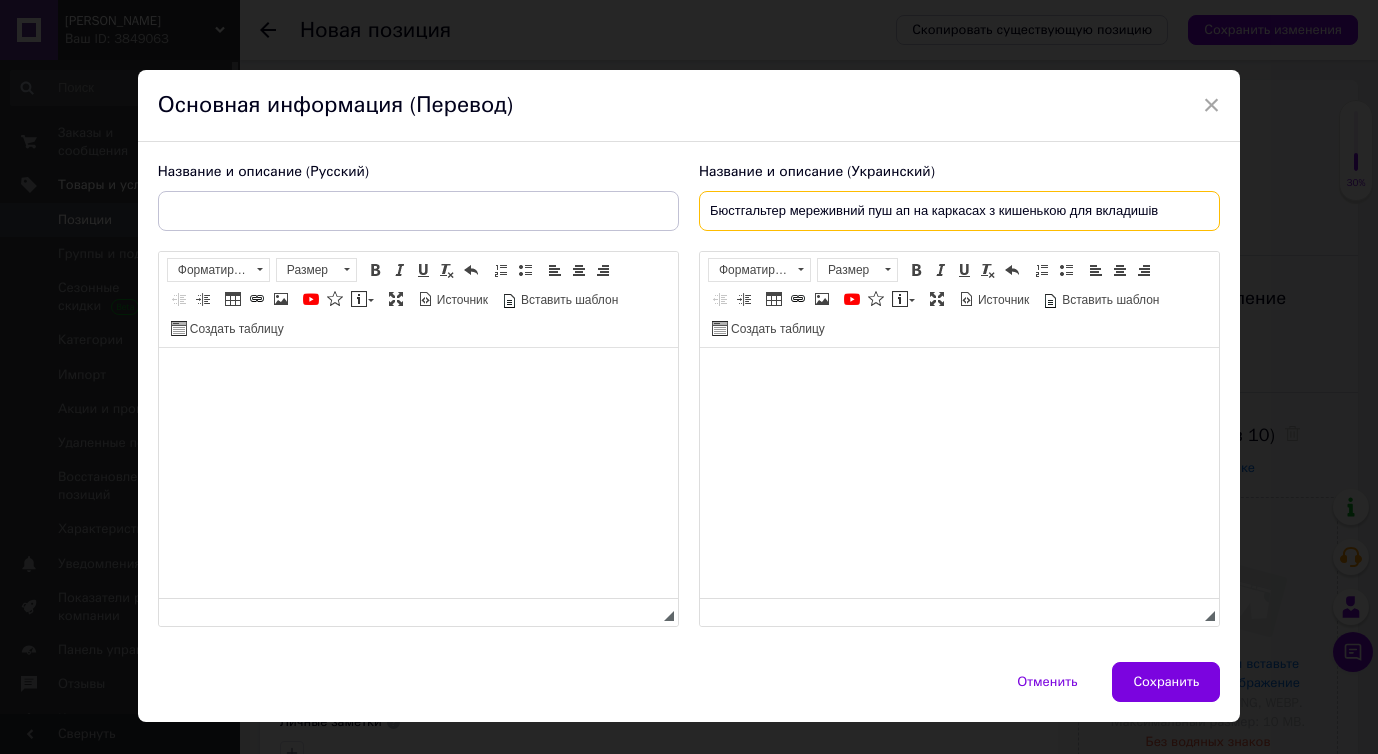 click on "Бюстгальтер мереживний пуш ап на каркасах з кишенькою для вкладишів" at bounding box center [959, 211] 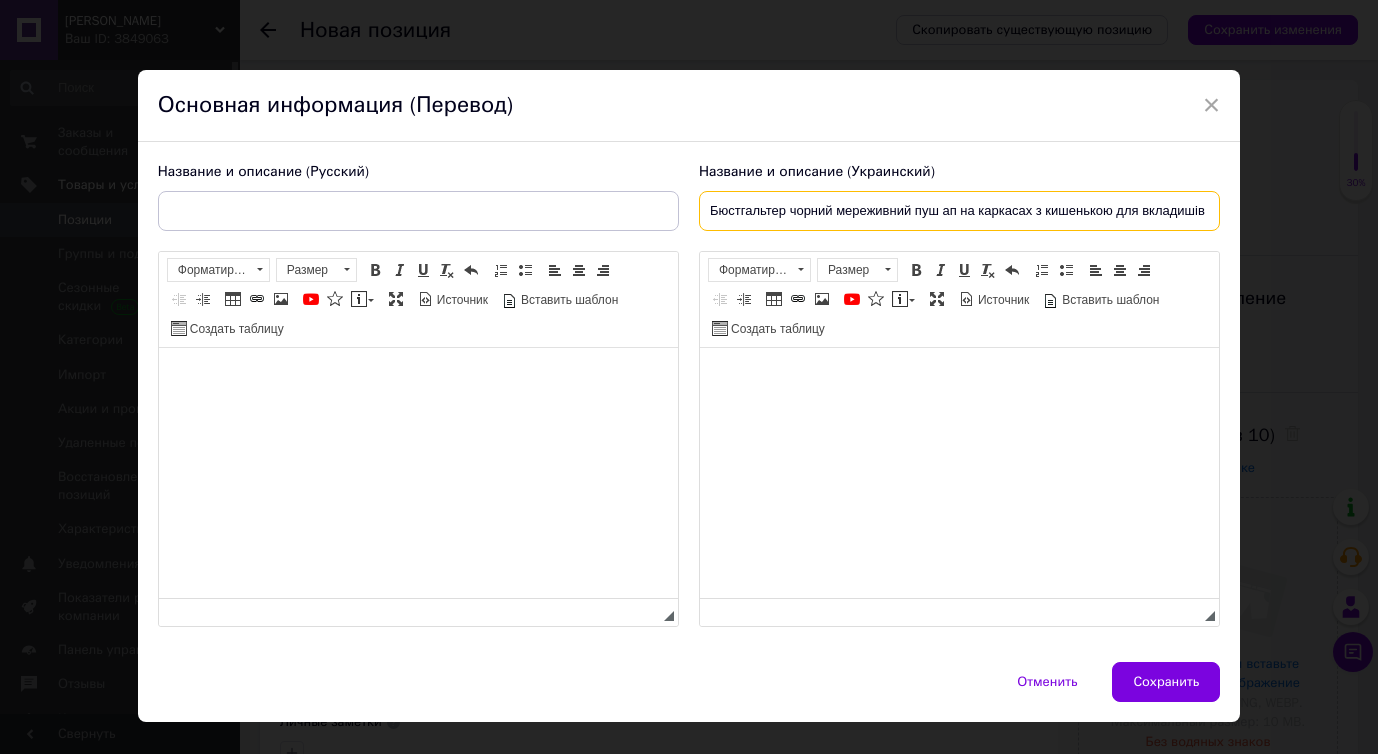 type on "Бюстгальтер чорний мереживний пуш ап на каркасах з кишенькою для вкладишів" 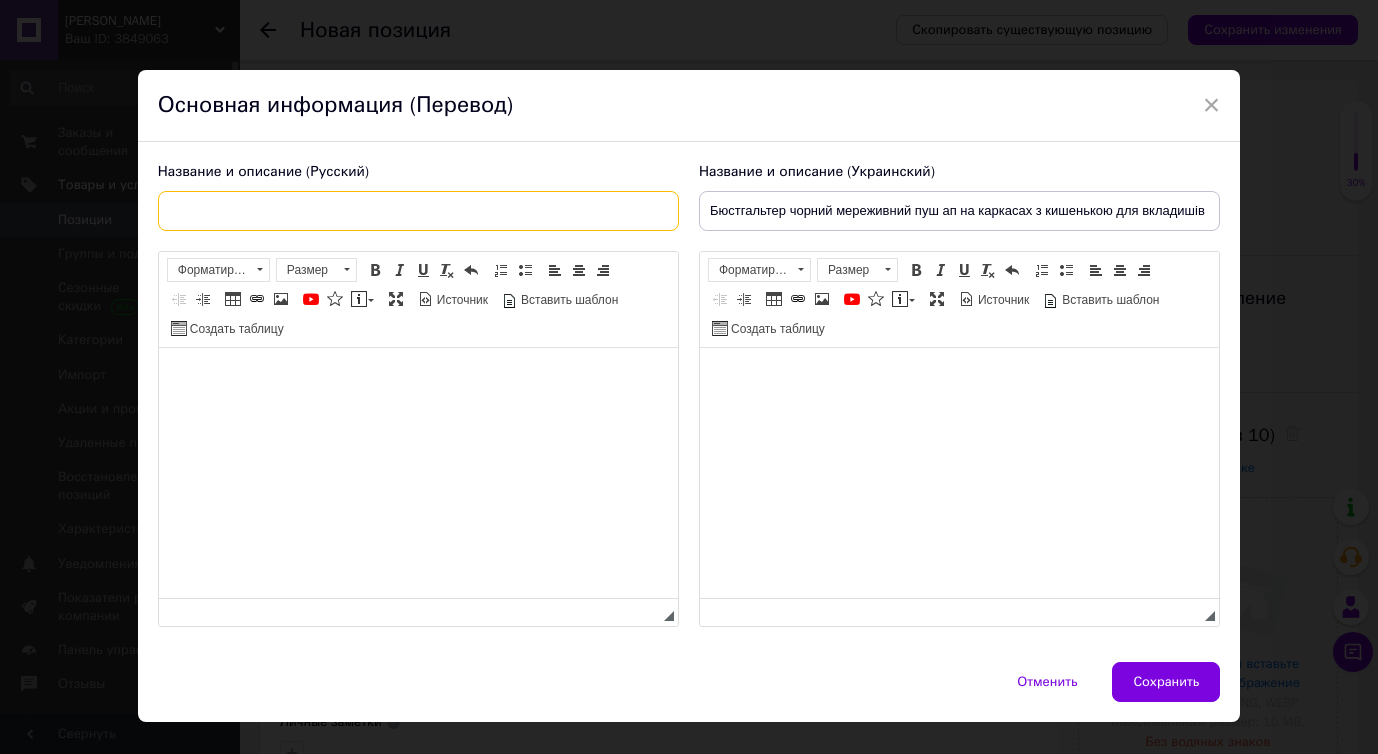 click at bounding box center [418, 211] 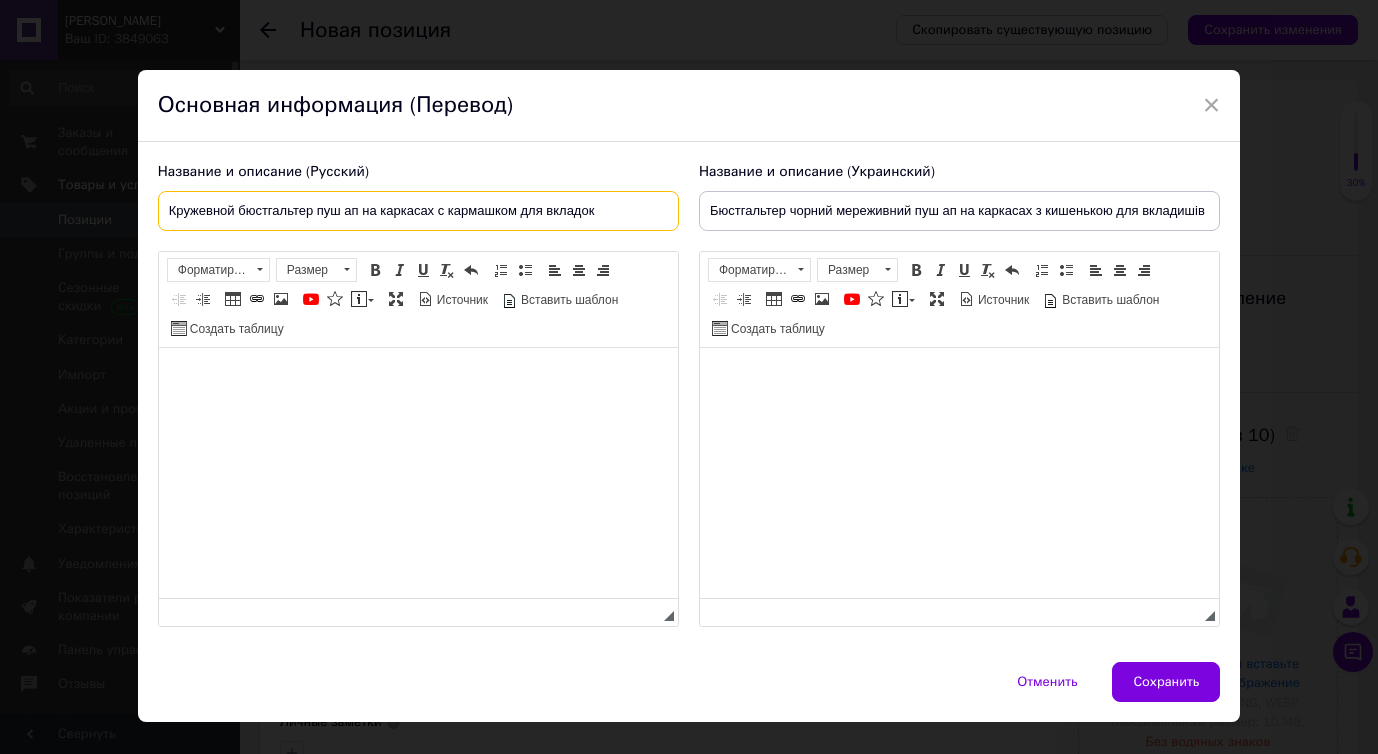 click on "Кружевной бюстгальтер пуш ап на каркасах с кармашком для вкладок" at bounding box center (418, 211) 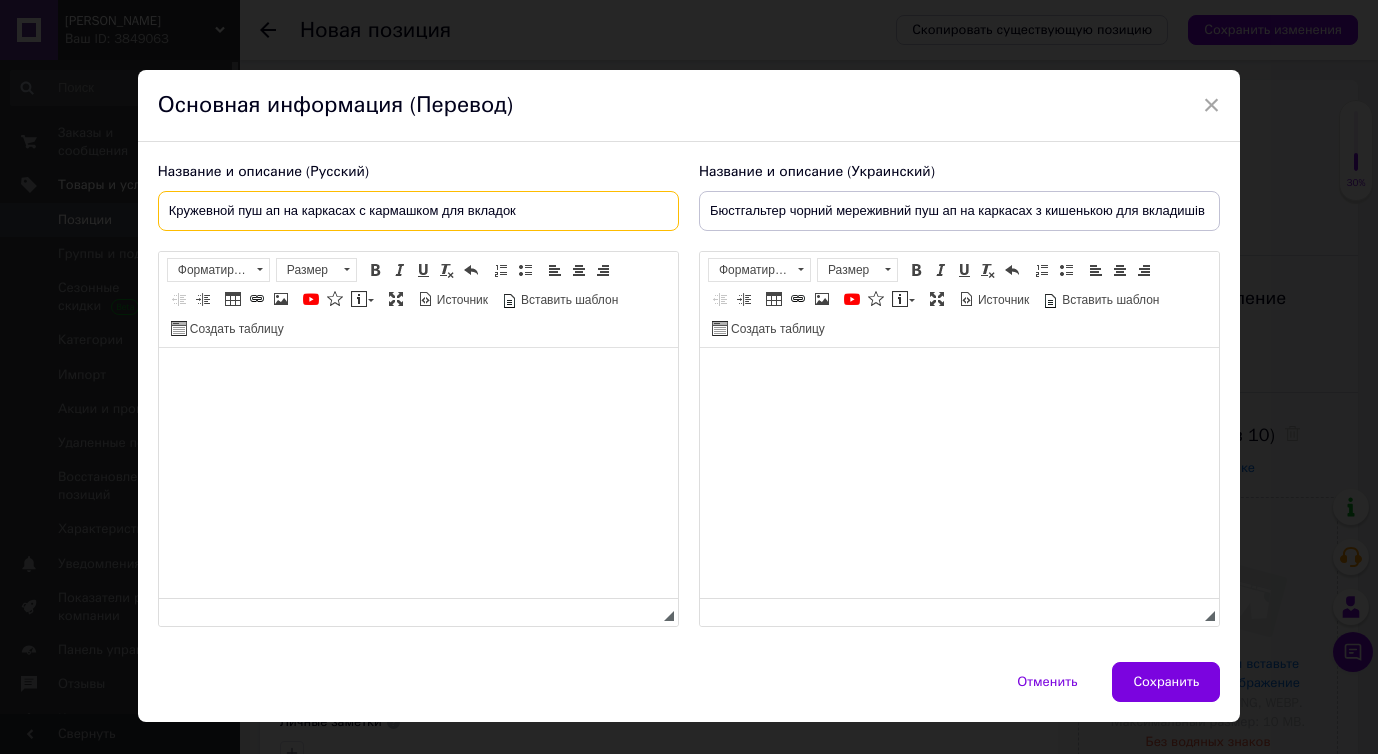 drag, startPoint x: 178, startPoint y: 212, endPoint x: 129, endPoint y: 212, distance: 49 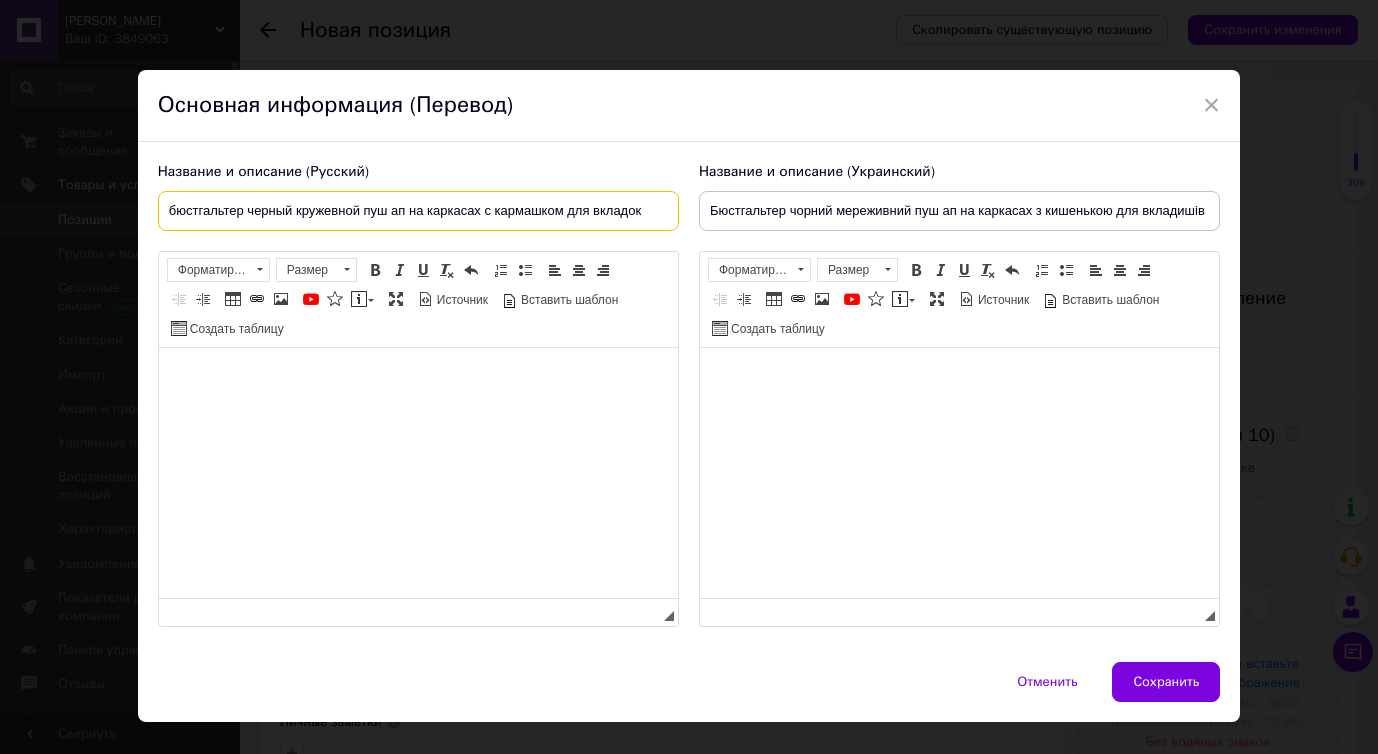 drag, startPoint x: 175, startPoint y: 211, endPoint x: 148, endPoint y: 211, distance: 27 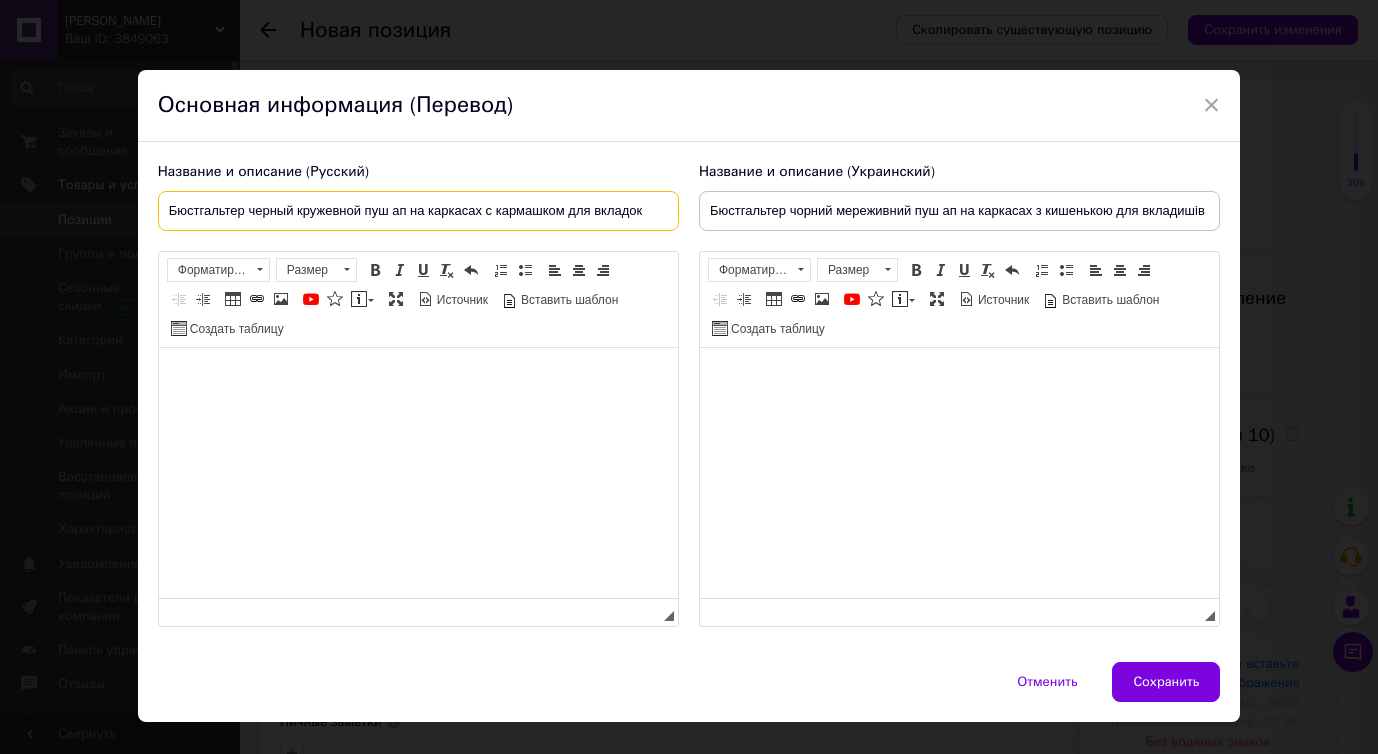 type on "Бюстгальтер черный кружевной пуш ап на каркасах с кармашком для вкладок" 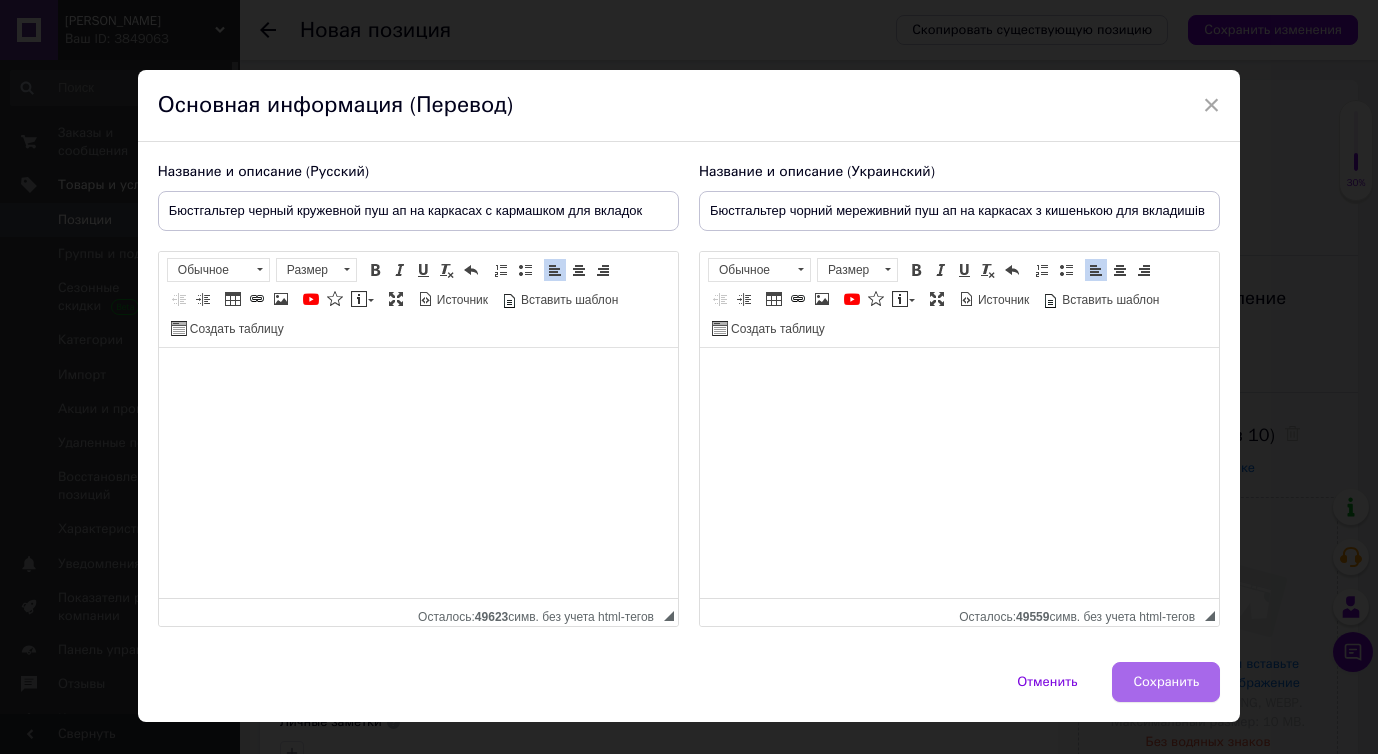 click on "Сохранить" at bounding box center [1166, 682] 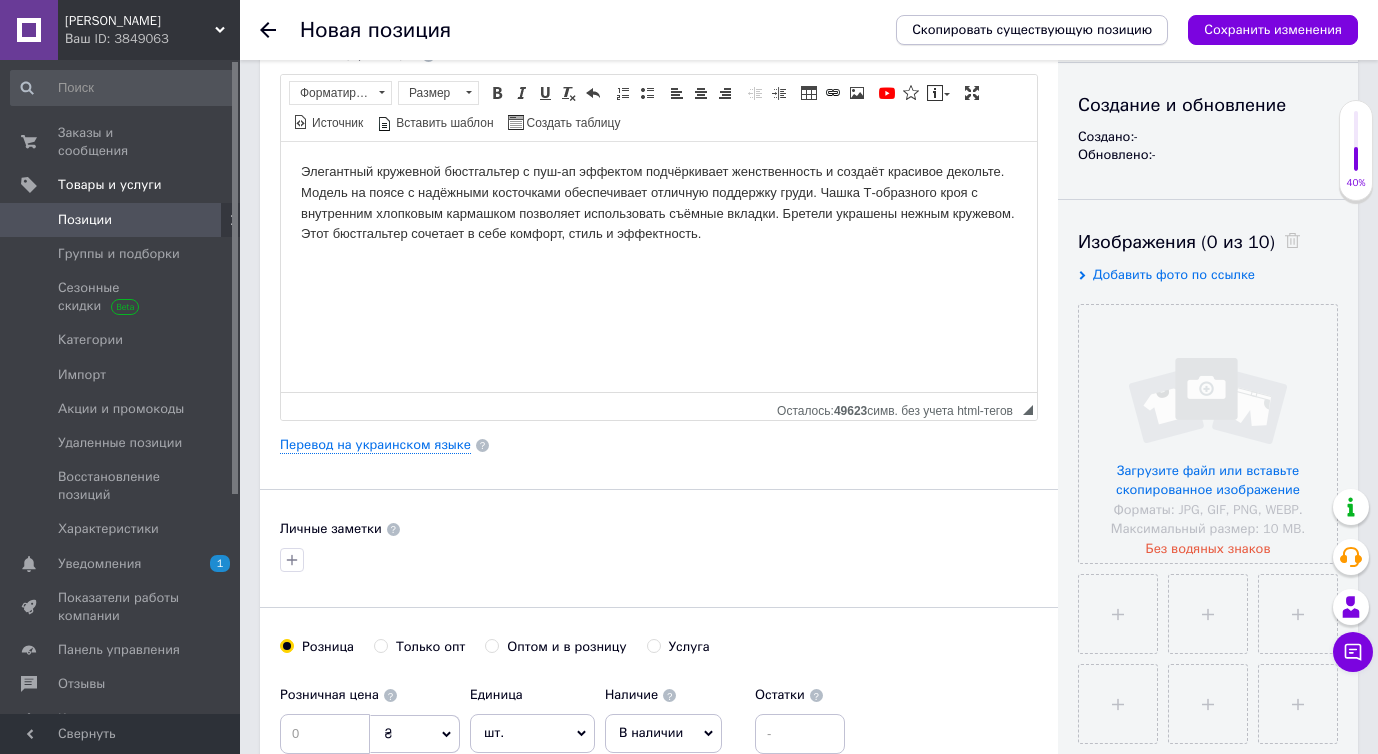 scroll, scrollTop: 192, scrollLeft: 0, axis: vertical 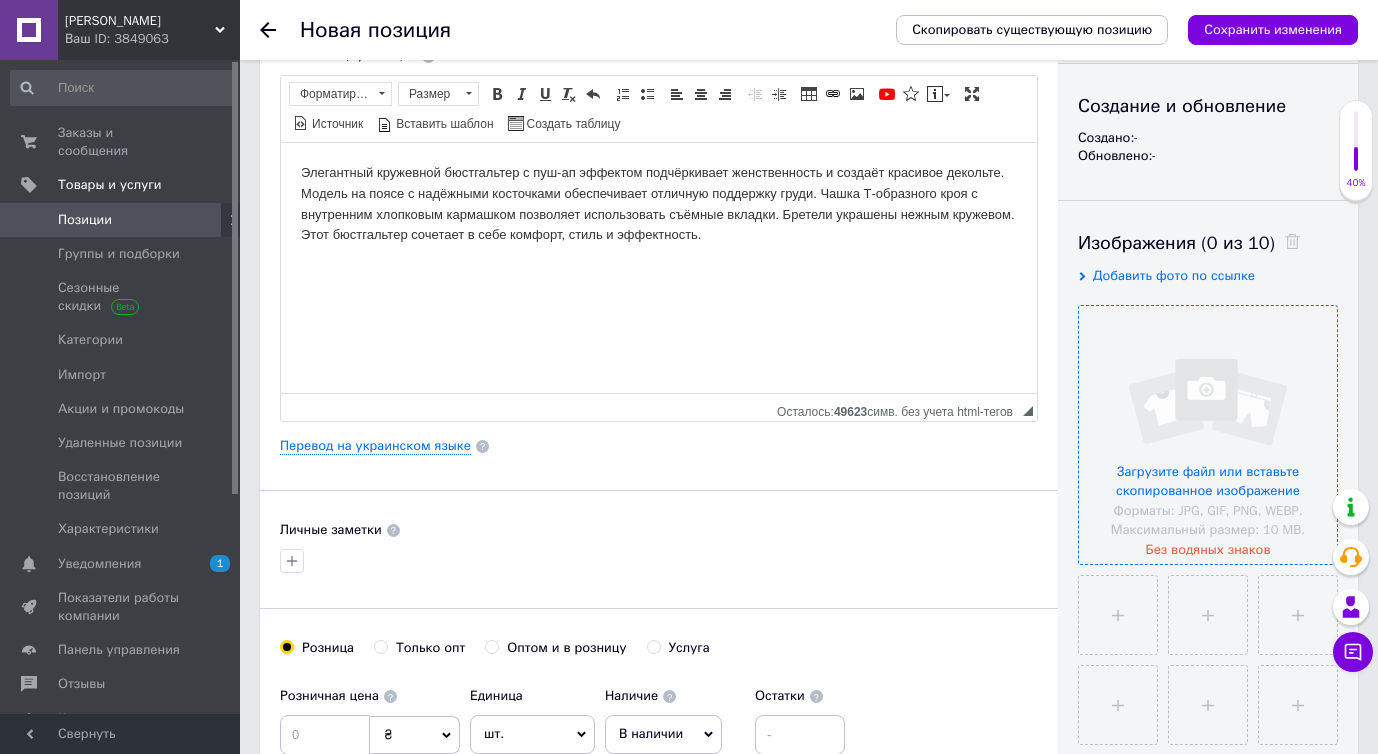click at bounding box center [1208, 435] 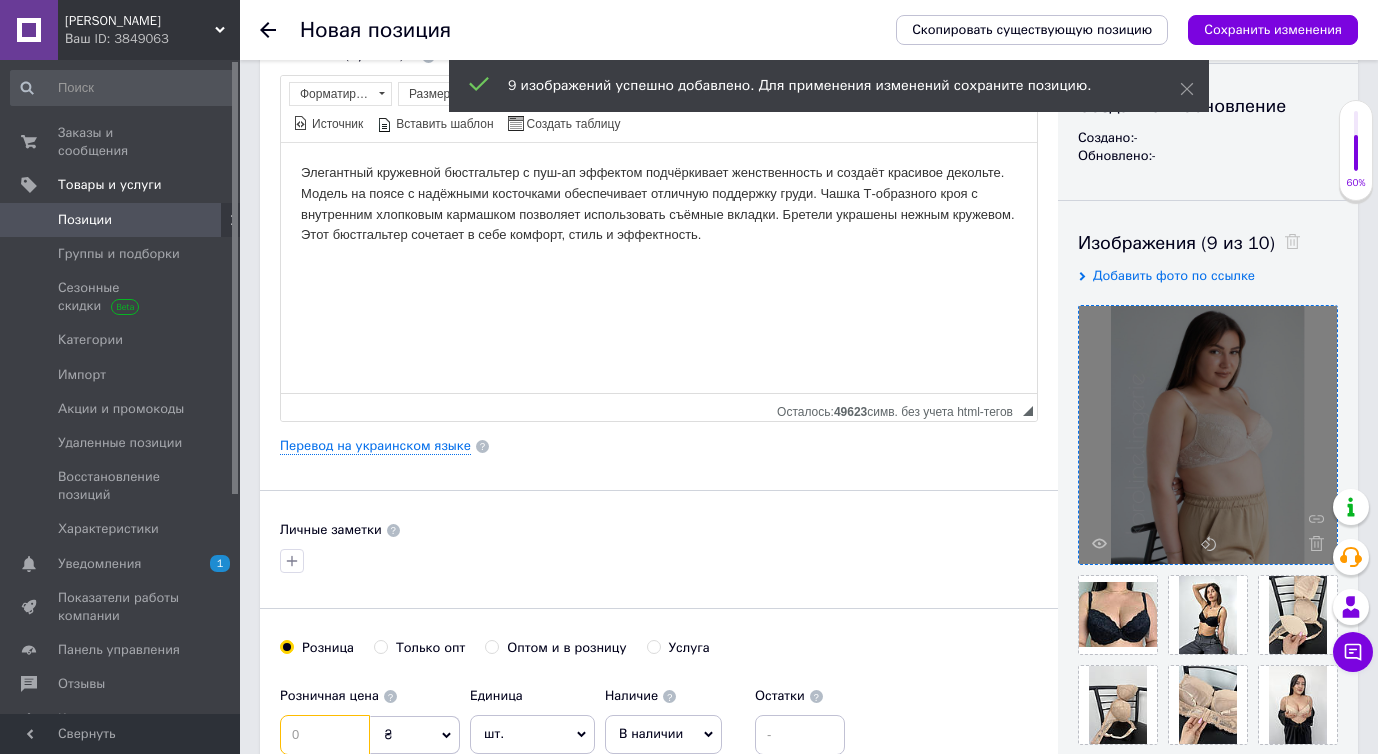 click at bounding box center [325, 735] 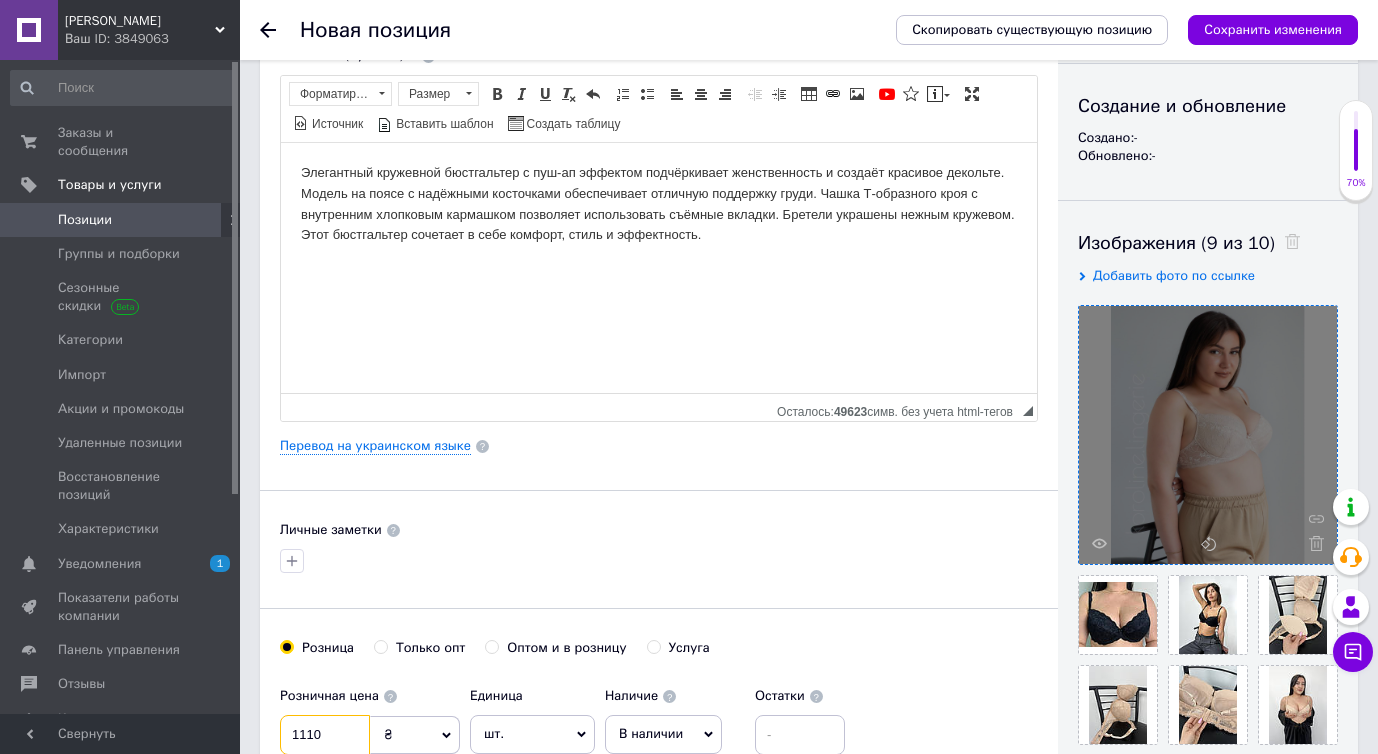 type on "1110" 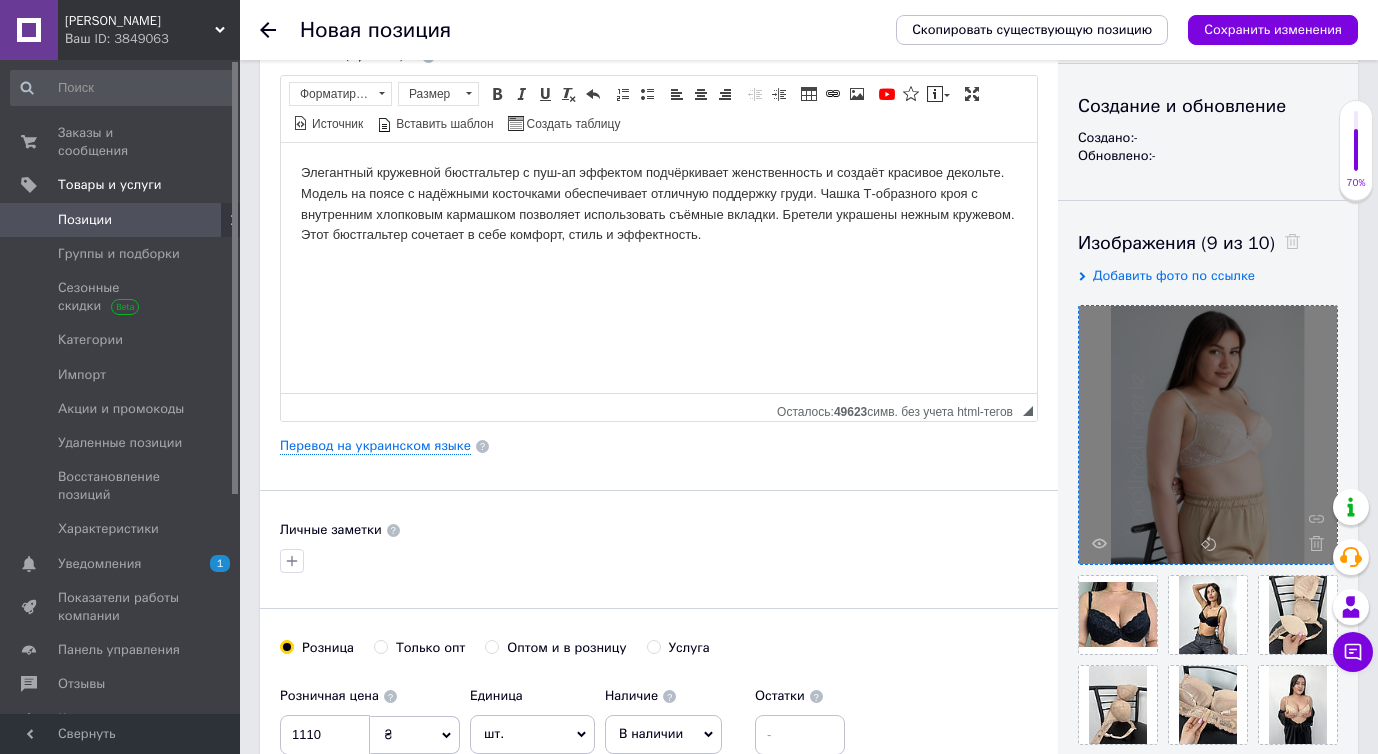 click on "Основная информация Название позиции (Русский) ✱ Бюстгальтер черный кружевной пуш ап на каркасах с кармашком для вкладок Код/Артикул Описание (Русский) ✱ Элегантный кружевной бюстгальтер с пуш-ап эффектом подчёркивает женственность и создаёт красивое декольте. Модель на поясе с надёжными косточками обеспечивает отличную поддержку груди. Чашка Т-образного кроя с внутренним хлопковым кармашком позволяет использовать съёмные вкладки. Бретели украшены нежным кружевом. Этот бюстгальтер сочетает в себе комфорт, стиль и эффектность.
Форматирование     $" at bounding box center [659, 446] 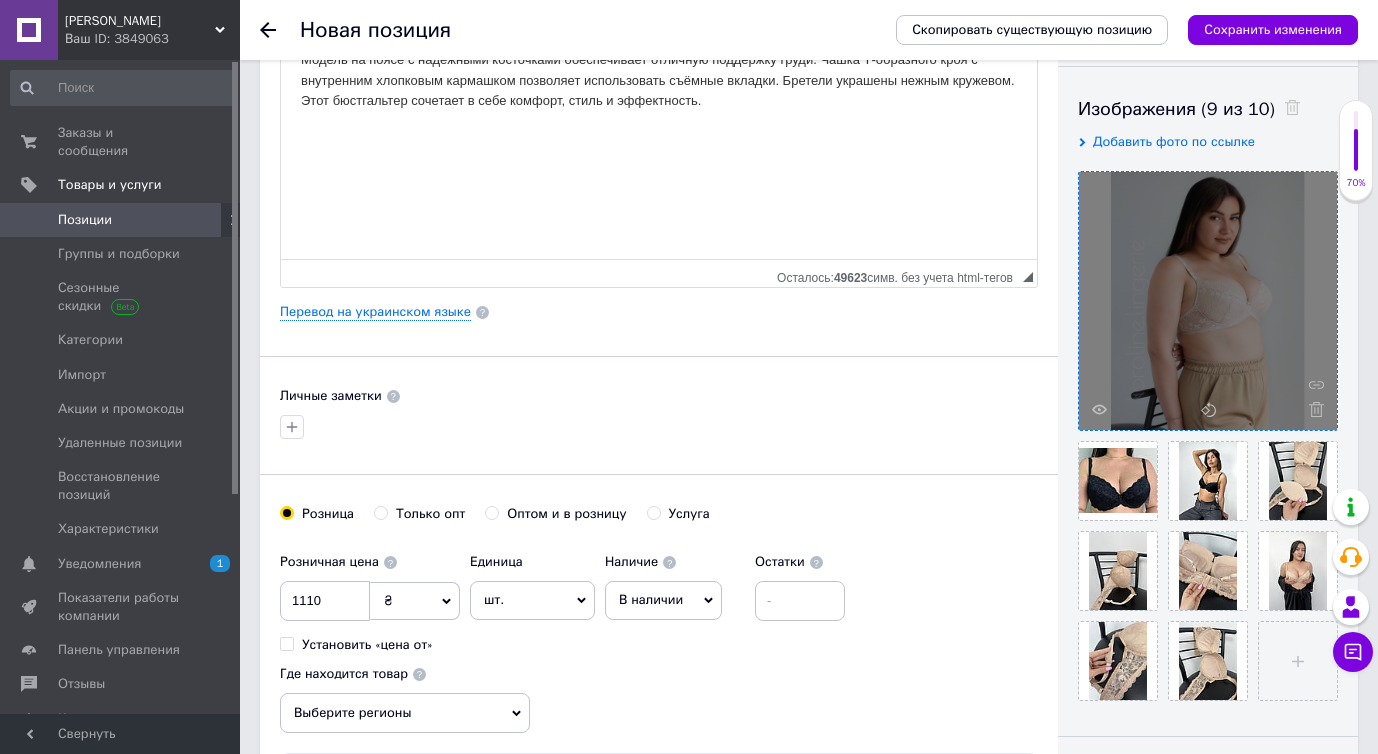 scroll, scrollTop: 349, scrollLeft: 0, axis: vertical 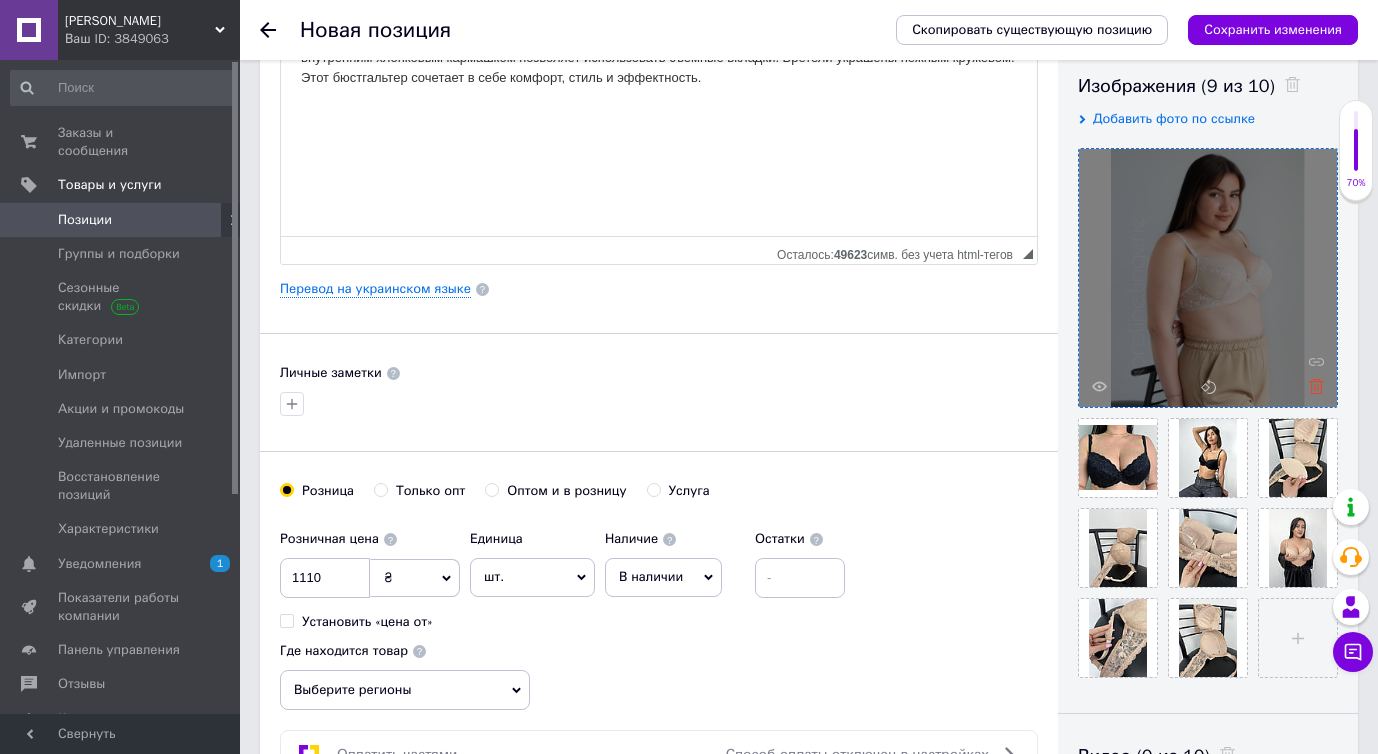 click 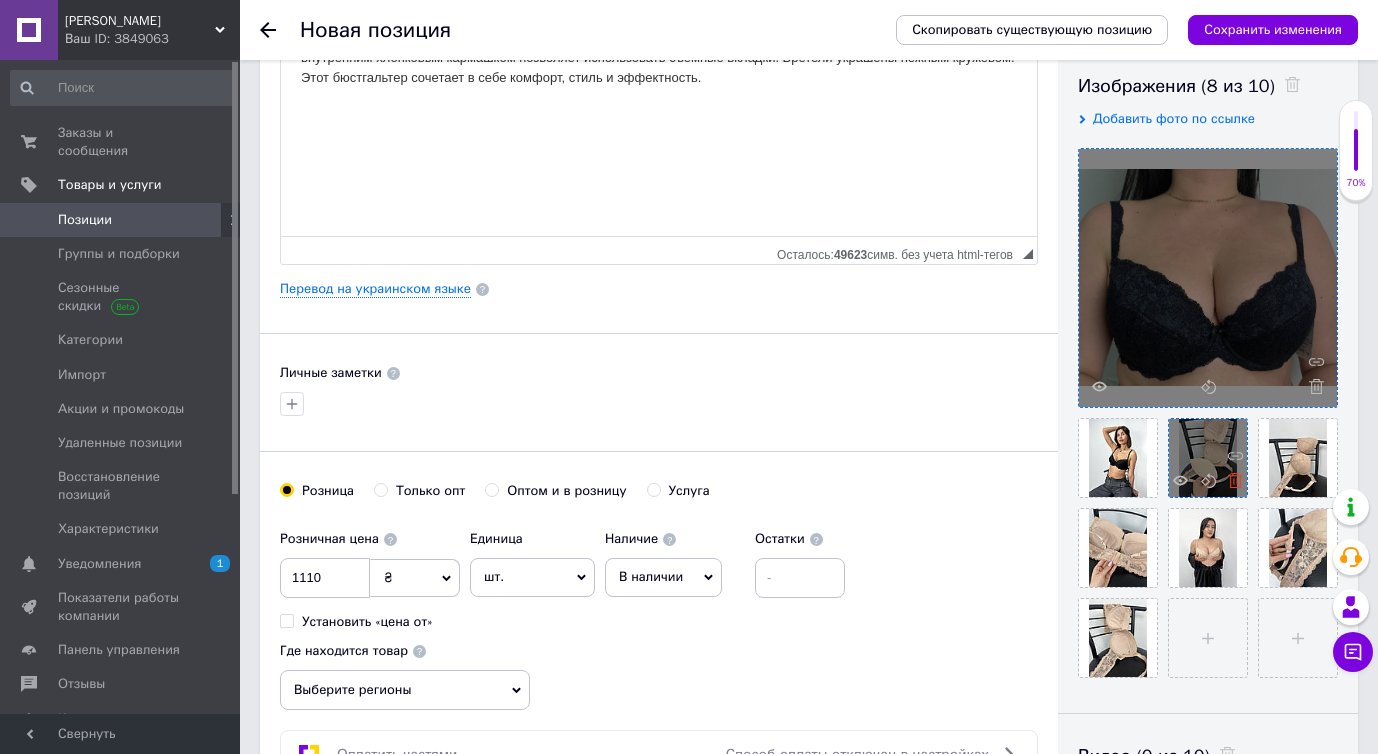 click 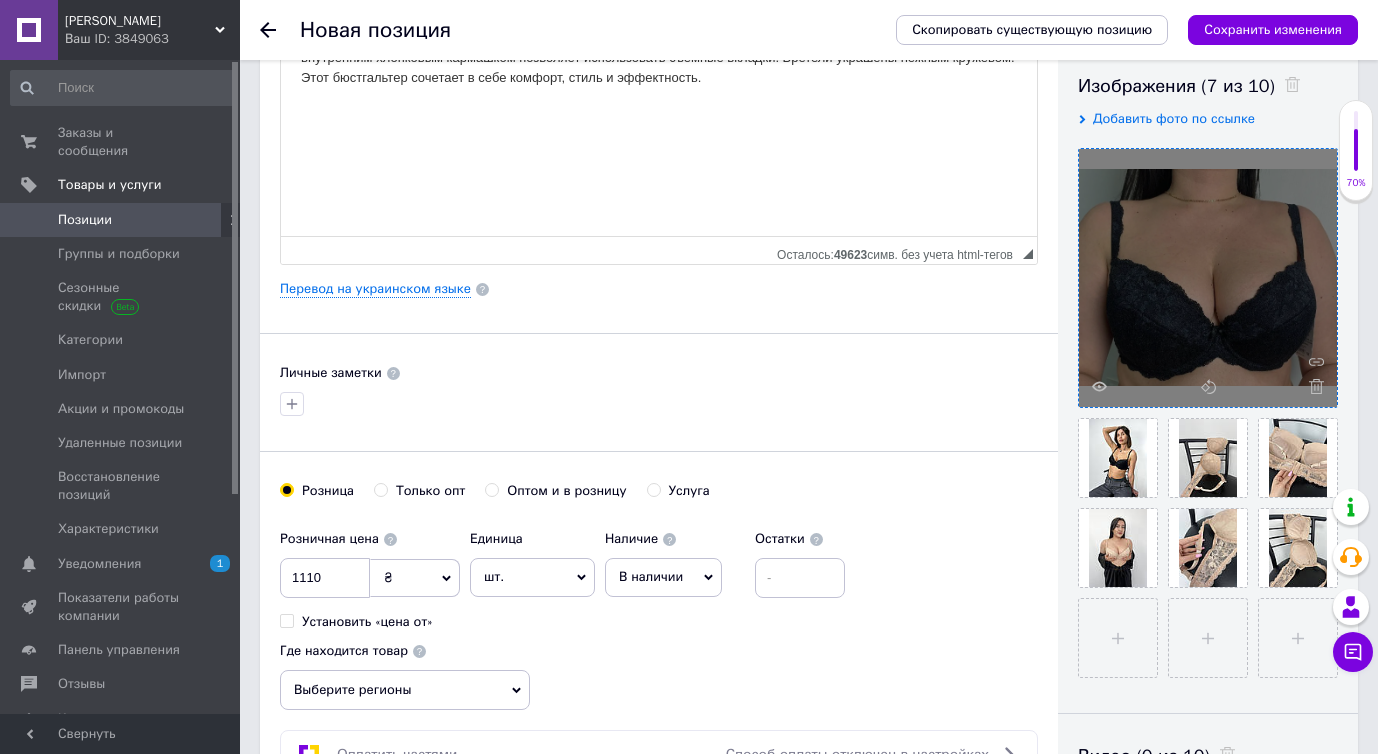 click 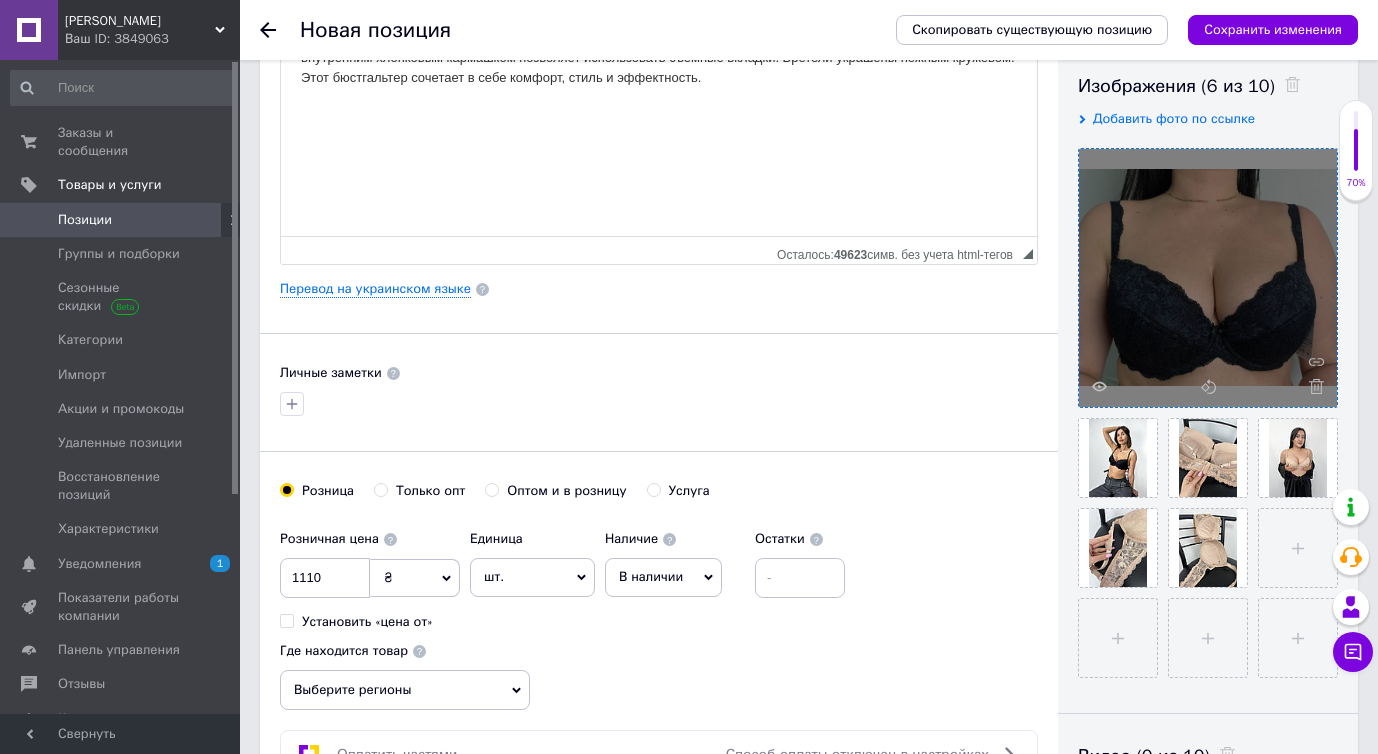 click 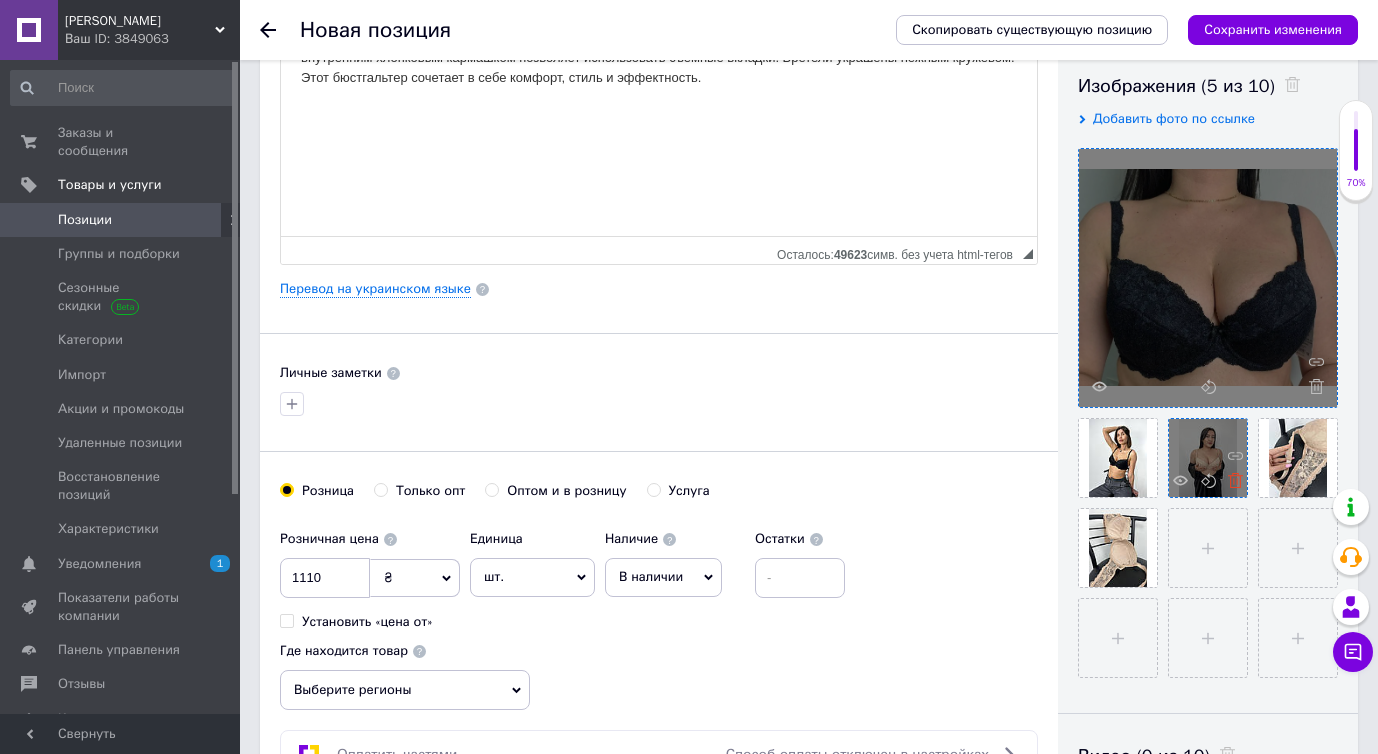 click 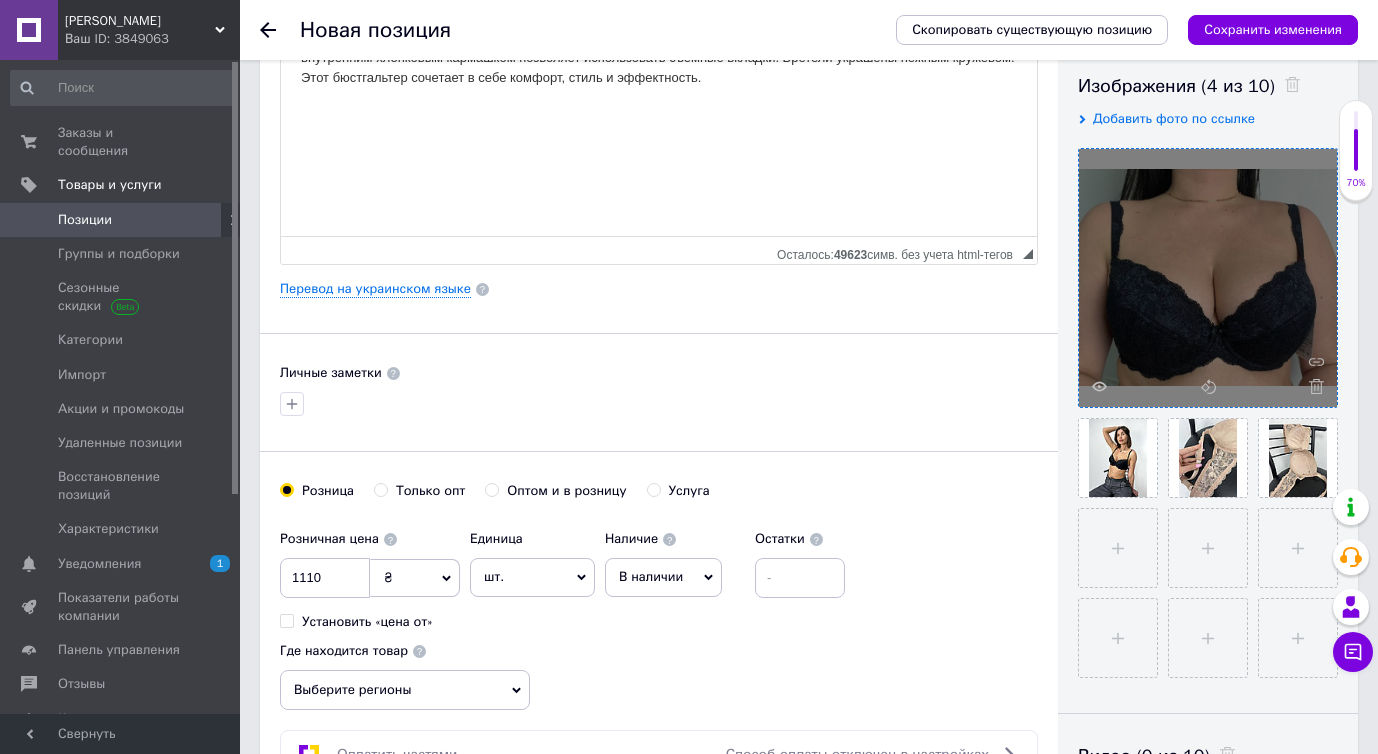 click 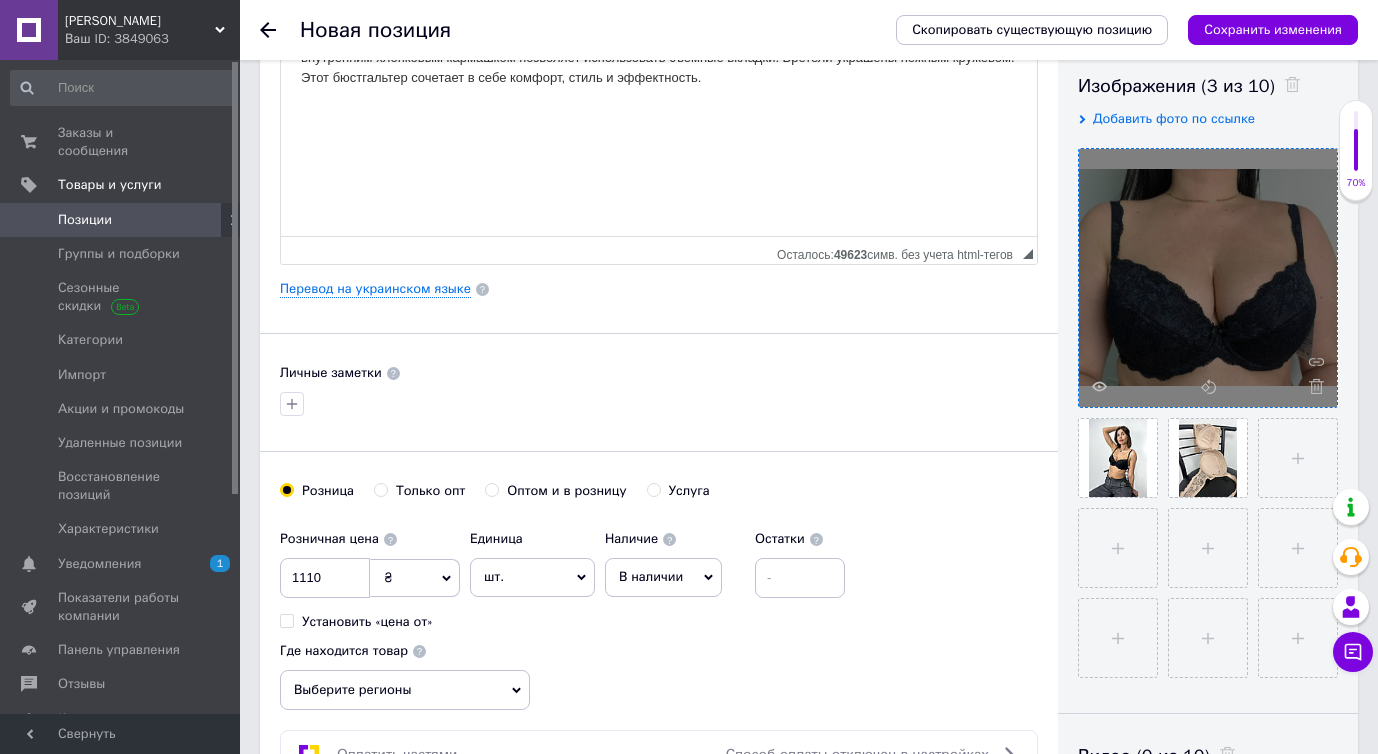 click 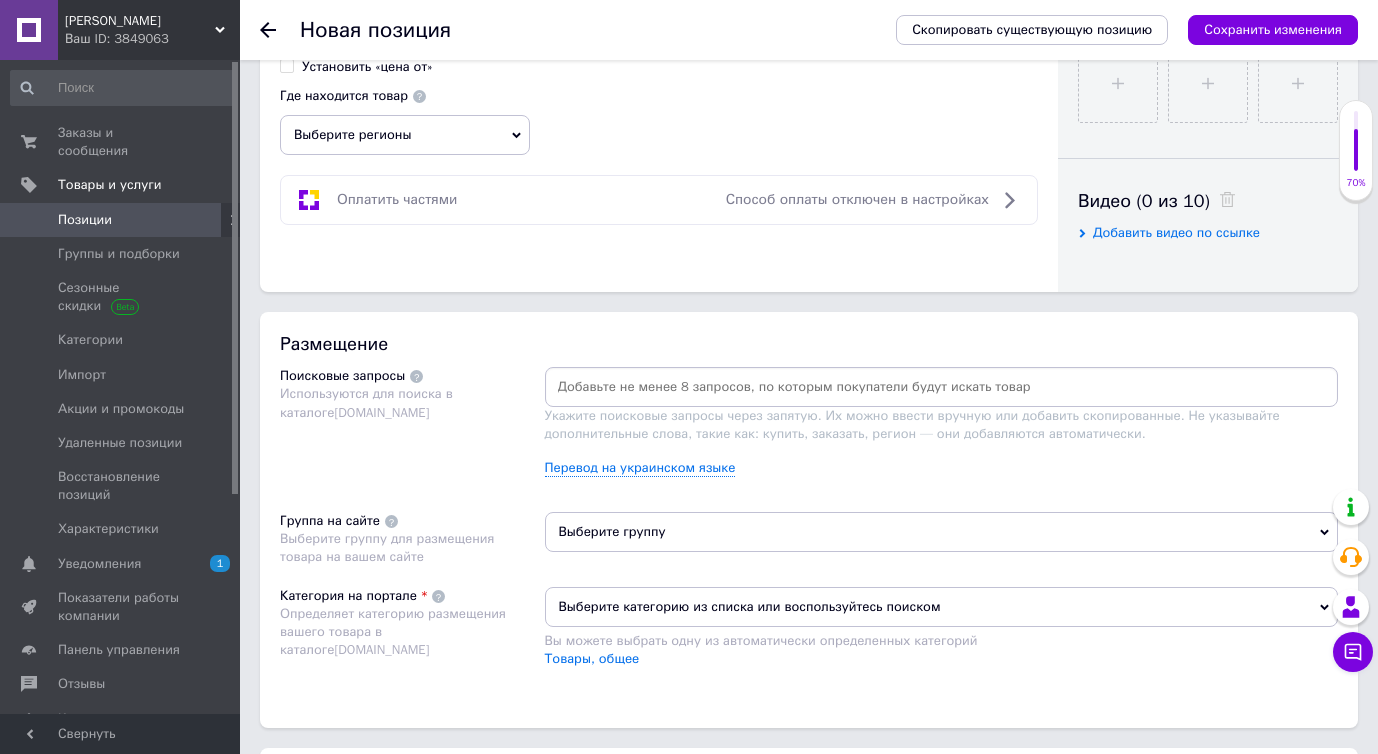 scroll, scrollTop: 962, scrollLeft: 0, axis: vertical 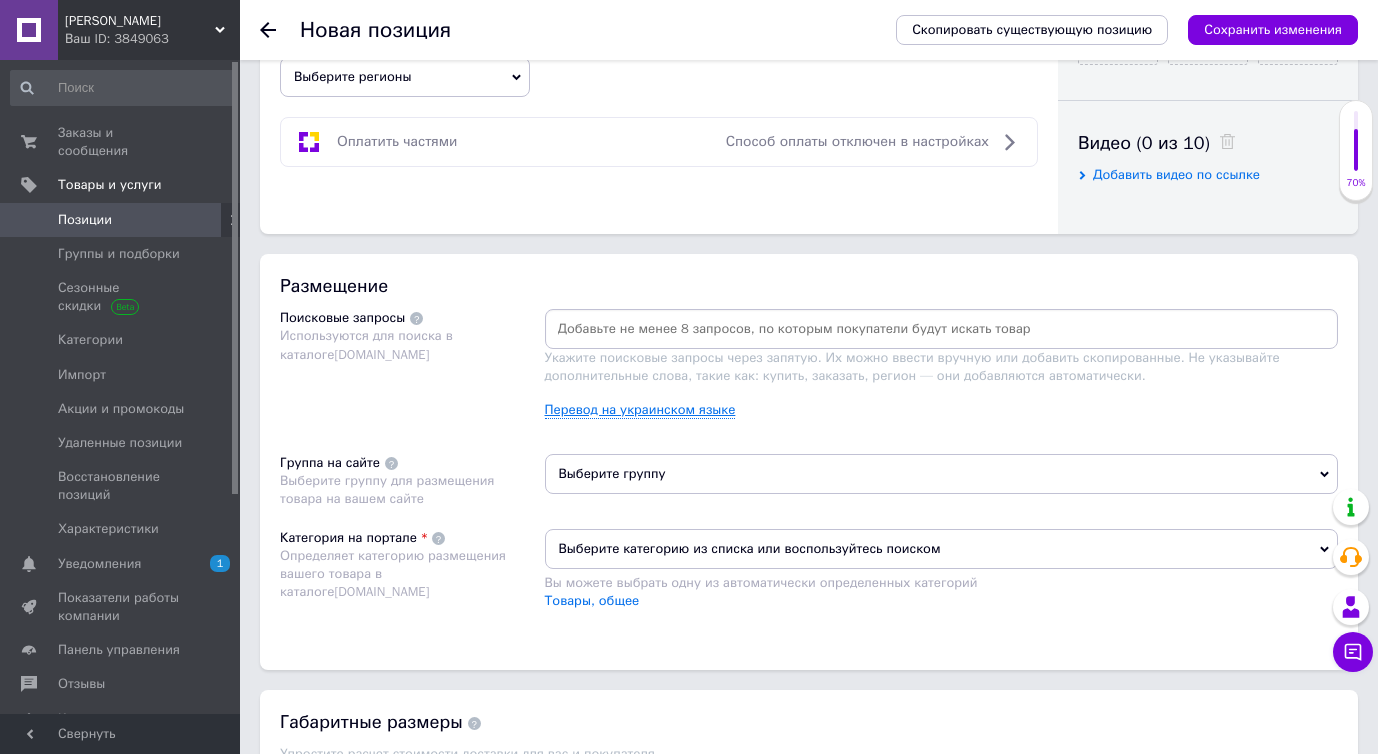 click on "Перевод на украинском языке" at bounding box center [640, 410] 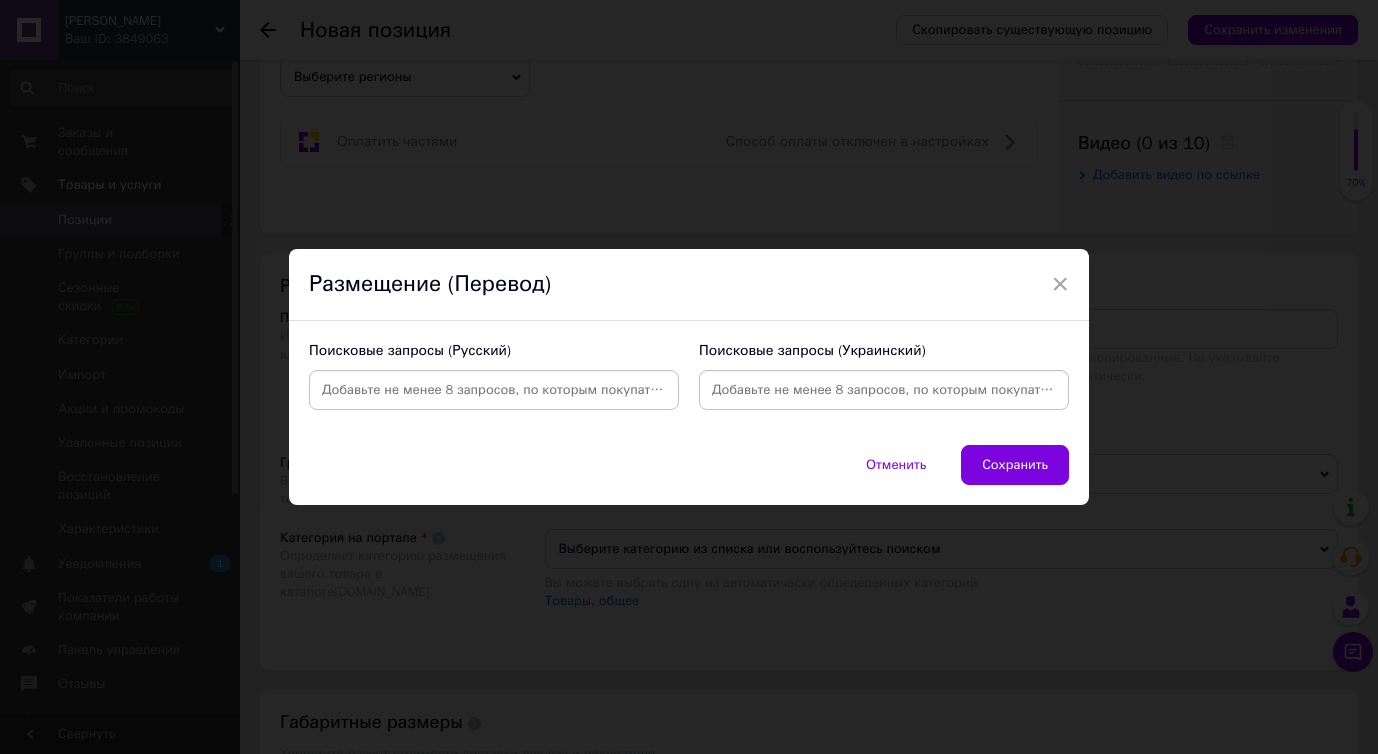 click at bounding box center (884, 390) 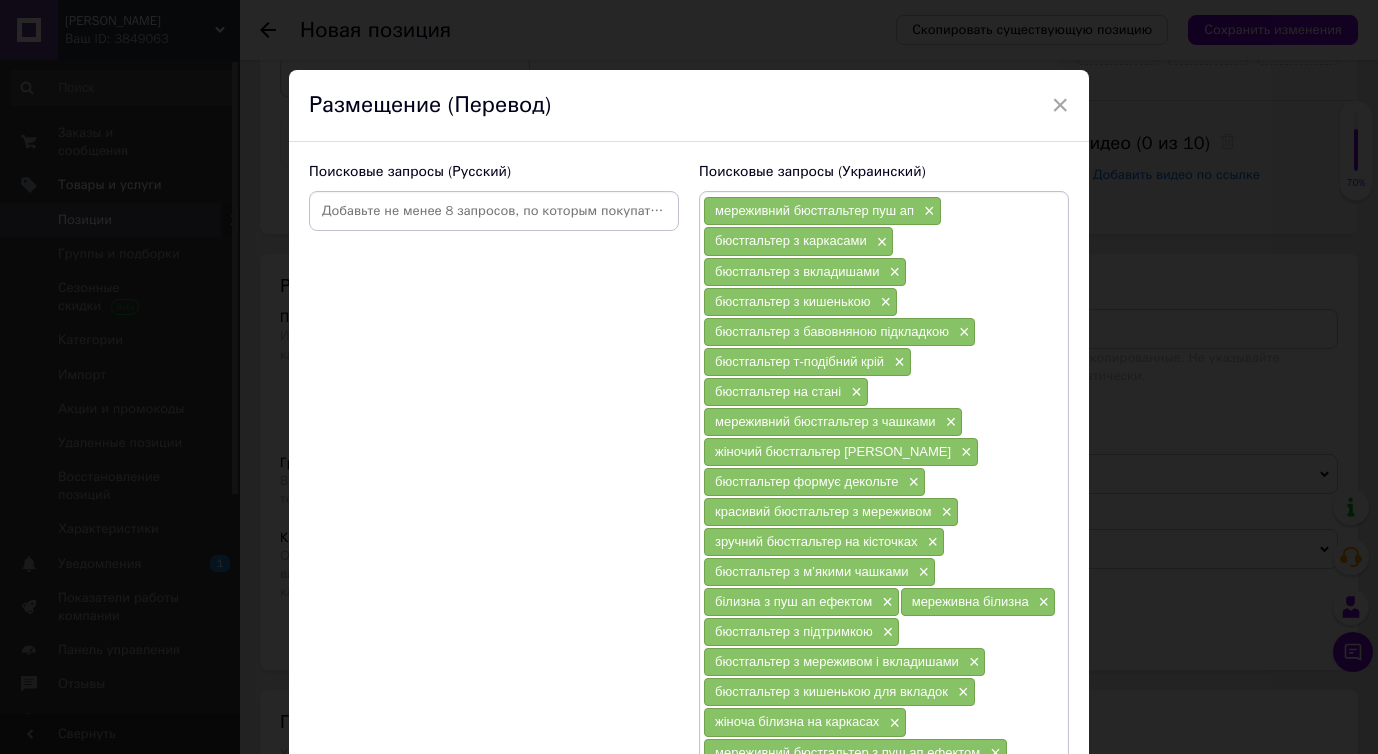 click at bounding box center (494, 211) 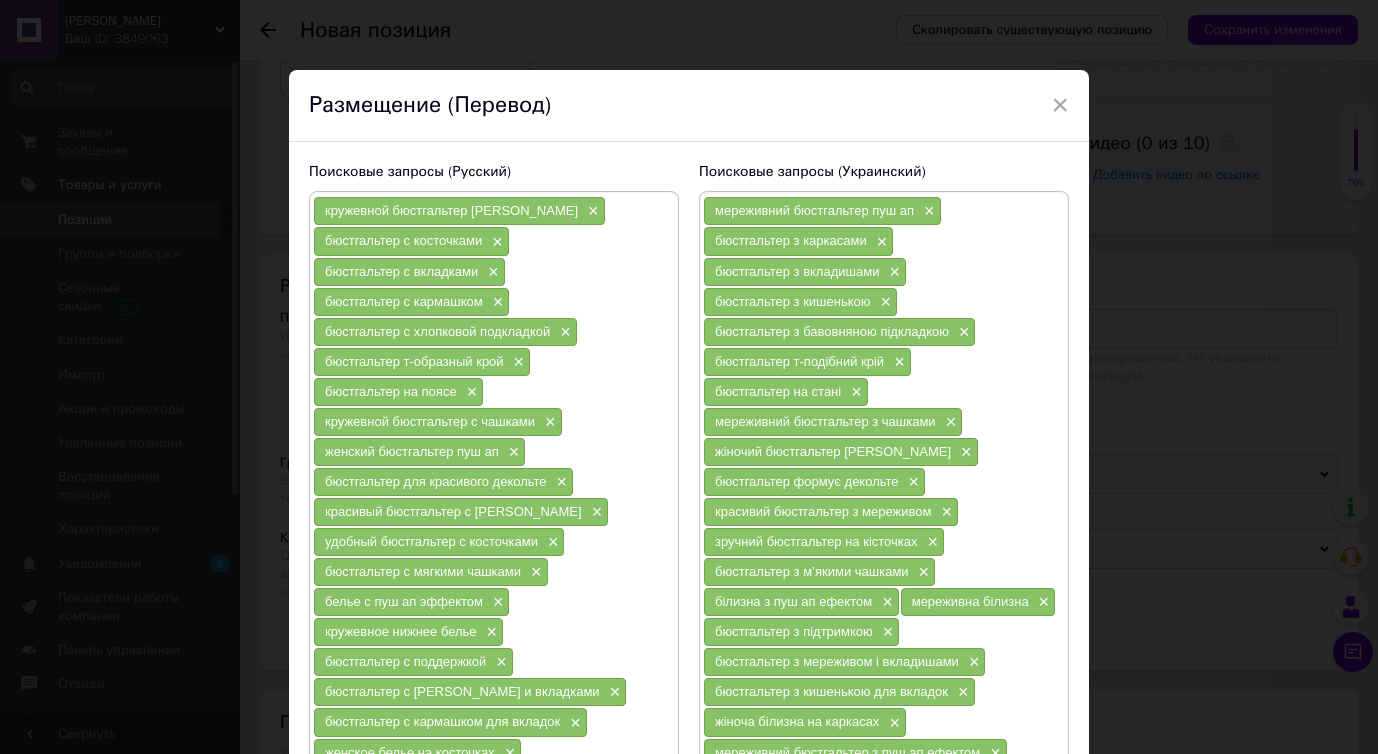 scroll, scrollTop: 667, scrollLeft: 0, axis: vertical 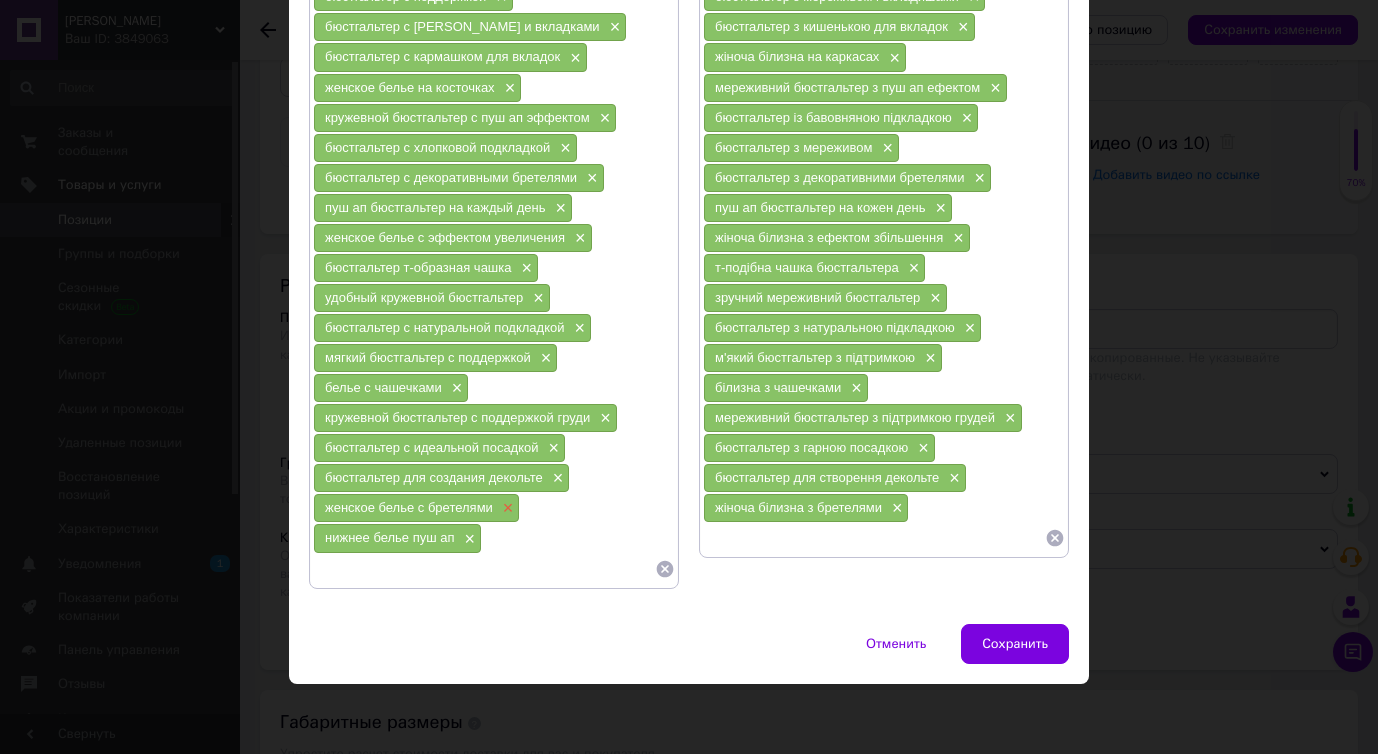 click on "×" at bounding box center (506, 508) 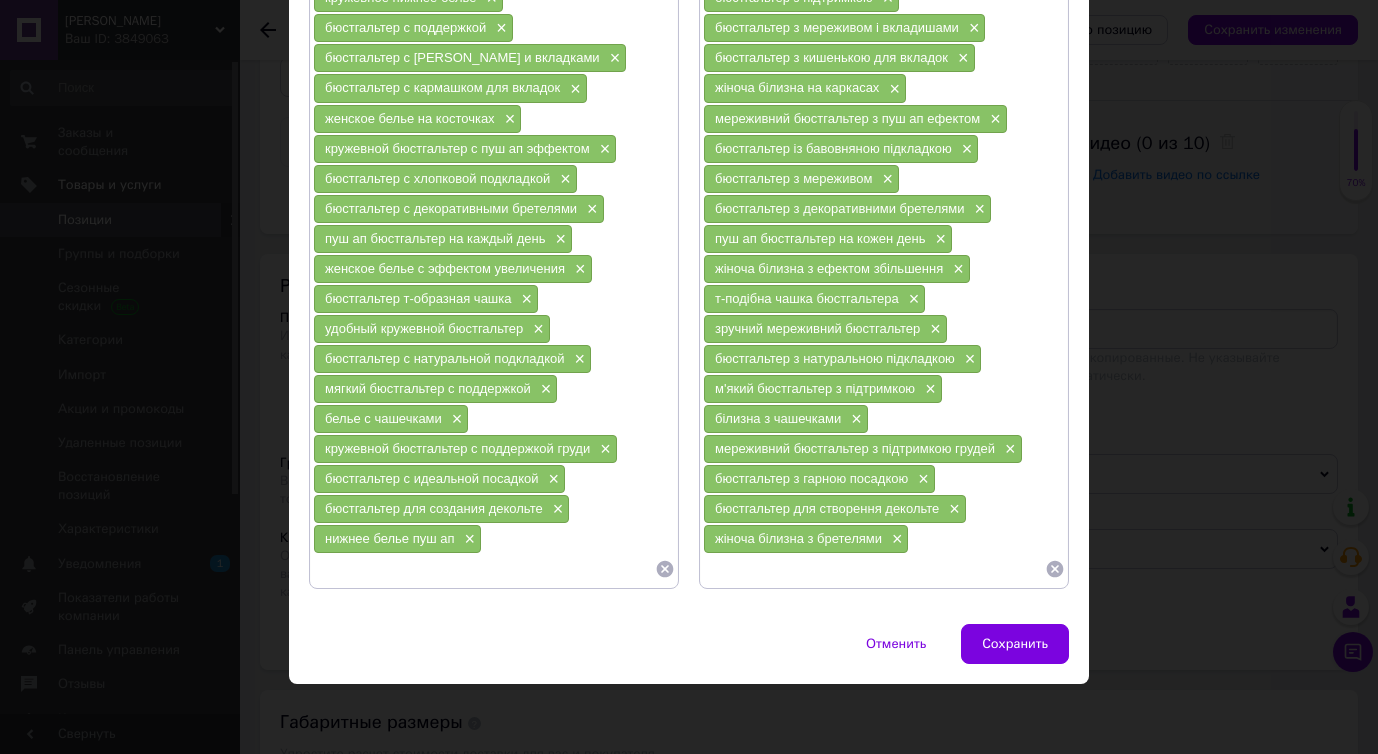 scroll, scrollTop: 637, scrollLeft: 0, axis: vertical 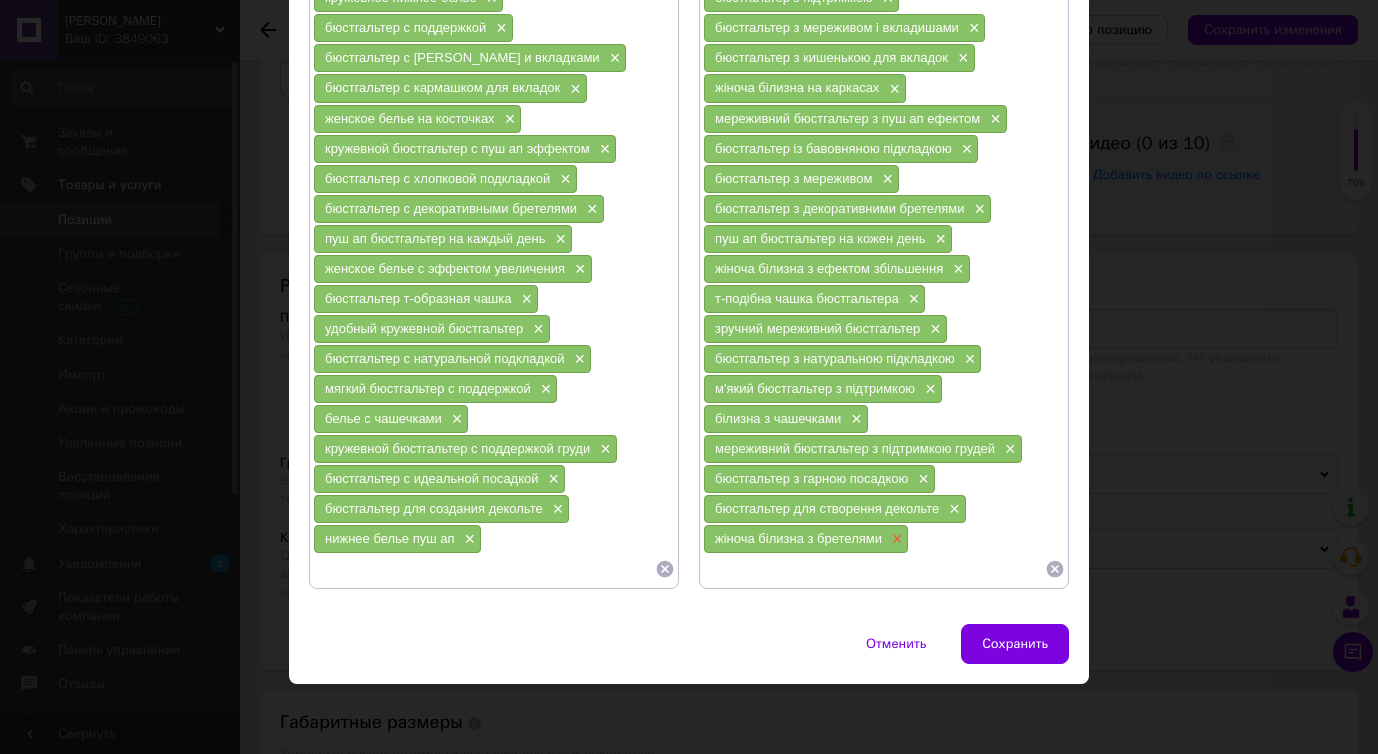 click on "×" at bounding box center [895, 539] 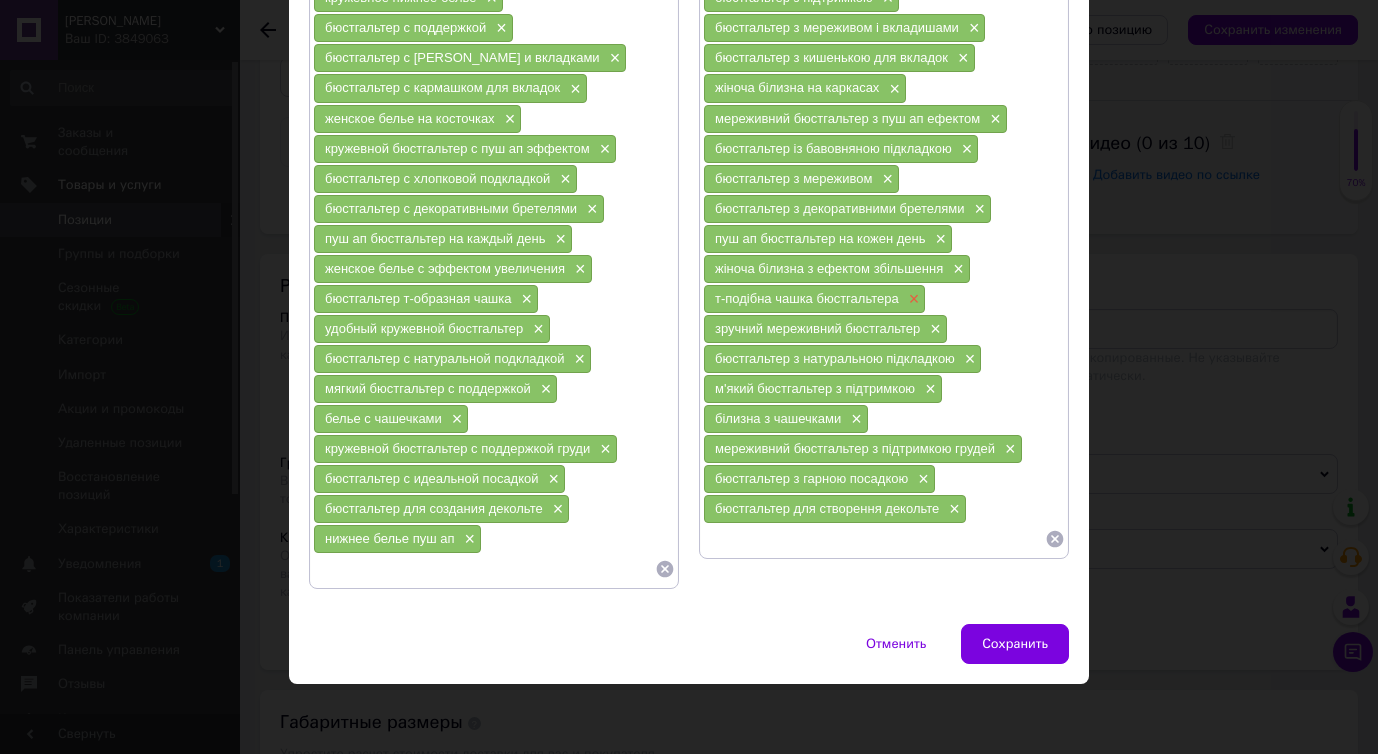 click on "×" at bounding box center [912, 299] 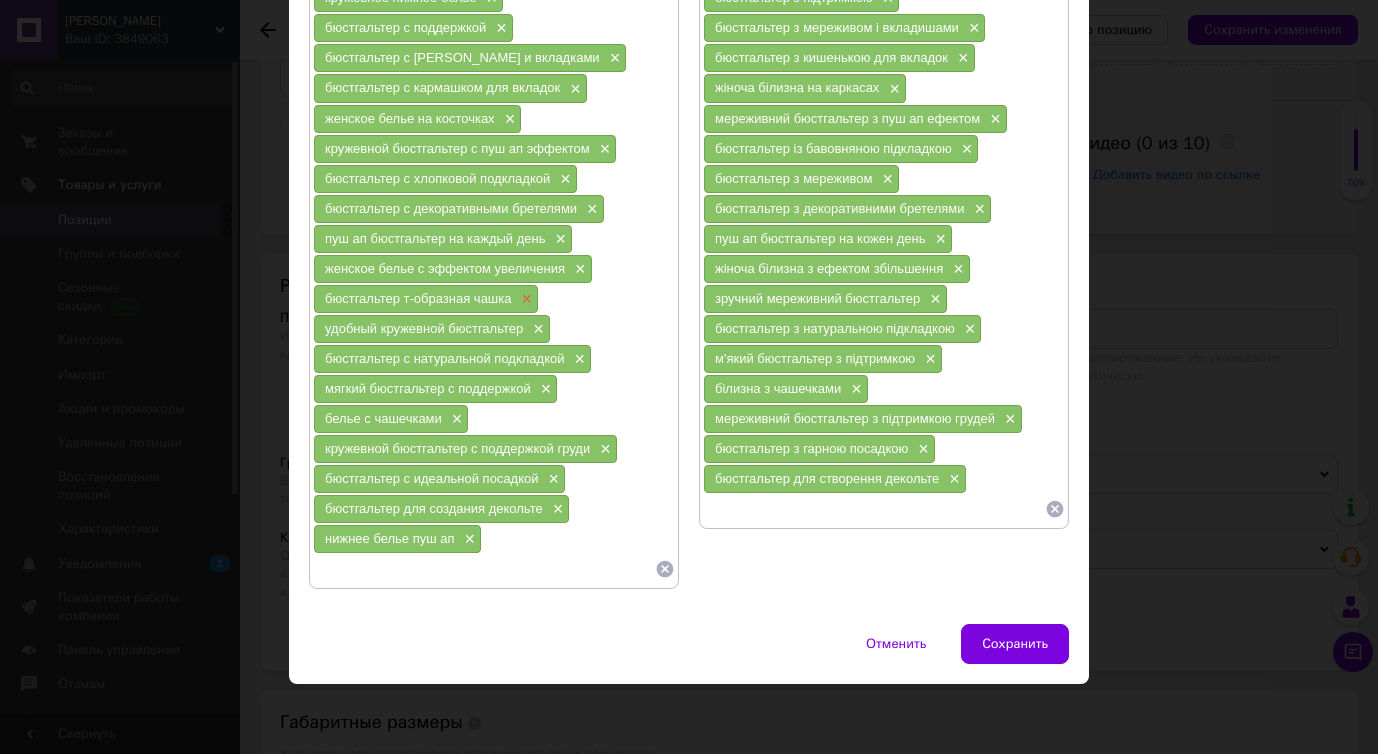 click on "×" at bounding box center [525, 299] 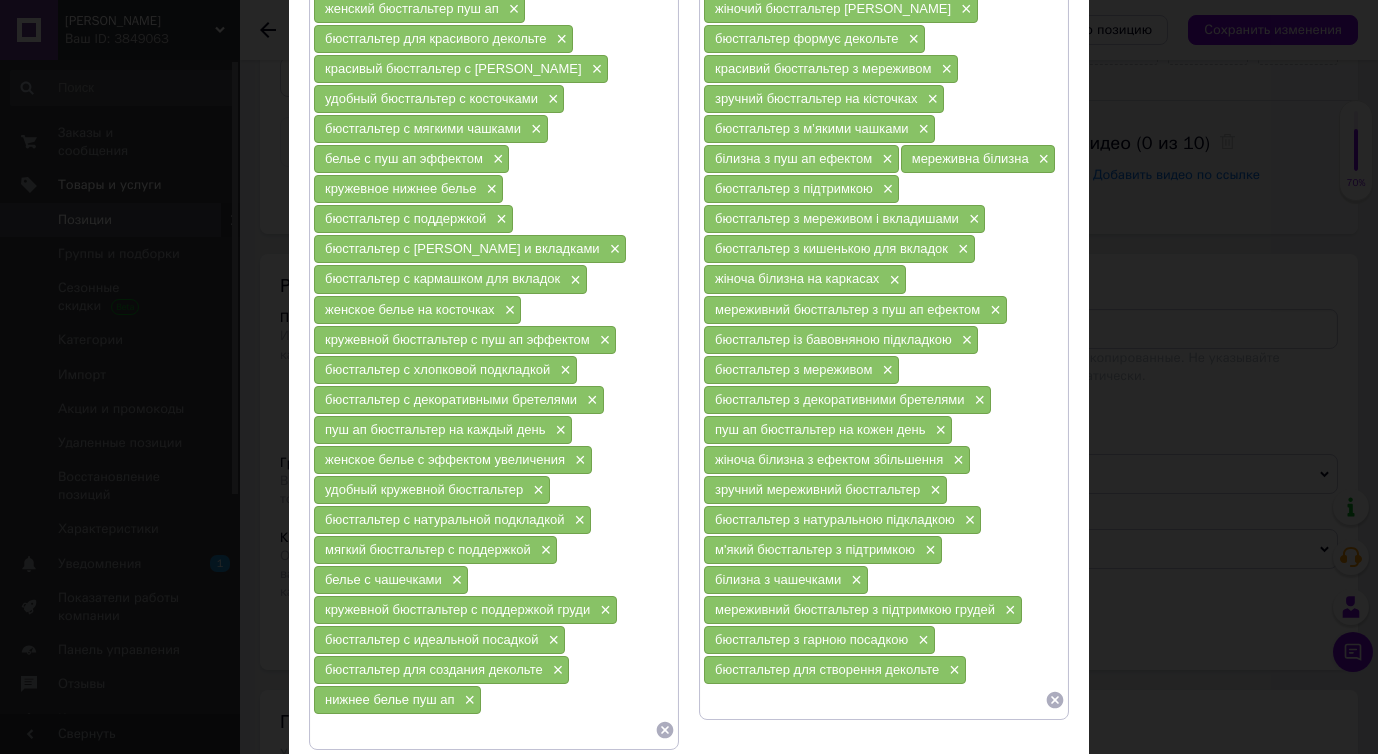 scroll, scrollTop: 445, scrollLeft: 0, axis: vertical 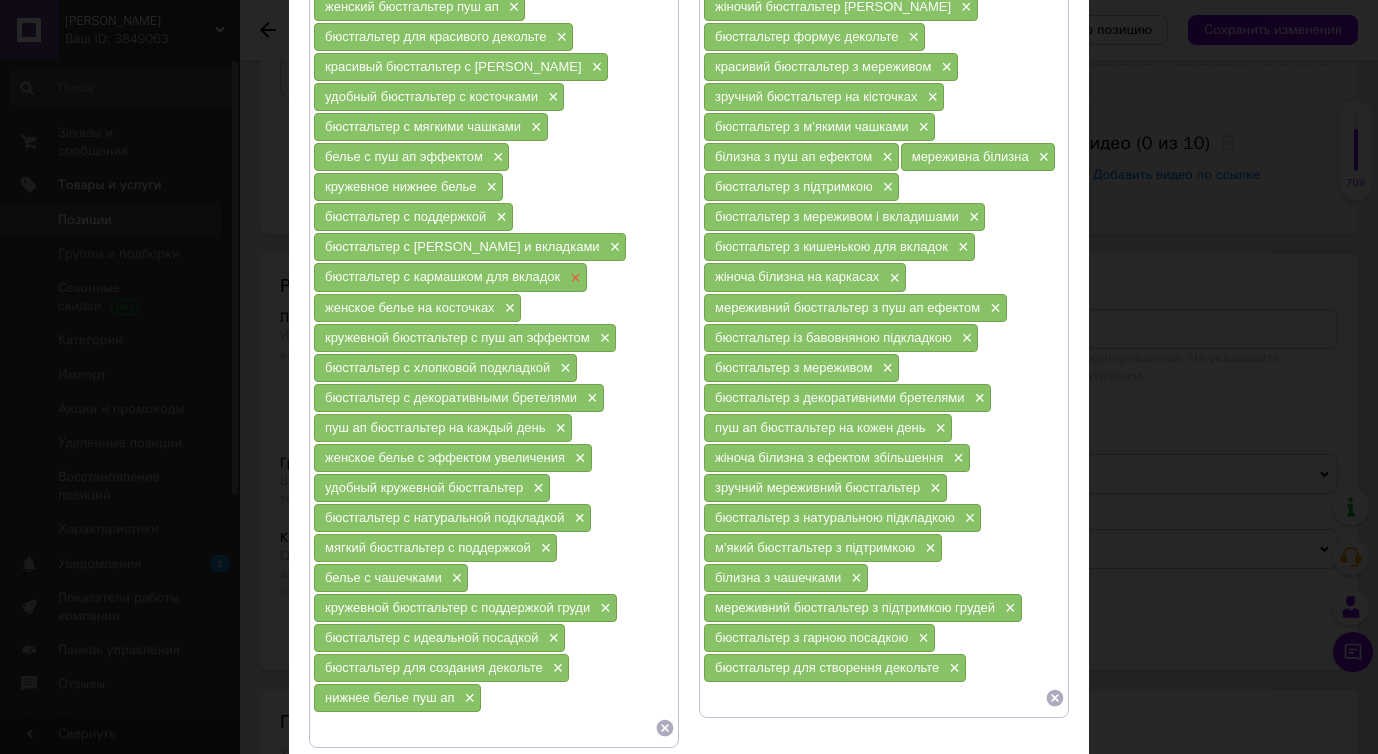 click on "×" at bounding box center (573, 278) 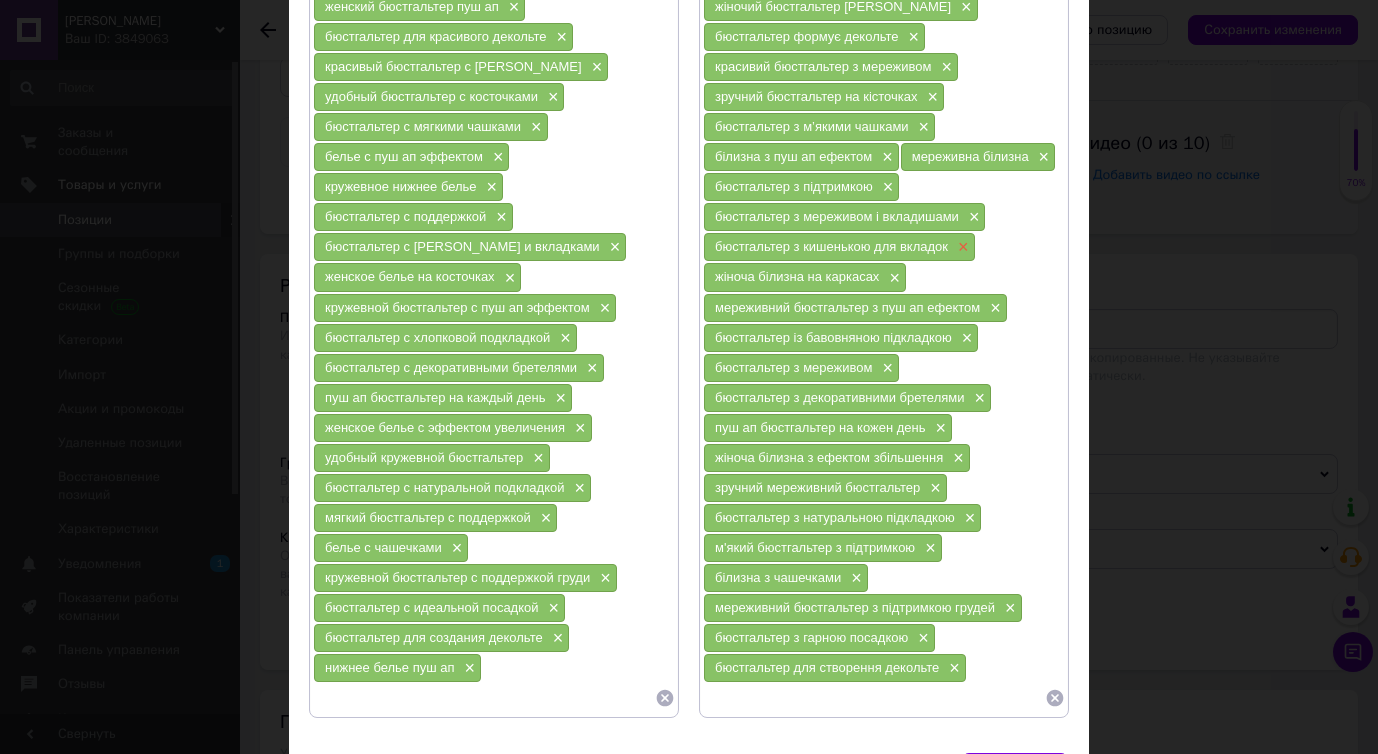 click on "×" at bounding box center (961, 247) 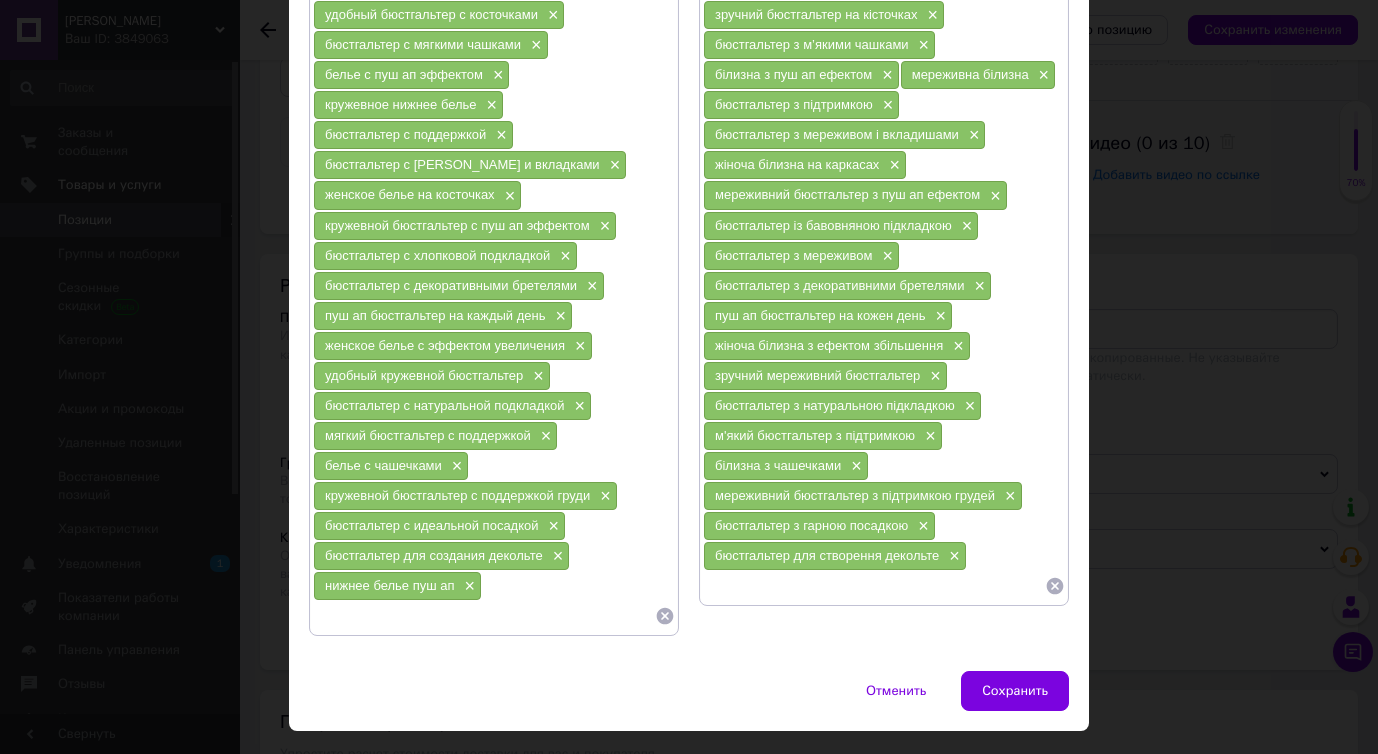 scroll, scrollTop: 576, scrollLeft: 0, axis: vertical 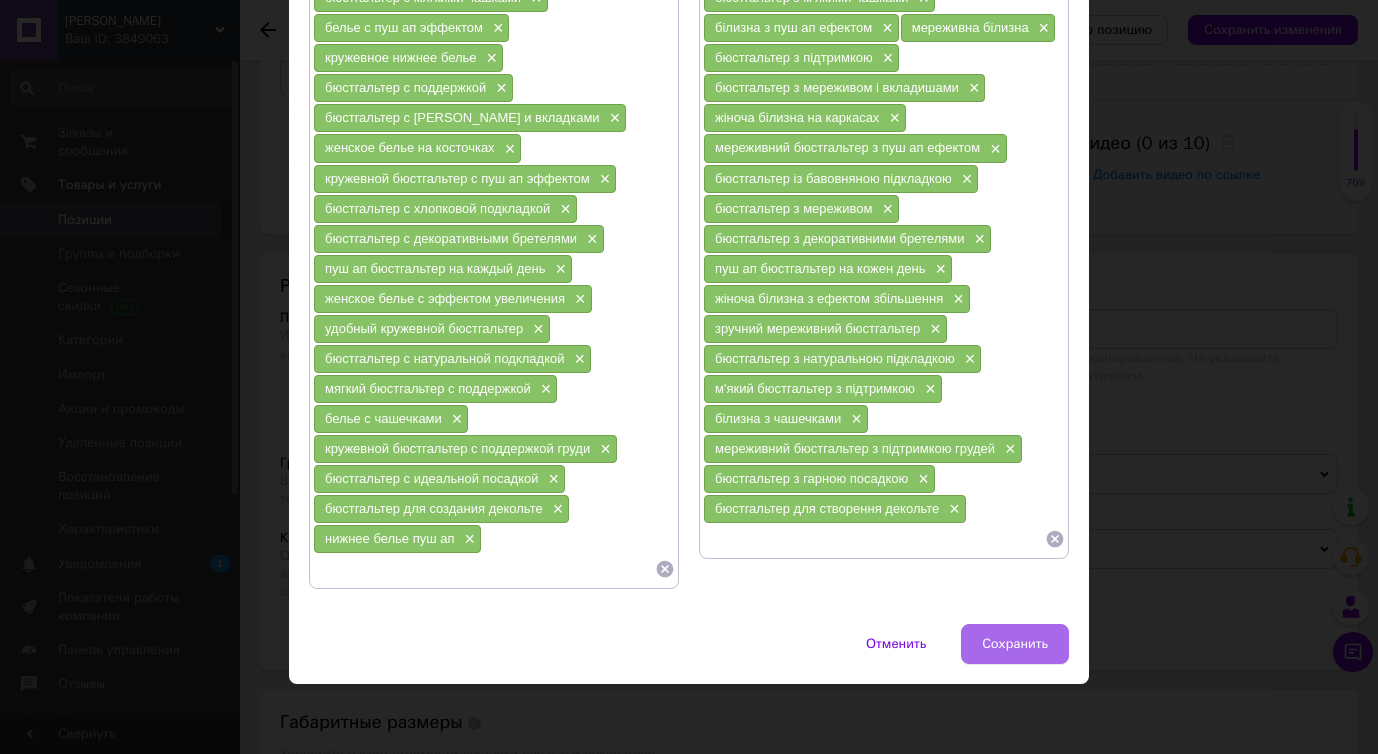 click on "Сохранить" at bounding box center [1015, 644] 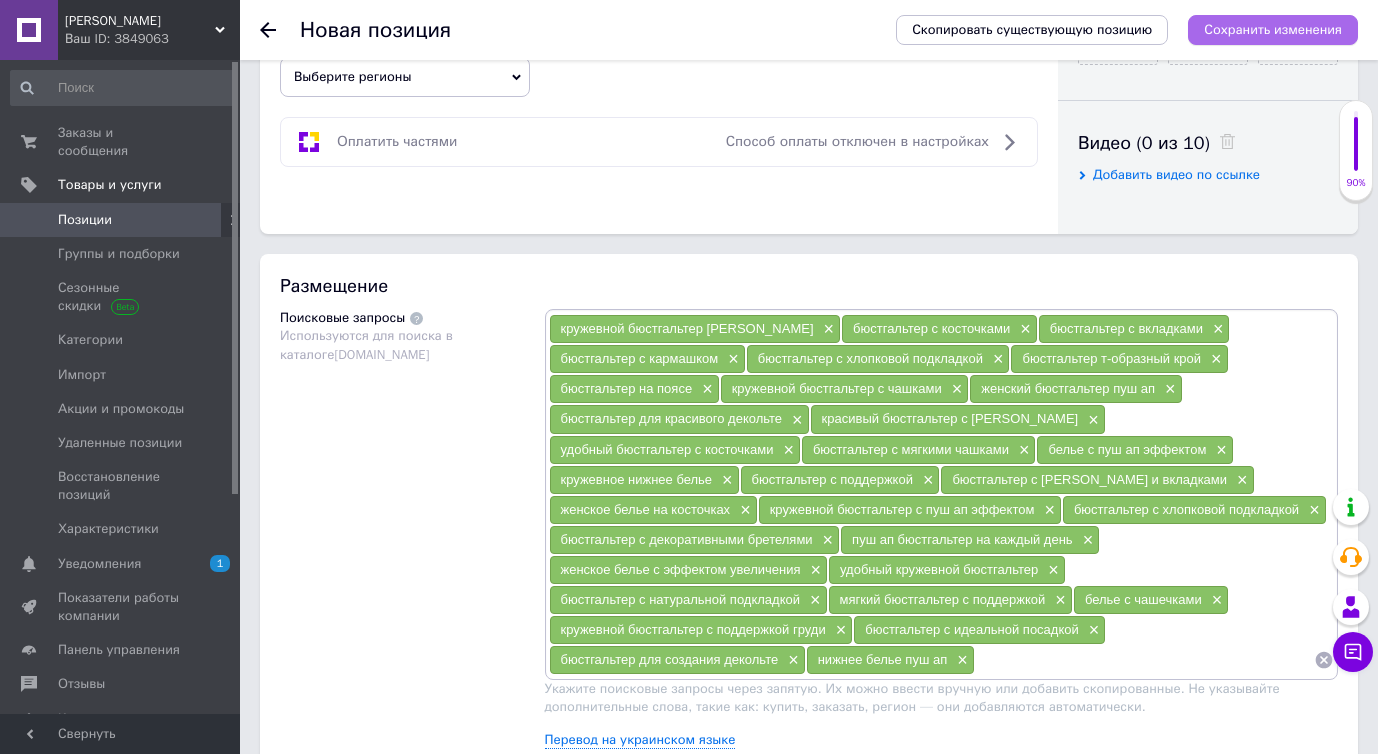 click on "Сохранить изменения" at bounding box center [1273, 30] 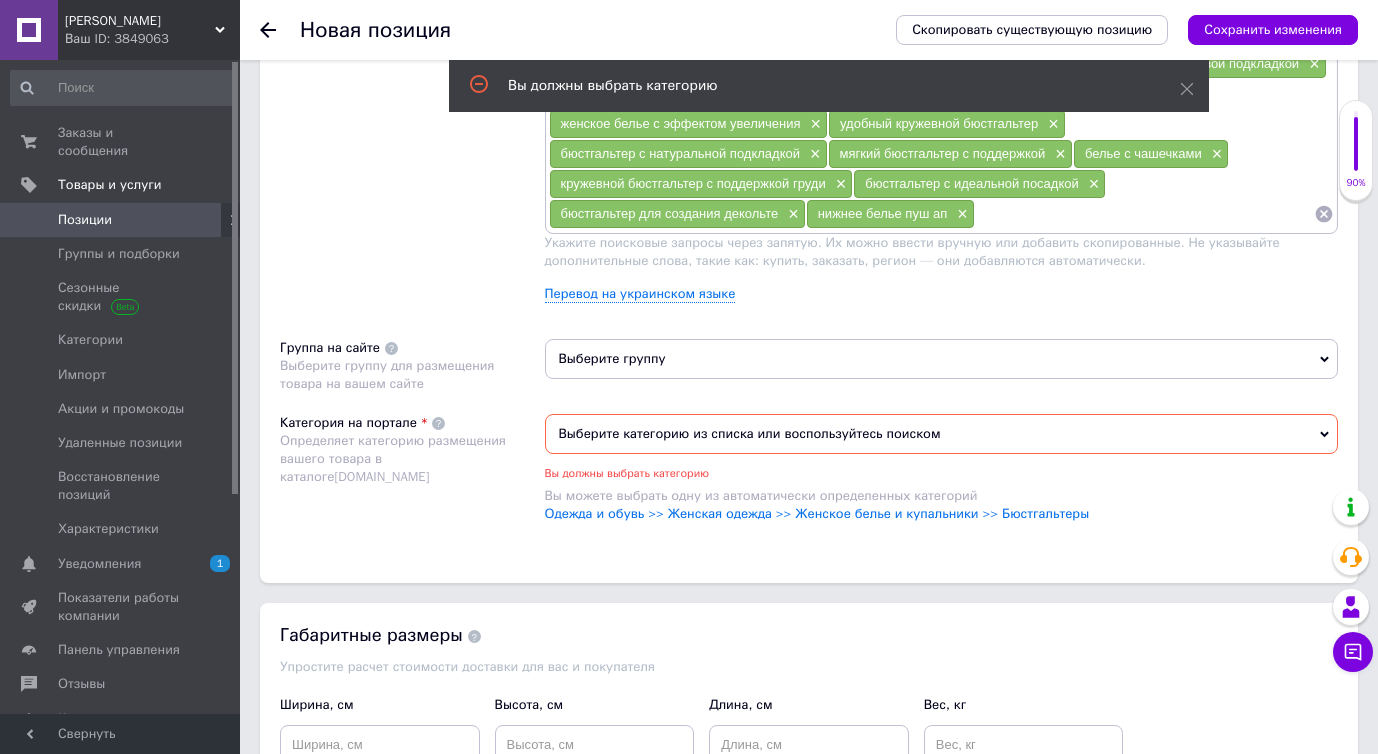 scroll, scrollTop: 1390, scrollLeft: 0, axis: vertical 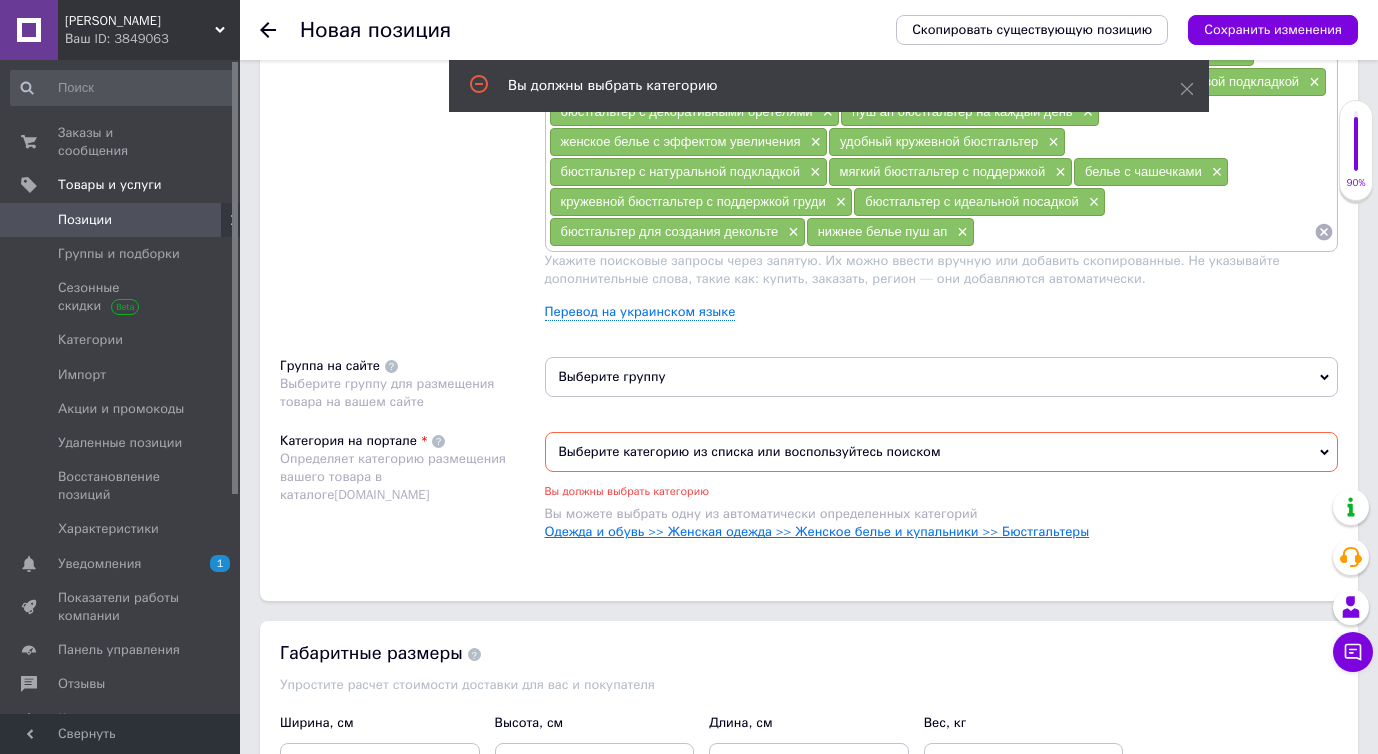 click on "Одежда и обувь >> Женская одежда >> Женское белье и купальники >> Бюстгальтеры" at bounding box center [817, 531] 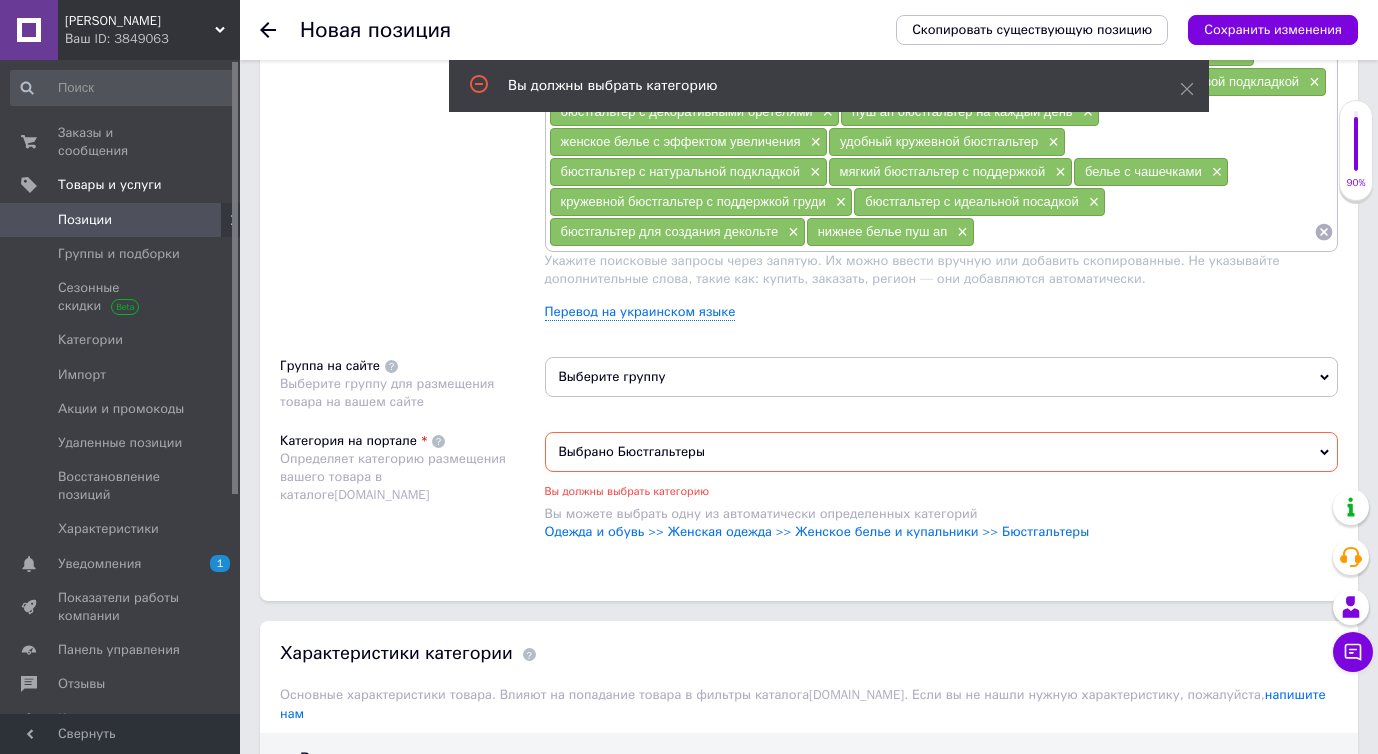 click on "Выберите группу" at bounding box center (942, 377) 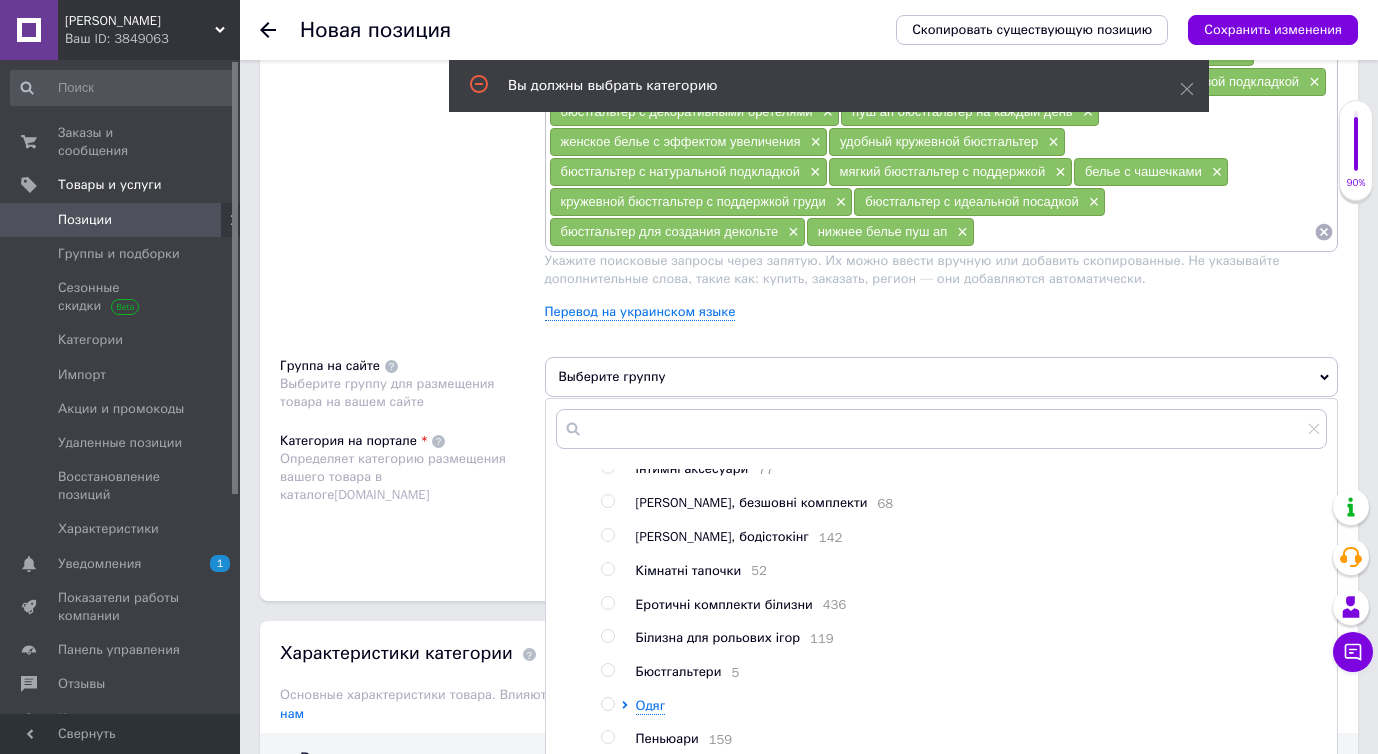 scroll, scrollTop: 49, scrollLeft: 0, axis: vertical 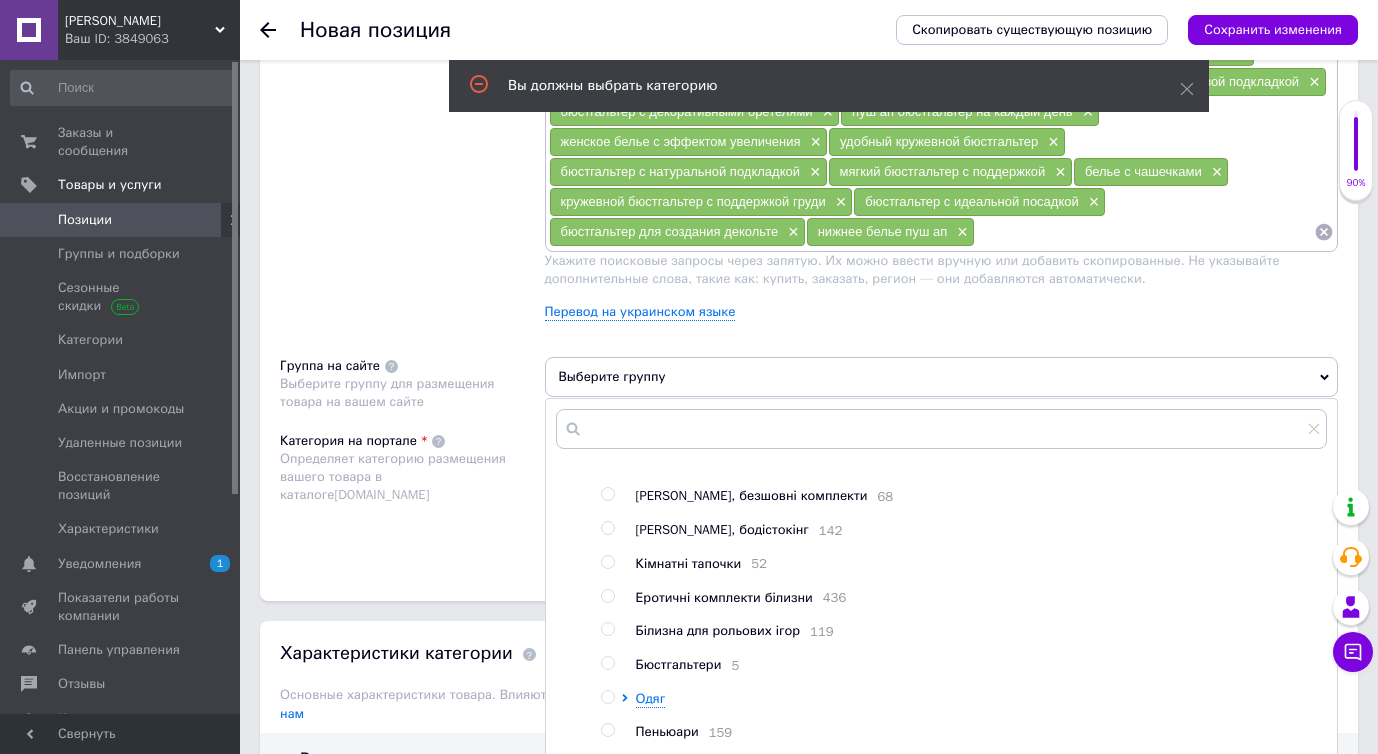 click on "Бюстгальтери" at bounding box center [679, 664] 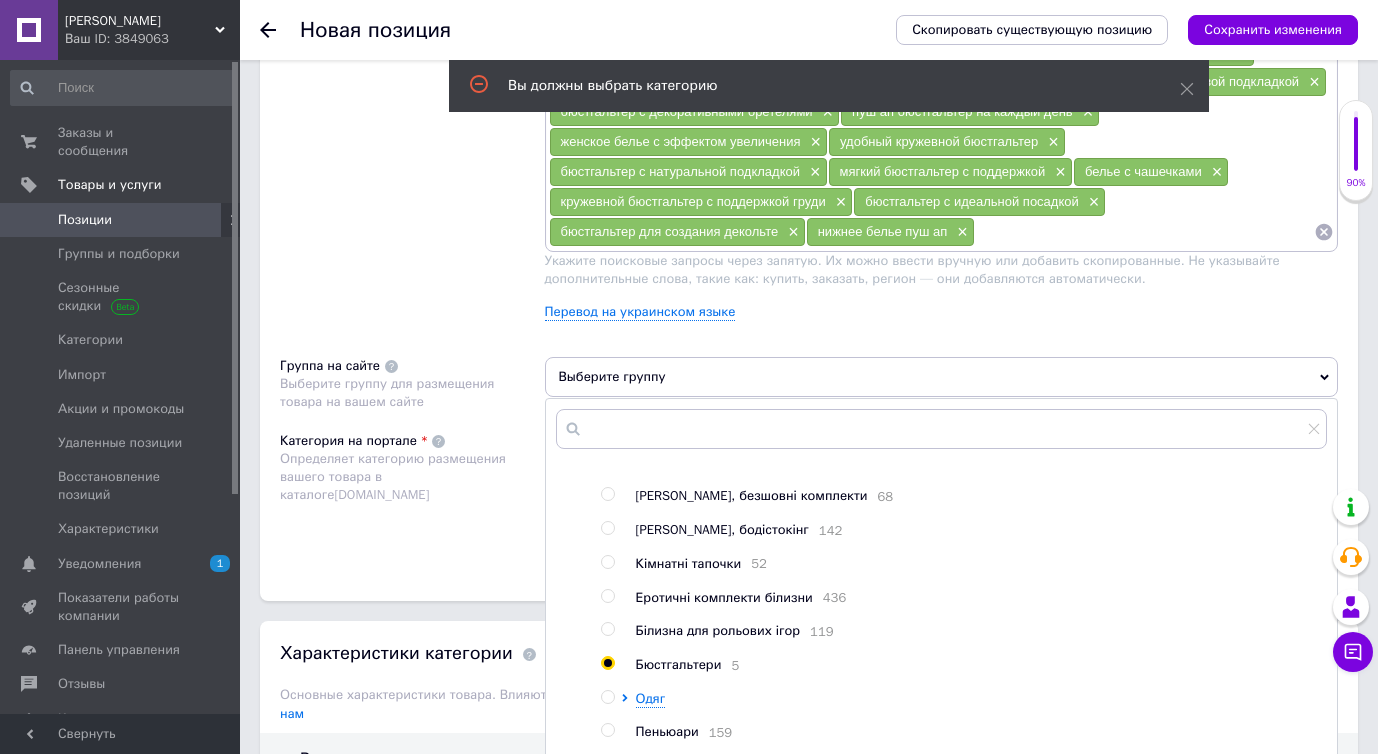 radio on "true" 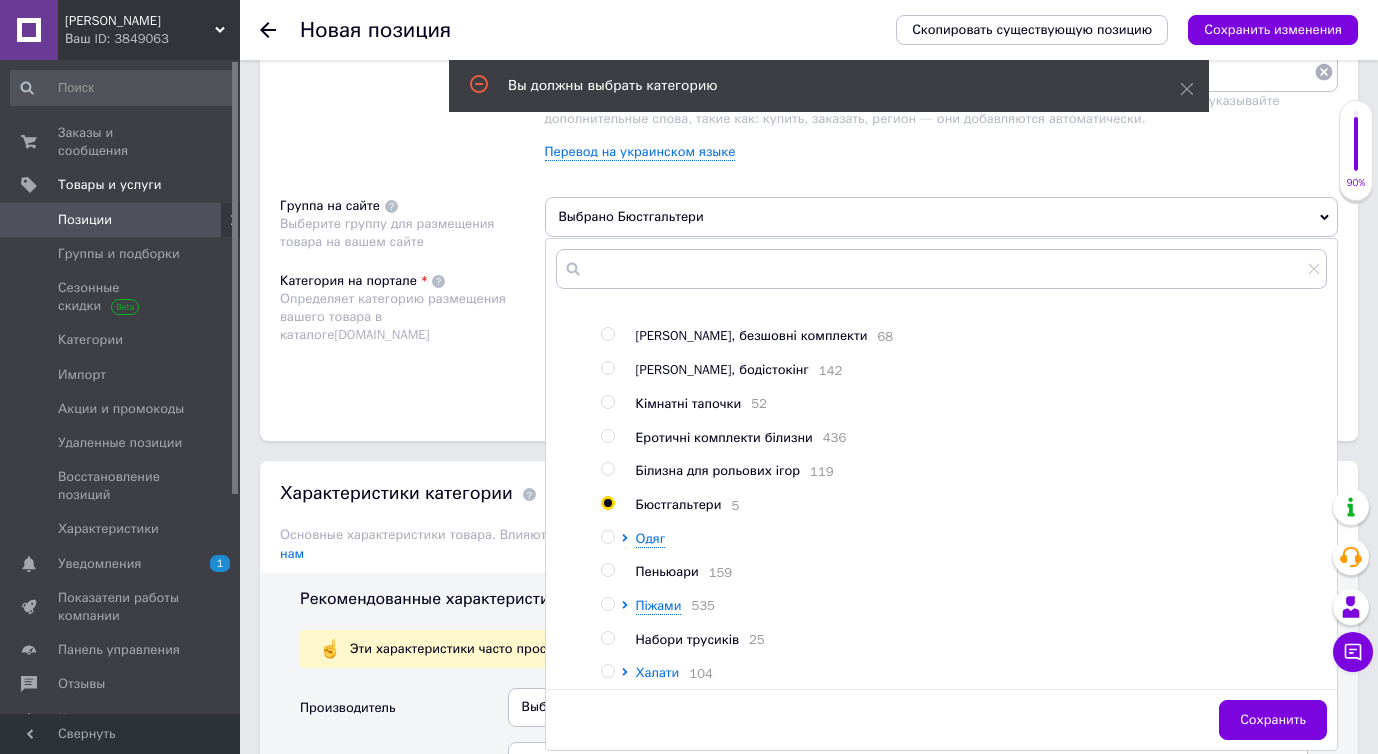 scroll, scrollTop: 1549, scrollLeft: 0, axis: vertical 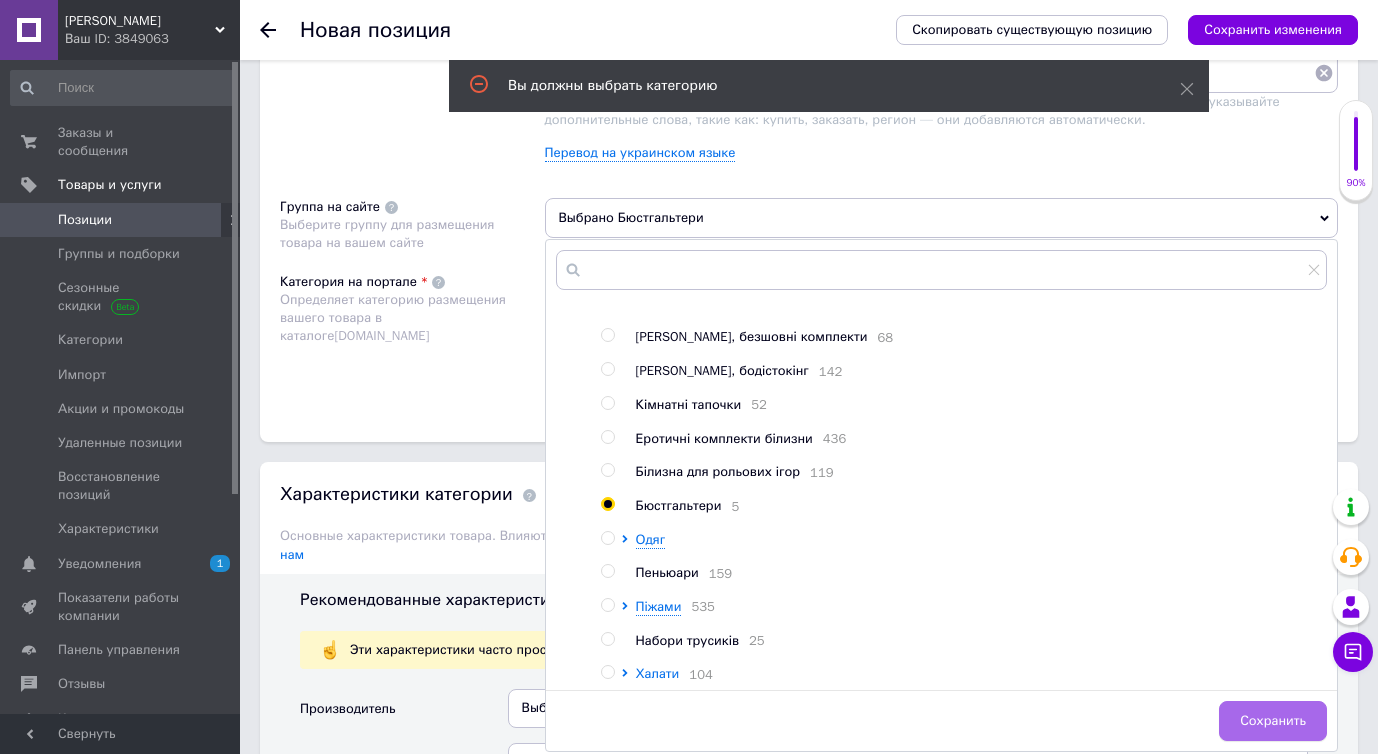 click on "Сохранить" at bounding box center [1273, 721] 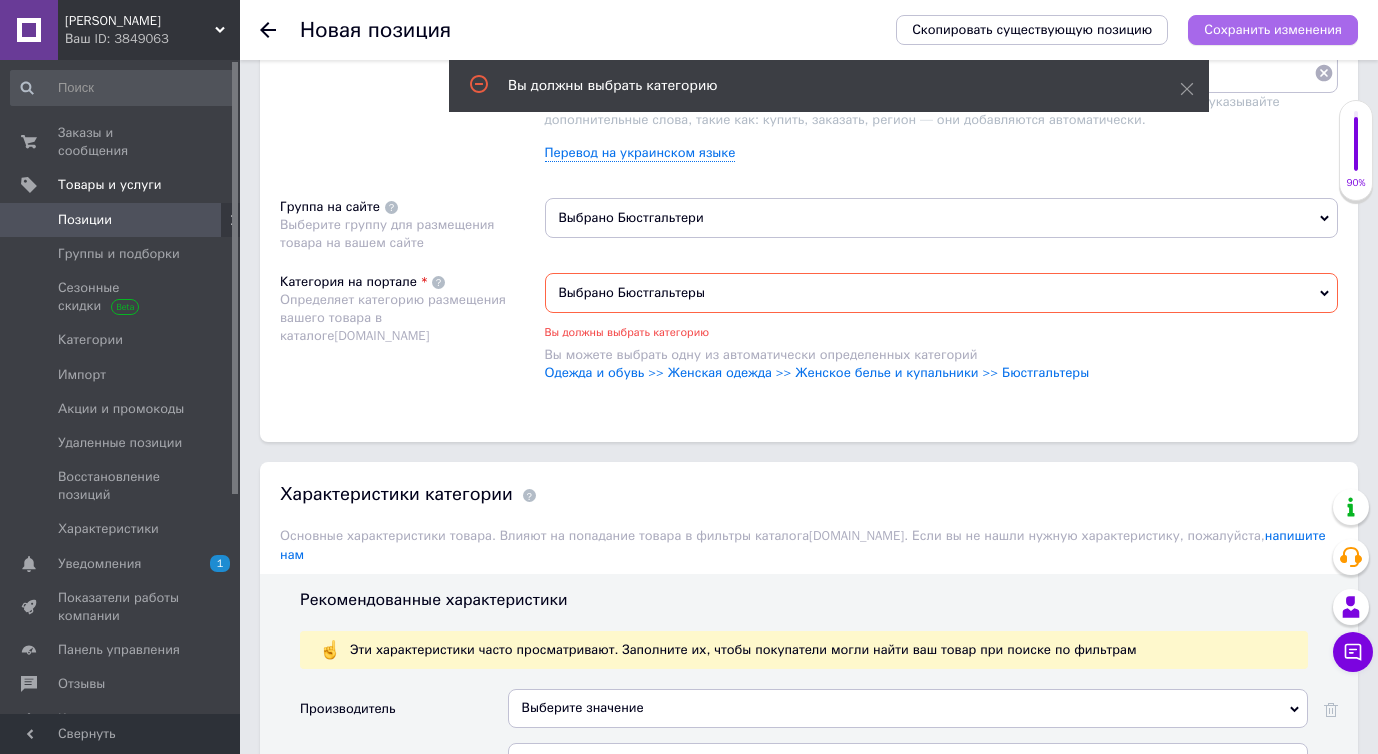 click on "Сохранить изменения" at bounding box center [1273, 29] 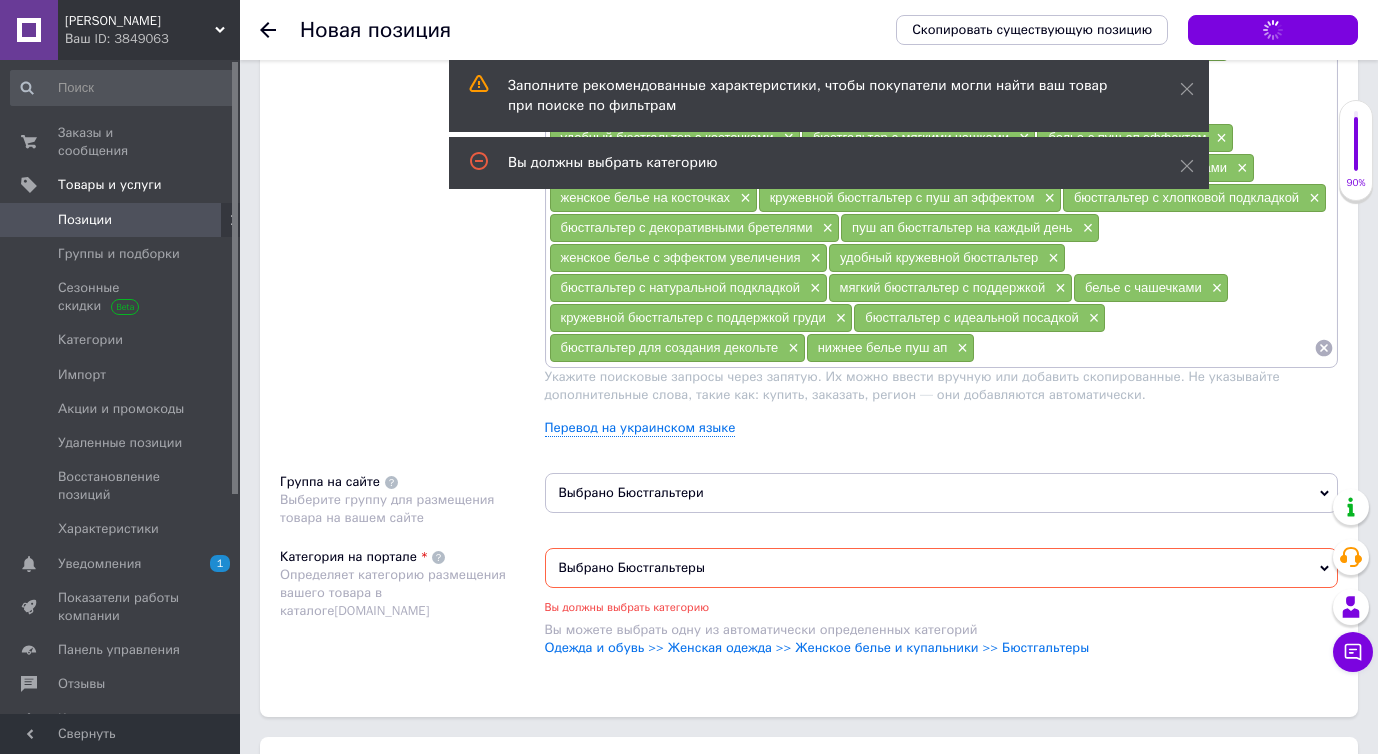 scroll, scrollTop: 1272, scrollLeft: 0, axis: vertical 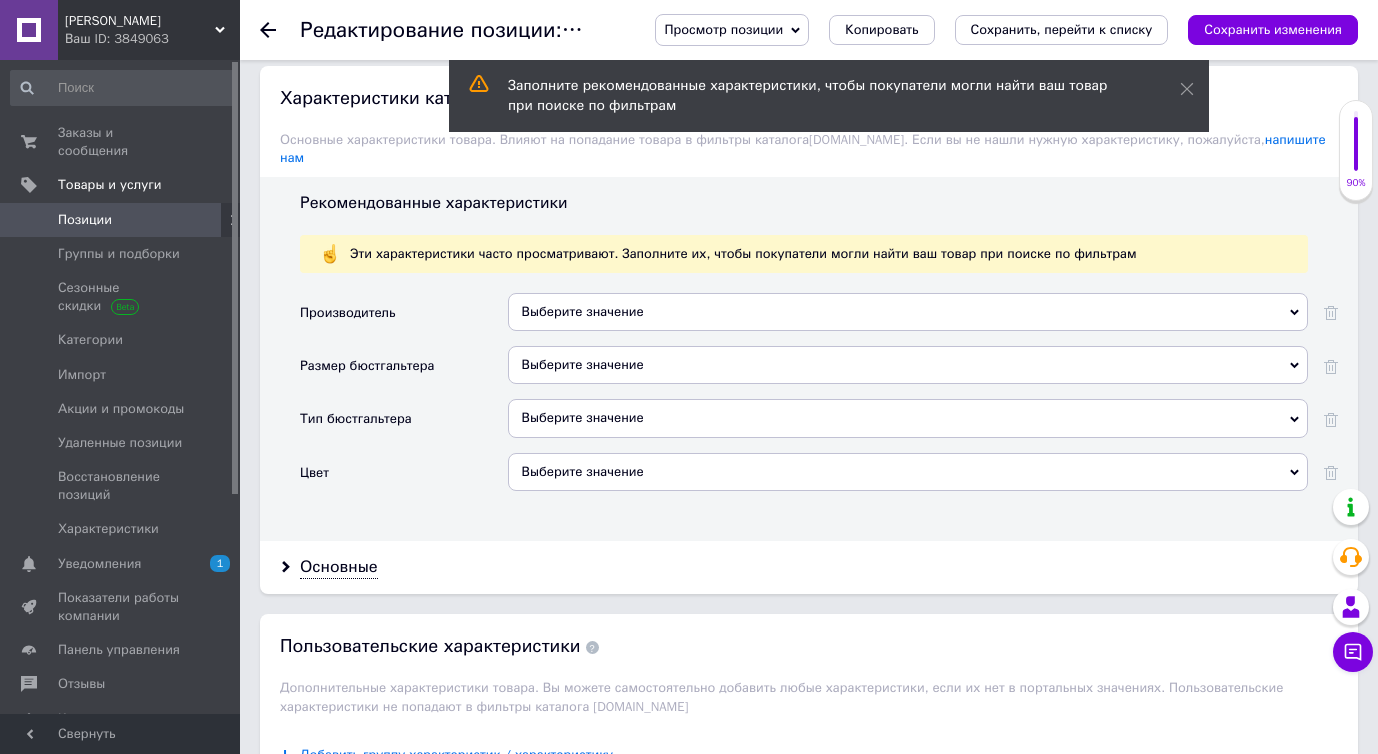 click on "Выберите значение" at bounding box center (908, 472) 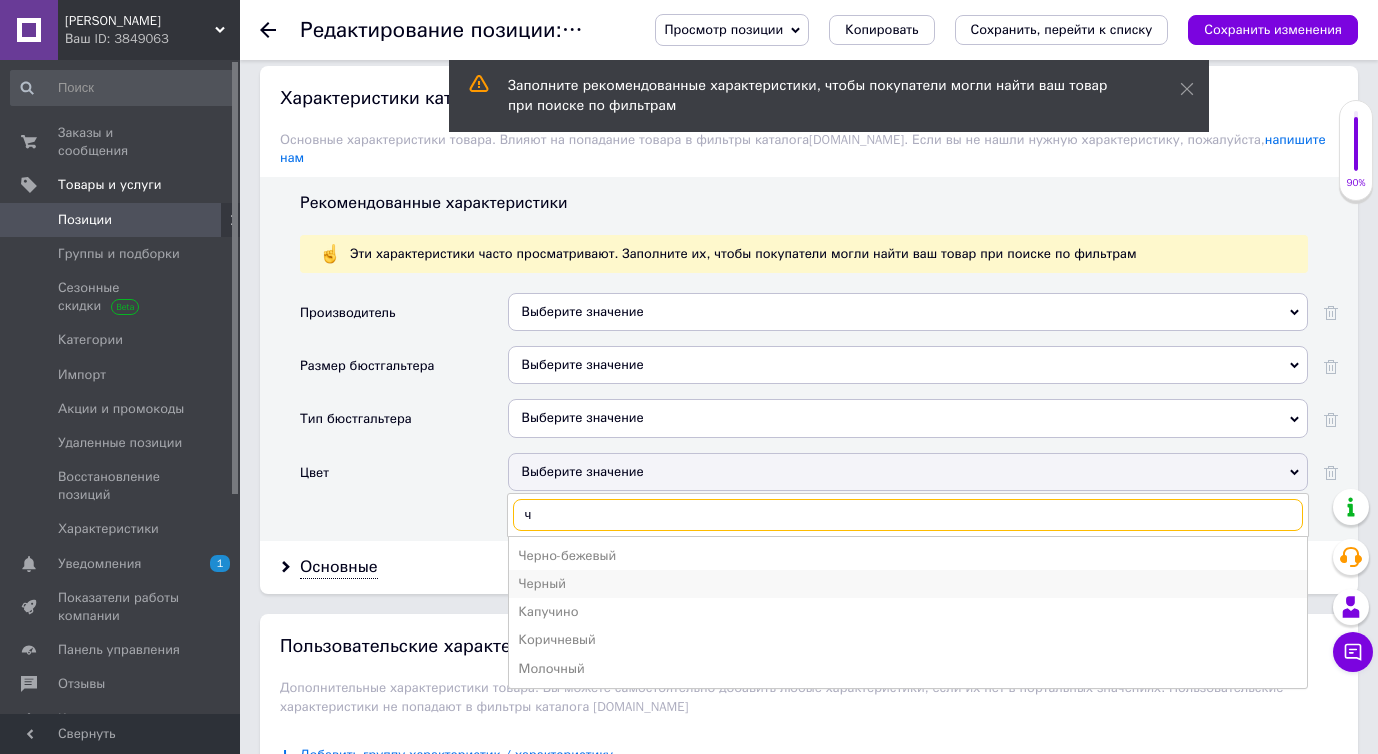 type on "ч" 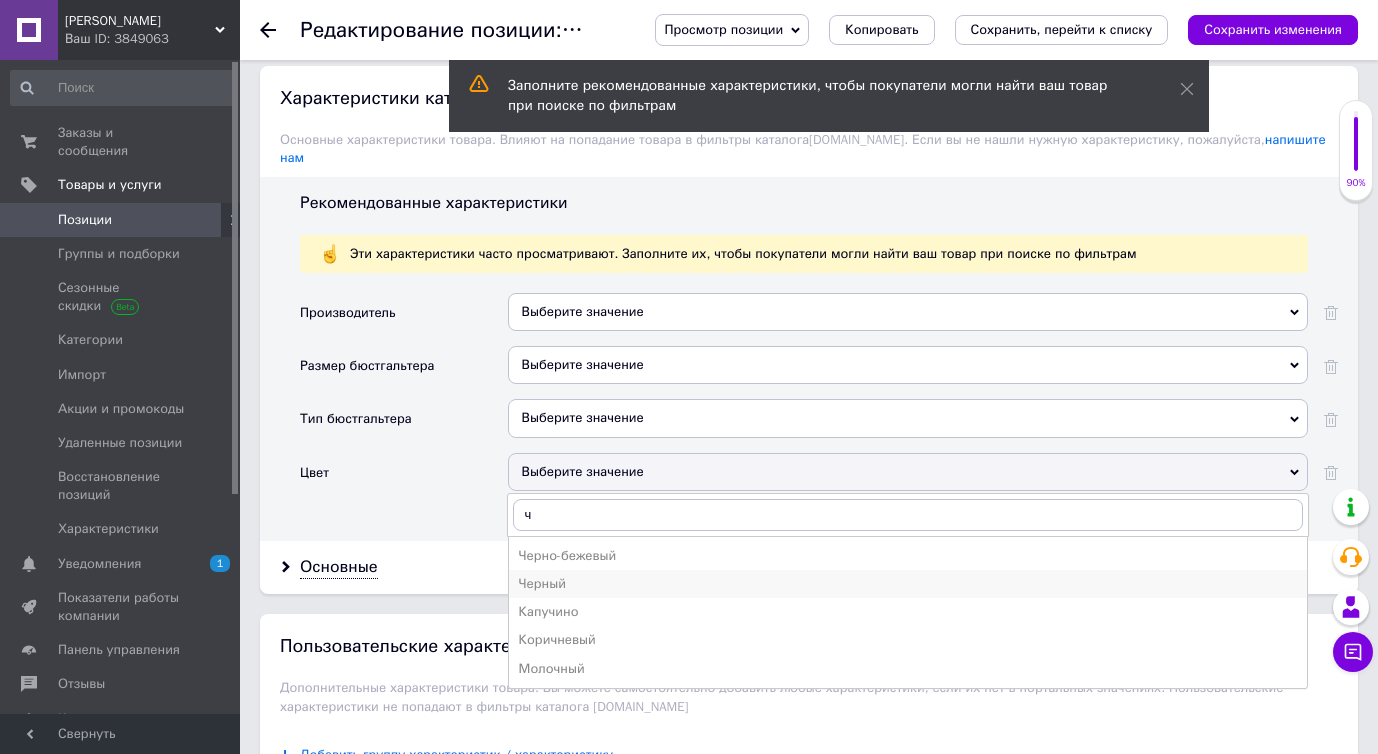 click on "Черный" at bounding box center [908, 584] 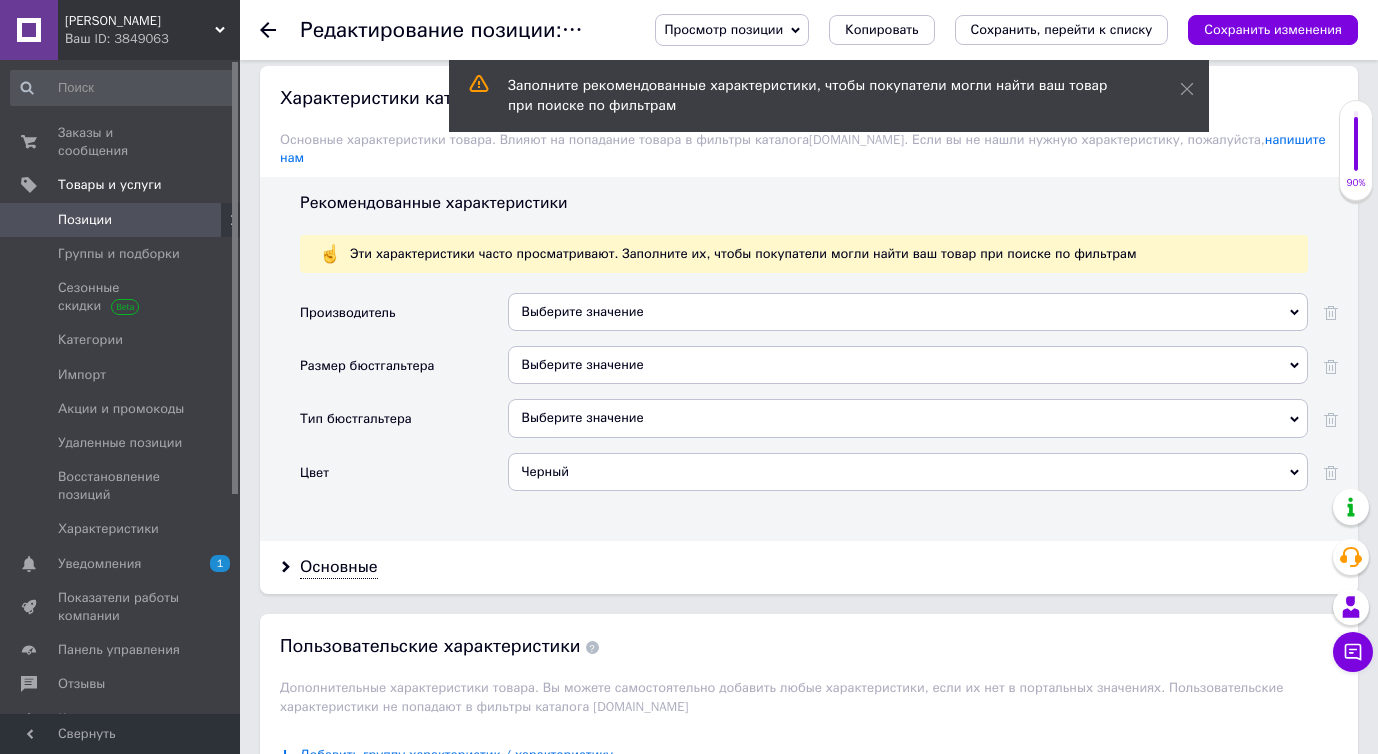 click on "Выберите значение" at bounding box center [908, 418] 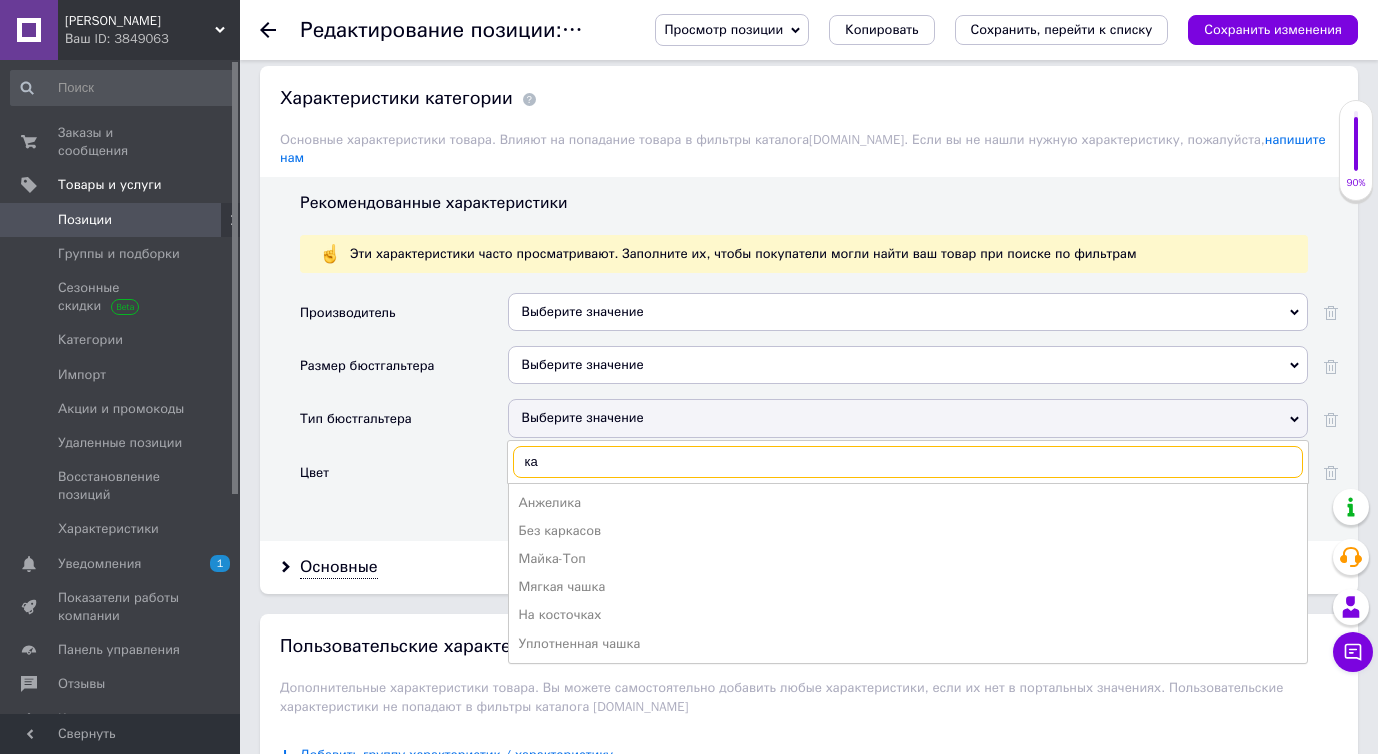click on "ка" at bounding box center (908, 462) 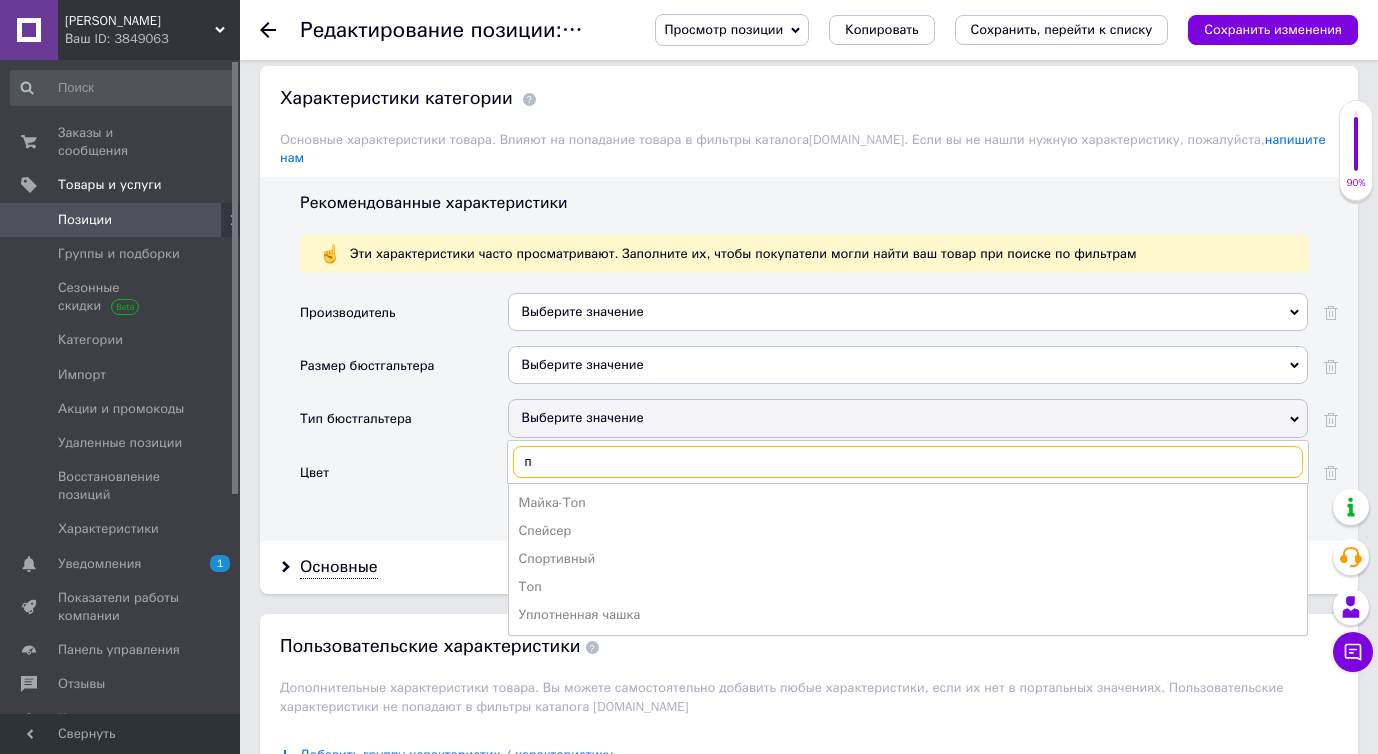 type 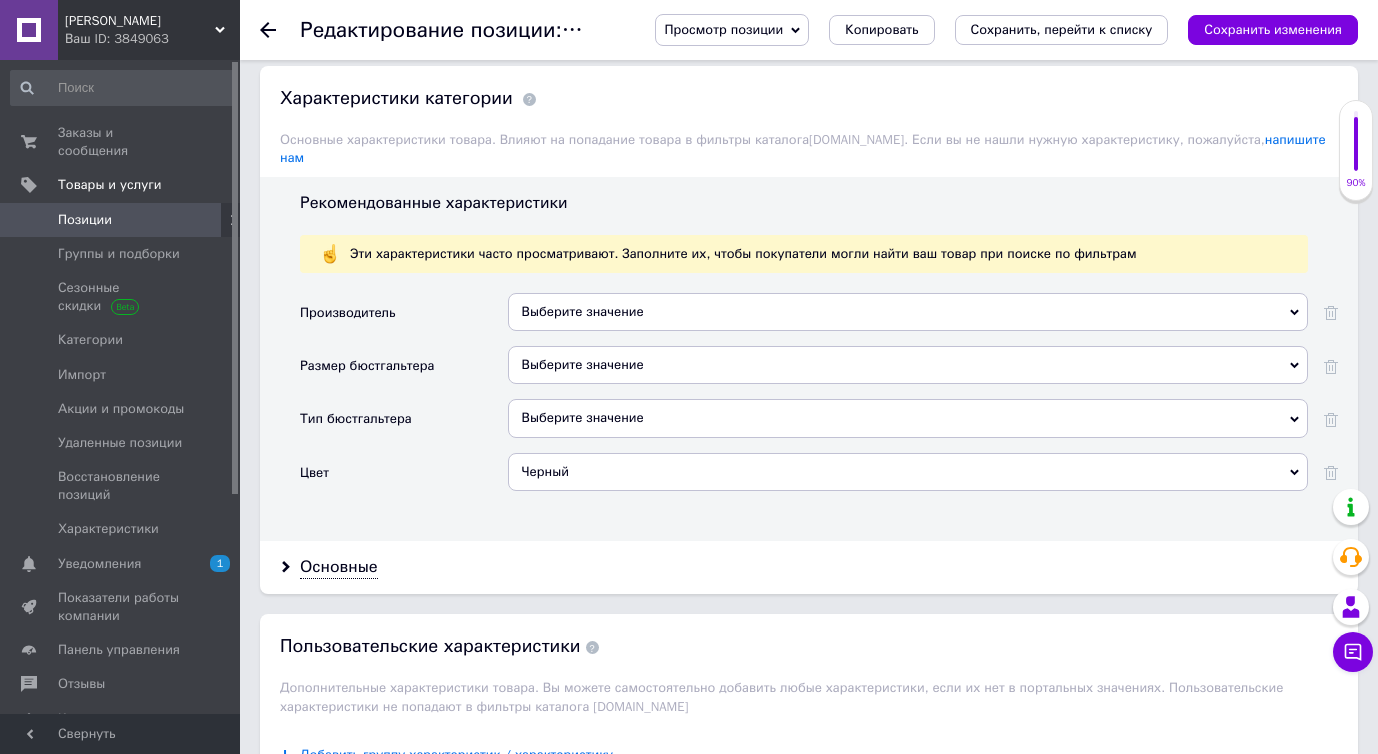 click on "Цвет" at bounding box center (404, 479) 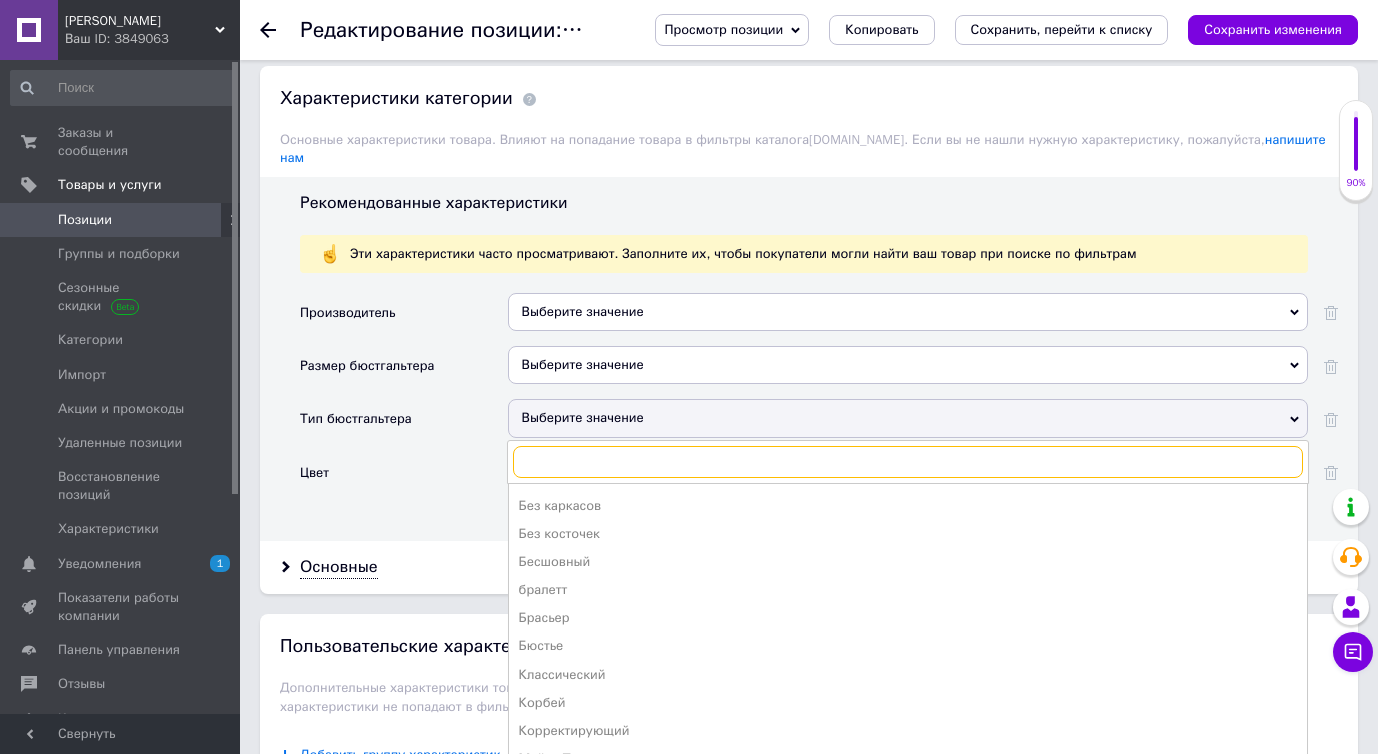 scroll, scrollTop: 153, scrollLeft: 0, axis: vertical 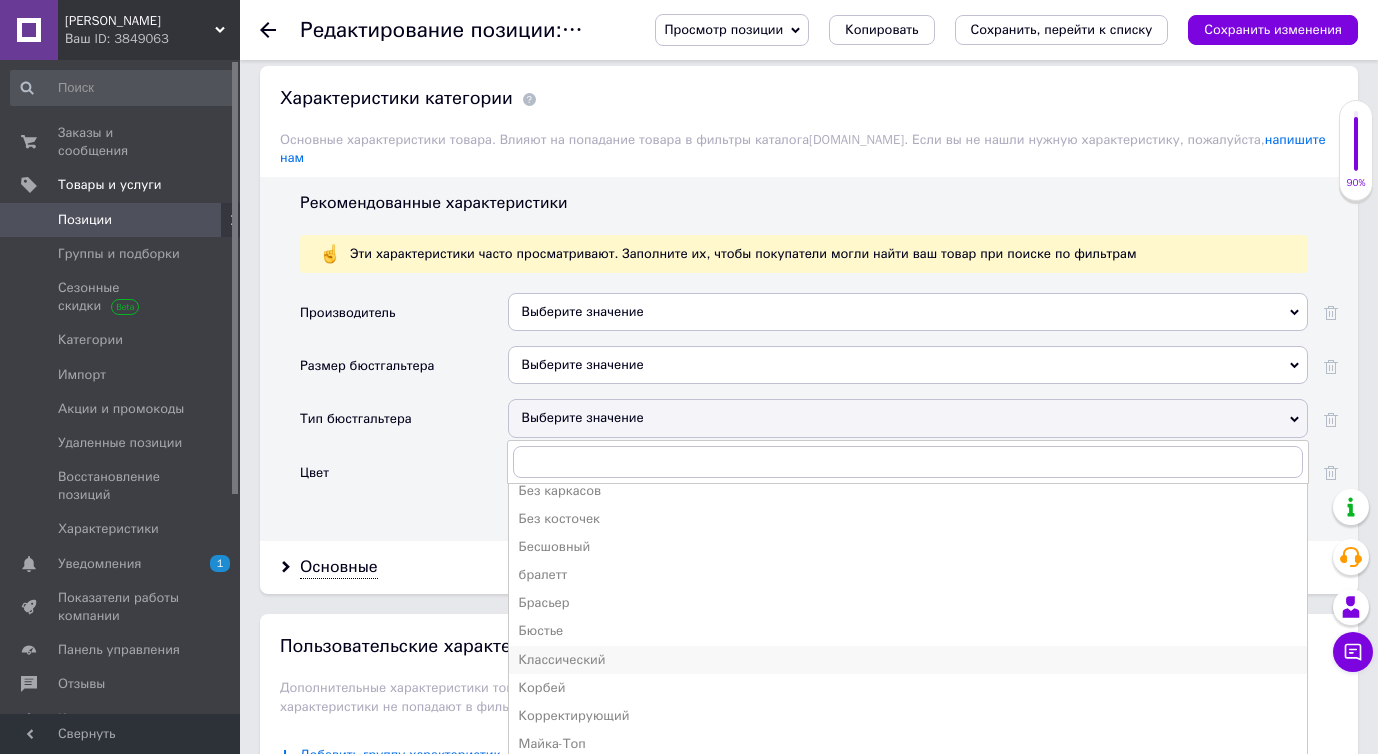 click on "Классический" at bounding box center (908, 660) 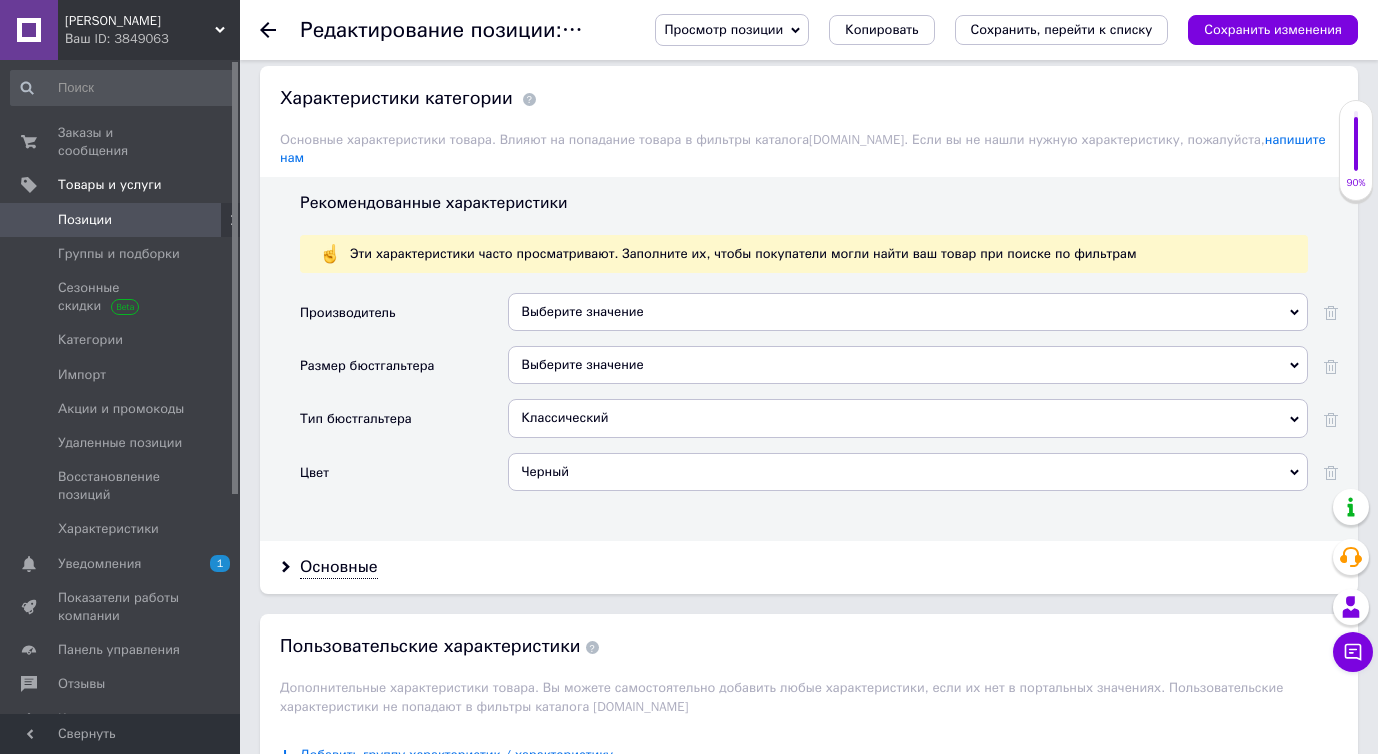 click on "Выберите значение" at bounding box center [908, 365] 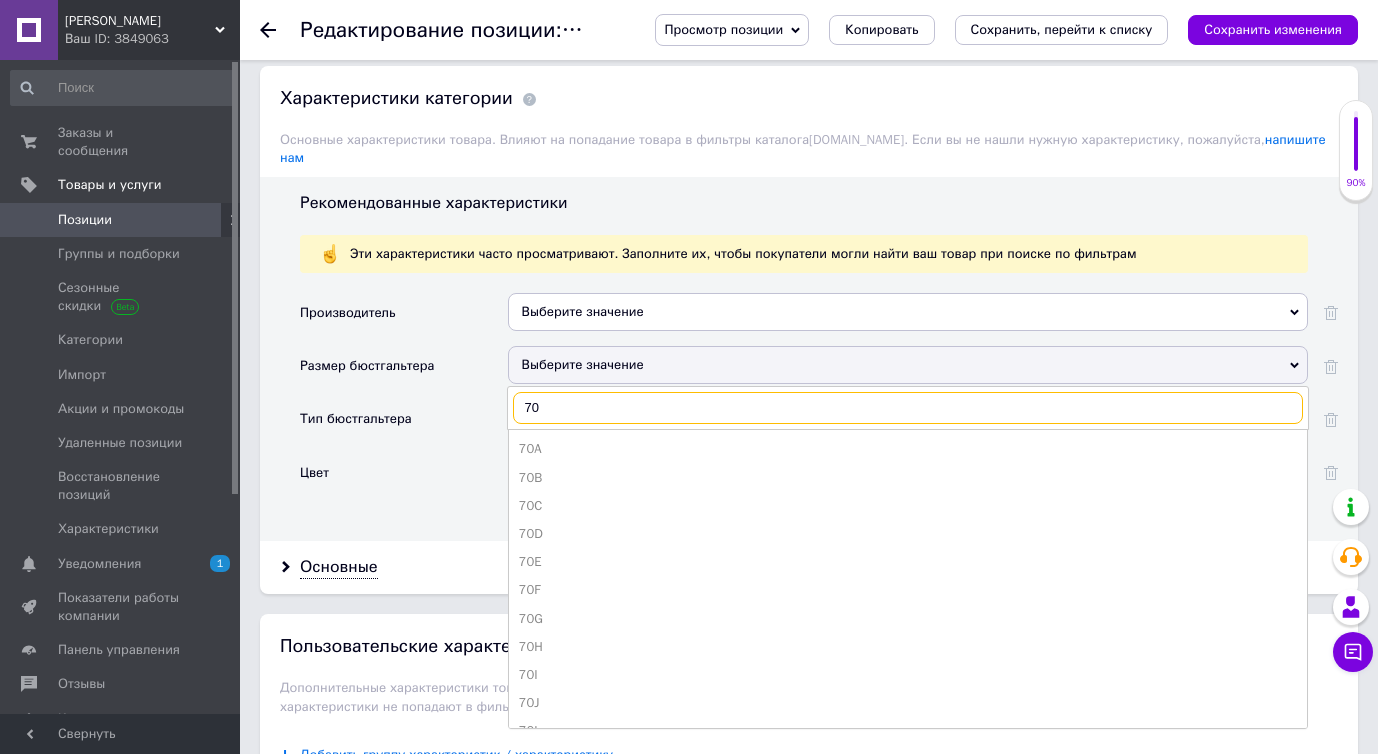 type on "70" 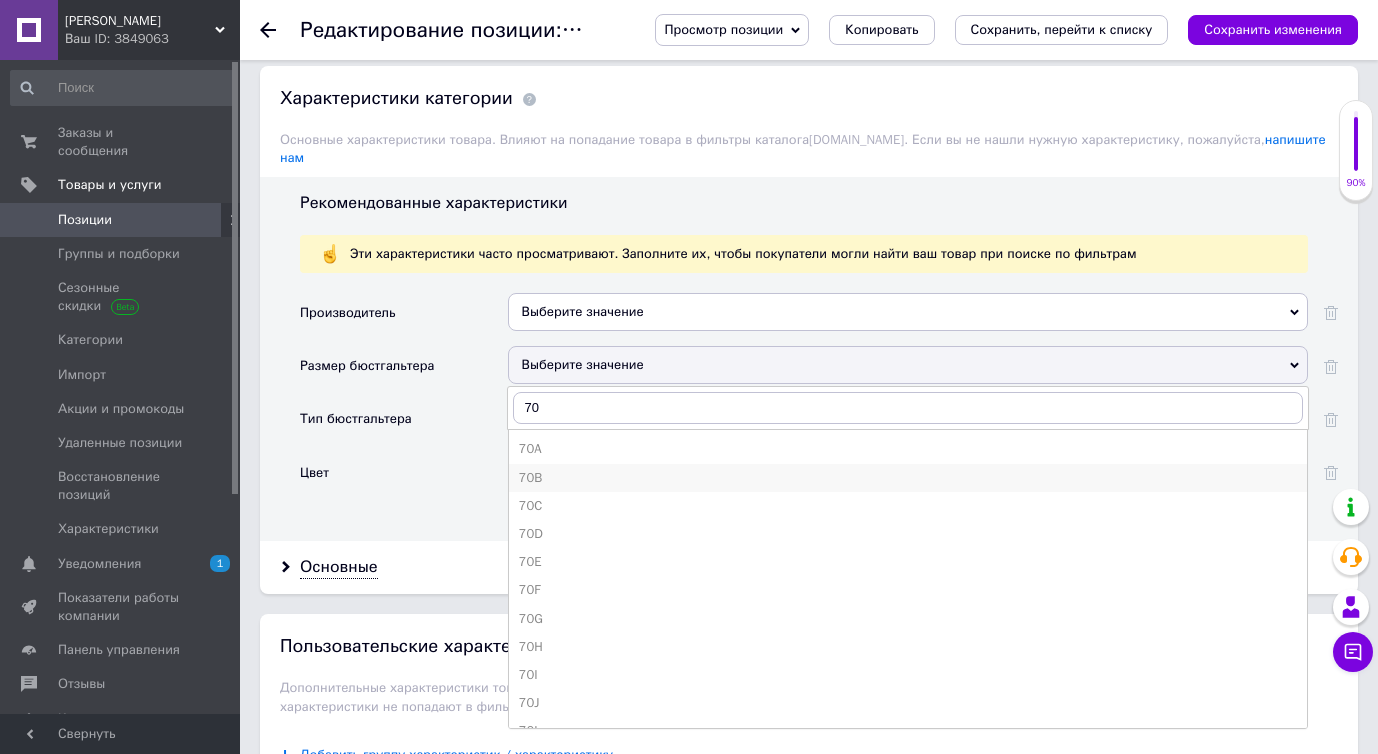 click on "70B" at bounding box center [908, 478] 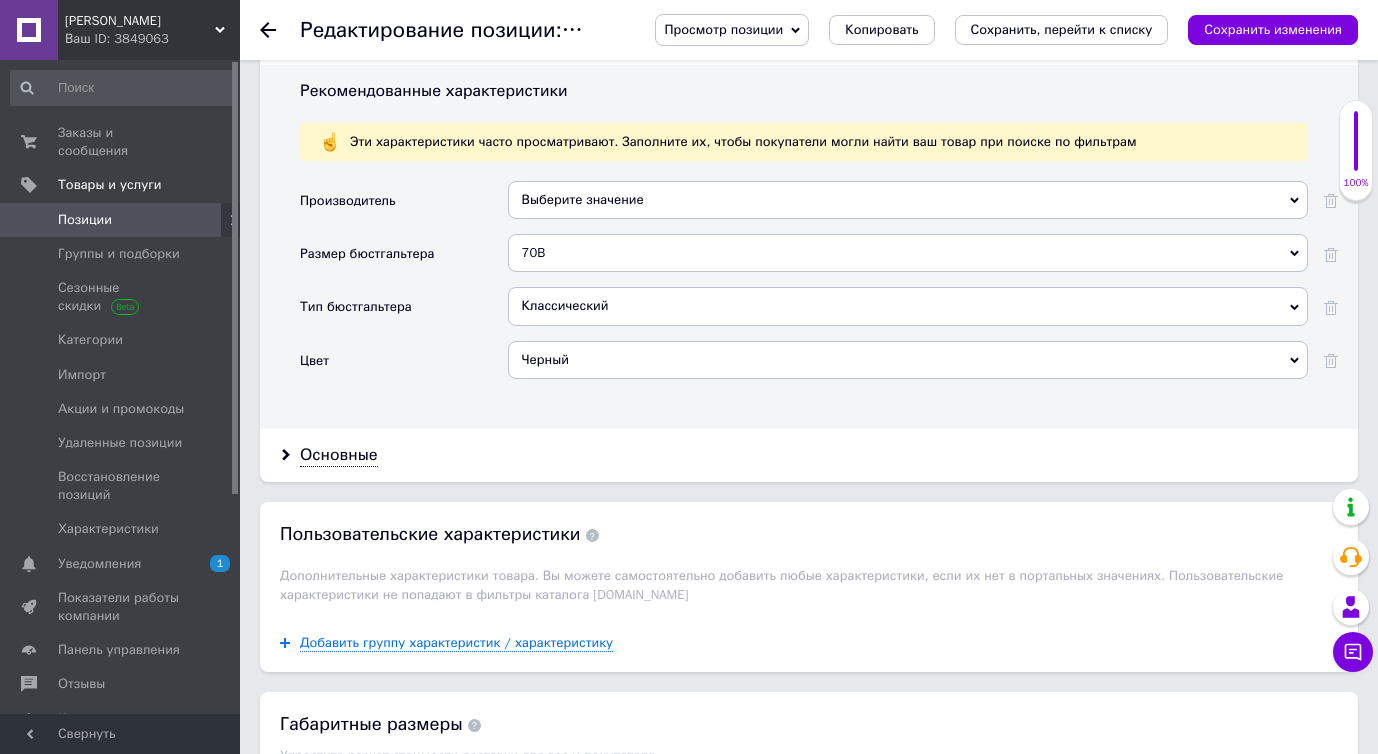 scroll, scrollTop: 2005, scrollLeft: 0, axis: vertical 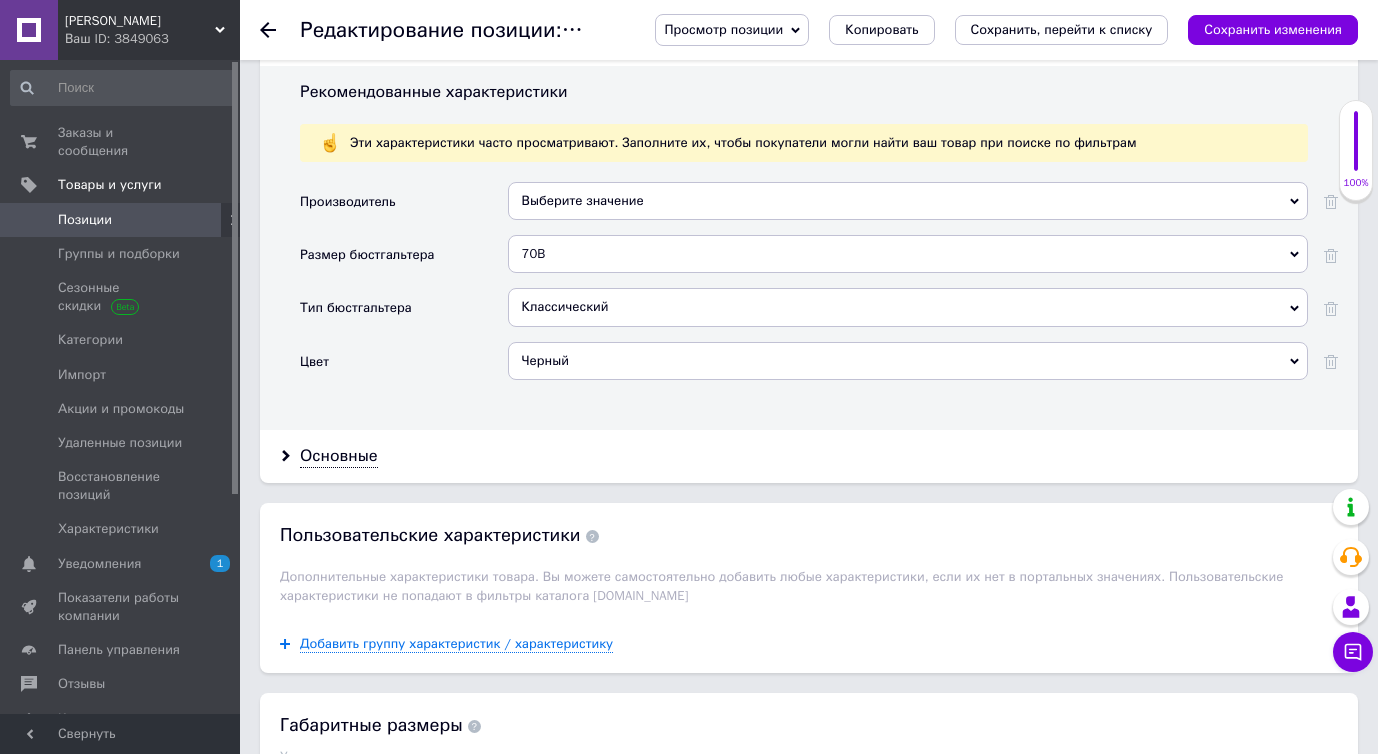 click on "Выберите значение" at bounding box center (908, 201) 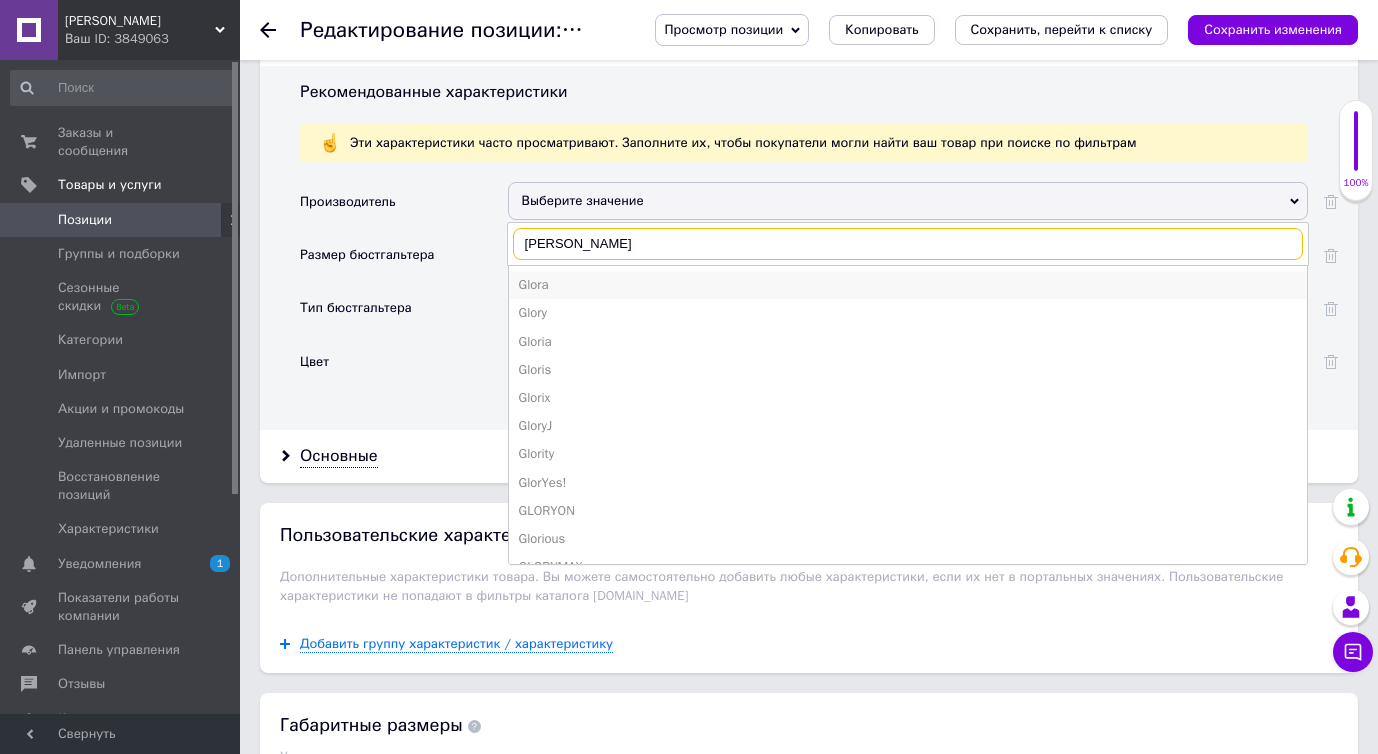 type on "glor" 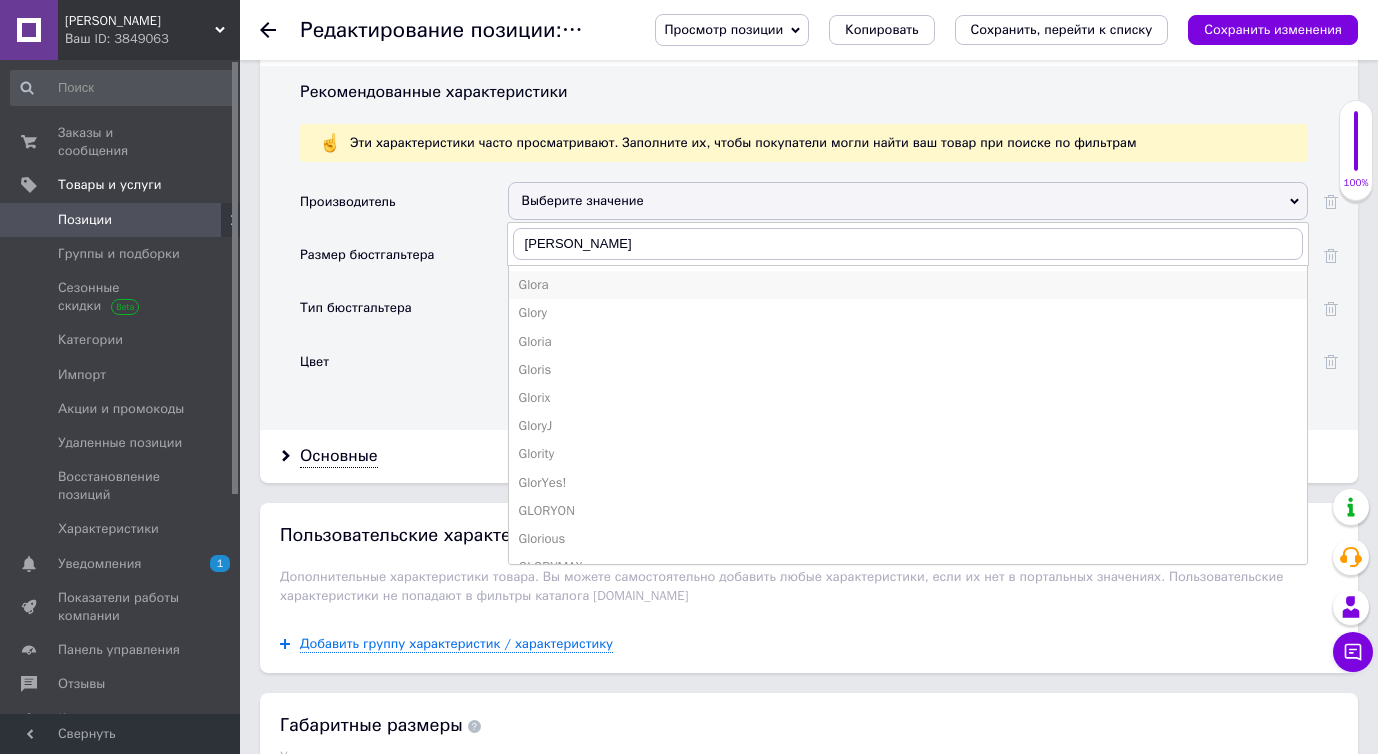 click on "Glora" at bounding box center (908, 285) 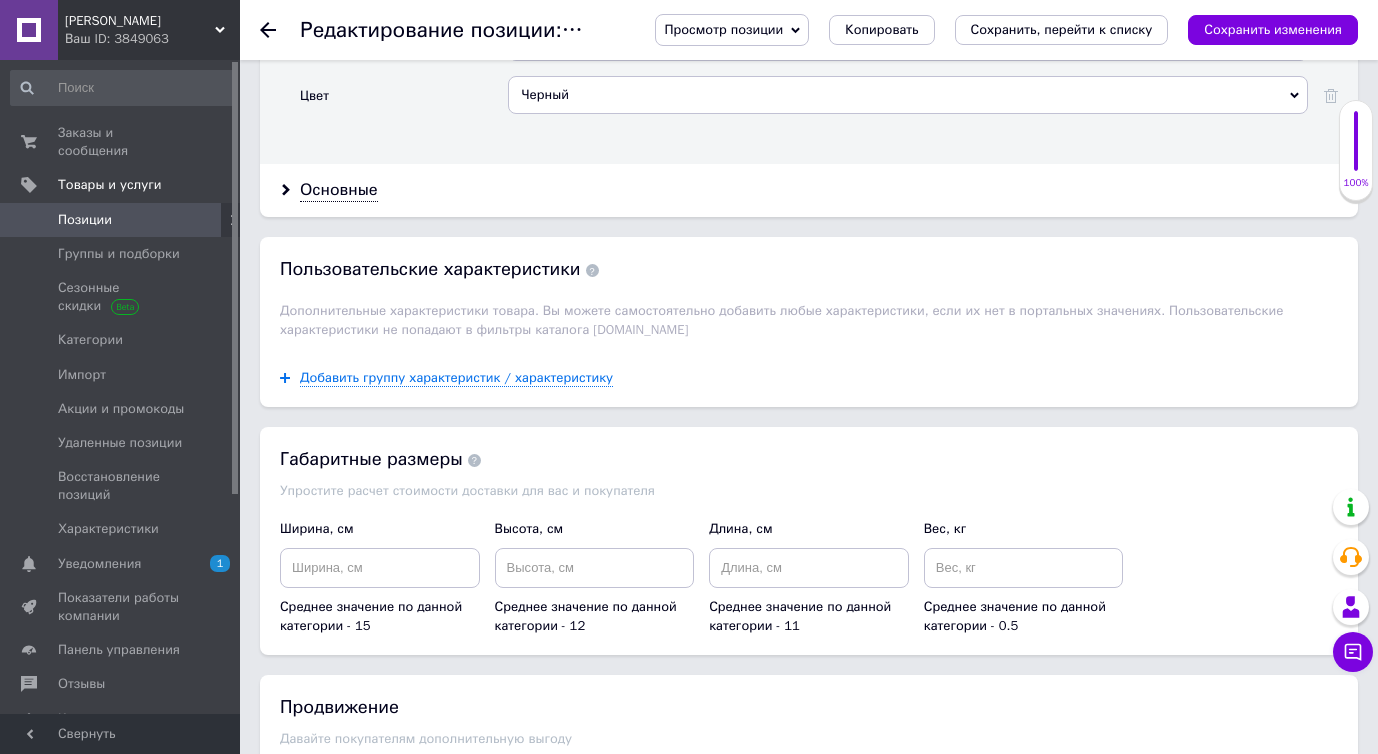 scroll, scrollTop: 2269, scrollLeft: 0, axis: vertical 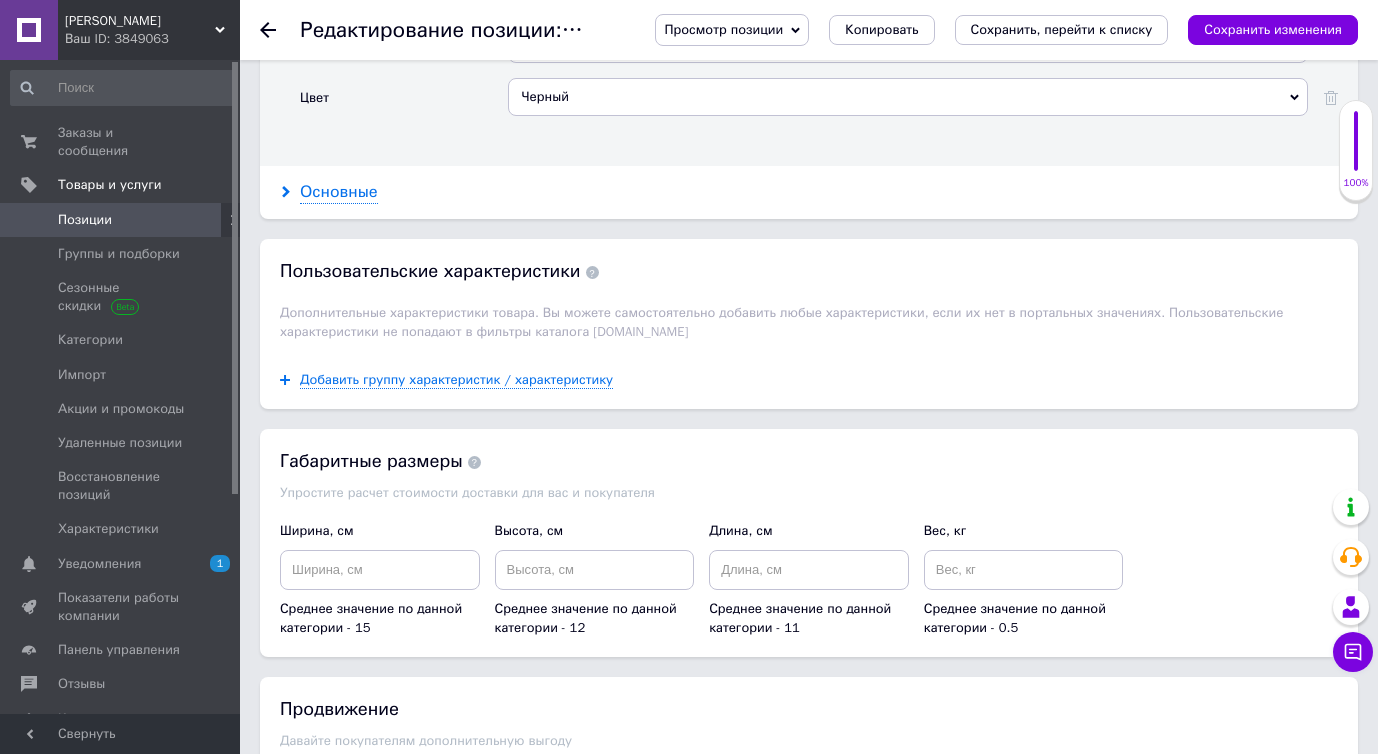 click on "Основные" at bounding box center [339, 192] 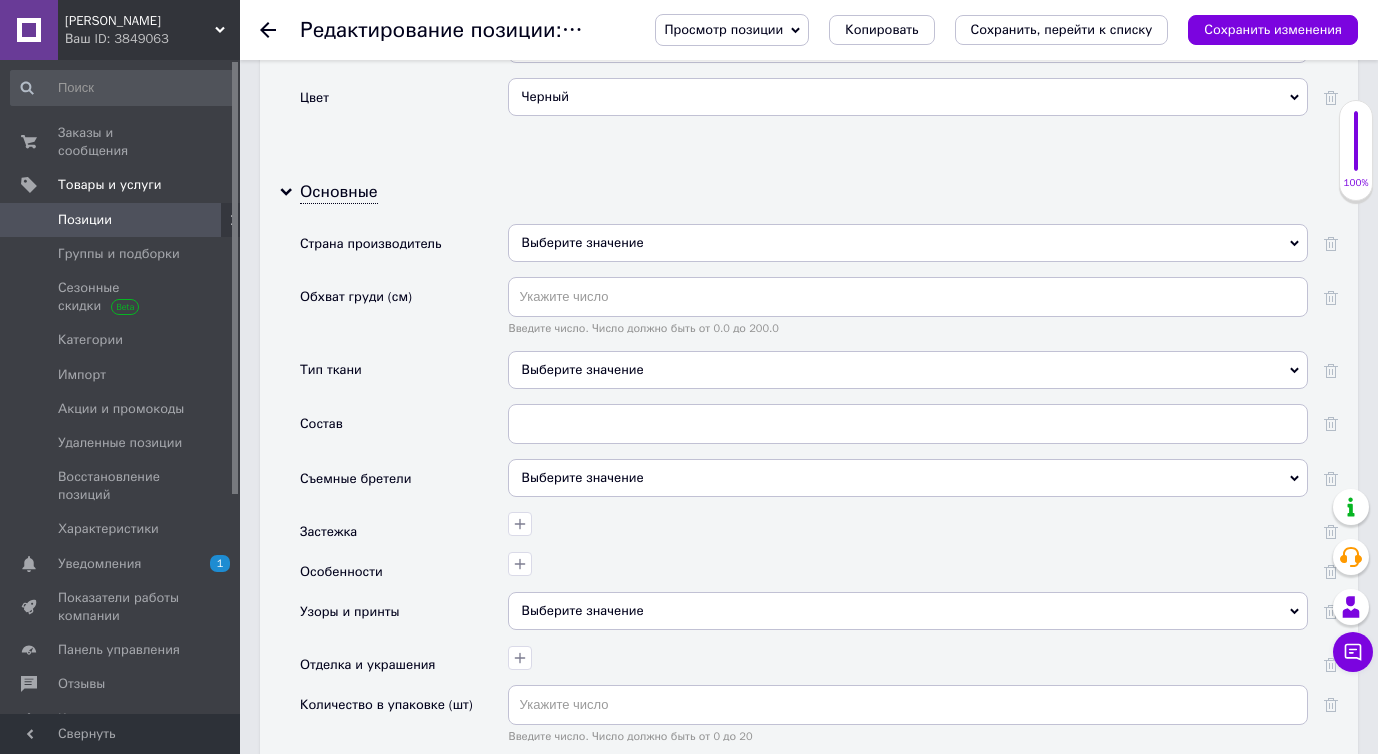 click on "Выберите значение" at bounding box center (908, 243) 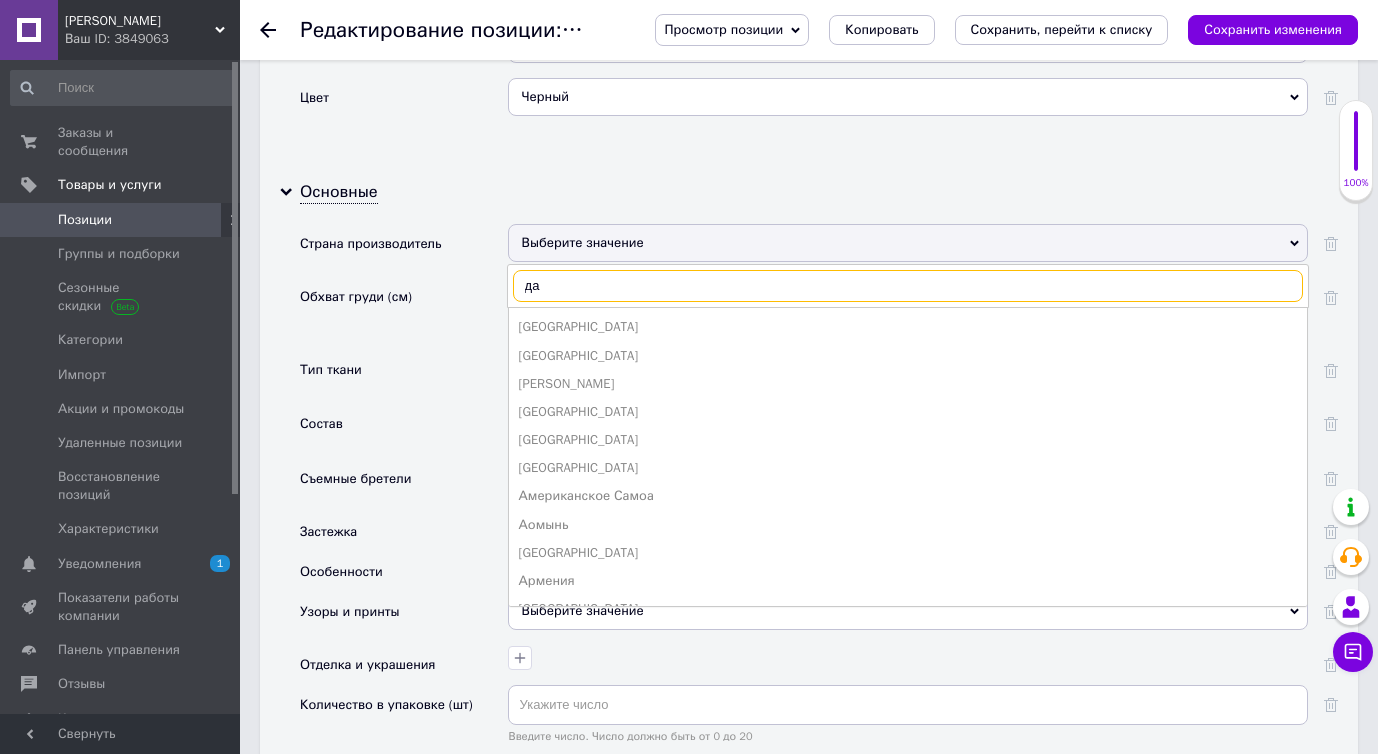 type on "д" 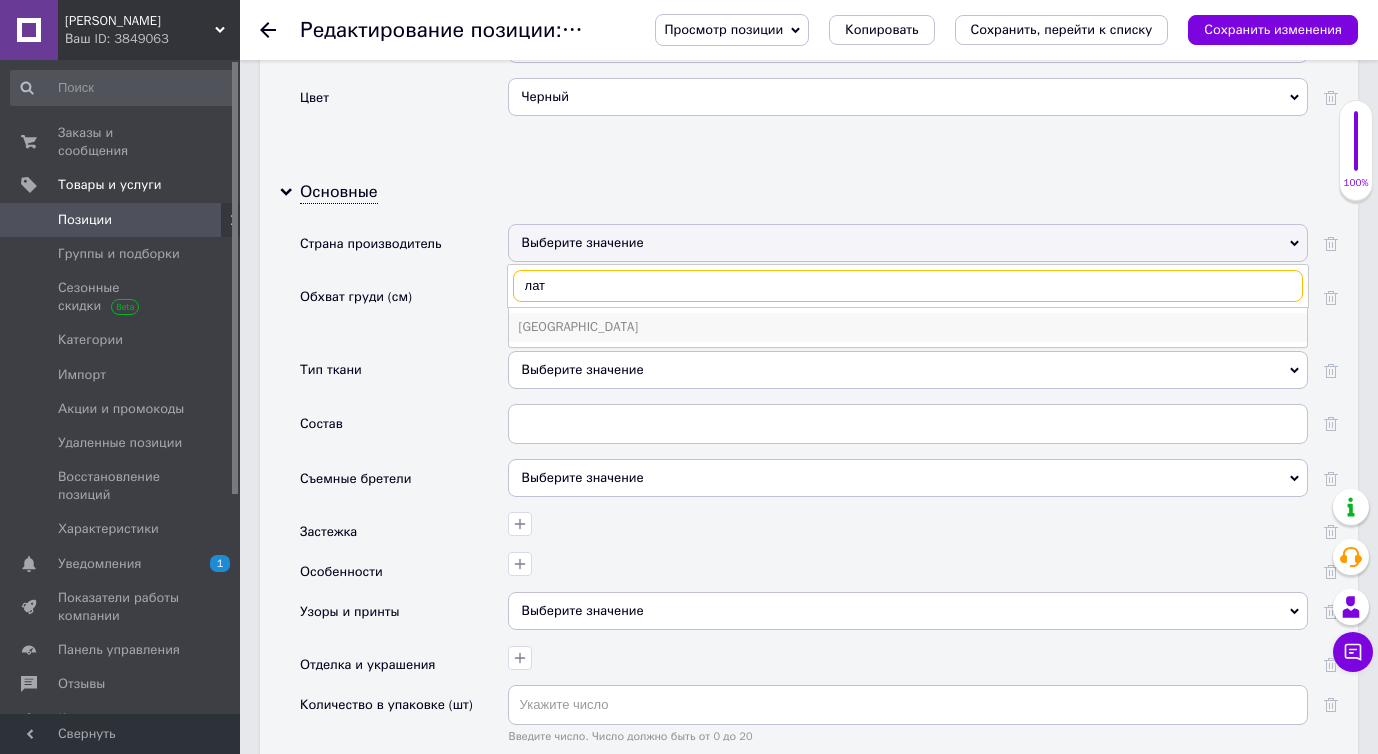 type on "лат" 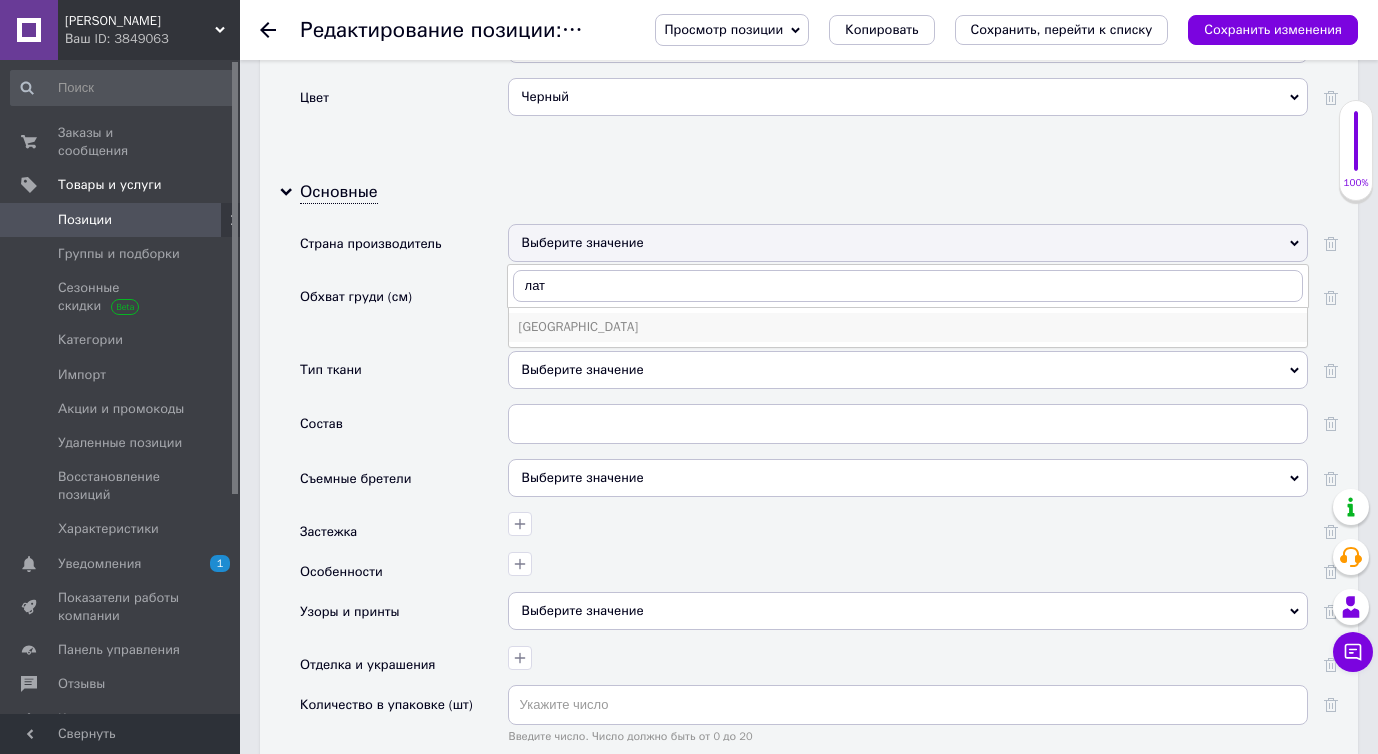 click on "Латвия" at bounding box center [908, 327] 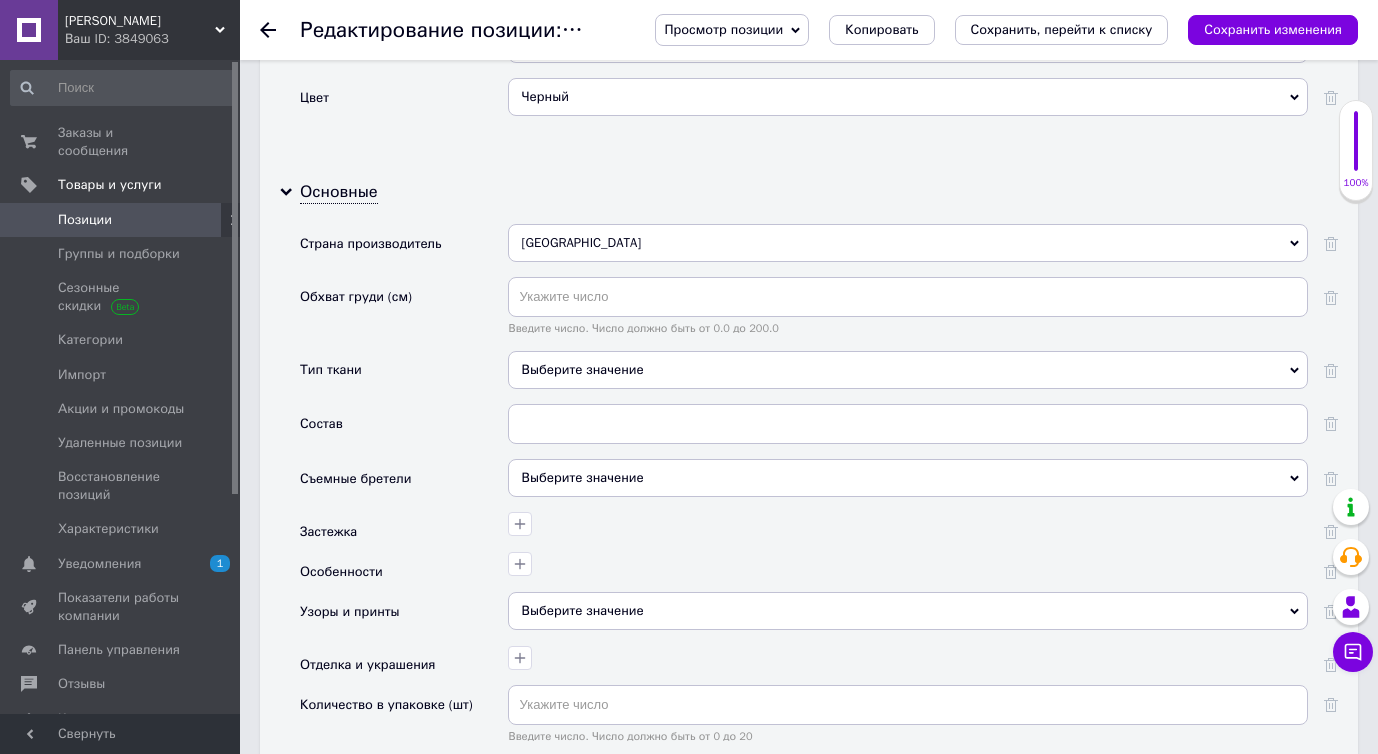 click on "Выберите значение" at bounding box center (908, 370) 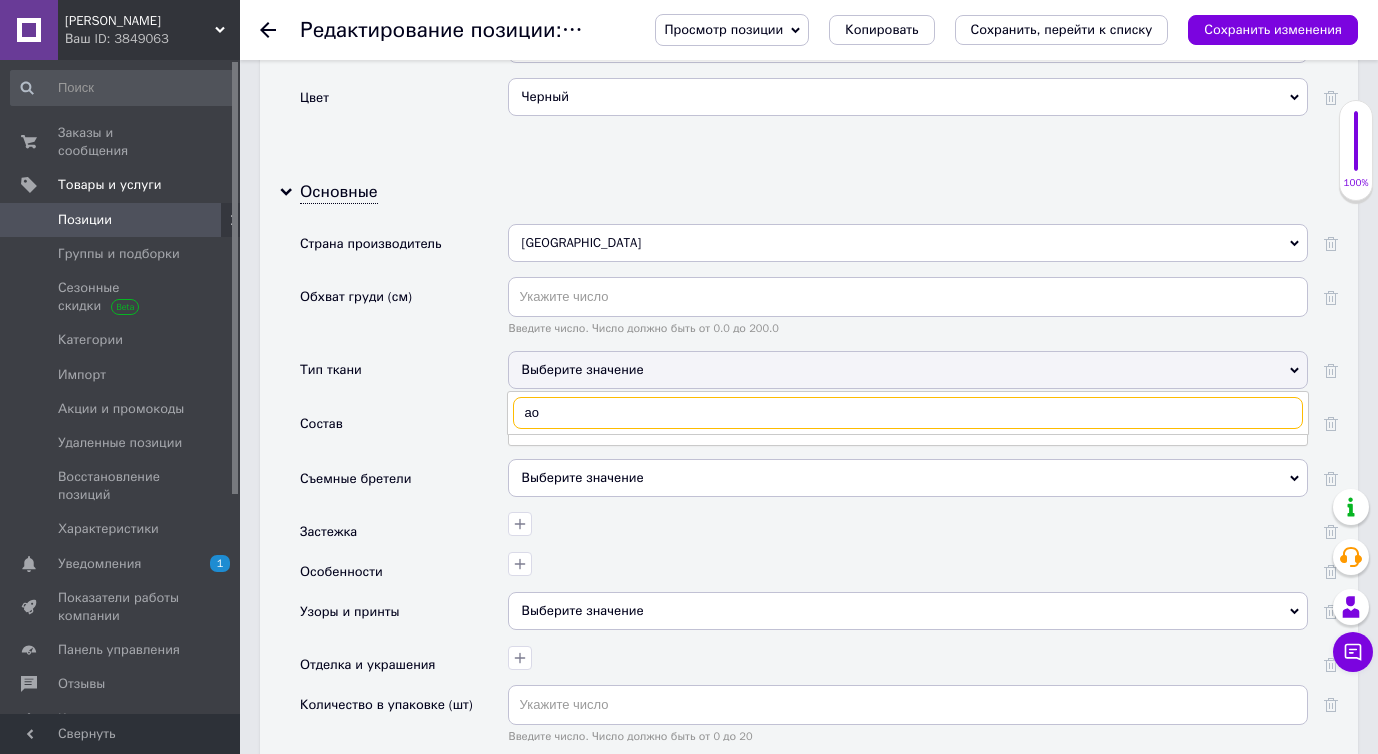 type on "а" 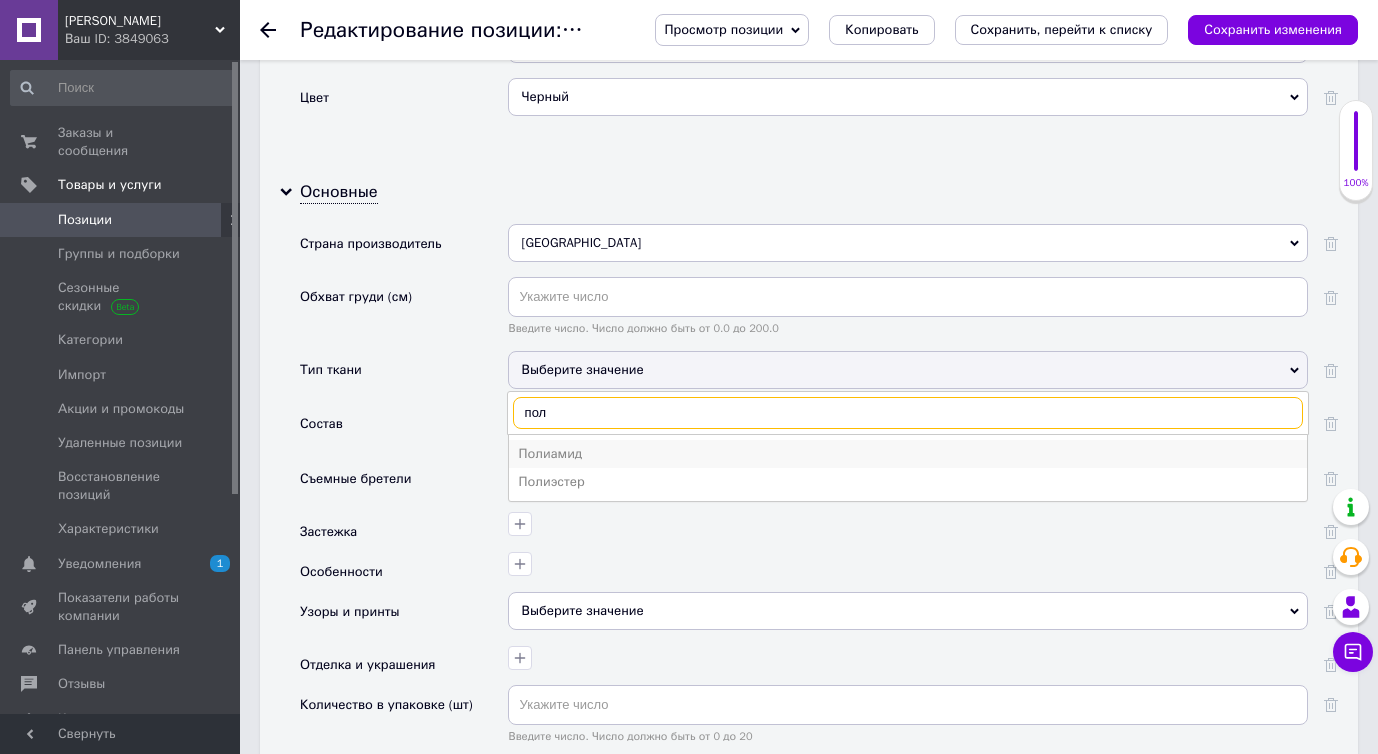 type on "пол" 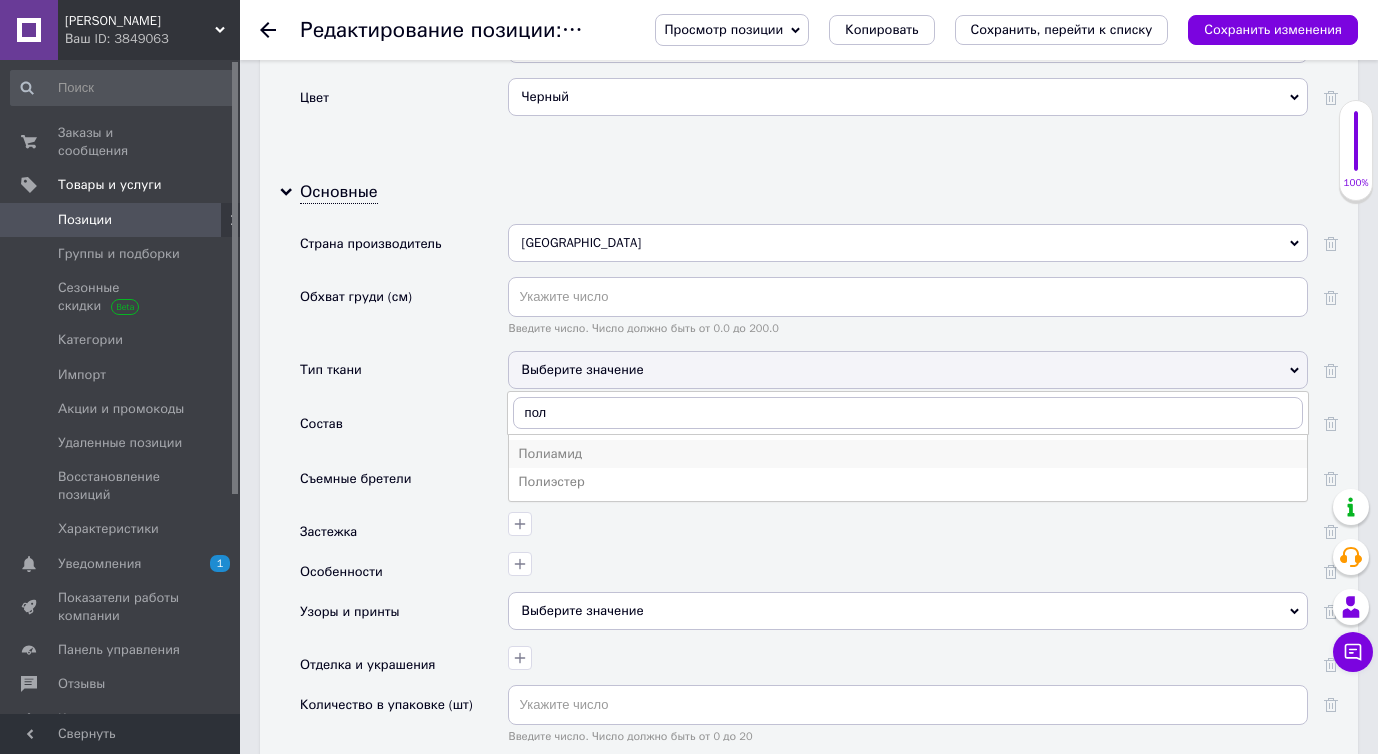 click on "Полиамид" at bounding box center [908, 454] 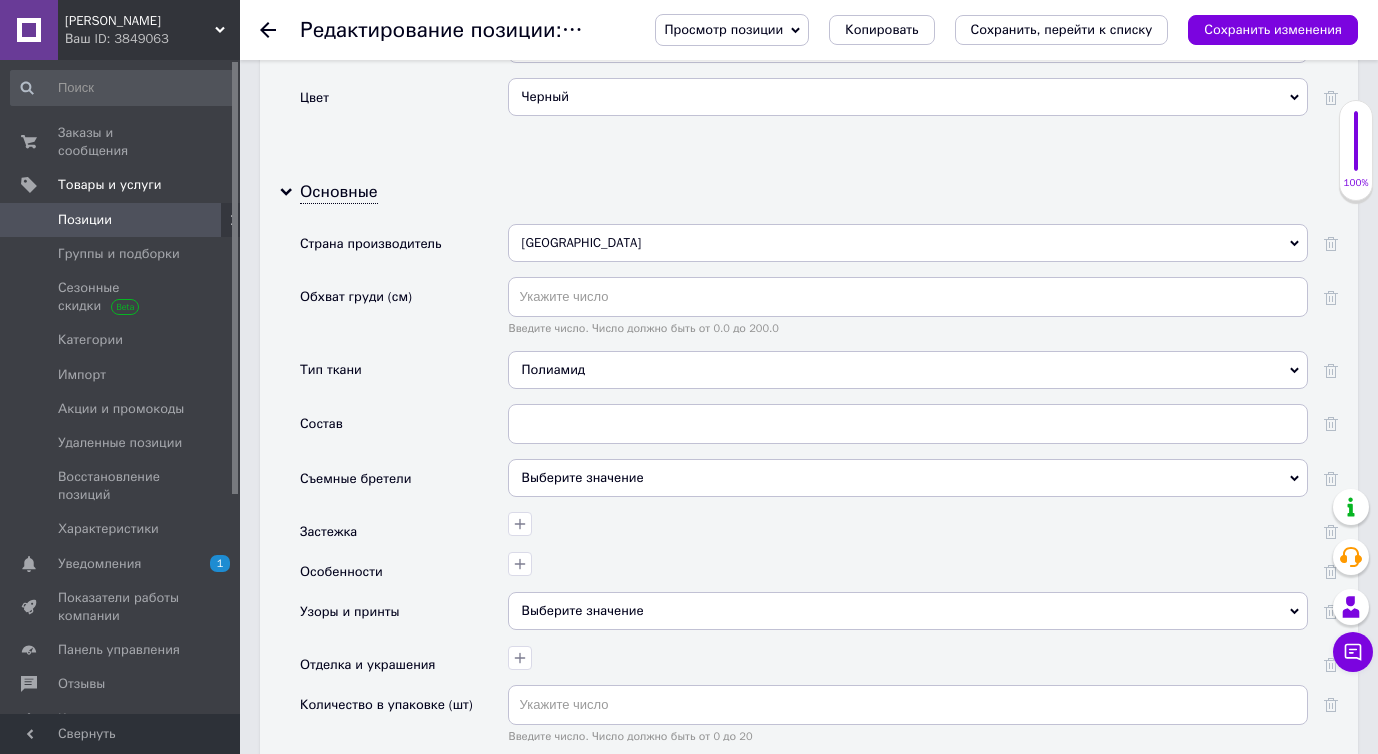 click on "Выберите значение" at bounding box center [908, 611] 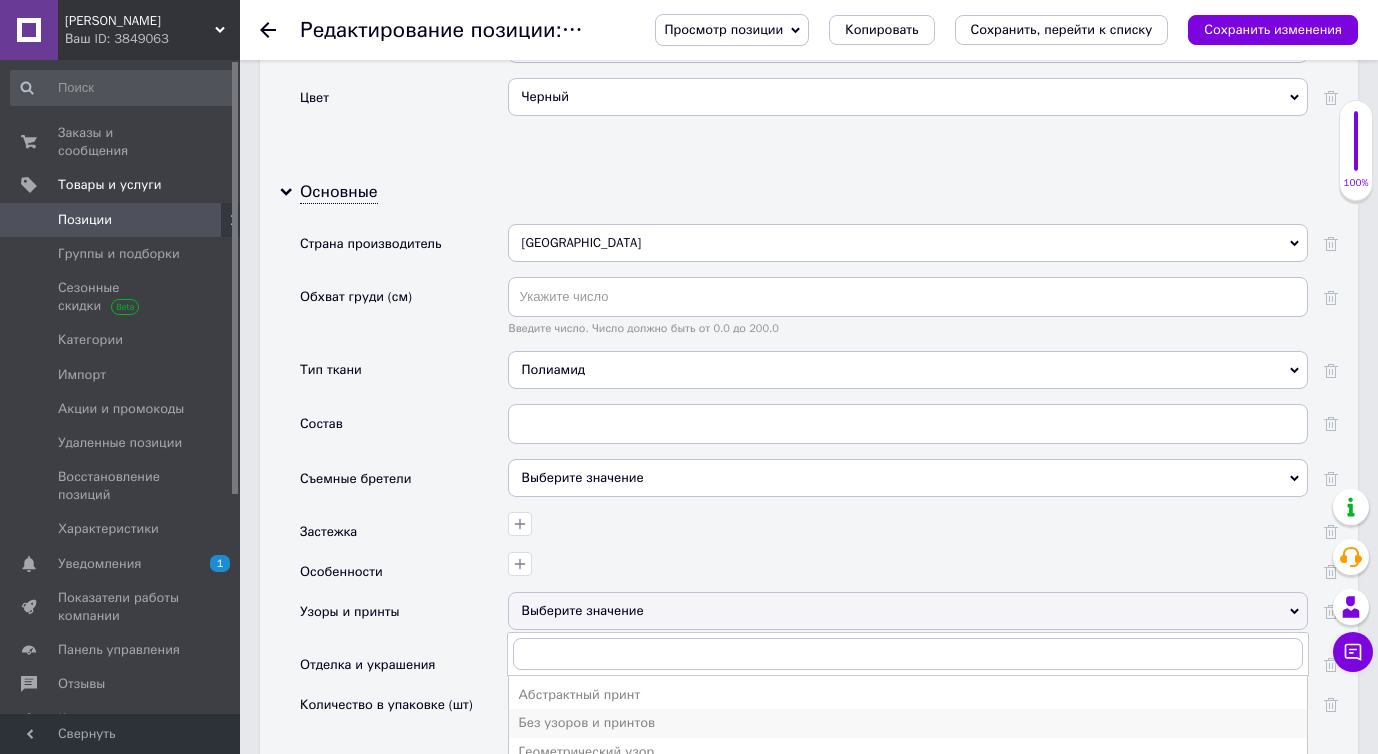 click on "Без узоров и принтов" at bounding box center [908, 723] 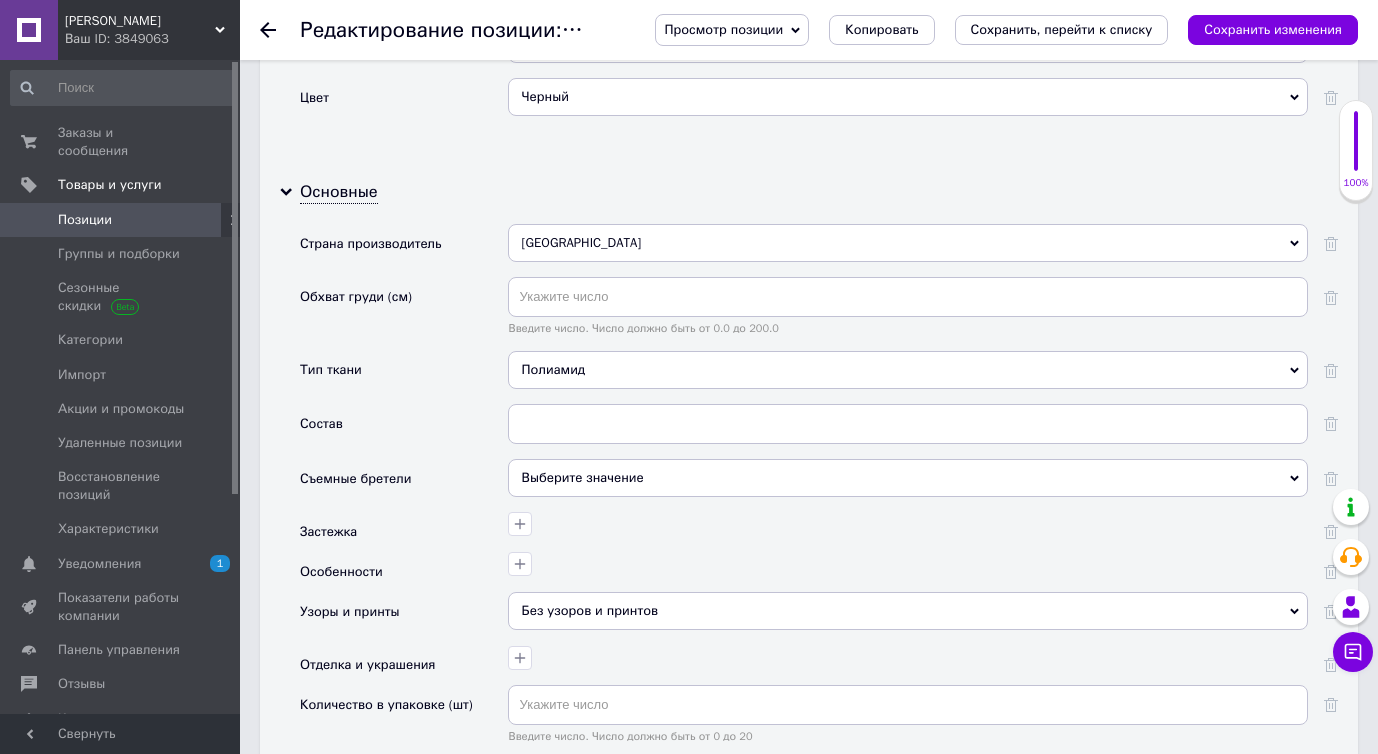 click on "Выберите значение" at bounding box center (583, 477) 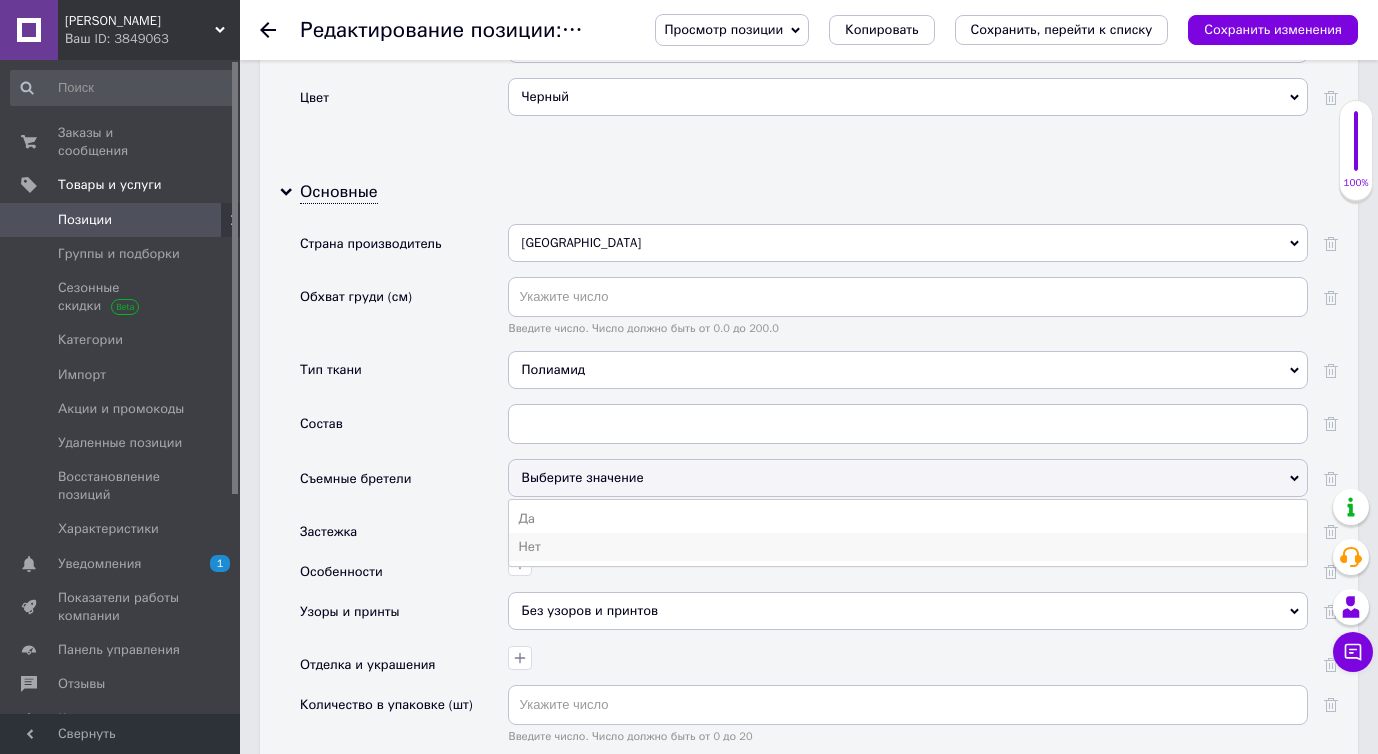 click on "Нет" at bounding box center (908, 547) 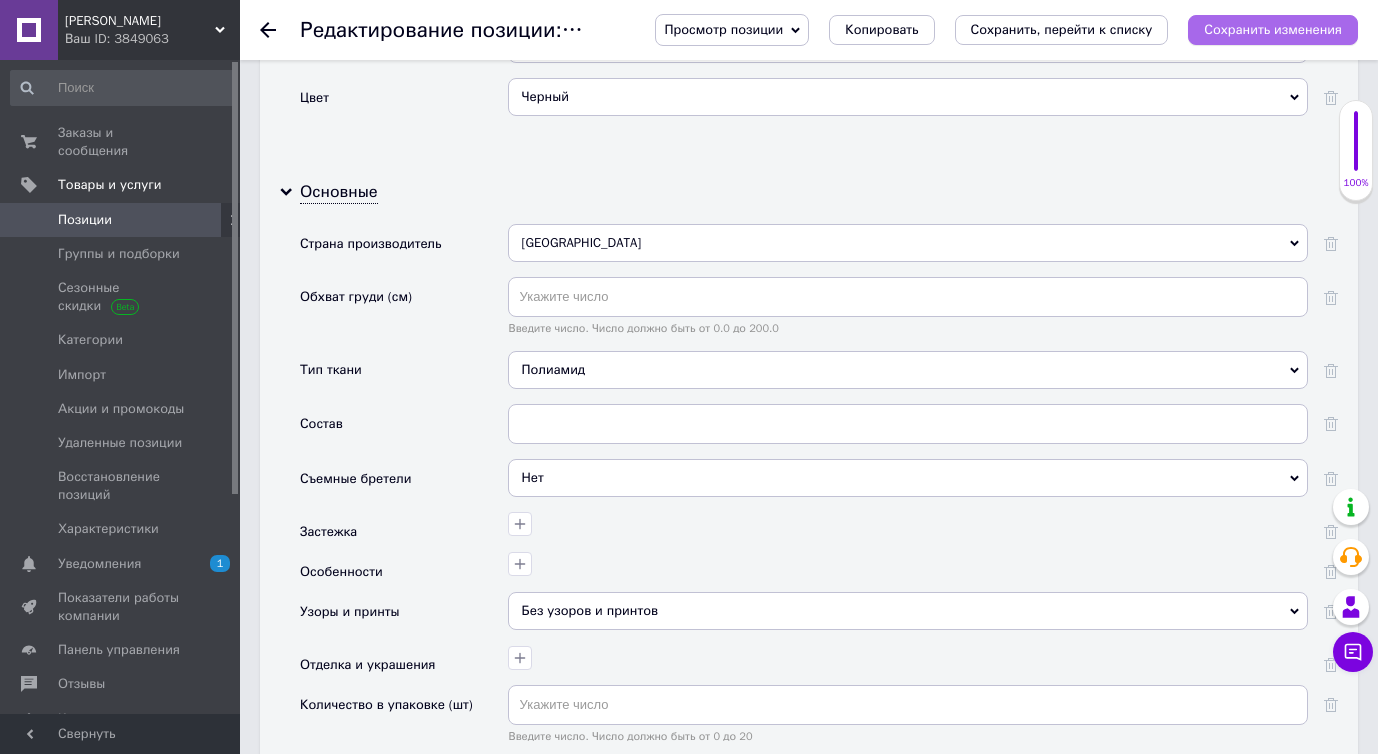 click on "Сохранить изменения" at bounding box center [1273, 29] 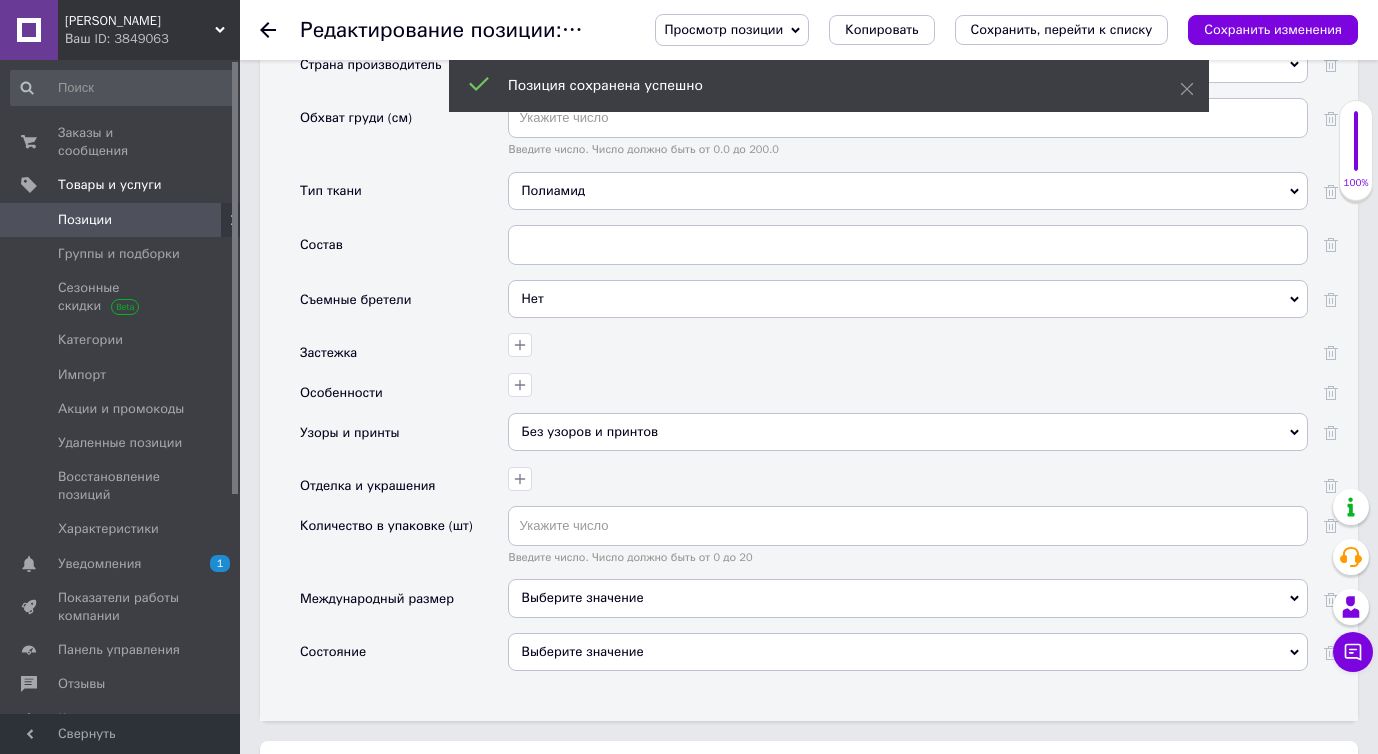scroll, scrollTop: 2497, scrollLeft: 0, axis: vertical 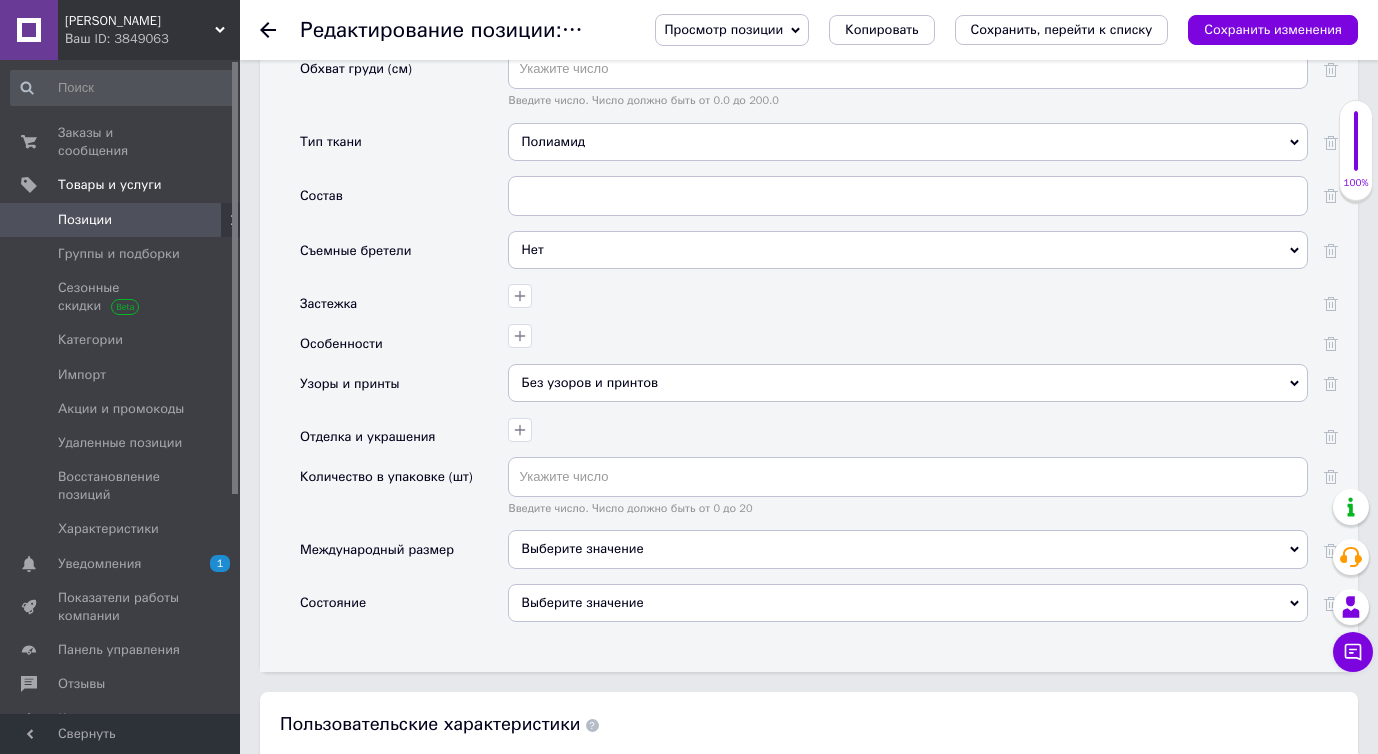 click on "Выберите значение" at bounding box center (908, 603) 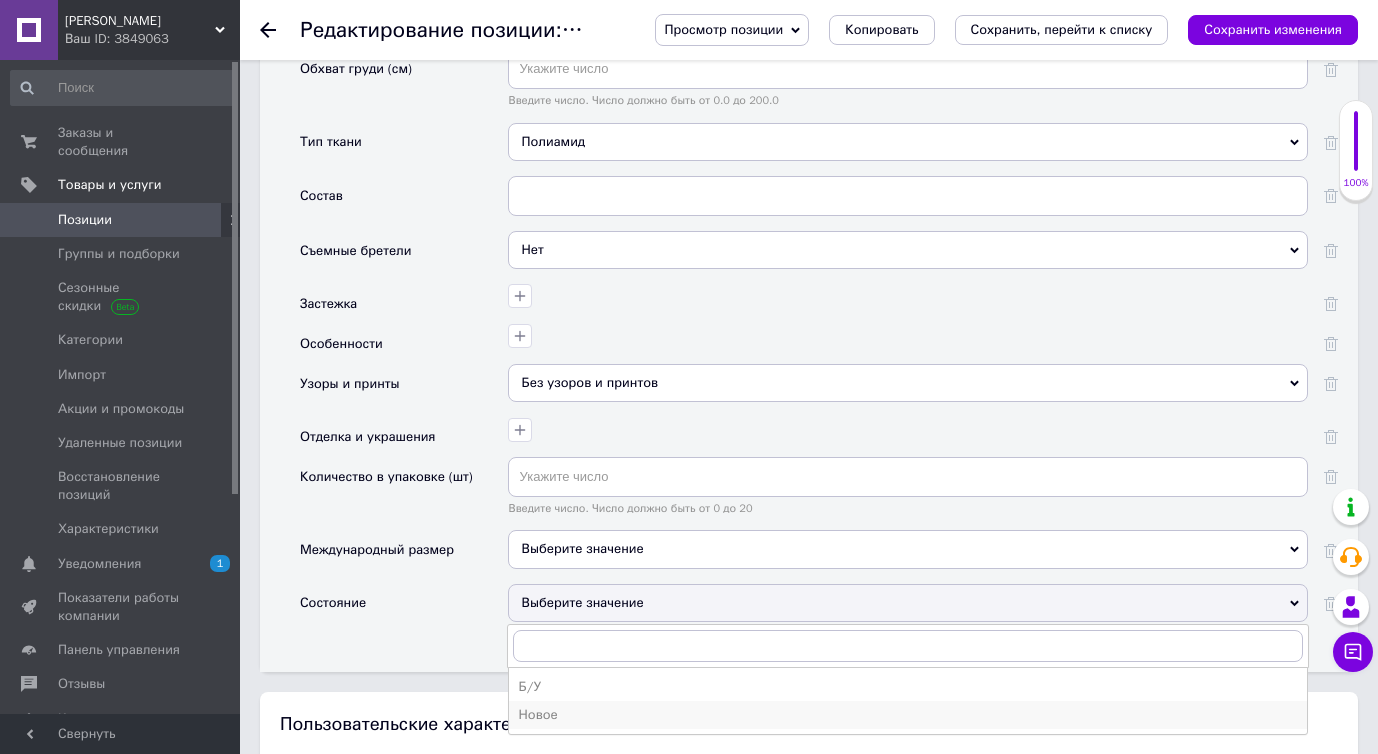 click on "Новое" at bounding box center (908, 715) 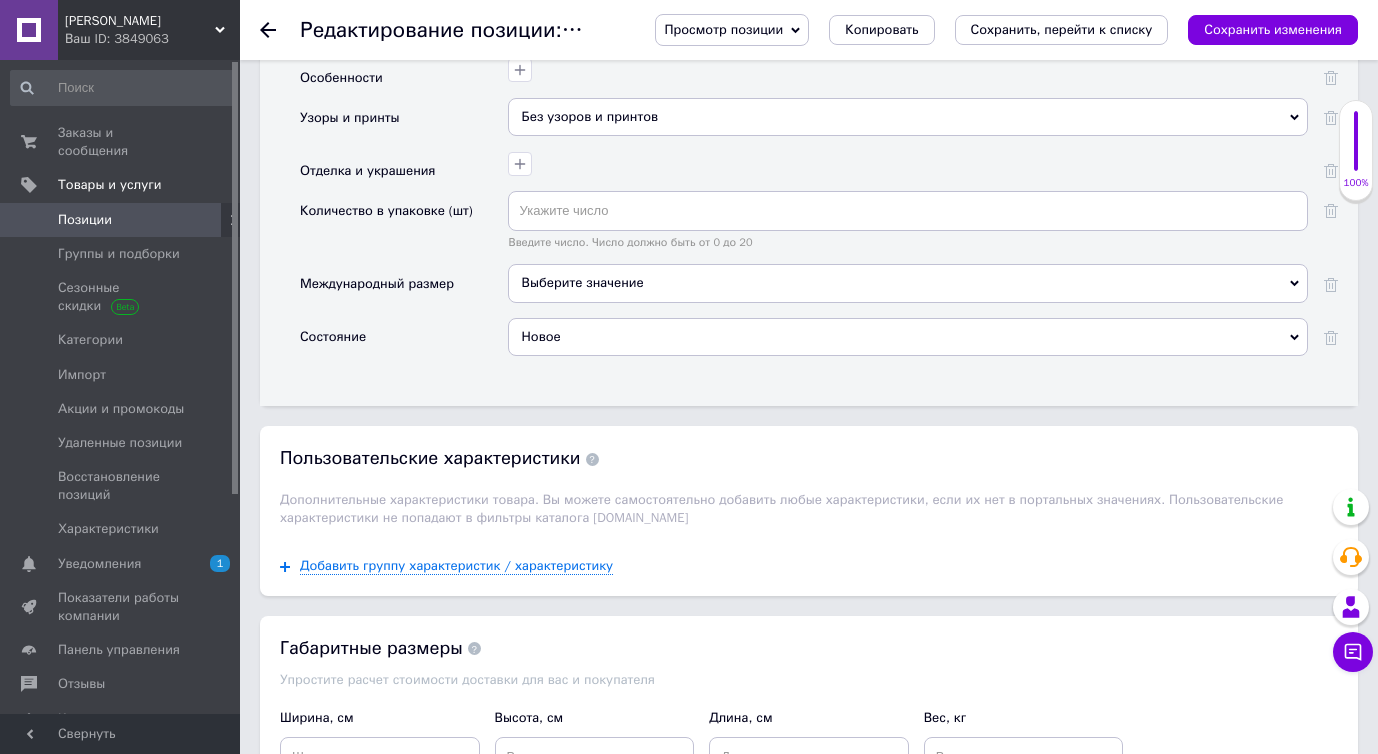 scroll, scrollTop: 2789, scrollLeft: 0, axis: vertical 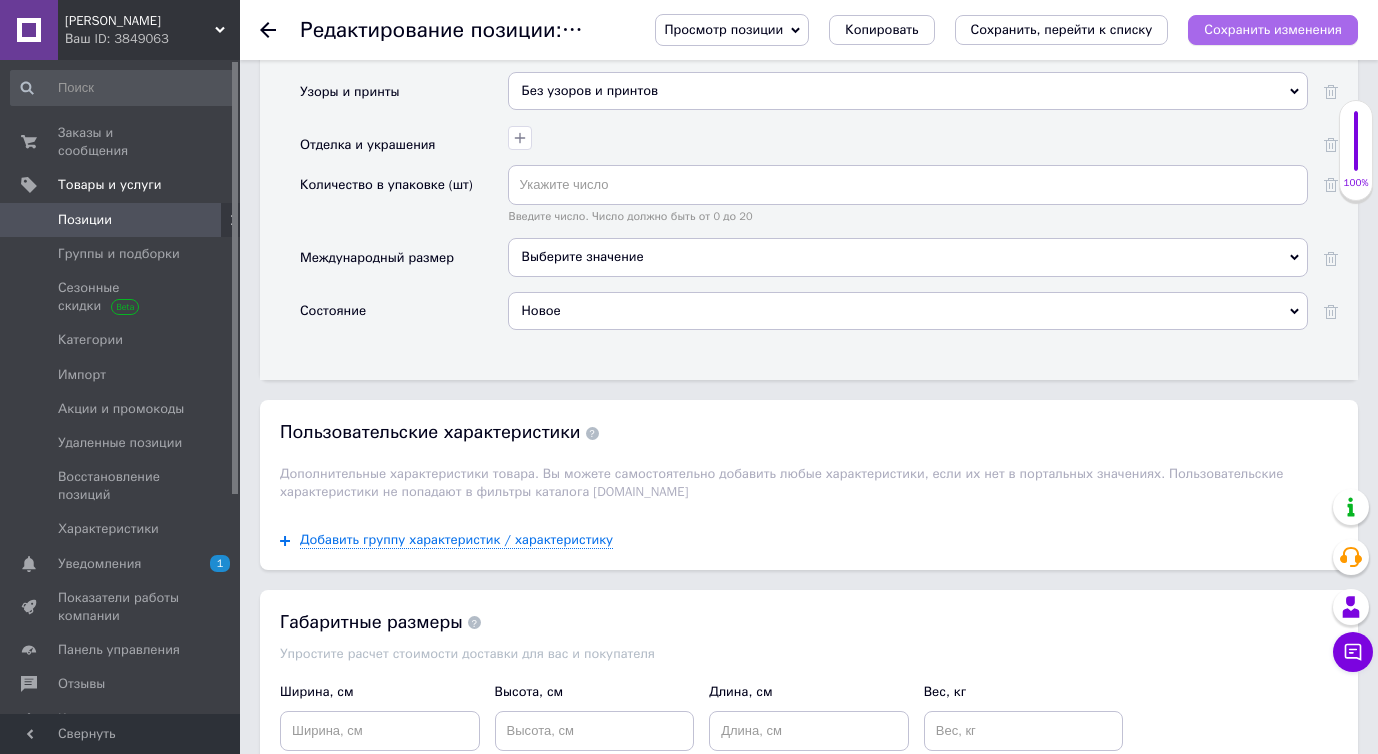 click on "Сохранить изменения" at bounding box center (1273, 29) 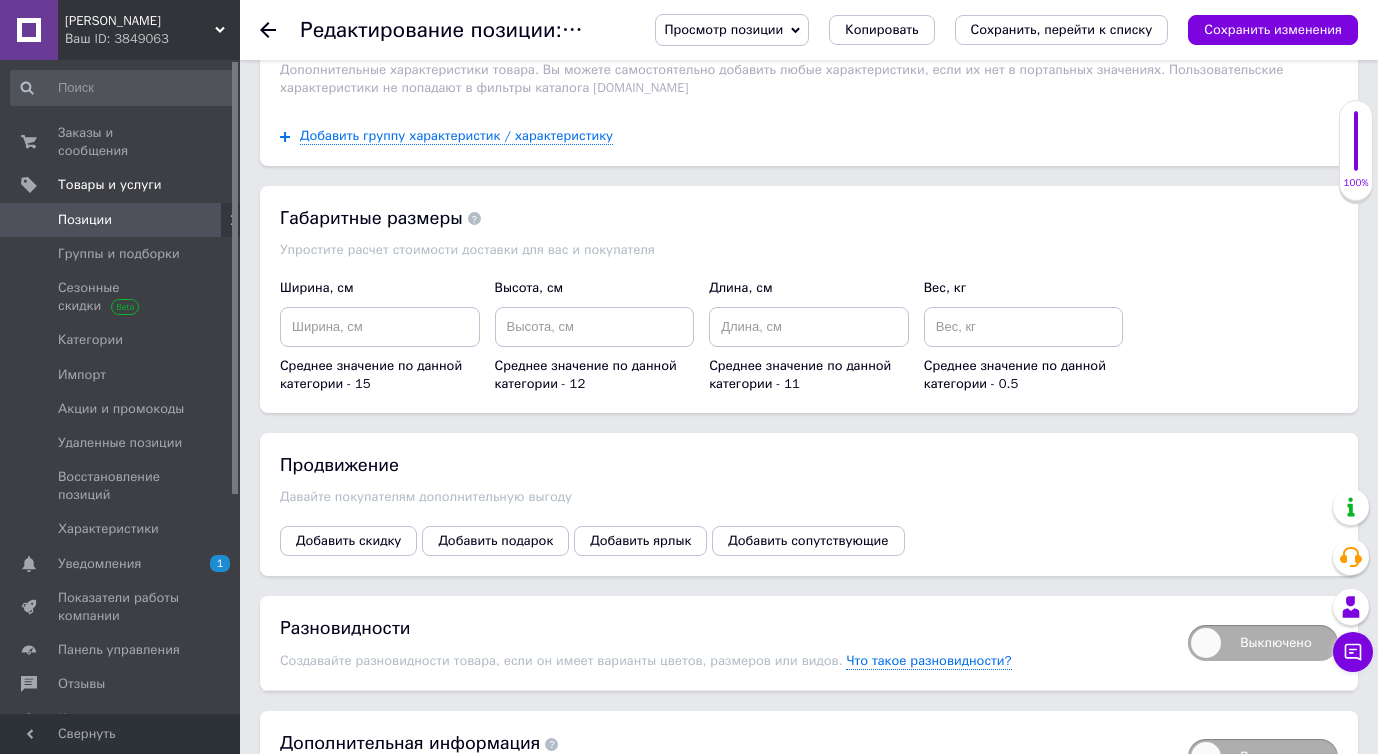 scroll, scrollTop: 3318, scrollLeft: 0, axis: vertical 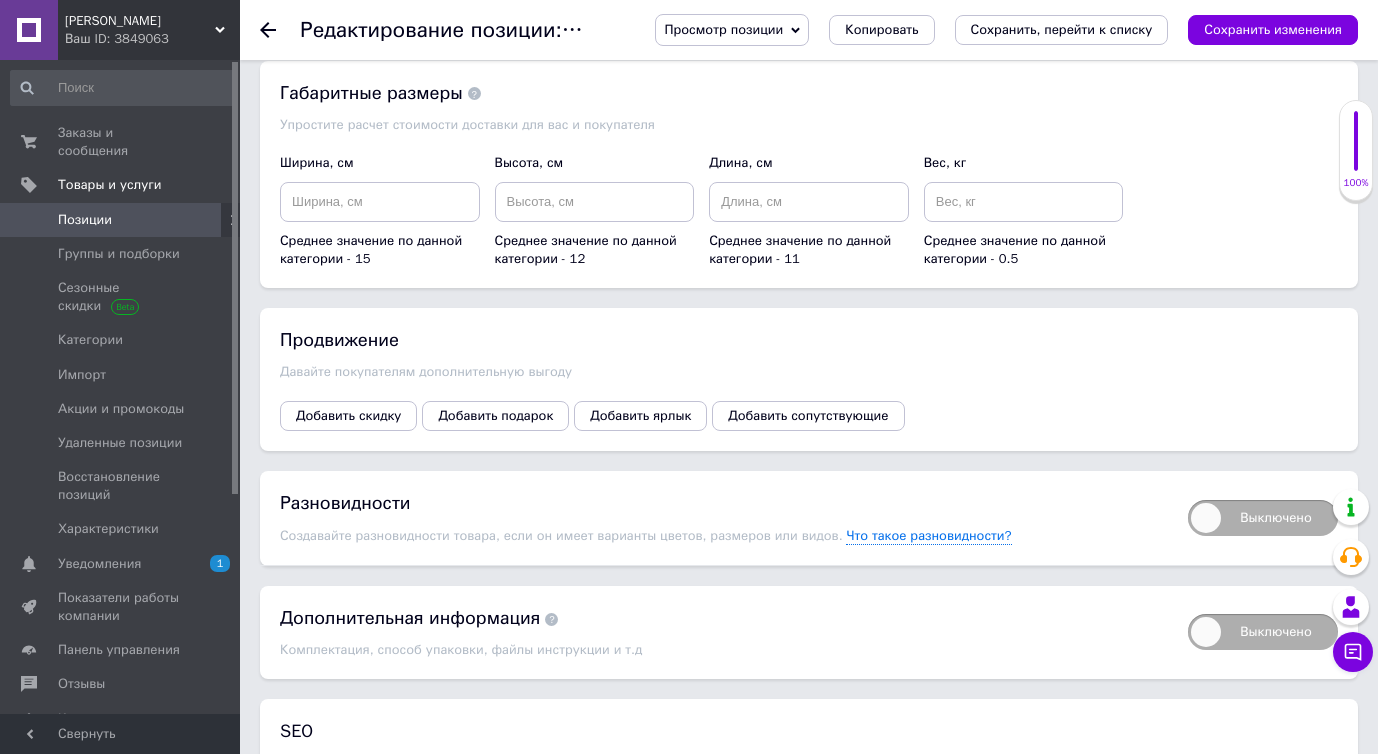 click on "Выключено" at bounding box center [1263, 518] 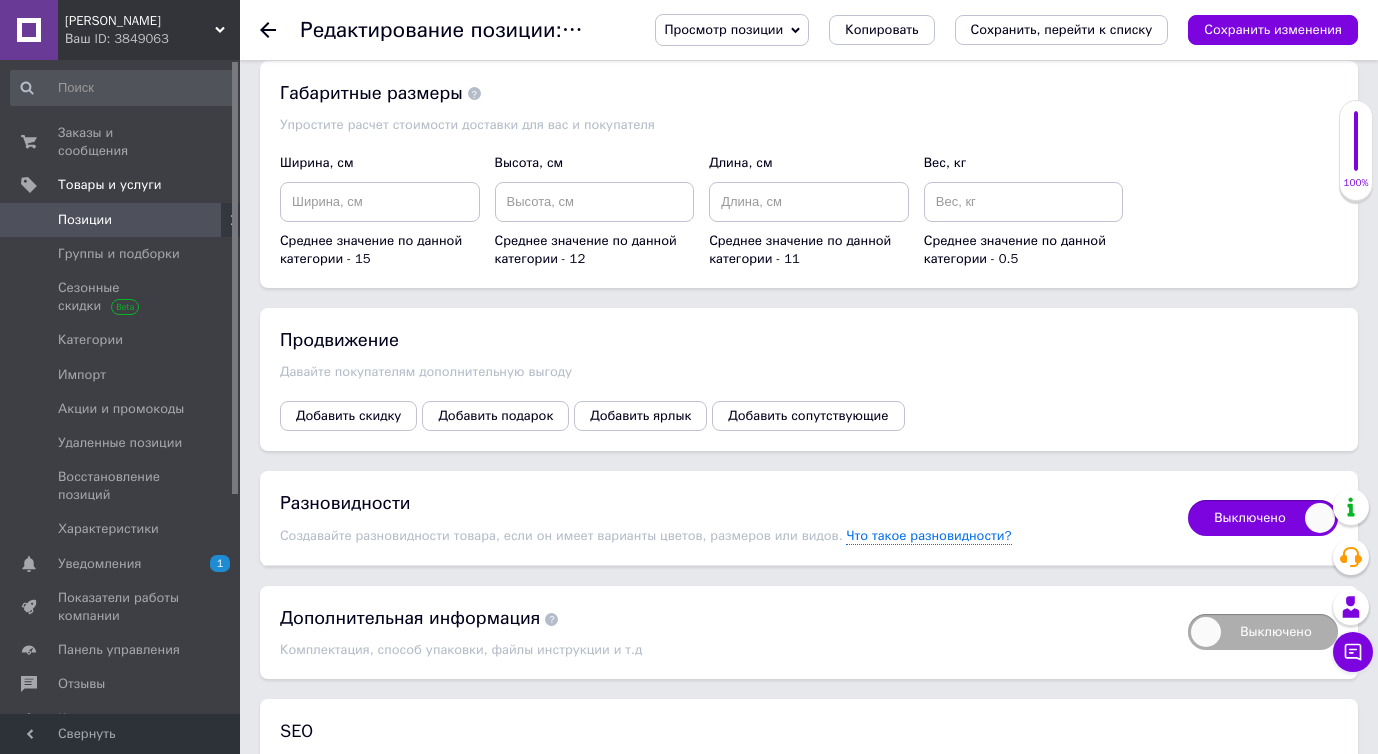 checkbox on "true" 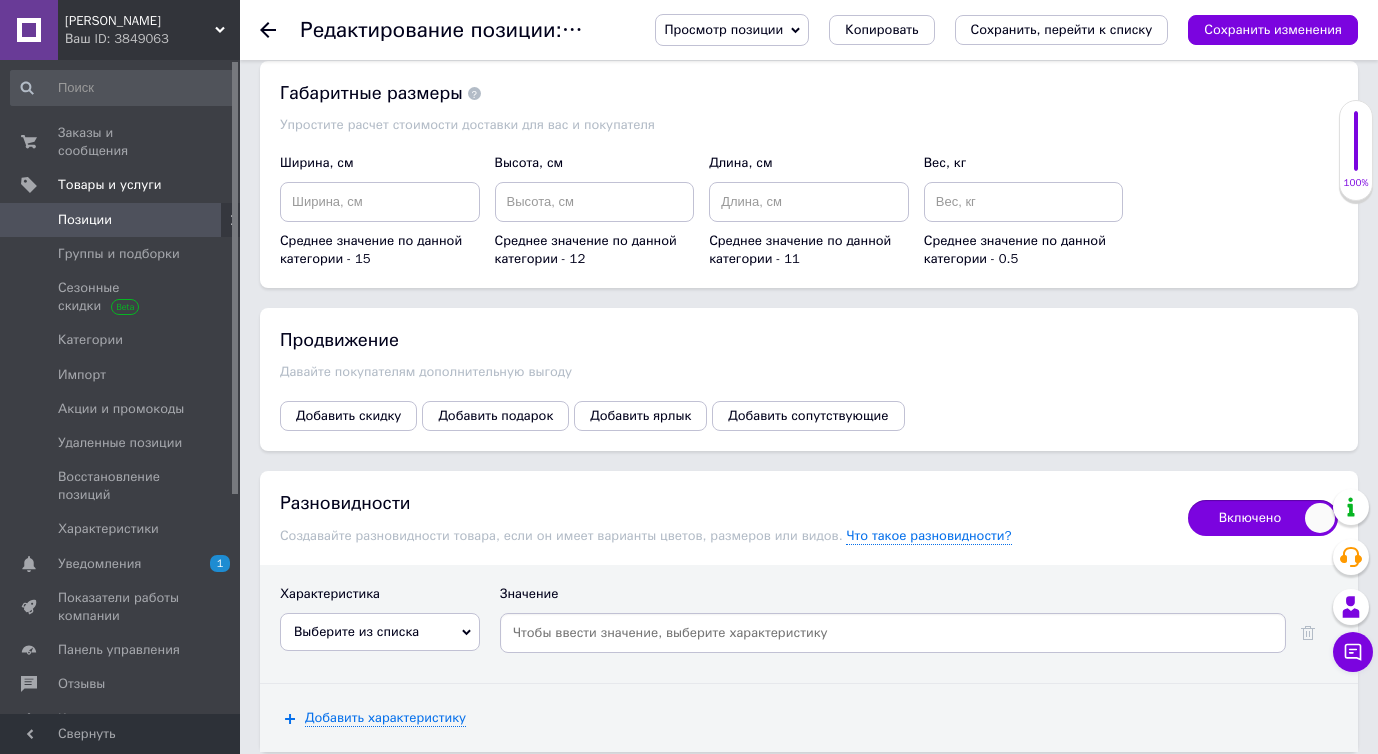 click on "Выберите из списка" at bounding box center [380, 632] 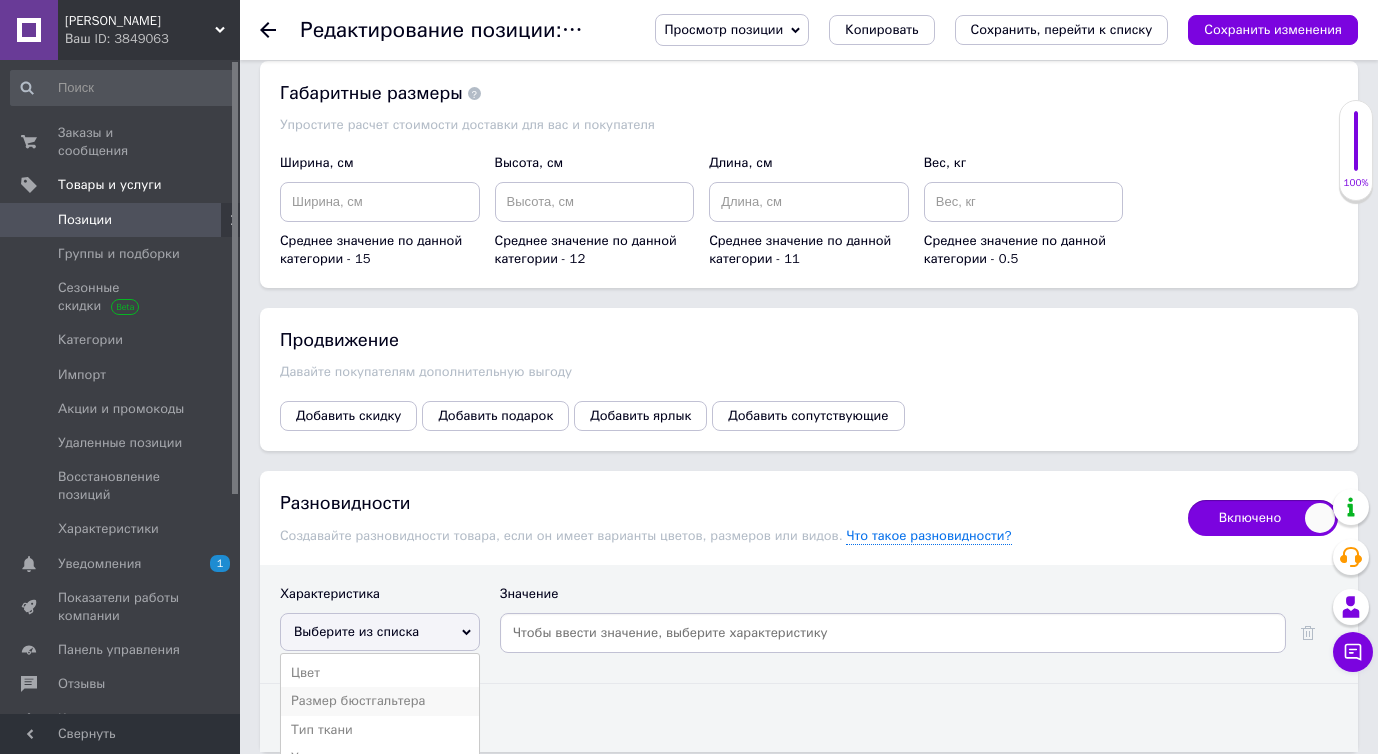 click on "Размер бюстгальтера" at bounding box center [380, 701] 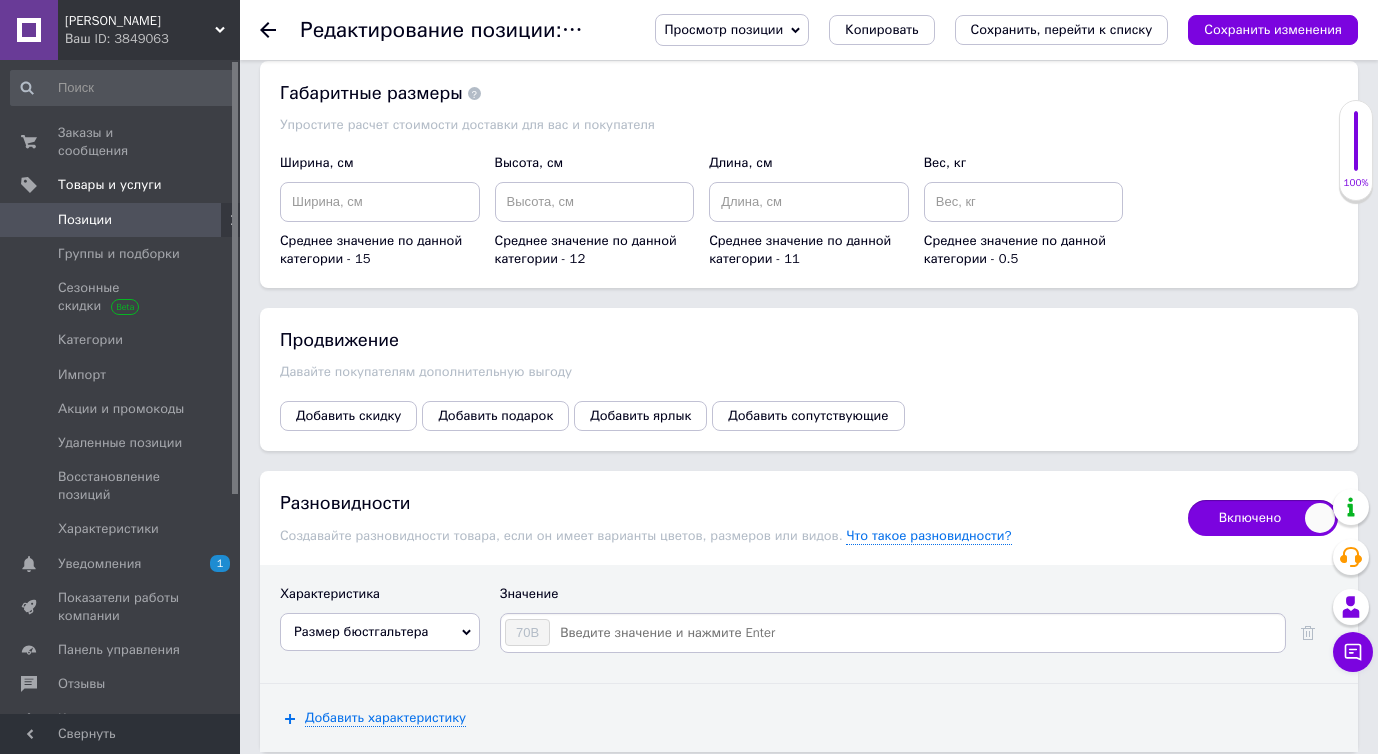 click at bounding box center [916, 633] 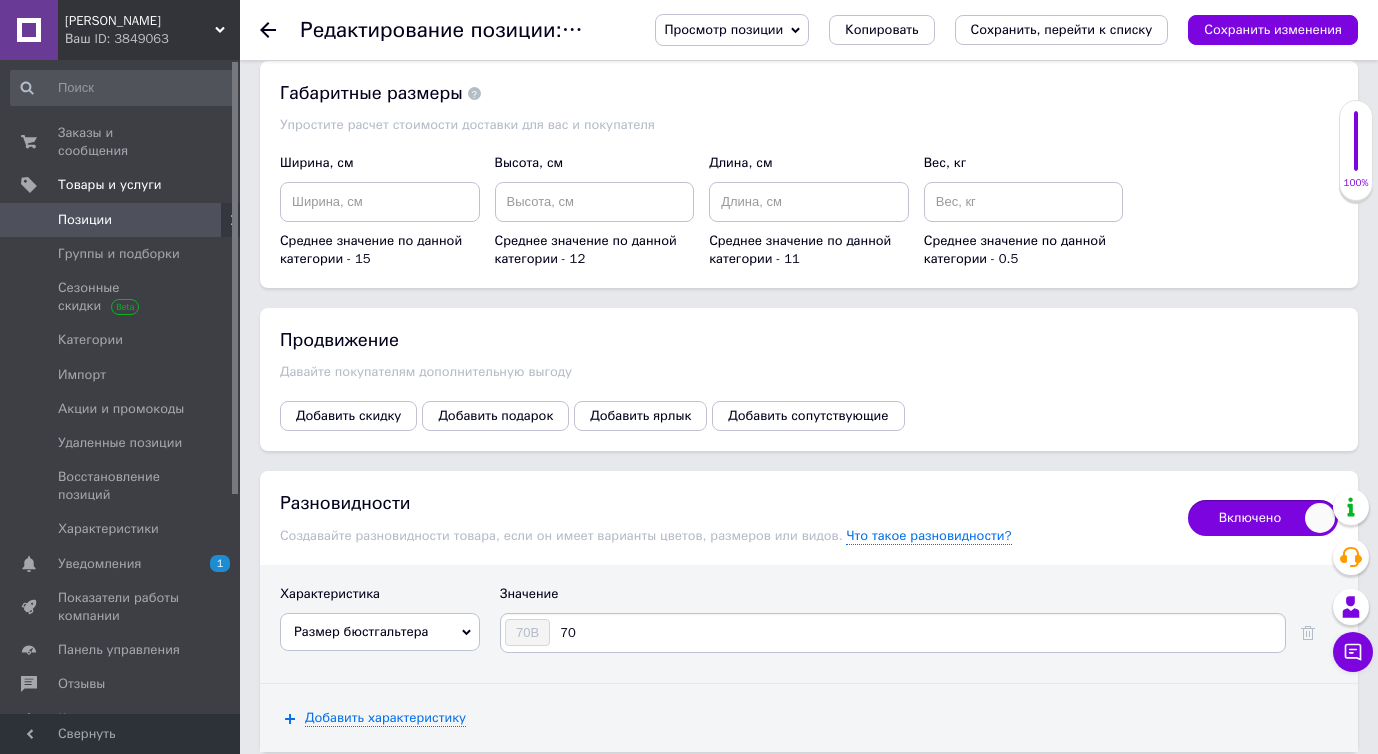type on "70C" 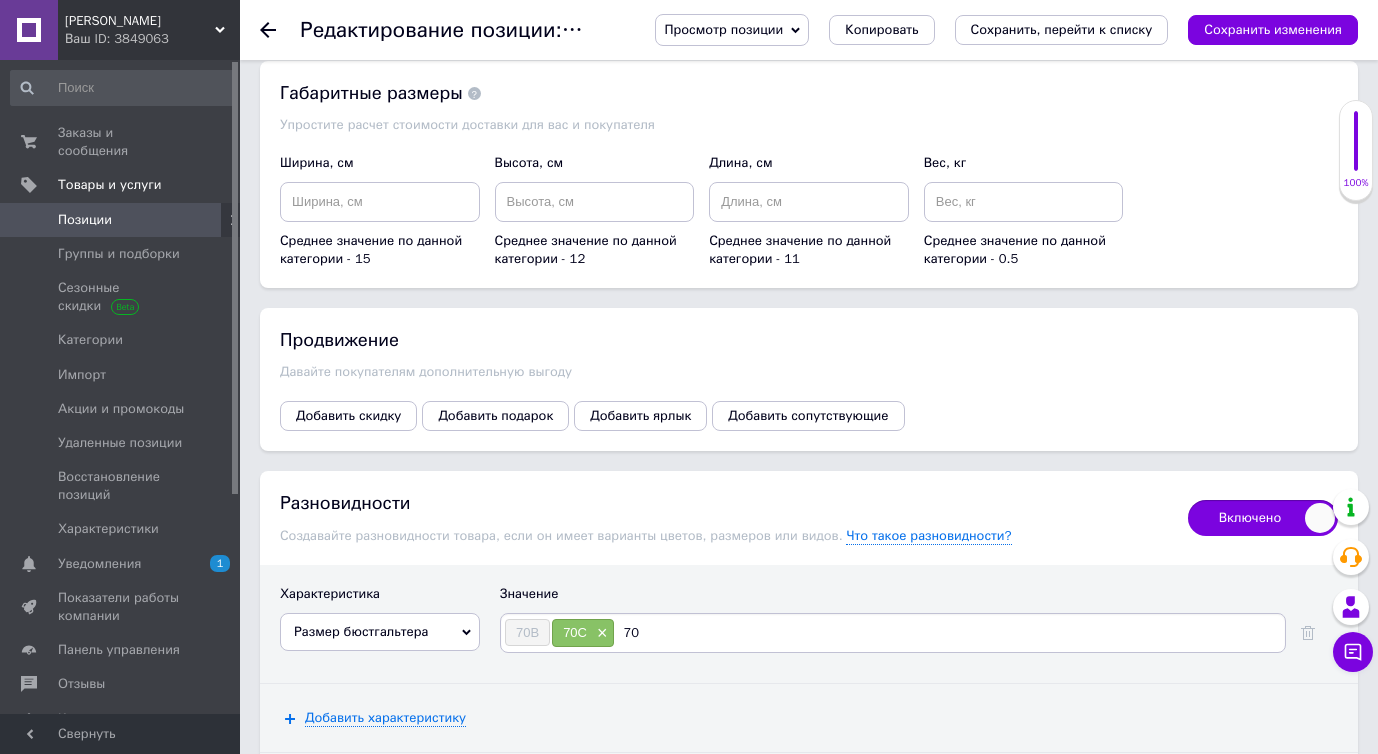 type on "70D" 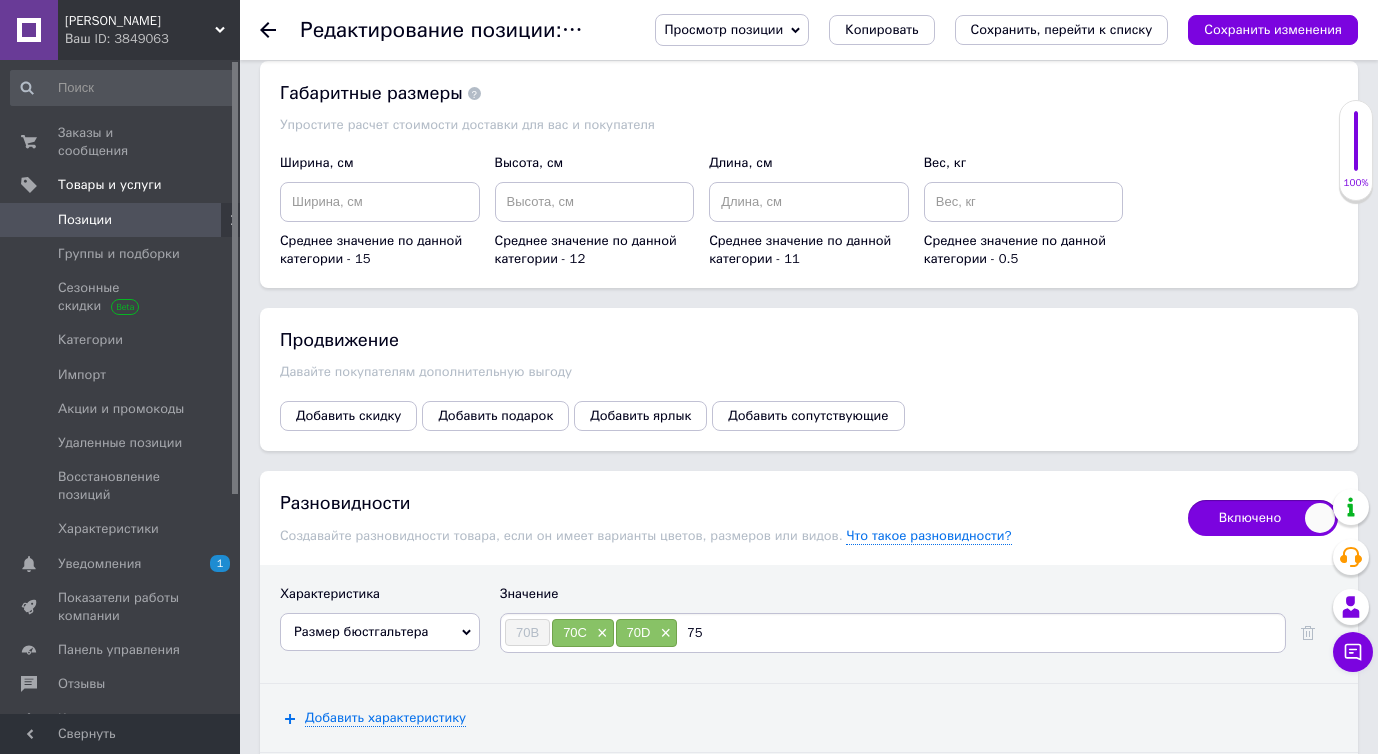 type on "75A" 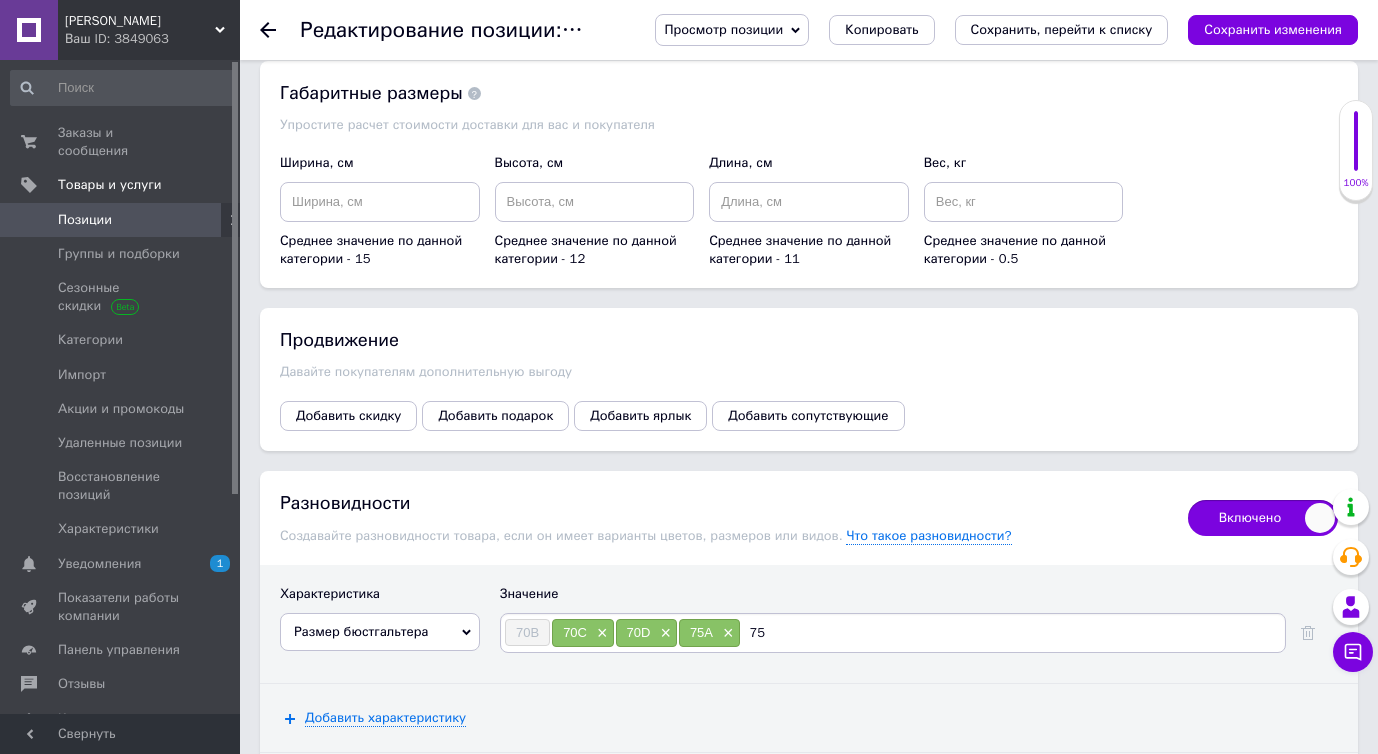 type on "75C" 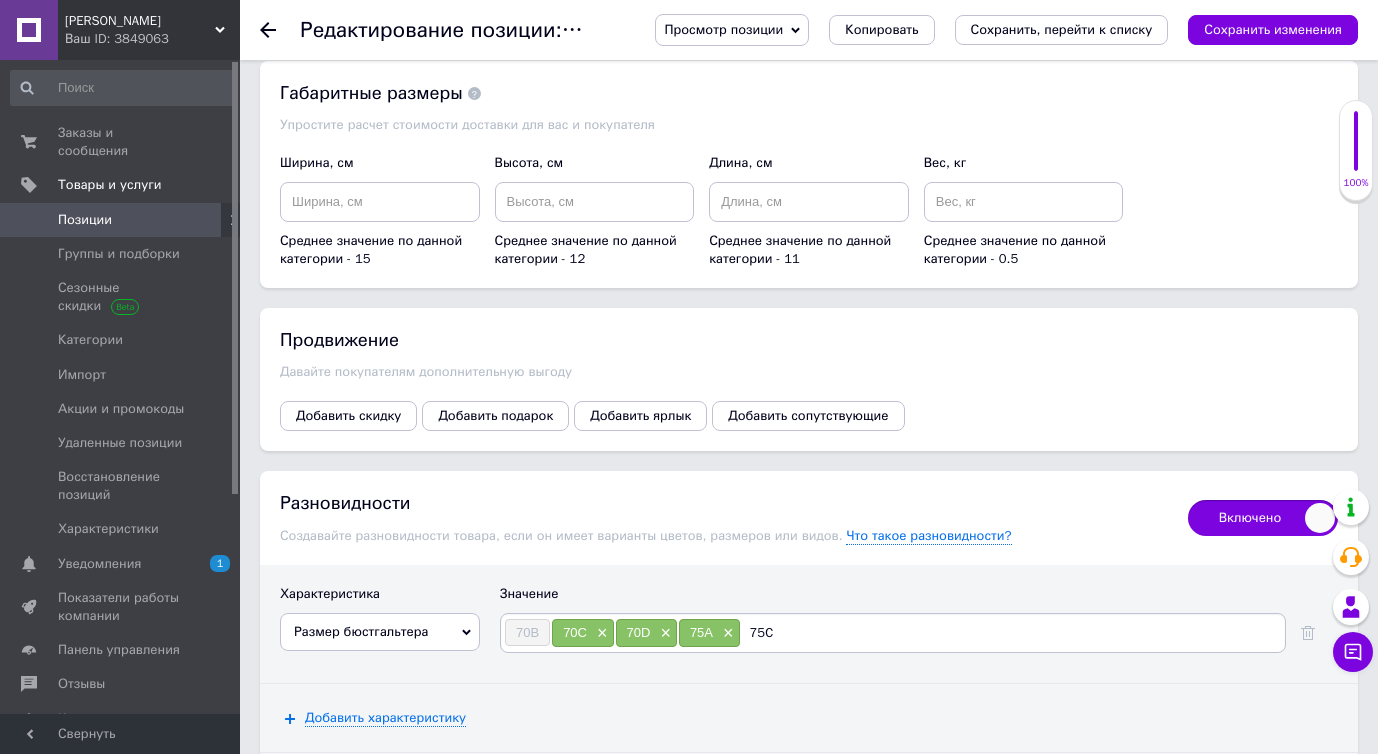 type 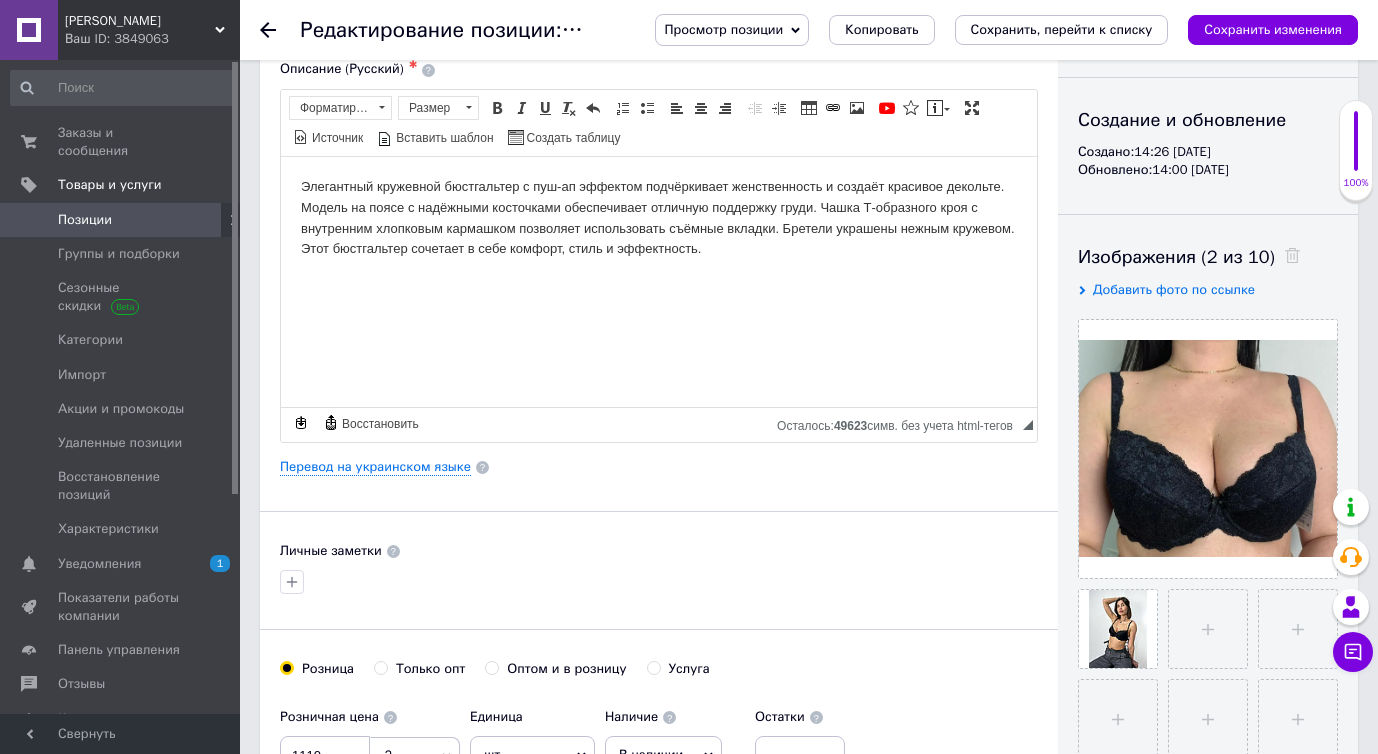 scroll, scrollTop: 0, scrollLeft: 0, axis: both 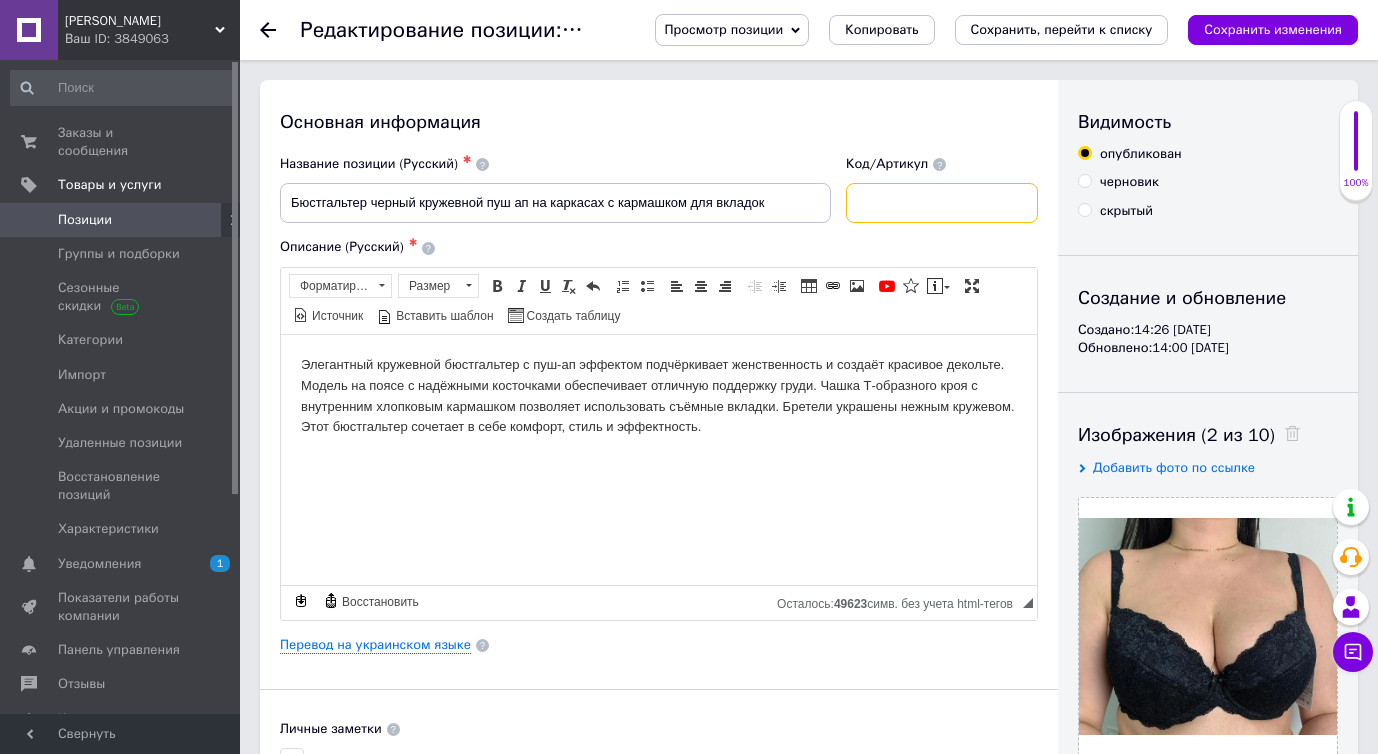 click at bounding box center (942, 203) 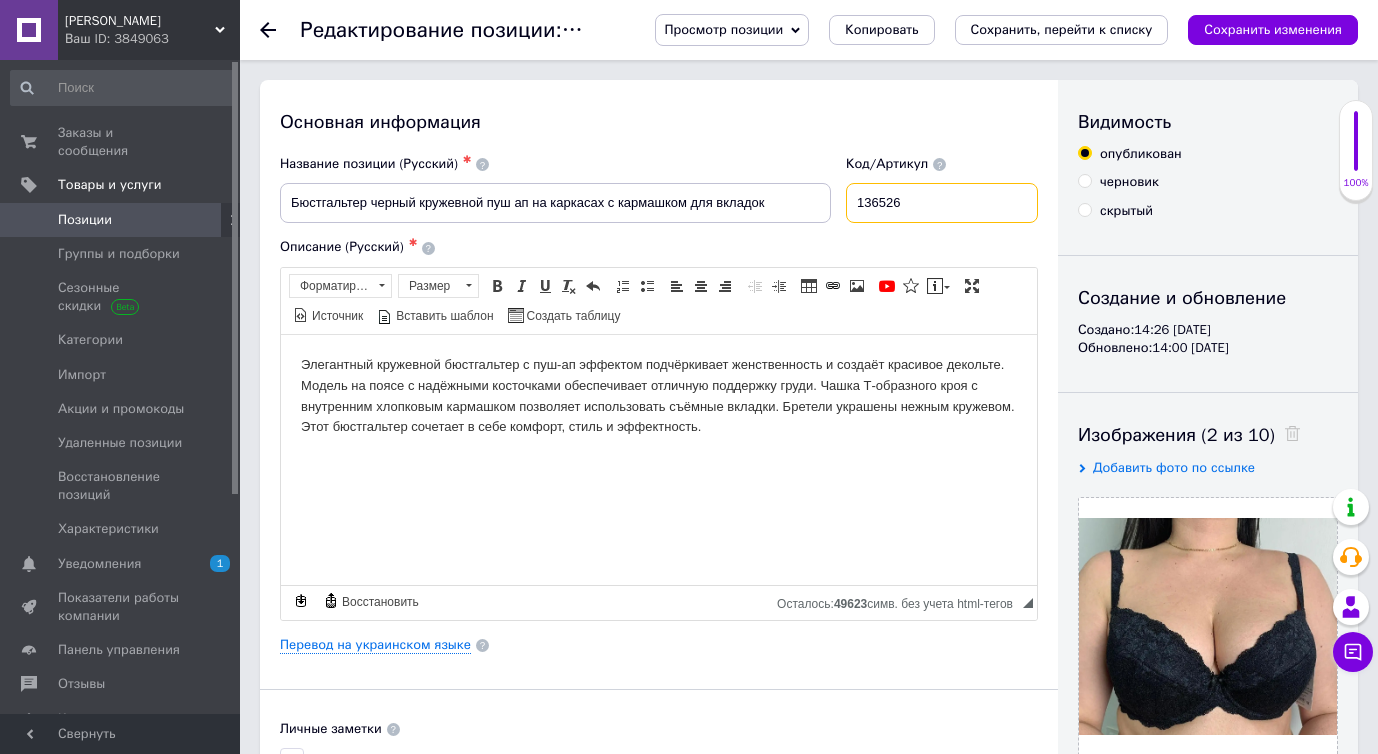 click on "136526" at bounding box center (942, 203) 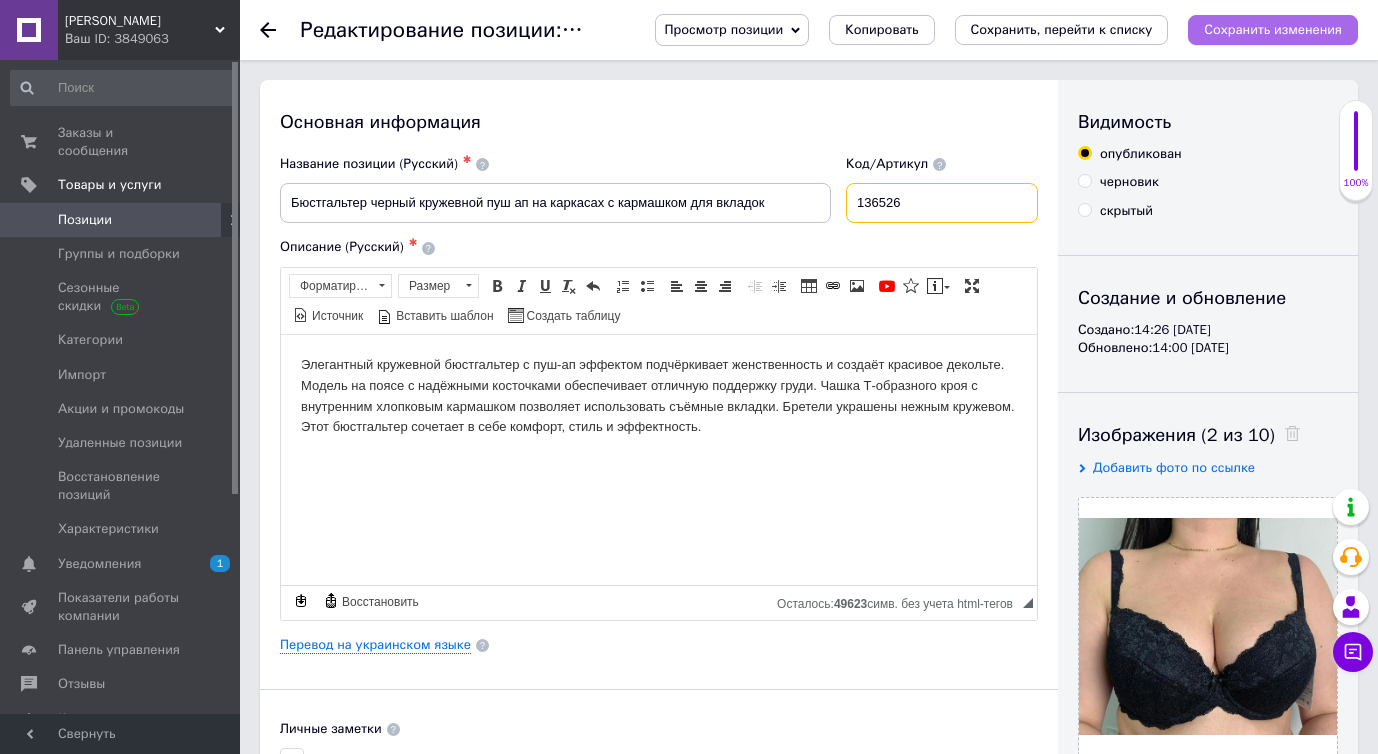 type on "136526" 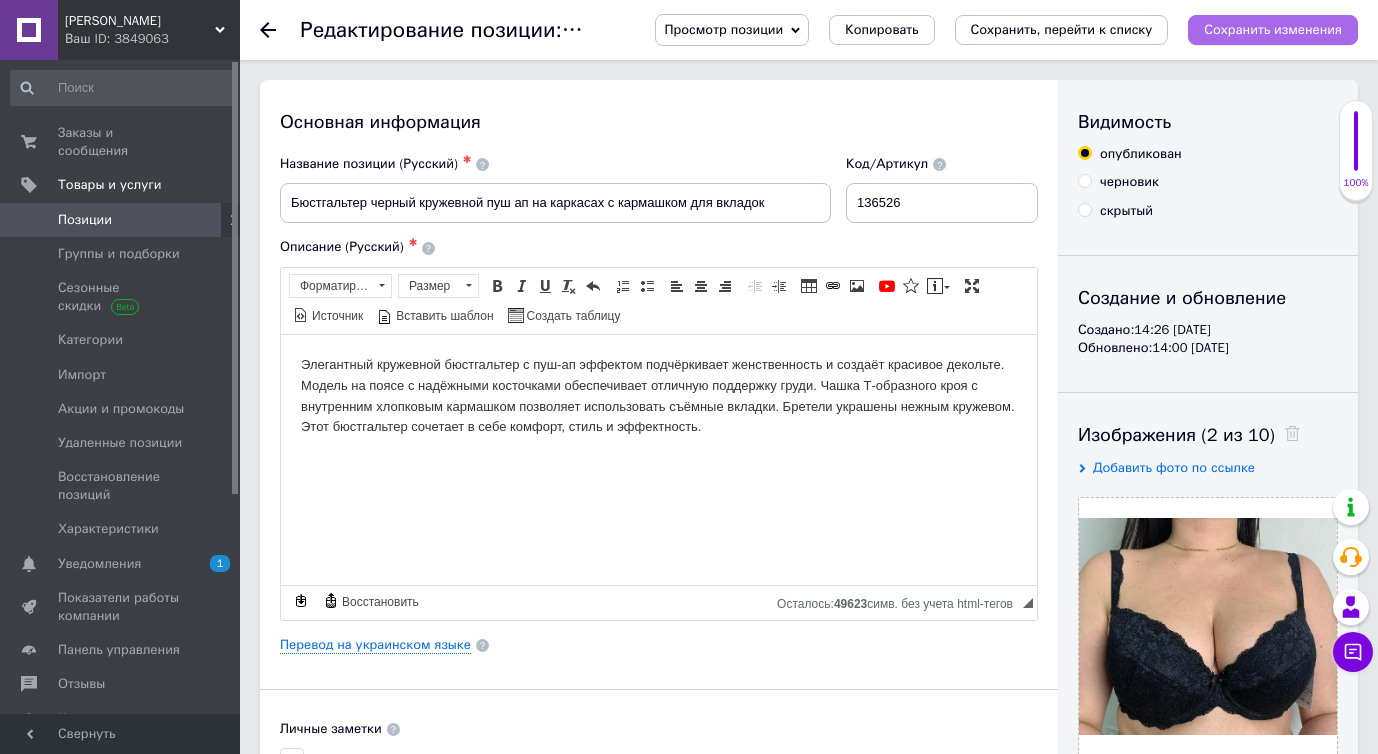 click on "Сохранить изменения" at bounding box center [1273, 29] 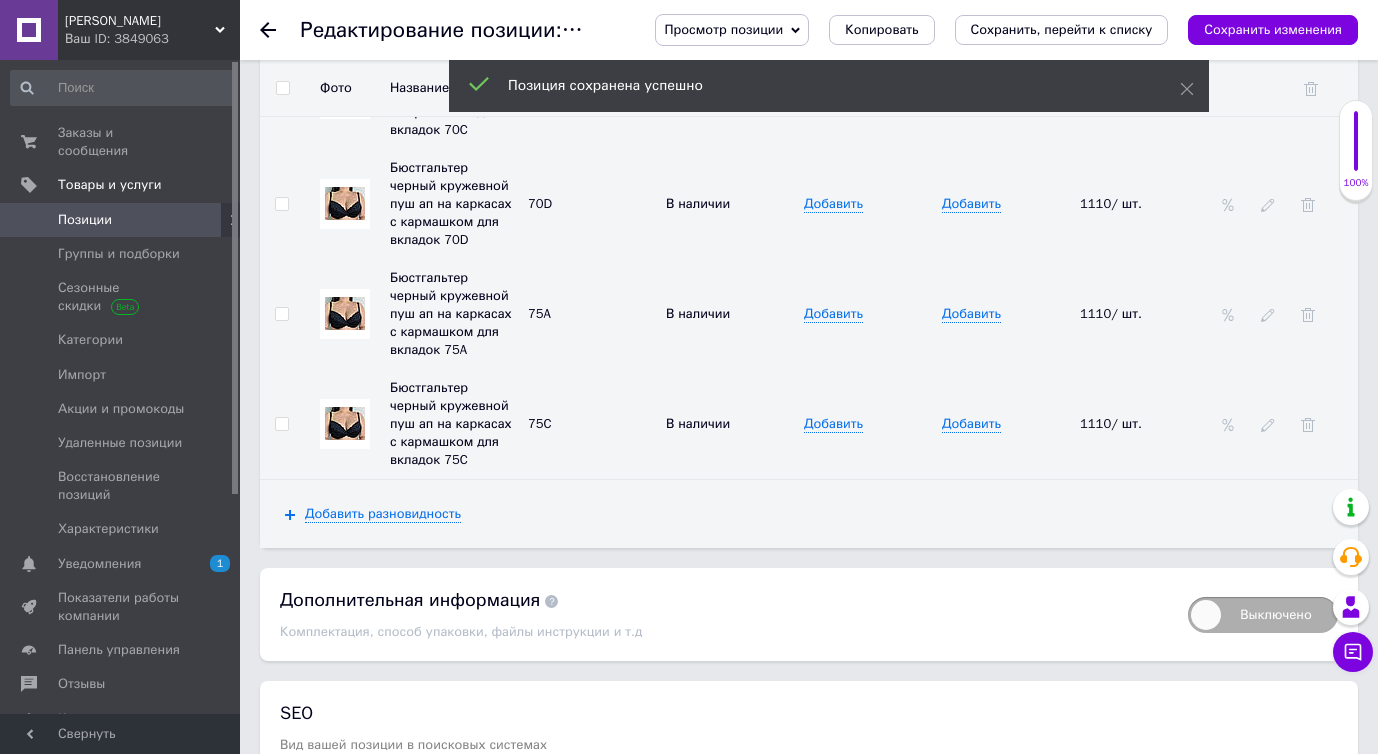 scroll, scrollTop: 3753, scrollLeft: 0, axis: vertical 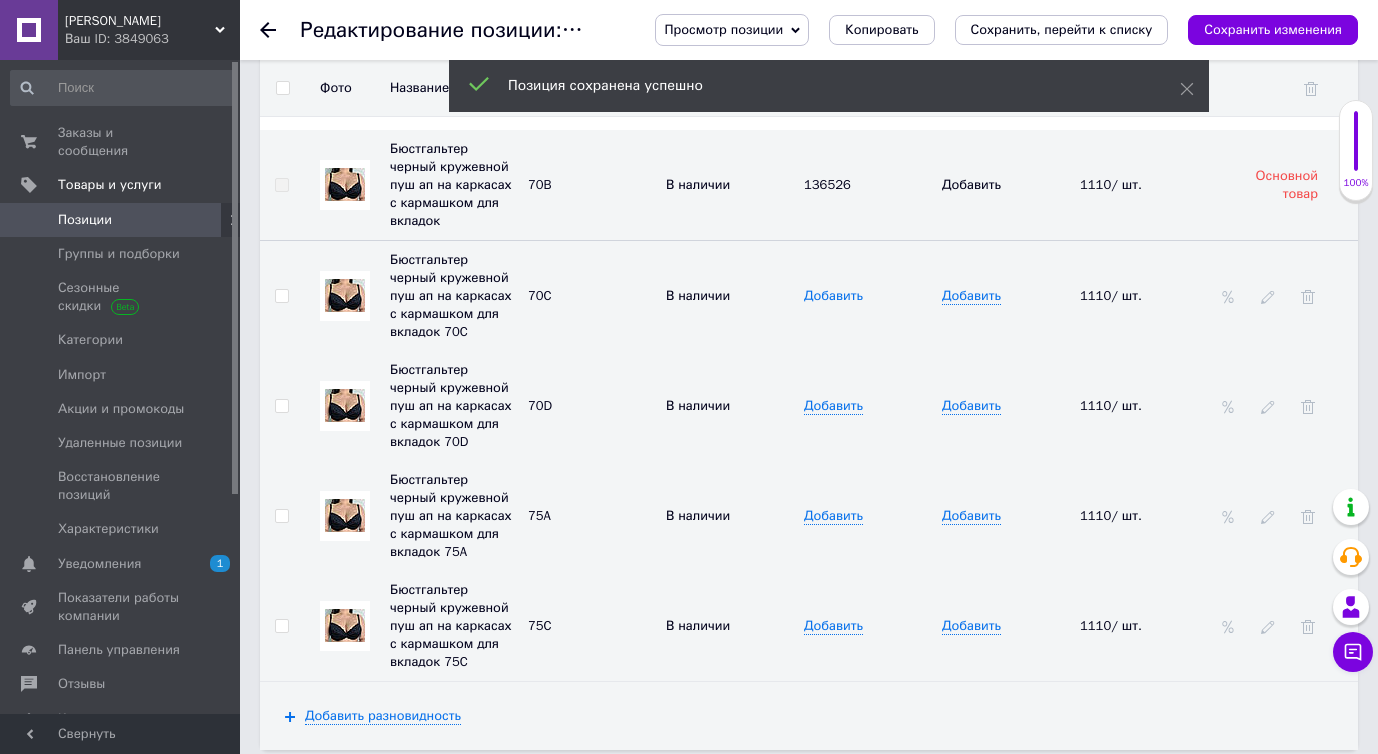 click on "Добавить" at bounding box center (833, 296) 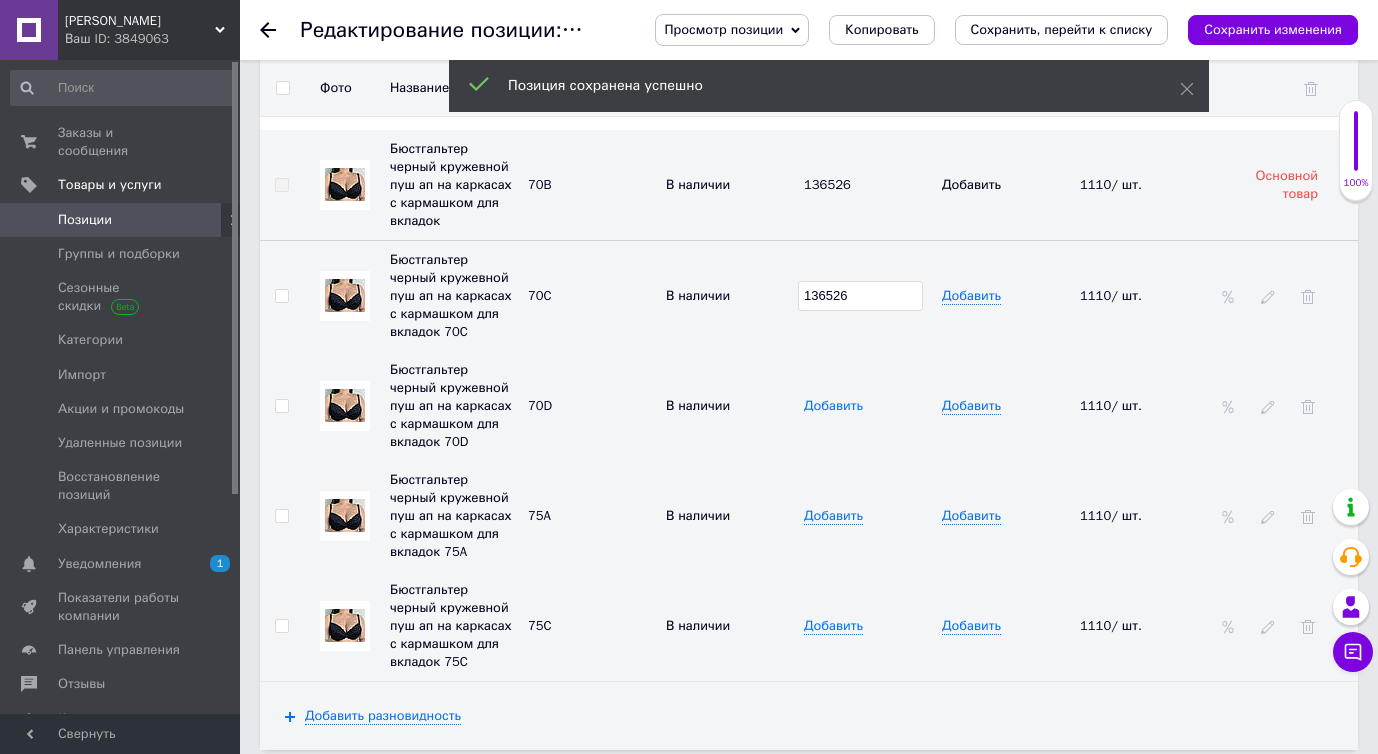 type on "136526" 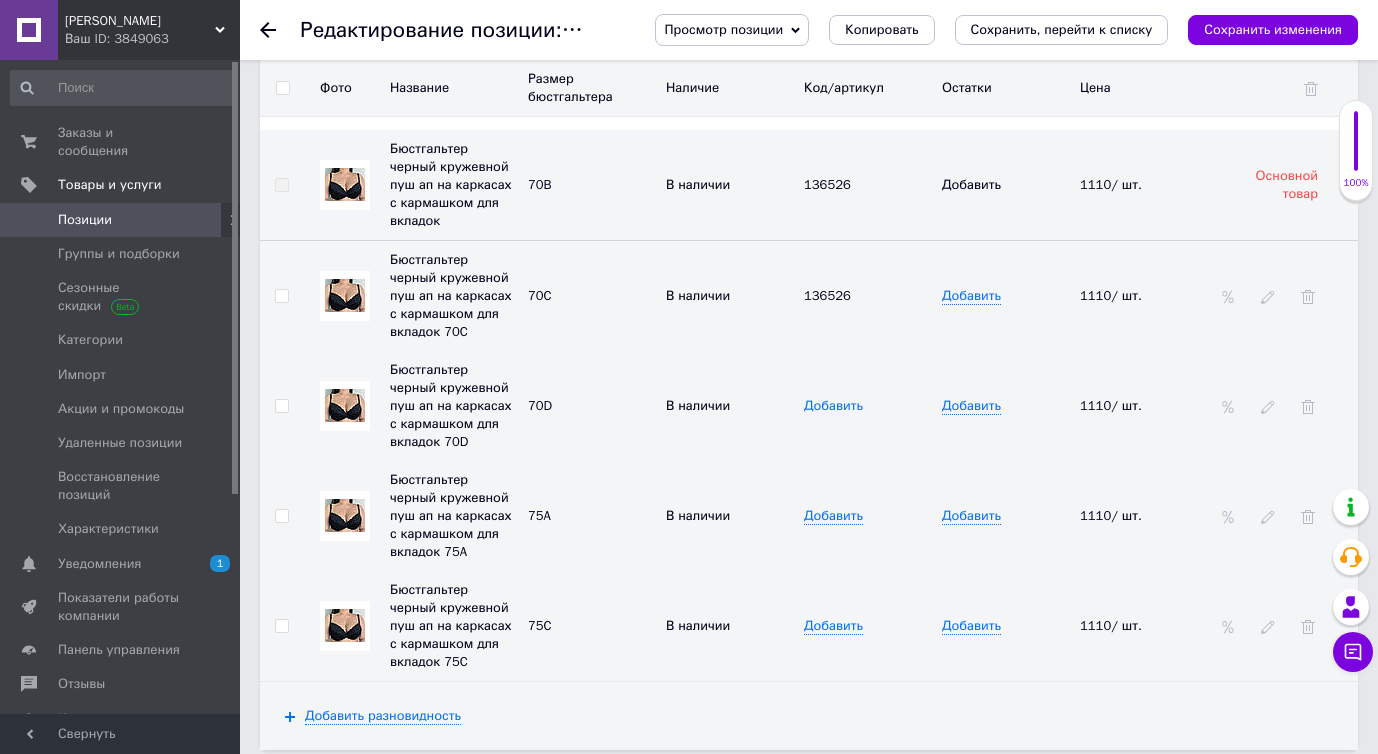 click on "Добавить" at bounding box center [833, 406] 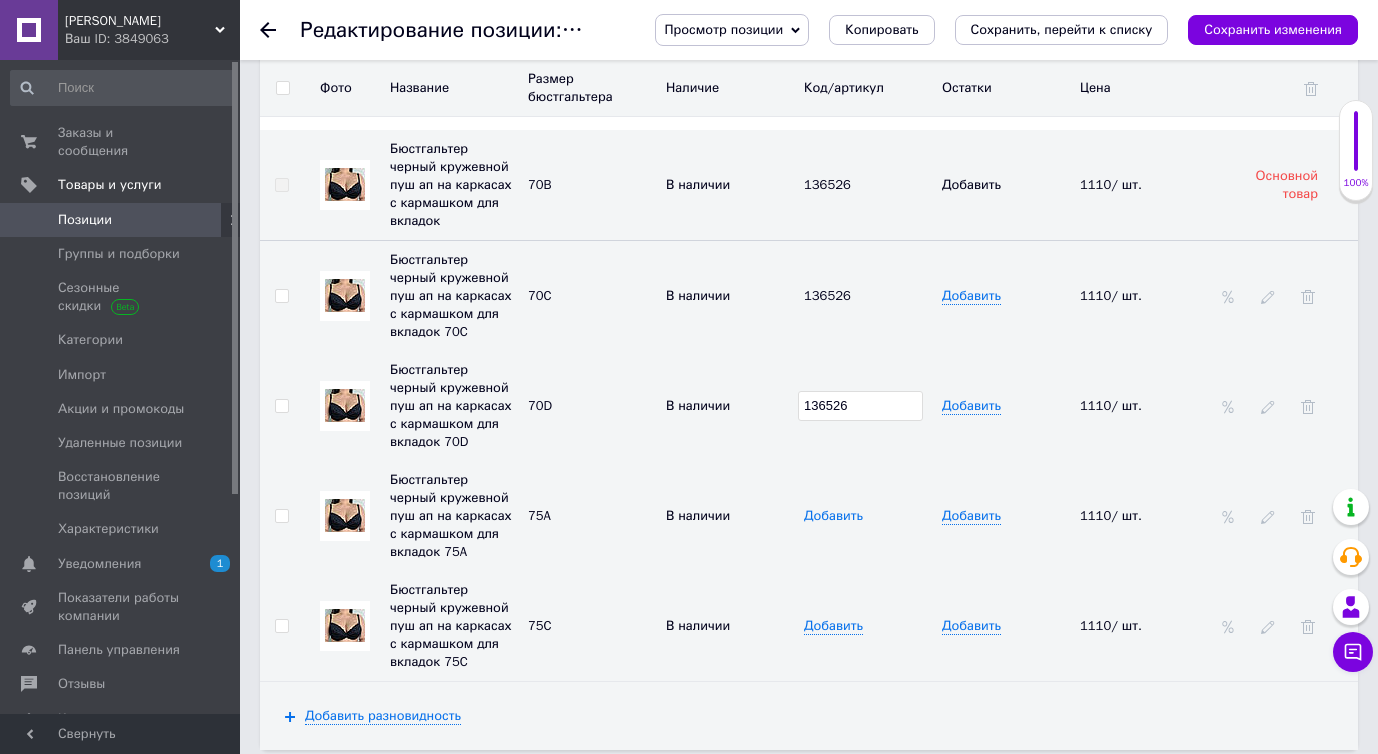 type on "136526" 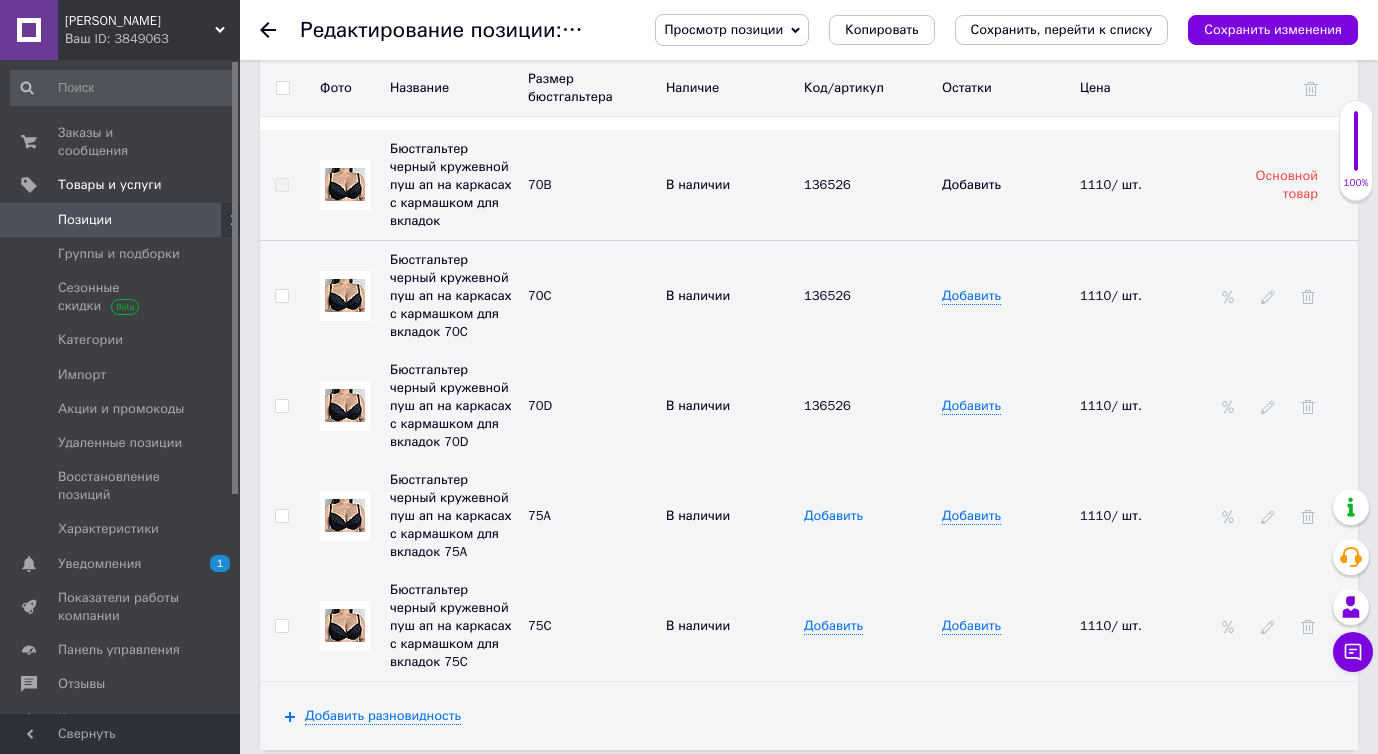click on "Добавить" at bounding box center (833, 516) 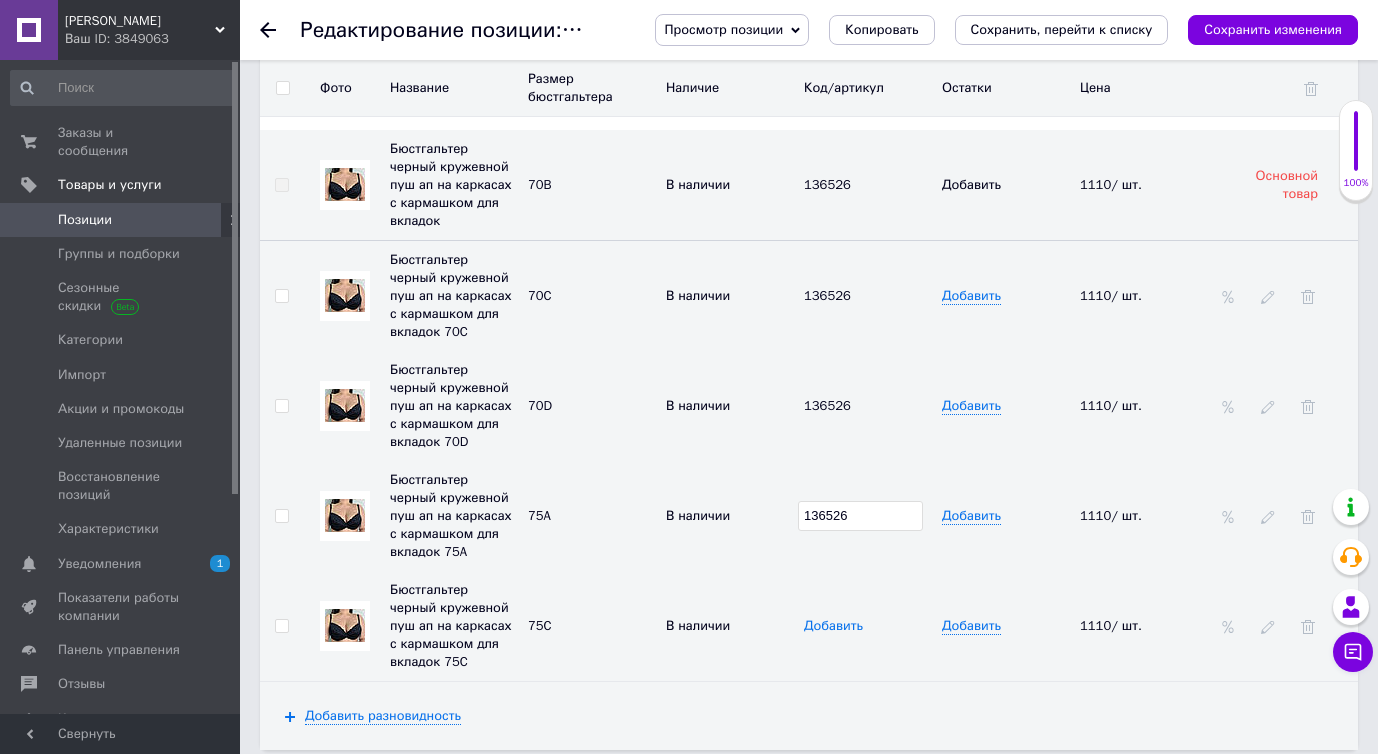 type on "136526" 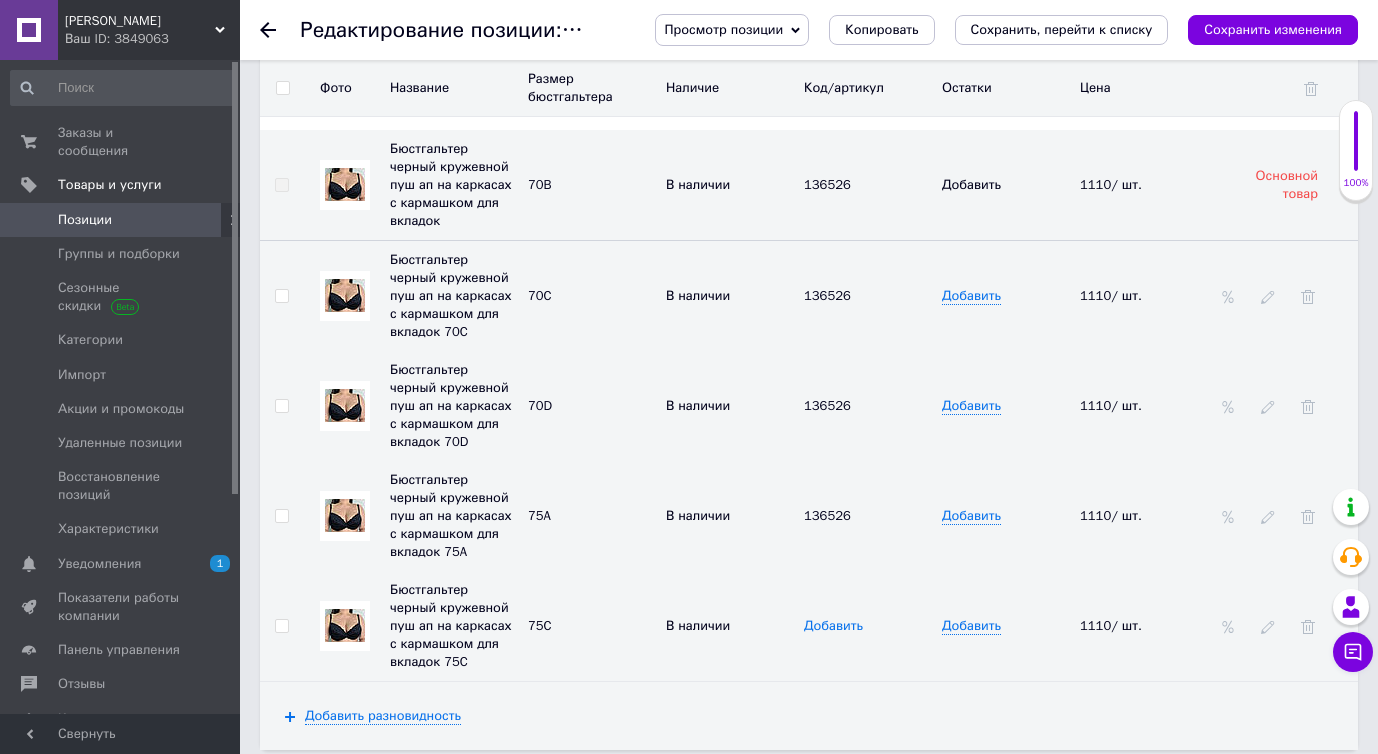 click on "Добавить" at bounding box center [833, 626] 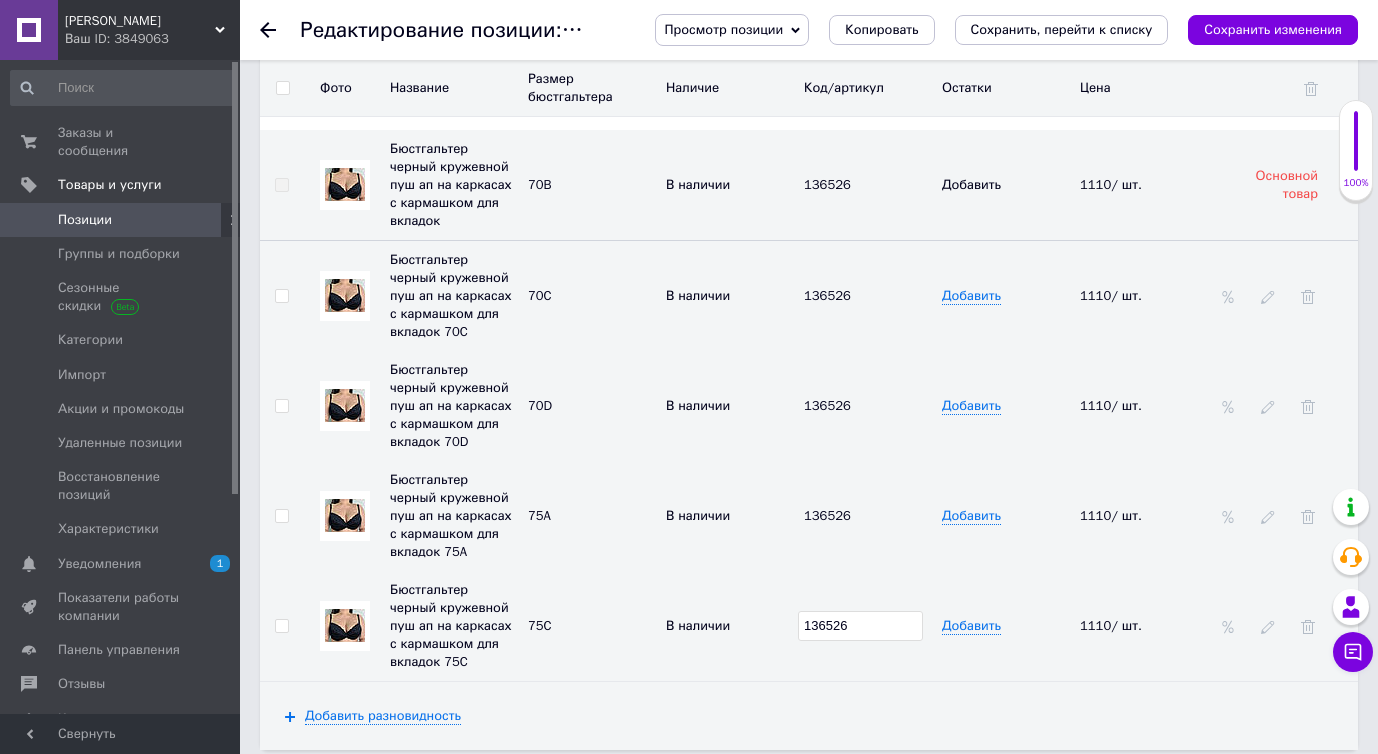 type on "136526" 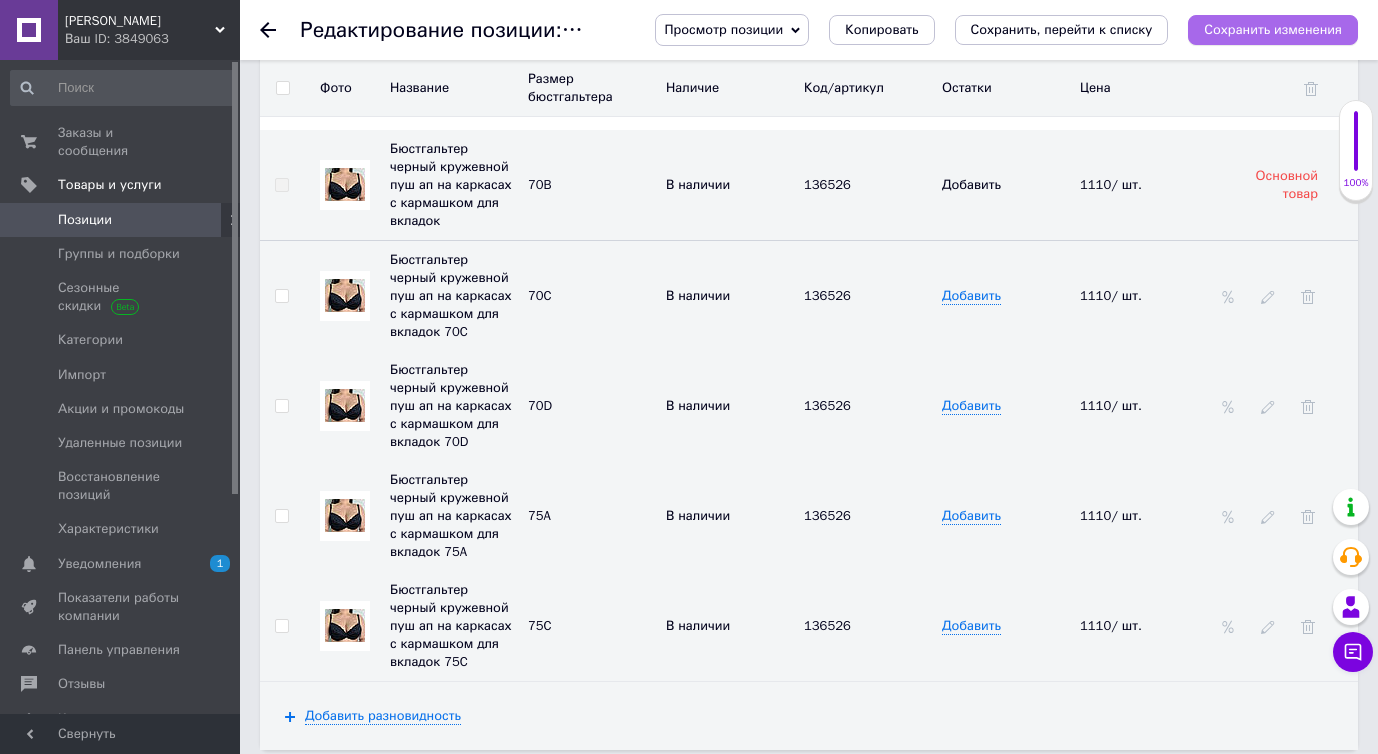 click on "Сохранить изменения" at bounding box center (1273, 29) 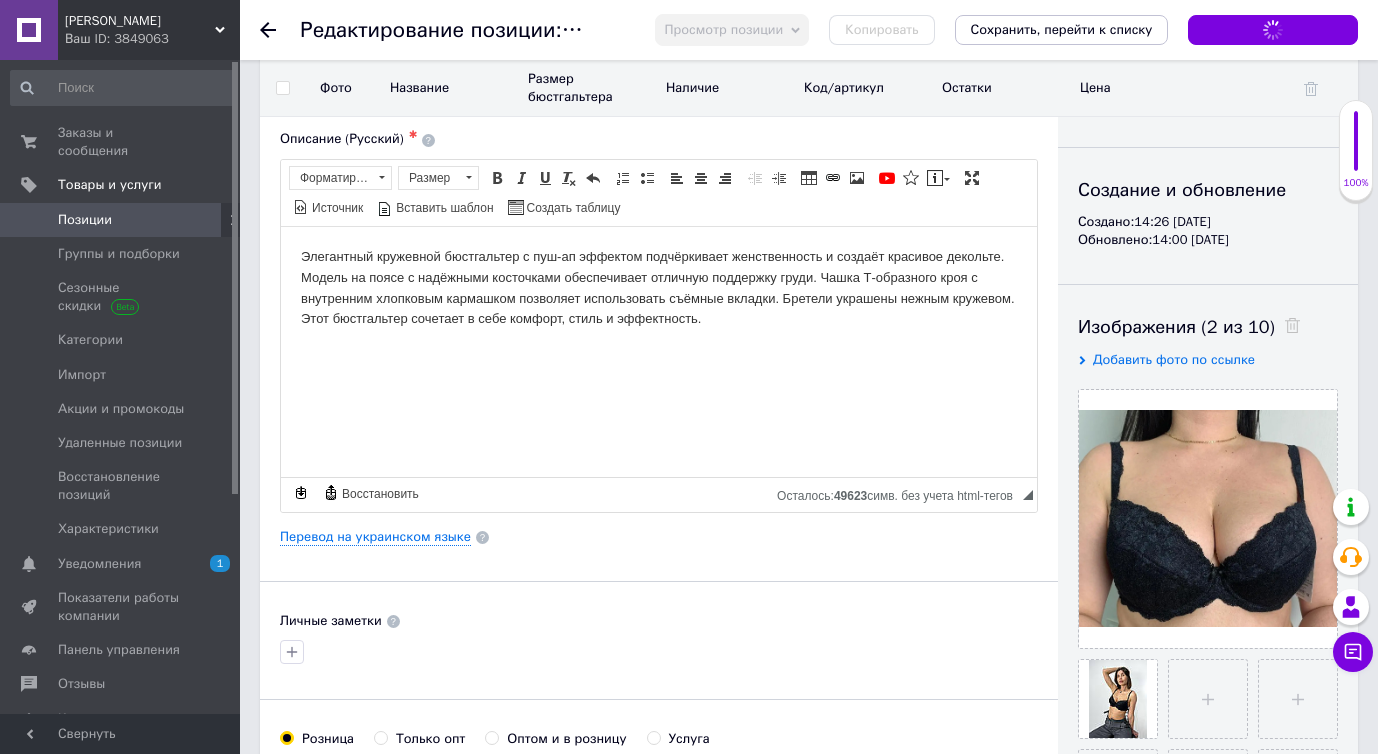 scroll, scrollTop: 56, scrollLeft: 0, axis: vertical 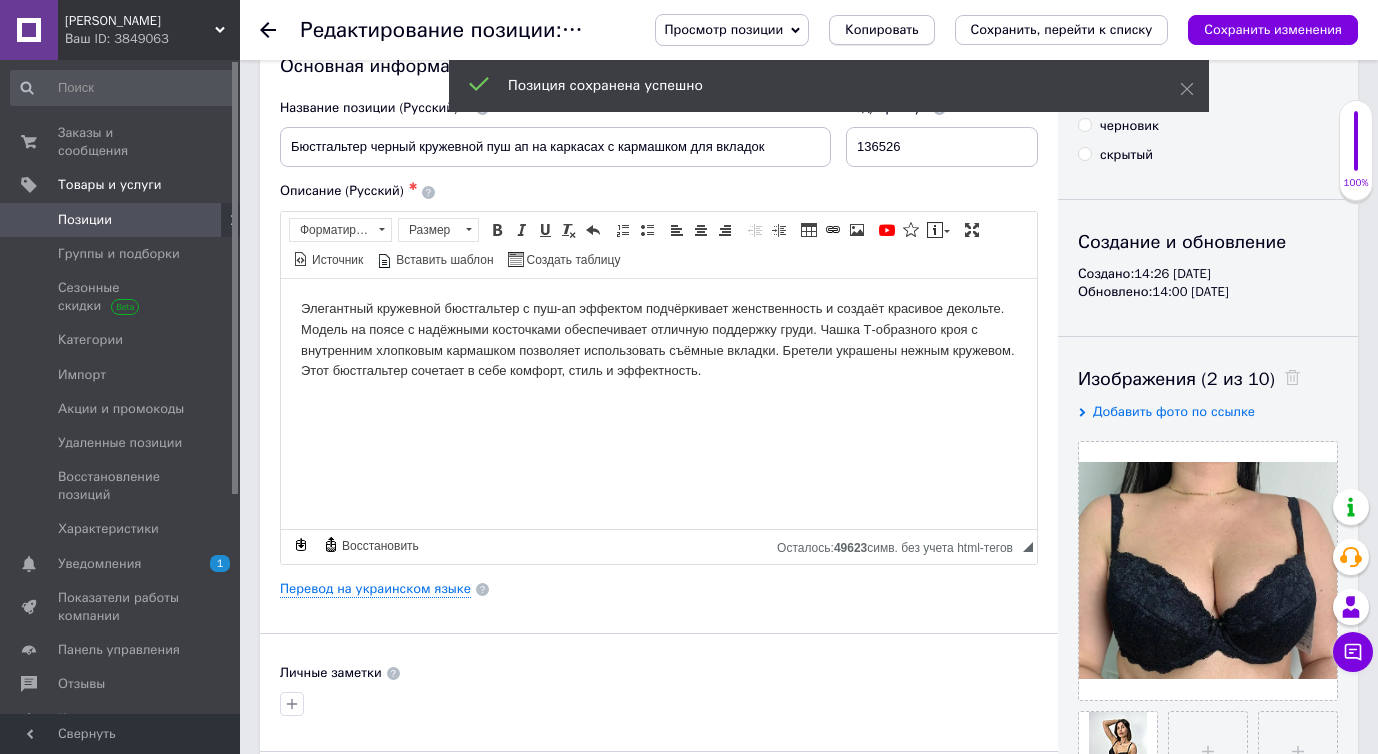 click on "Копировать" at bounding box center [881, 30] 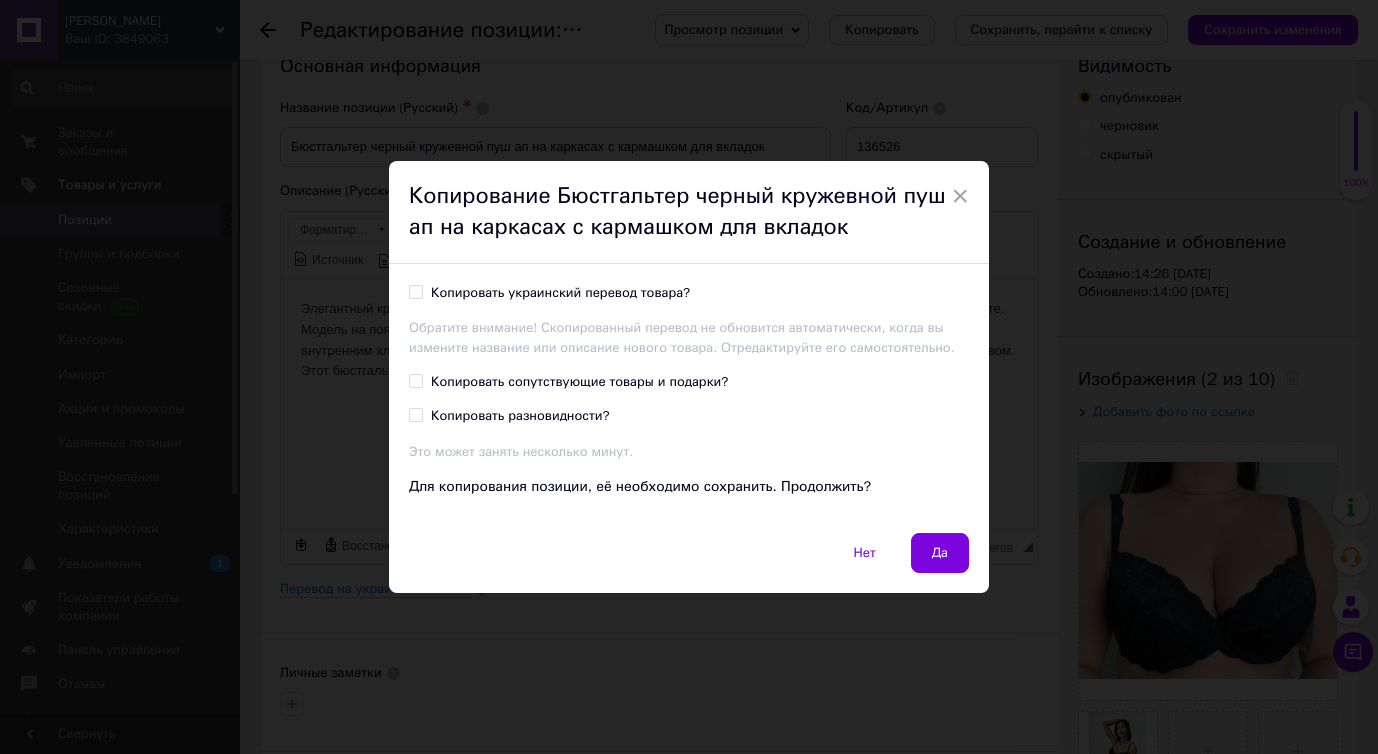 click on "Копировать украинский перевод товара?" at bounding box center (560, 293) 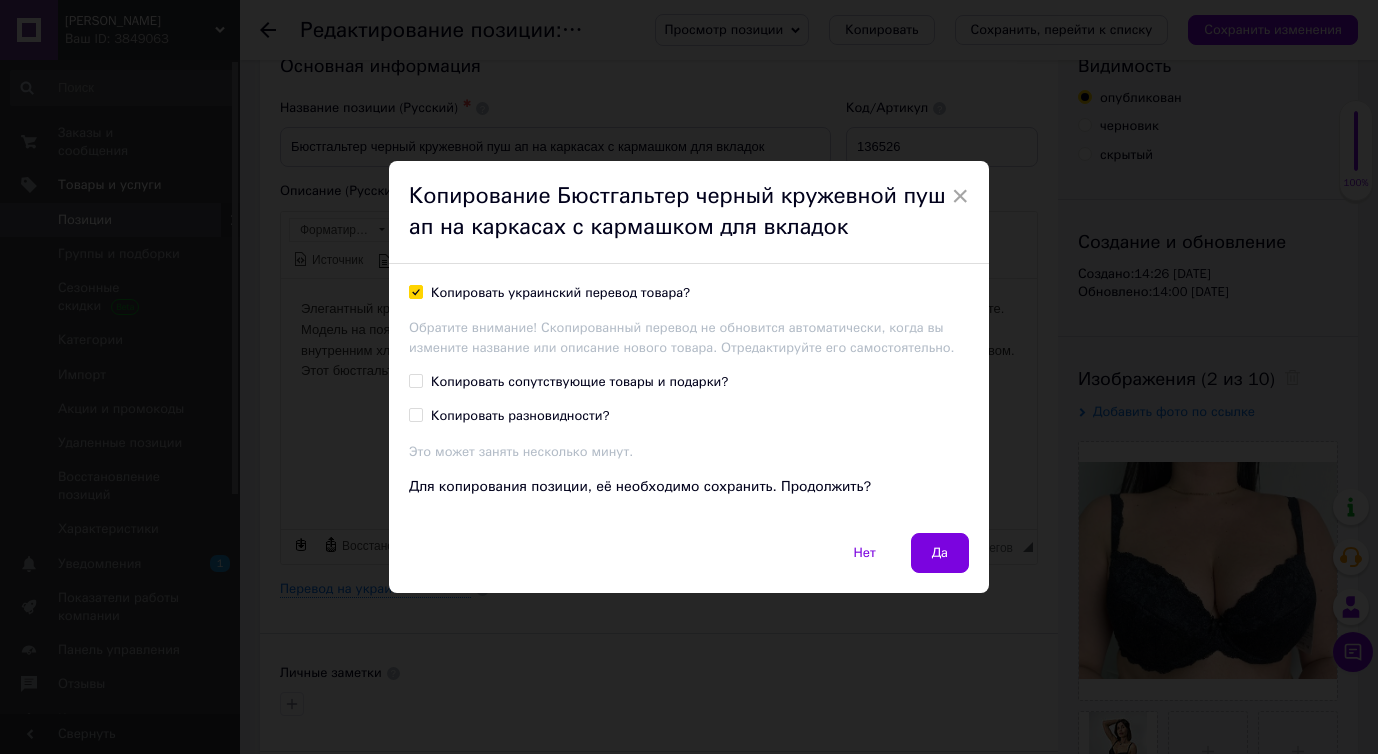 checkbox on "true" 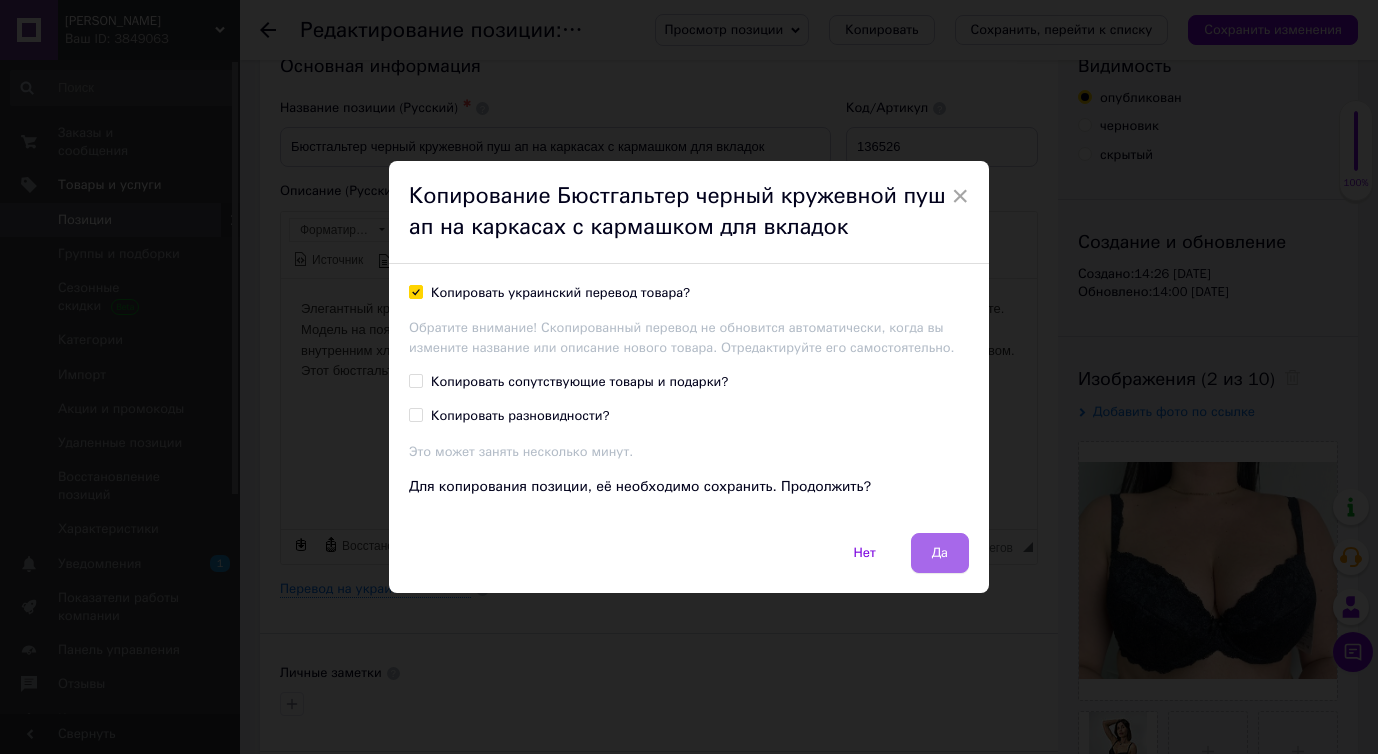 click on "Да" at bounding box center (940, 553) 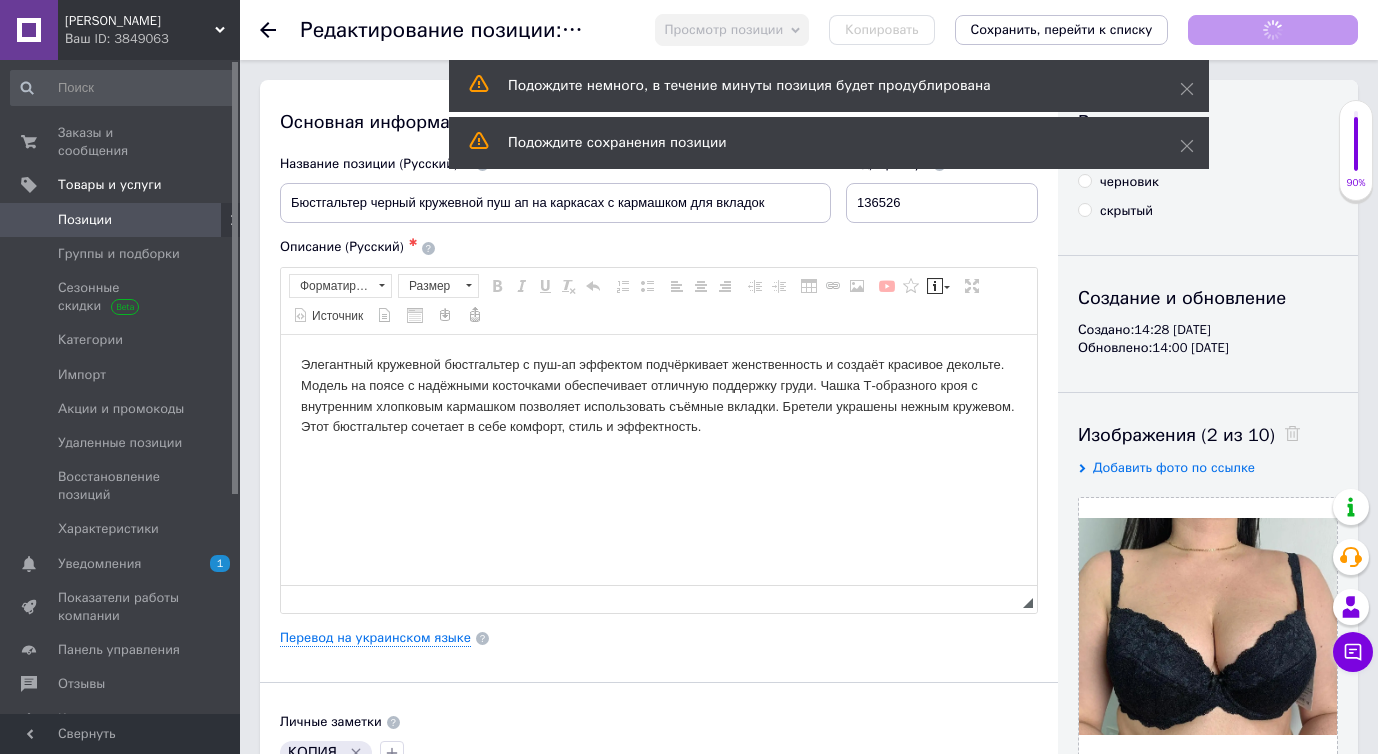 scroll, scrollTop: 0, scrollLeft: 0, axis: both 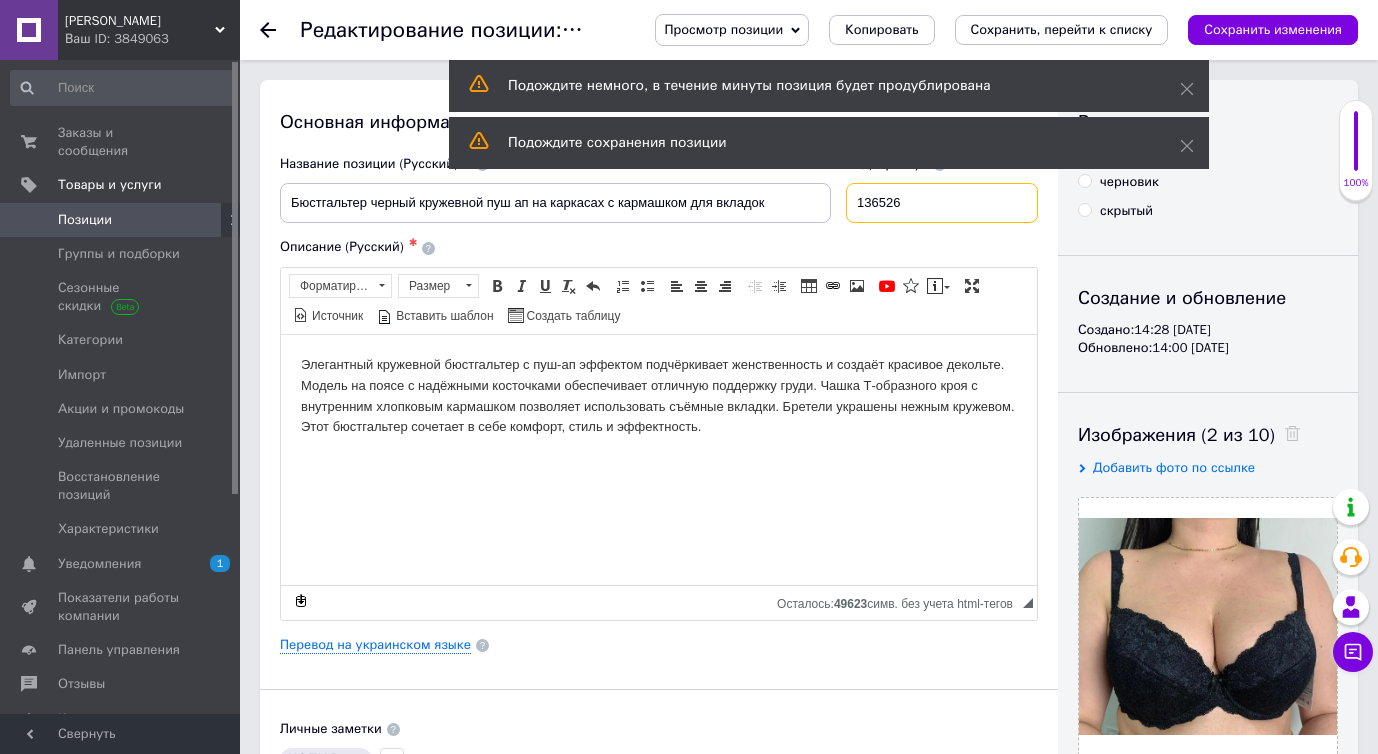 click on "136526" at bounding box center (942, 203) 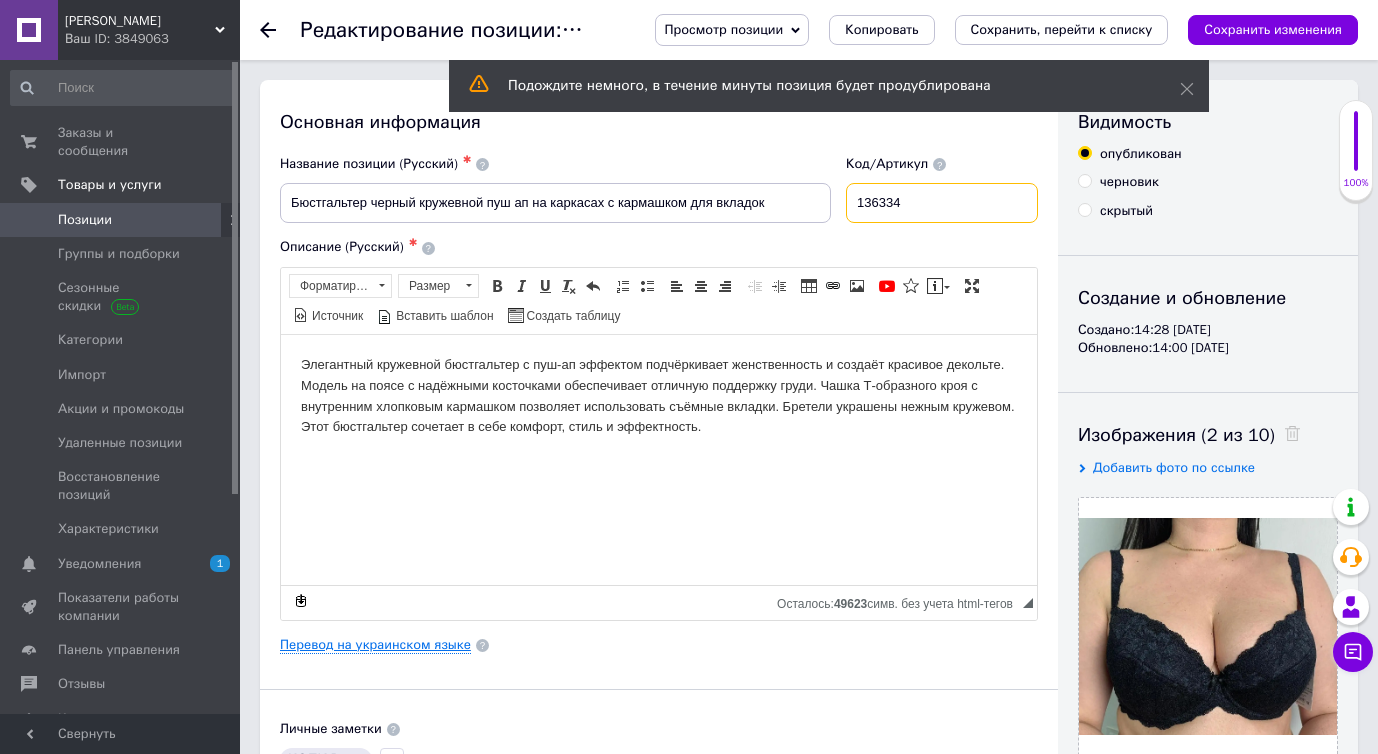 type on "136334" 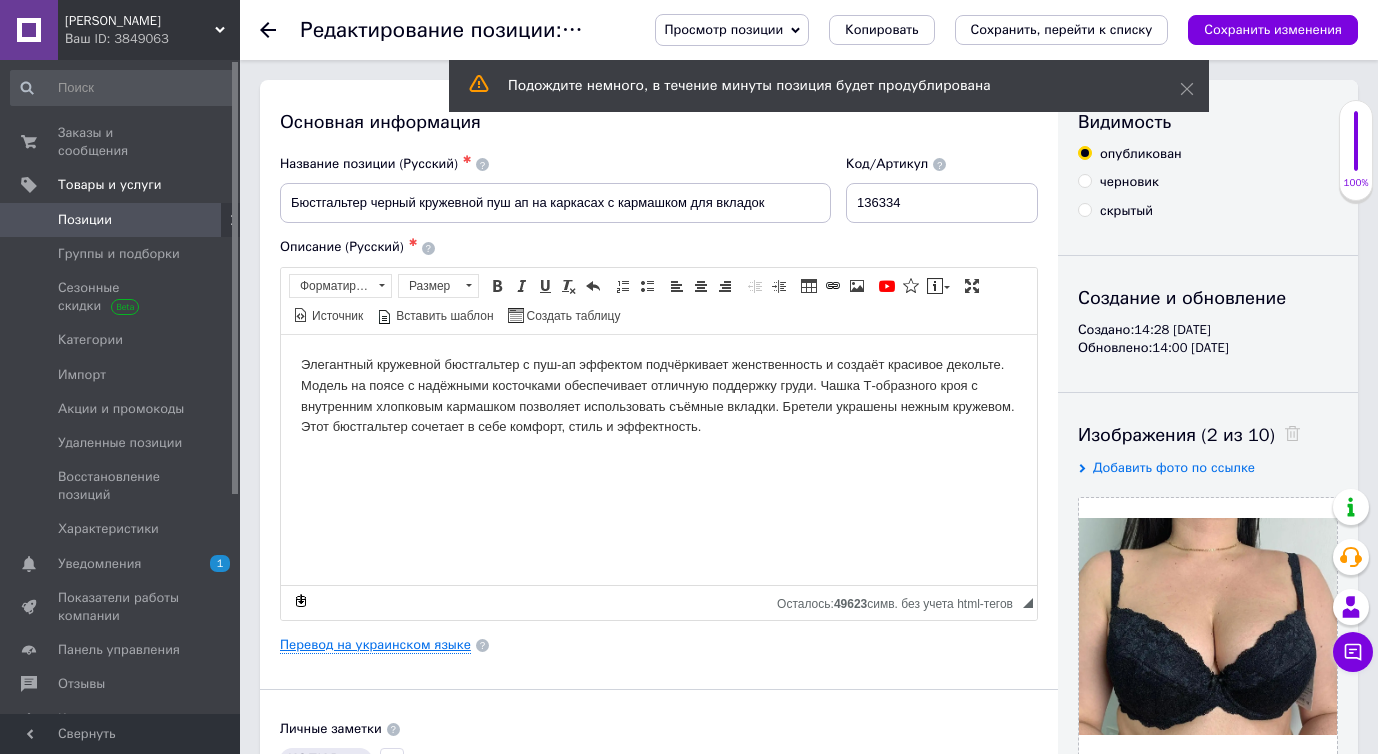 click on "Перевод на украинском языке" at bounding box center [375, 645] 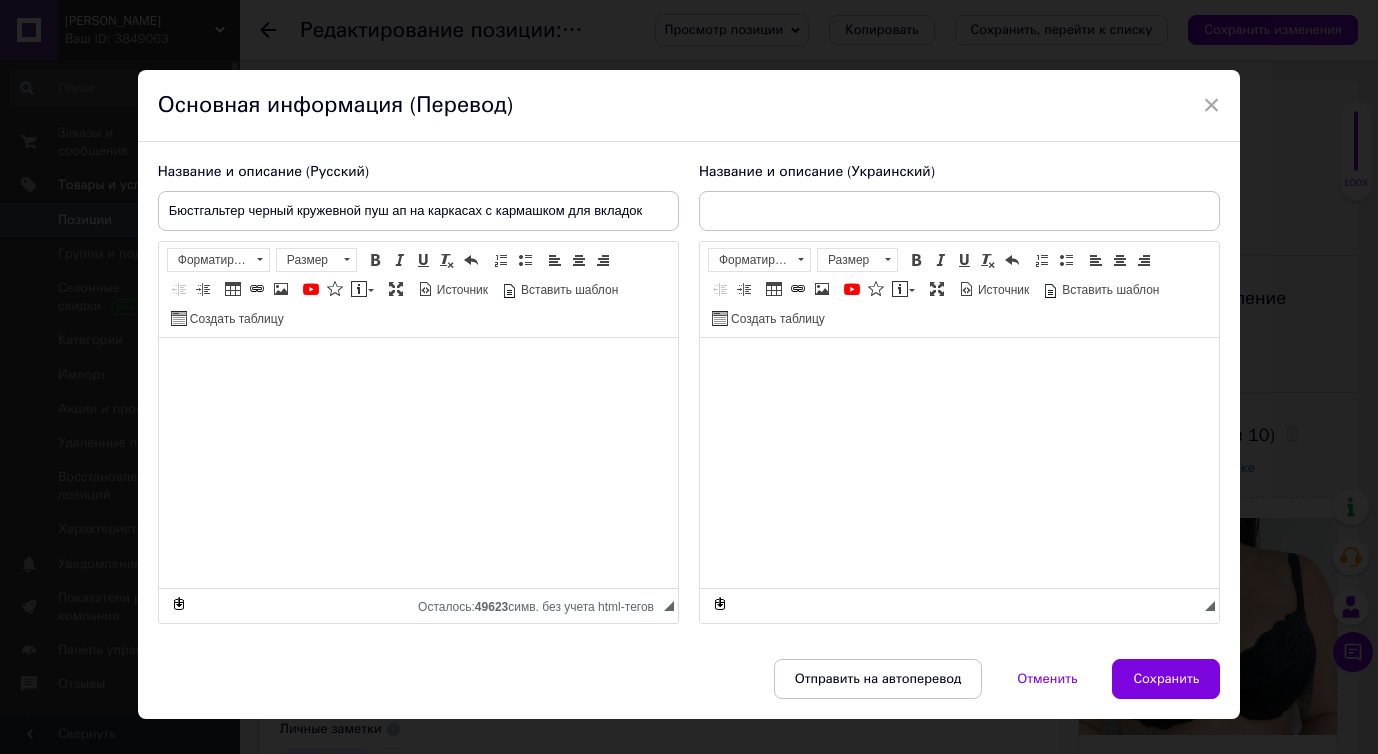type on "Бюстгальтер чорний мереживний пуш ап на каркасах з кишенькою для вкладишів" 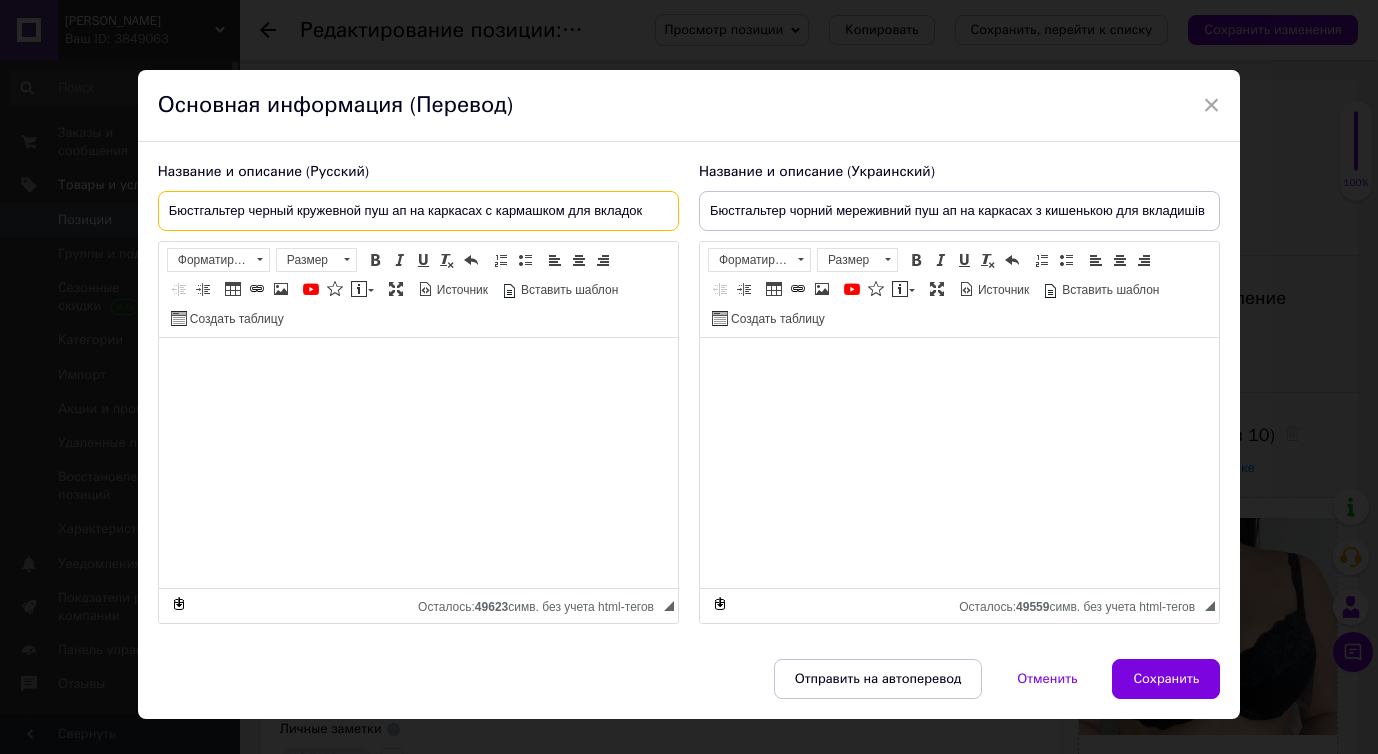 click on "Бюстгальтер черный кружевной пуш ап на каркасах с кармашком для вкладок" at bounding box center (418, 211) 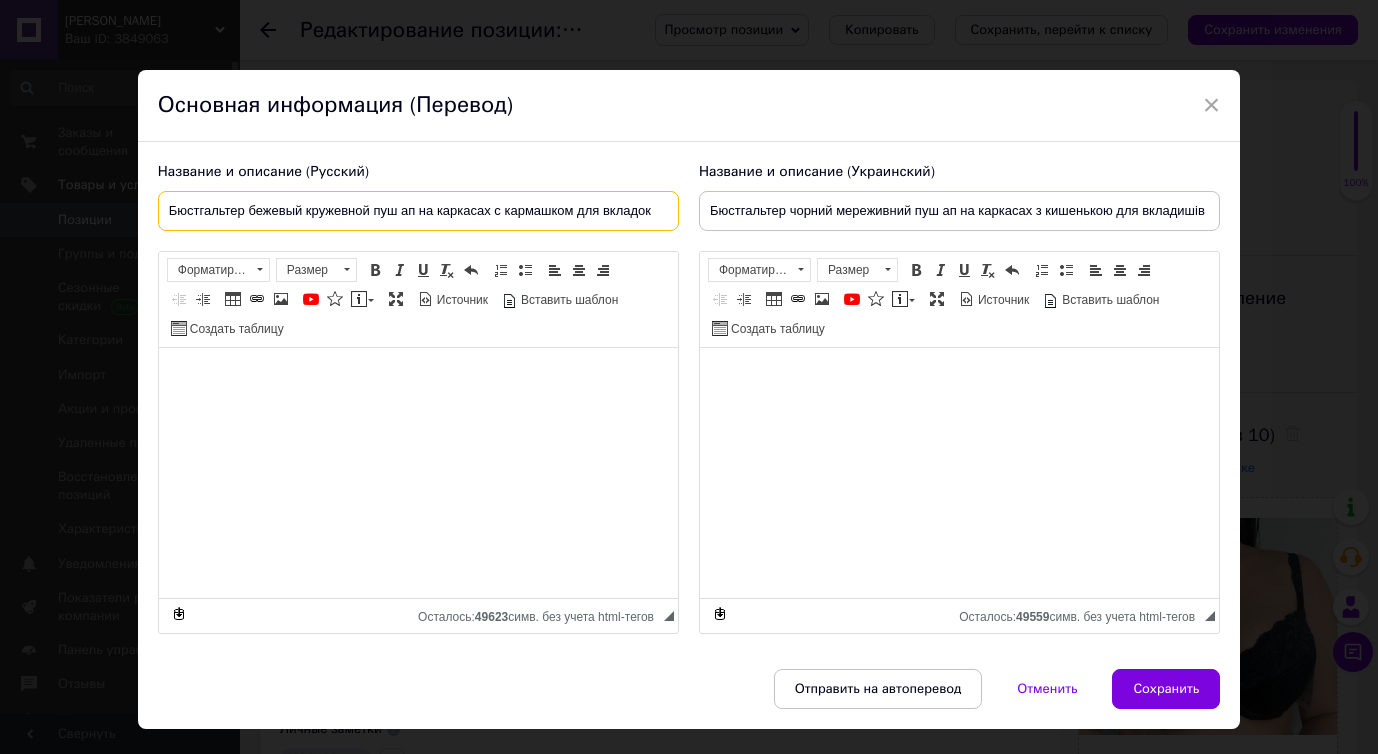 type on "Бюстгальтер бежевый кружевной пуш ап на каркасах с кармашком для вкладок" 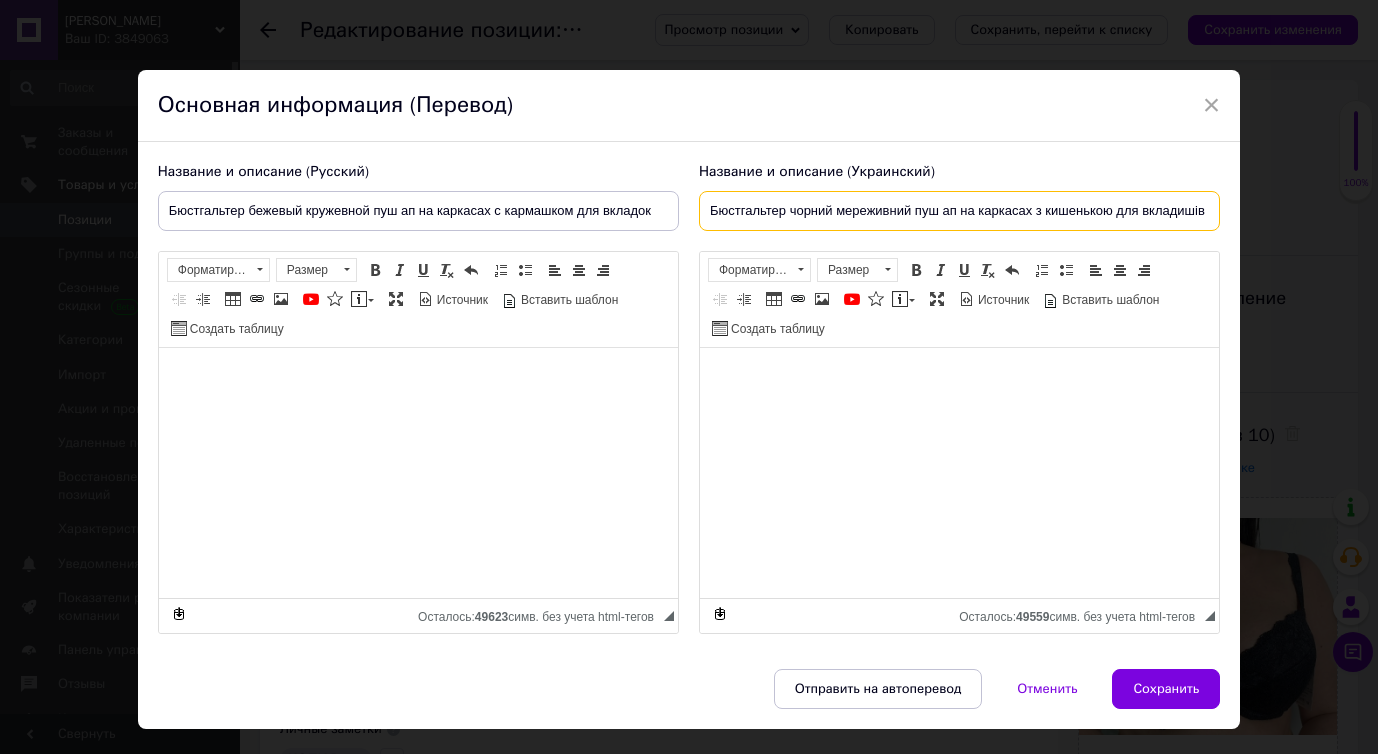 click on "Бюстгальтер чорний мереживний пуш ап на каркасах з кишенькою для вкладишів" at bounding box center (959, 211) 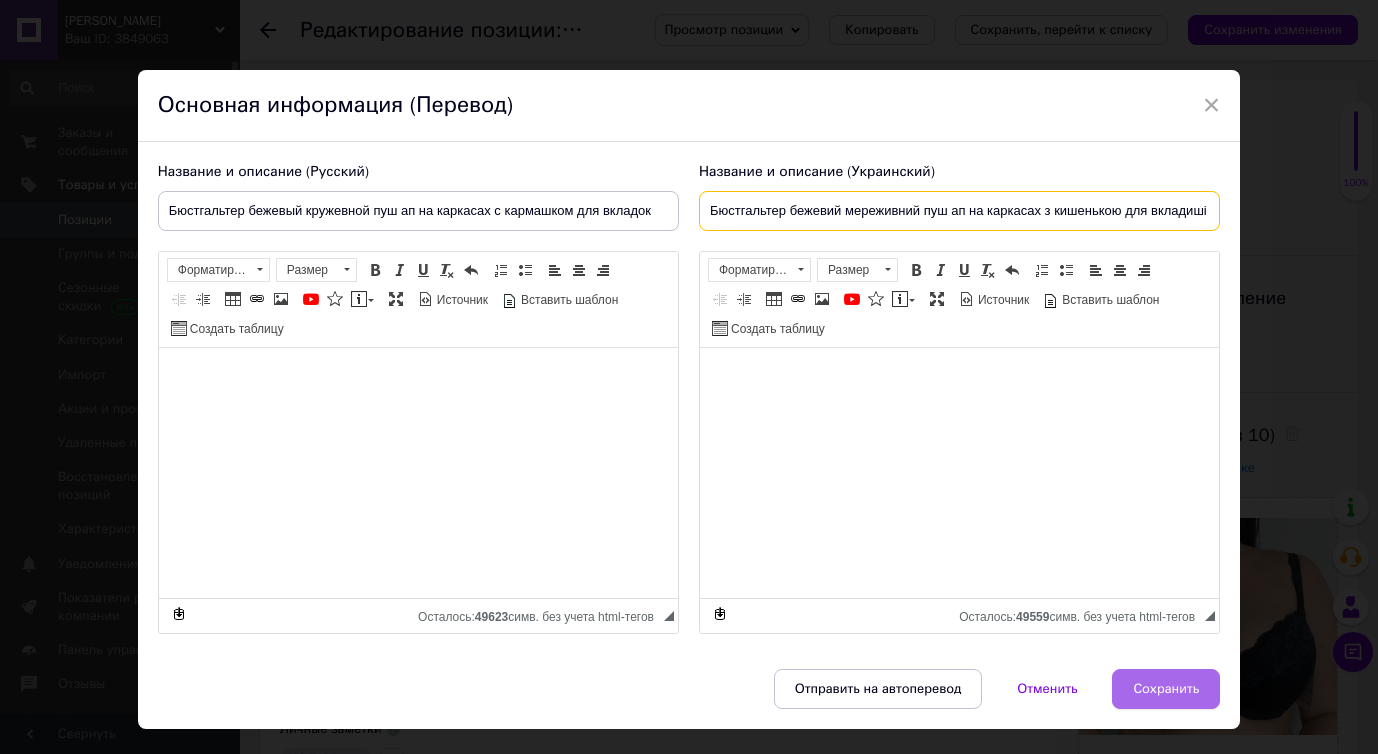 type on "Бюстгальтер бежевий мереживний пуш ап на каркасах з кишенькою для вкладишів" 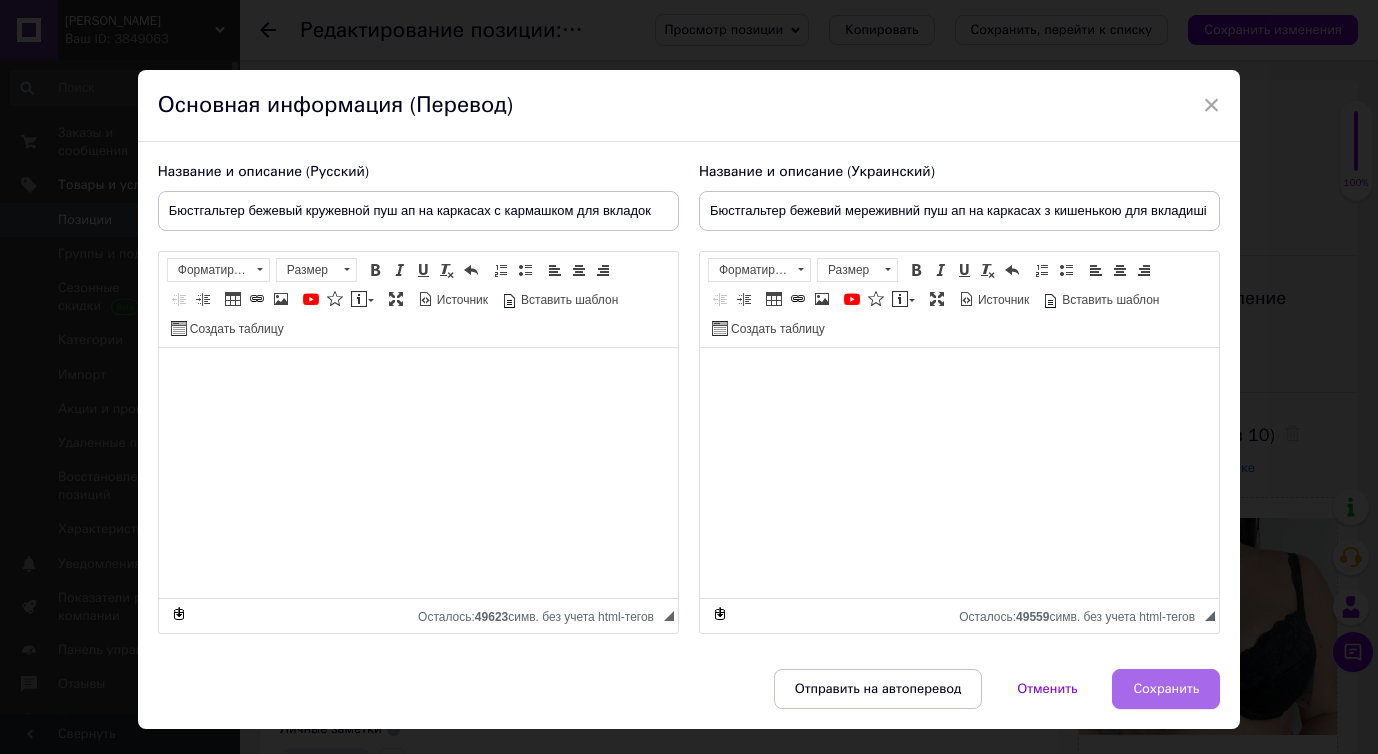 click on "Сохранить" at bounding box center (1166, 689) 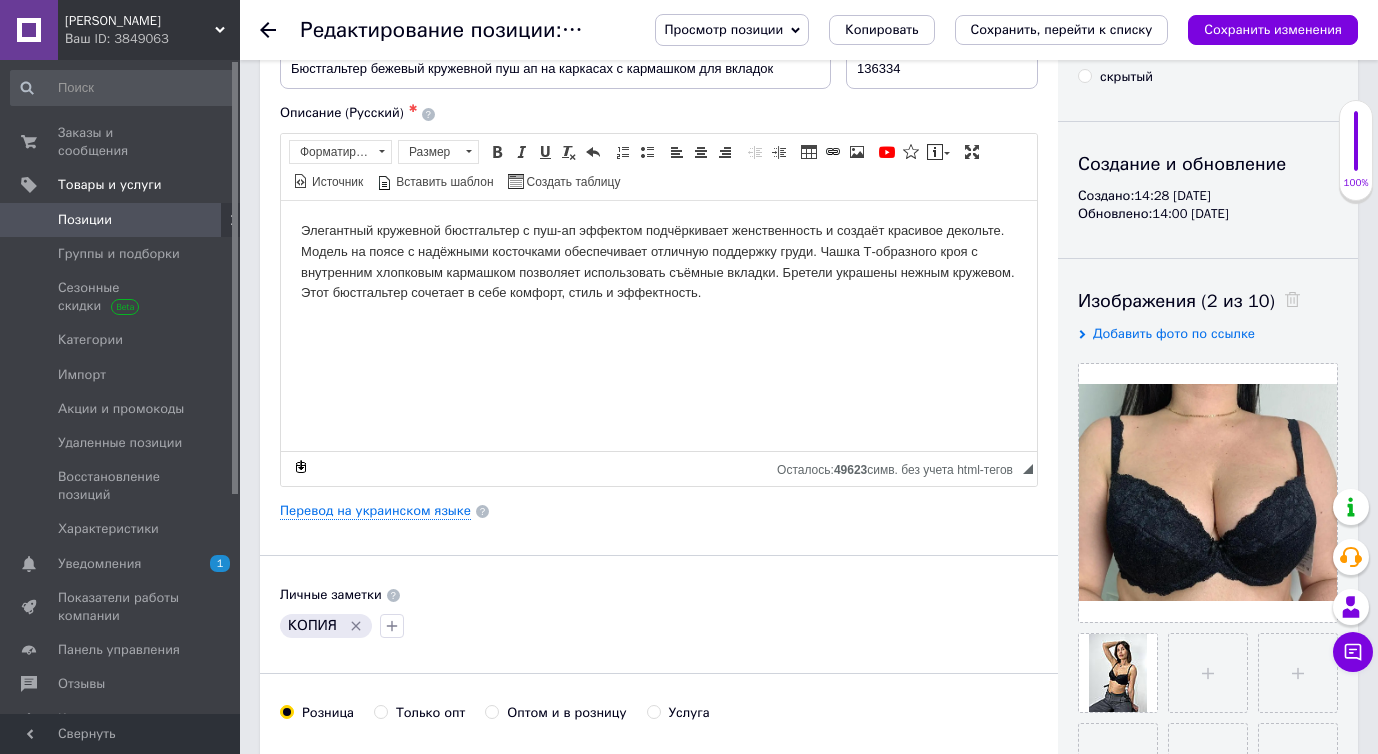 scroll, scrollTop: 184, scrollLeft: 0, axis: vertical 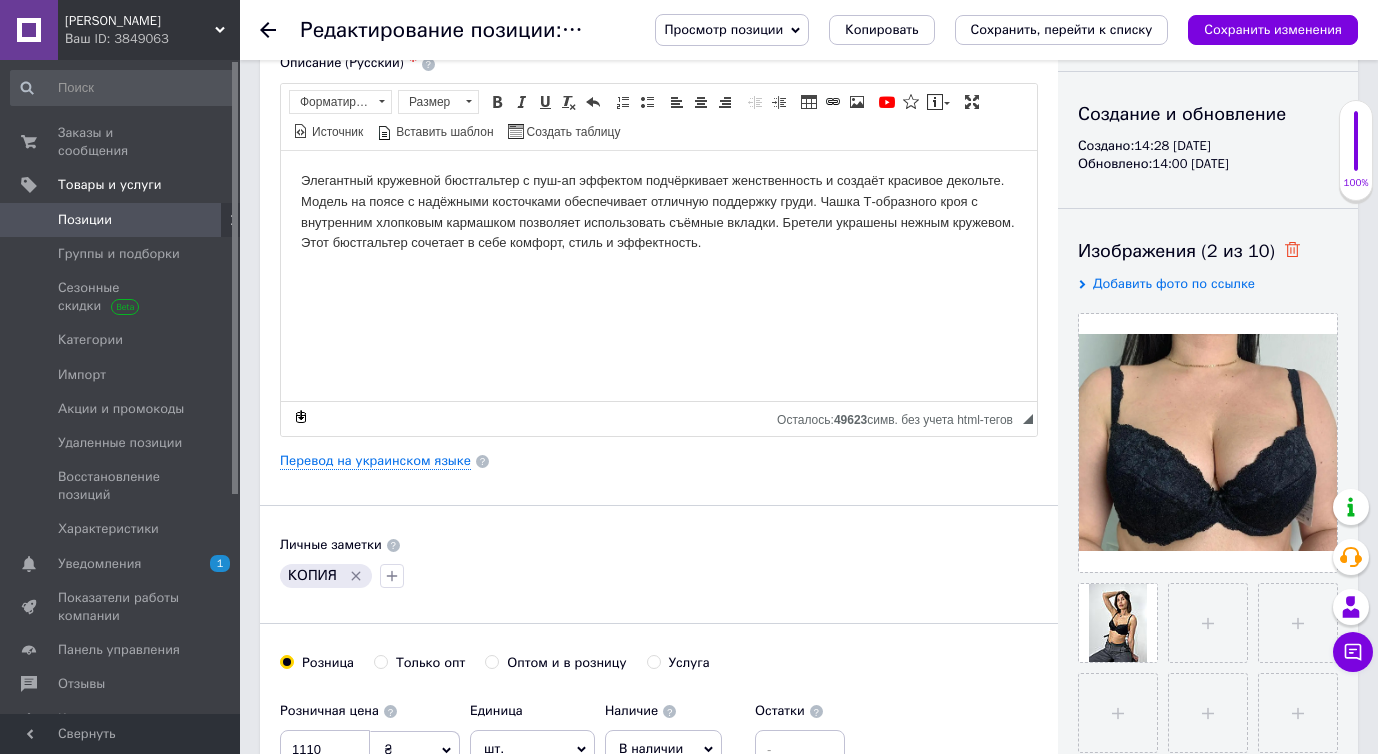 click 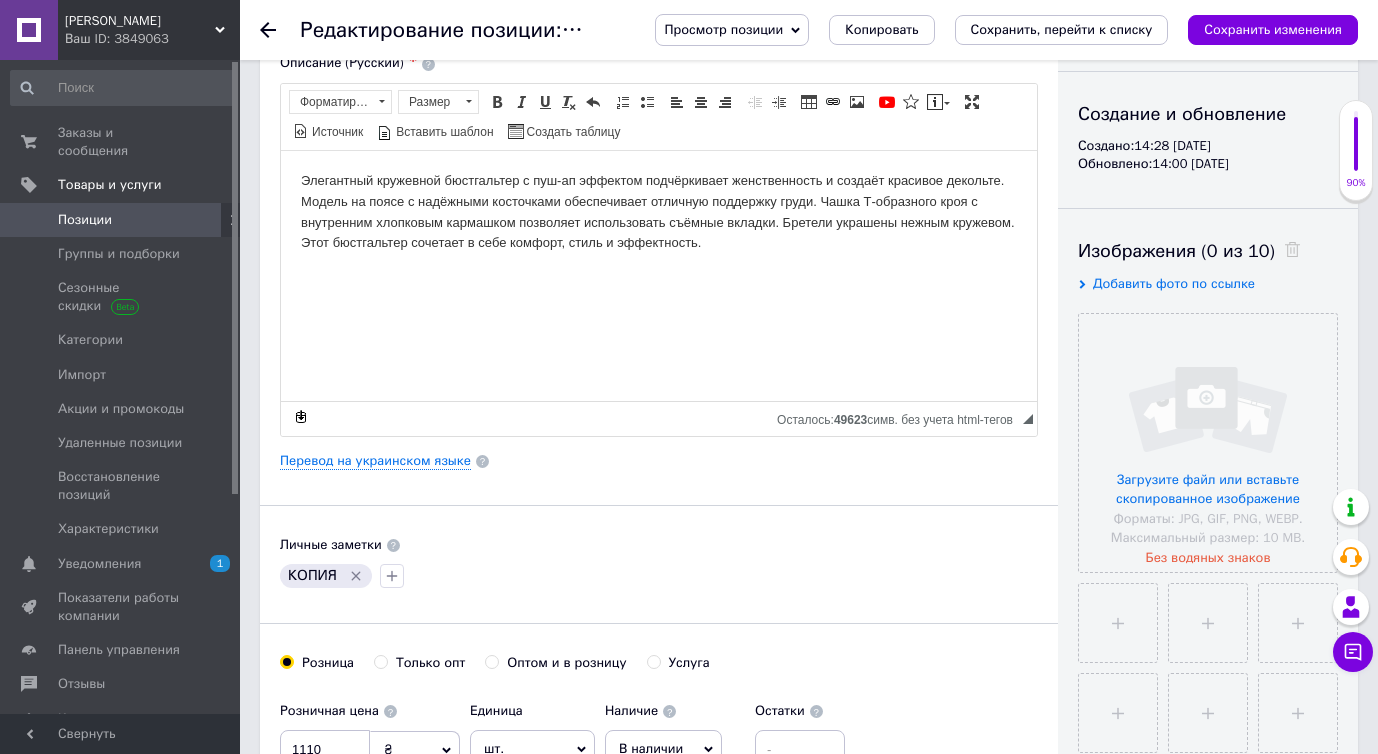 click at bounding box center (1208, 443) 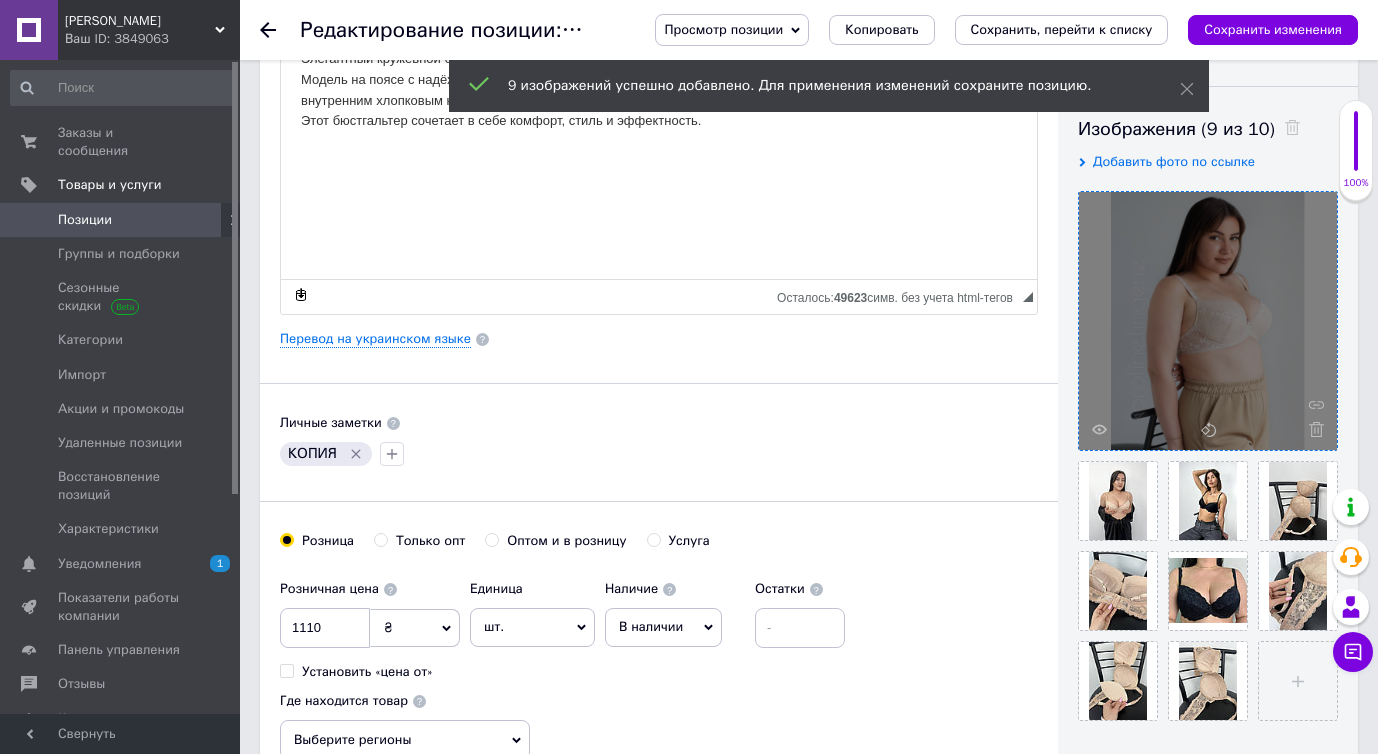 scroll, scrollTop: 304, scrollLeft: 0, axis: vertical 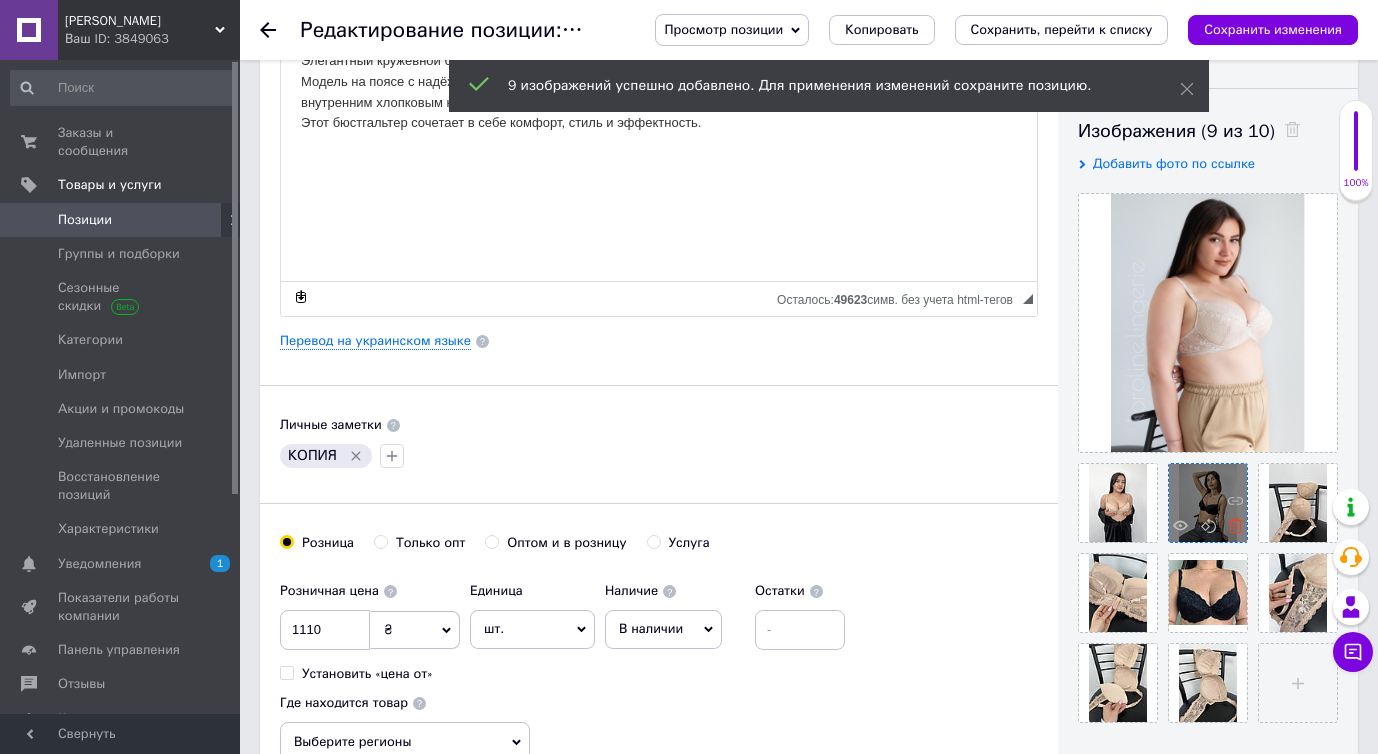 click 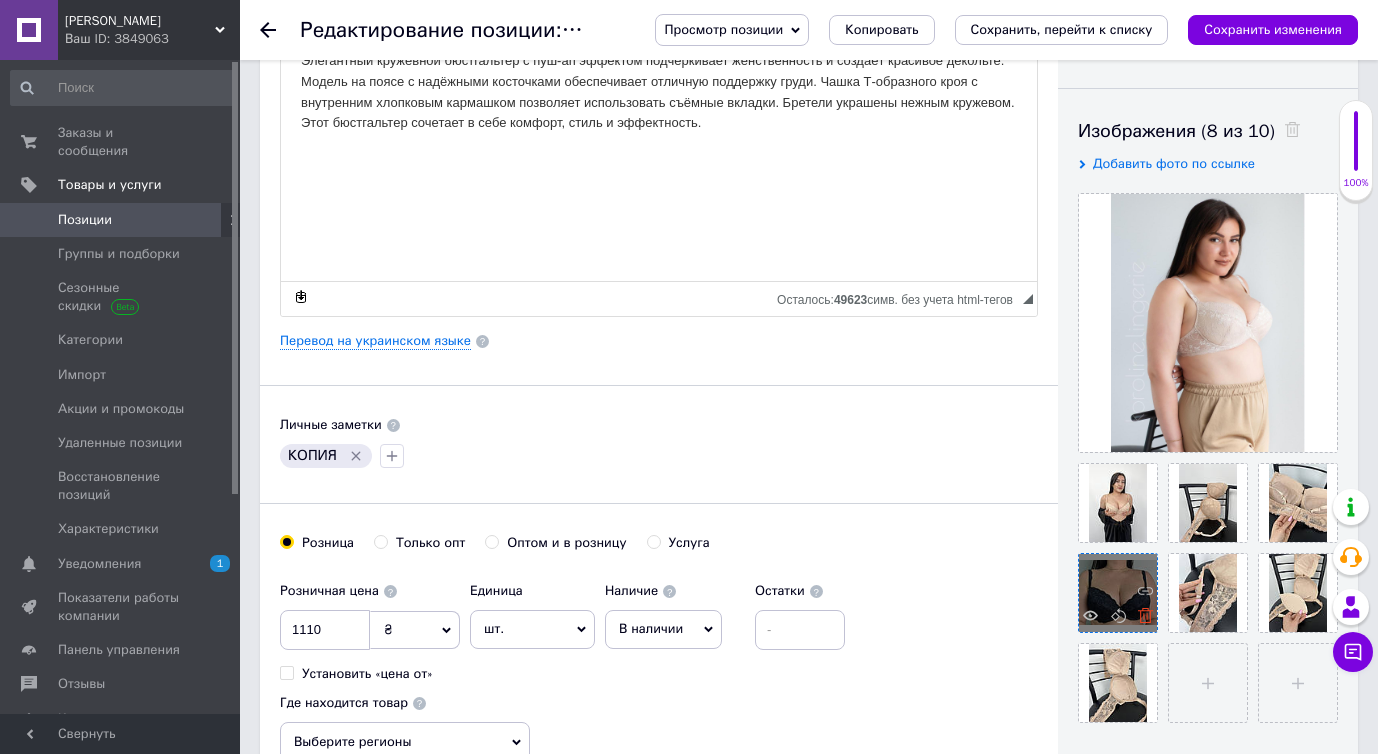 click 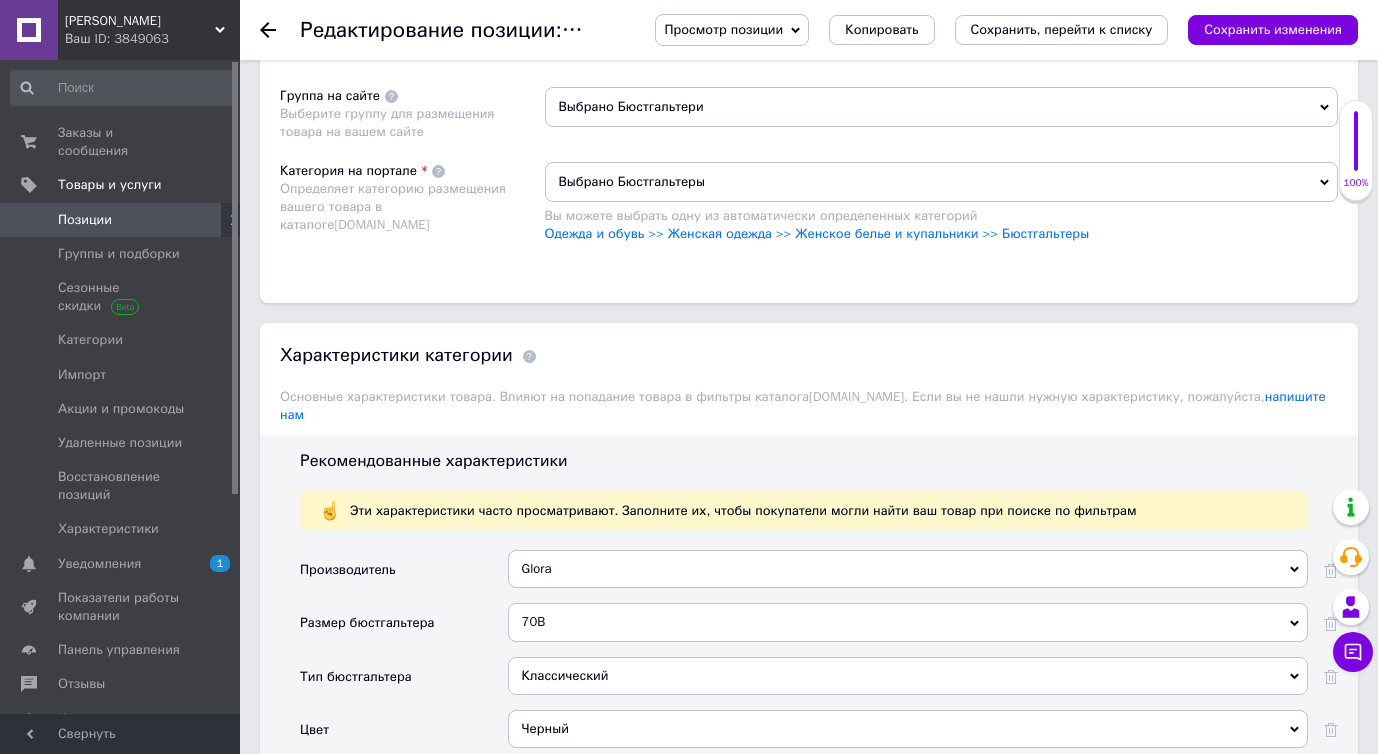 scroll, scrollTop: 1726, scrollLeft: 0, axis: vertical 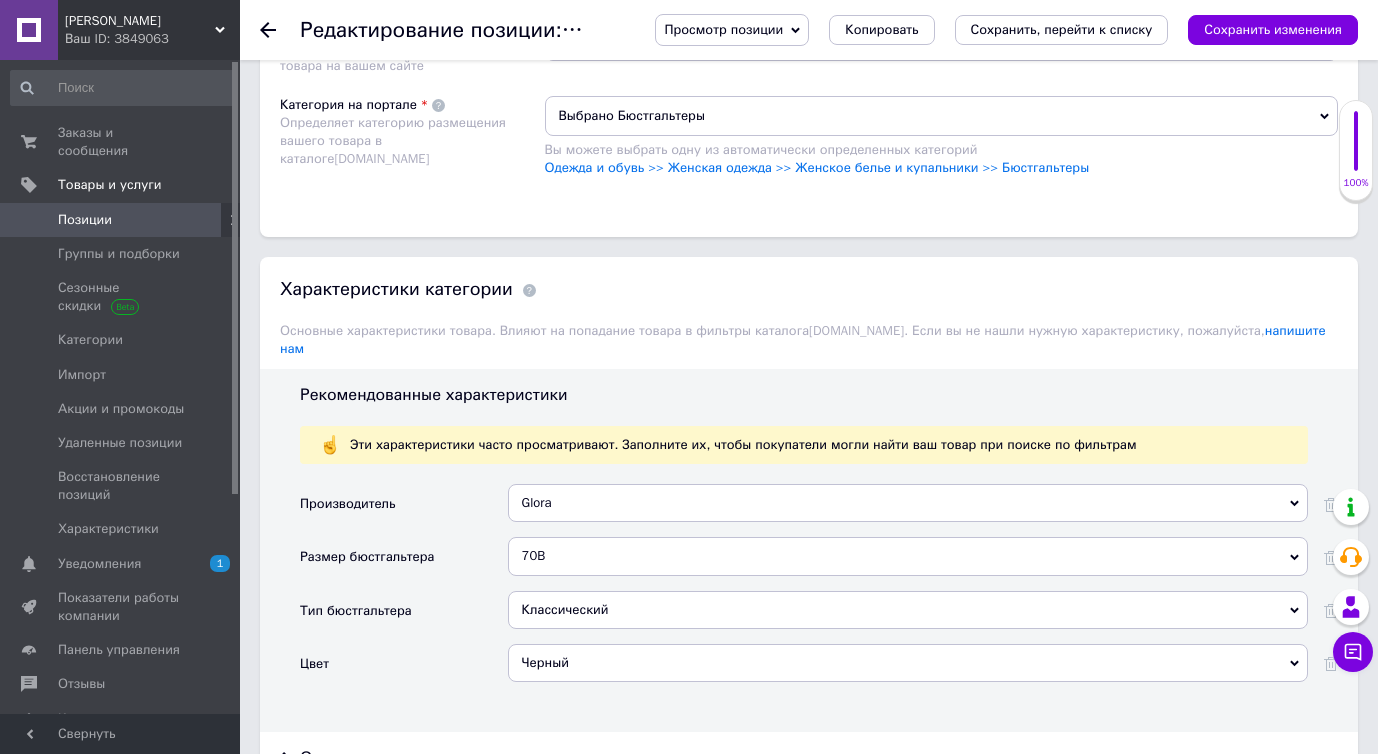 click on "Черный" at bounding box center (908, 663) 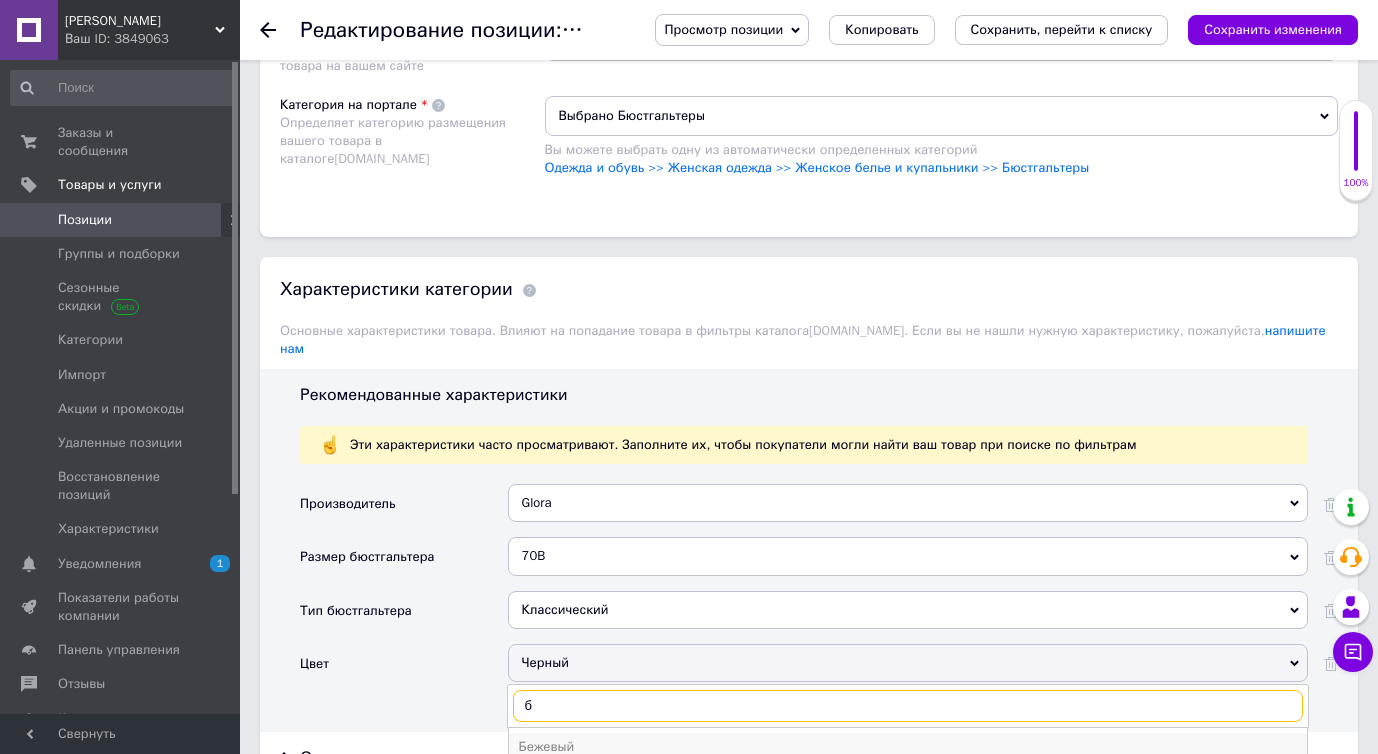 type on "б" 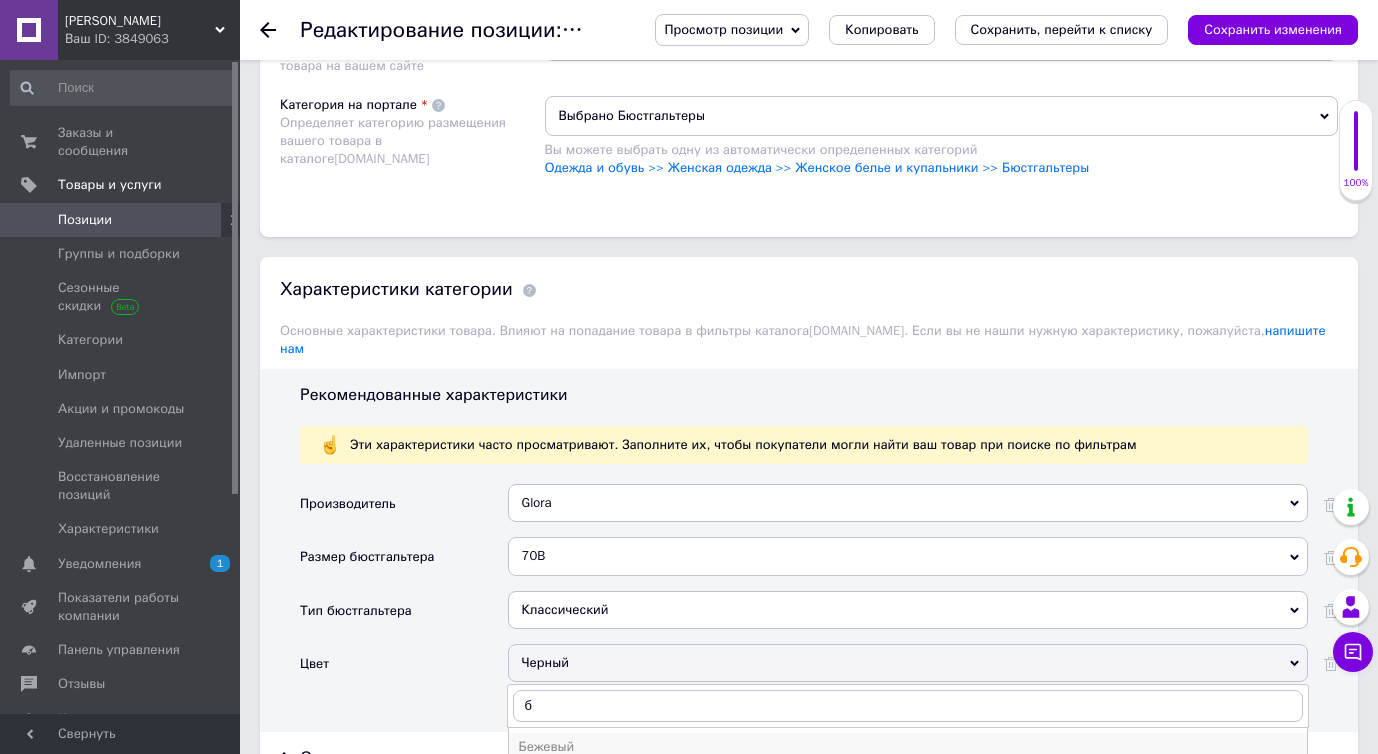click on "Бежевый" at bounding box center (908, 747) 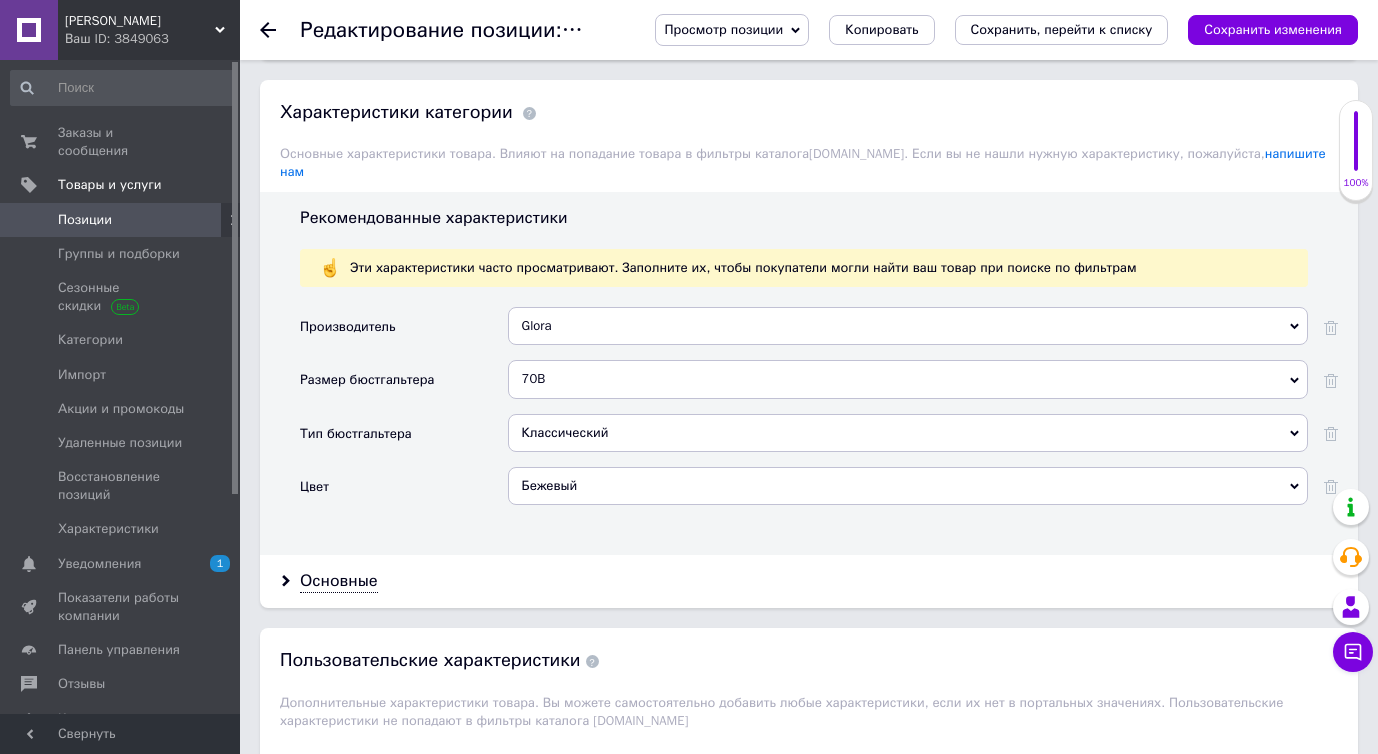 scroll, scrollTop: 2254, scrollLeft: 0, axis: vertical 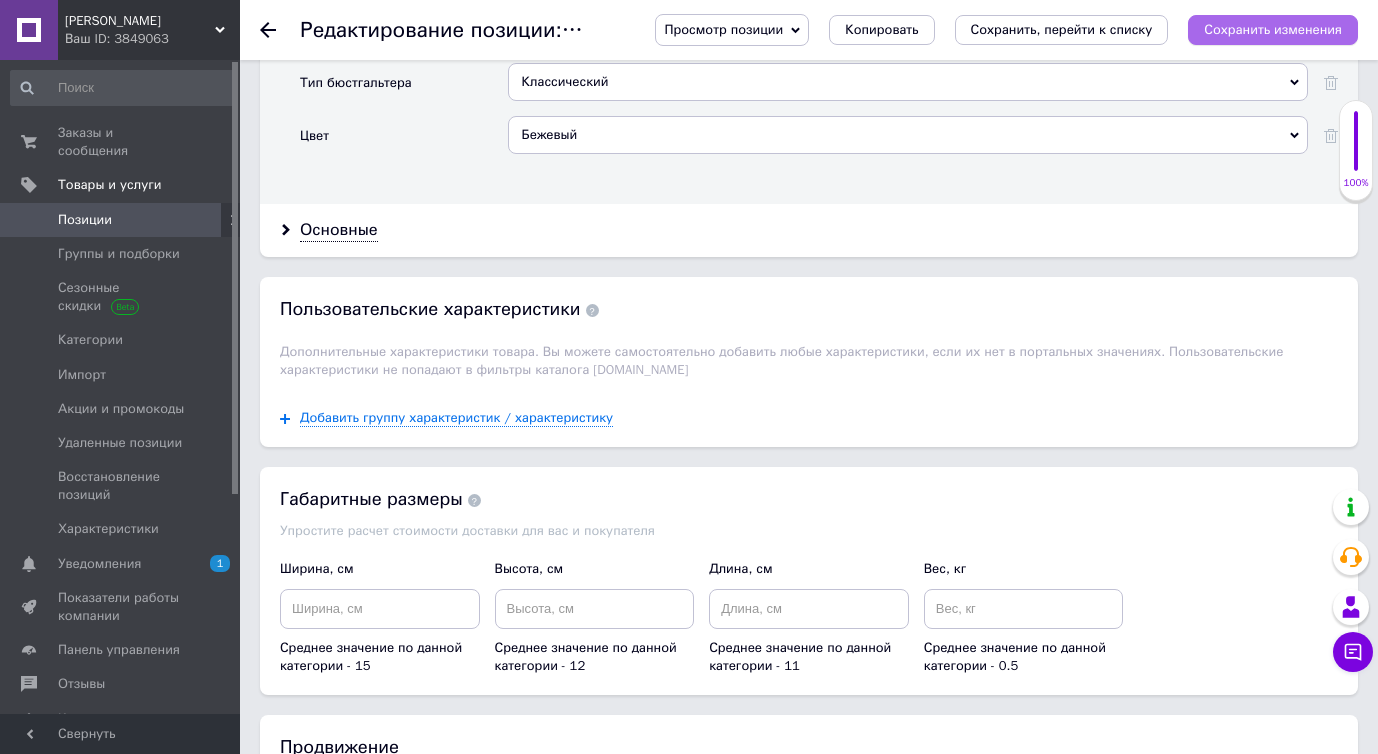 click on "Сохранить изменения" at bounding box center (1273, 29) 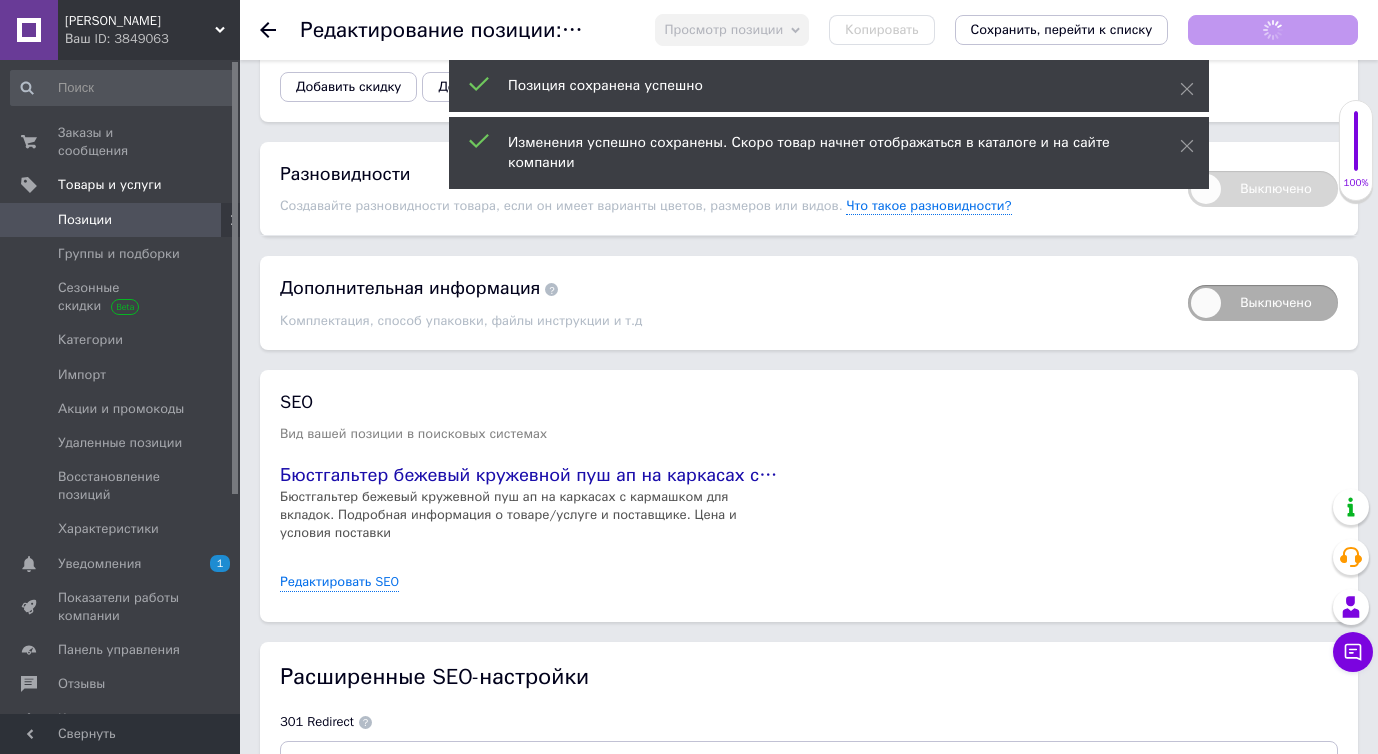 scroll, scrollTop: 2919, scrollLeft: 0, axis: vertical 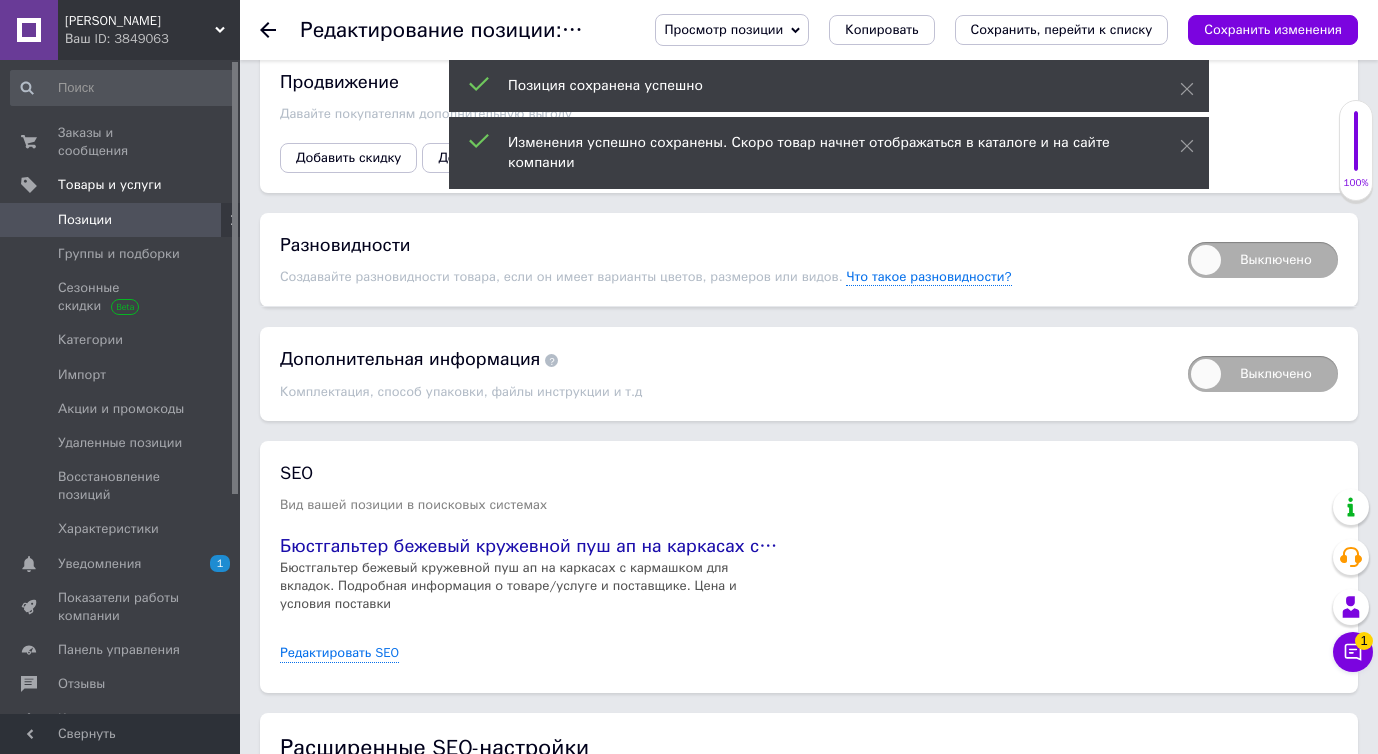 click on "Выключено" at bounding box center [1263, 260] 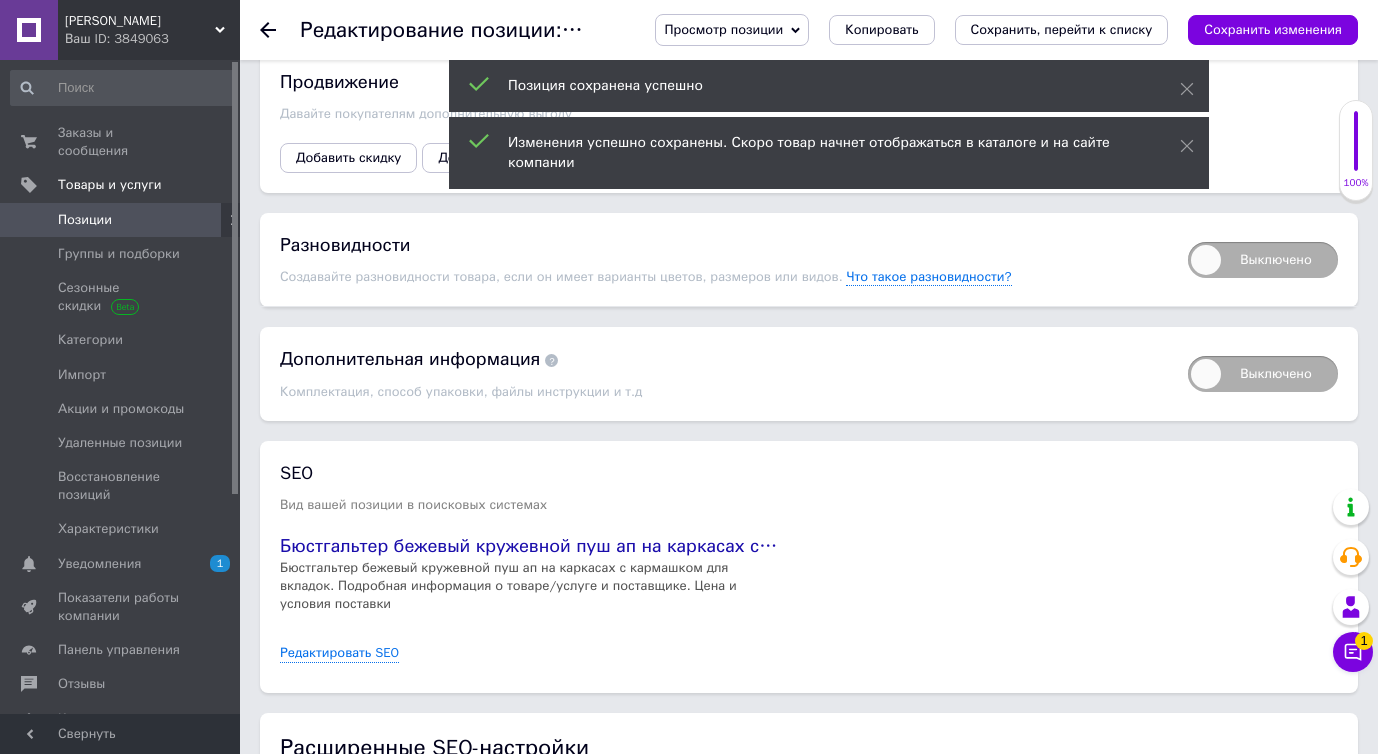 click on "Выключено" at bounding box center [1181, 235] 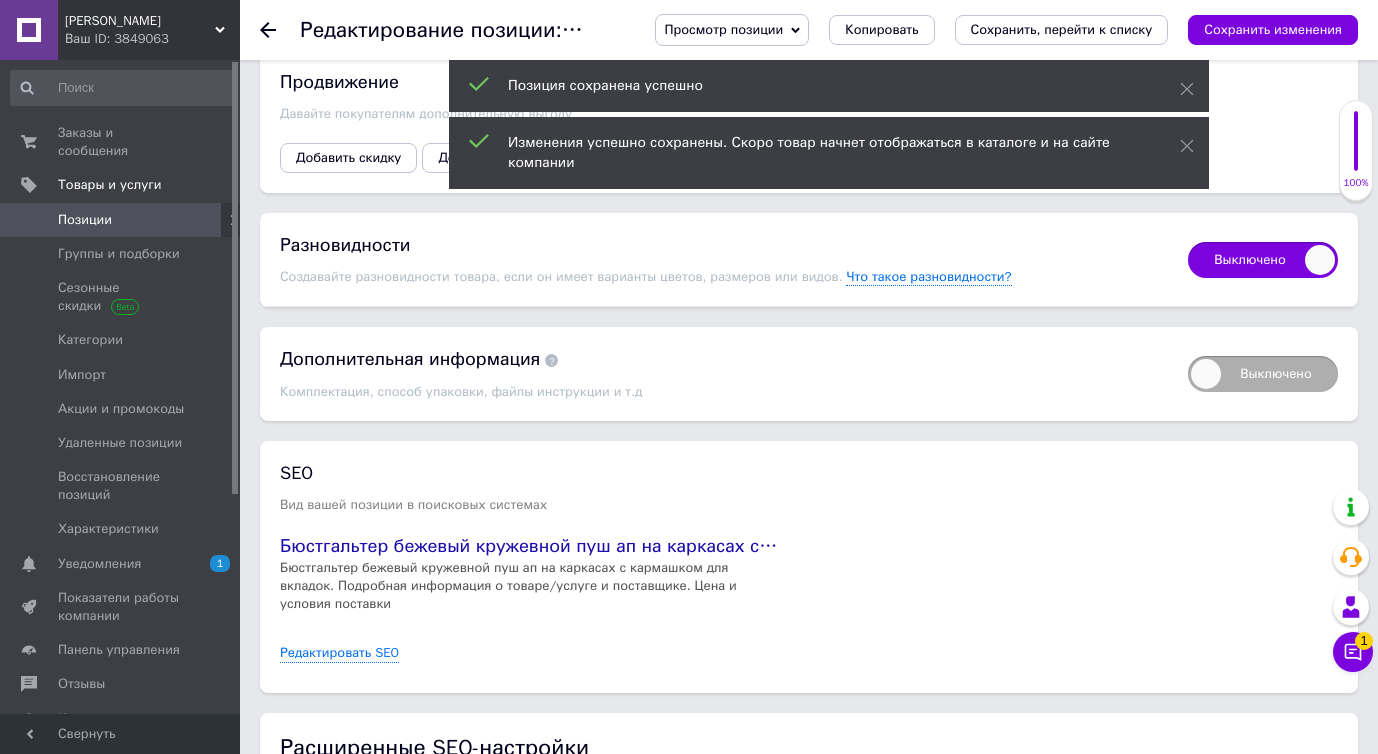 checkbox on "true" 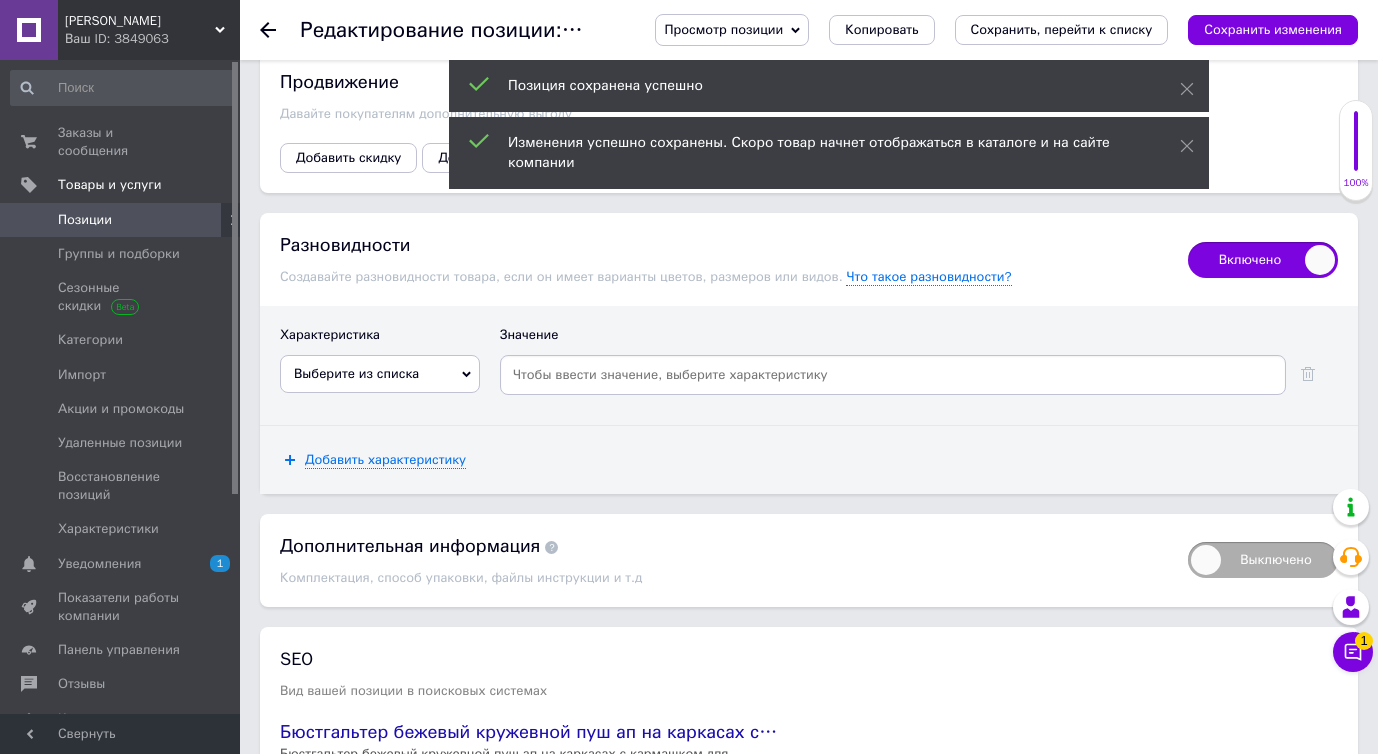 click on "Выберите из списка" at bounding box center [380, 374] 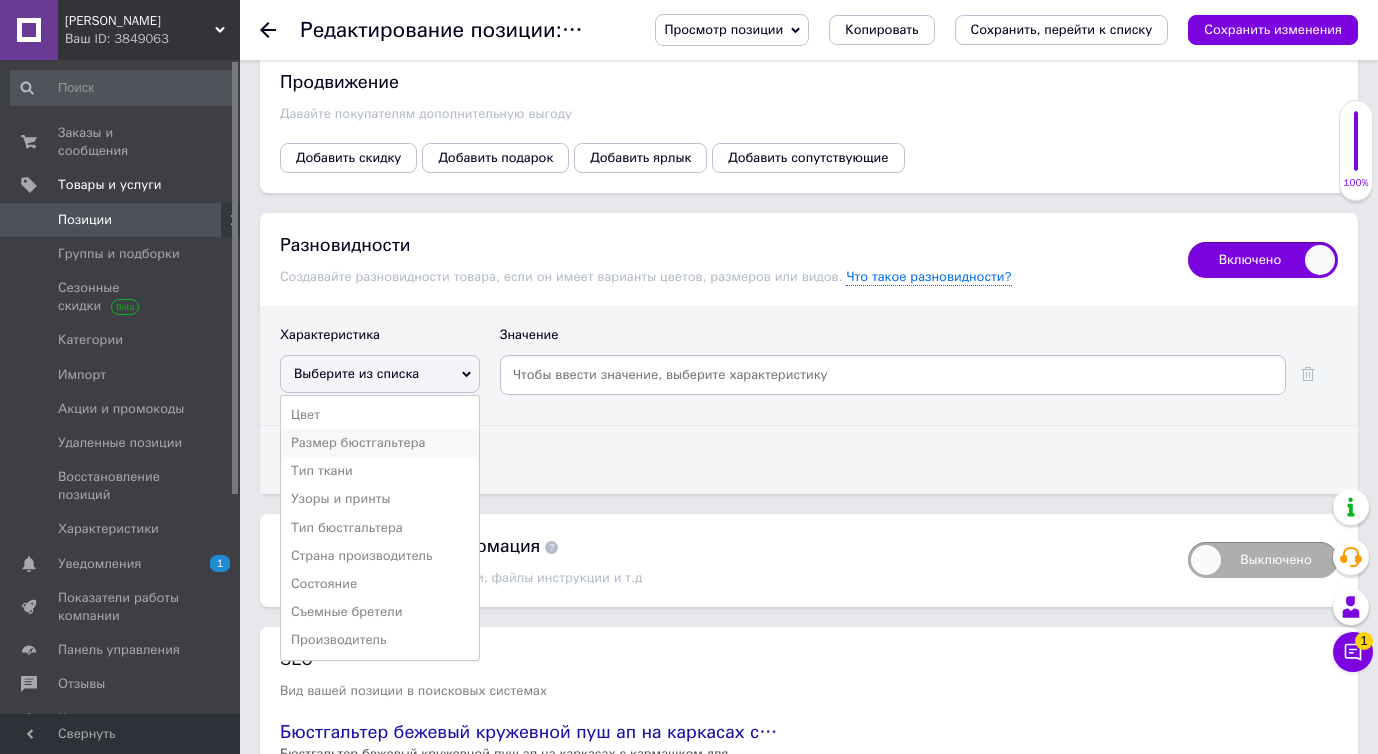 click on "Размер бюстгальтера" at bounding box center (380, 443) 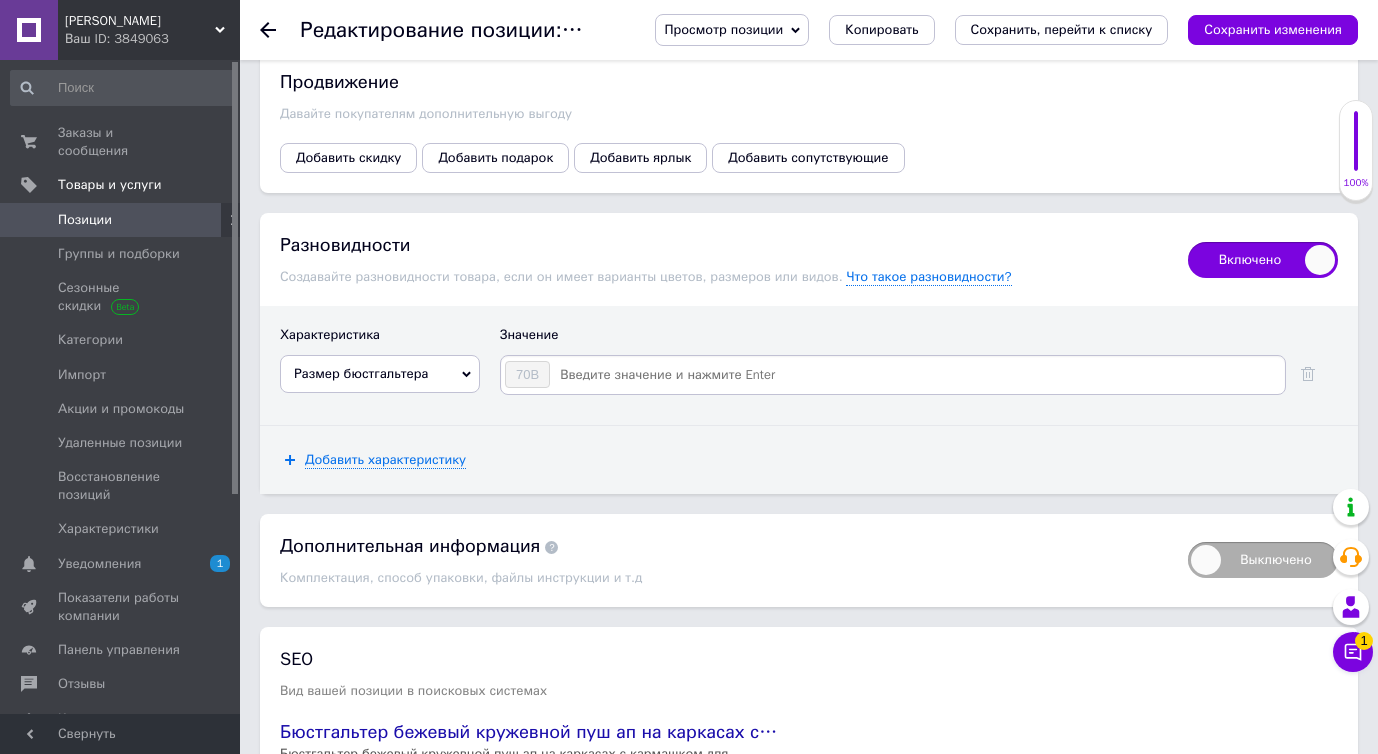 click at bounding box center [916, 375] 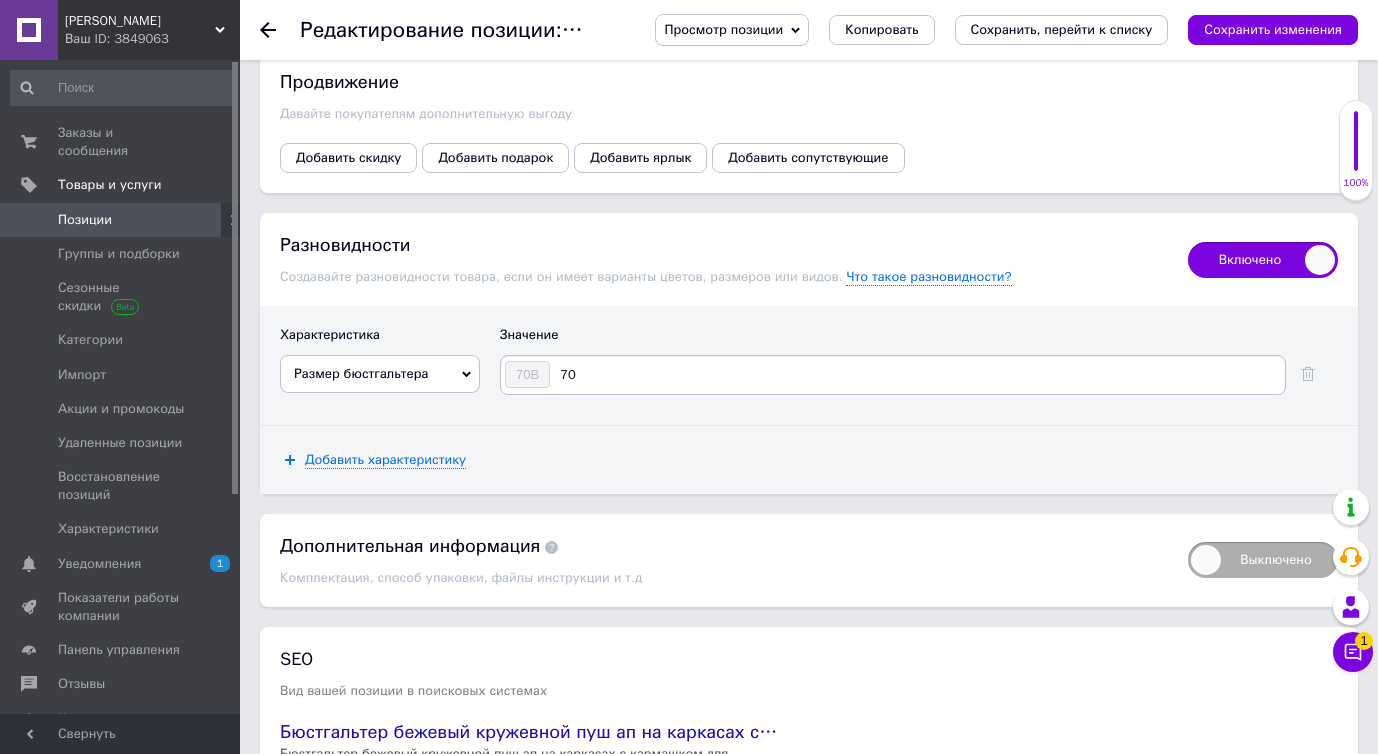 type on "70С" 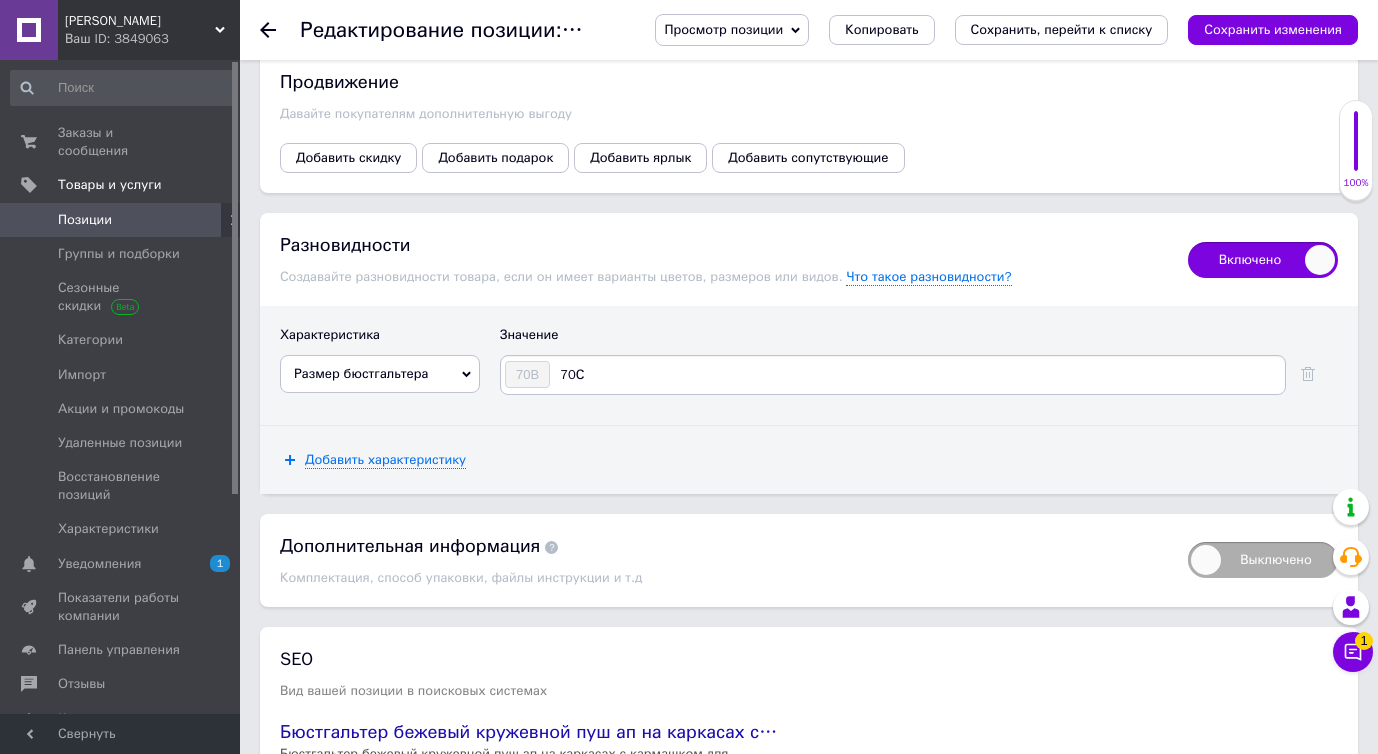 type 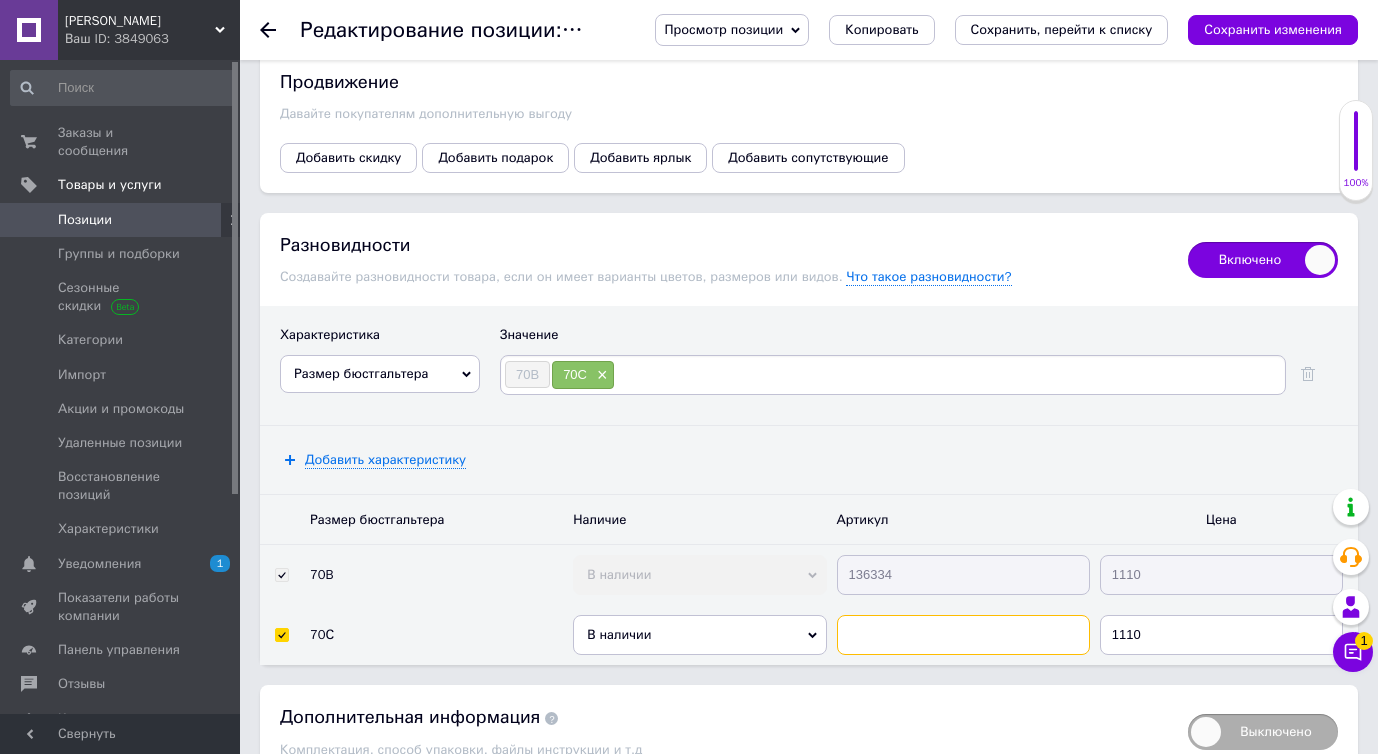 click at bounding box center (963, 635) 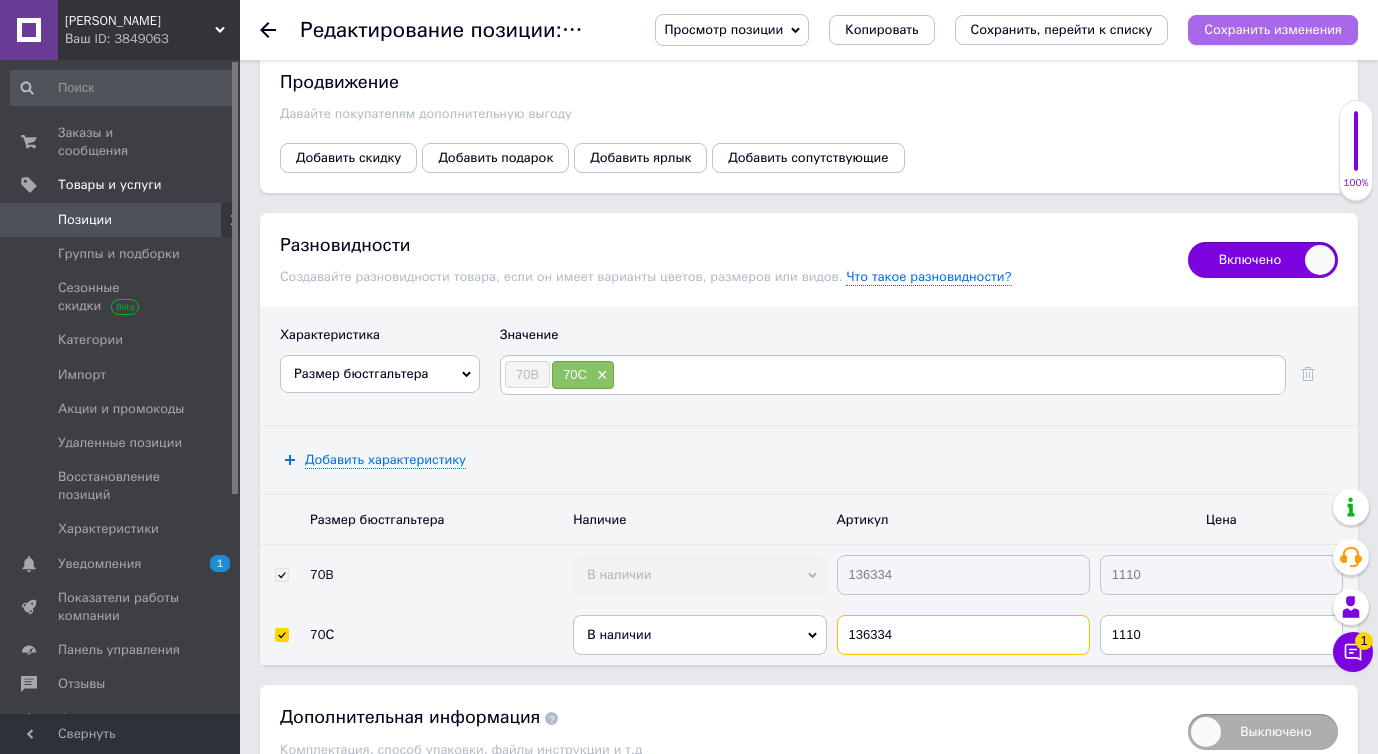type on "136334" 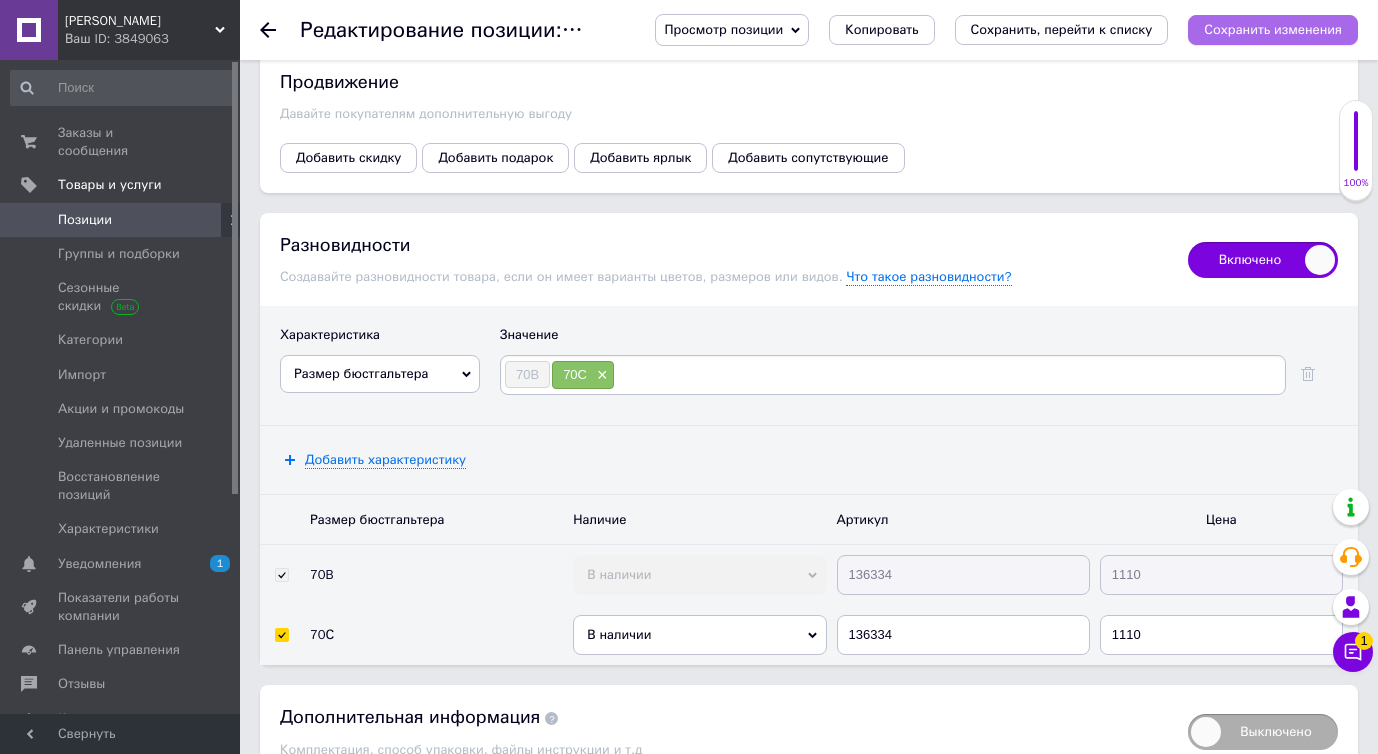 click on "Сохранить изменения" at bounding box center (1273, 29) 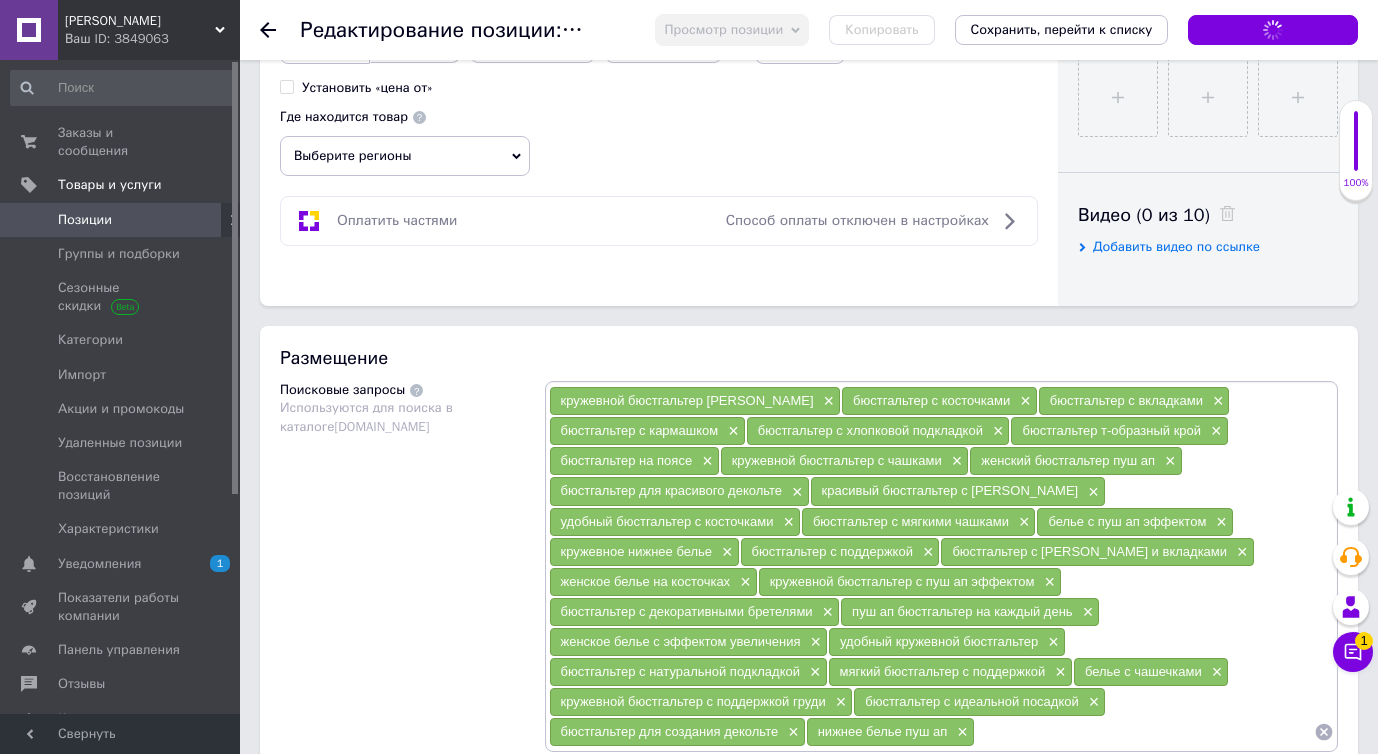 scroll, scrollTop: 0, scrollLeft: 0, axis: both 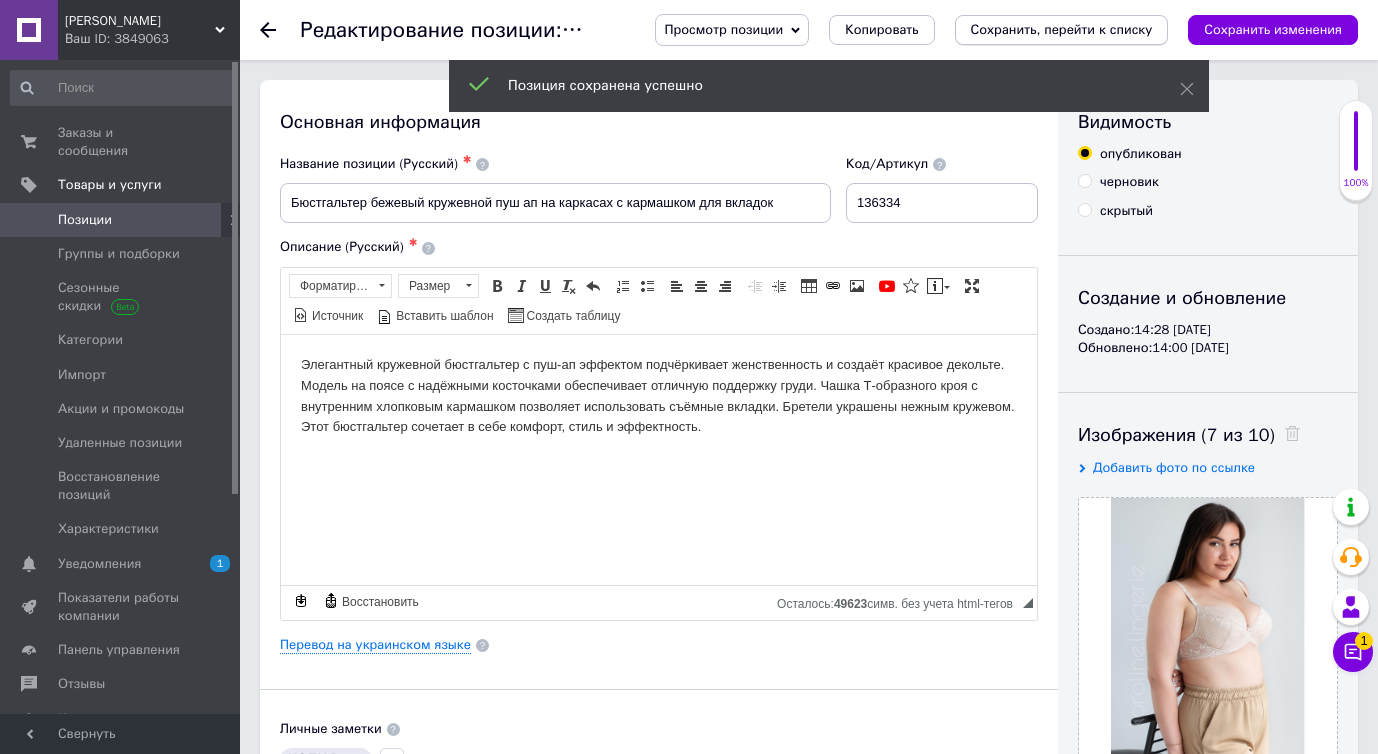 click on "Сохранить, перейти к списку" at bounding box center (1062, 30) 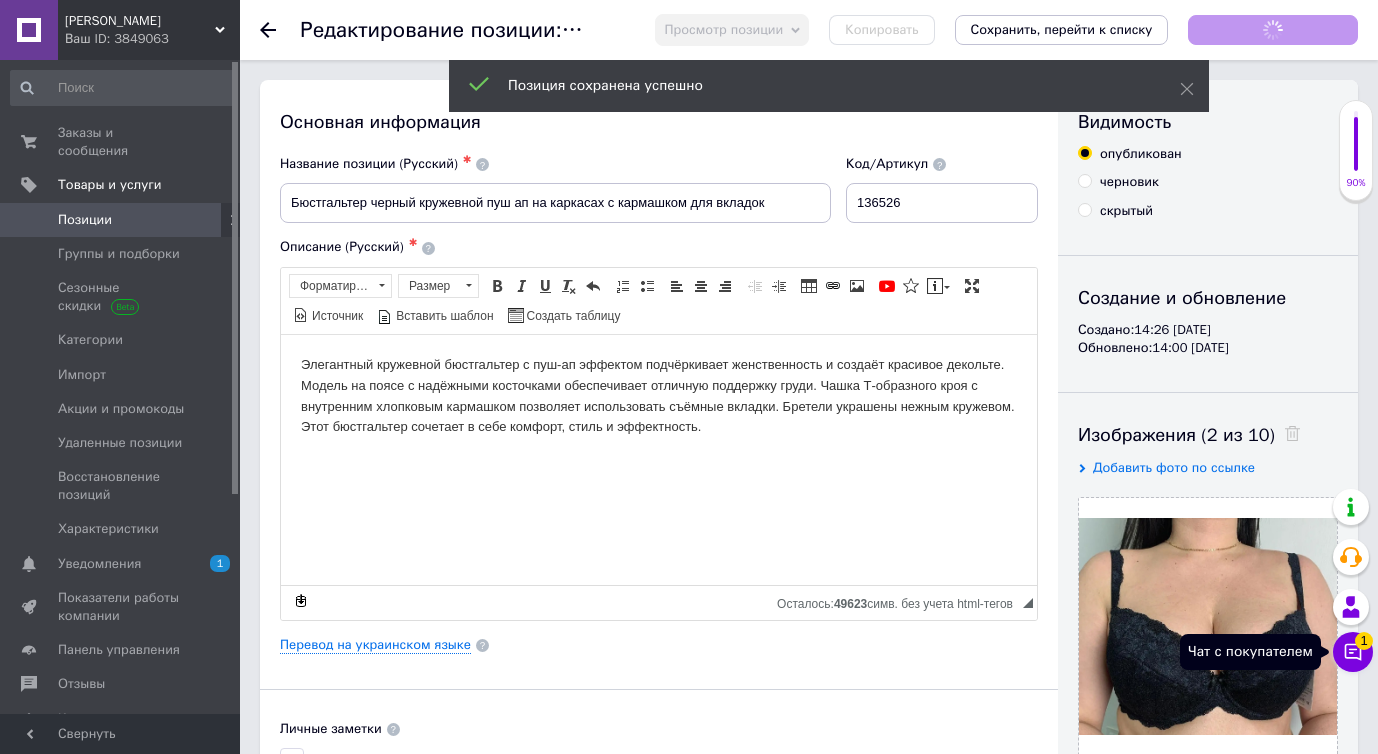 scroll, scrollTop: 0, scrollLeft: 0, axis: both 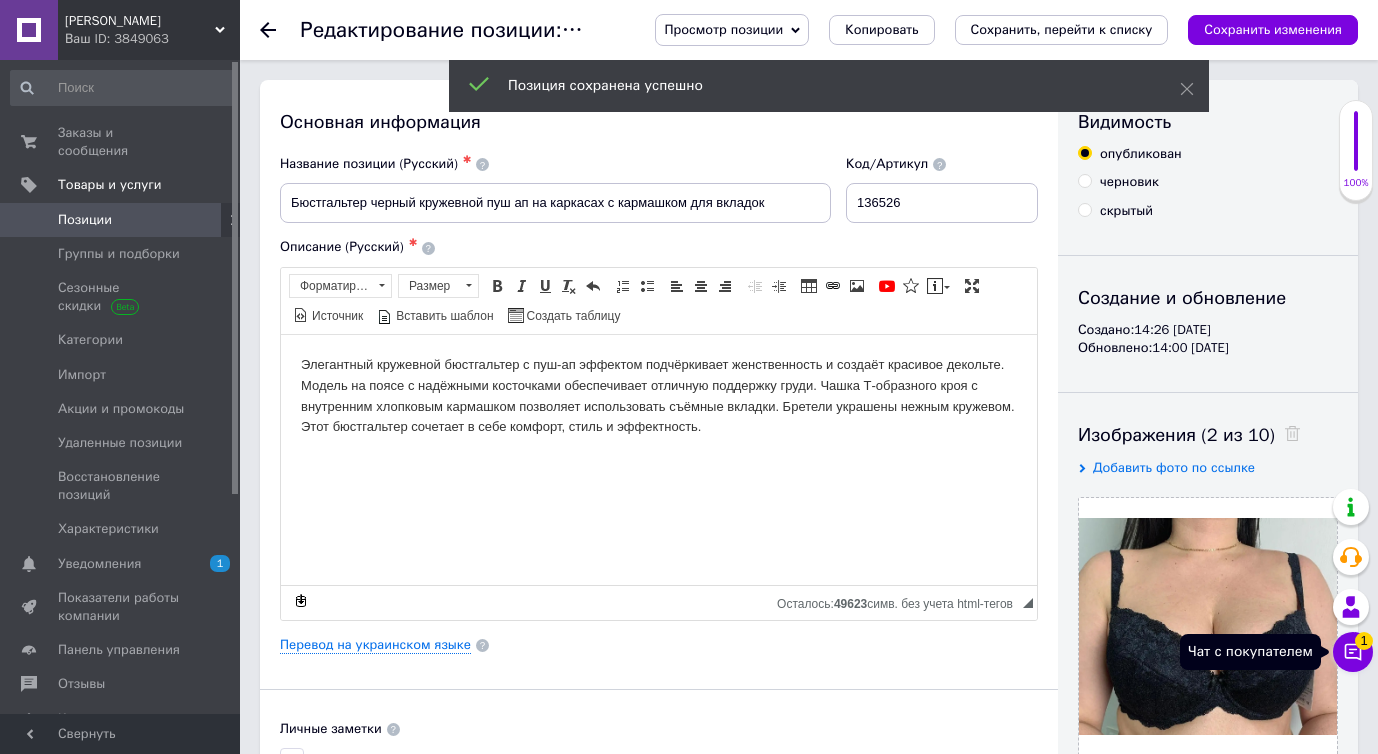 click on "Чат с покупателем 1" at bounding box center [1353, 652] 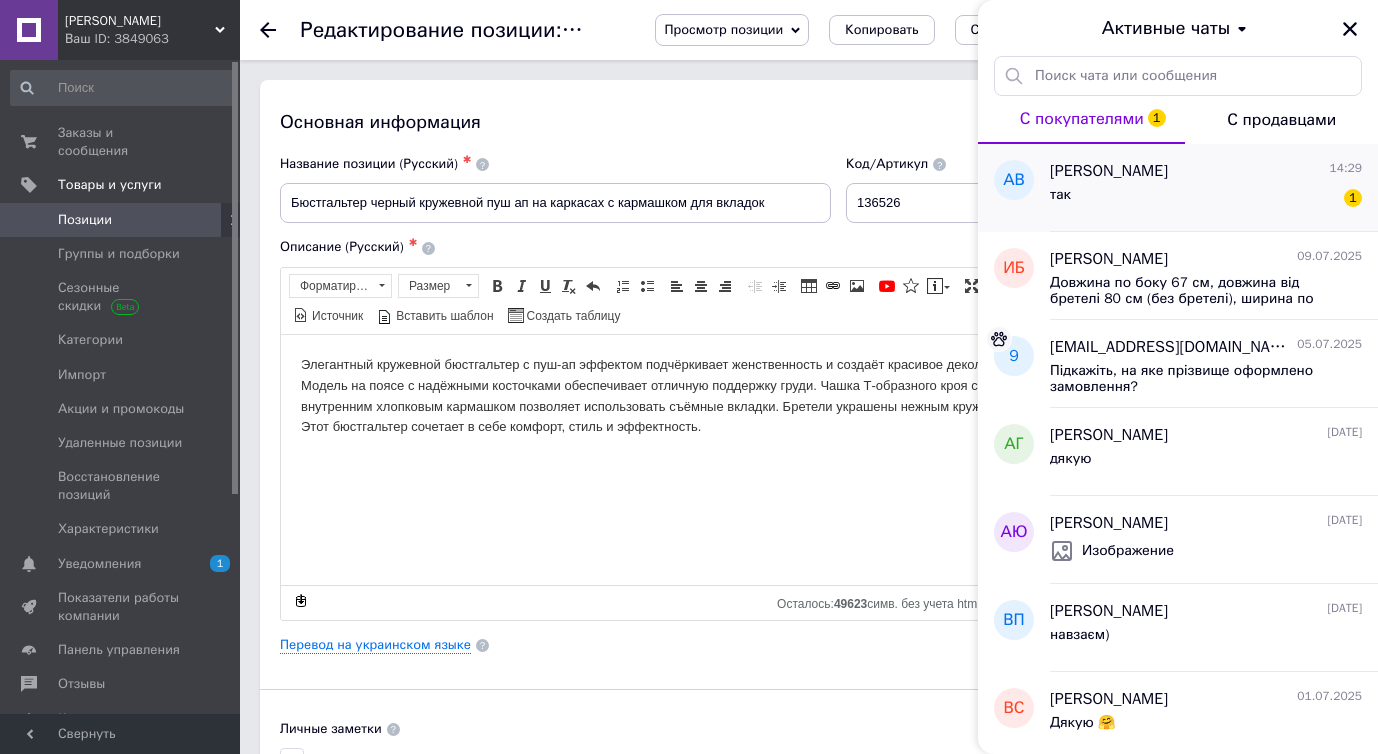 click on "так 1" at bounding box center [1206, 199] 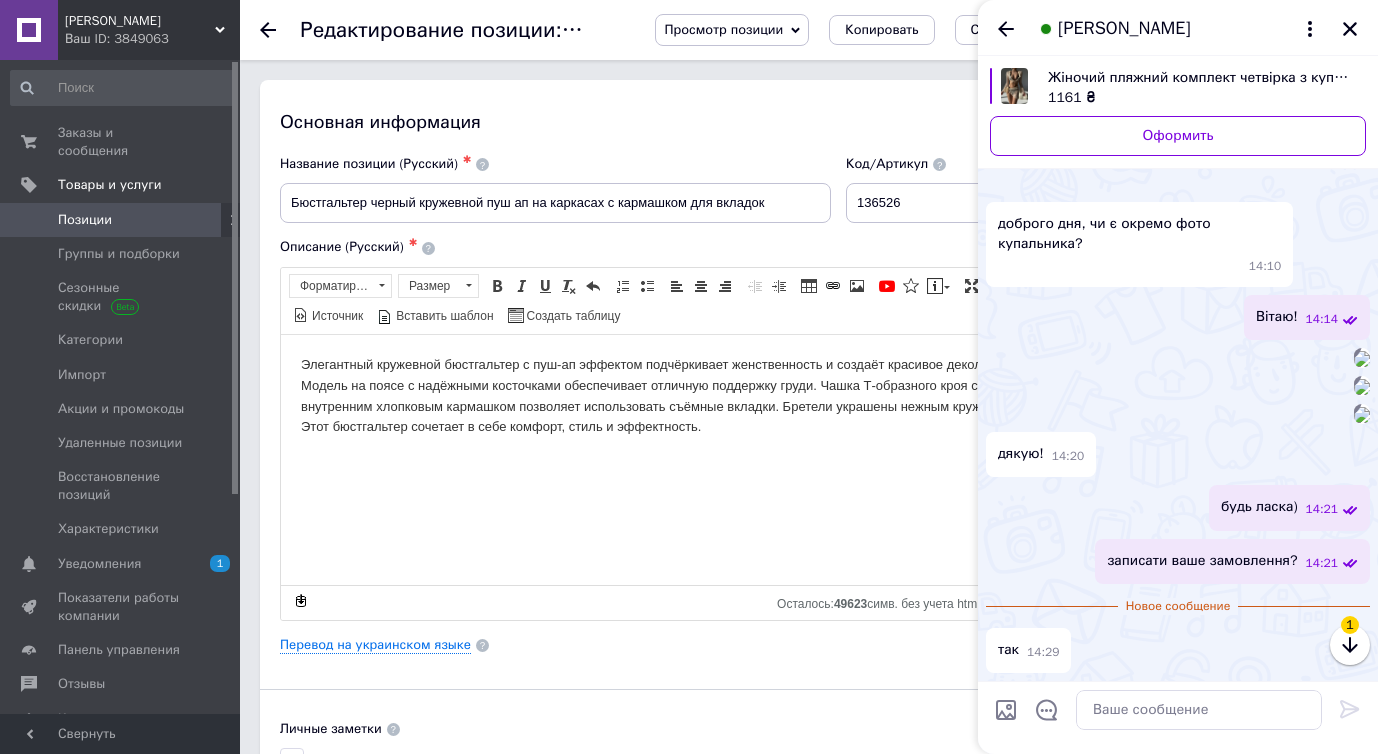 scroll, scrollTop: 867, scrollLeft: 0, axis: vertical 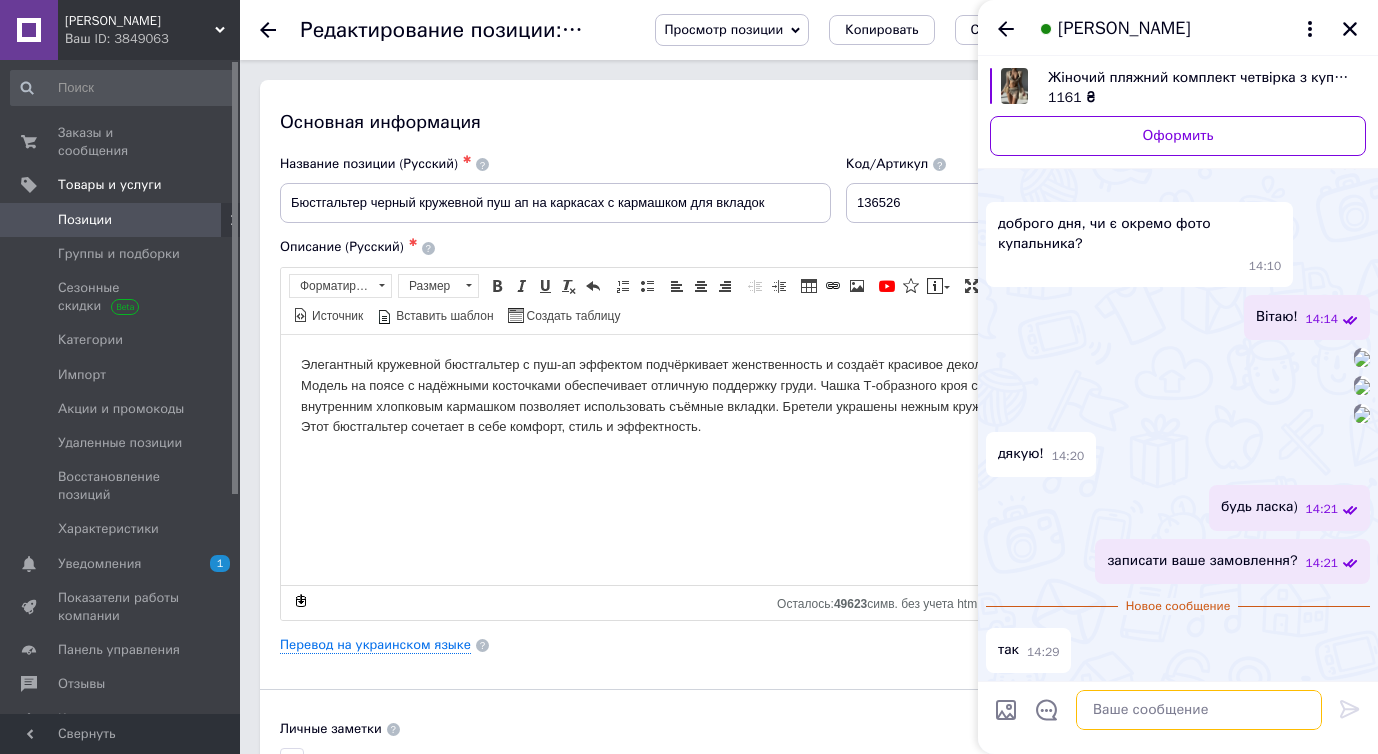 click at bounding box center (1199, 710) 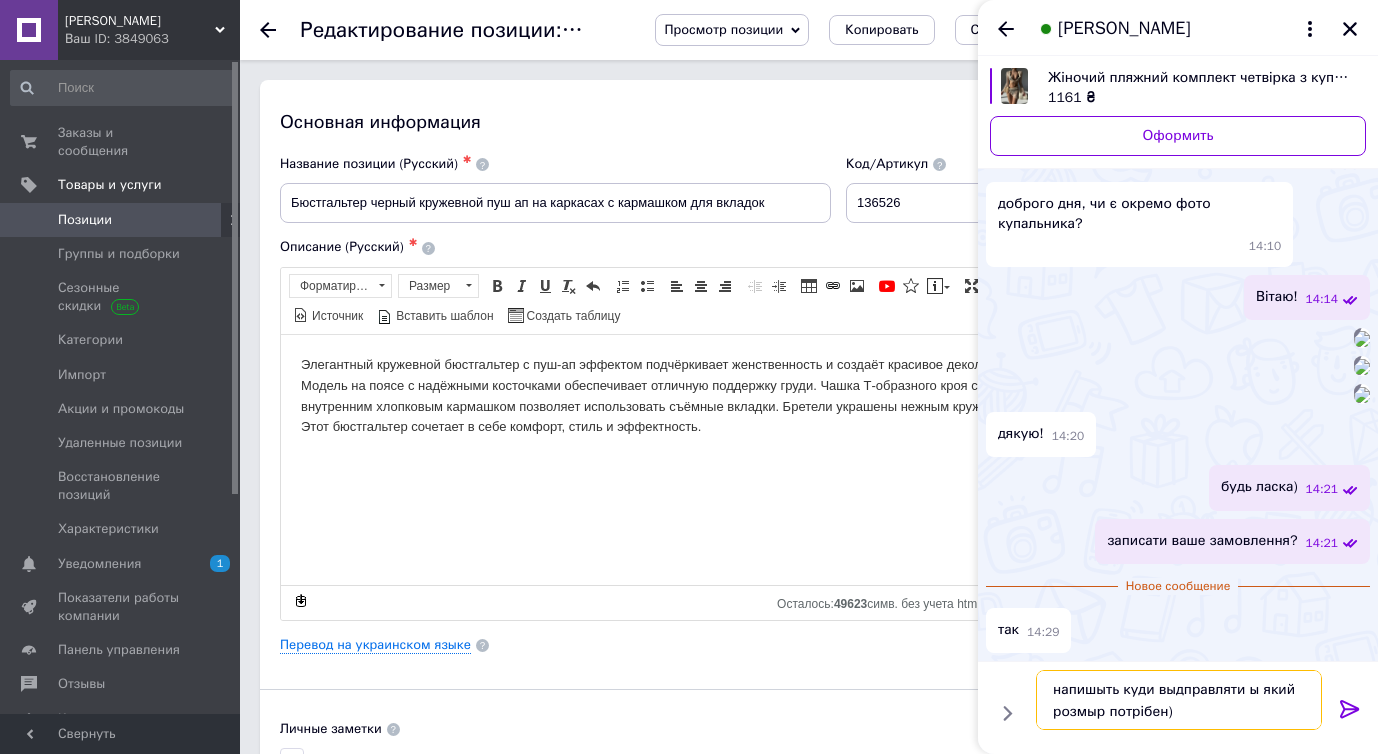 click on "напишыть куди выдправляти ы який розмыр потрібен)" at bounding box center [1179, 700] 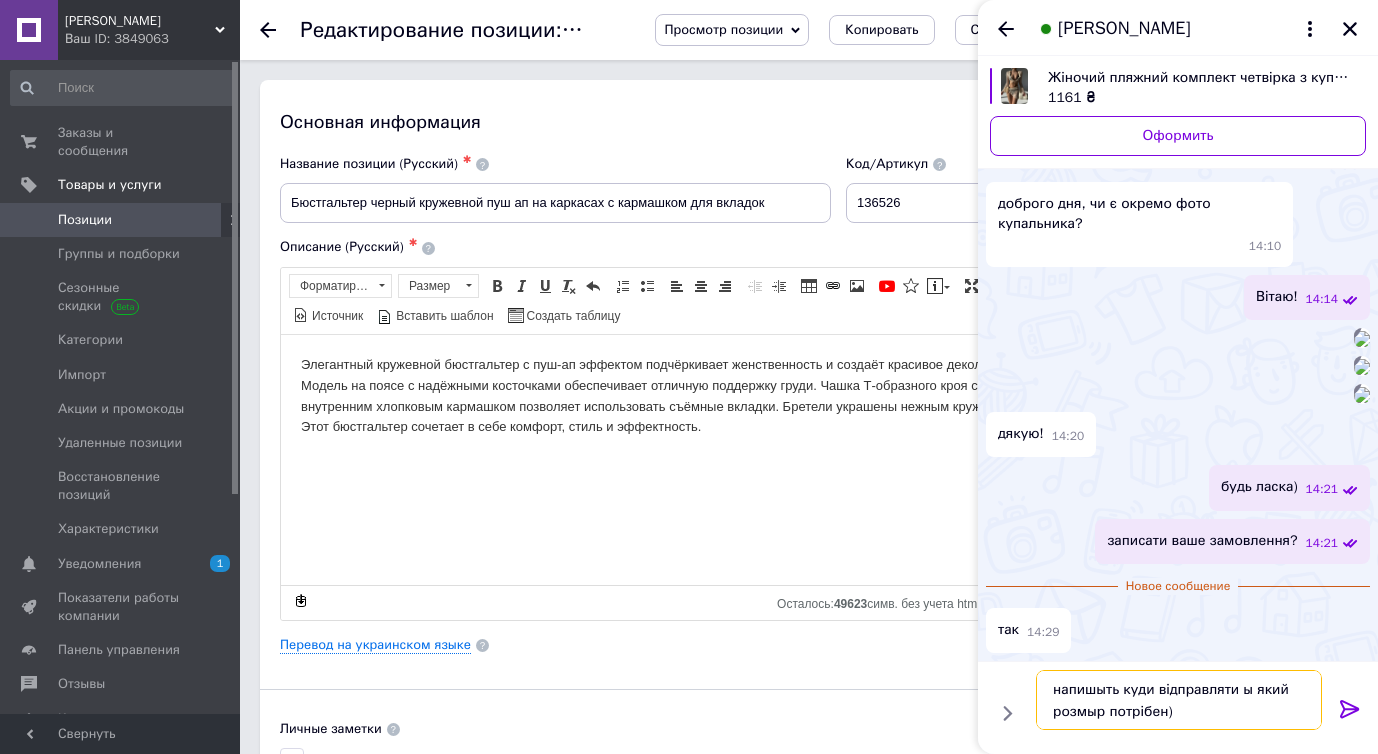 click on "напишыть куди відправляти ы який розмыр потрібен)" at bounding box center (1179, 700) 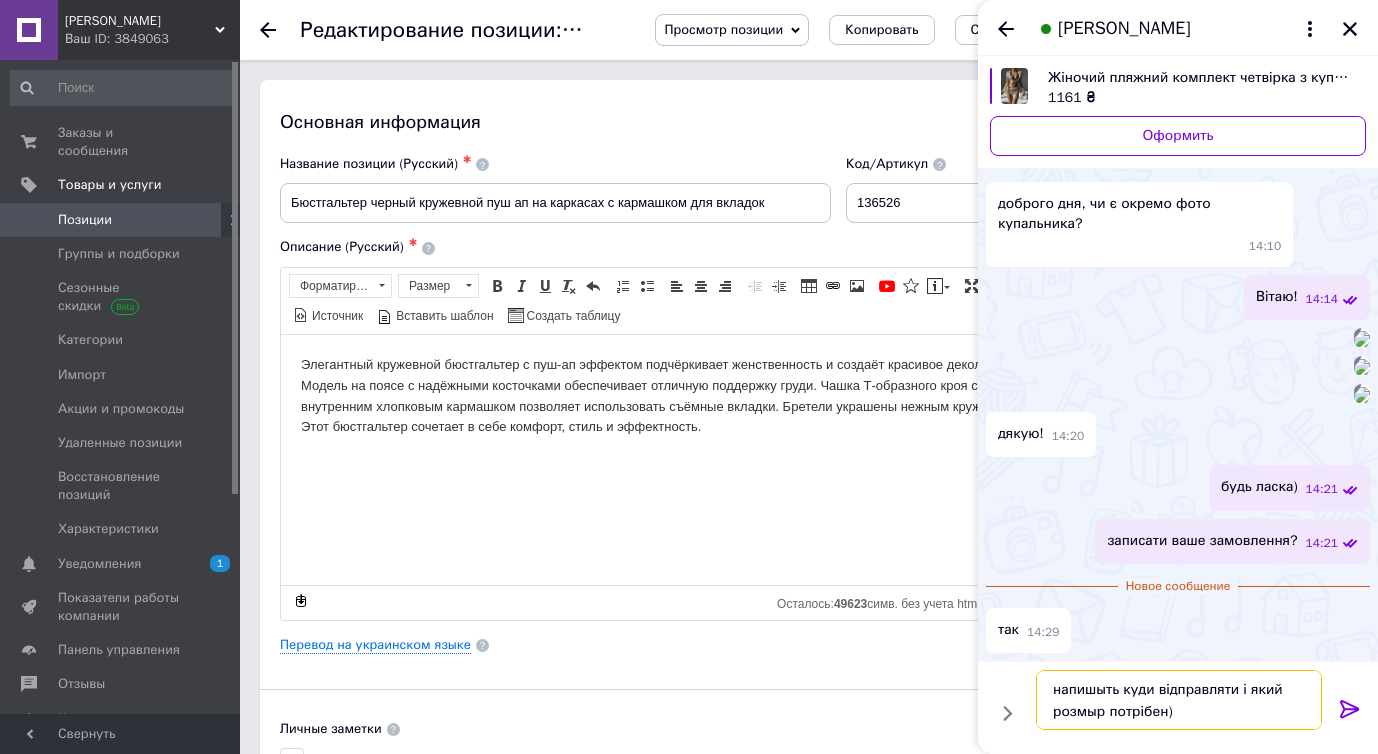 click on "напишыть куди відправляти і який розмыр потрібен)" at bounding box center (1179, 700) 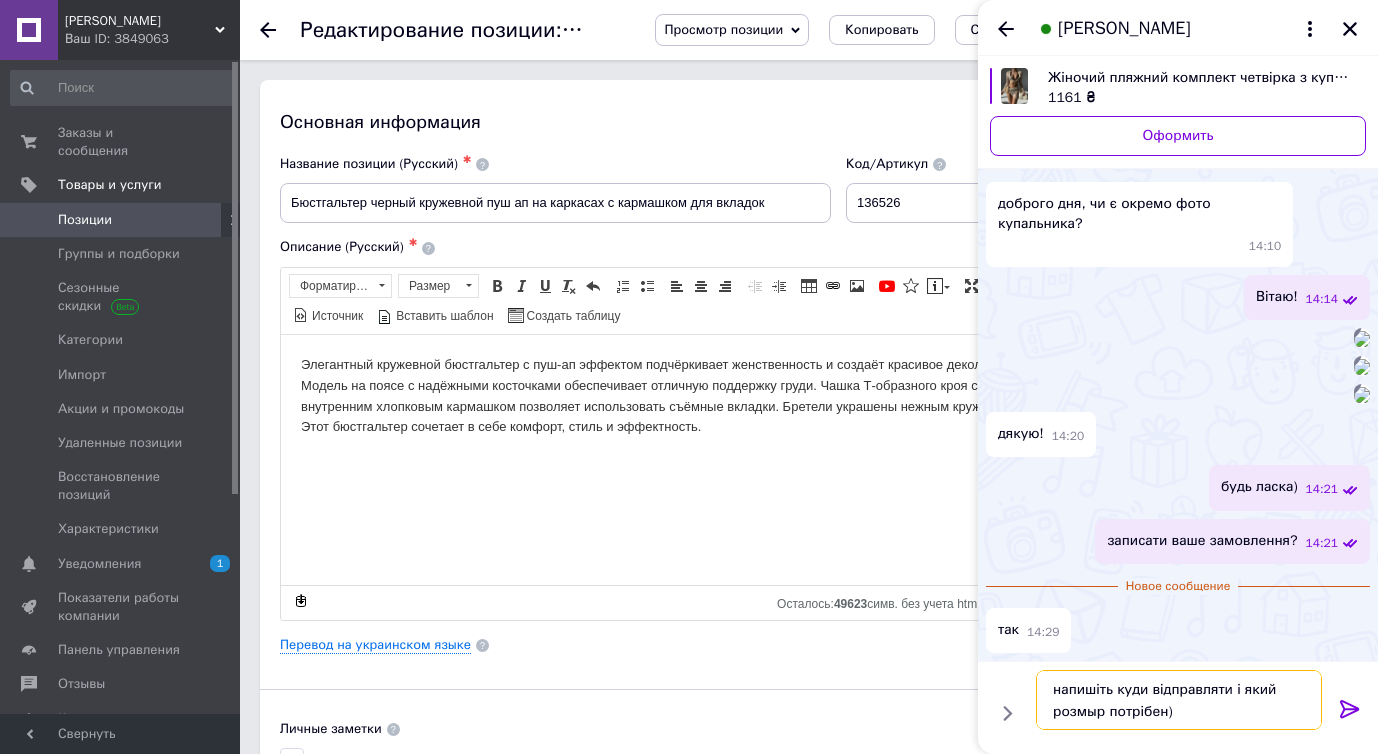 click on "напишіть куди відправляти і який розмыр потрібен)" at bounding box center [1179, 700] 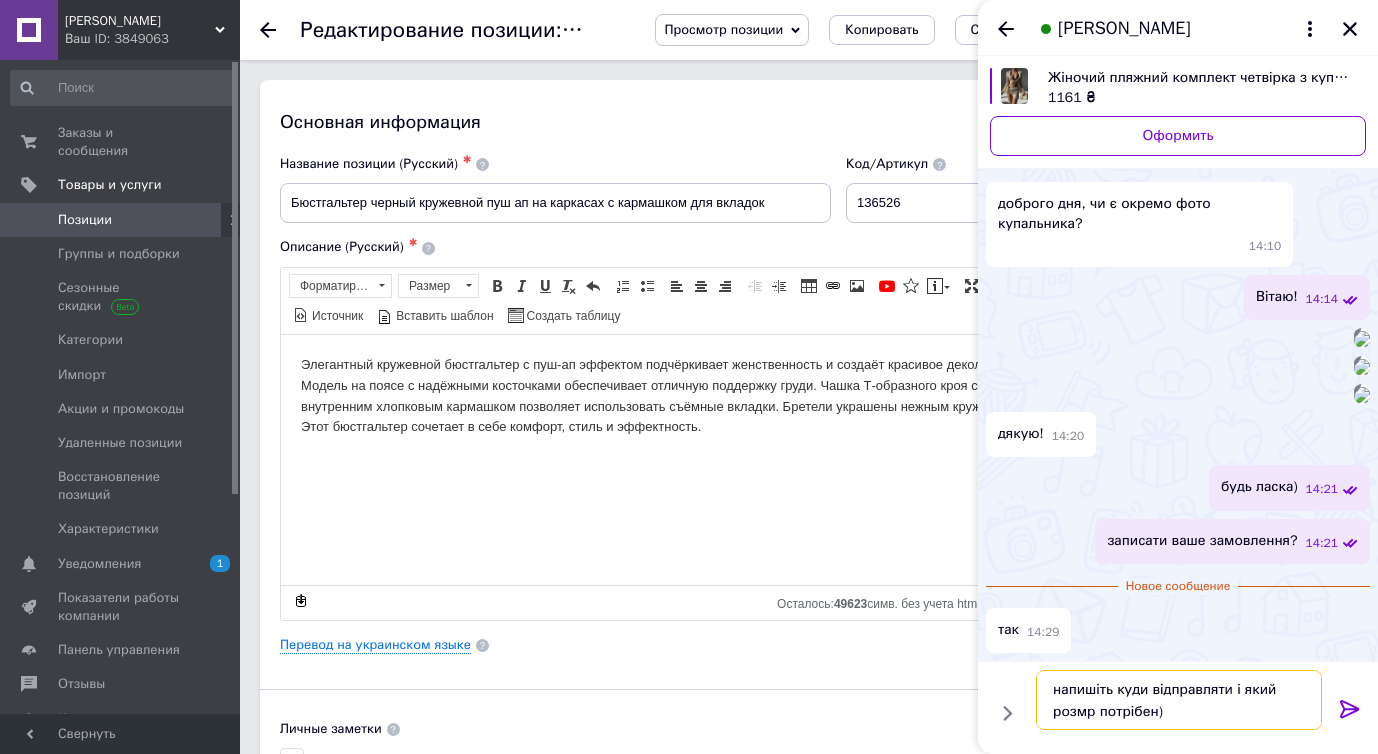 type on "напишіть куди відправляти і який розмір потрібен)" 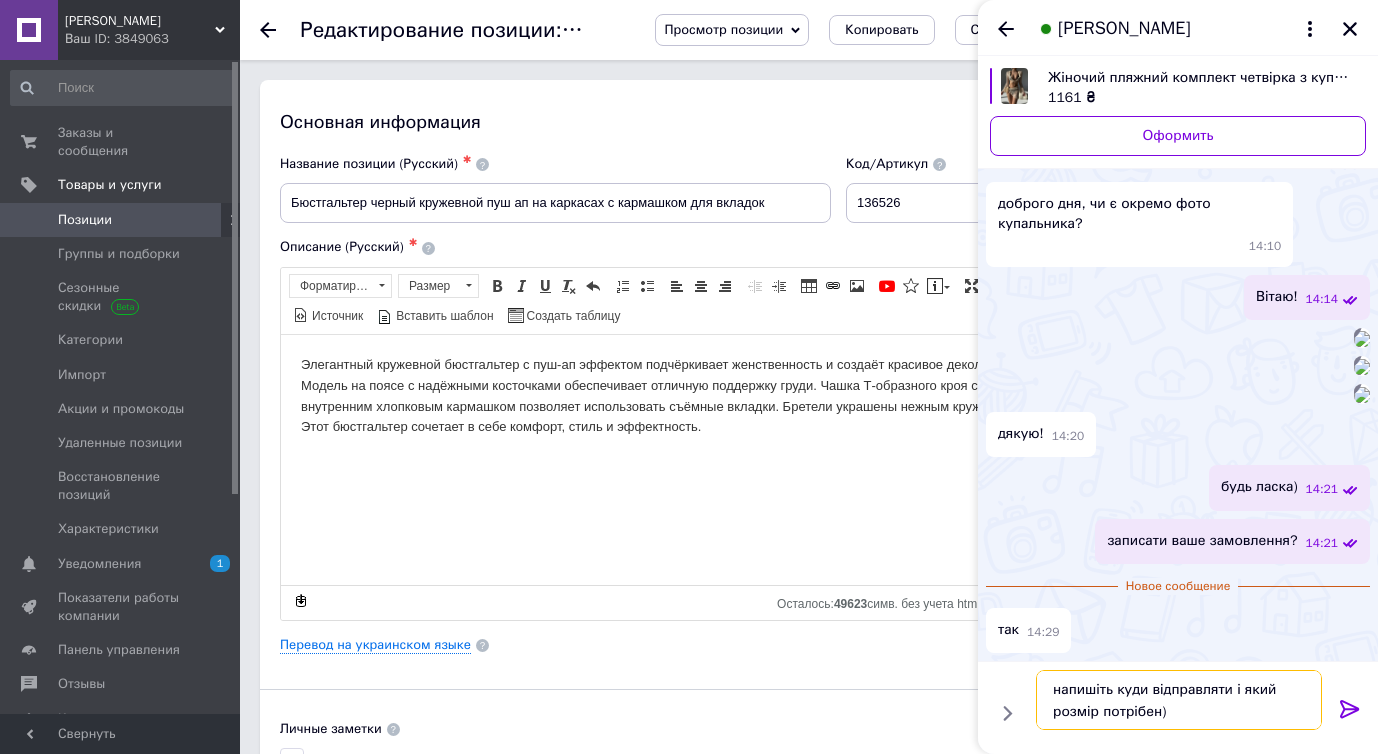 type 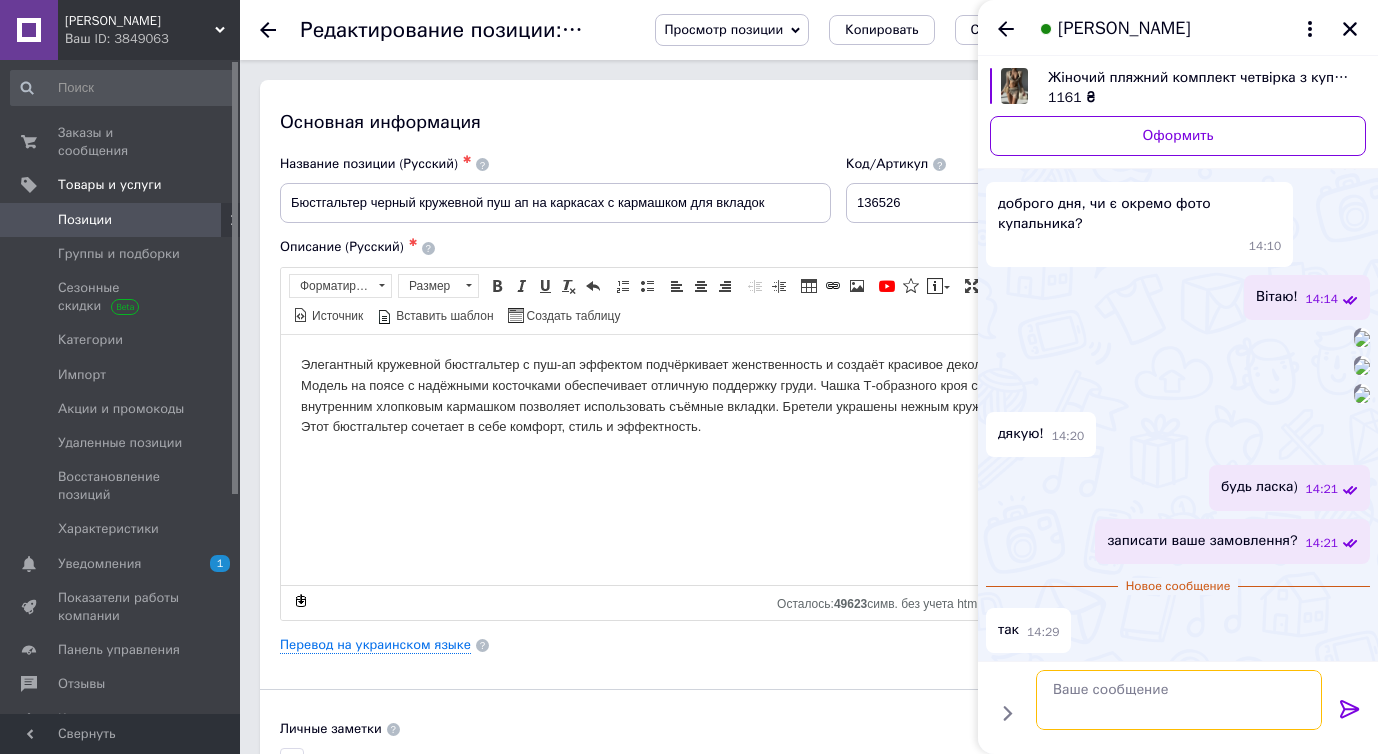 scroll, scrollTop: 924, scrollLeft: 0, axis: vertical 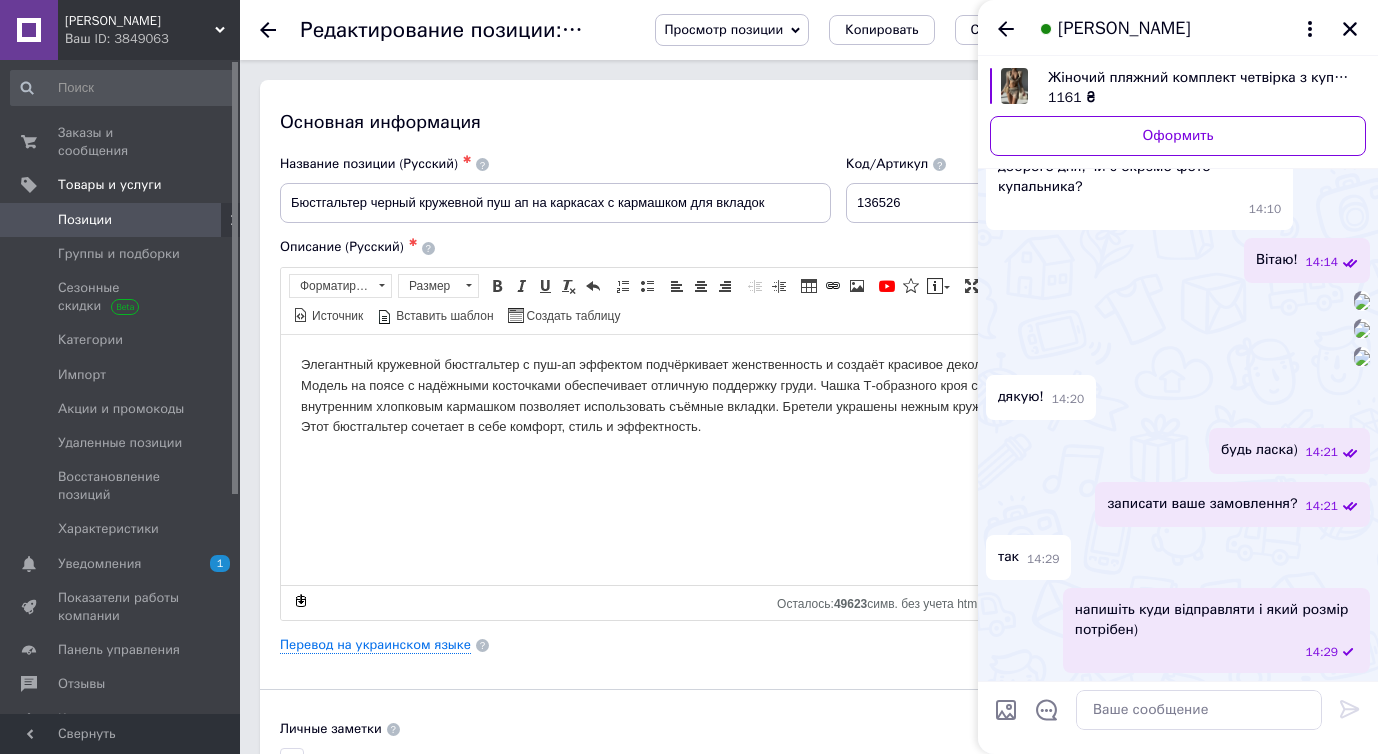 click on "1161 ₴" at bounding box center (1199, 98) 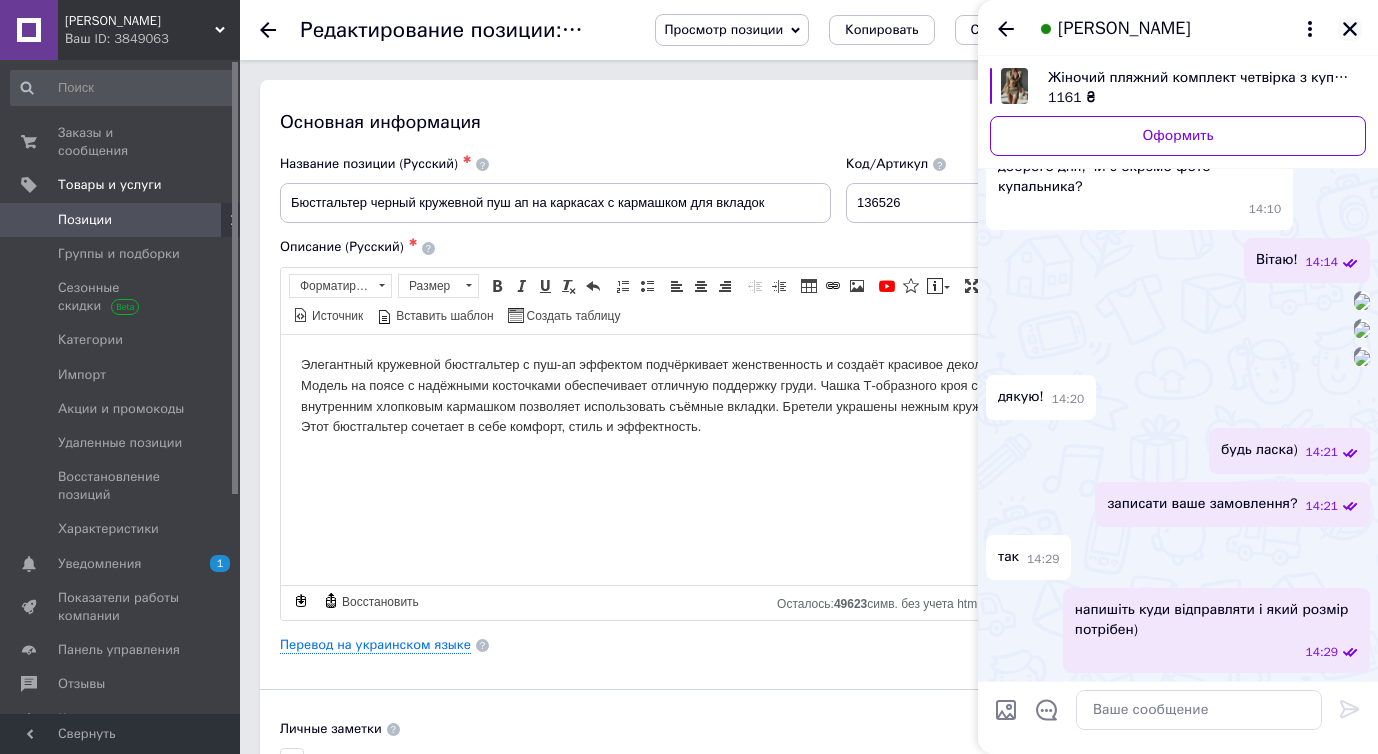 click 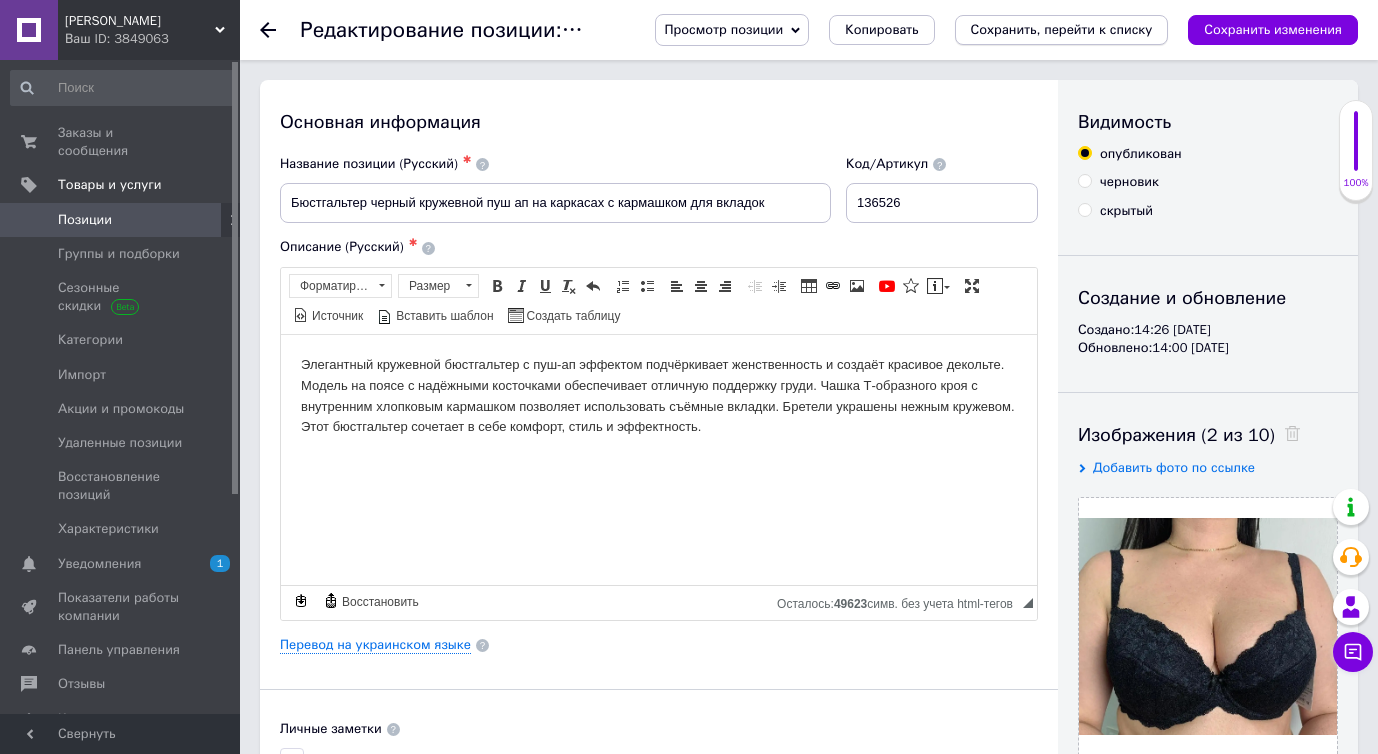 click on "Сохранить, перейти к списку" at bounding box center [1062, 29] 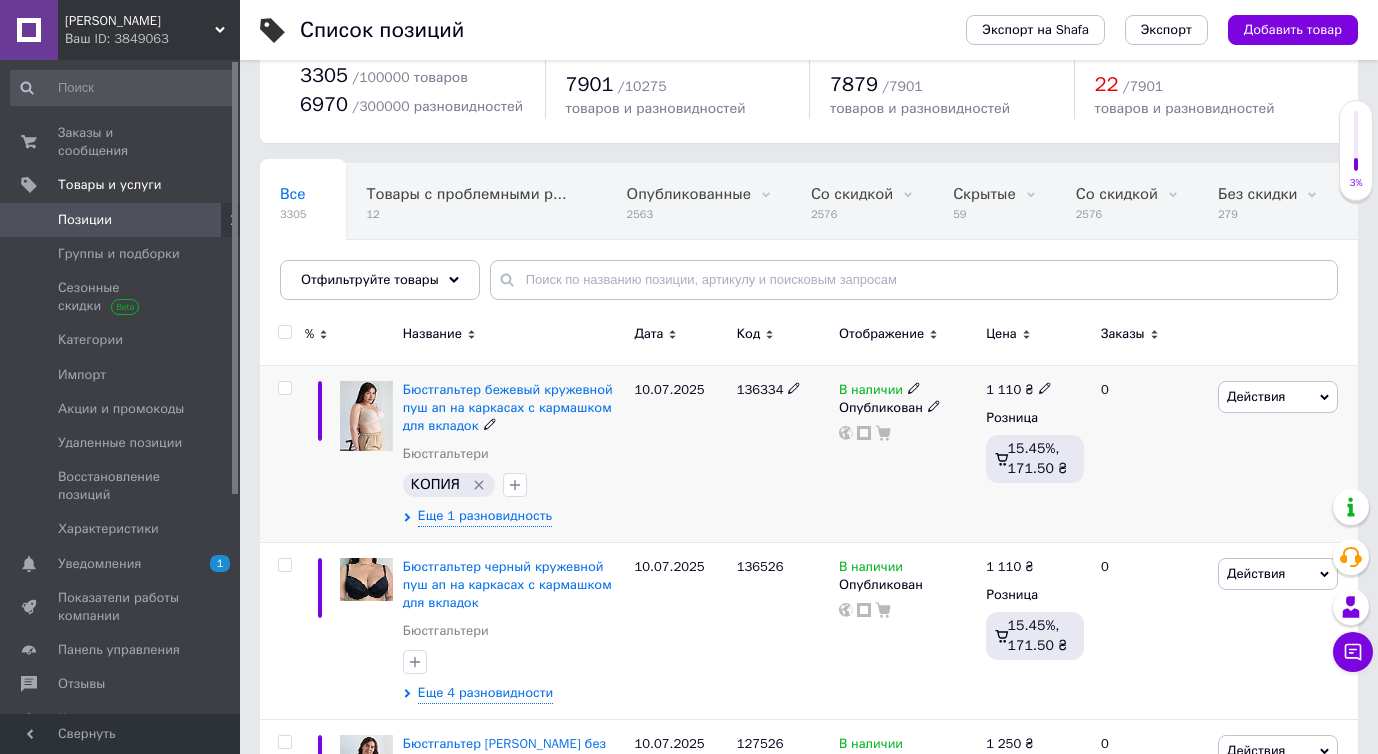 scroll, scrollTop: 83, scrollLeft: 0, axis: vertical 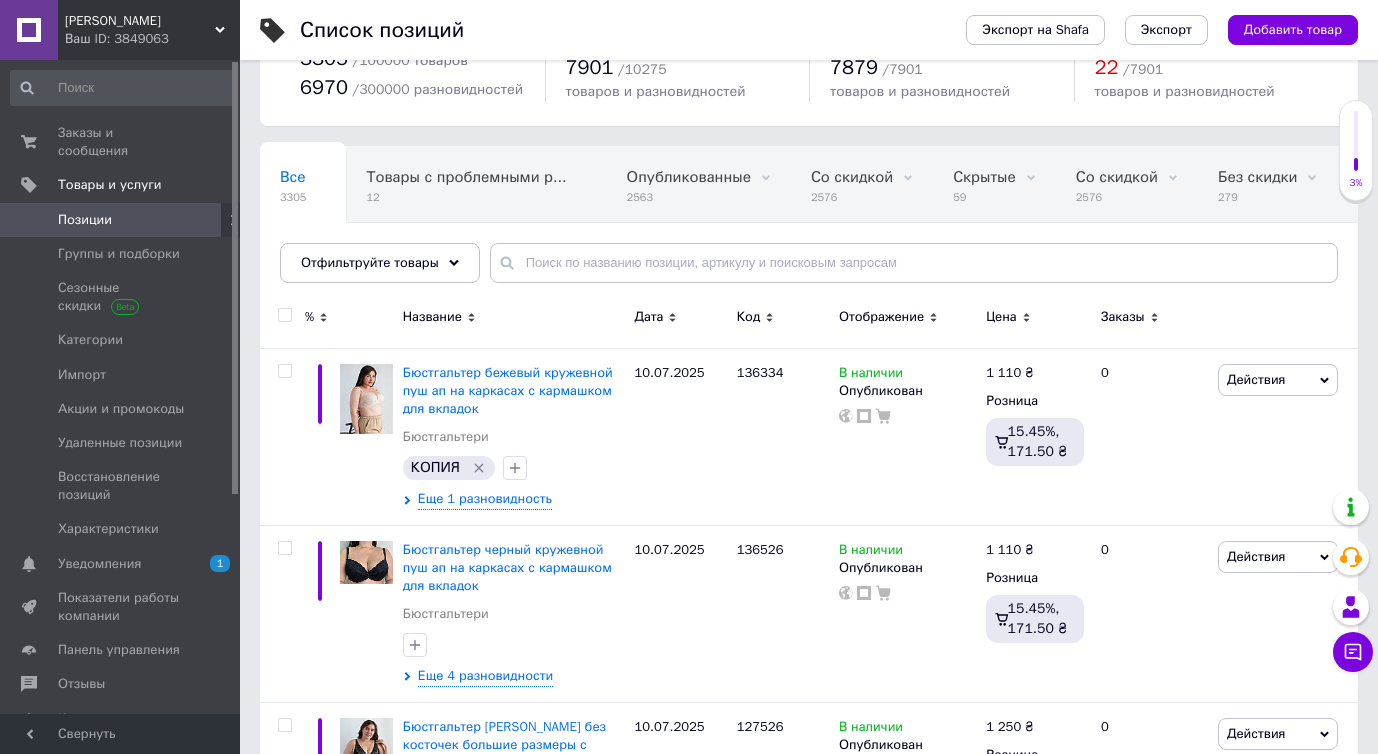 click on "Позиции" at bounding box center [123, 220] 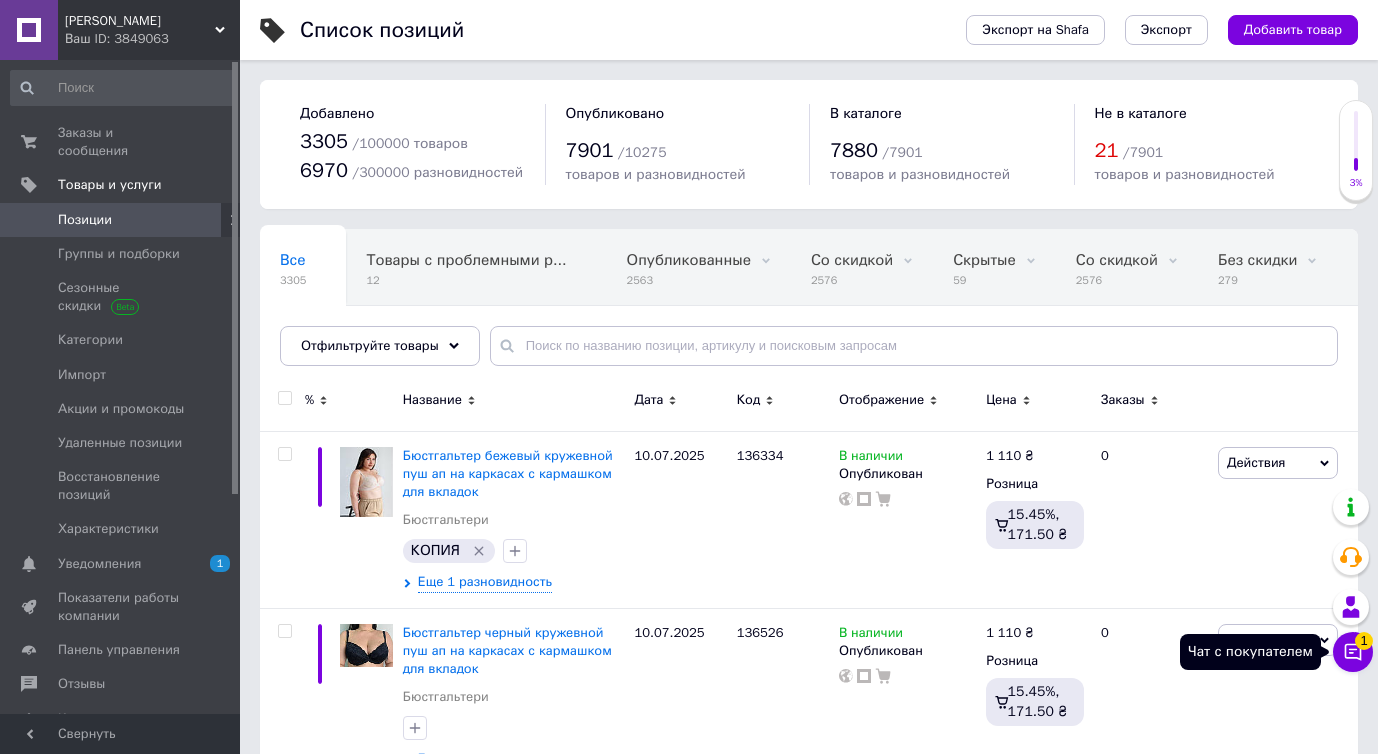 click on "Чат с покупателем 1" at bounding box center [1353, 652] 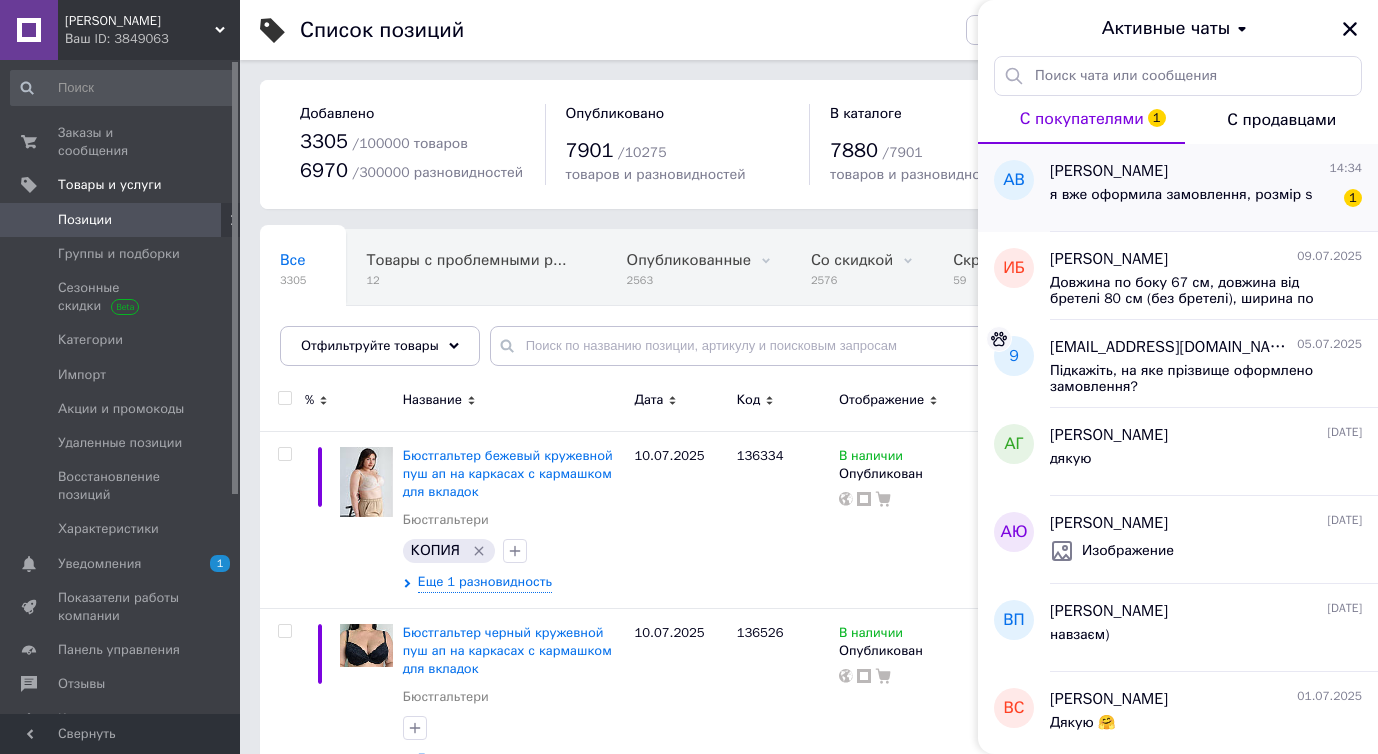 click on "Анастасія Волік 14:34" at bounding box center (1206, 171) 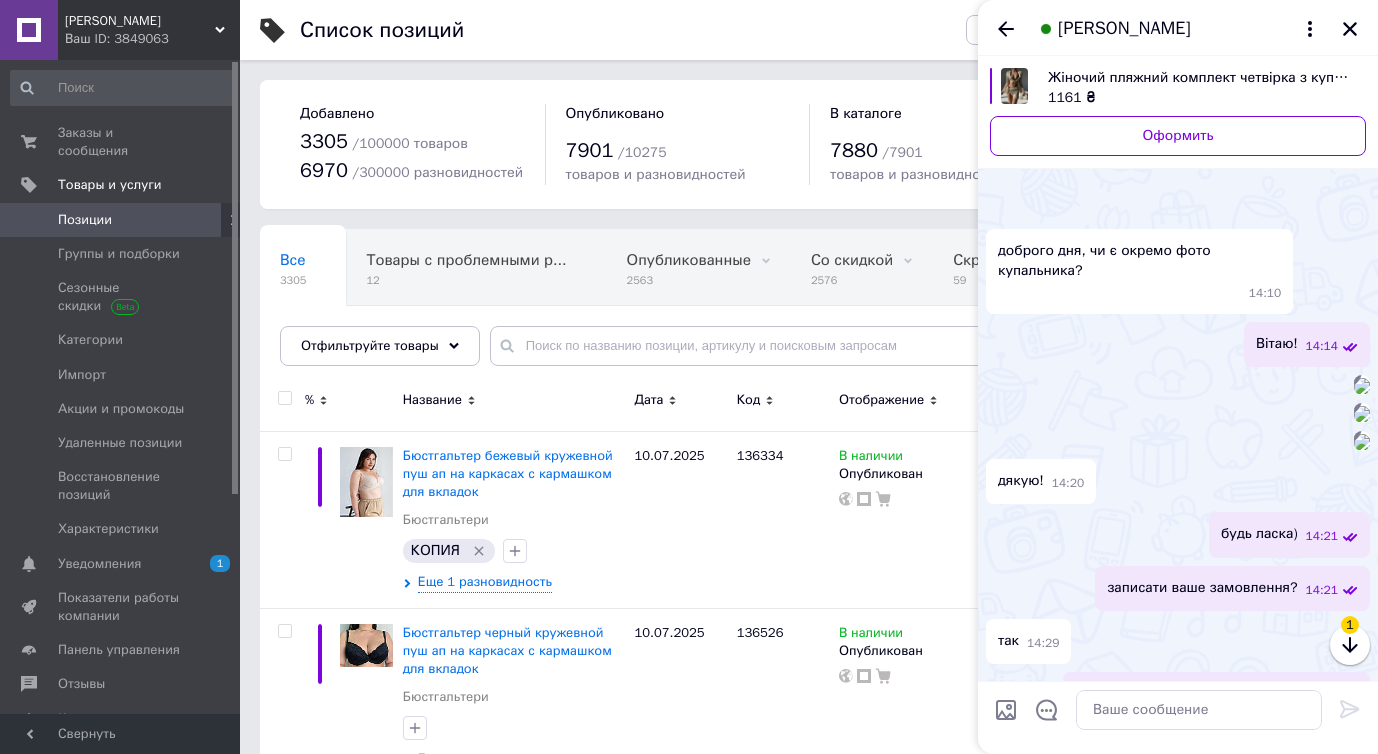 scroll, scrollTop: 1033, scrollLeft: 0, axis: vertical 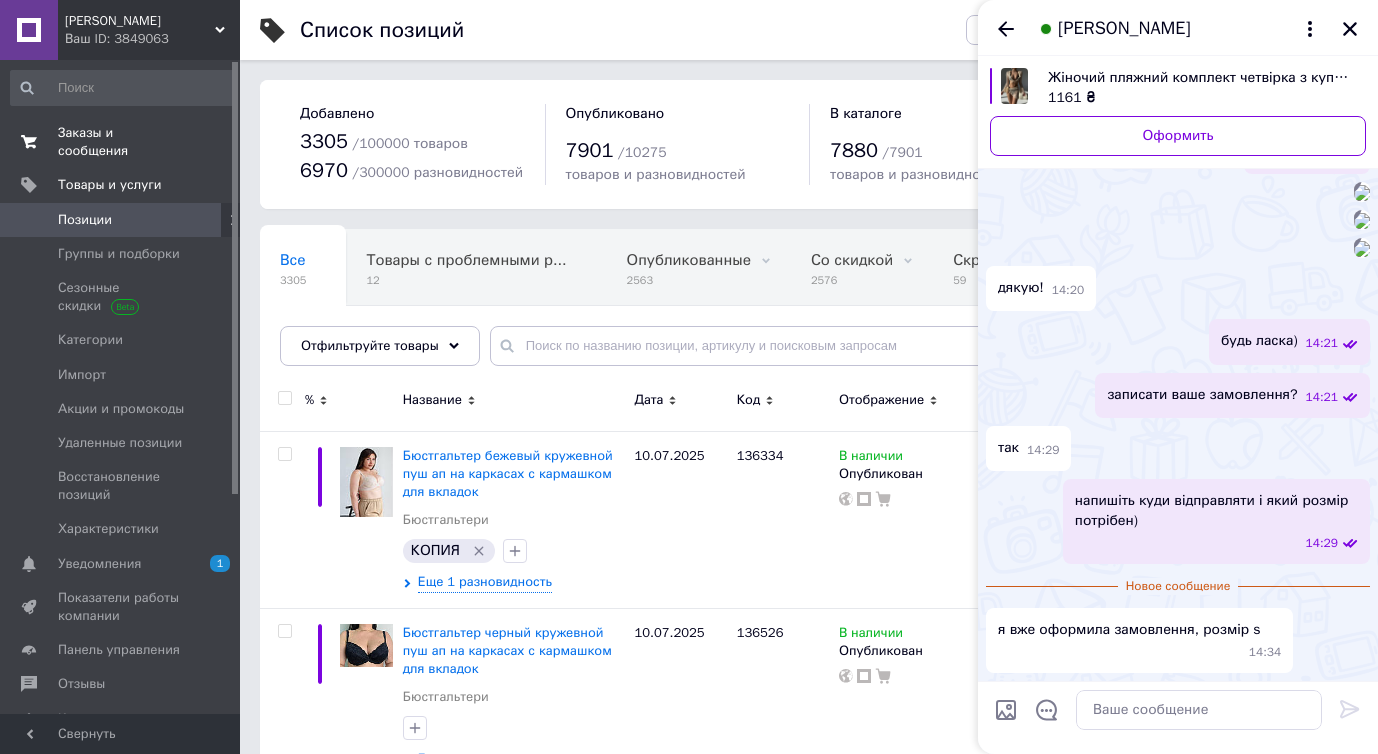 click on "Заказы и сообщения" at bounding box center [121, 142] 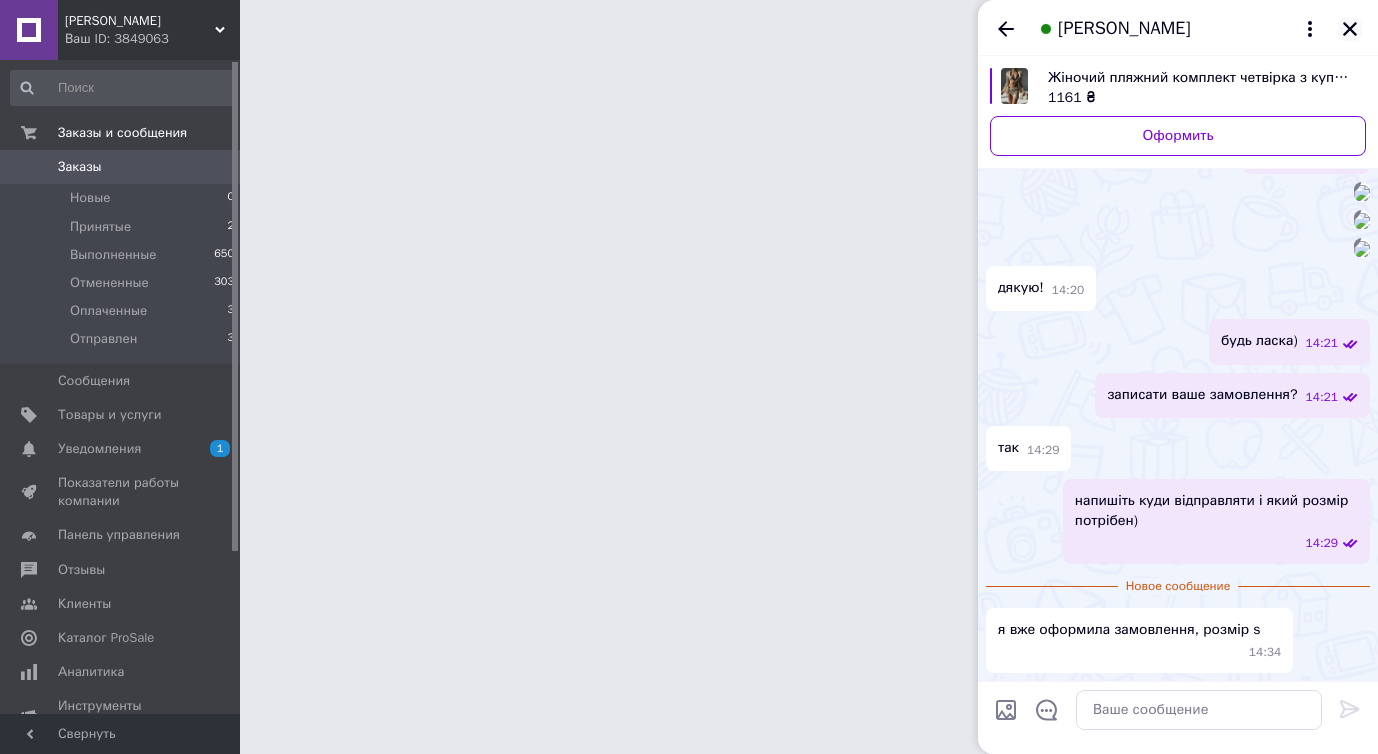 click 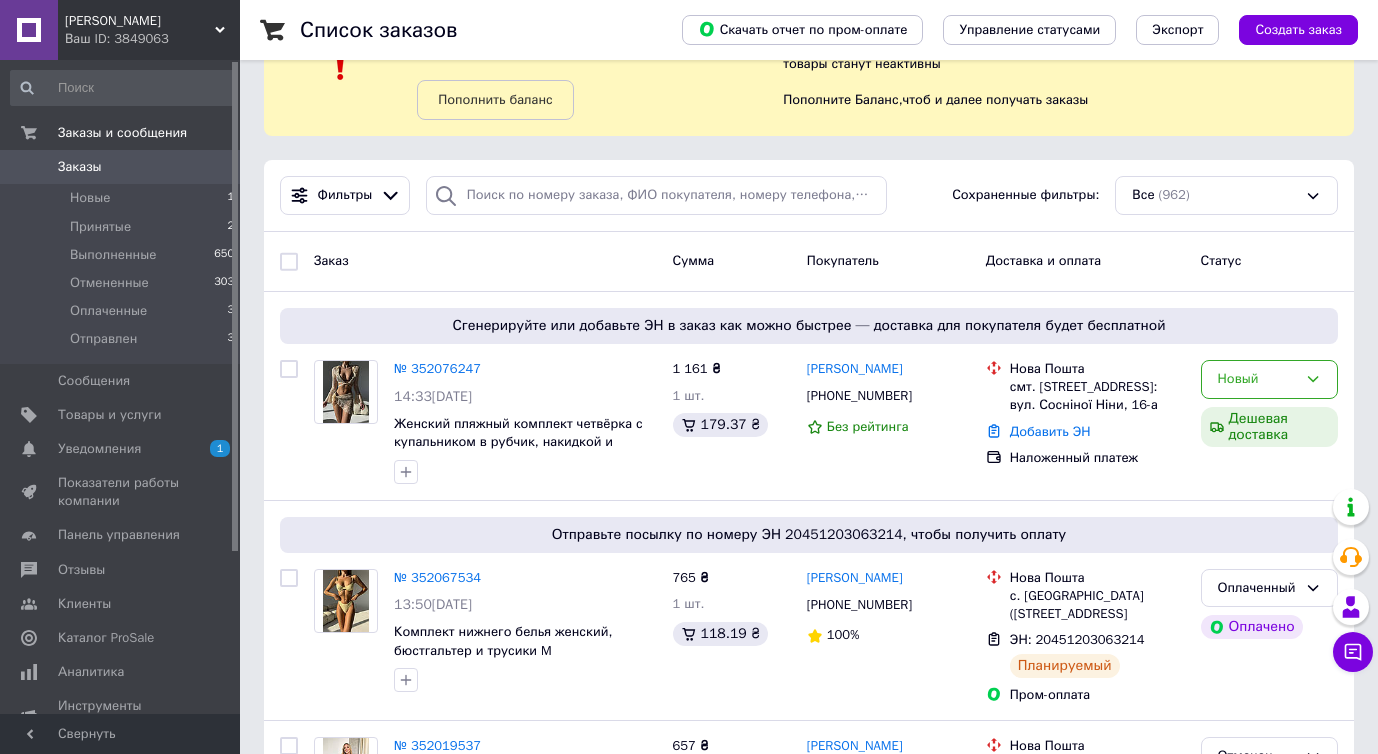 scroll, scrollTop: 91, scrollLeft: 0, axis: vertical 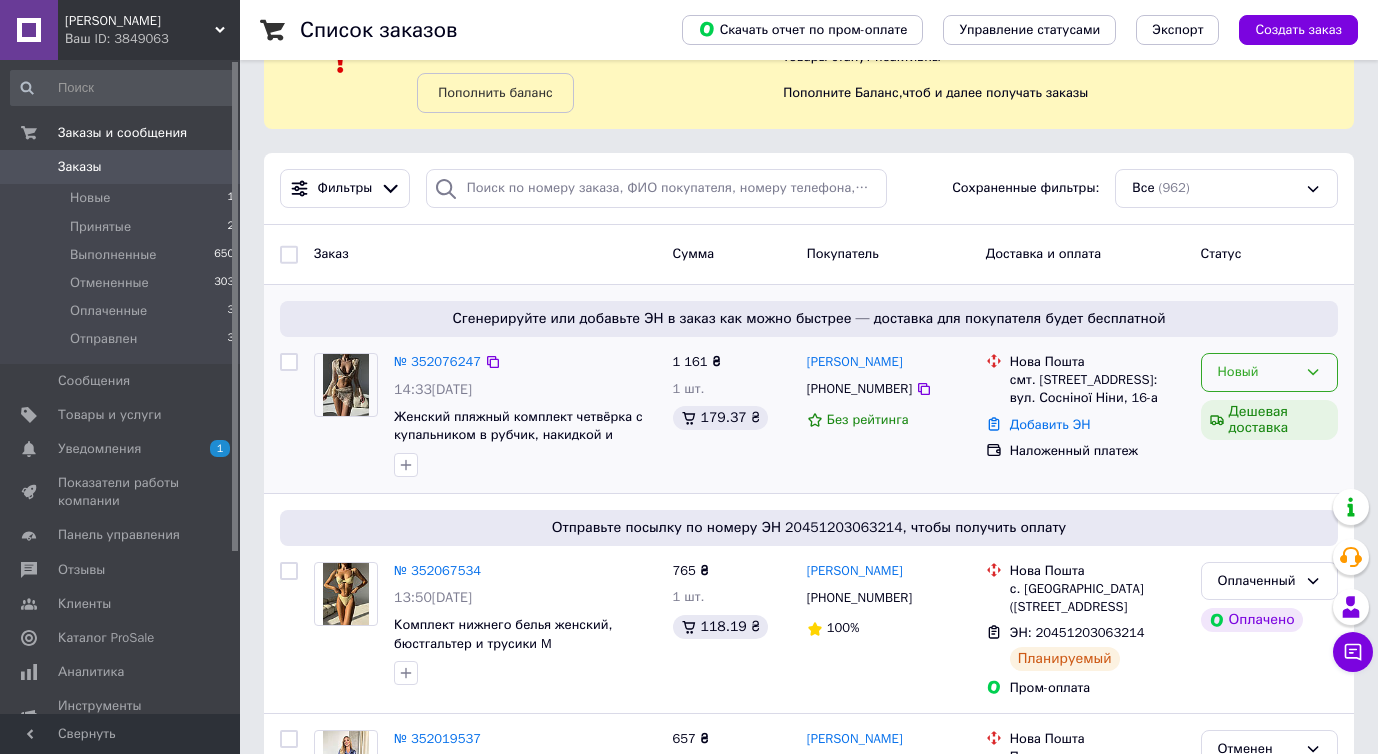 click on "Новый" at bounding box center (1257, 372) 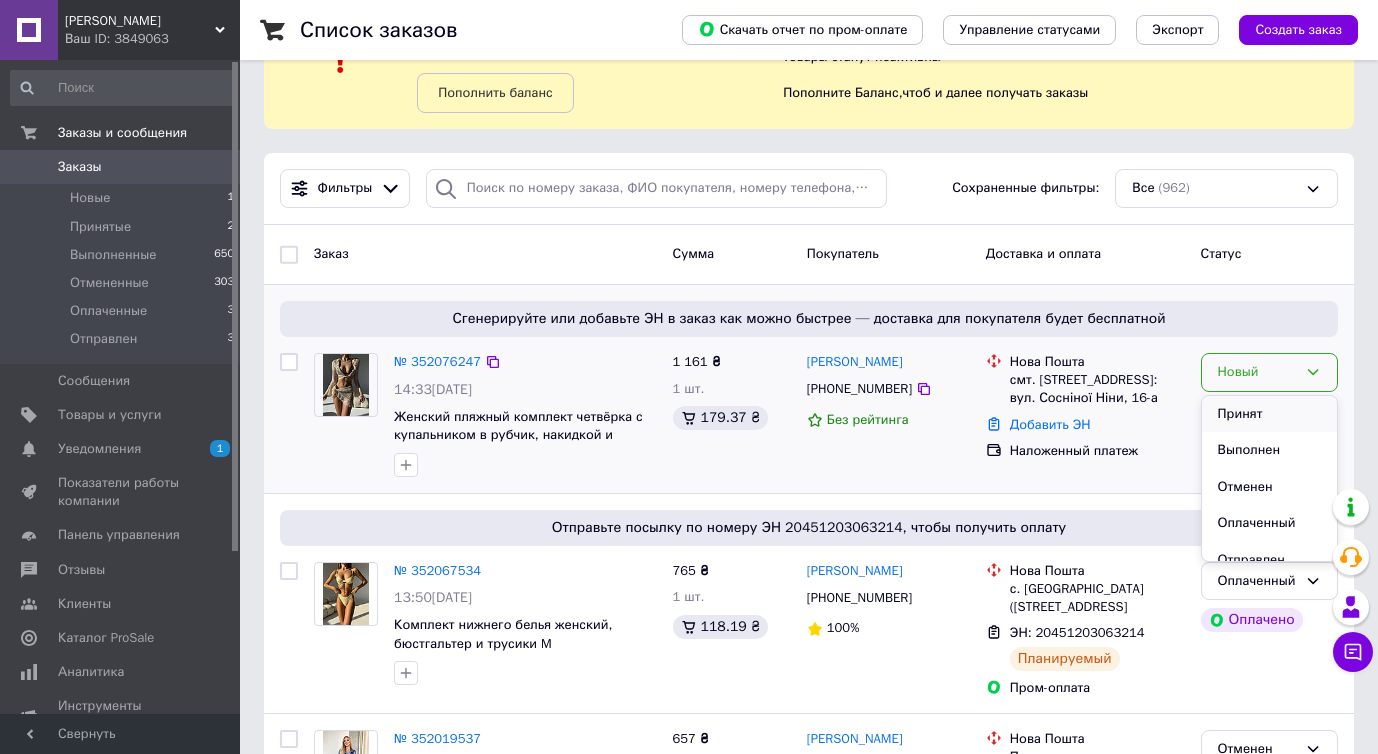 click on "Принят" at bounding box center [1269, 414] 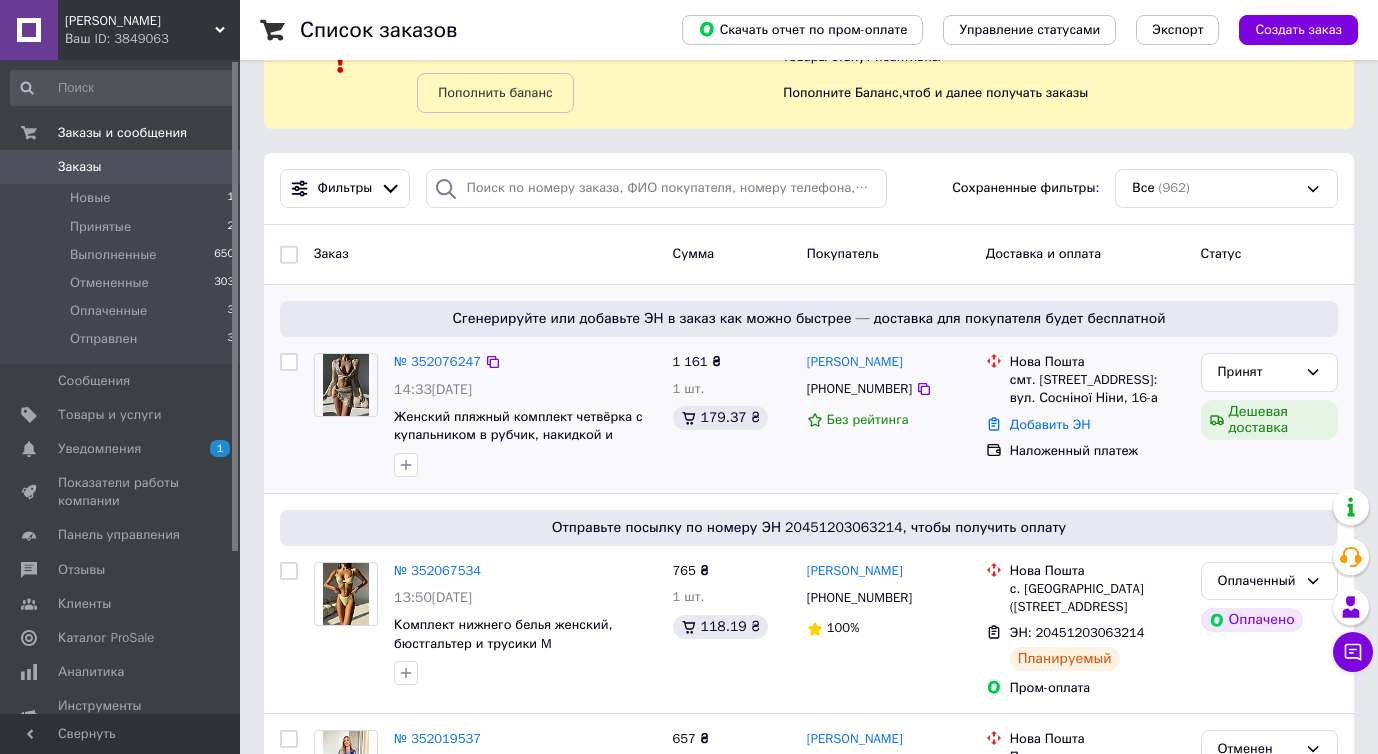click on "№ 352076247" at bounding box center [437, 361] 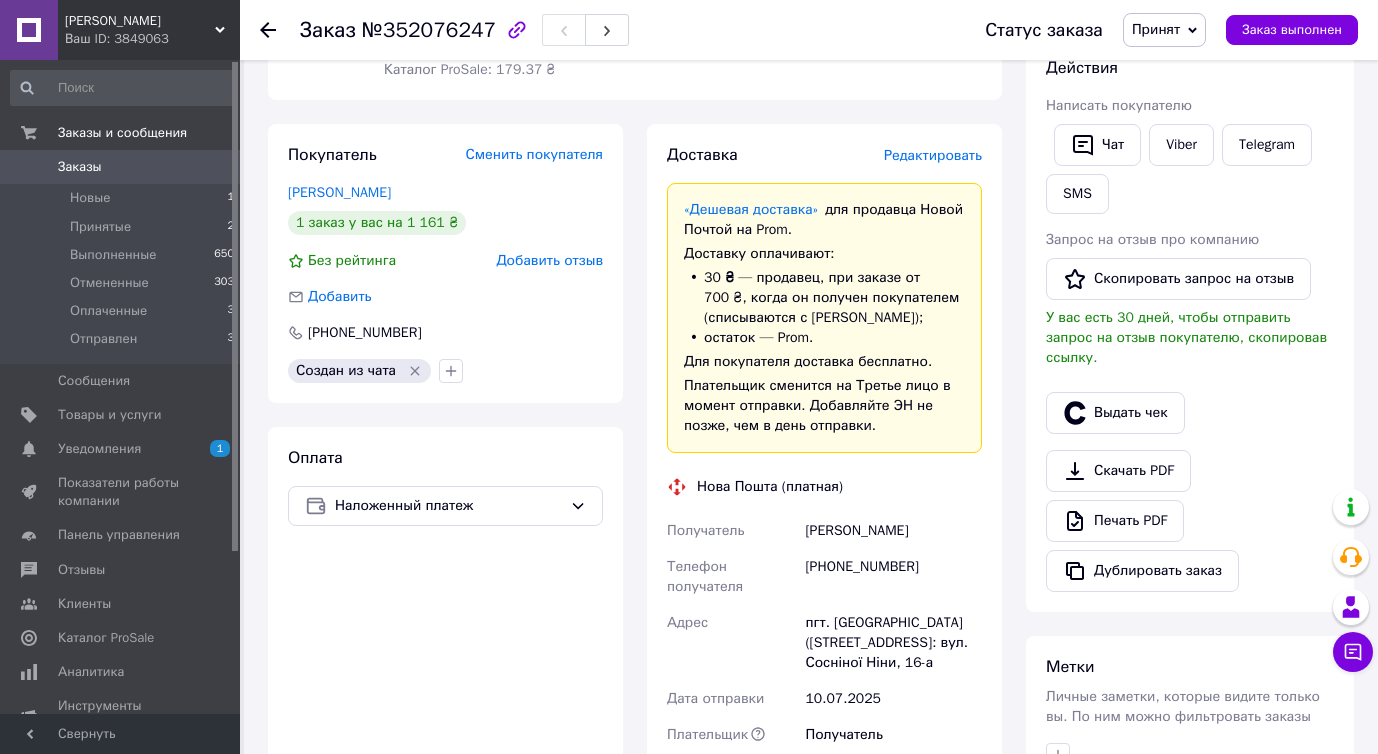scroll, scrollTop: 436, scrollLeft: 0, axis: vertical 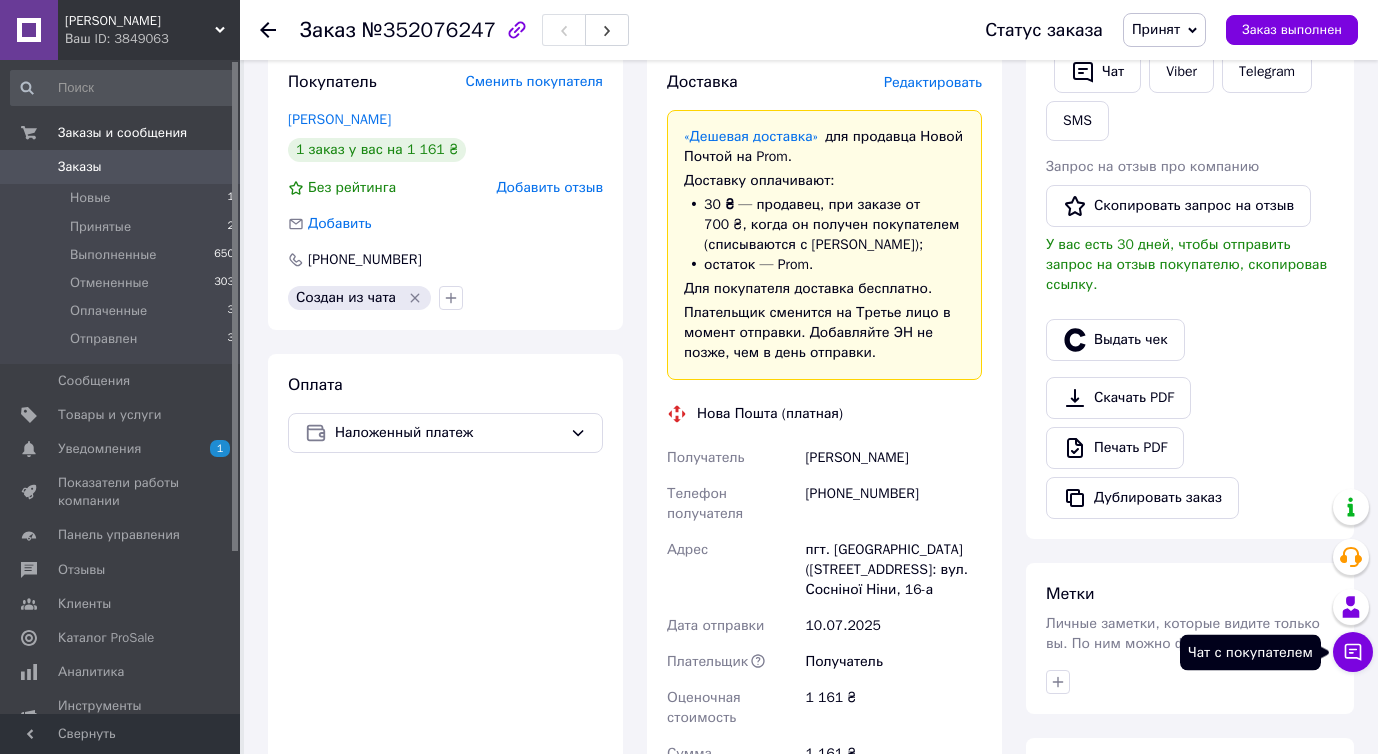 click 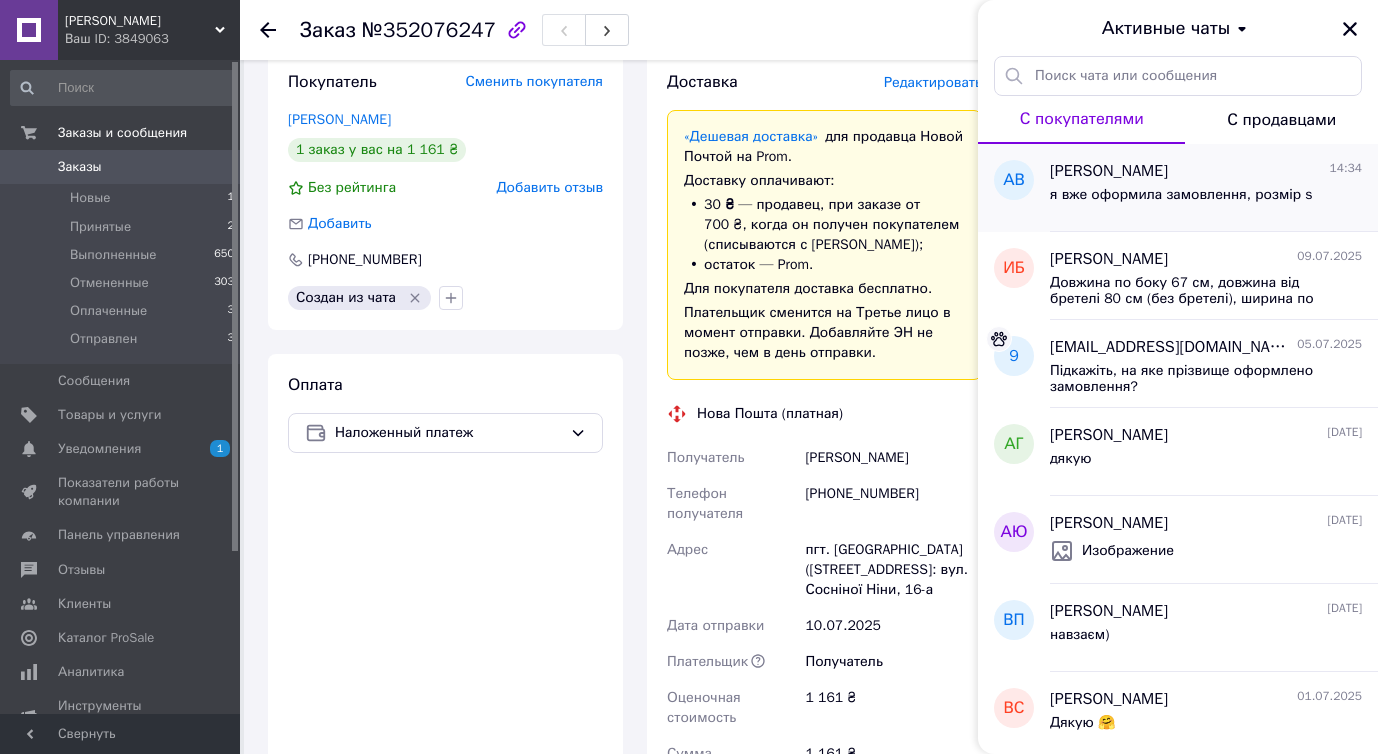 click on "я вже оформила замовлення, розмір s" at bounding box center [1181, 195] 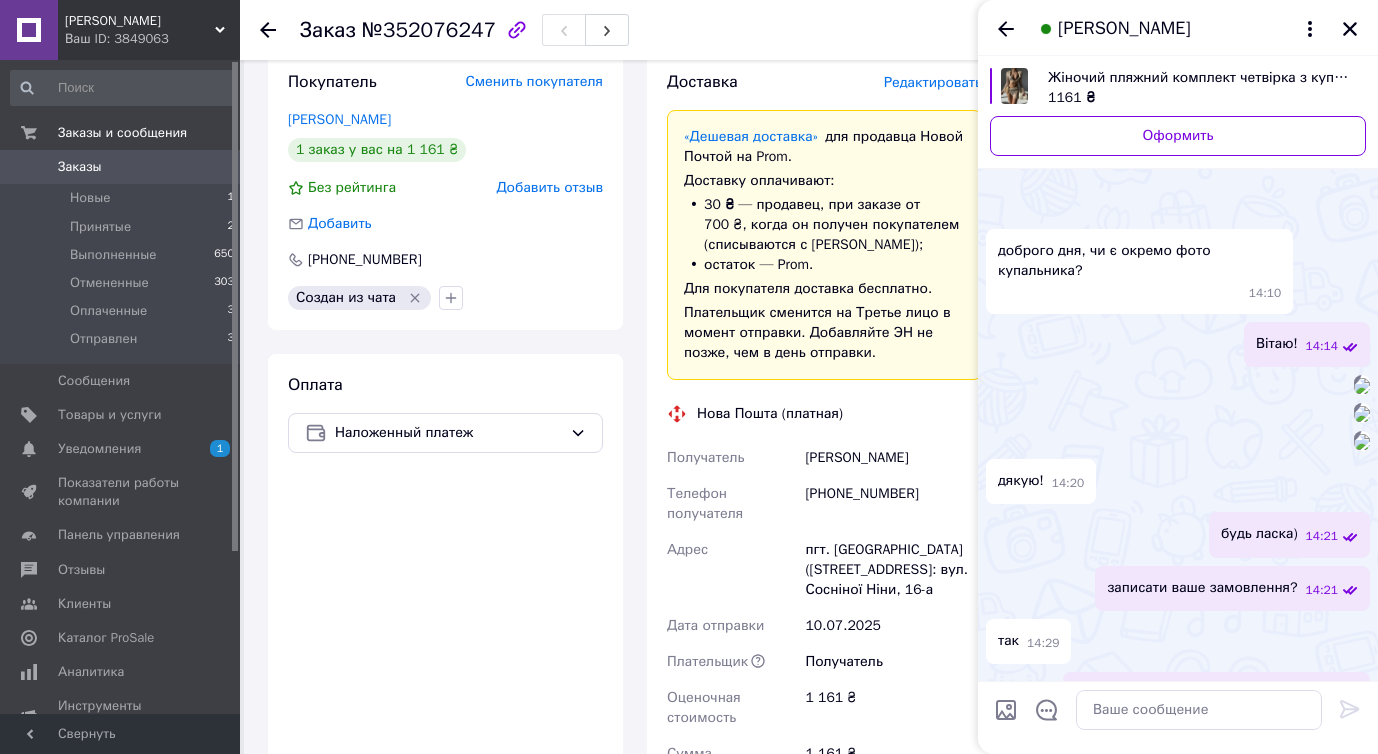 scroll, scrollTop: 997, scrollLeft: 0, axis: vertical 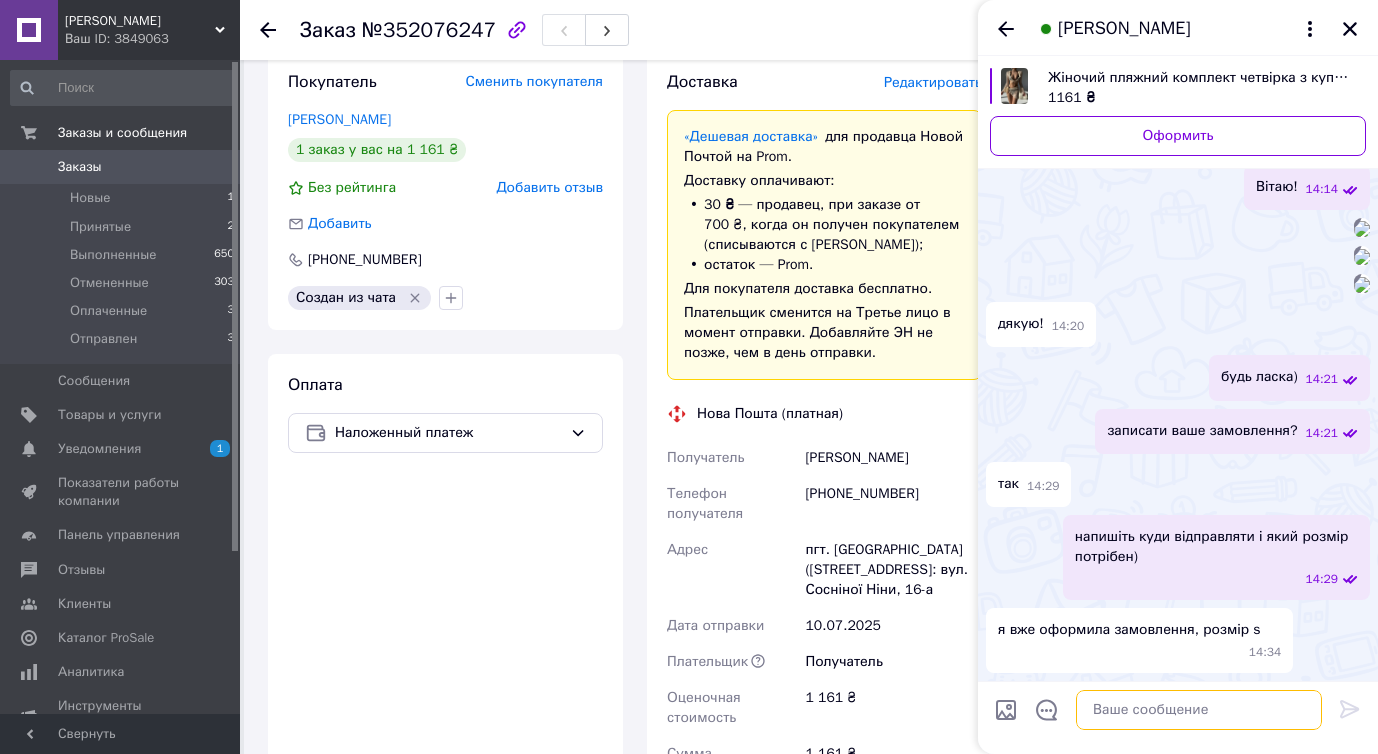 click at bounding box center [1199, 710] 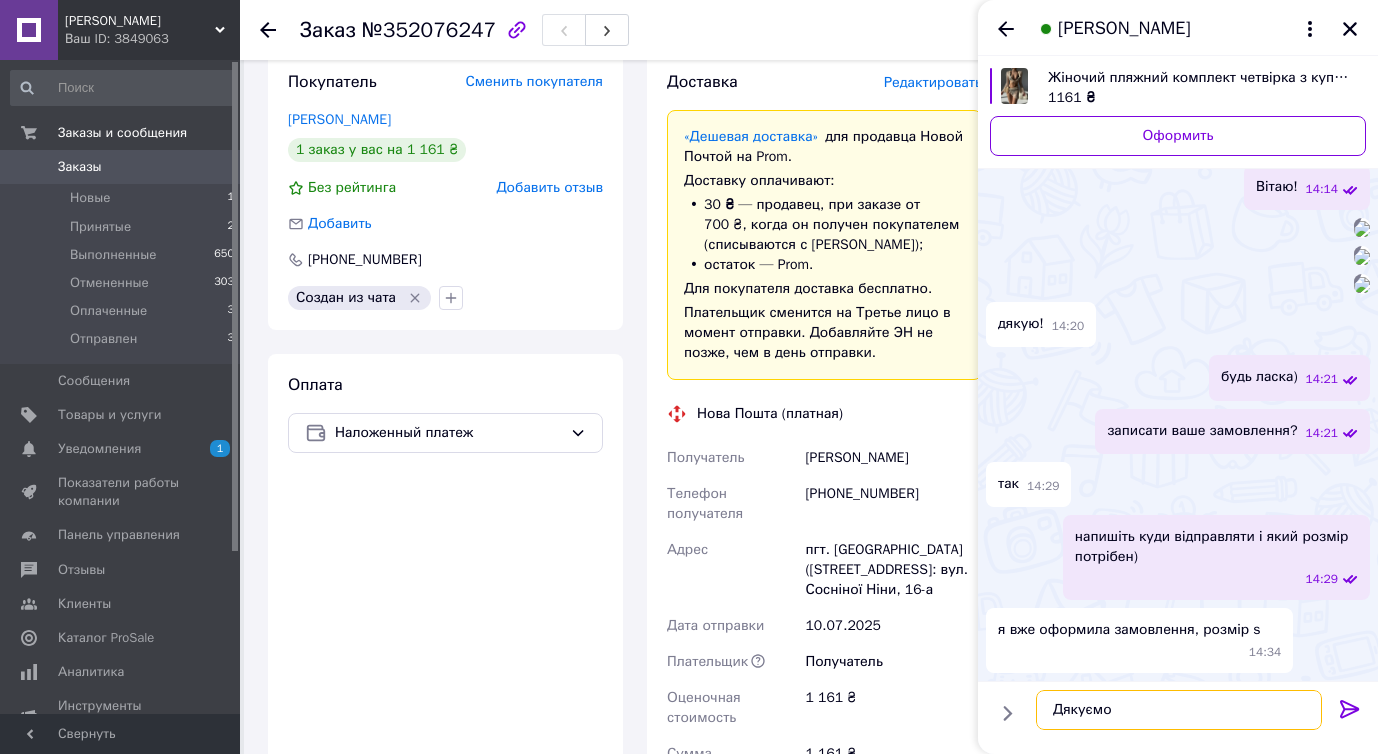 type on "Дякуємо!" 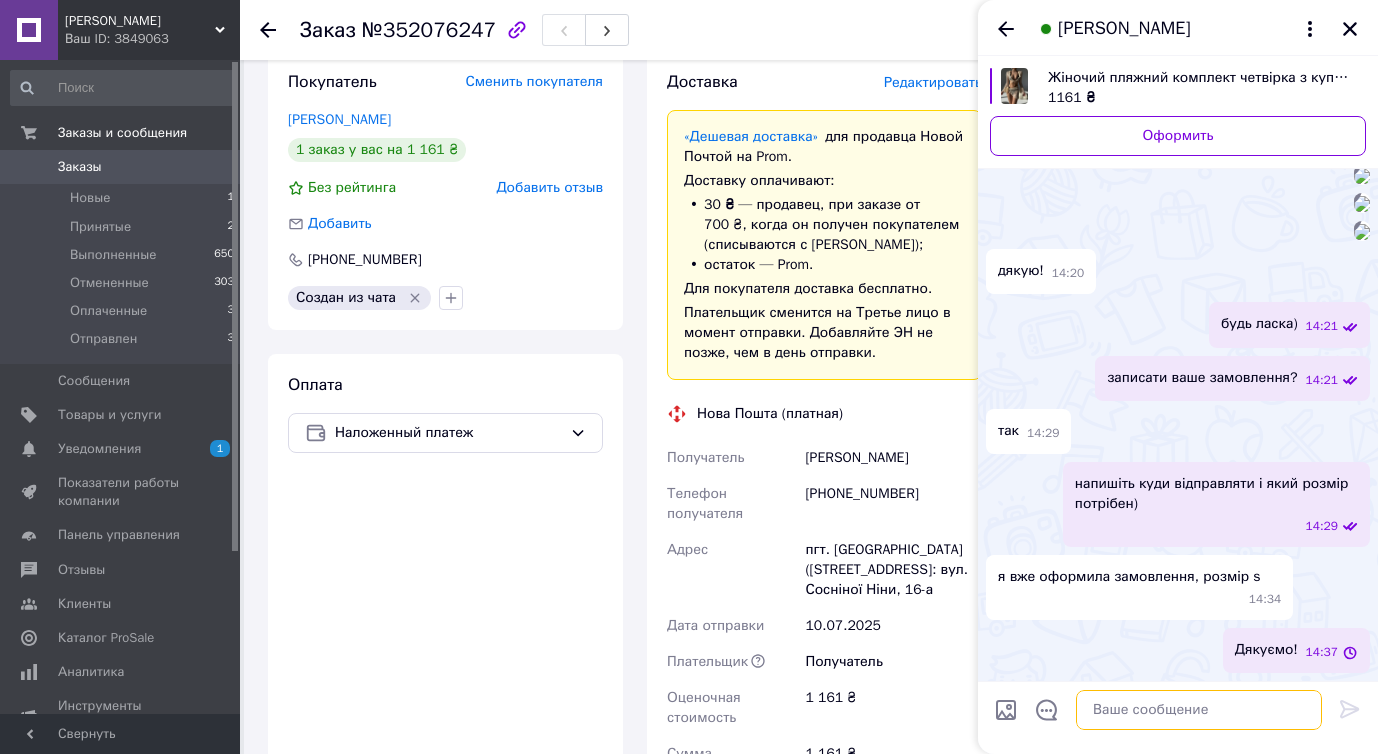 scroll, scrollTop: 1050, scrollLeft: 0, axis: vertical 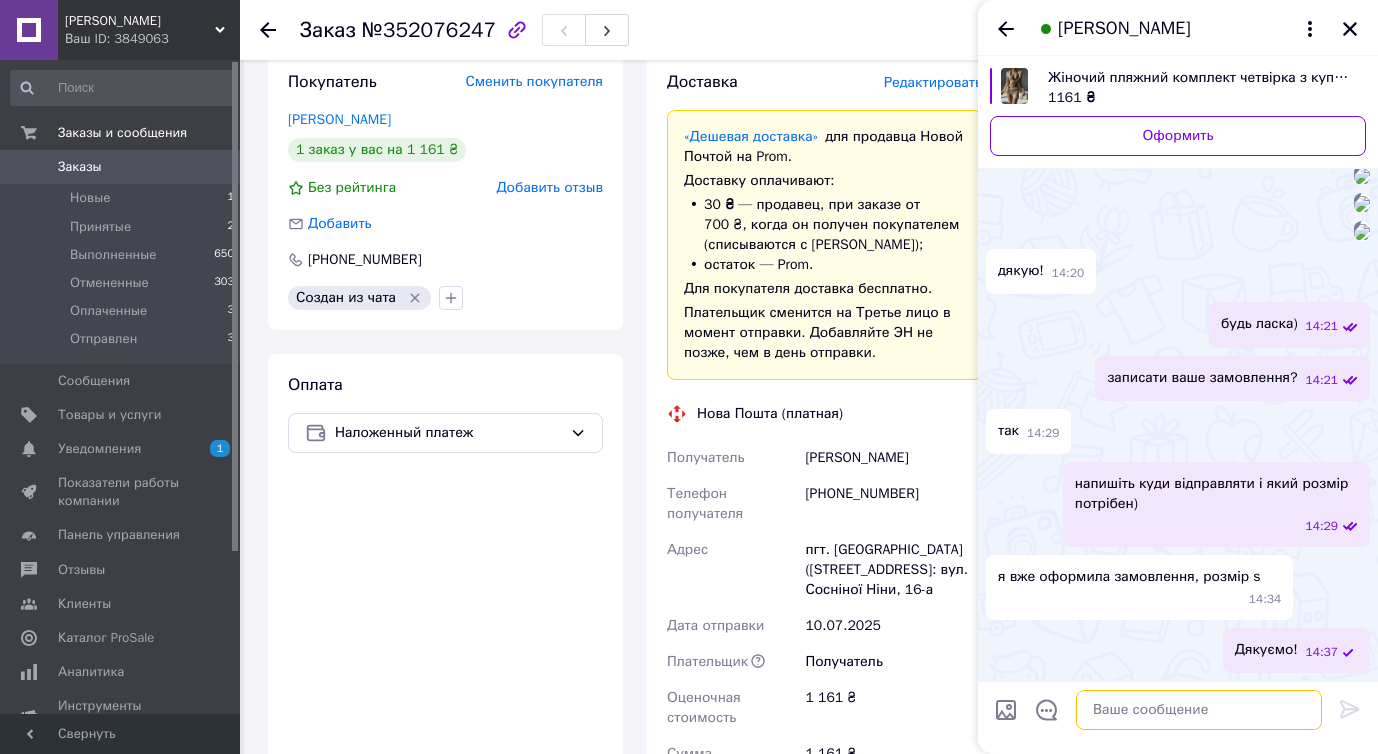 paste on "Оплата або 100 % на карту, або мінімальна передоплата (100 грн.) і відправка з післяплатою.
Як Вам зручніше?" 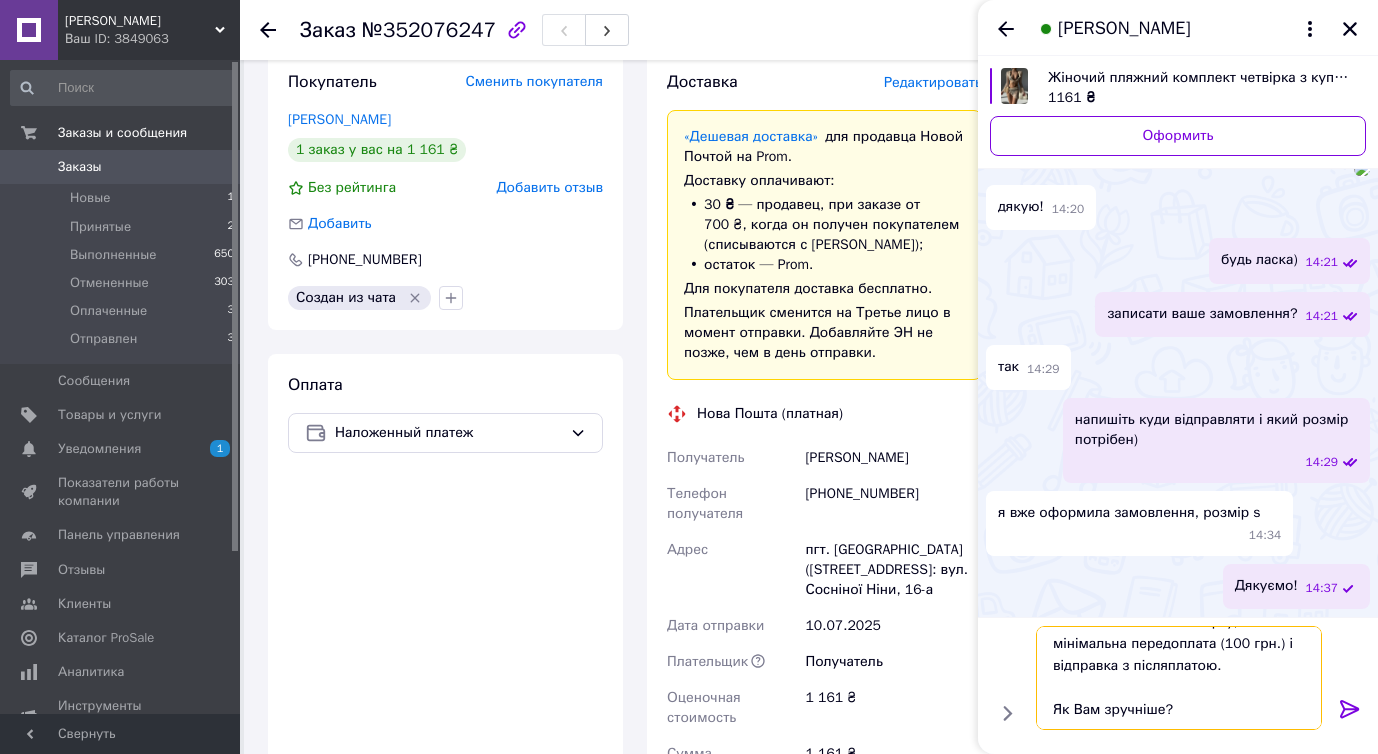 scroll, scrollTop: 0, scrollLeft: 0, axis: both 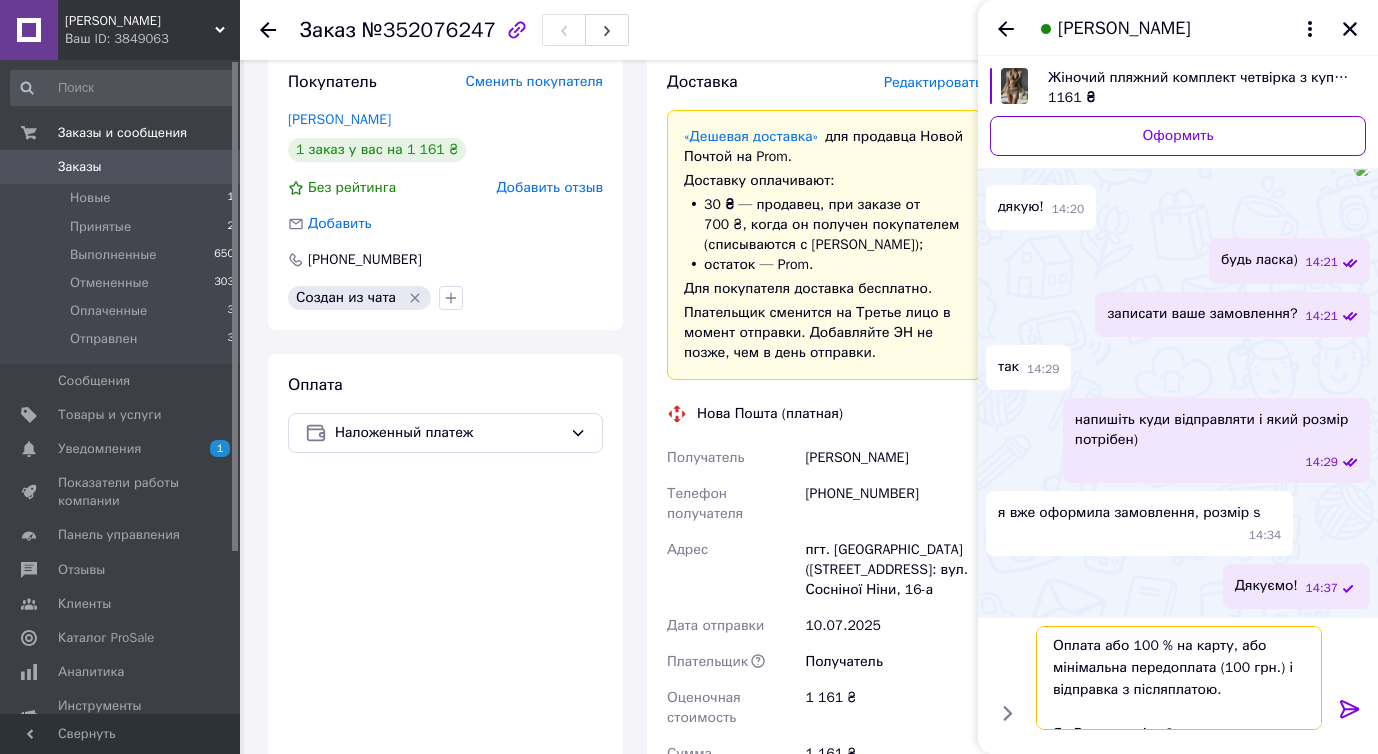 click on "Оплата або 100 % на карту, або мінімальна передоплата (100 грн.) і відправка з післяплатою.
Як Вам зручніше?" at bounding box center [1179, 678] 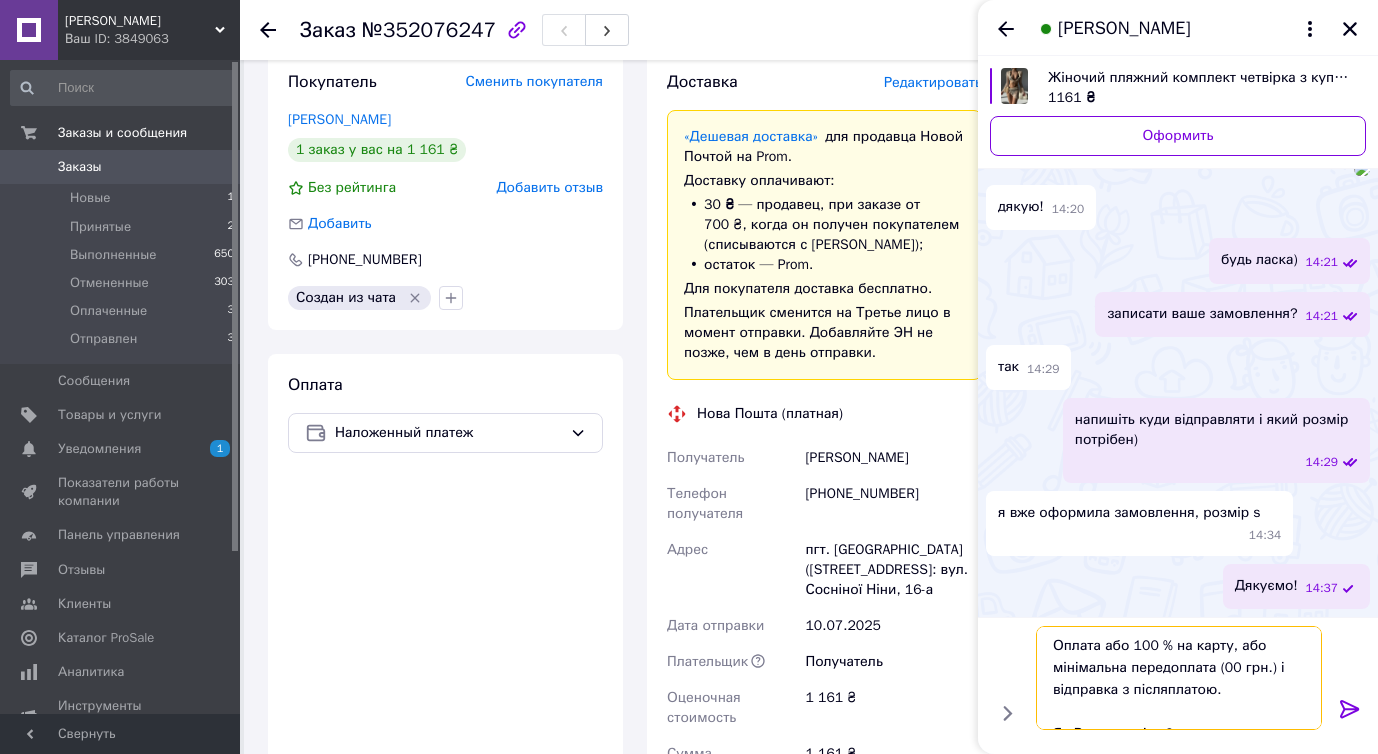 type on "Оплата або 100 % на карту, або мінімальна передоплата (200 грн.) і відправка з післяплатою.
Як Вам зручніше?" 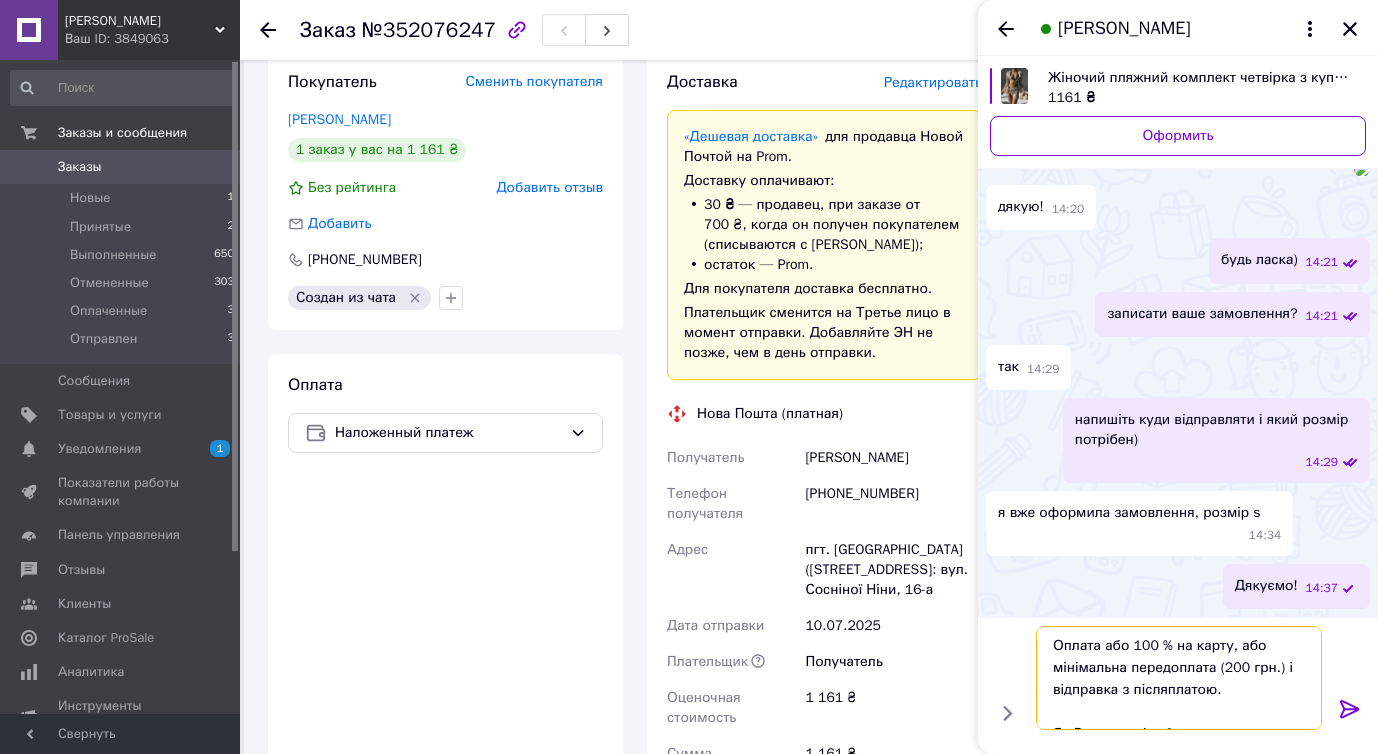 type 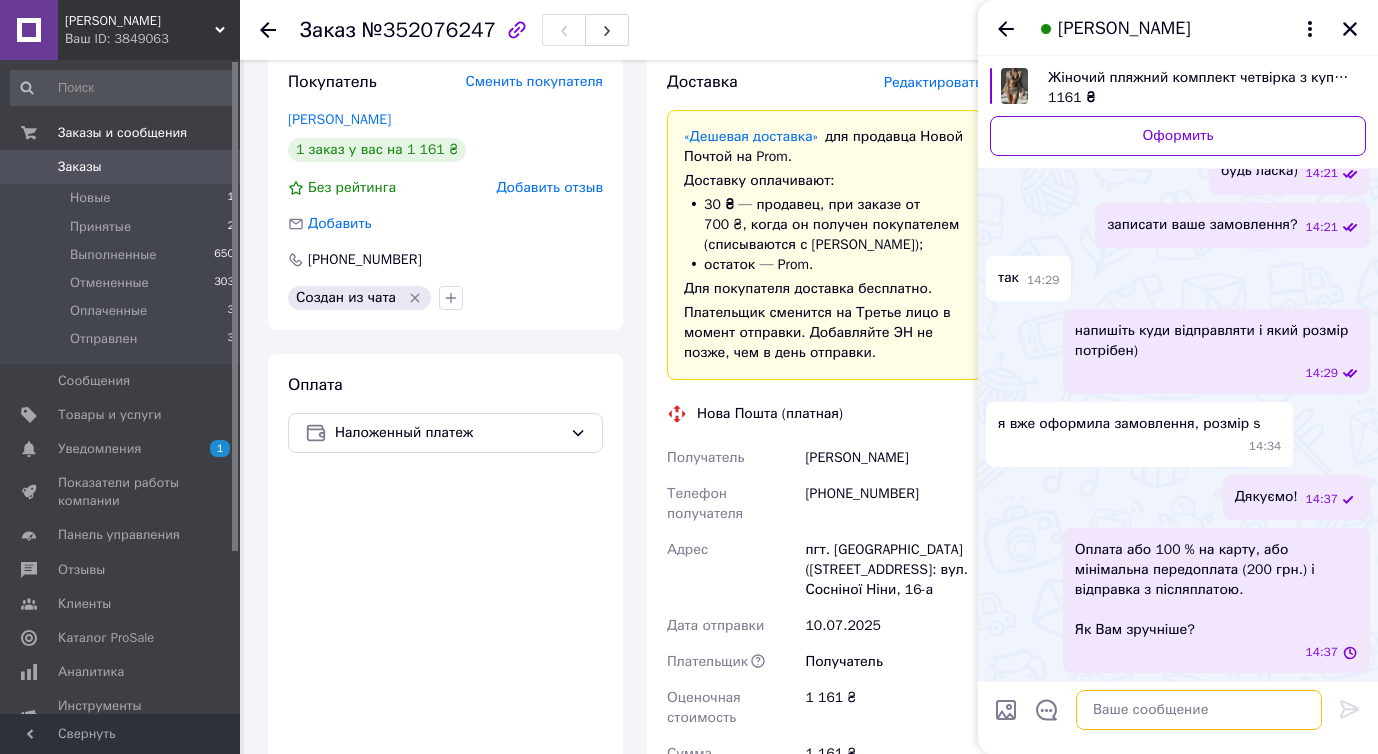 scroll, scrollTop: 1203, scrollLeft: 0, axis: vertical 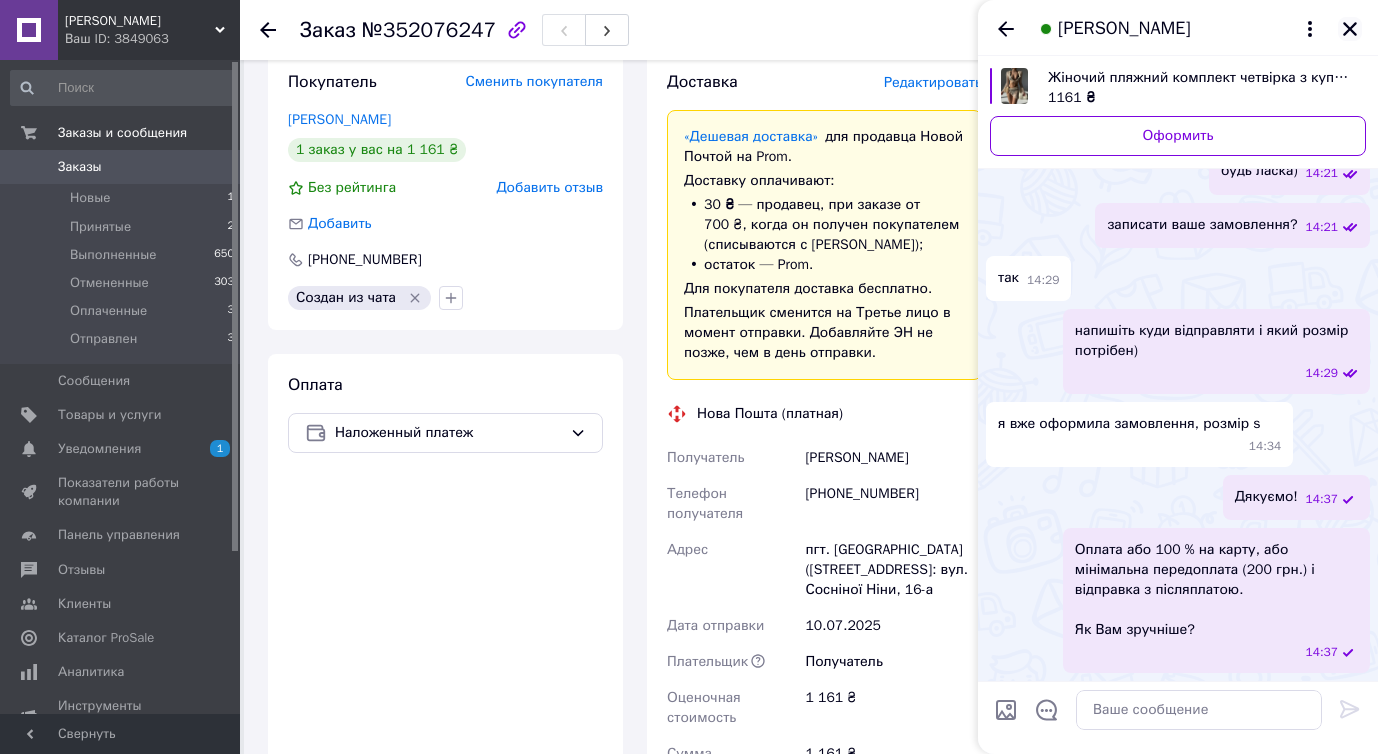 click 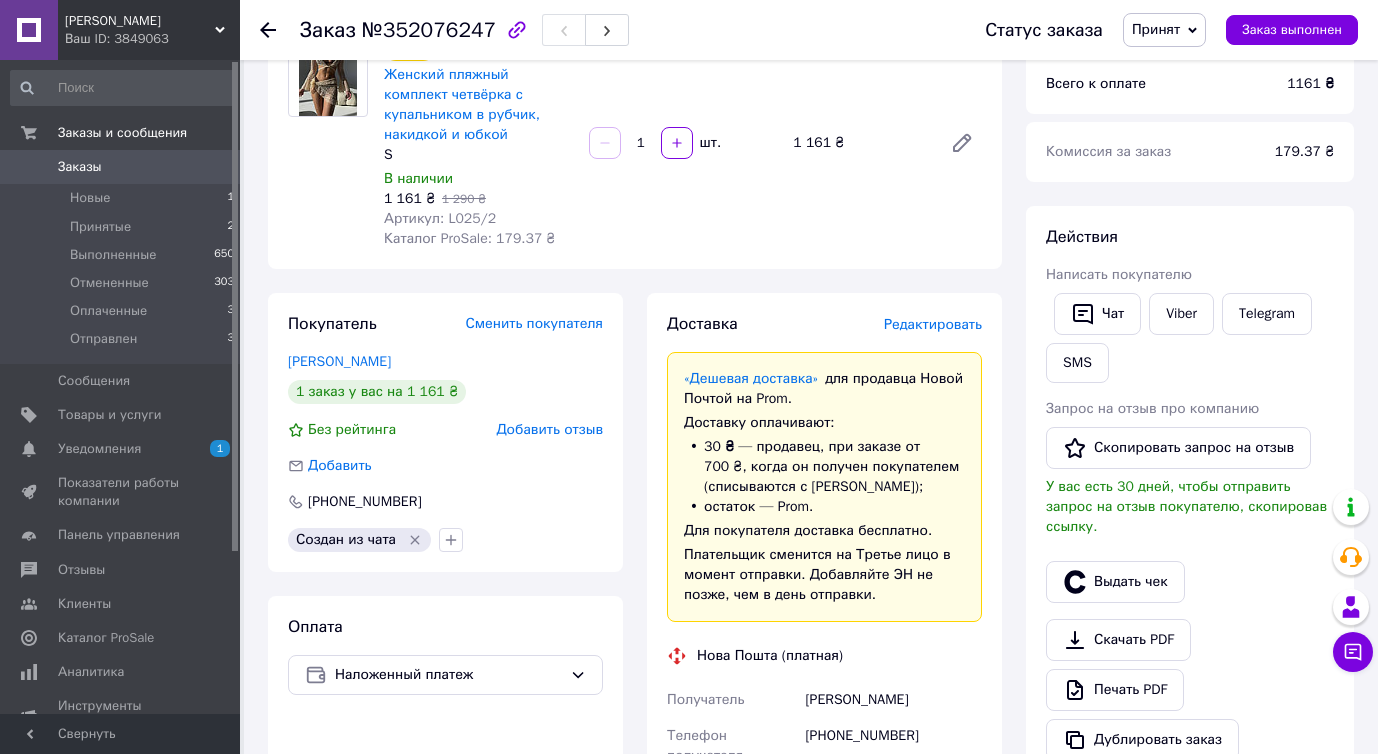scroll, scrollTop: 0, scrollLeft: 0, axis: both 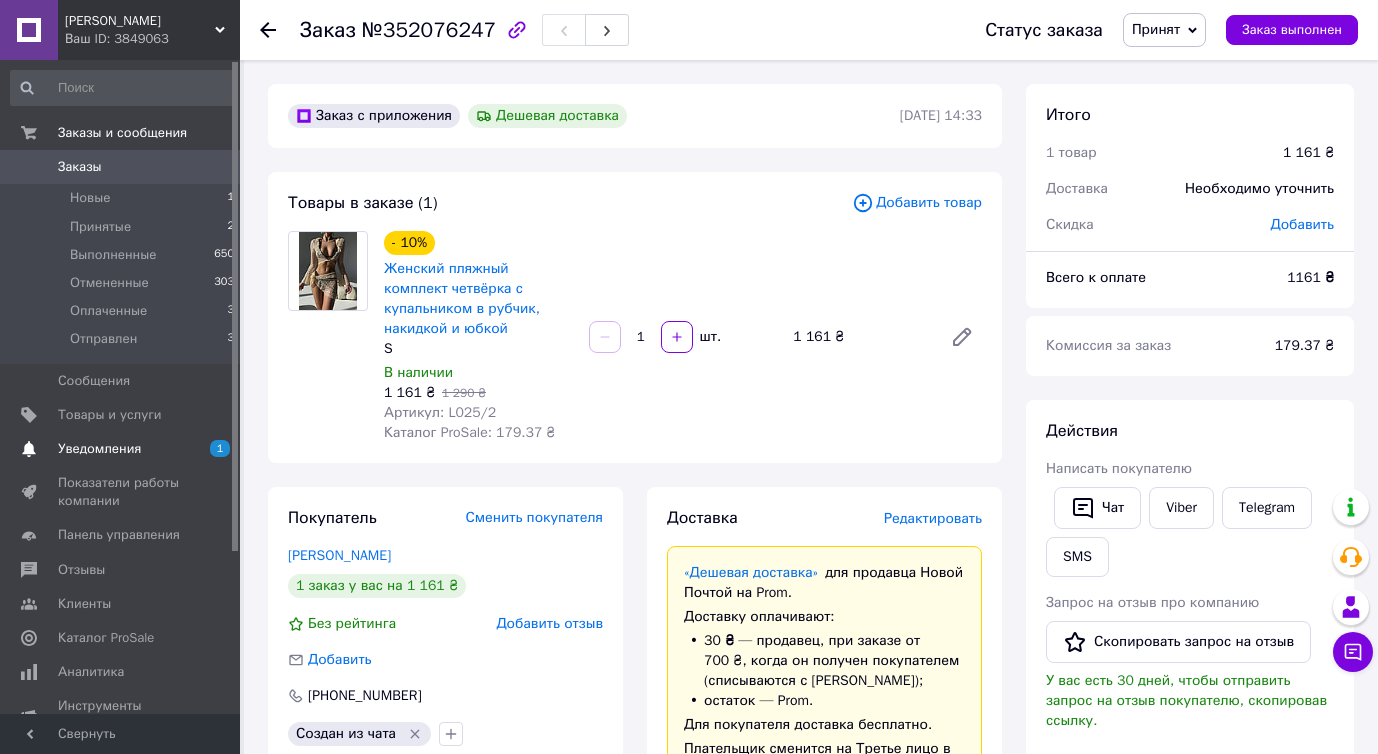 click on "Уведомления" at bounding box center (121, 449) 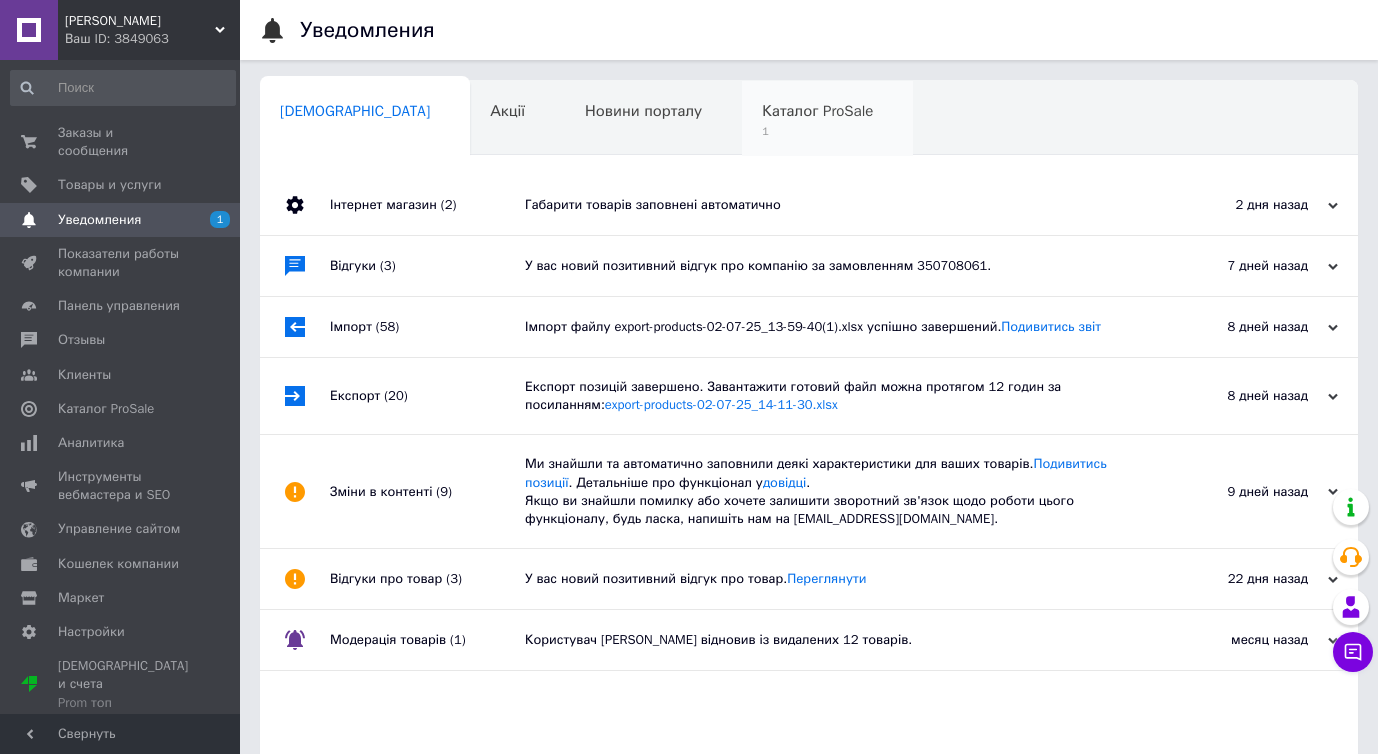 click on "1" at bounding box center [817, 131] 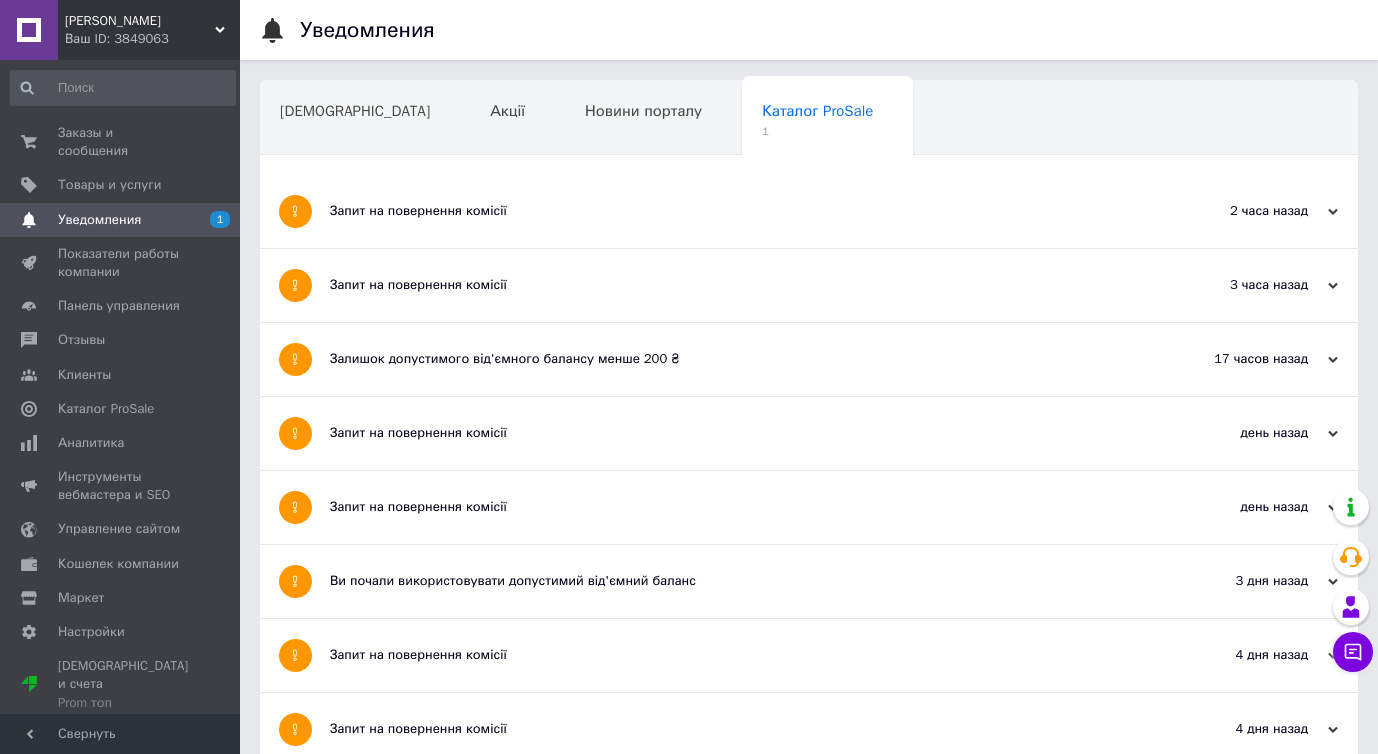click on "Запит на повернення комісії" at bounding box center [734, 211] 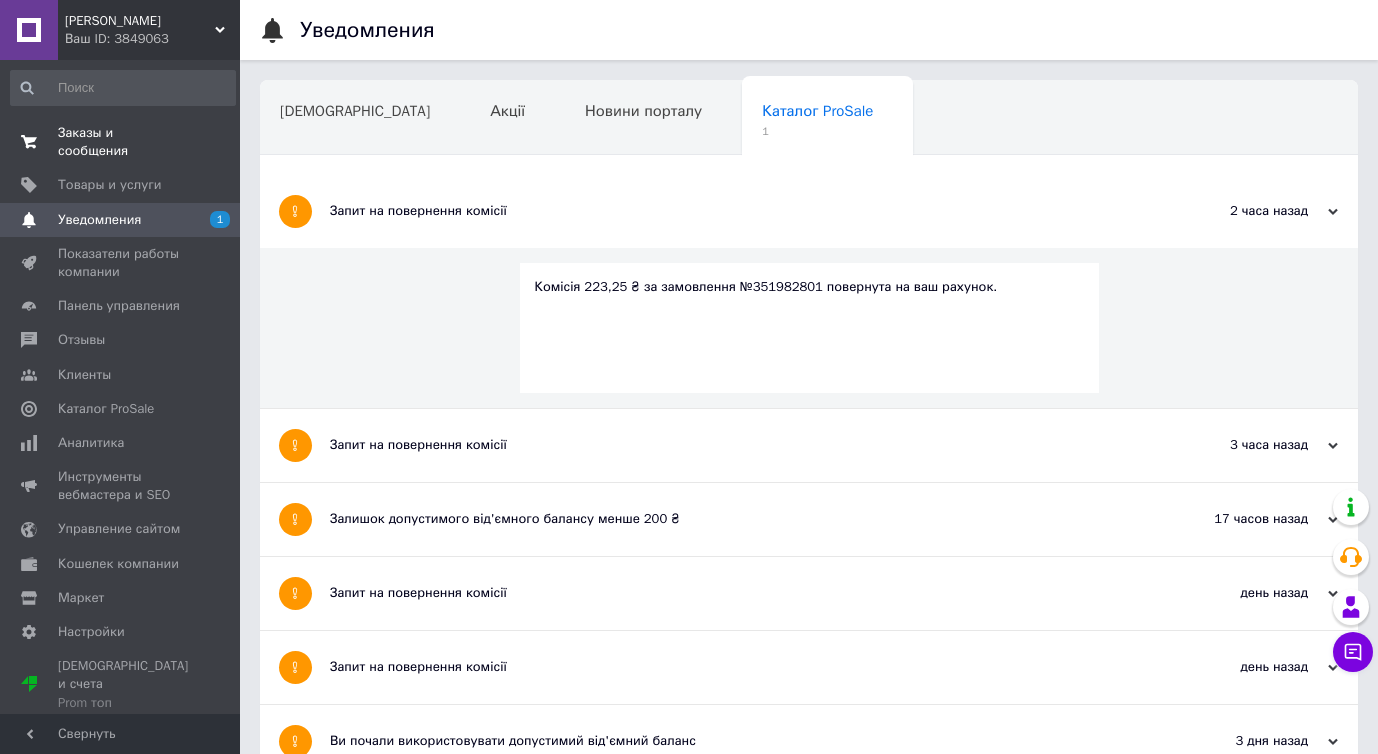 click on "Заказы и сообщения" at bounding box center [121, 142] 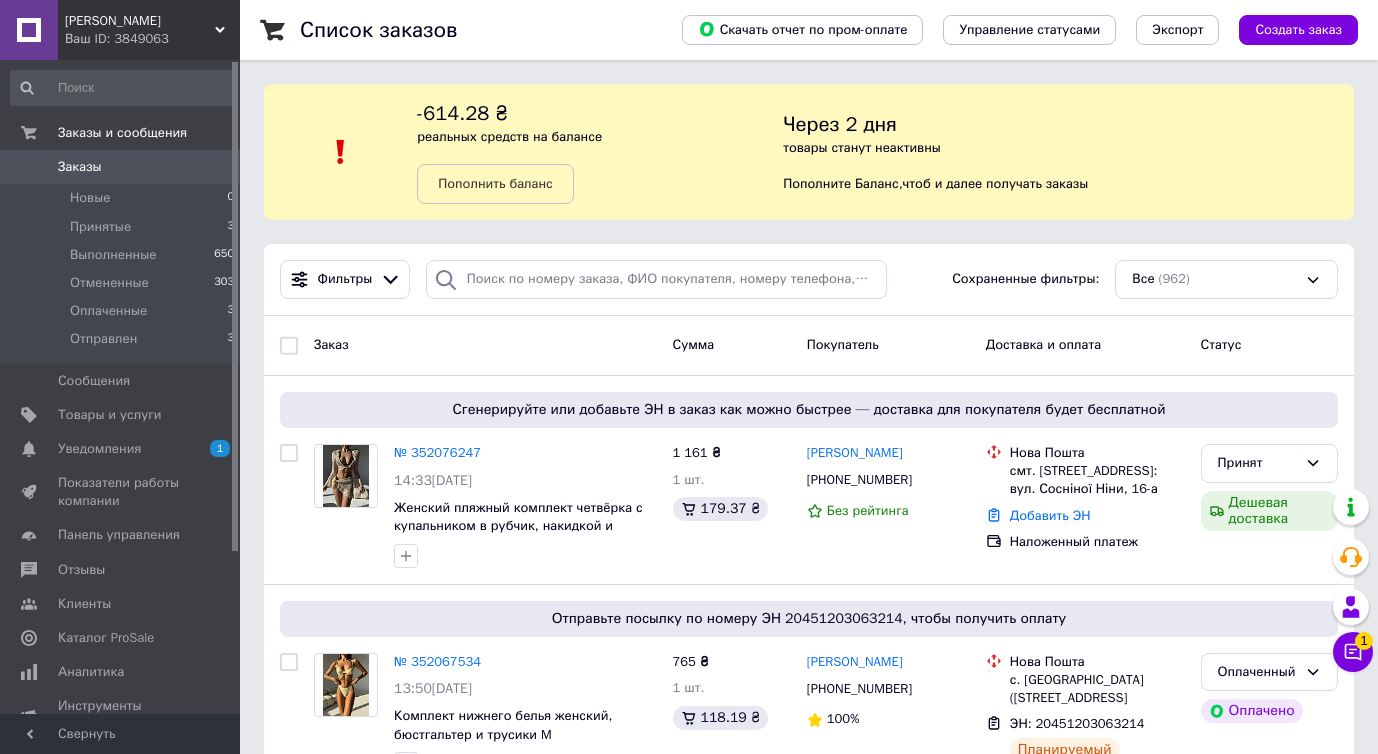 click 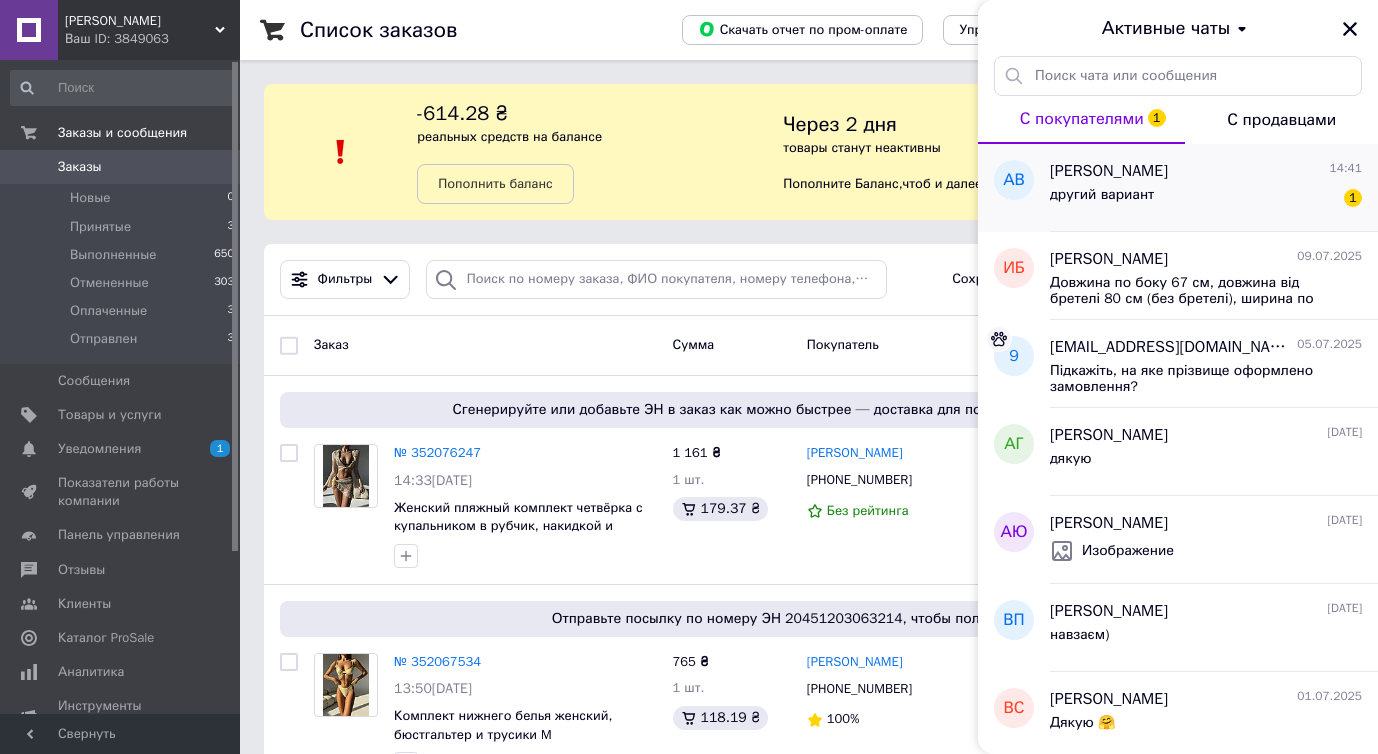 click on "Анастасія Волік 14:41" at bounding box center [1206, 171] 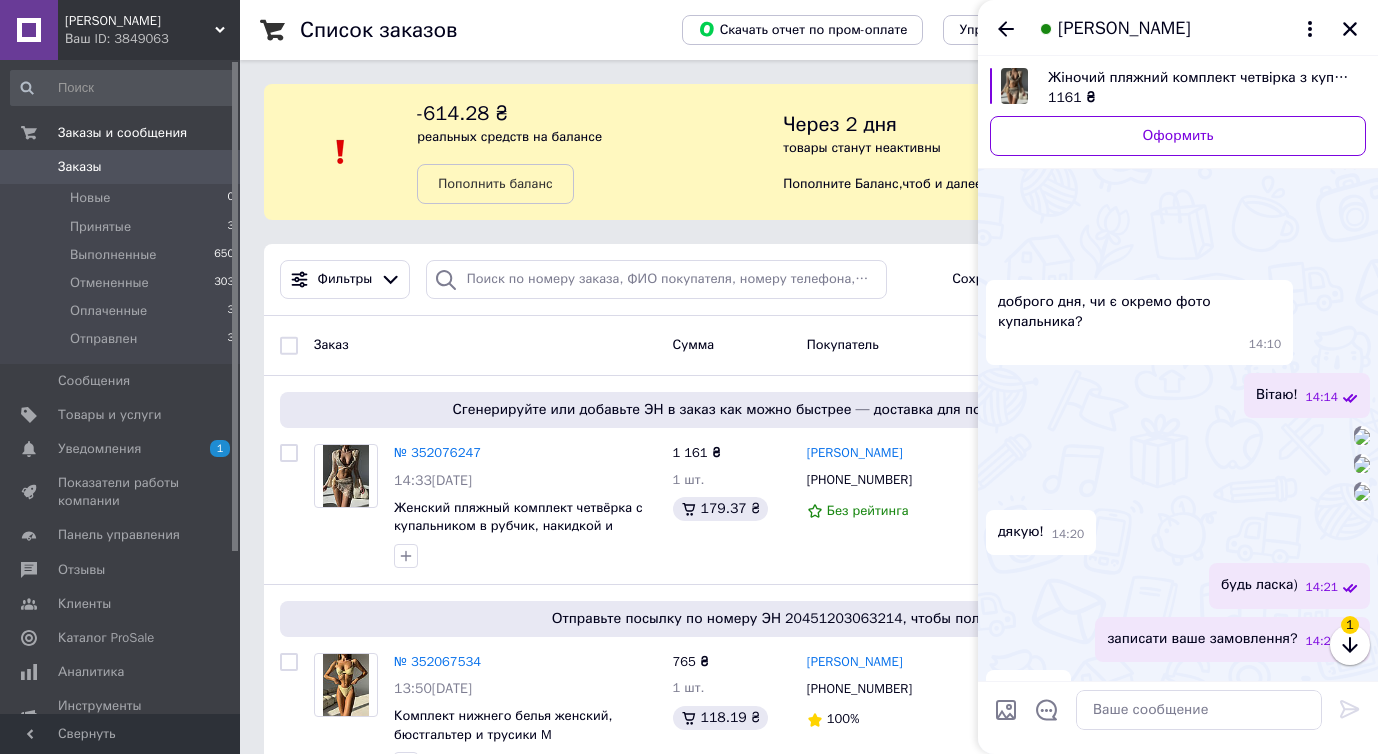 scroll, scrollTop: 1343, scrollLeft: 0, axis: vertical 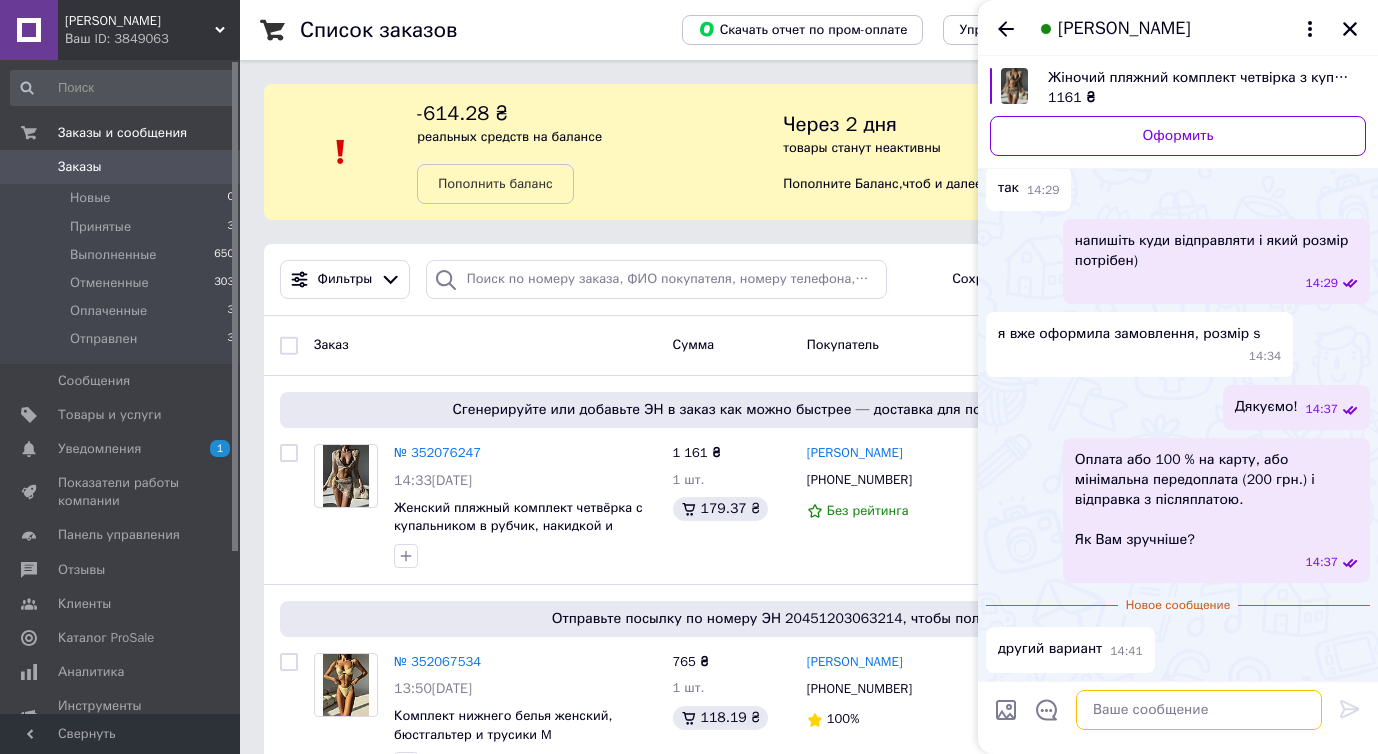 click at bounding box center (1199, 710) 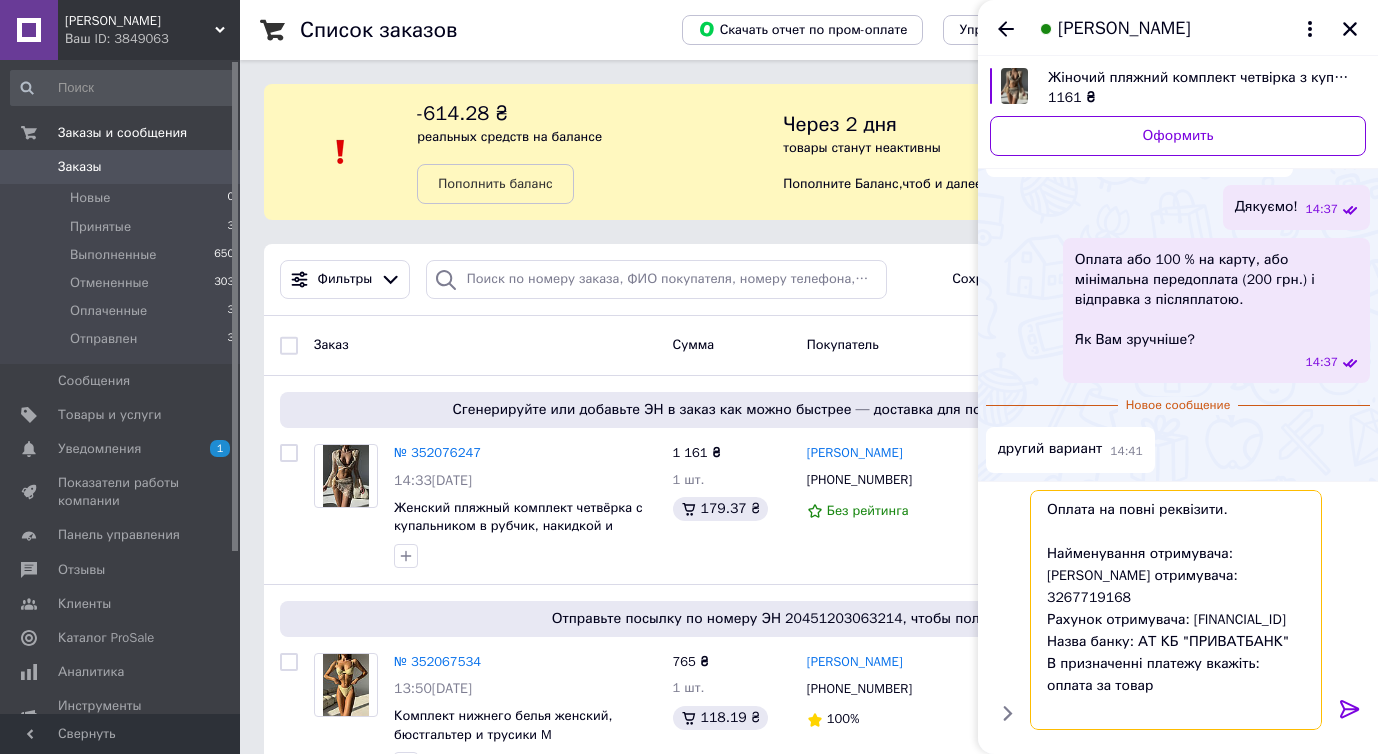 scroll, scrollTop: 0, scrollLeft: 0, axis: both 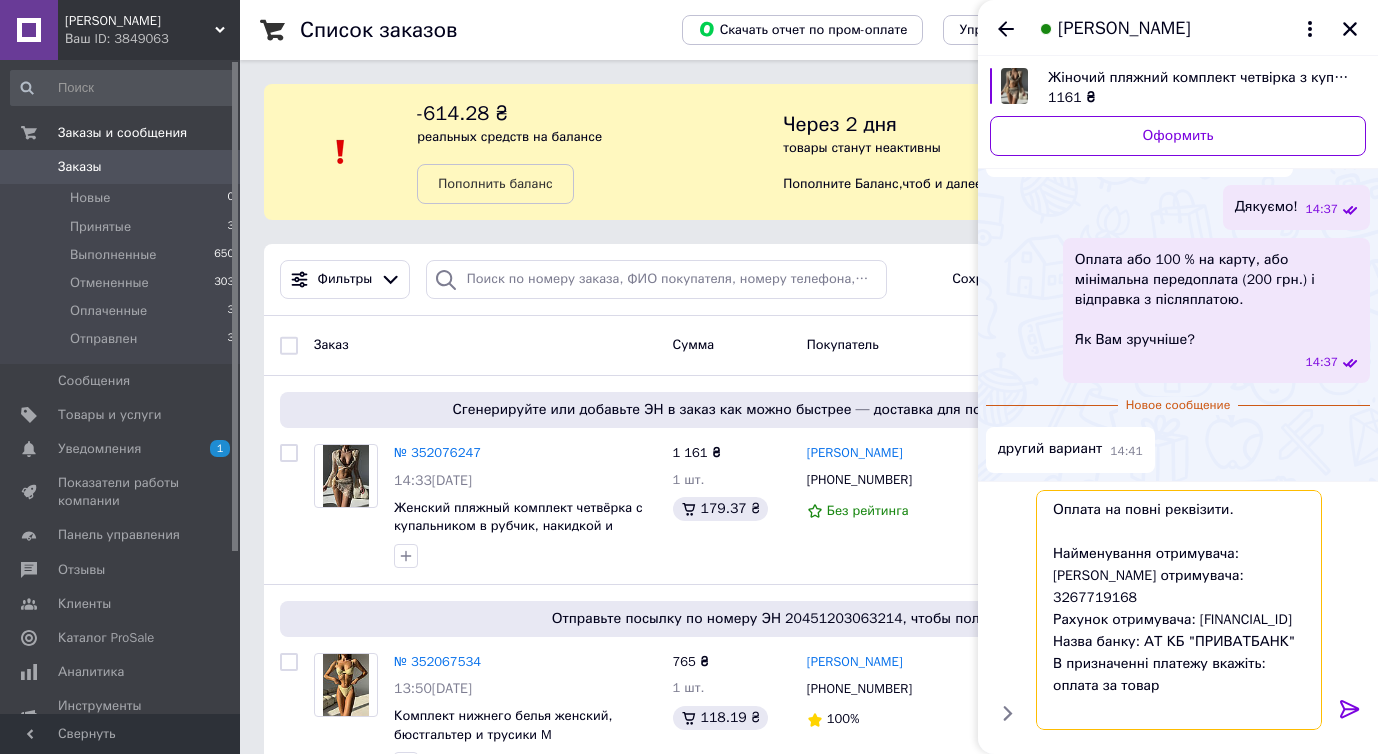 click on "Оплата на повні реквізити.
Найменування отримувача: ФОП Ковальчук Яна Анатоліївна
Код отримувача: 3267719168
Рахунок отримувача: UA743052990000026000021609405
Назва банку: АТ КБ "ПРИВАТБАНК"
В призначенні платежу вкажіть: оплата за товар" at bounding box center (1179, 610) 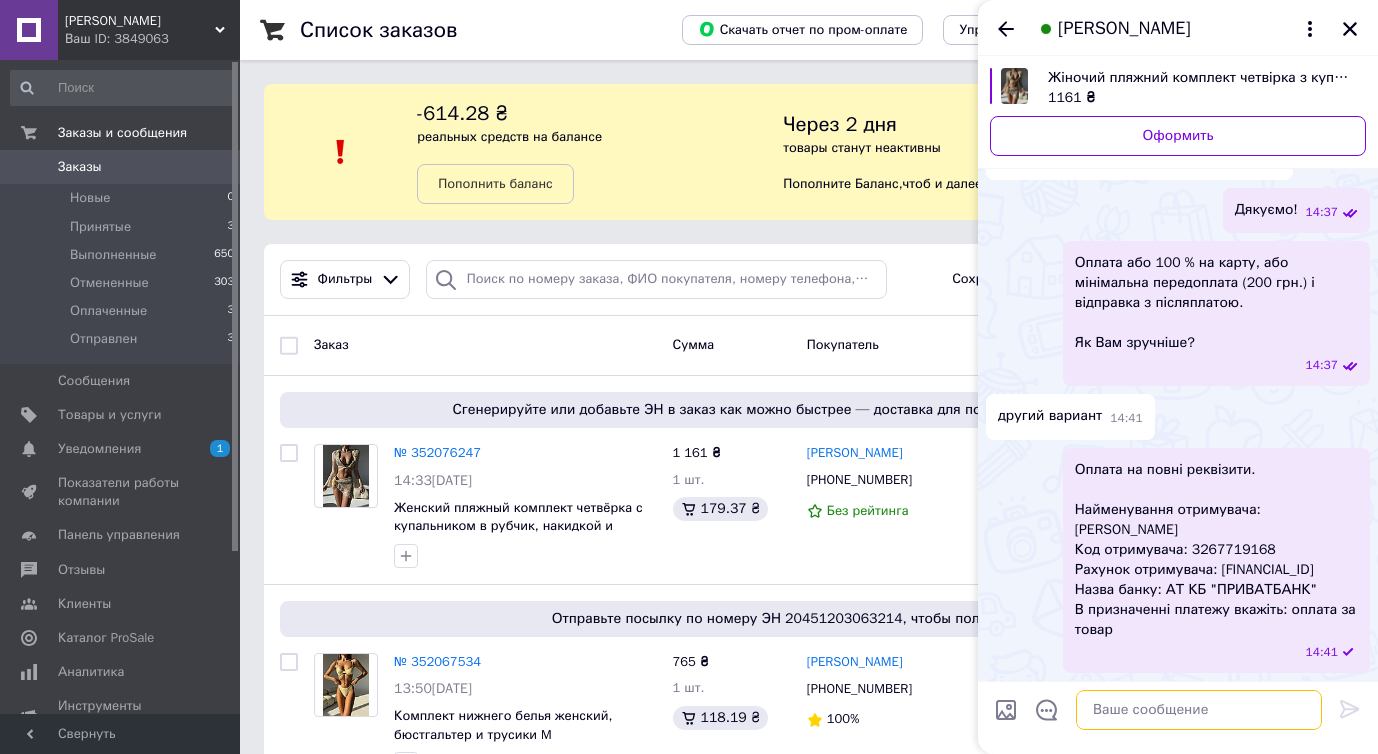 paste on "[FINANCIAL_ID]" 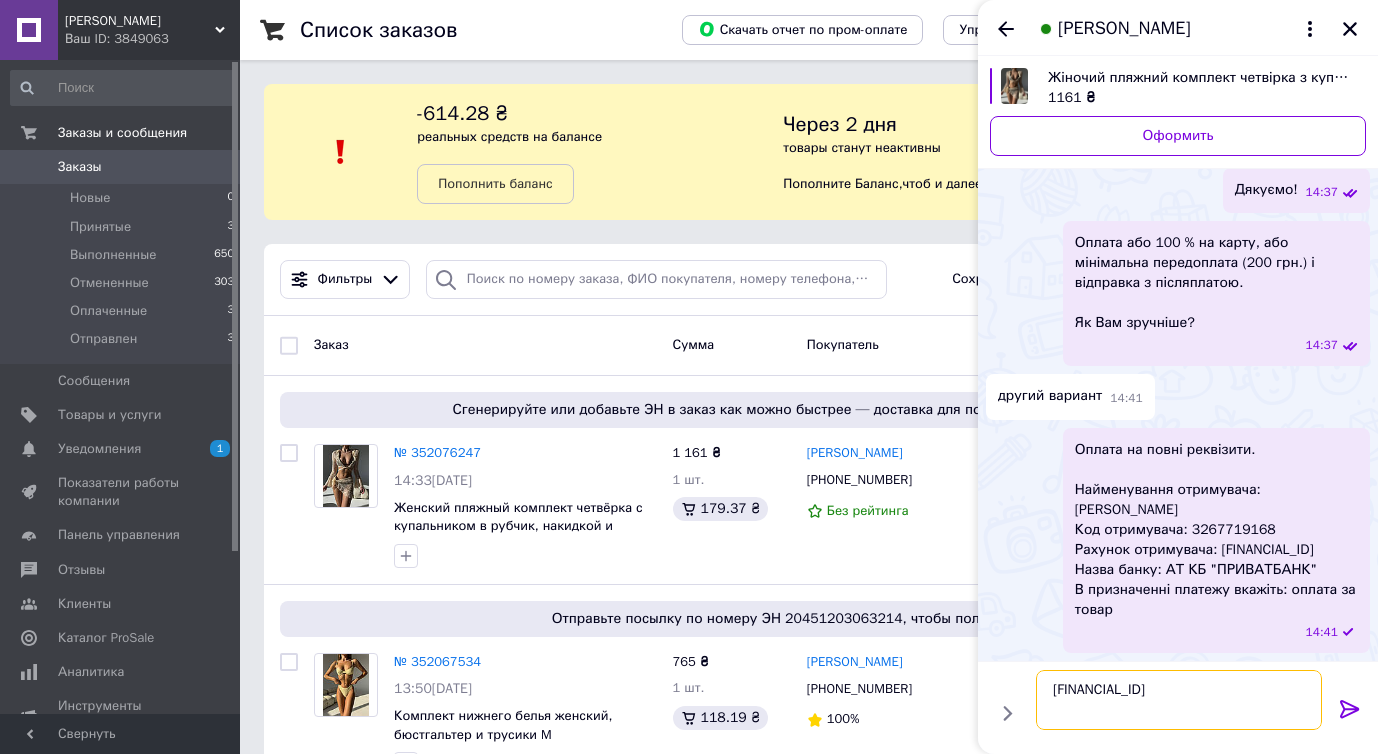 type 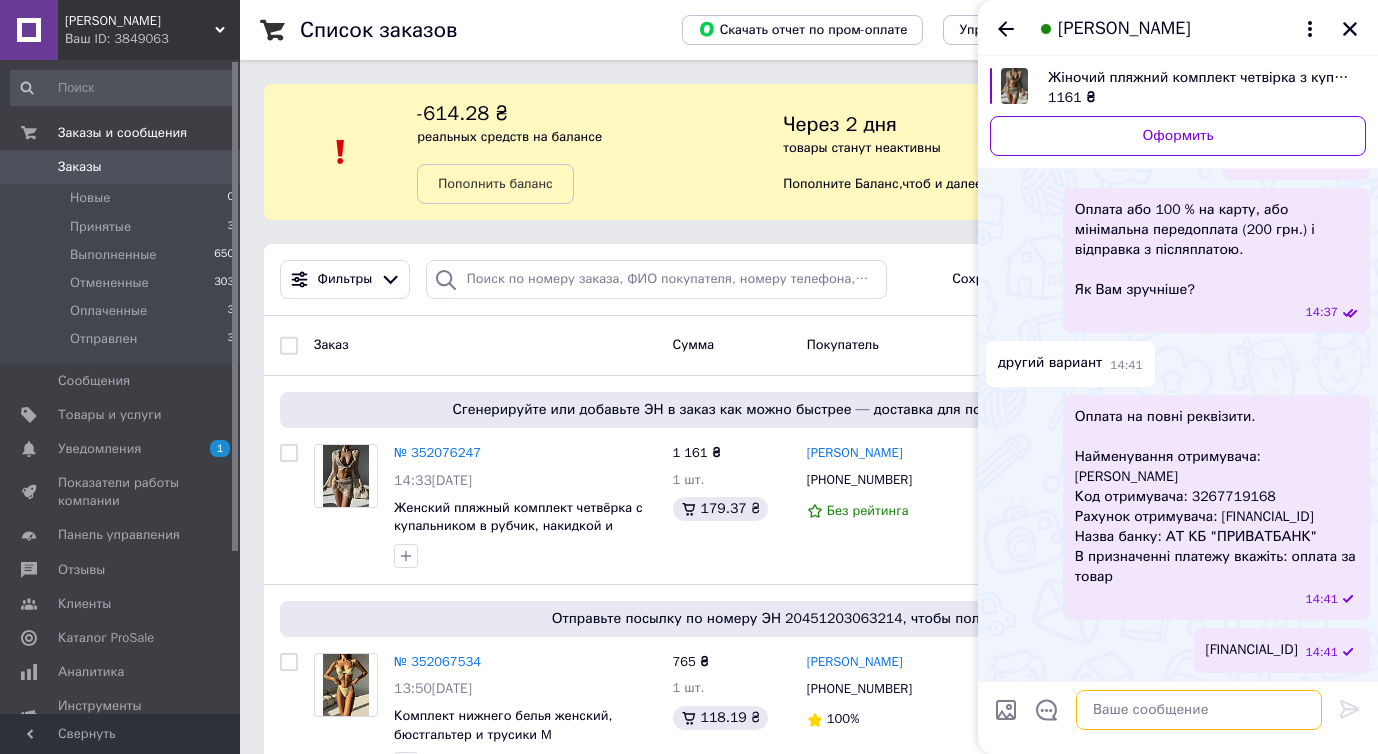 scroll, scrollTop: 1583, scrollLeft: 0, axis: vertical 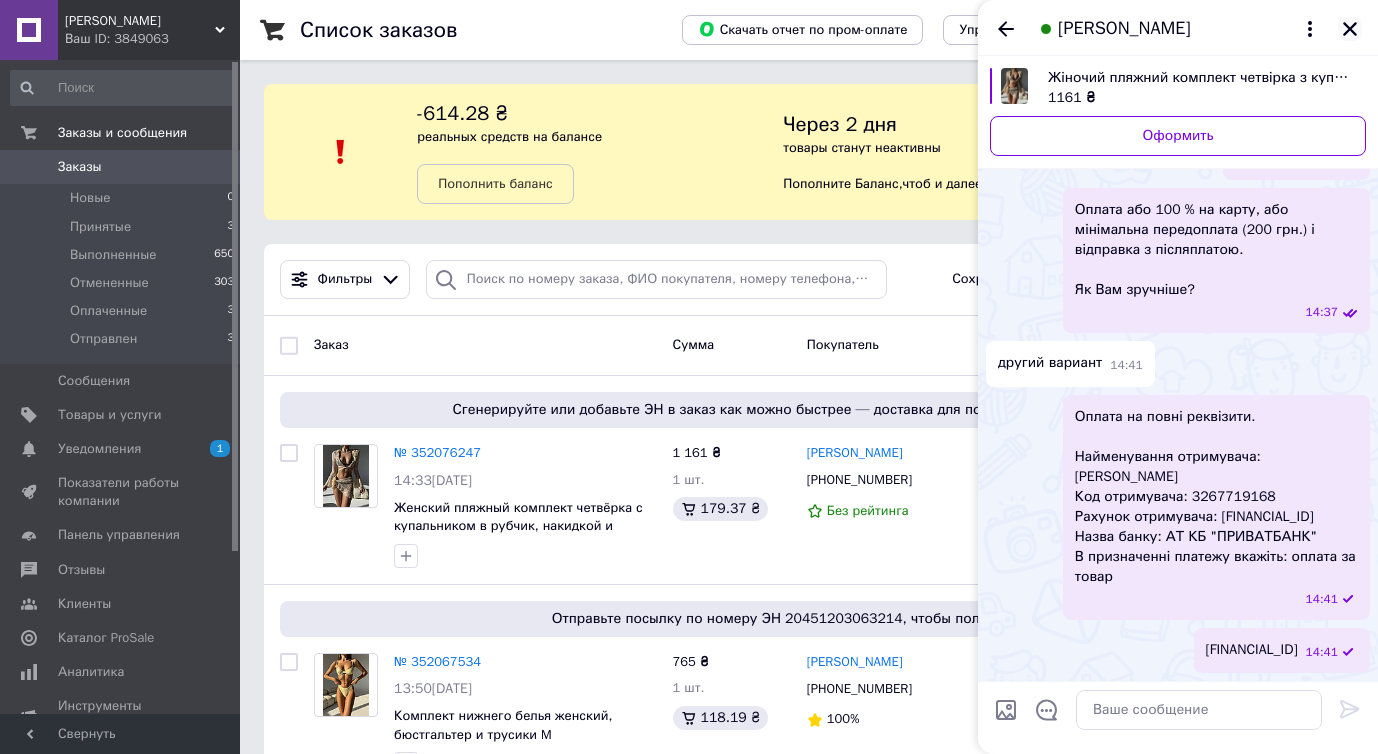 click 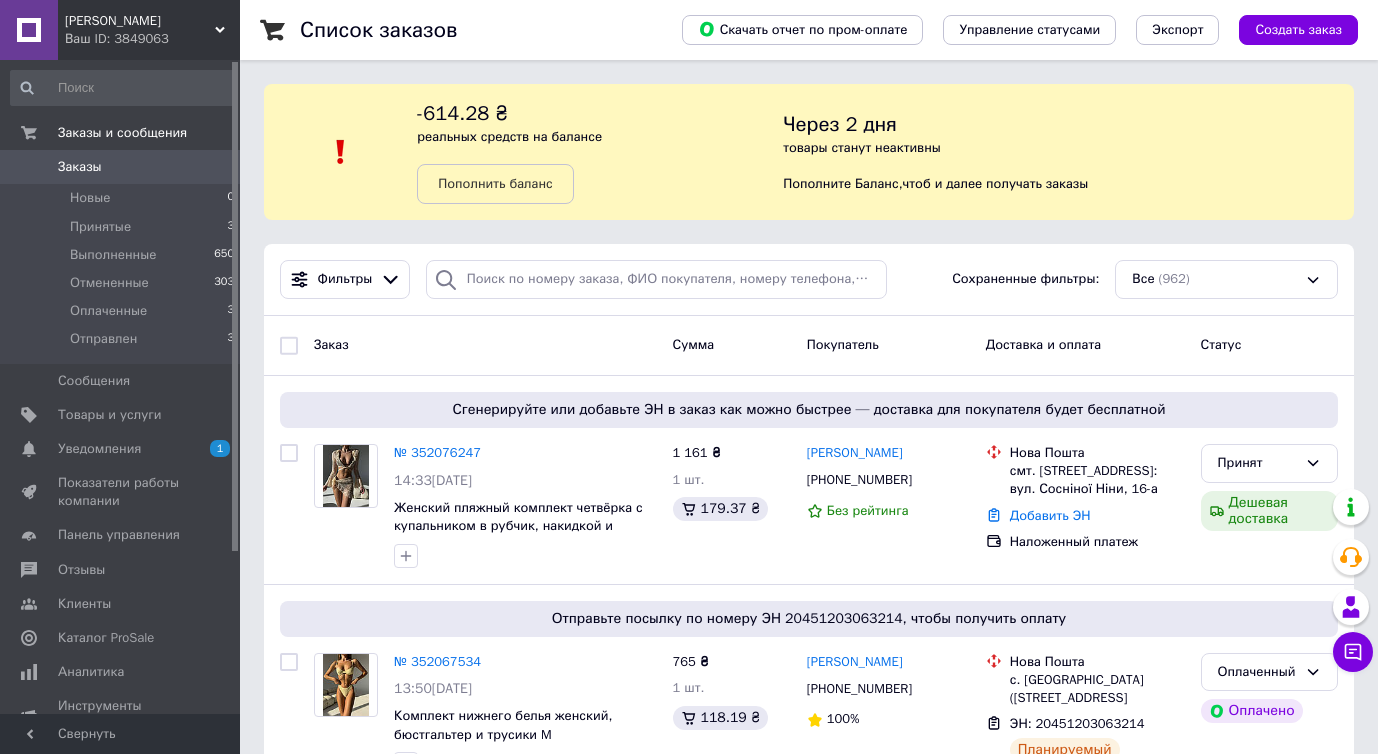 click on "0" at bounding box center (212, 167) 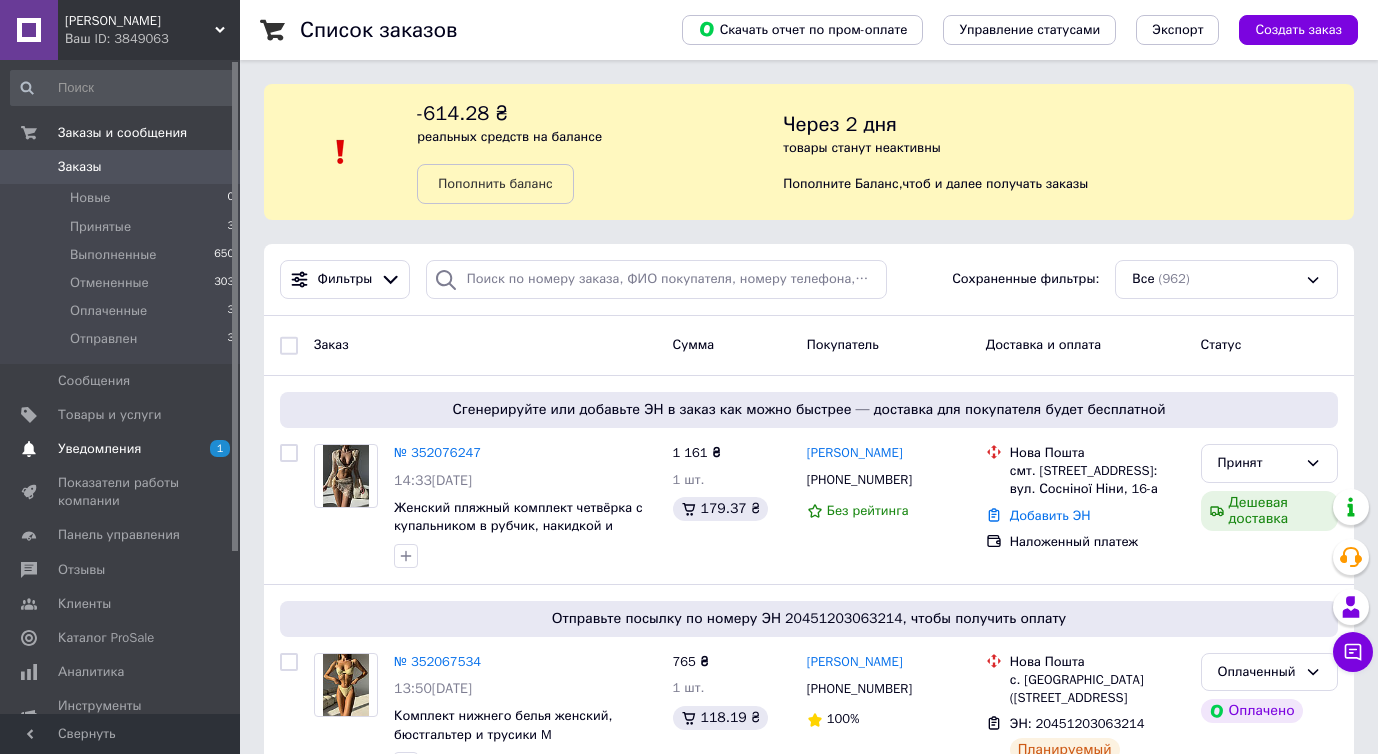 click on "1" at bounding box center (220, 448) 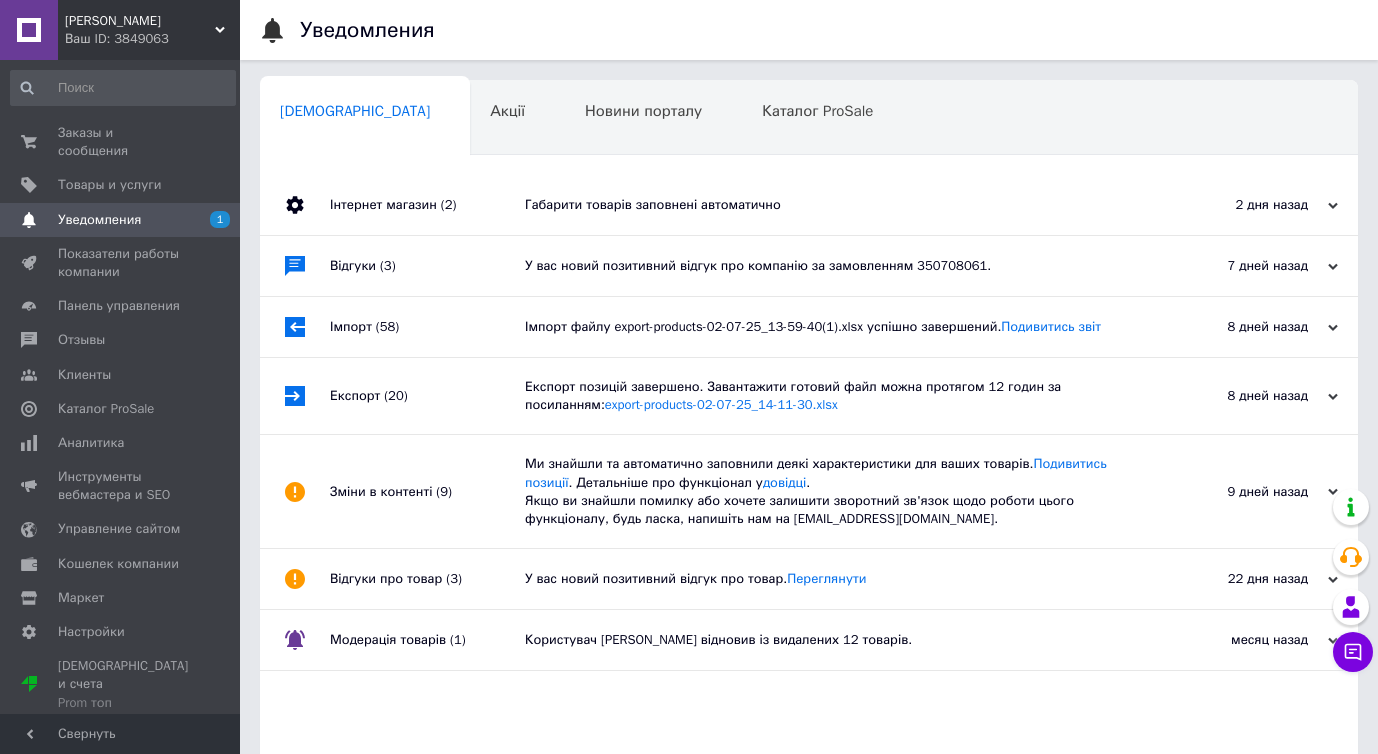 click on "Габарити товарів заповнені автоматично" at bounding box center (831, 205) 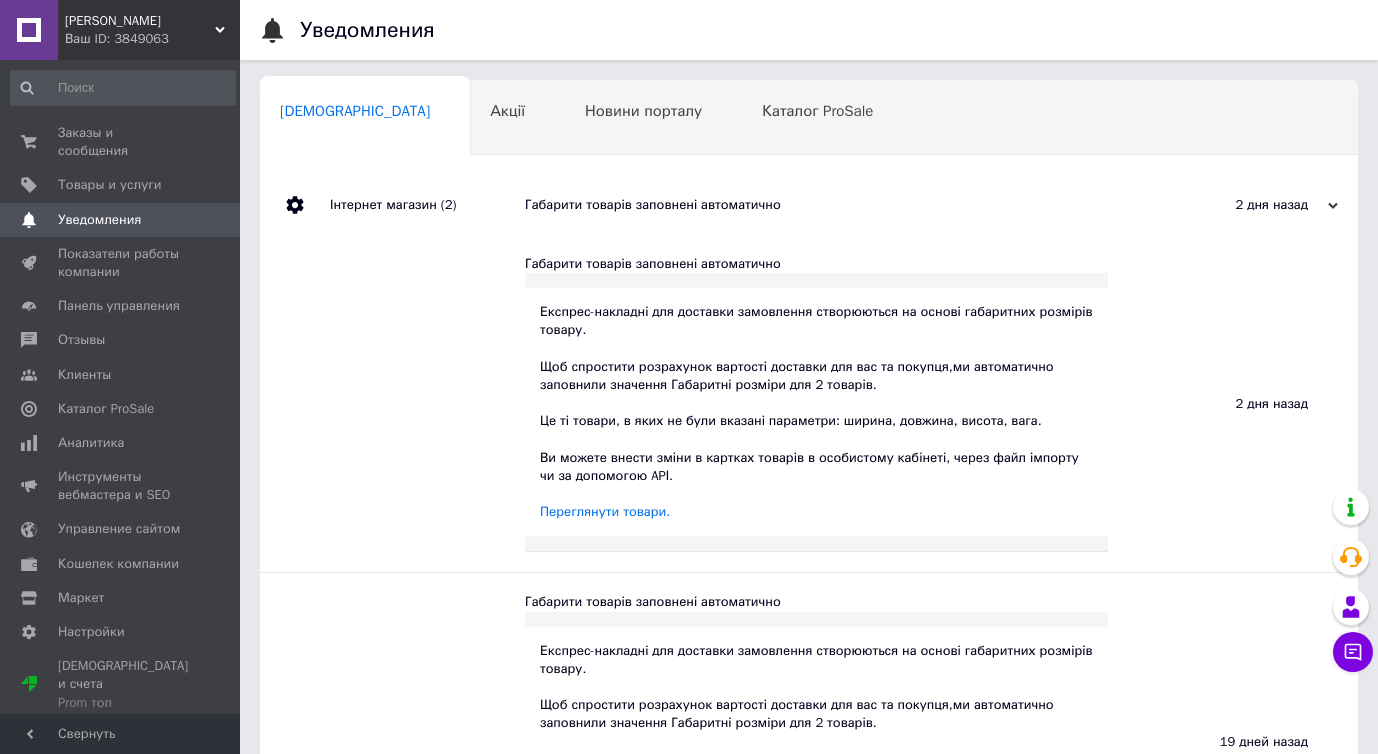 click on "Carrie Ваш ID: 3849063" at bounding box center [149, 30] 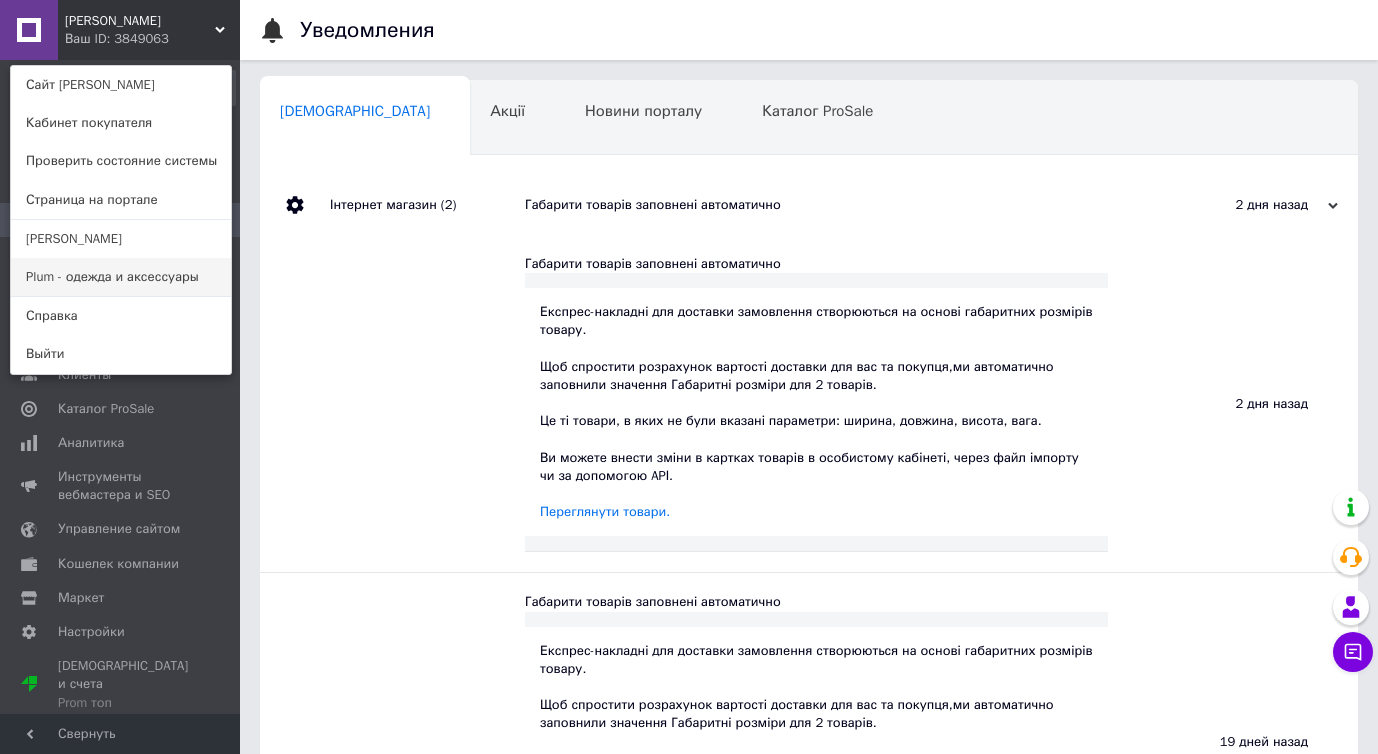 click on "Plum - одежда и аксессуары" at bounding box center (121, 277) 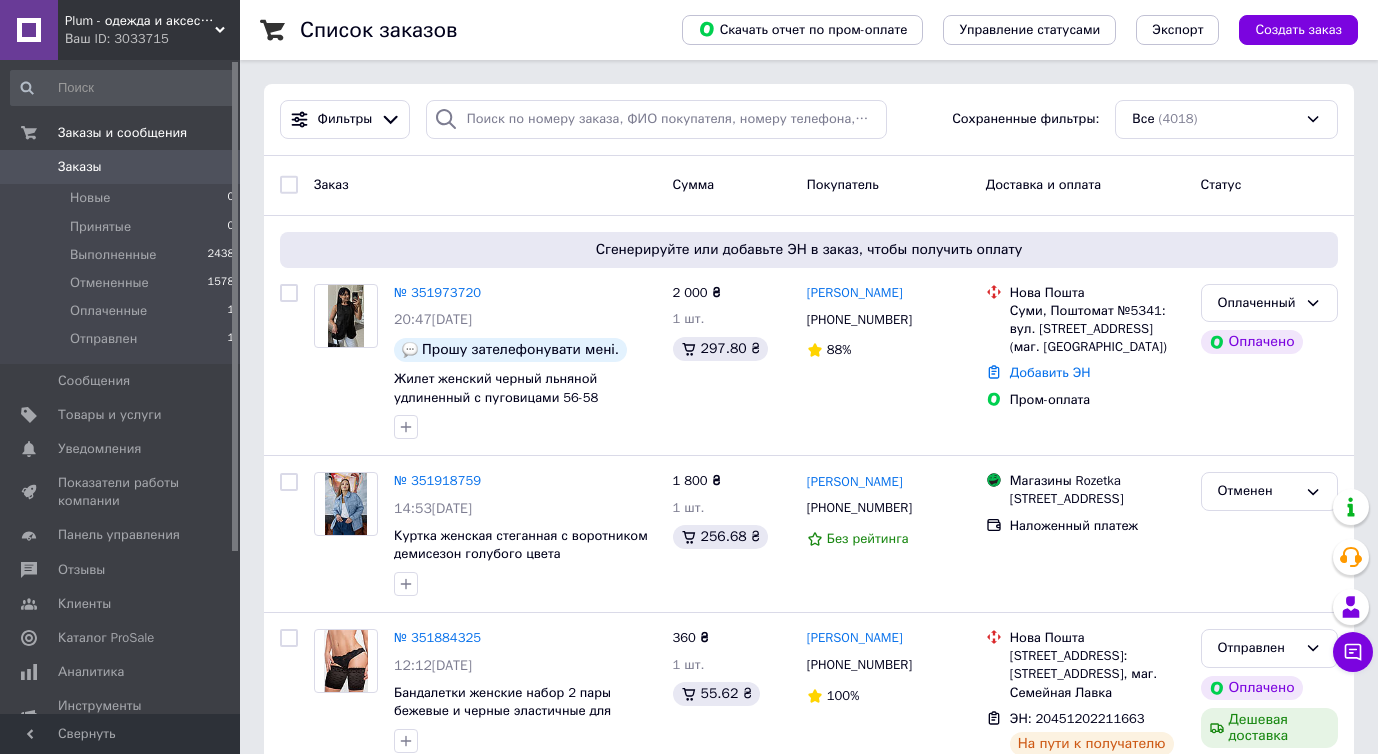 scroll, scrollTop: 0, scrollLeft: 0, axis: both 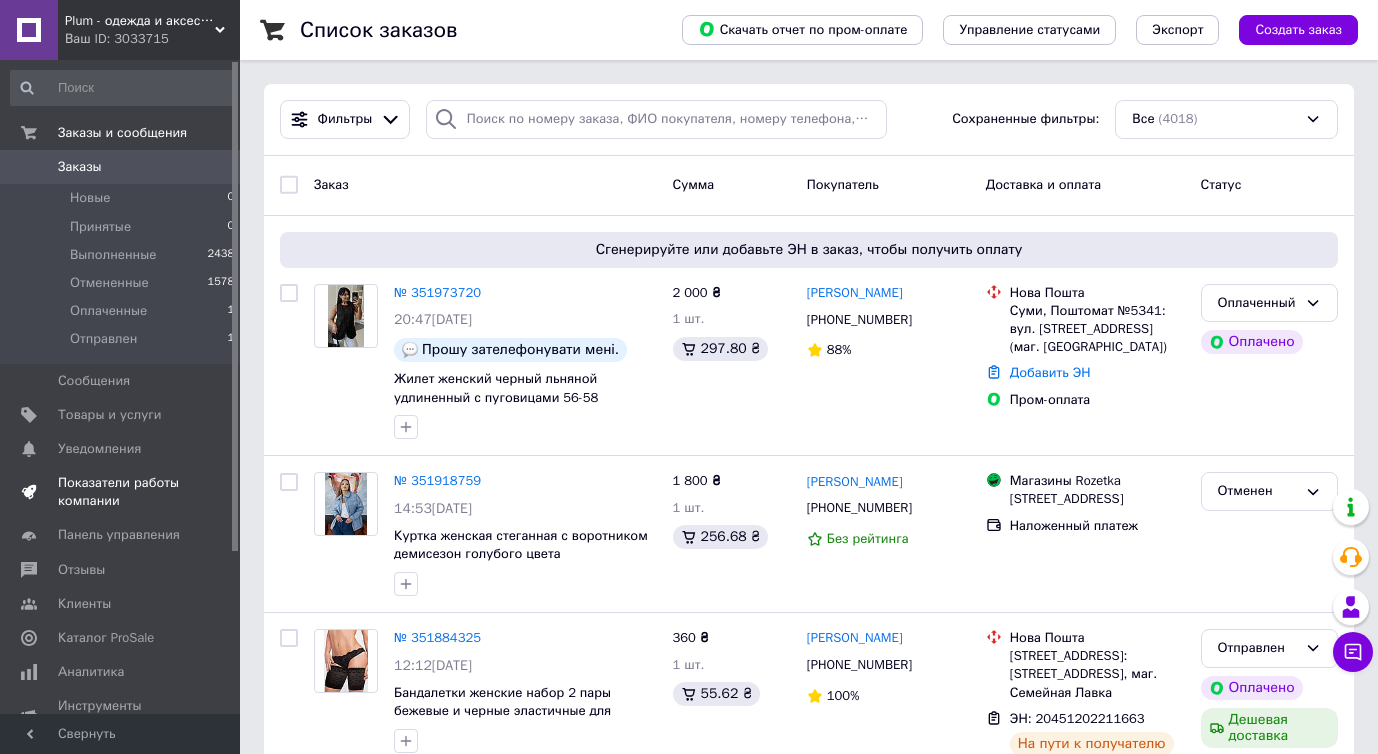click on "Показатели работы компании" at bounding box center [121, 492] 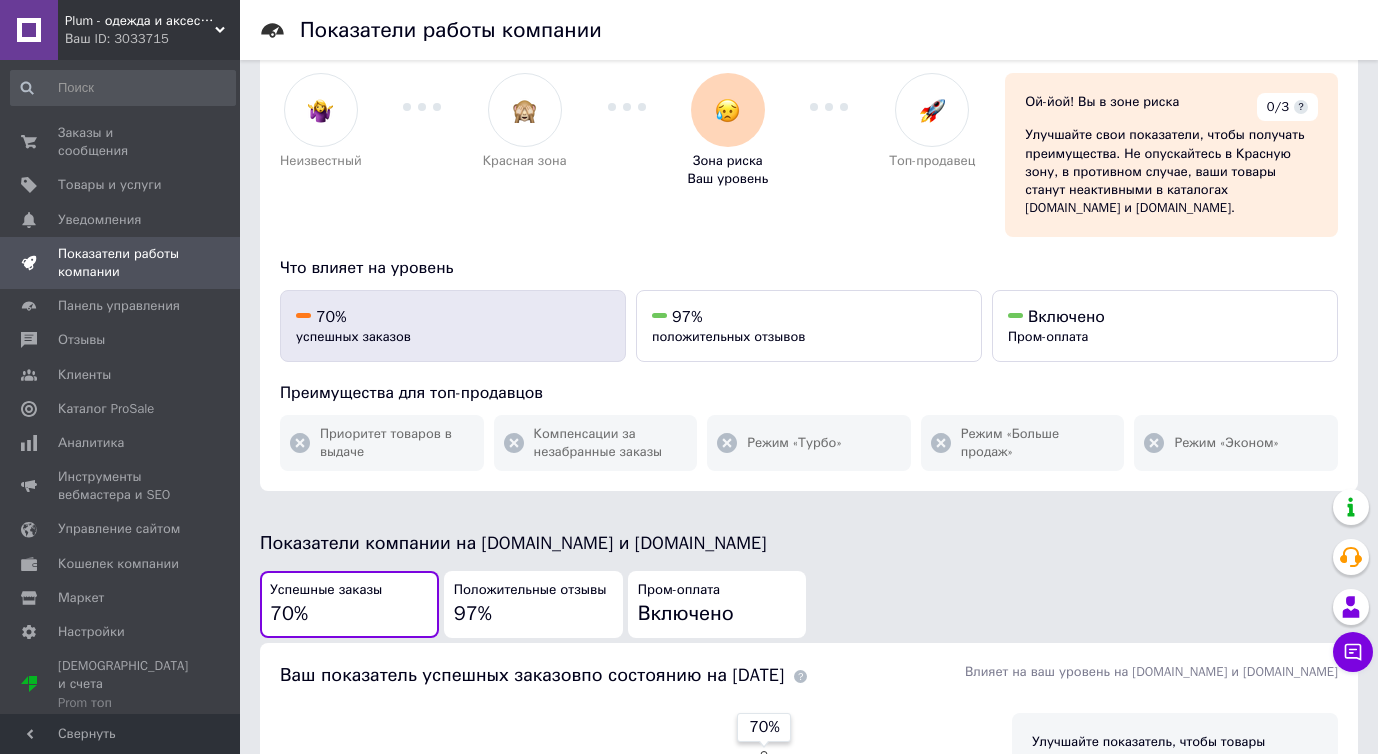 scroll, scrollTop: 33, scrollLeft: 0, axis: vertical 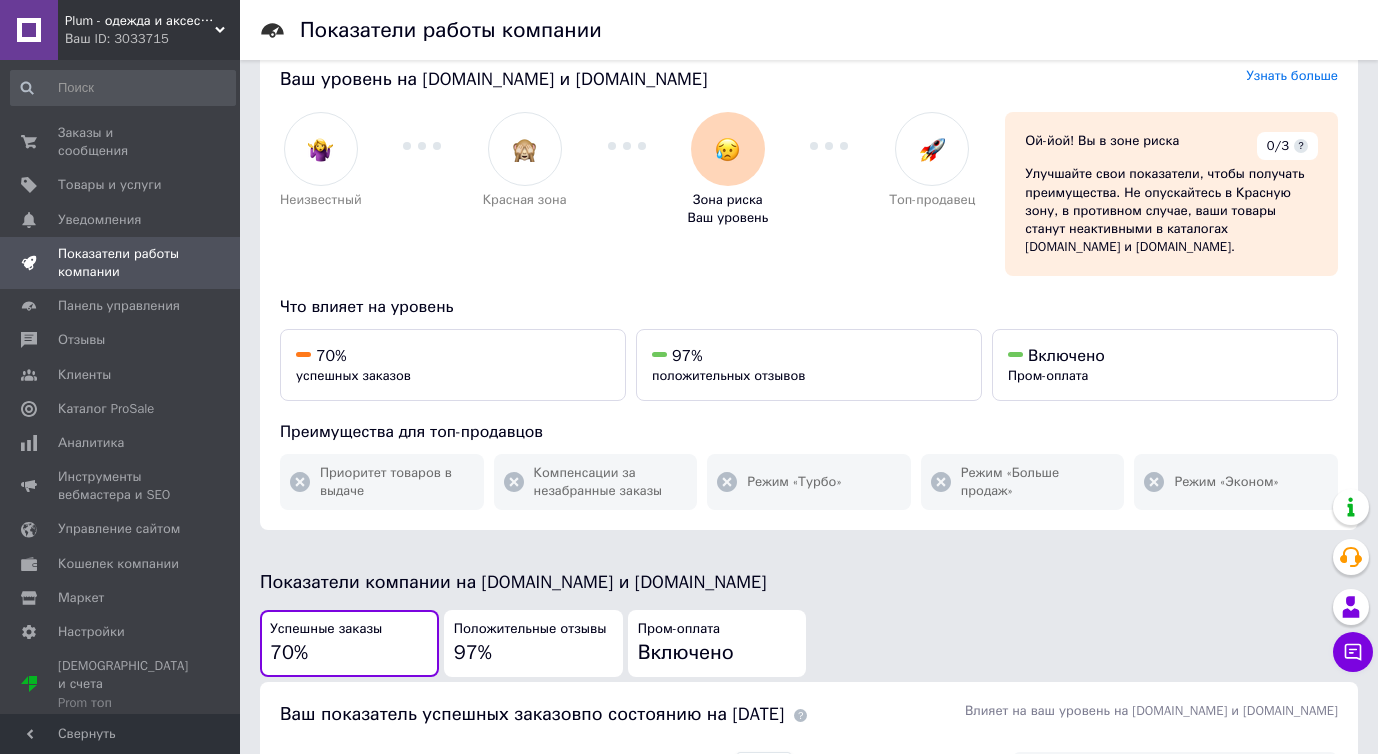 click on "Plum - одежда и аксессуары Ваш ID: 3033715" at bounding box center (149, 30) 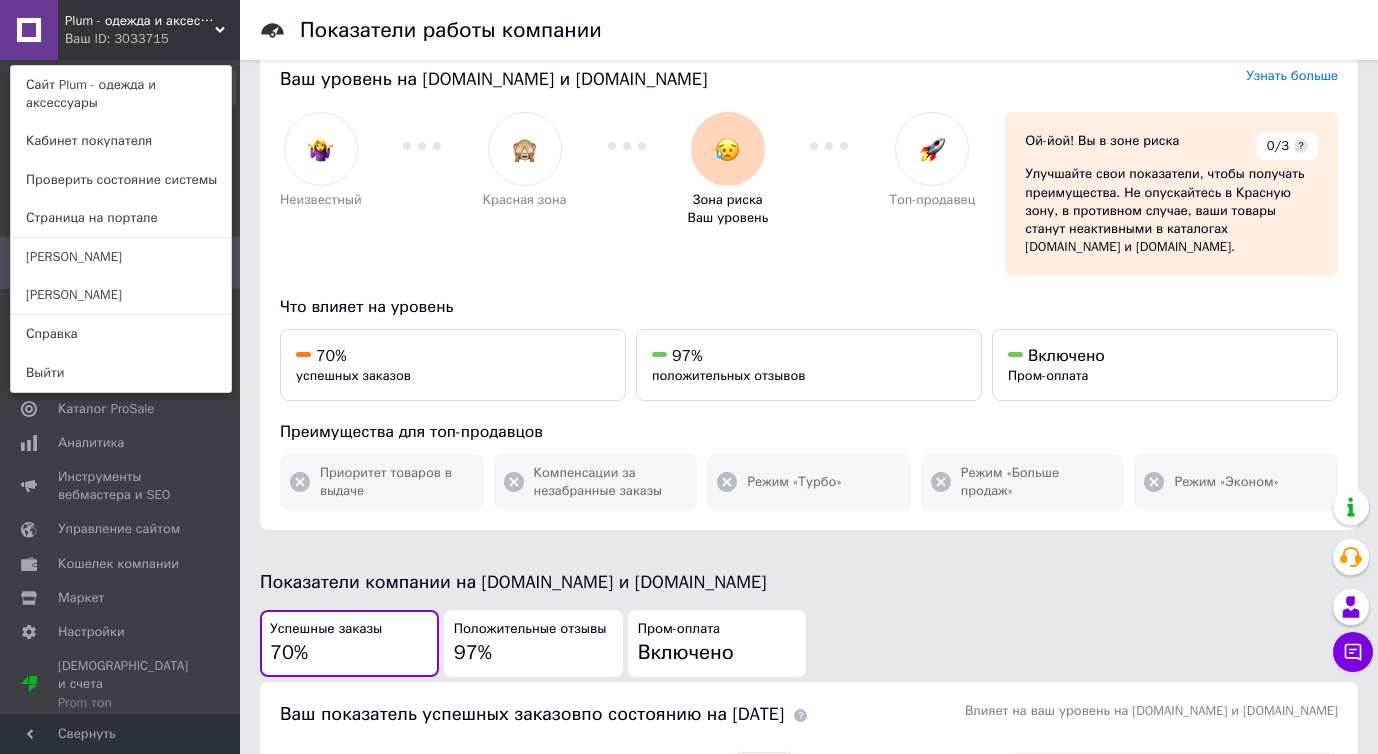 click on "[PERSON_NAME]" at bounding box center [121, 295] 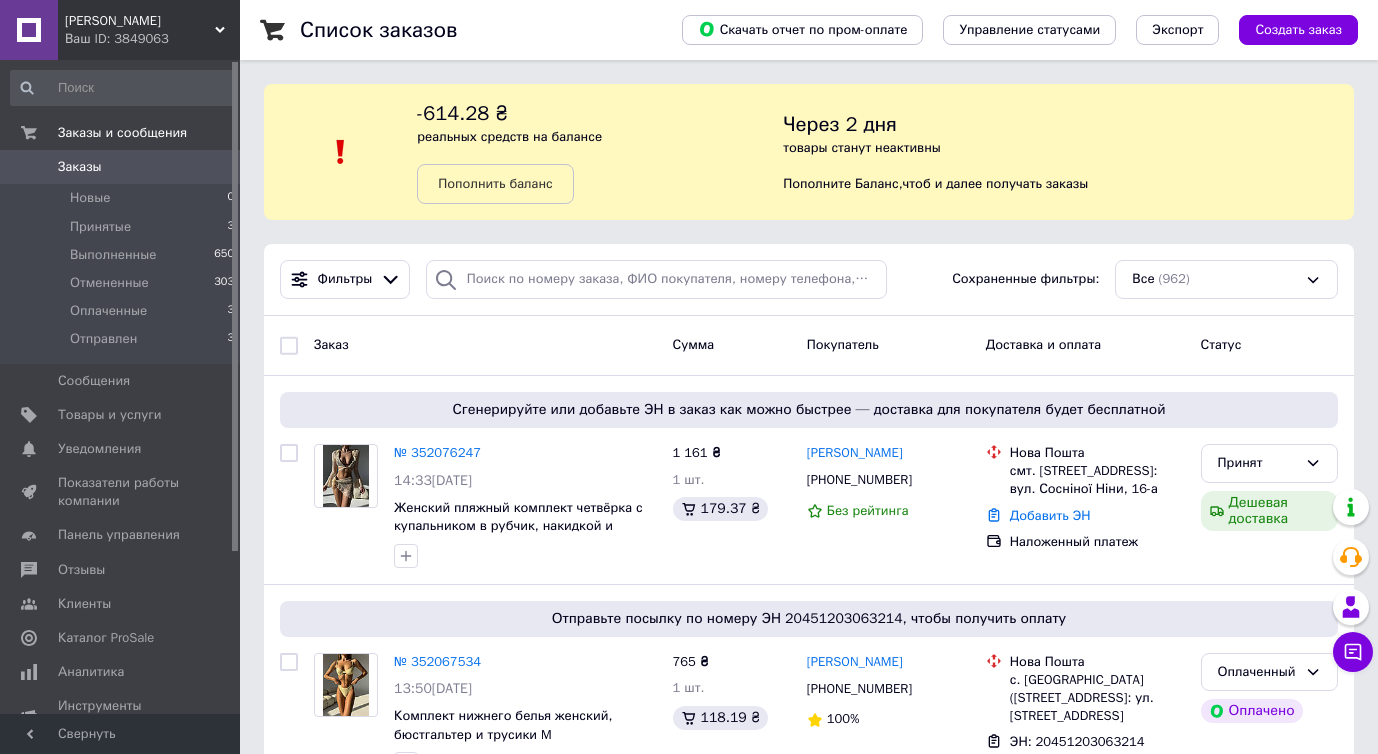 scroll, scrollTop: 0, scrollLeft: 0, axis: both 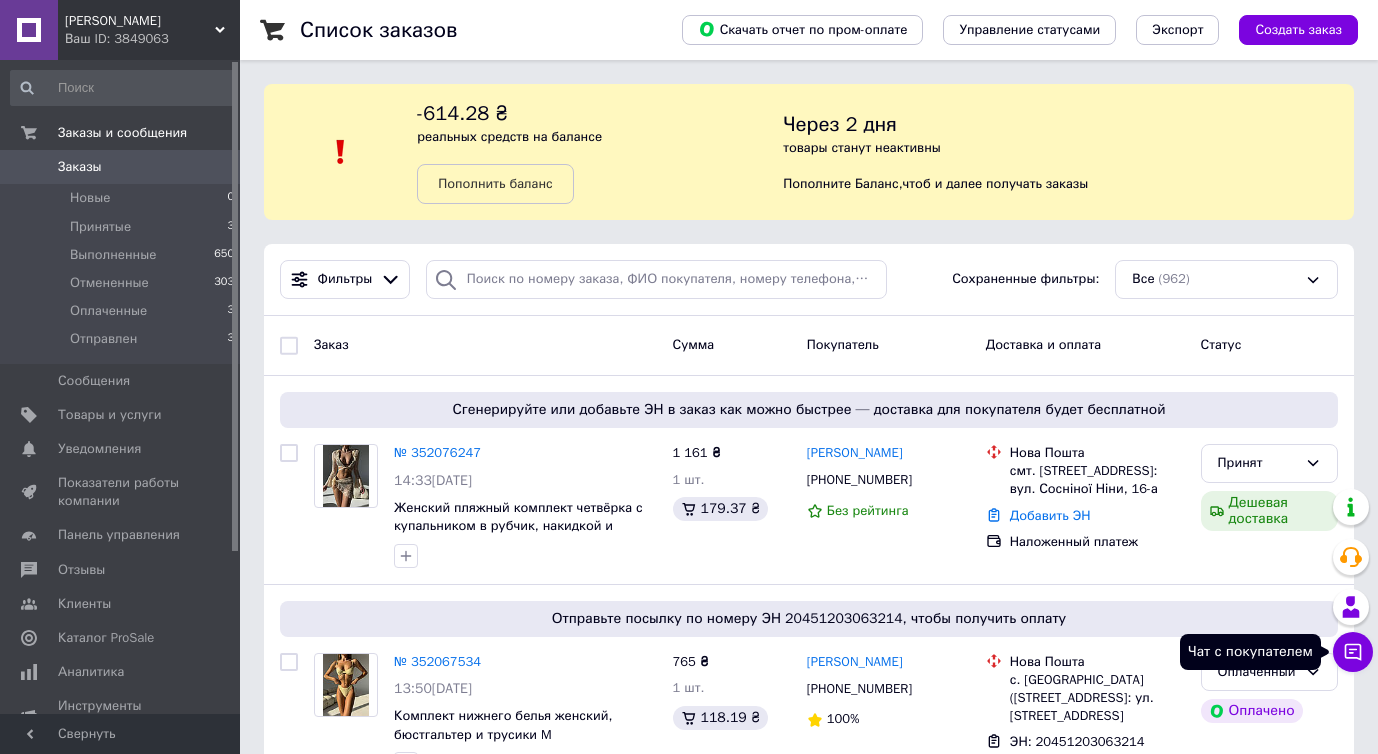 click 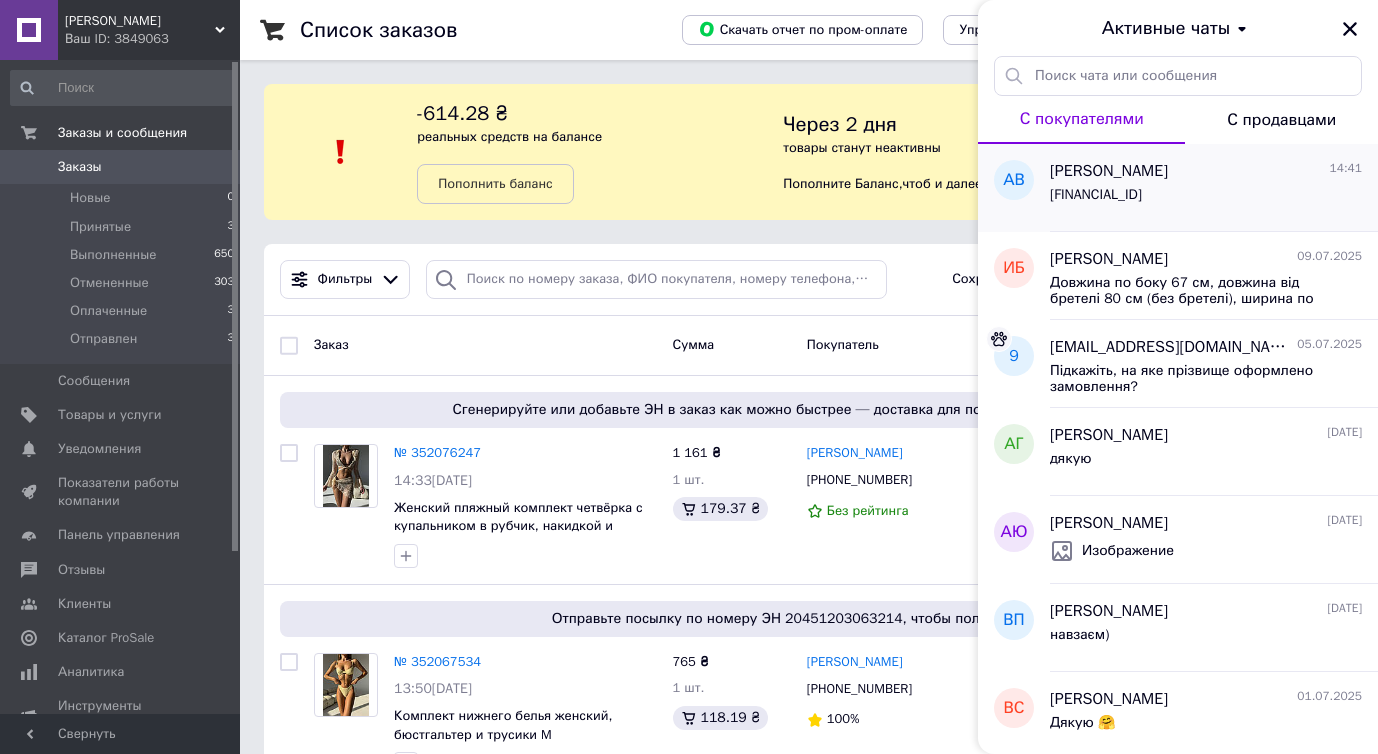 click on "[FINANCIAL_ID]" at bounding box center (1096, 195) 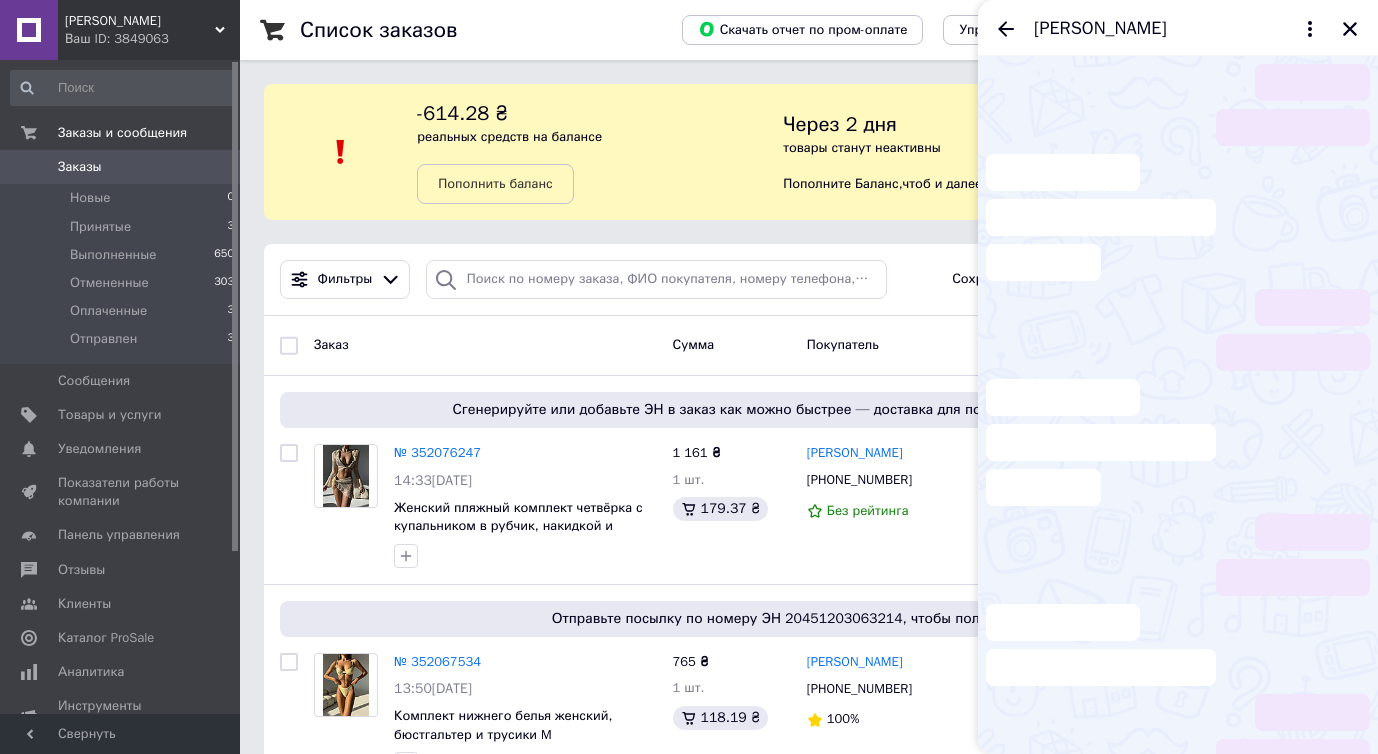 scroll, scrollTop: 1634, scrollLeft: 0, axis: vertical 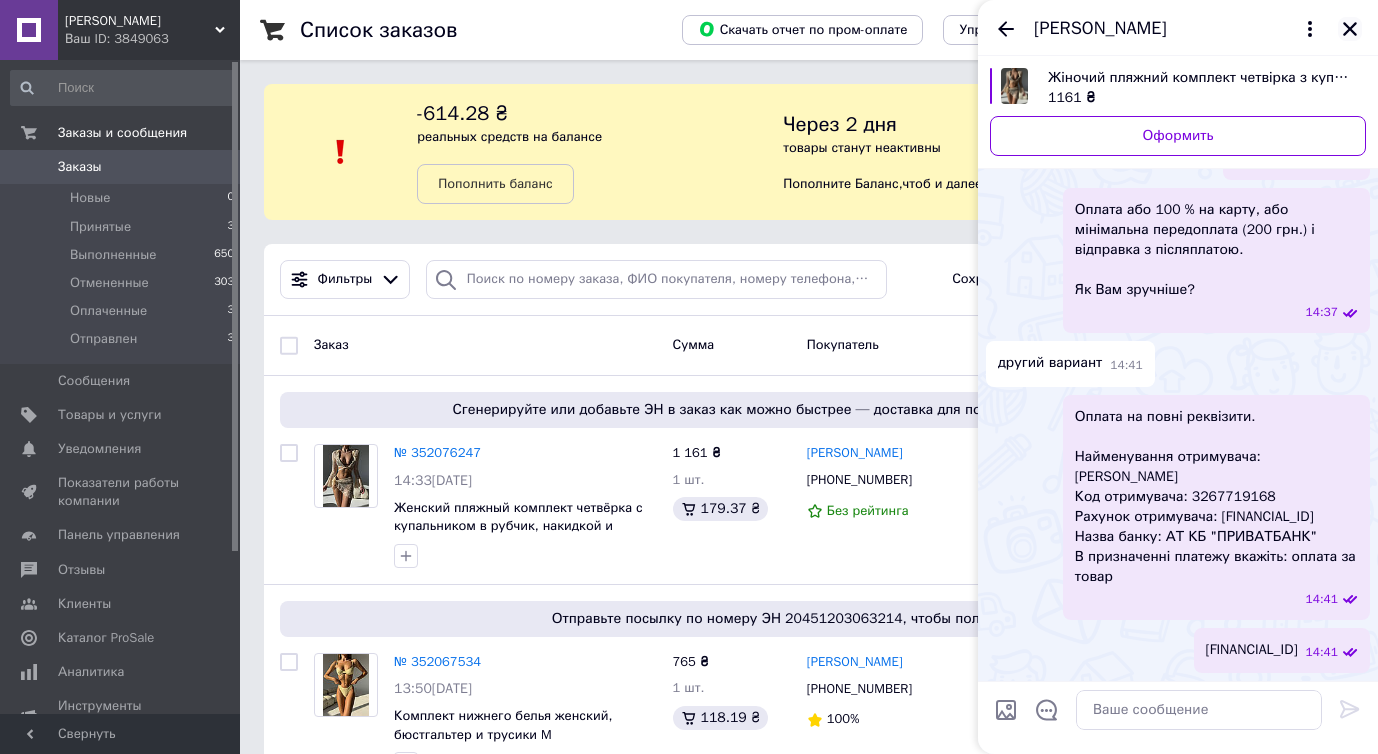 click 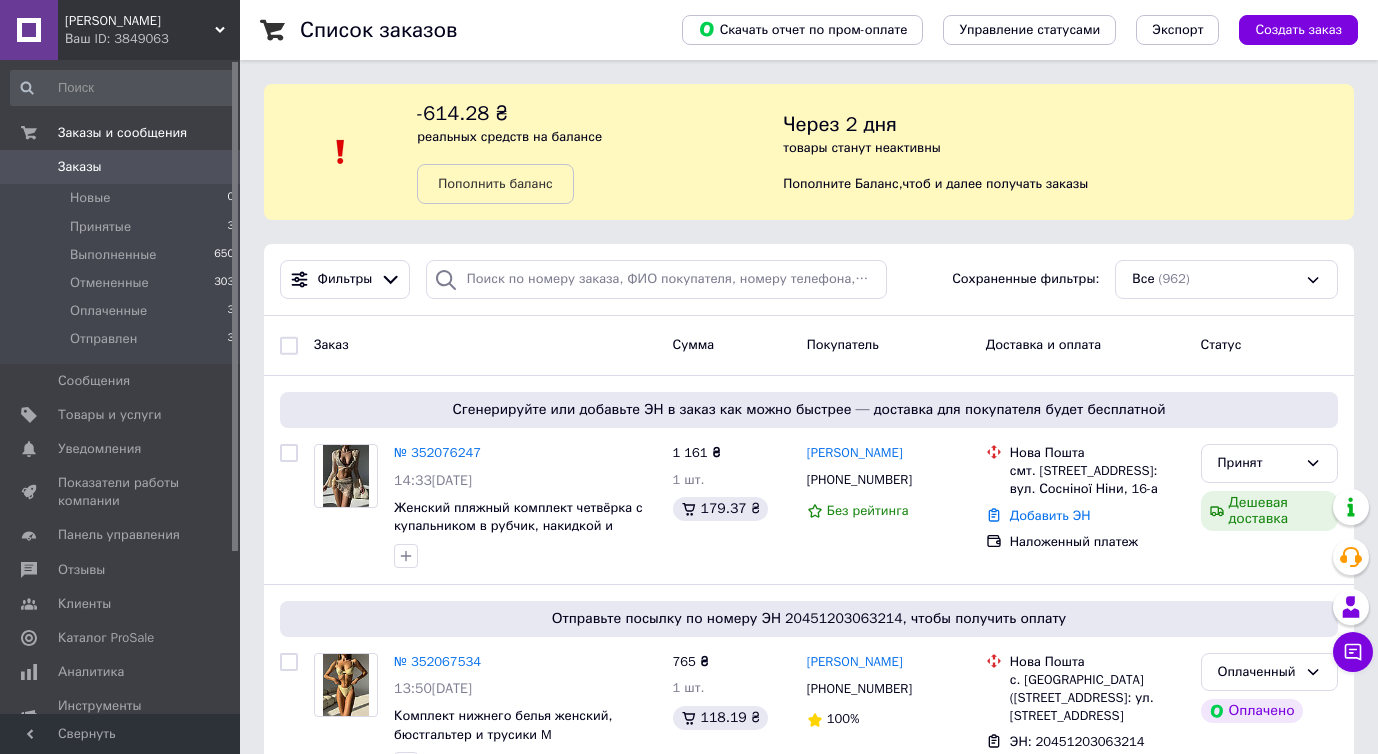 click on "Заказы" at bounding box center (80, 167) 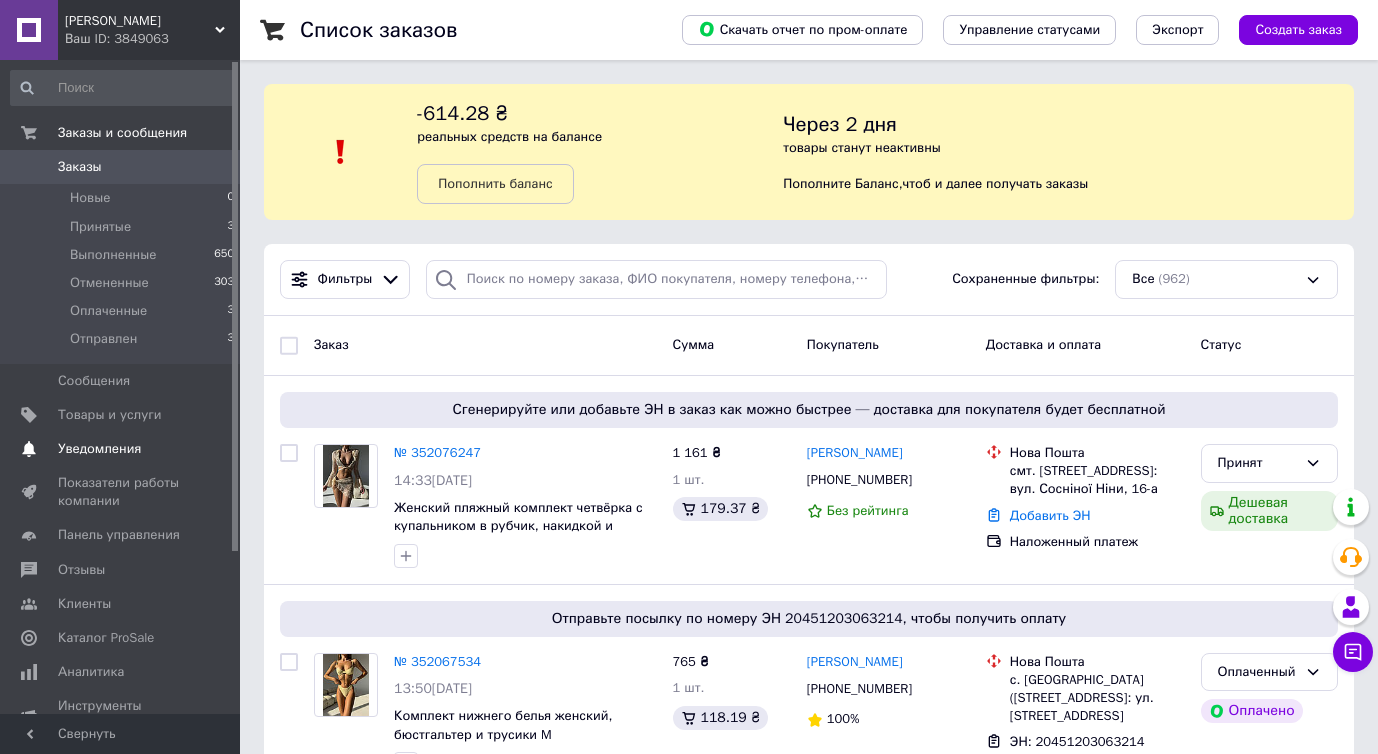click on "Уведомления 0 0" at bounding box center (123, 449) 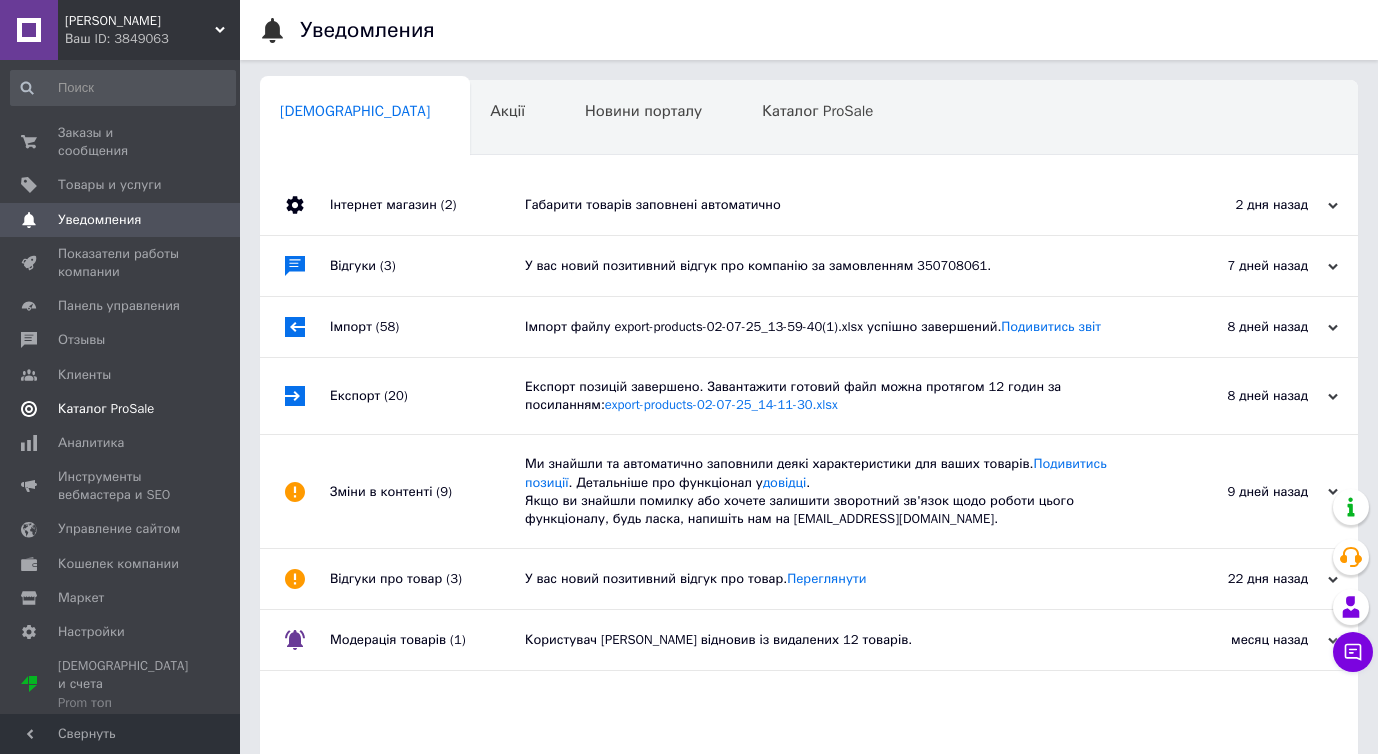 click on "Каталог ProSale" at bounding box center [121, 409] 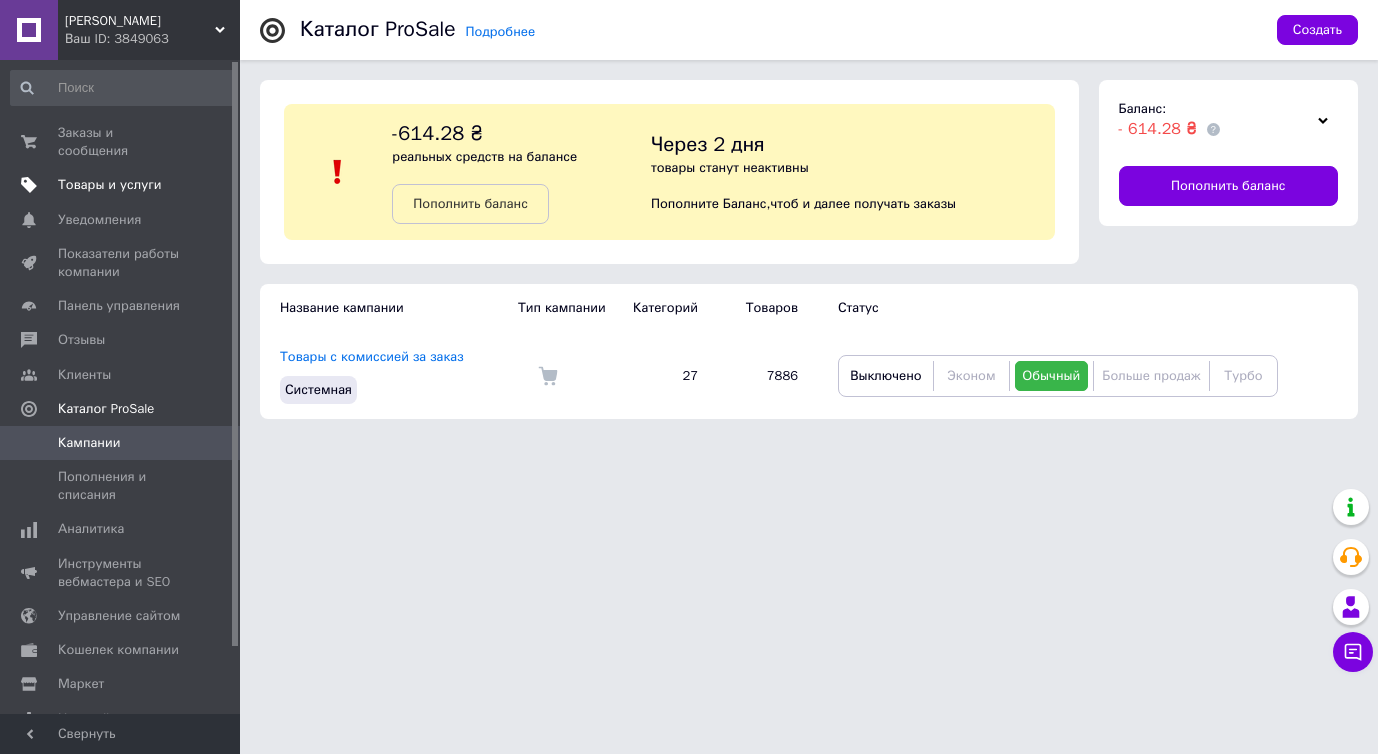 click on "Товары и услуги" at bounding box center [110, 185] 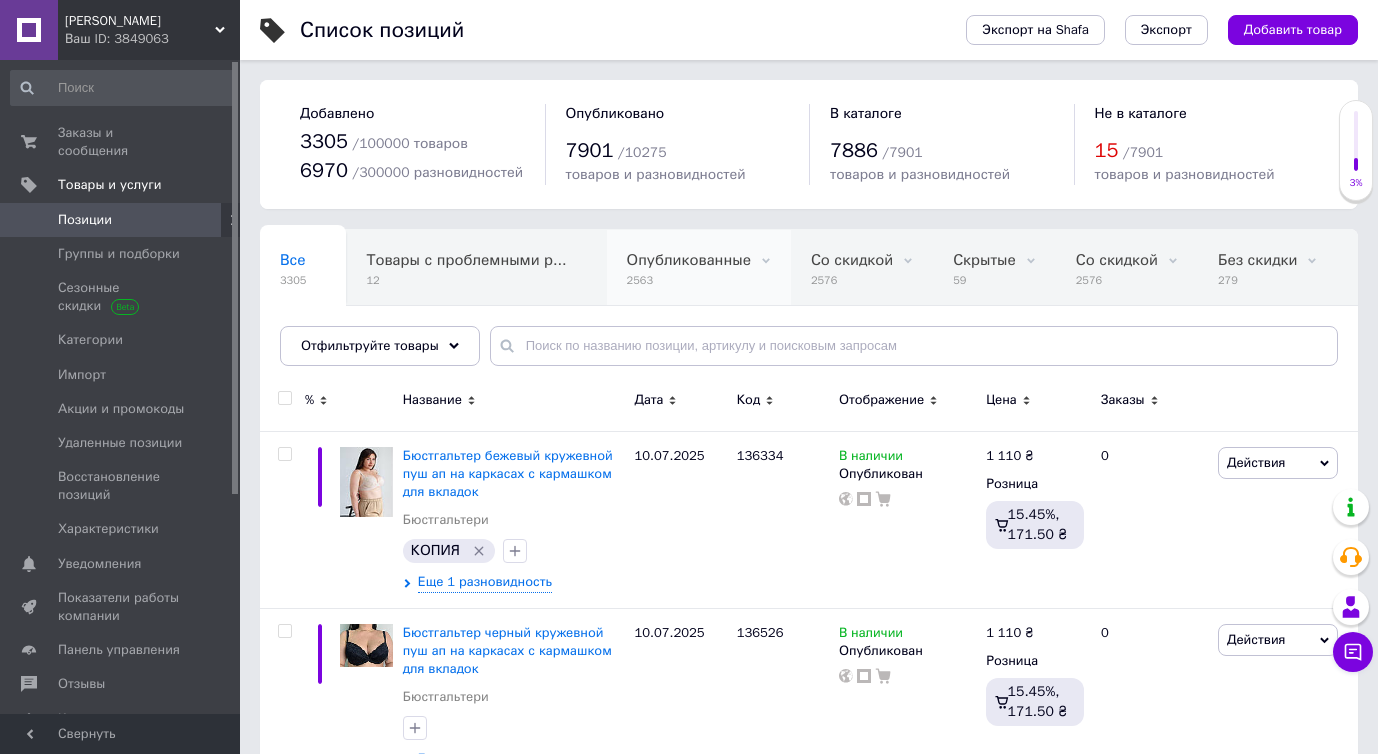 scroll, scrollTop: 0, scrollLeft: 57, axis: horizontal 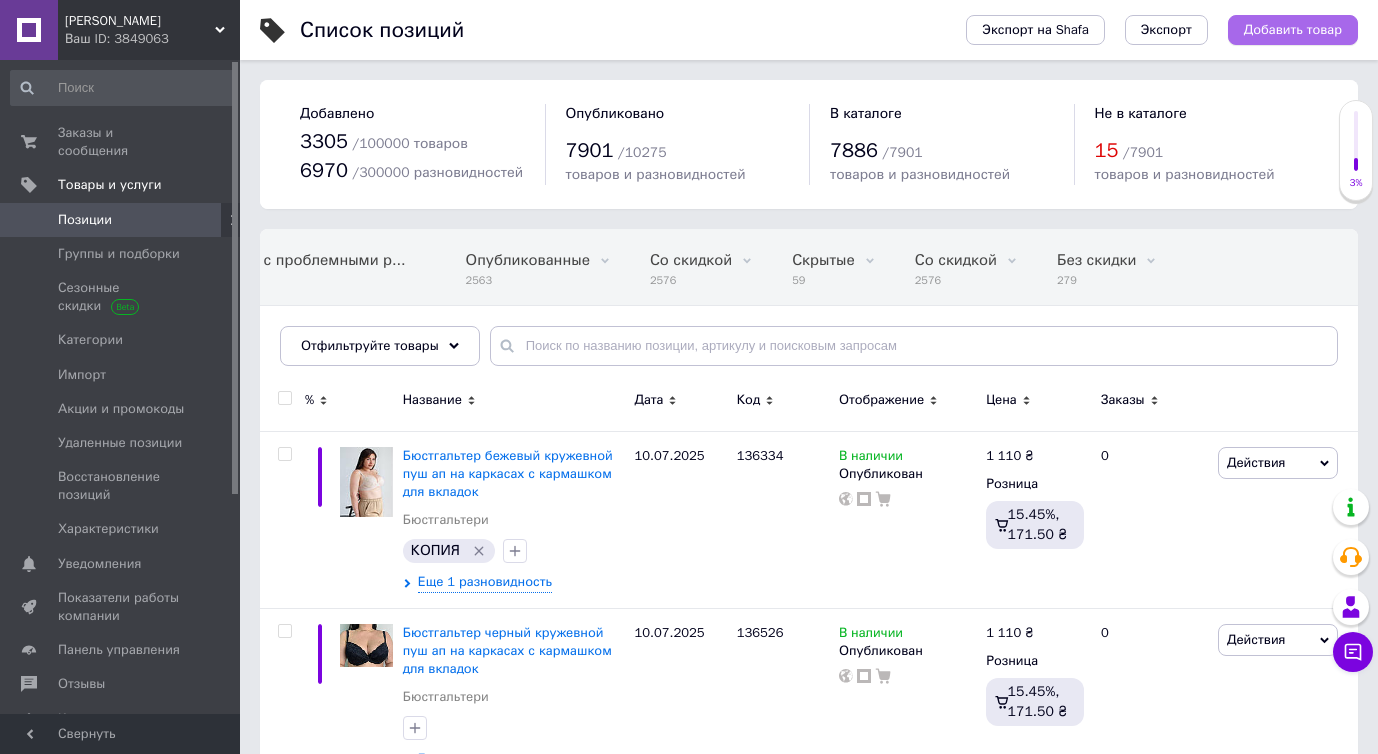 click on "Добавить товар" at bounding box center [1293, 30] 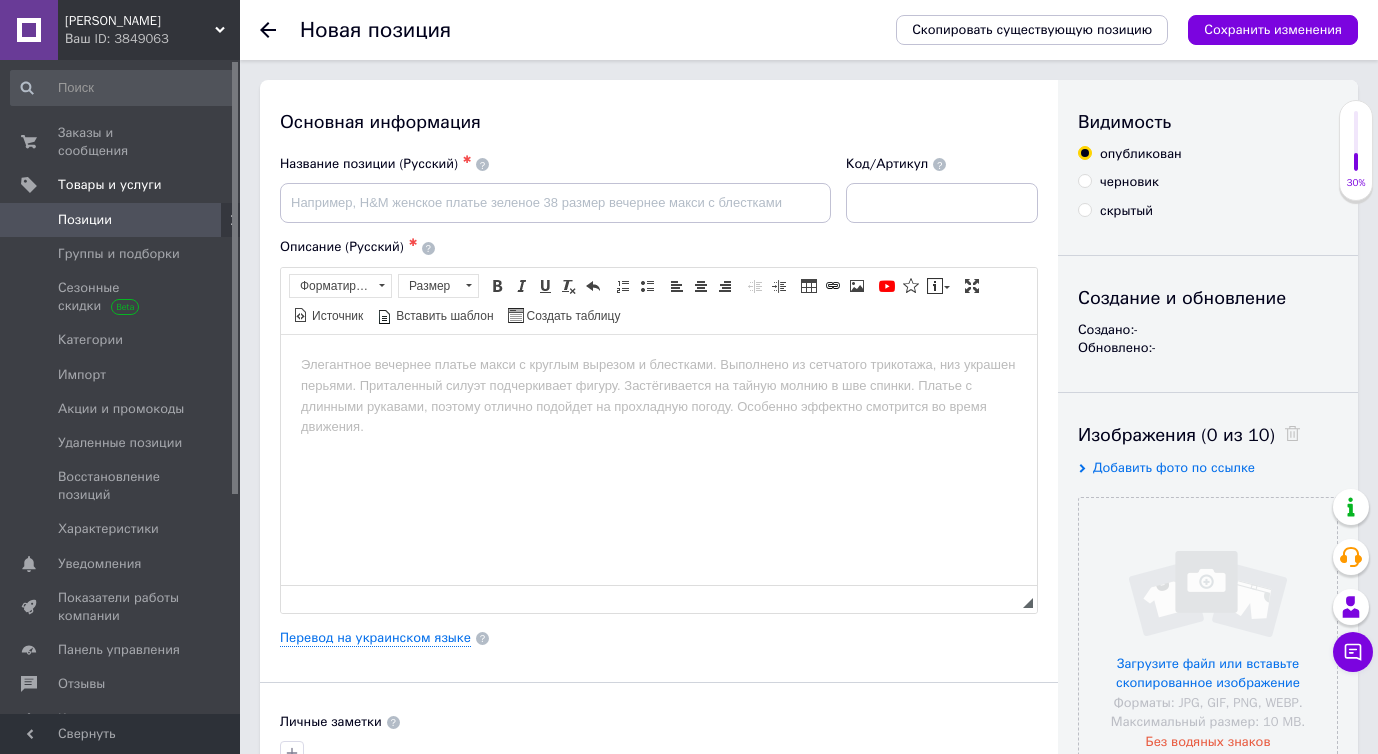 scroll, scrollTop: 0, scrollLeft: 0, axis: both 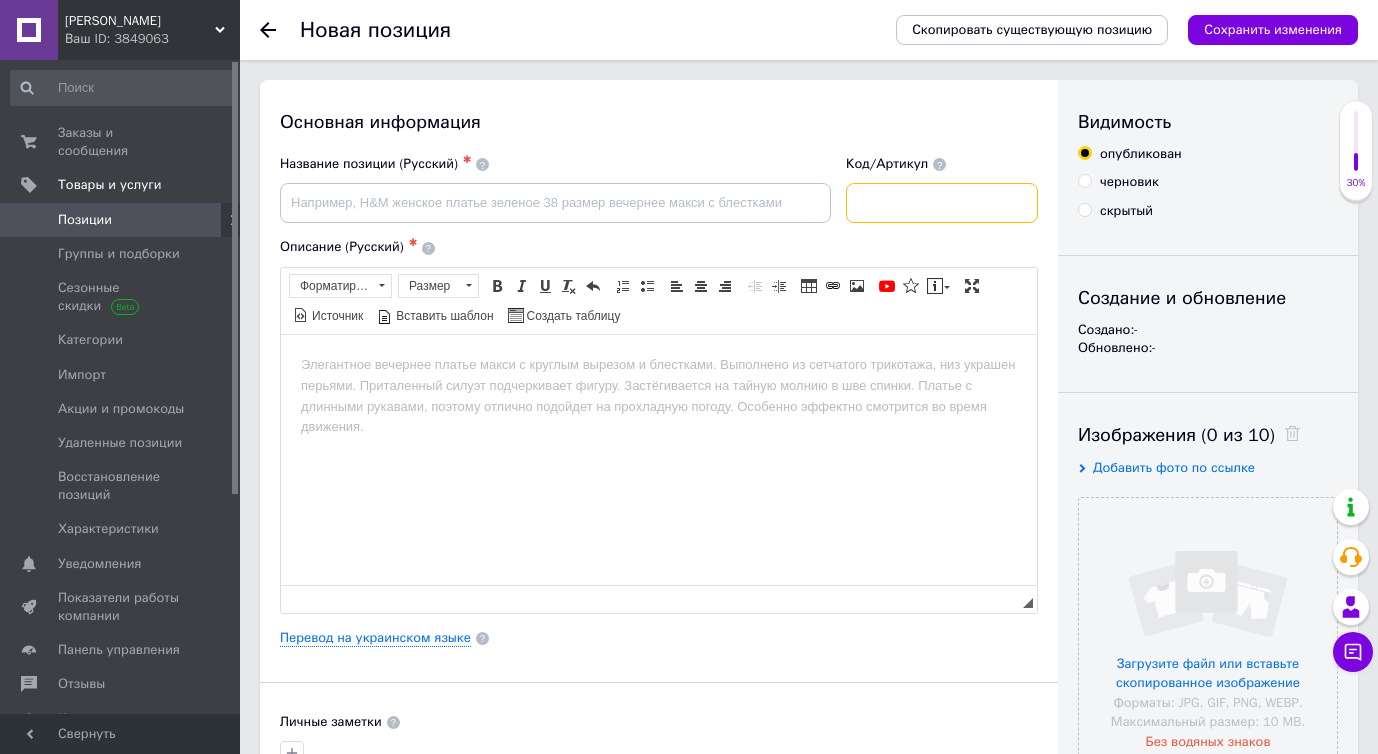 click at bounding box center (942, 203) 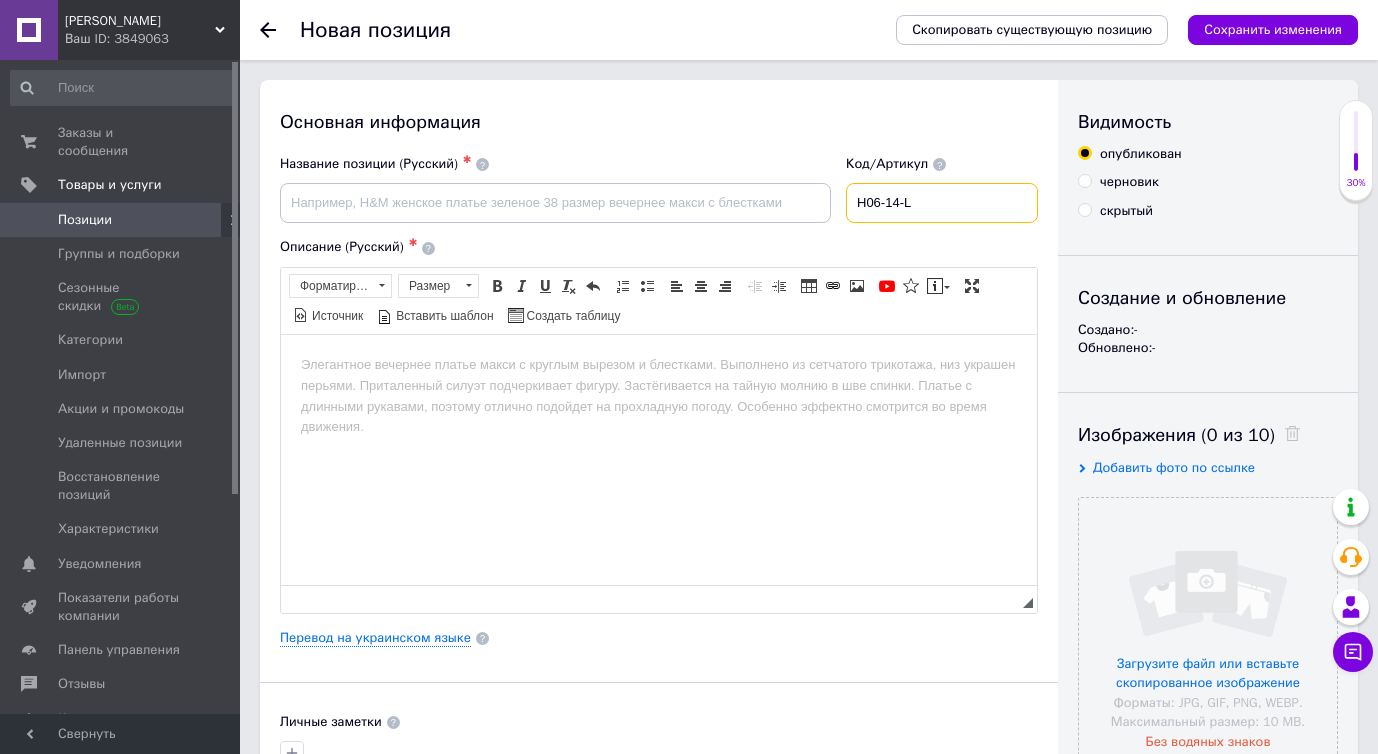 type on "H06-14-L" 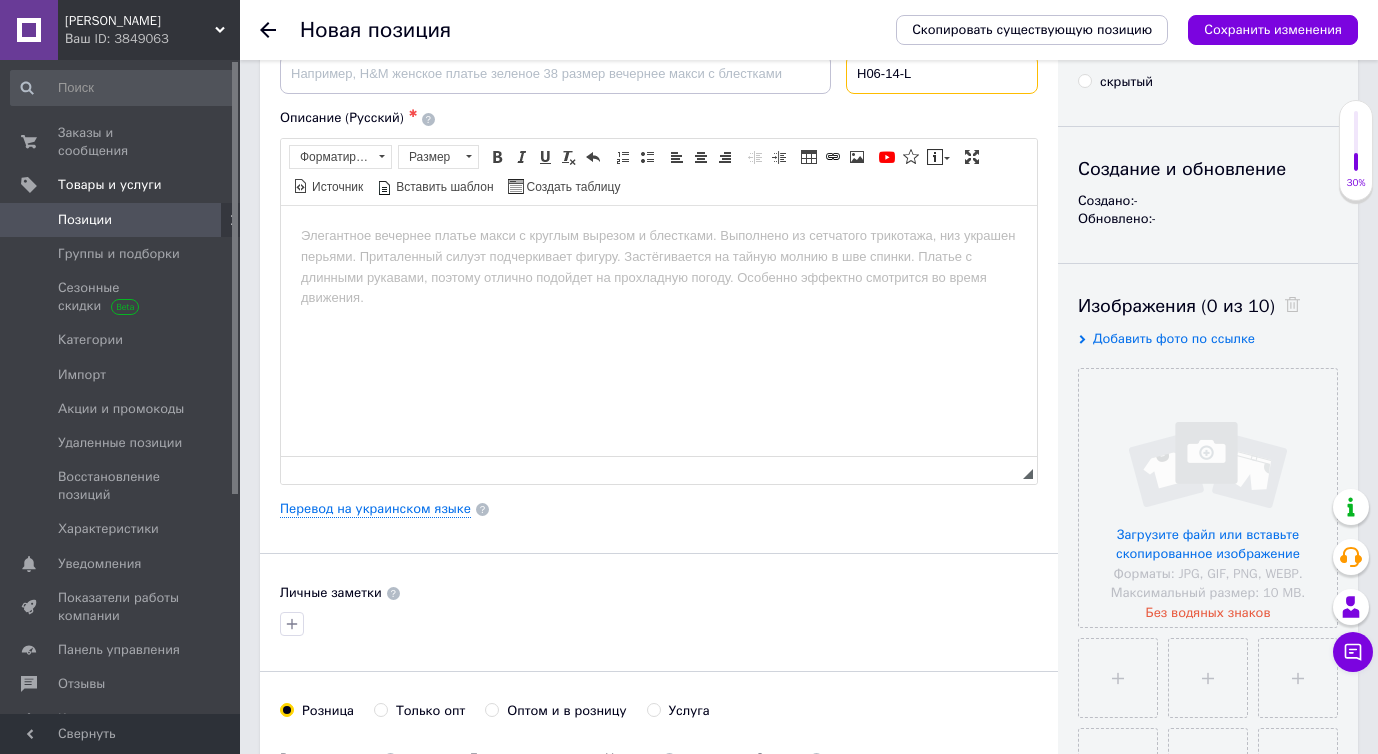 scroll, scrollTop: 194, scrollLeft: 0, axis: vertical 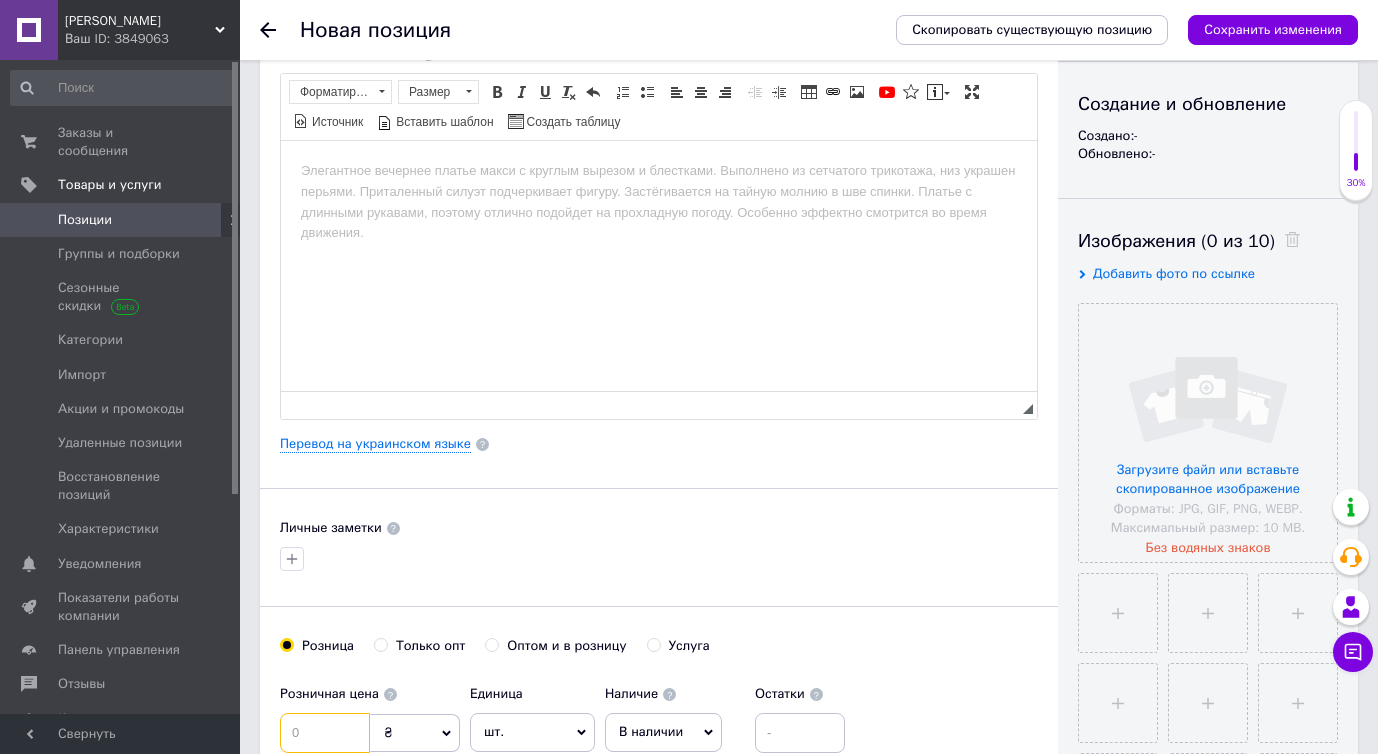 click at bounding box center [325, 733] 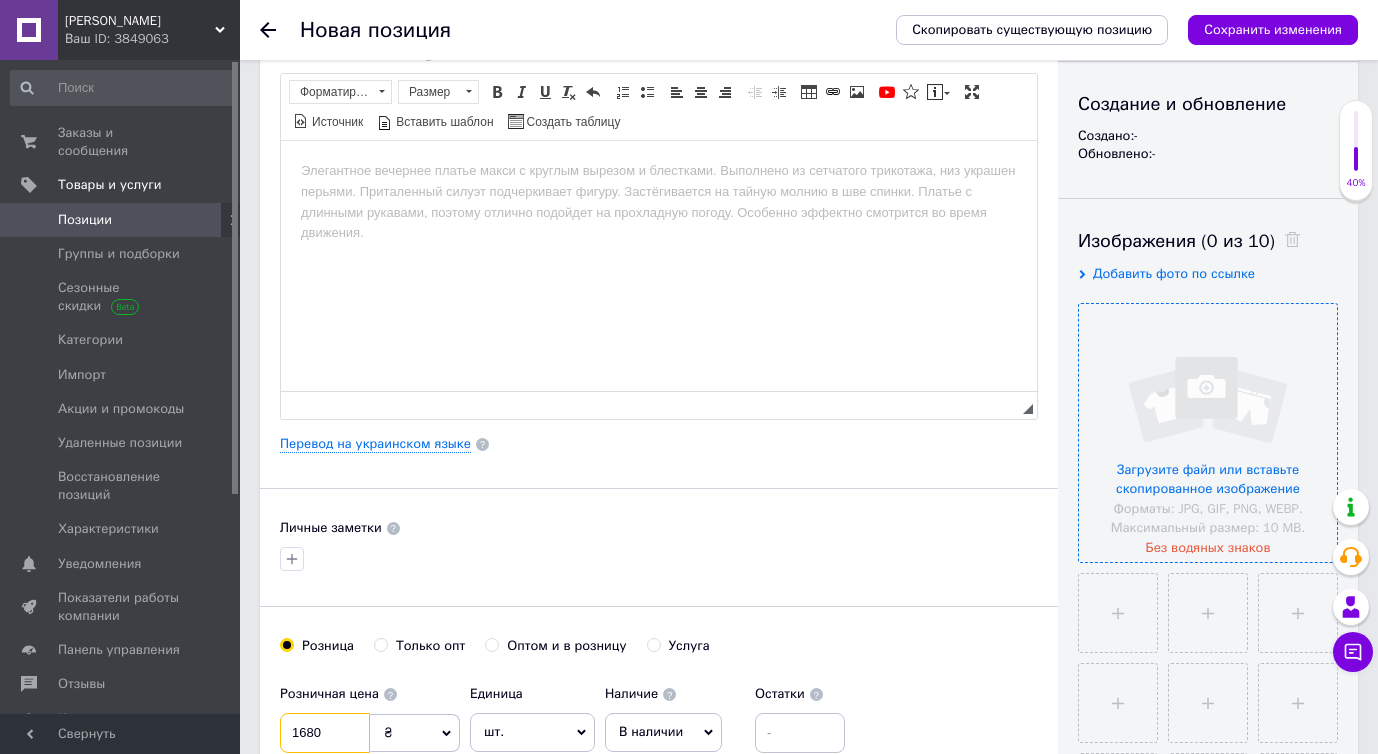 type on "1680" 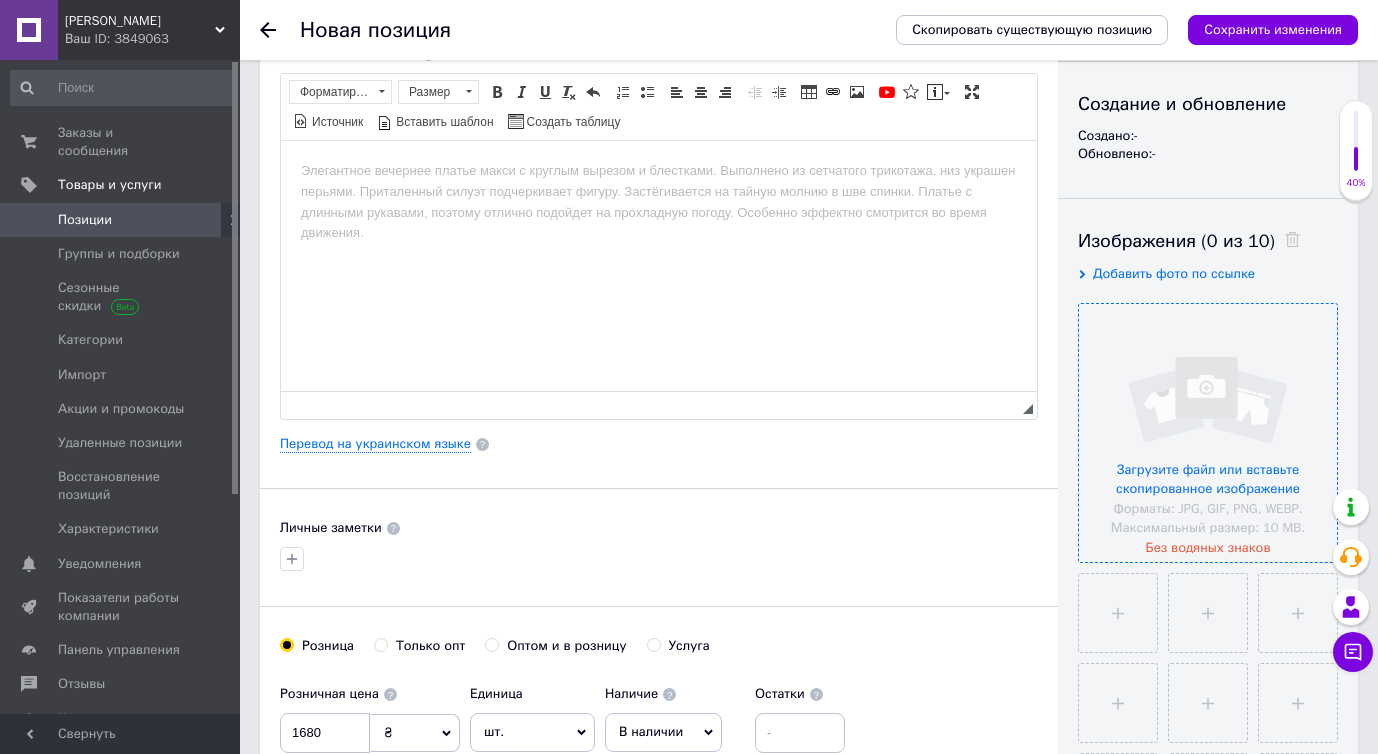 click at bounding box center [1208, 433] 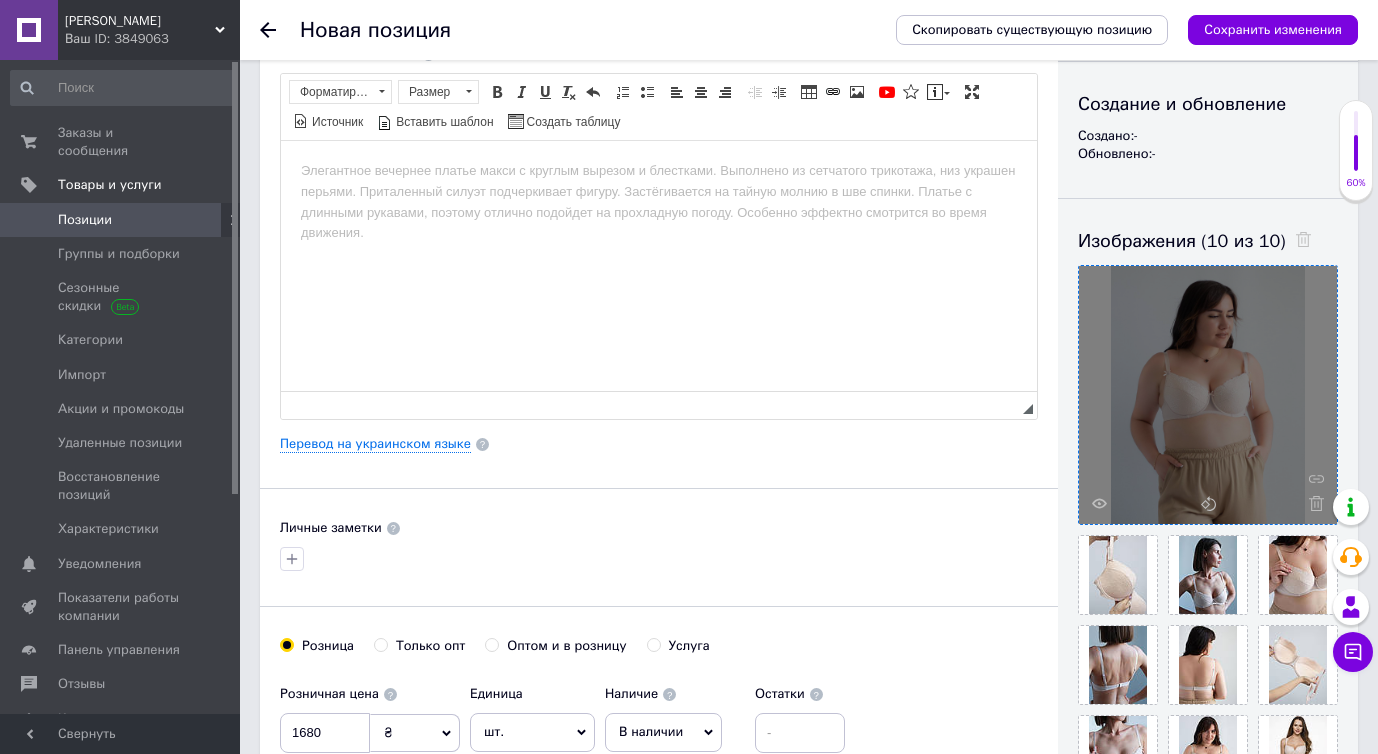 click on "Основная информация Название позиции (Русский) ✱ Код/Артикул H06-14-L Описание (Русский) ✱ Rich Text Editor, 37168390-6F2B-436B-9F8A-E2574EACE708 Панели инструментов редактора Форматирование Форматирование Размер Размер   Полужирный  Комбинация клавиш Command+B   Курсив  Комбинация клавиш Command+I   Подчеркнутый  Комбинация клавиш Command+U   Убрать форматирование   Отменить  Комбинация клавиш Command+Z   Вставить / удалить нумерованный список   Вставить / удалить маркированный список   По левому краю   По центру   По правому краю   Уменьшить отступ   Увеличить отступ   Таблица     Изображение" at bounding box center [659, 425] 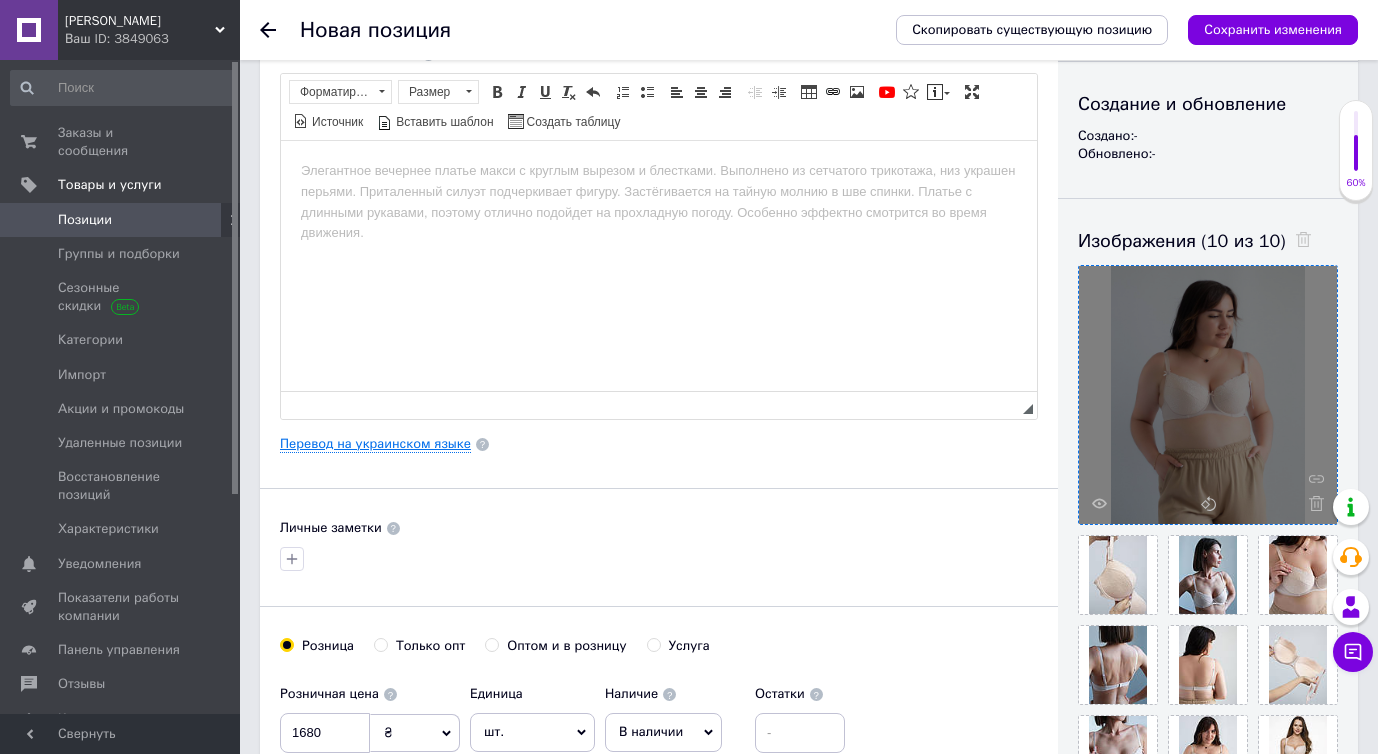click on "Перевод на украинском языке" at bounding box center [375, 444] 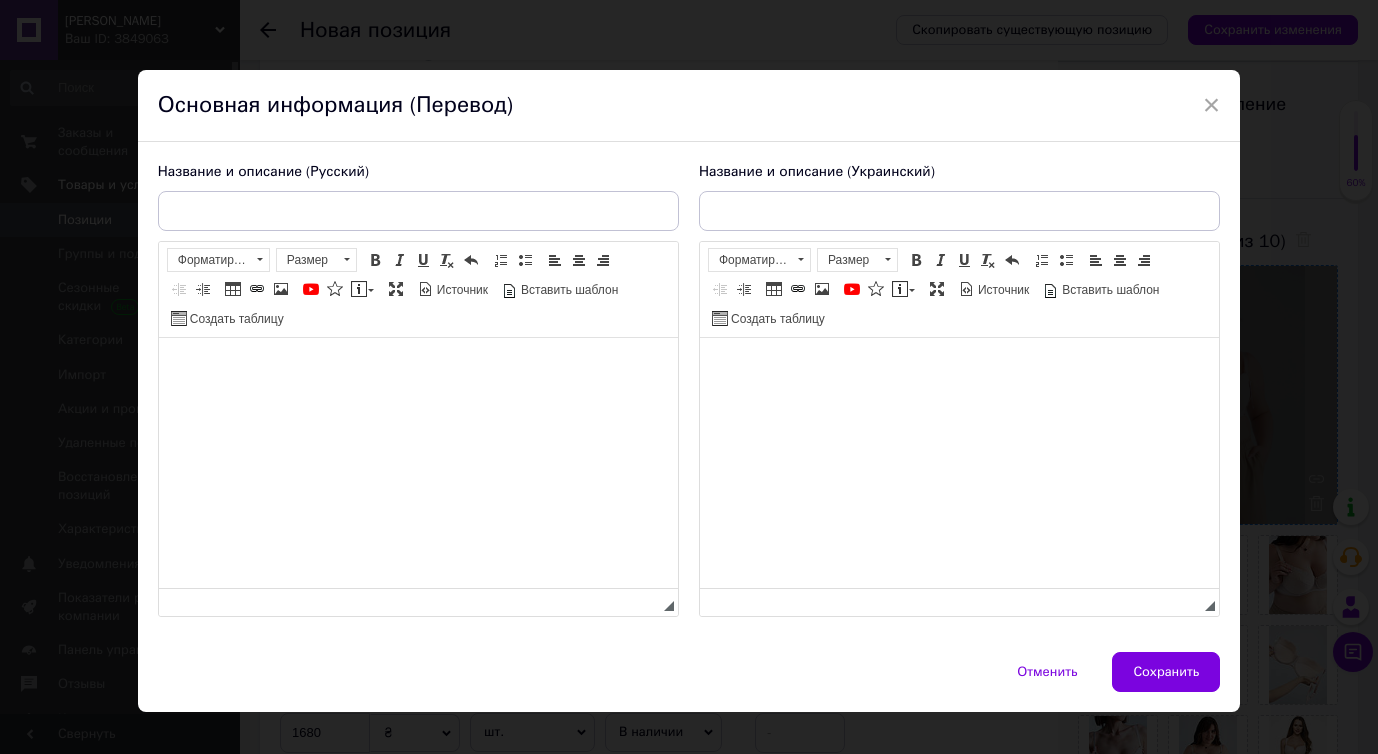 scroll, scrollTop: 0, scrollLeft: 0, axis: both 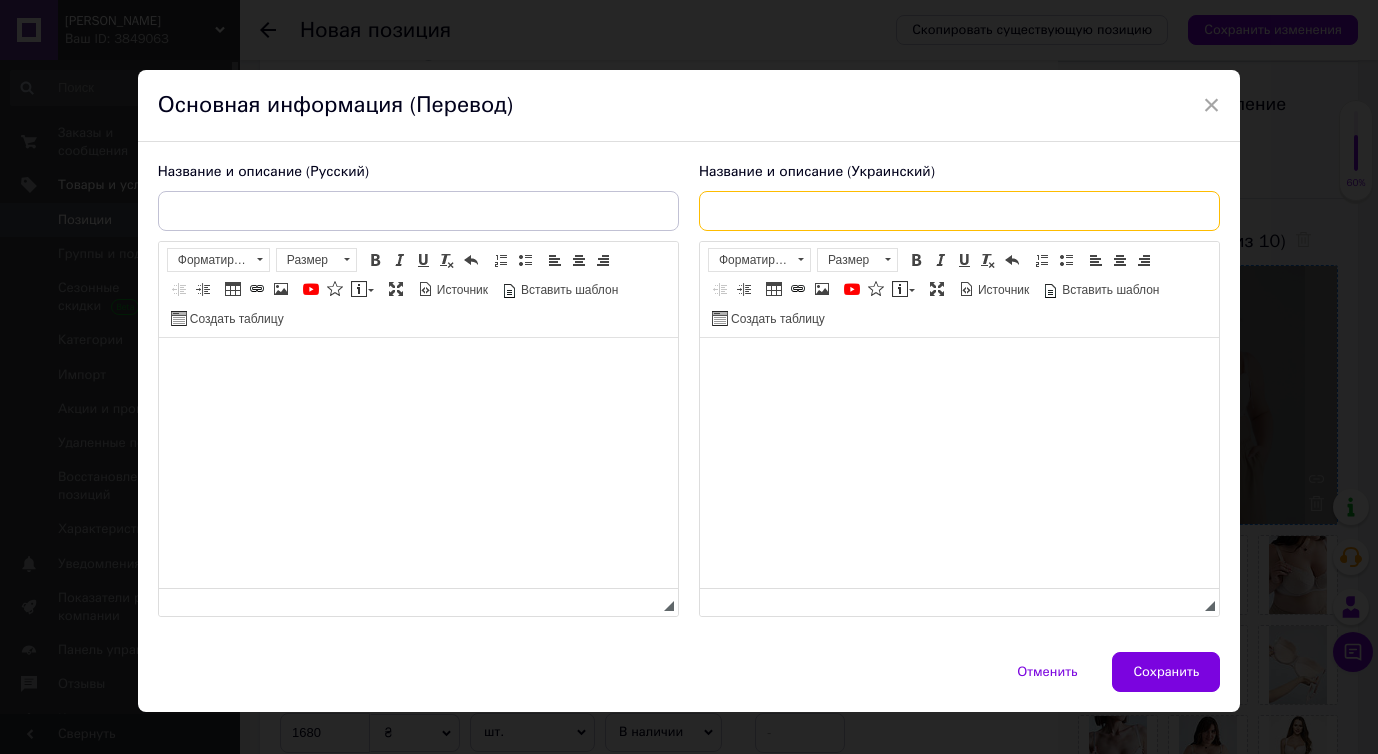 click at bounding box center (959, 211) 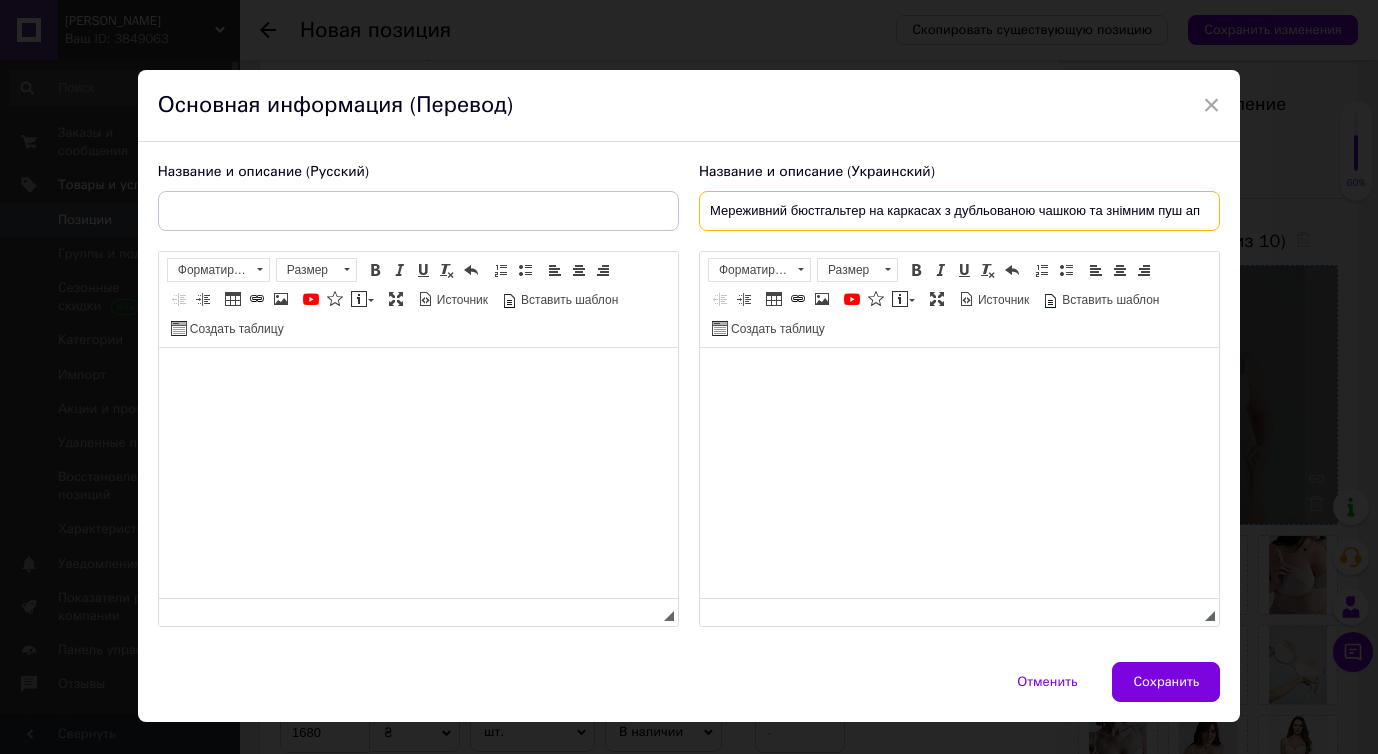 click on "Мереживний бюстгальтер на каркасах з дубльованою чашкою та знімним пуш ап" at bounding box center (959, 211) 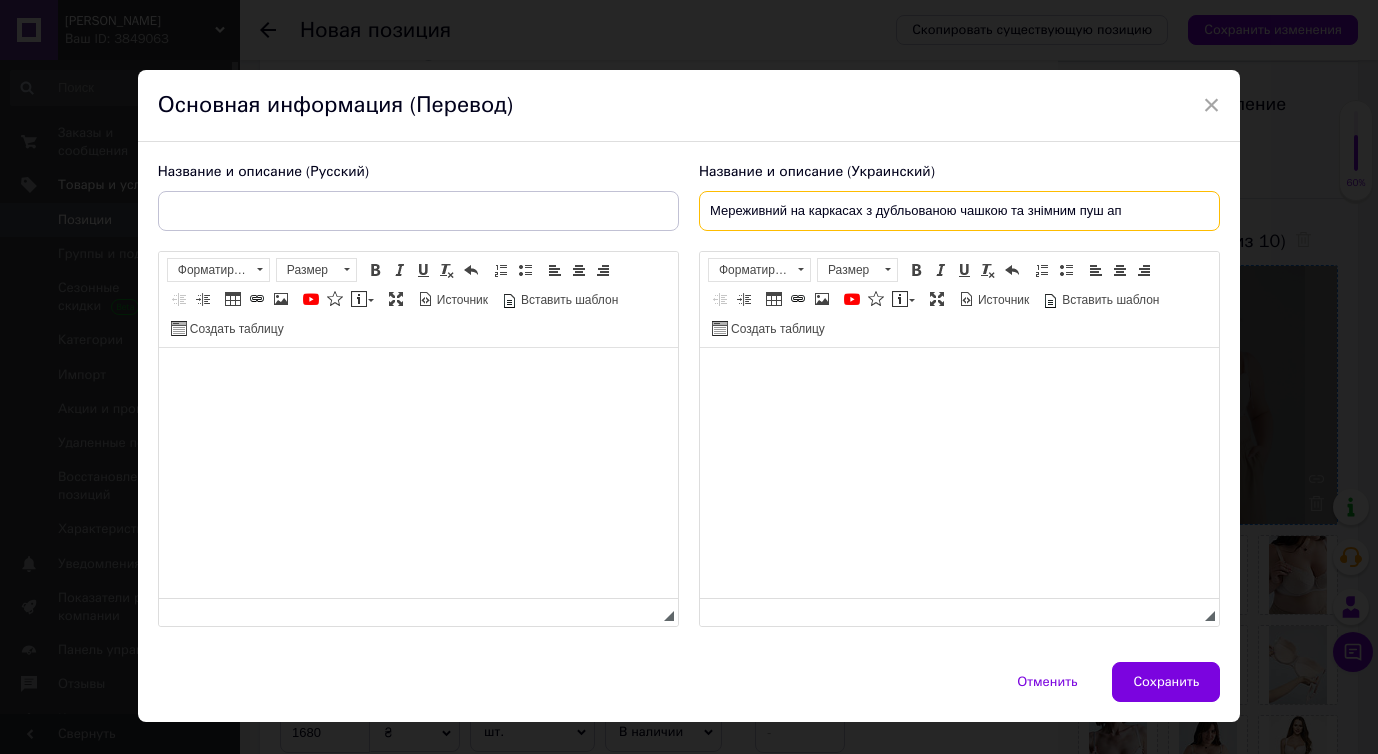 drag, startPoint x: 717, startPoint y: 209, endPoint x: 656, endPoint y: 209, distance: 61 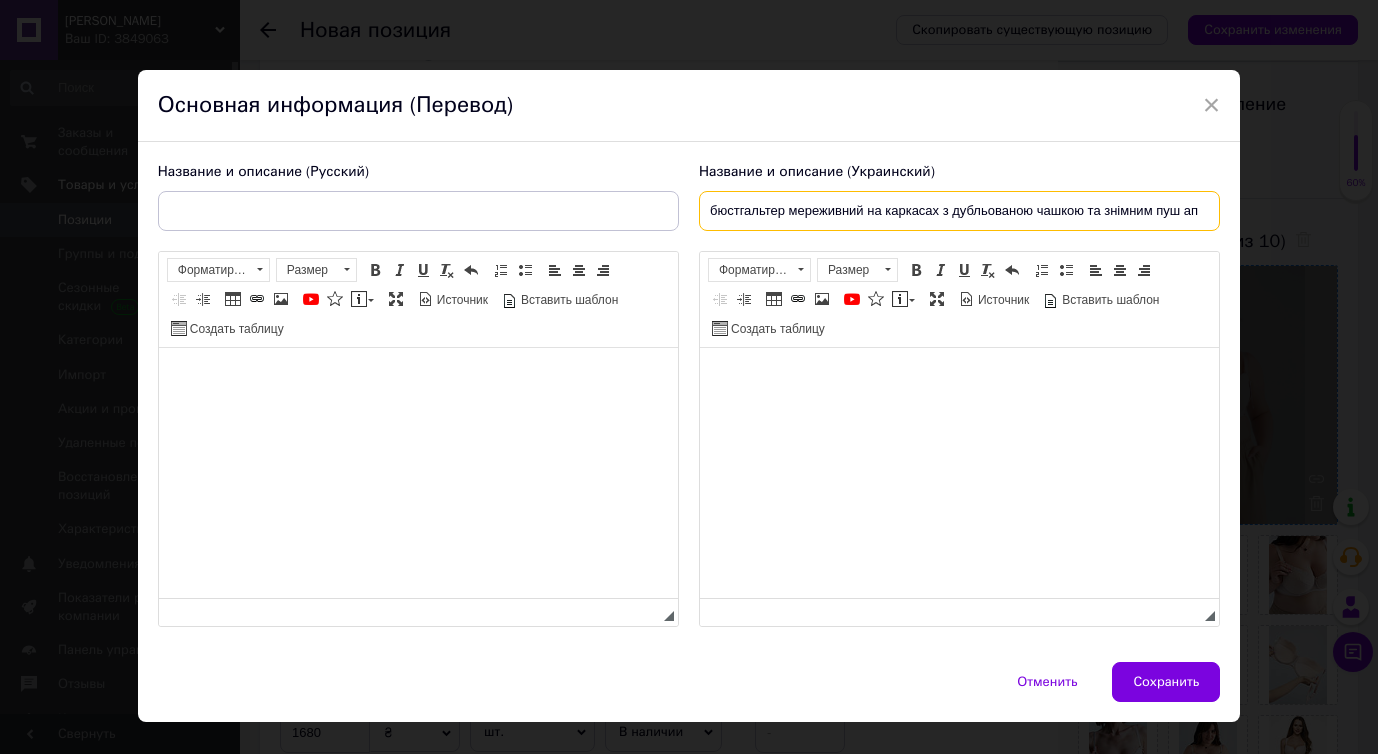 drag, startPoint x: 717, startPoint y: 211, endPoint x: 681, endPoint y: 211, distance: 36 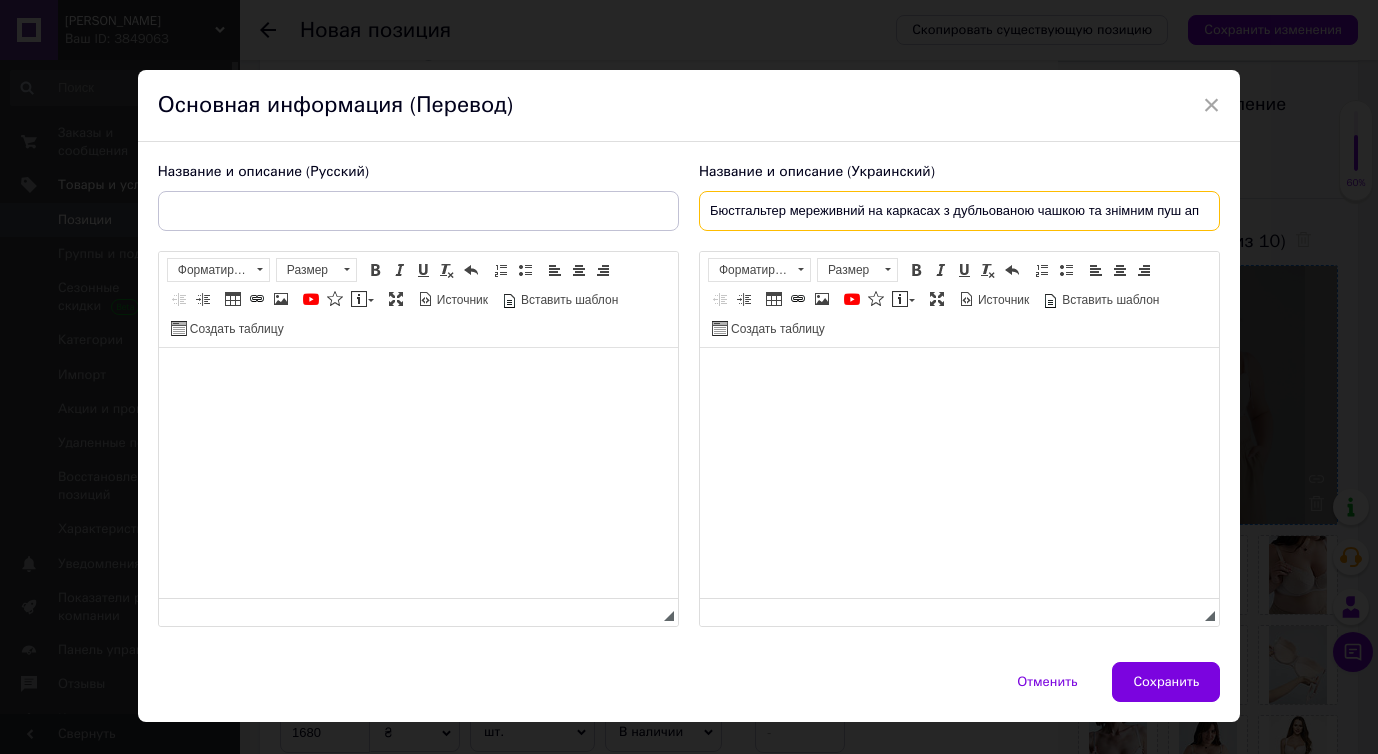 drag, startPoint x: 995, startPoint y: 214, endPoint x: 1242, endPoint y: 225, distance: 247.24481 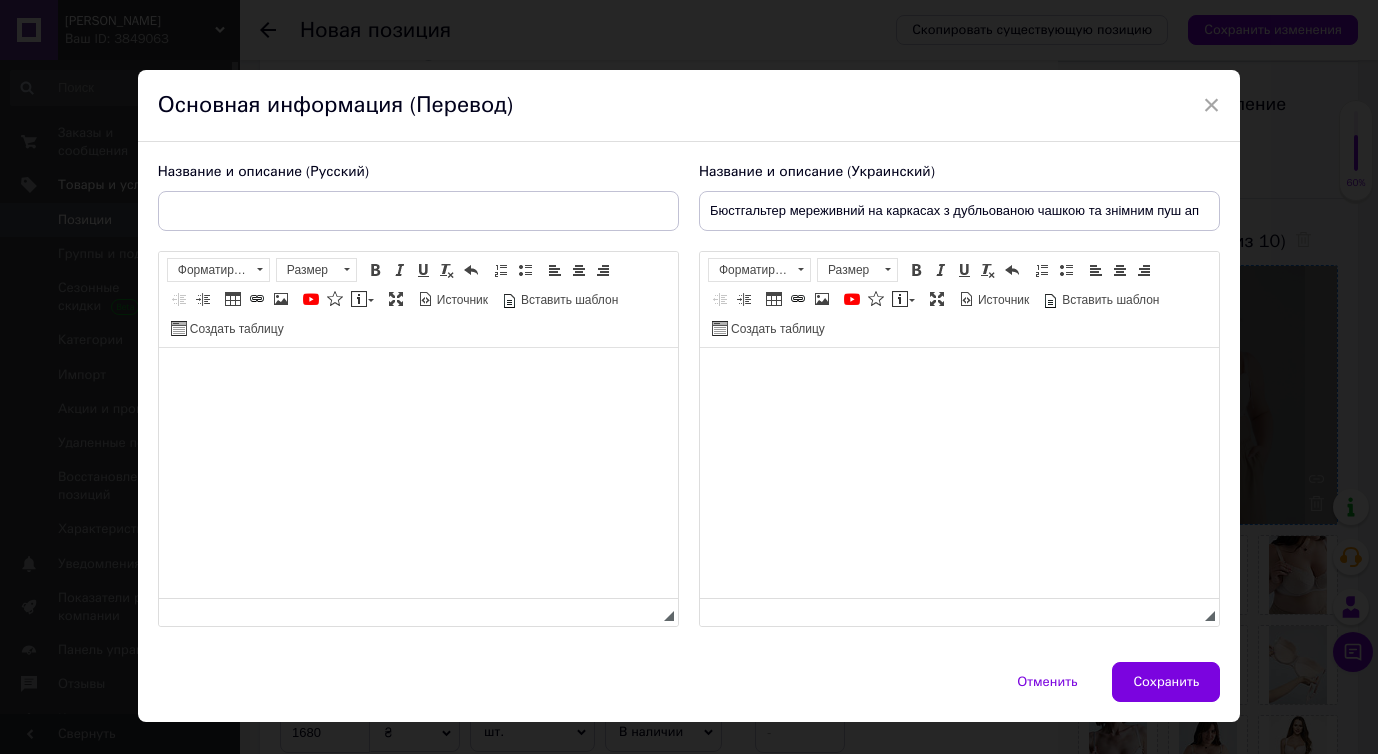 click at bounding box center (958, 378) 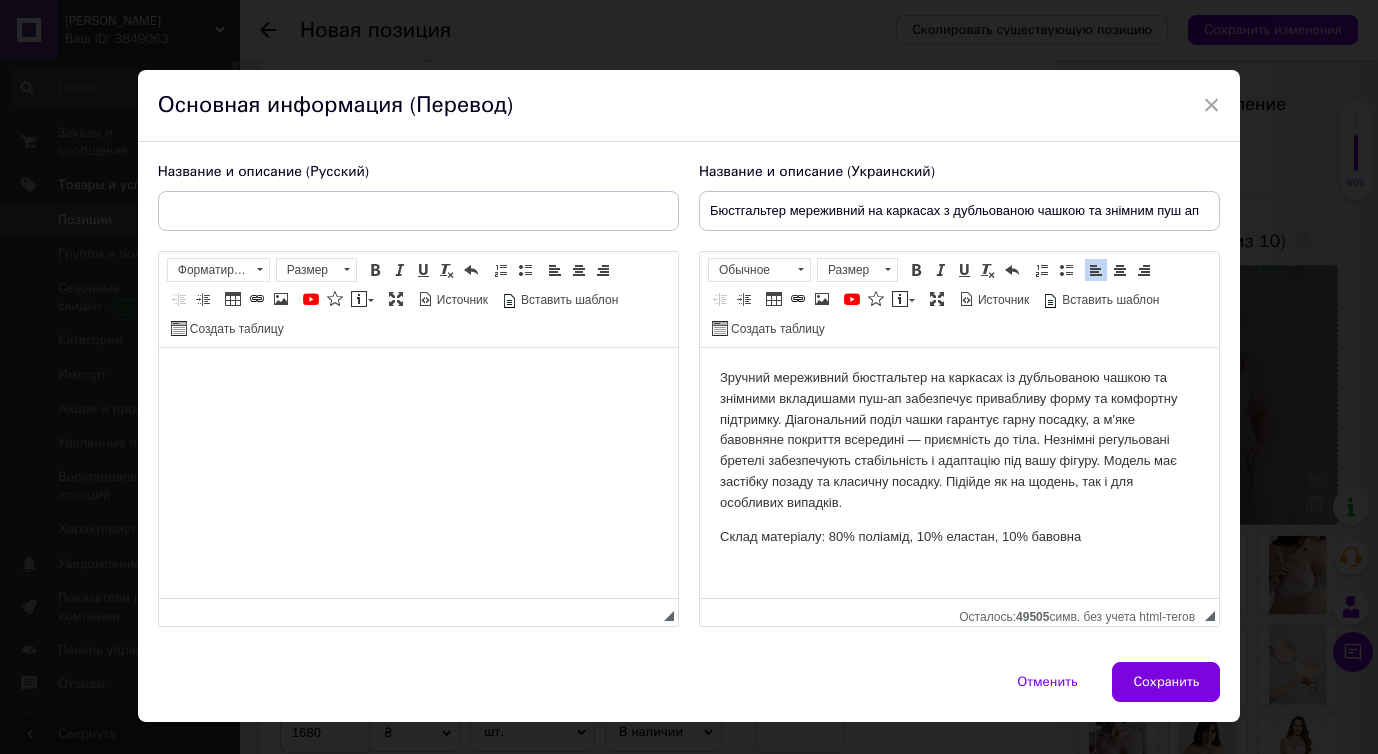 click on "Зручний мереживний бюстгальтер на каркасах із дубльованою чашкою та знімними вкладишами пуш-ап забезпечує привабливу форму та комфортну підтримку. Діагональний поділ чашки гарантує гарну посадку, а м'яке бавовняне покриття всередині — приємність до тіла. Незнімні регульовані бретелі забезпечують стабільність і адаптацію під вашу фігуру. Модель має застібку позаду та класичну посадку. Підійде як на щодень, так і для особливих випадків." at bounding box center [958, 441] 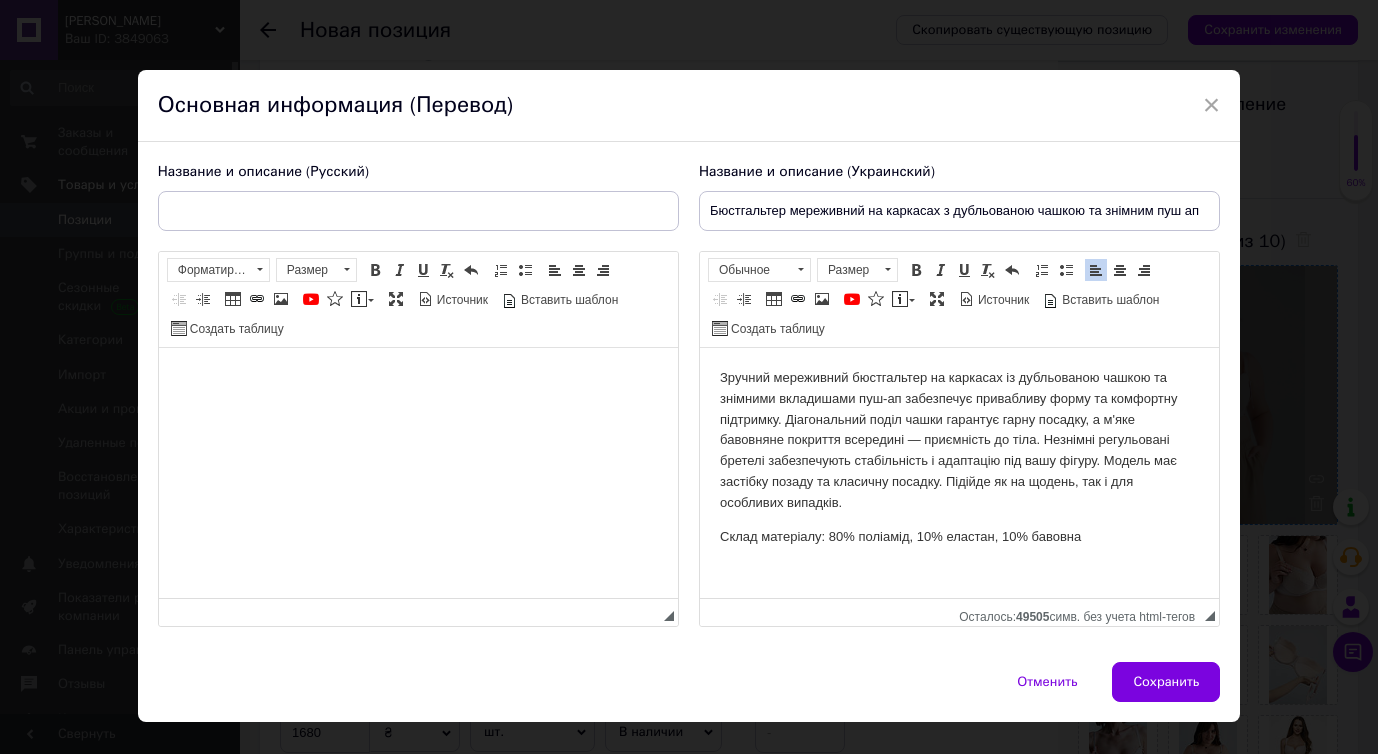 type 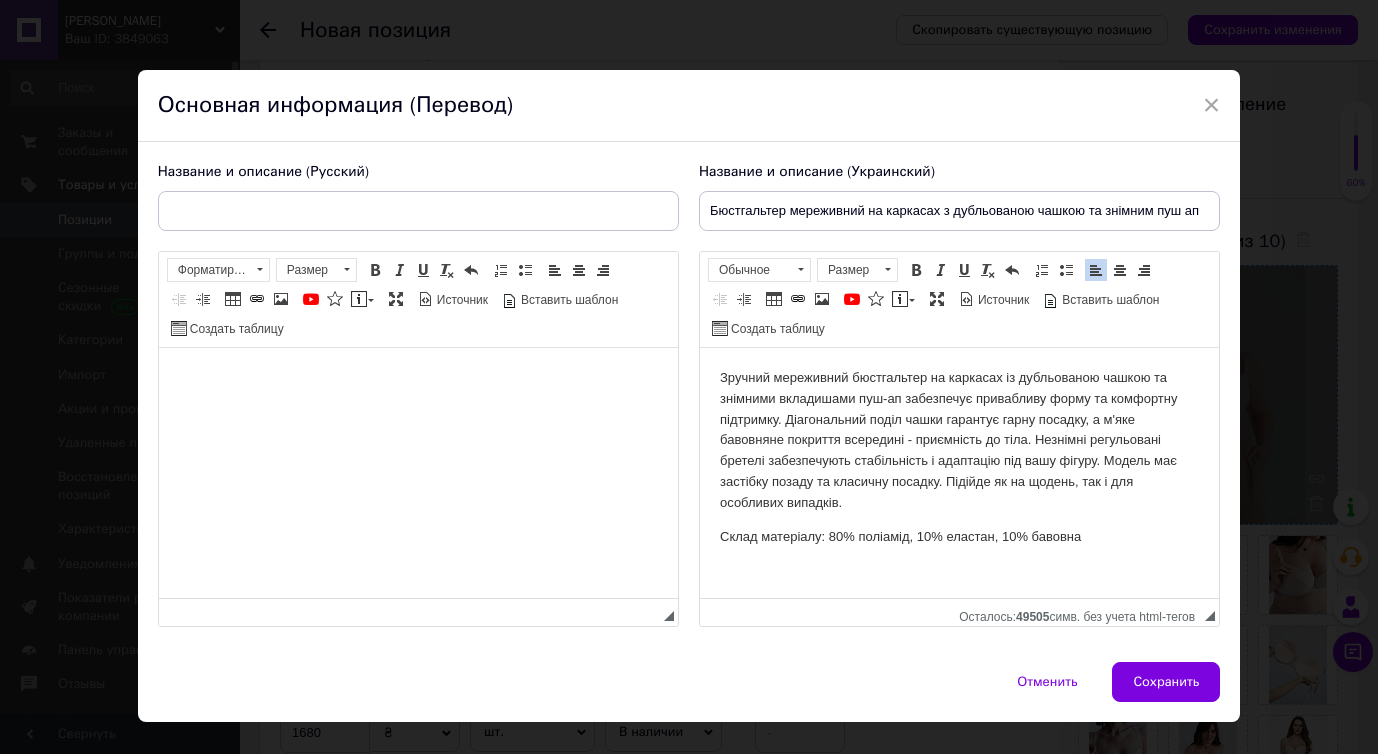 click at bounding box center [418, 211] 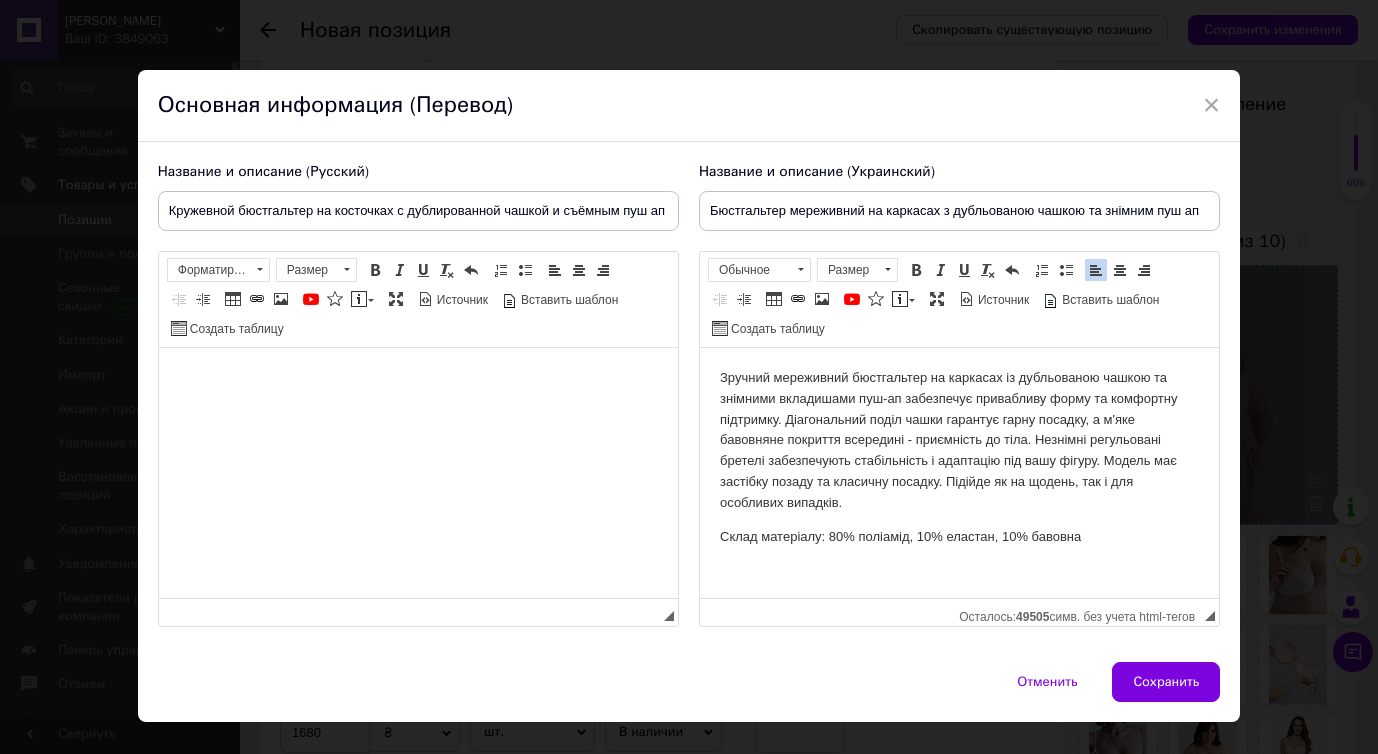 scroll, scrollTop: 0, scrollLeft: 1, axis: horizontal 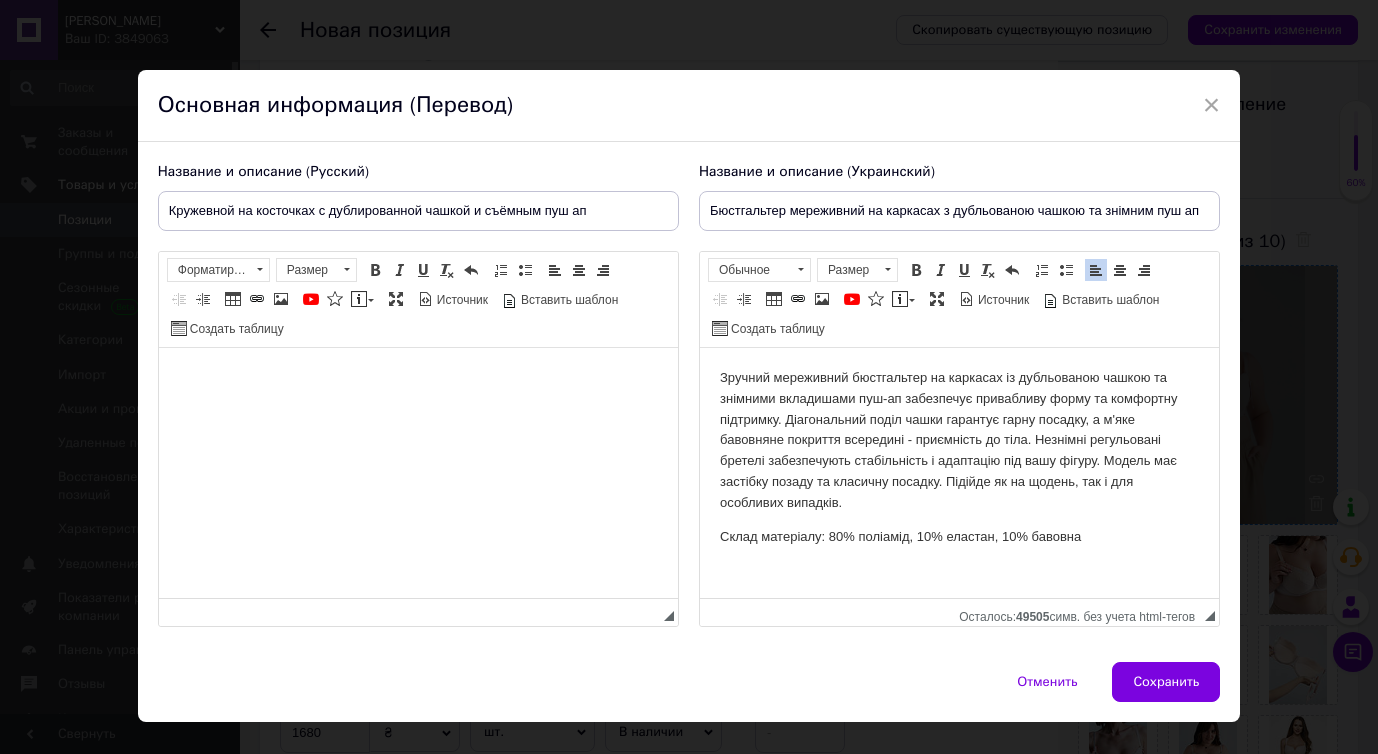 drag, startPoint x: 175, startPoint y: 208, endPoint x: 145, endPoint y: 208, distance: 30 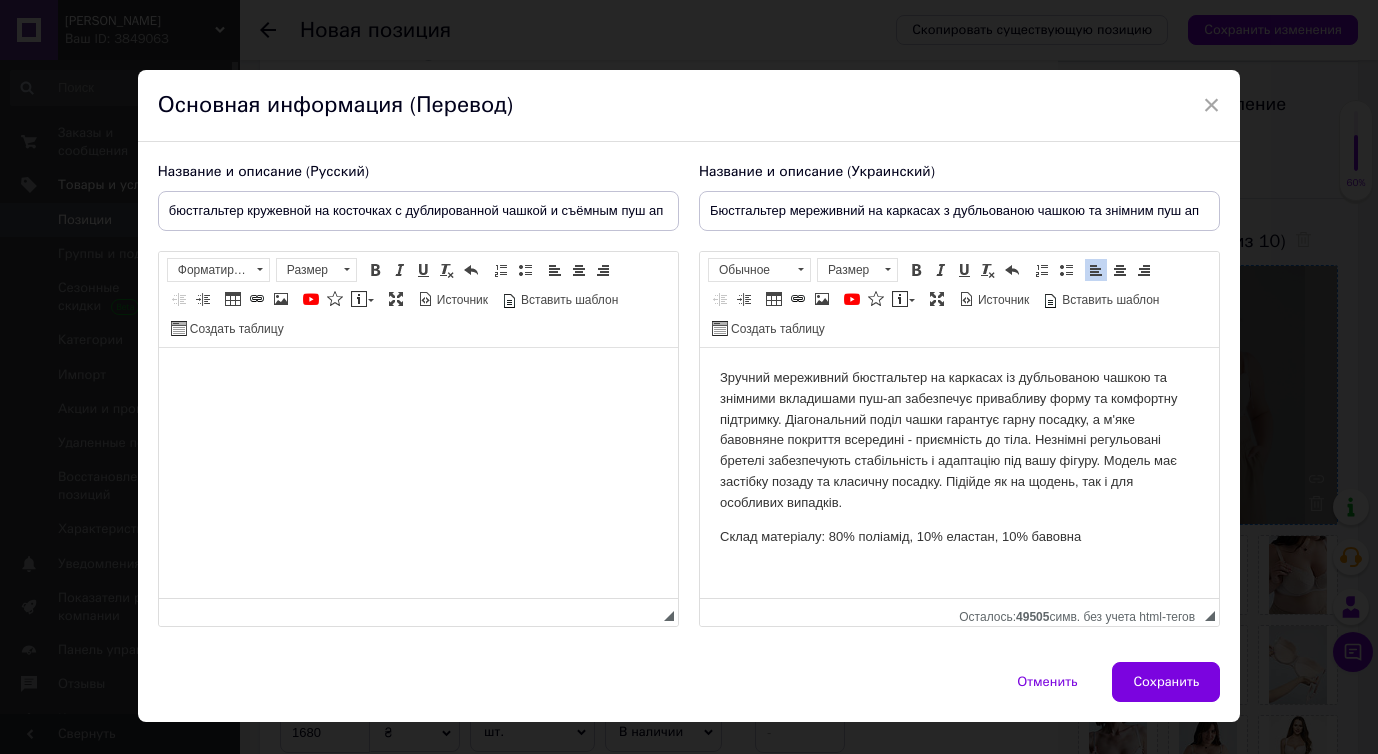 drag, startPoint x: 182, startPoint y: 213, endPoint x: 140, endPoint y: 213, distance: 42 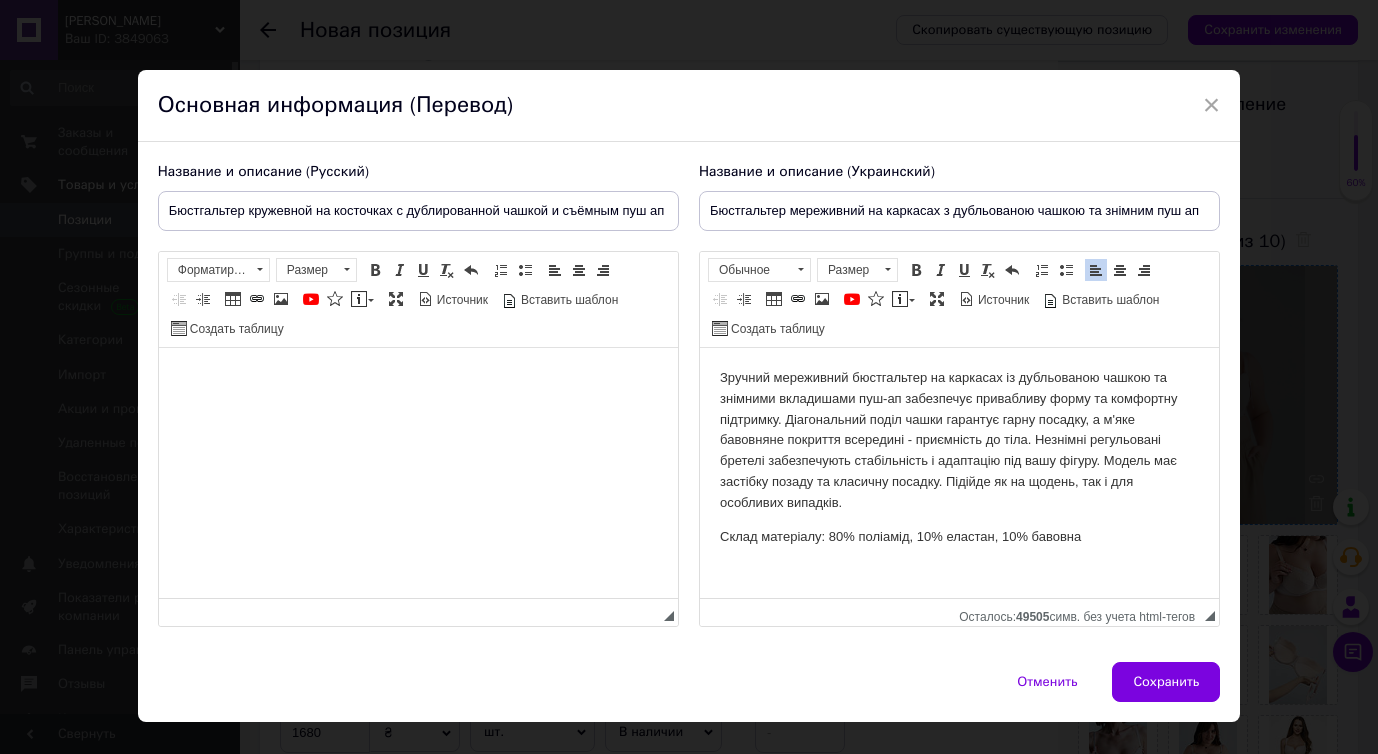 type on "Бюстгальтер кружевной на косточках с дублированной чашкой и съёмным пуш ап" 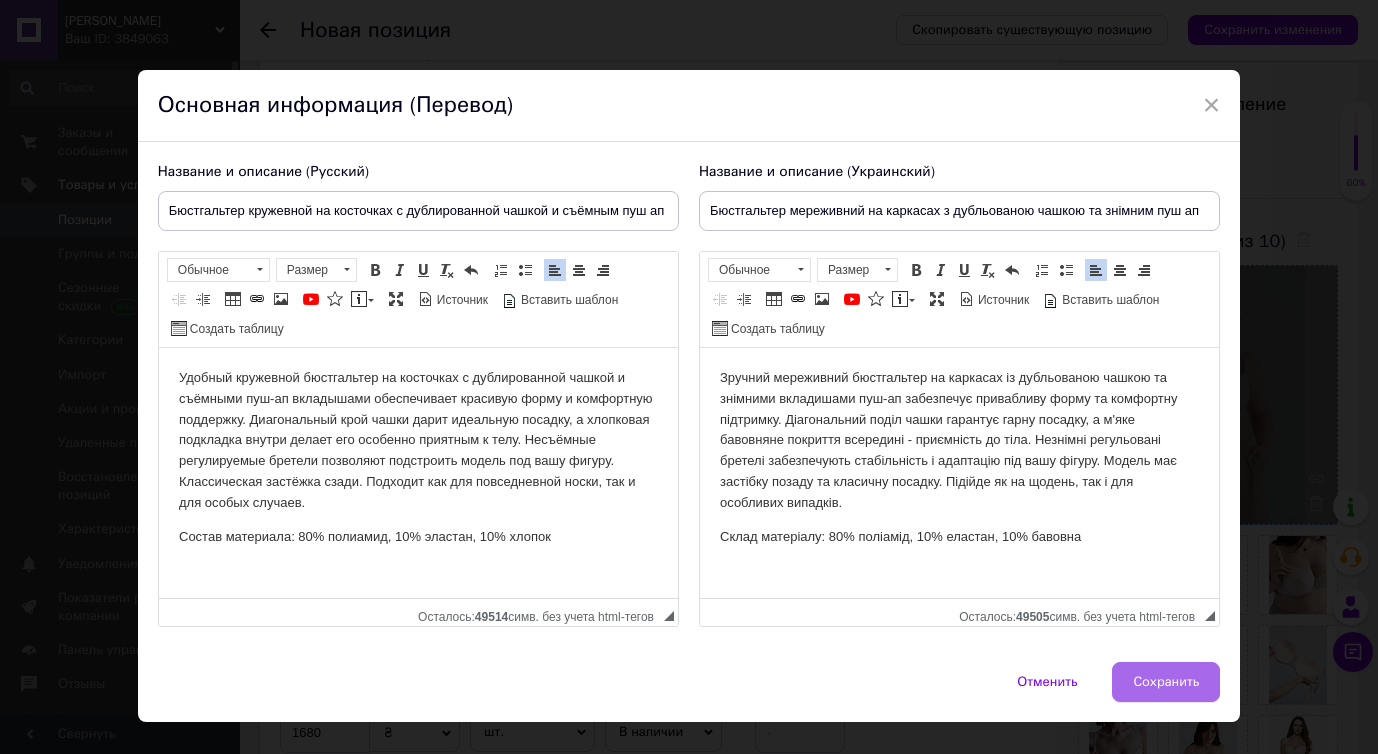 click on "Сохранить" at bounding box center (1166, 682) 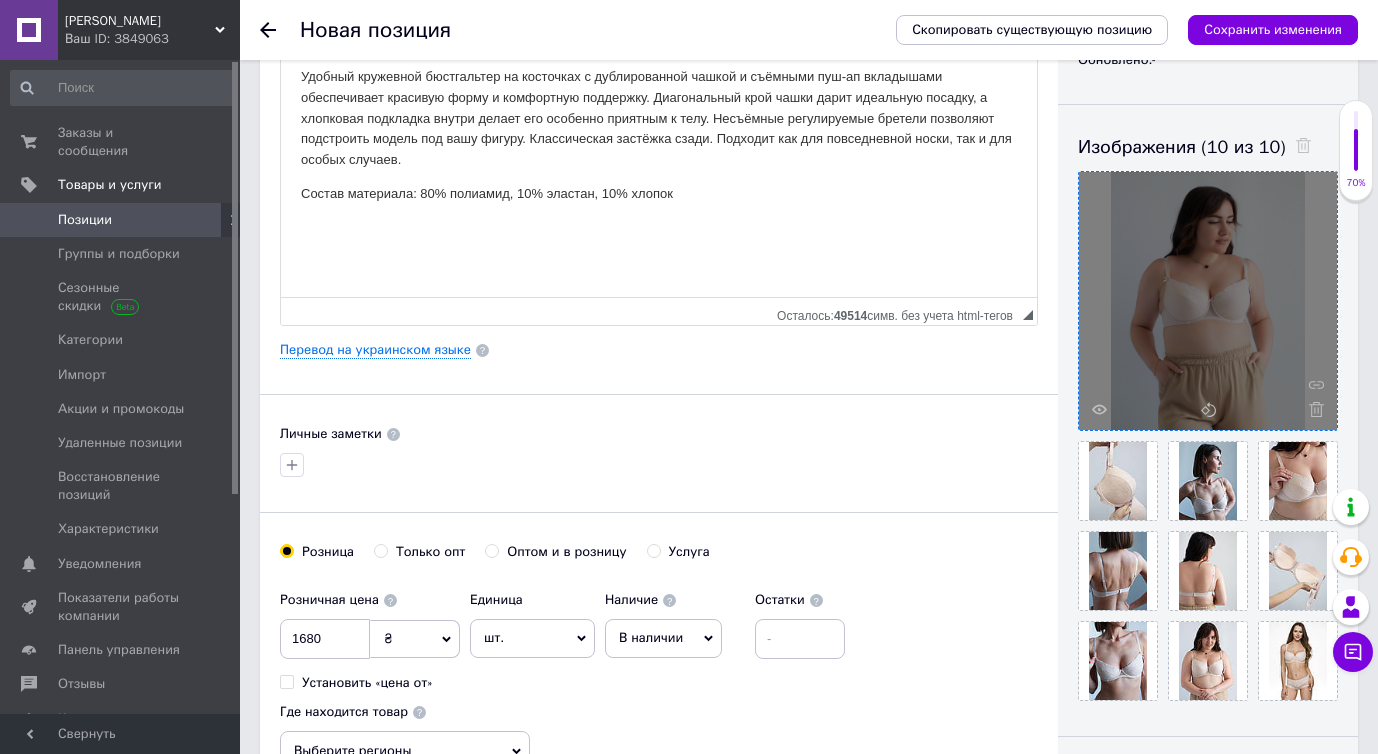 scroll, scrollTop: 286, scrollLeft: 0, axis: vertical 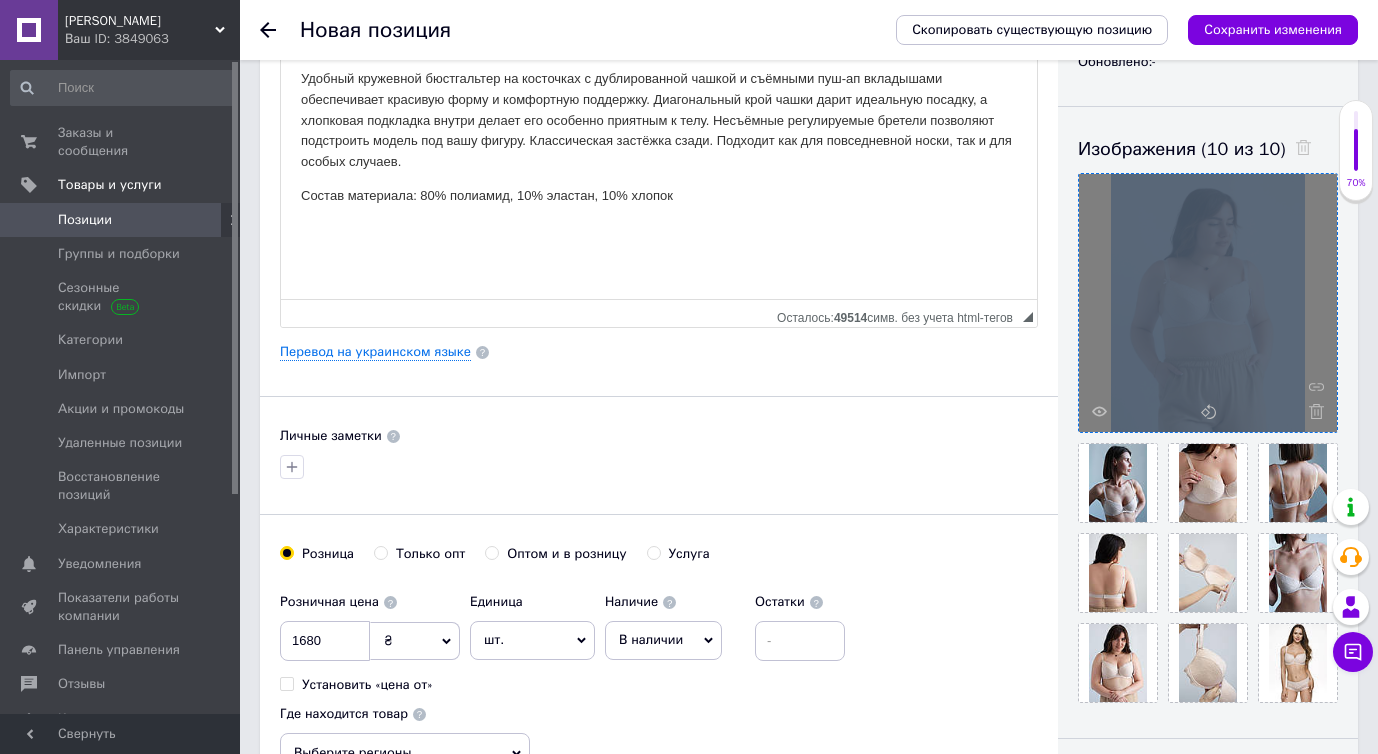 drag, startPoint x: 1119, startPoint y: 621, endPoint x: 1128, endPoint y: 303, distance: 318.12732 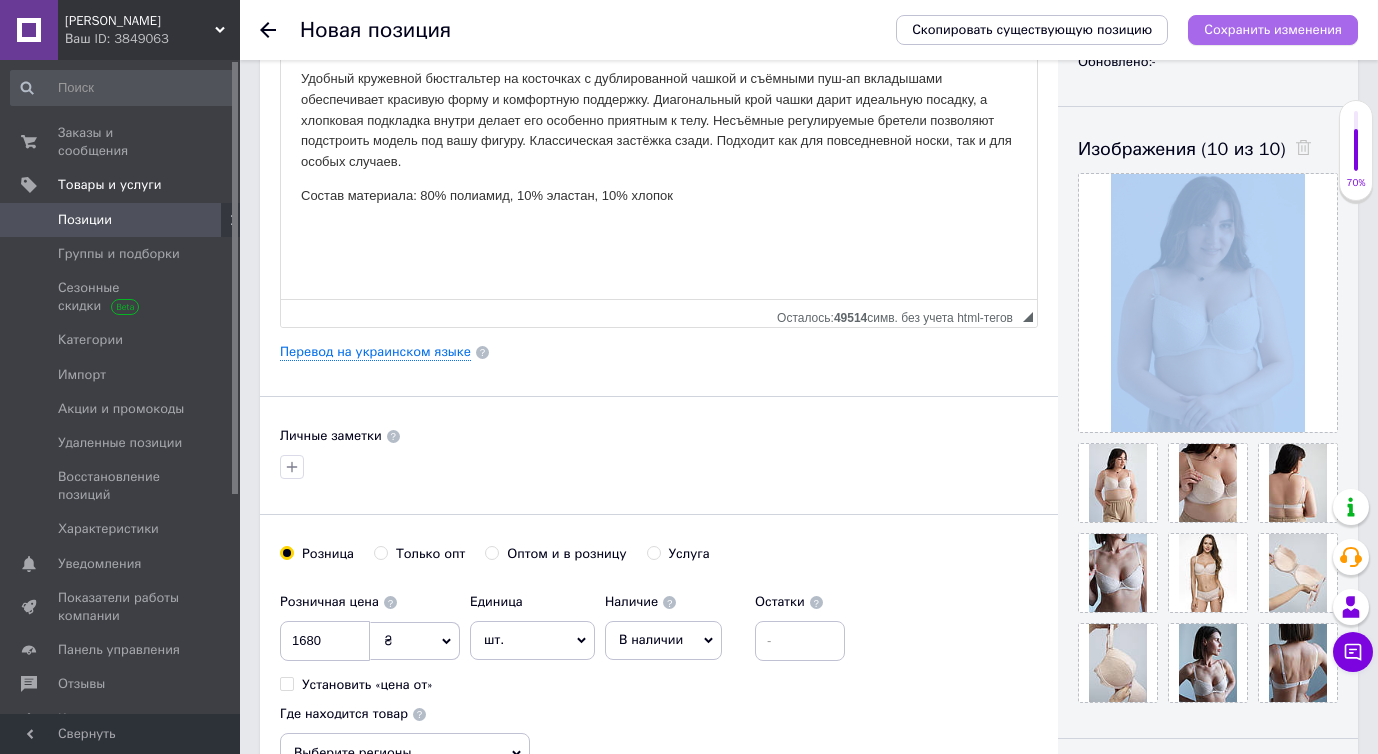 click on "Сохранить изменения" at bounding box center (1273, 29) 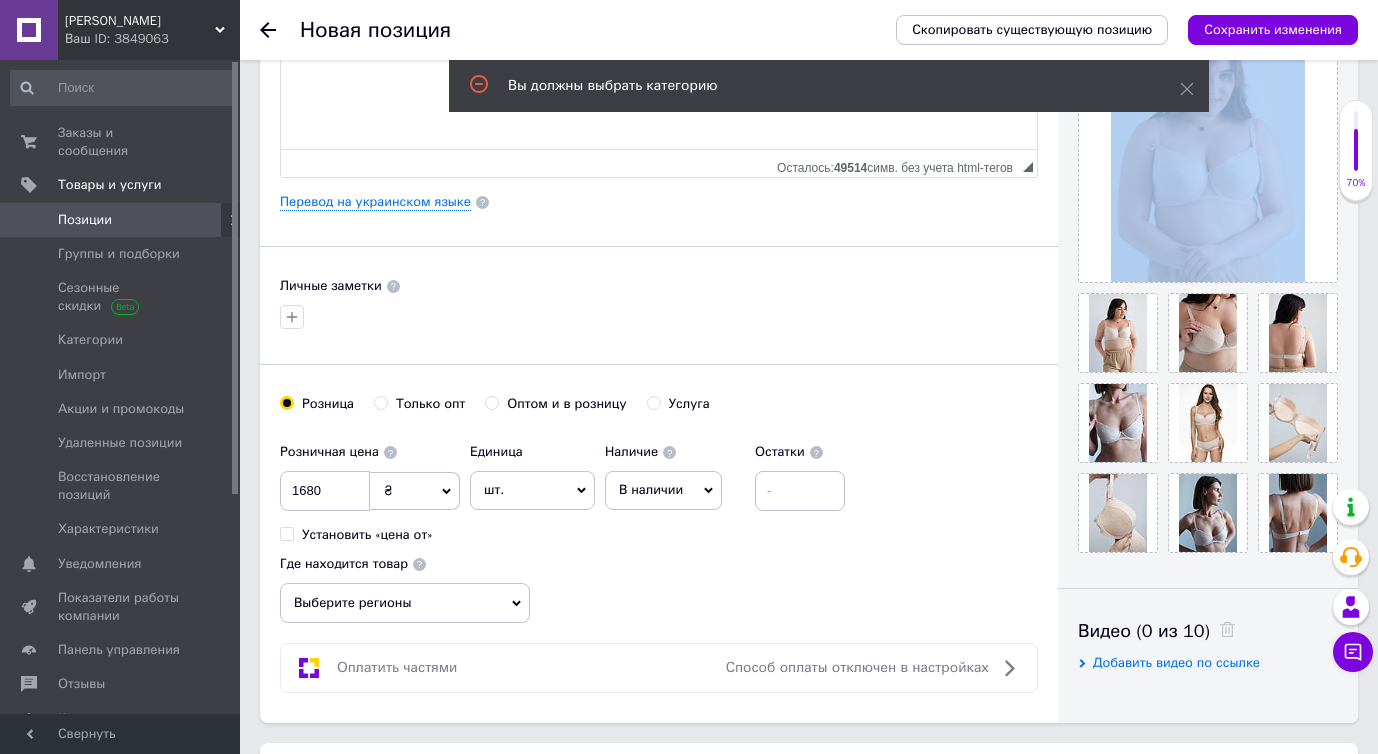 scroll, scrollTop: 654, scrollLeft: 0, axis: vertical 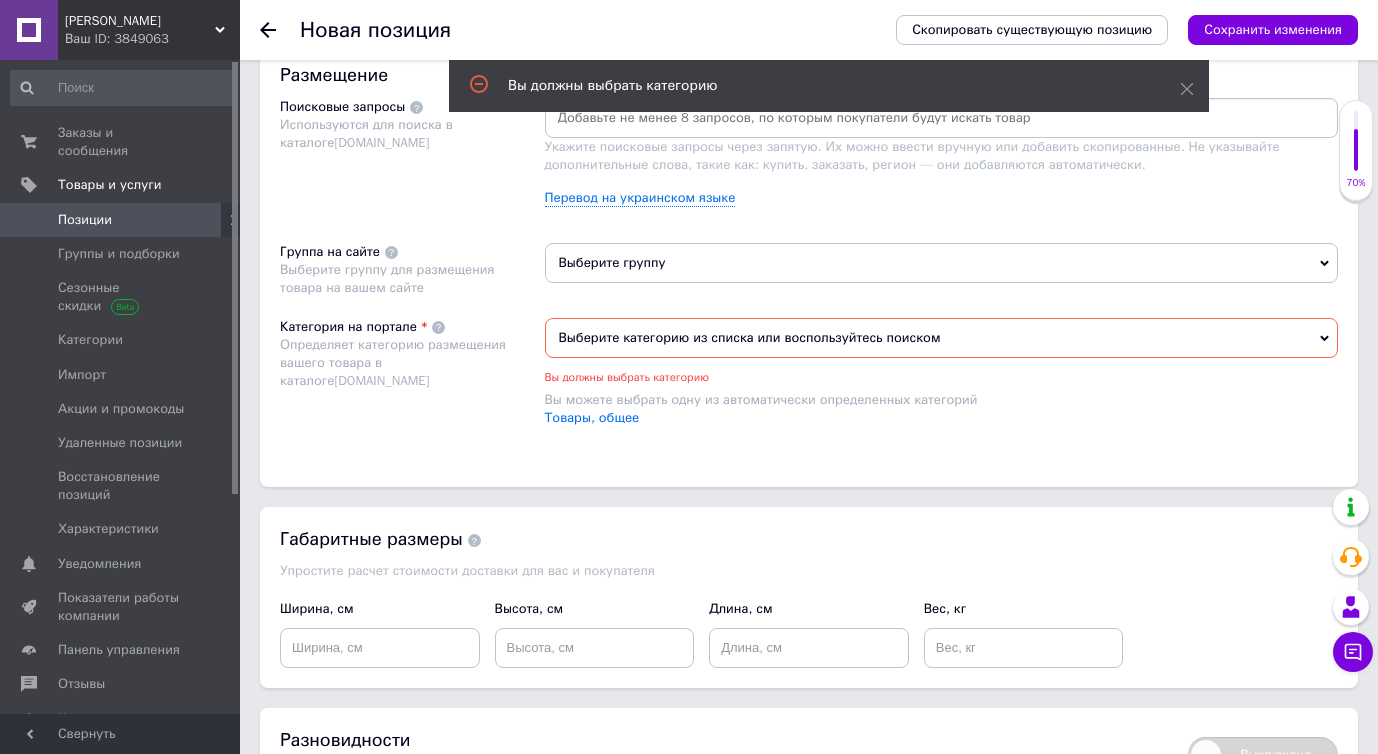 click on "Выберите группу" at bounding box center [942, 263] 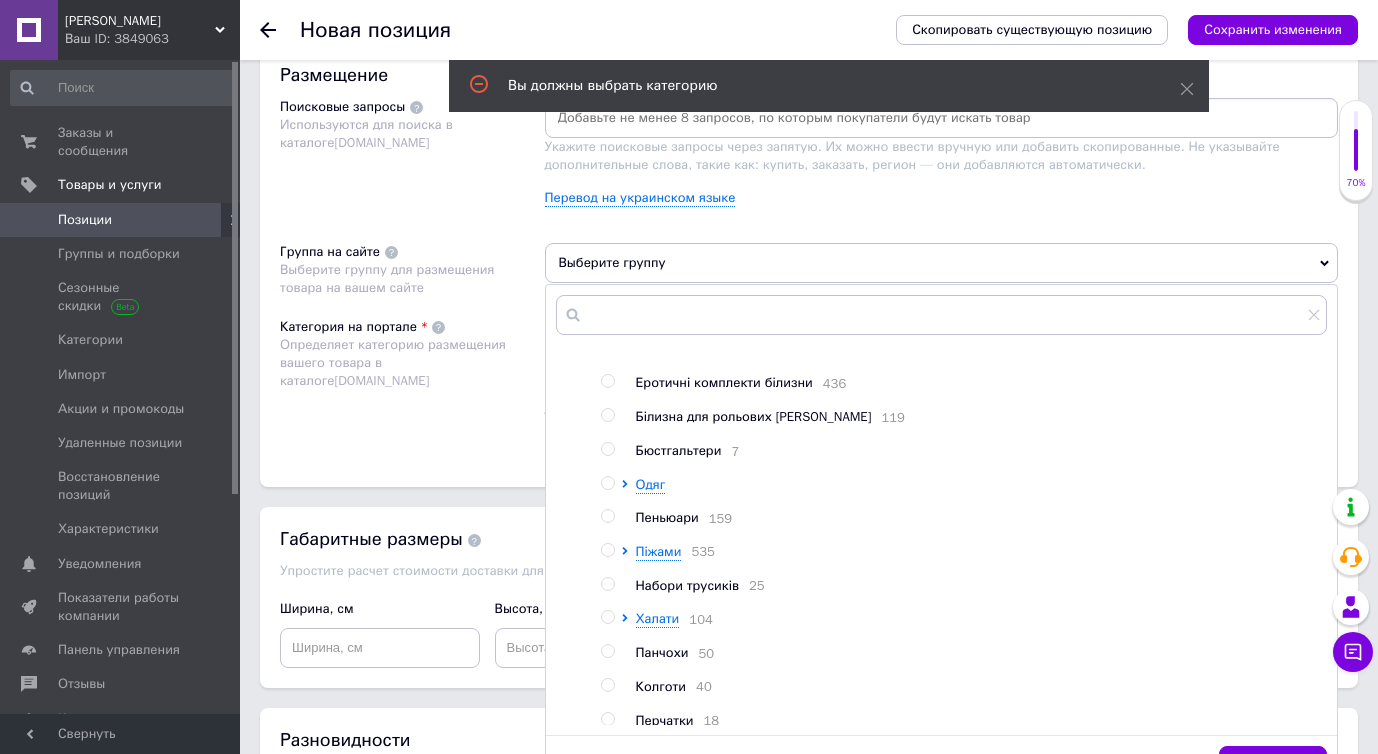 scroll, scrollTop: 142, scrollLeft: 0, axis: vertical 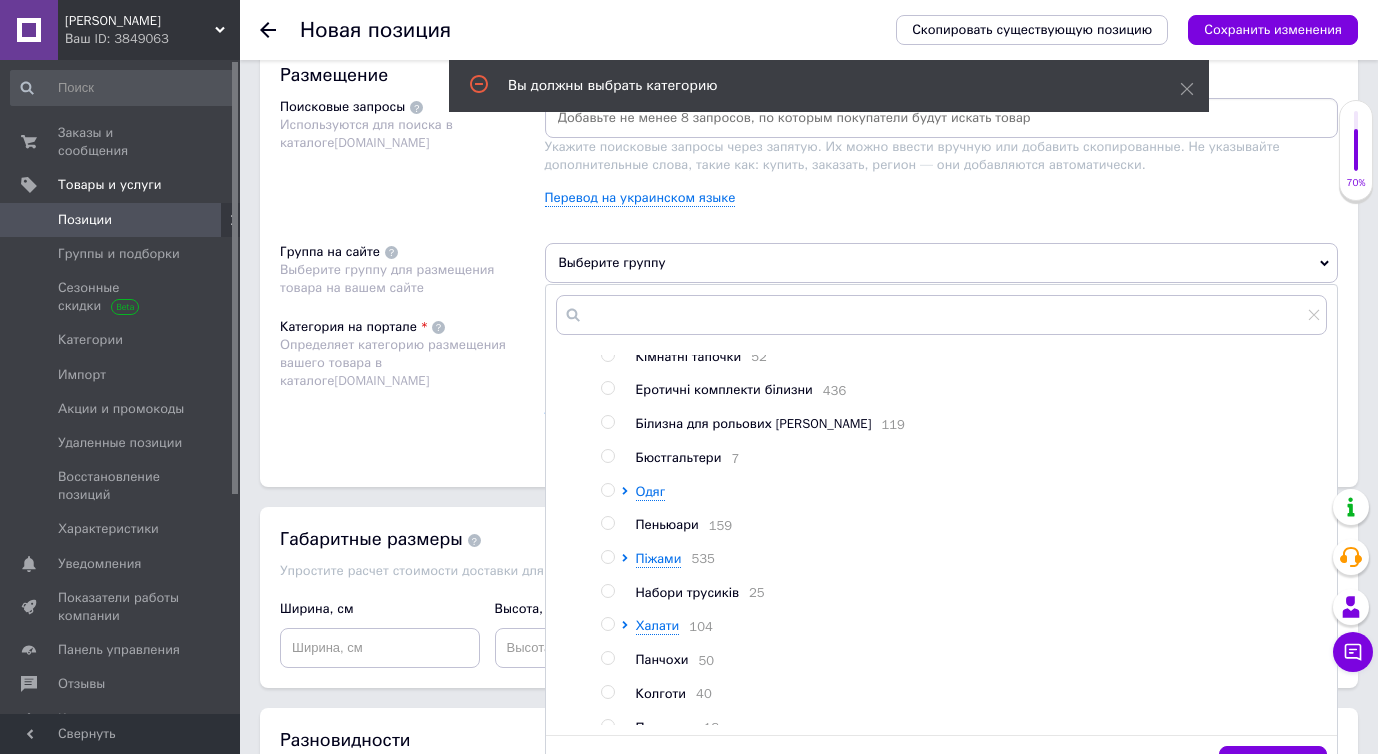 click on "Бюстгальтери" at bounding box center [679, 457] 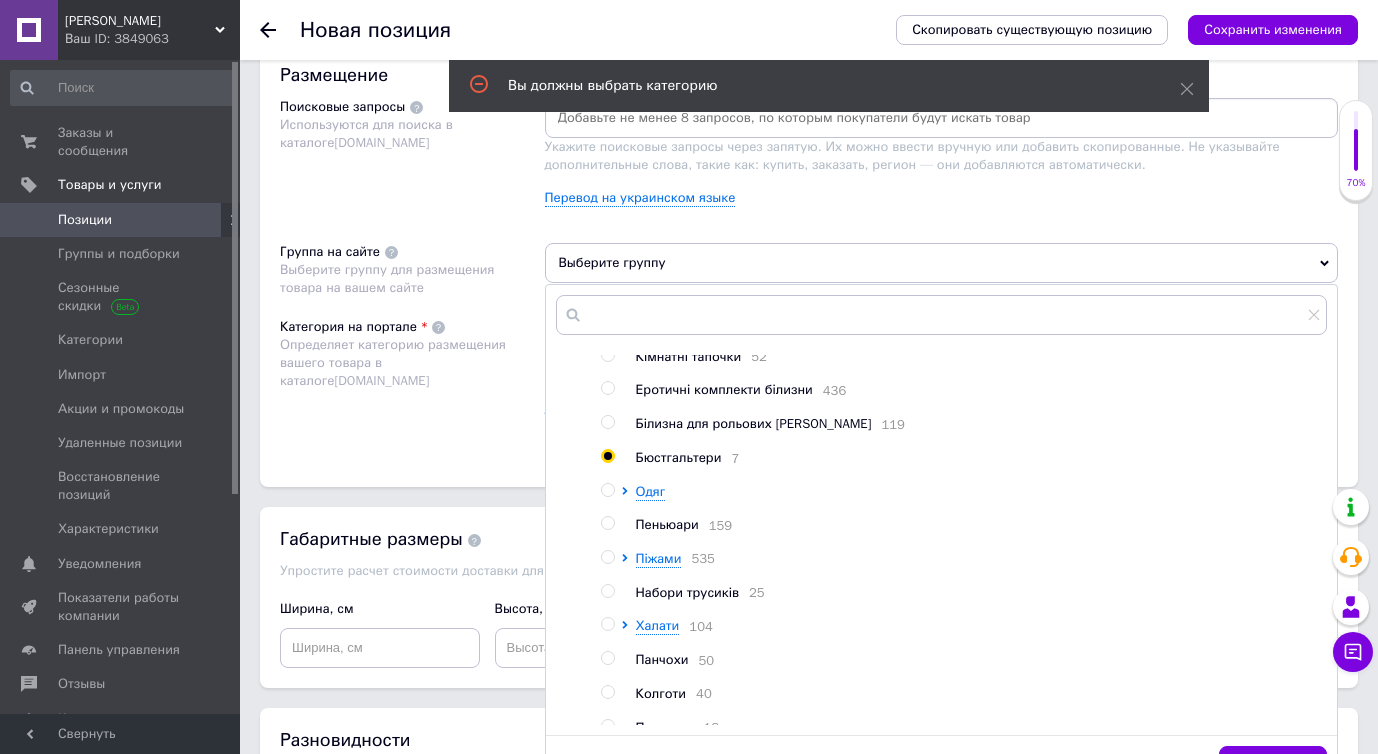 radio on "true" 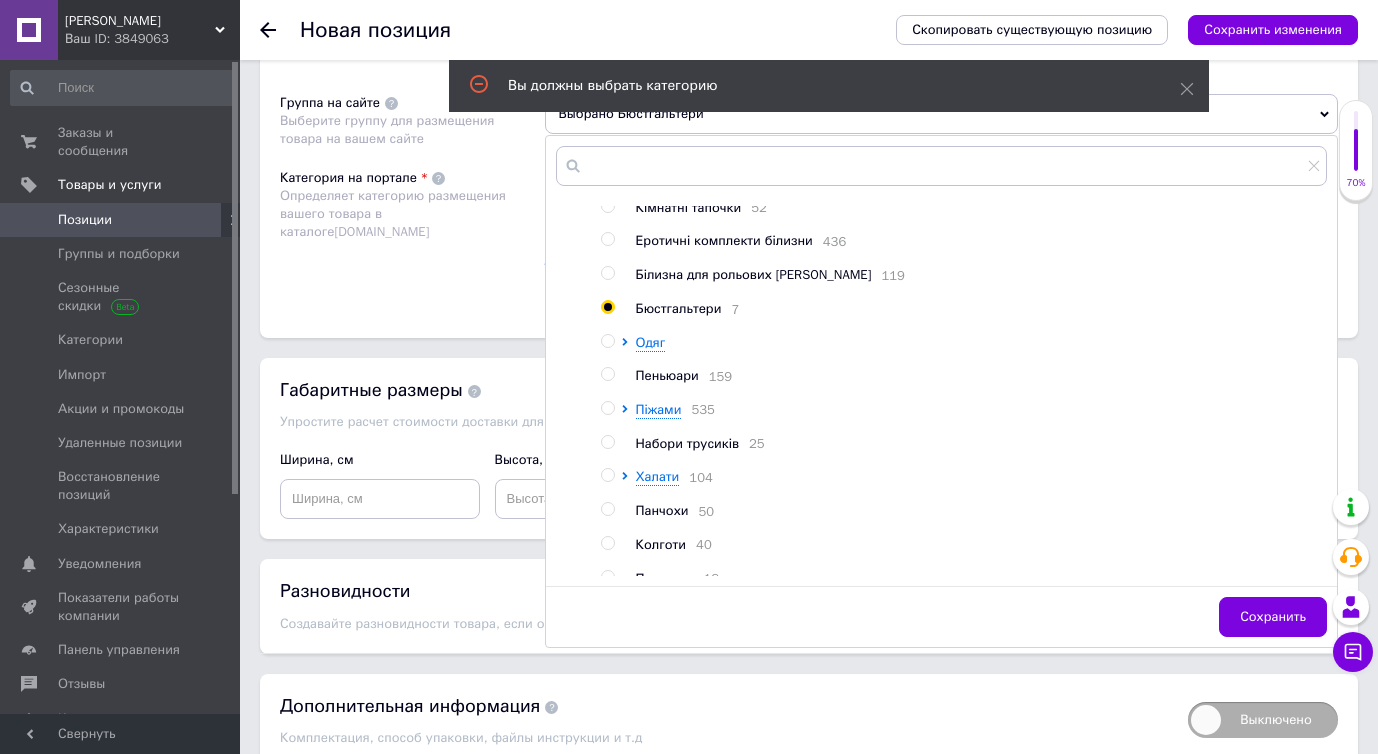 scroll, scrollTop: 1314, scrollLeft: 0, axis: vertical 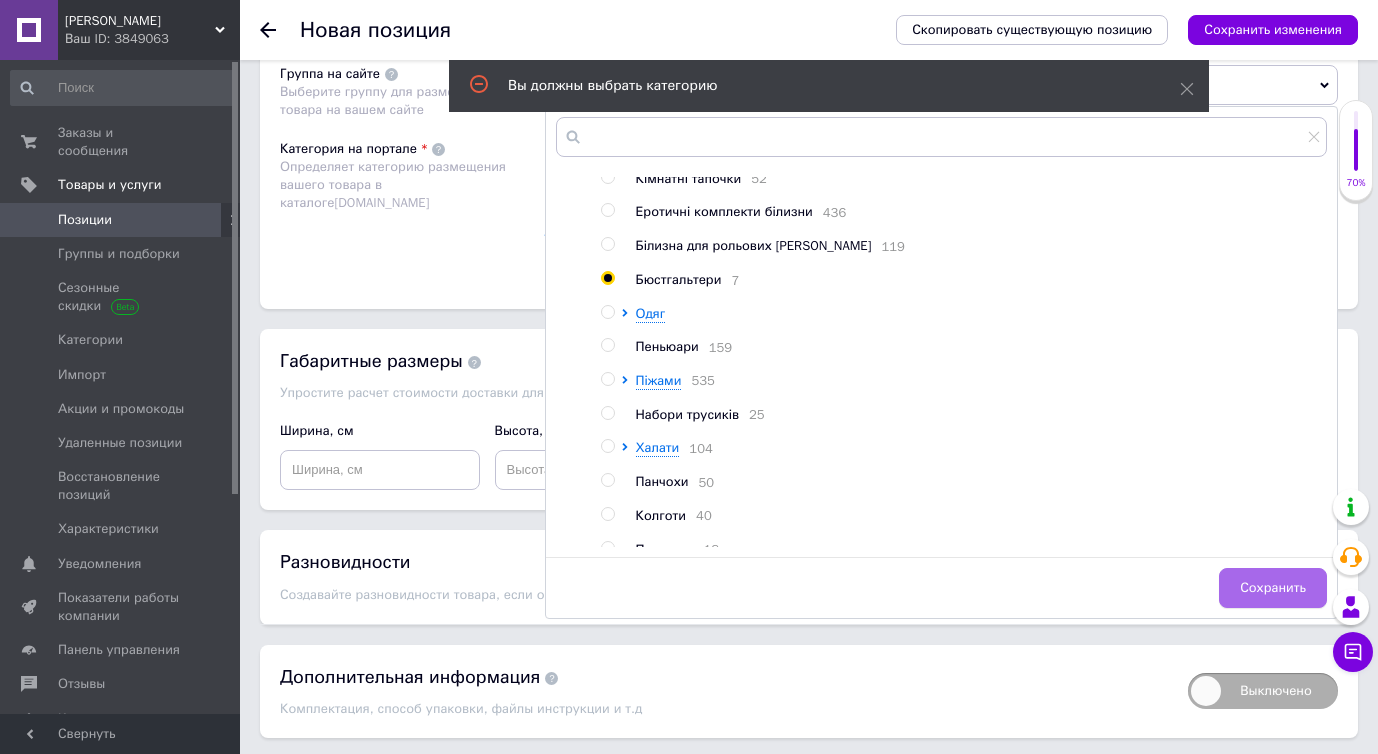click on "Сохранить" at bounding box center (1273, 588) 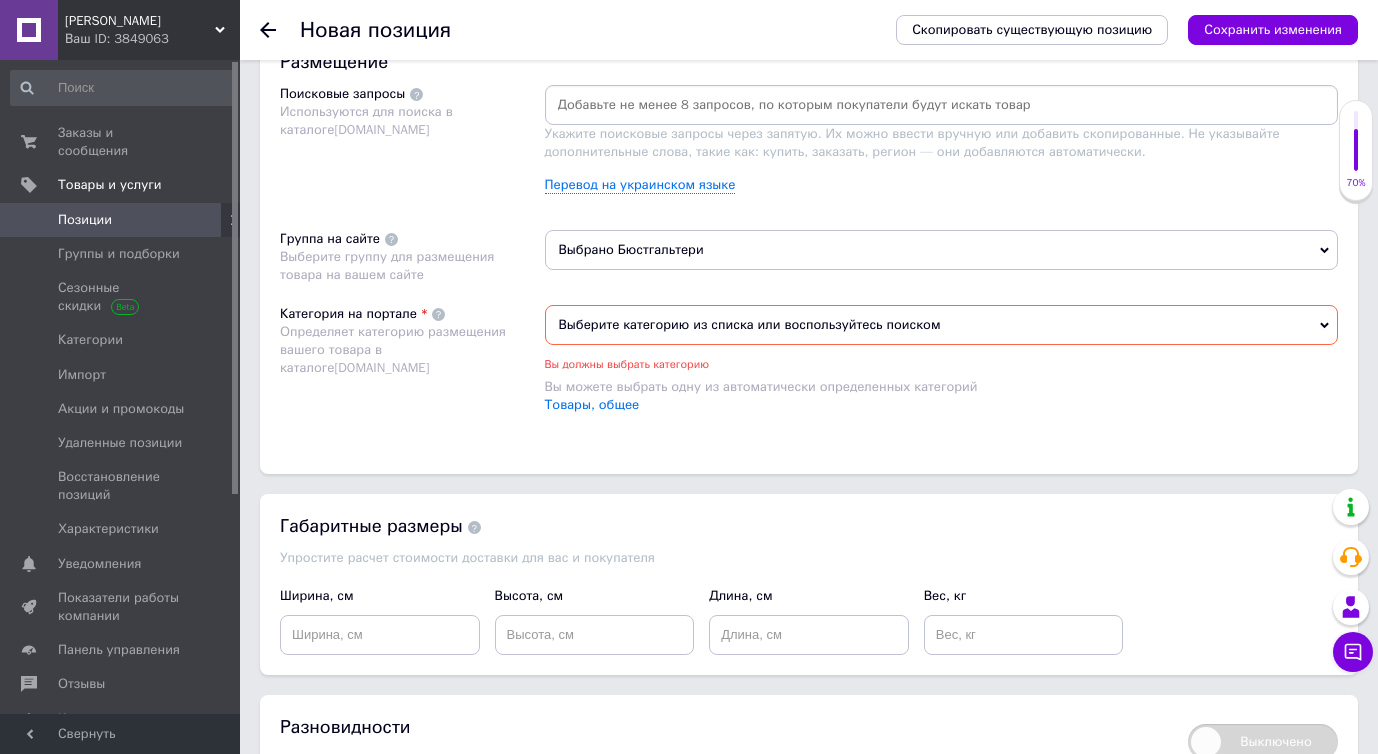 scroll, scrollTop: 1145, scrollLeft: 0, axis: vertical 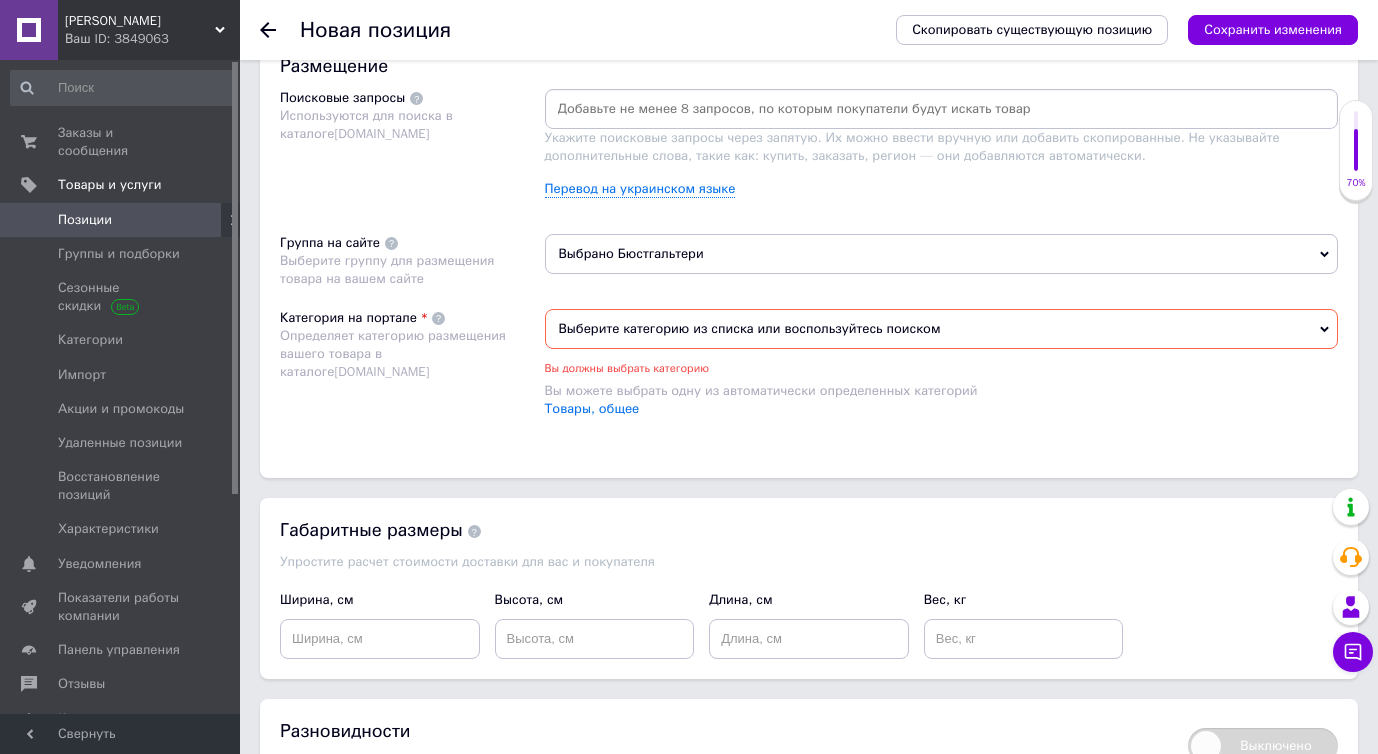 click on "Выберите категорию из списка или воспользуйтесь поиском" at bounding box center [942, 329] 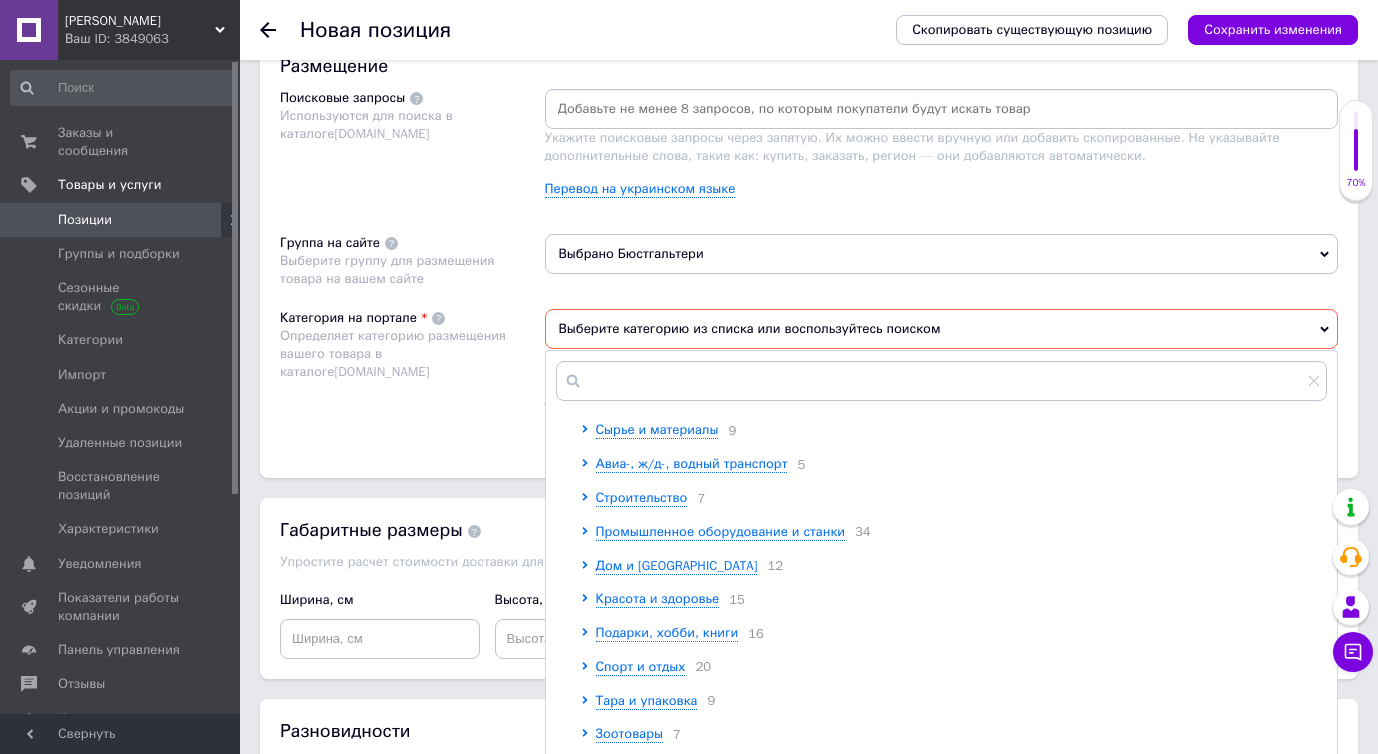 scroll, scrollTop: 0, scrollLeft: 0, axis: both 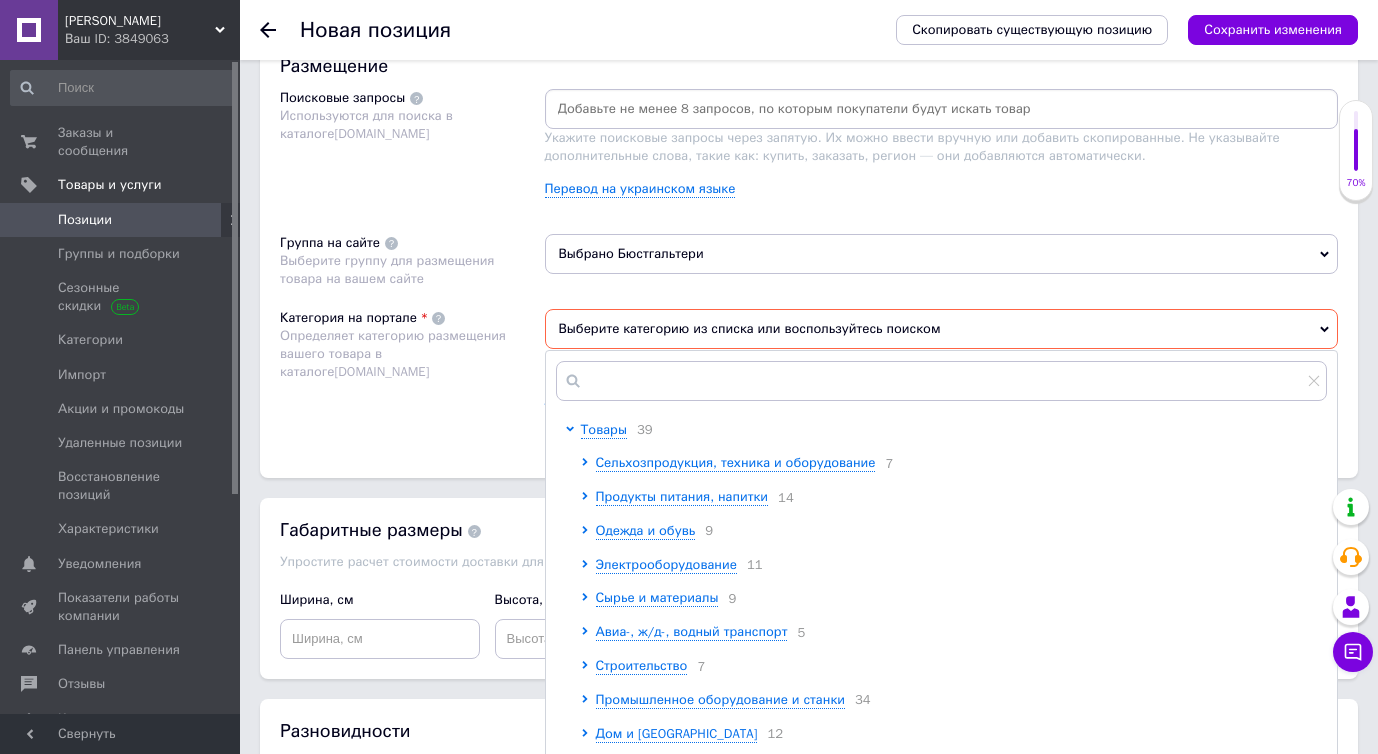 click on "Выберите категорию из списка или воспользуйтесь поиском" at bounding box center [942, 329] 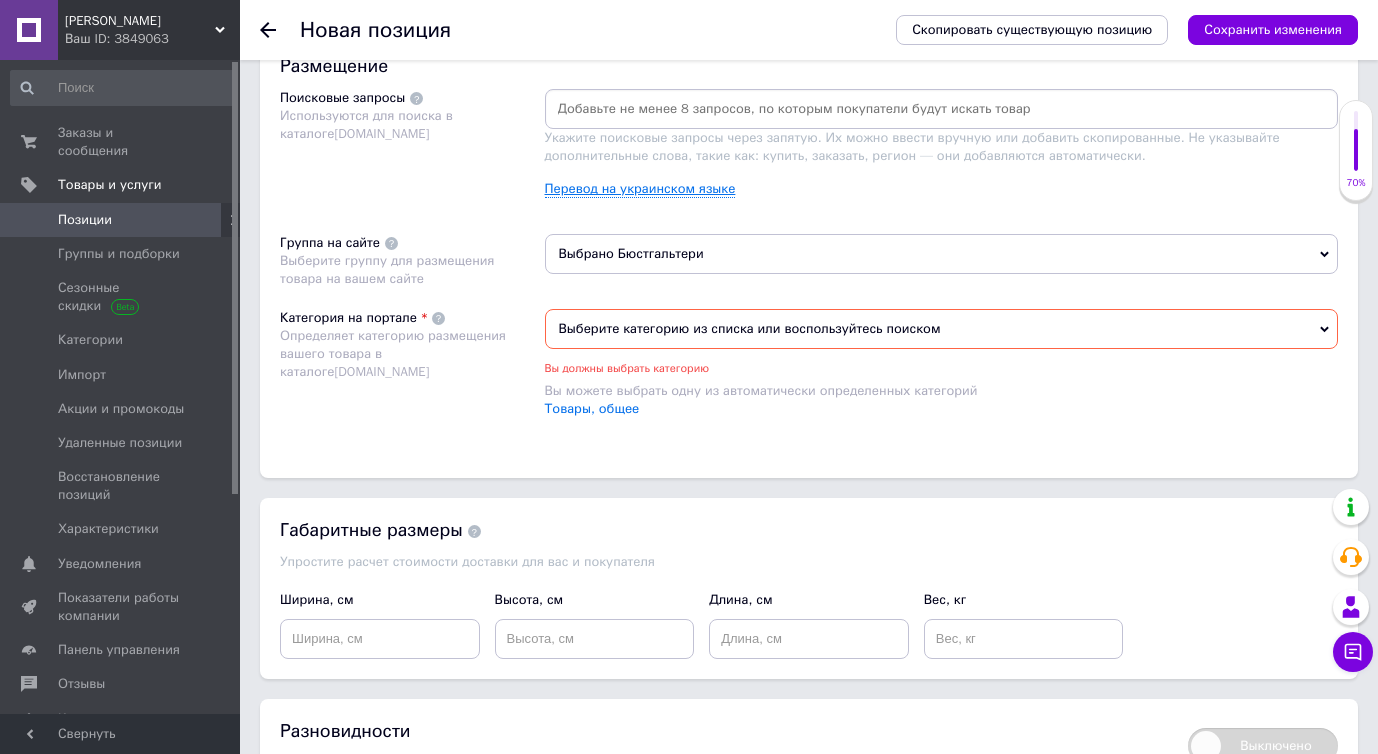 click on "Перевод на украинском языке" at bounding box center (640, 189) 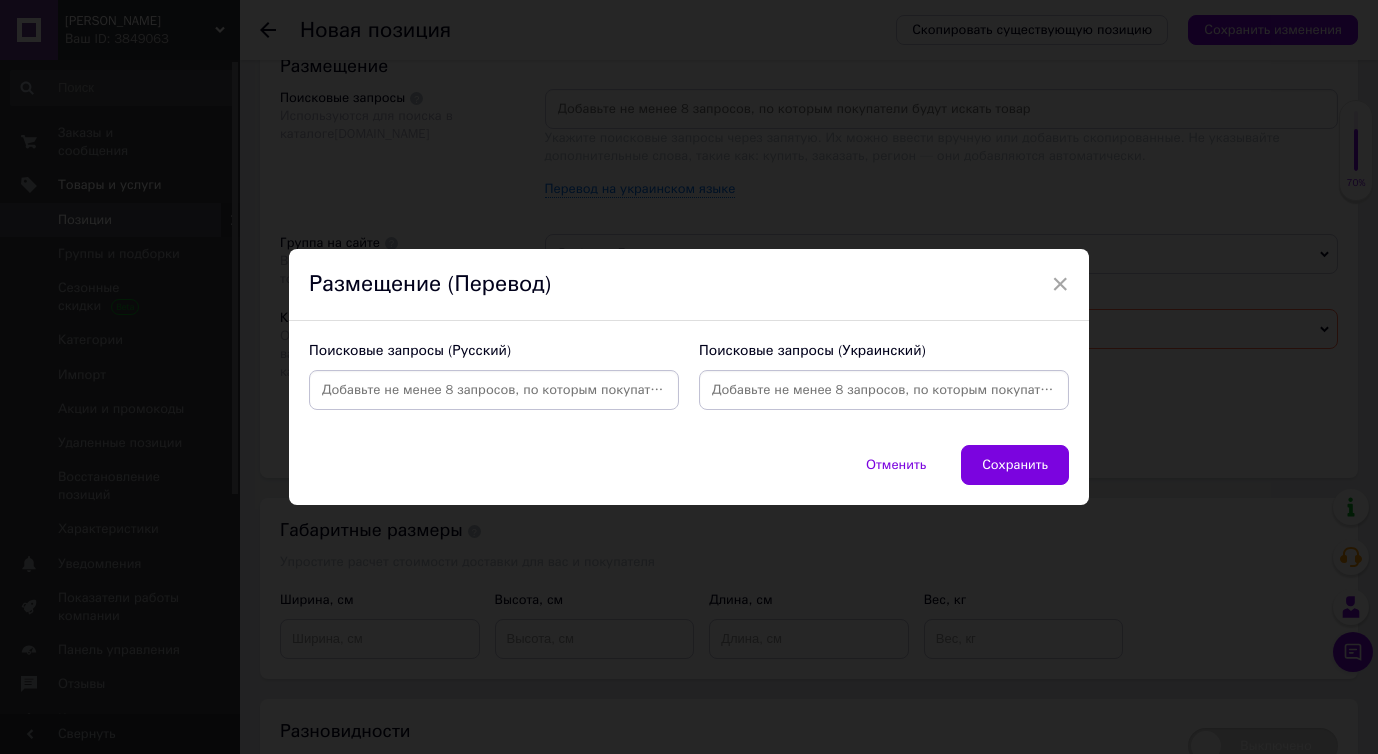 click at bounding box center (884, 390) 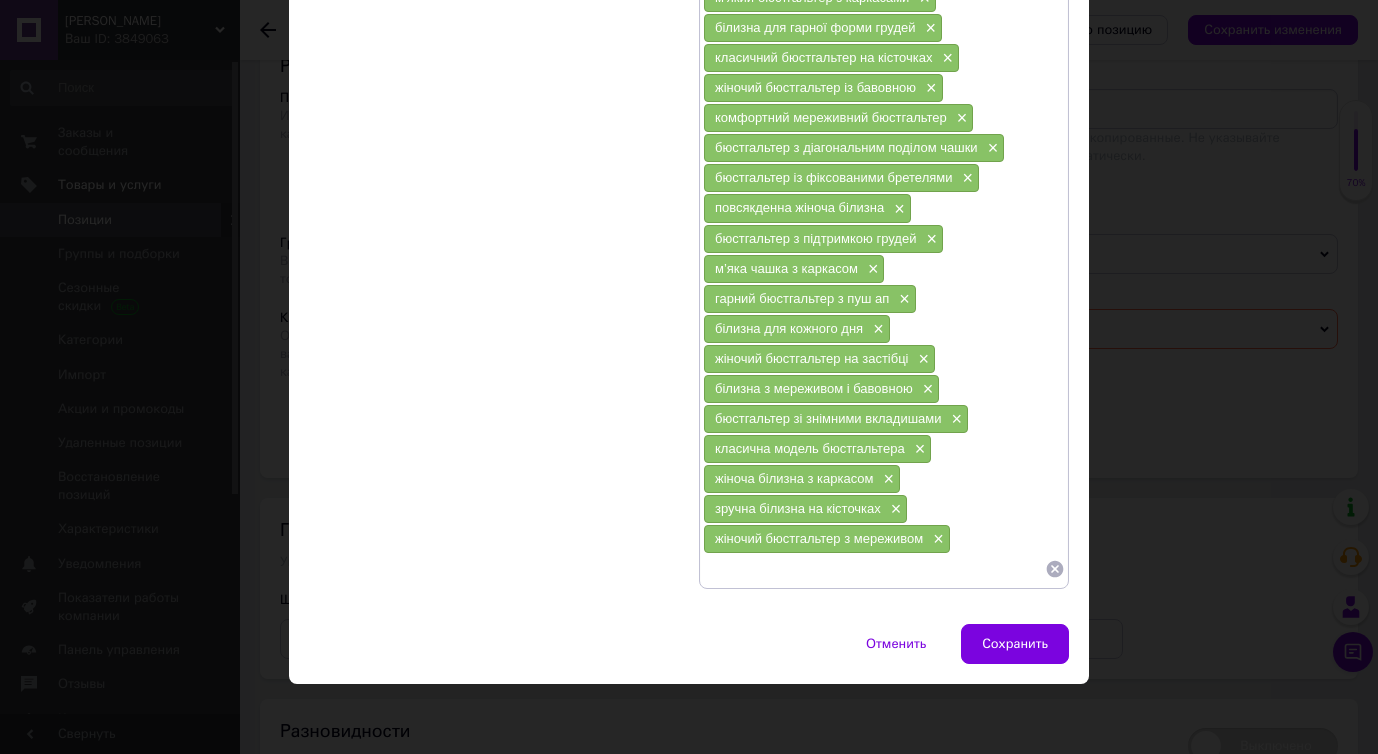 scroll, scrollTop: 0, scrollLeft: 0, axis: both 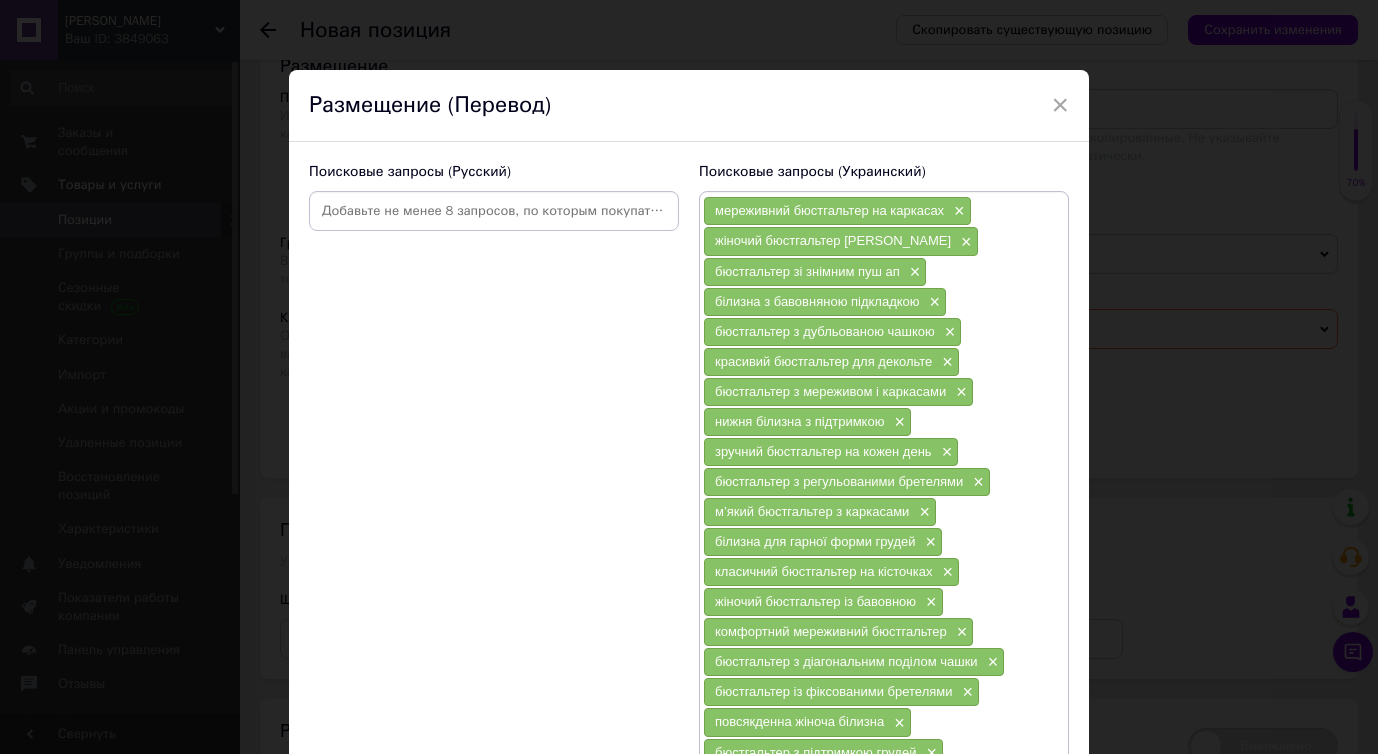 click at bounding box center [494, 211] 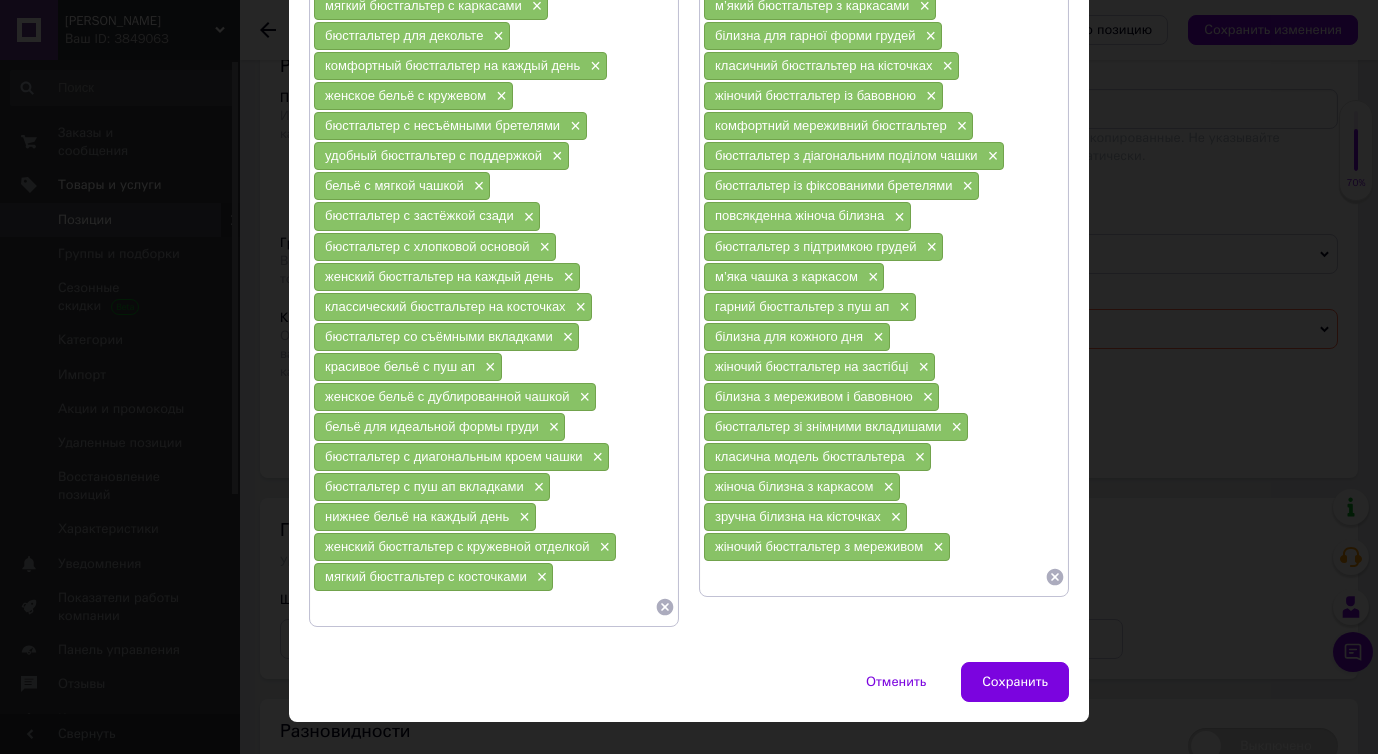 scroll, scrollTop: 546, scrollLeft: 0, axis: vertical 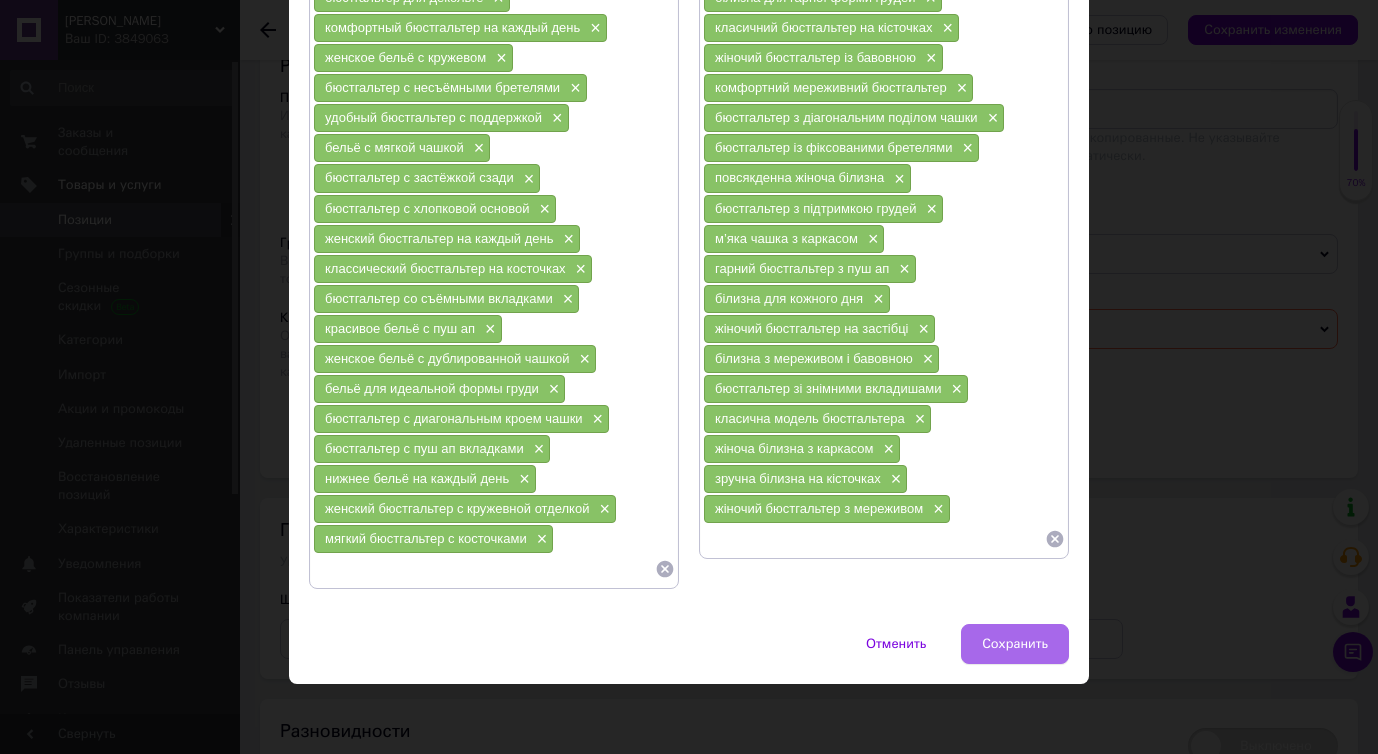 click on "Сохранить" at bounding box center (1015, 644) 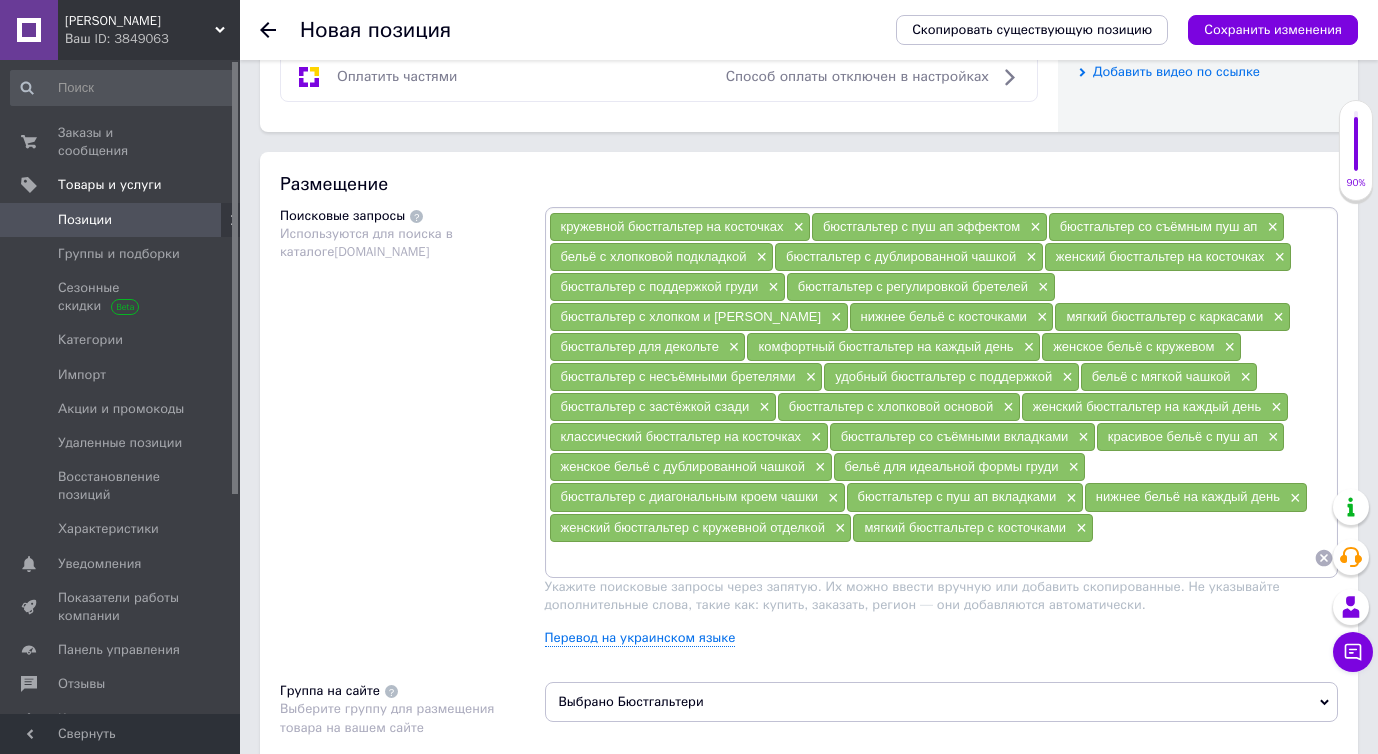 scroll, scrollTop: 1026, scrollLeft: 0, axis: vertical 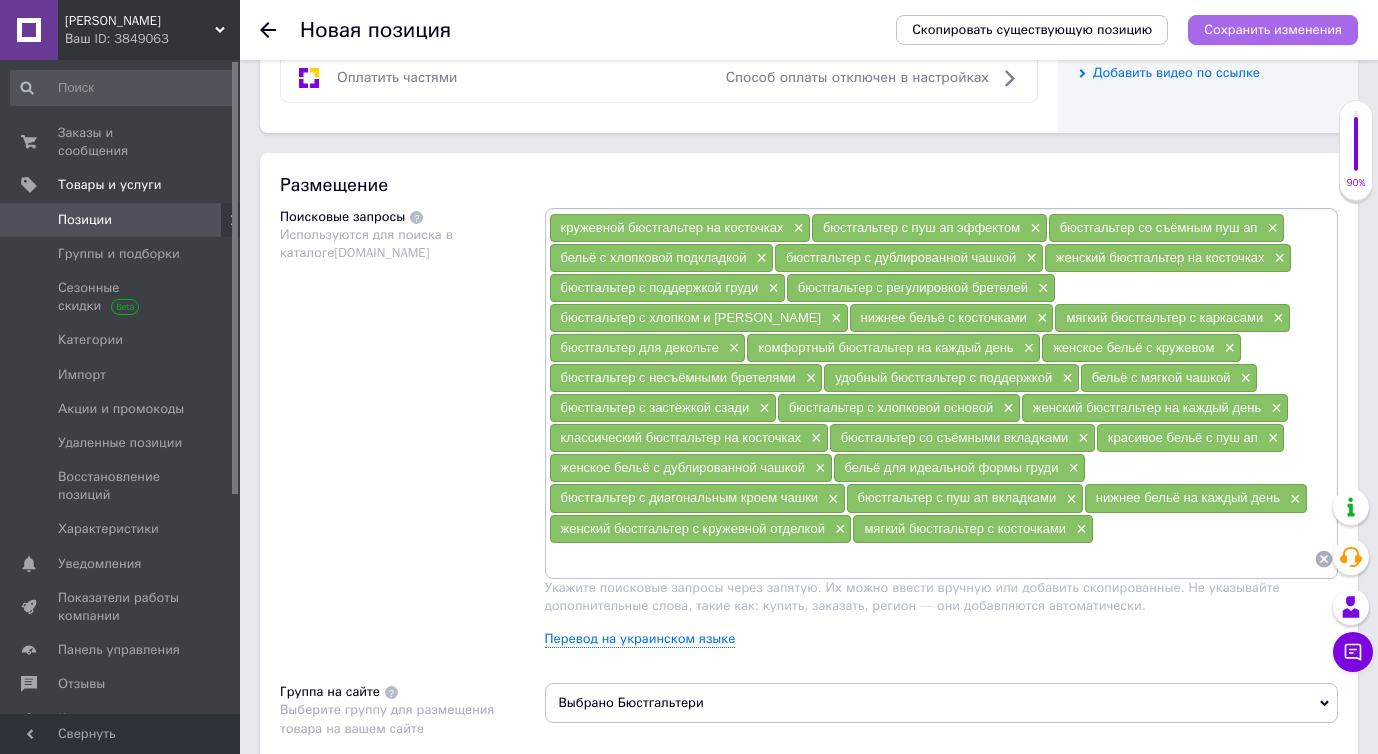 click on "Сохранить изменения" at bounding box center [1273, 29] 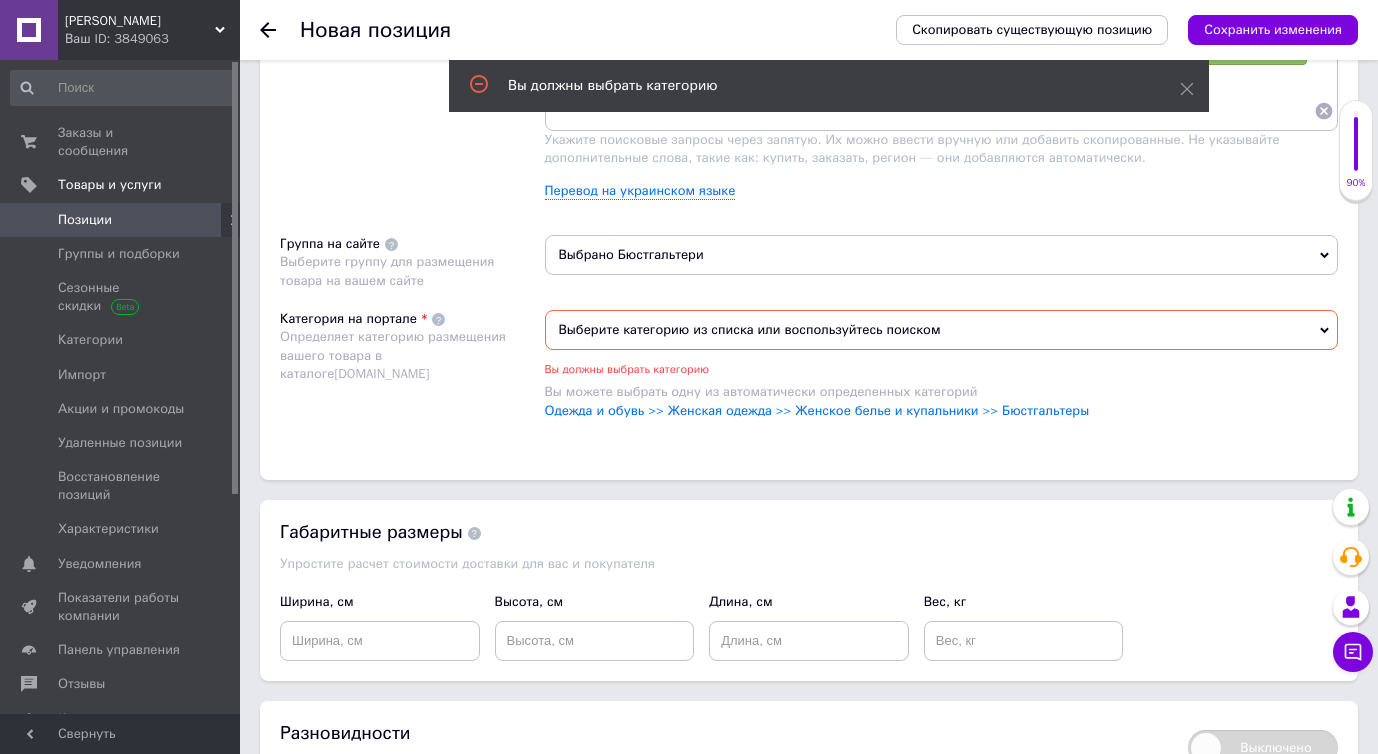 scroll, scrollTop: 1480, scrollLeft: 0, axis: vertical 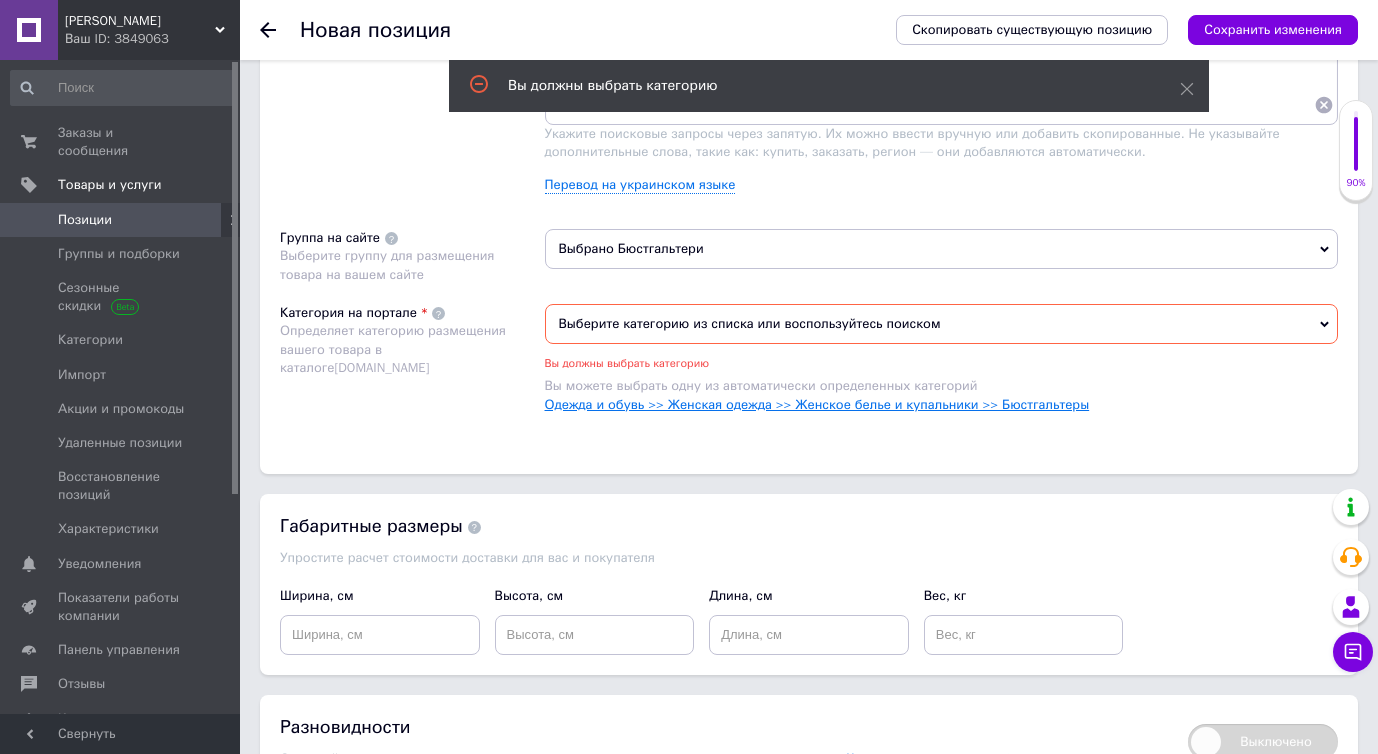 click on "Одежда и обувь >> Женская одежда >> Женское белье и купальники >> Бюстгальтеры" at bounding box center (817, 404) 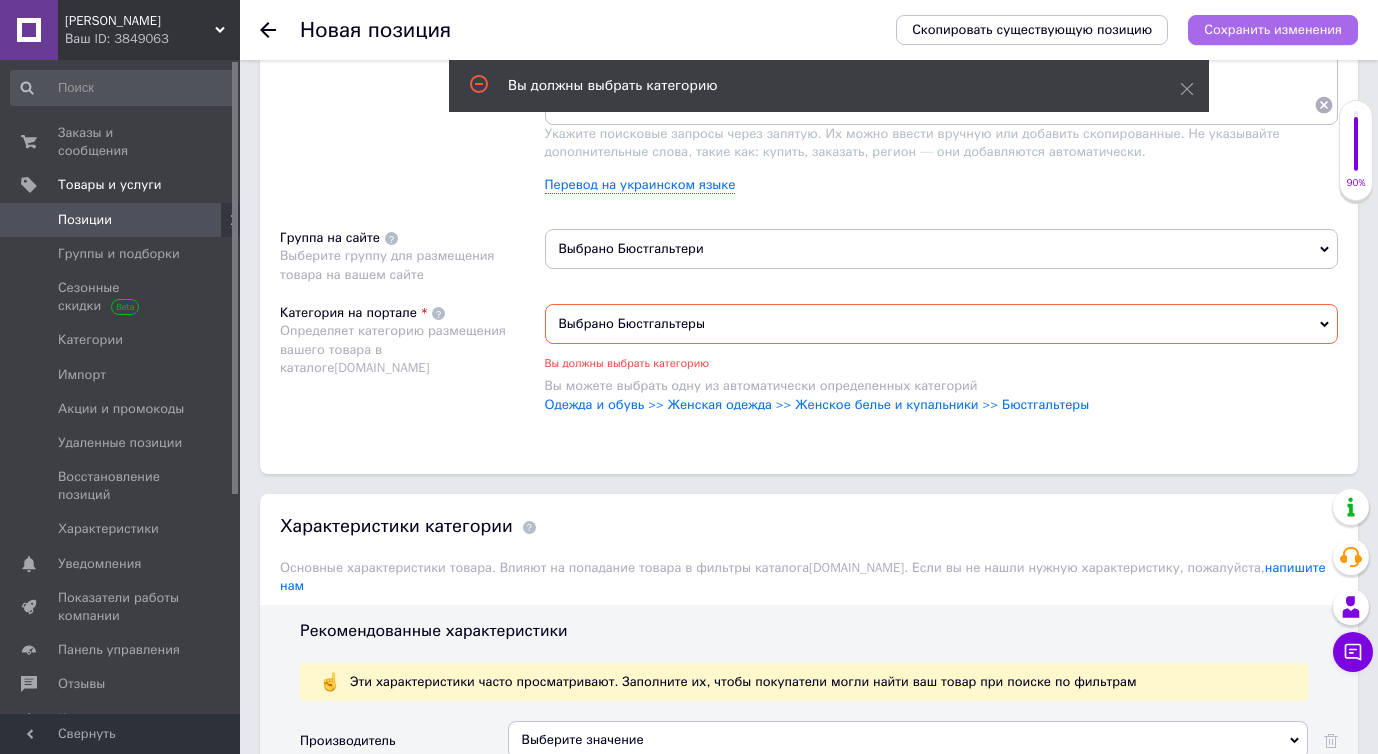 click on "Сохранить изменения" at bounding box center (1273, 29) 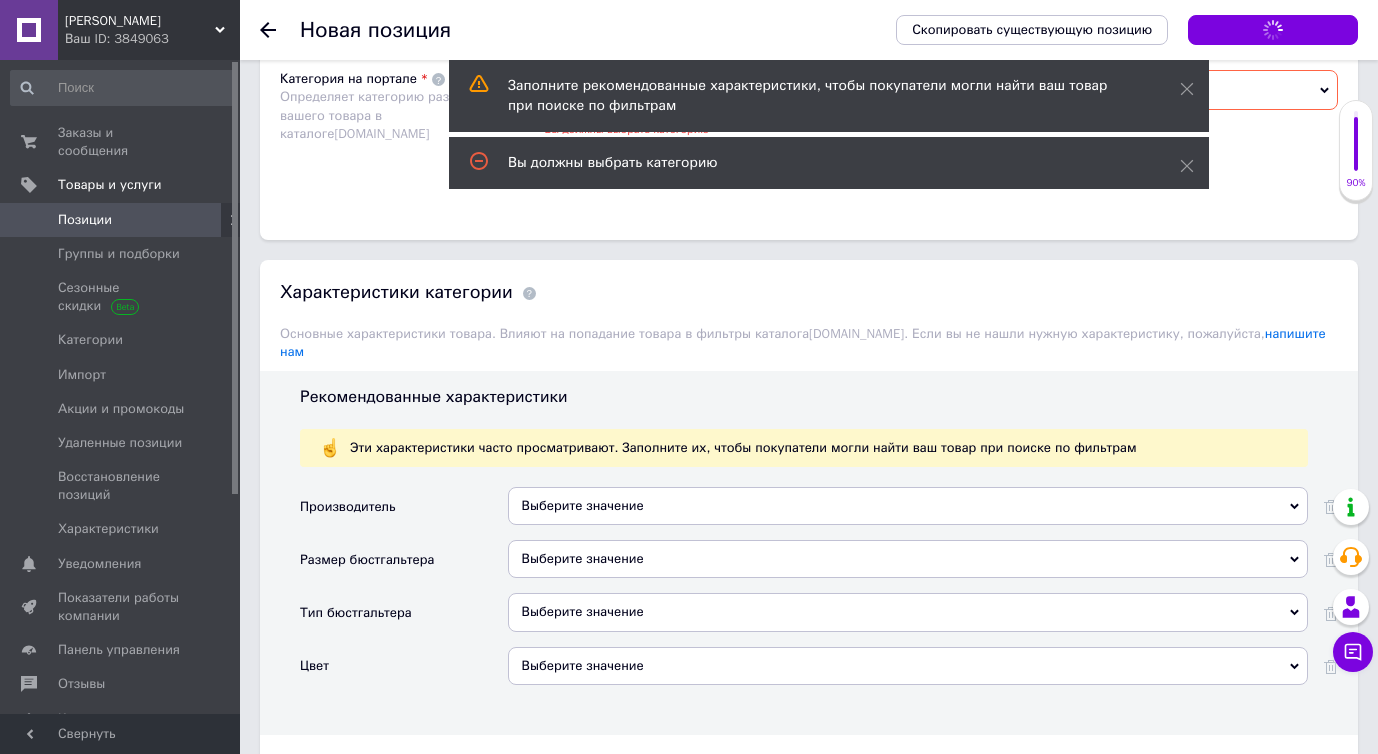 scroll, scrollTop: 1765, scrollLeft: 0, axis: vertical 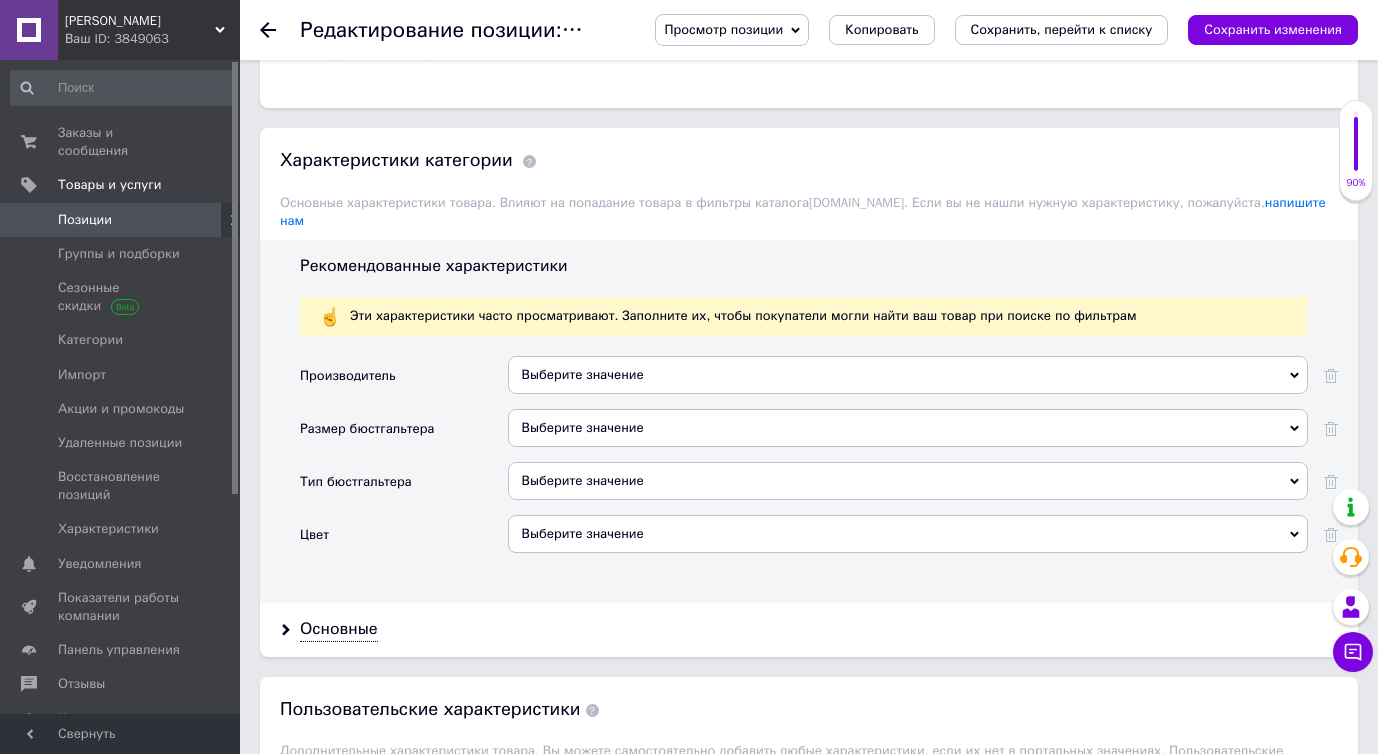 click on "Выберите значение" at bounding box center [908, 534] 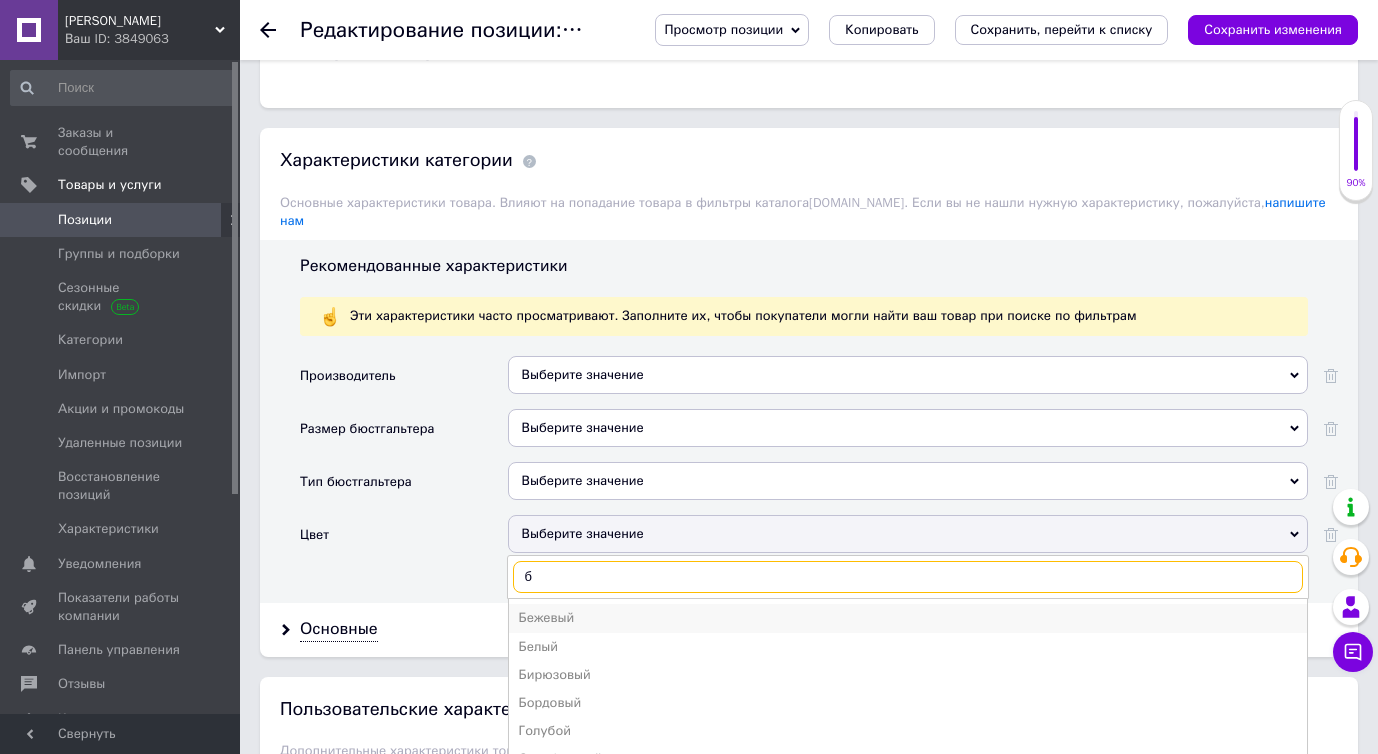 type on "б" 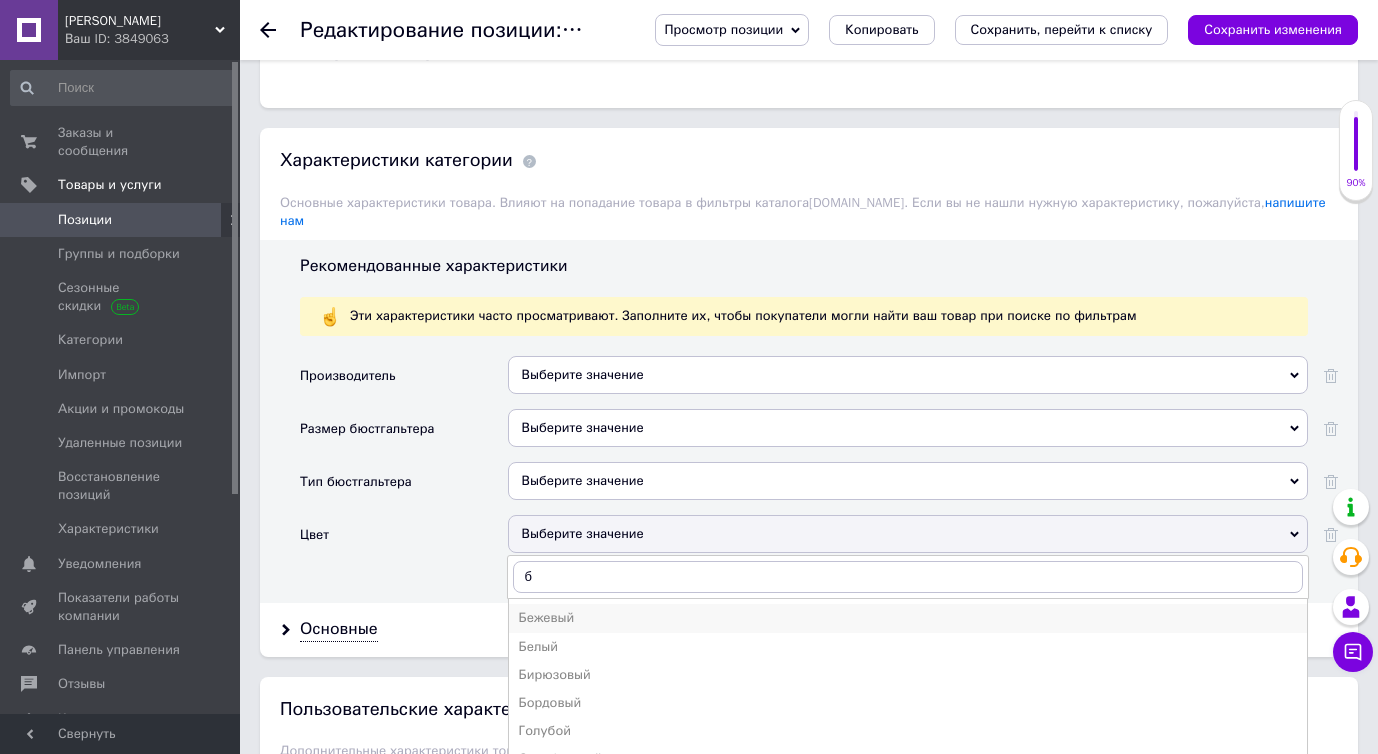 click on "Бежевый" at bounding box center (908, 618) 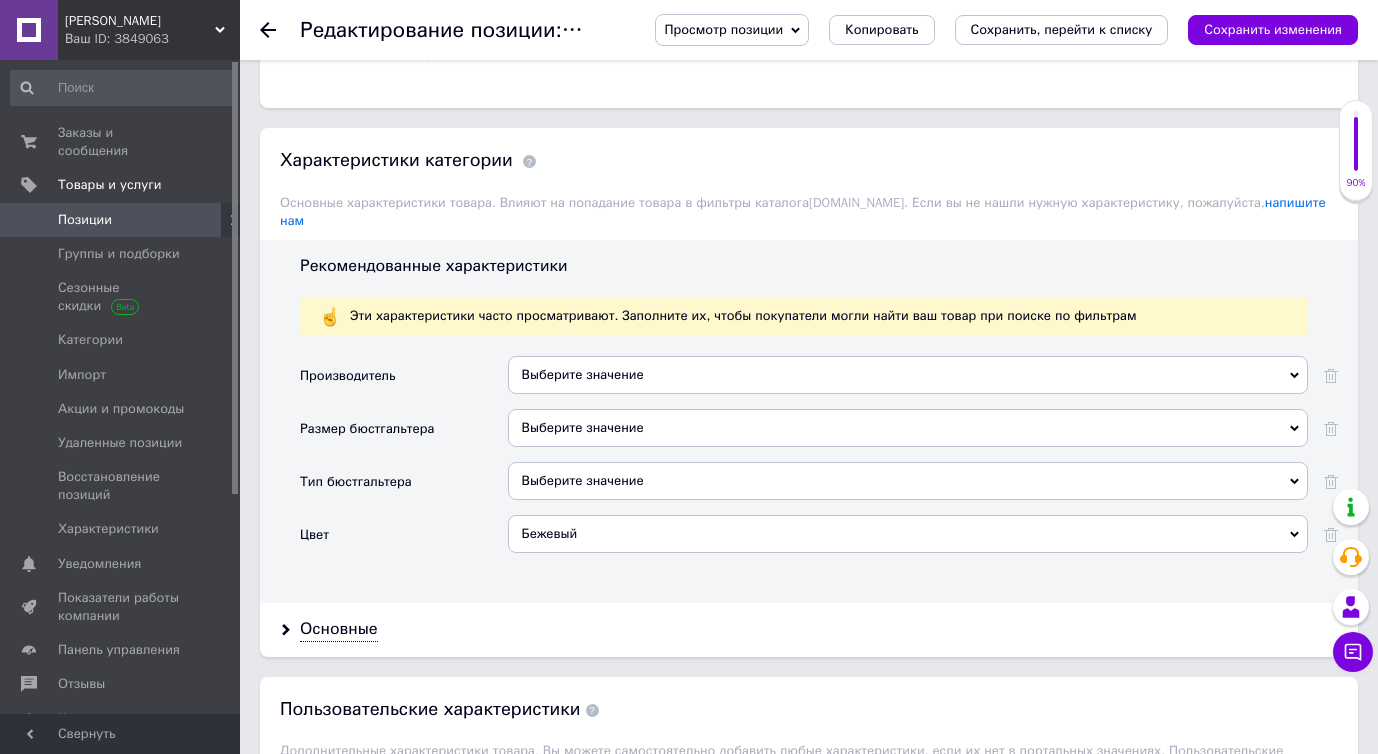 click on "Выберите значение" at bounding box center (908, 428) 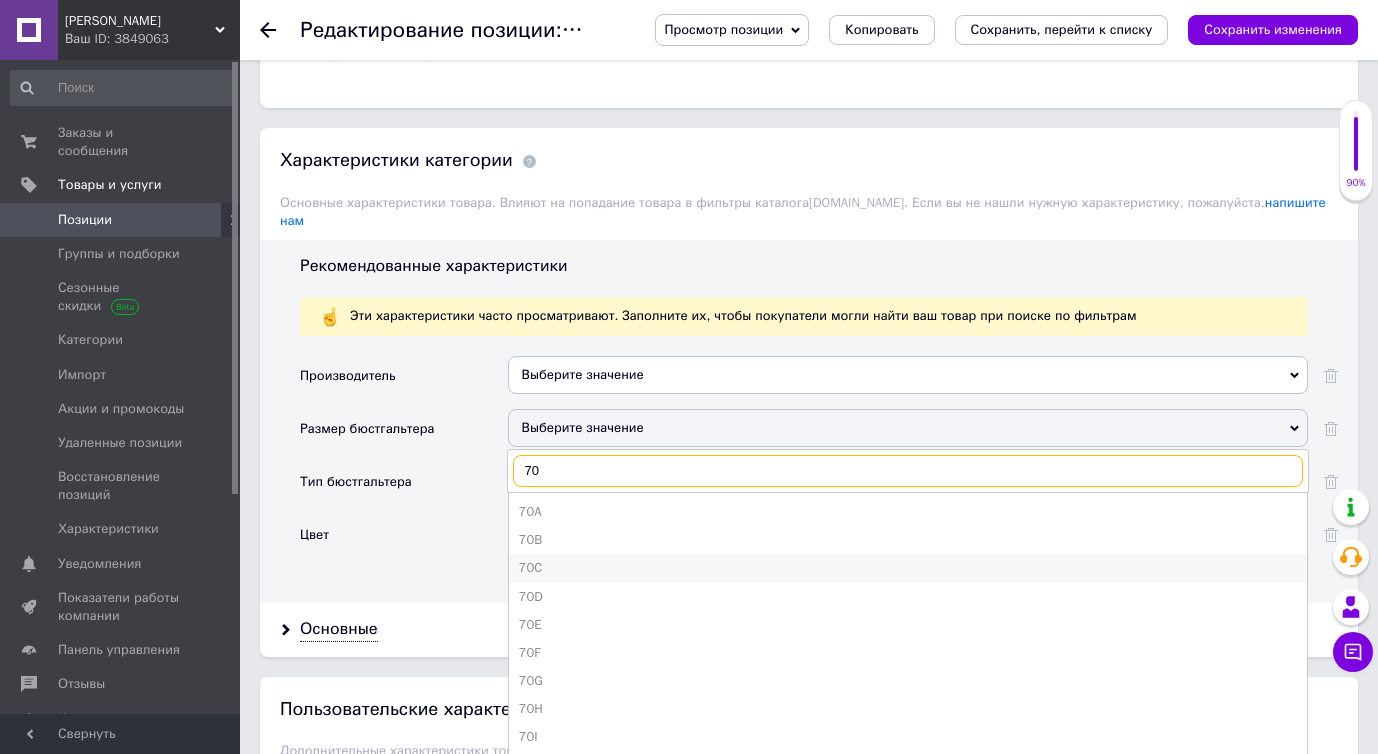 type on "70" 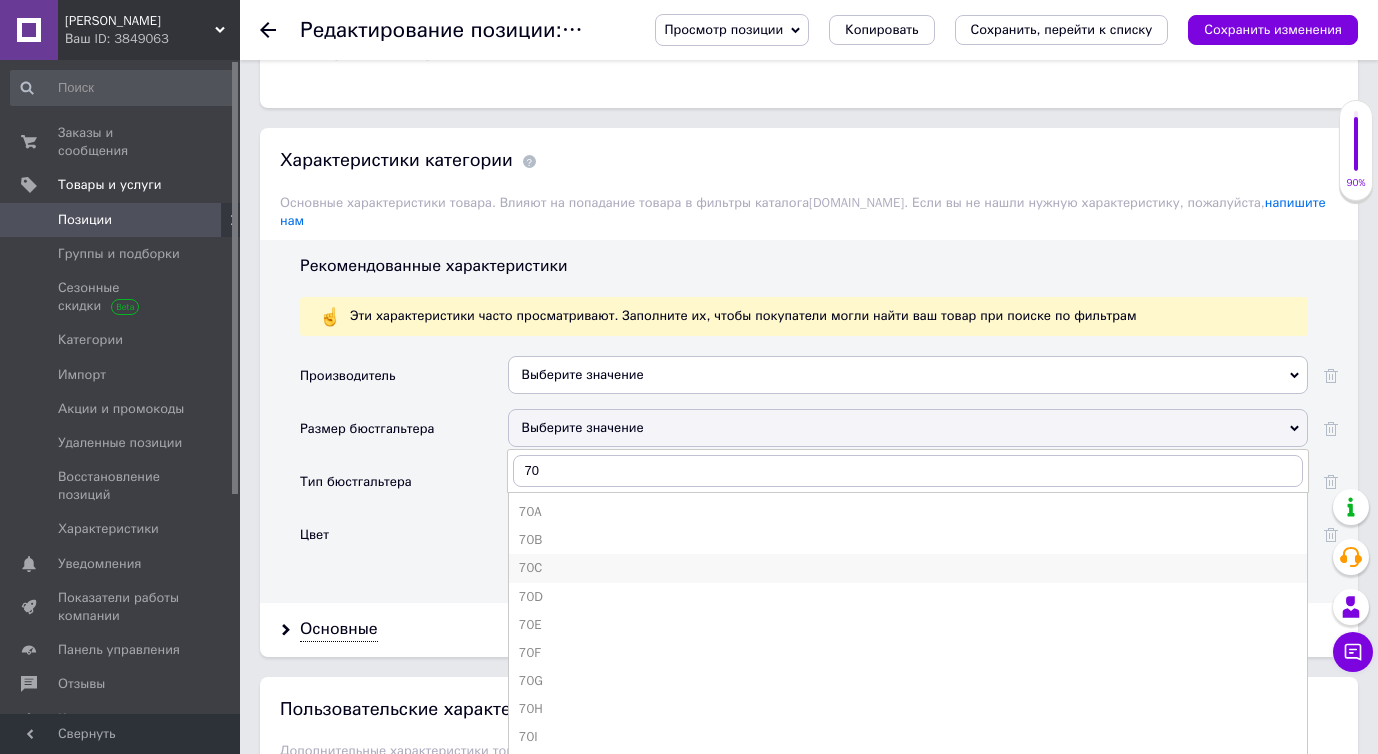 click on "70C" at bounding box center (908, 568) 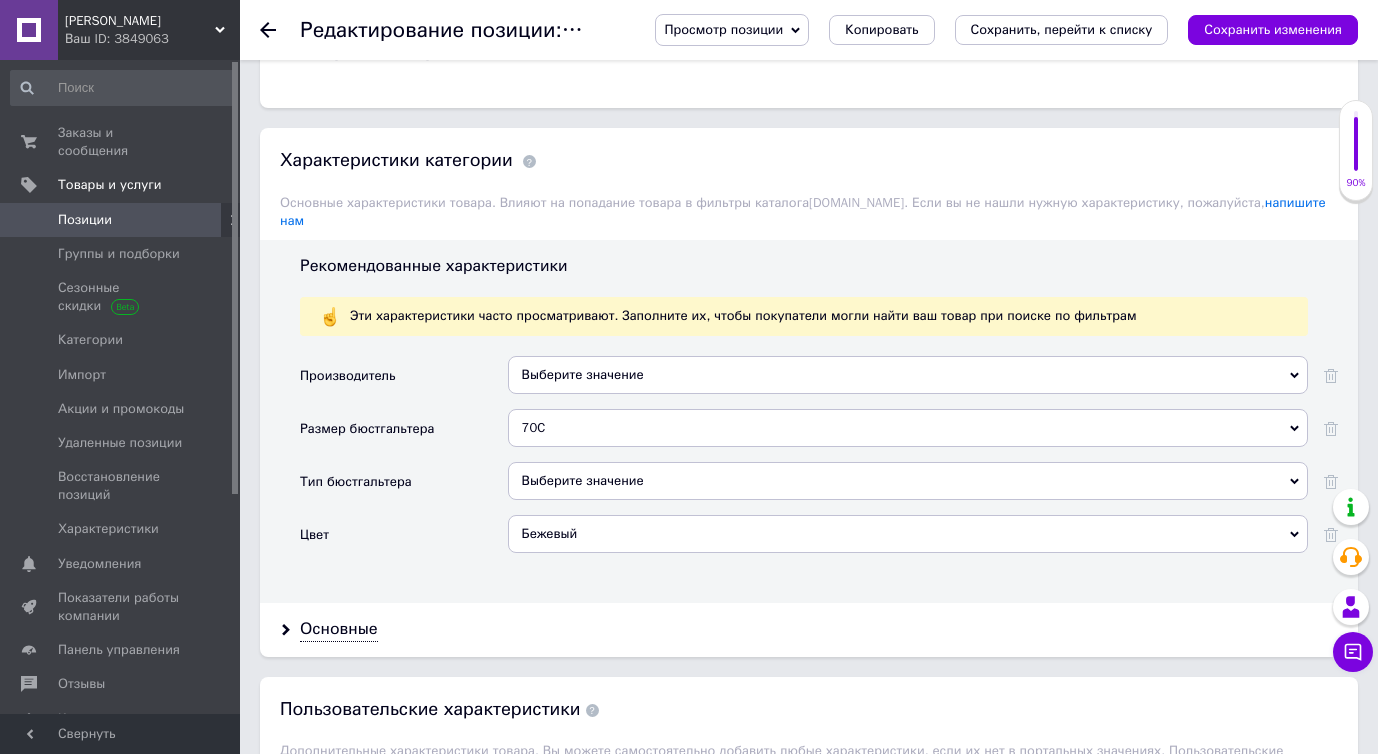 click on "Выберите значение" at bounding box center (908, 375) 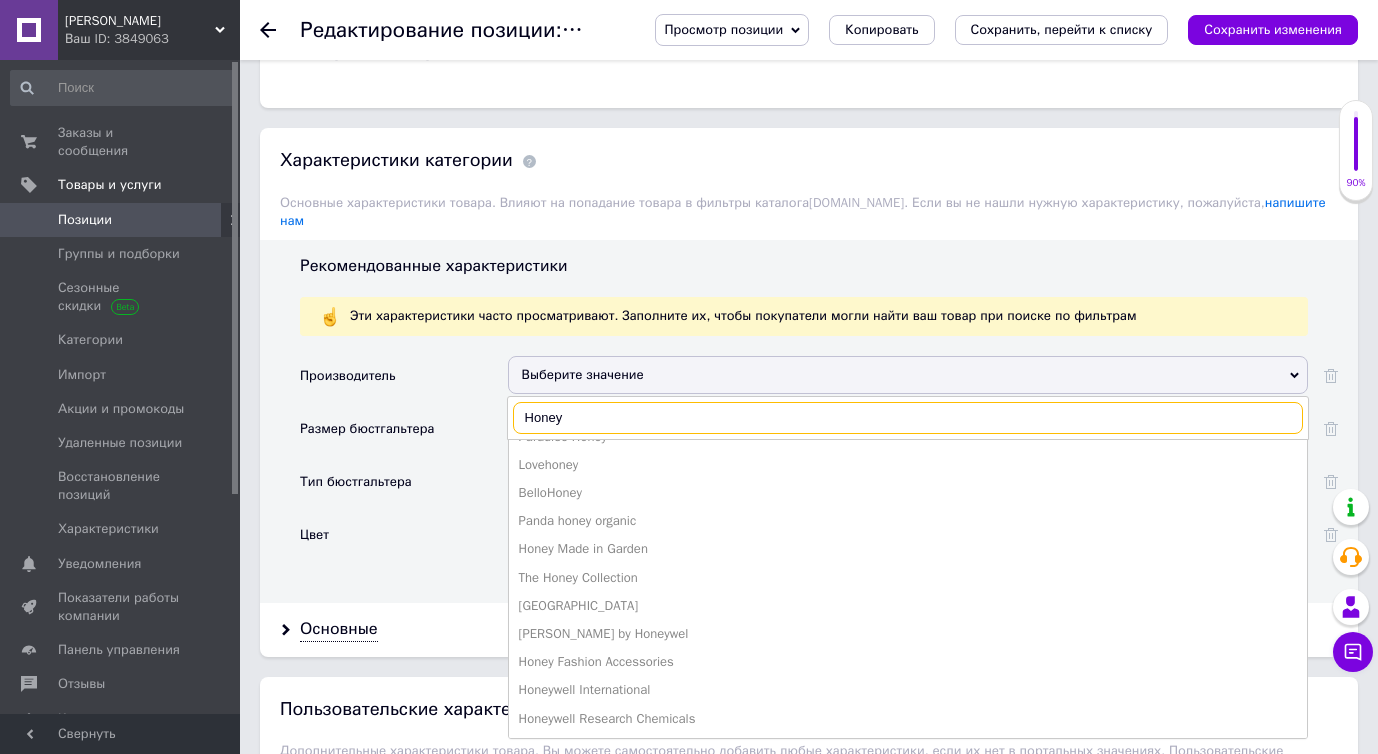 scroll, scrollTop: 0, scrollLeft: 0, axis: both 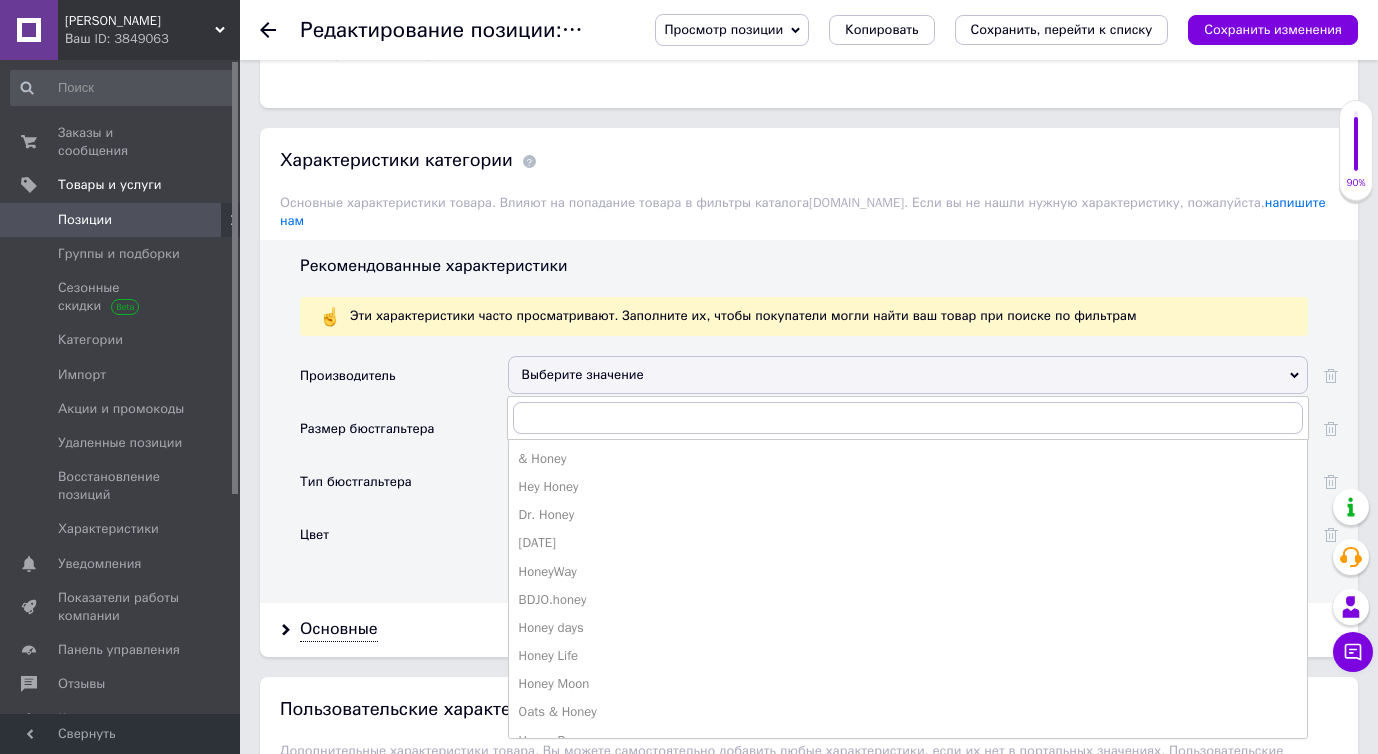 click on "Цвет" at bounding box center (404, 541) 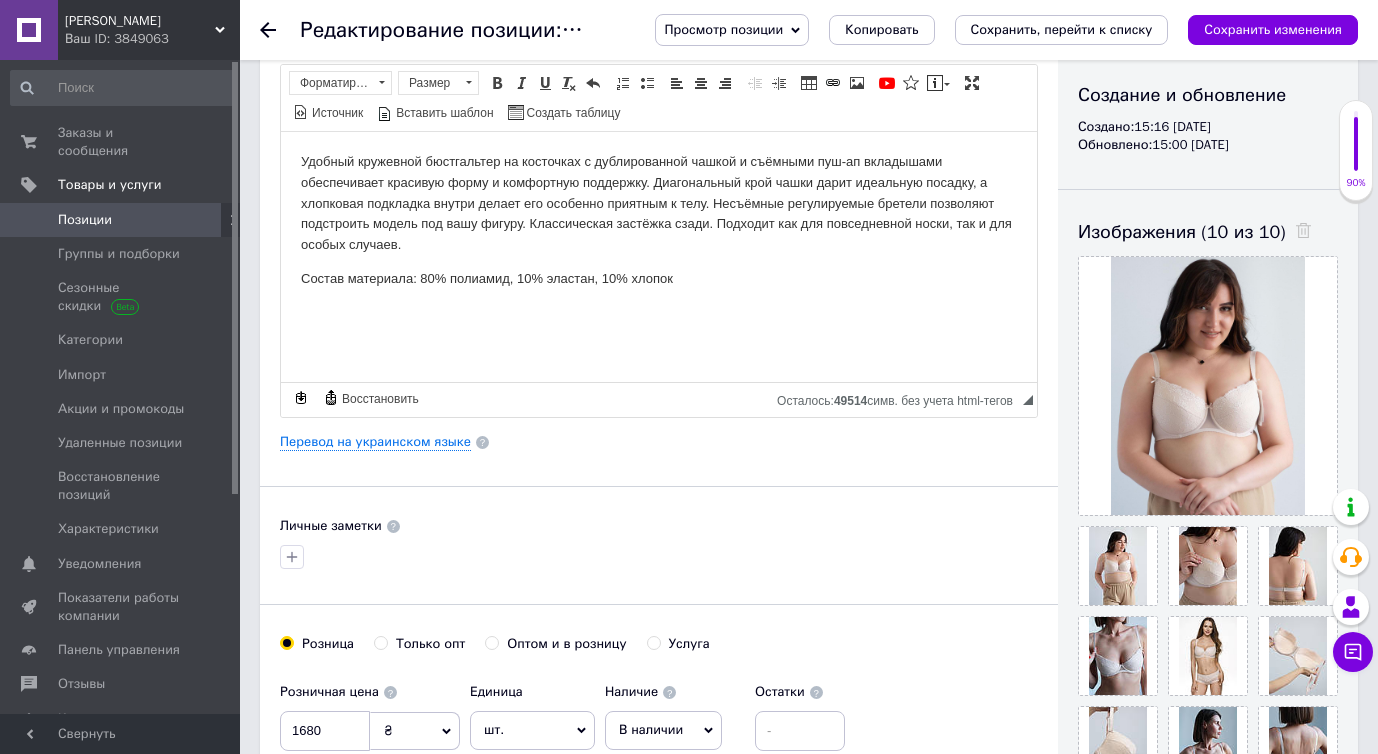 scroll, scrollTop: 0, scrollLeft: 0, axis: both 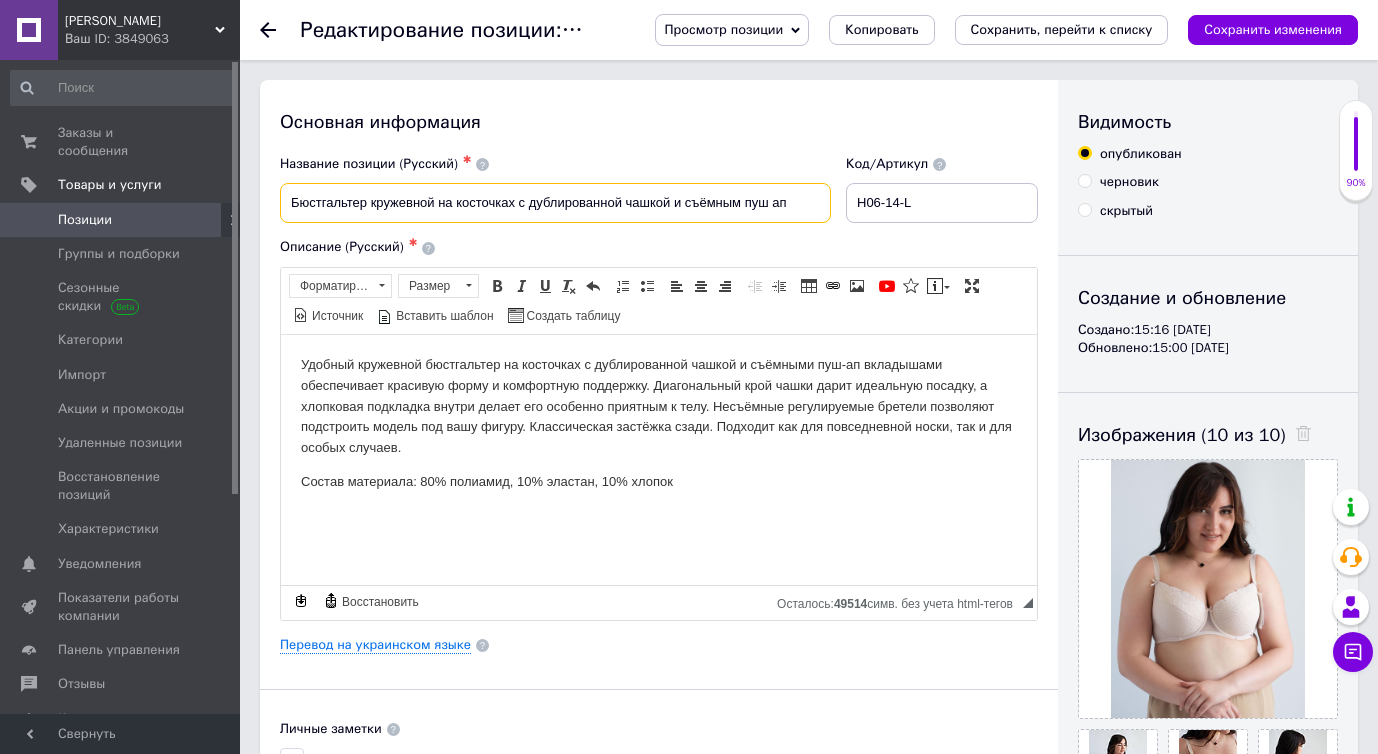 click on "Бюстгальтер кружевной на косточках с дублированной чашкой и съёмным пуш ап" at bounding box center (555, 203) 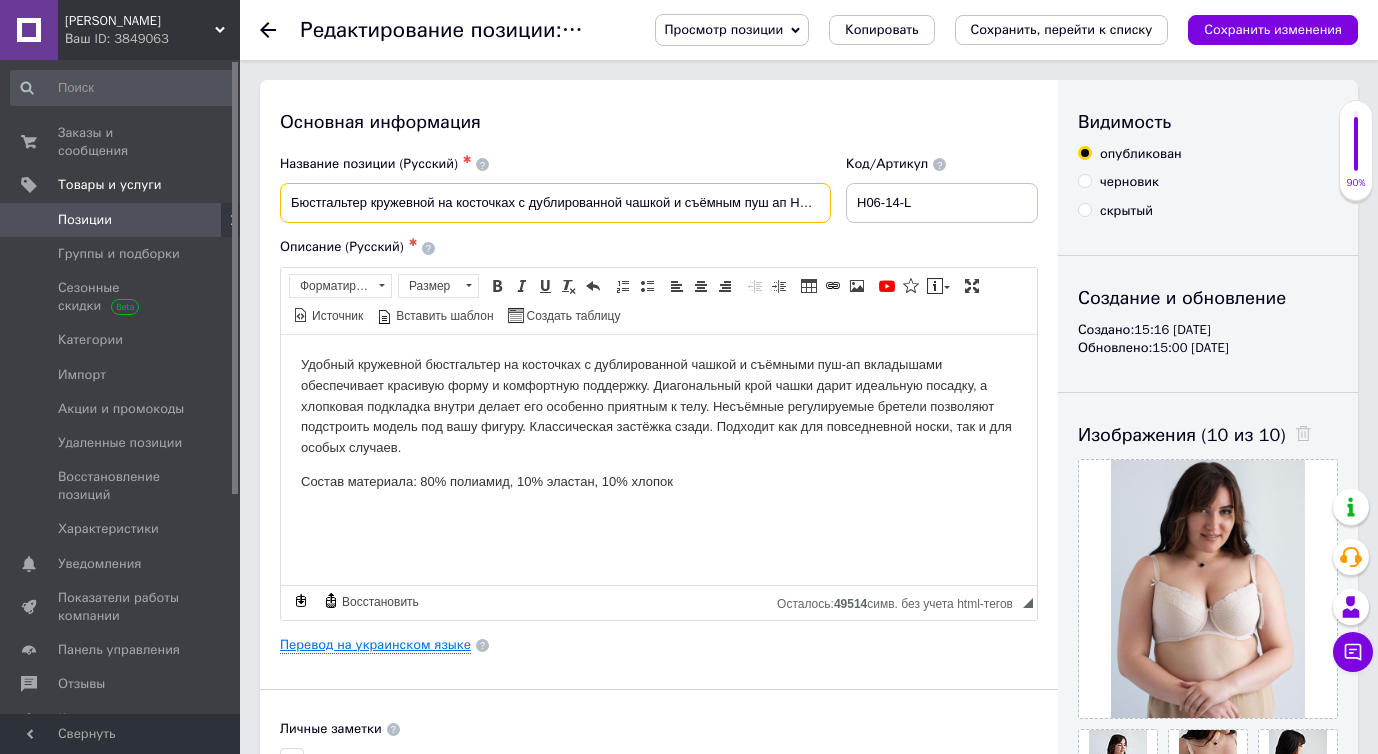 type on "Бюстгальтер кружевной на косточках с дублированной чашкой и съёмным пуш ап Honey" 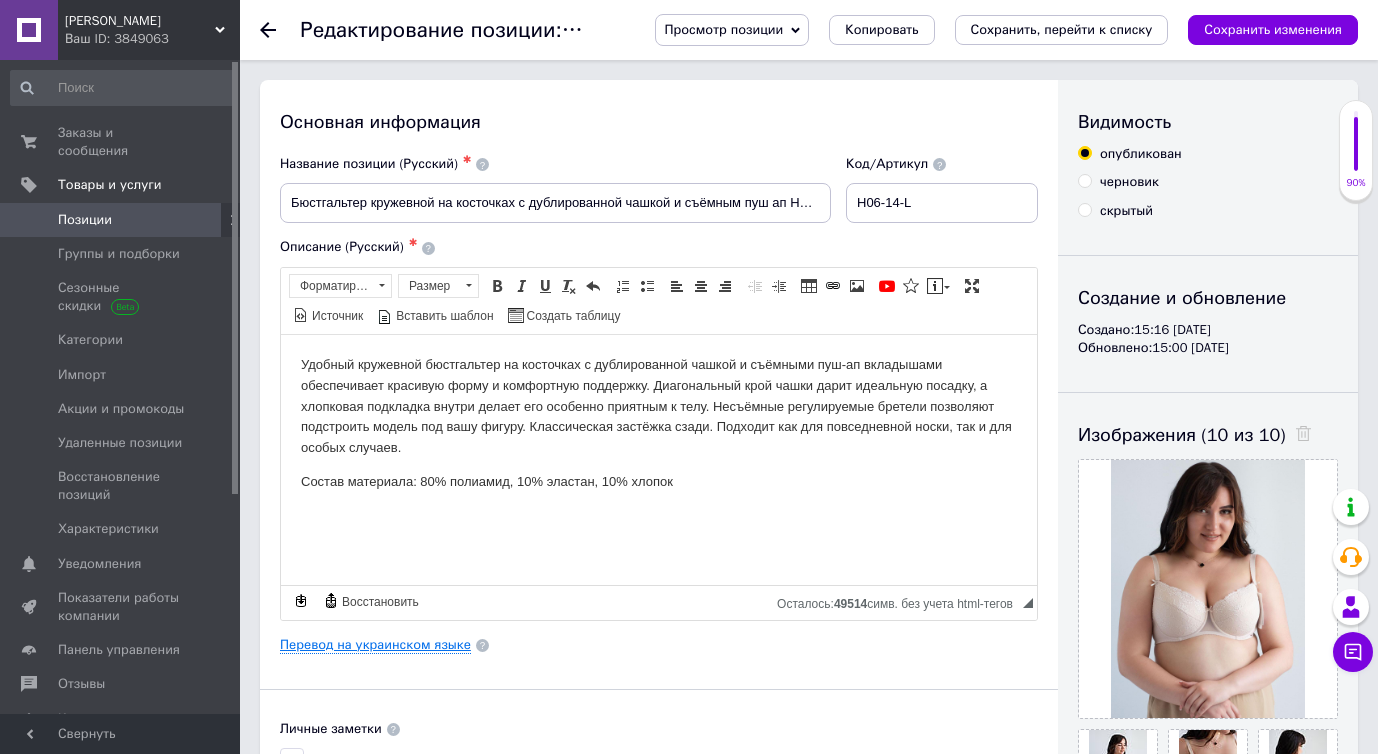 click on "Перевод на украинском языке" at bounding box center (375, 645) 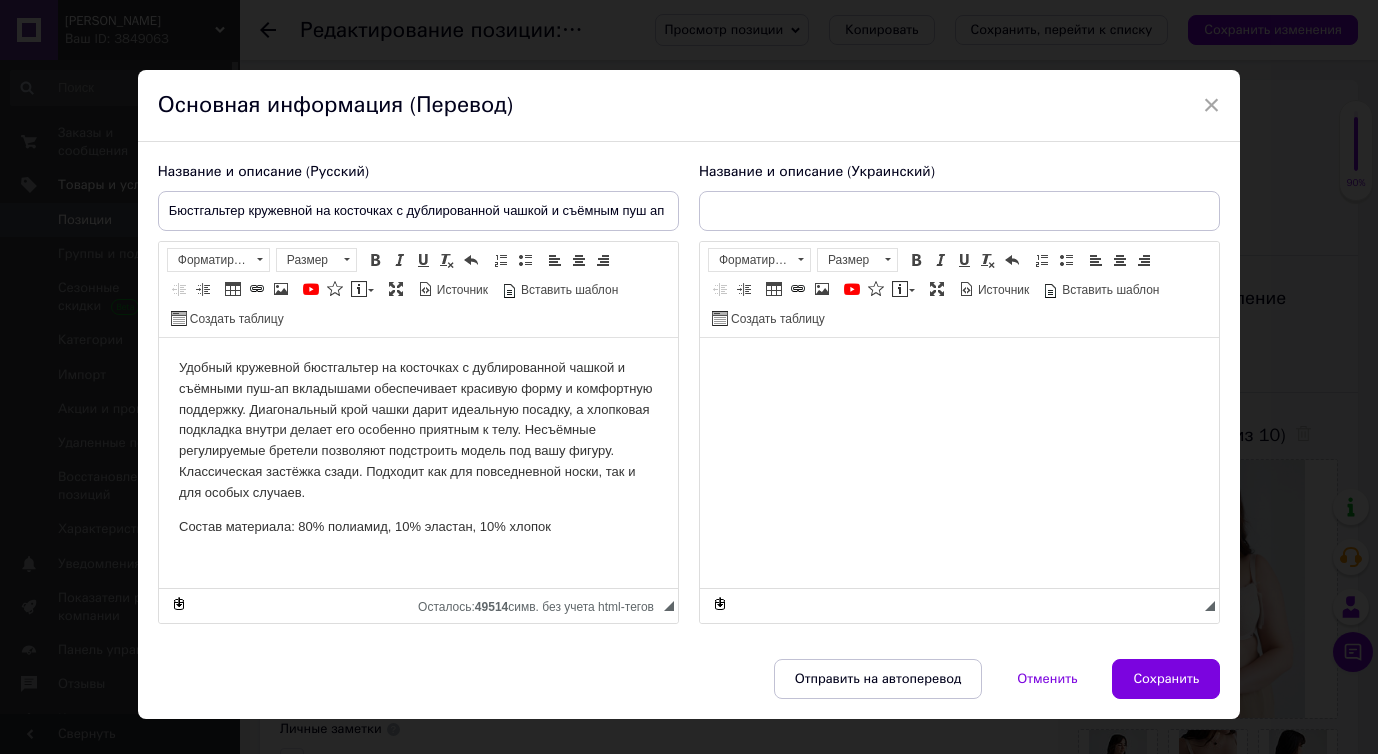 scroll, scrollTop: 0, scrollLeft: 0, axis: both 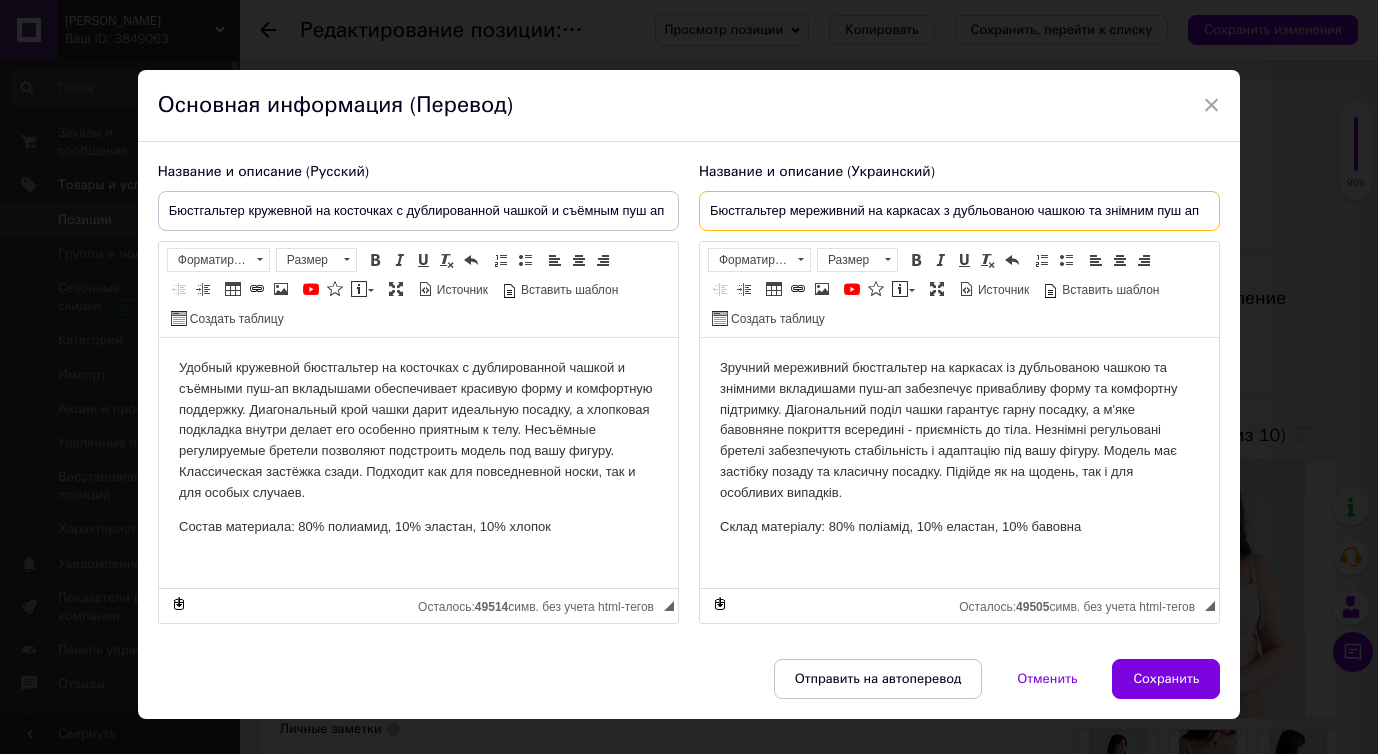 click on "Бюстгальтер мереживний на каркасах з дубльованою чашкою та знімним пуш ап" at bounding box center [959, 211] 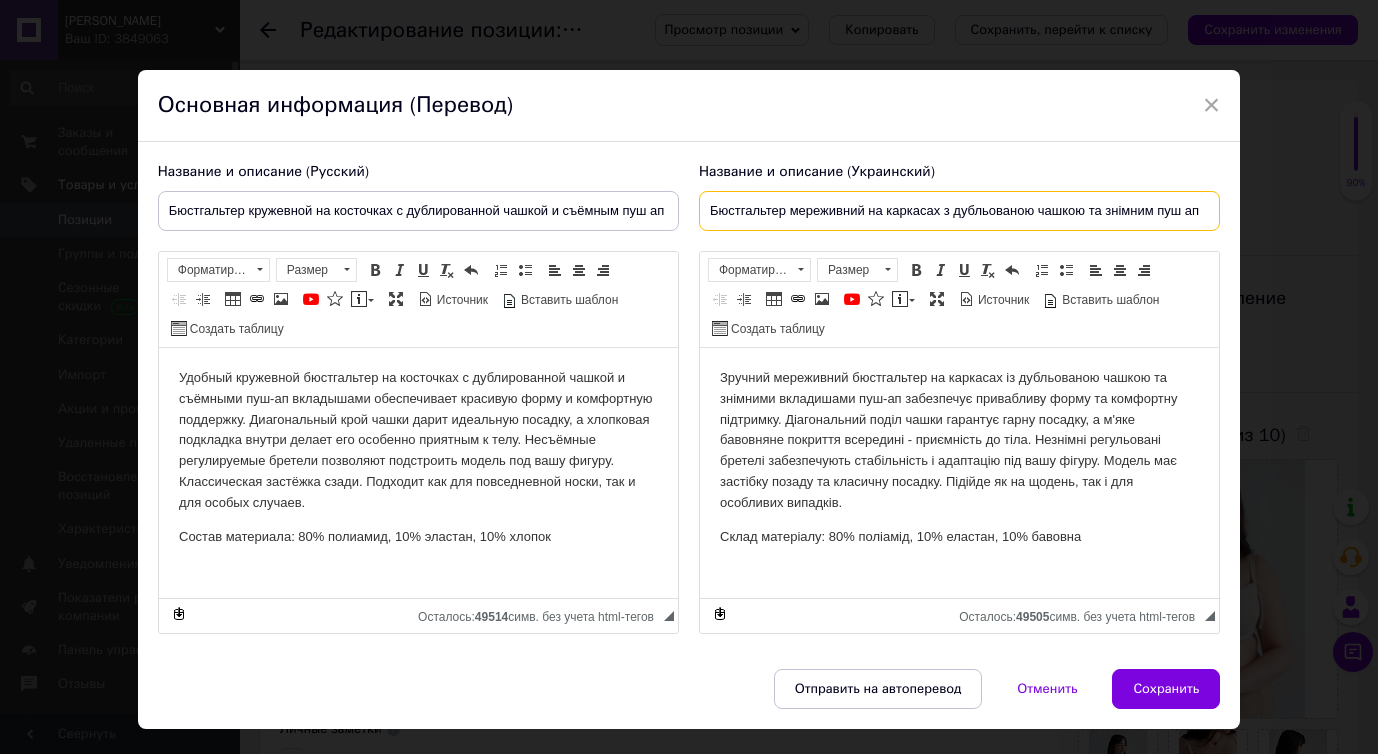 paste on "Honey" 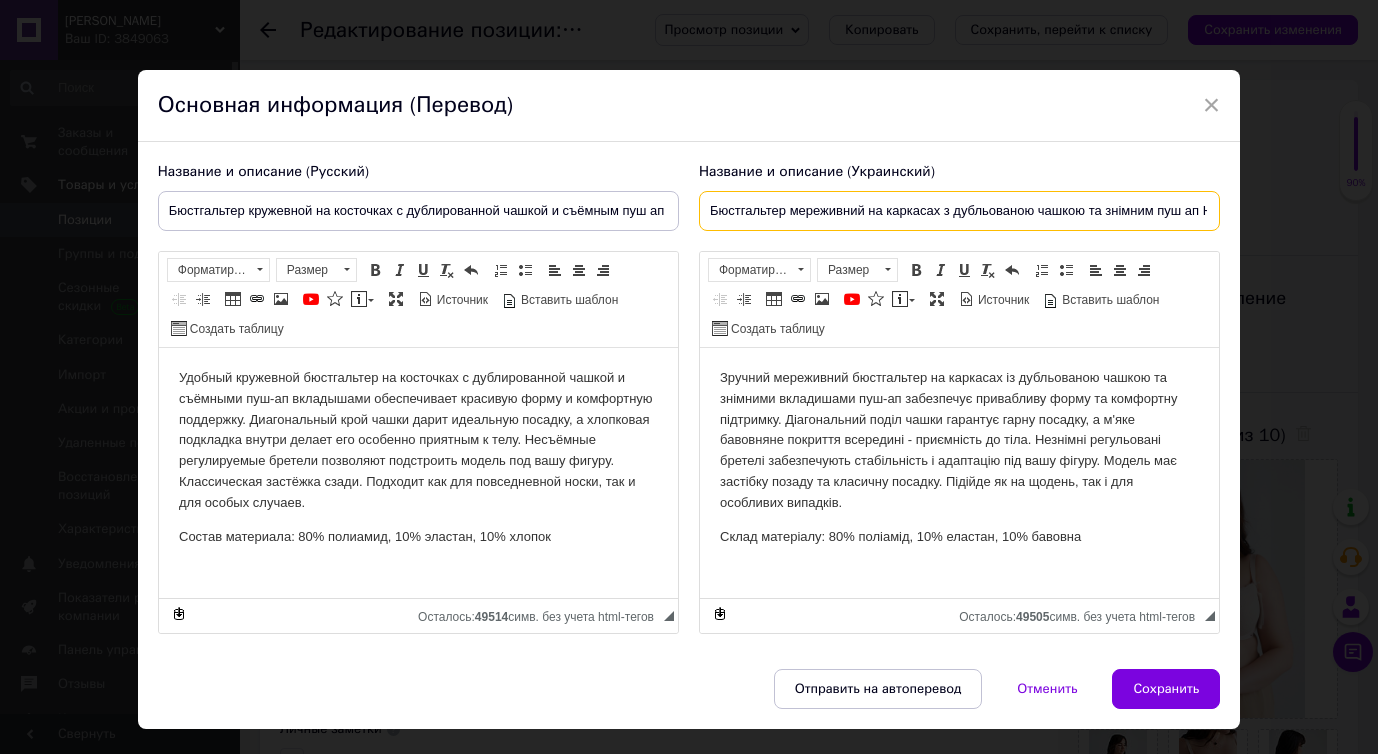scroll, scrollTop: 0, scrollLeft: 35, axis: horizontal 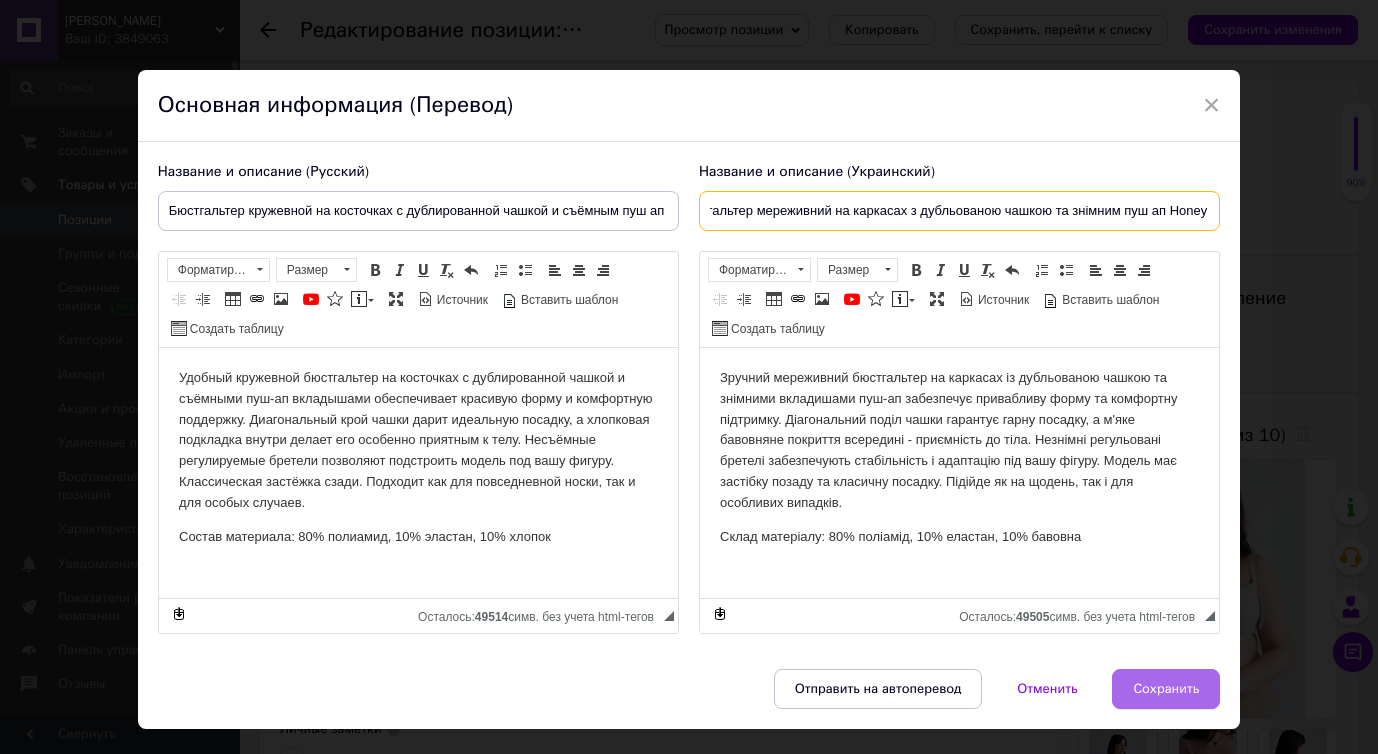 type on "Бюстгальтер мереживний на каркасах з дубльованою чашкою та знімним пуш ап Honey" 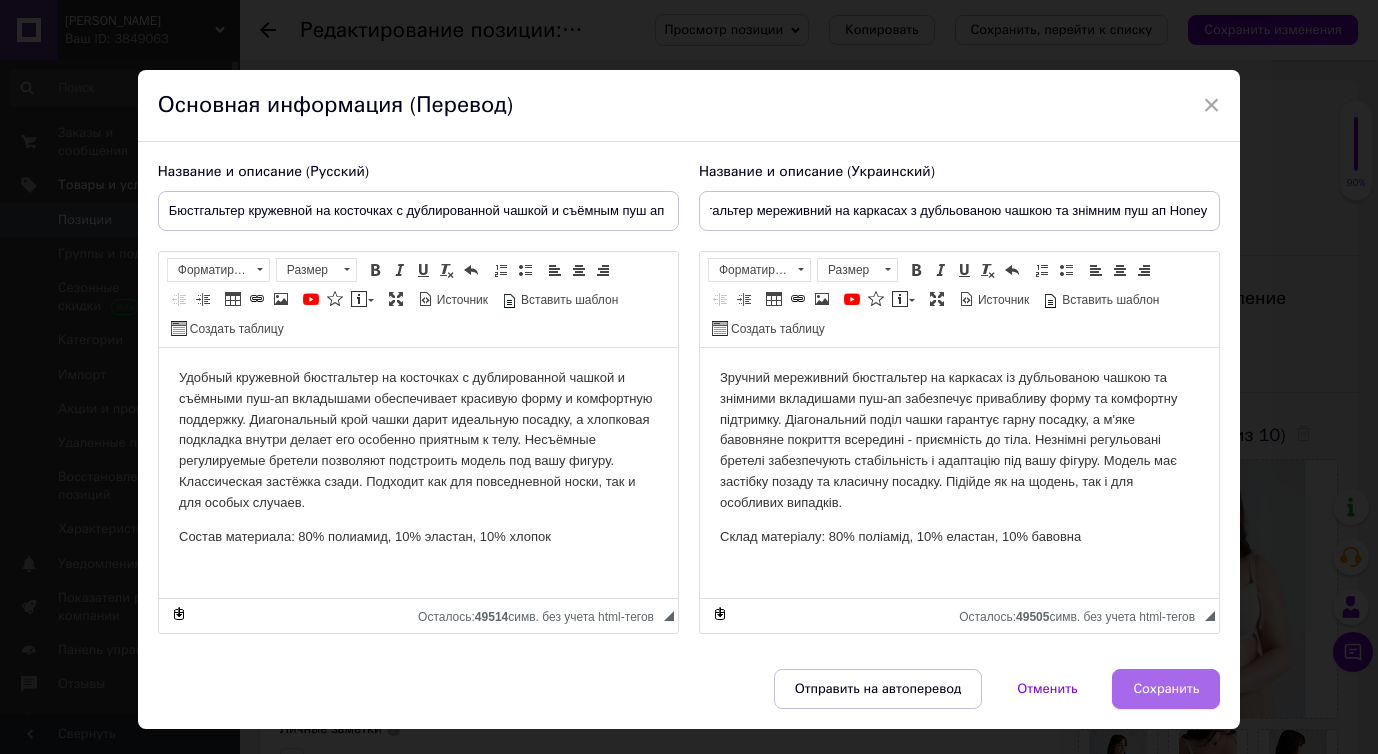 click on "Сохранить" at bounding box center [1166, 689] 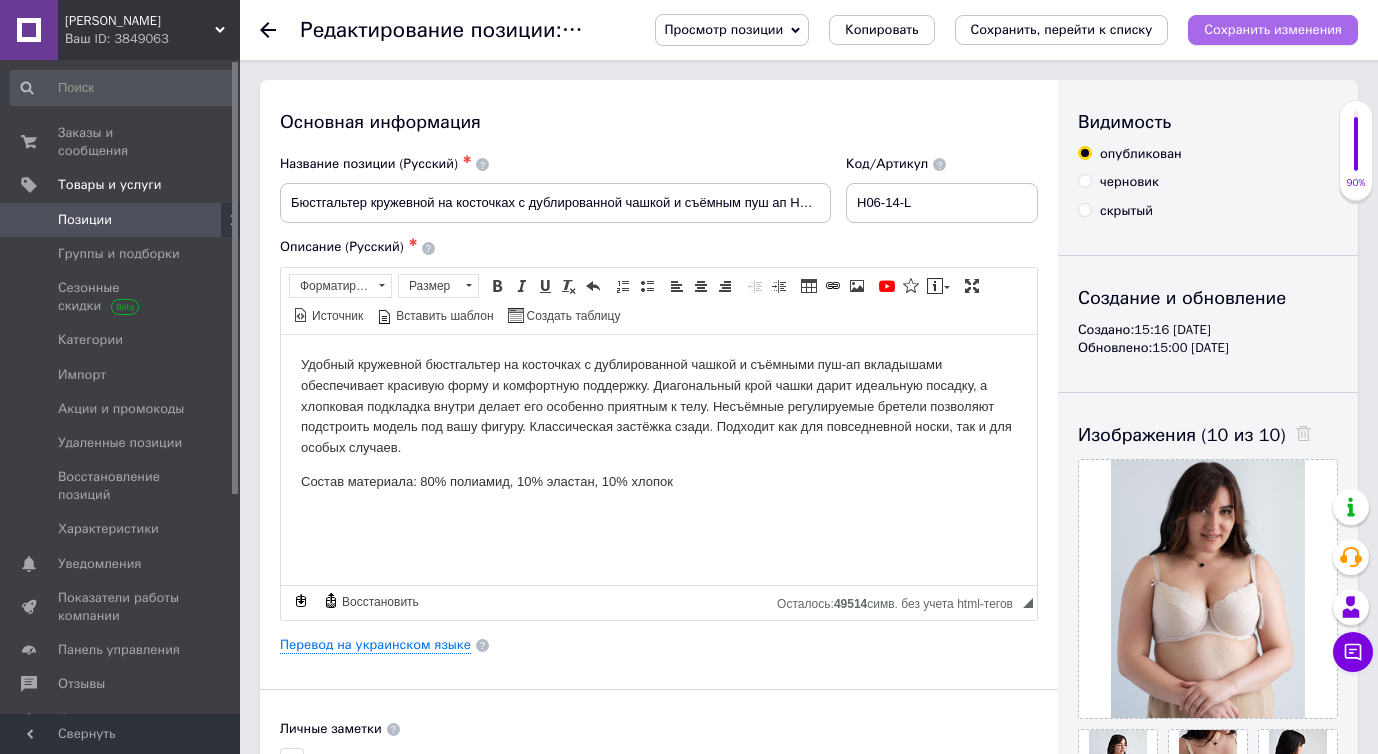 click on "Сохранить изменения" at bounding box center (1273, 29) 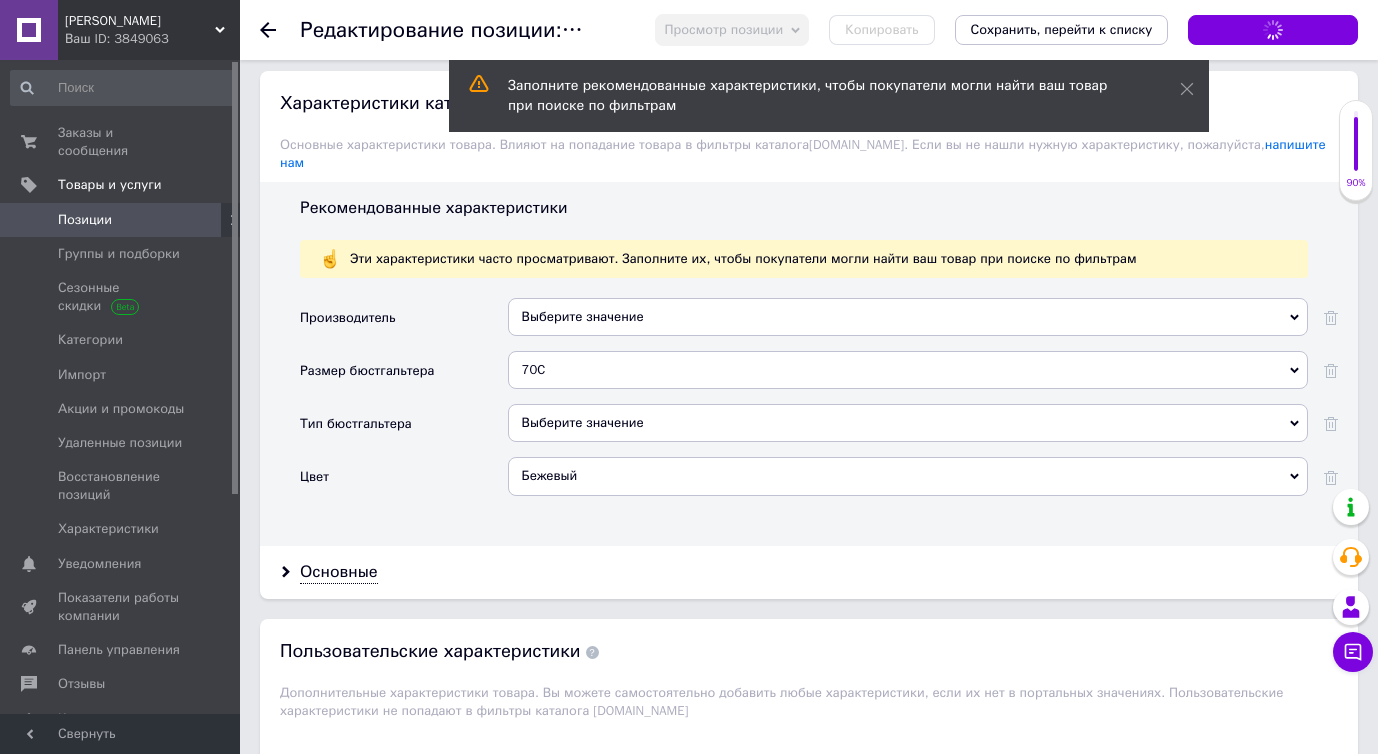 scroll, scrollTop: 1887, scrollLeft: 0, axis: vertical 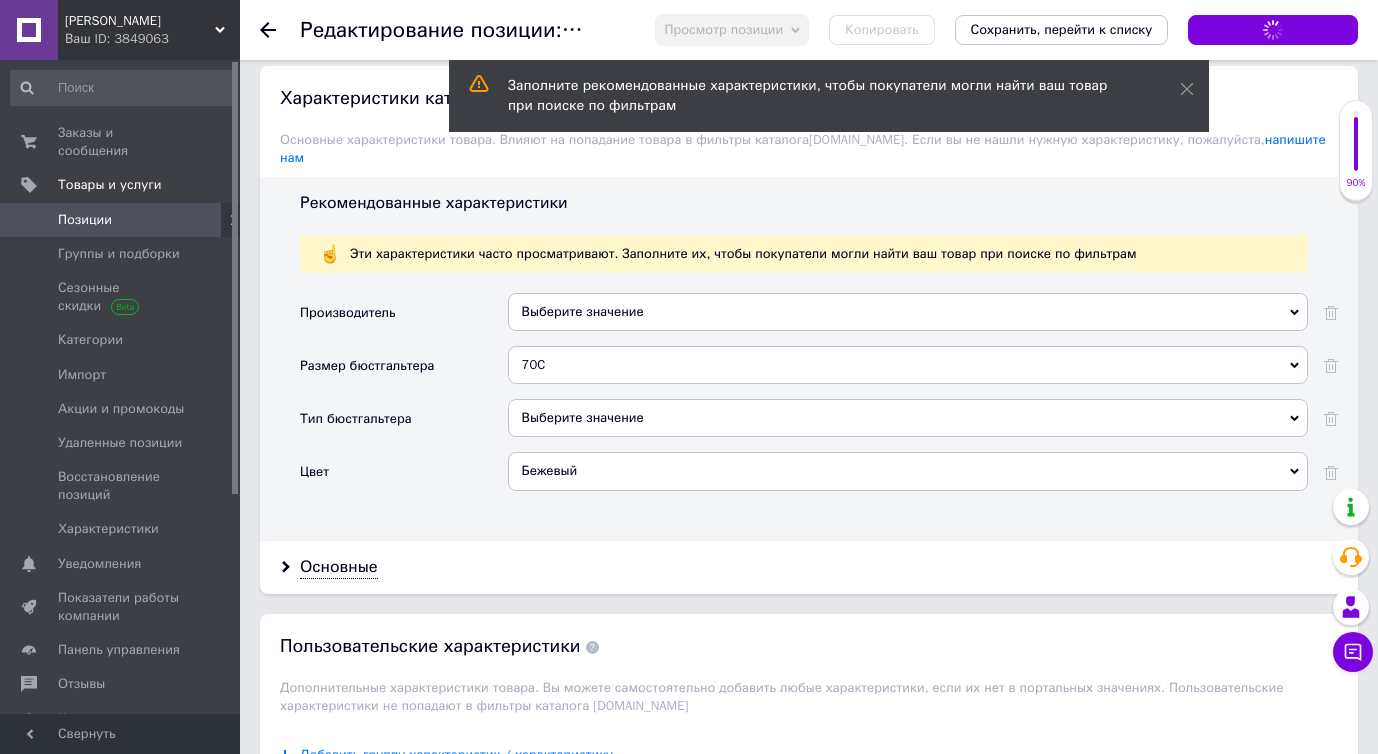click on "Выберите значение" at bounding box center (908, 418) 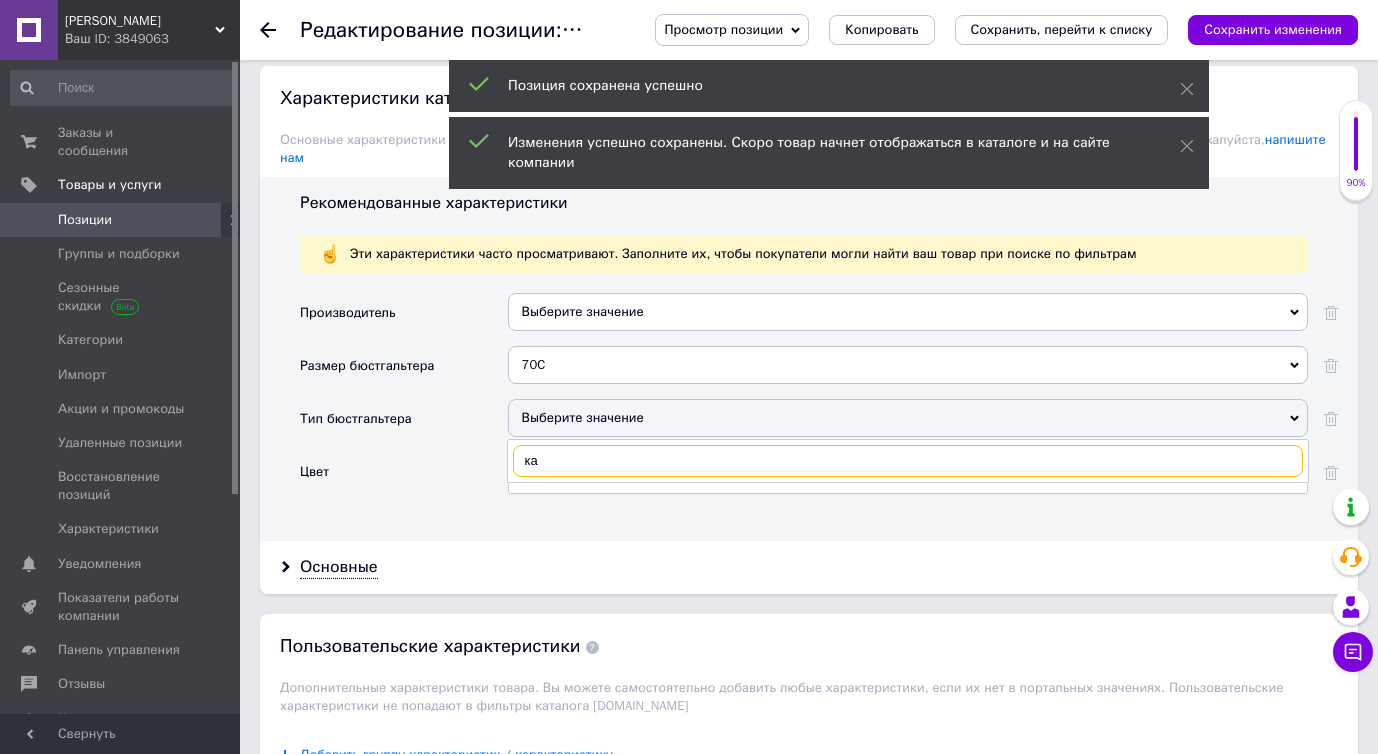 click on "ка" at bounding box center [908, 461] 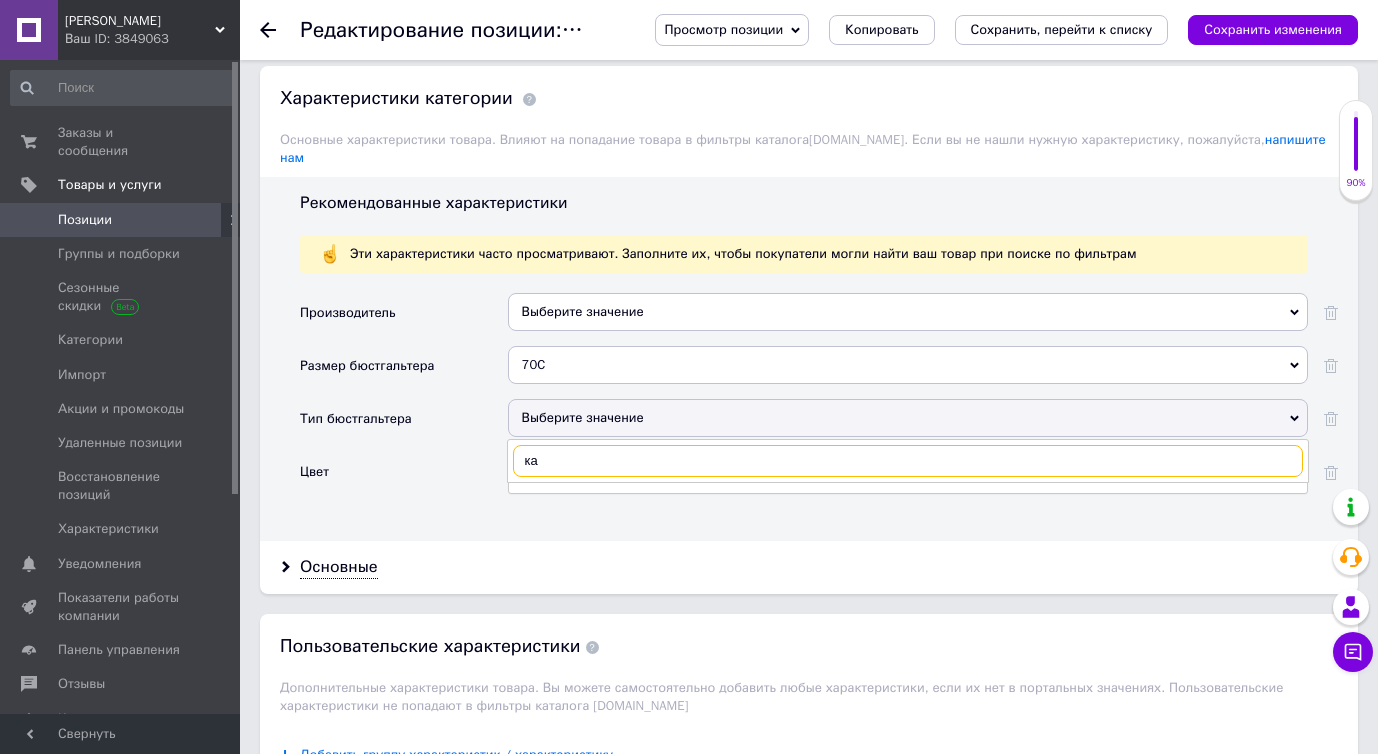 type on "ка" 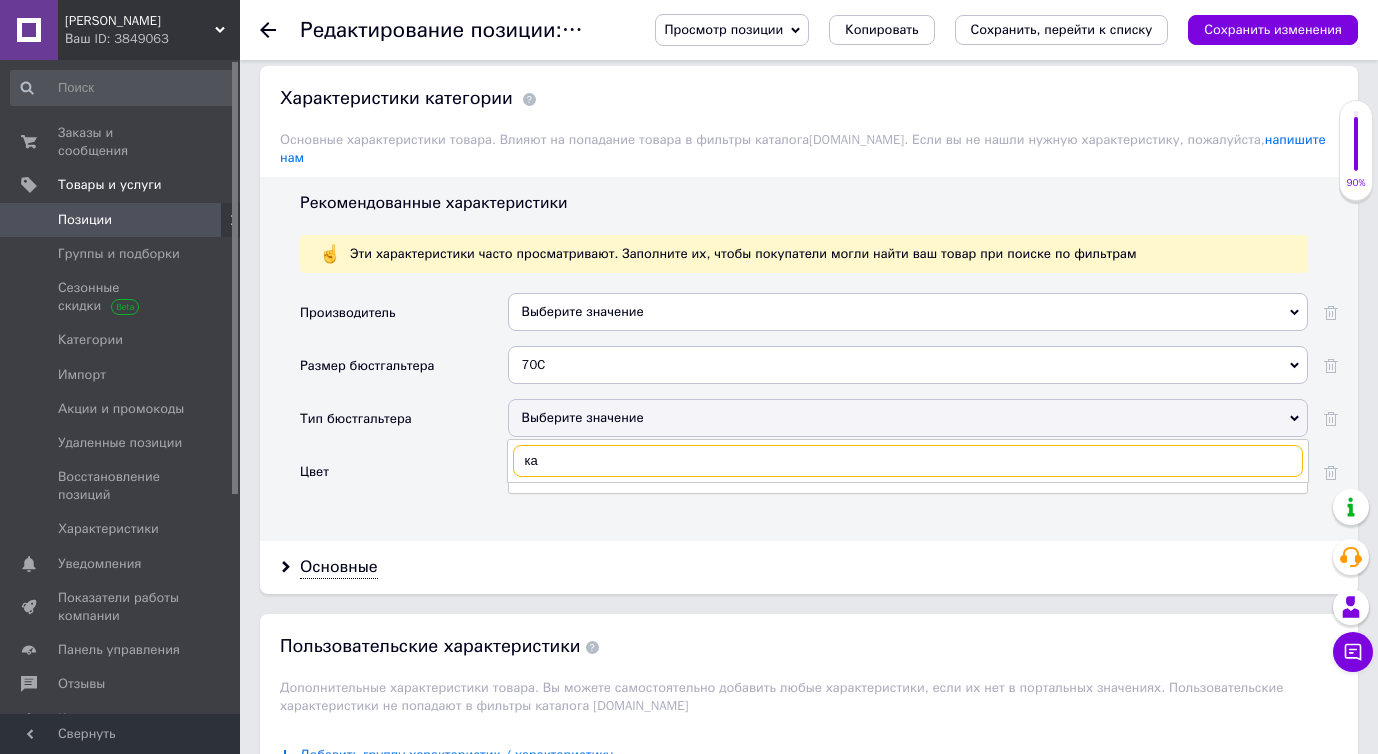 type 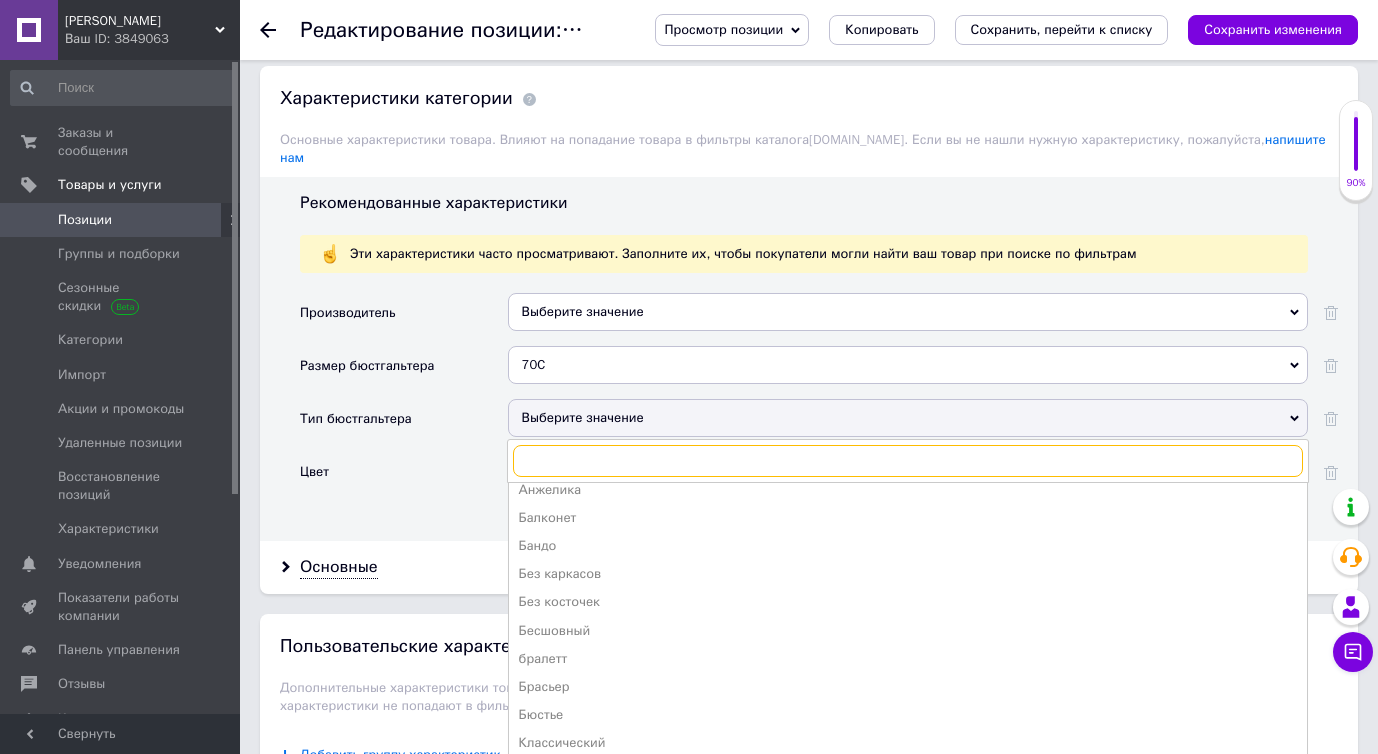 scroll, scrollTop: 76, scrollLeft: 0, axis: vertical 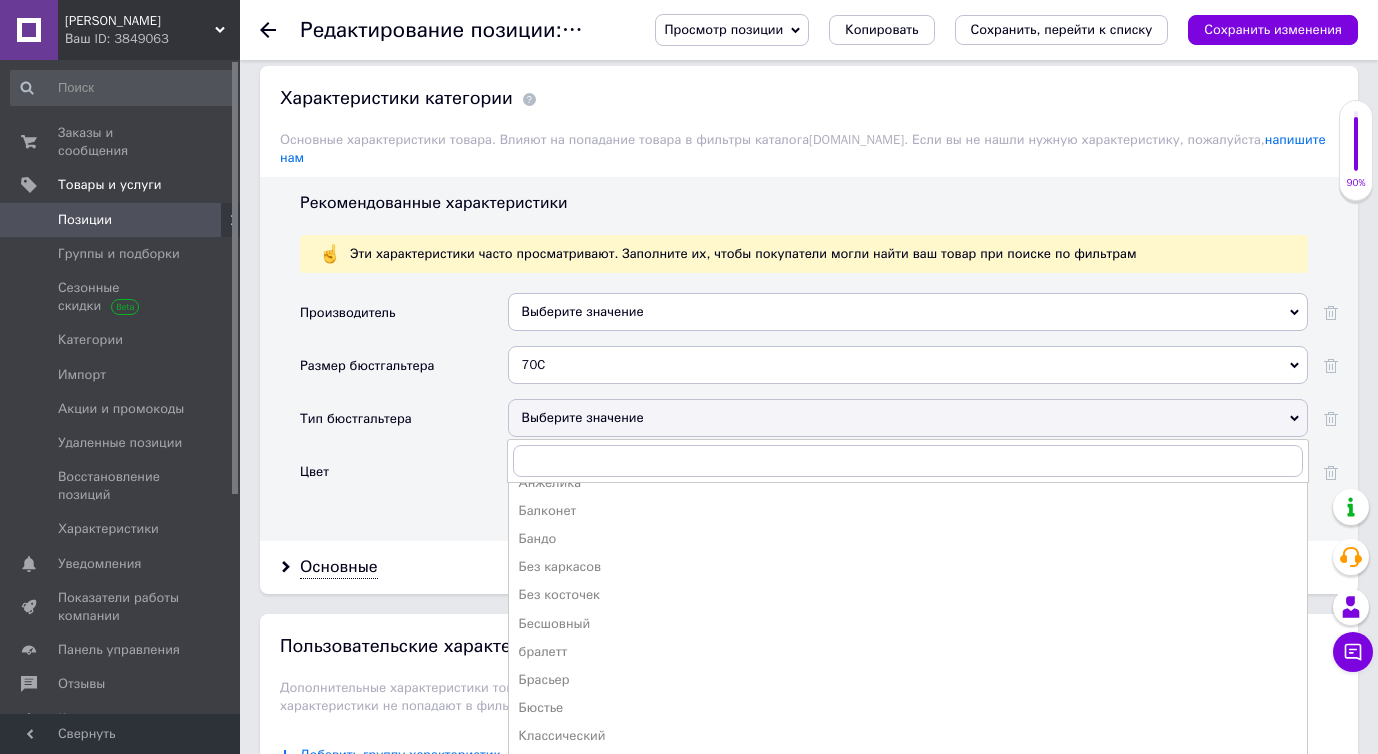click on "Цвет" at bounding box center [404, 478] 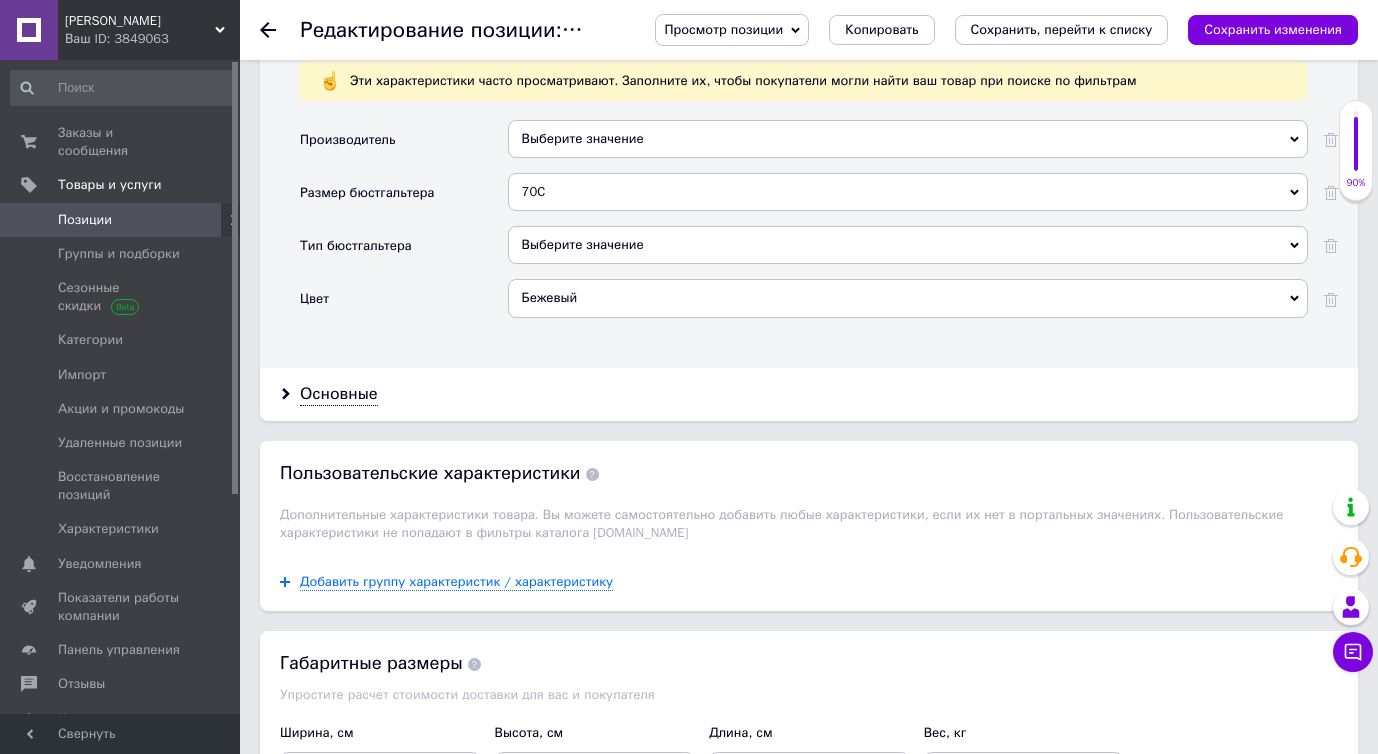 scroll, scrollTop: 2095, scrollLeft: 0, axis: vertical 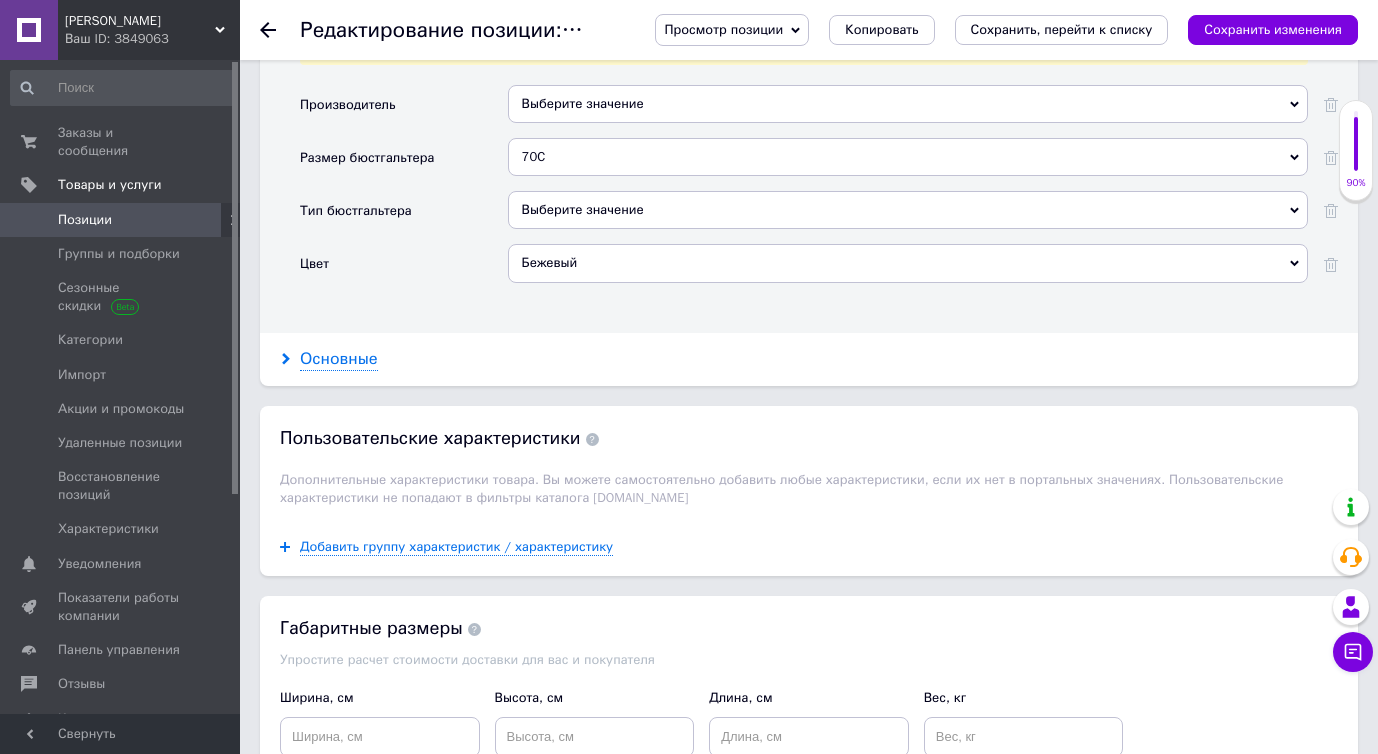 click on "Основные" at bounding box center [339, 359] 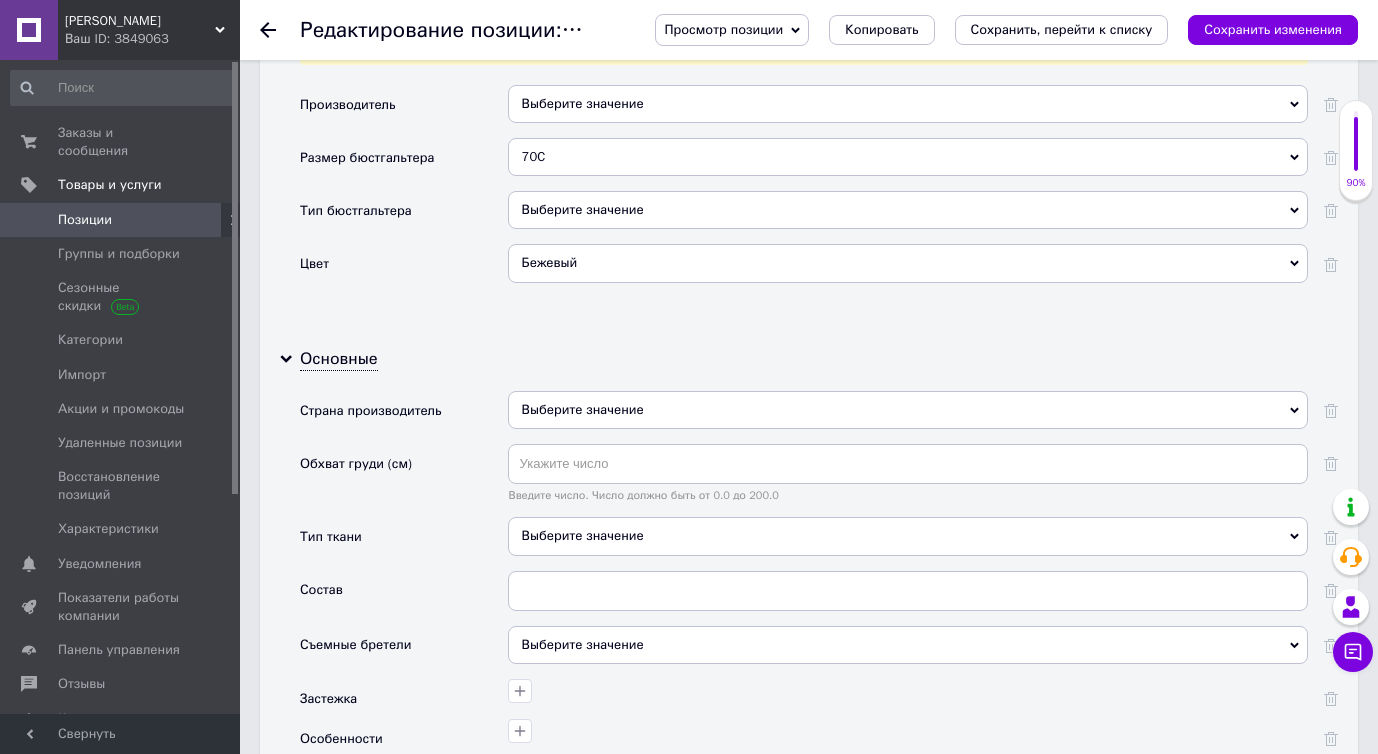 click on "Выберите значение" at bounding box center [908, 410] 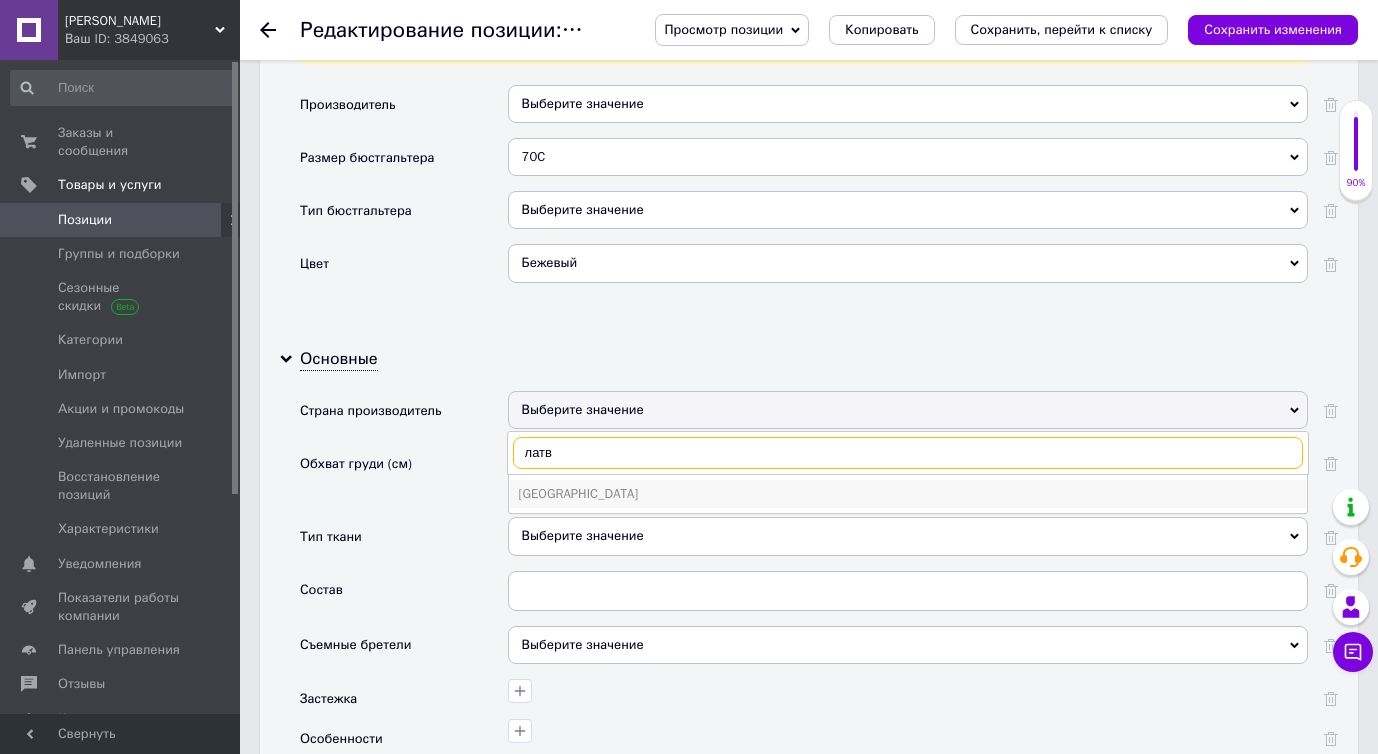 type on "латв" 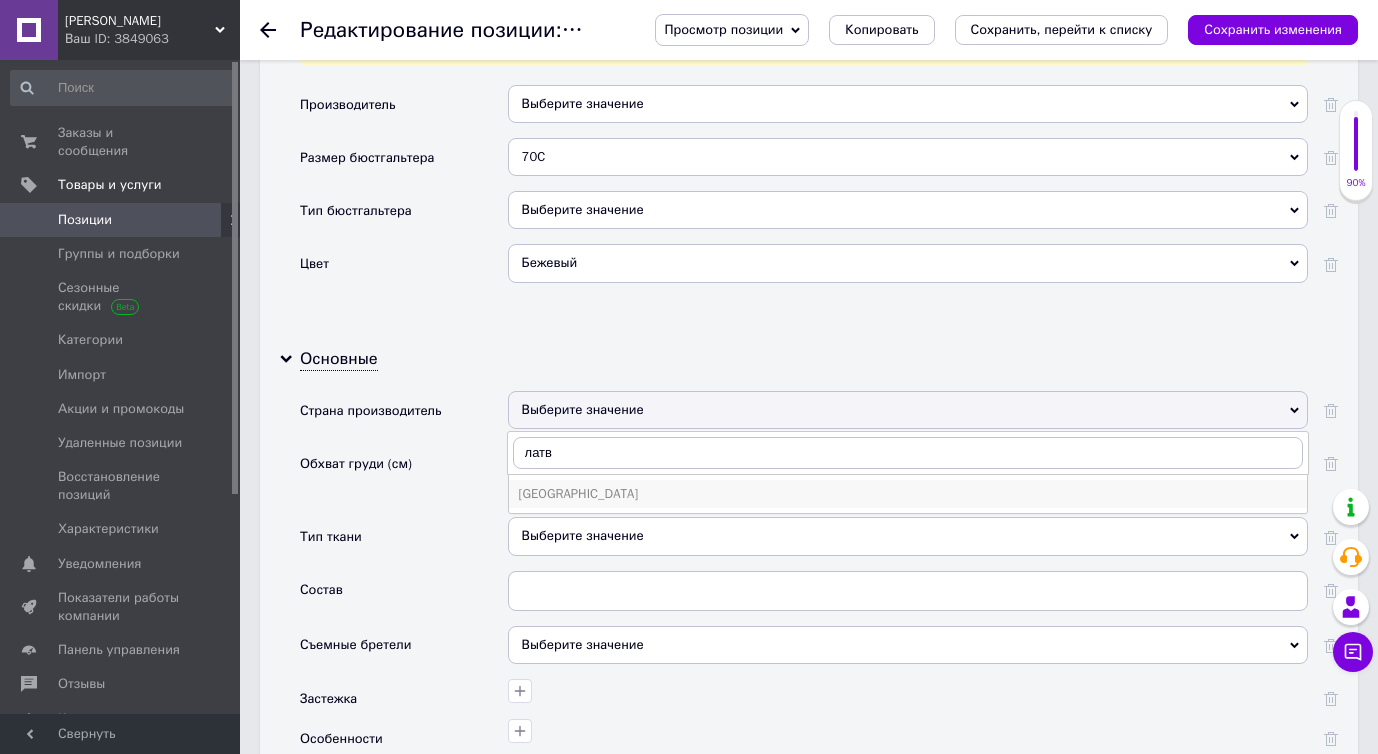 click on "Латвия" at bounding box center [908, 494] 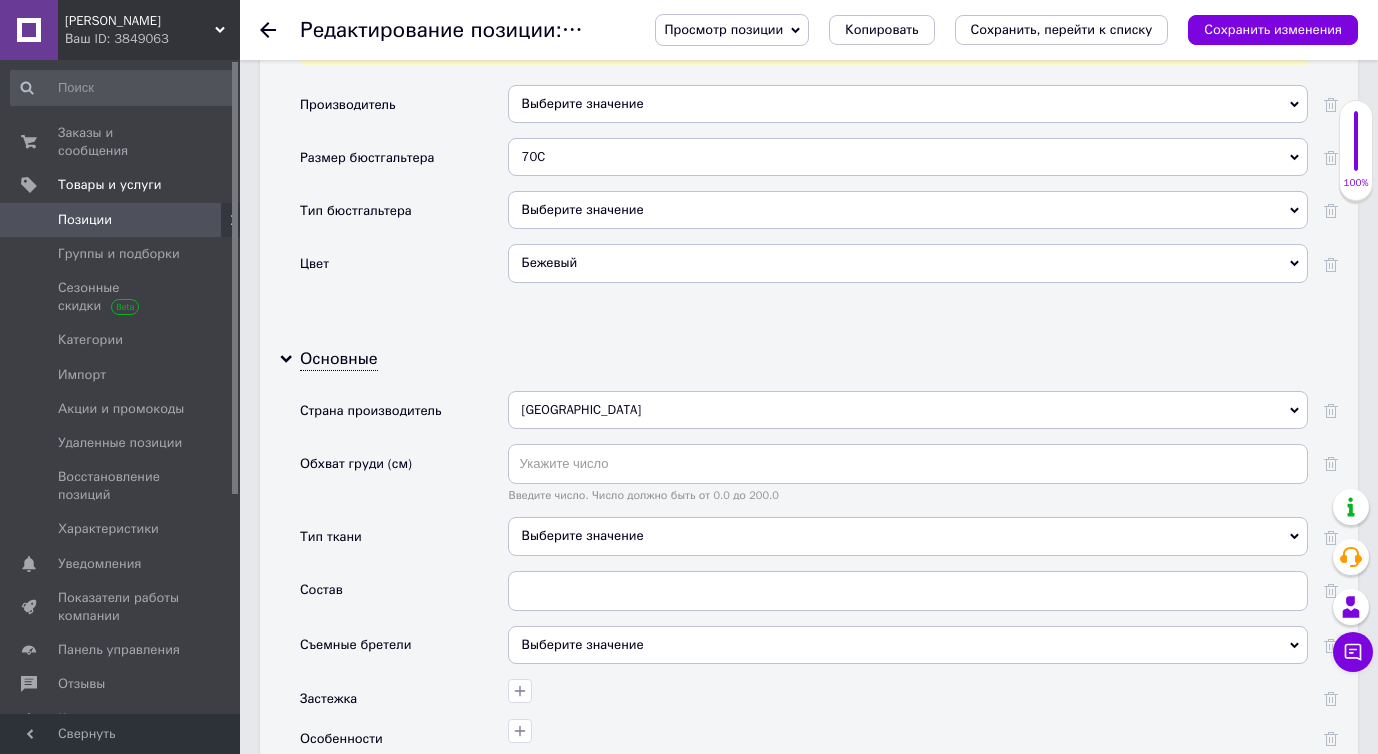 click on "Выберите значение" at bounding box center [908, 536] 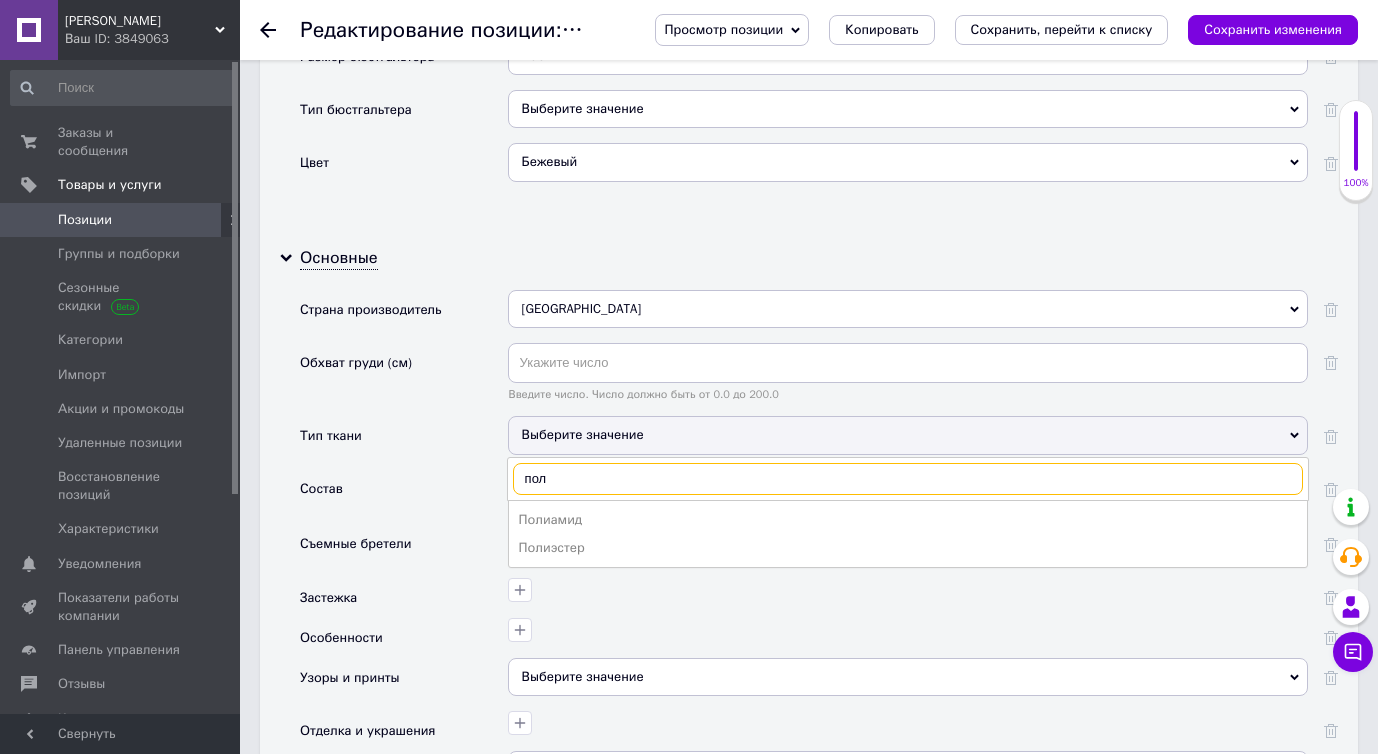 scroll, scrollTop: 2219, scrollLeft: 0, axis: vertical 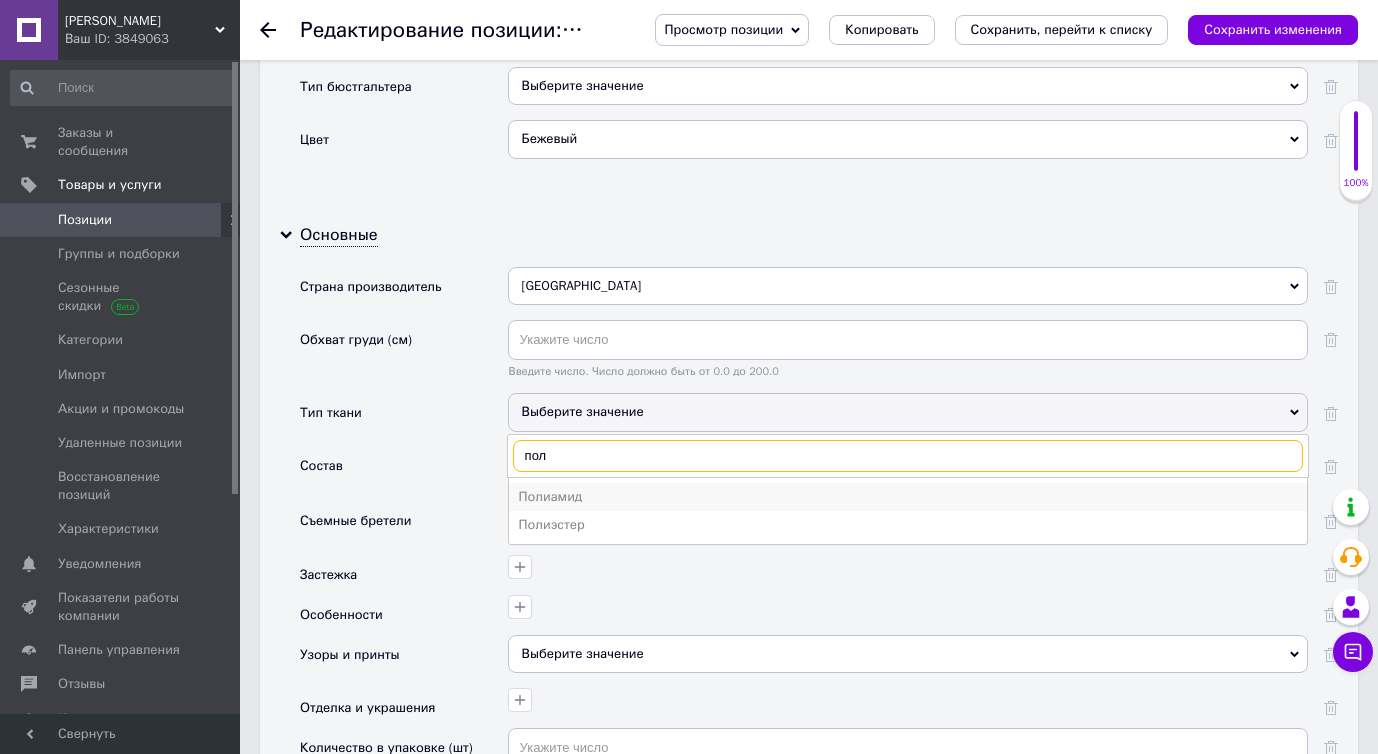 type on "пол" 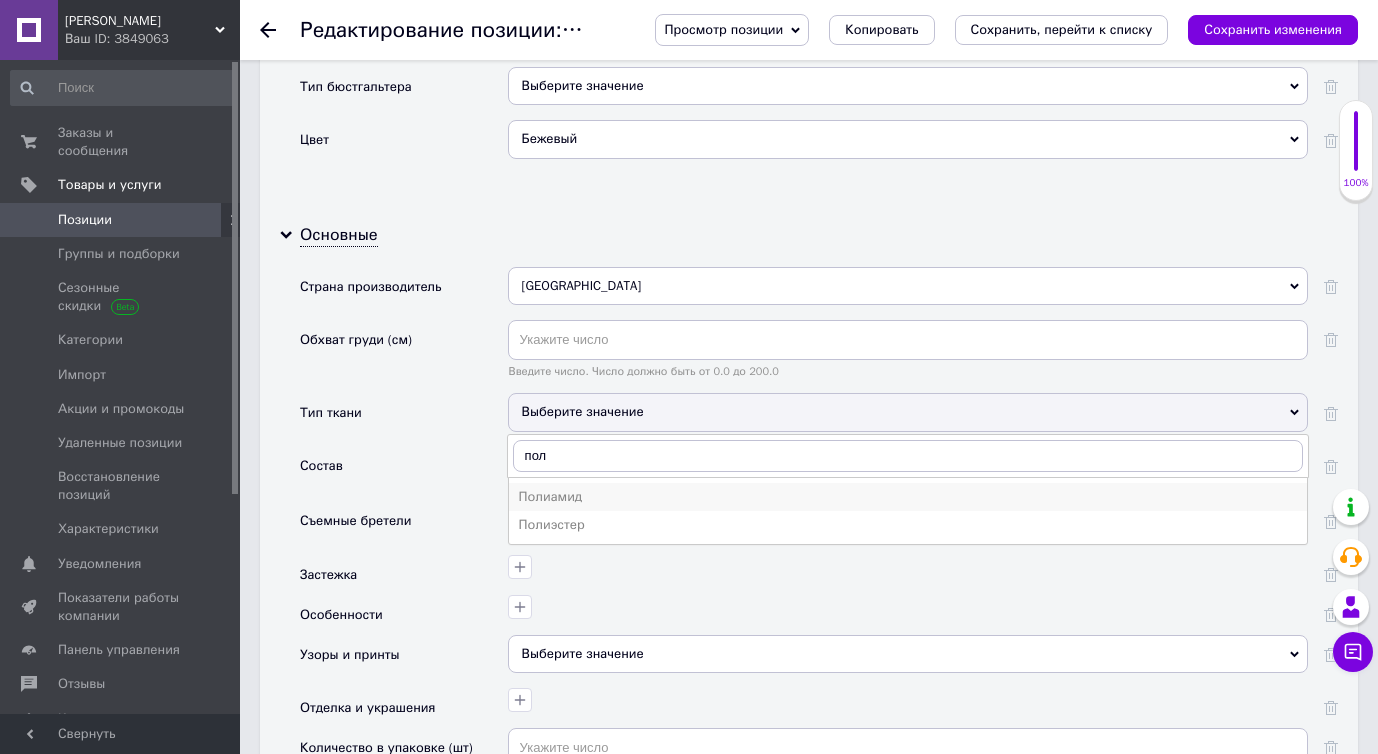 click on "Полиамид" at bounding box center (908, 497) 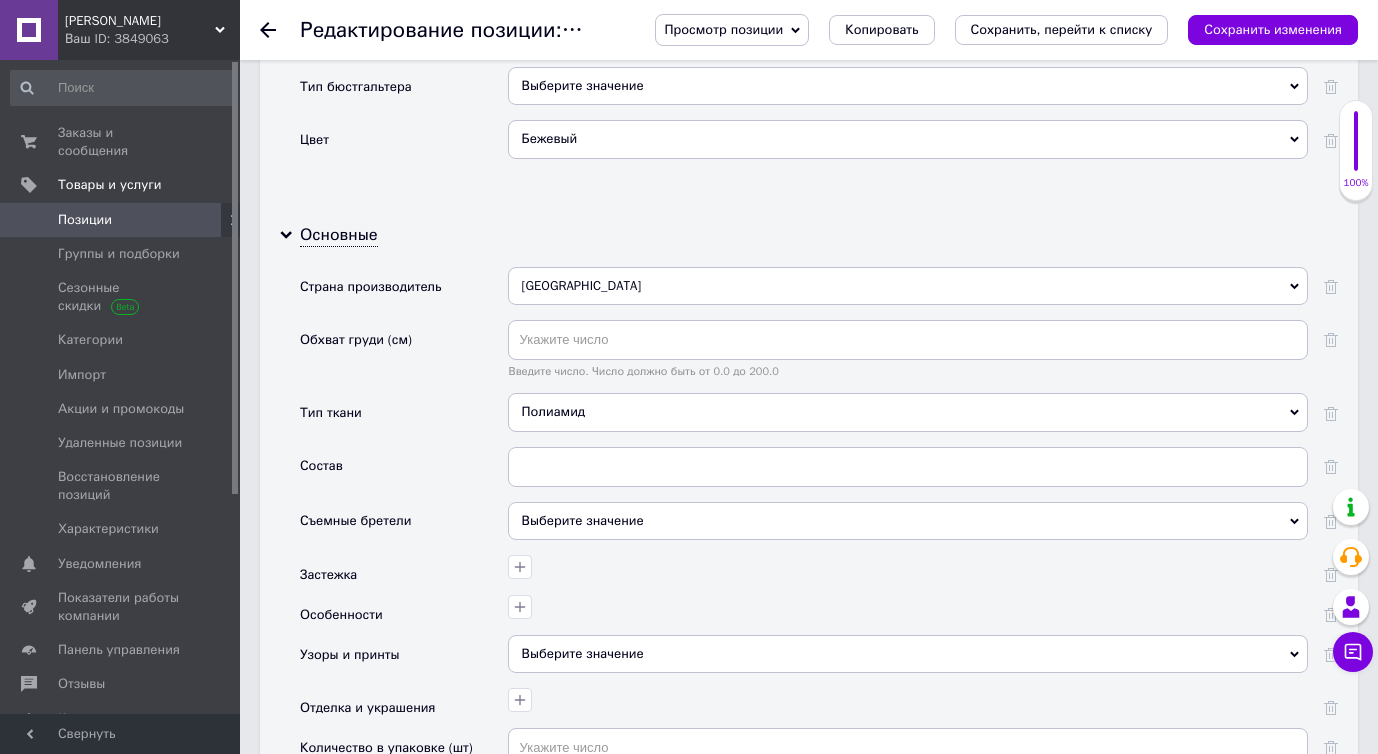 click on "Выберите значение" at bounding box center (583, 520) 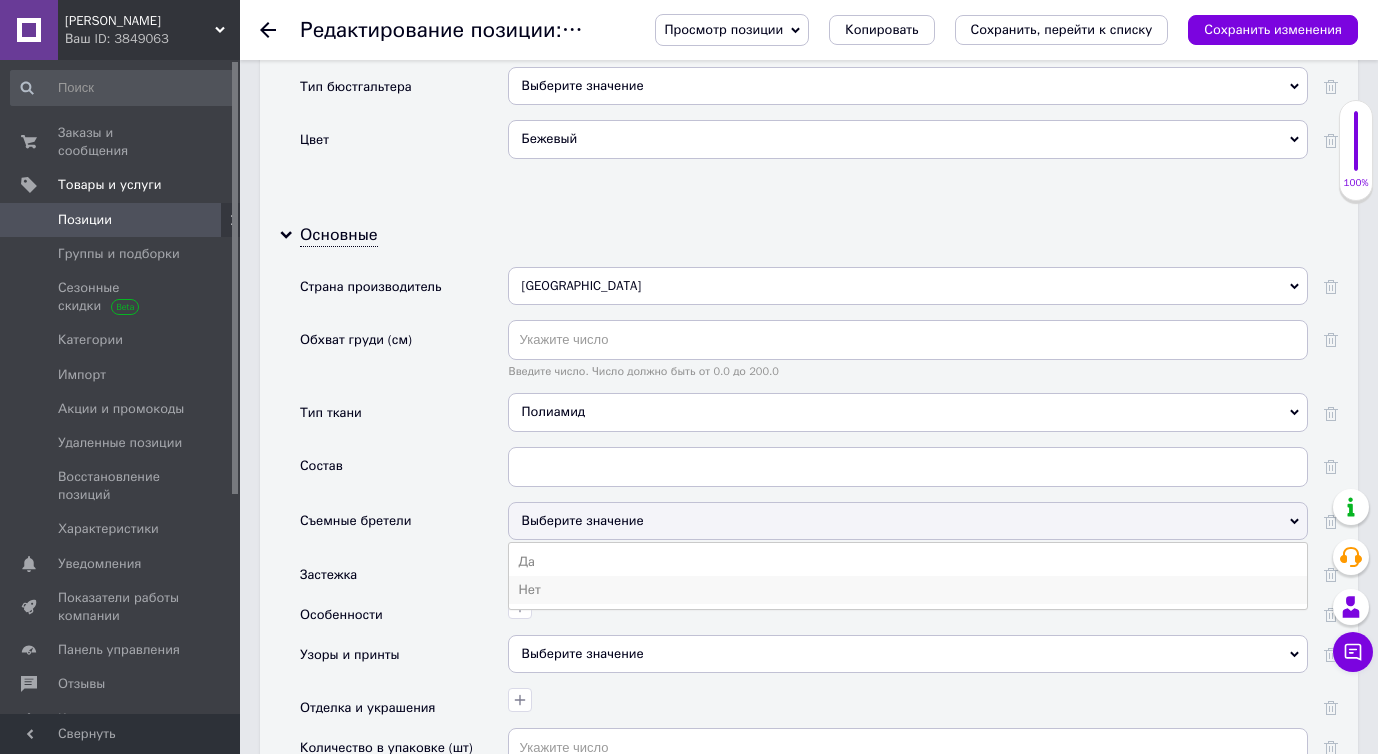 click on "Нет" at bounding box center (908, 590) 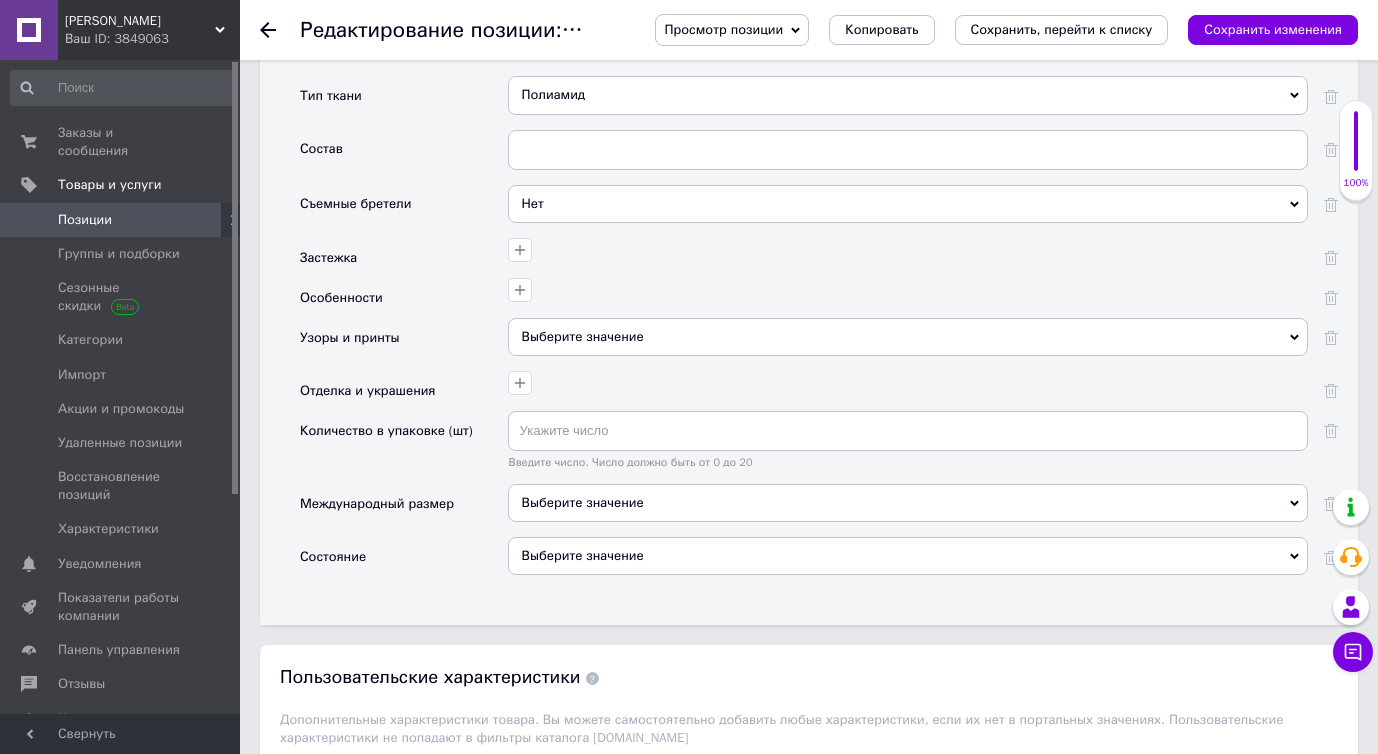 scroll, scrollTop: 2573, scrollLeft: 0, axis: vertical 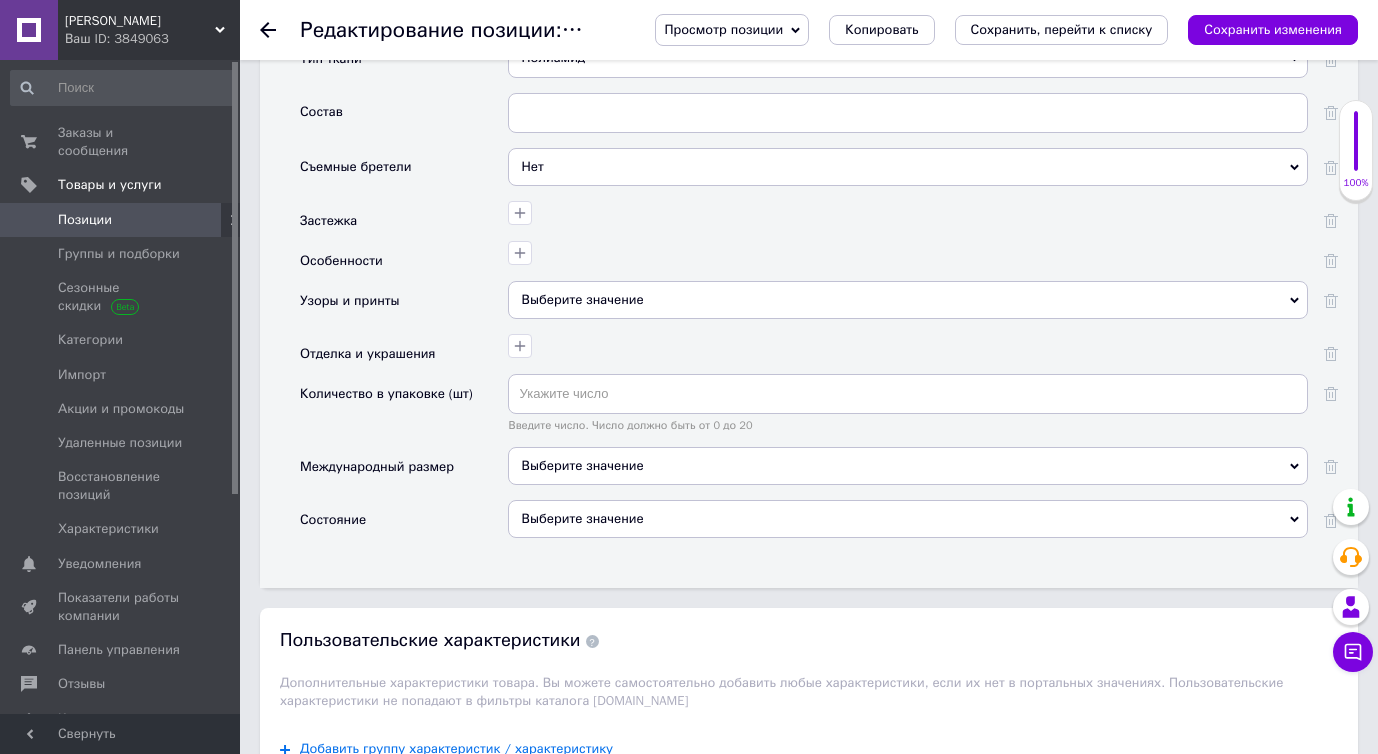 click on "Выберите значение" at bounding box center [908, 300] 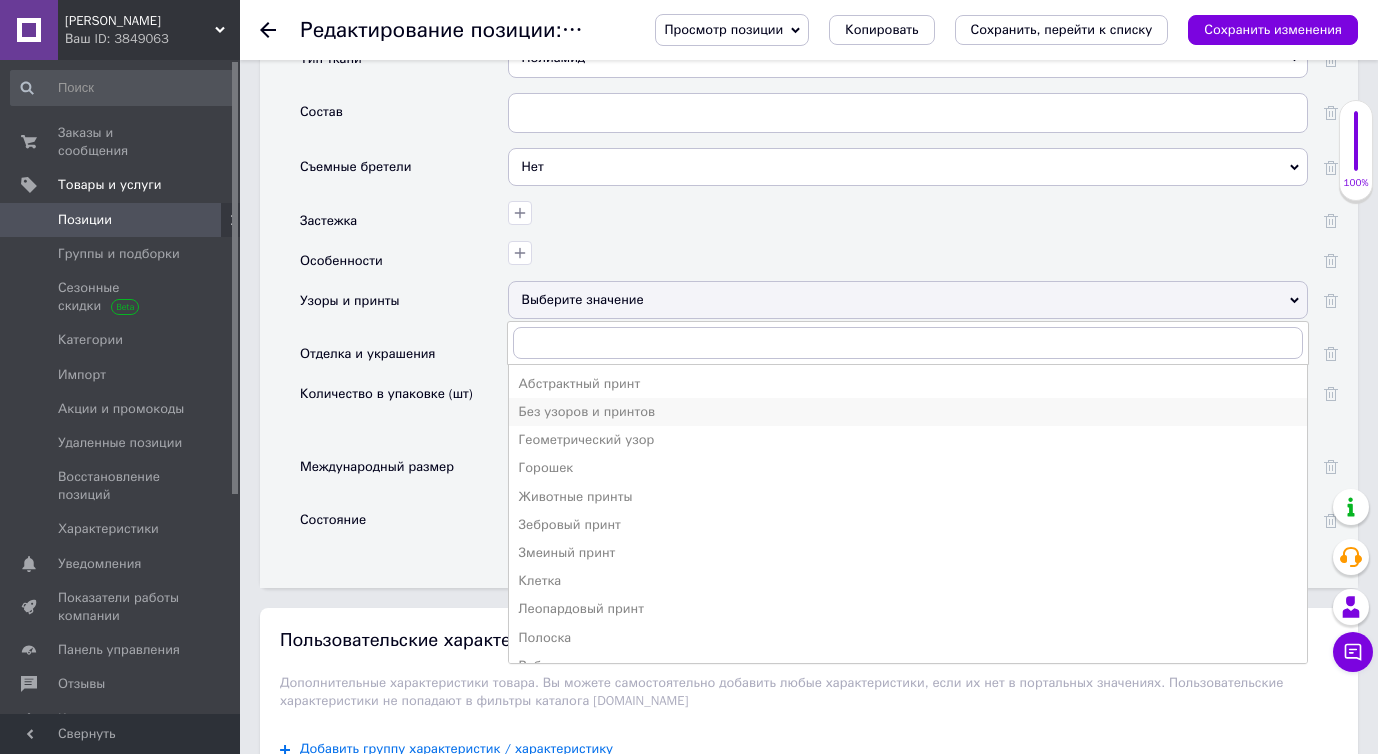click on "Без узоров и принтов" at bounding box center [908, 412] 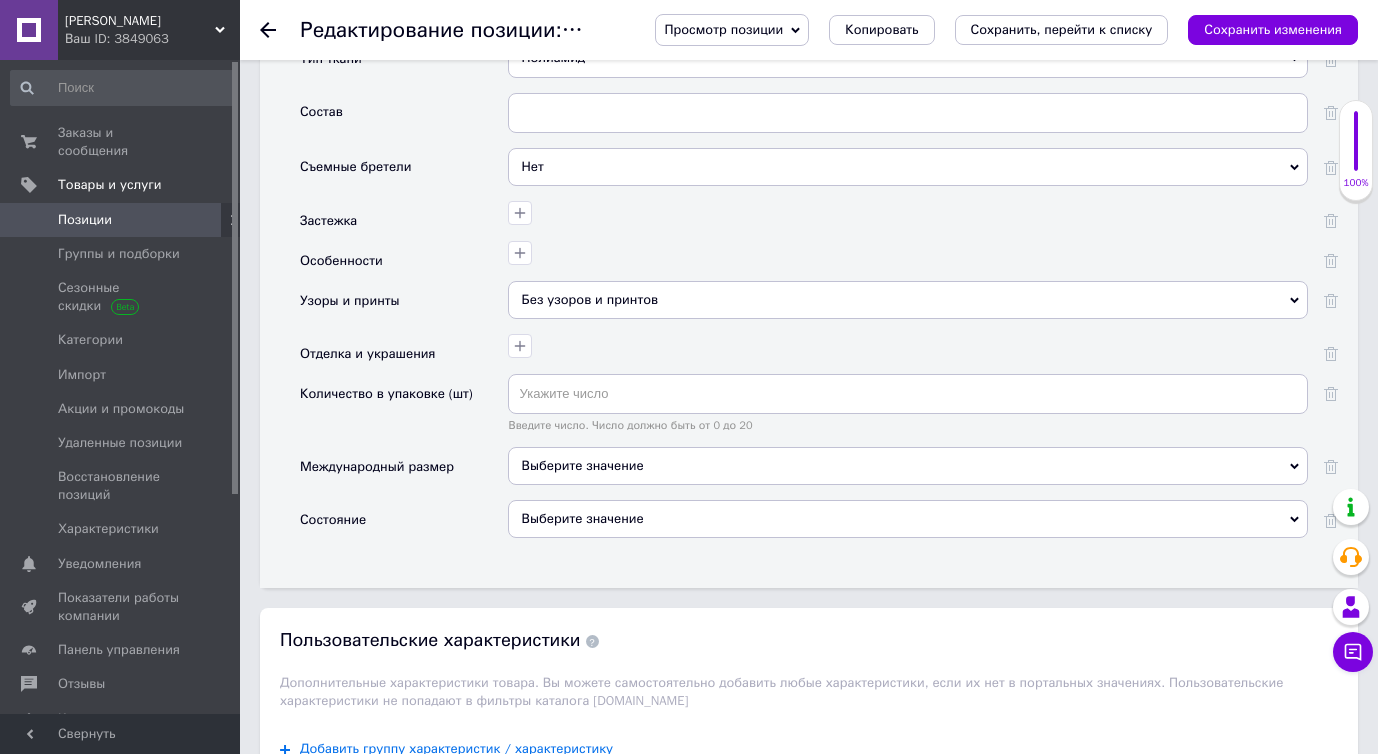 click on "Выберите значение" at bounding box center (908, 526) 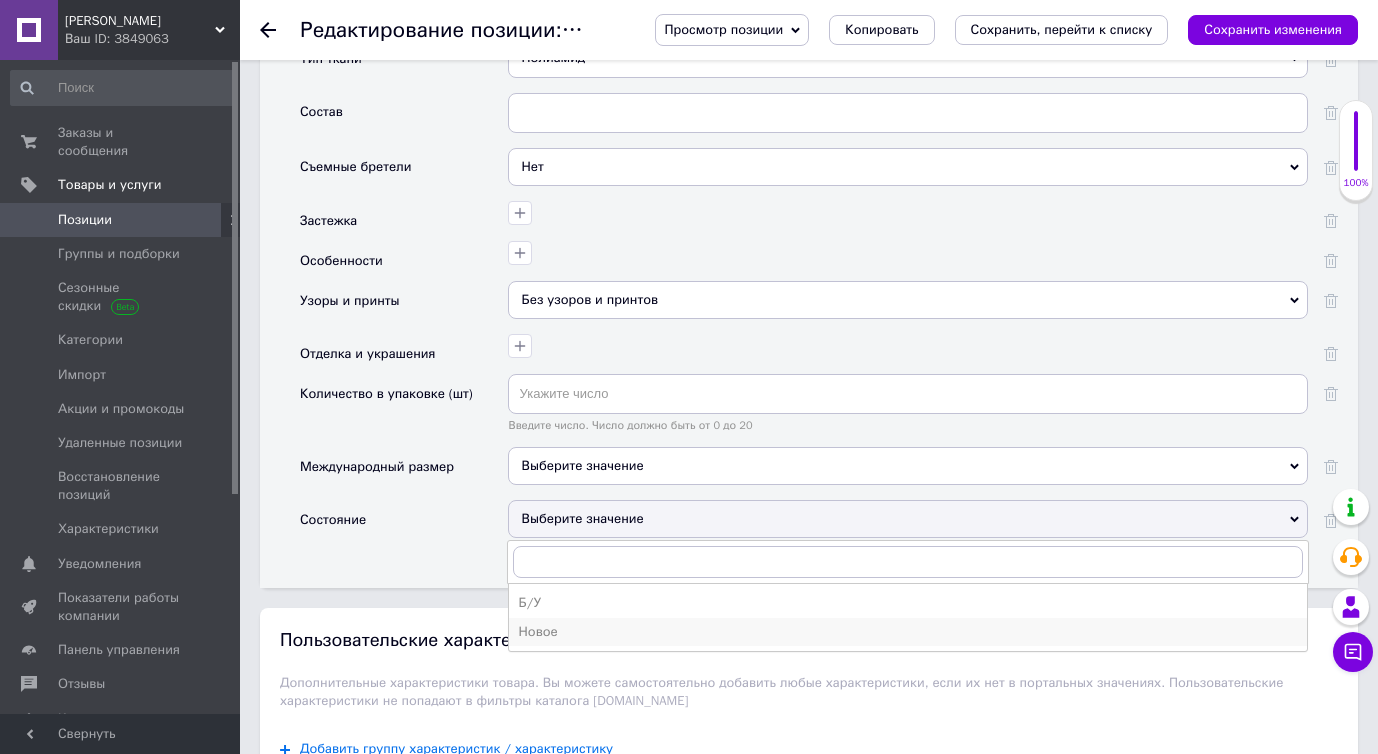 click on "Новое" at bounding box center [908, 632] 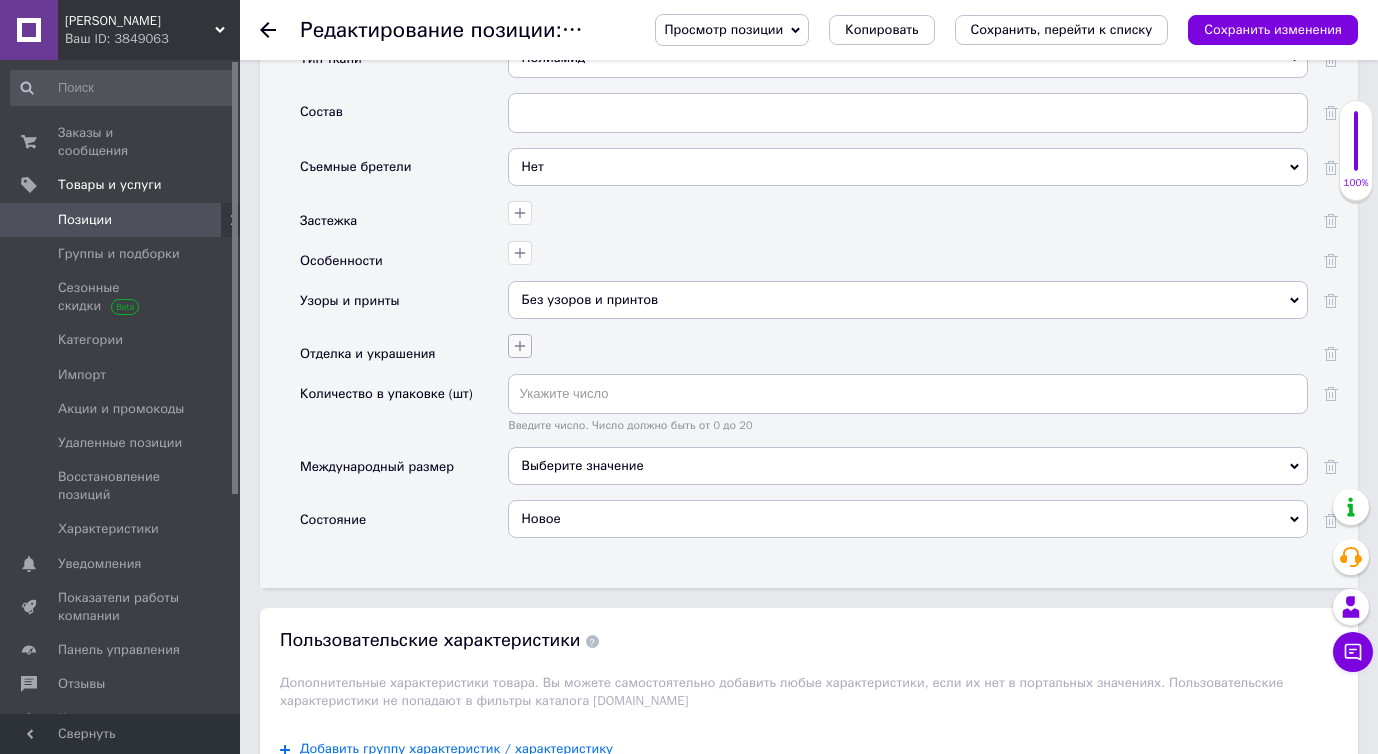 click 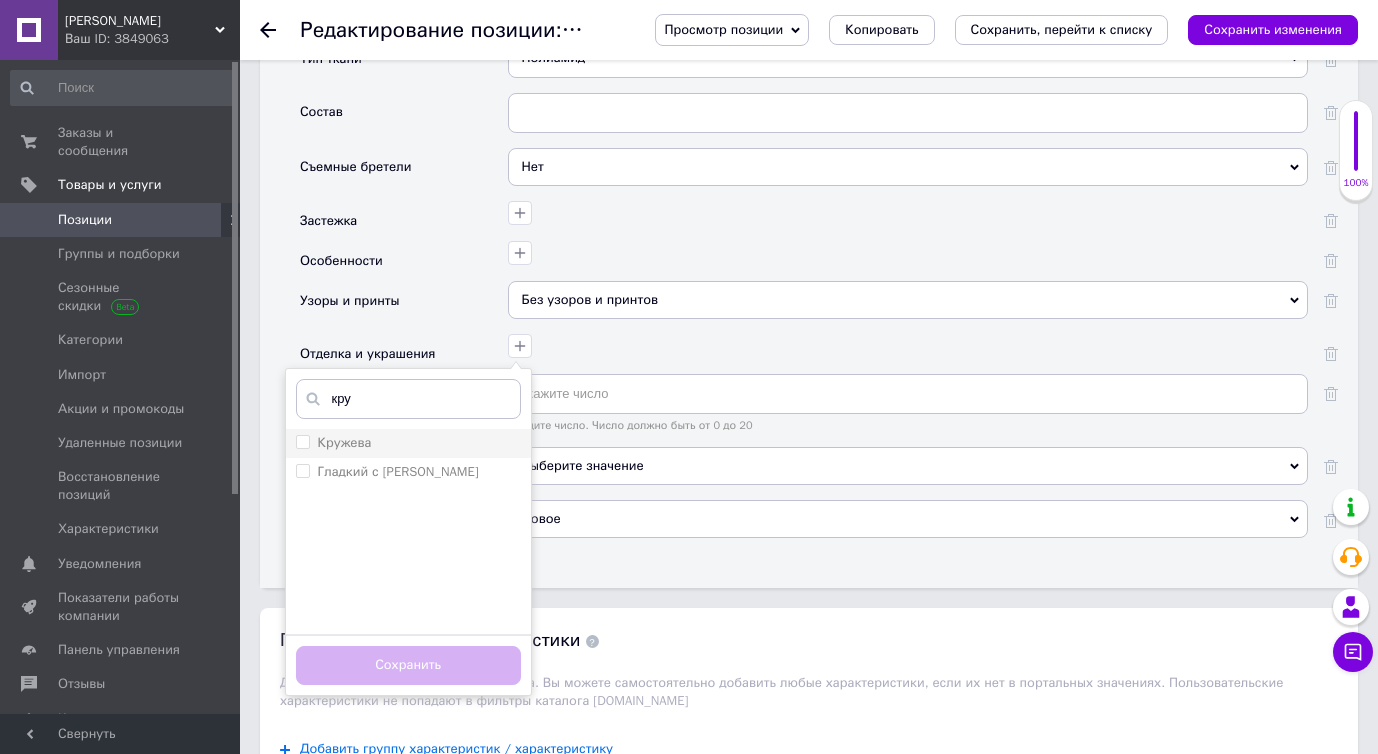 type on "кру" 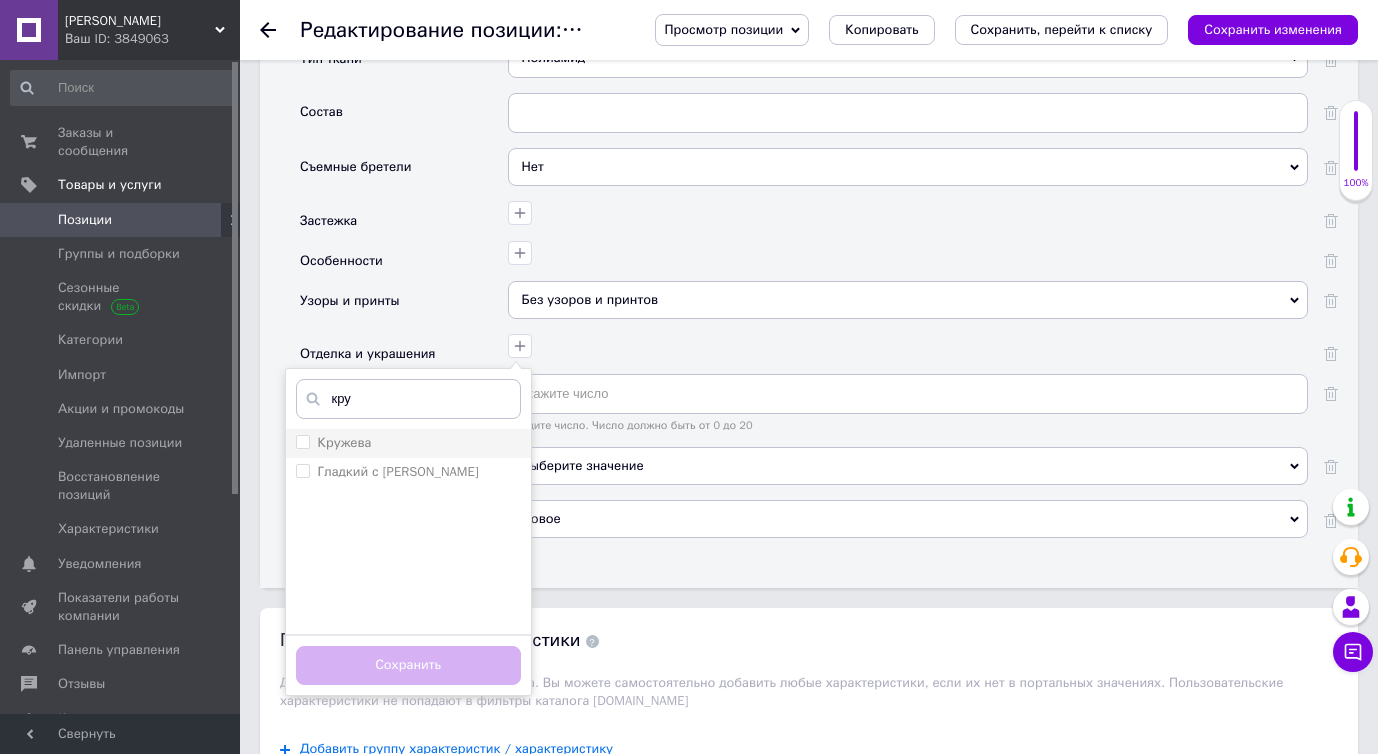 click on "Кружева" at bounding box center (408, 443) 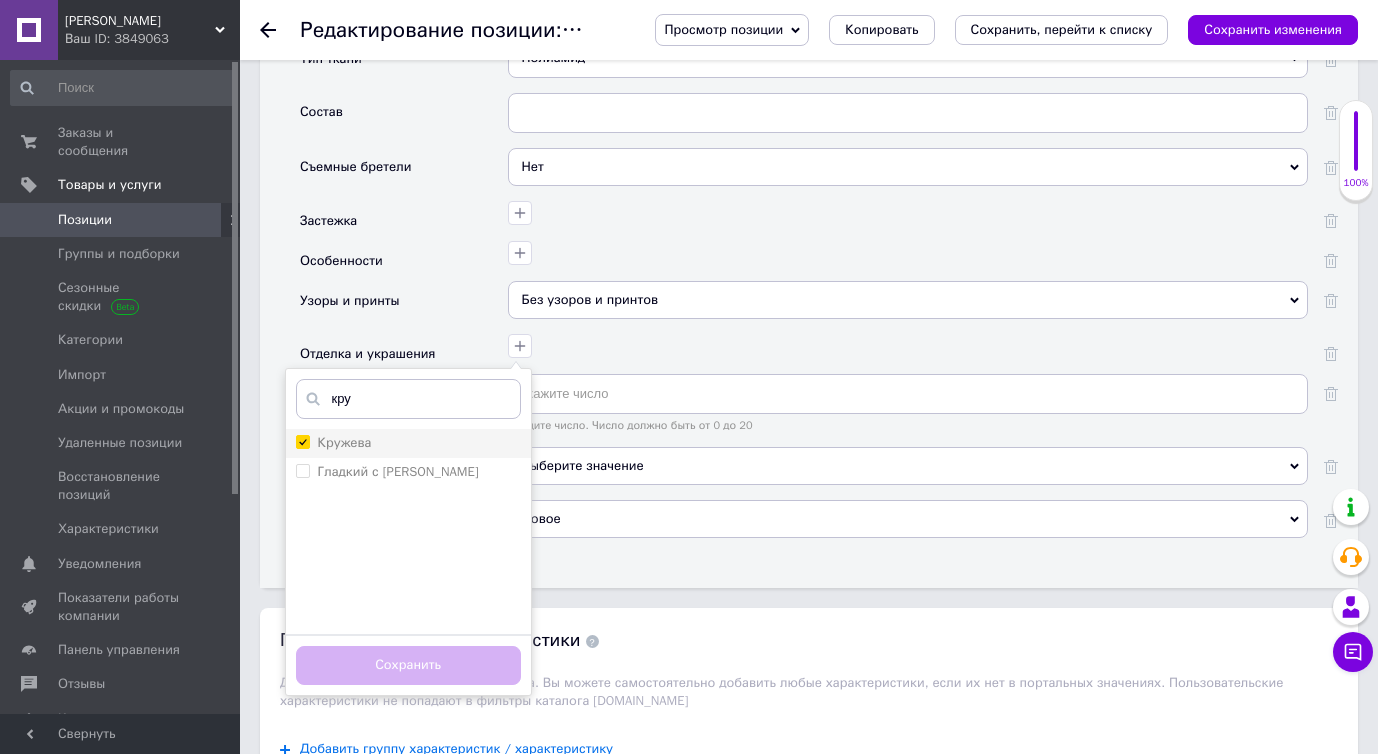 checkbox on "true" 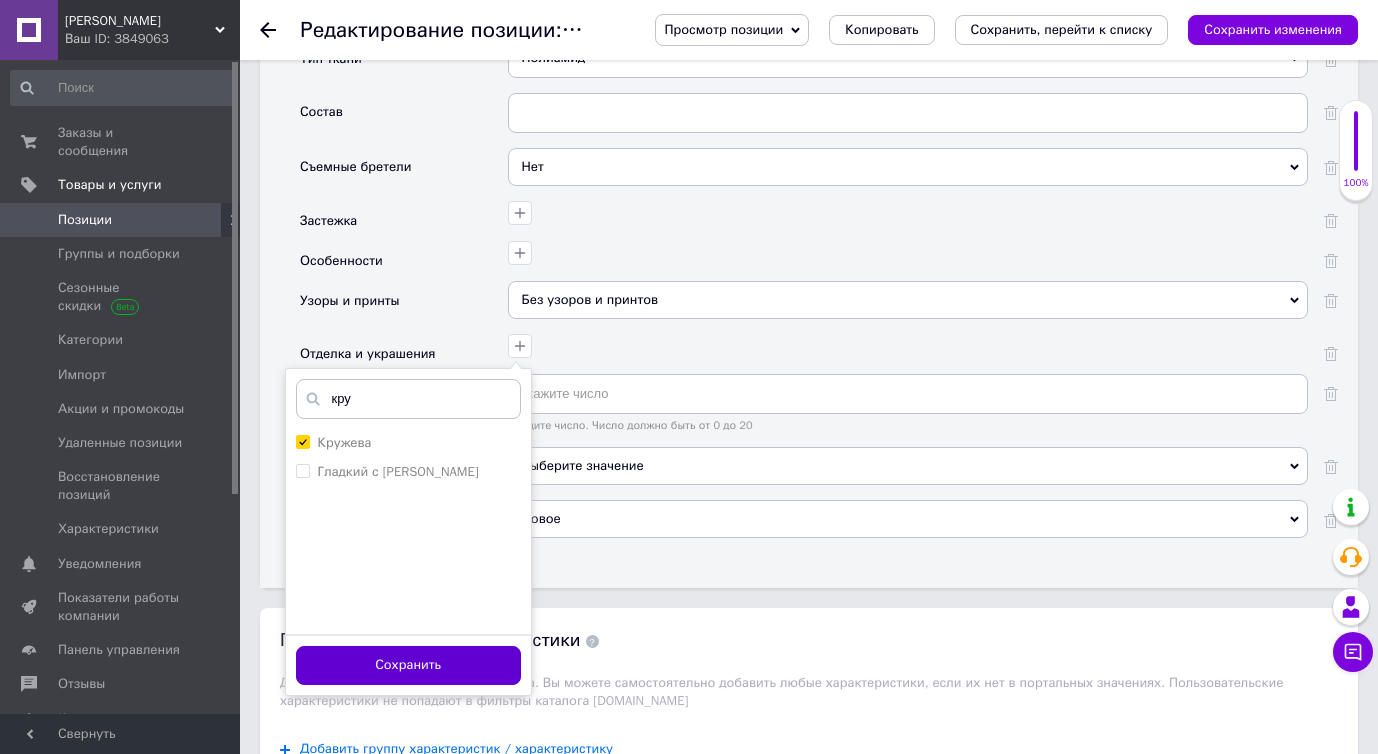 click on "Сохранить" at bounding box center (408, 665) 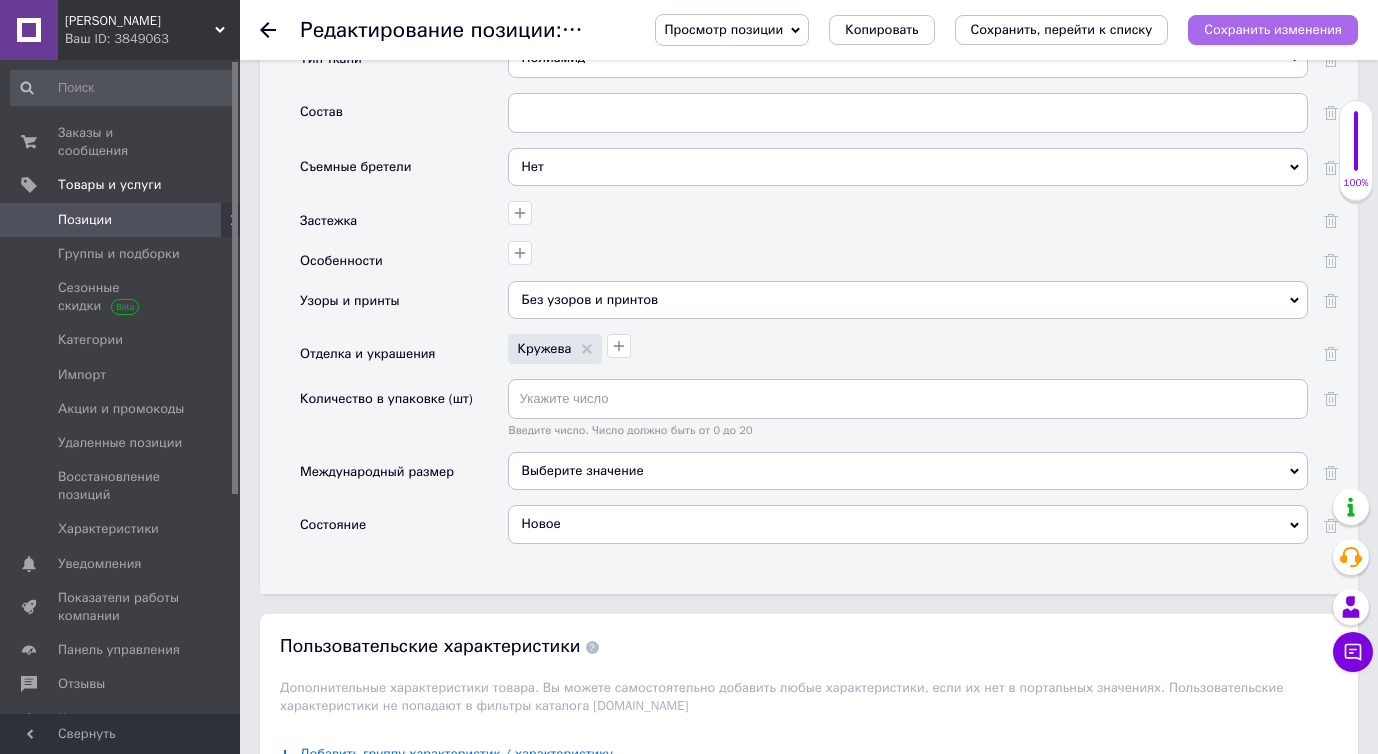 click on "Сохранить изменения" at bounding box center (1273, 29) 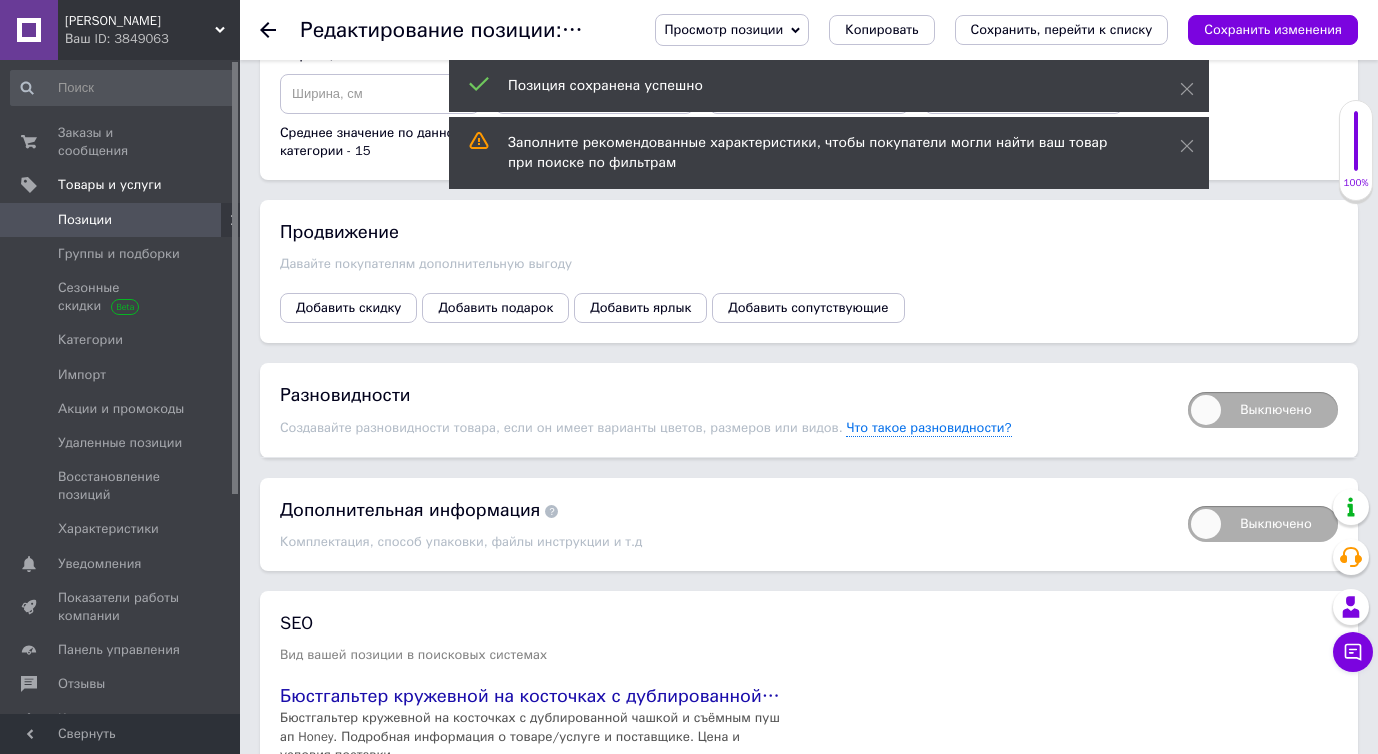 click on "Выключено" at bounding box center (1263, 410) 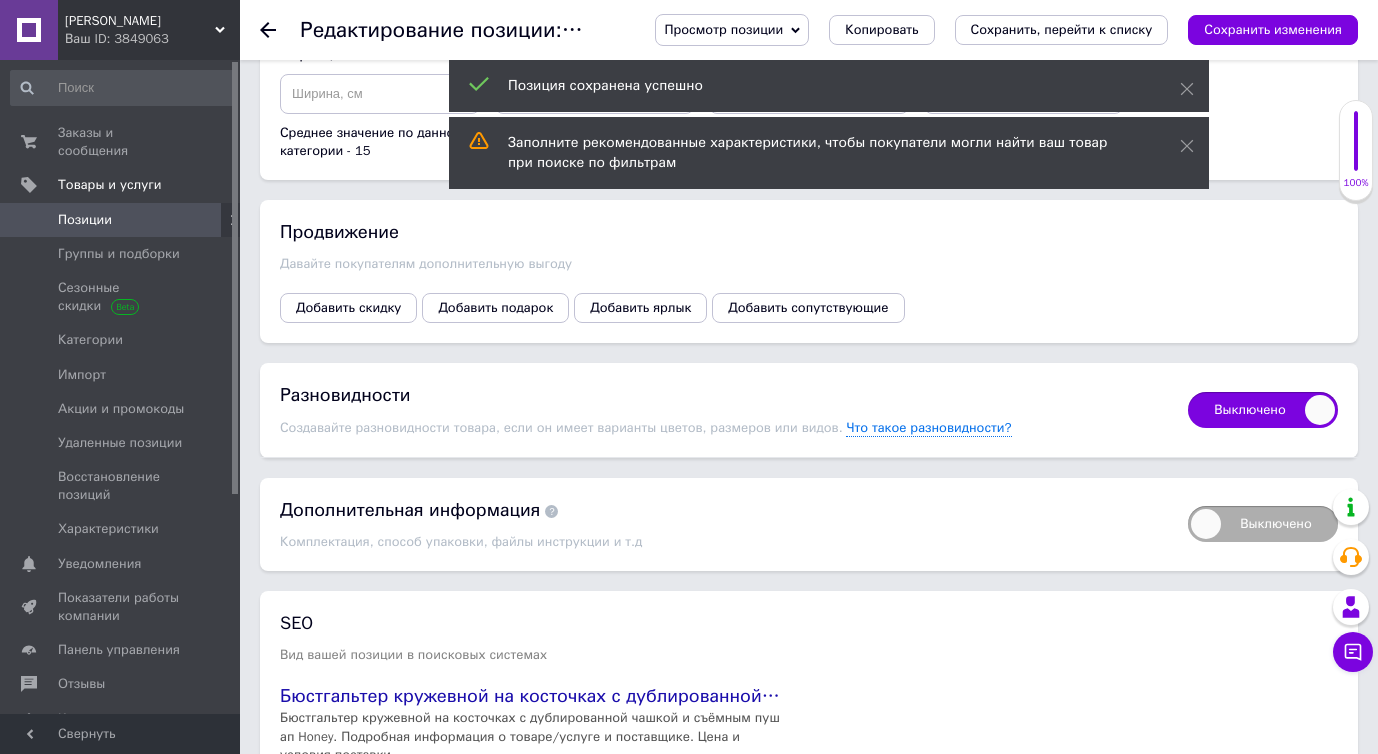 checkbox on "true" 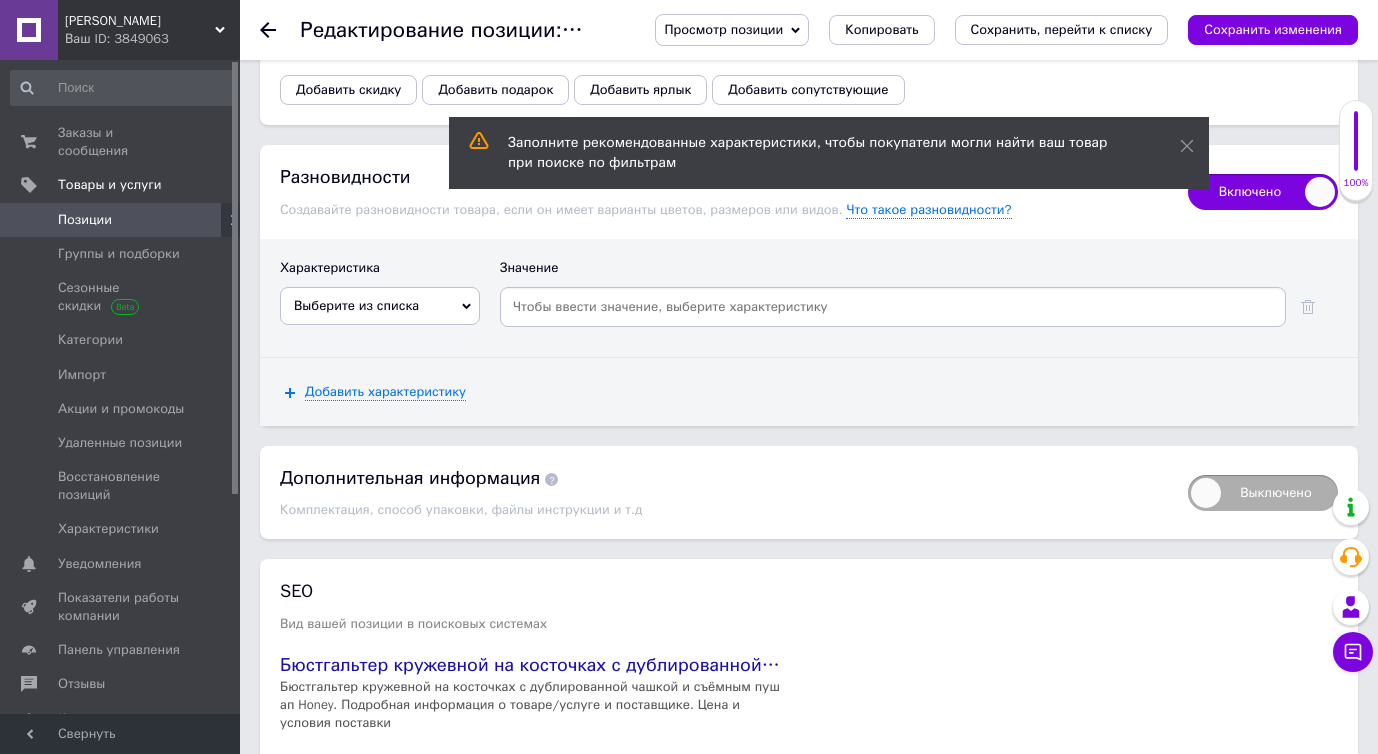 scroll, scrollTop: 3721, scrollLeft: 0, axis: vertical 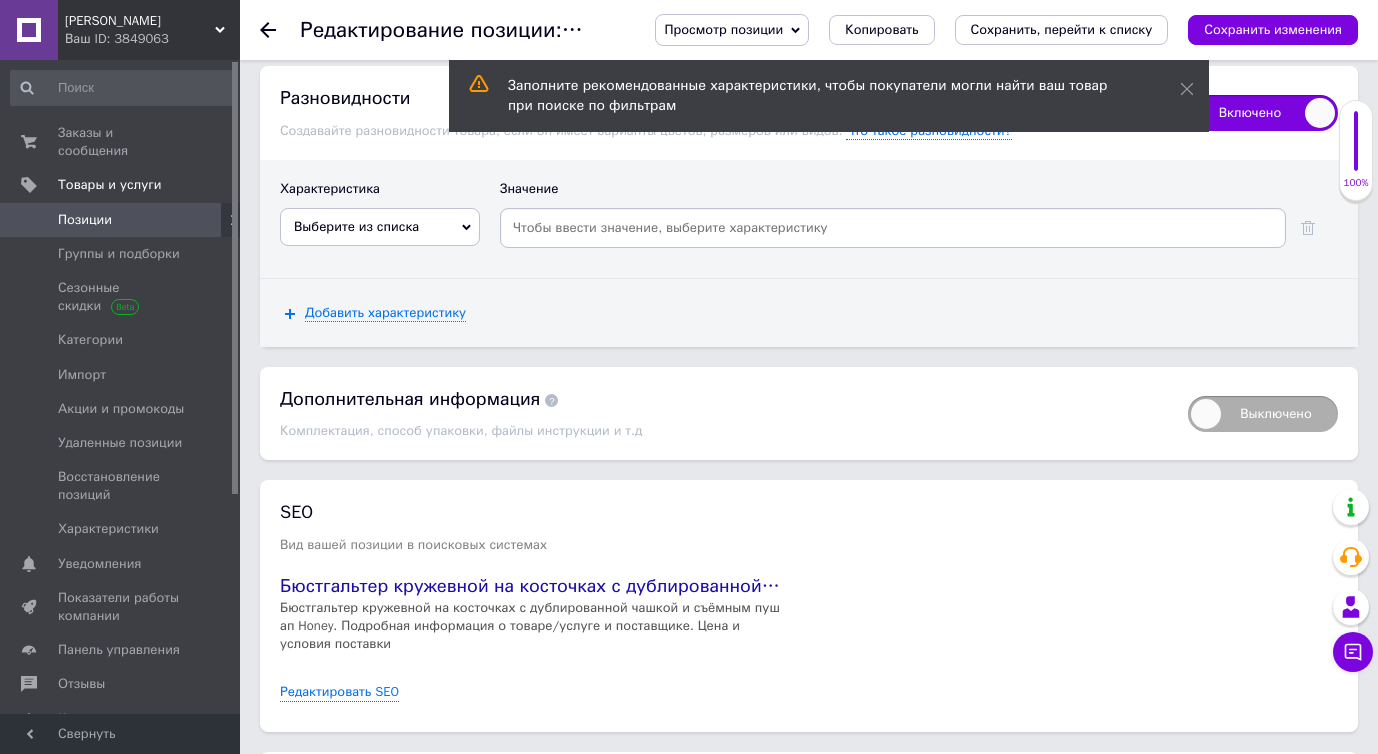 click on "Выберите из списка" at bounding box center [380, 227] 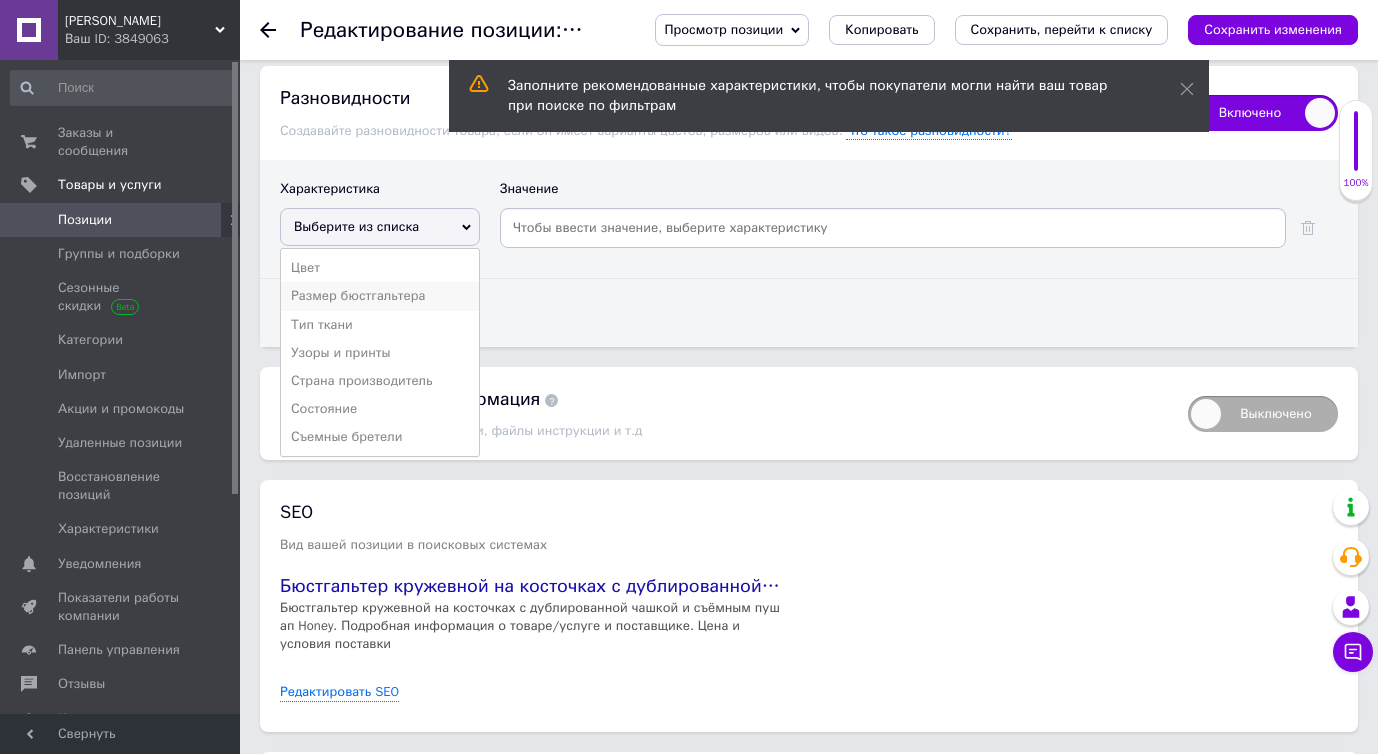 click on "Размер бюстгальтера" at bounding box center (380, 296) 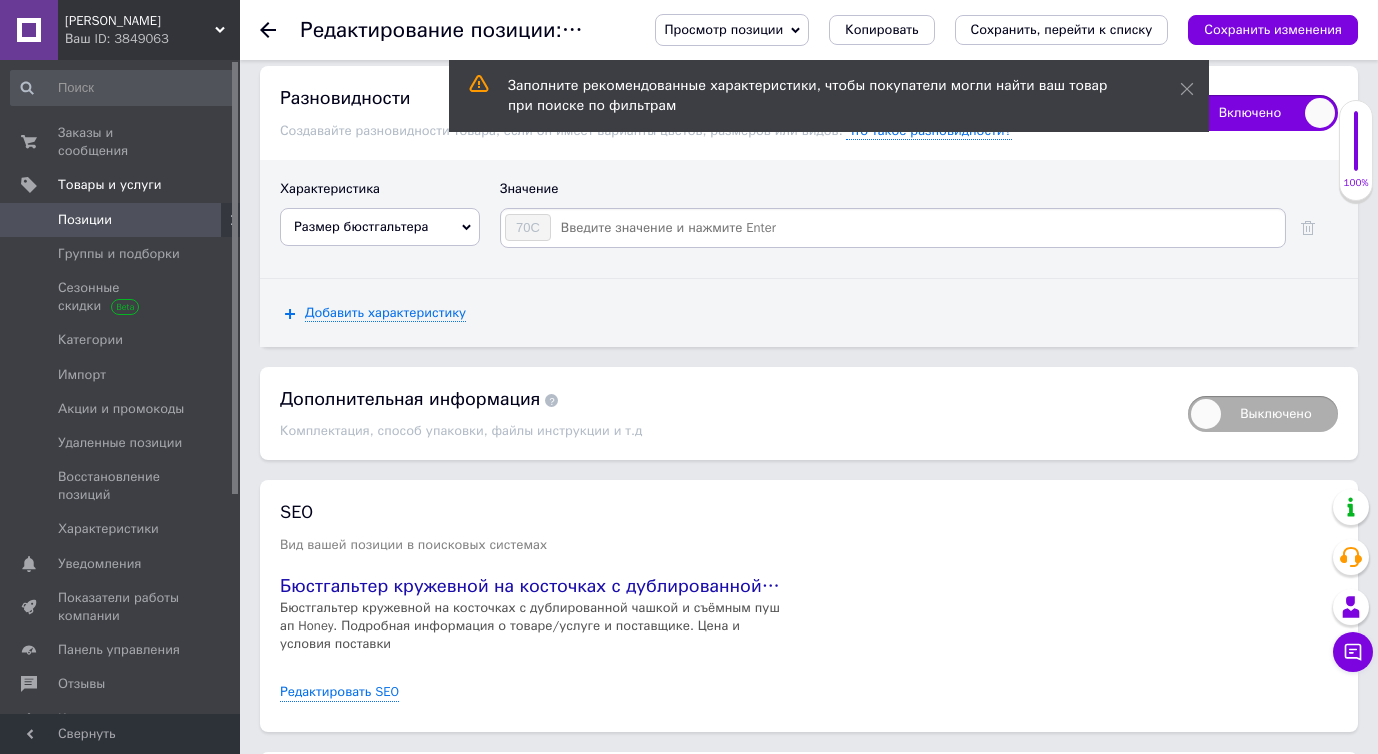 click at bounding box center [917, 228] 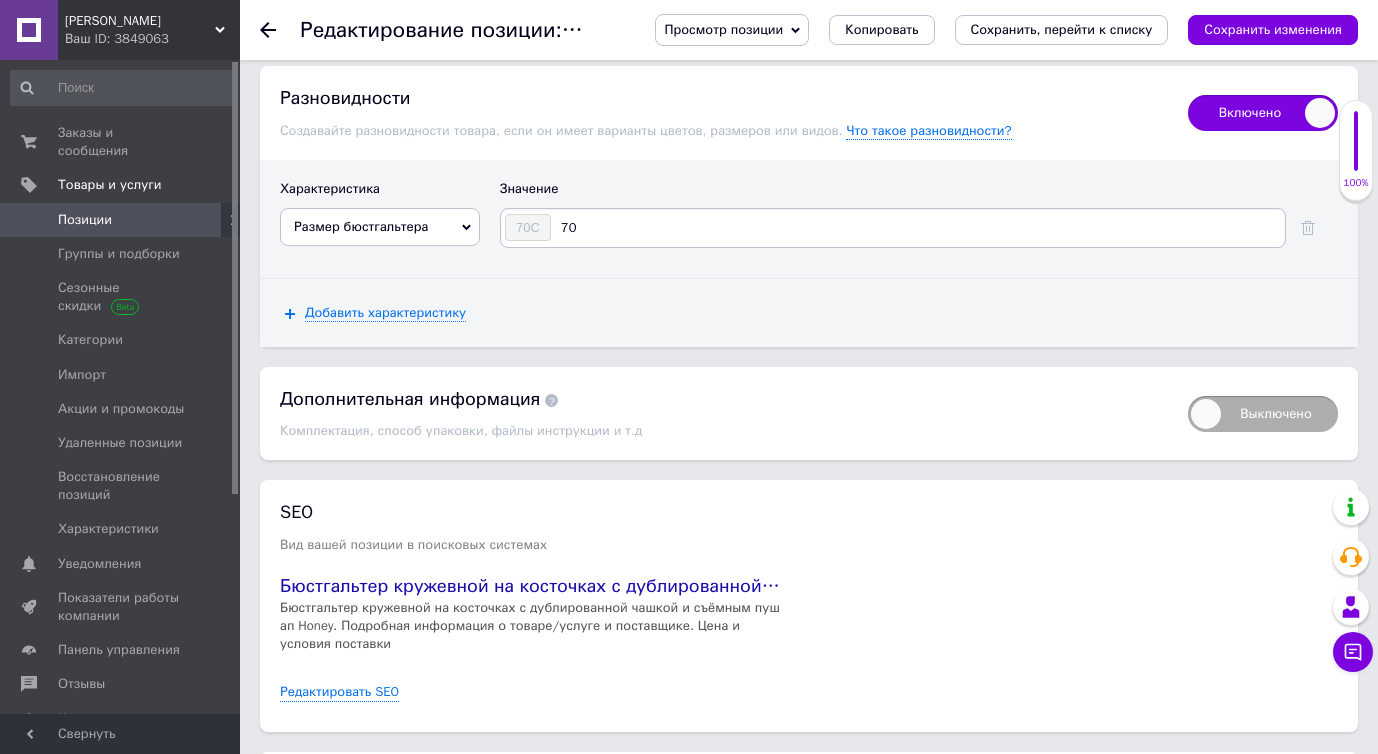 type on "70D" 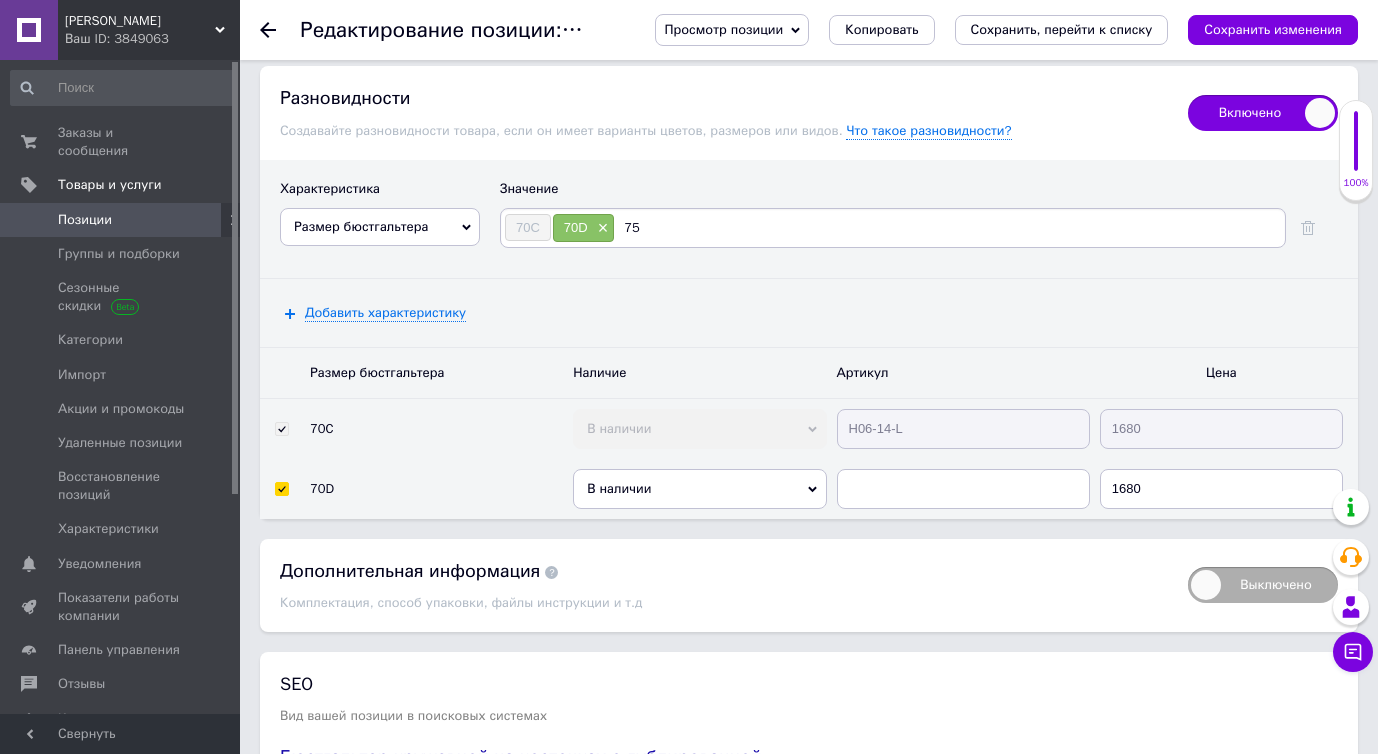 type on "75A" 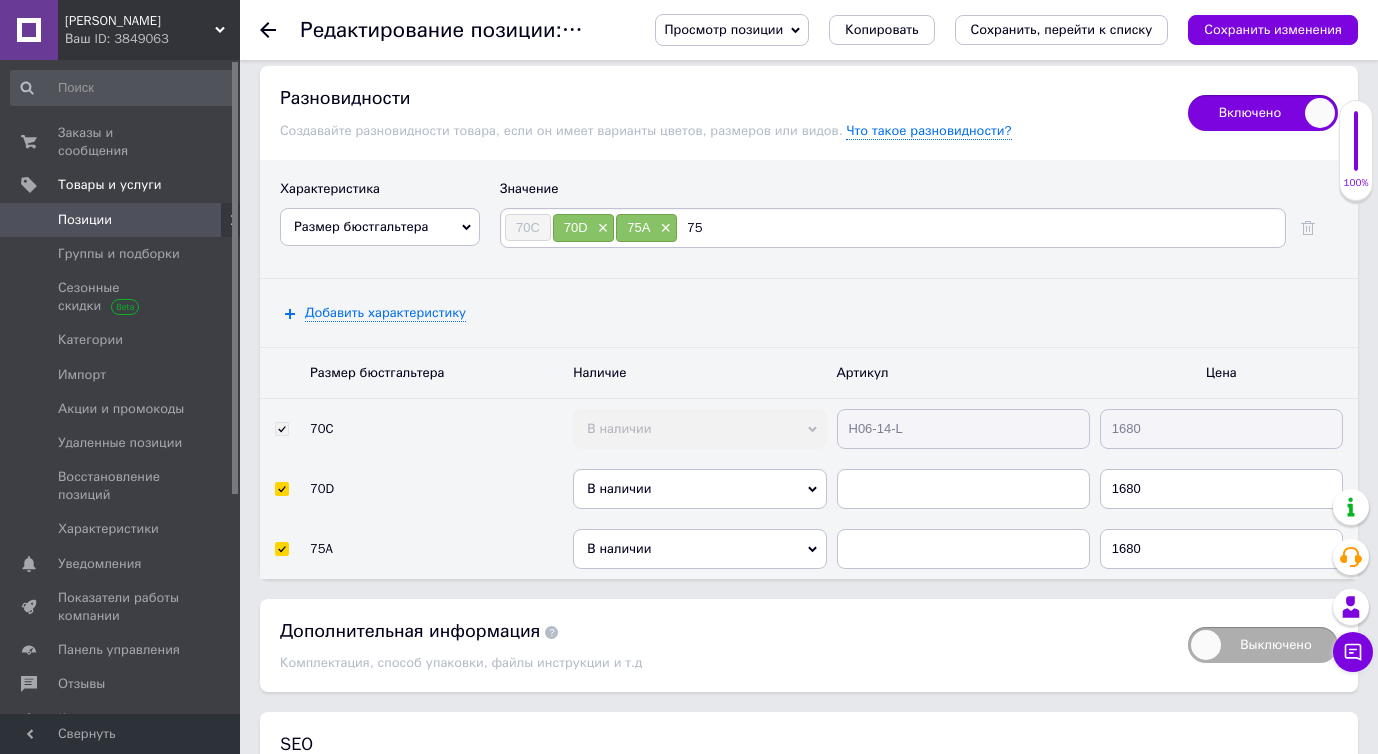 type on "75B" 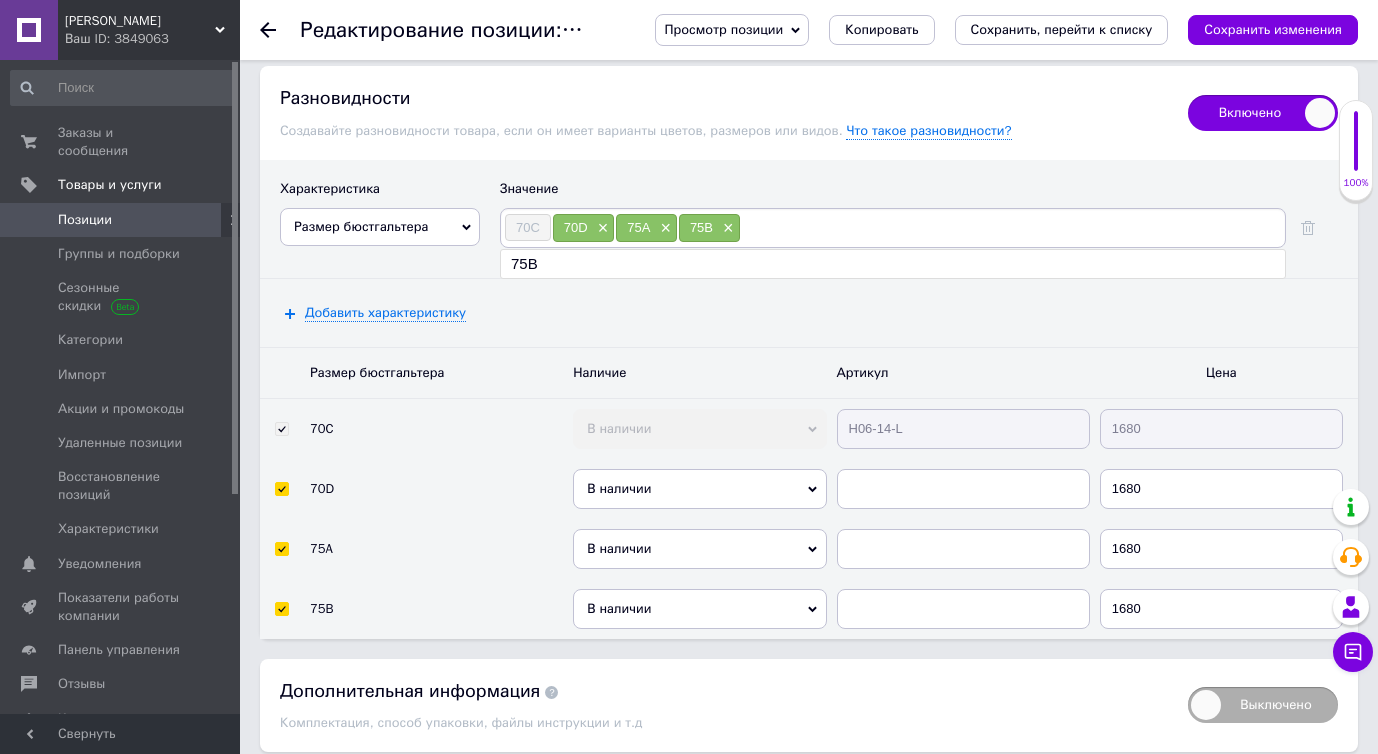 type on "&" 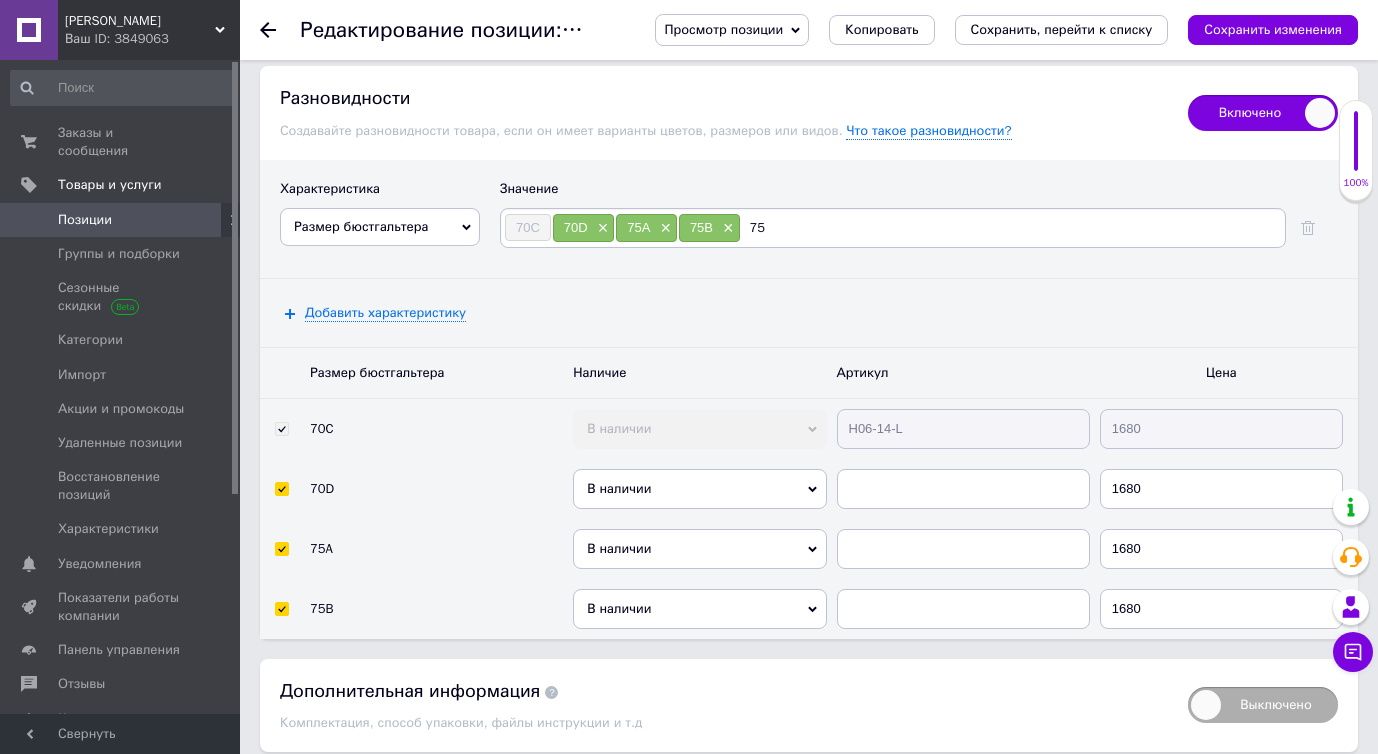 type on "75C" 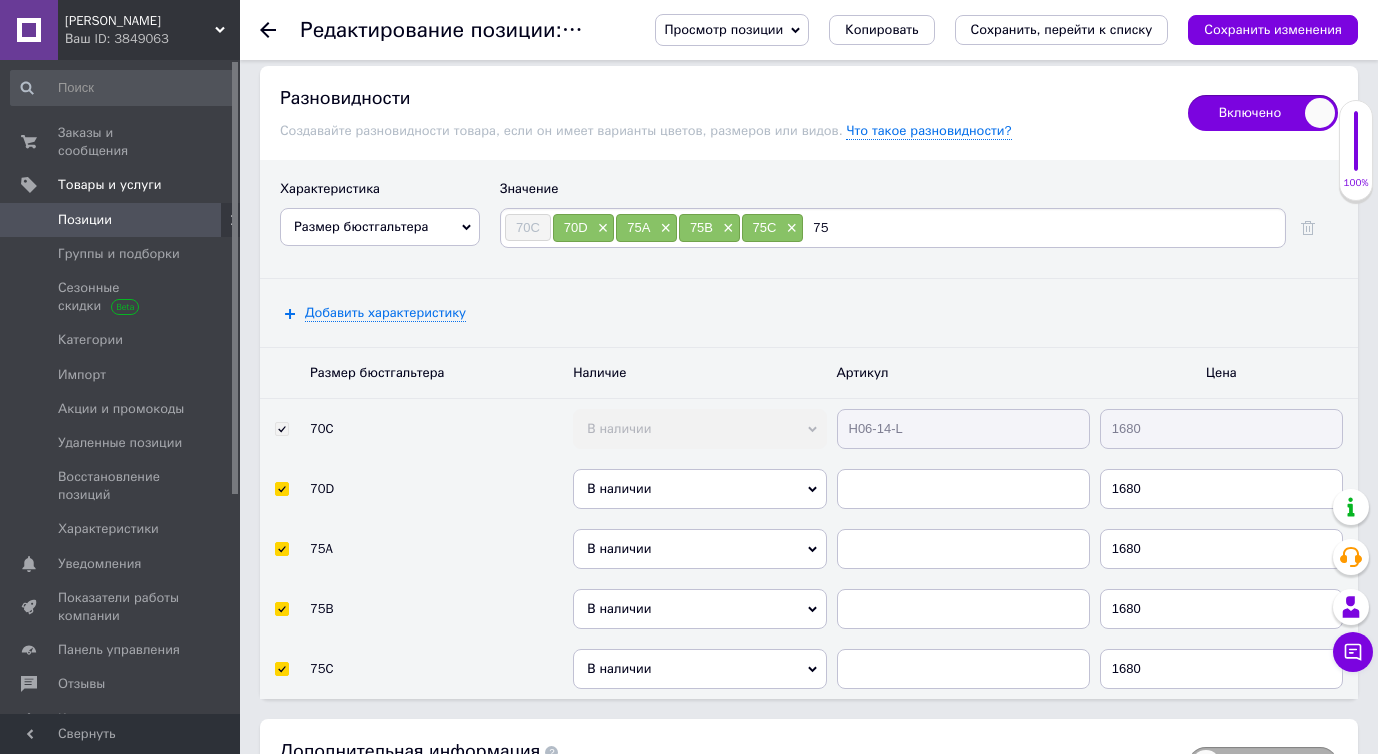 type on "75T" 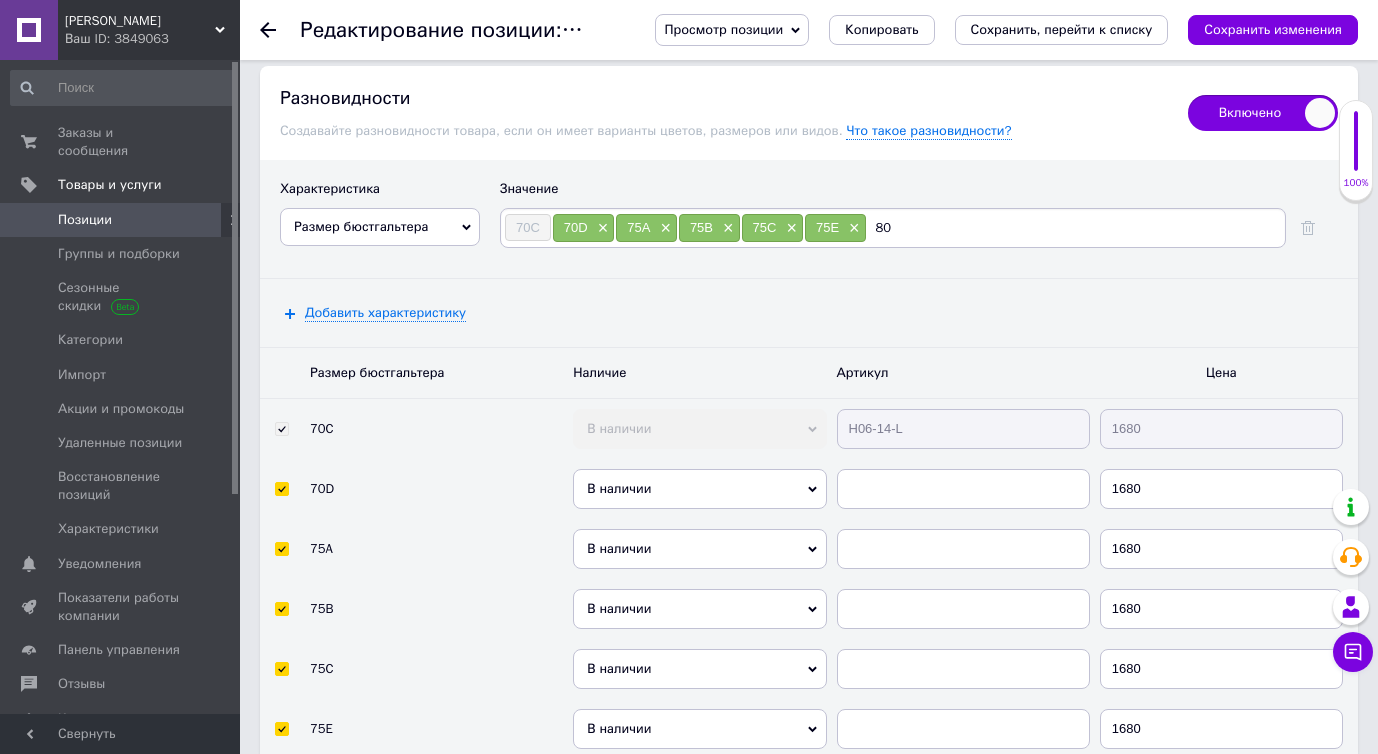 type on "80B" 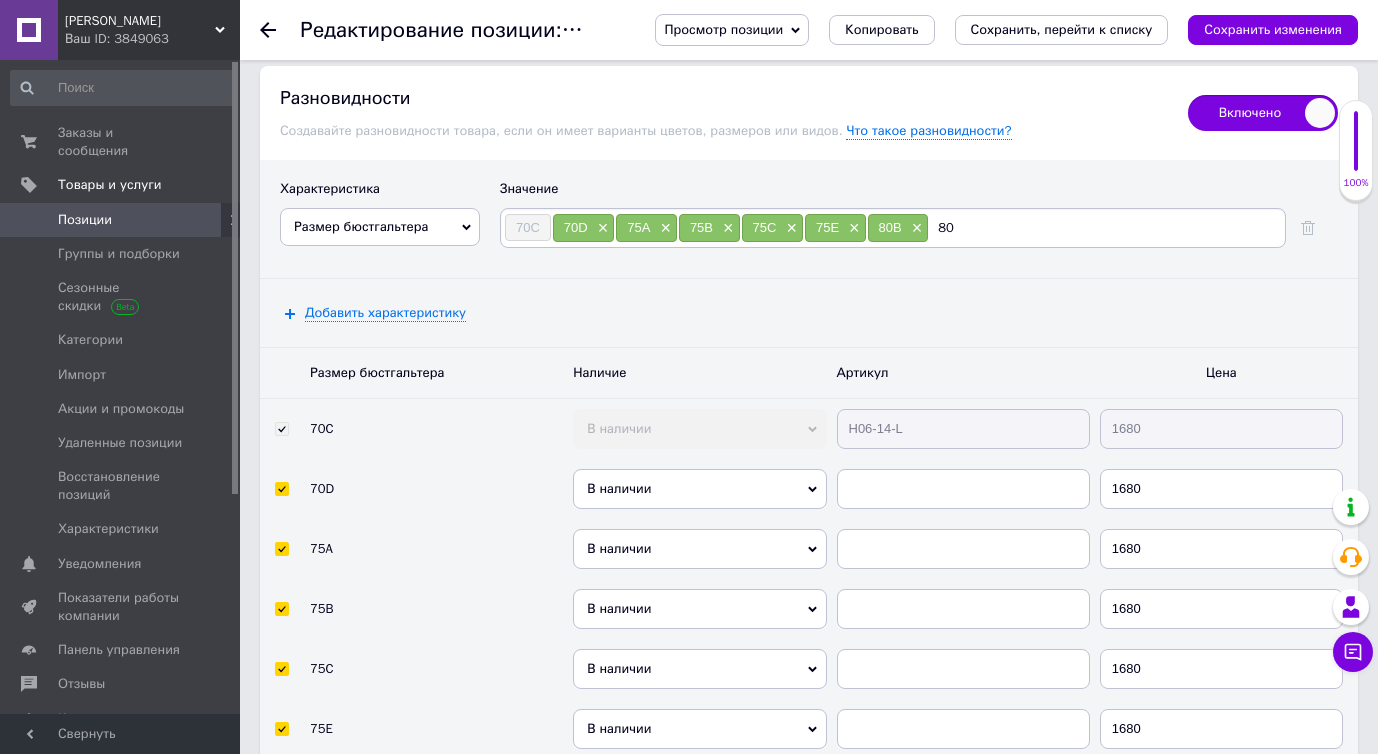 type on "80C" 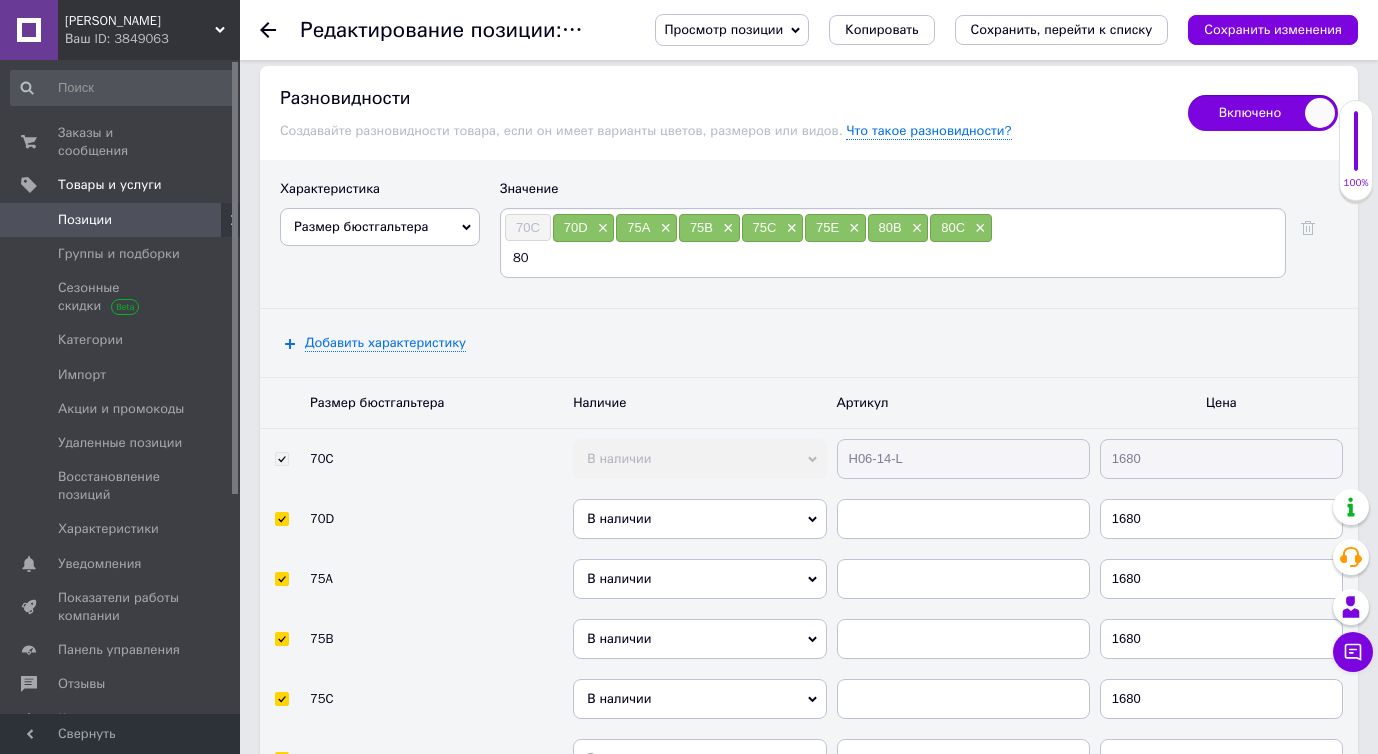 type on "80D" 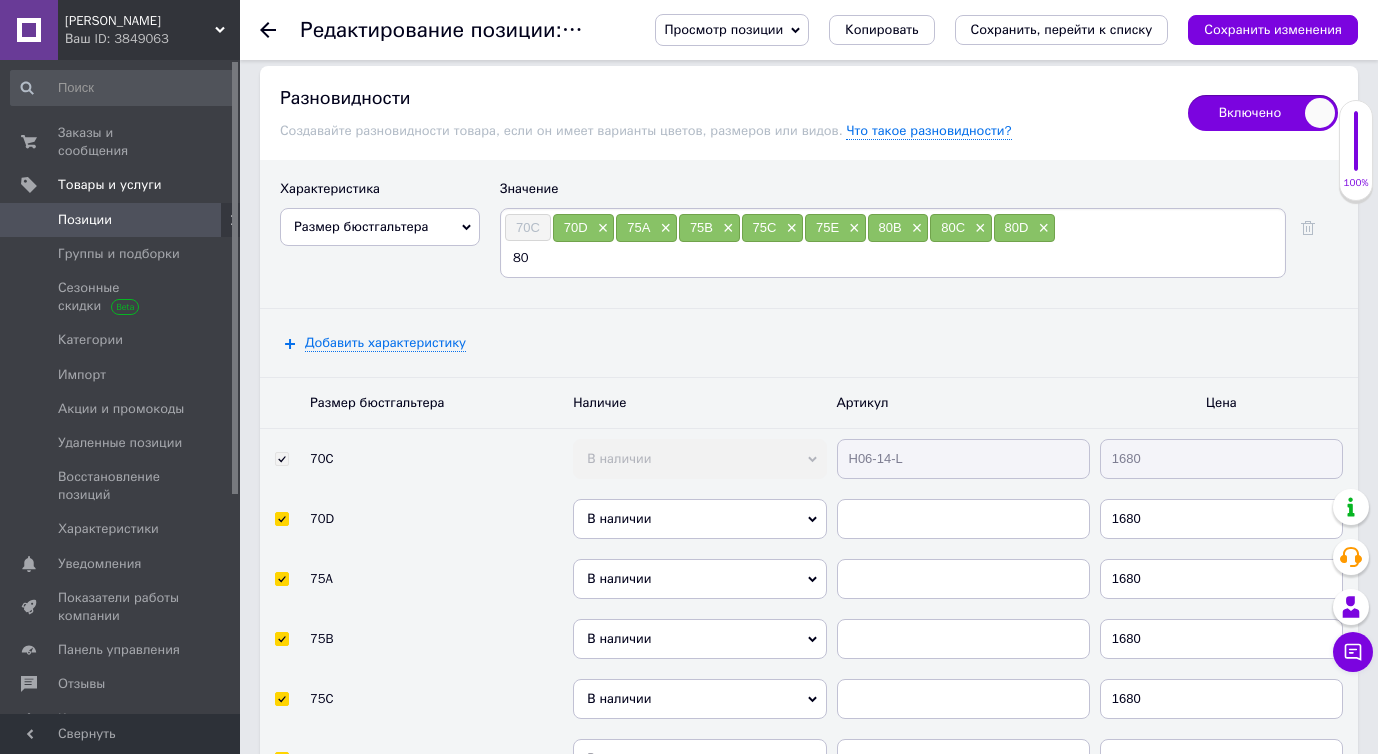 type on "80E" 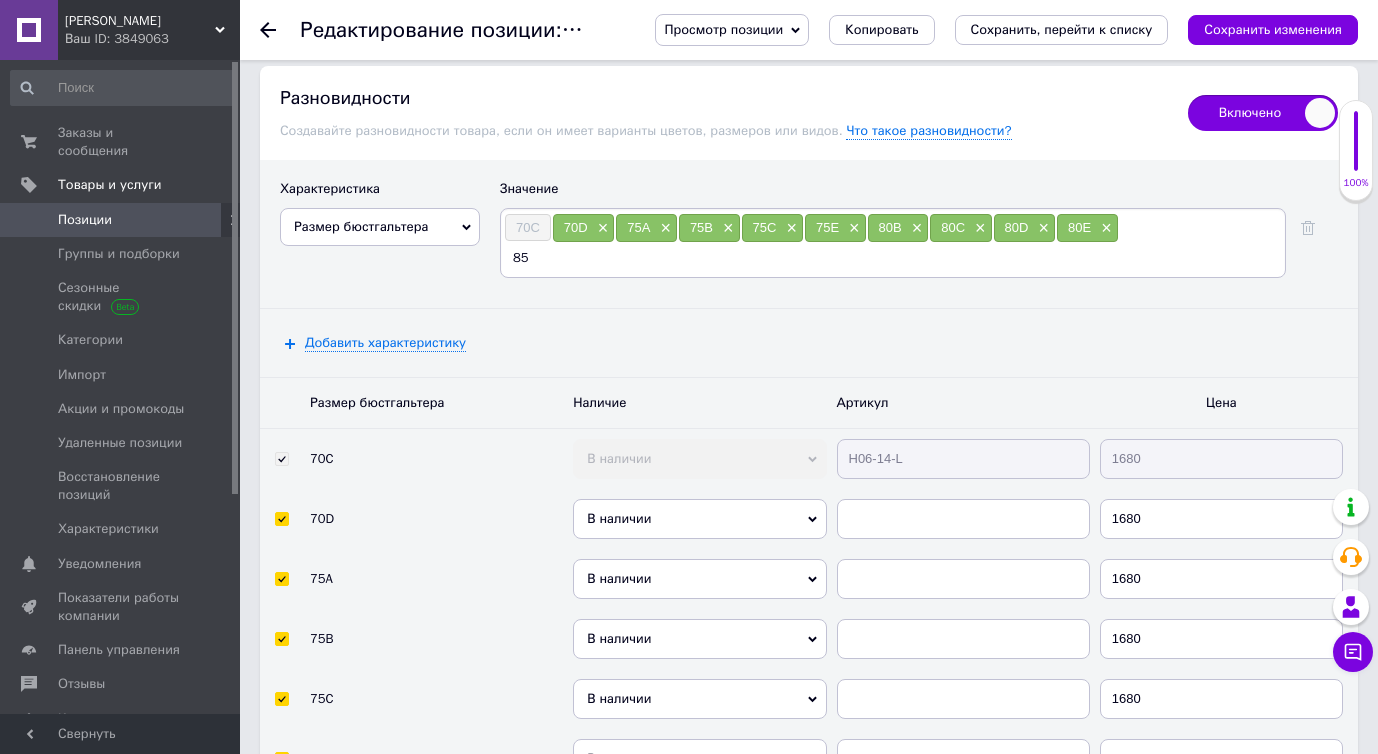 type on "85C" 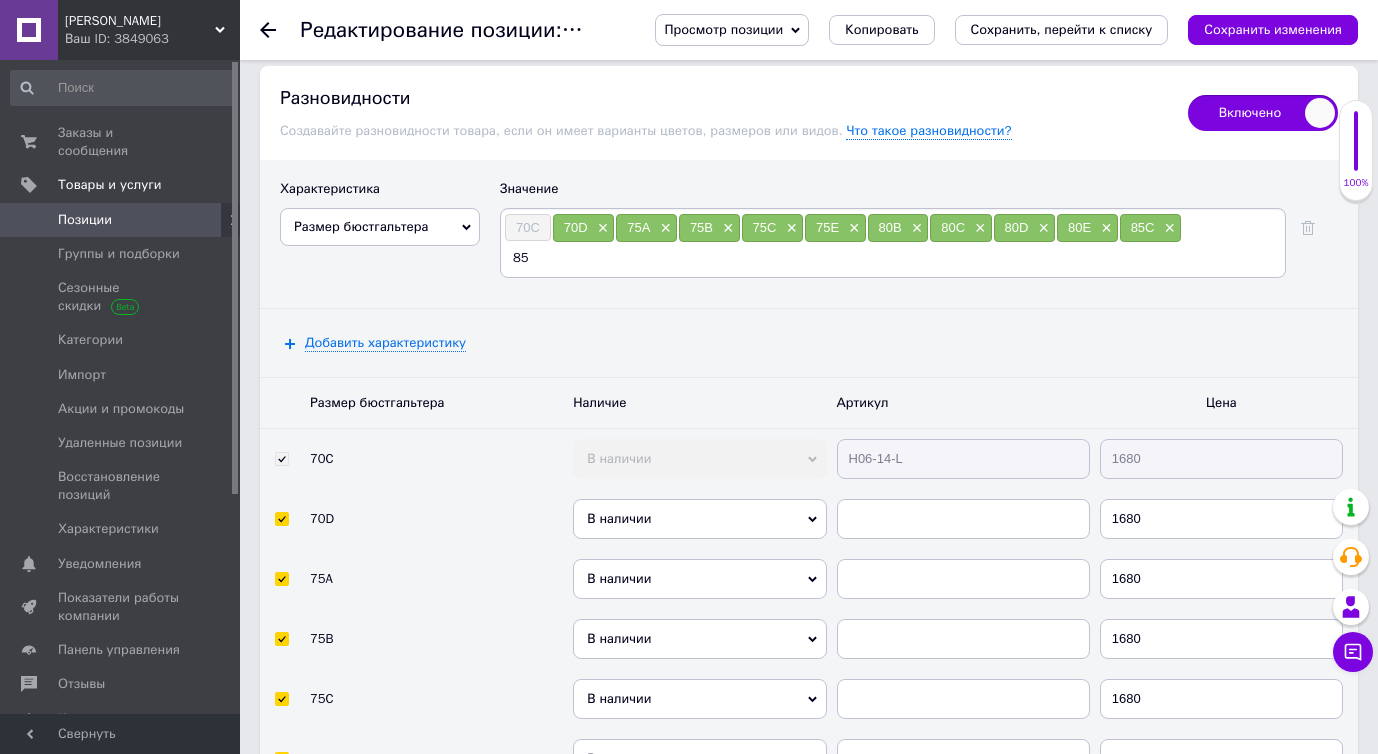 type on "85D" 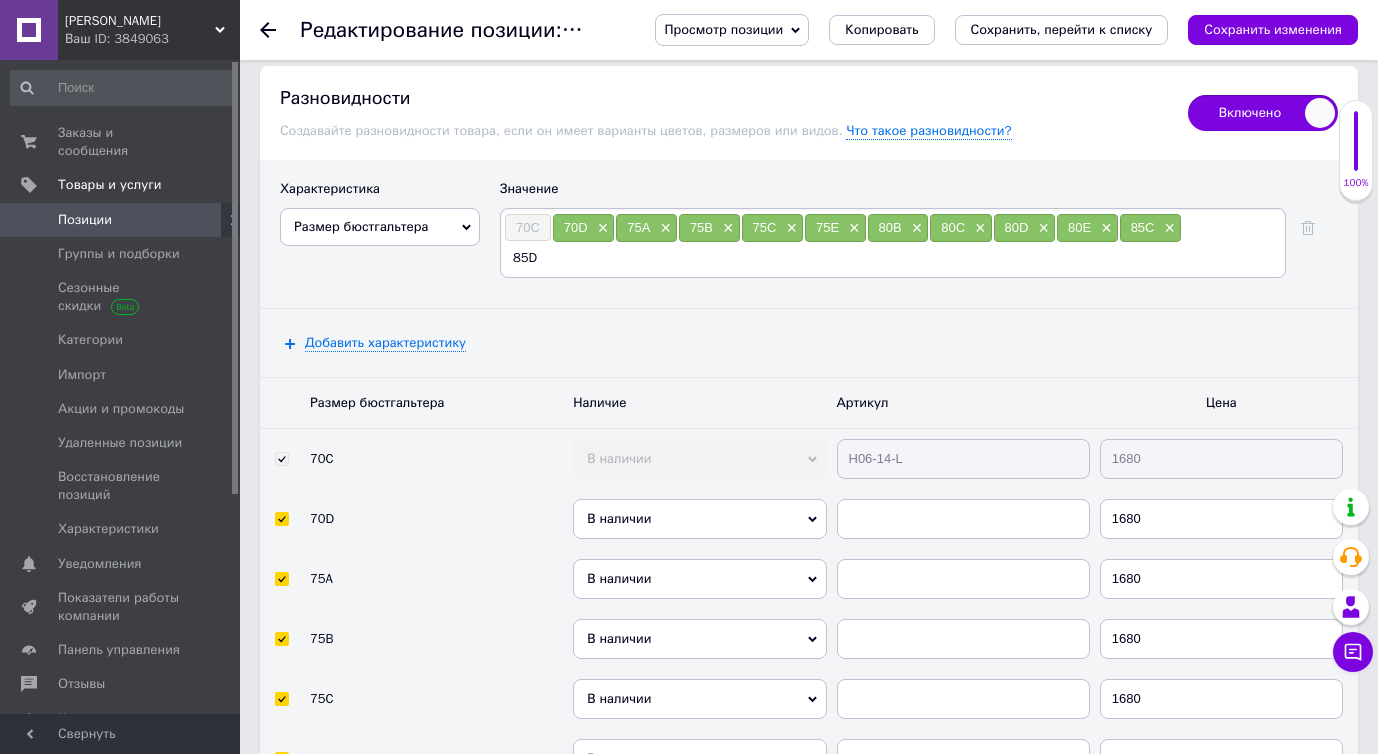 type 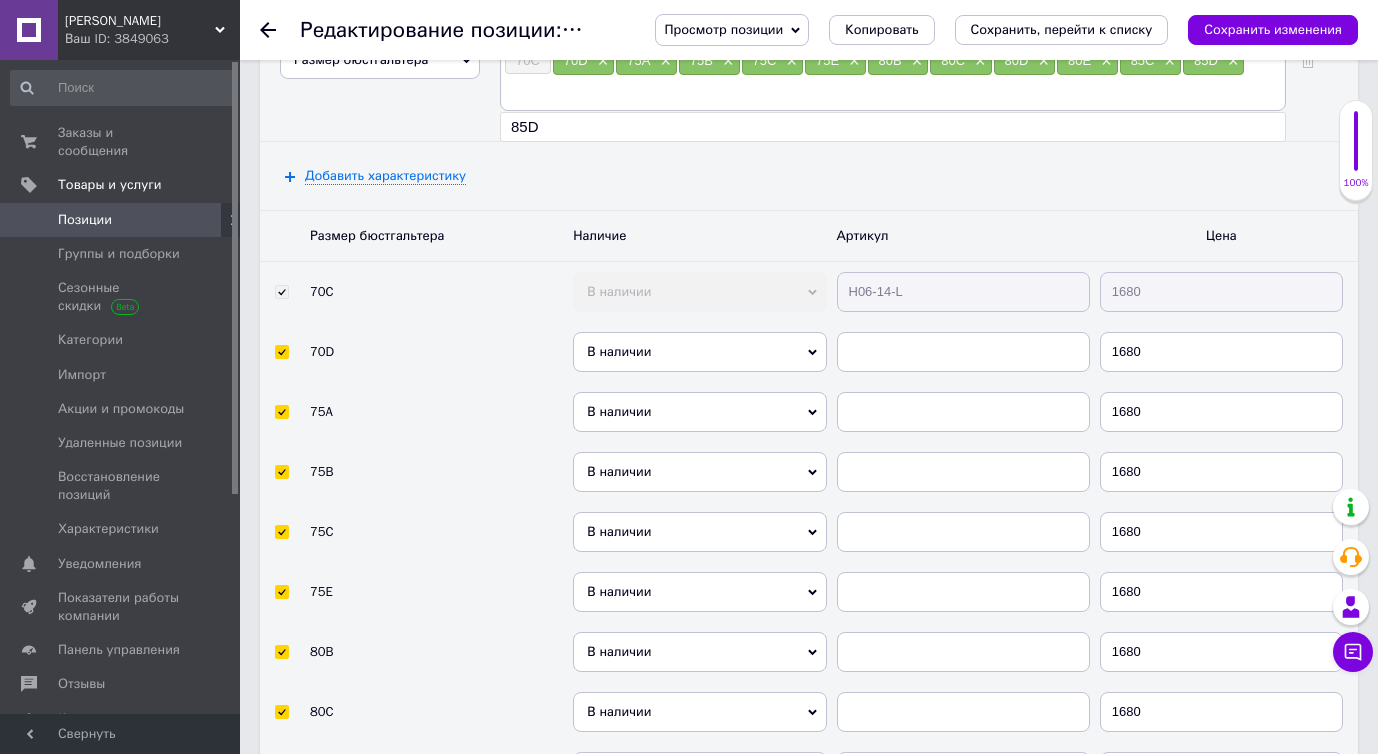 scroll, scrollTop: 3897, scrollLeft: 0, axis: vertical 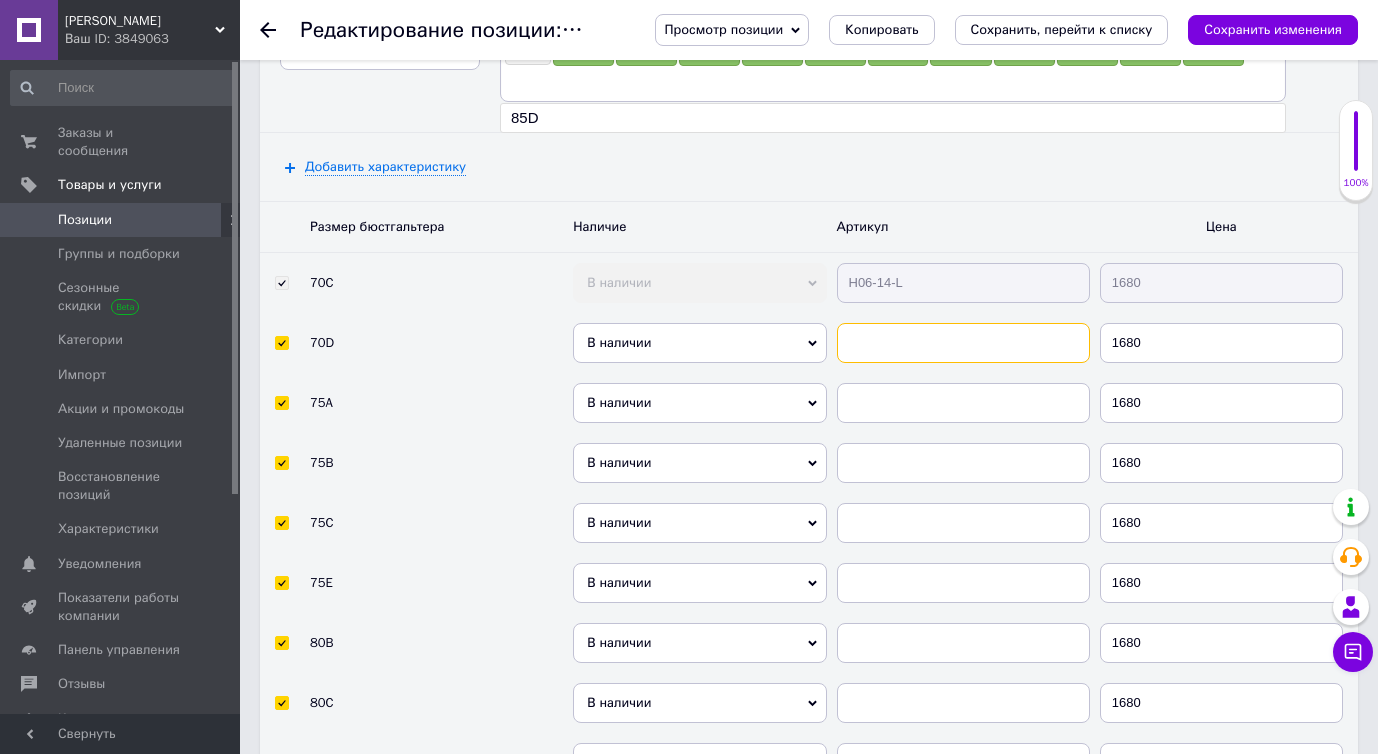 click at bounding box center (963, 343) 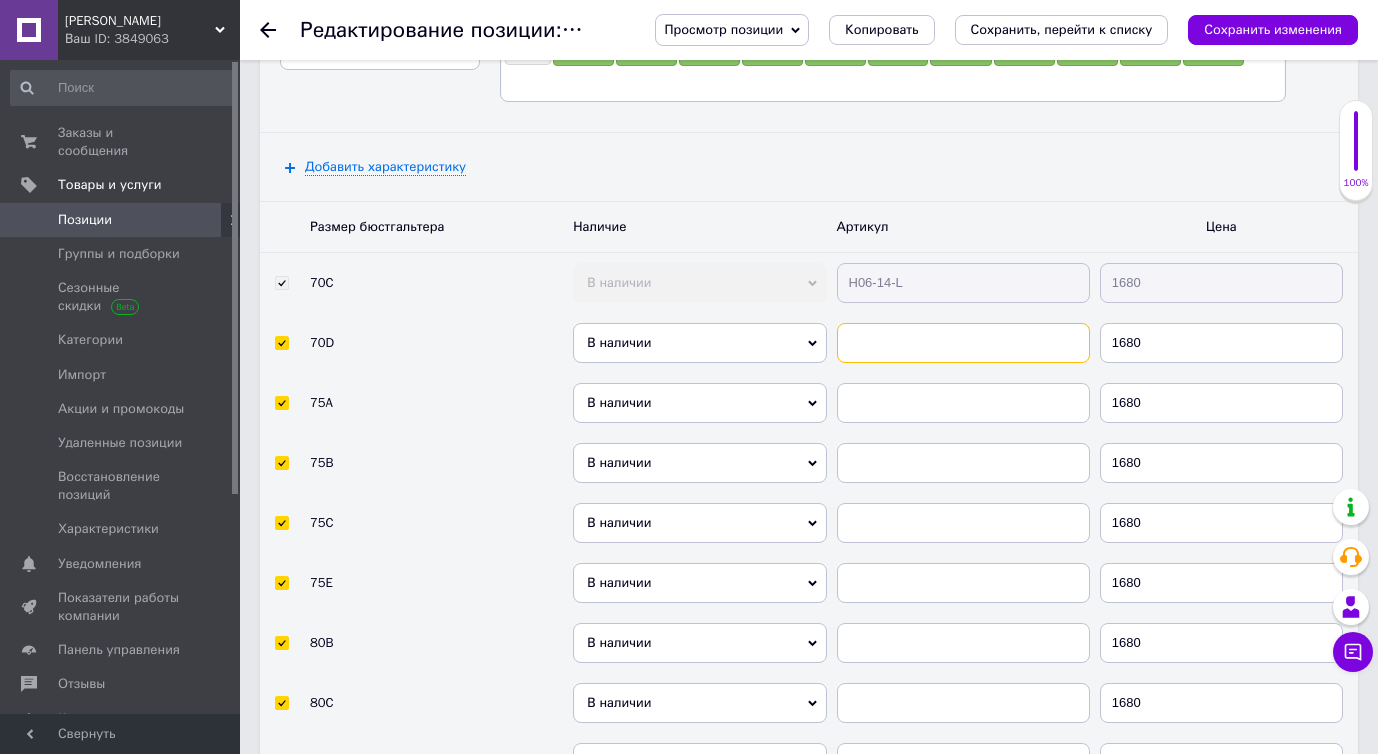 paste on "H06-14-L" 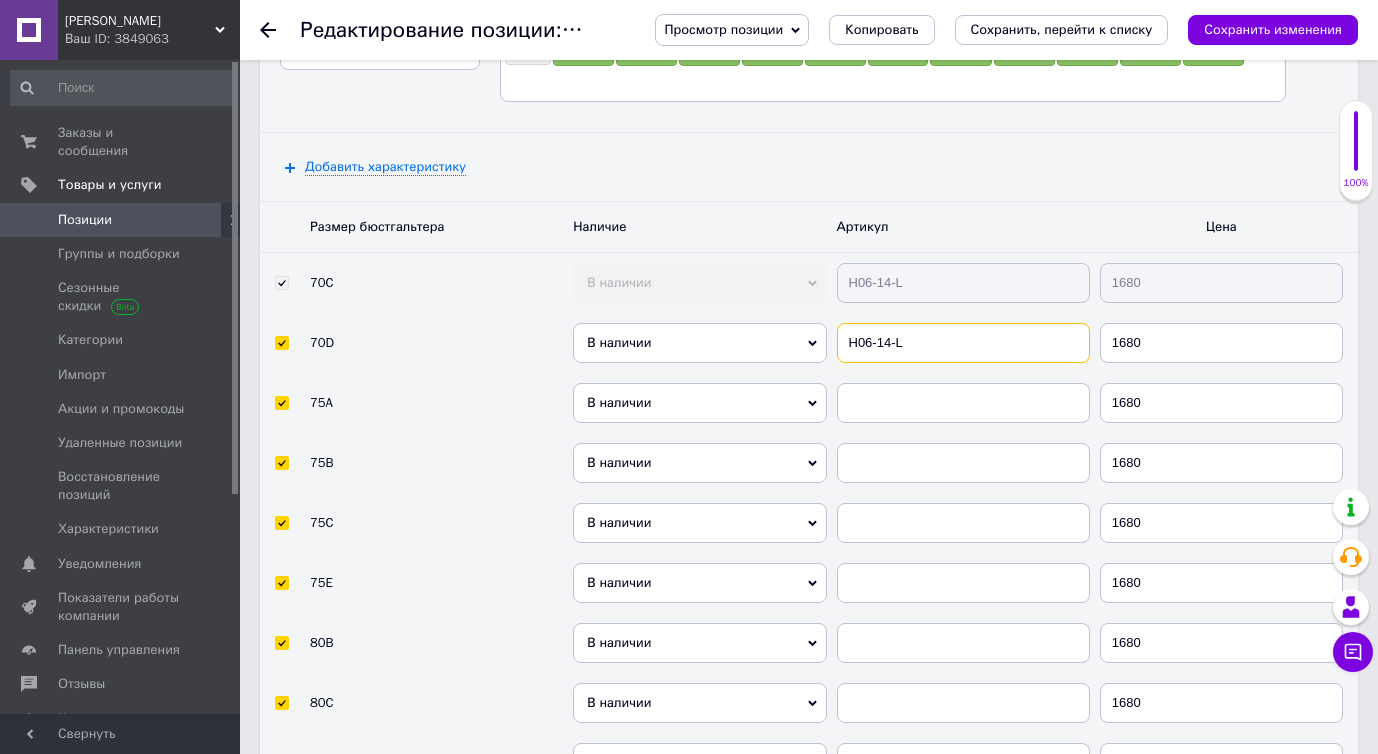 type on "H06-14-L" 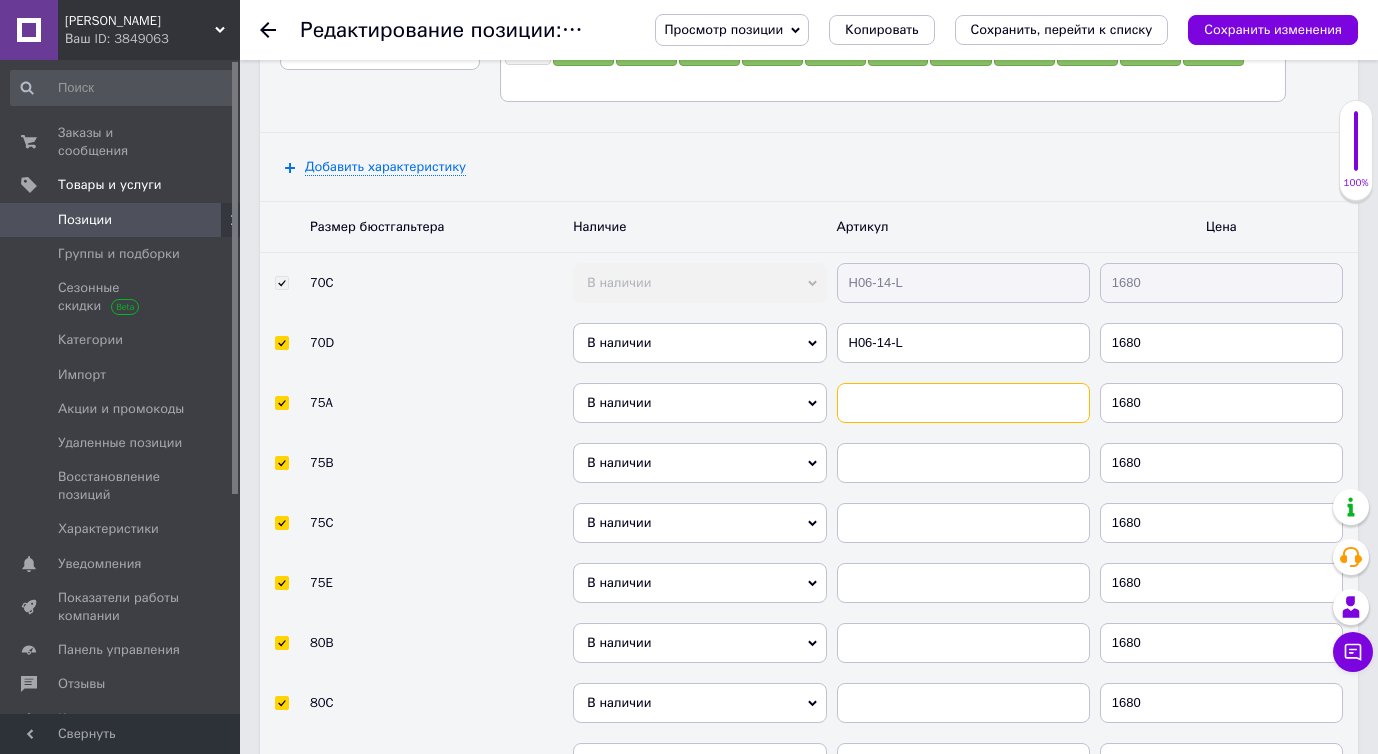 click at bounding box center [963, 403] 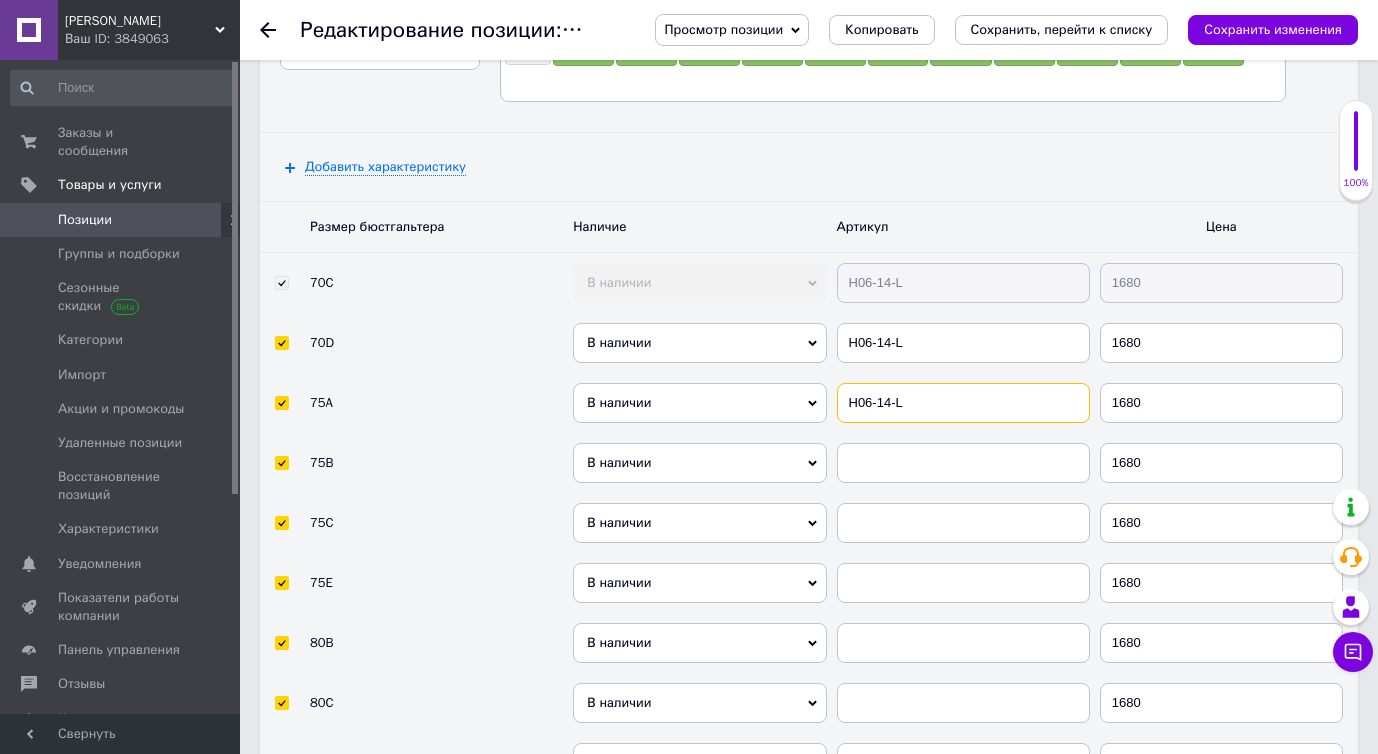type on "H06-14-L" 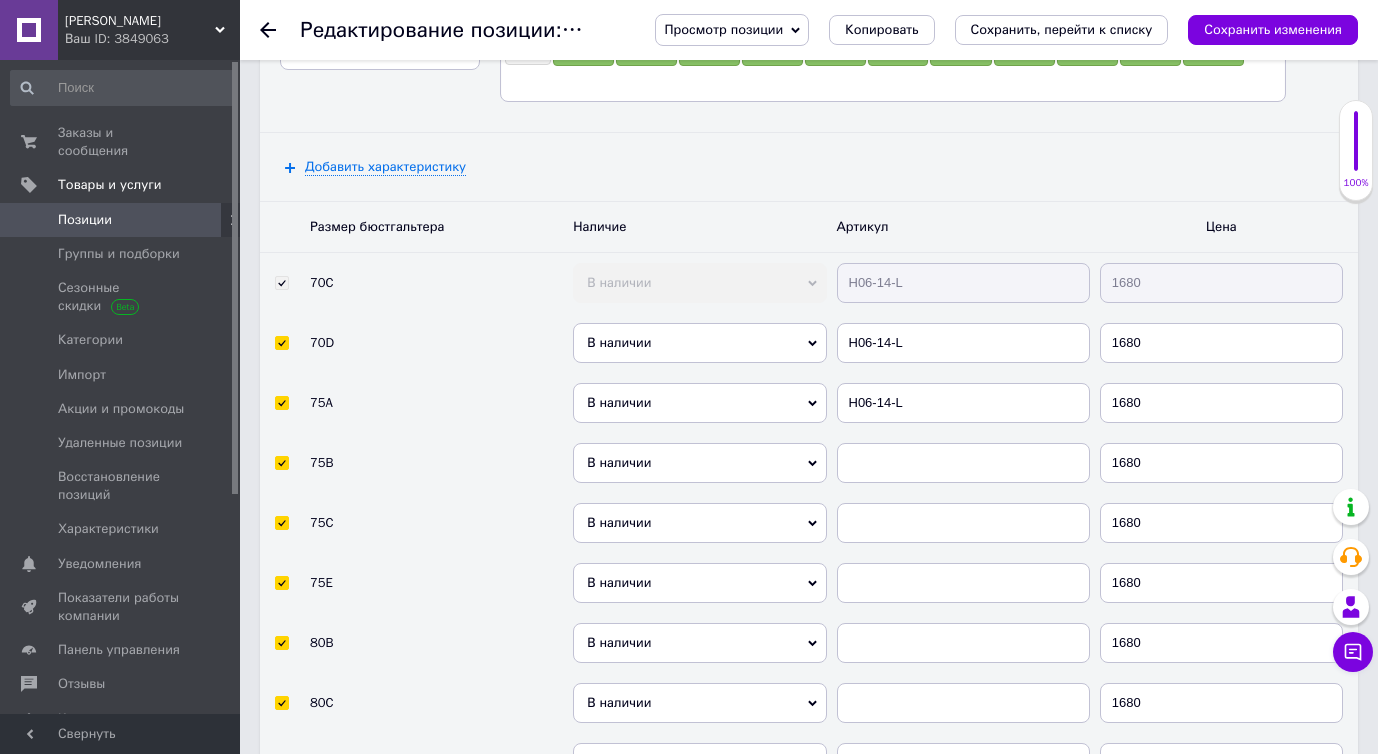 click on "H06-14-L" at bounding box center (963, 403) 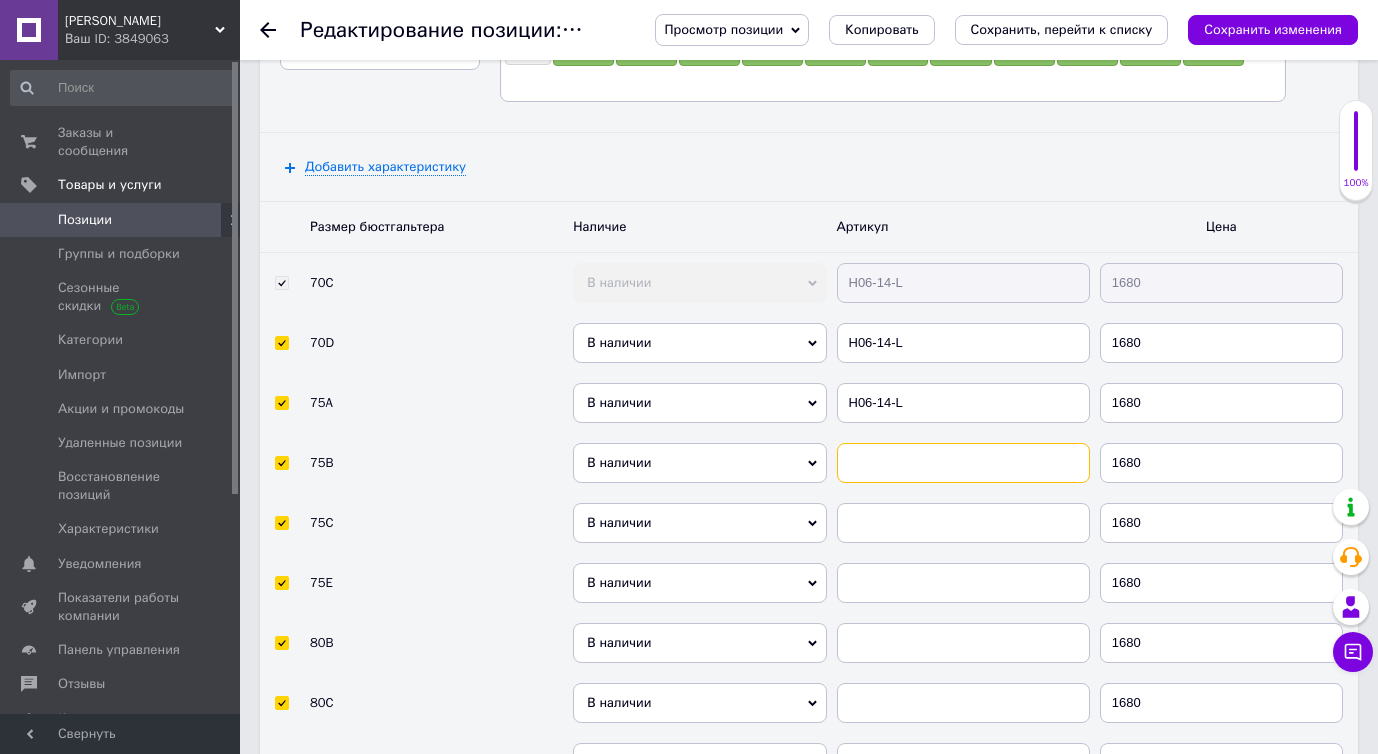 click at bounding box center (963, 463) 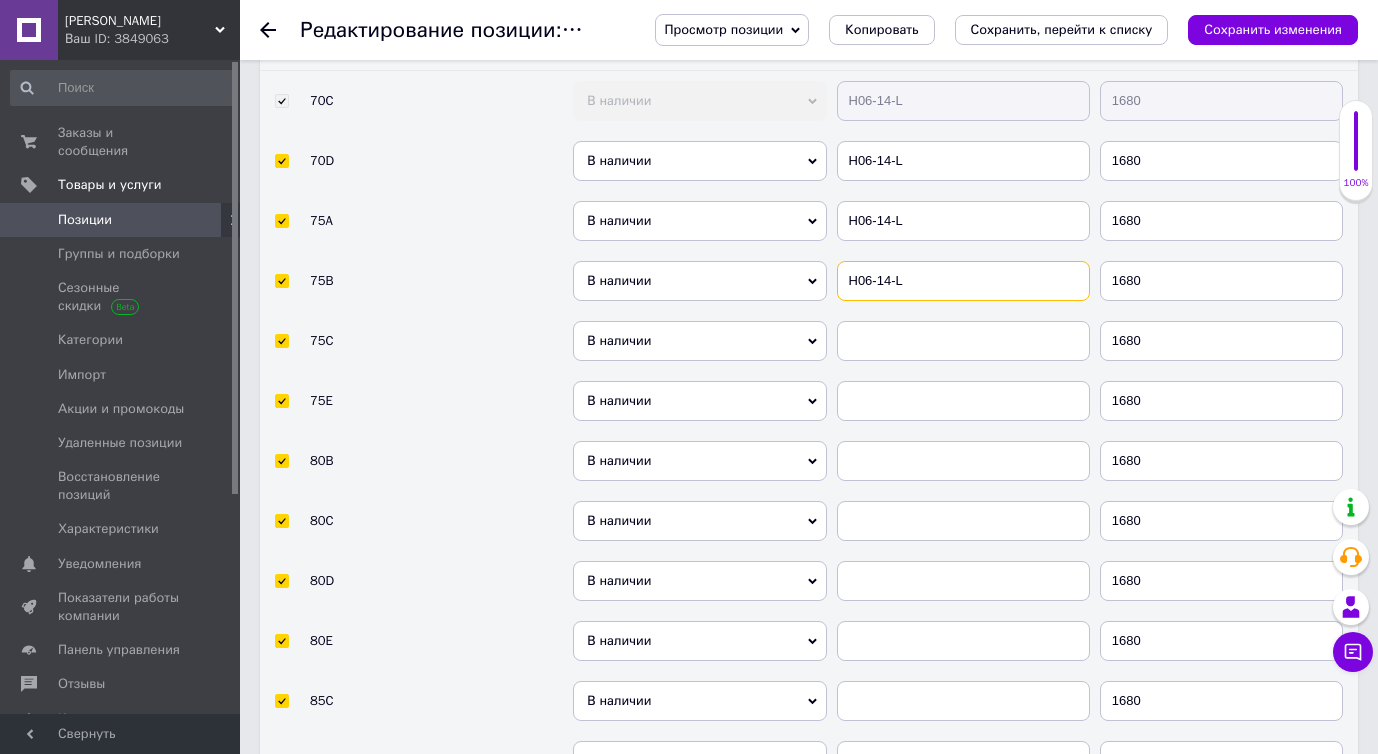 scroll, scrollTop: 4083, scrollLeft: 0, axis: vertical 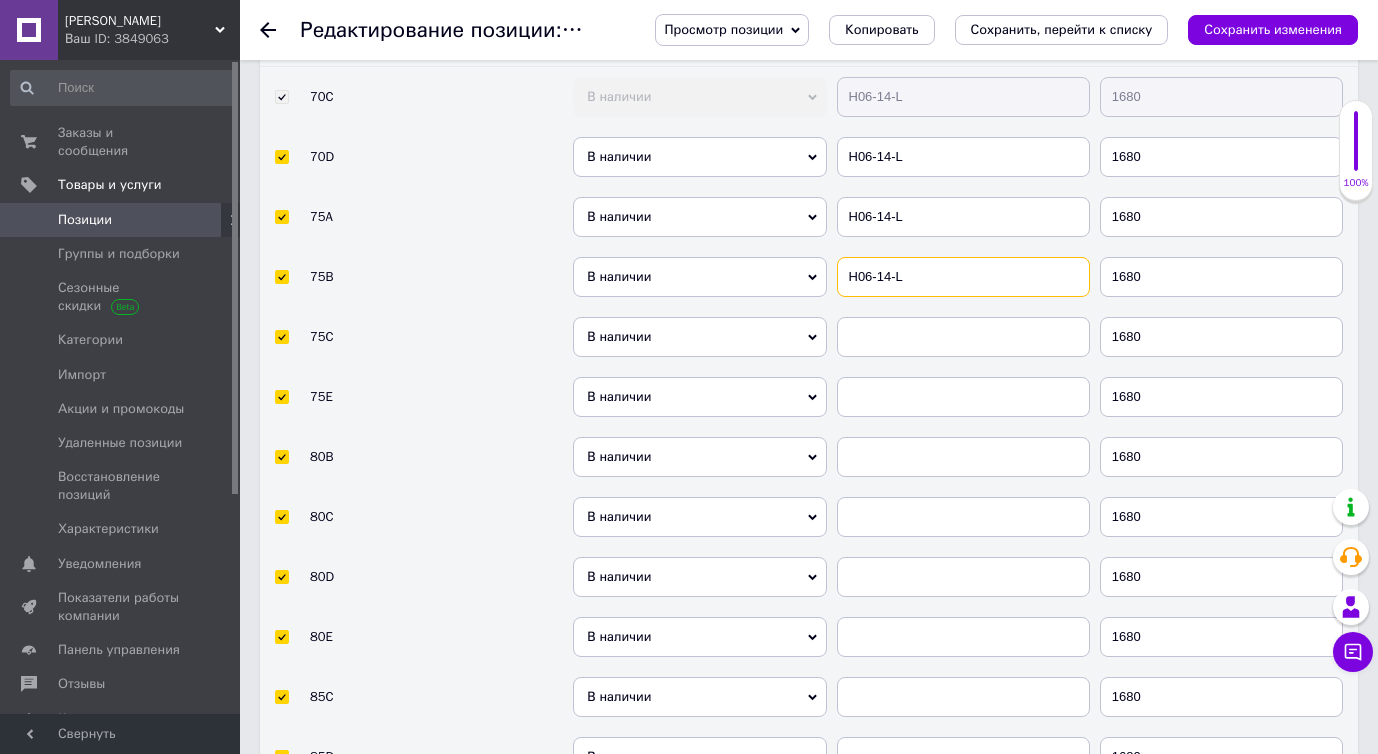 type on "H06-14-L" 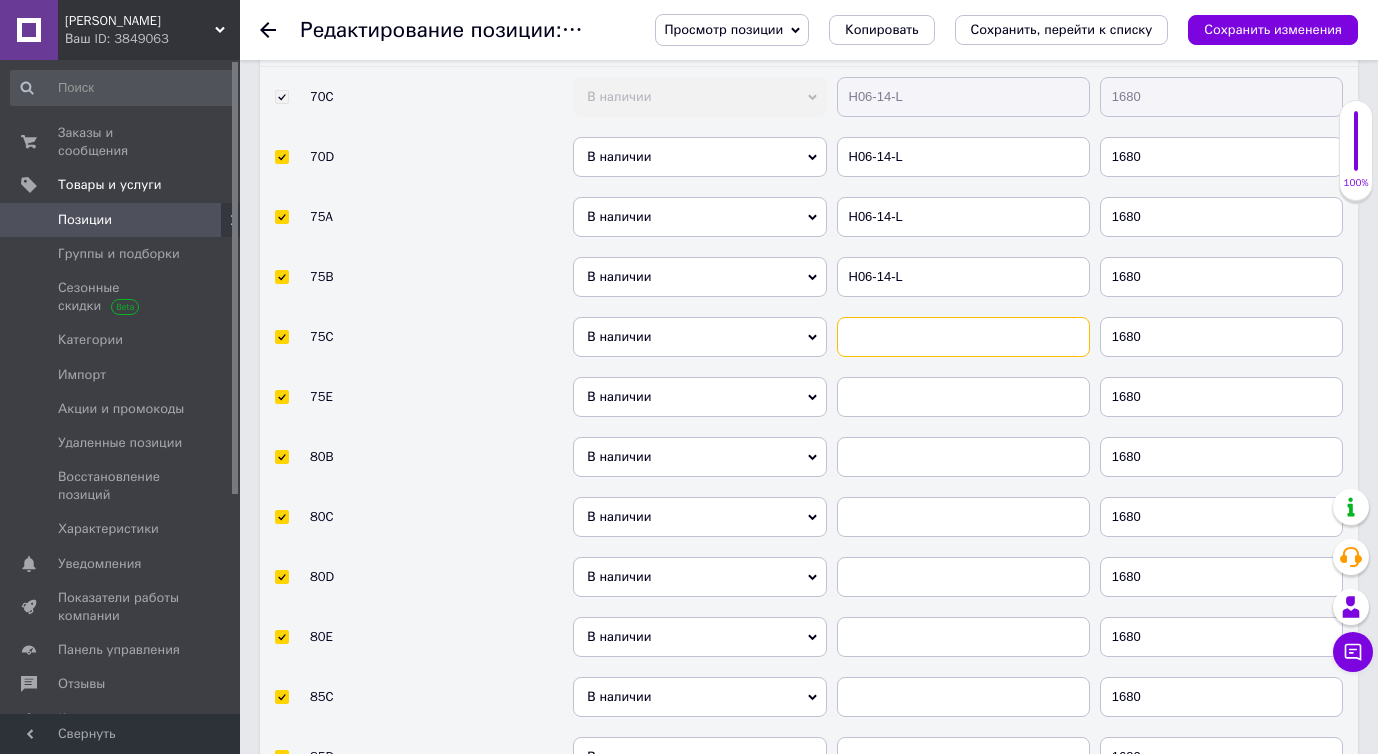 click at bounding box center [963, 337] 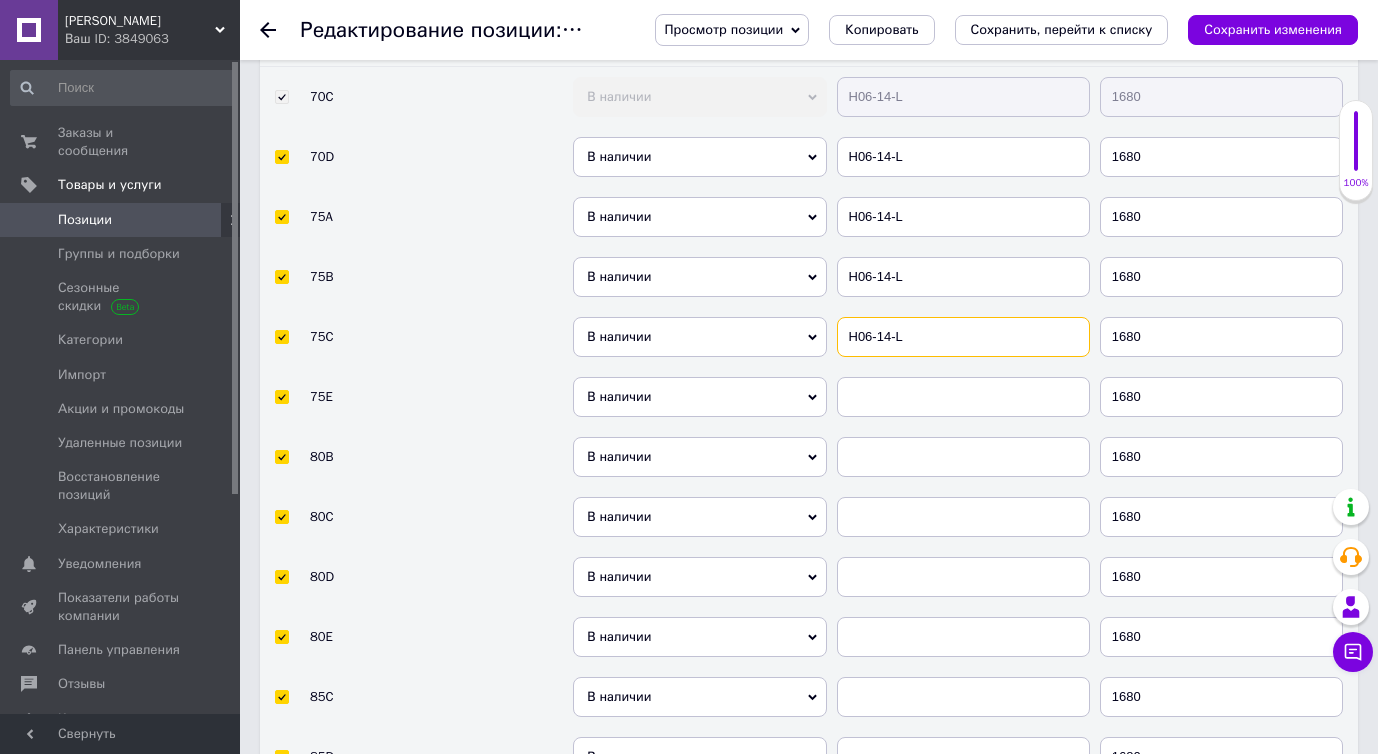 type on "H06-14-L" 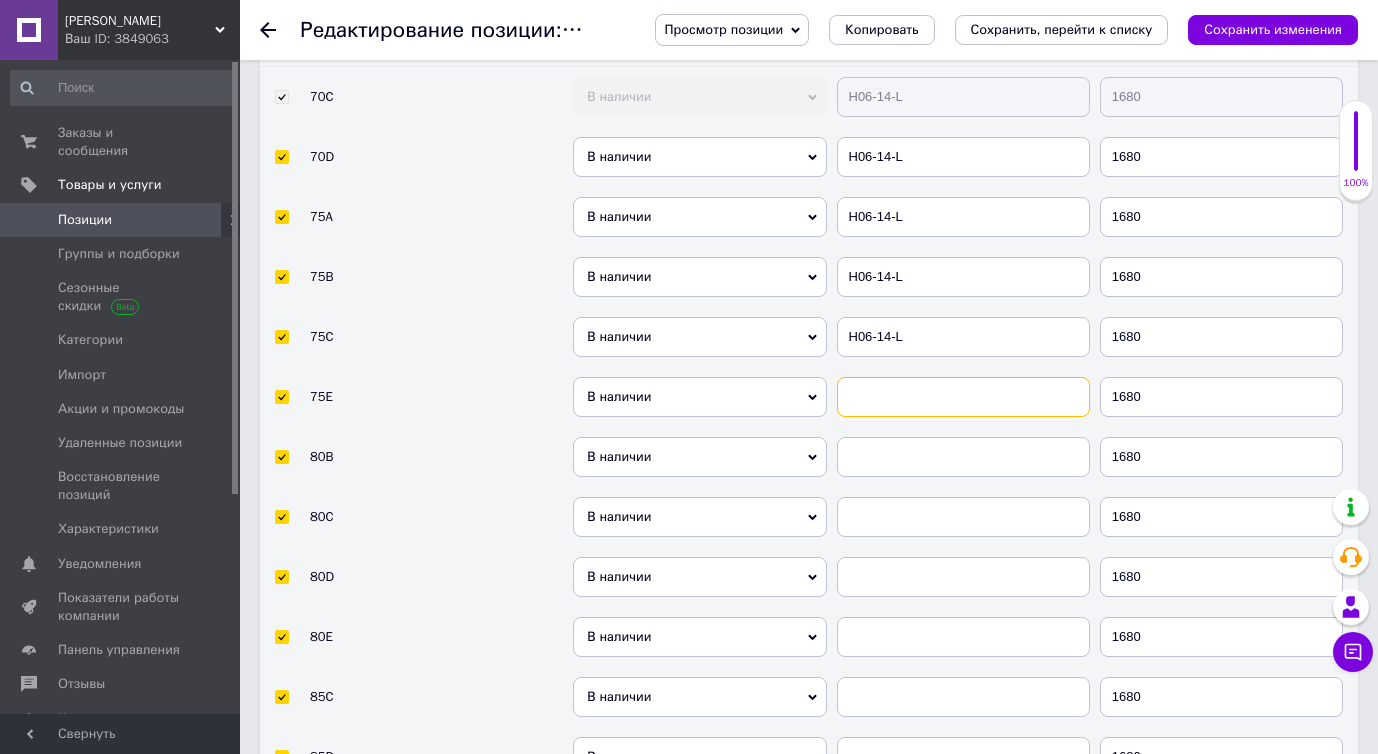 click at bounding box center (963, 397) 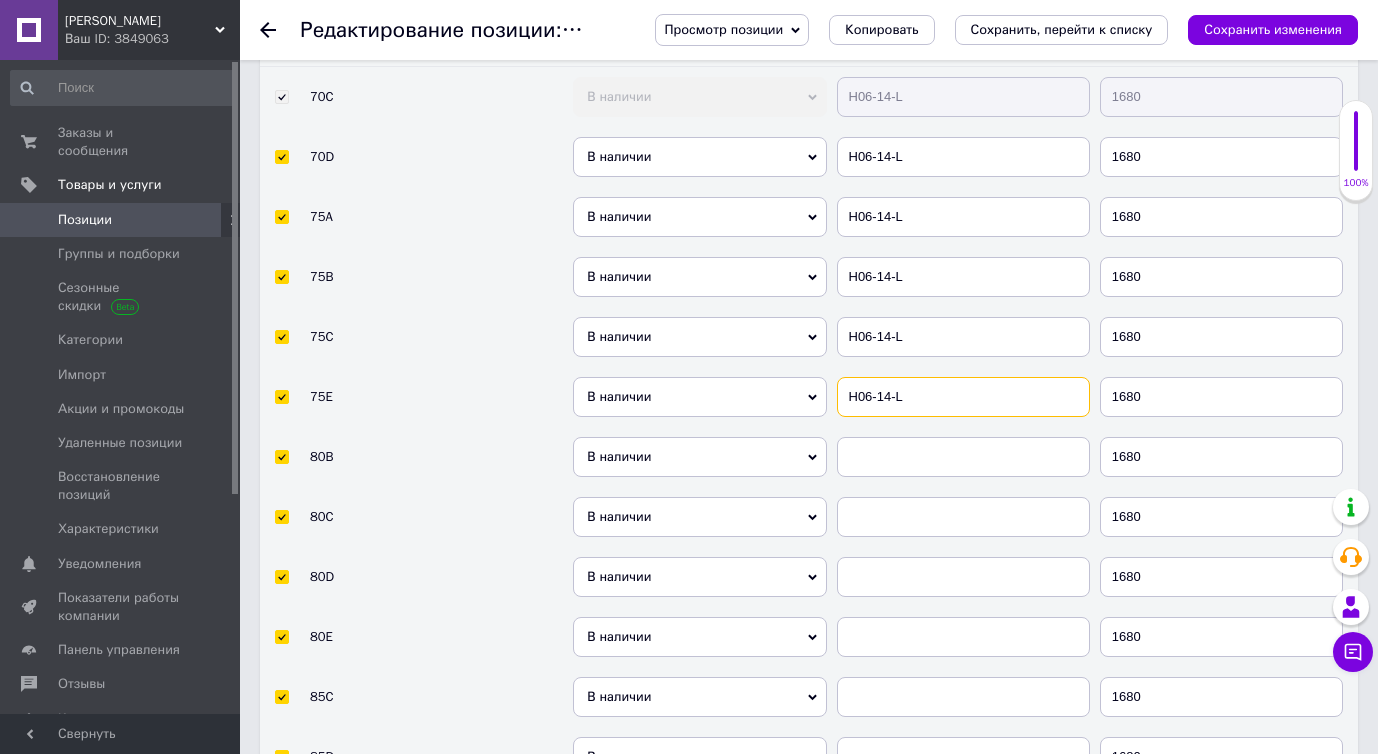 type on "H06-14-L" 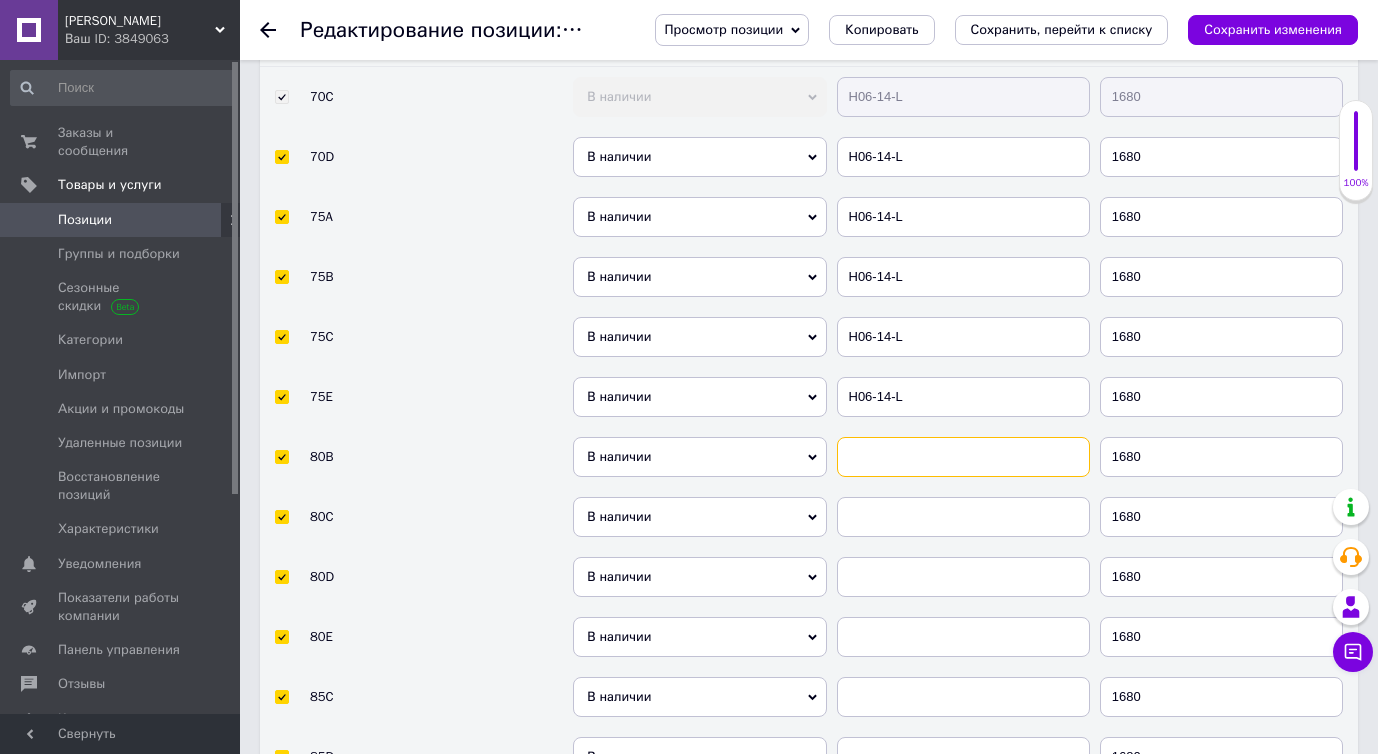 click at bounding box center (963, 457) 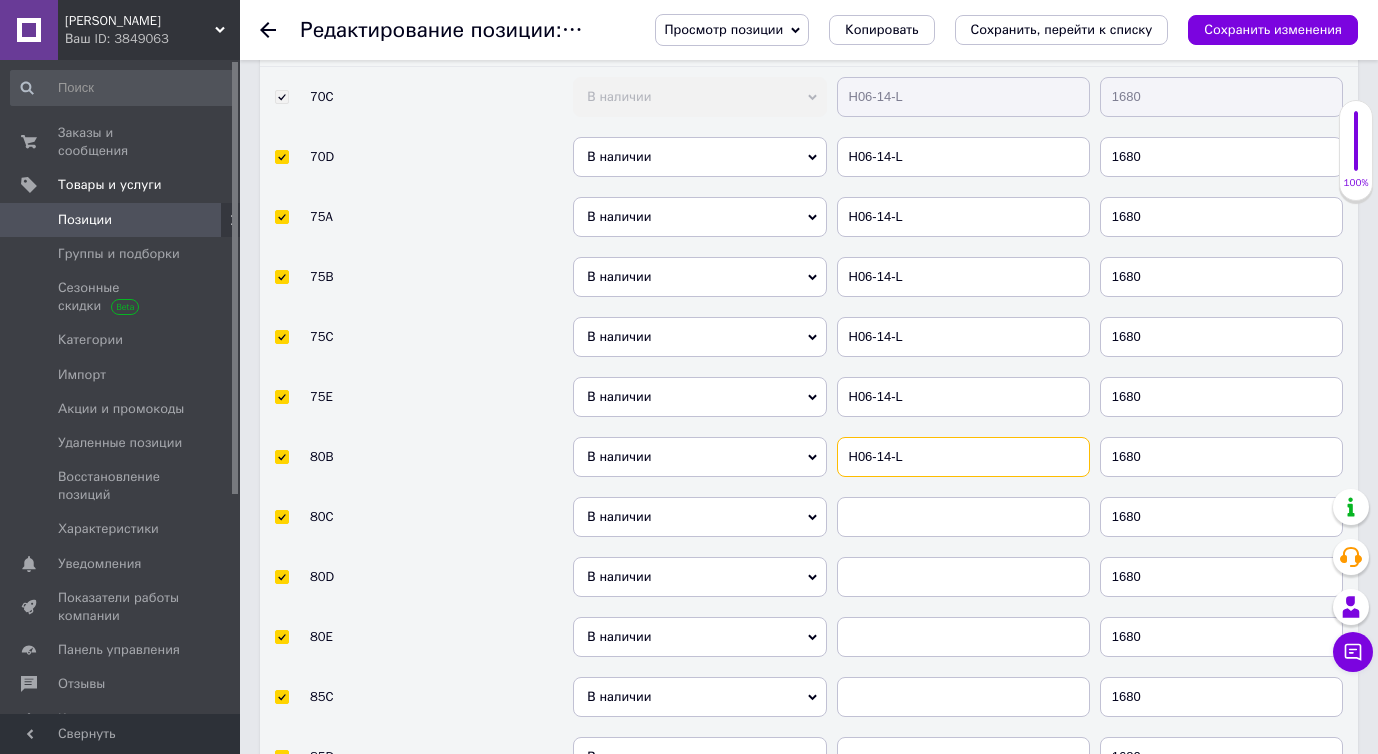 type on "H06-14-L" 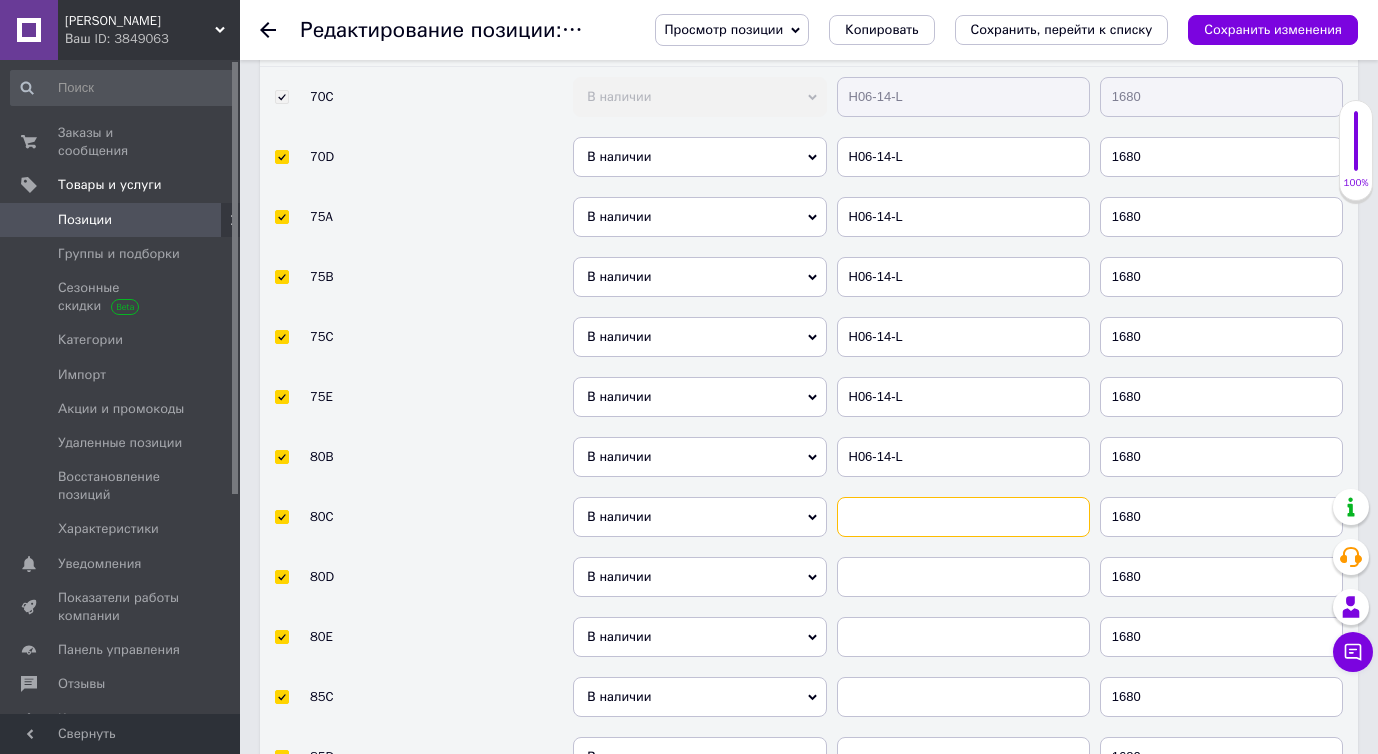 click at bounding box center [963, 517] 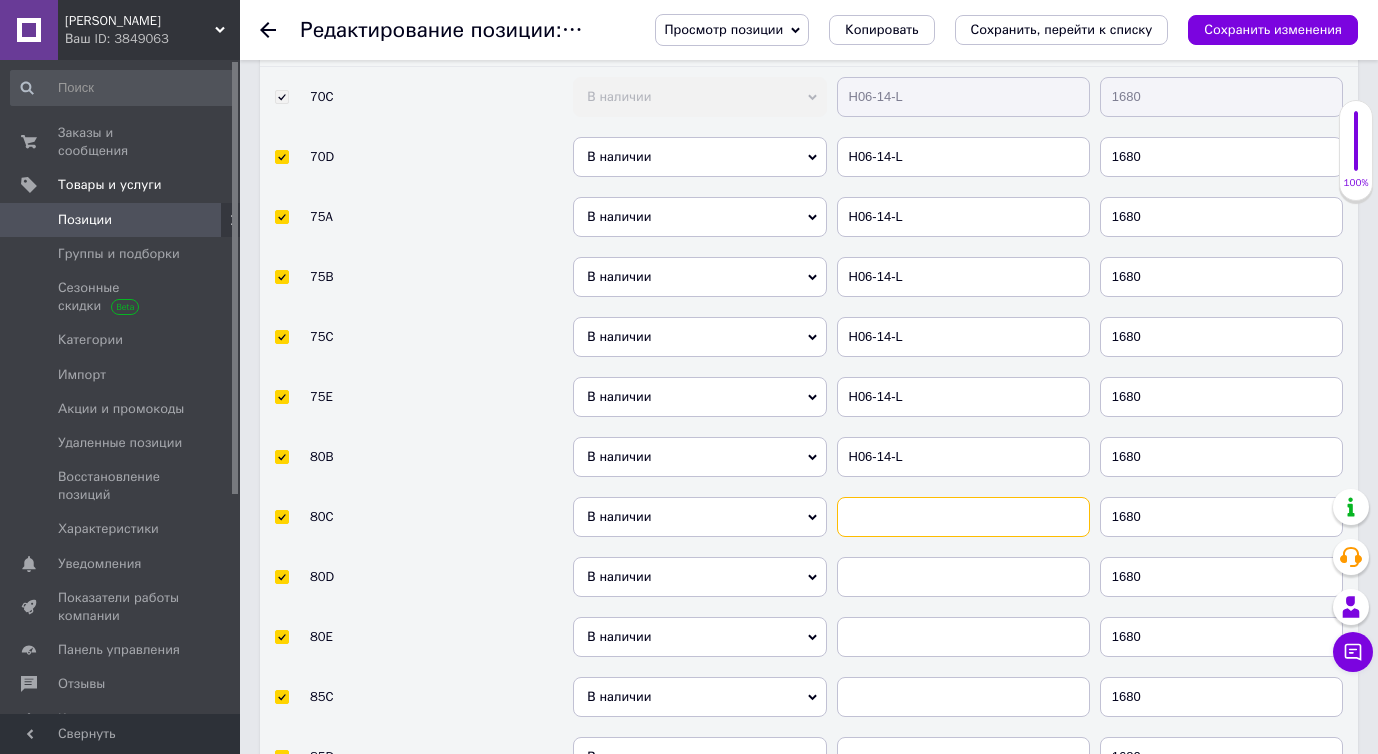 paste on "H06-14-L" 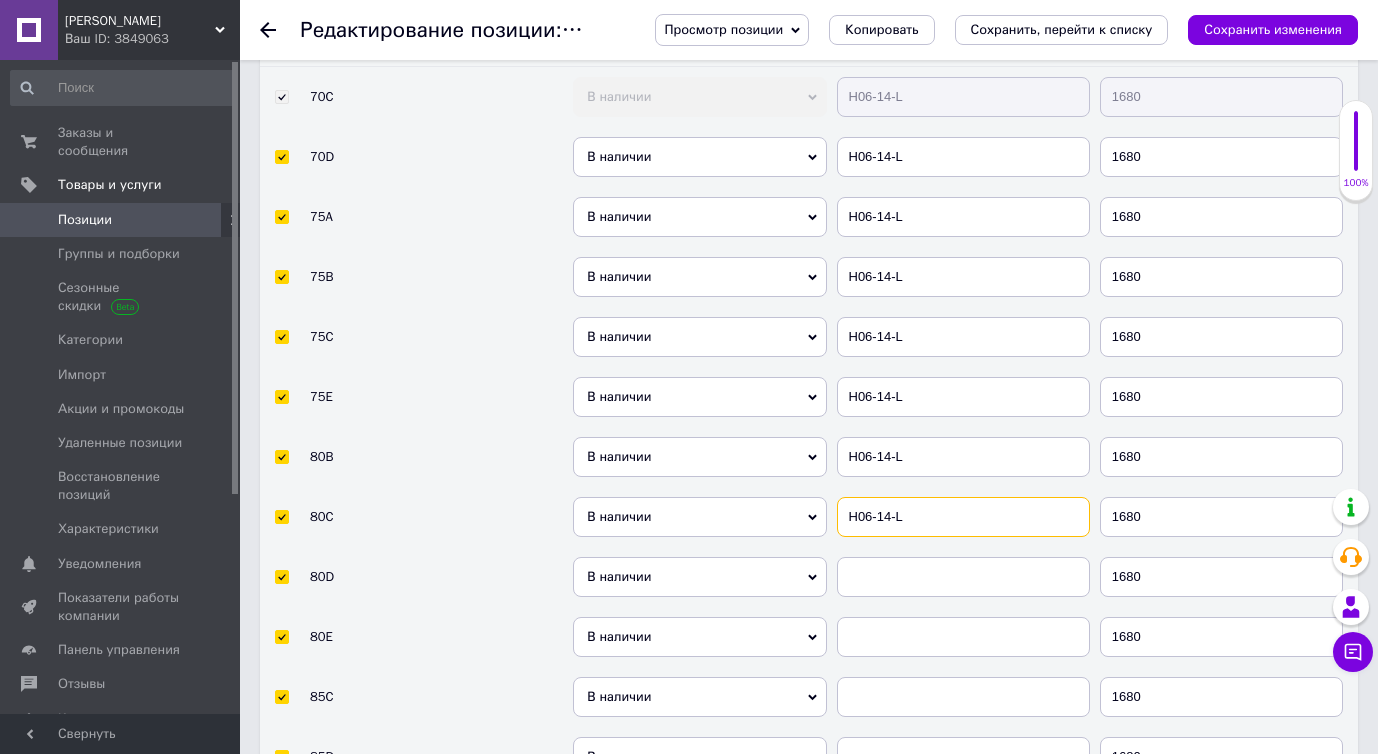 type on "H06-14-L" 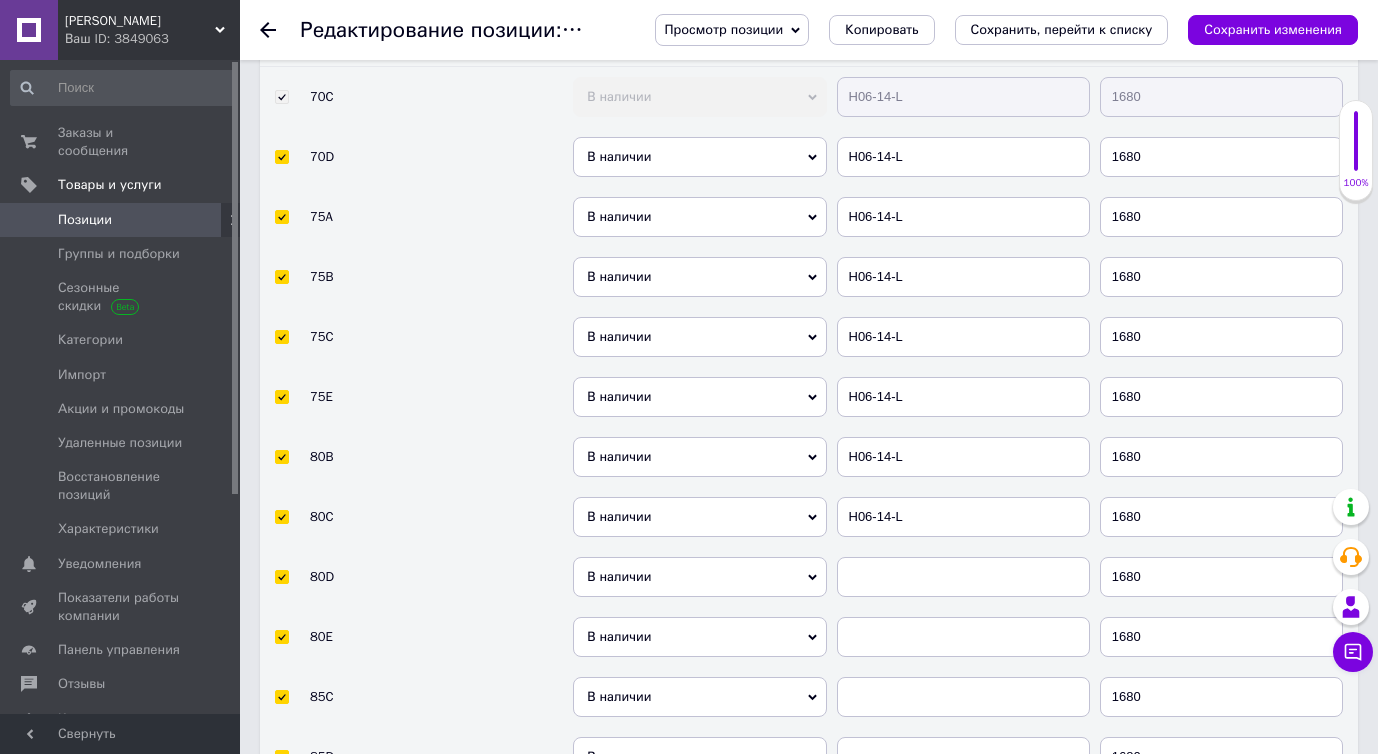 click at bounding box center [963, 577] 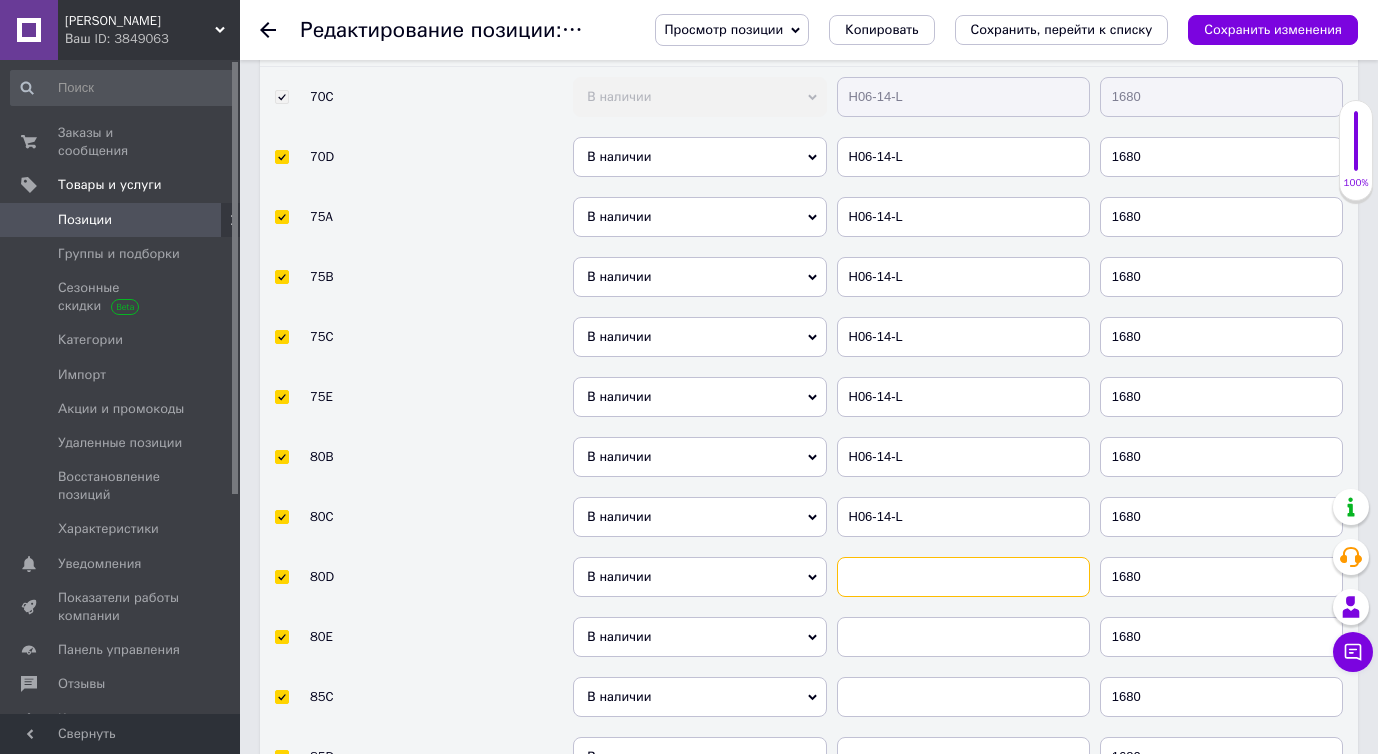 click at bounding box center (963, 577) 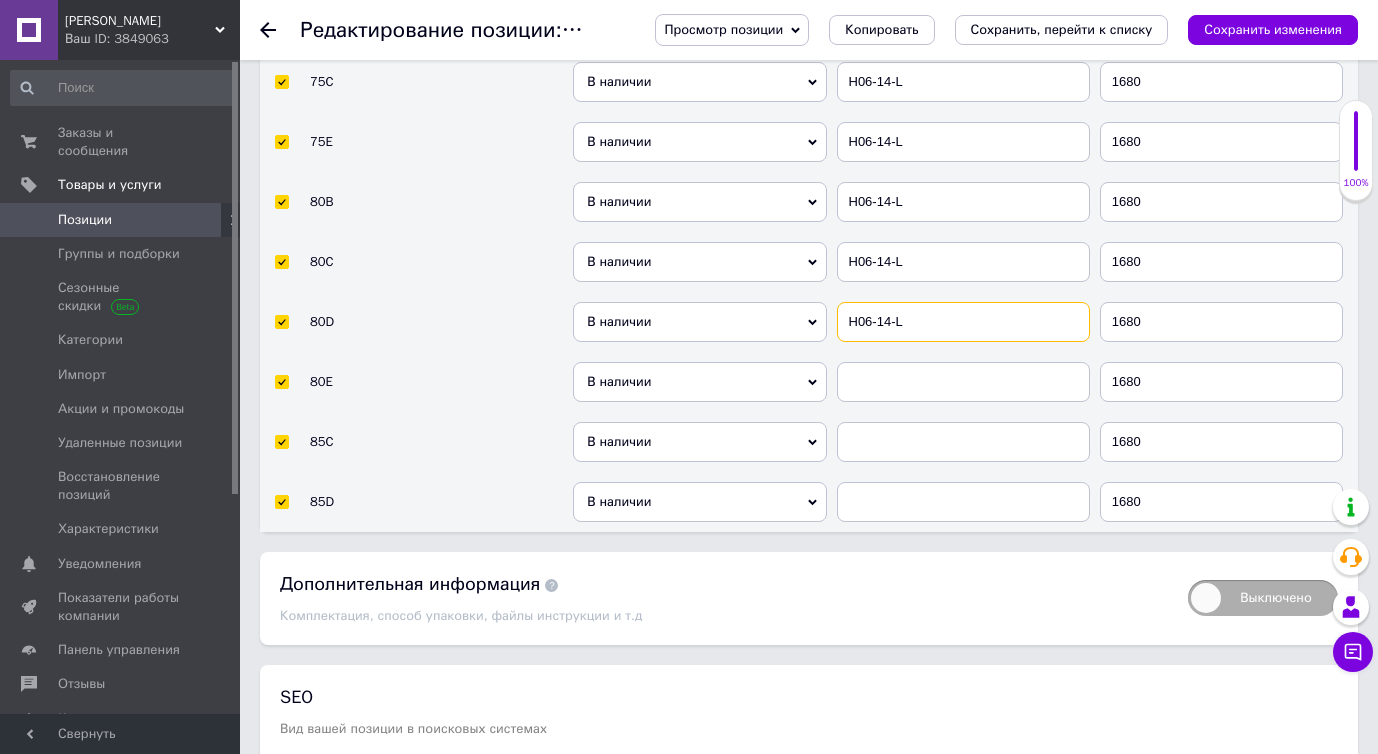scroll, scrollTop: 4362, scrollLeft: 0, axis: vertical 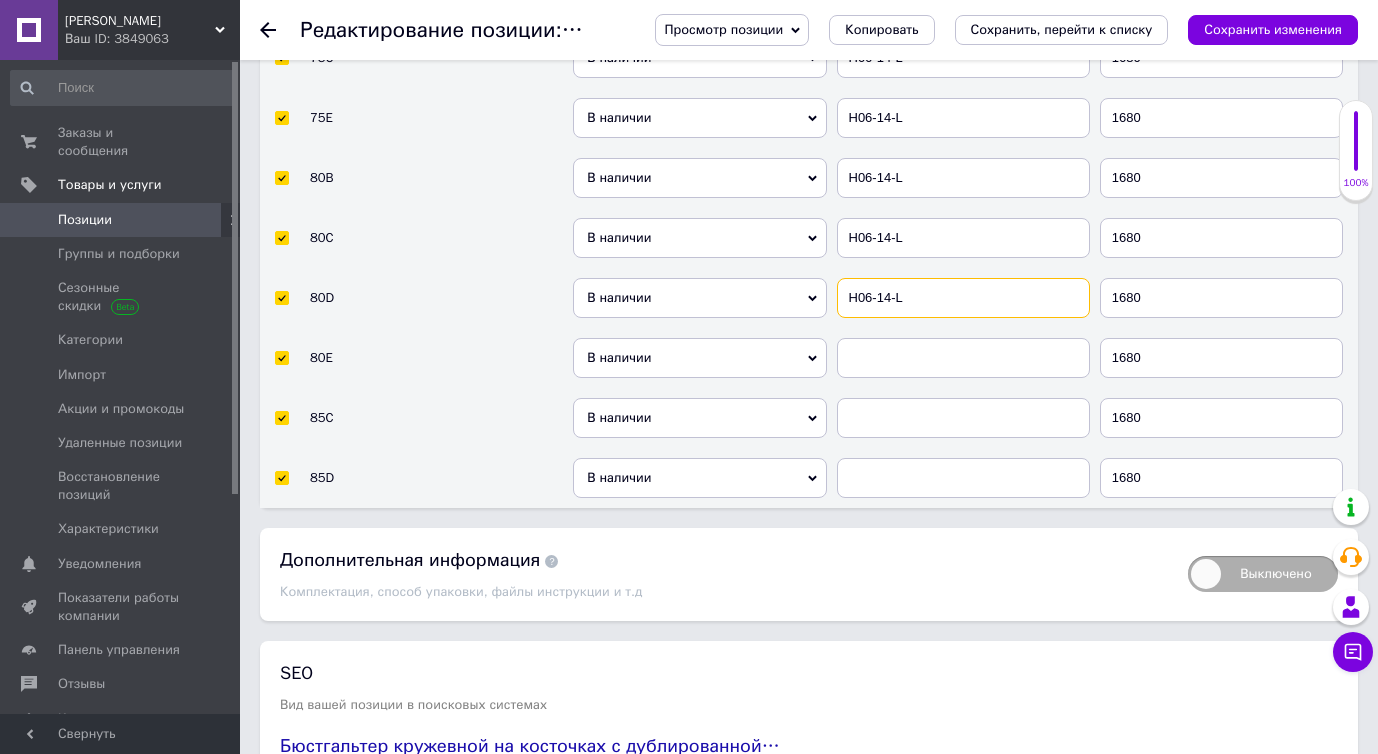 type on "H06-14-L" 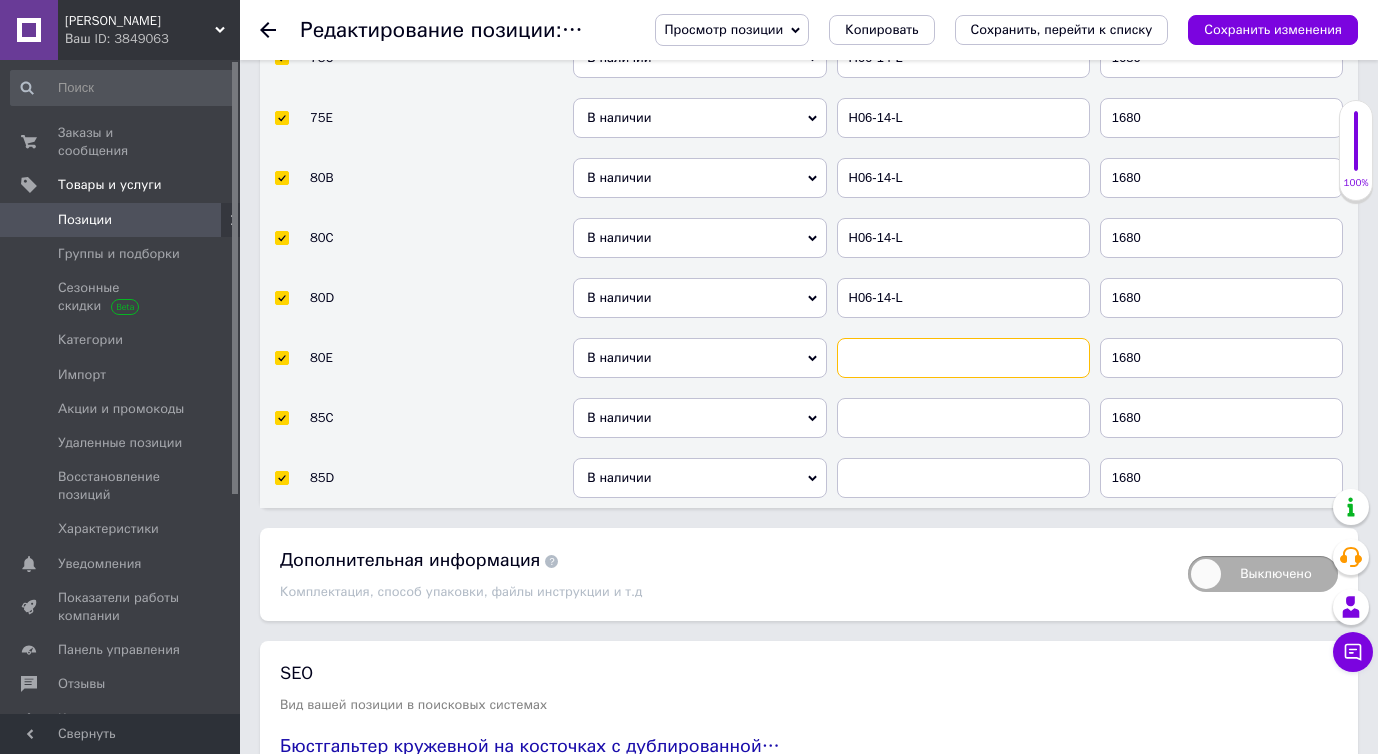 click at bounding box center (963, 358) 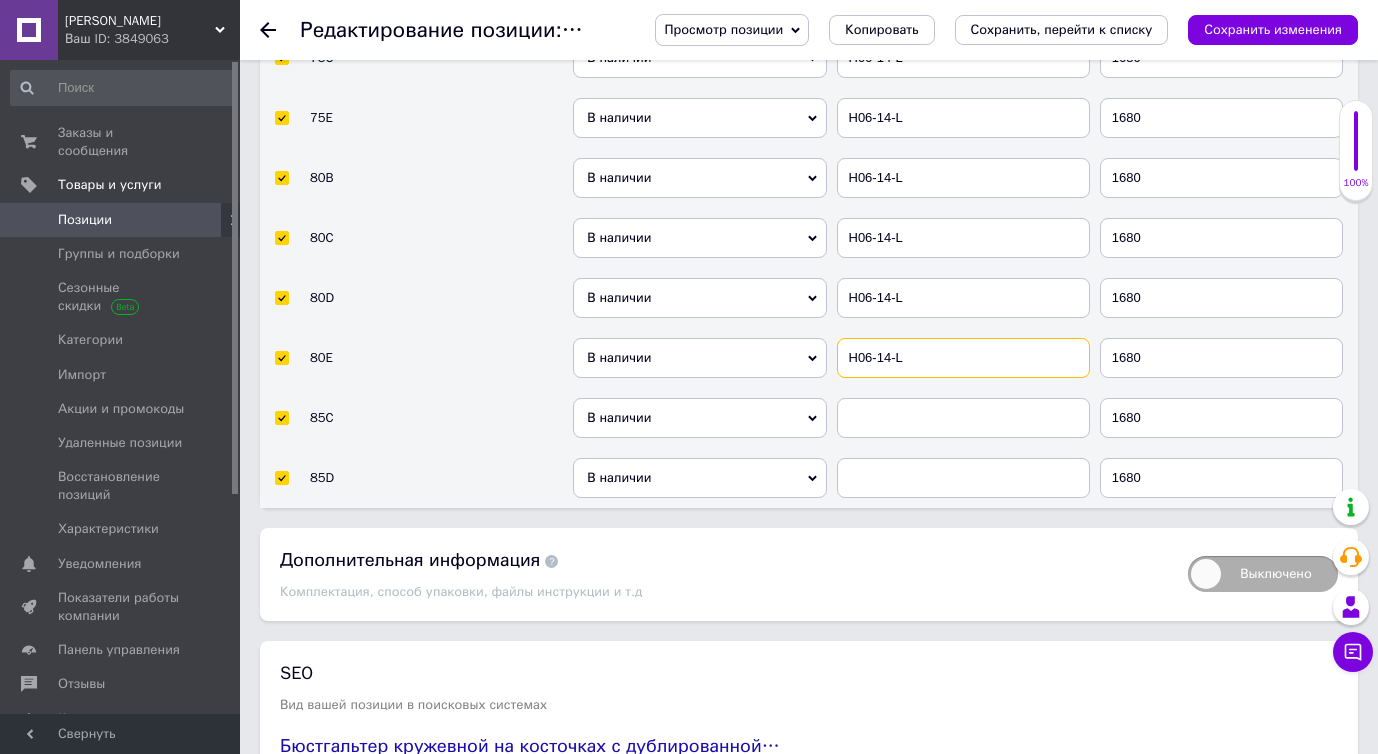 type on "H06-14-L" 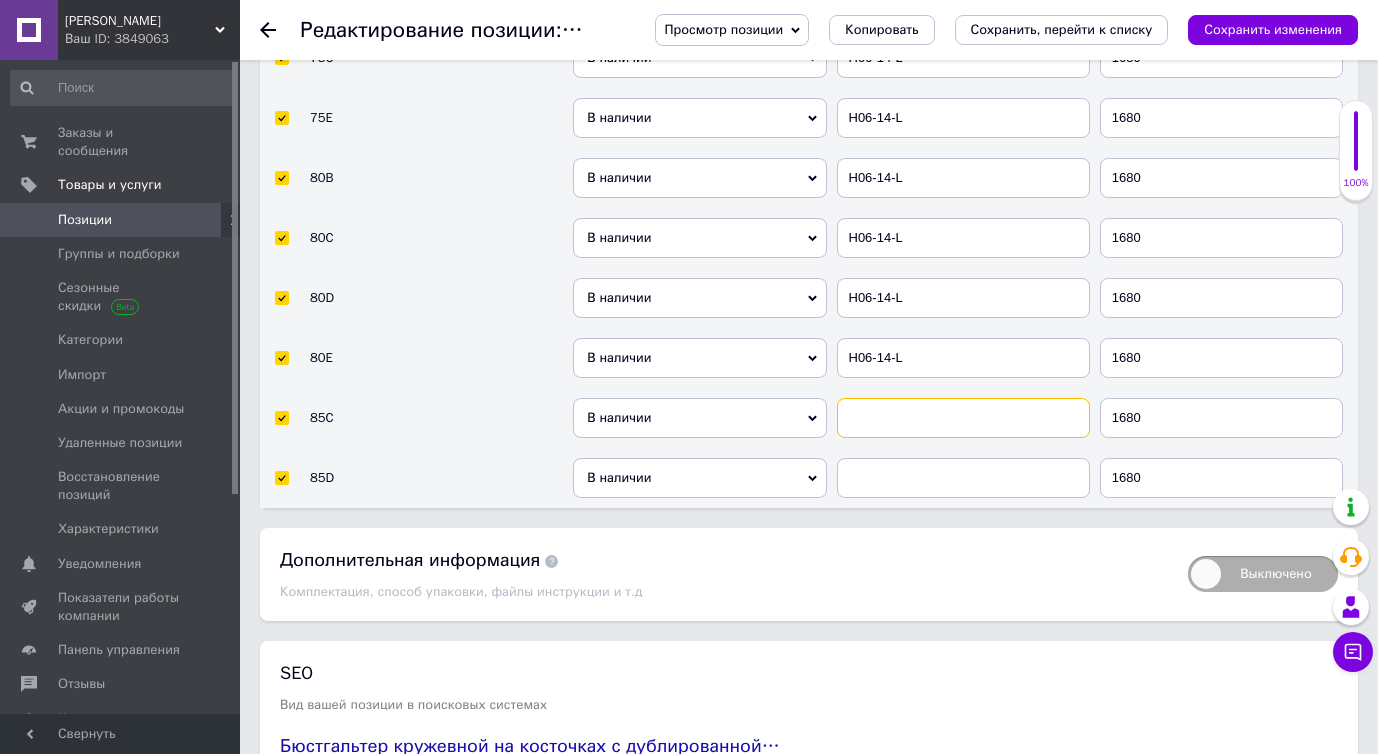 click at bounding box center (963, 418) 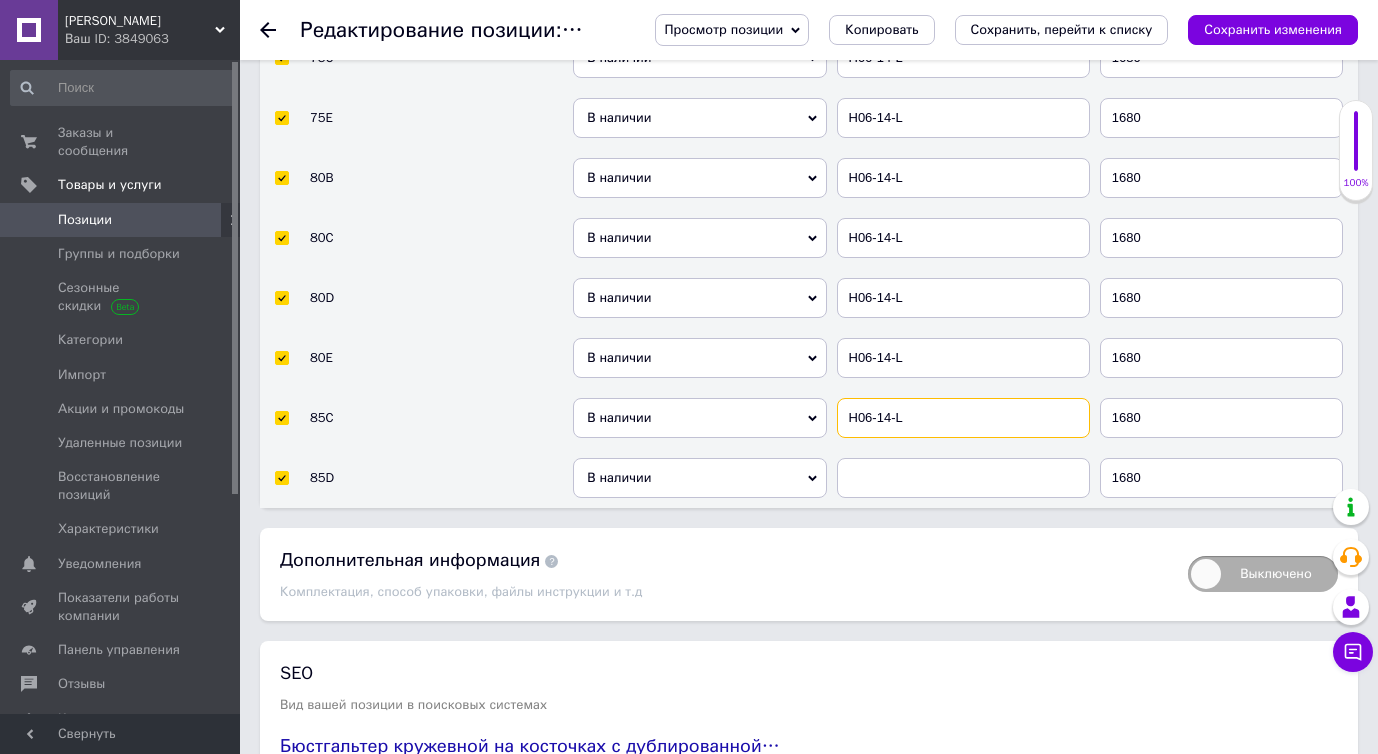 type on "H06-14-L" 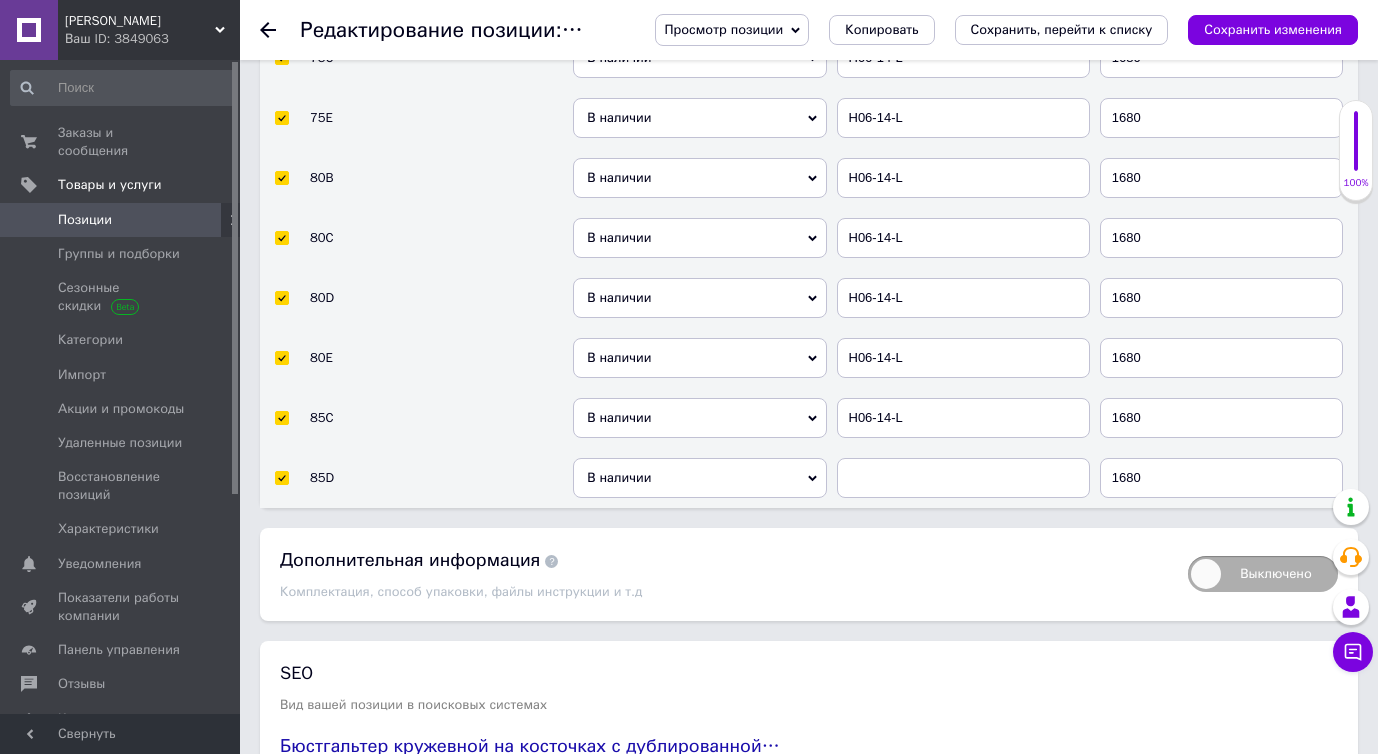click at bounding box center (963, 478) 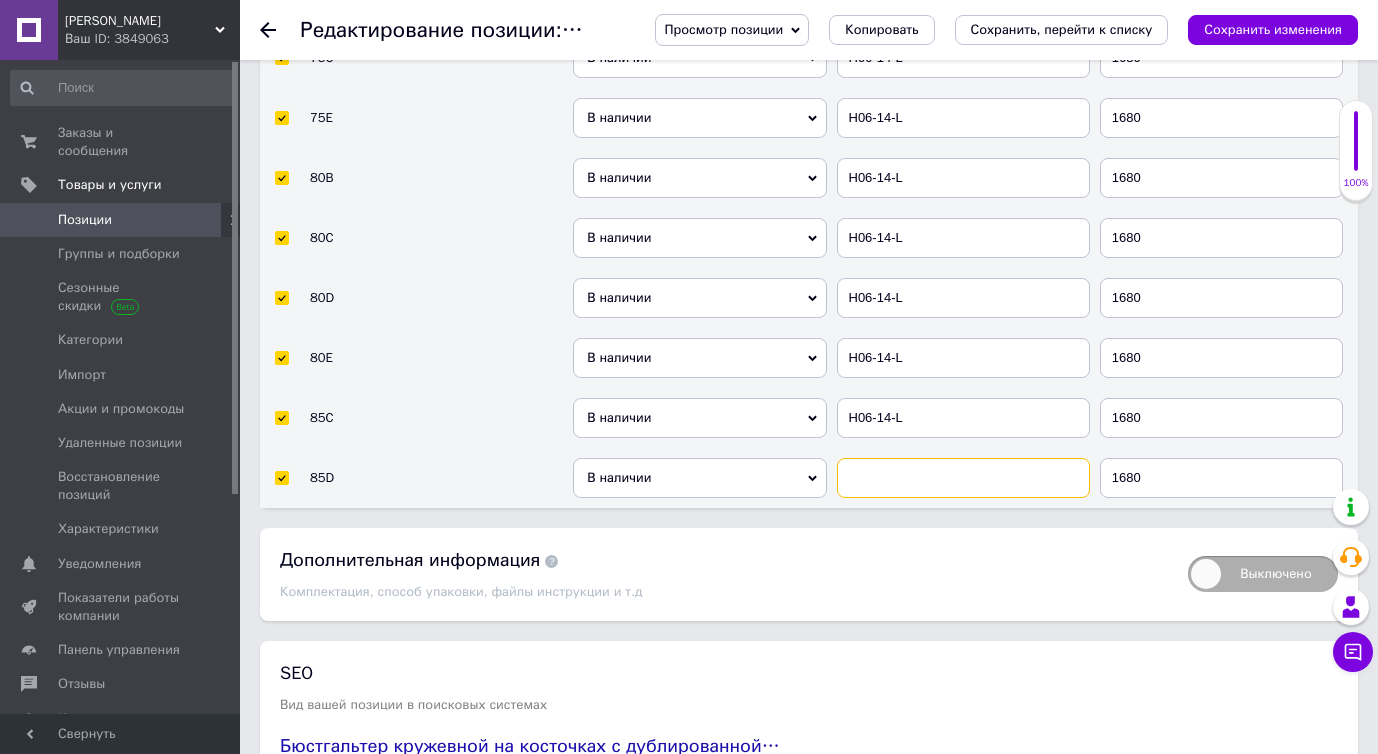 click at bounding box center [963, 478] 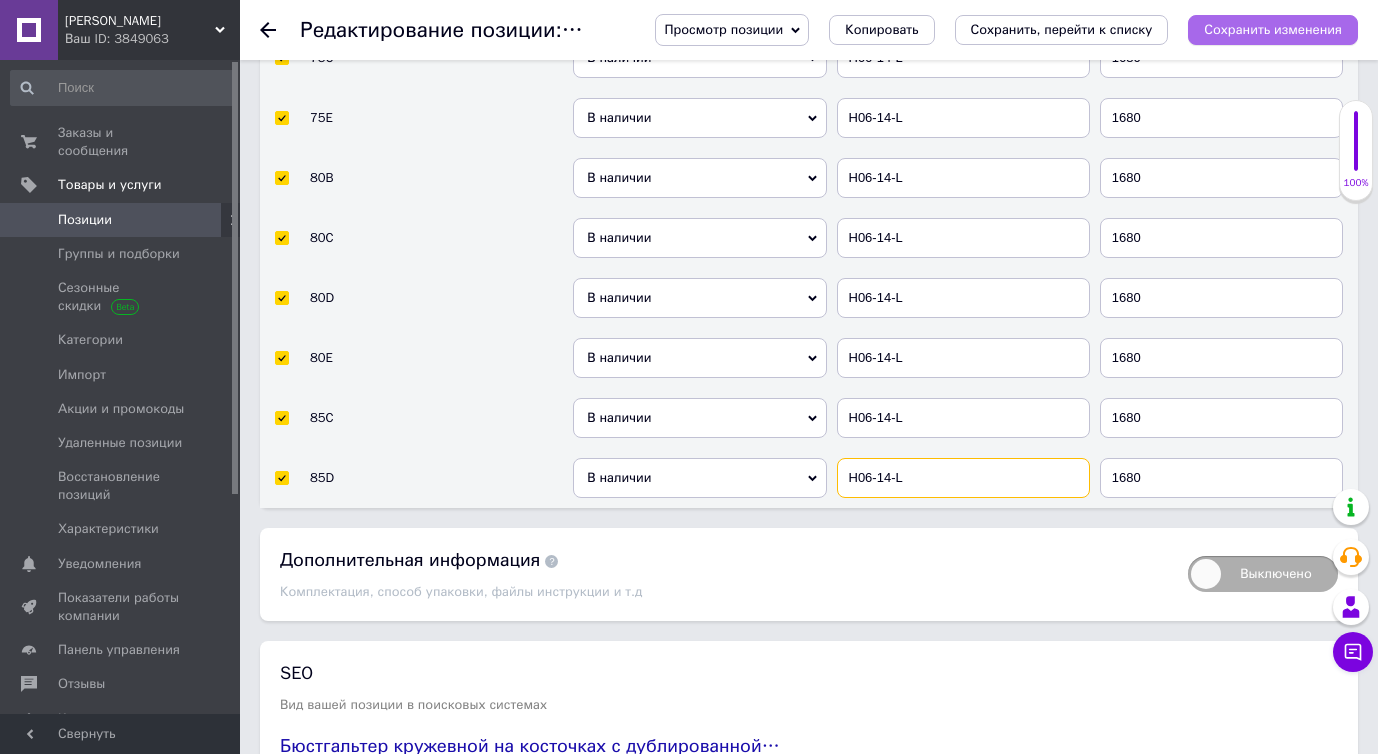 type on "H06-14-L" 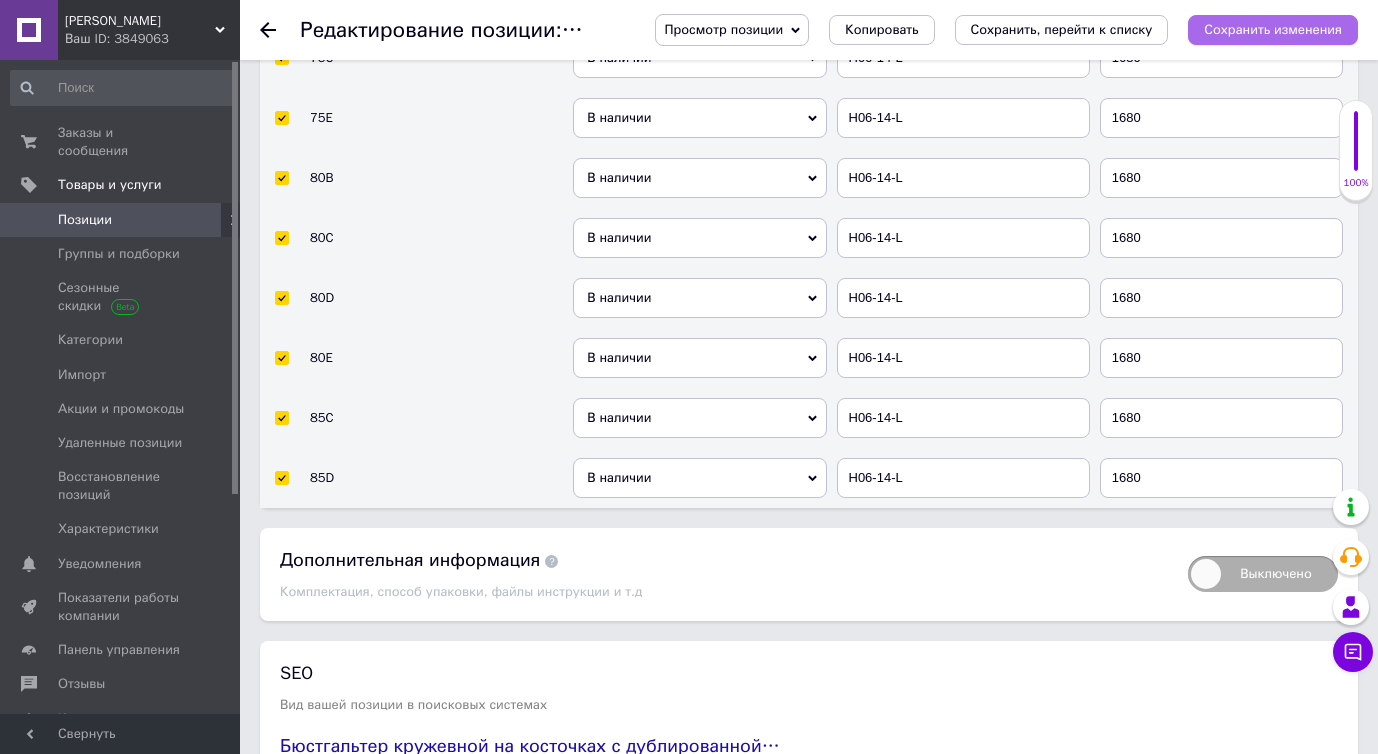 click on "Сохранить изменения" at bounding box center (1273, 29) 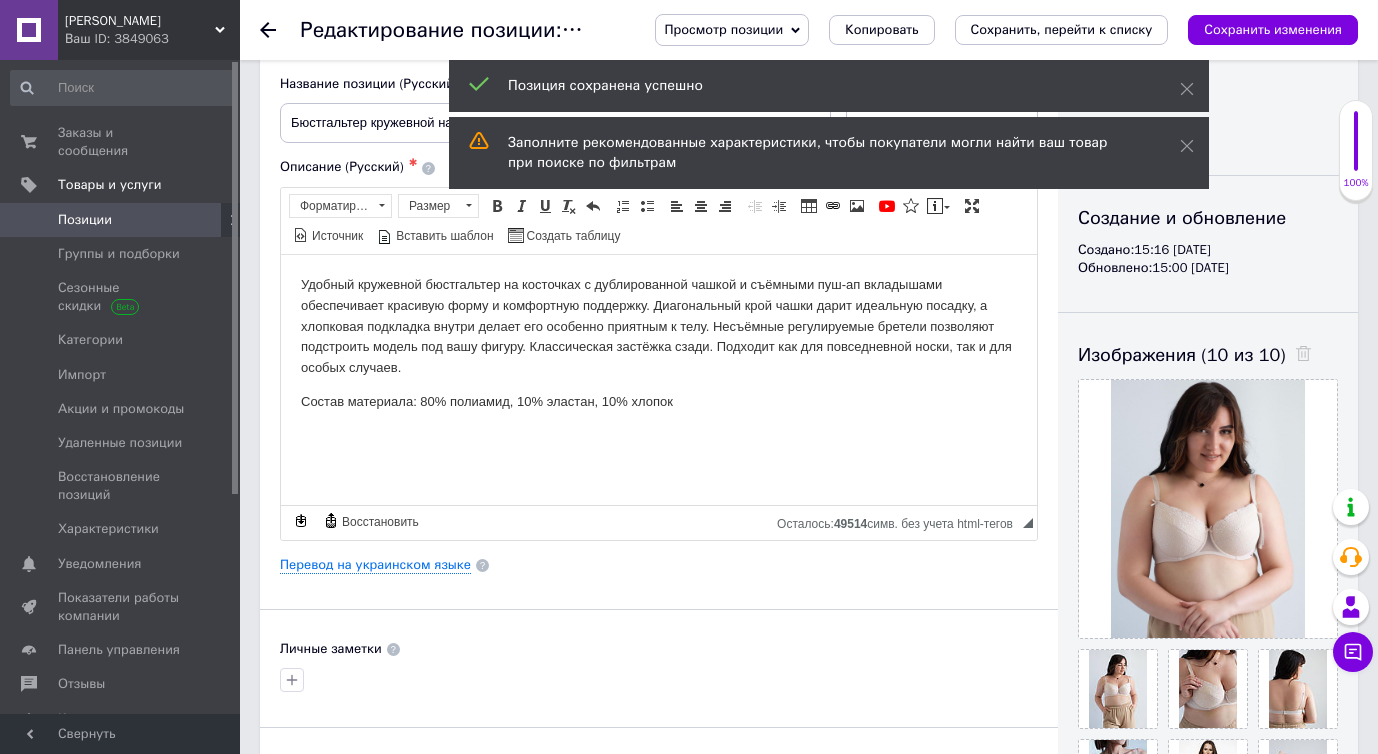 scroll, scrollTop: 0, scrollLeft: 0, axis: both 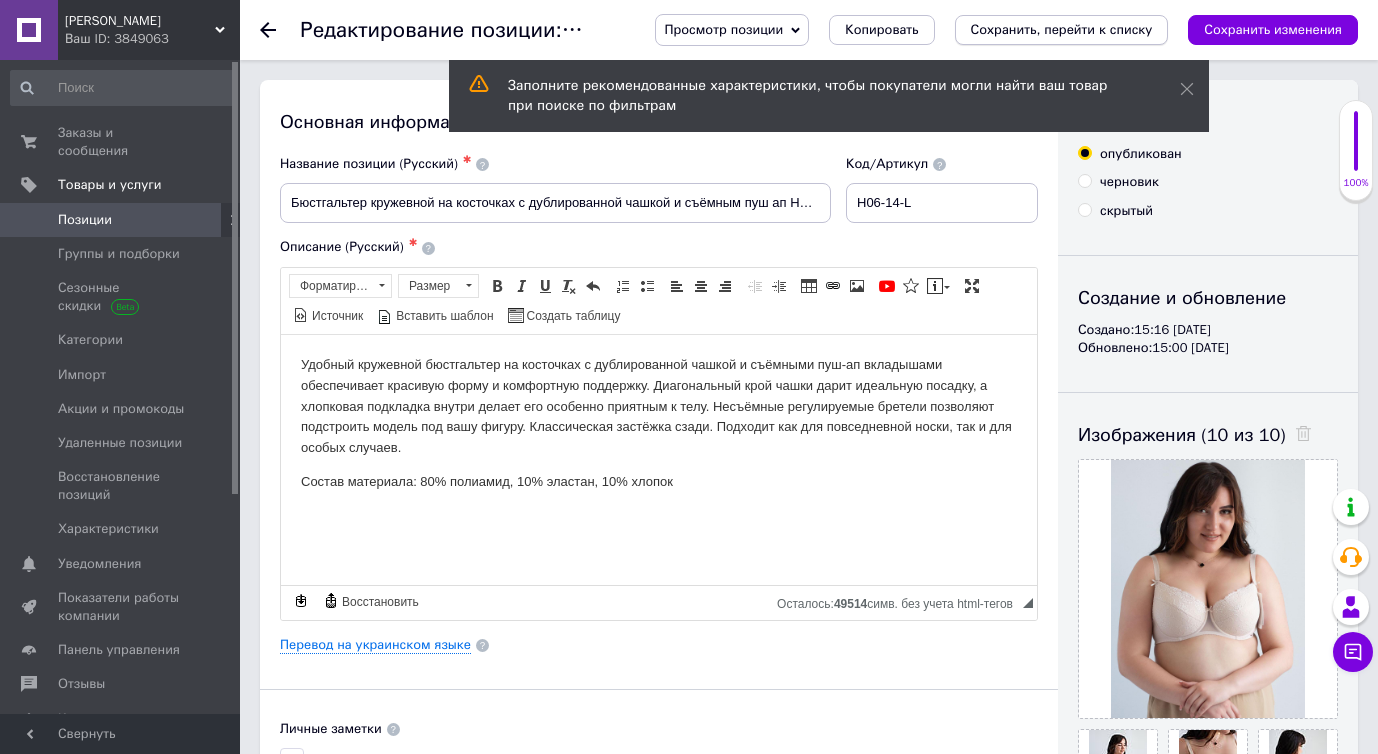 click on "Сохранить, перейти к списку" at bounding box center [1062, 29] 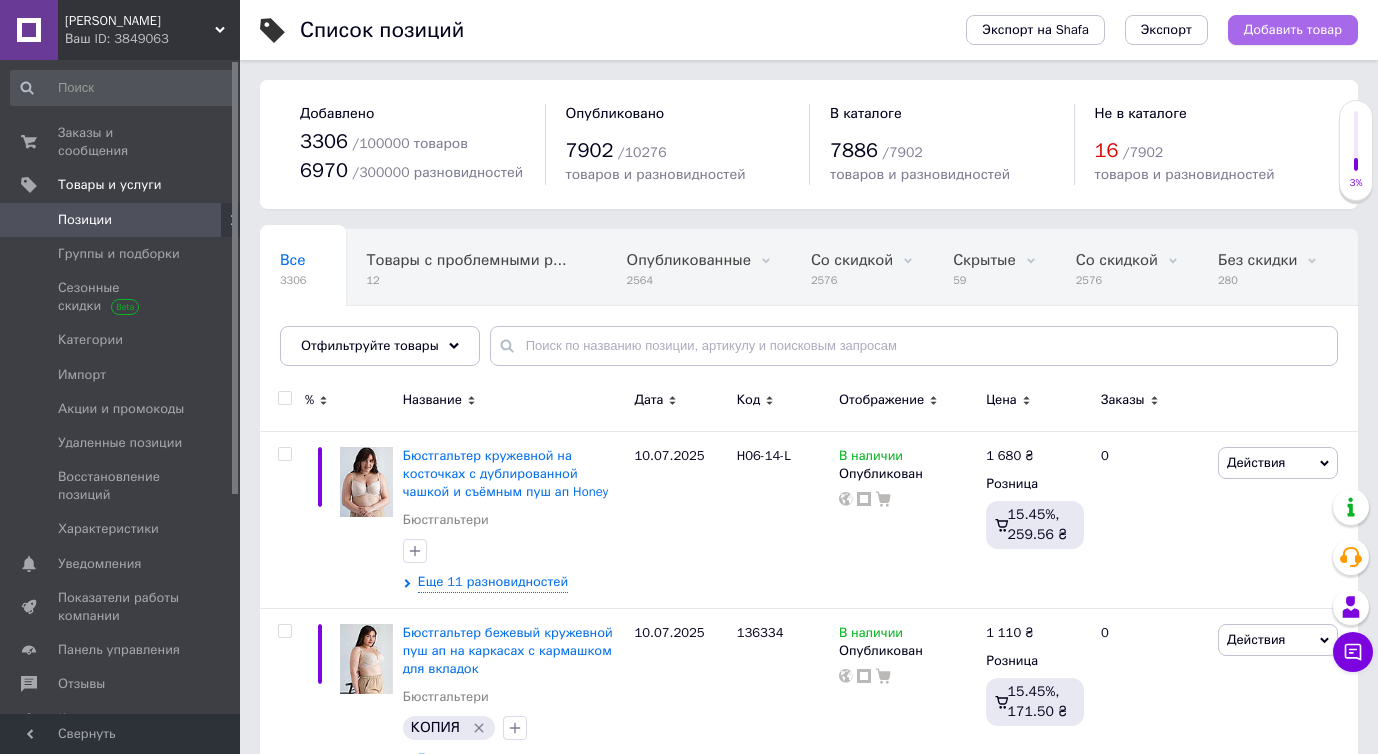 click on "Добавить товар" at bounding box center [1293, 30] 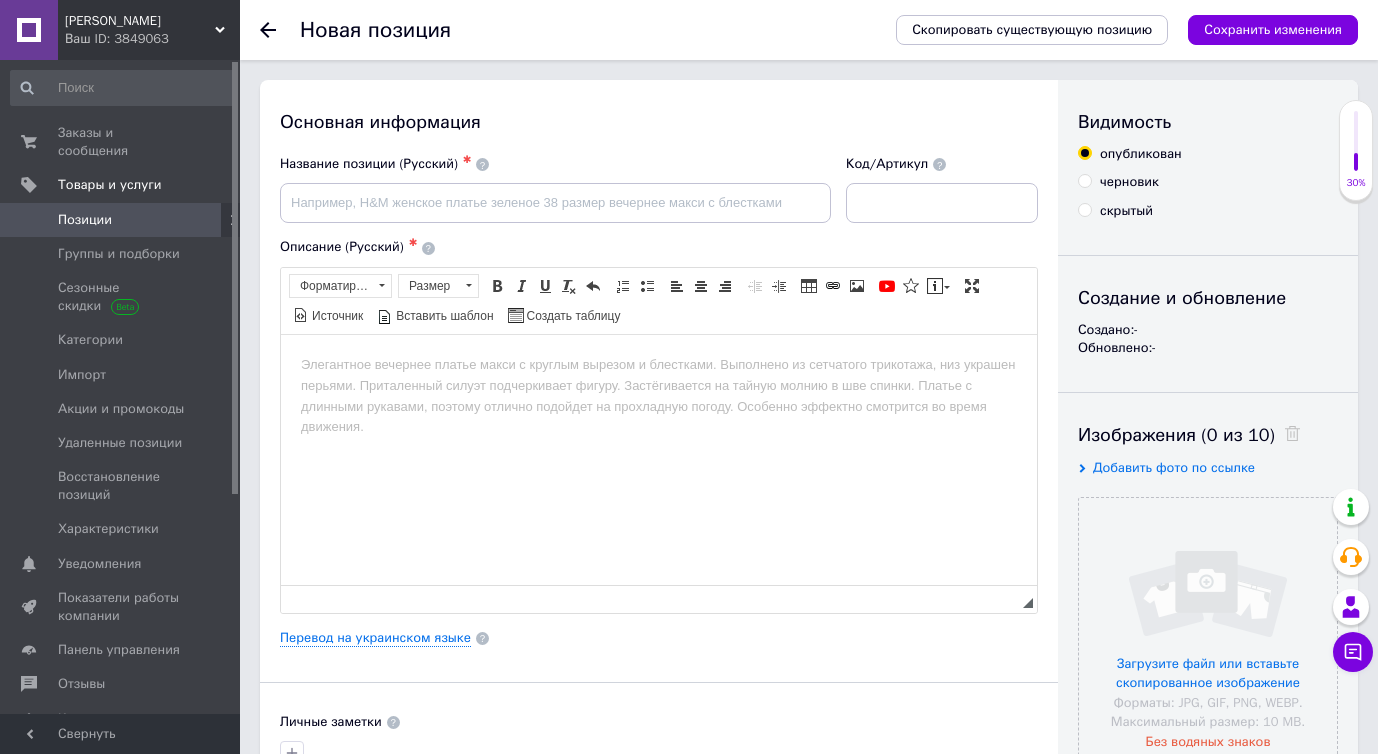 scroll, scrollTop: 0, scrollLeft: 0, axis: both 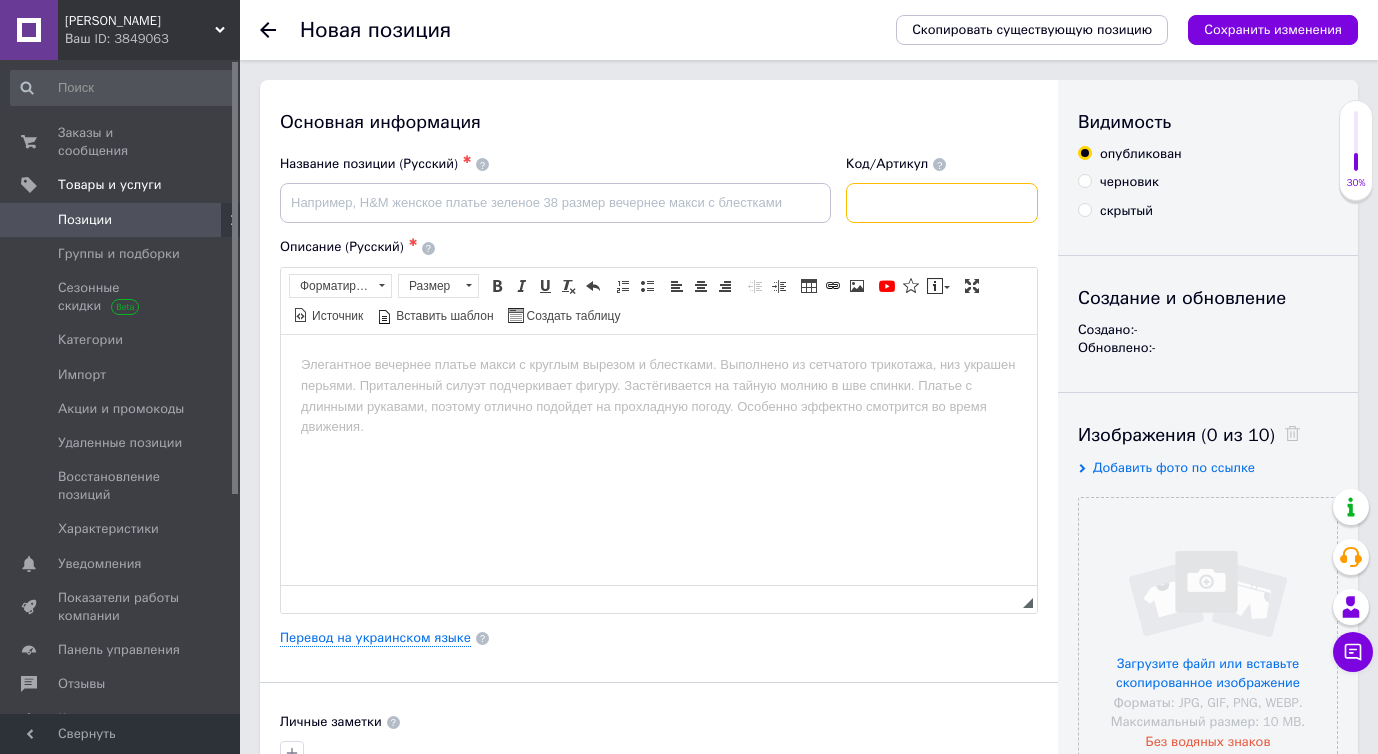 click at bounding box center [942, 203] 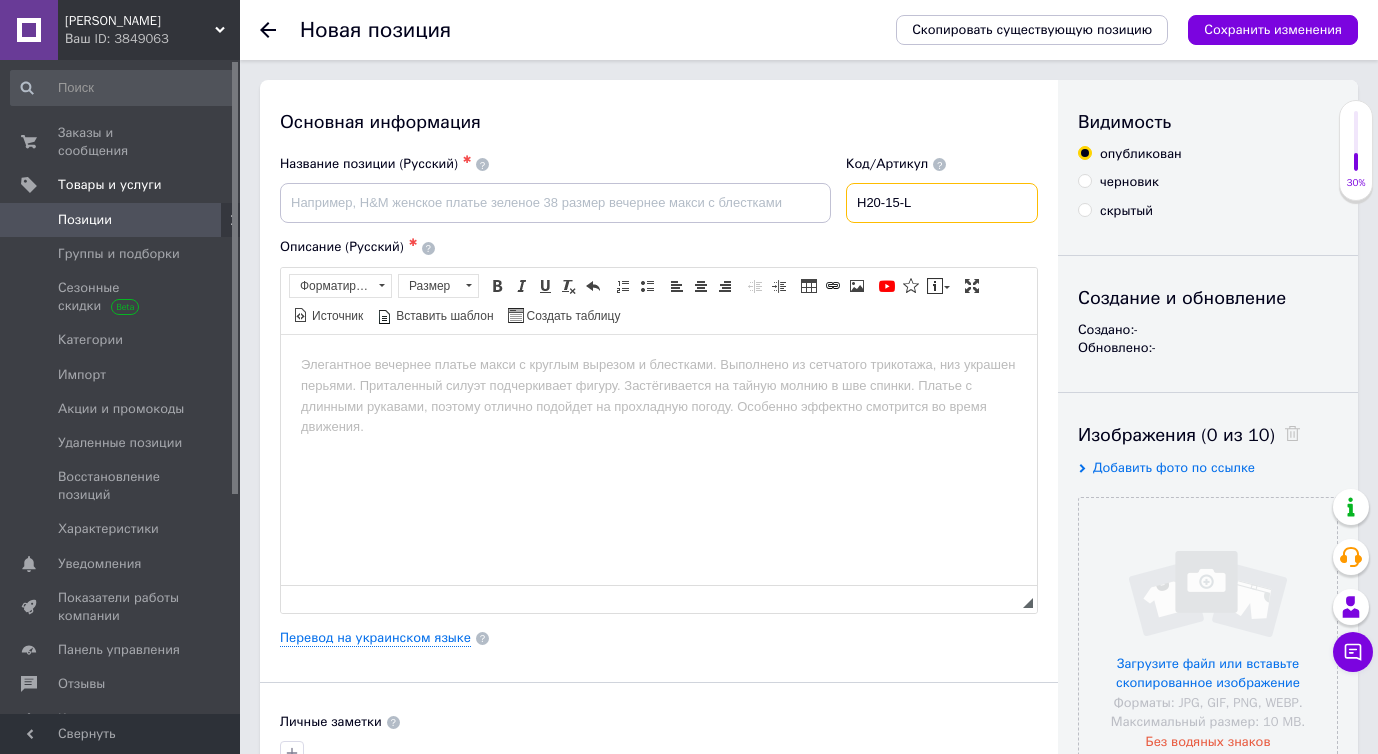 type on "H20-15-L" 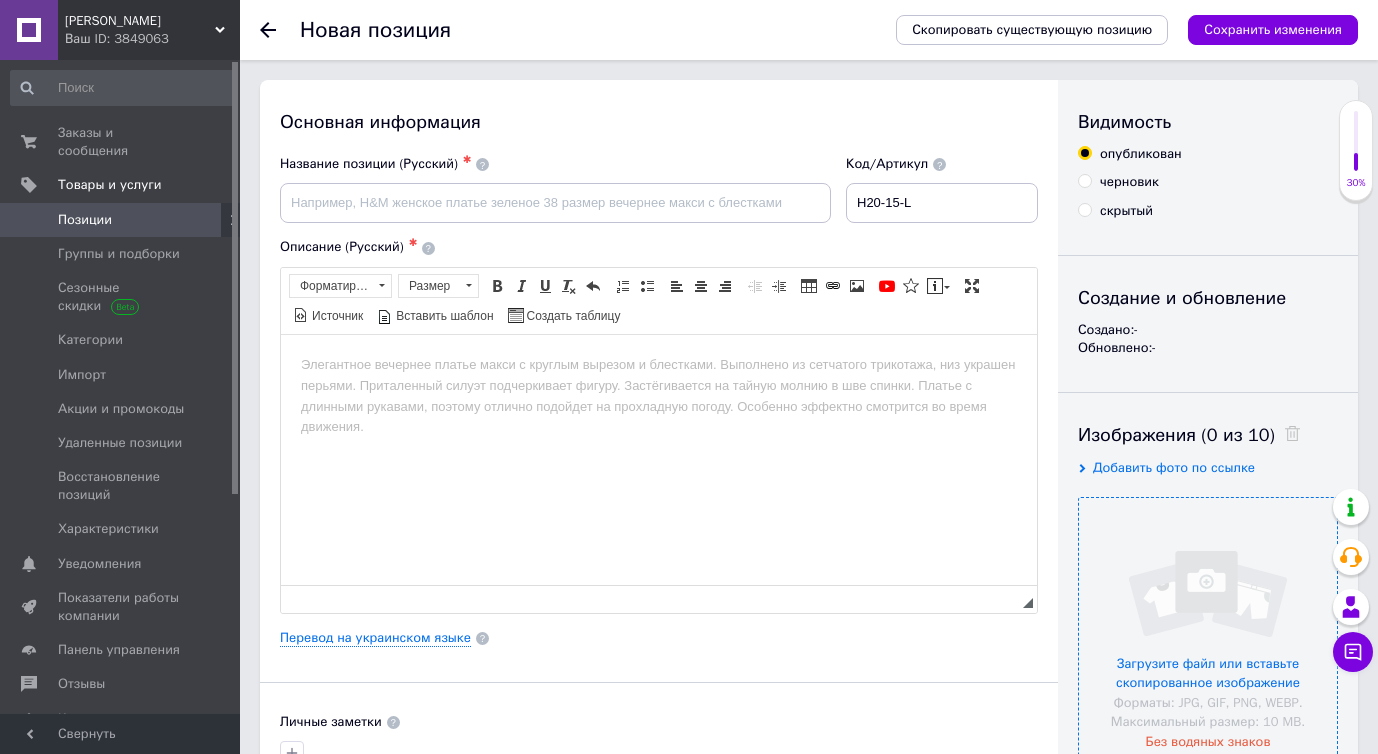 click at bounding box center [1208, 627] 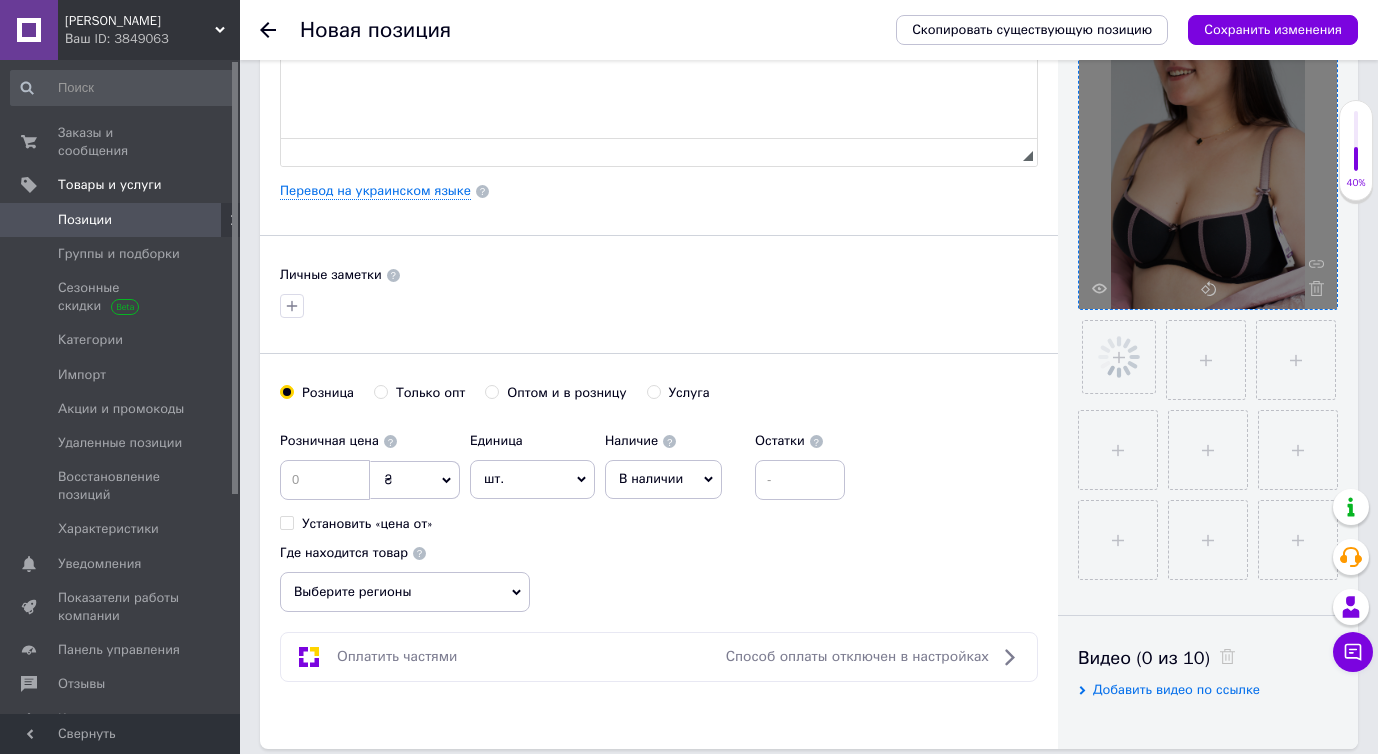 scroll, scrollTop: 455, scrollLeft: 0, axis: vertical 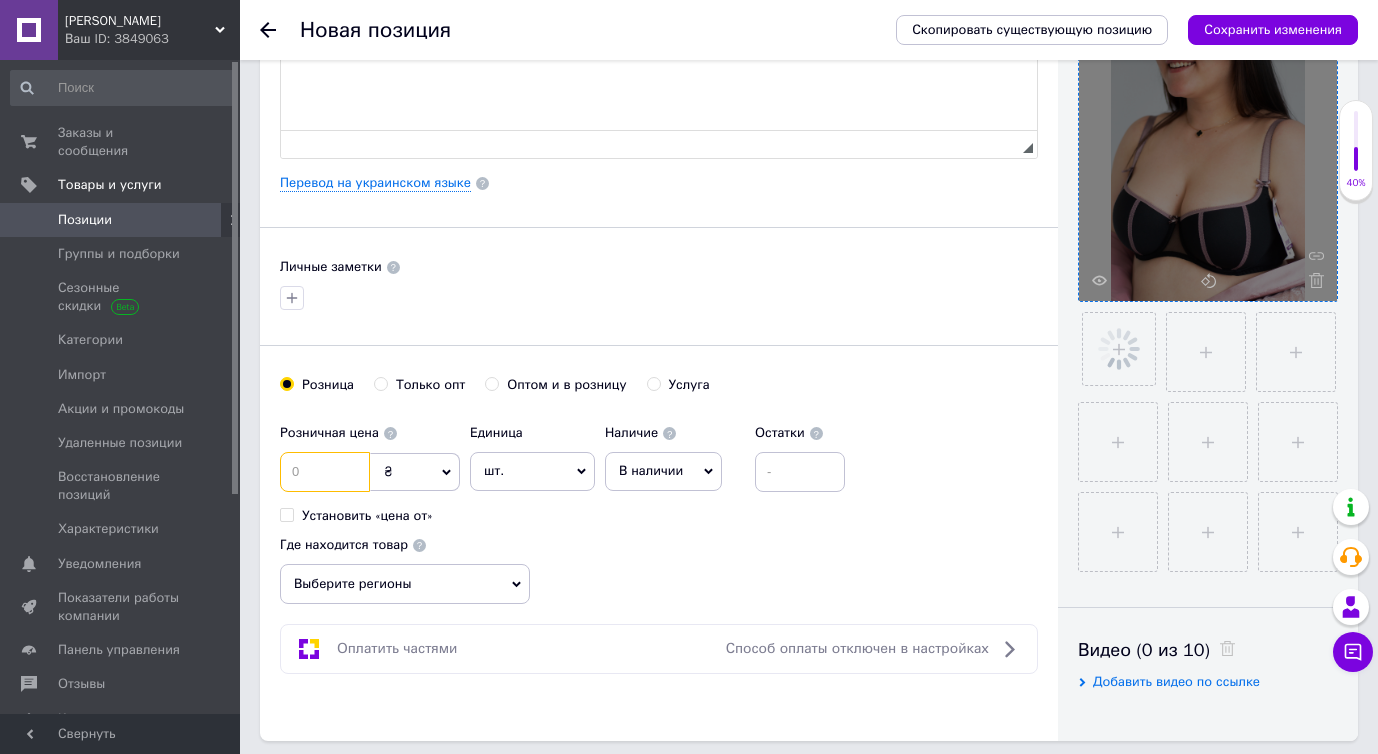 click at bounding box center [325, 472] 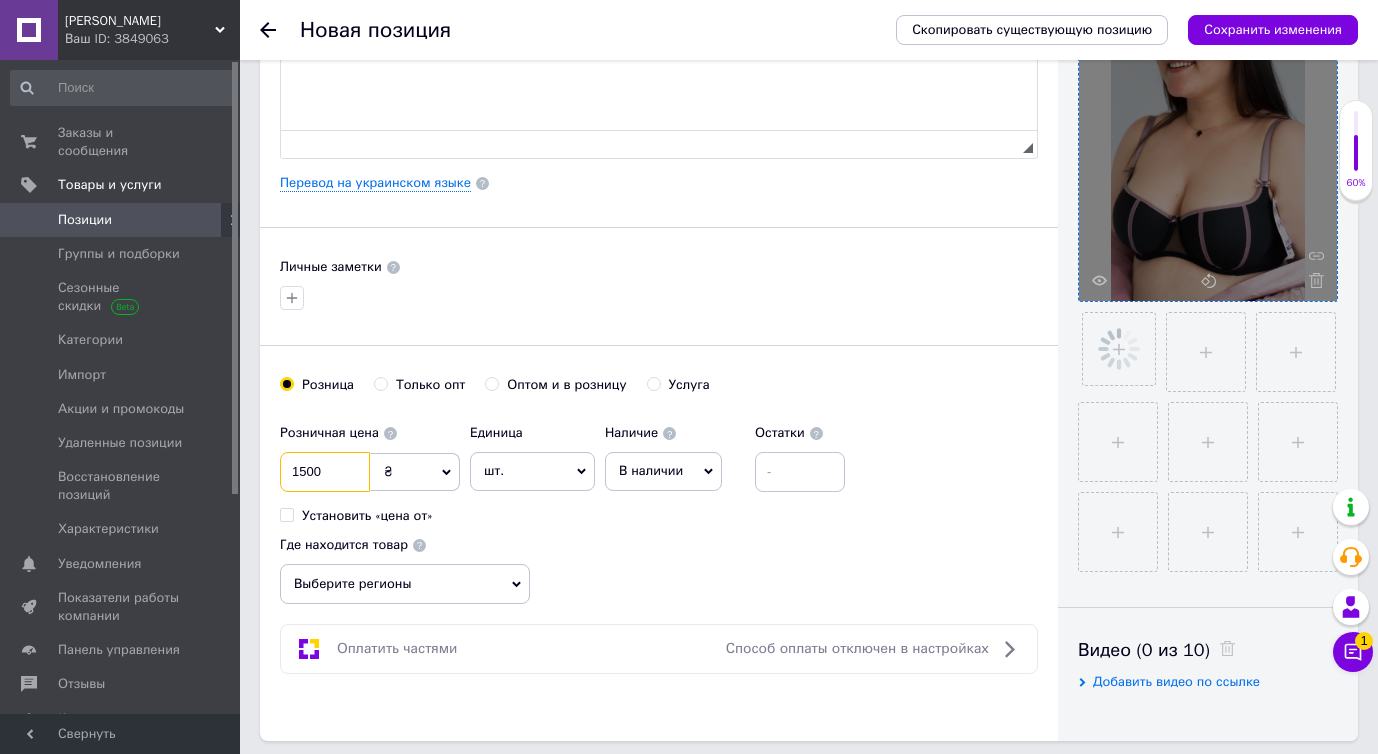 type on "1500" 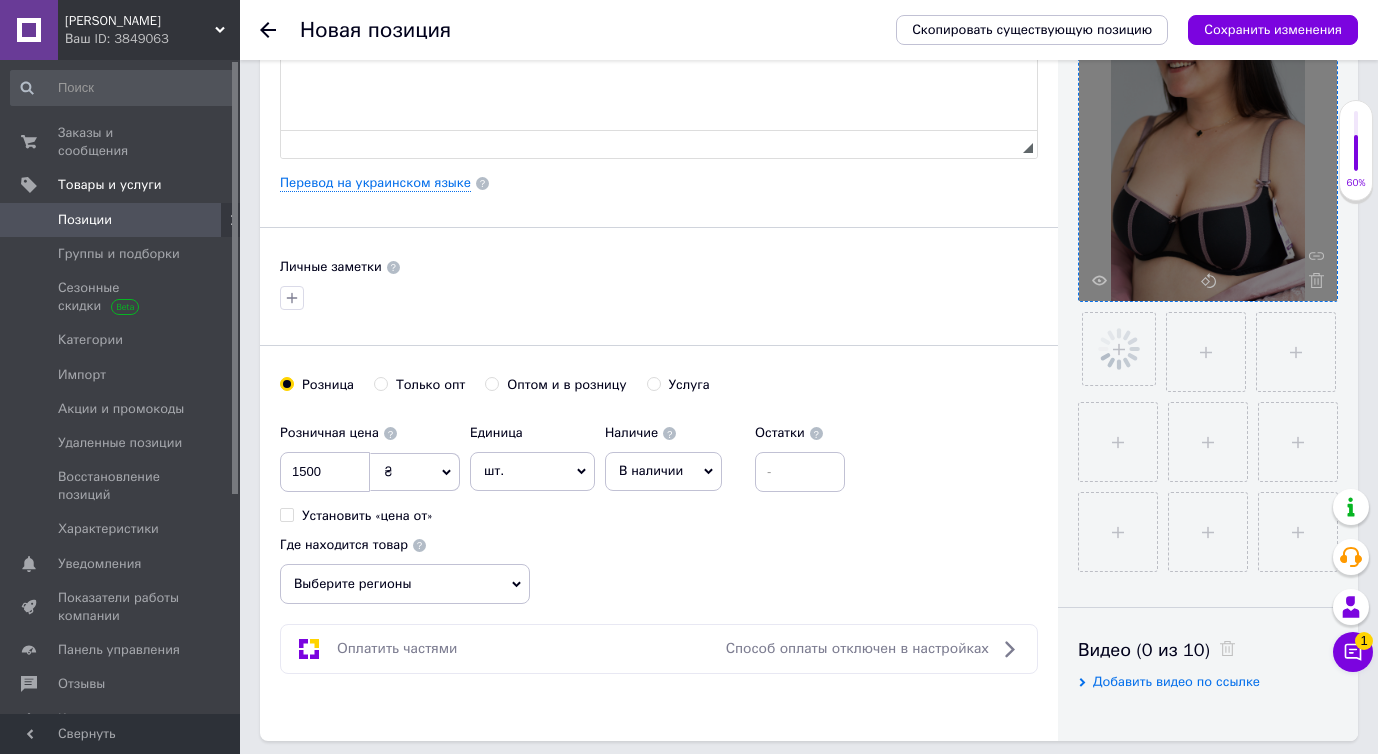 click on "Розничная цена 1500 ₴ $ € CHF £ ¥ PLN ₸ MDL HUF KGS CN¥ TRY ₩ lei Установить «цена от» Единица шт. Популярное комплект упаковка кв.м пара м кг пог.м услуга т а автоцистерна ампула б баллон банка блистер бобина бочка бут бухта в ватт ведро выезд г г га гигакалория год гр/кв.м д дал два месяца день доза е еврокуб ед. к кВт канистра карат кв.дм кв.м кв.см кв.фут квартал кг кг/кв.м км колесо комплект коробка куб.дм куб.м л л лист м м мВт месяц мешок минута мл мм моток н набор неделя номер о объект п паллетоместо пара партия пач пог.м полгода посевная единица птицеместо р рейс рулон с 1" at bounding box center (659, 509) 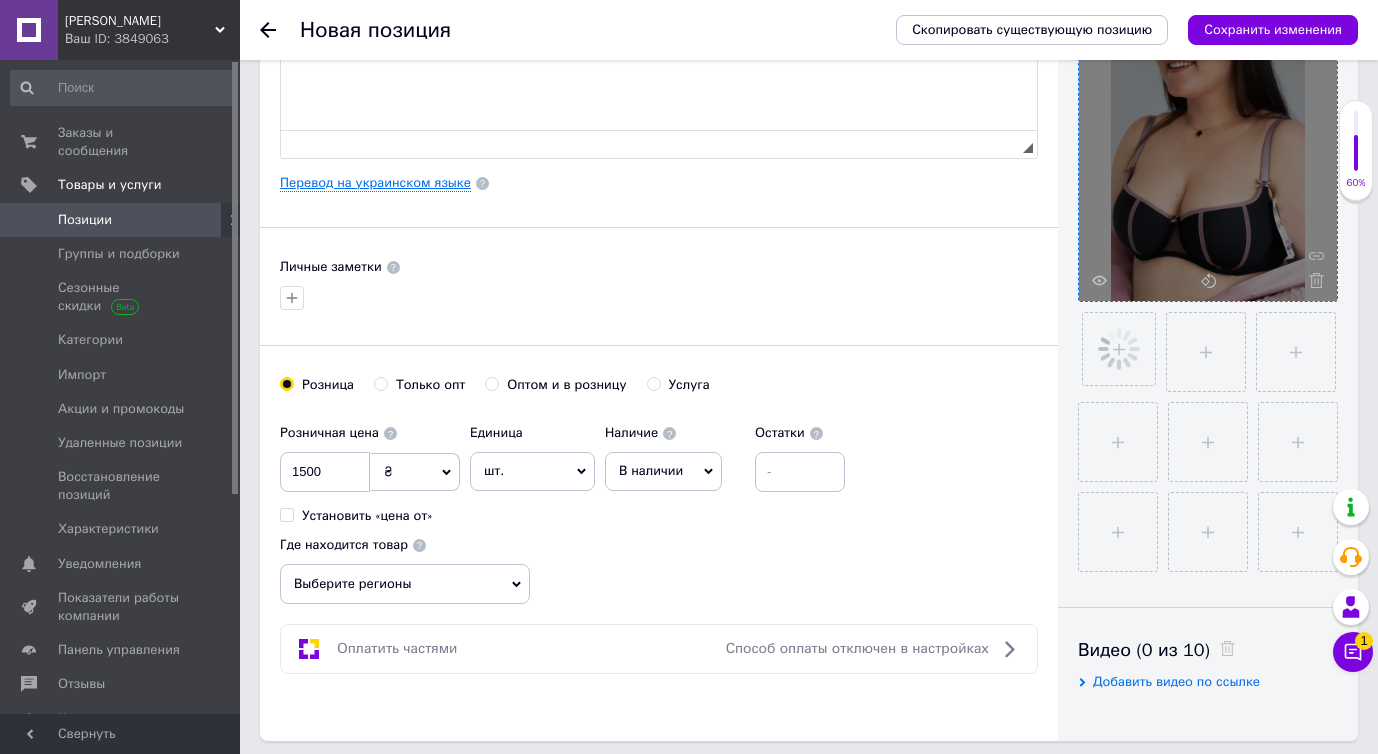 click on "Перевод на украинском языке" at bounding box center [375, 183] 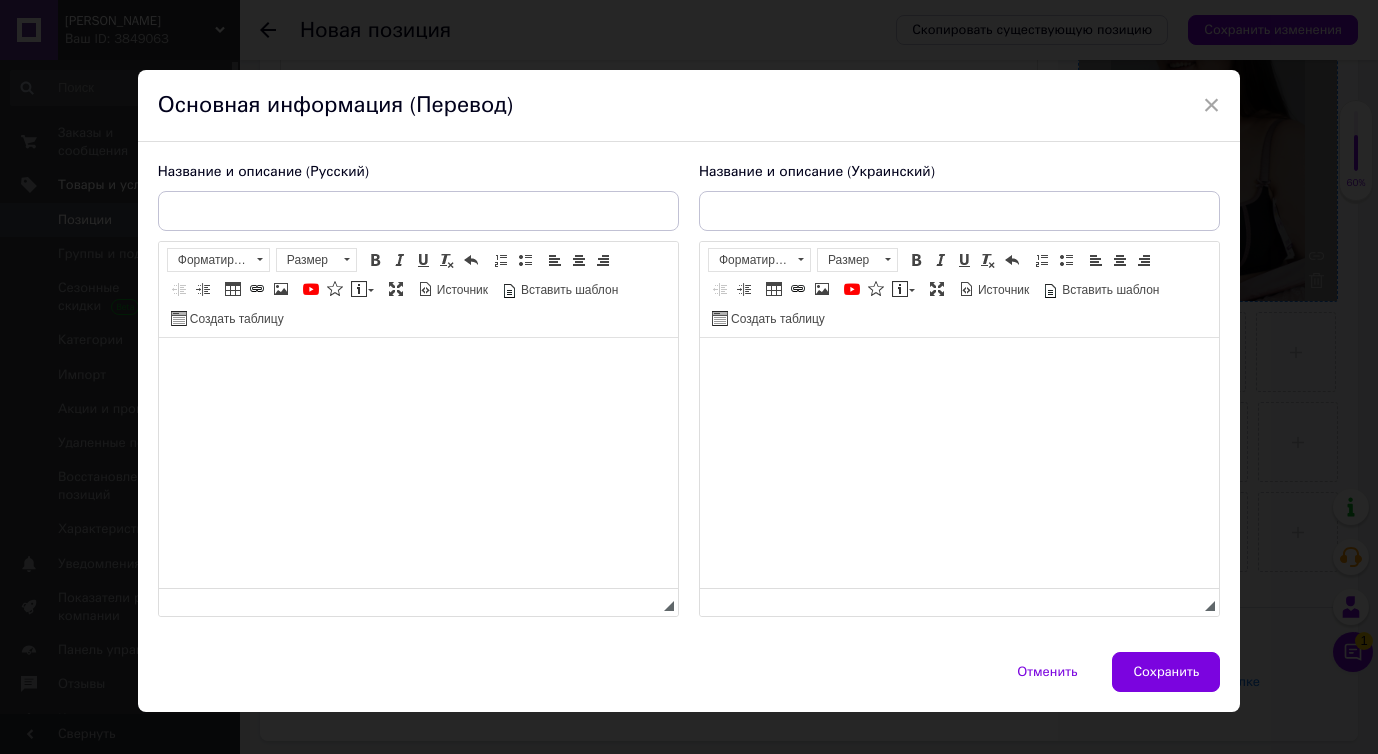 scroll, scrollTop: 0, scrollLeft: 0, axis: both 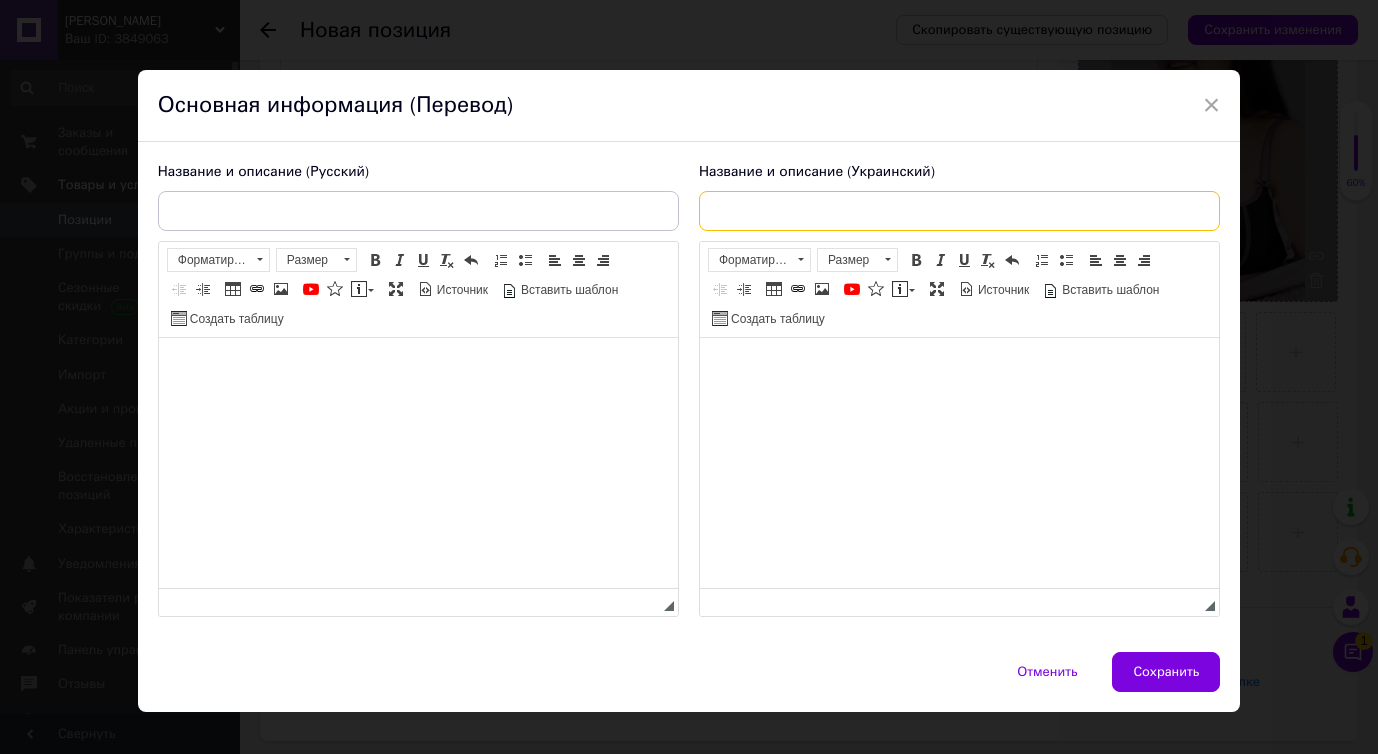 click at bounding box center [959, 211] 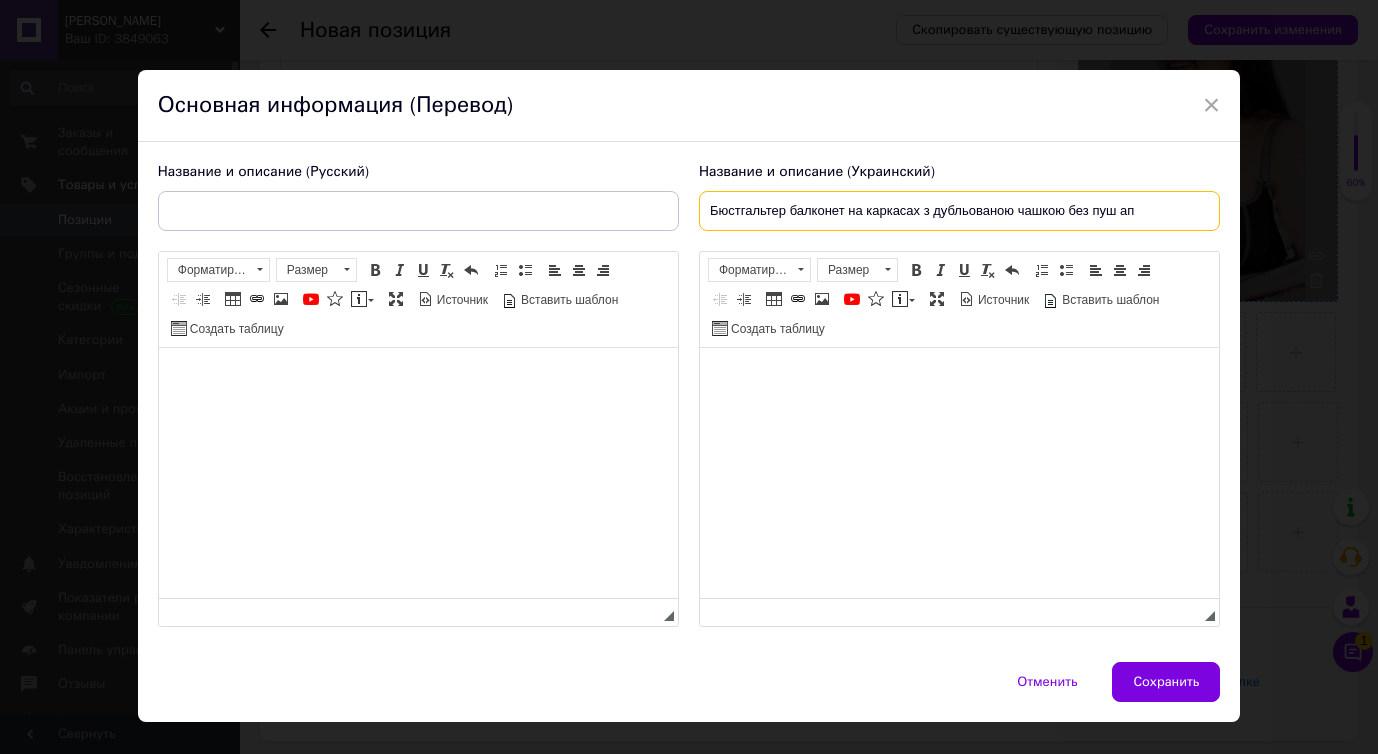 type on "Бюстгальтер балконет на каркасах з дубльованою чашкою без пуш ап" 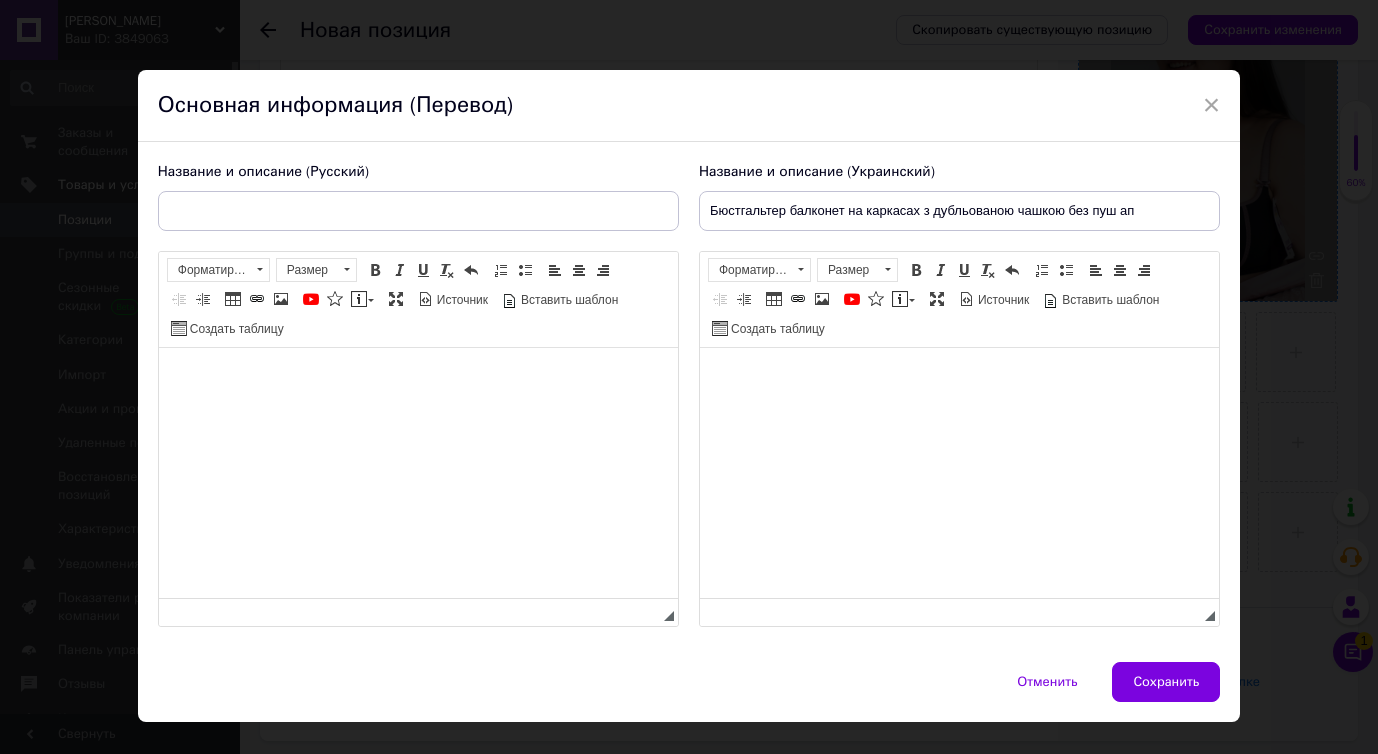 click at bounding box center [958, 378] 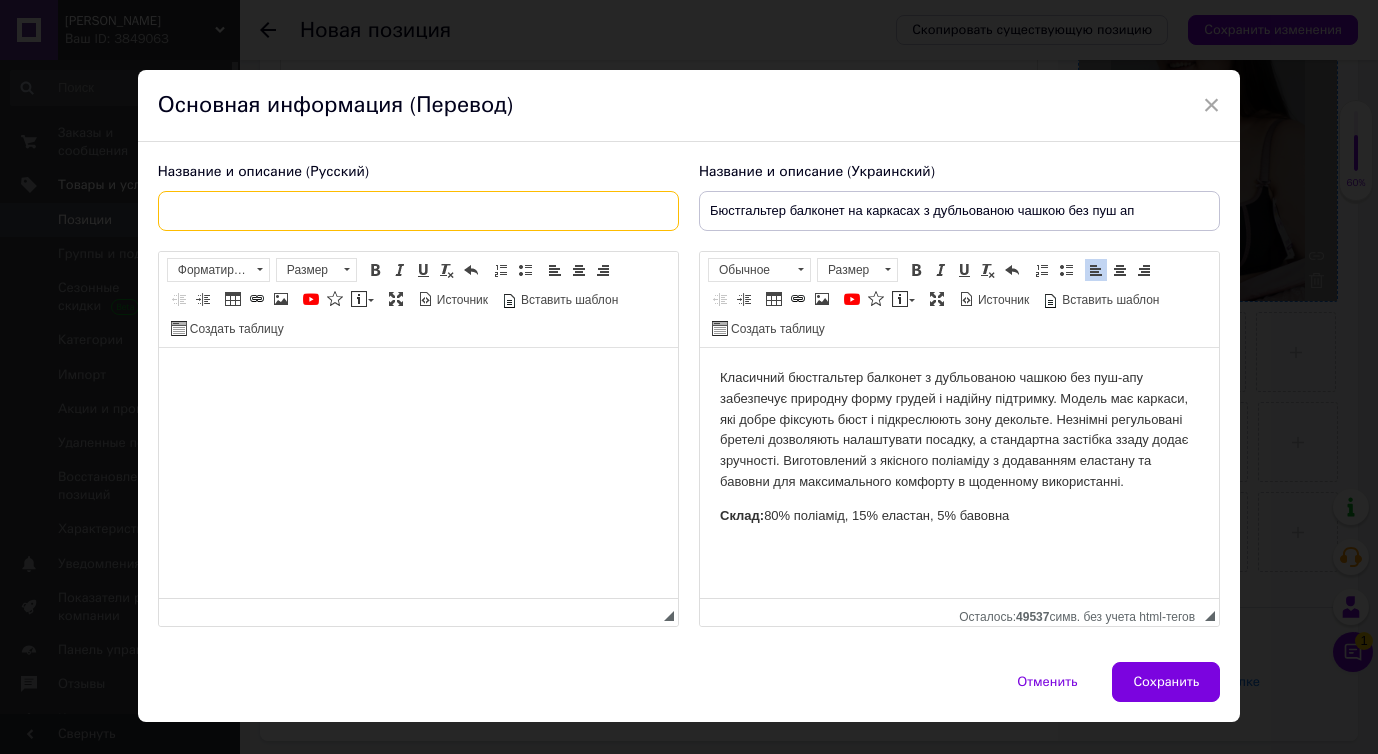 click at bounding box center [418, 211] 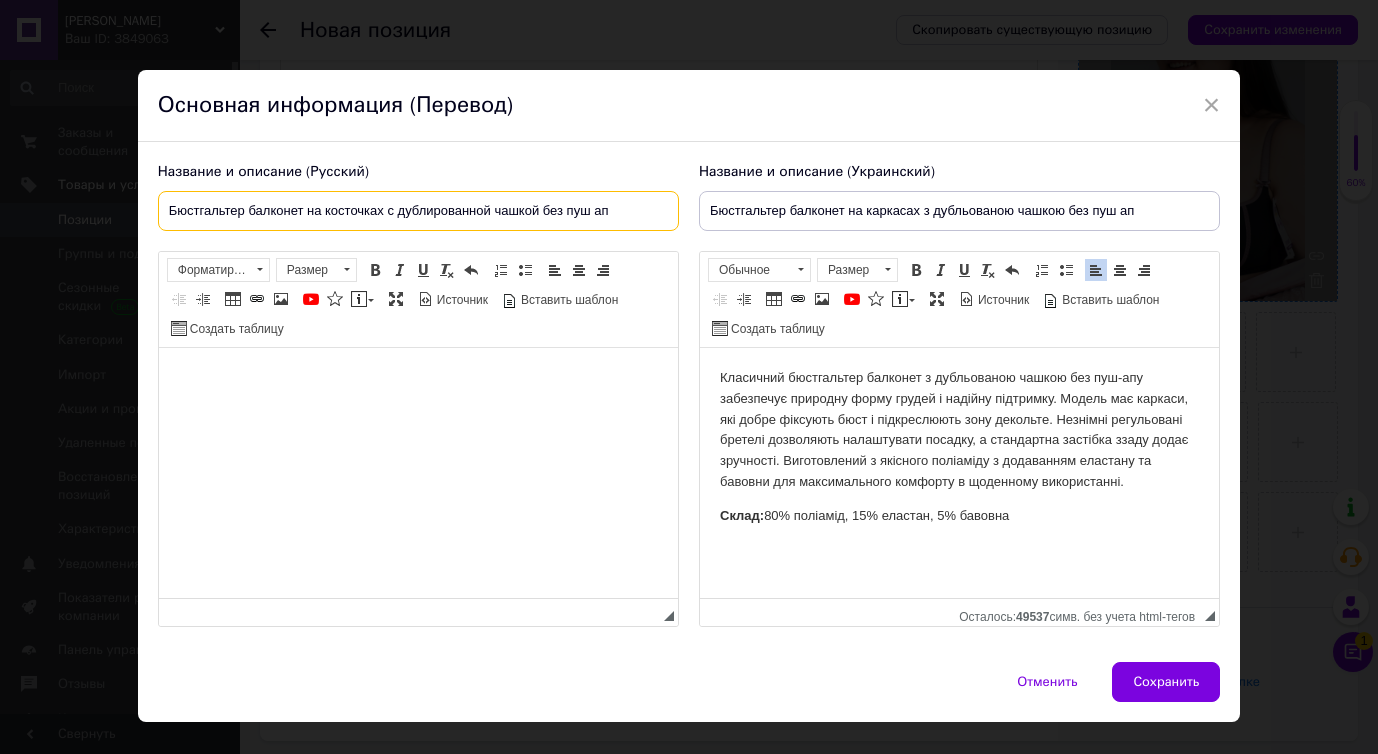 type on "Бюстгальтер балконет на косточках с дублированной чашкой без пуш ап" 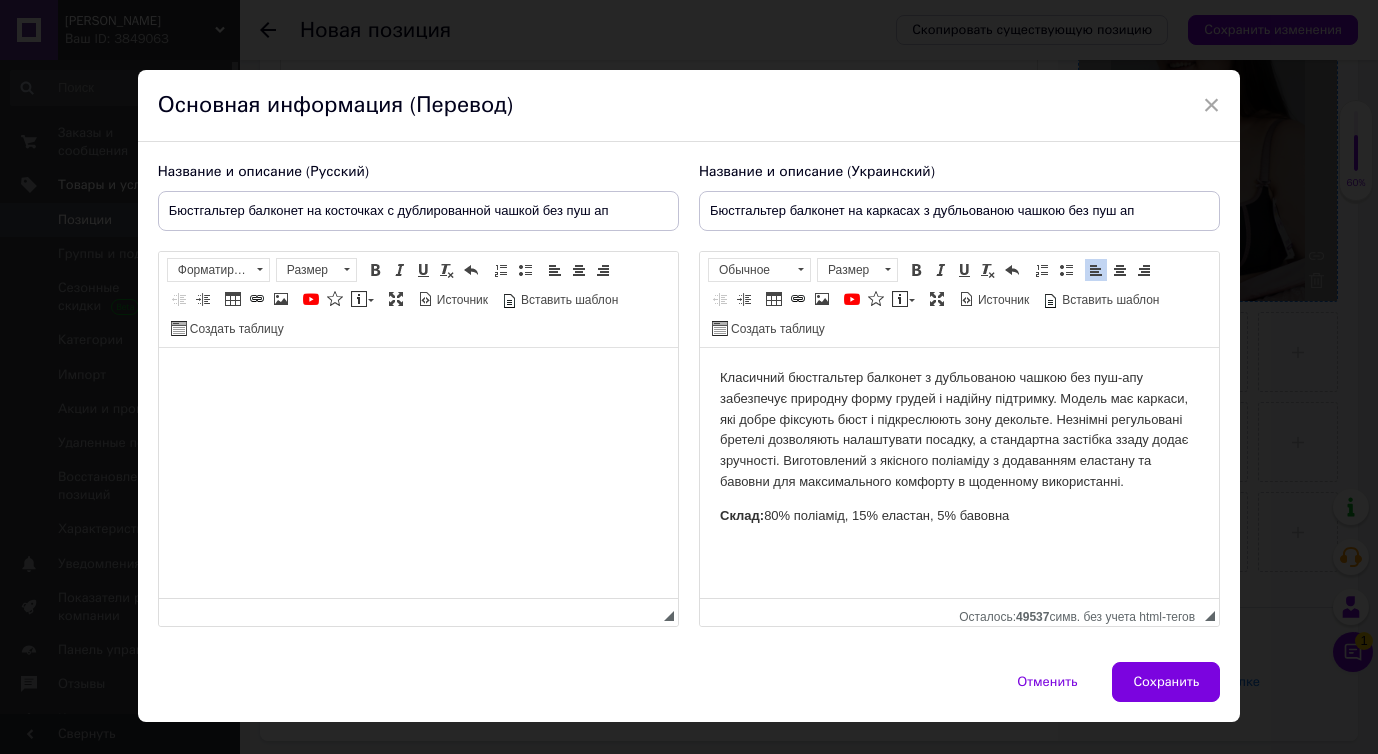 click at bounding box center [417, 378] 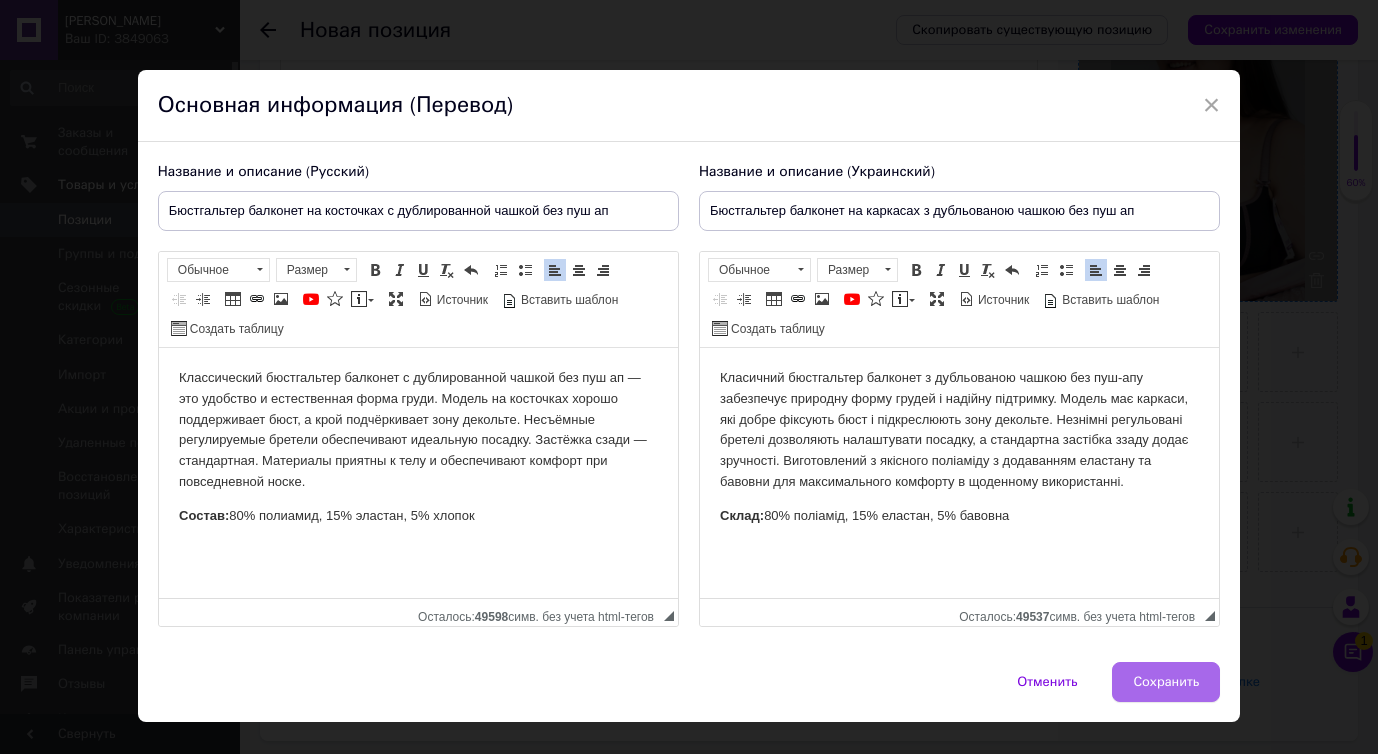click on "Сохранить" at bounding box center (1166, 682) 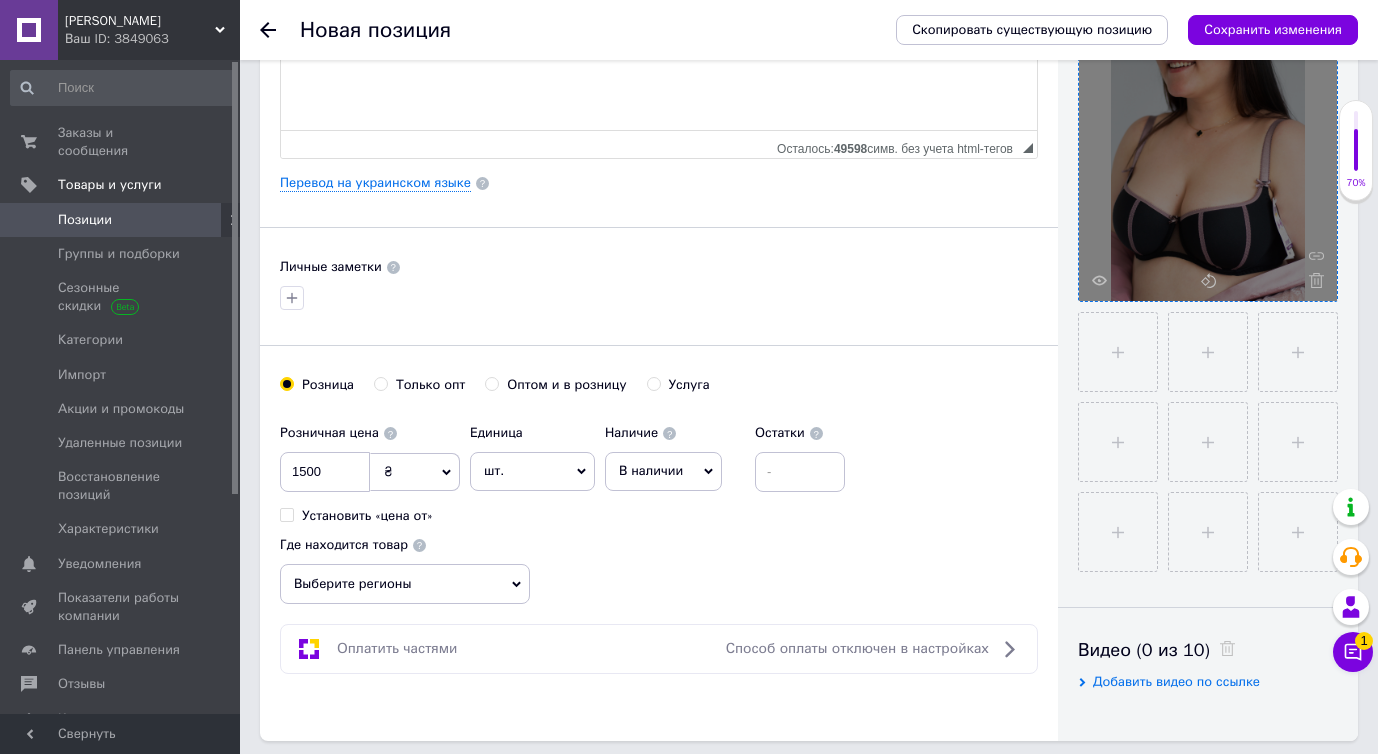 scroll, scrollTop: 501, scrollLeft: 0, axis: vertical 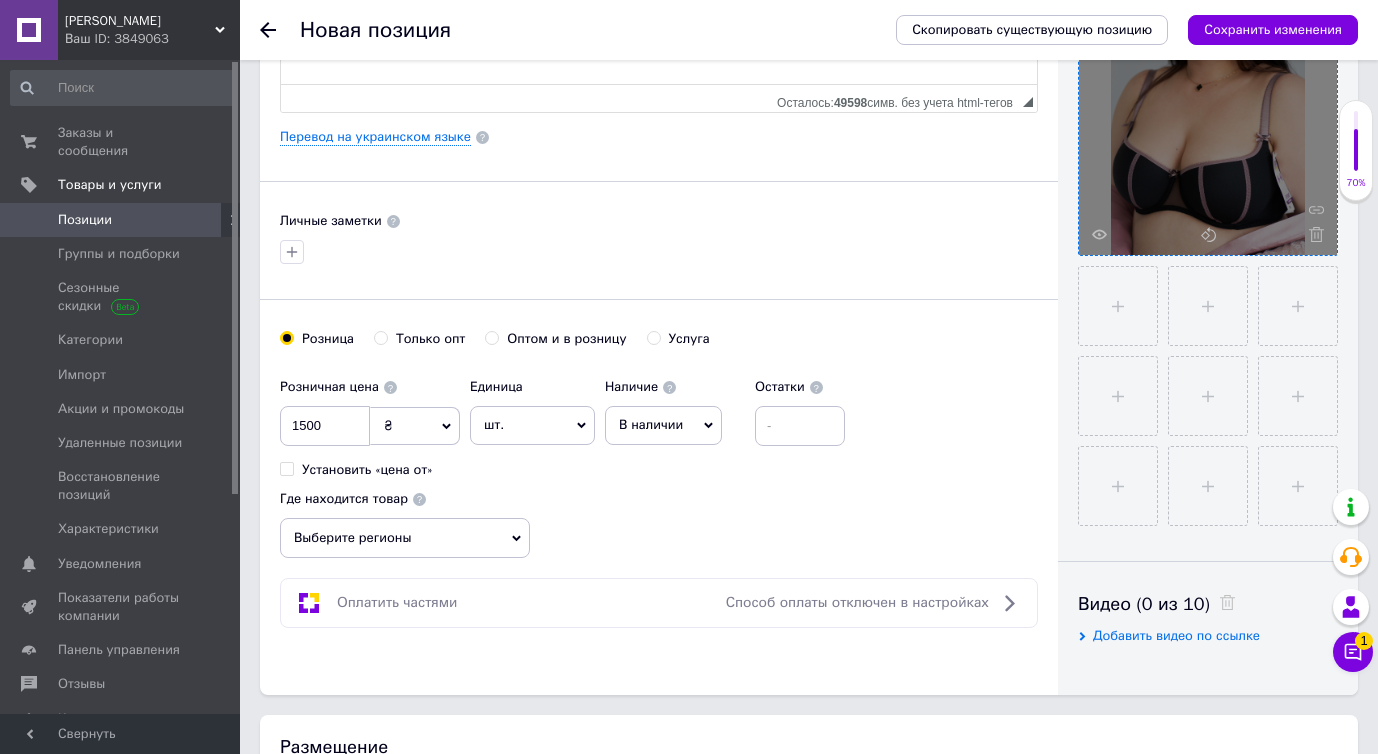 click at bounding box center (1118, 306) 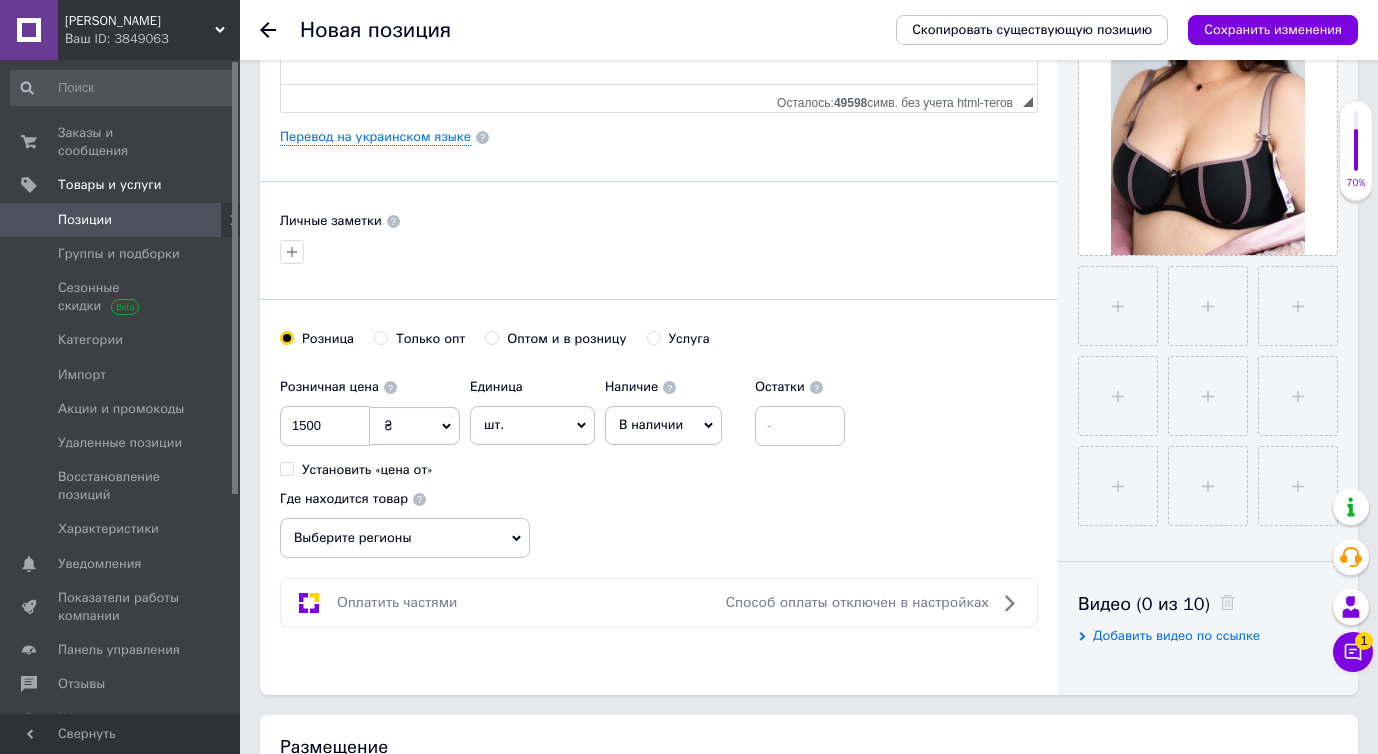 type on "C:\fakepath\2025-07-10 15.20.52.jpg" 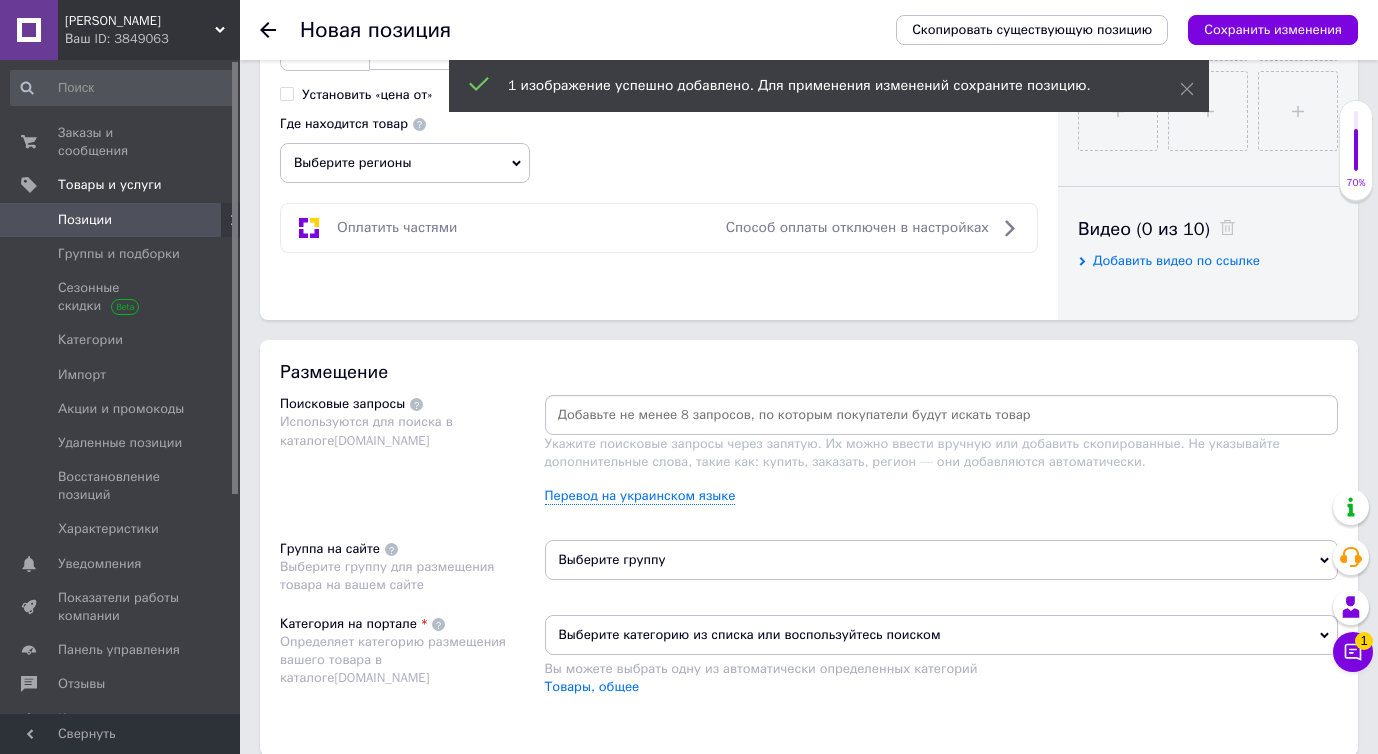 scroll, scrollTop: 911, scrollLeft: 0, axis: vertical 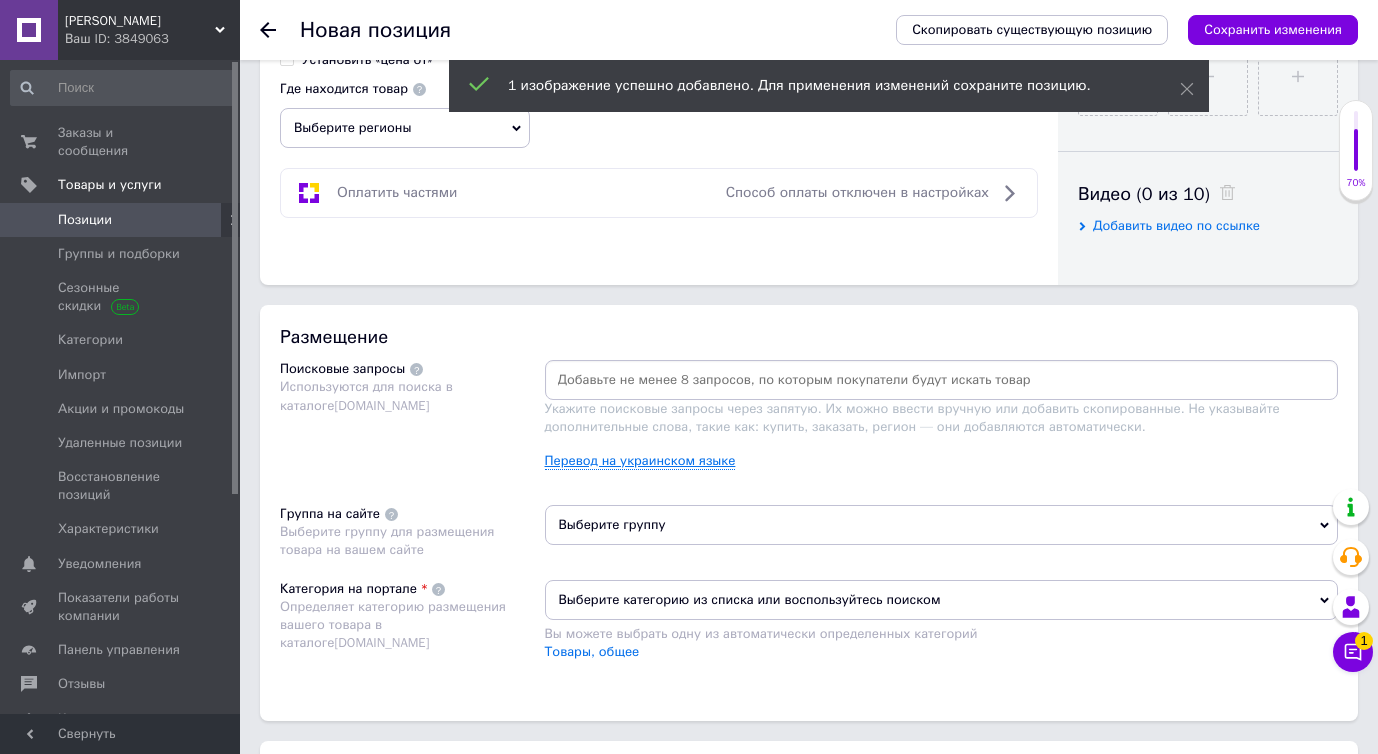 click on "Перевод на украинском языке" at bounding box center [640, 461] 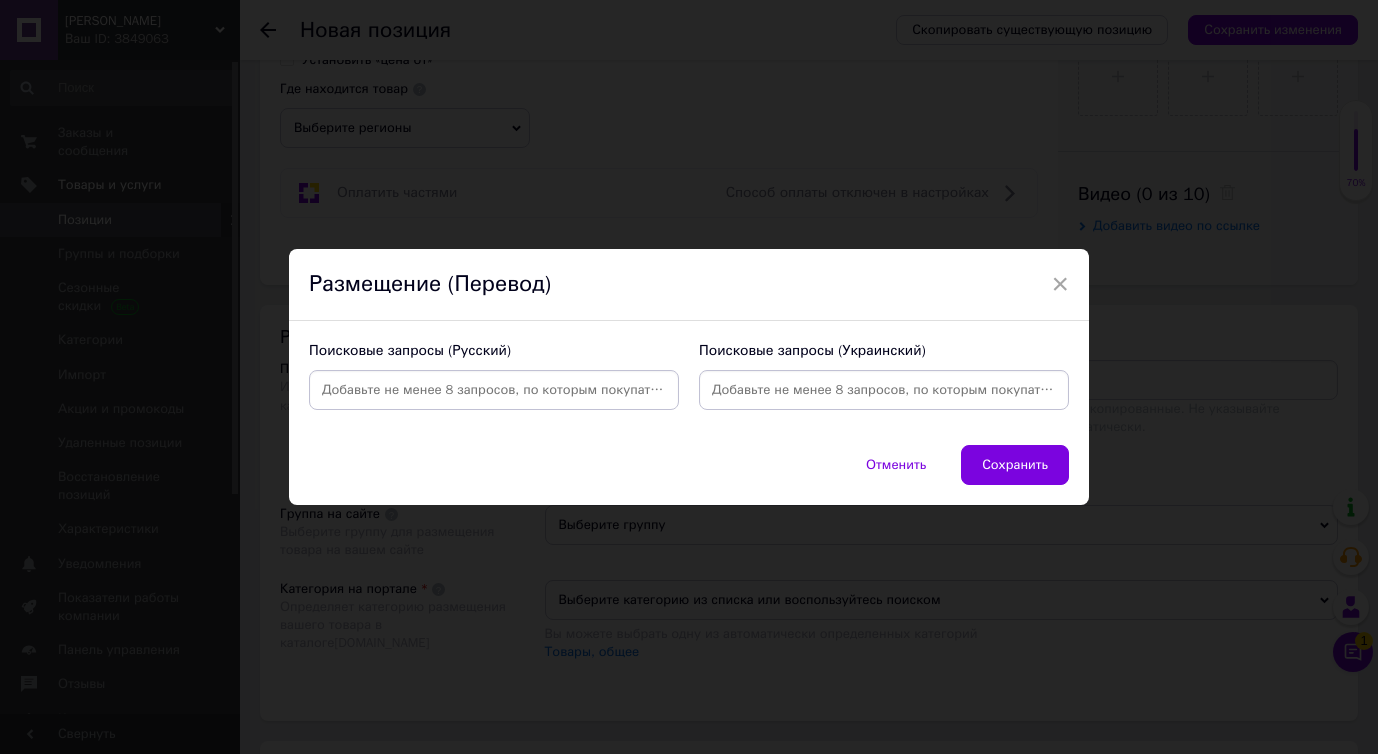 click at bounding box center (884, 390) 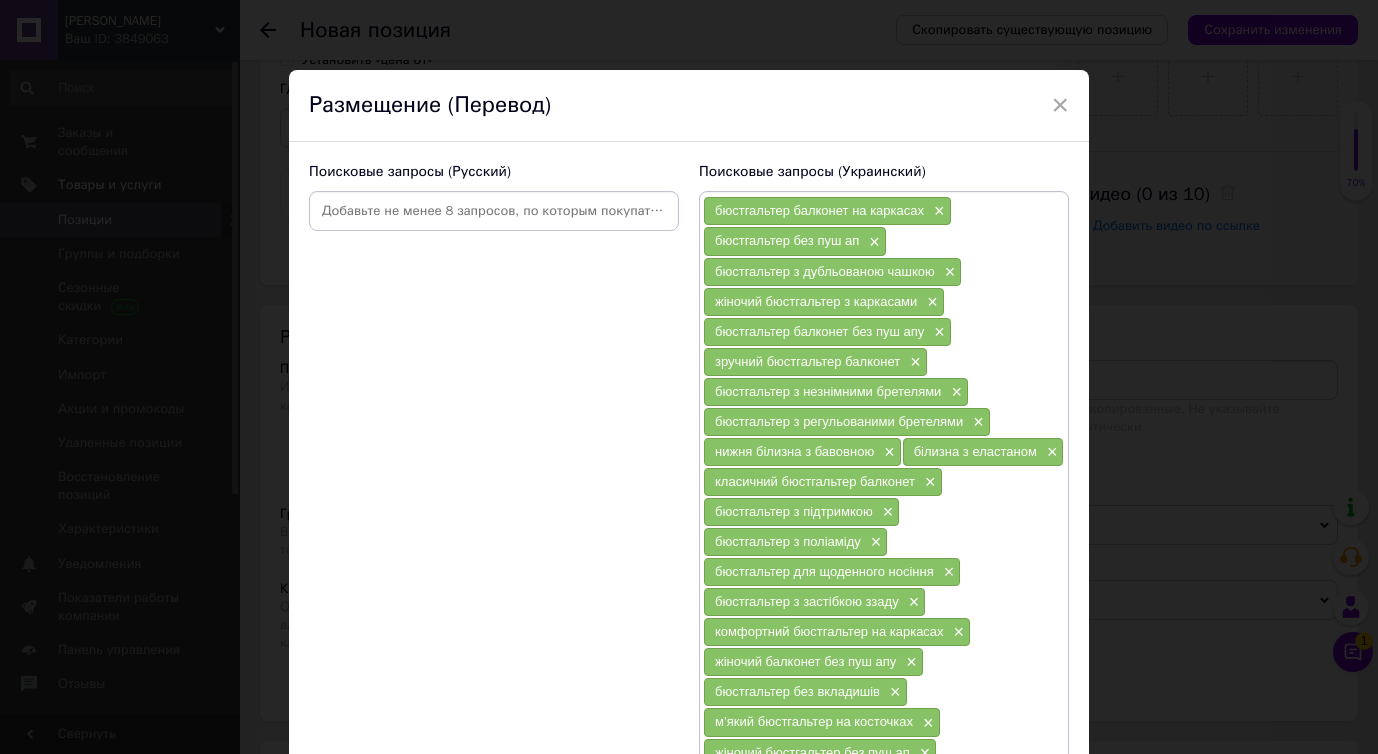 click at bounding box center (494, 211) 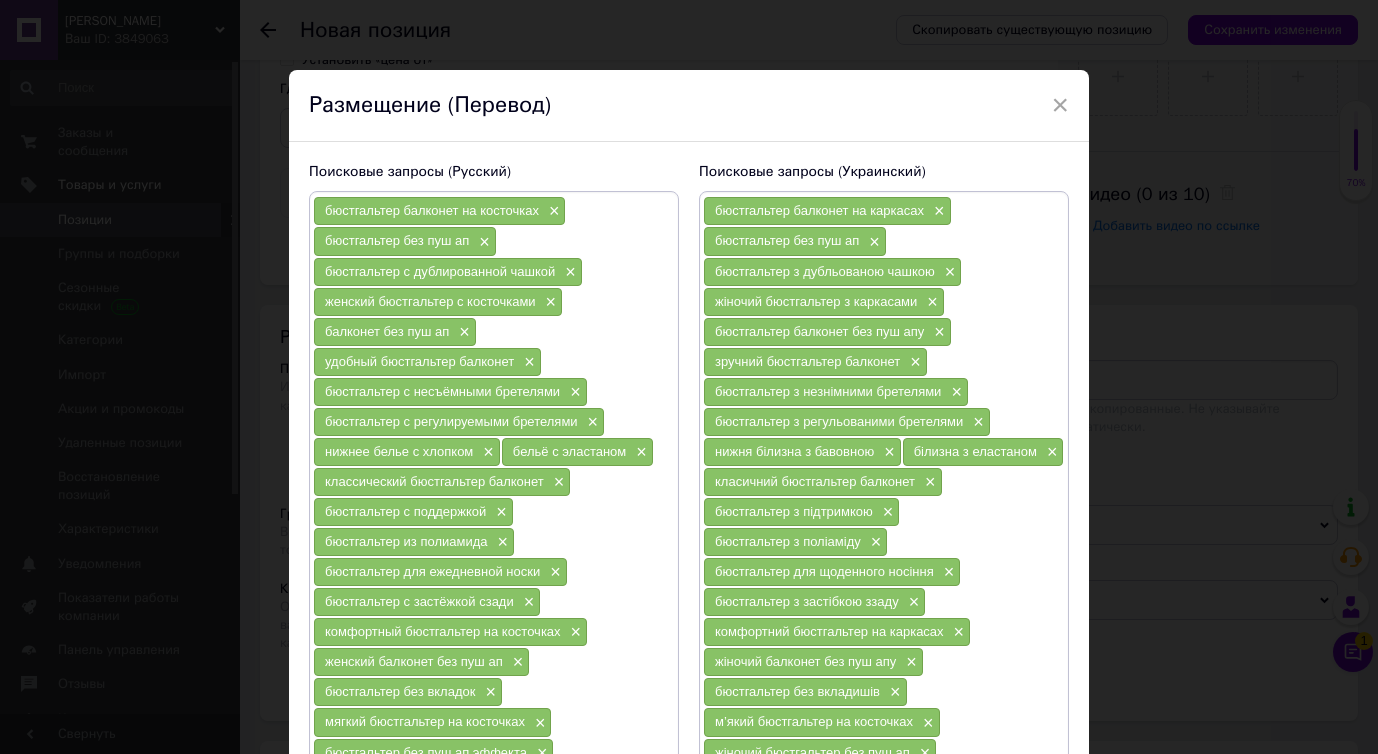 scroll, scrollTop: 516, scrollLeft: 0, axis: vertical 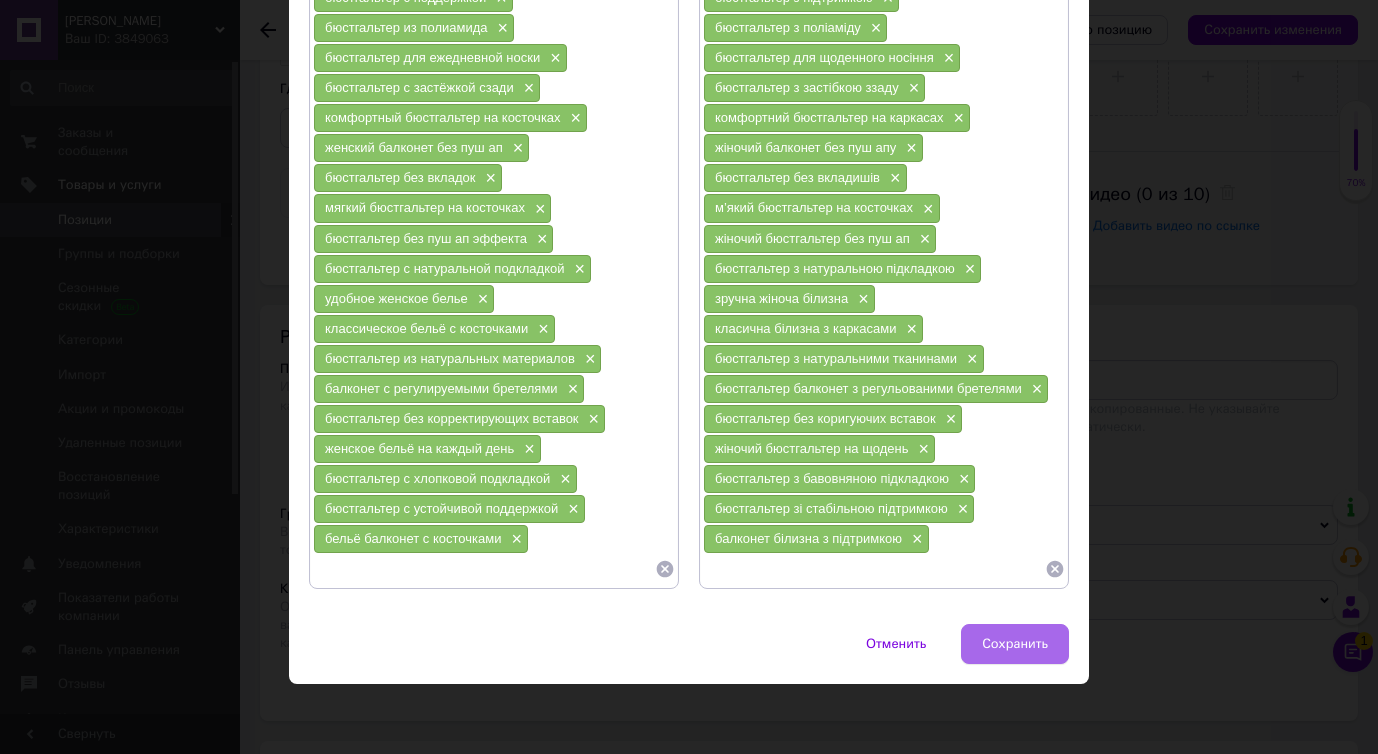 click on "Сохранить" at bounding box center (1015, 644) 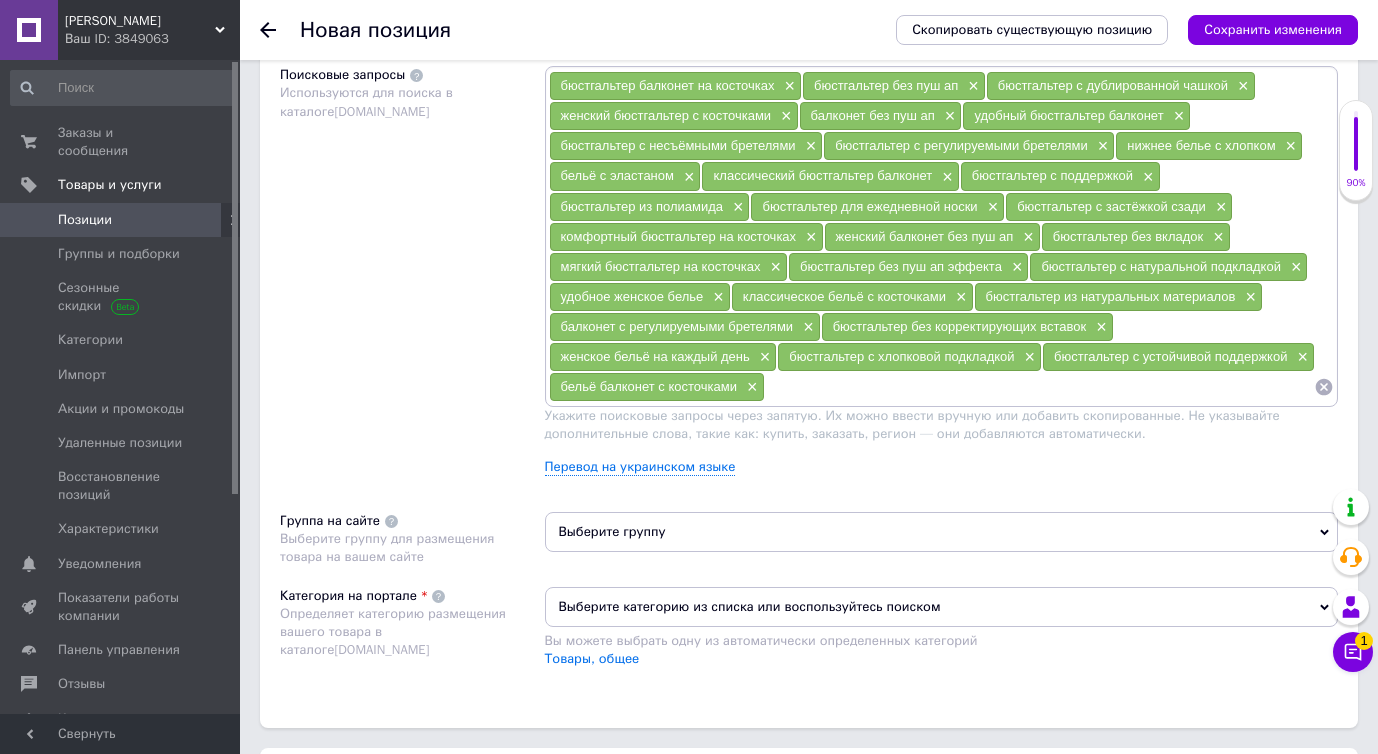 scroll, scrollTop: 1225, scrollLeft: 0, axis: vertical 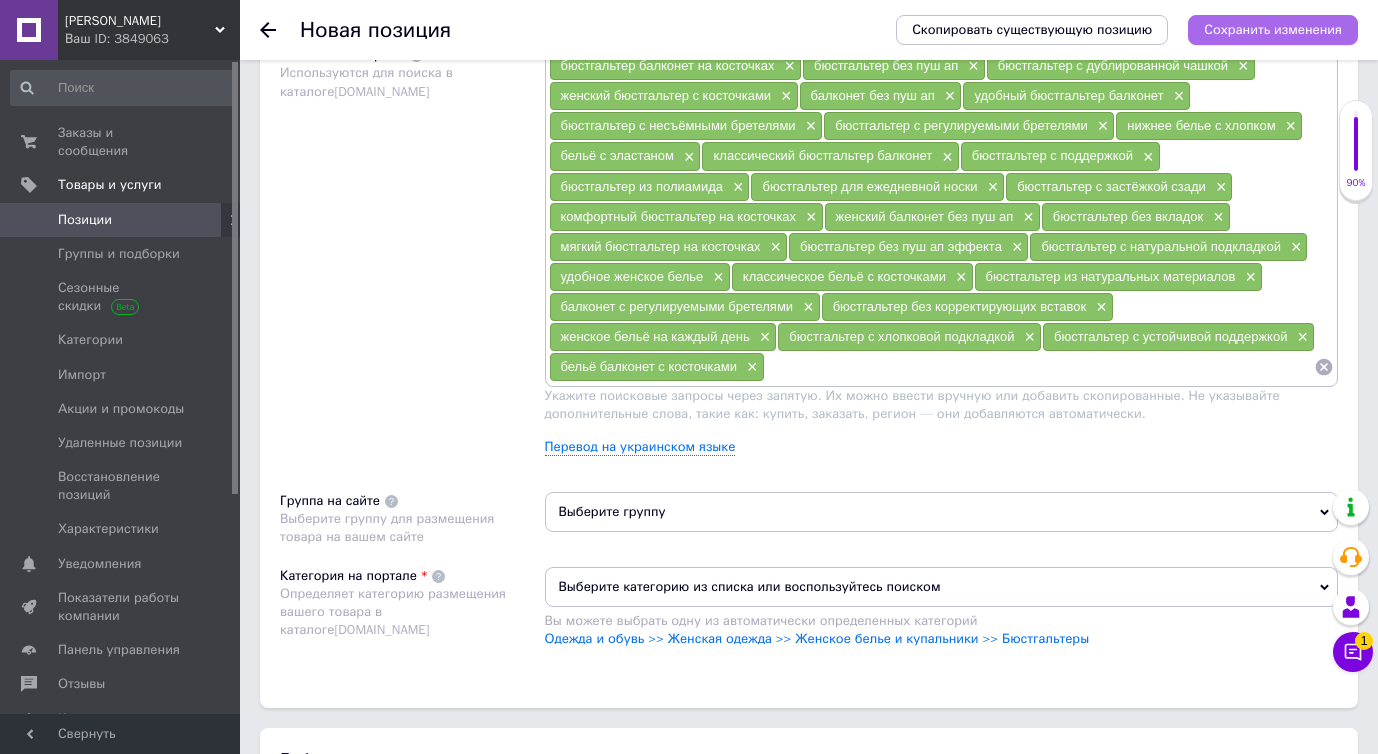 click on "Сохранить изменения" at bounding box center (1273, 30) 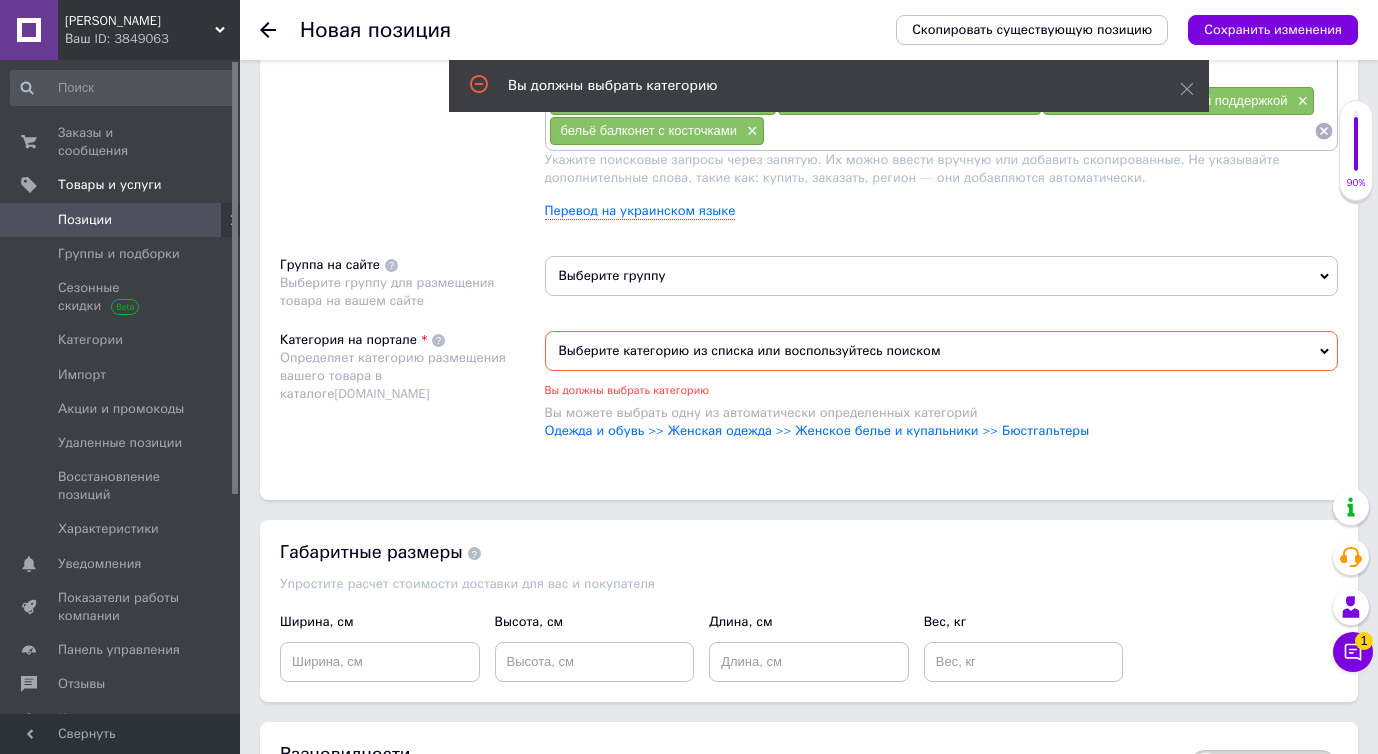 scroll, scrollTop: 1475, scrollLeft: 0, axis: vertical 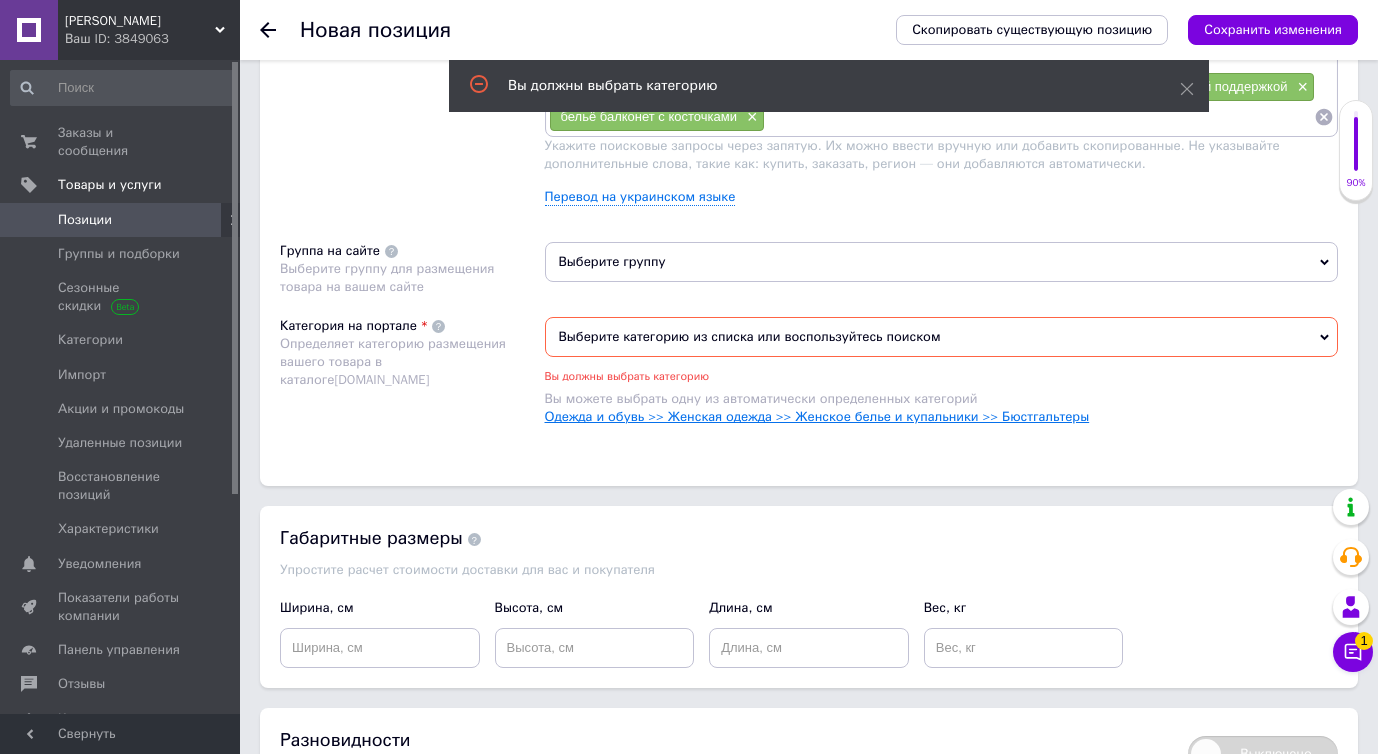 click on "Одежда и обувь >> Женская одежда >> Женское белье и купальники >> Бюстгальтеры" at bounding box center [817, 416] 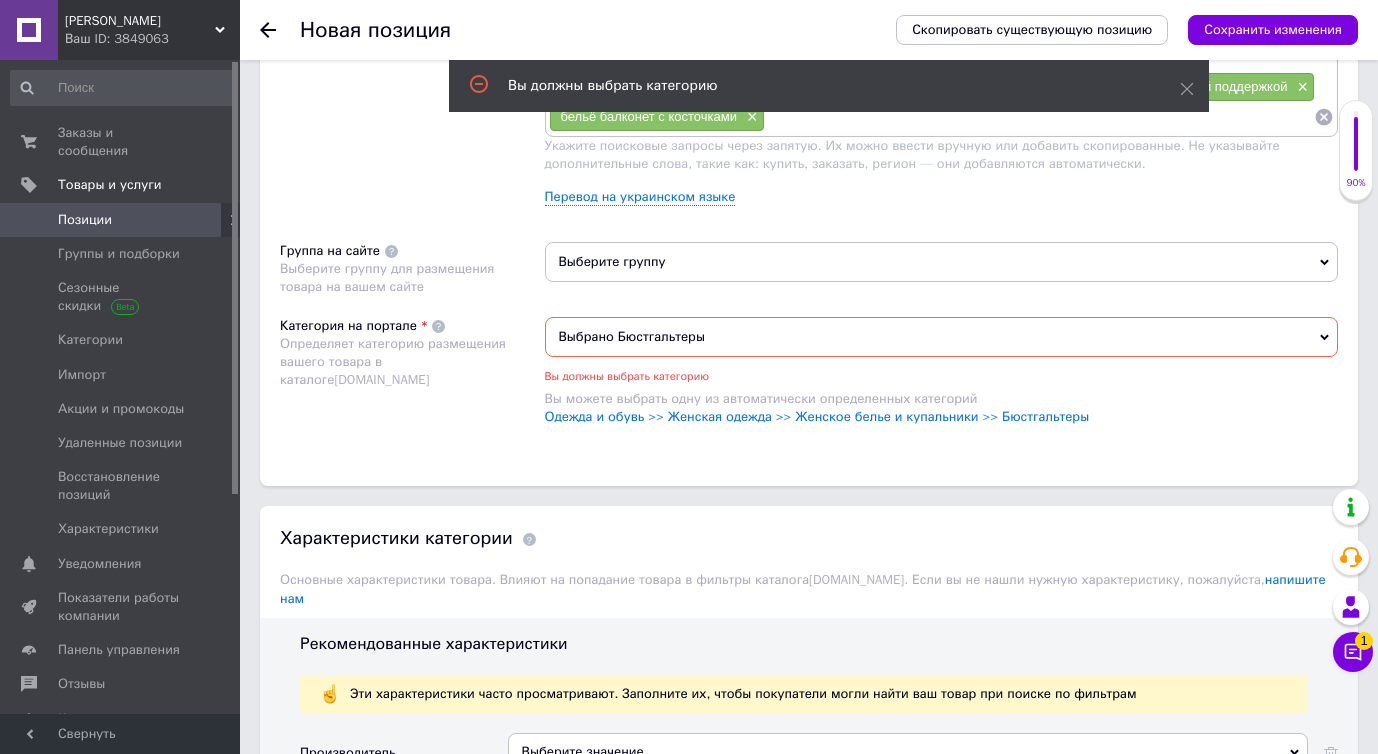 click on "Выберите группу" at bounding box center (942, 262) 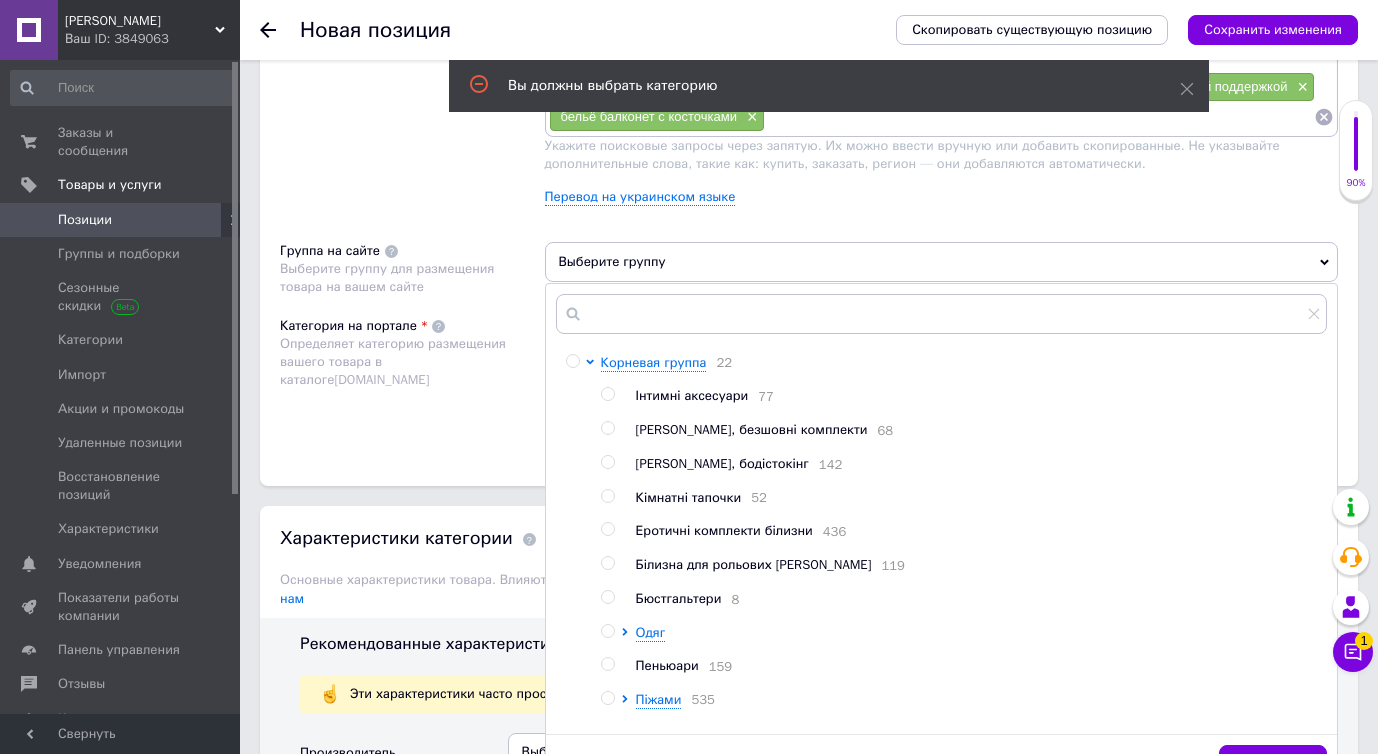 click on "Бюстгальтери" at bounding box center [679, 598] 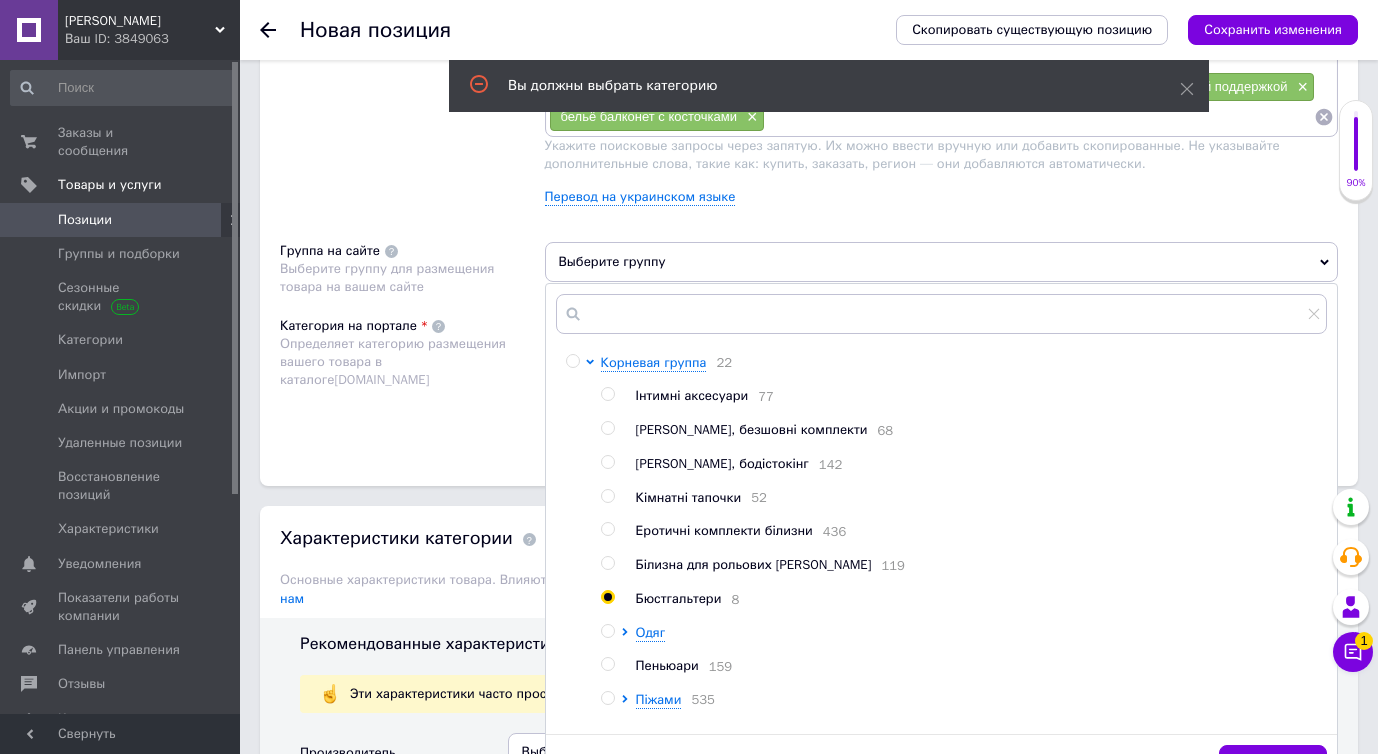 radio on "true" 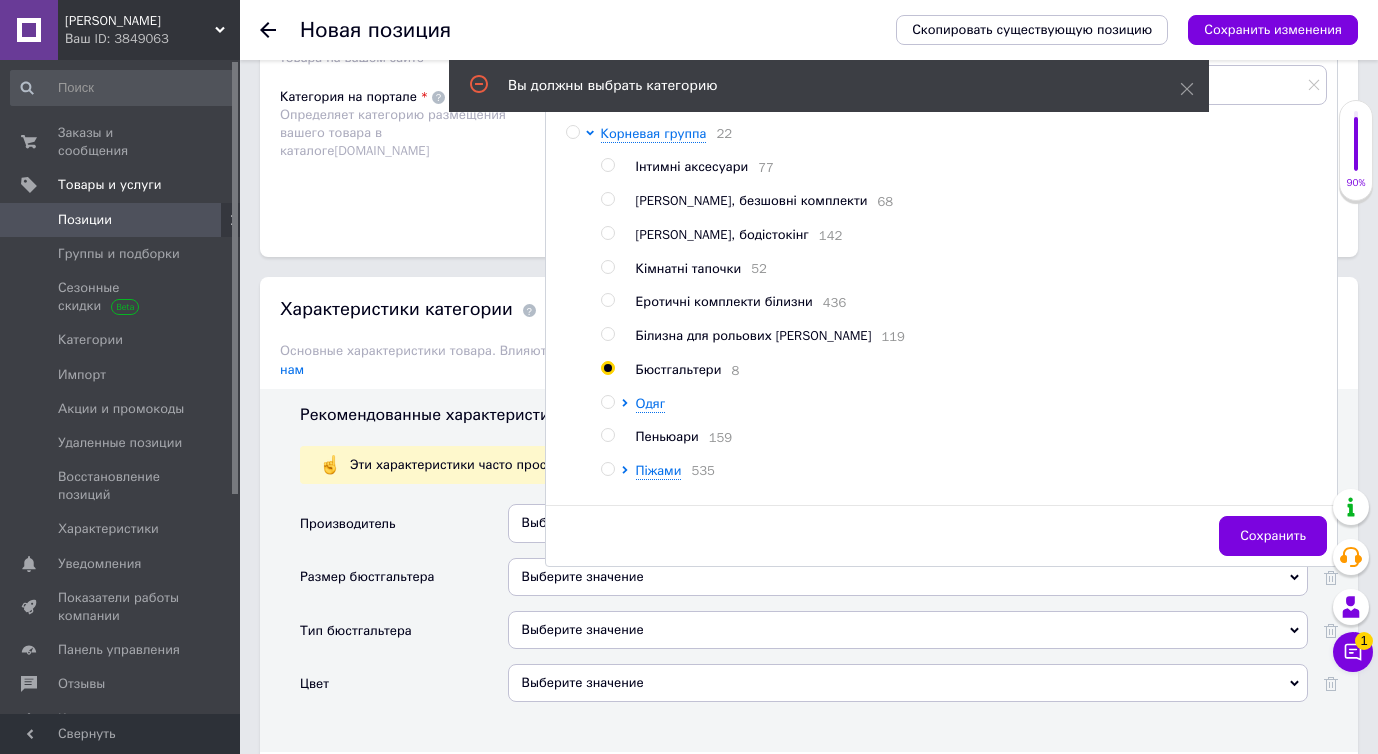 scroll, scrollTop: 1770, scrollLeft: 0, axis: vertical 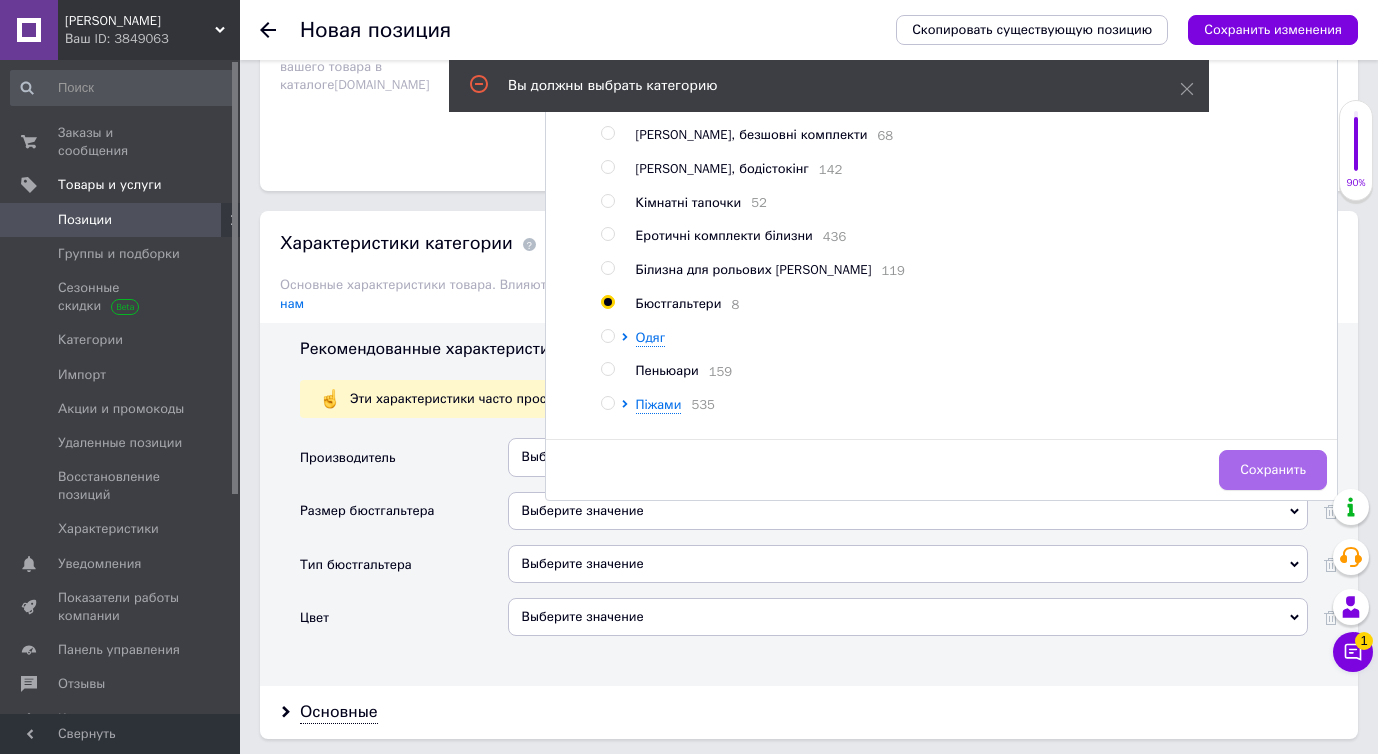 click on "Сохранить" at bounding box center [1273, 470] 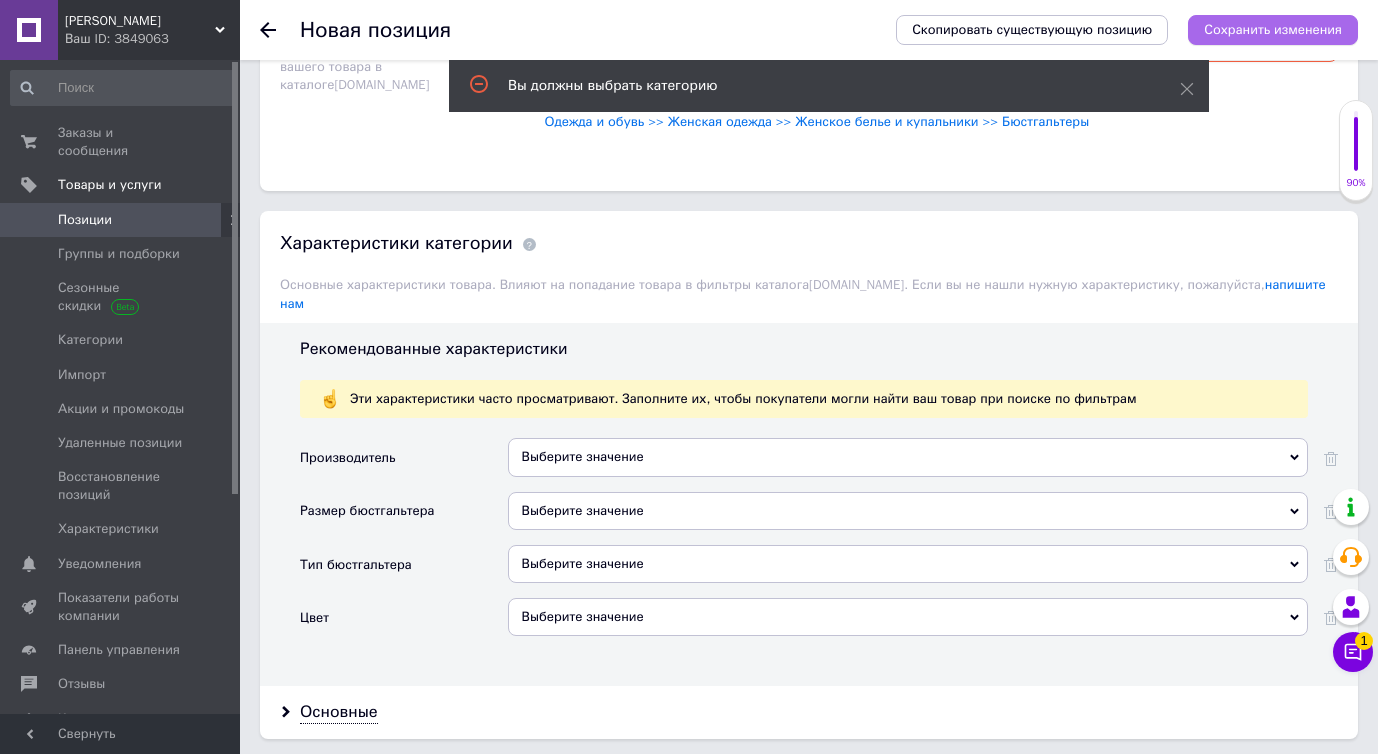 click on "Сохранить изменения" at bounding box center (1273, 29) 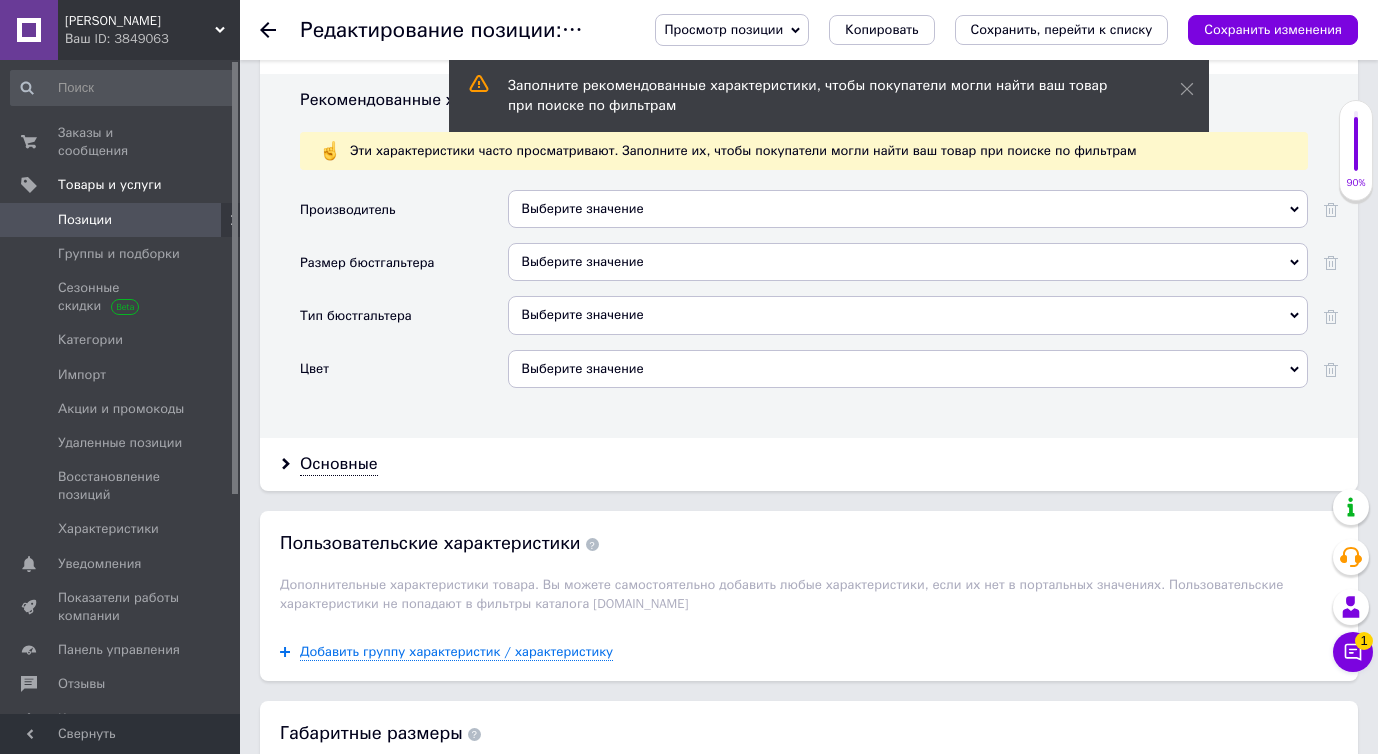 scroll, scrollTop: 1974, scrollLeft: 0, axis: vertical 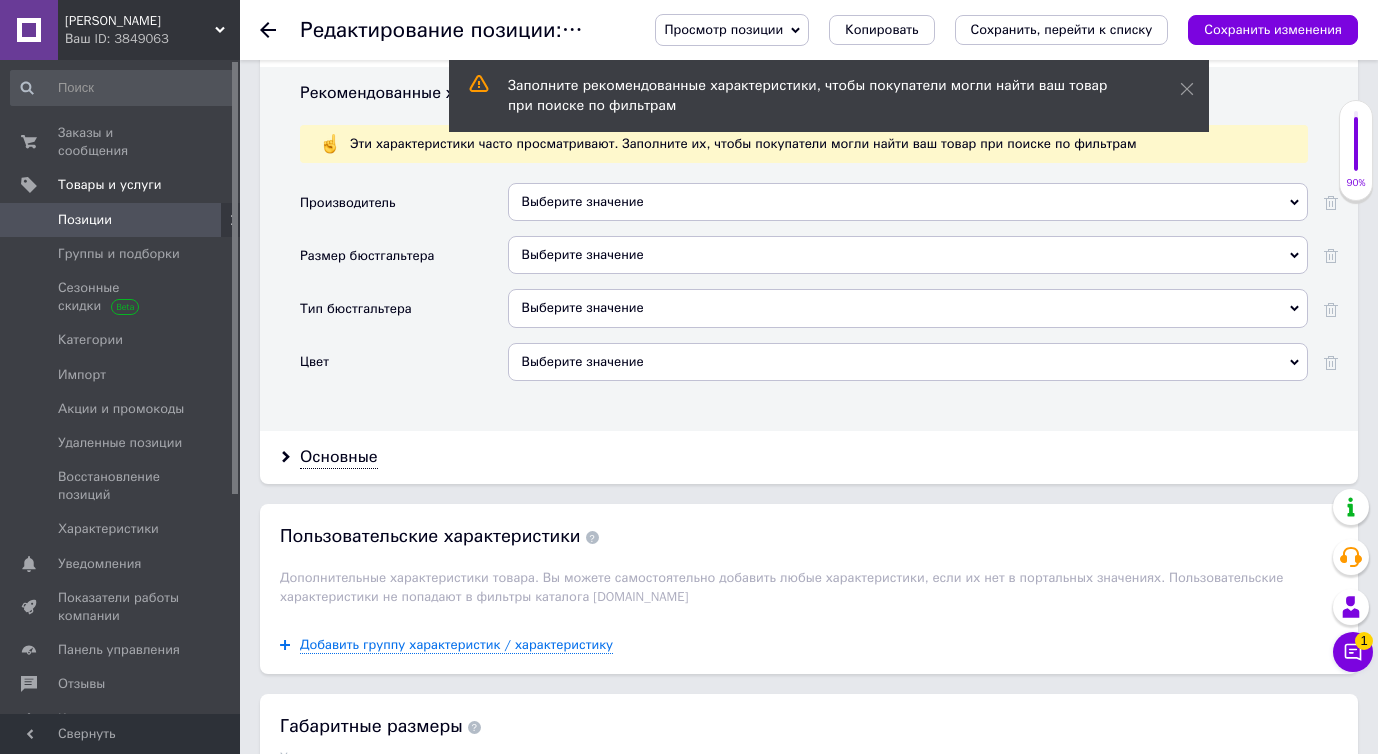 click on "Выберите значение" at bounding box center [908, 362] 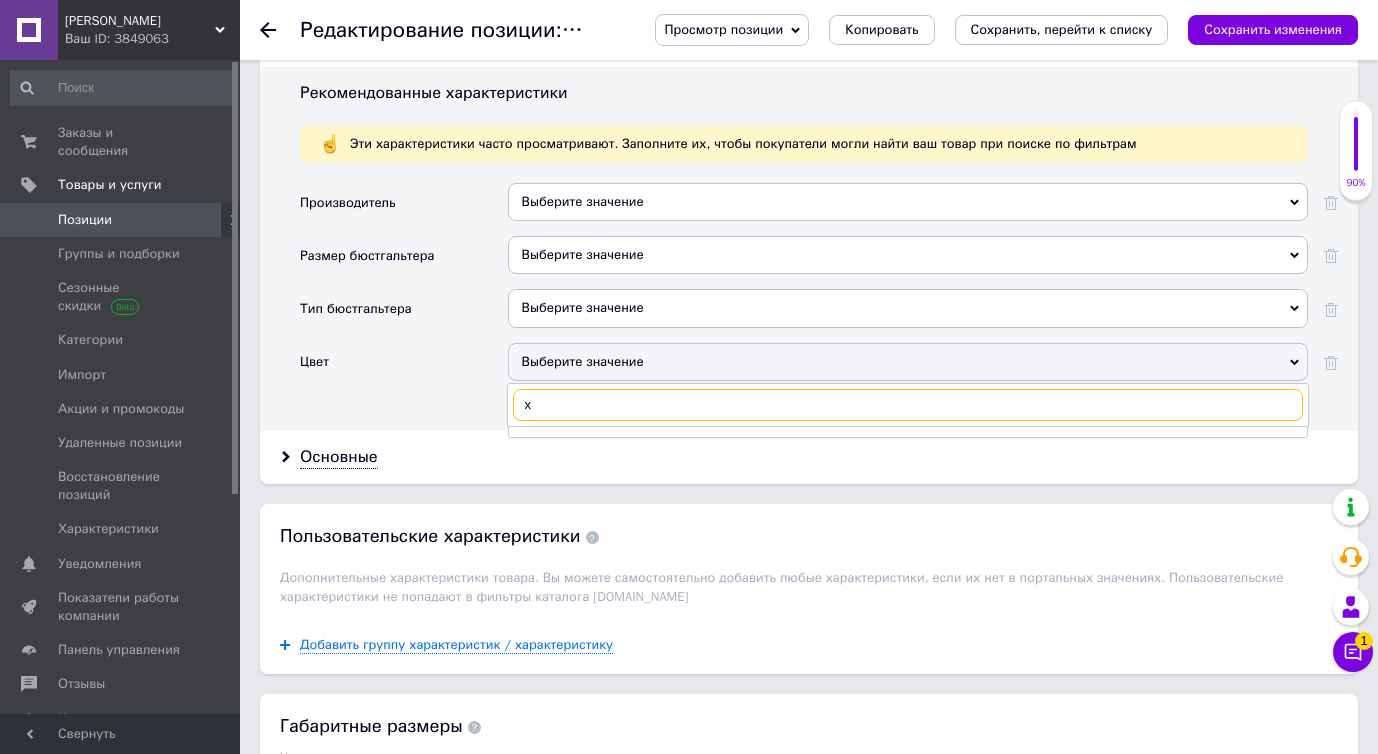 click on "x" at bounding box center (908, 405) 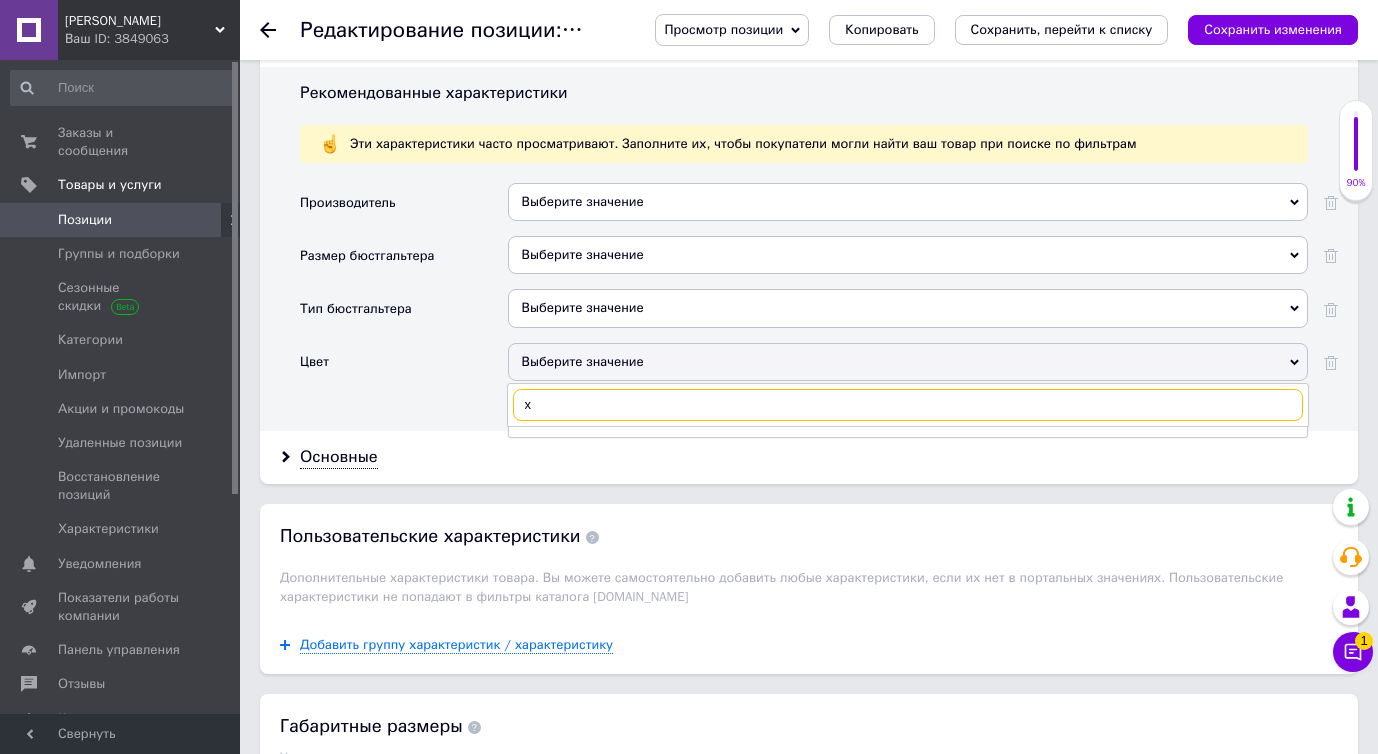 click on "x" at bounding box center (908, 405) 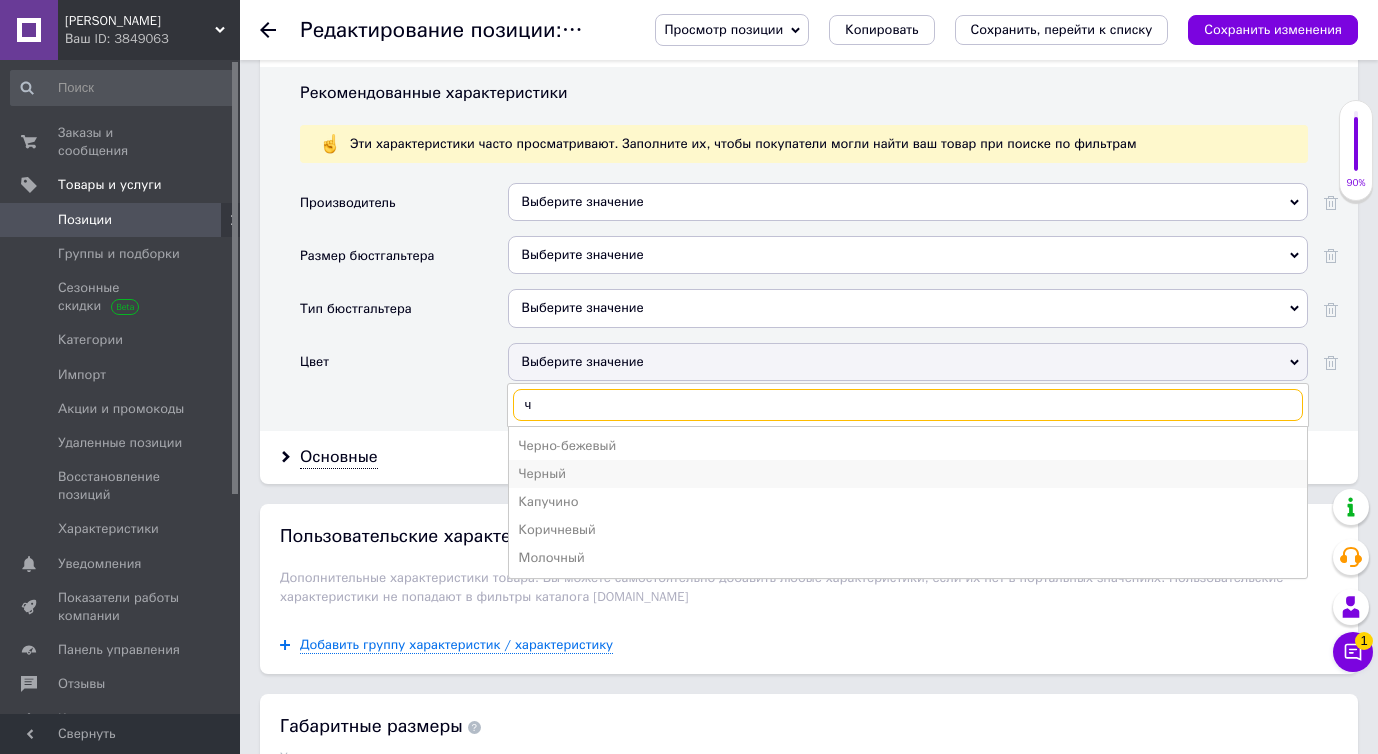 type on "ч" 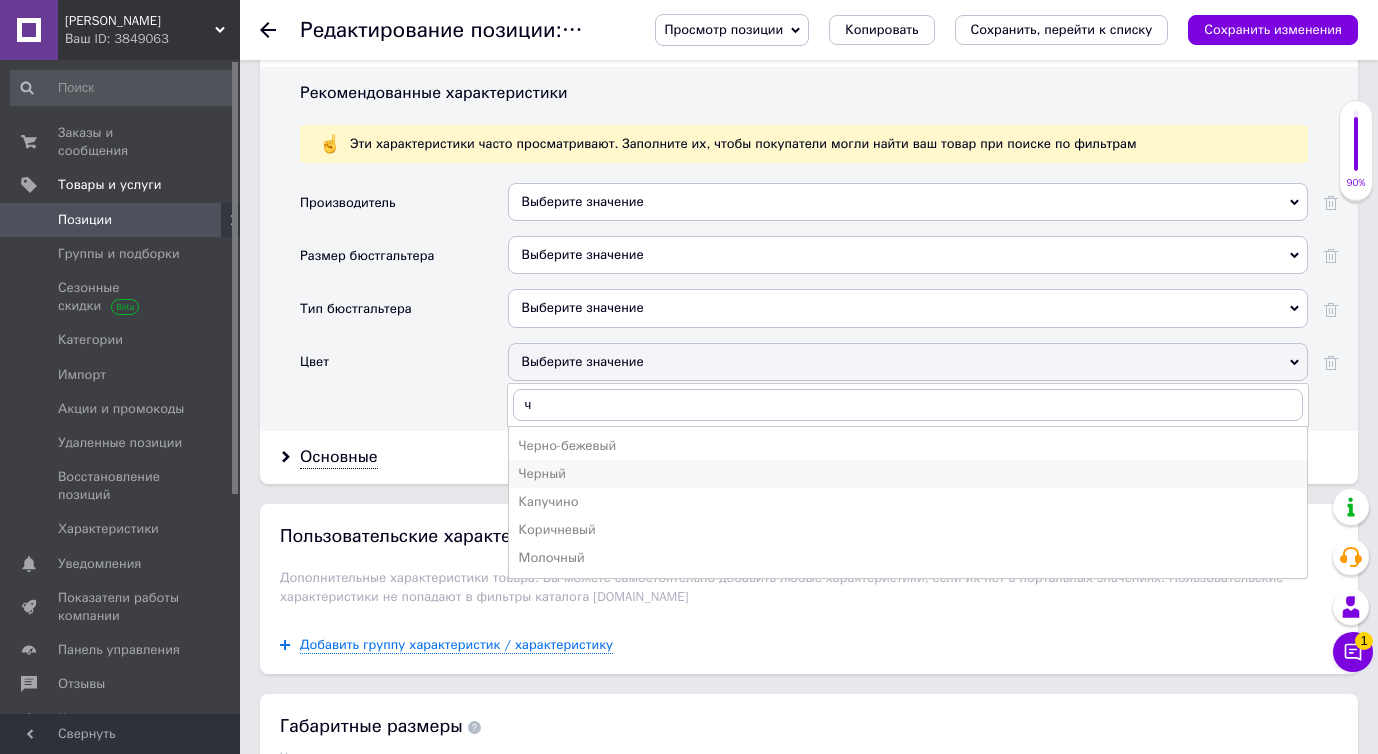 click on "Черный" at bounding box center (908, 474) 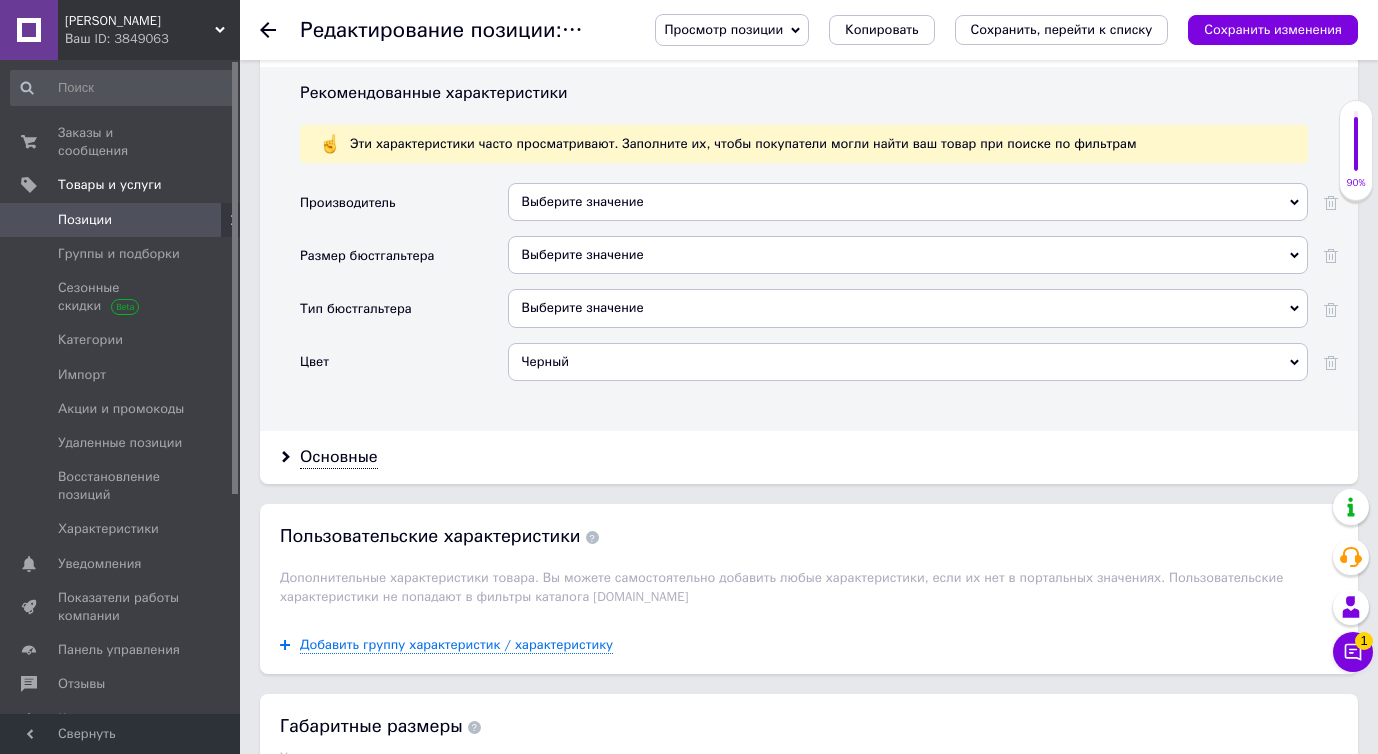 click on "Выберите значение" at bounding box center (908, 308) 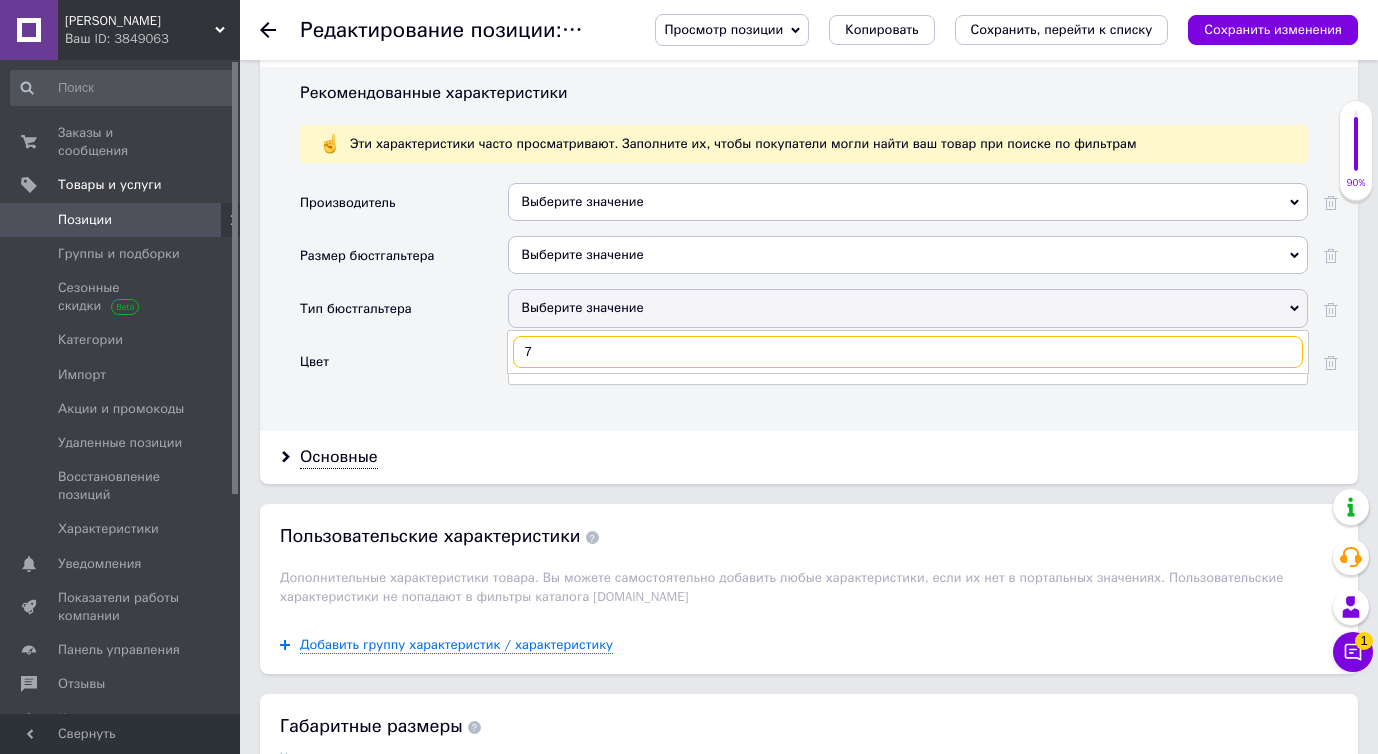 type on "70" 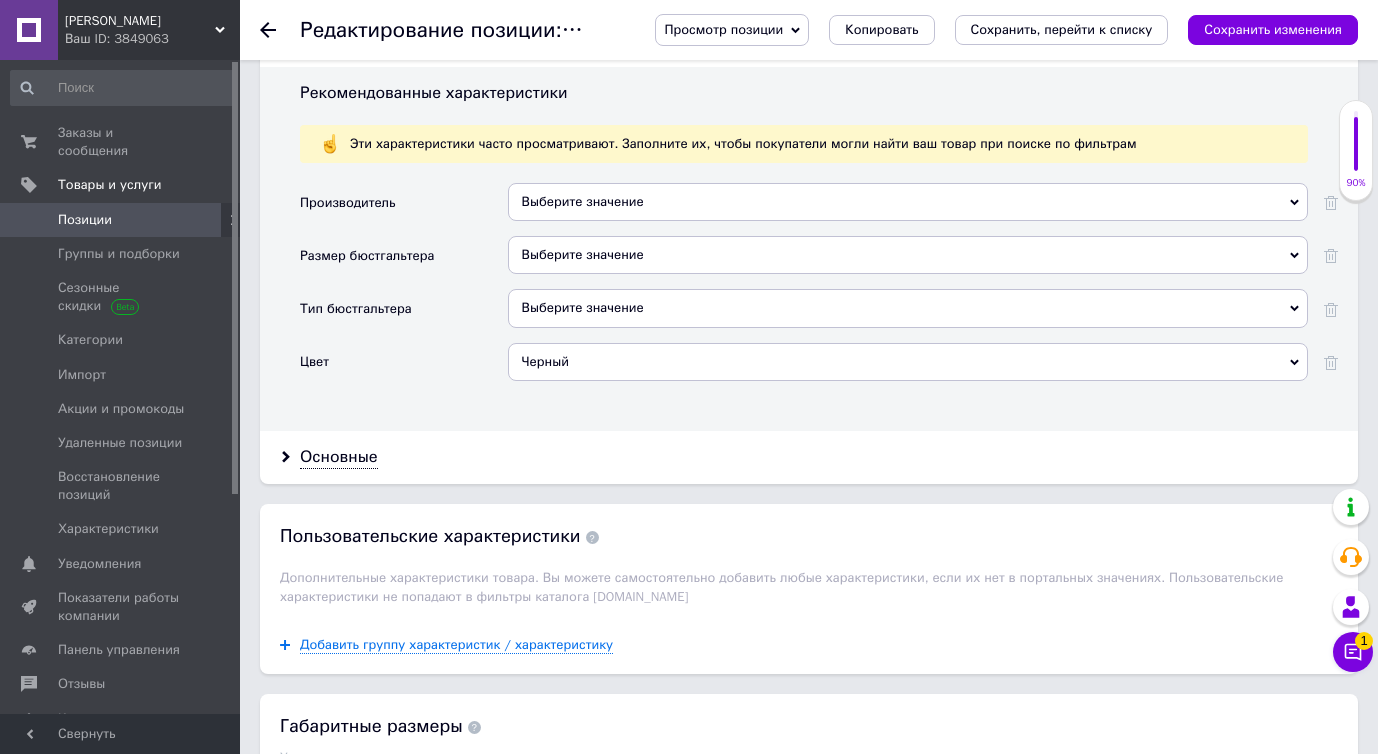 click on "Выберите значение" at bounding box center (908, 255) 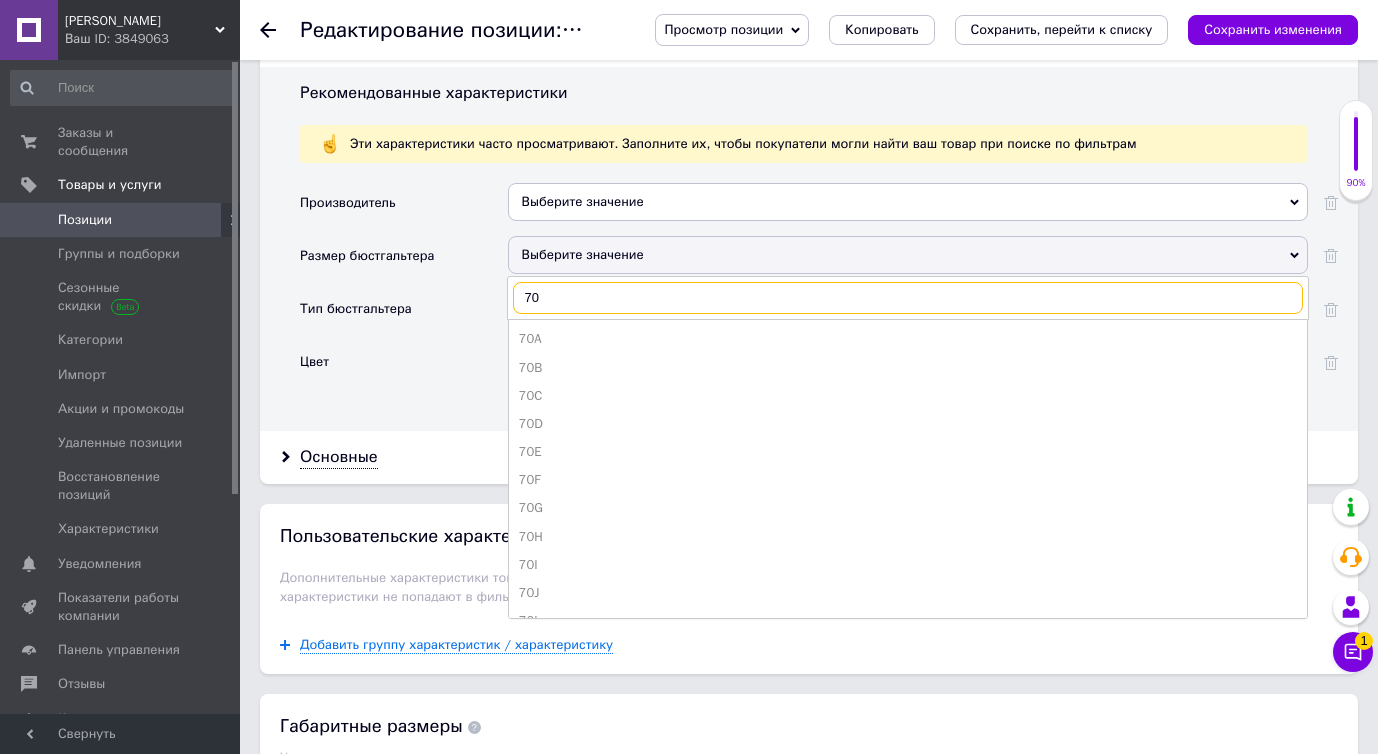 type on "70" 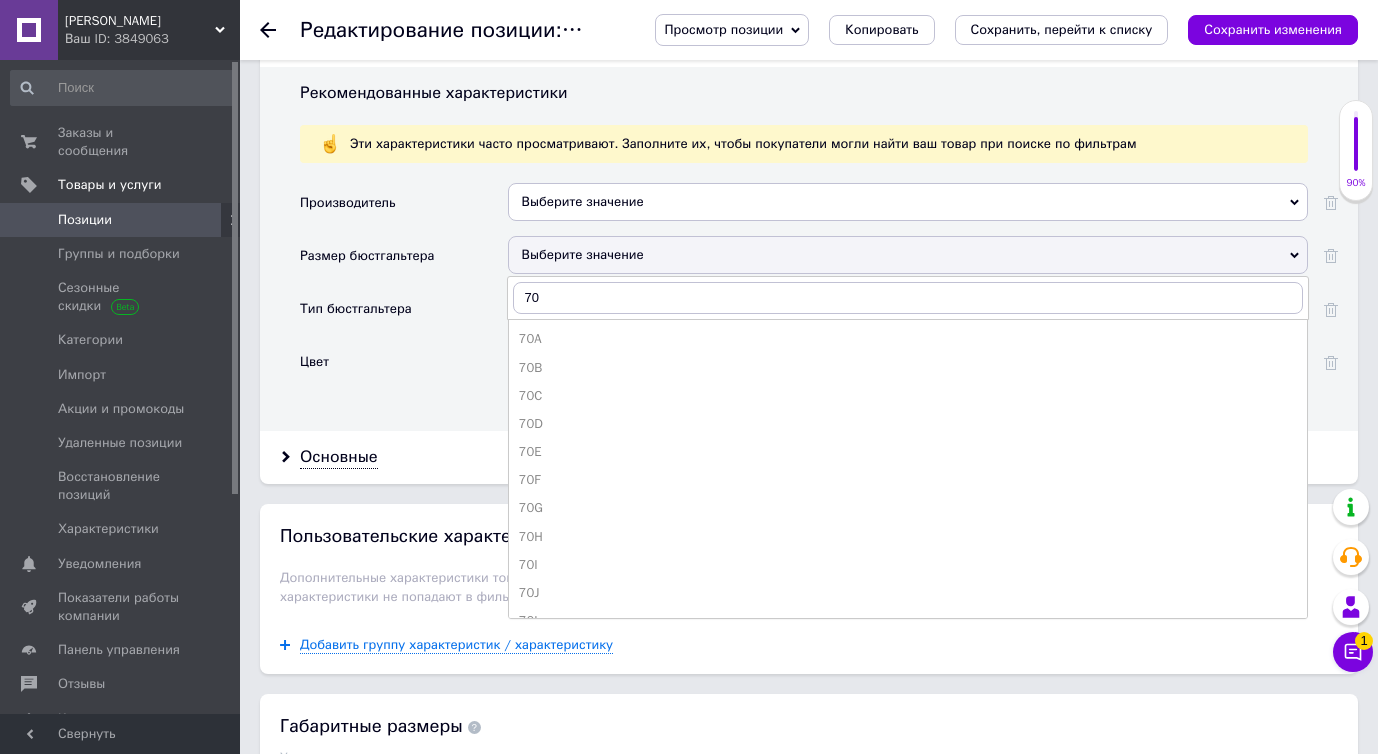 click on "70C" at bounding box center (908, 396) 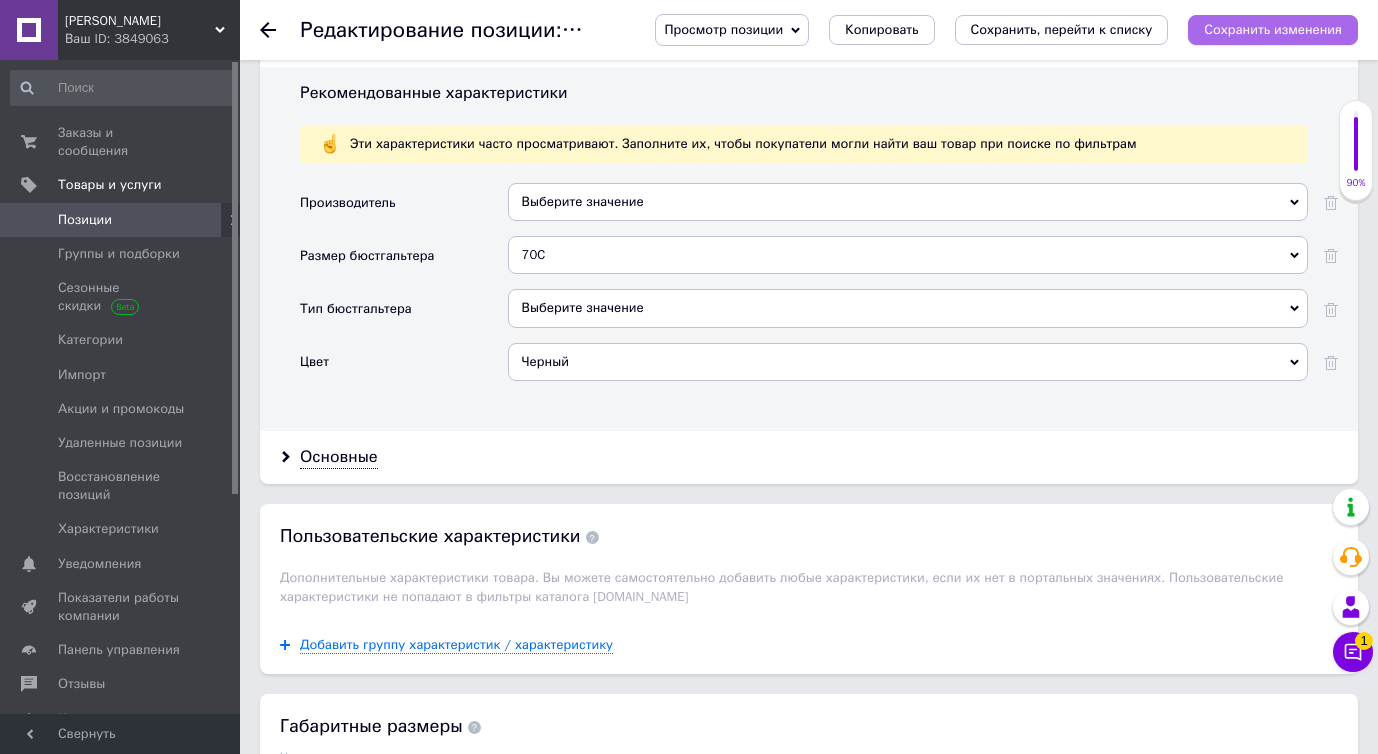 click on "Сохранить изменения" at bounding box center [1273, 30] 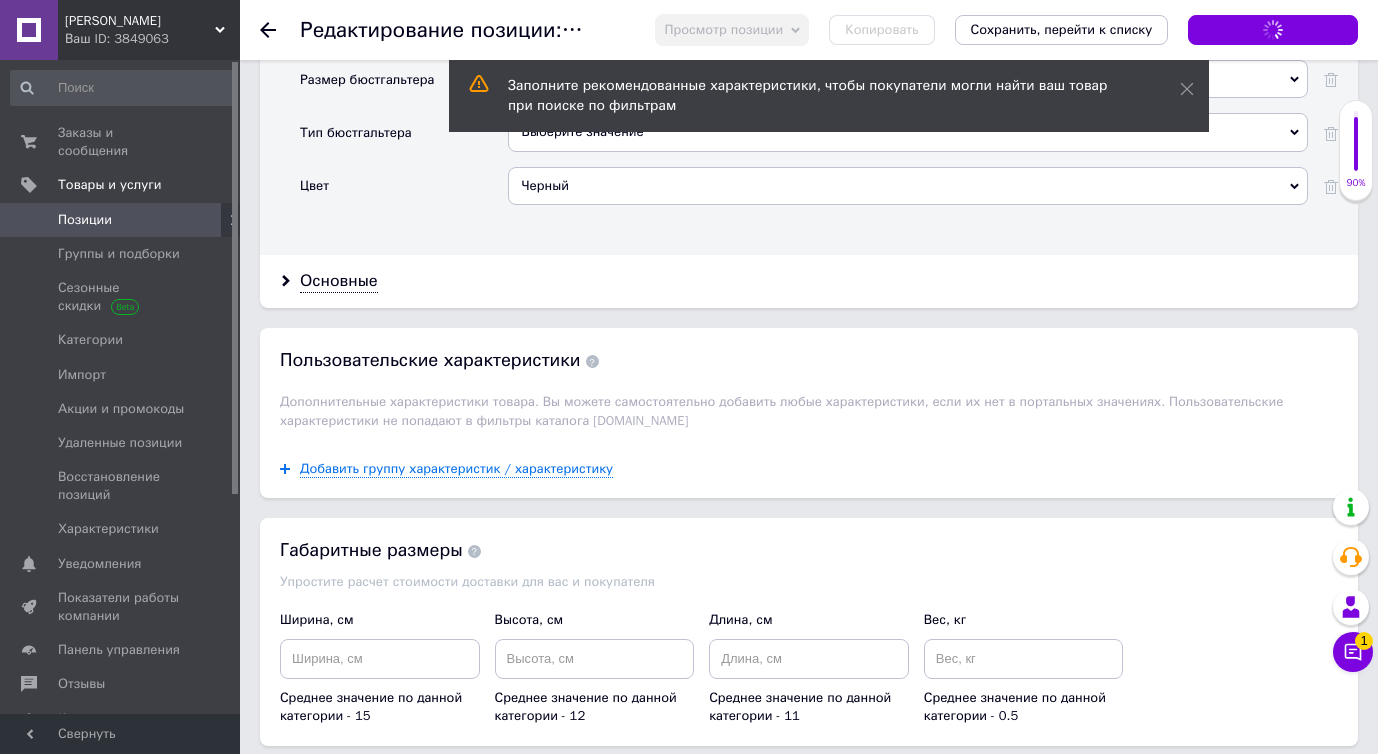 scroll, scrollTop: 2156, scrollLeft: 0, axis: vertical 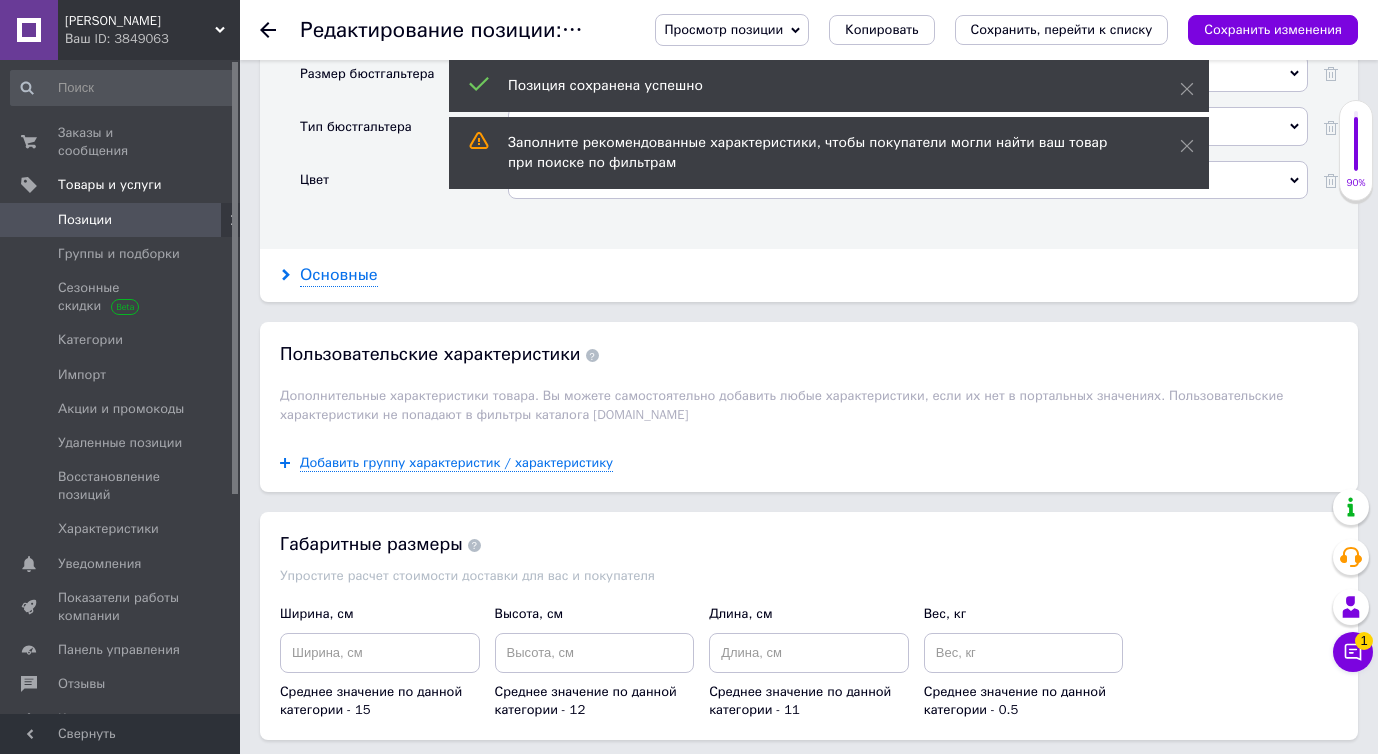 click on "Основные" at bounding box center [339, 275] 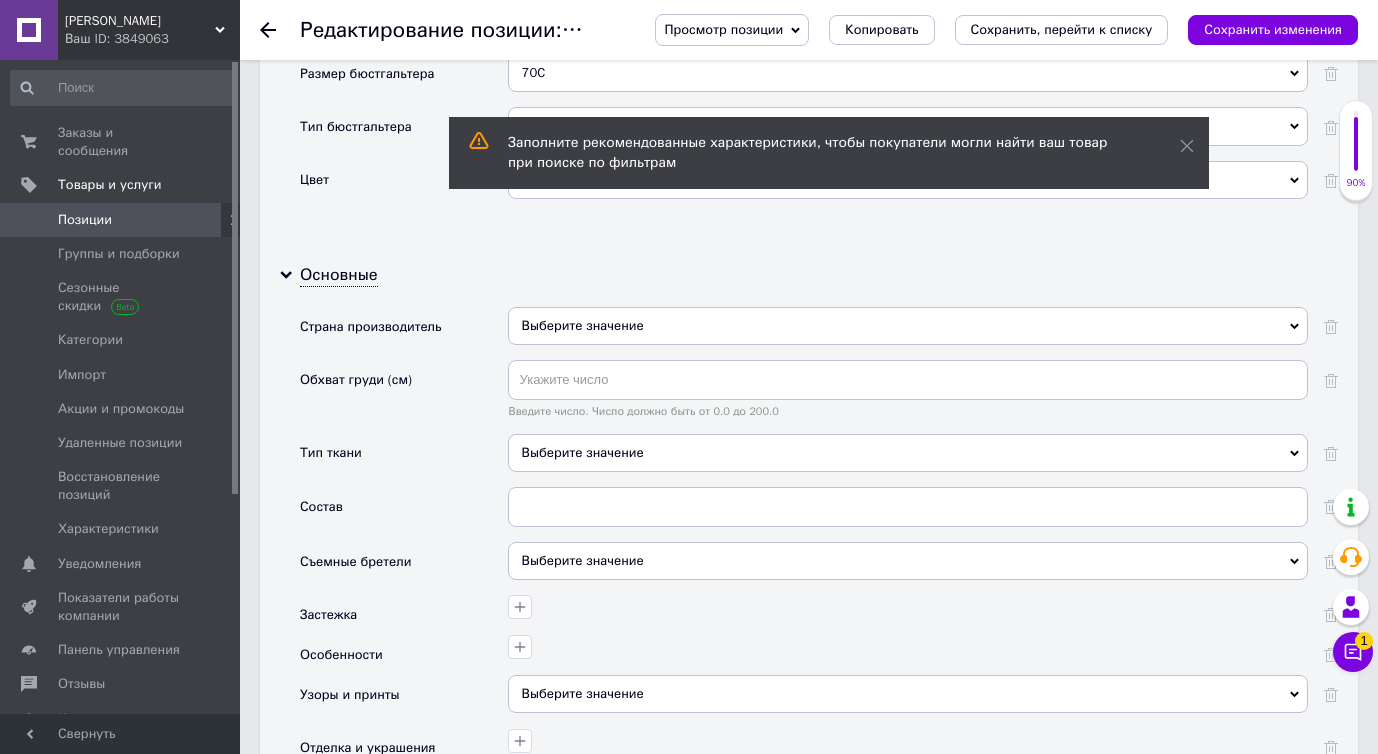 click on "Выберите значение" at bounding box center [908, 326] 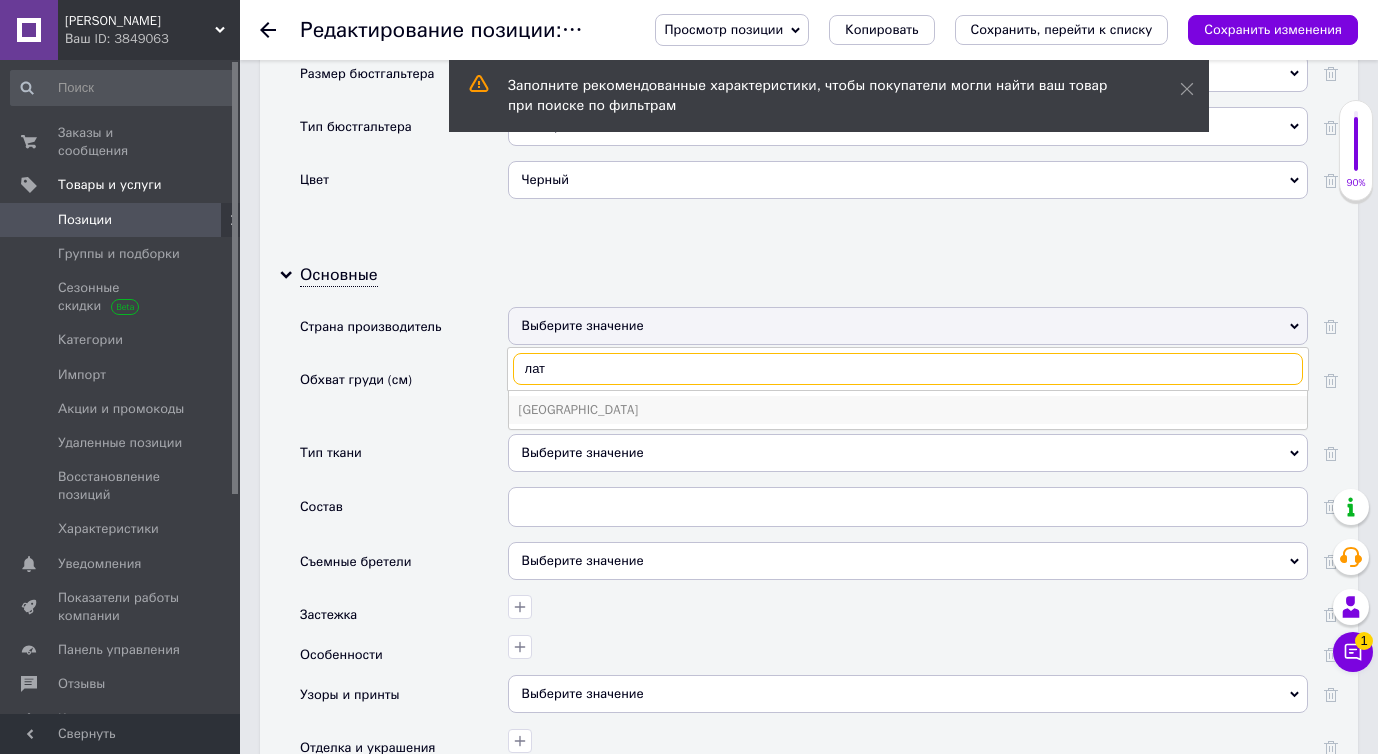 type on "лат" 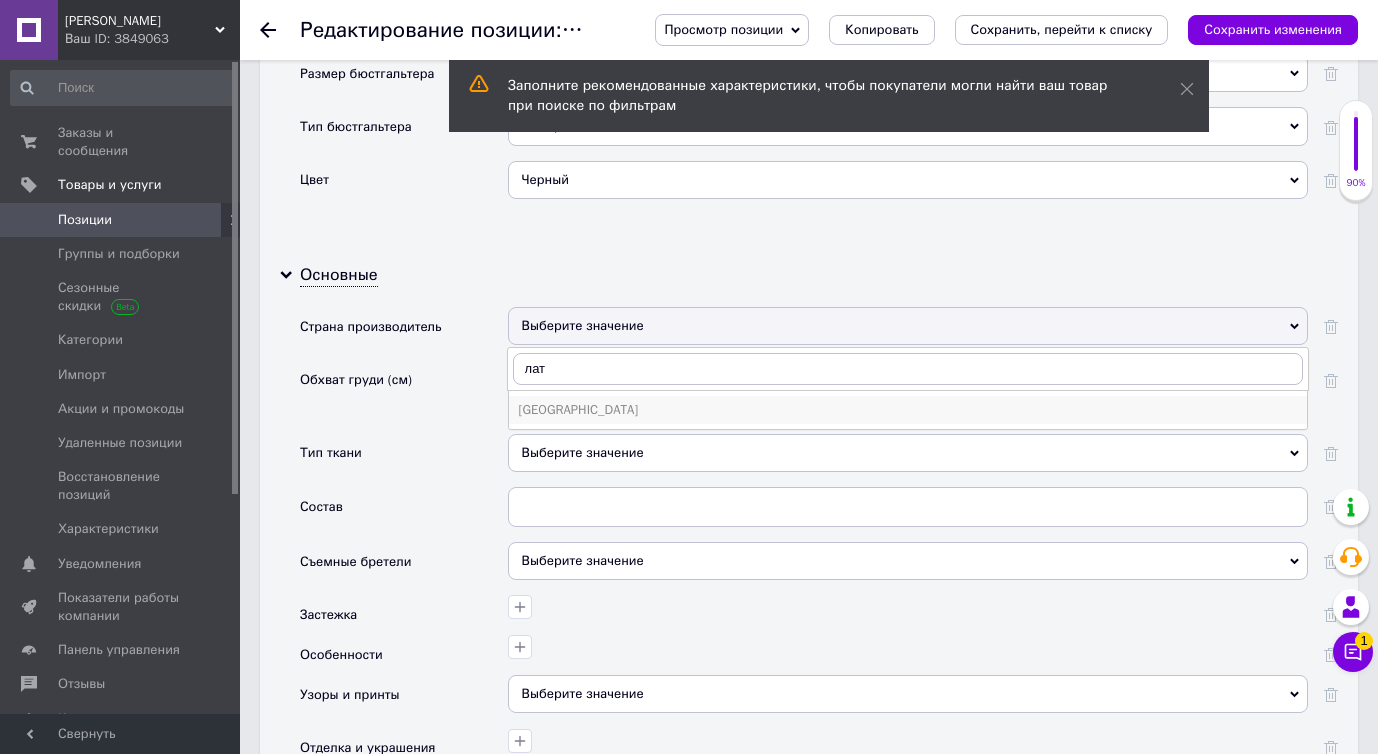 click on "Латвия" at bounding box center [908, 410] 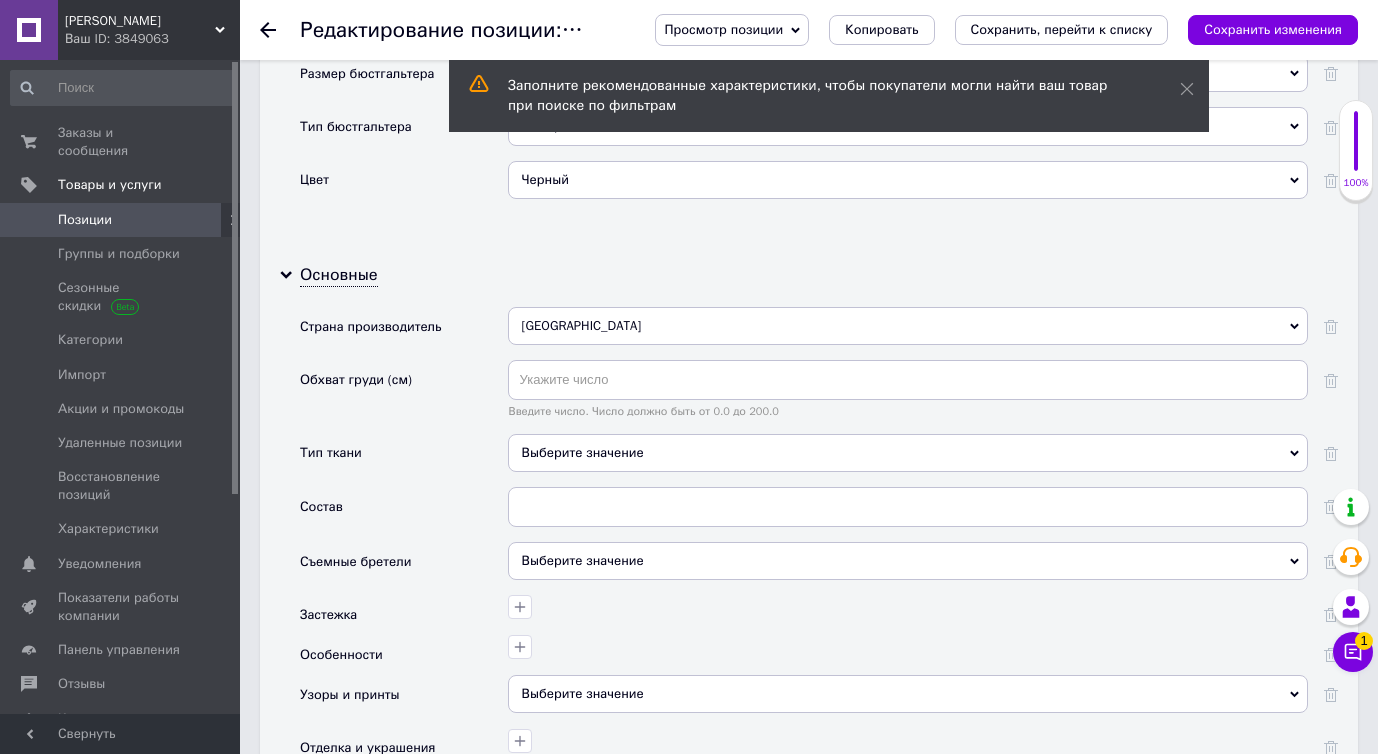click on "Выберите значение" at bounding box center [908, 453] 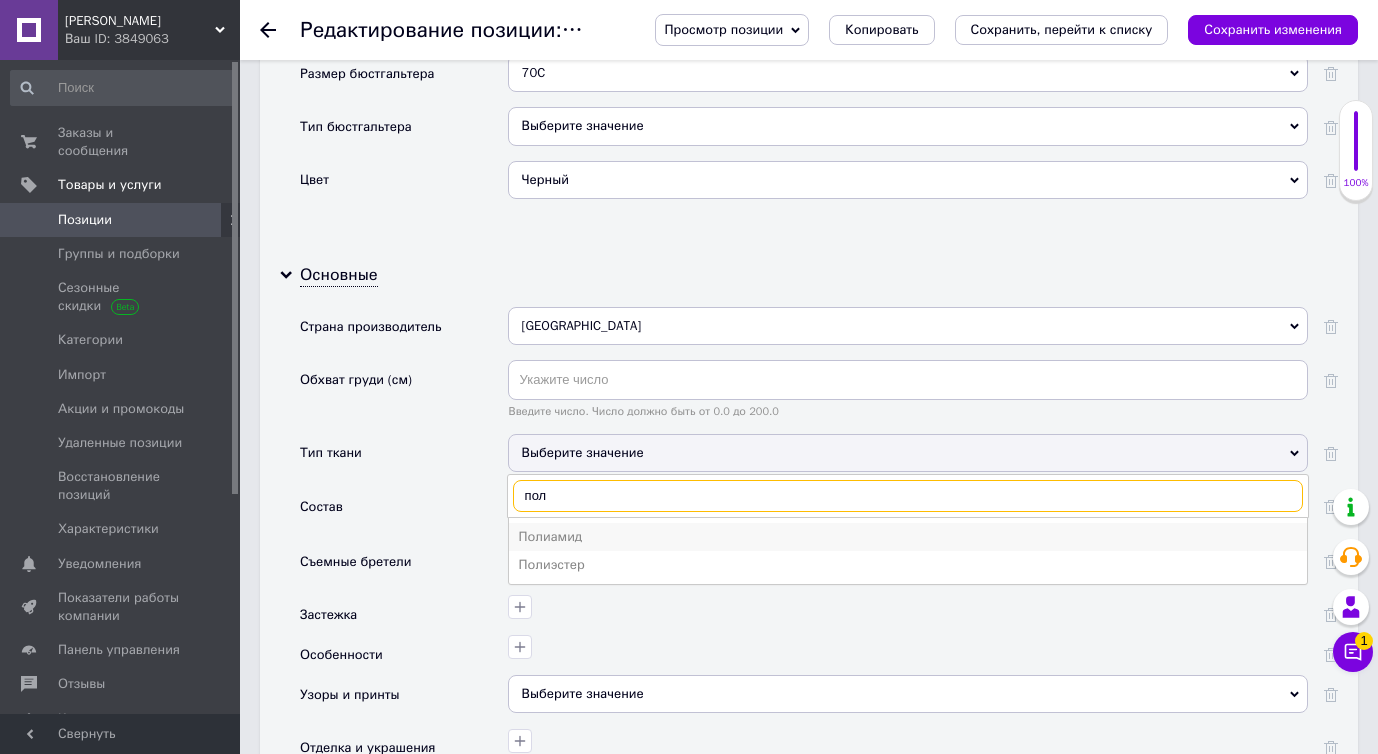 type on "пол" 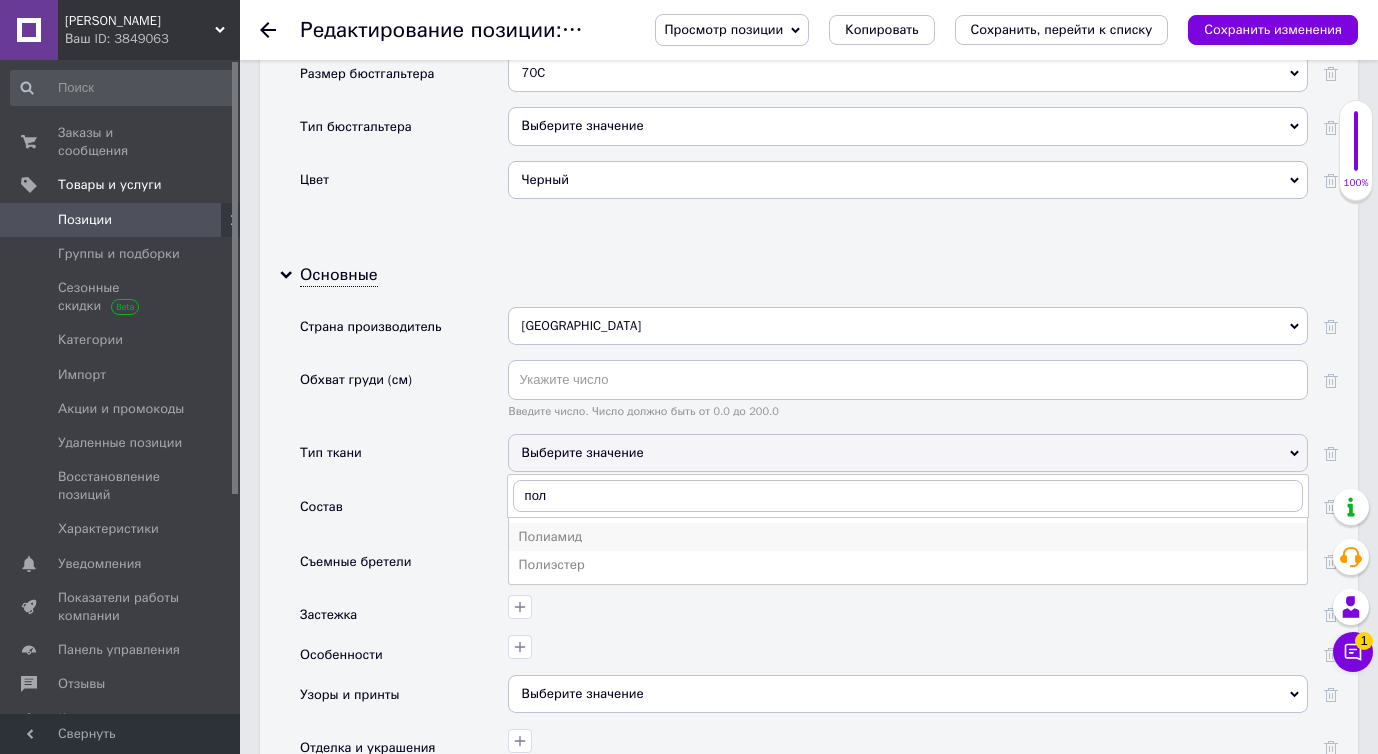 click on "Полиамид" at bounding box center (908, 537) 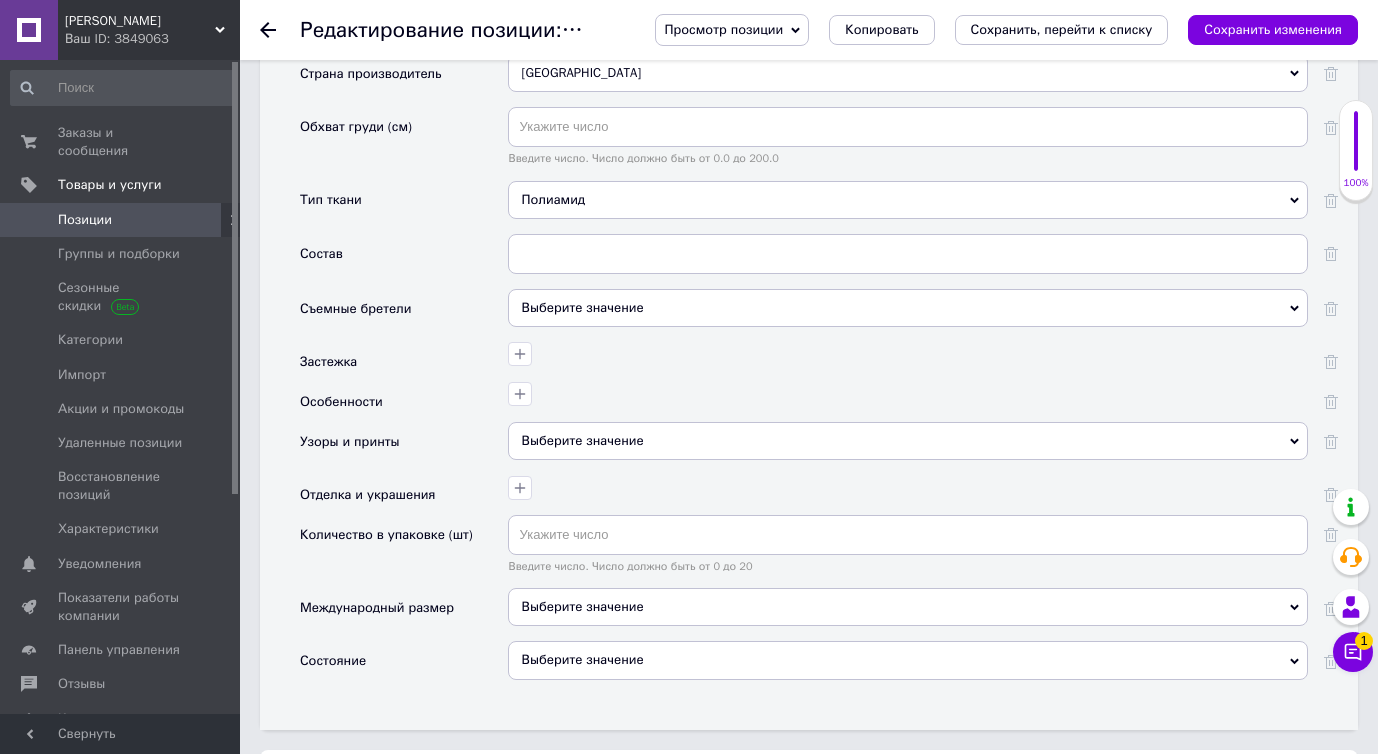 scroll, scrollTop: 2414, scrollLeft: 0, axis: vertical 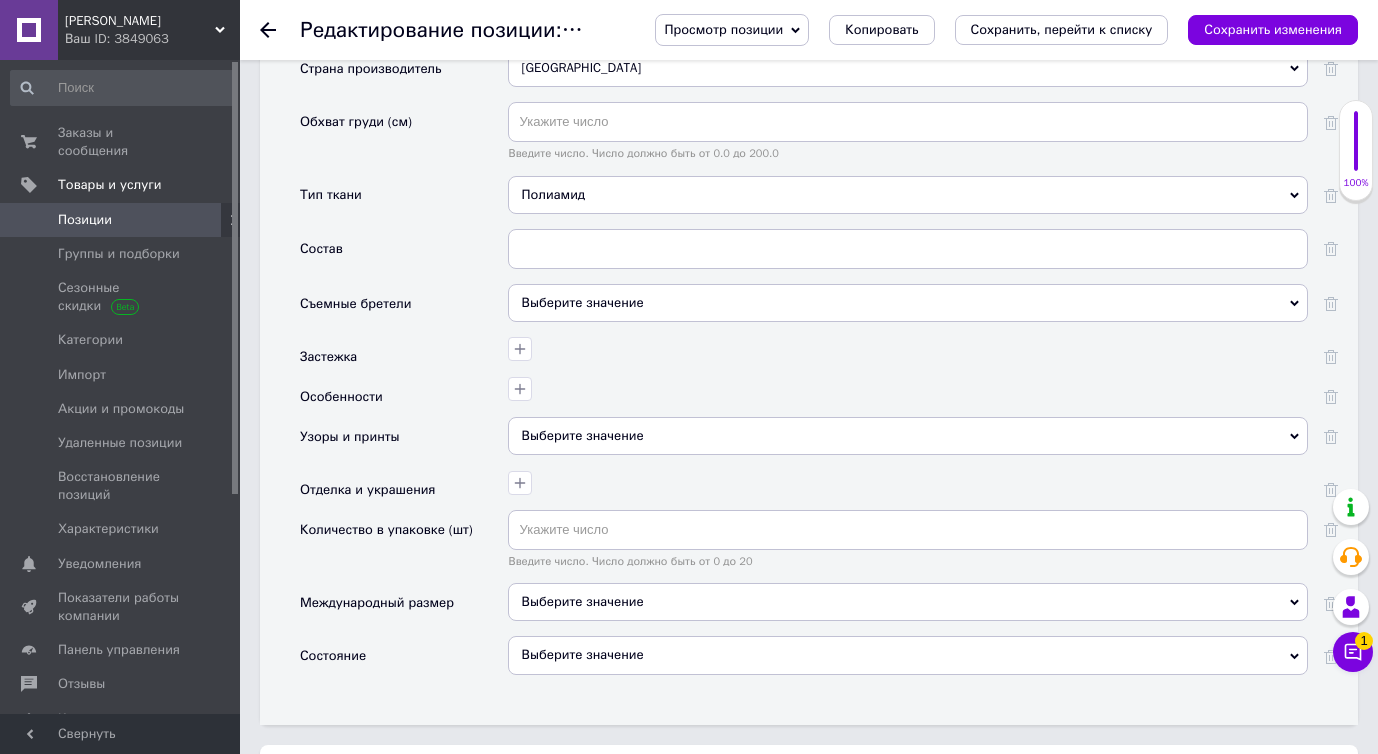 click on "Выберите значение" at bounding box center (908, 303) 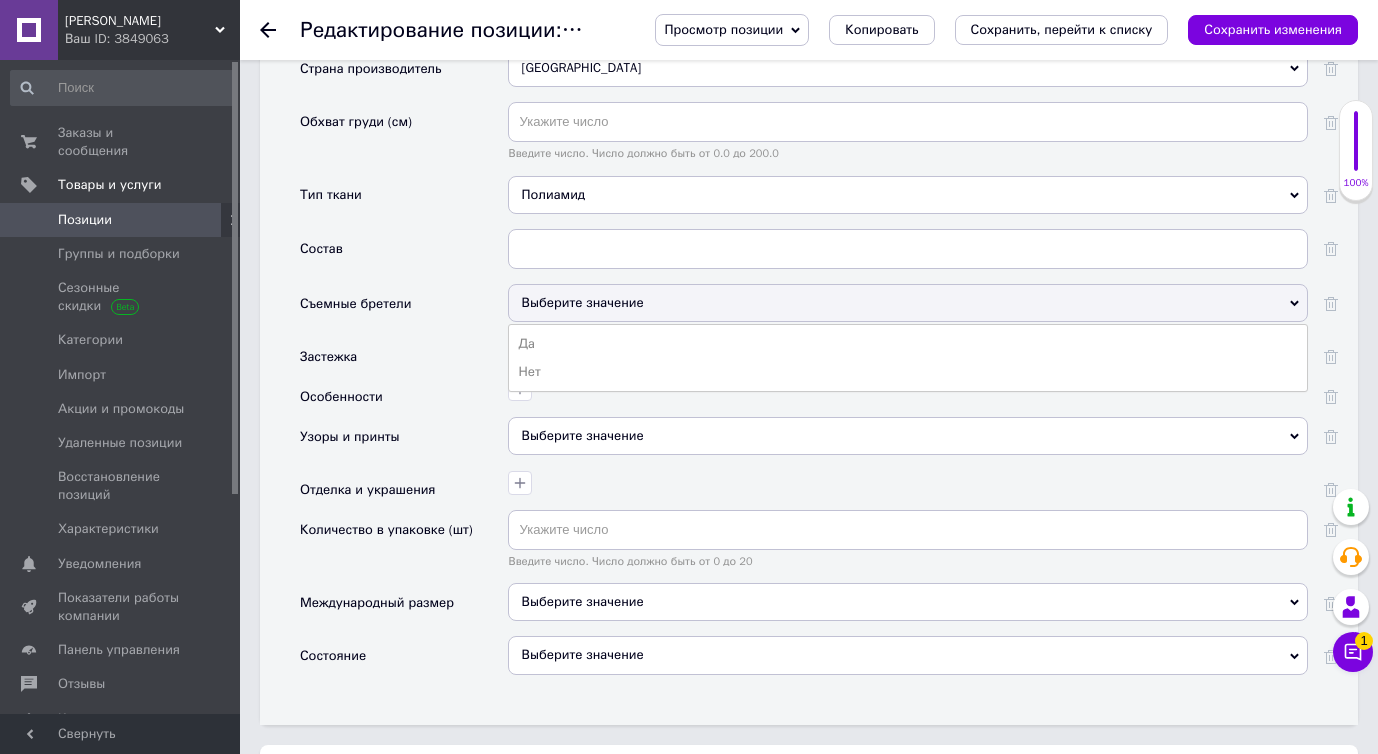 click on "Да Нет" at bounding box center [908, 358] 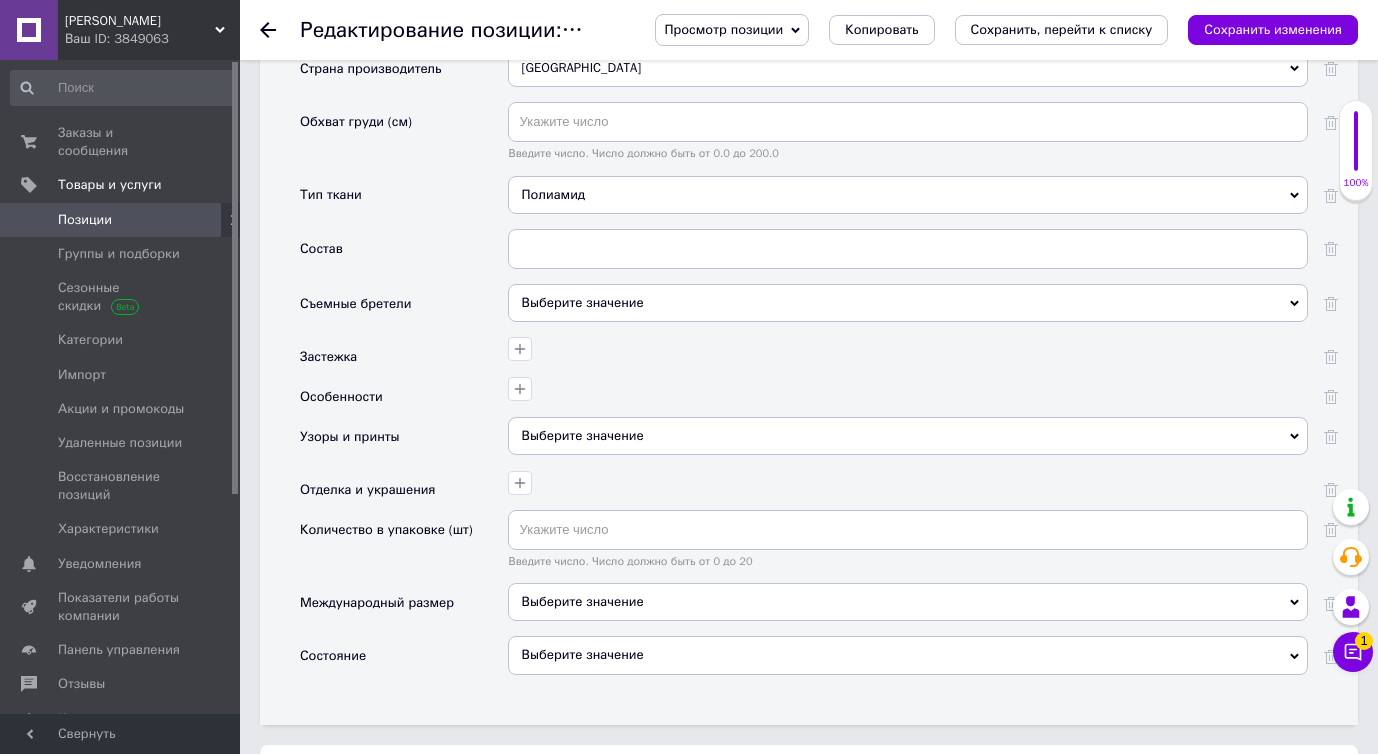 click at bounding box center (908, 256) 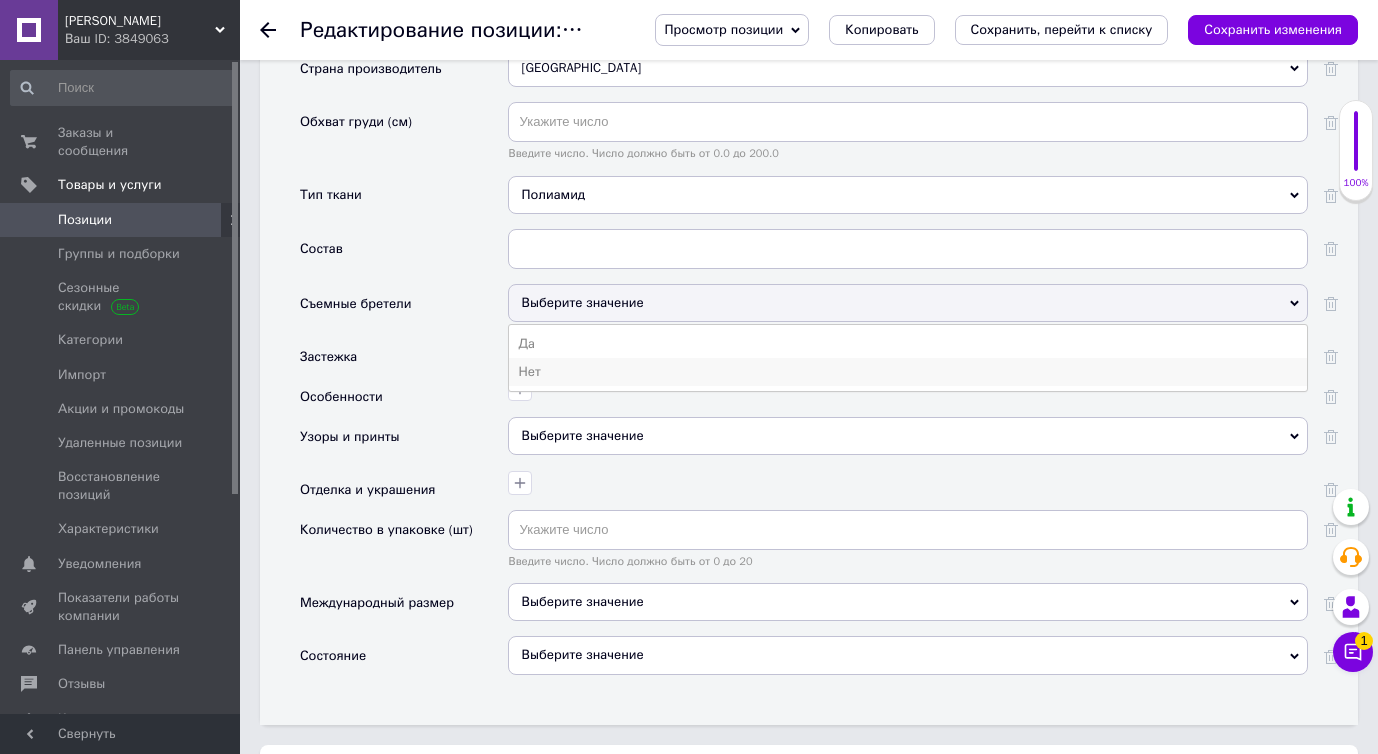 click on "Нет" at bounding box center (908, 372) 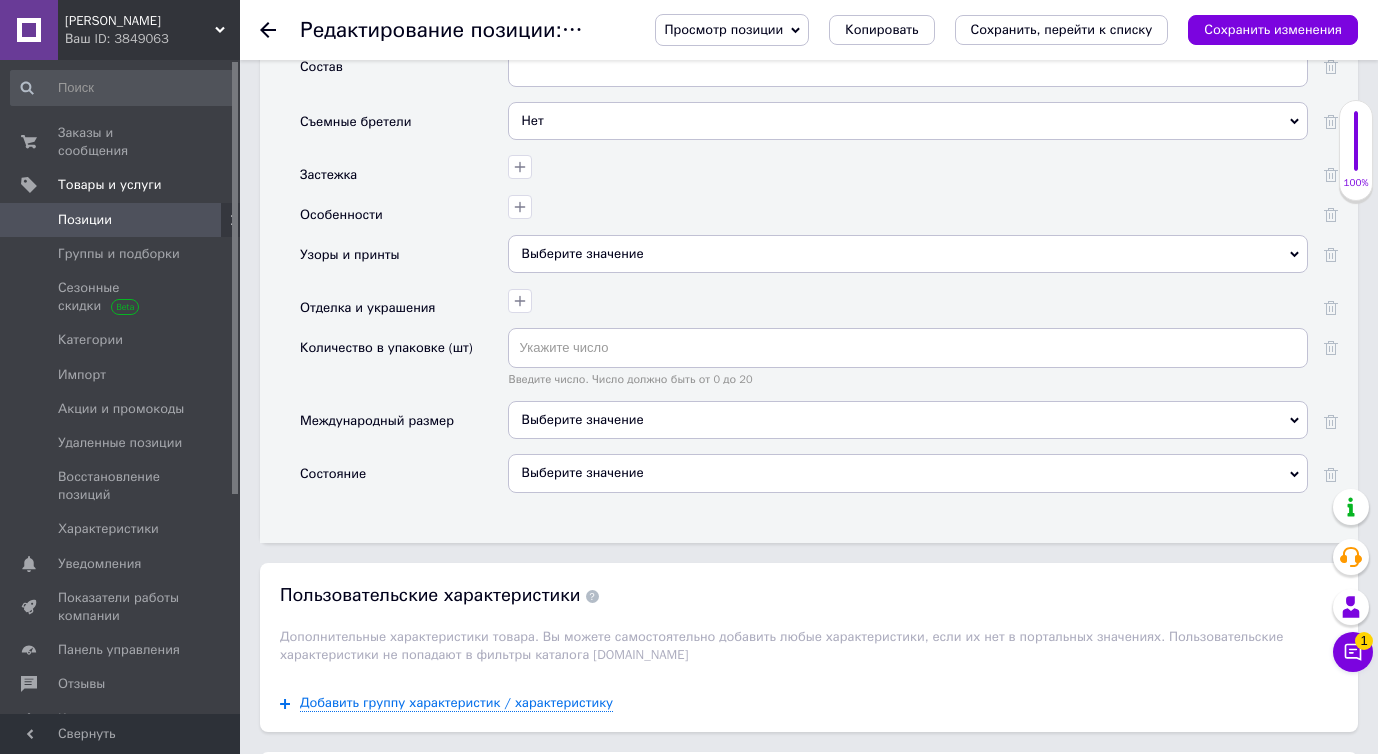 scroll, scrollTop: 2598, scrollLeft: 0, axis: vertical 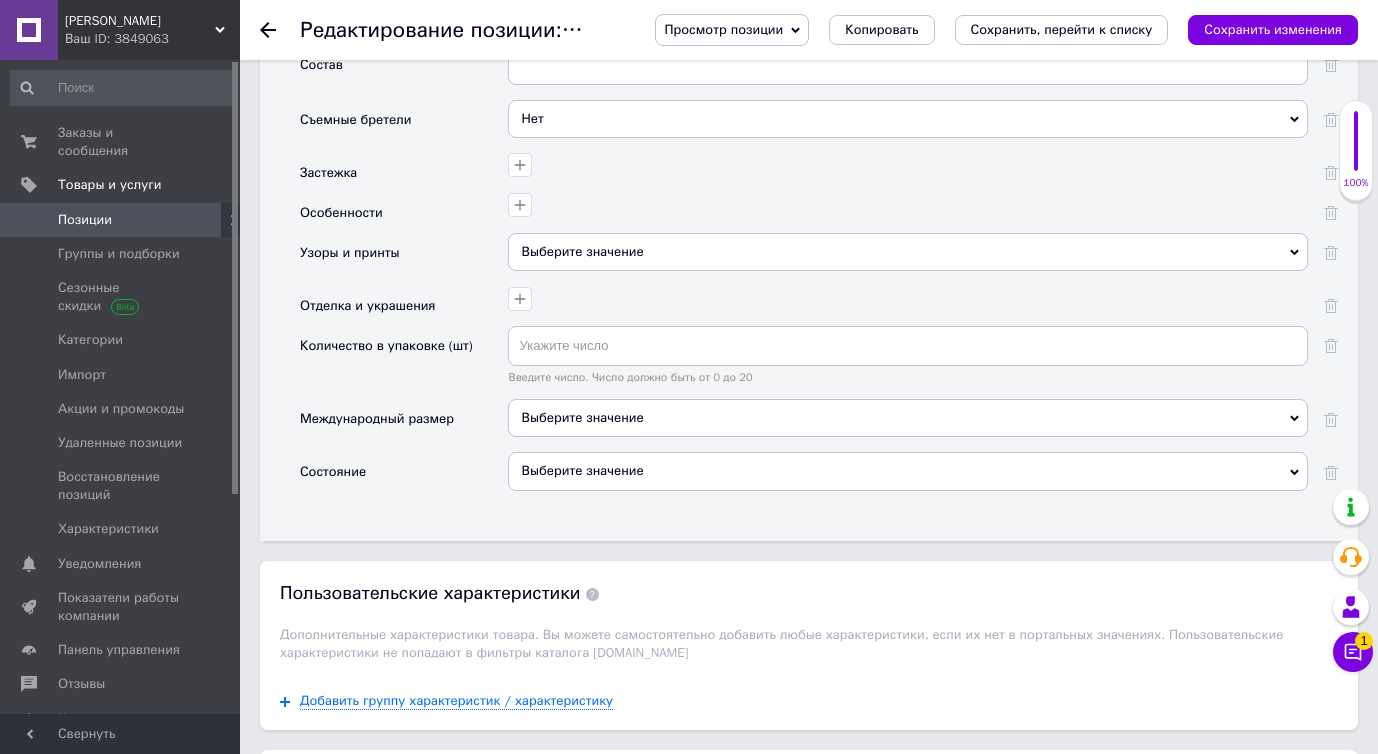 click on "Выберите значение" at bounding box center [908, 471] 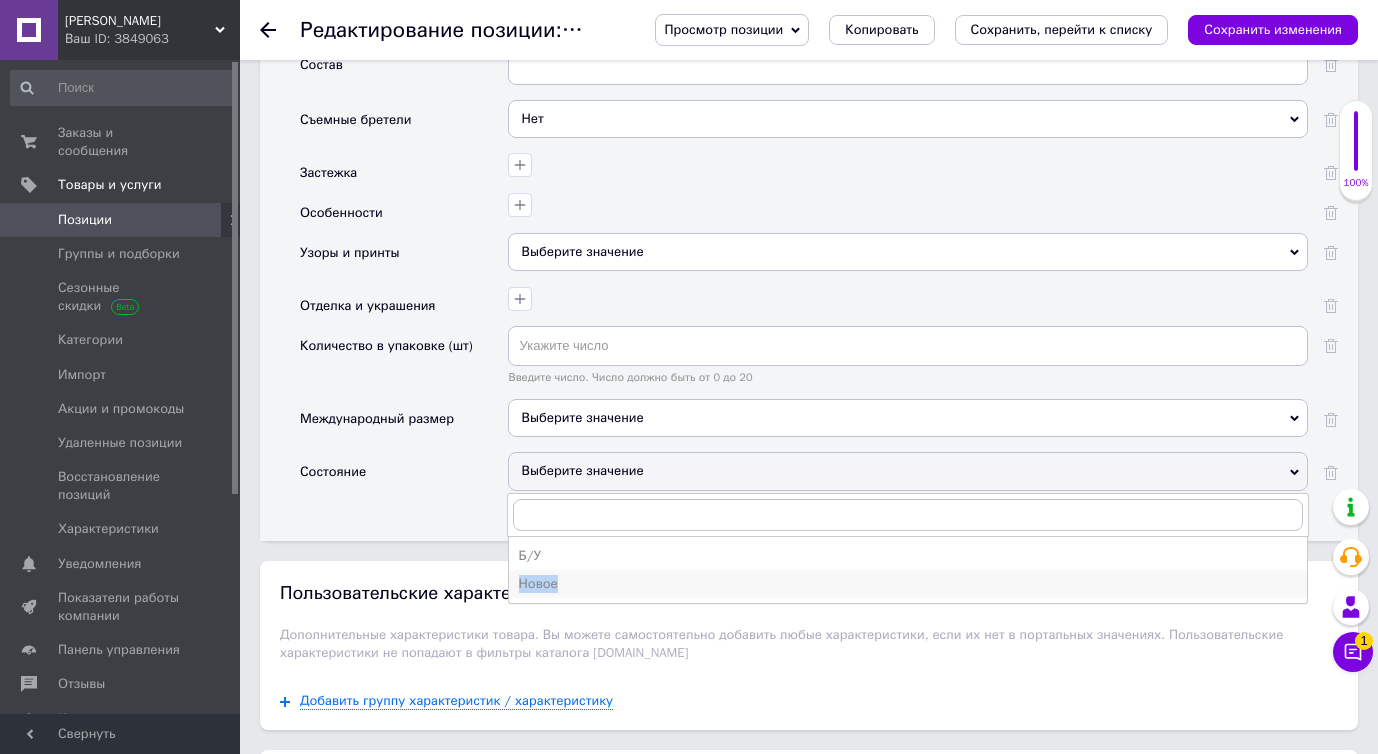 drag, startPoint x: 583, startPoint y: 551, endPoint x: 590, endPoint y: 560, distance: 11.401754 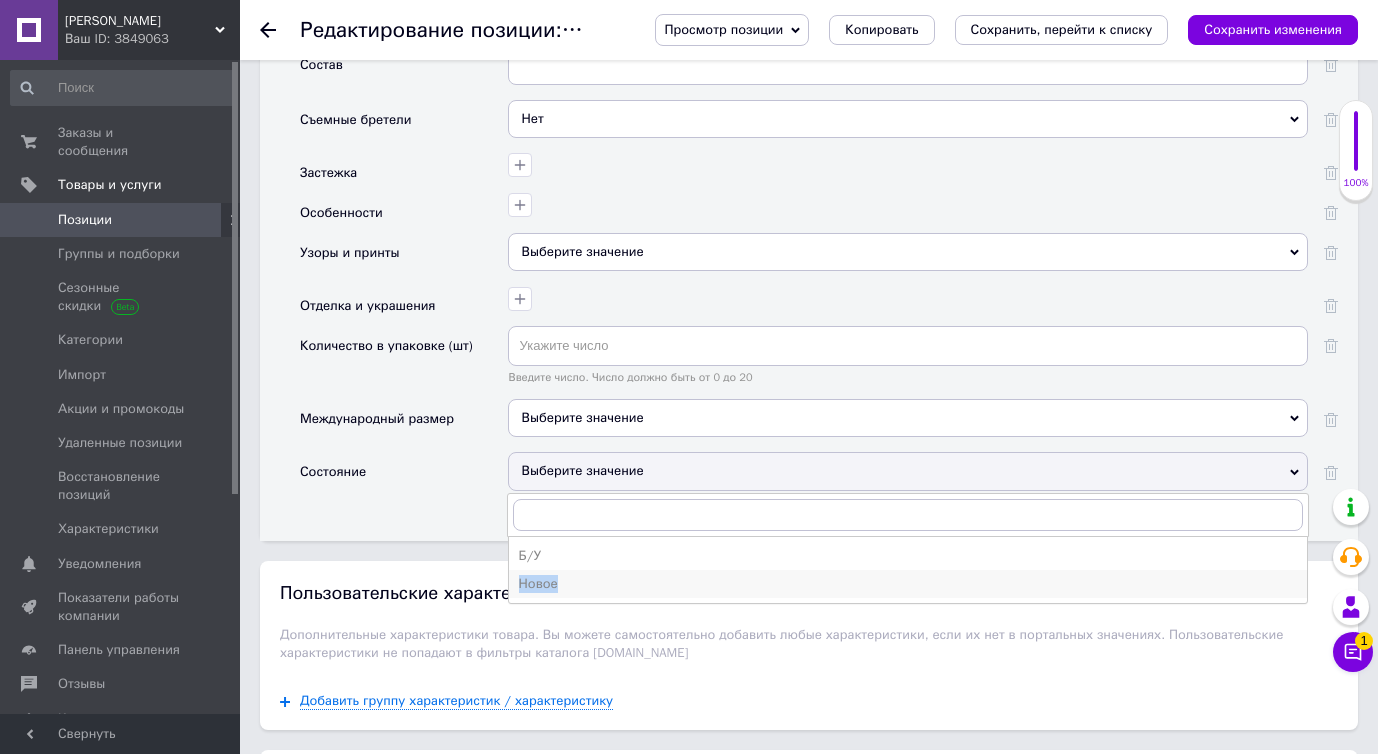 click on "Б/У Новое" at bounding box center (908, 570) 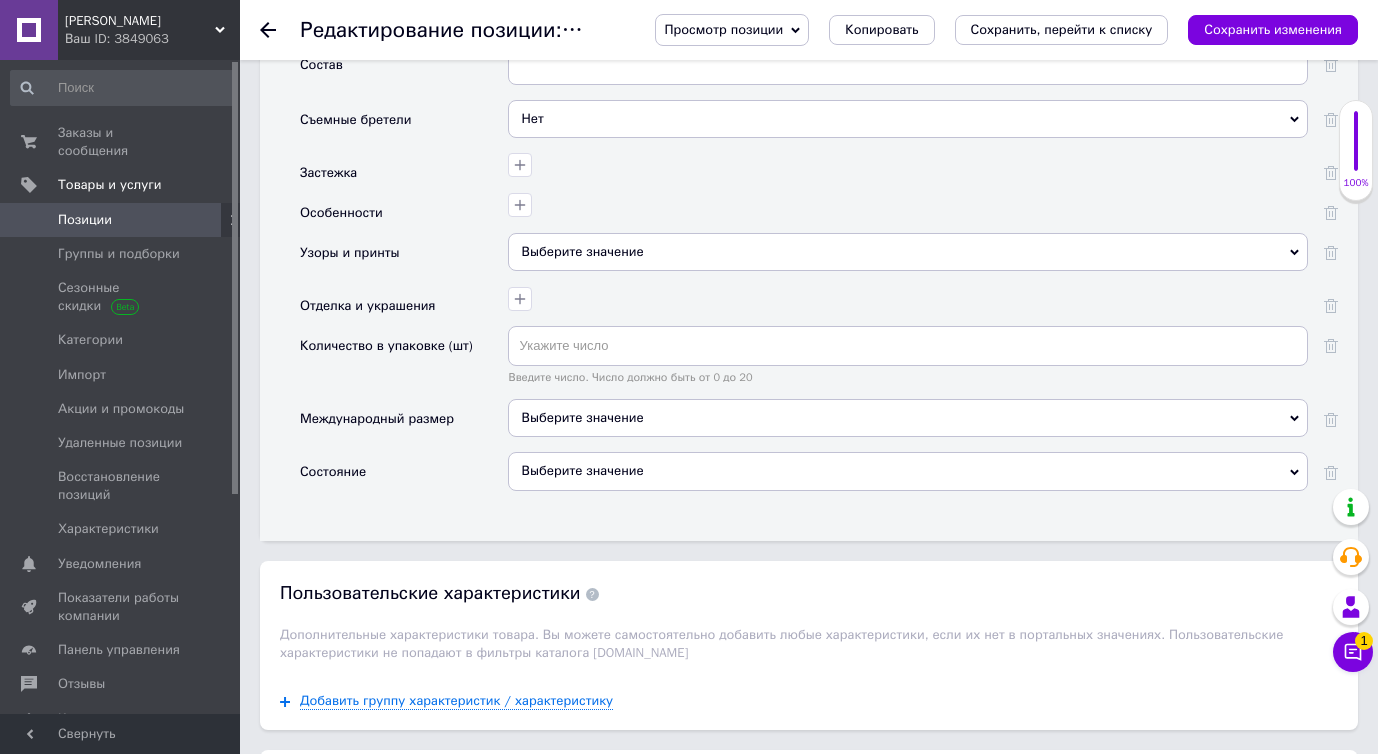 click on "Выберите значение" at bounding box center [908, 471] 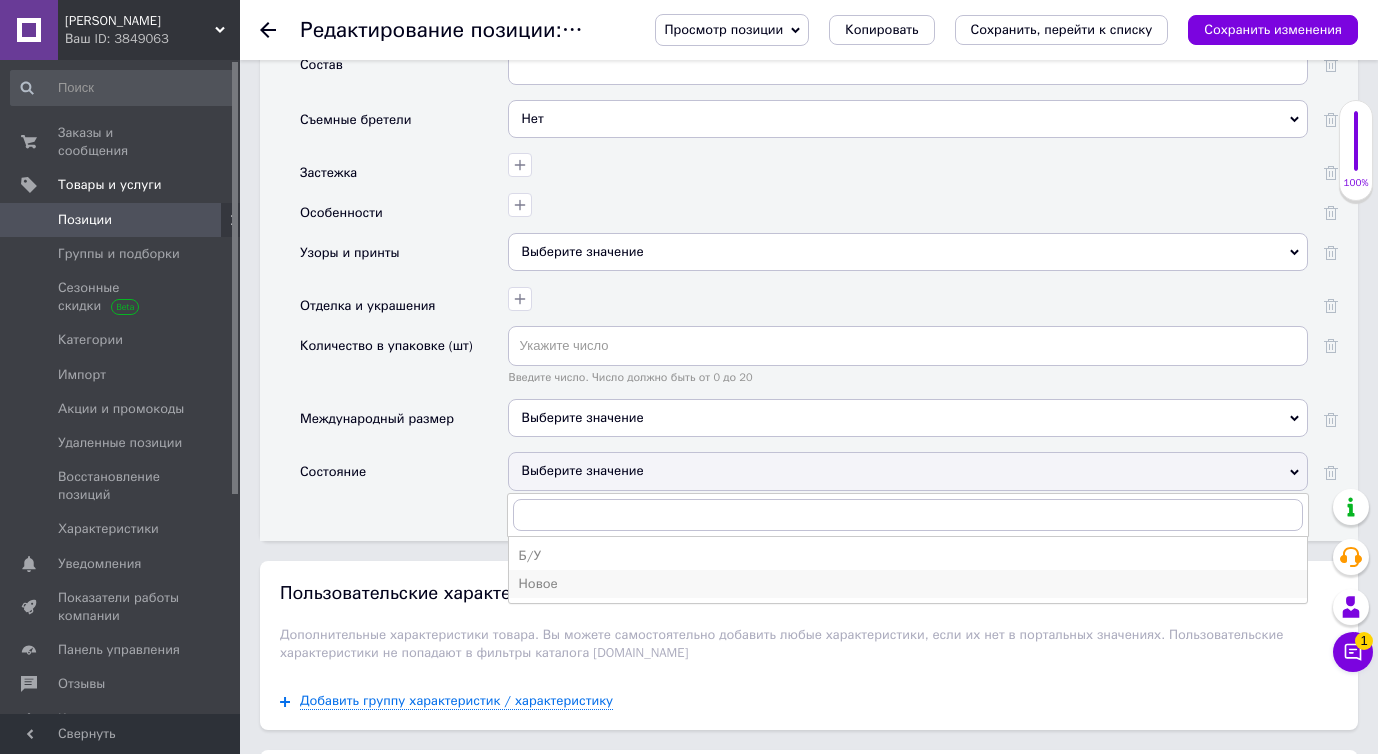 click on "Новое" at bounding box center (908, 584) 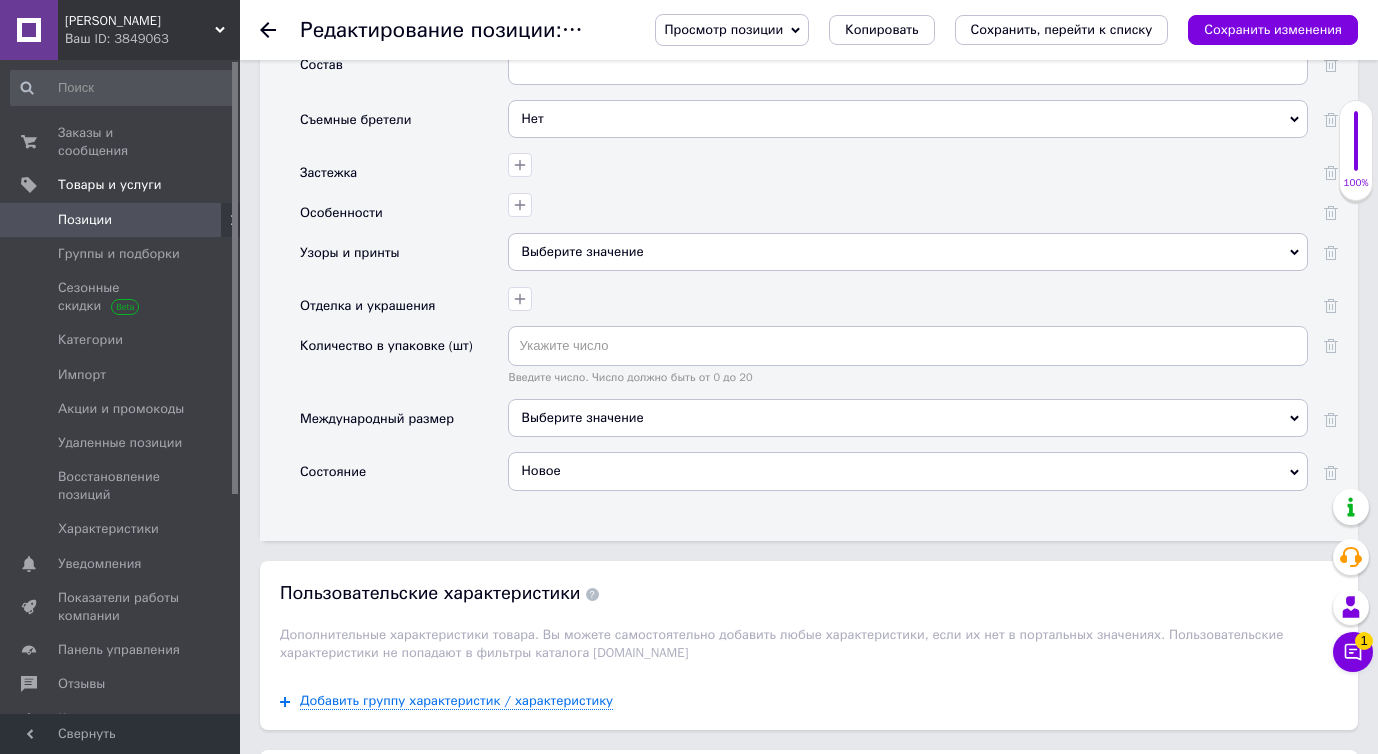 click on "Выберите значение" at bounding box center (908, 252) 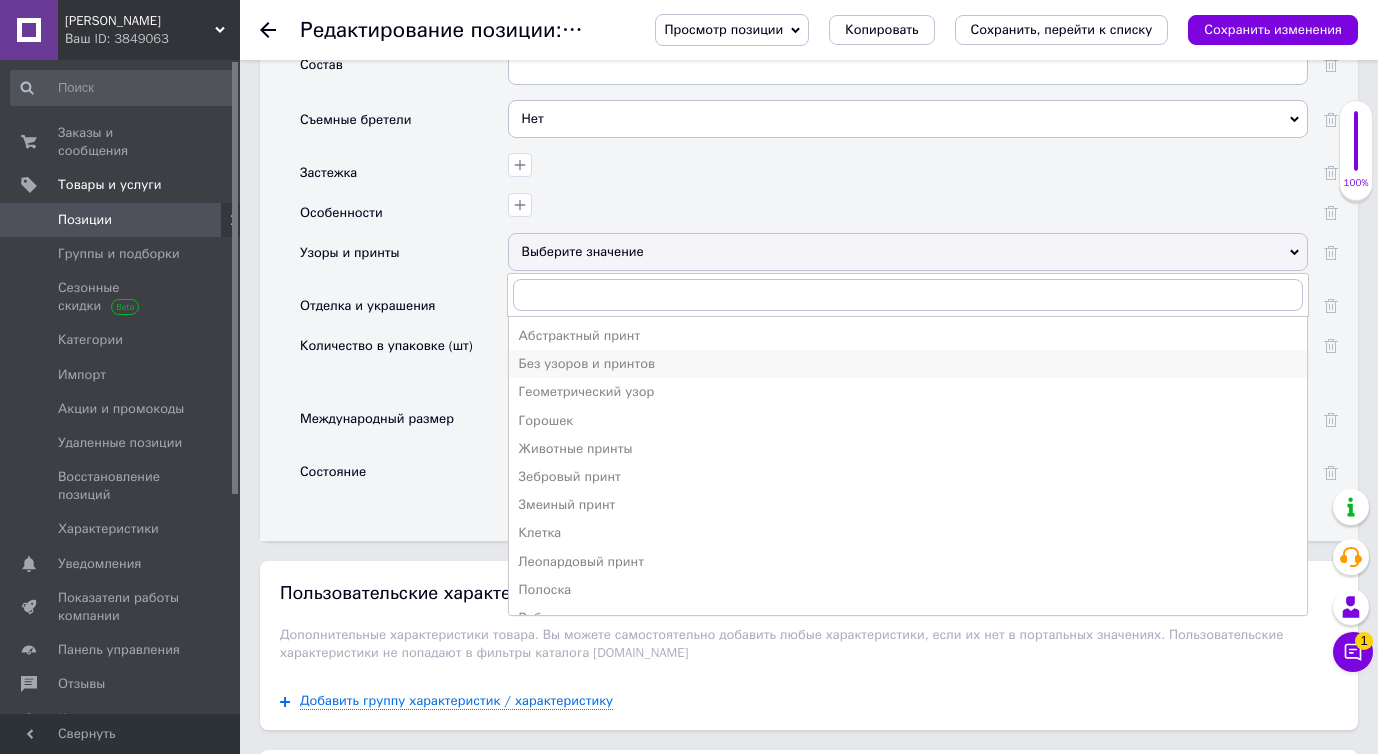 click on "Без узоров и принтов" at bounding box center [908, 364] 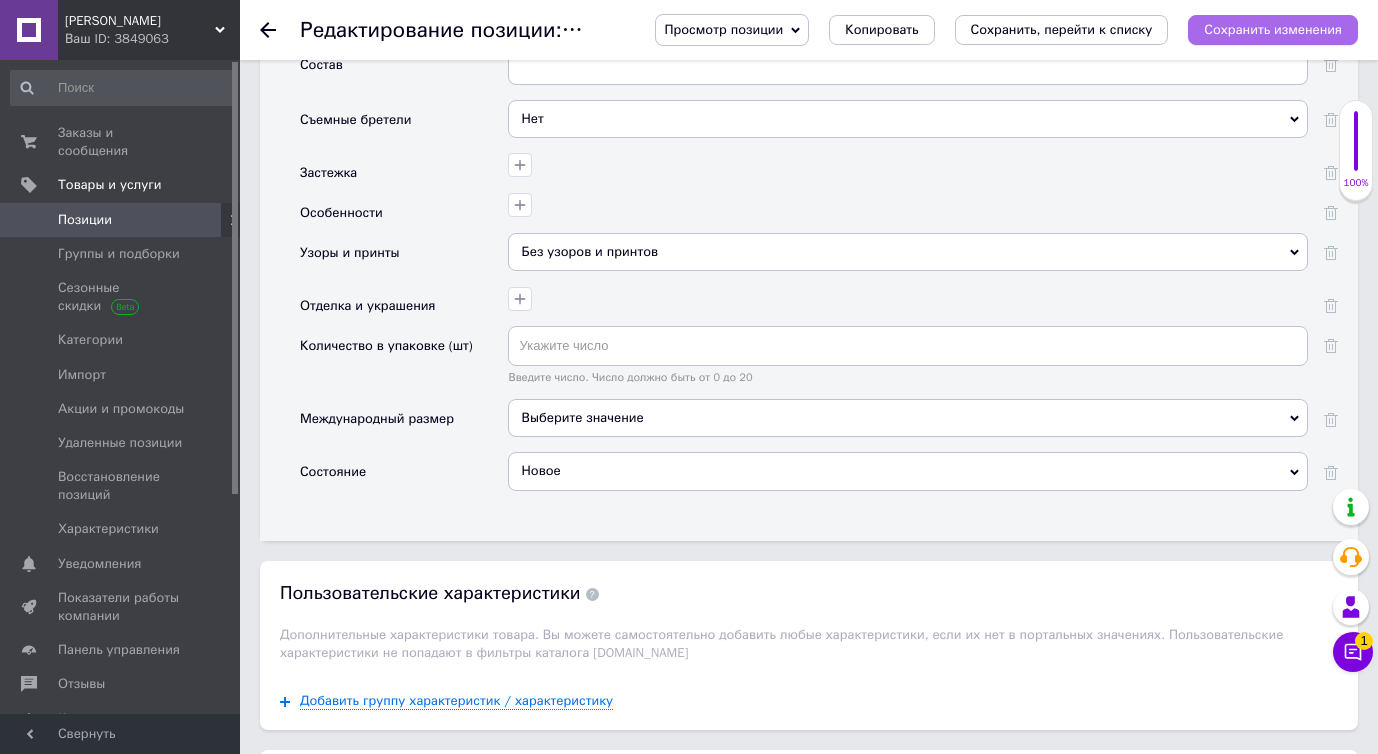 click on "Сохранить изменения" at bounding box center [1273, 29] 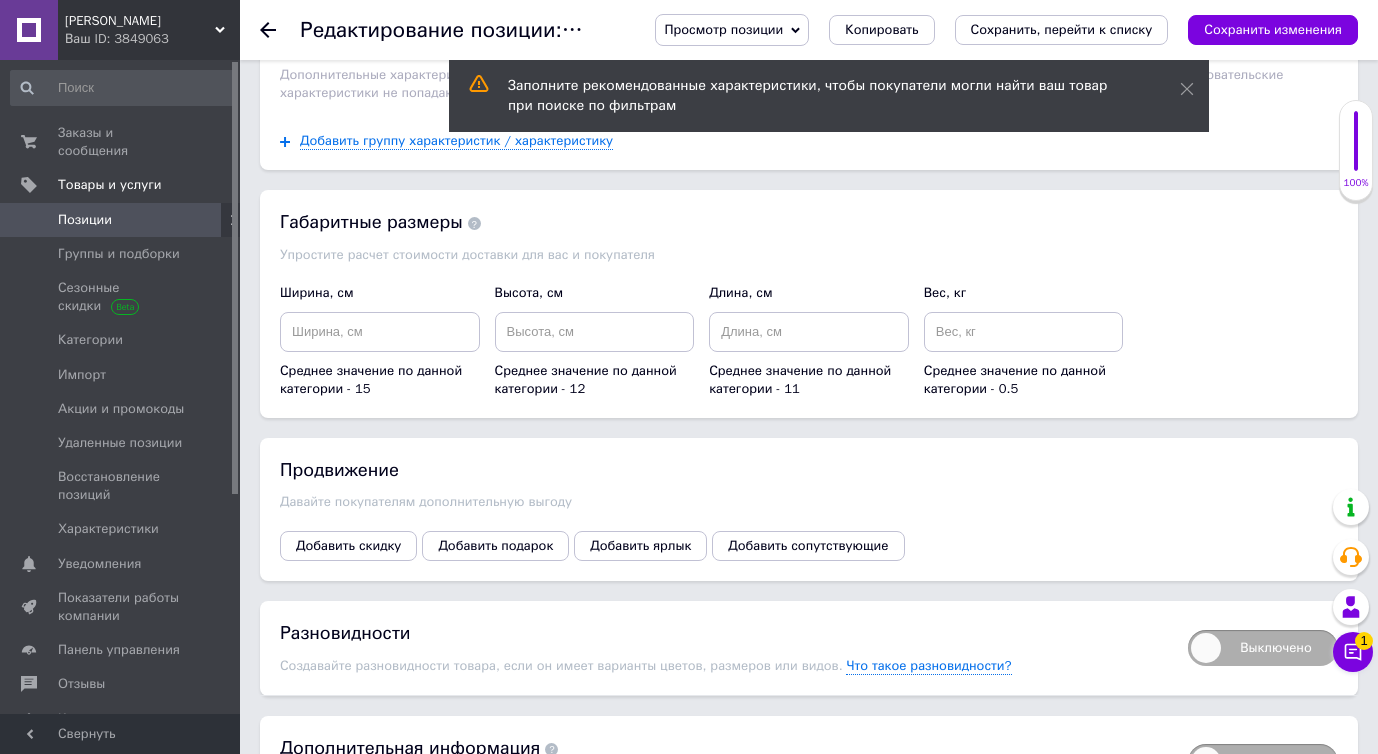 scroll, scrollTop: 3209, scrollLeft: 0, axis: vertical 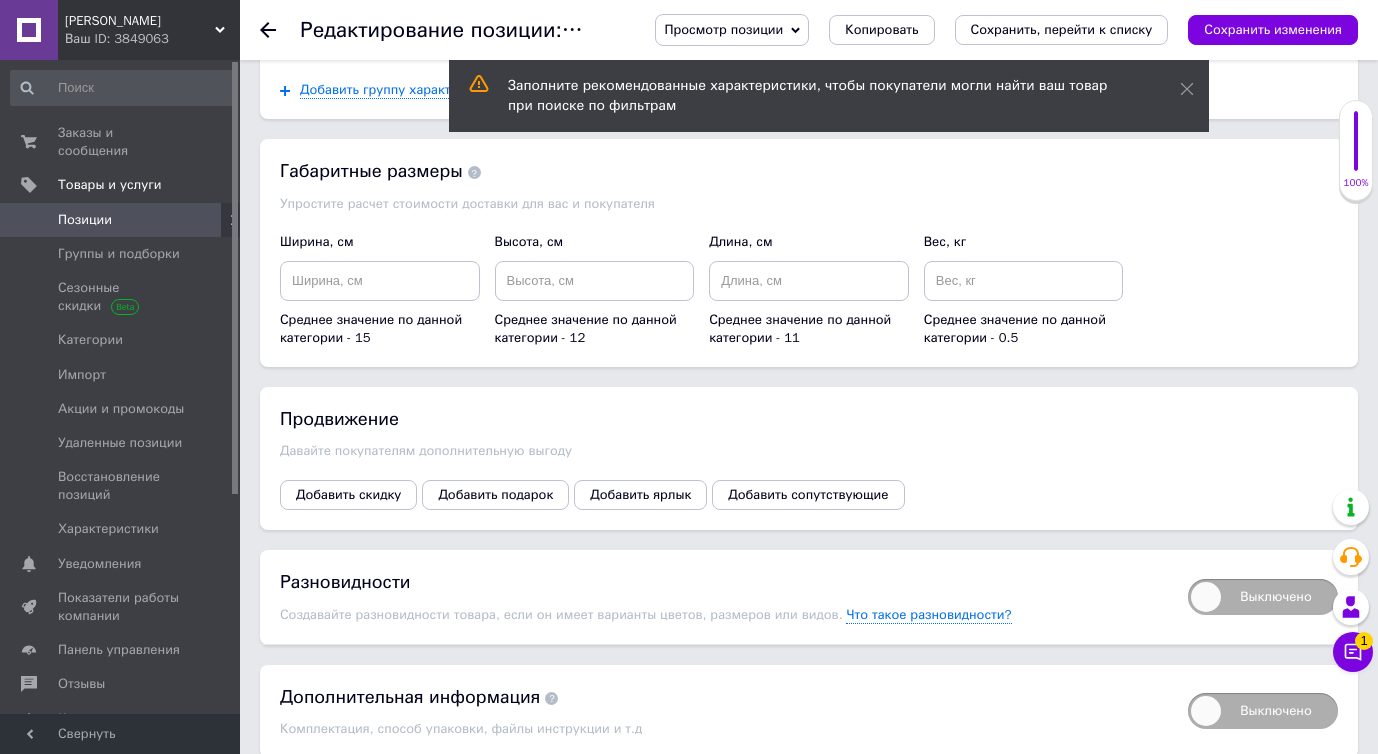 click on "Выключено" at bounding box center (1253, 596) 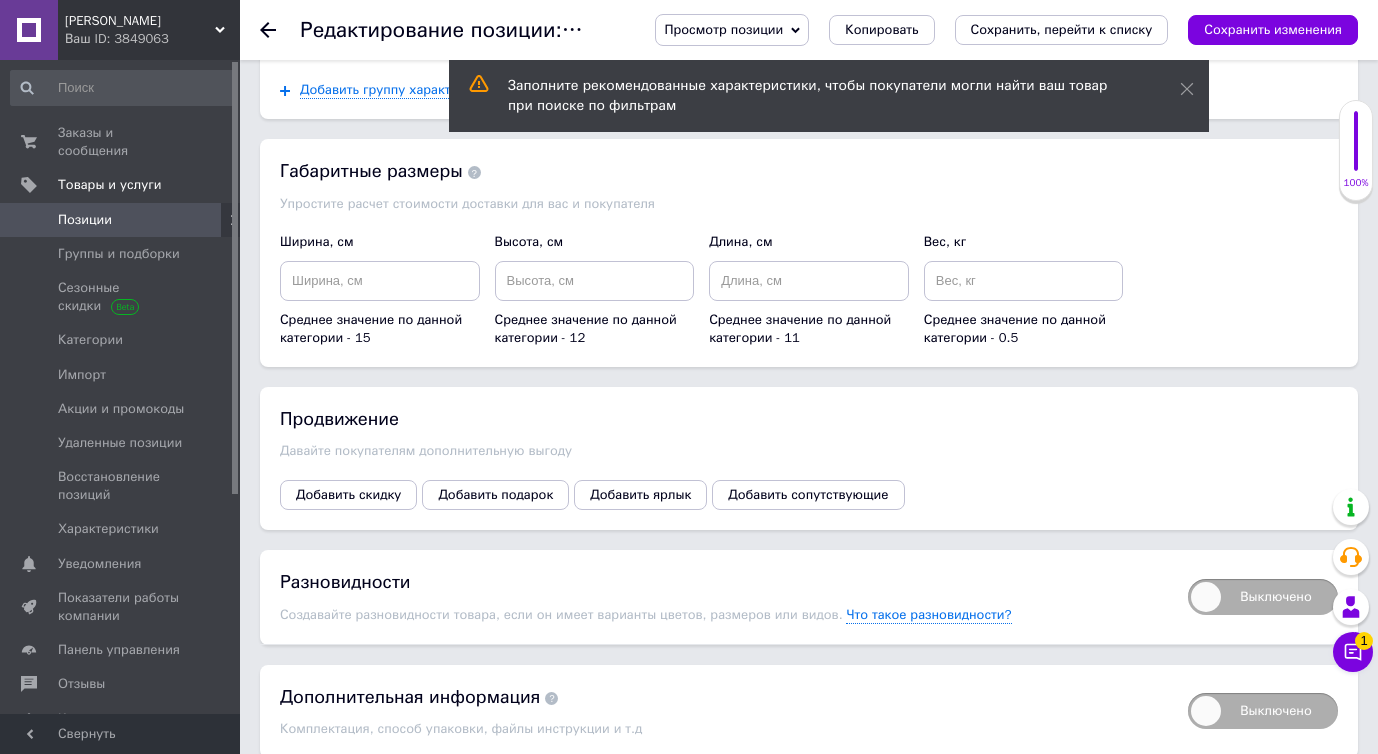 click on "Выключено" at bounding box center [1263, 597] 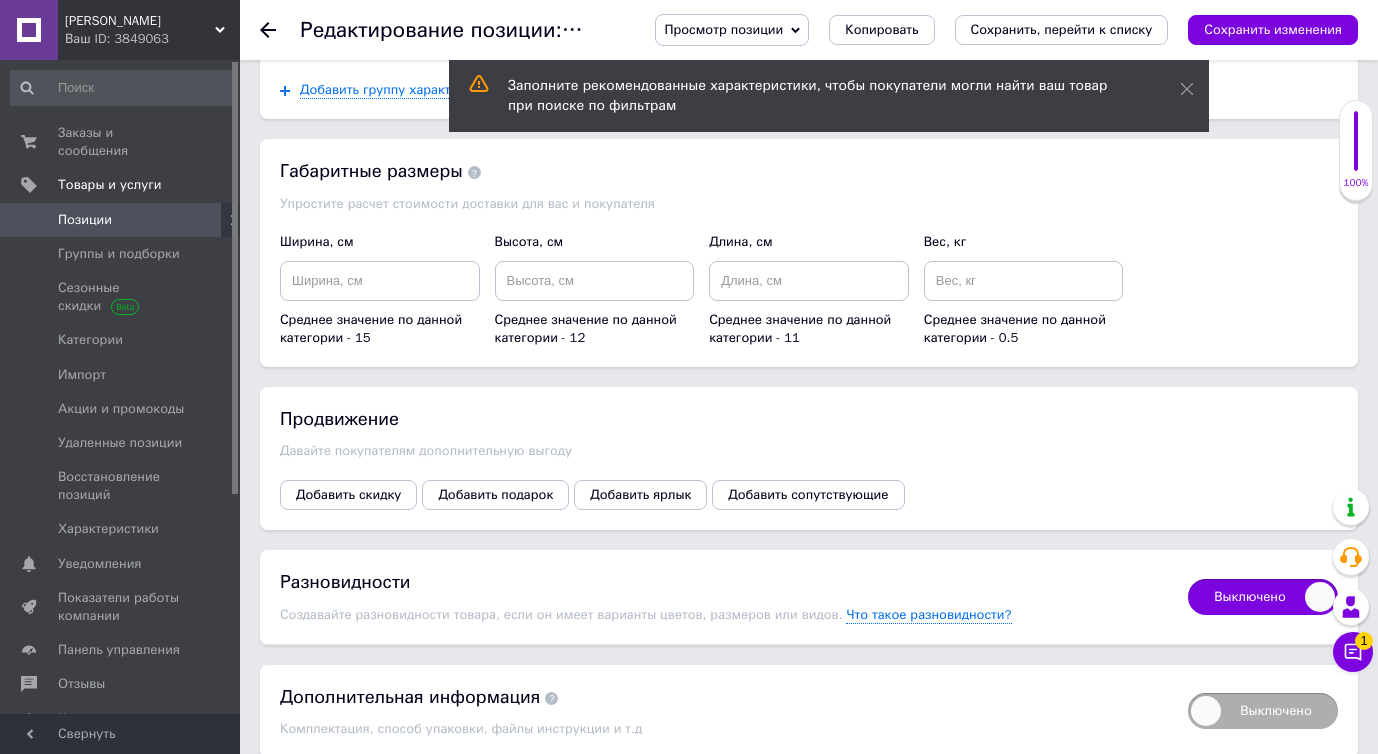 checkbox on "true" 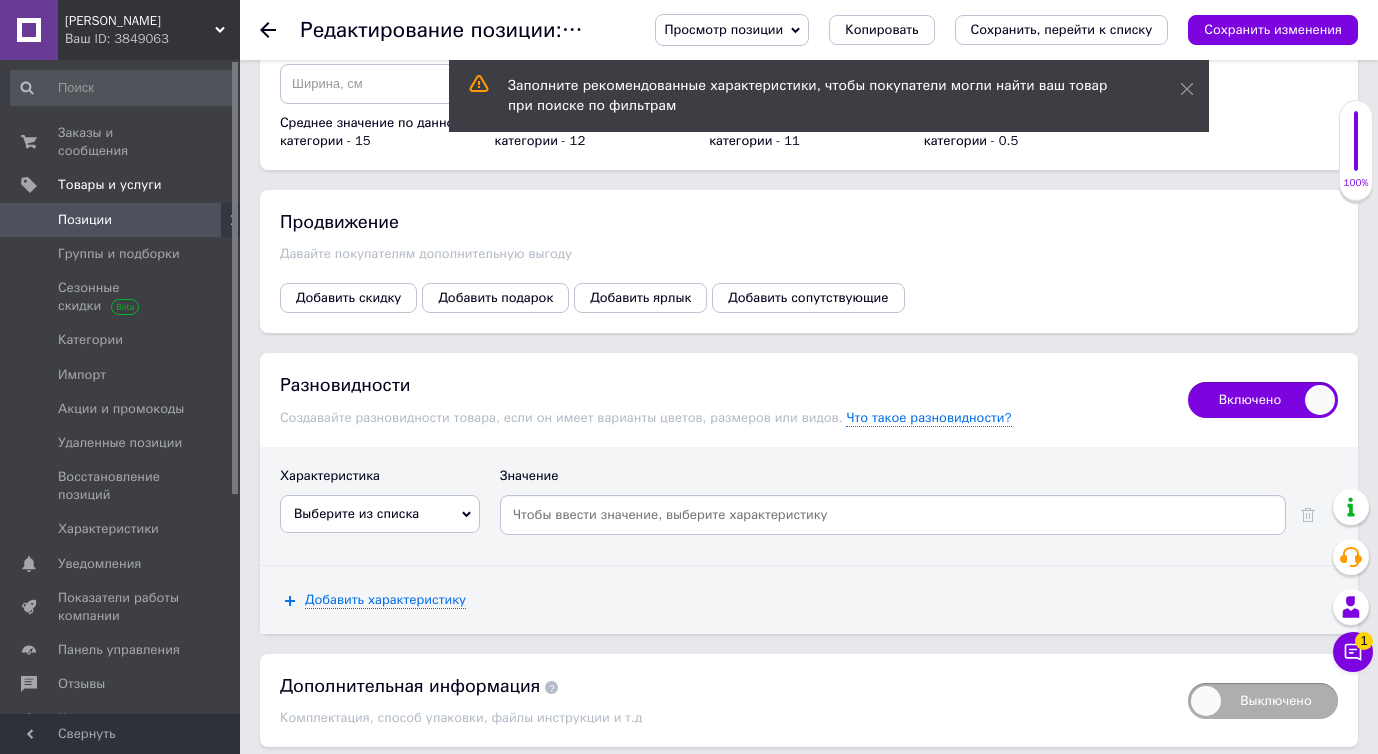 scroll, scrollTop: 3738, scrollLeft: 0, axis: vertical 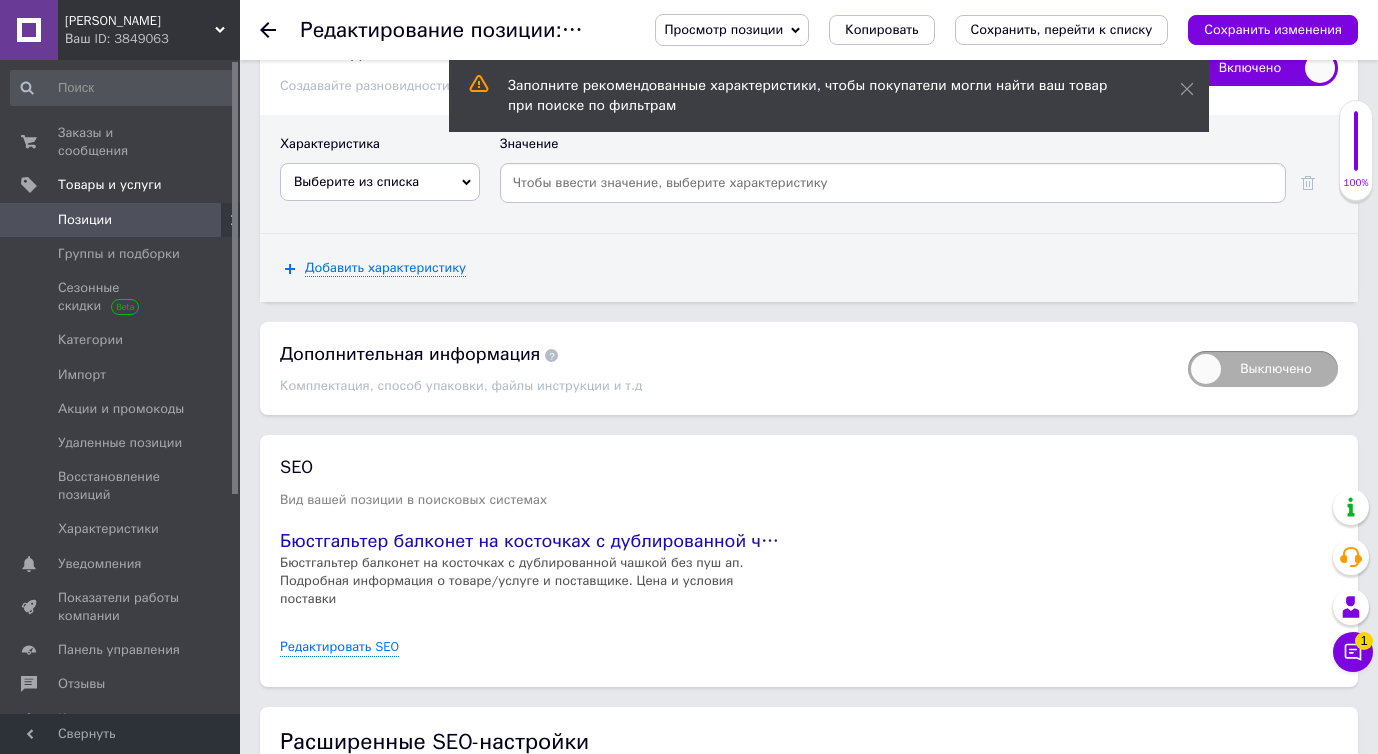 click on "Выберите из списка" at bounding box center [380, 182] 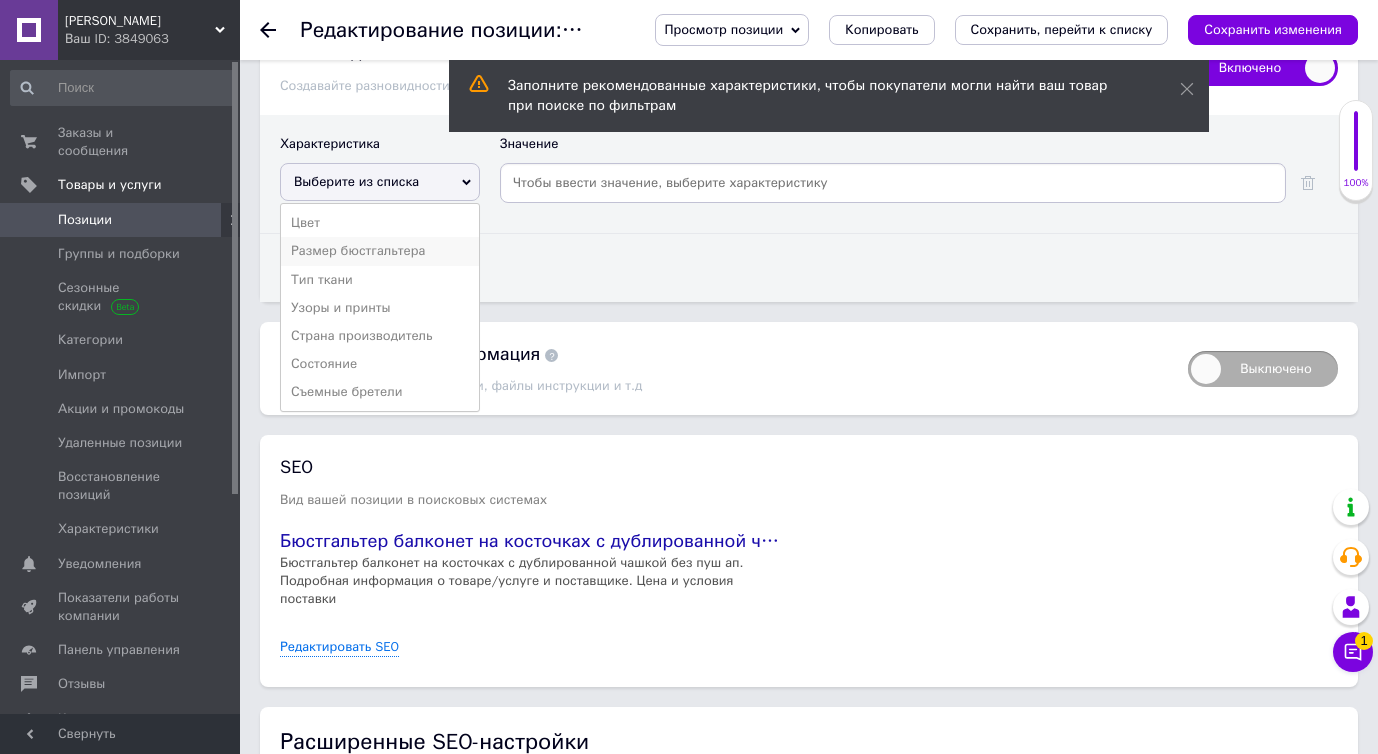 click on "Размер бюстгальтера" at bounding box center (380, 251) 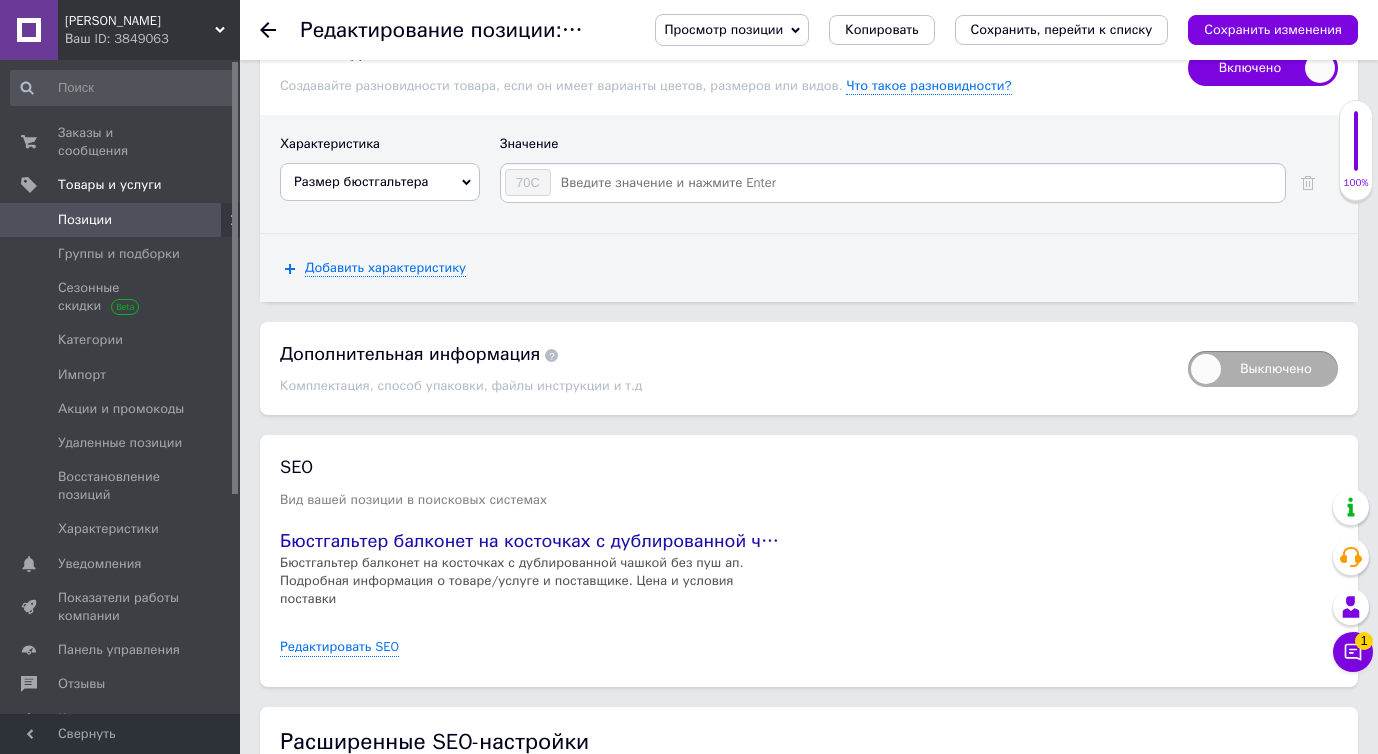 click at bounding box center (917, 183) 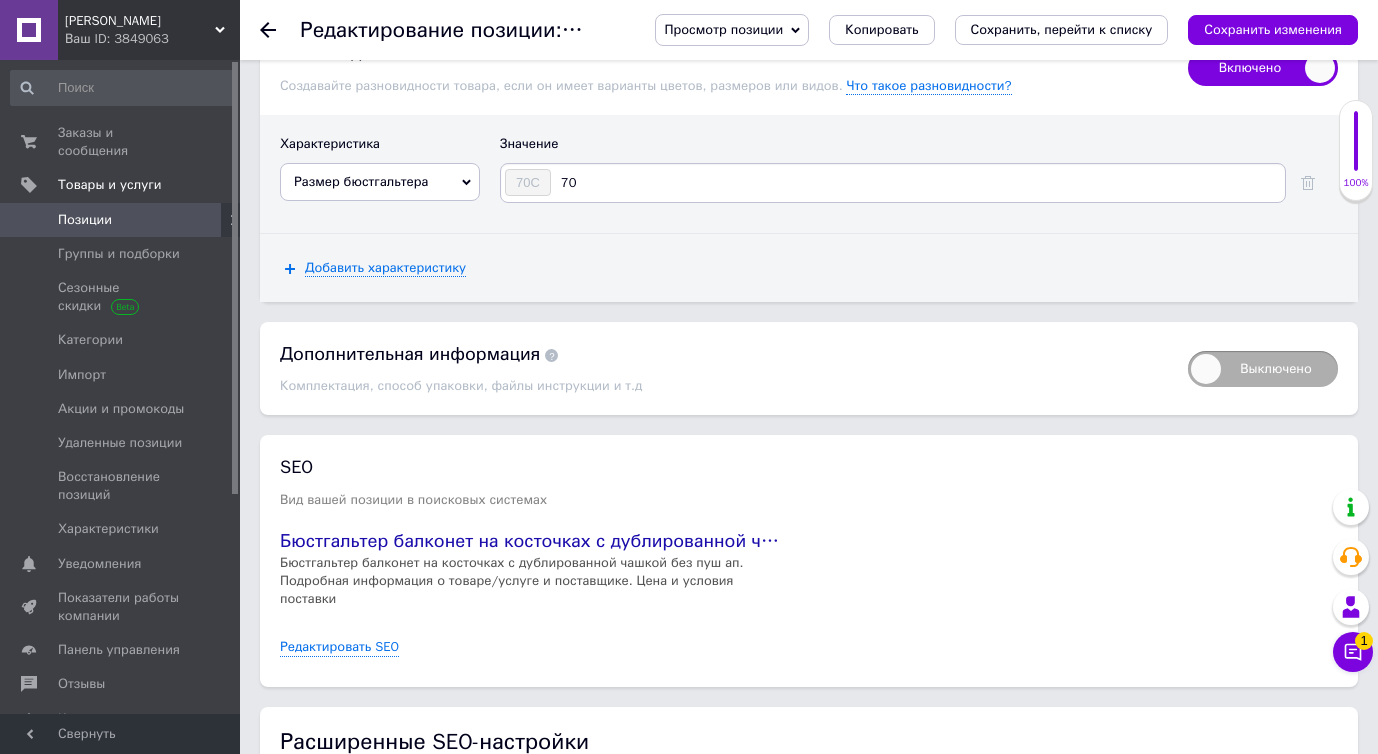 type on "70D" 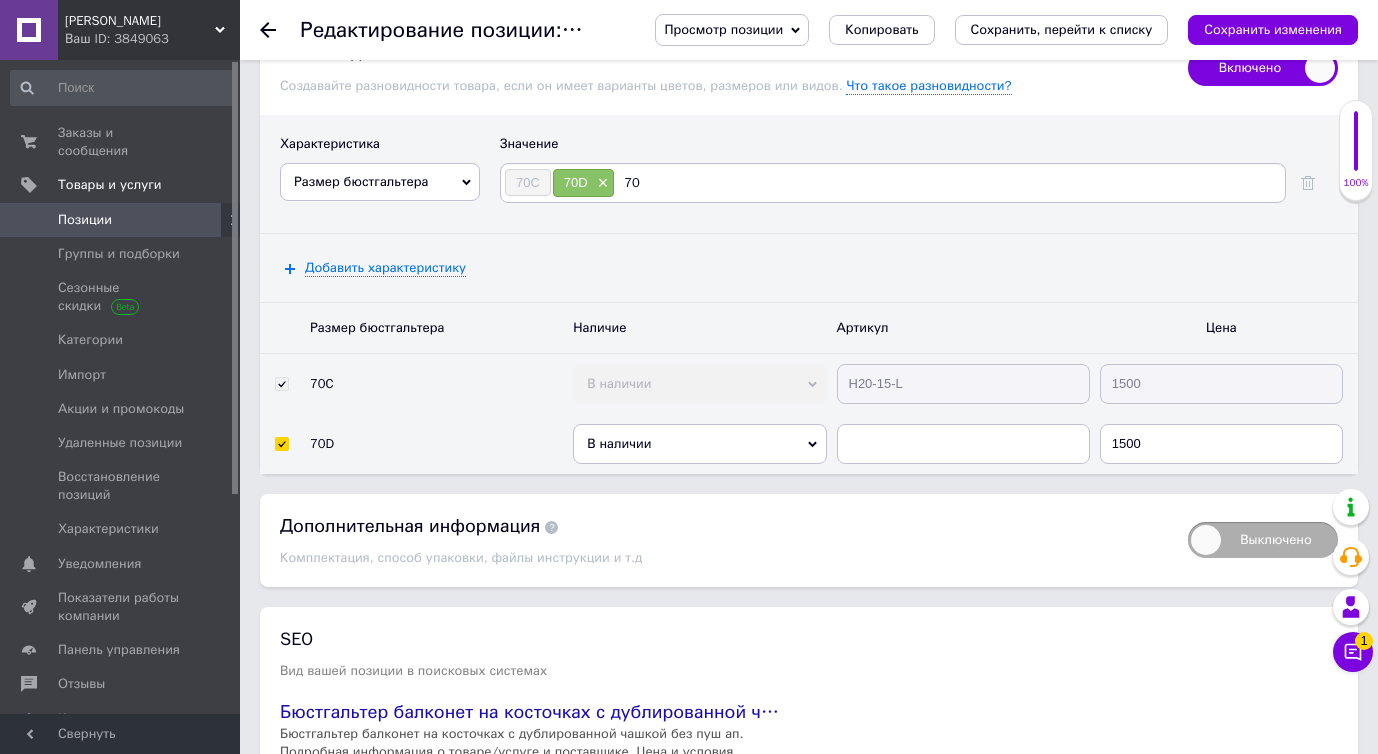 type on "70E" 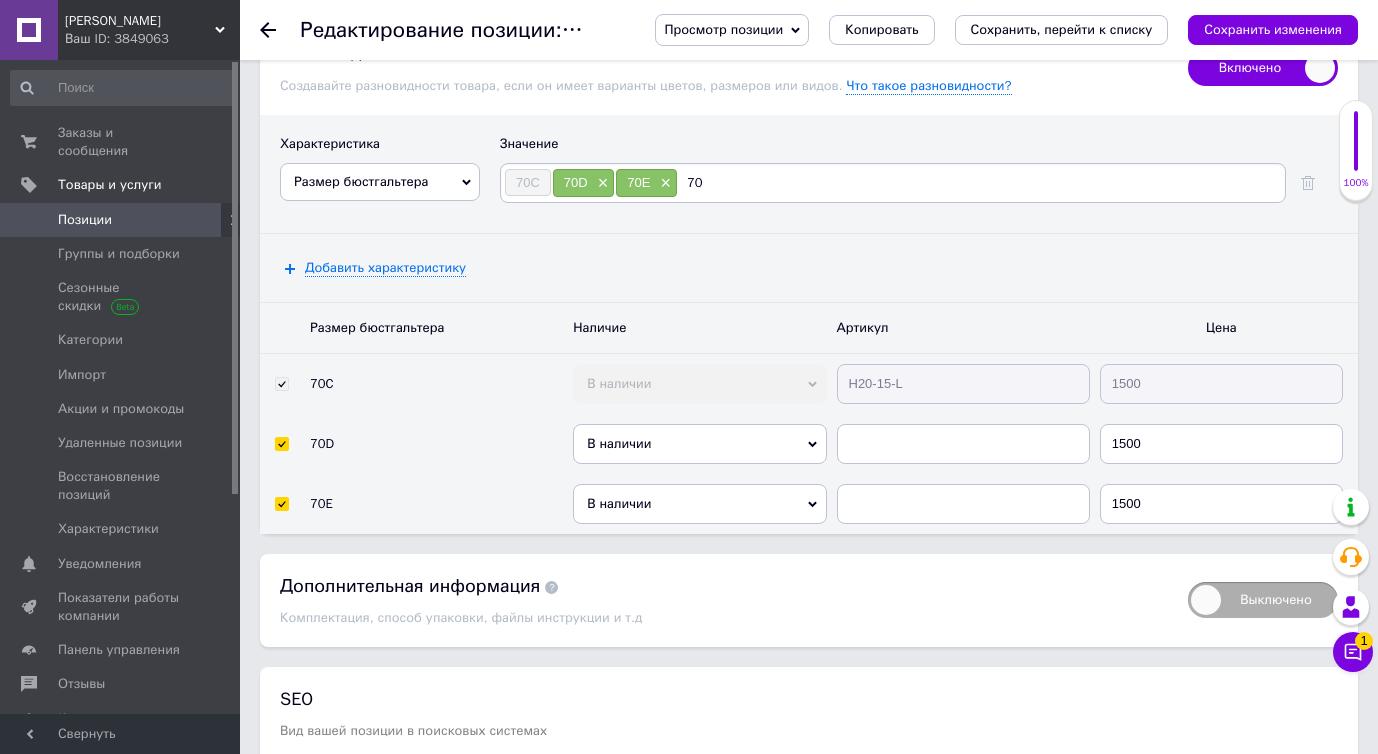 type on "70F" 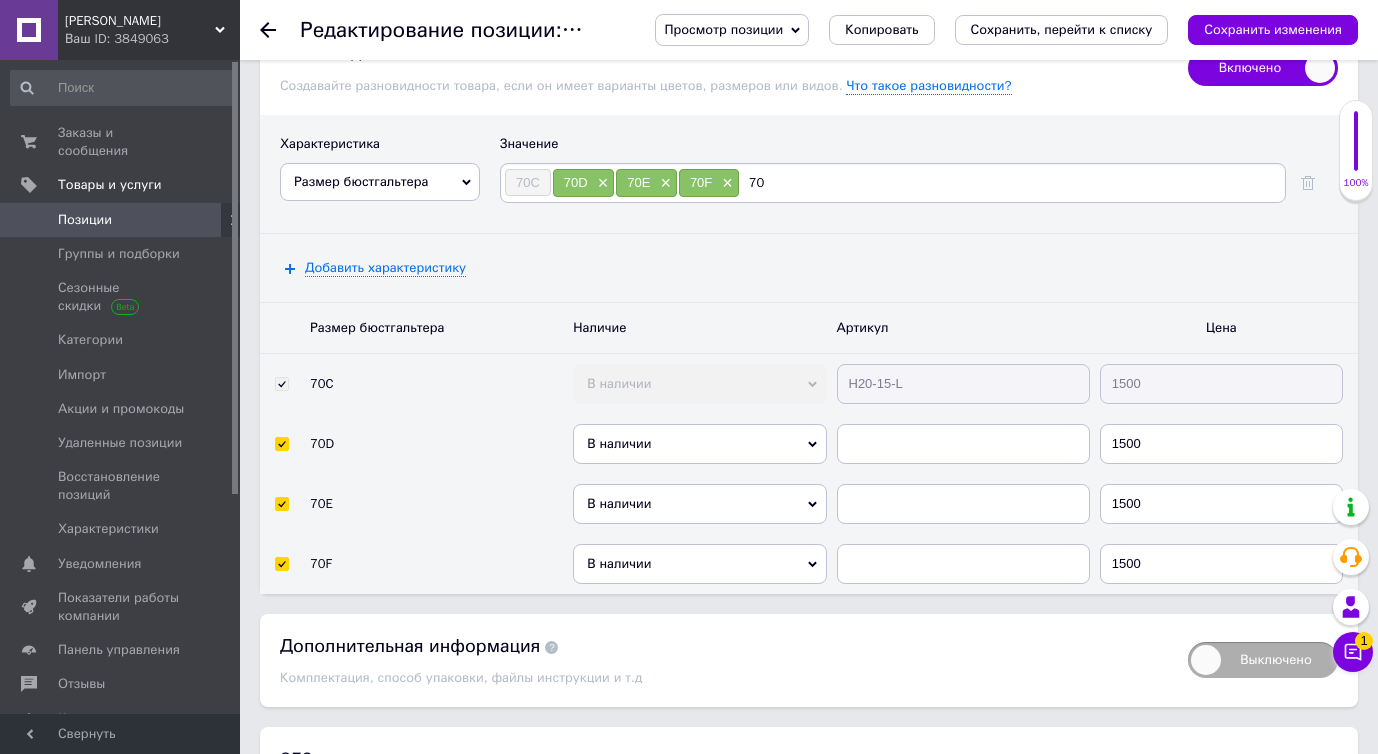 type on "70G" 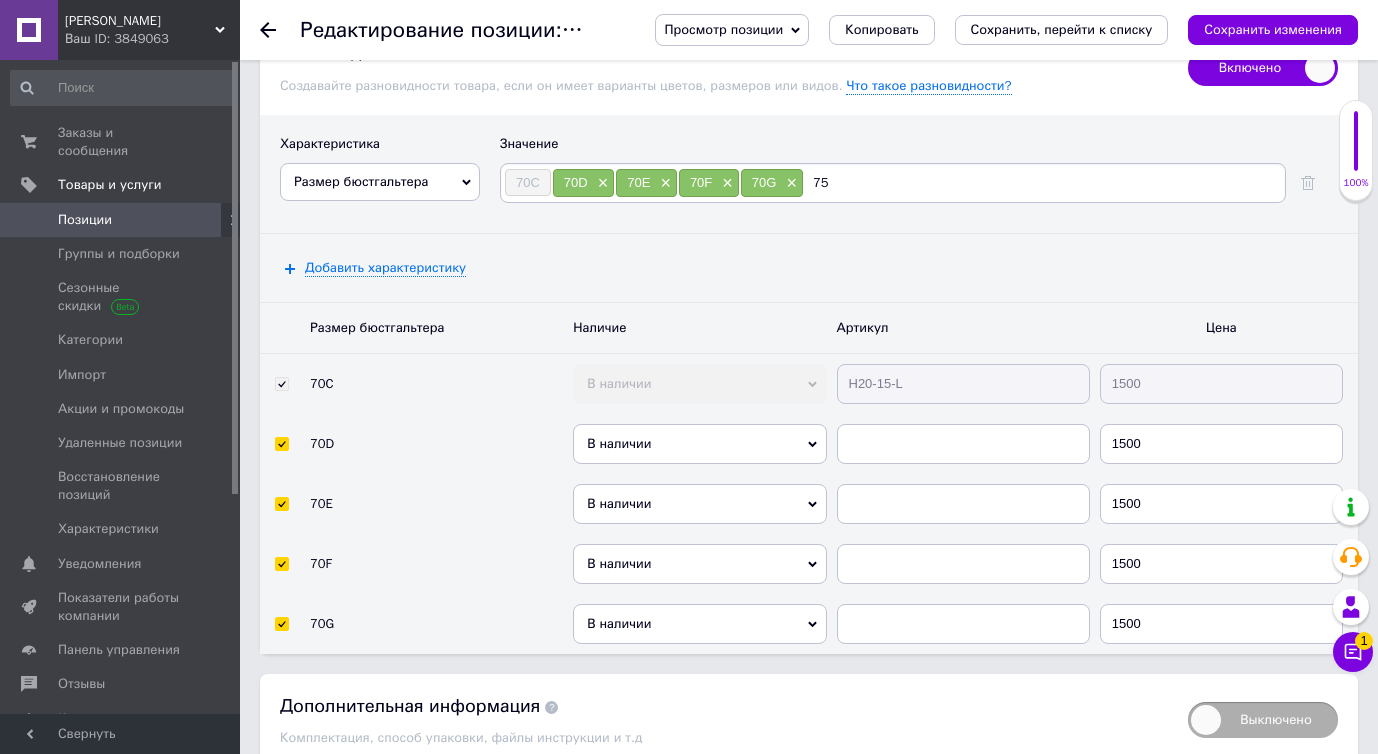 type on "75A" 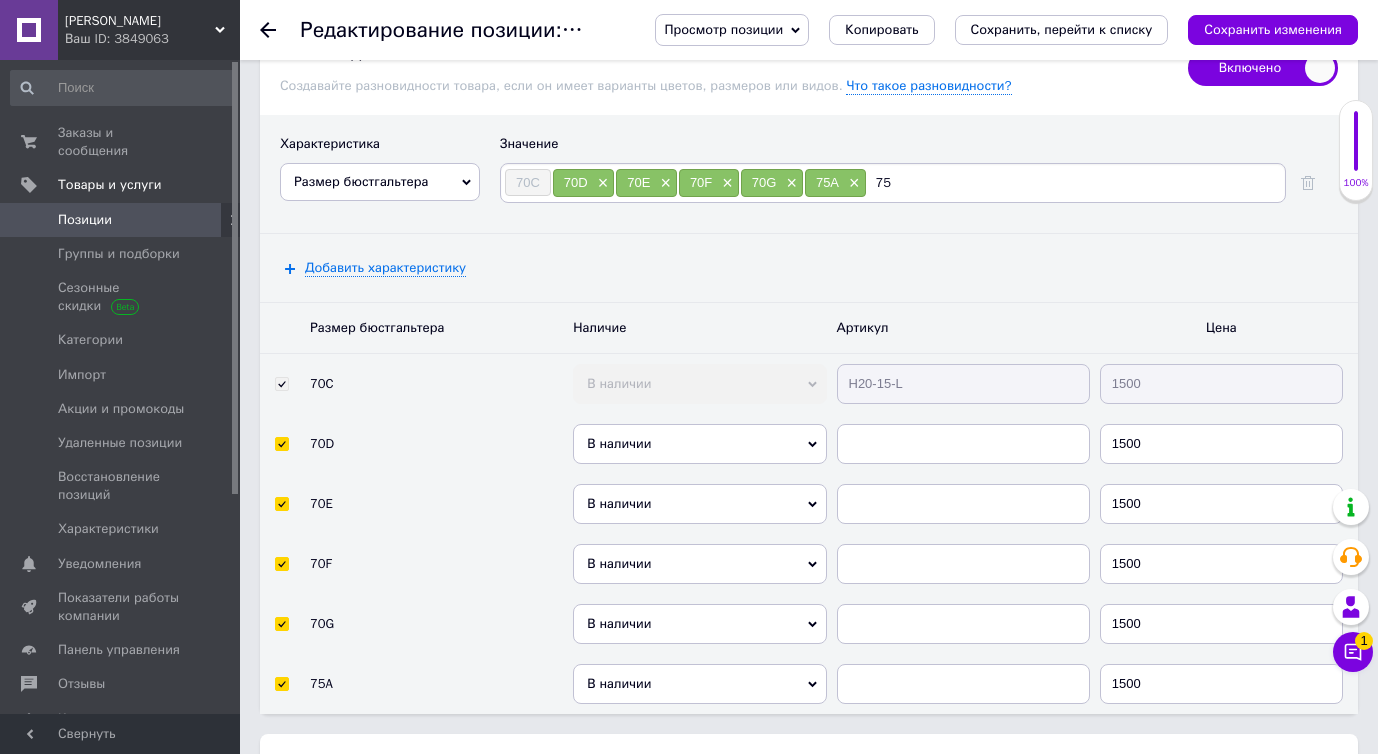 type on "75B" 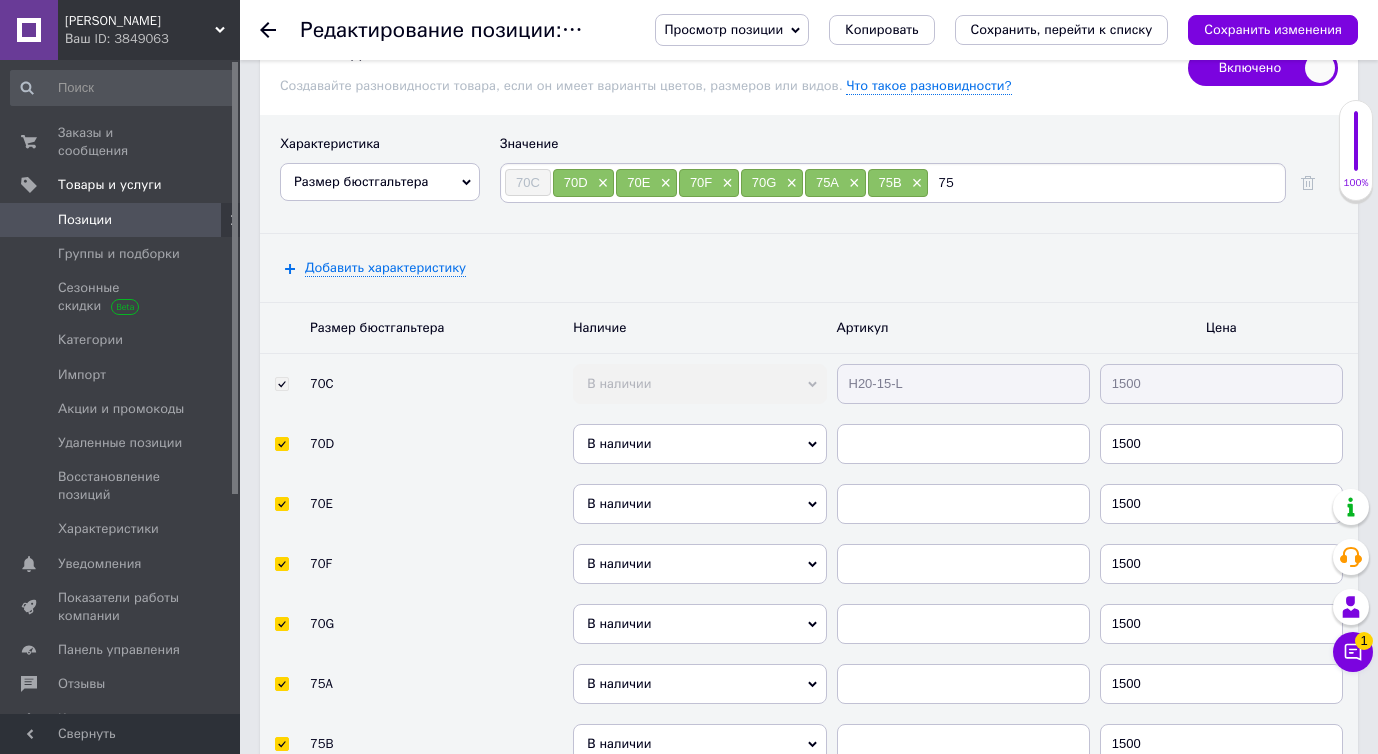 type on "75C" 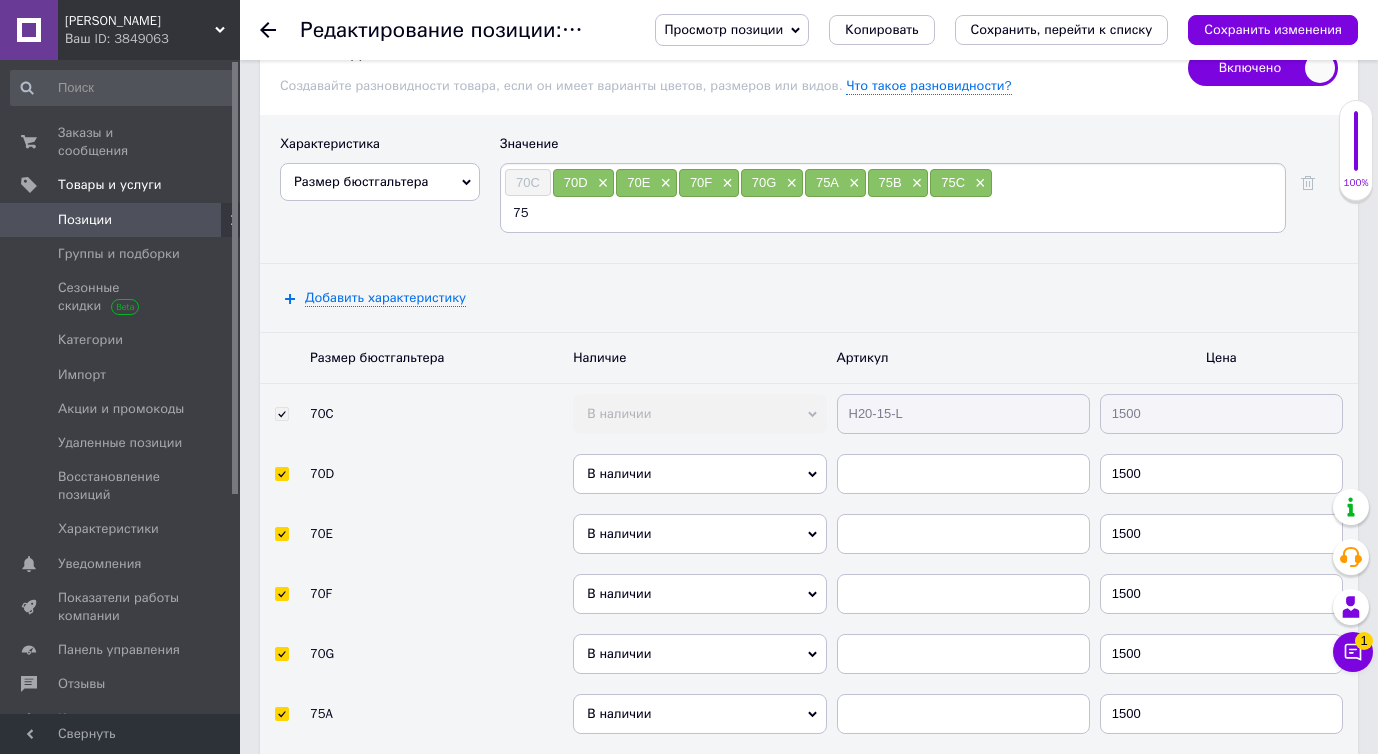 type on "75D" 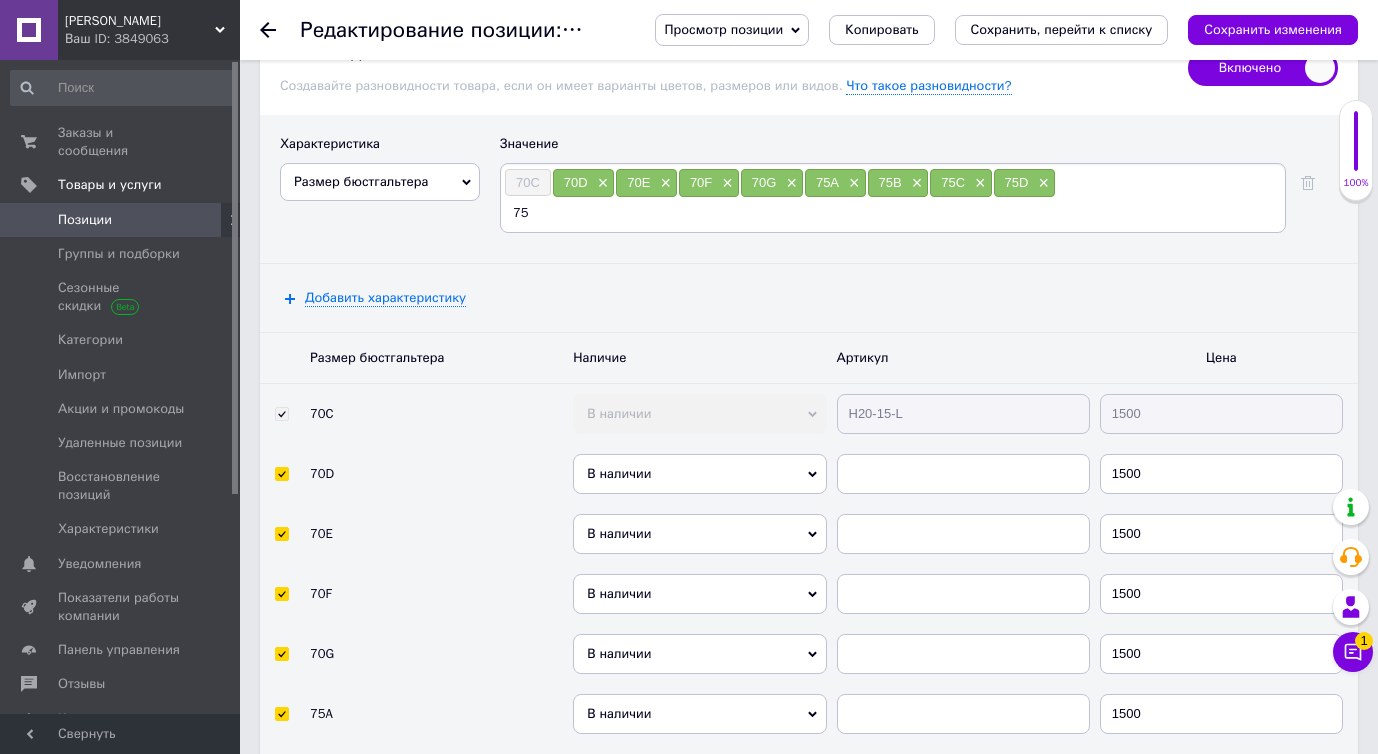 type on "75E" 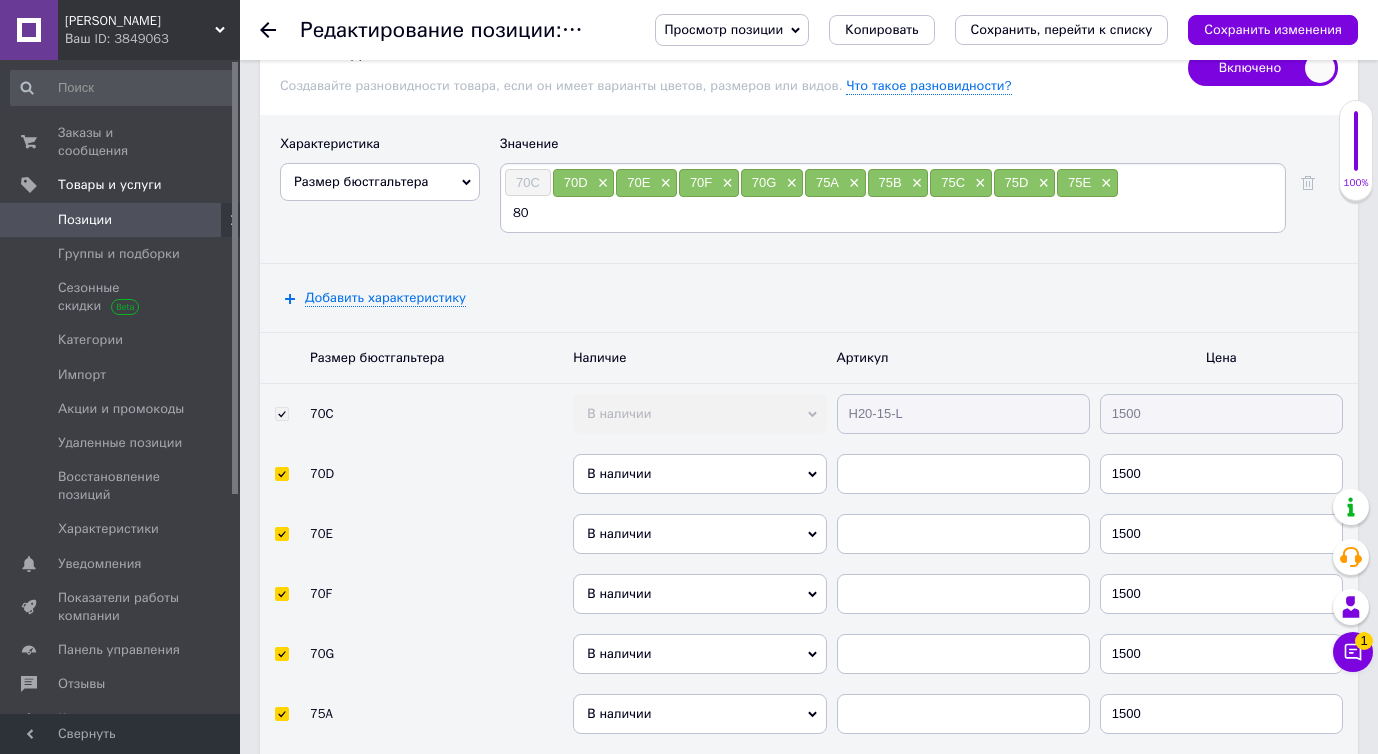 type on "80B" 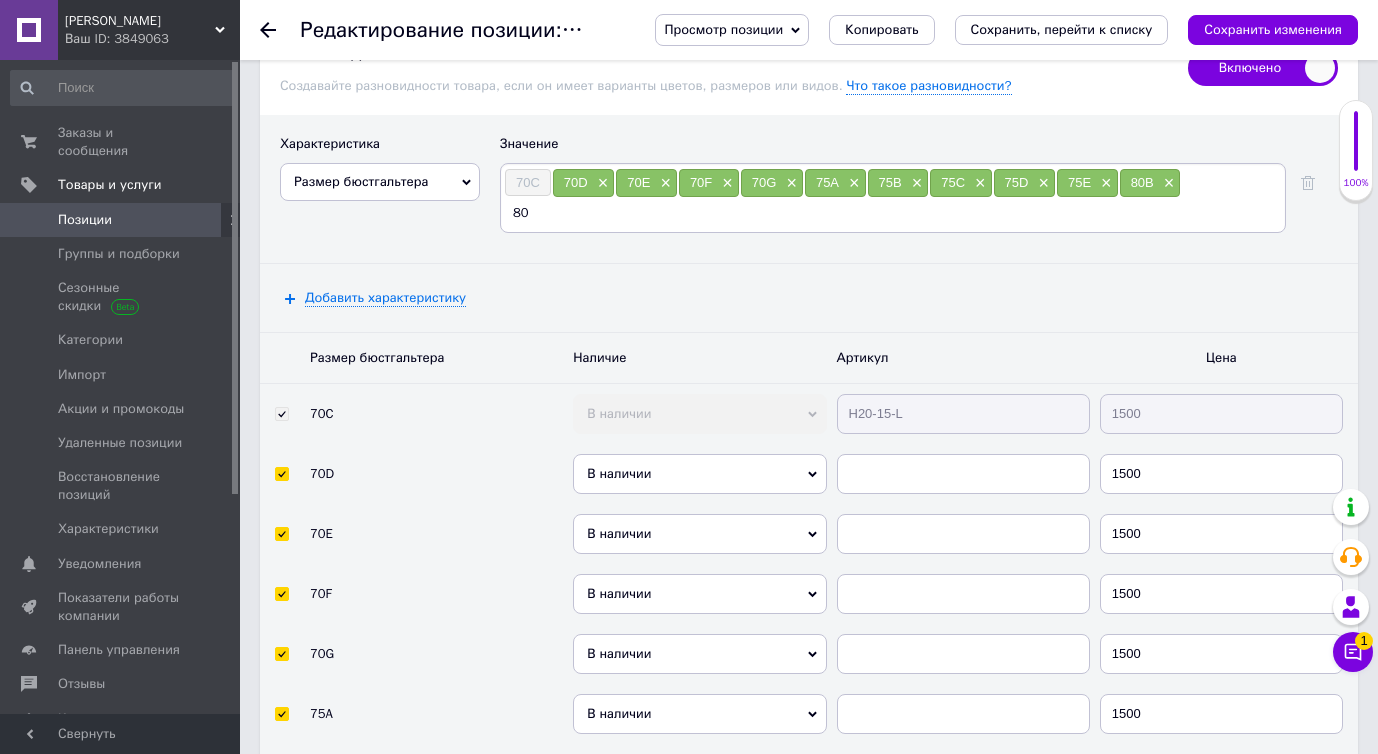 type on "80C" 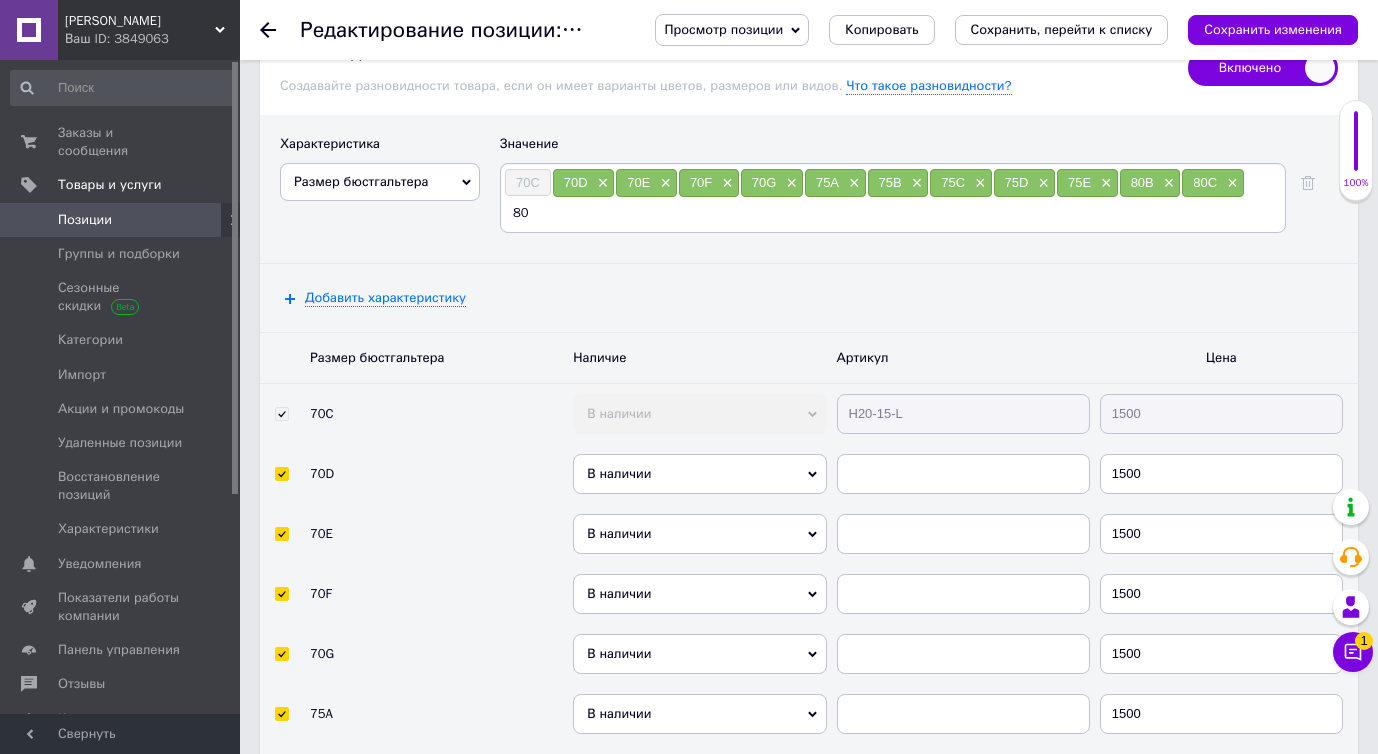 type on "80E" 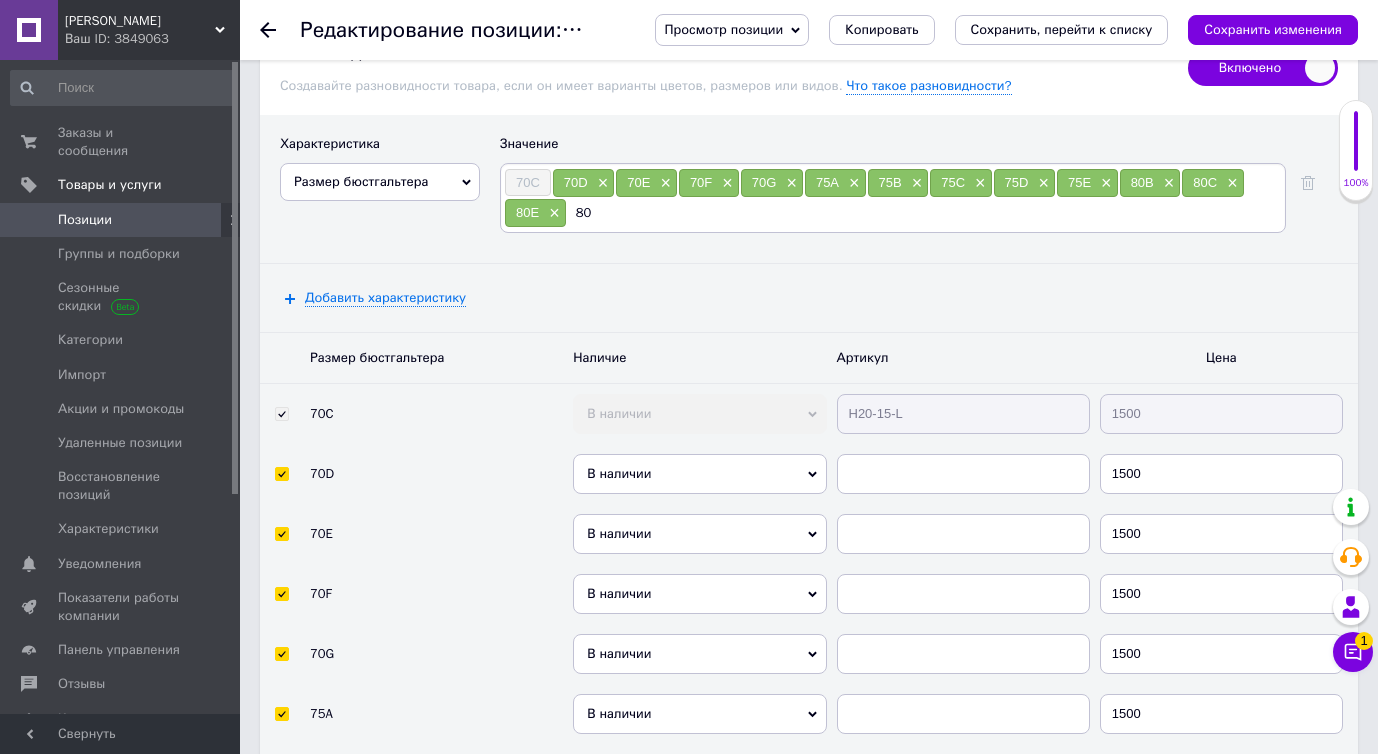 type on "80F" 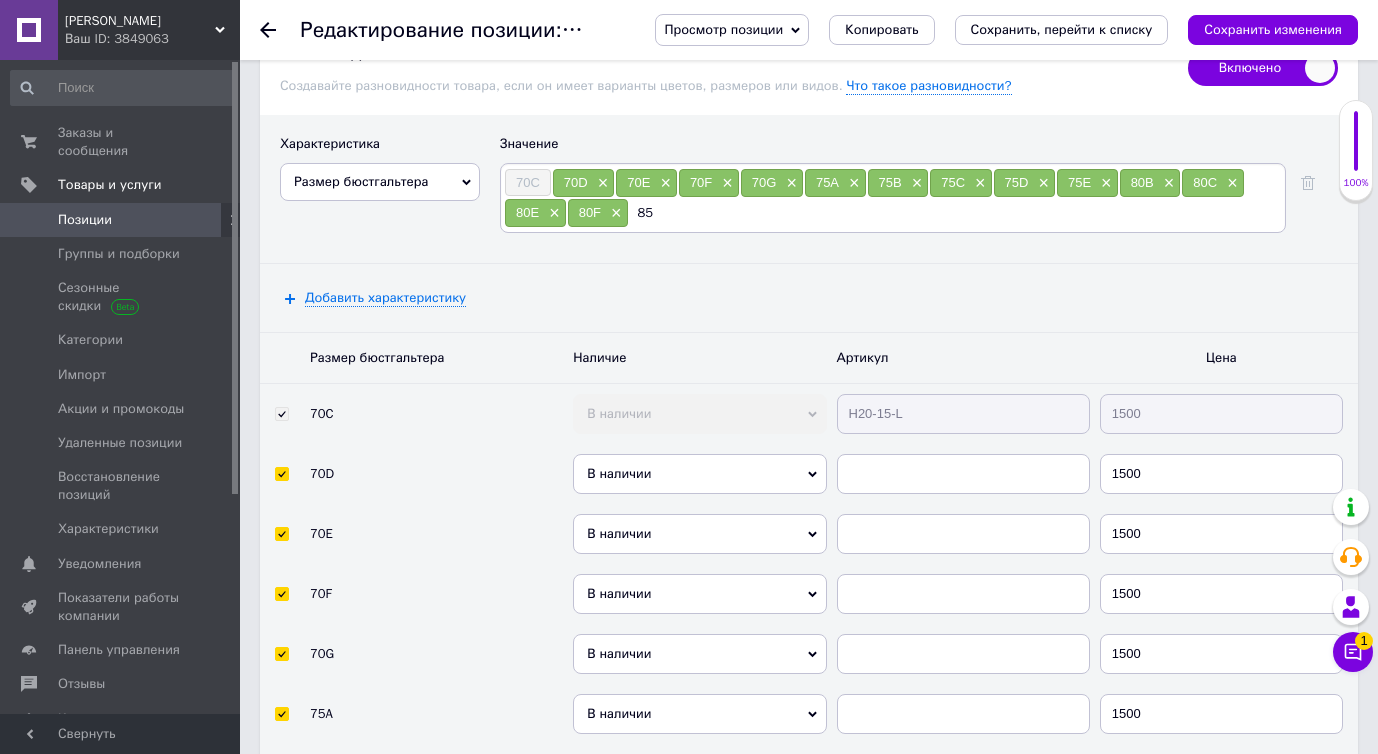 type on "85B" 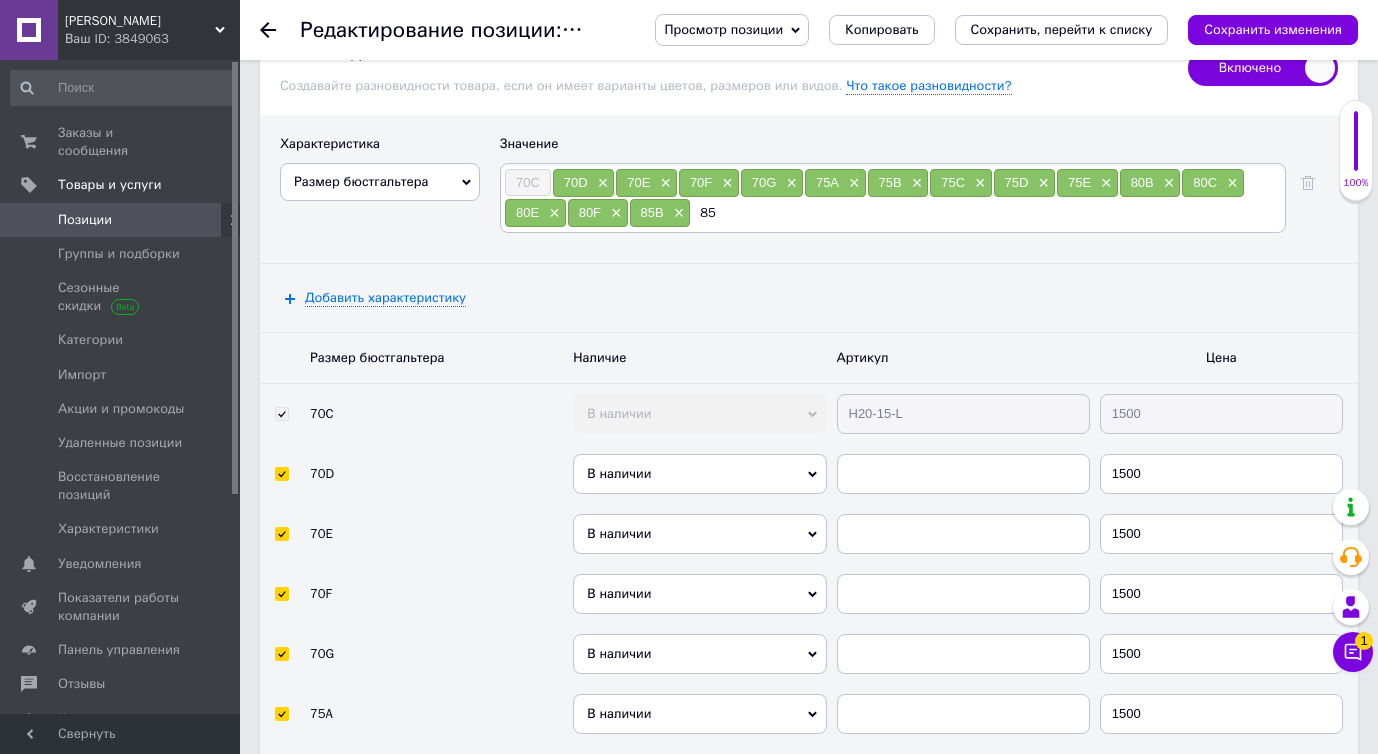 type on "85C" 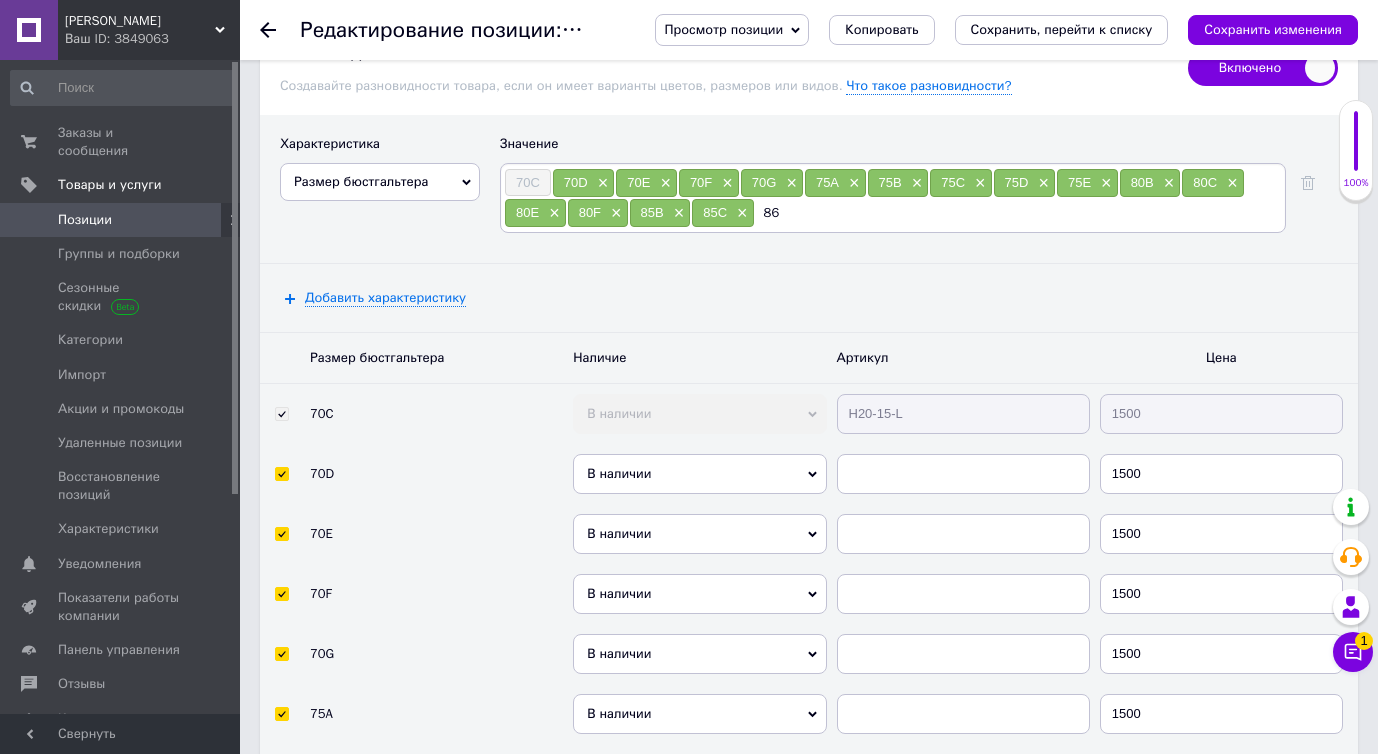 type on "86D" 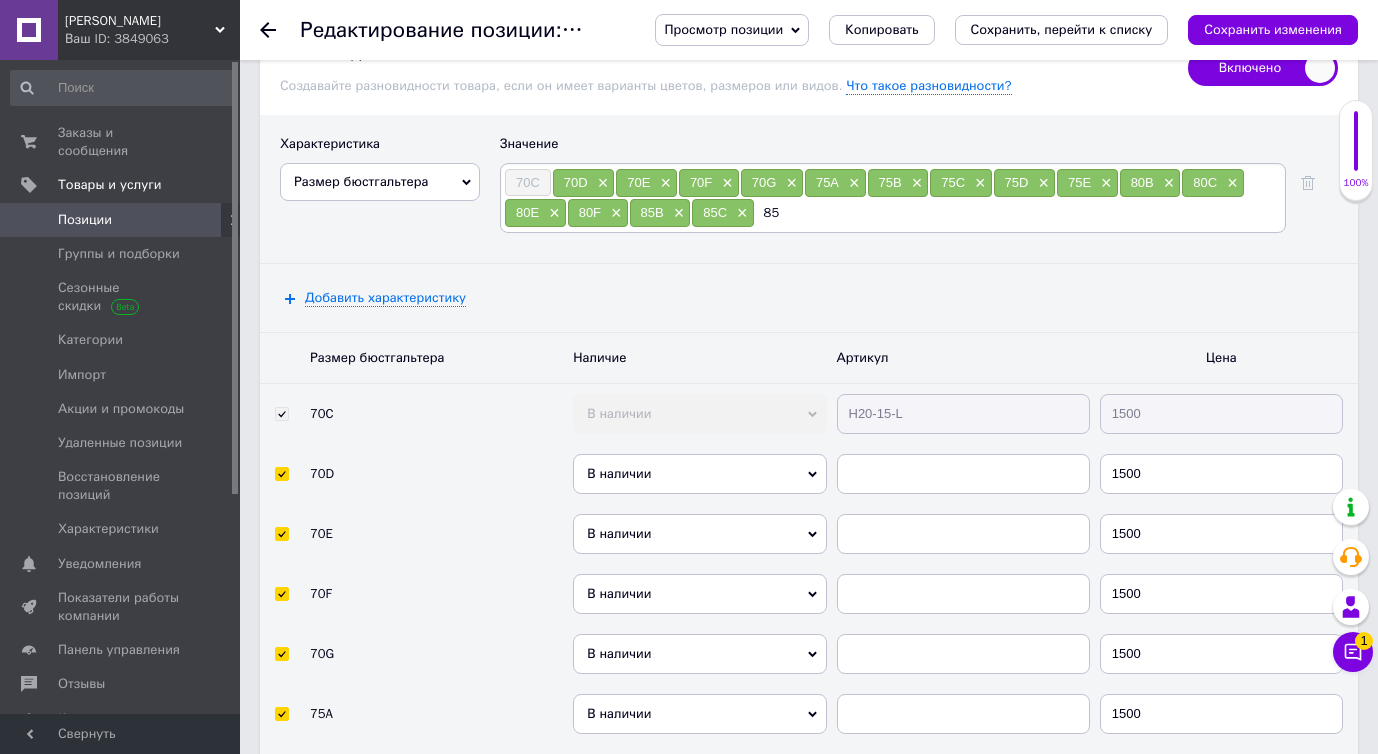 type on "85D" 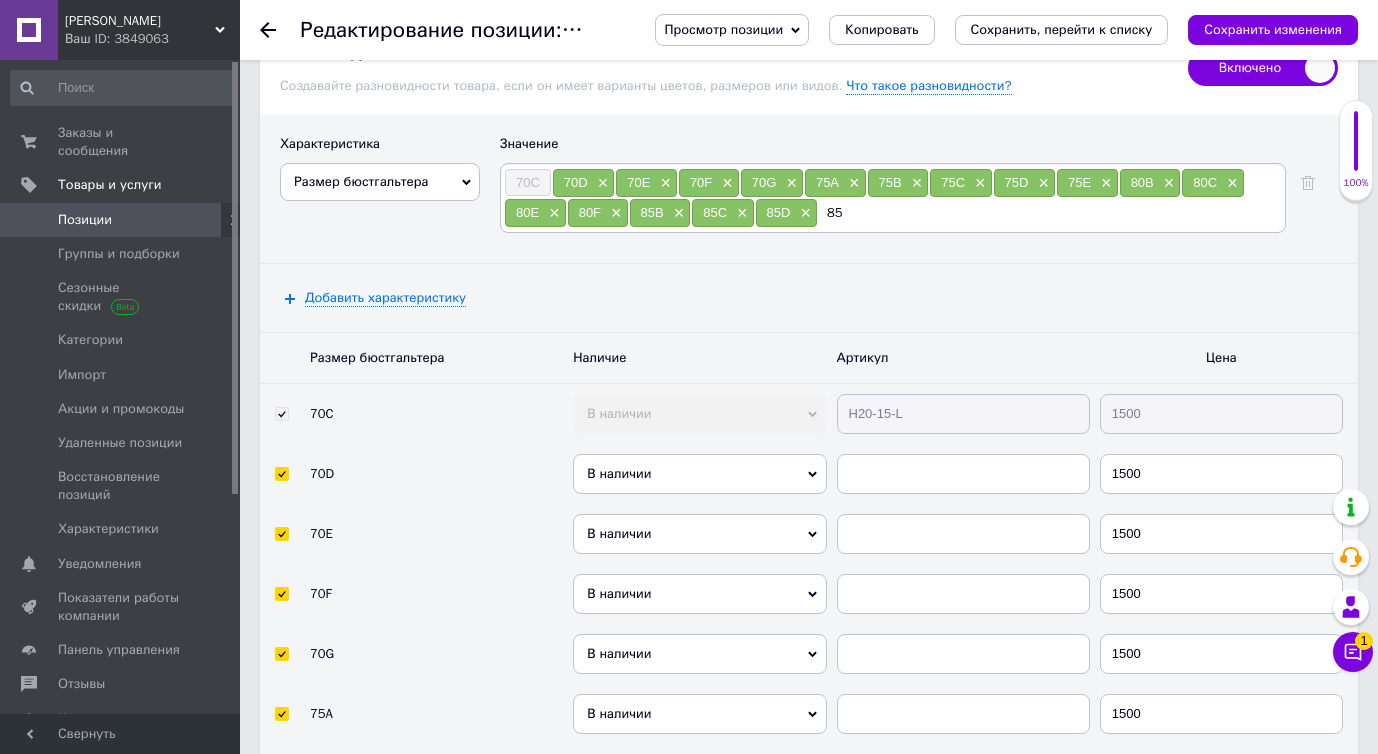 type on "85E" 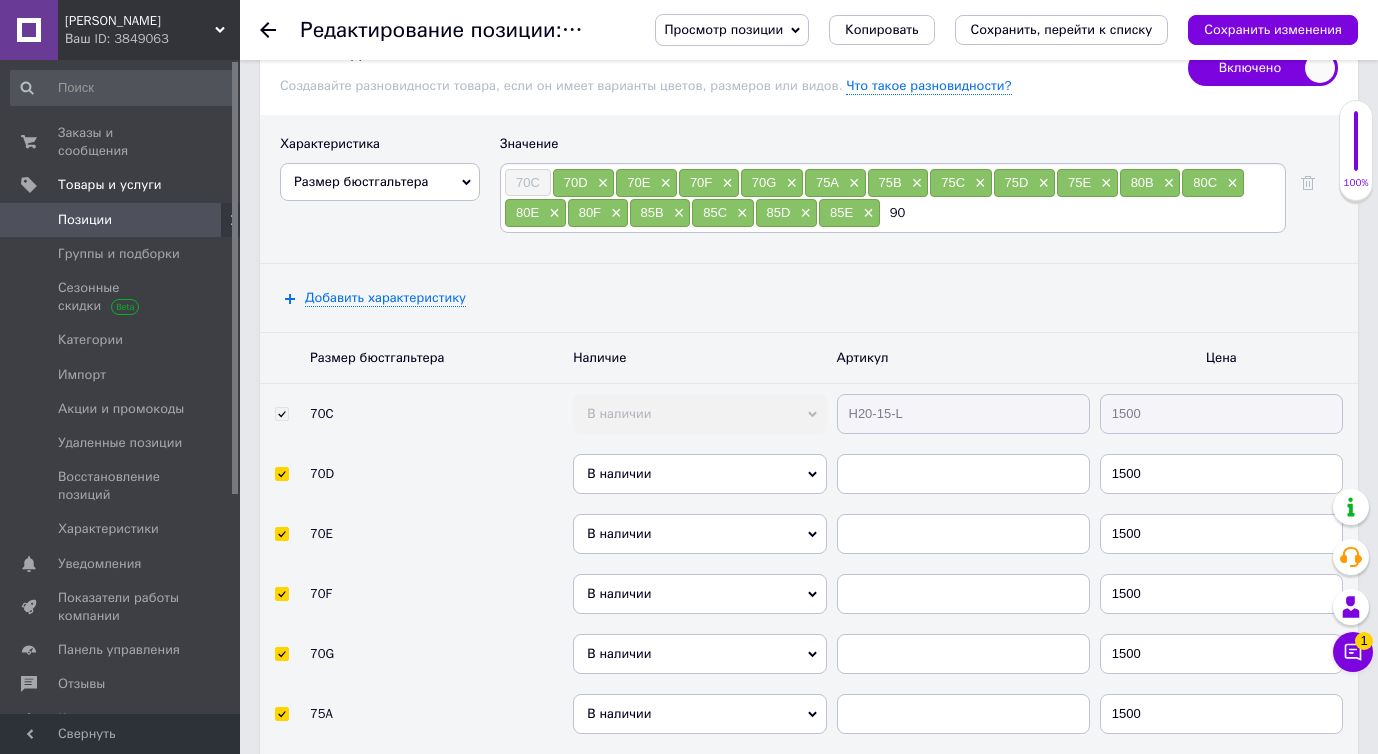 type on "90B" 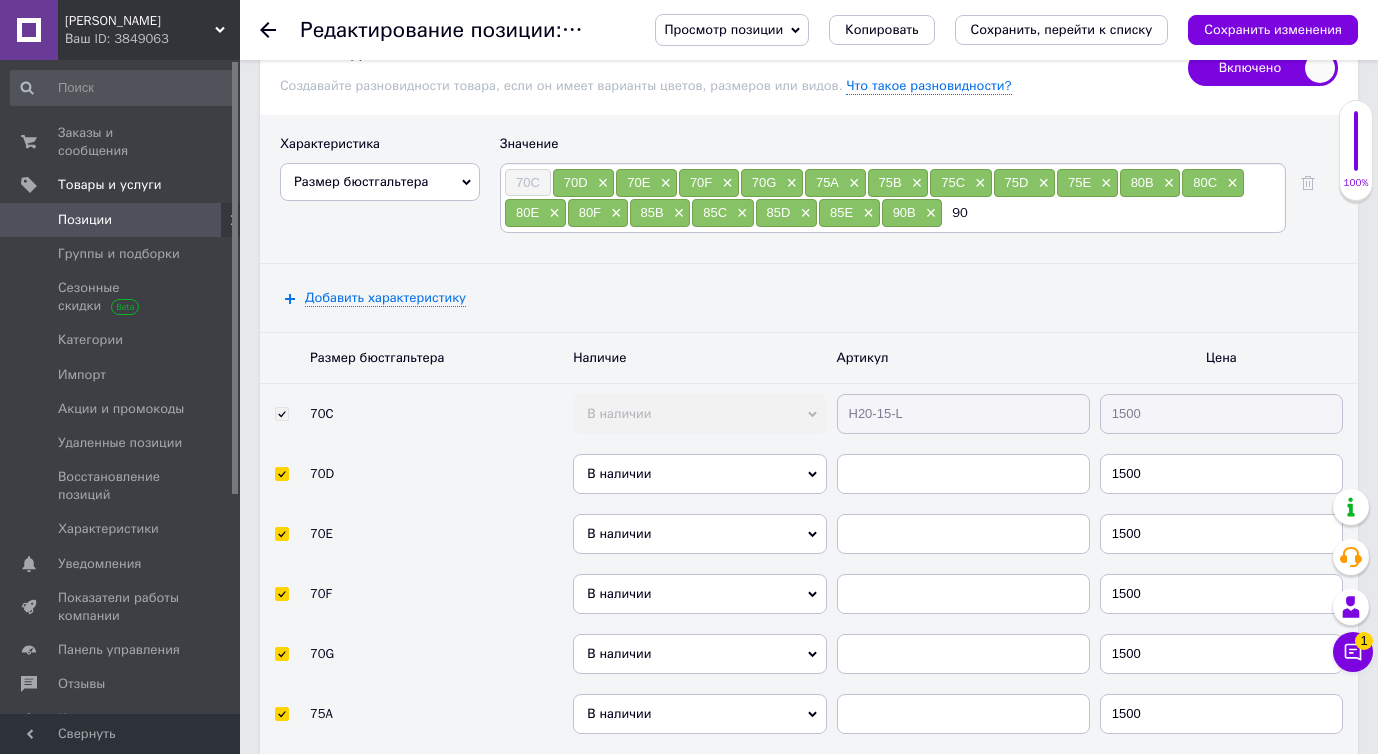 type on "90C" 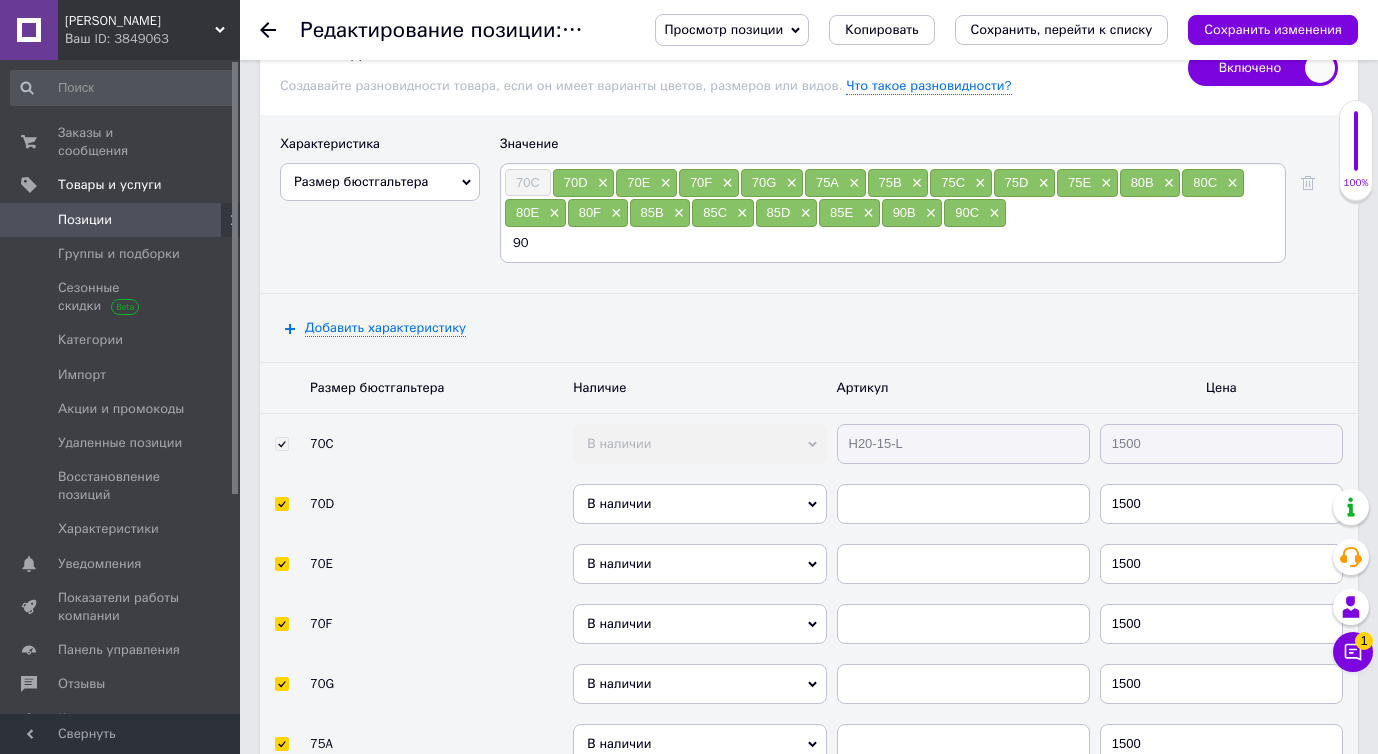 type on "90E" 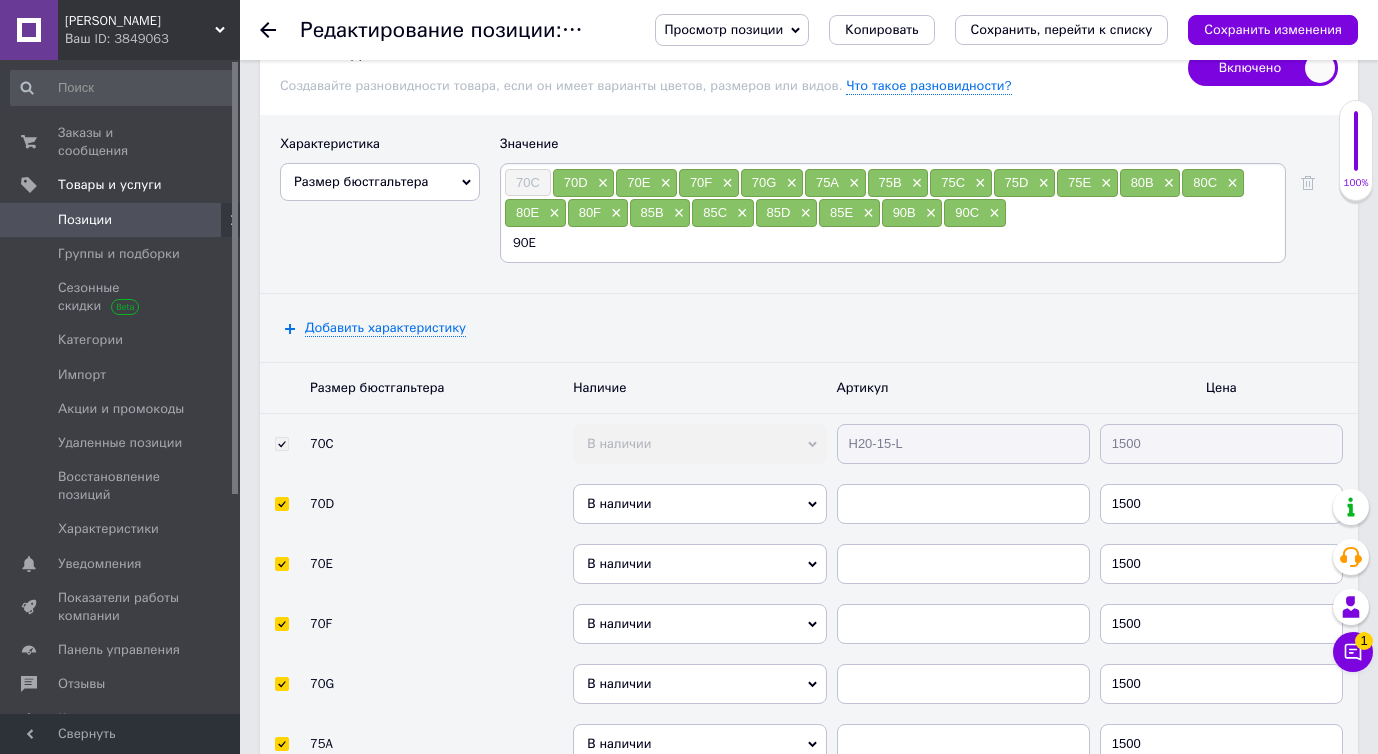 type 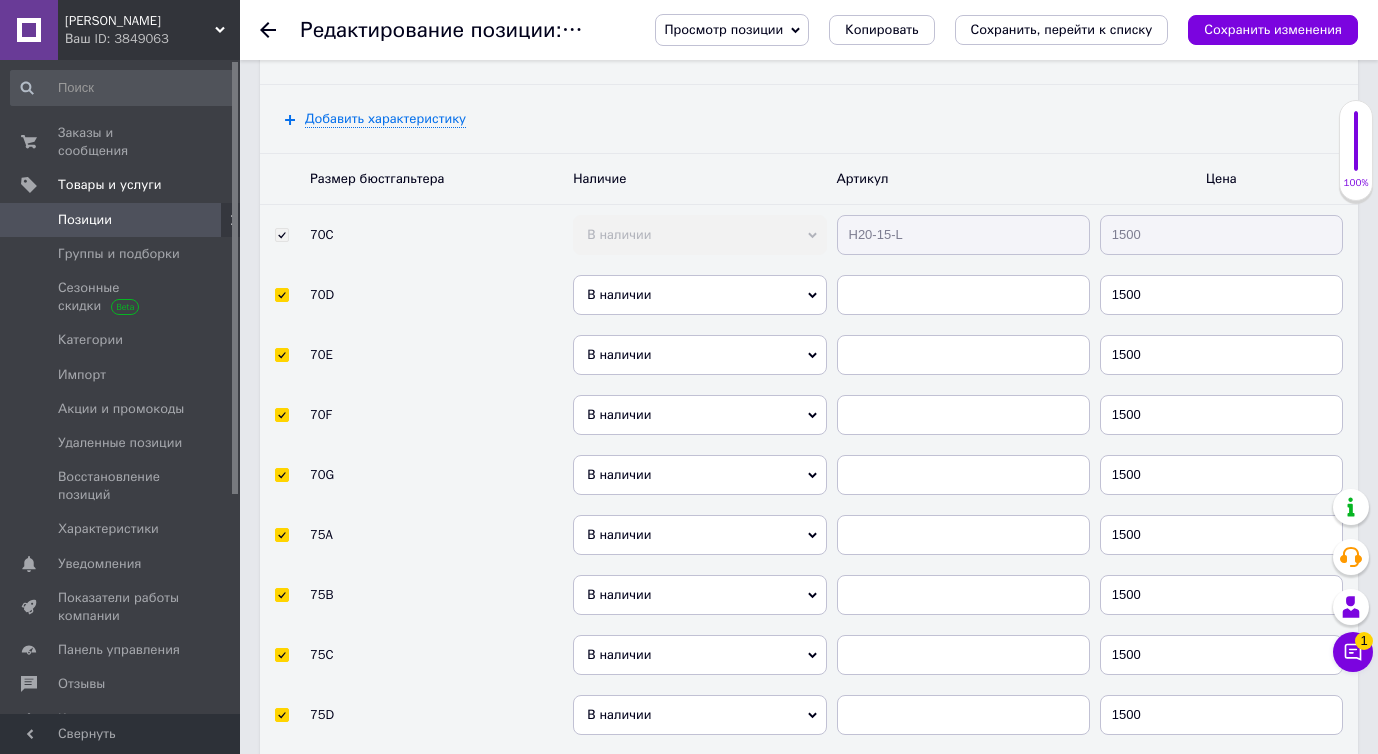 scroll, scrollTop: 3971, scrollLeft: 0, axis: vertical 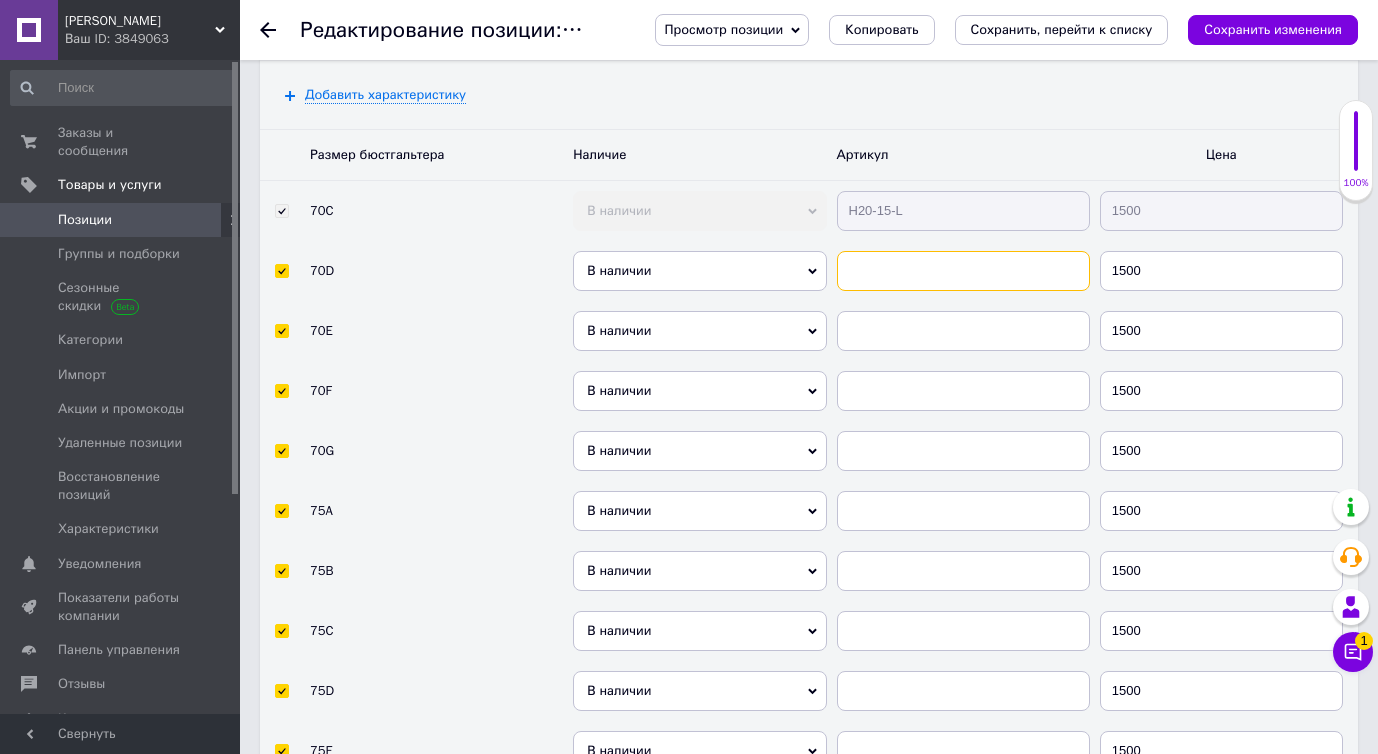 click at bounding box center (963, 271) 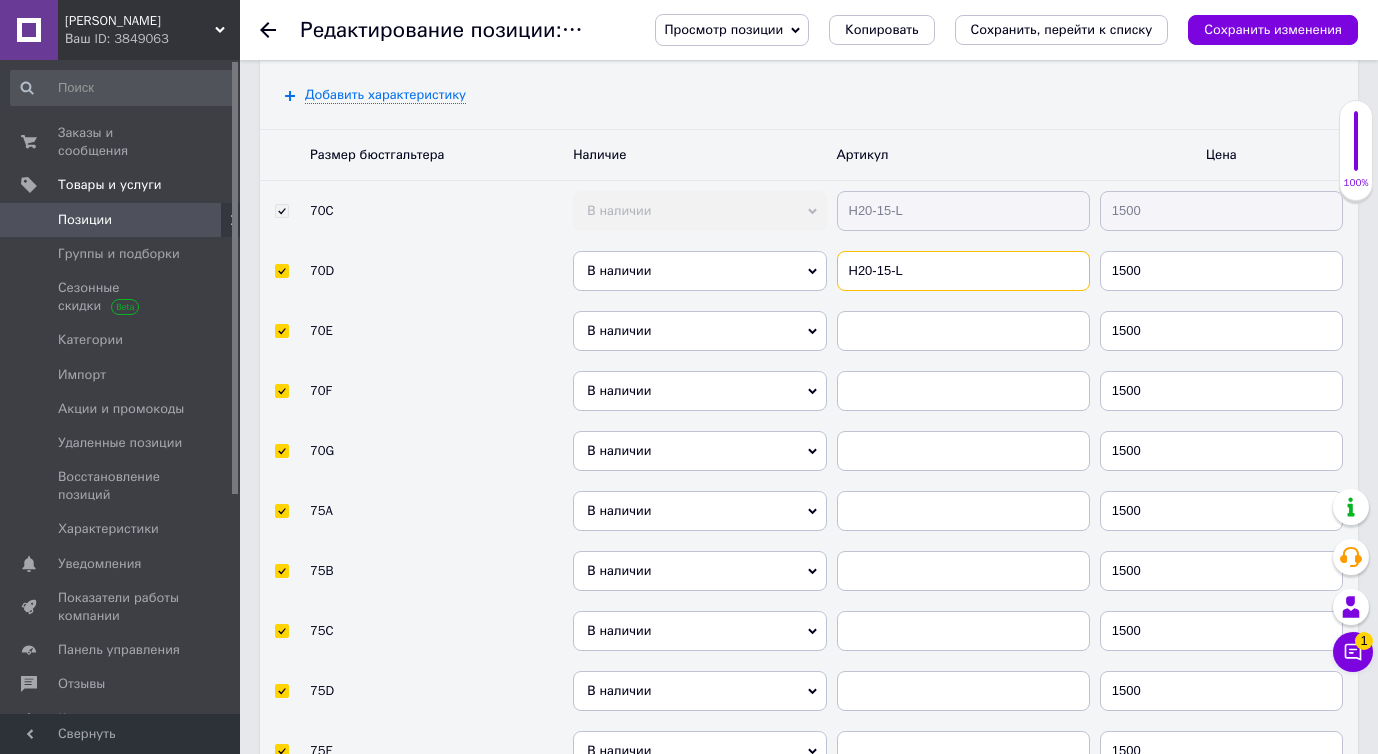 type on "H20-15-L" 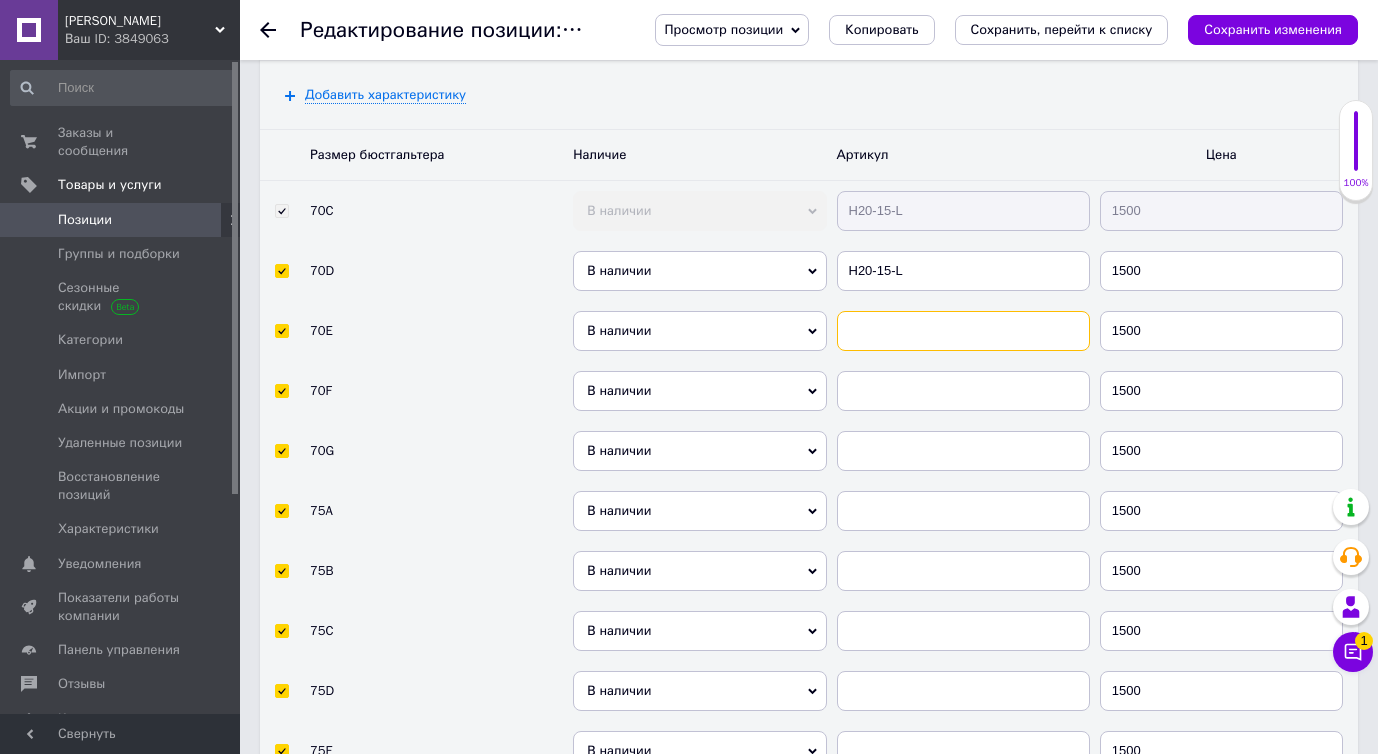 click at bounding box center [963, 331] 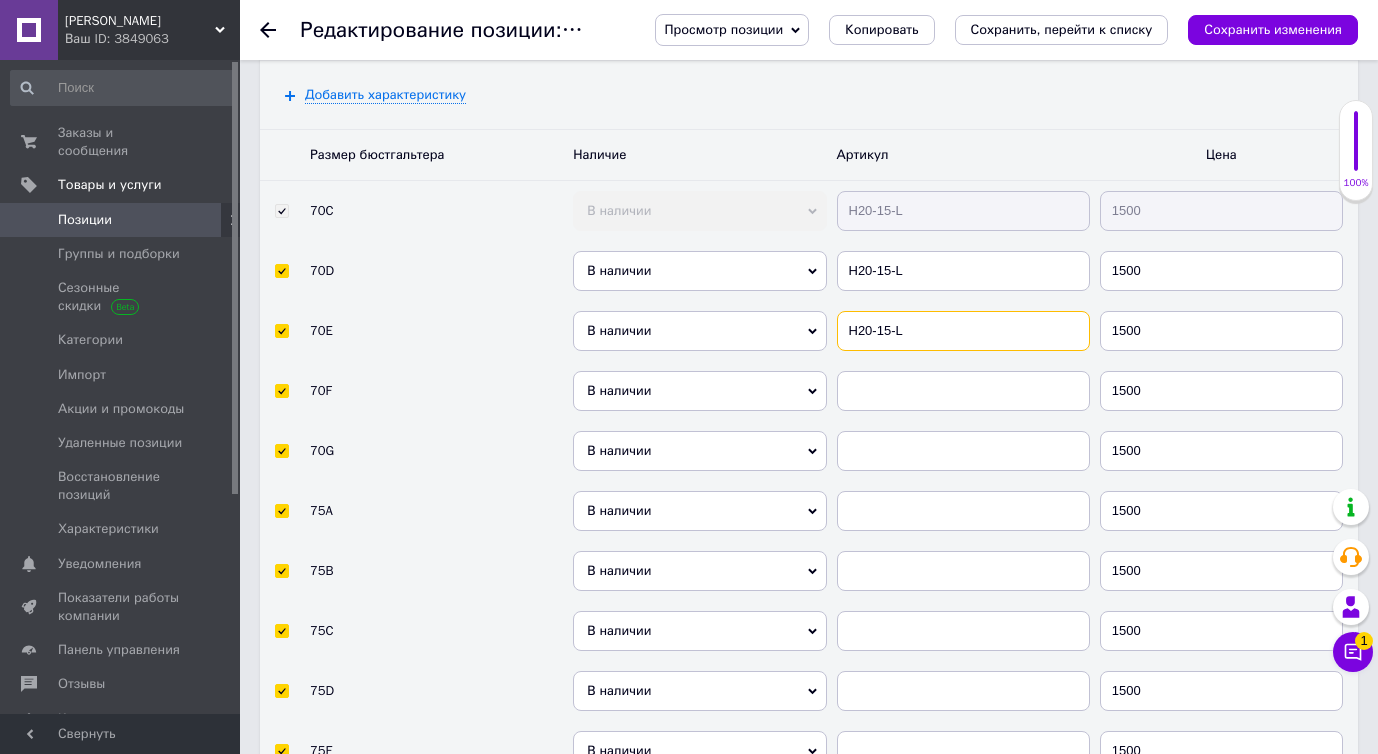 type on "H20-15-L" 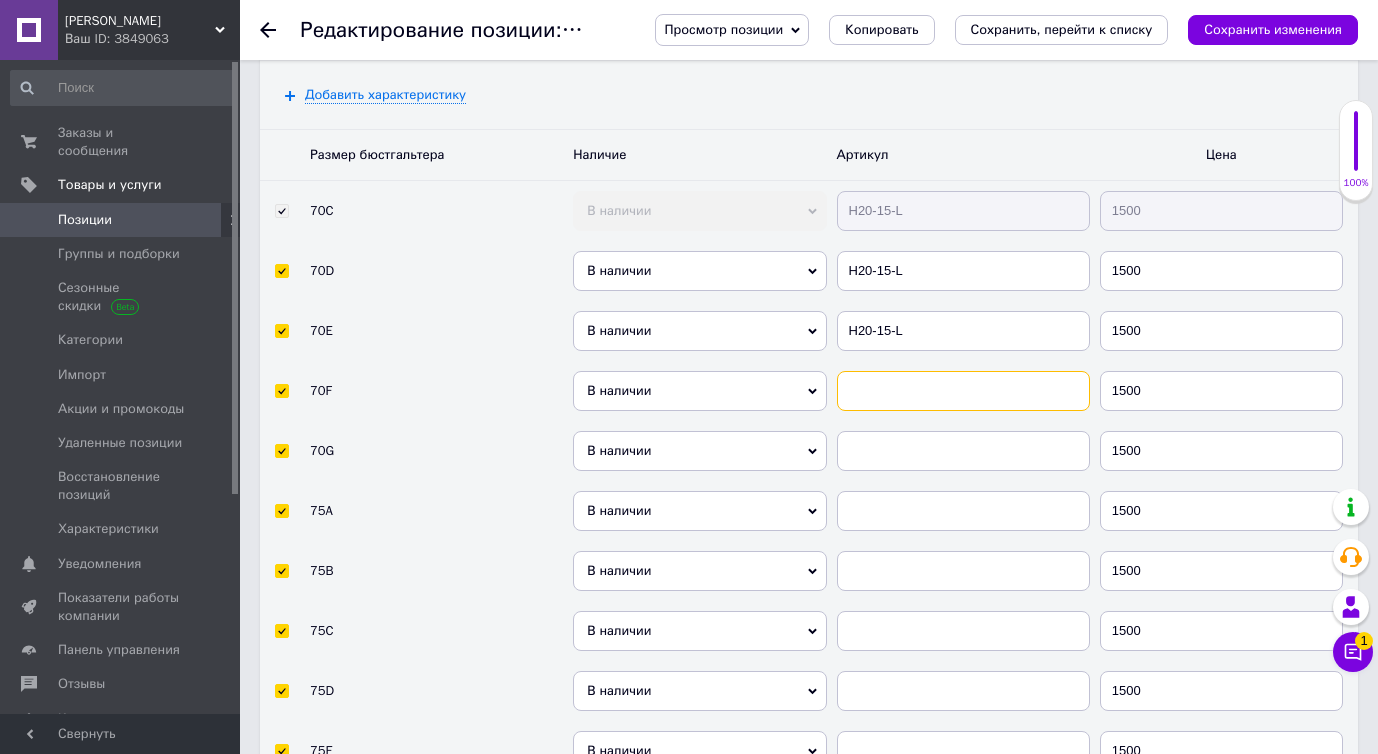 paste on "H20-15-L" 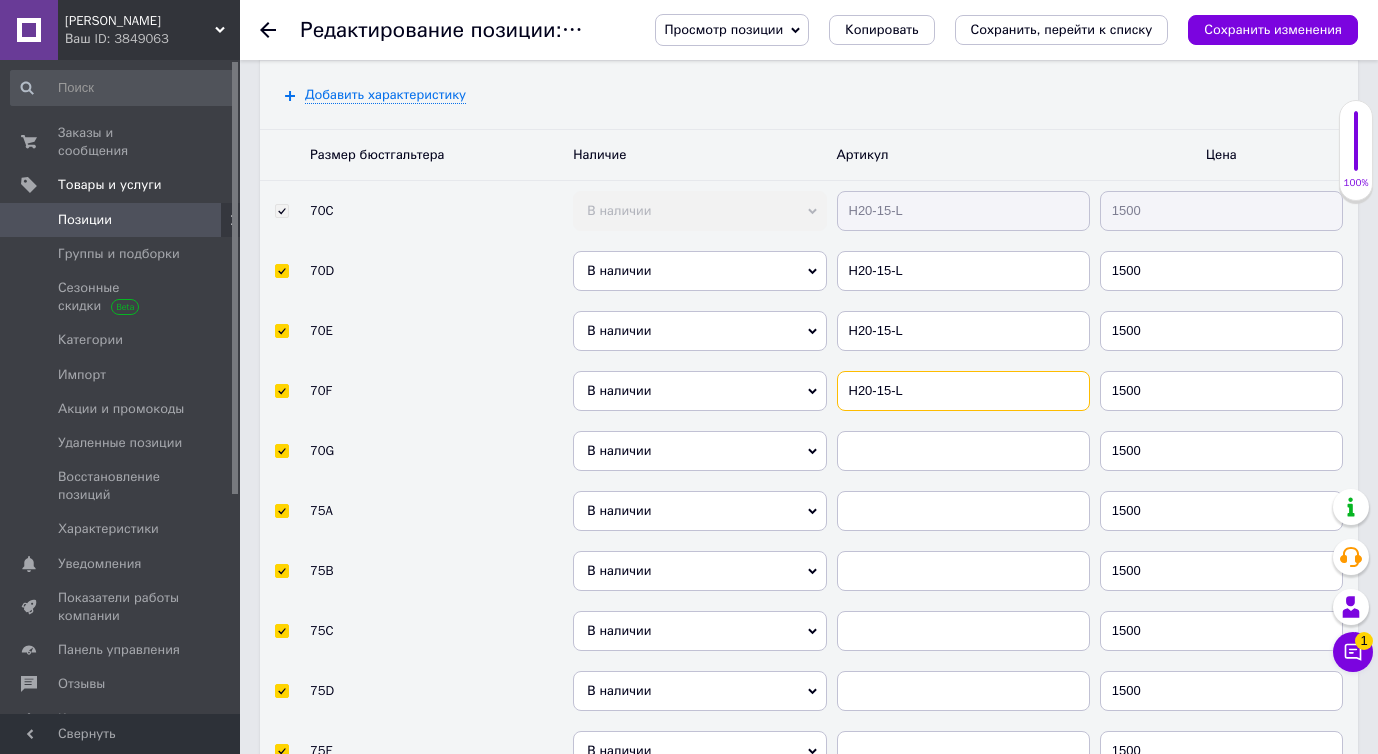 type on "H20-15-L" 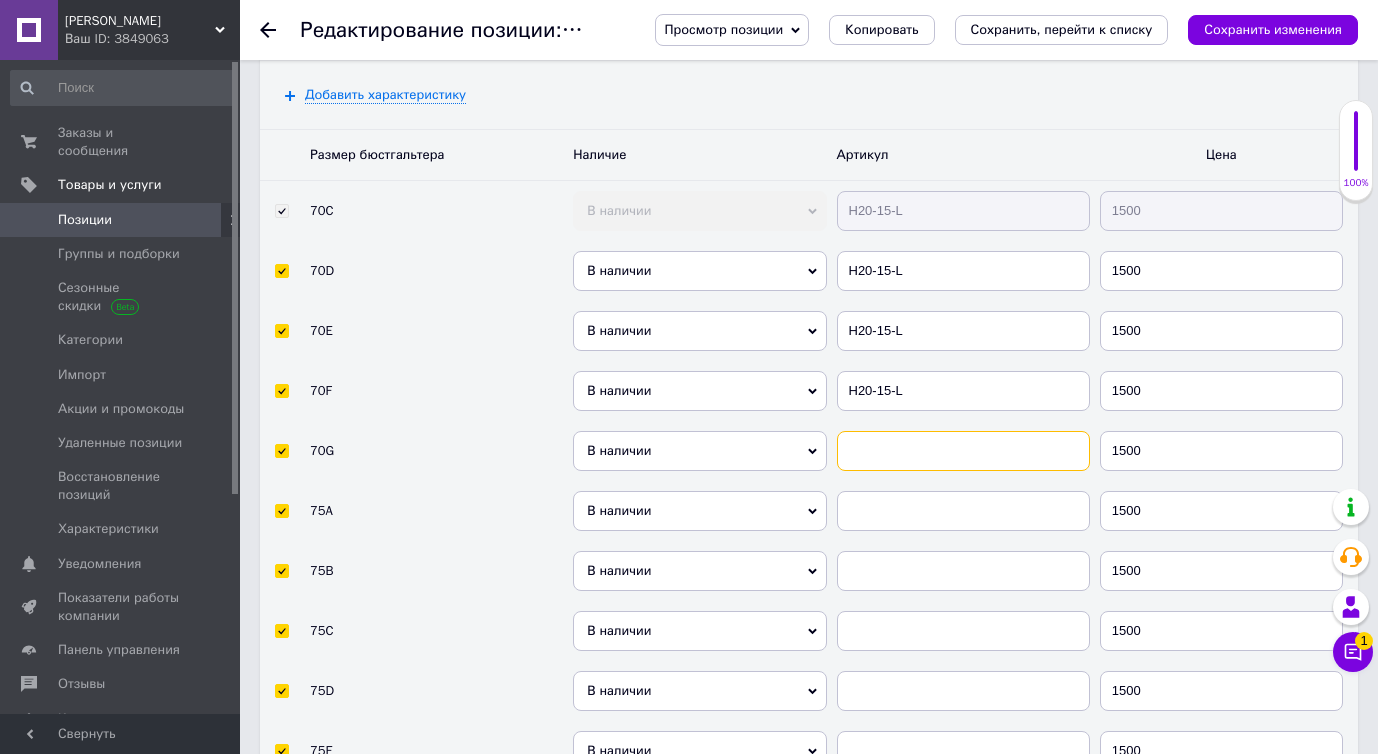 click at bounding box center [963, 451] 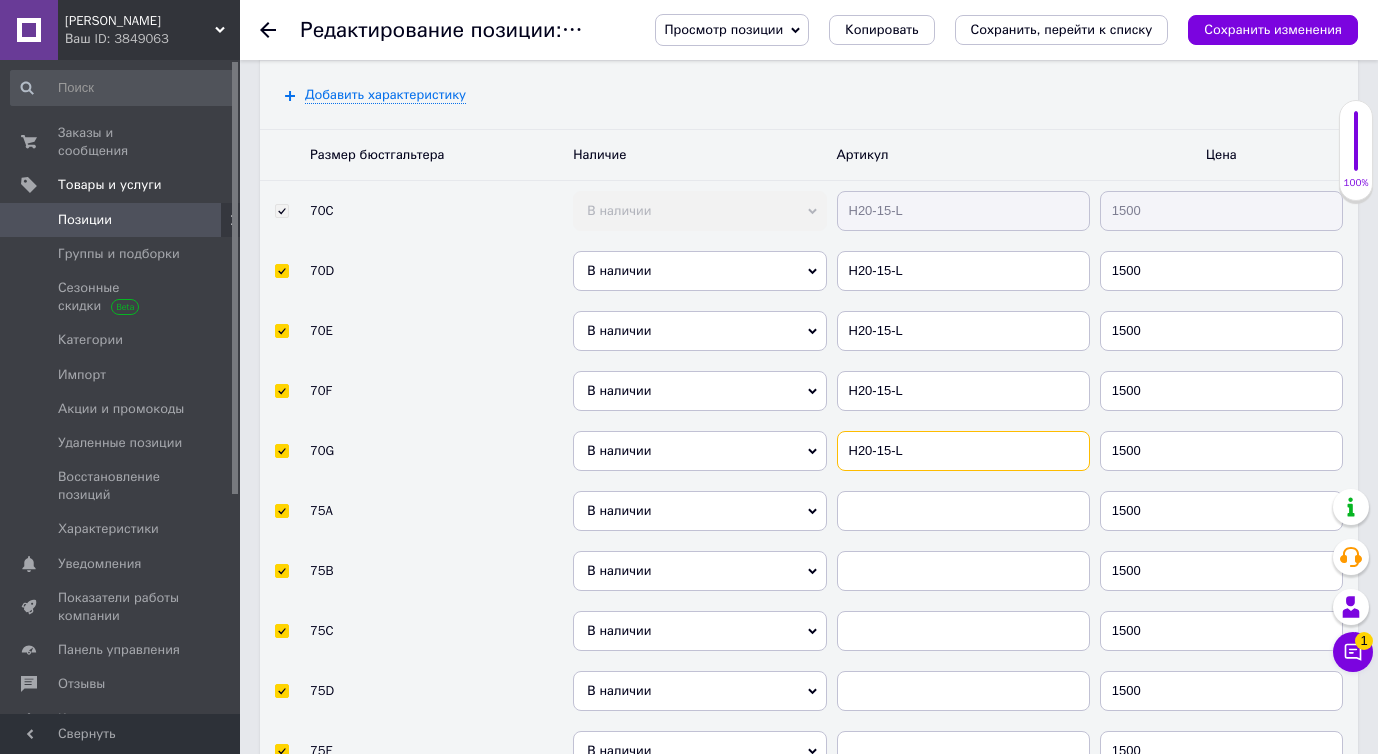 type on "H20-15-L" 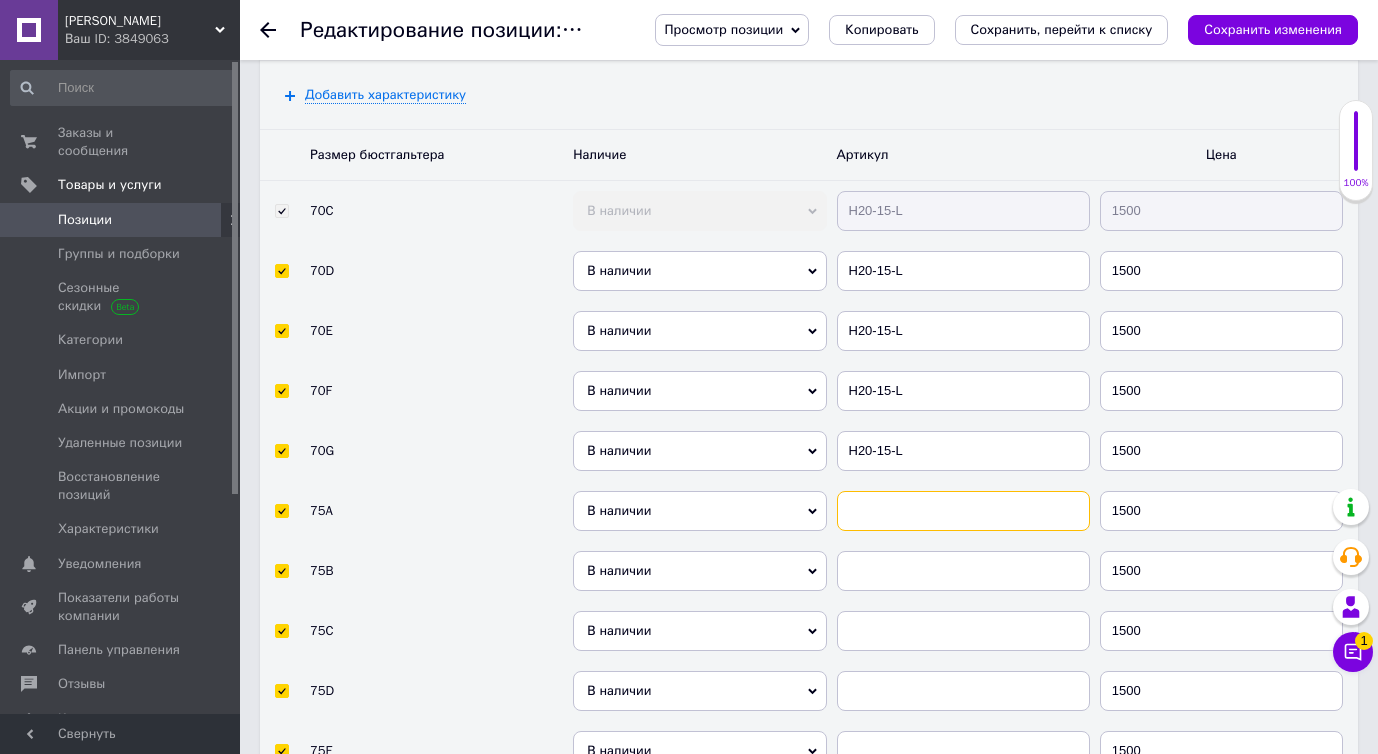 paste on "H20-15-L" 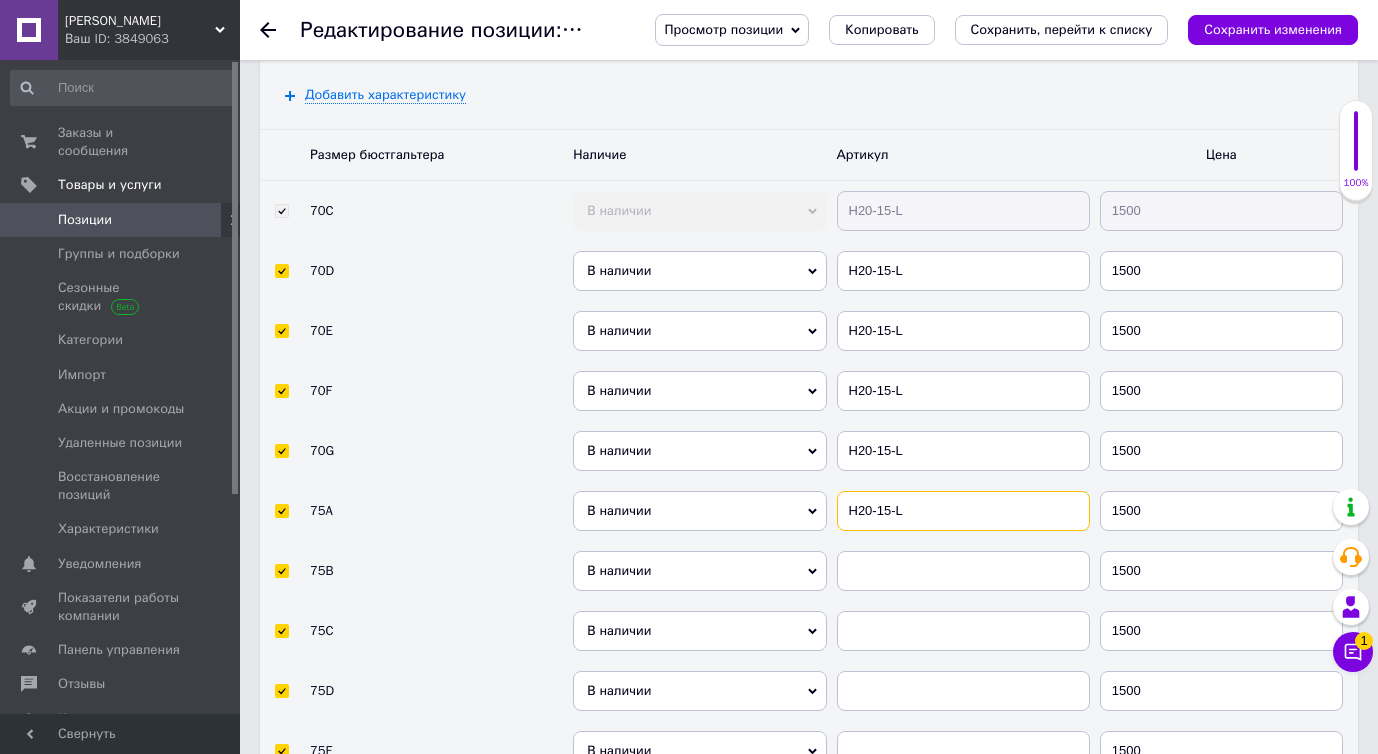 type on "H20-15-L" 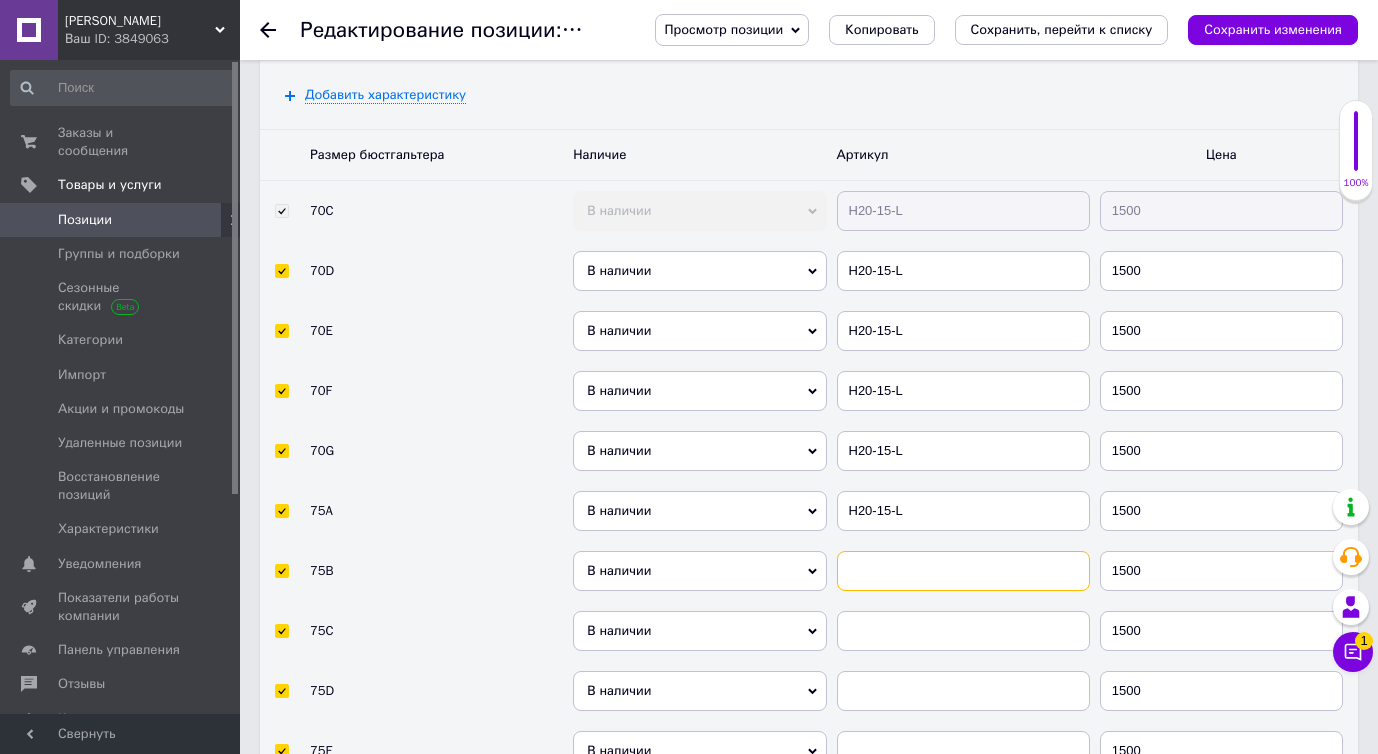 paste on "H20-15-L" 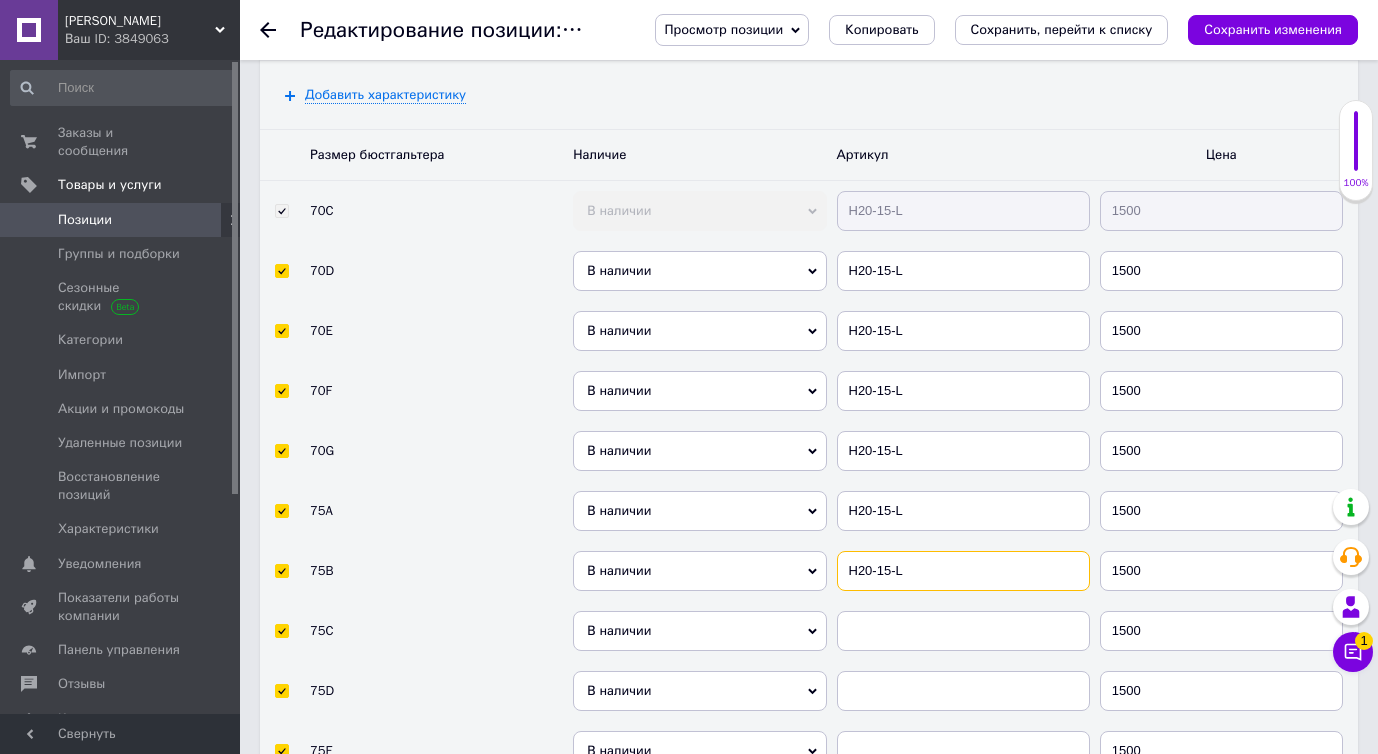 type on "H20-15-L" 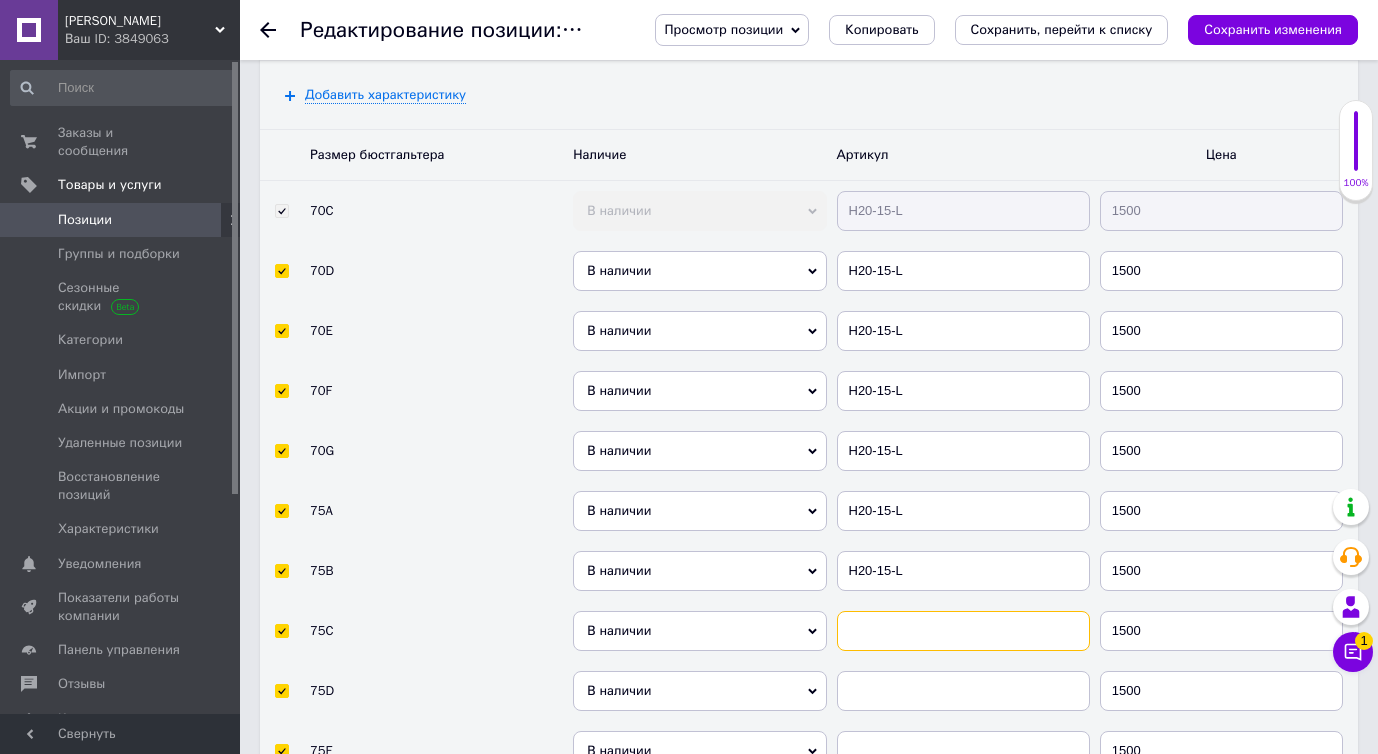 click at bounding box center (963, 631) 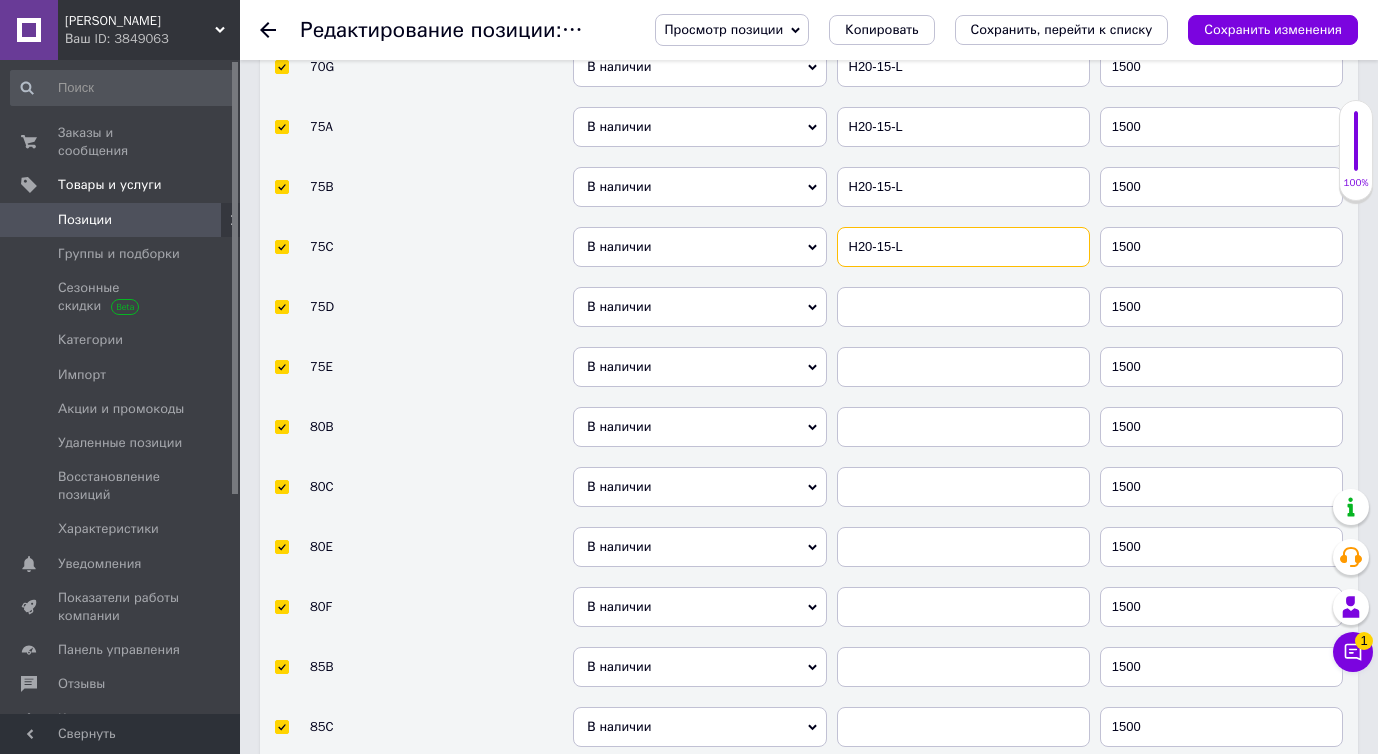 scroll, scrollTop: 4360, scrollLeft: 0, axis: vertical 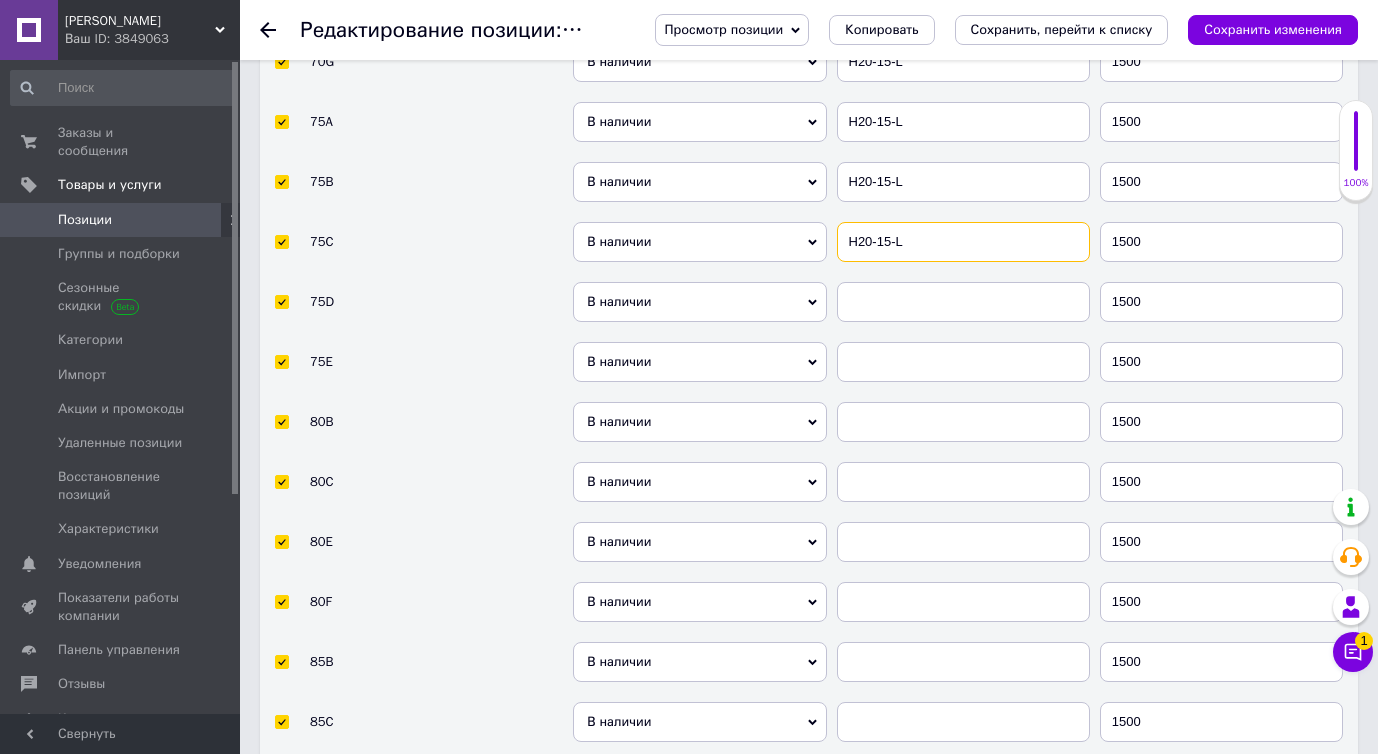 type on "H20-15-L" 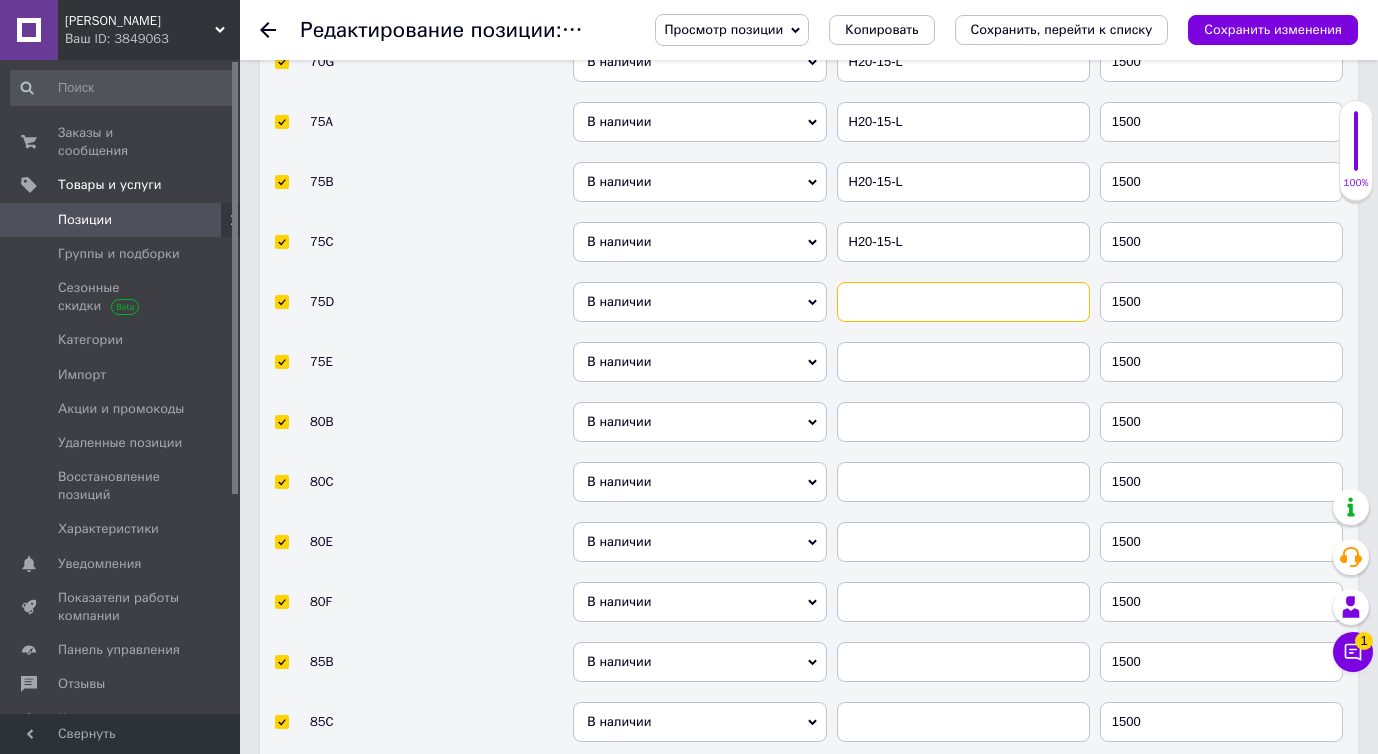 click at bounding box center (963, 302) 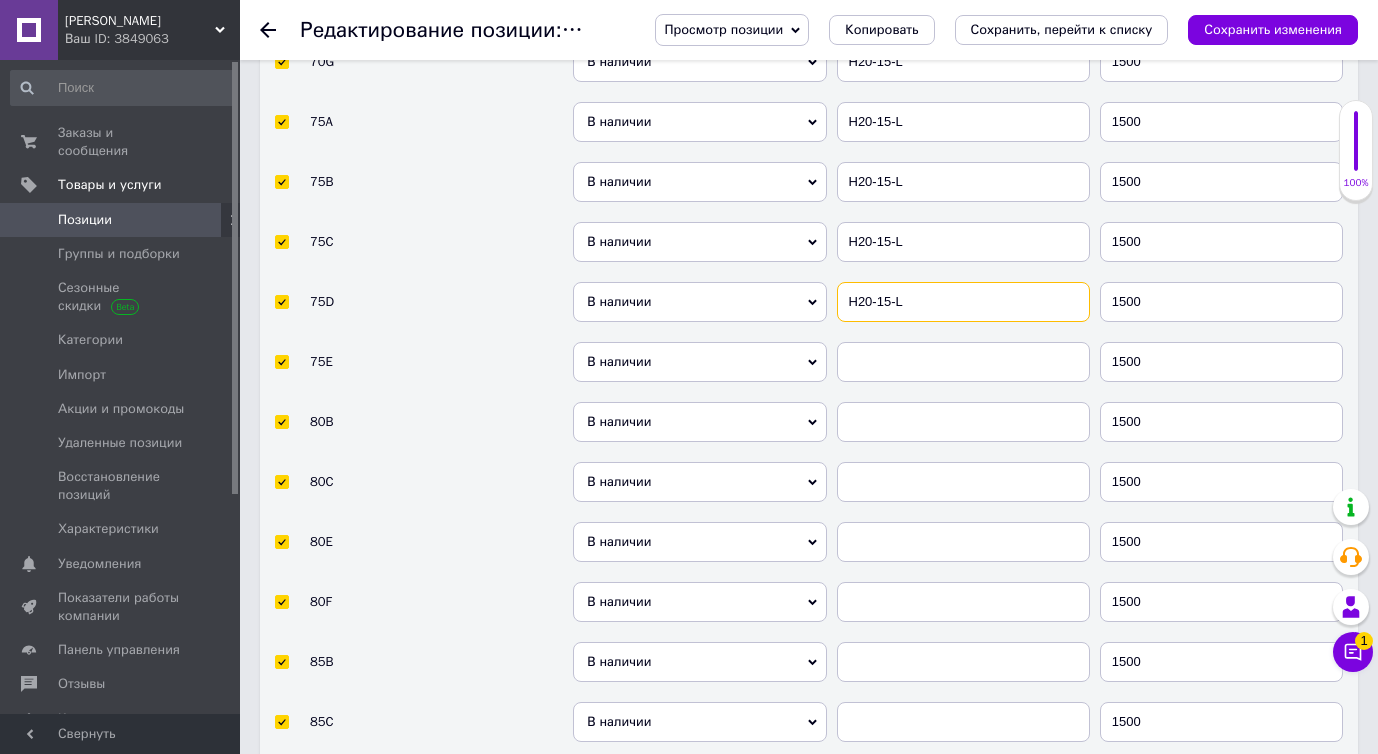 type on "H20-15-L" 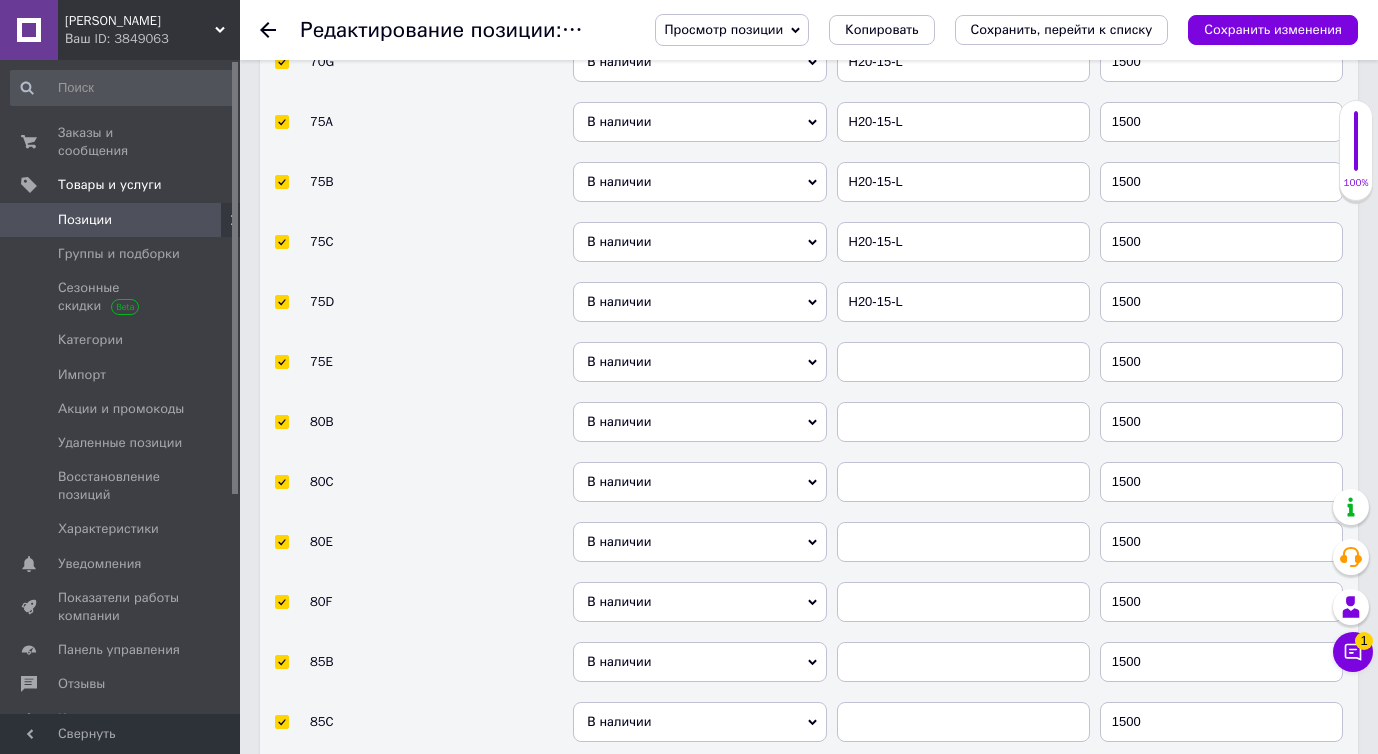 click at bounding box center [963, 362] 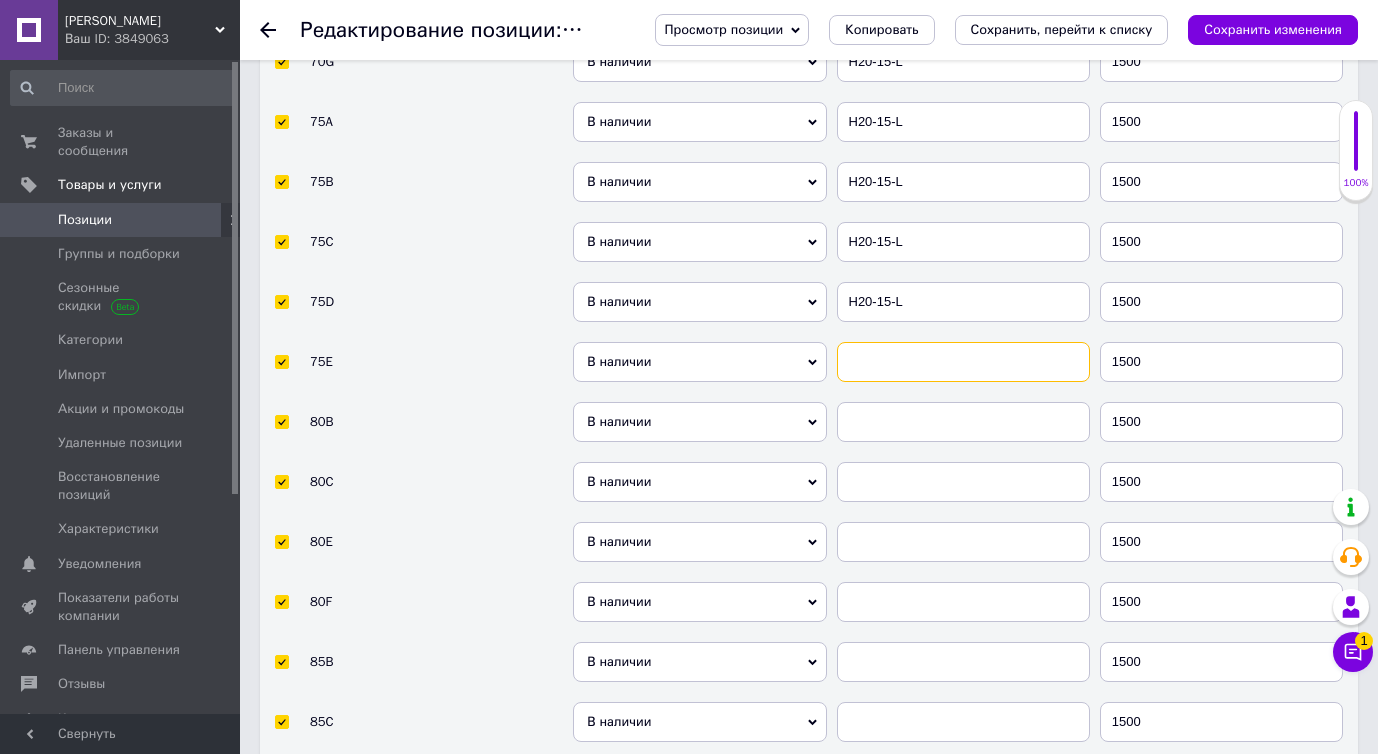 click at bounding box center (963, 362) 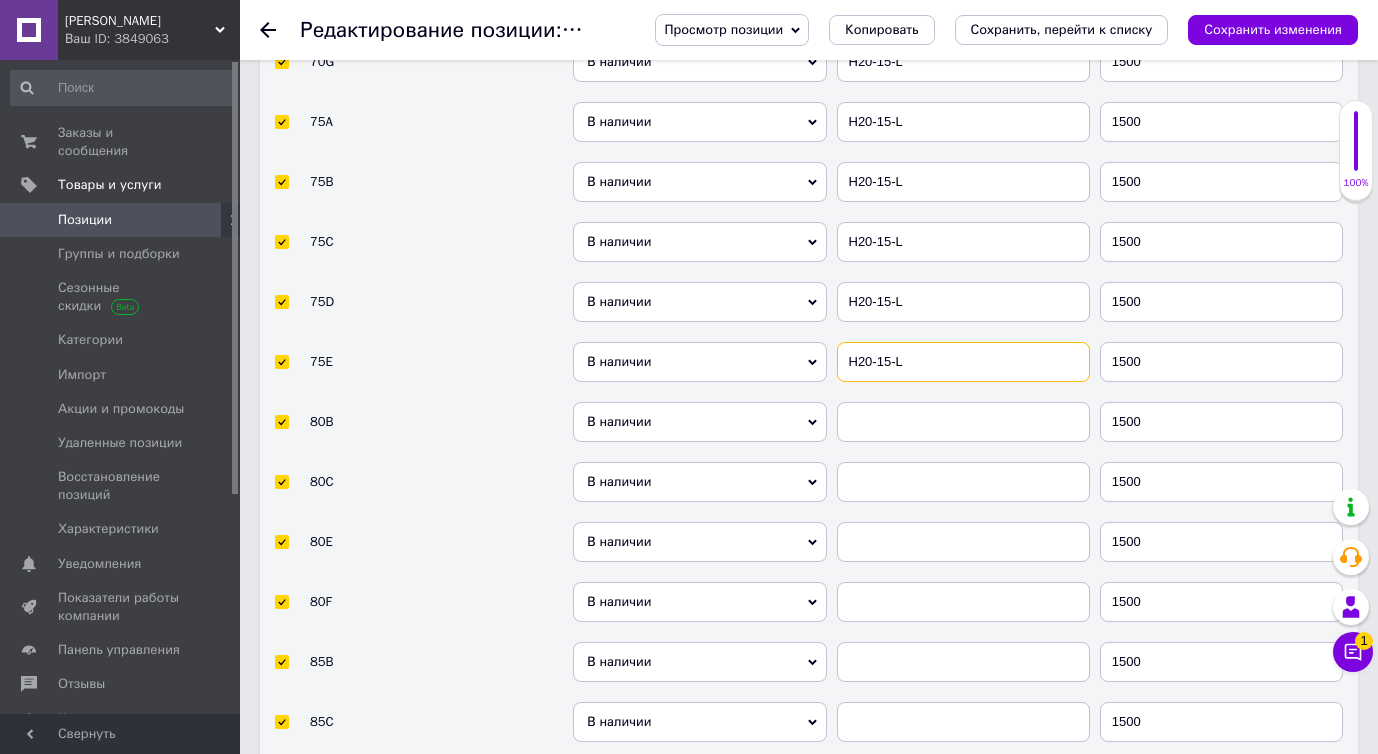 type on "H20-15-L" 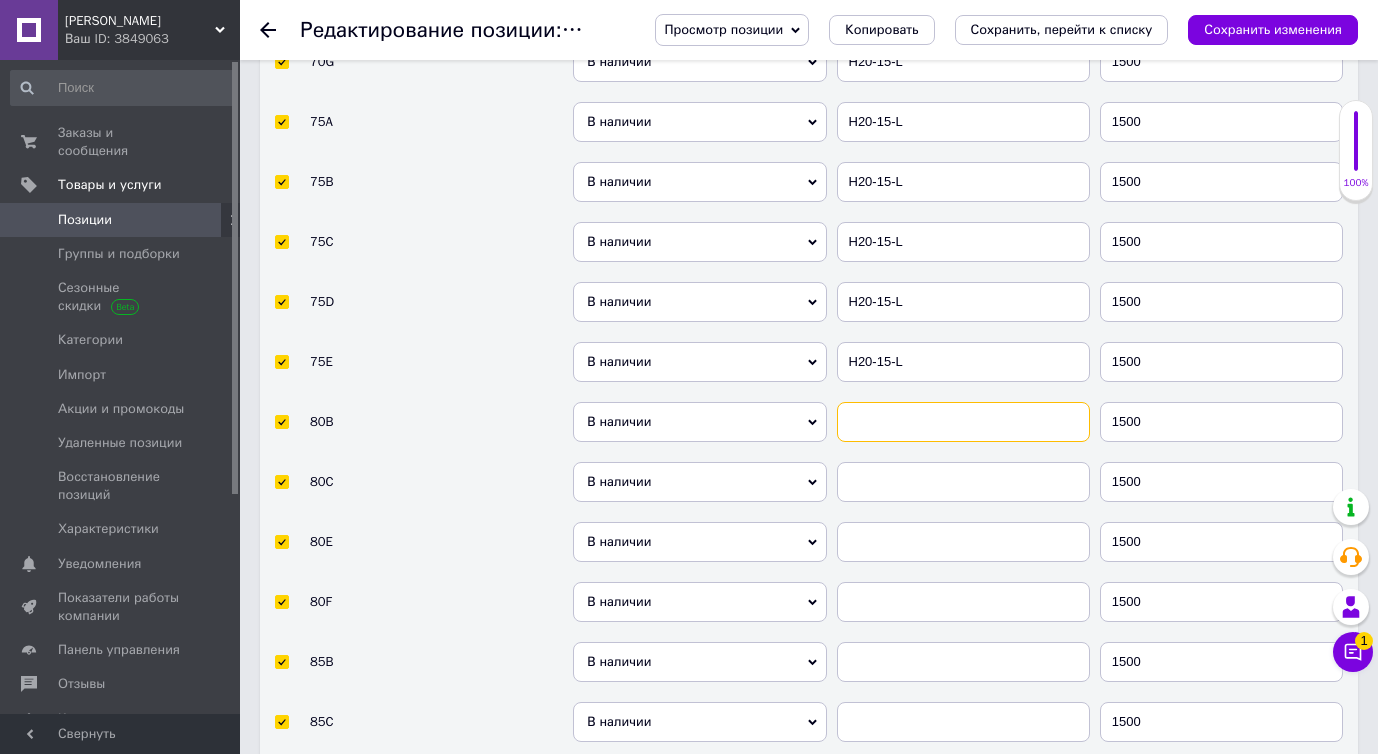 click at bounding box center [963, 422] 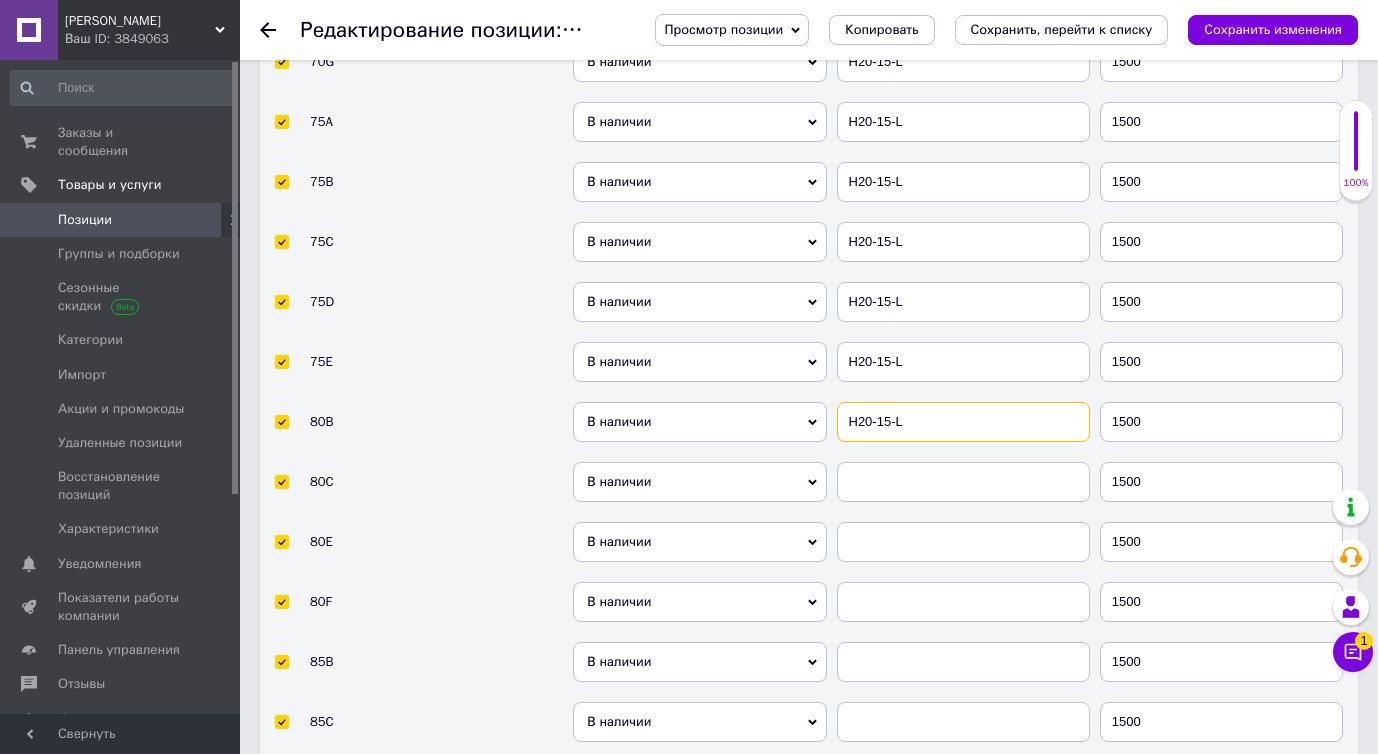 type on "H20-15-L" 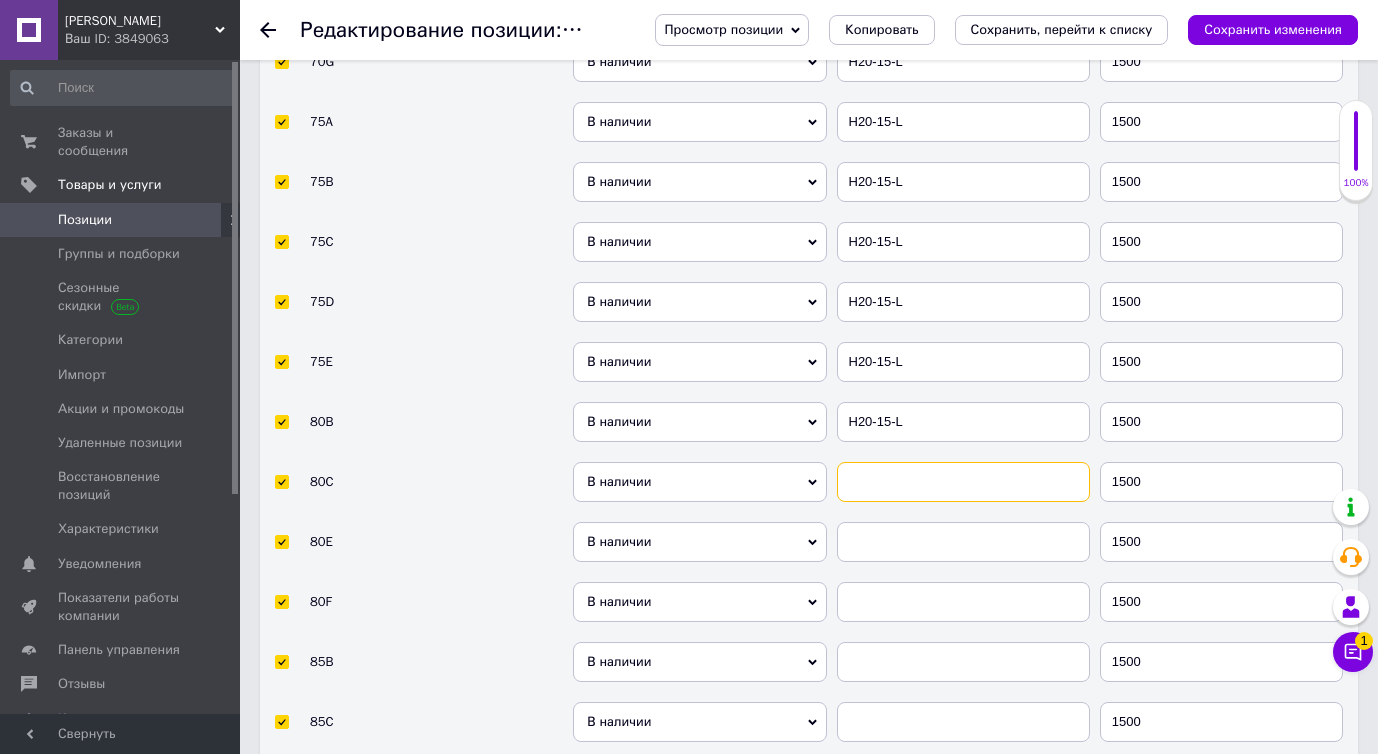 click at bounding box center (963, 482) 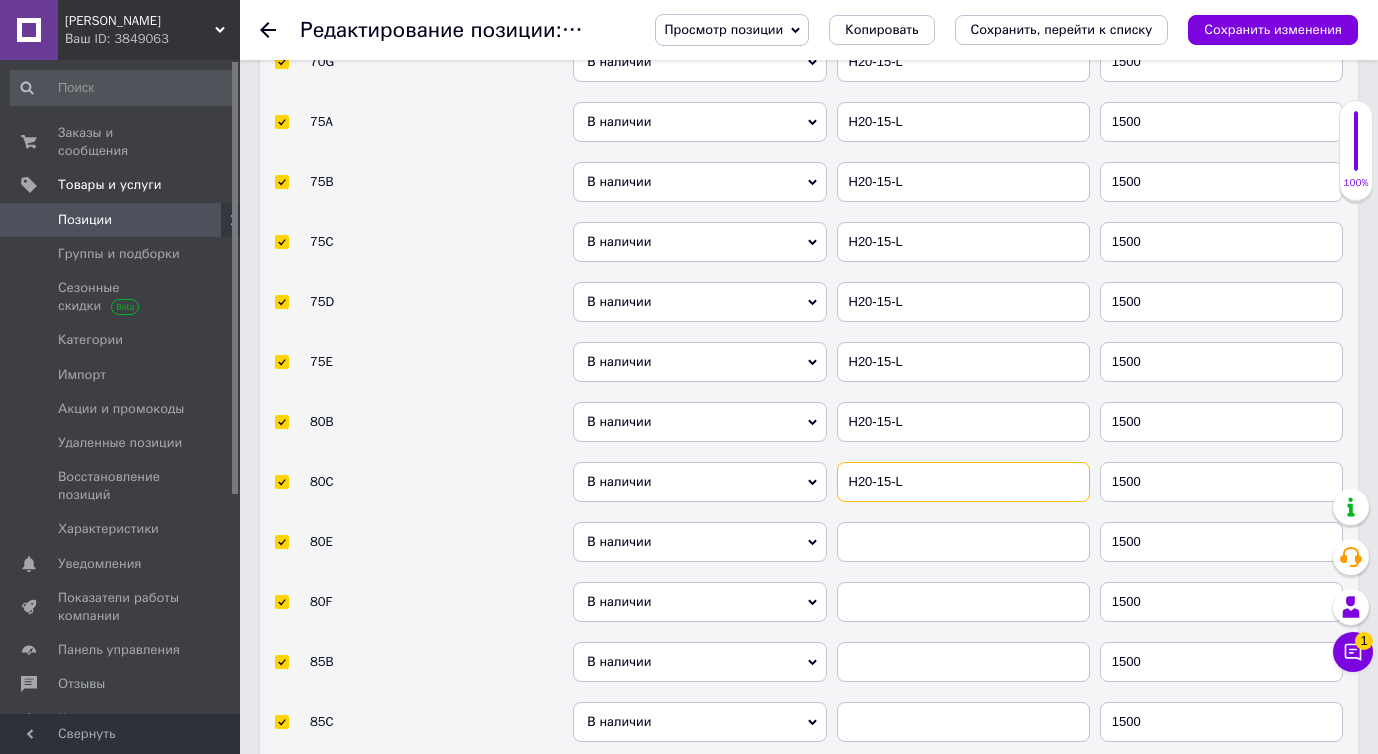 type on "H20-15-L" 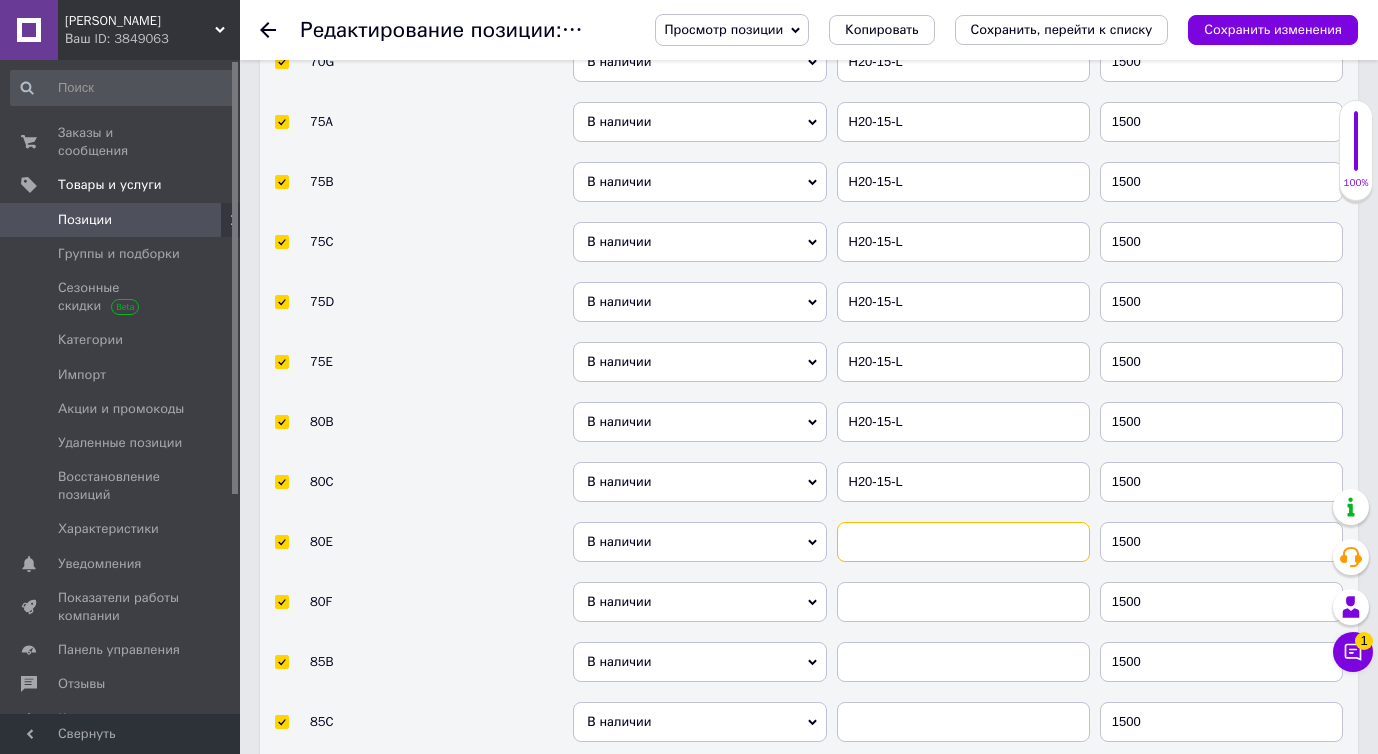 click at bounding box center [963, 542] 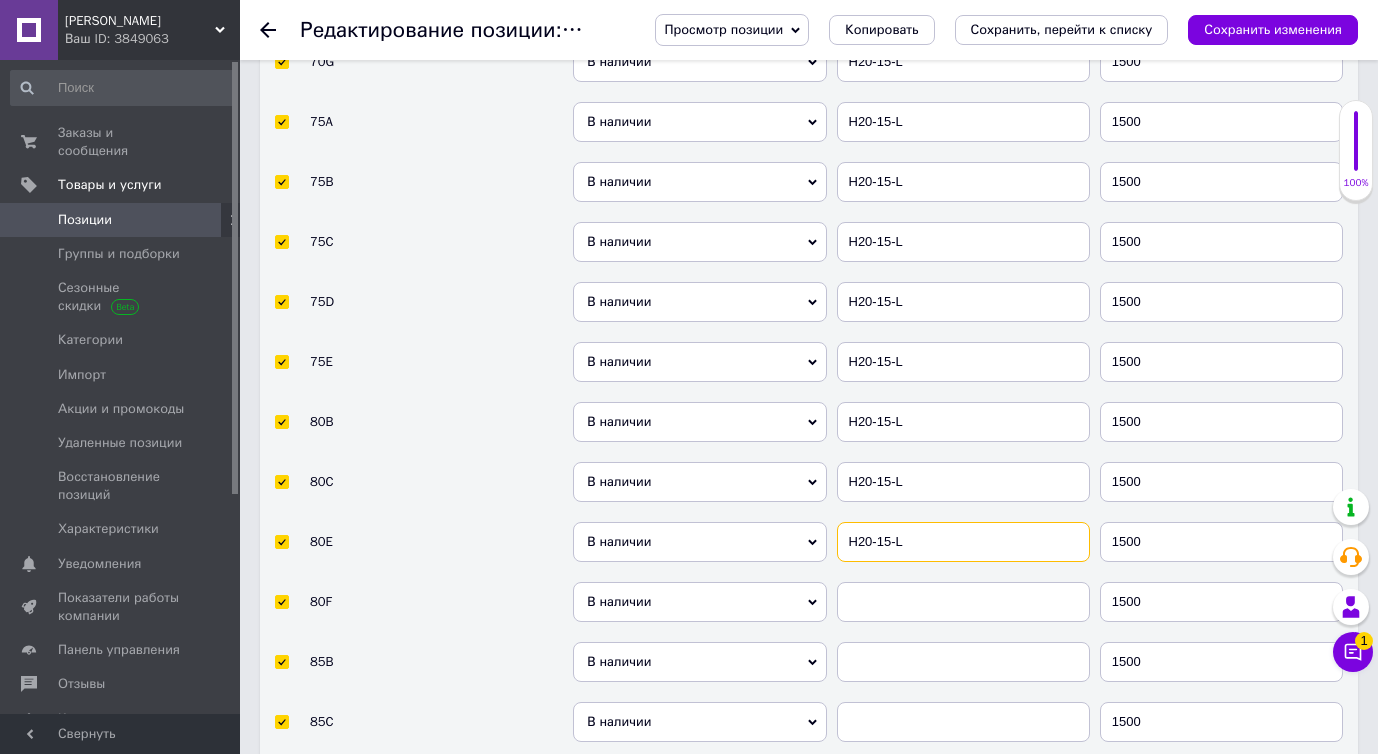 type on "H20-15-L" 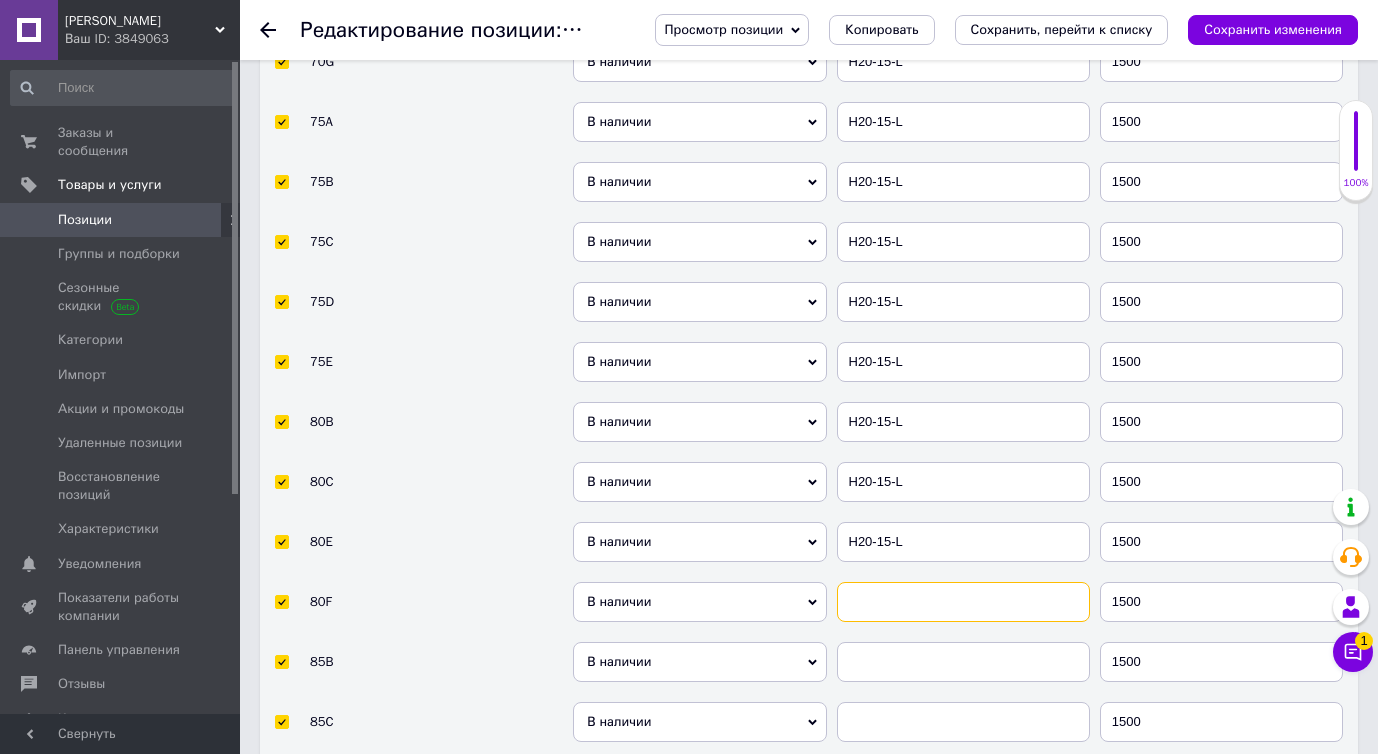 click at bounding box center (963, 602) 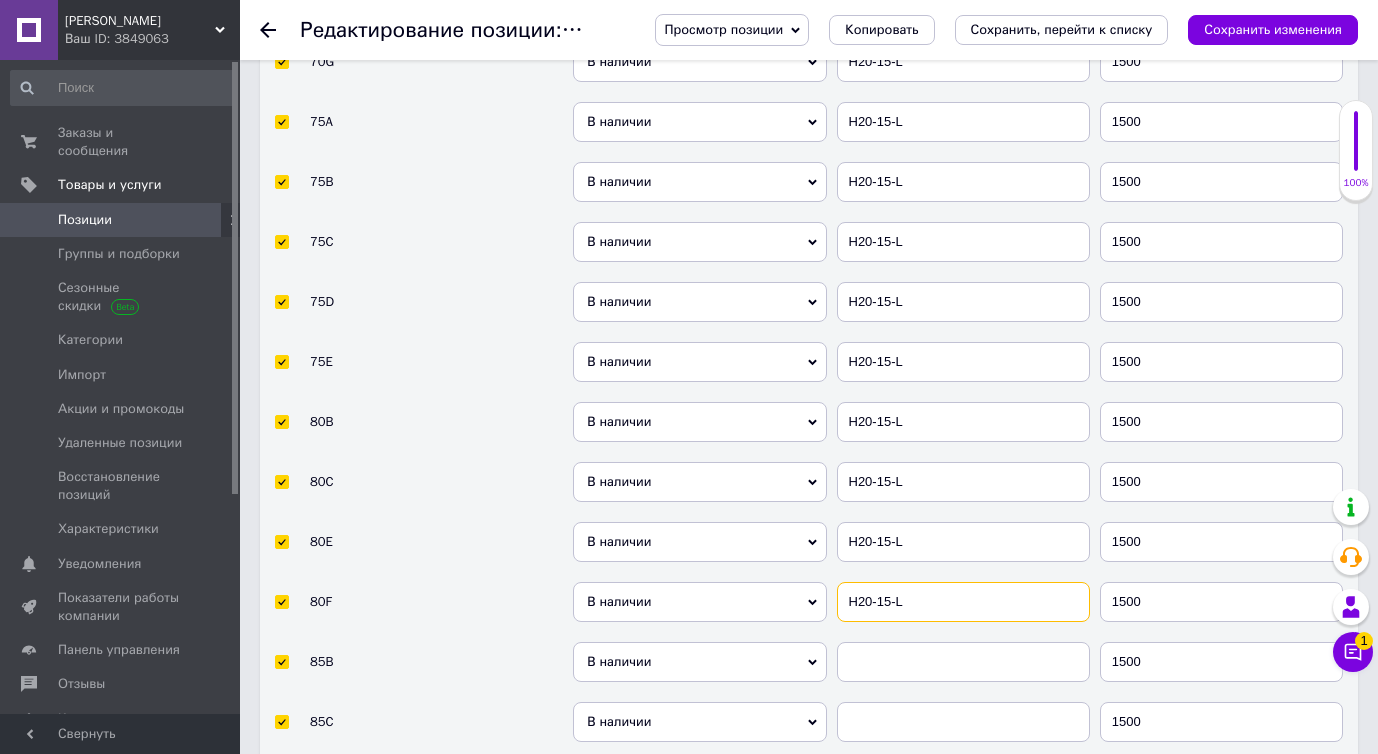 type on "H20-15-L" 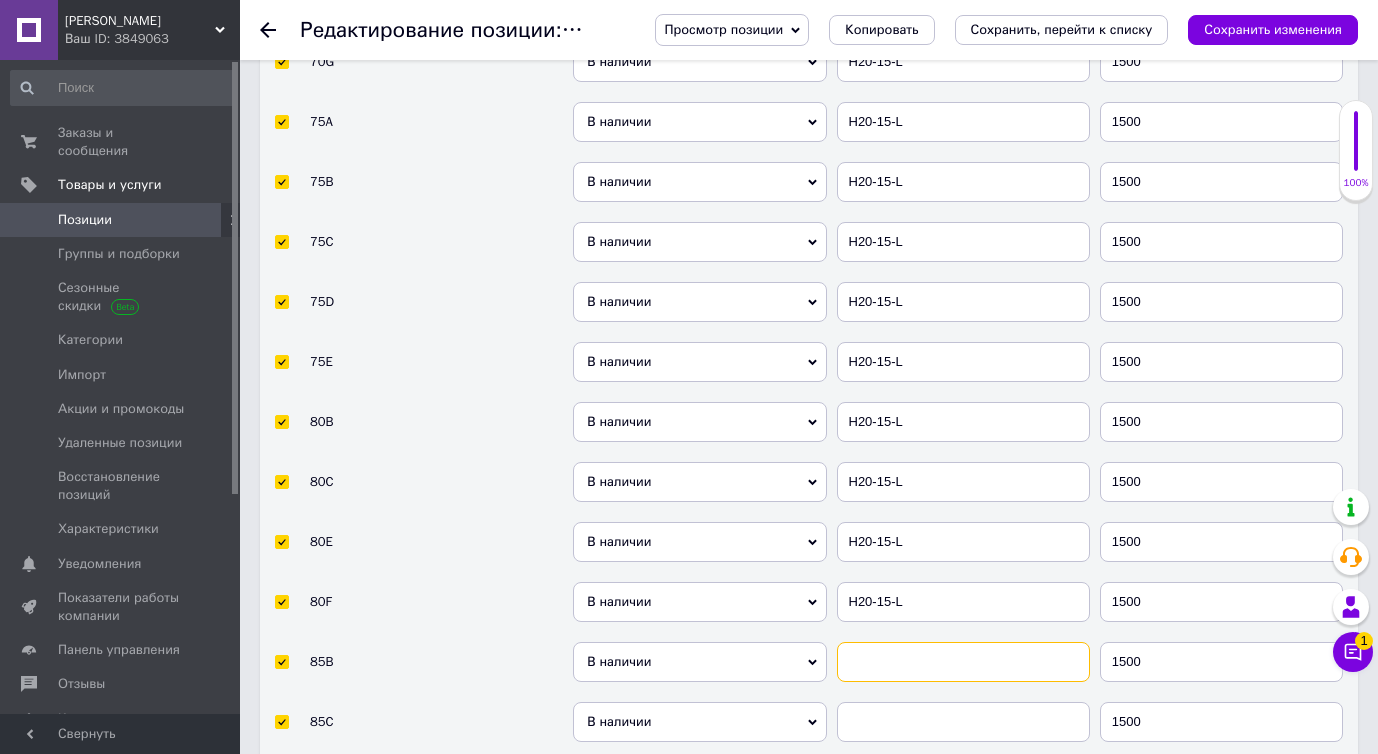 paste on "H20-15-L" 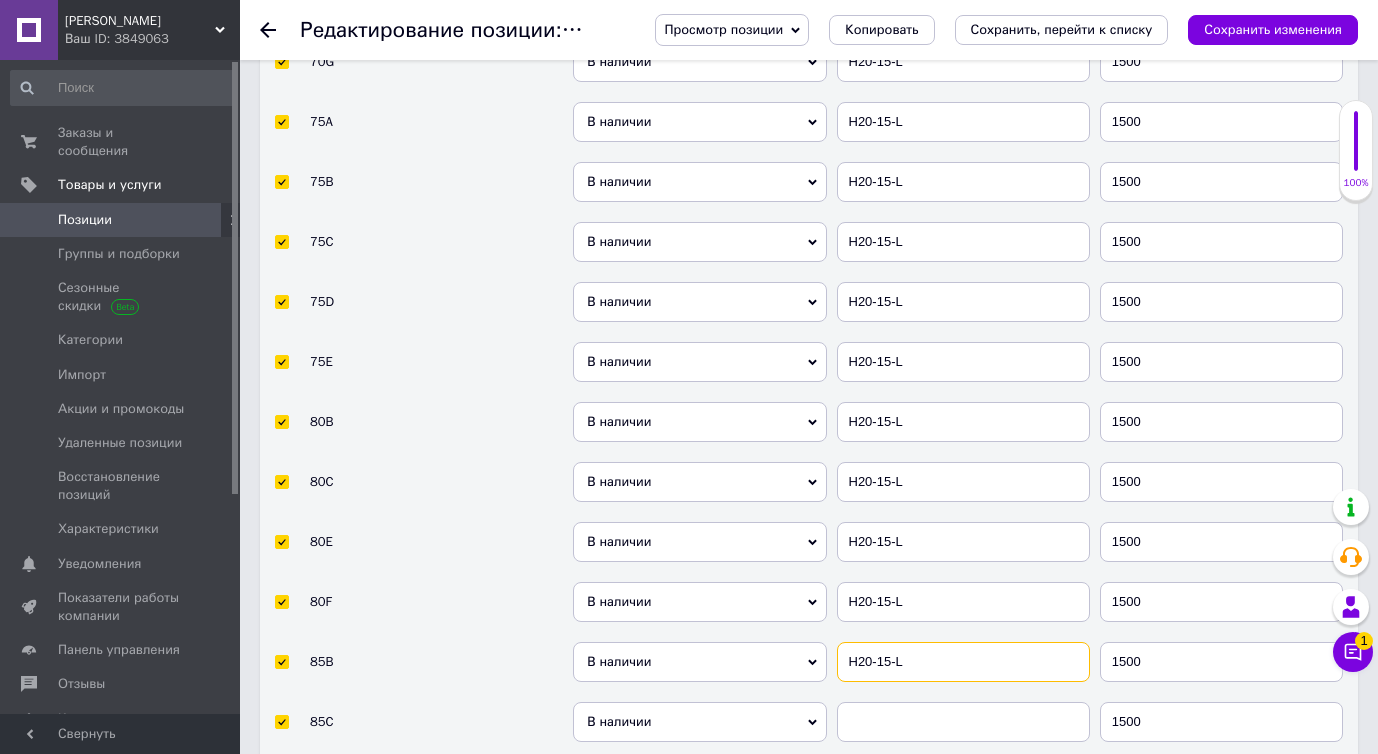 type on "H20-15-L" 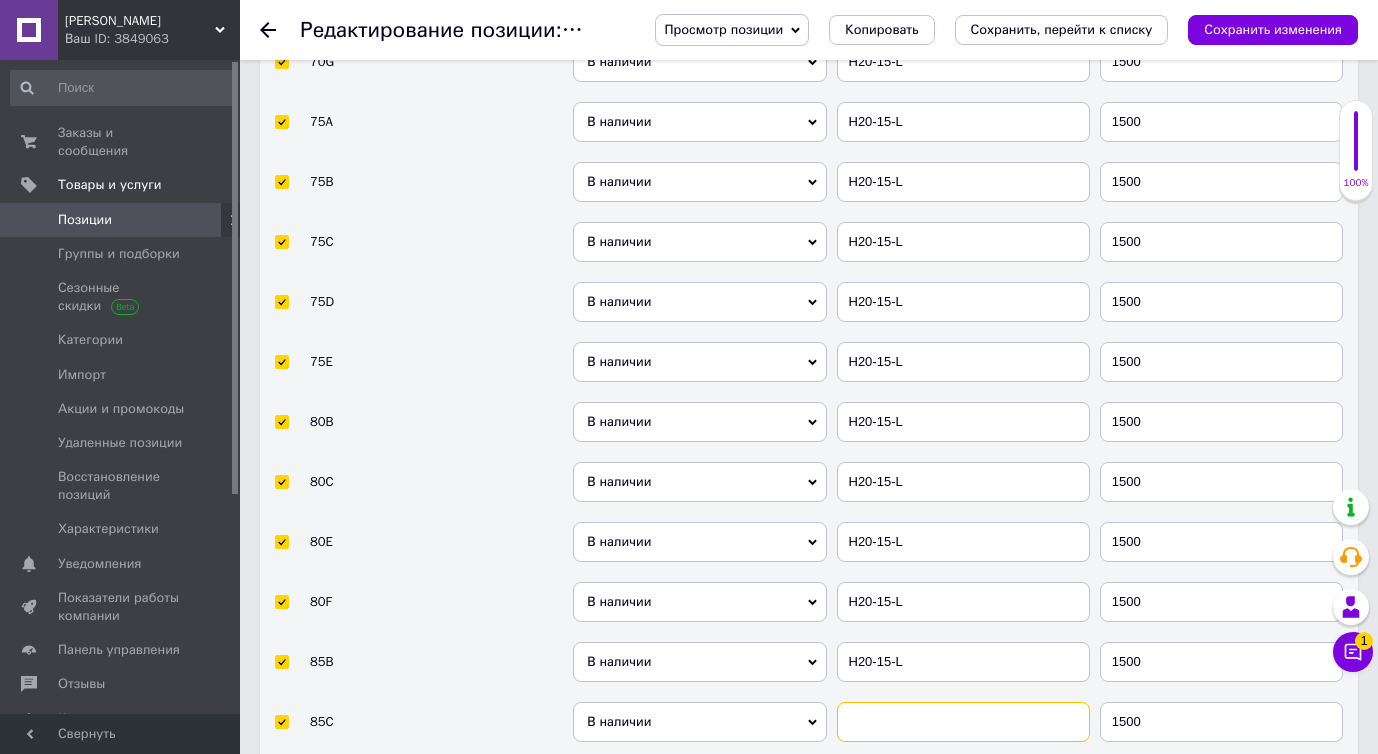 click at bounding box center (963, 722) 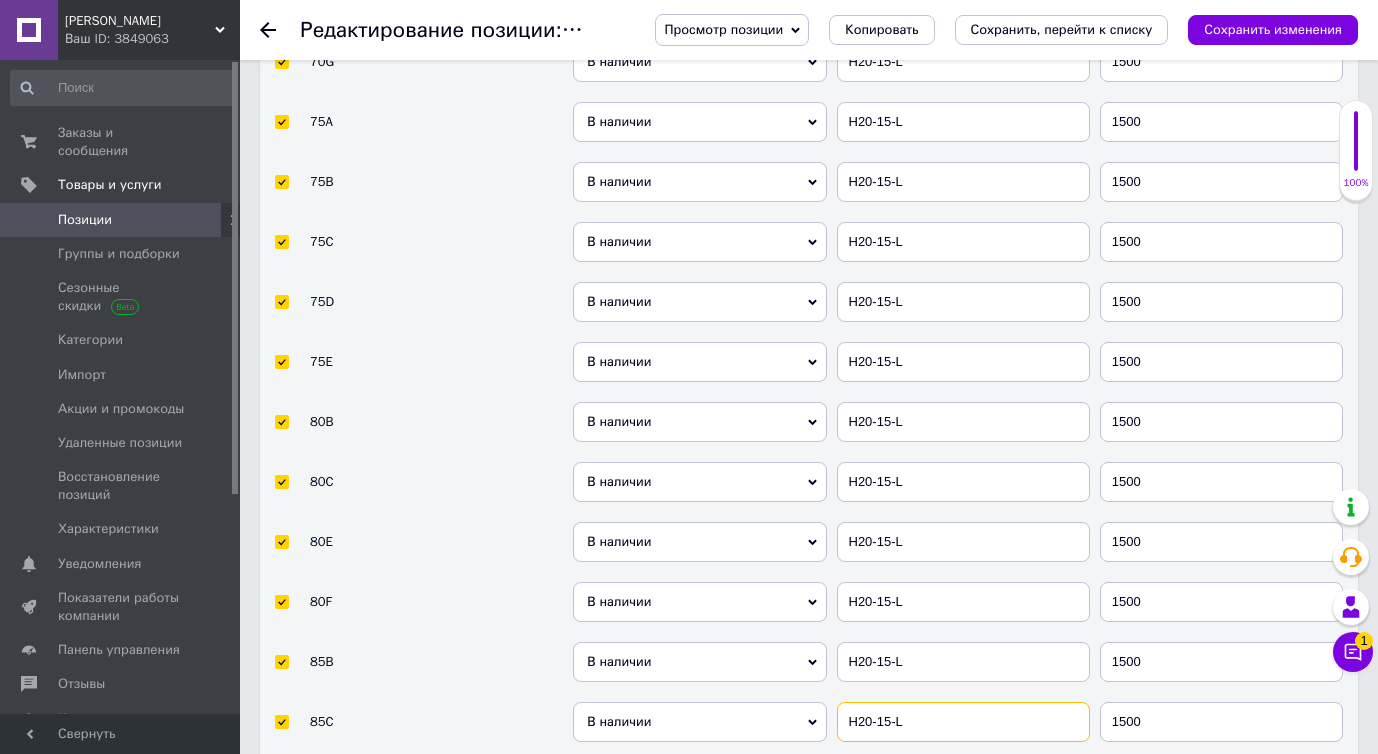 scroll, scrollTop: 4709, scrollLeft: 0, axis: vertical 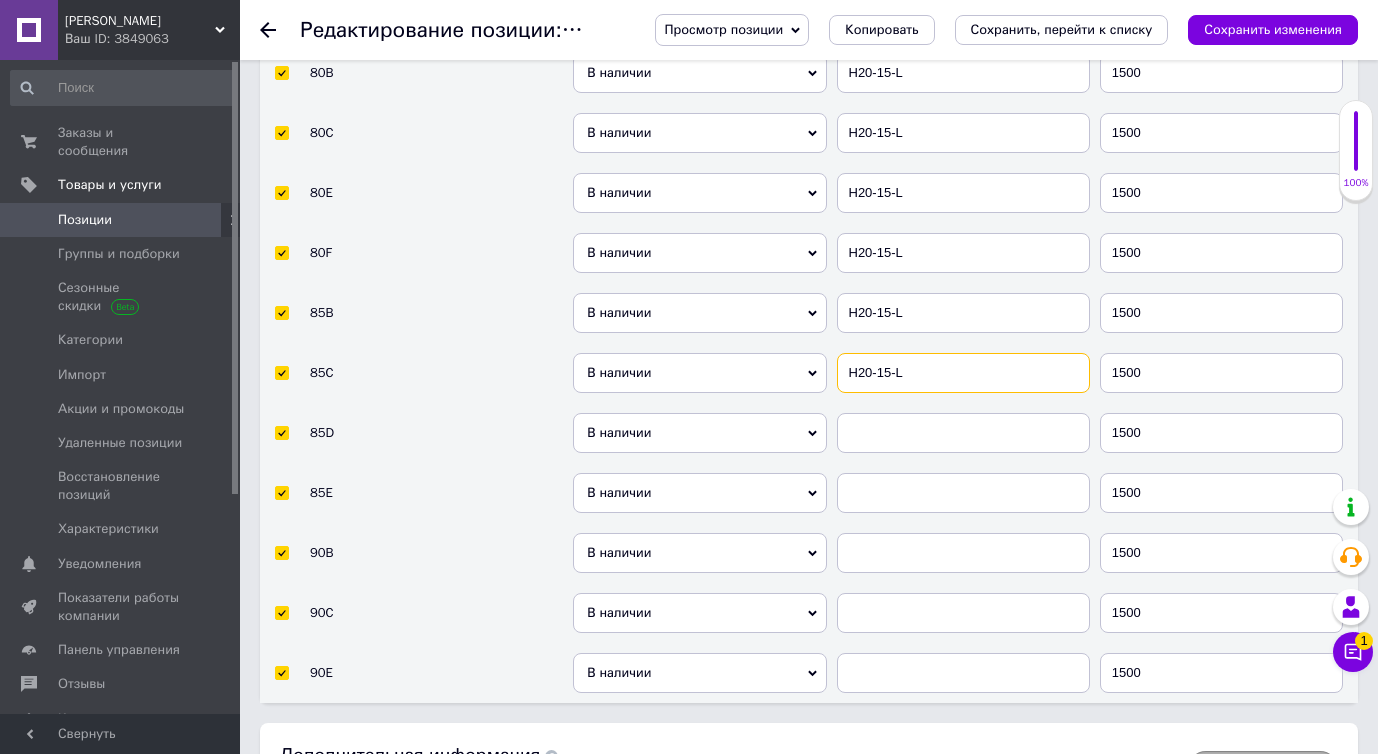 type on "H20-15-L" 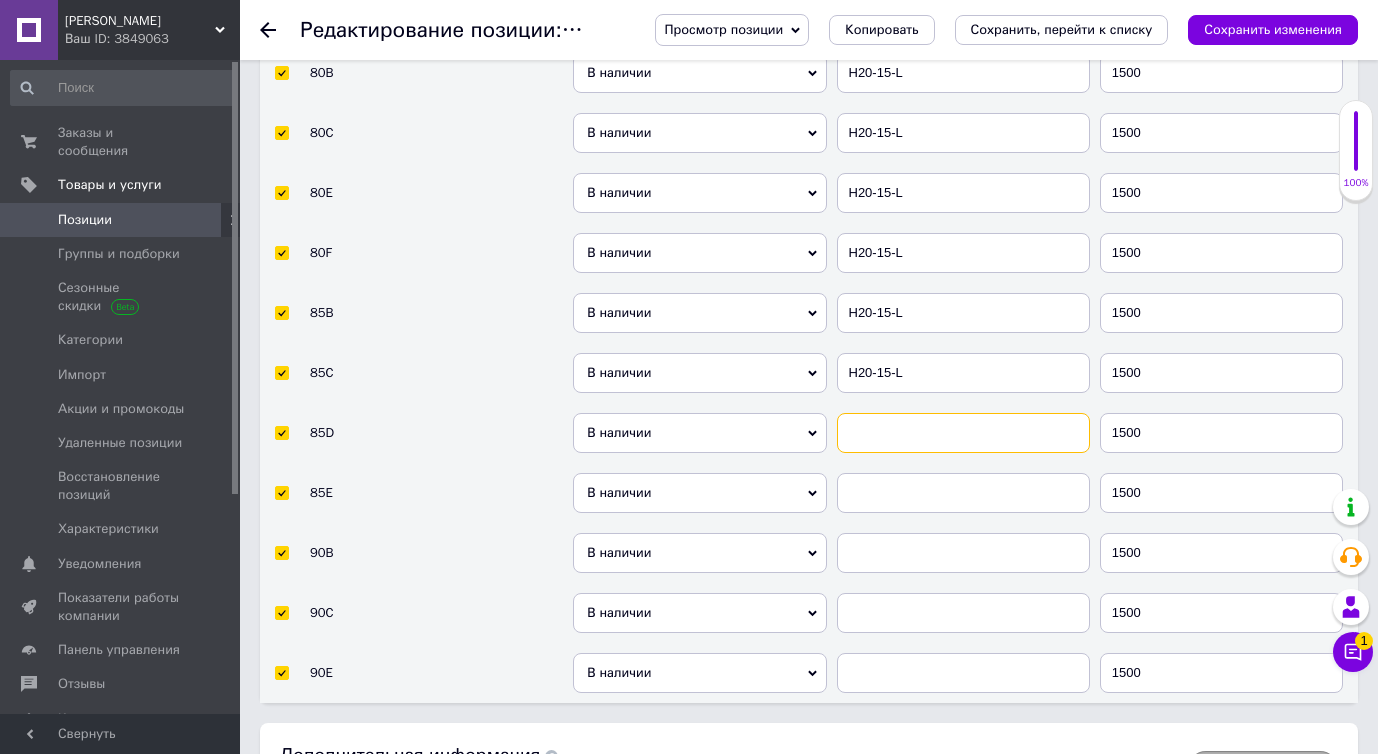 click at bounding box center (963, 433) 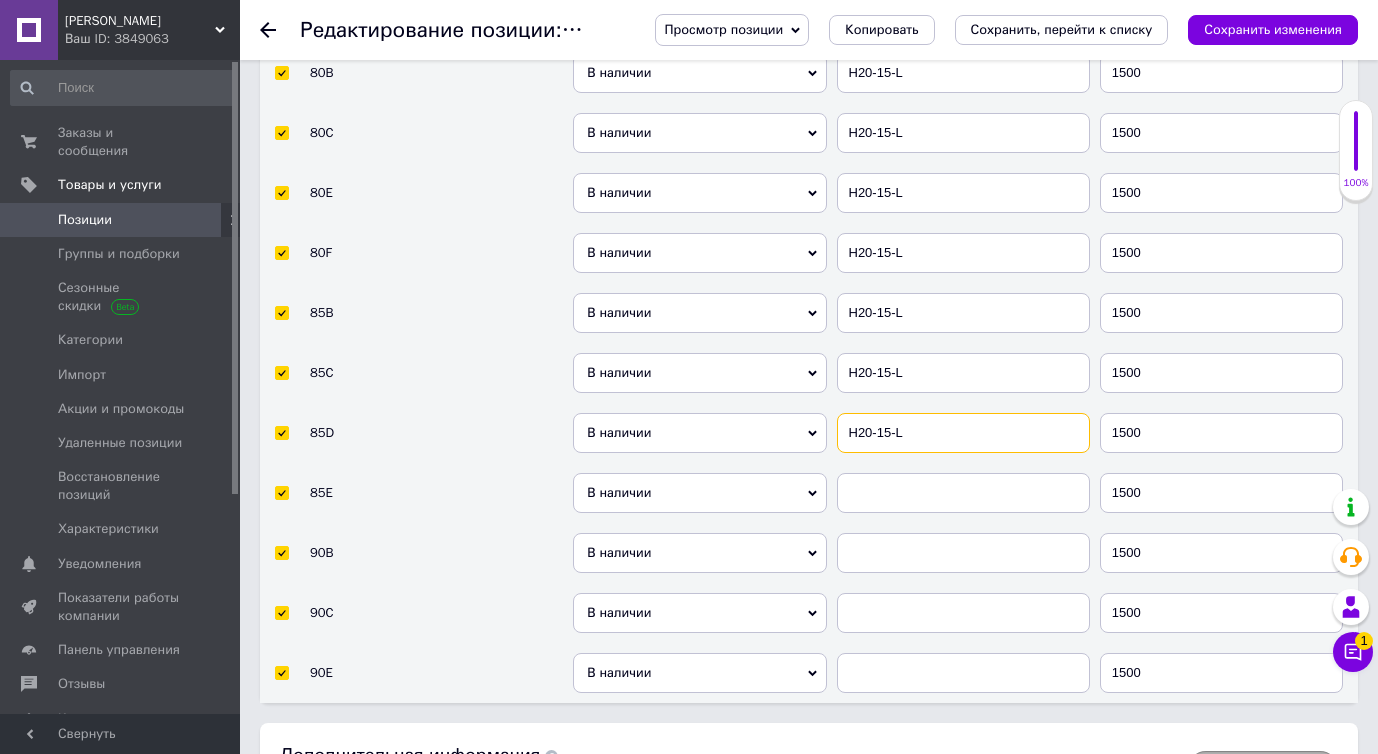type on "H20-15-L" 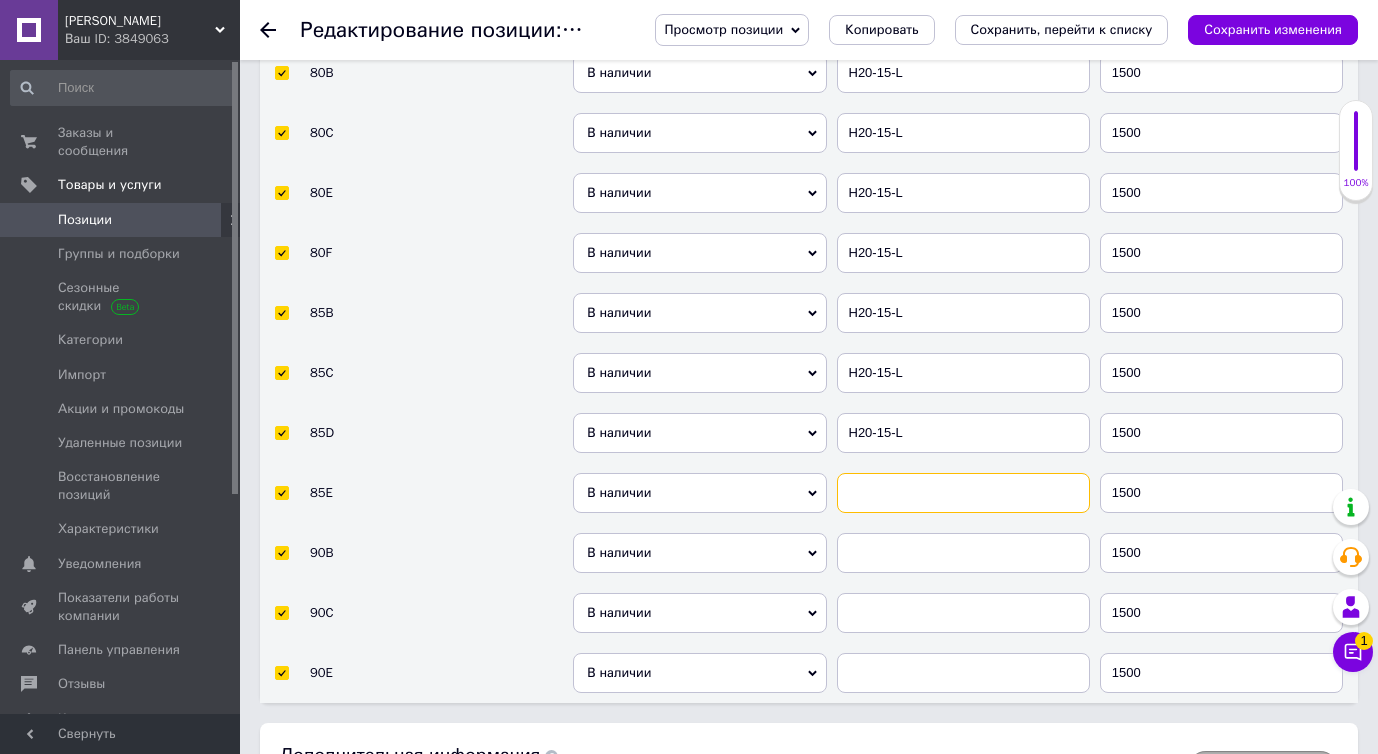 paste on "H20-15-L" 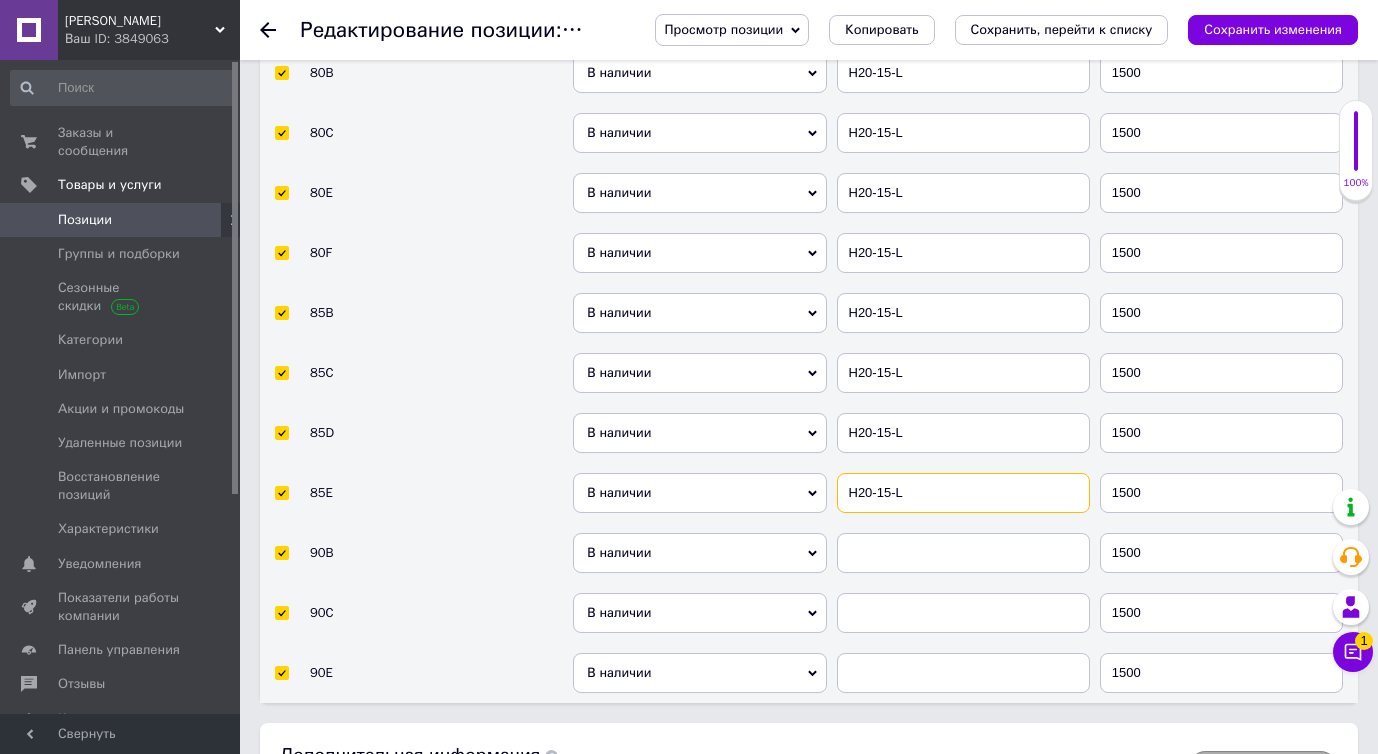 type on "H20-15-L" 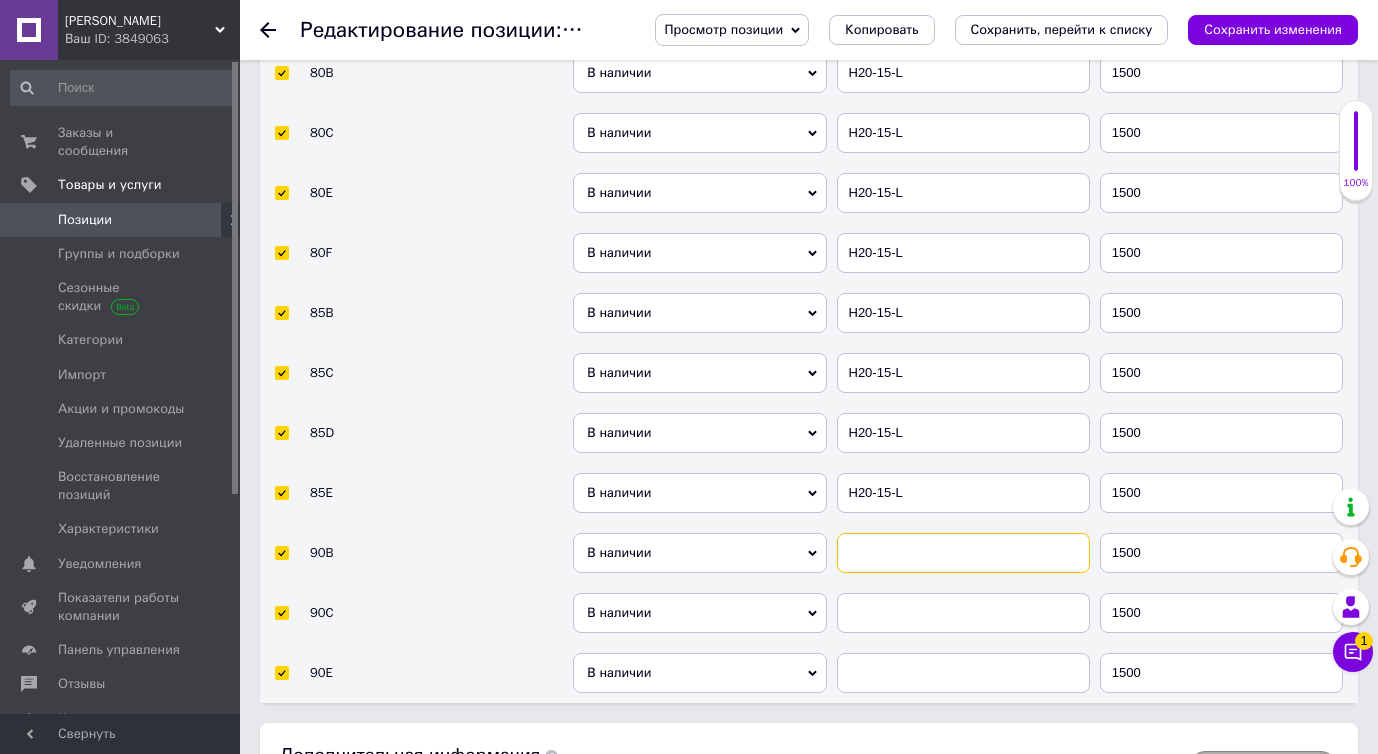 click at bounding box center (963, 553) 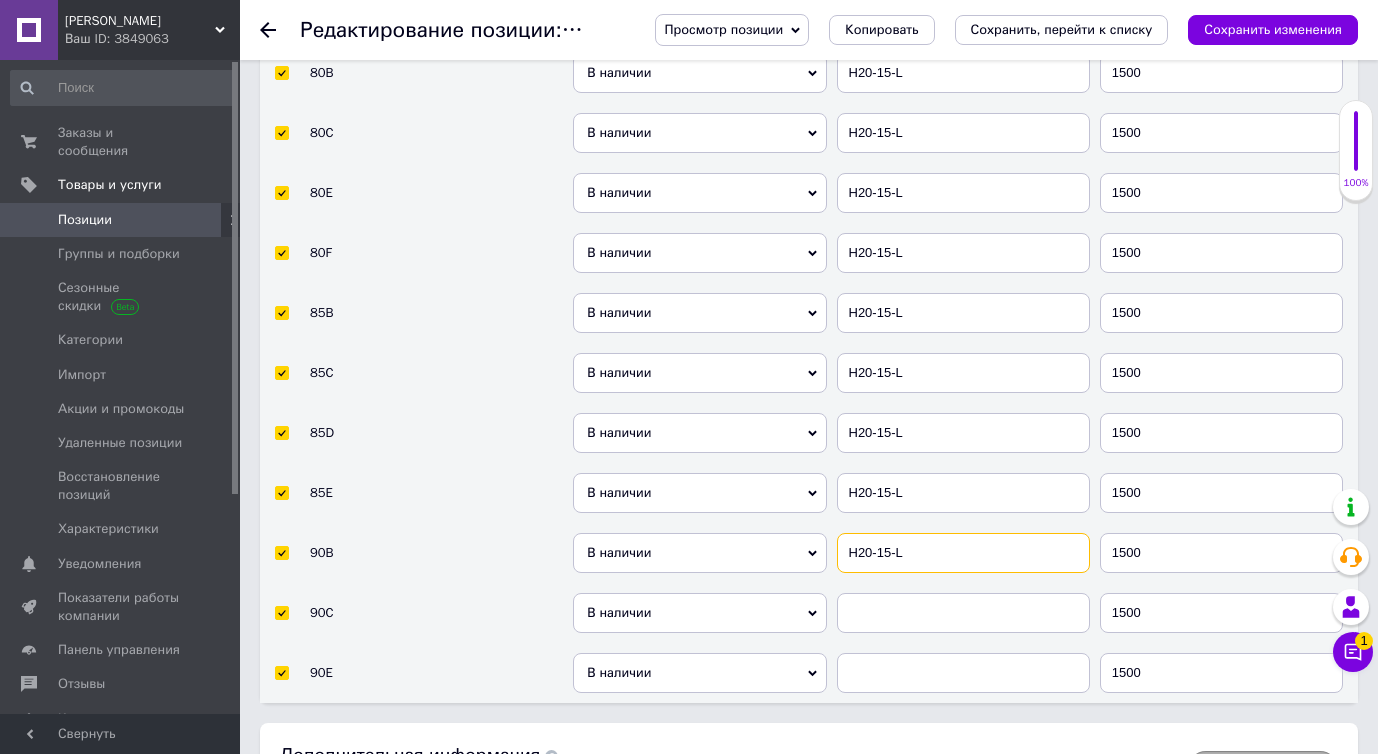 type on "H20-15-L" 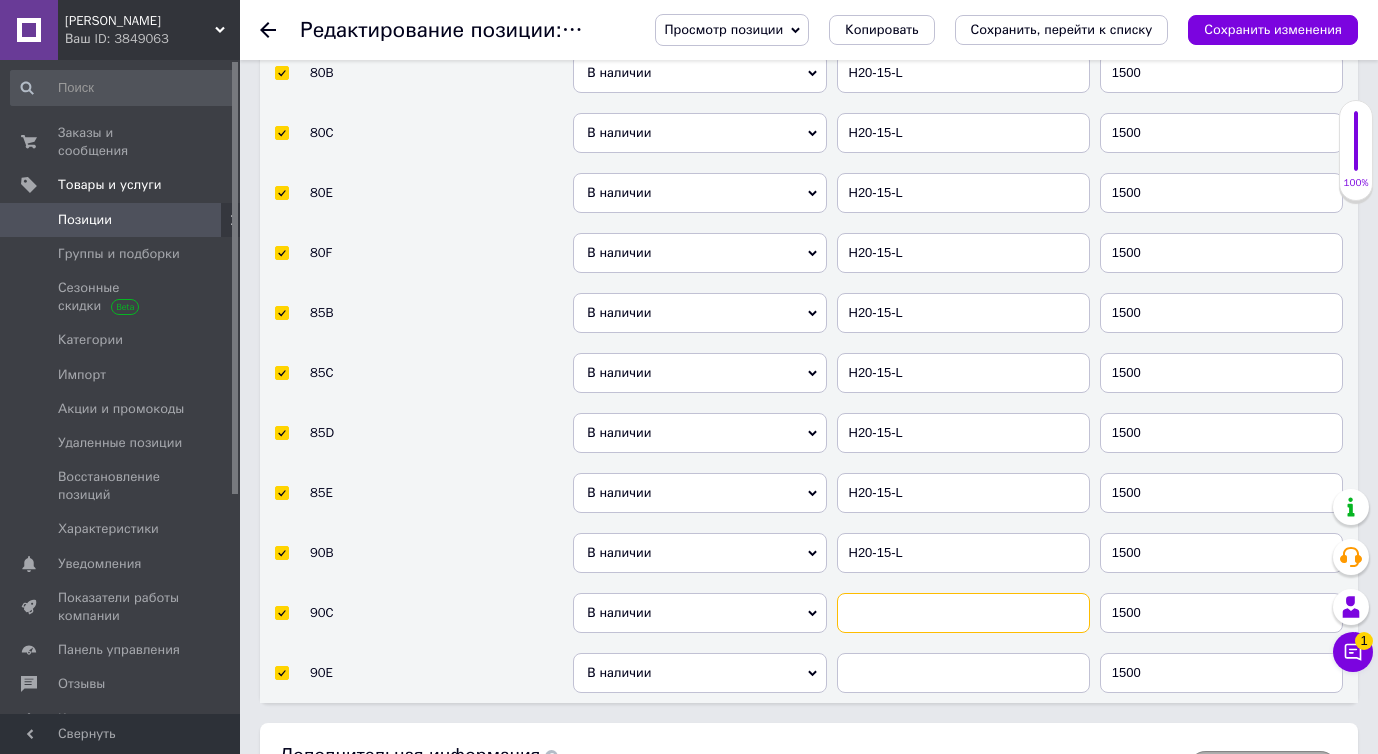 click at bounding box center [963, 613] 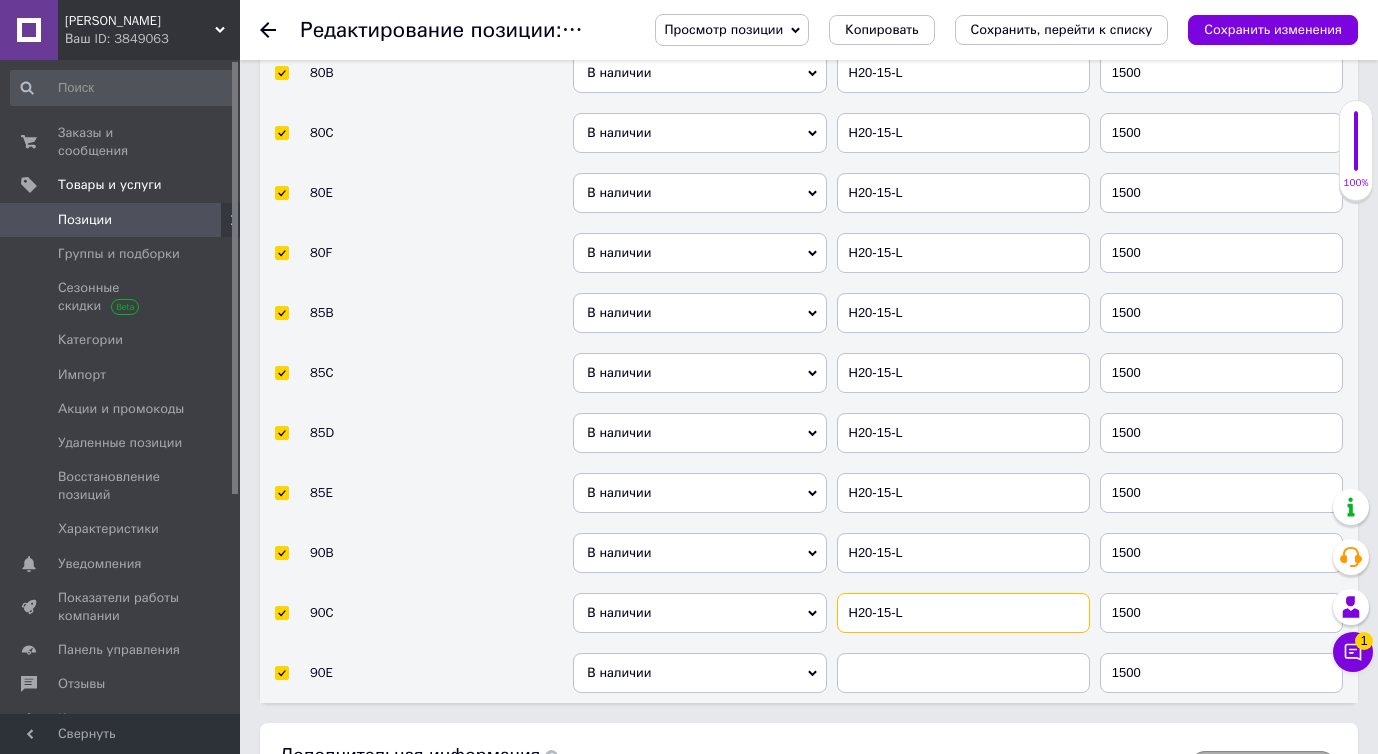 type on "H20-15-L" 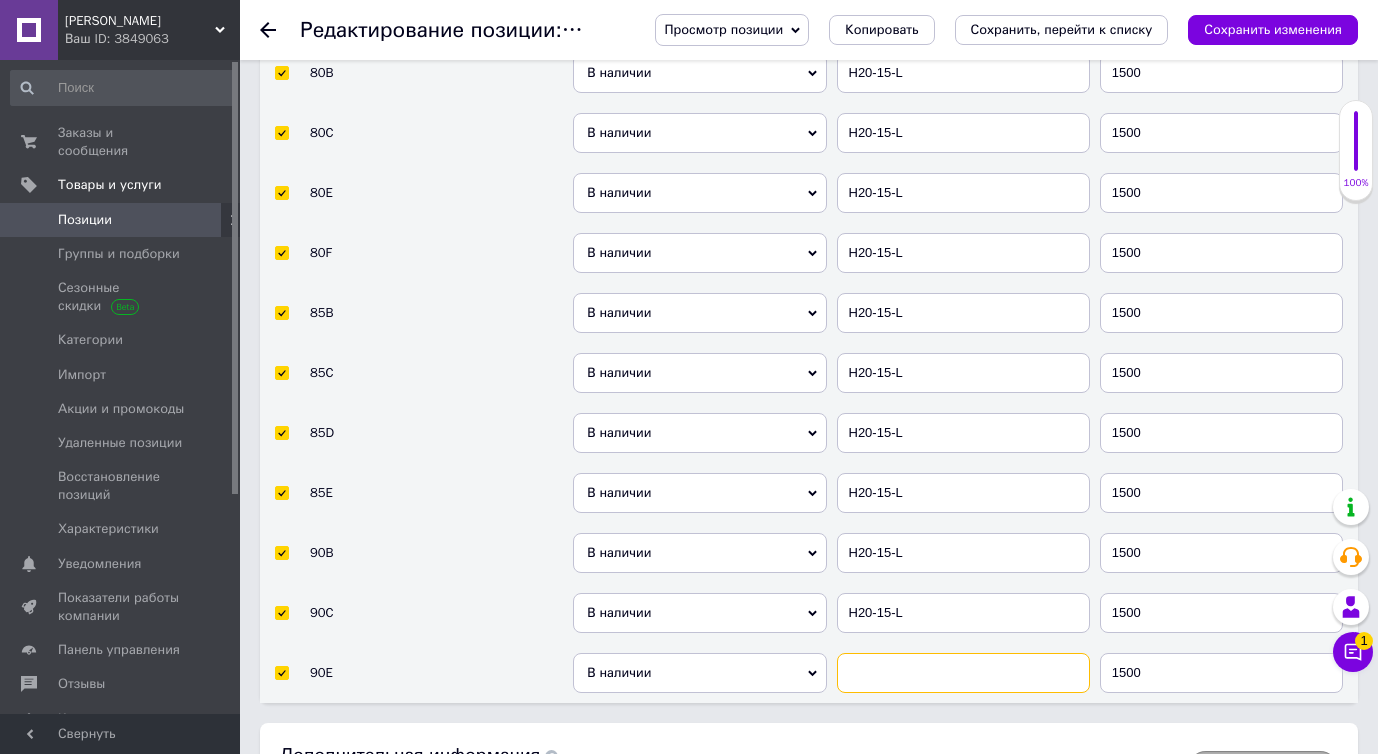 click at bounding box center (963, 673) 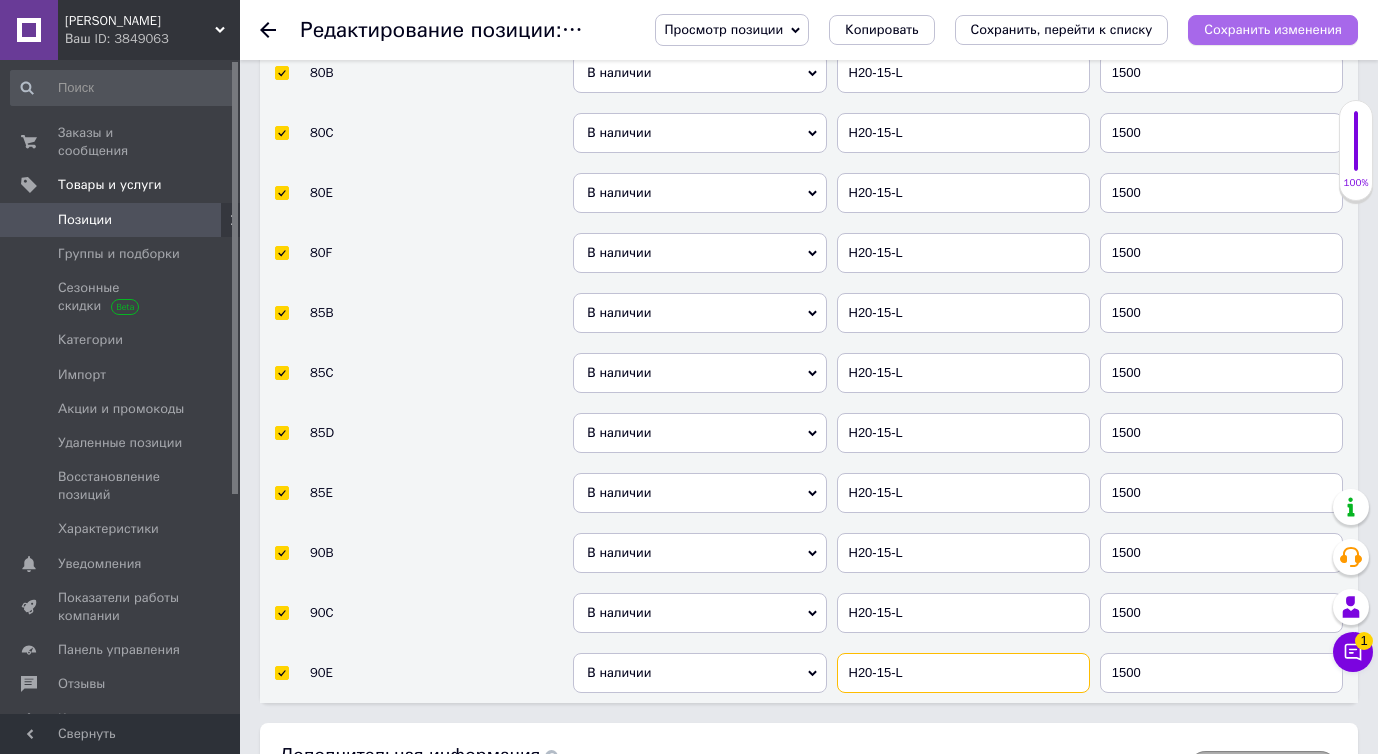 type on "H20-15-L" 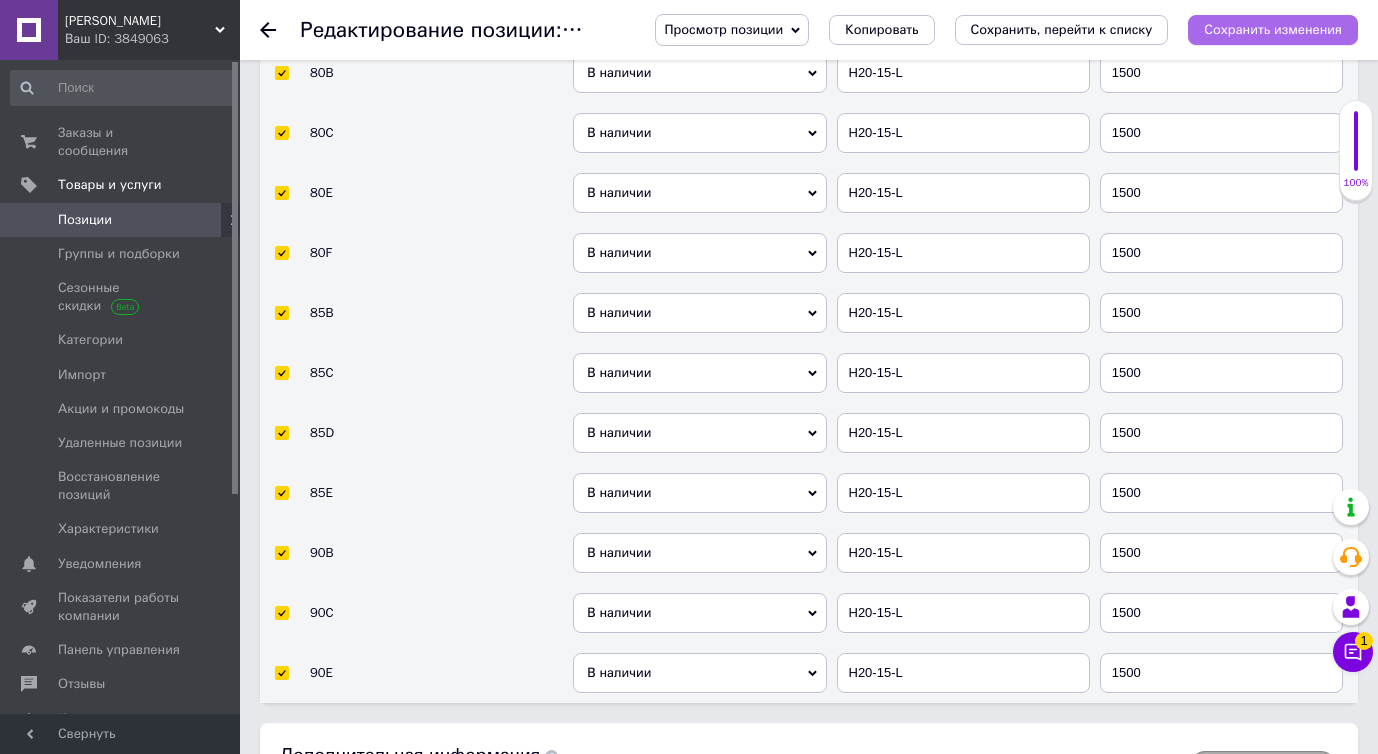 click on "Сохранить изменения" at bounding box center [1273, 29] 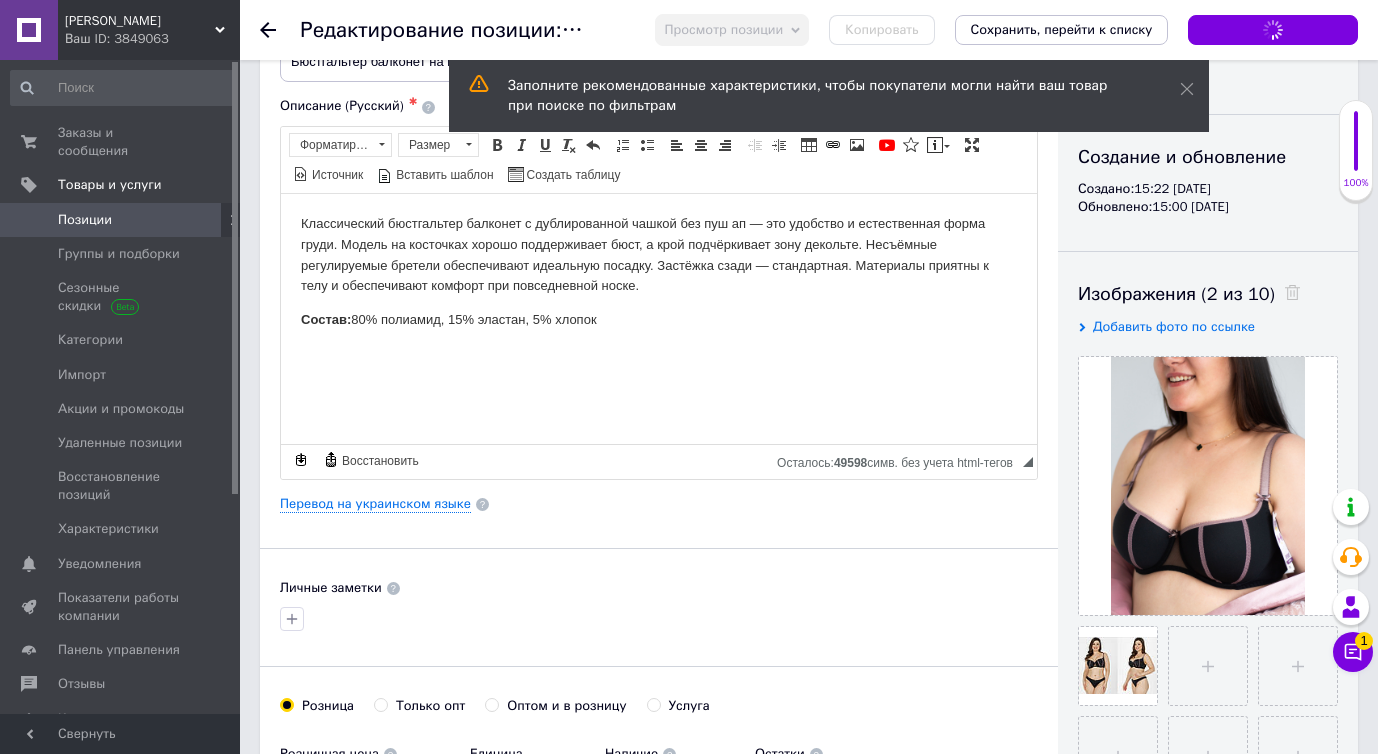 scroll, scrollTop: 140, scrollLeft: 0, axis: vertical 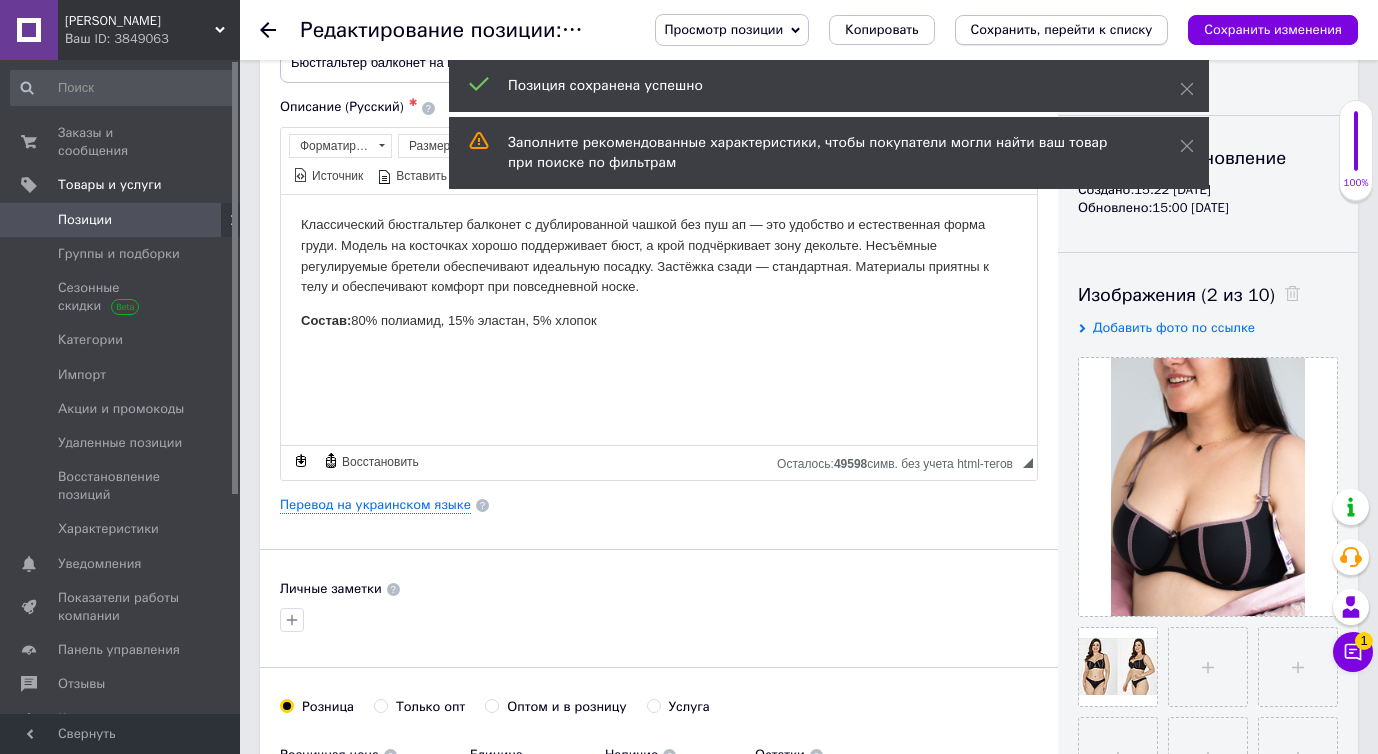 click on "Сохранить, перейти к списку" at bounding box center (1062, 30) 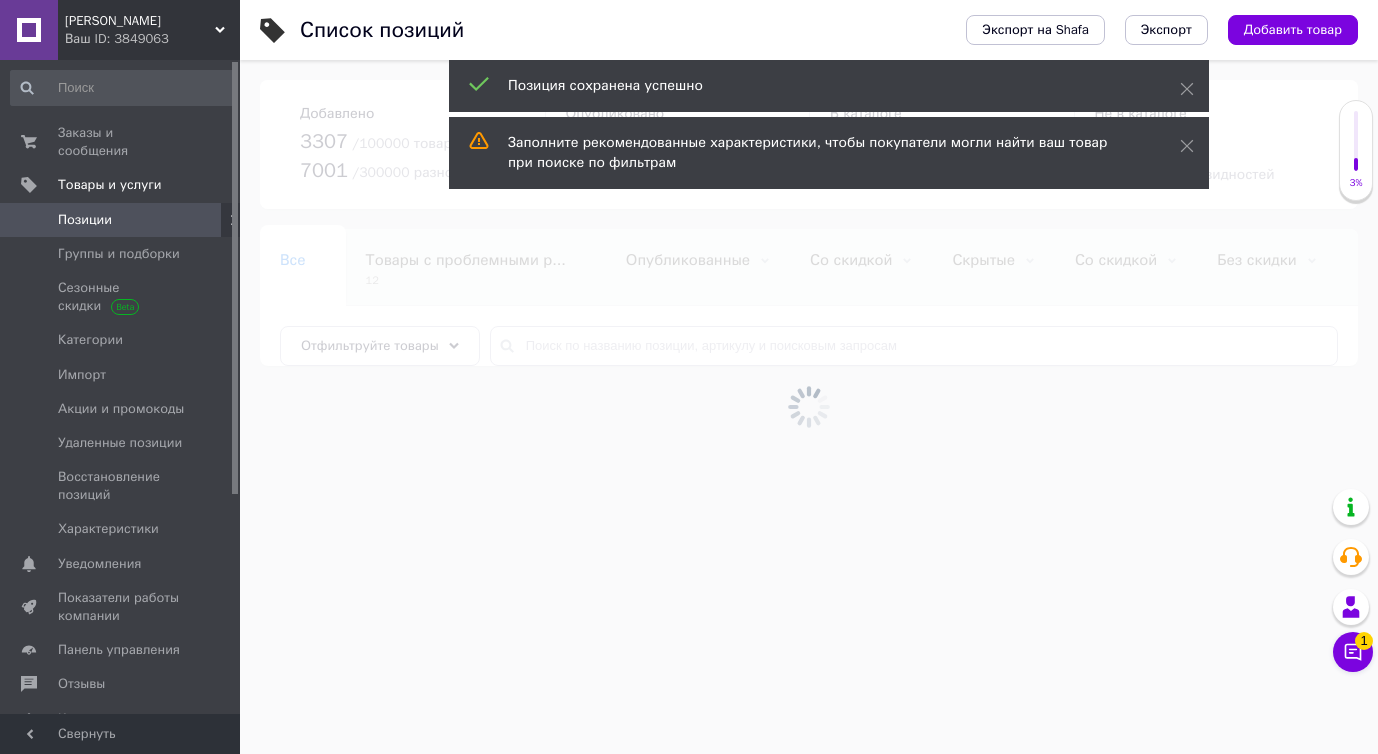 scroll, scrollTop: 0, scrollLeft: 0, axis: both 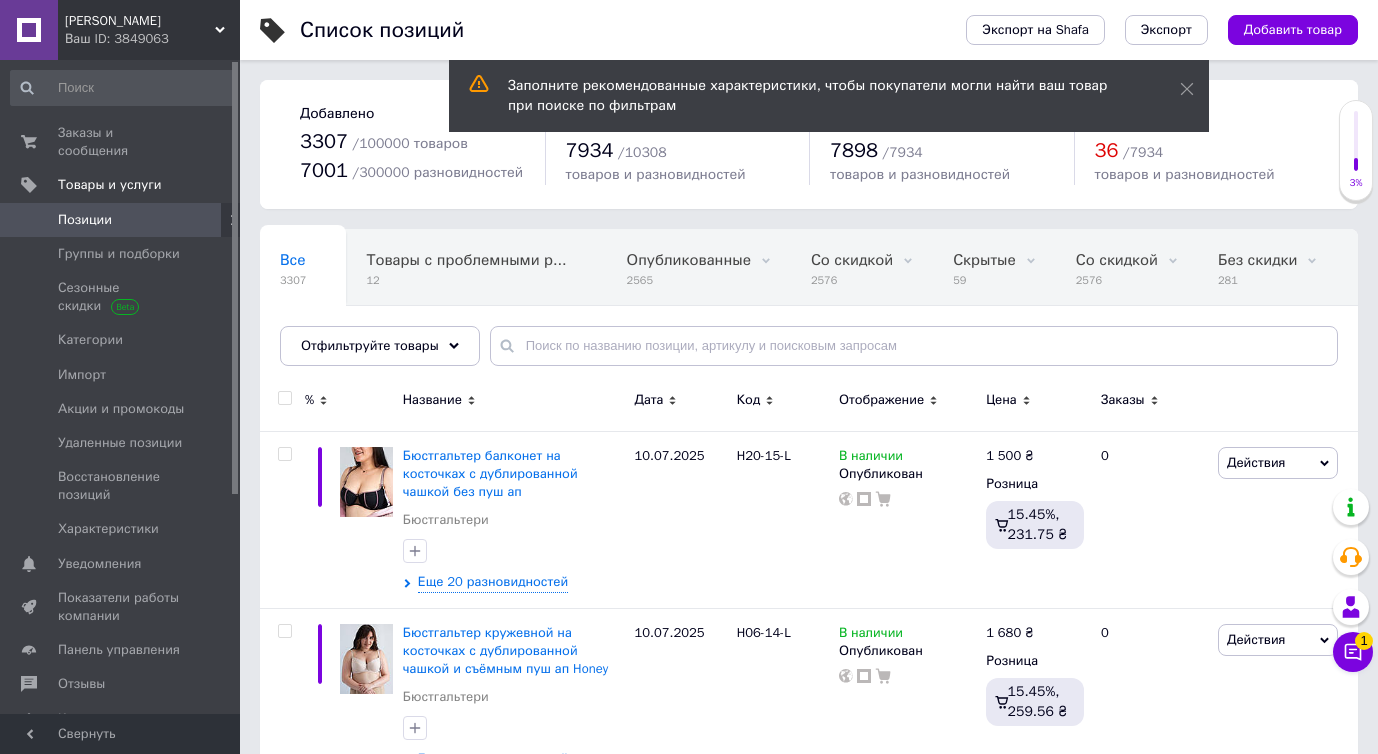click on "Список позиций Экспорт на Shafa Экспорт Добавить товар Добавлено 3307   / 100000   товаров 7001   / 300000   разновидностей Опубликовано 7934   / 10308 товаров и разновидностей В каталоге 7898   / 7934 товаров и разновидностей Не в каталоге 36   / 7934 товаров и разновидностей Все 3307 Товары с проблемными р... 12 Опубликованные 2565 Удалить Редактировать Со скидкой 2576 Удалить Редактировать Скрытые 59 Удалить Редактировать Со скидкой 2576 Удалить Редактировать Без скидки 281 Удалить Редактировать Ok Отфильтровано...  Сохранить Мы ничего не нашли Возможно, ошибка в слове  Все 3307 12 Опубликованные 59" at bounding box center (809, 8247) 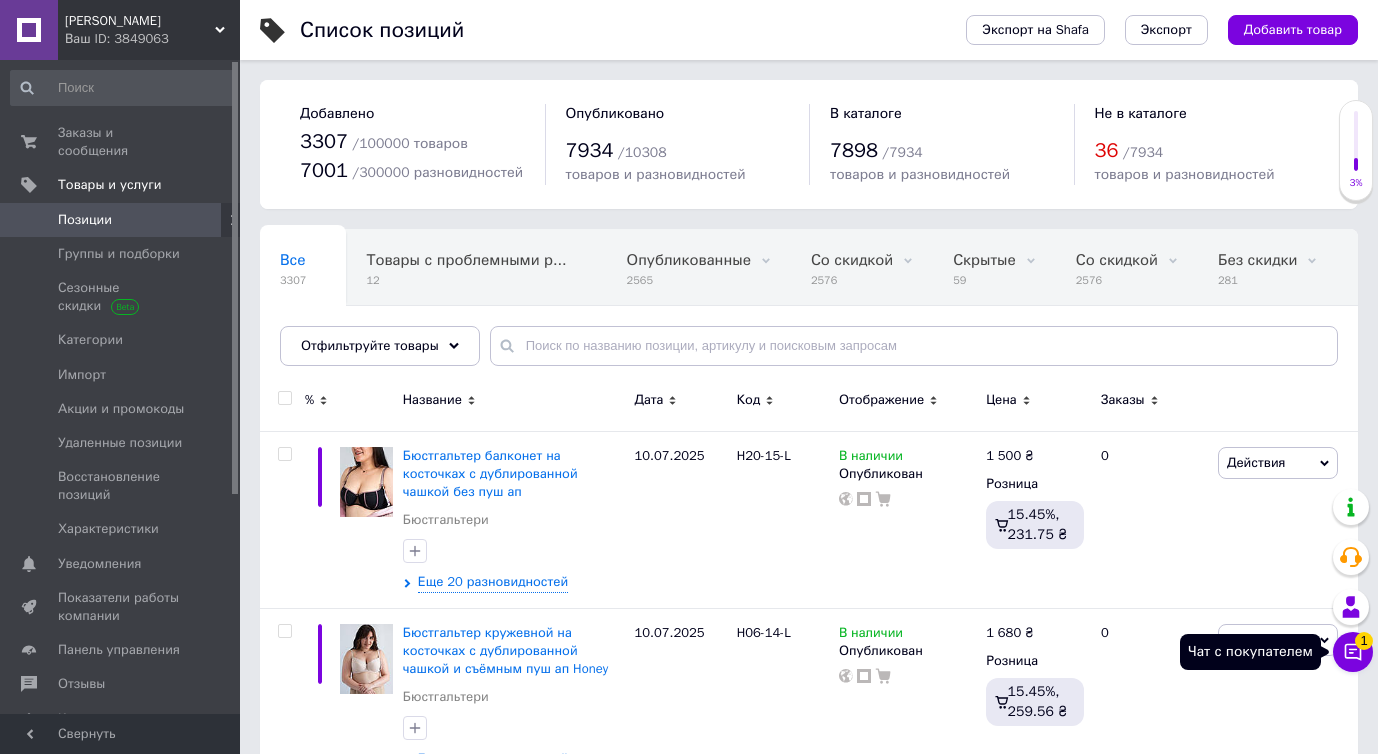 click 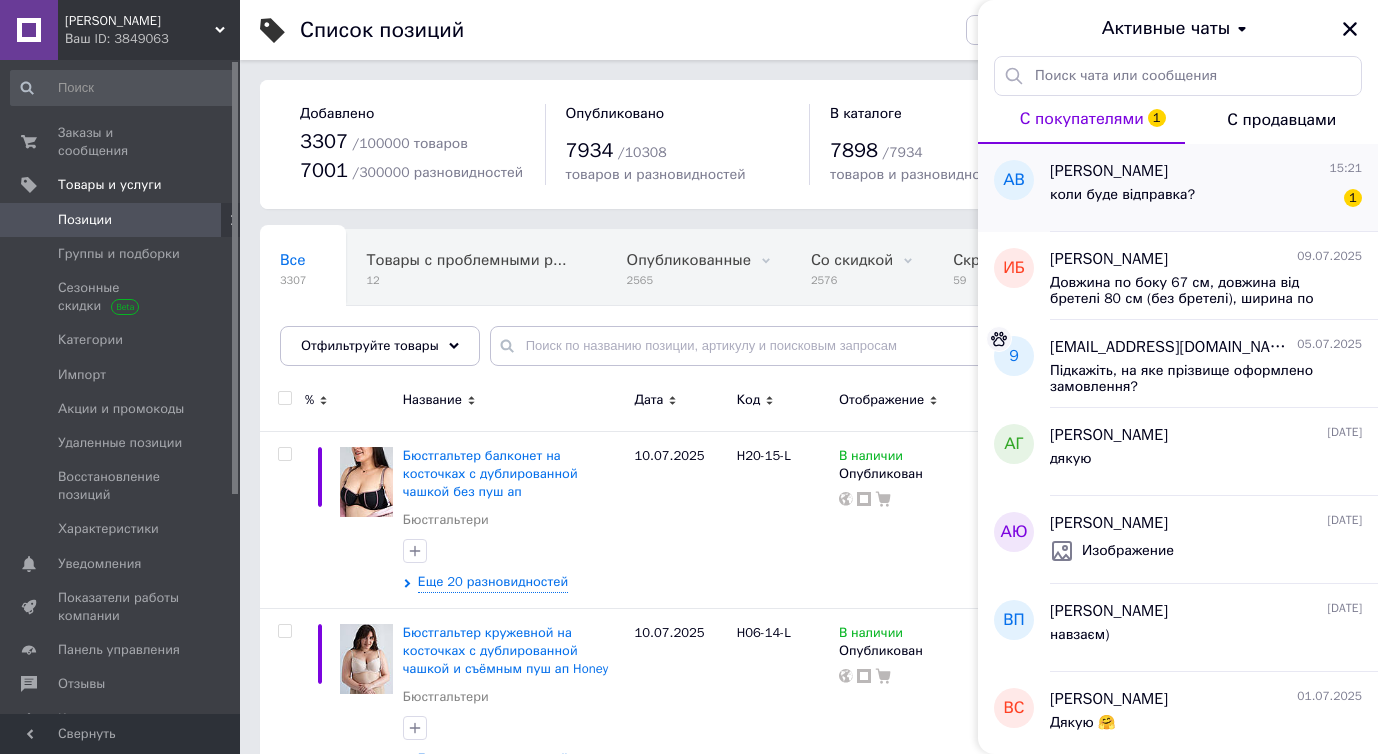 click on "коли буде відправка? 1" at bounding box center [1206, 199] 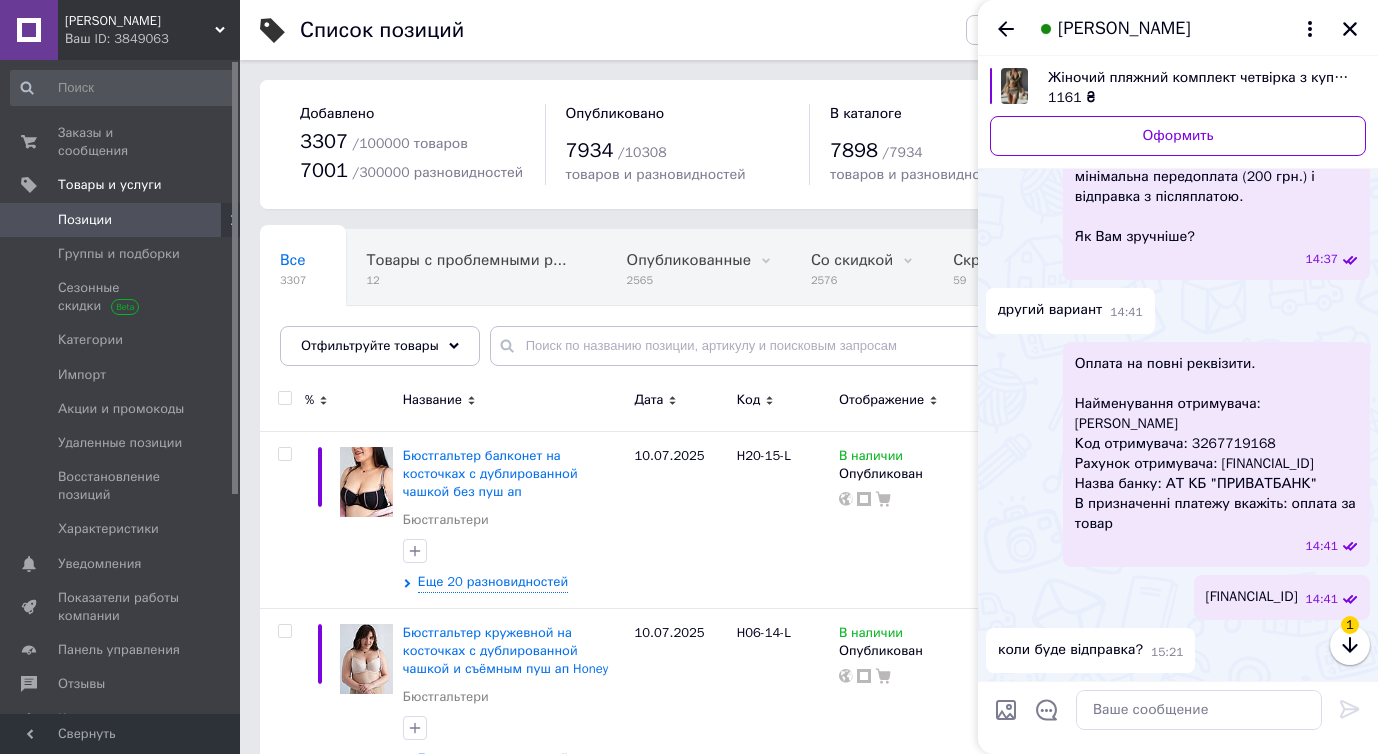 scroll, scrollTop: 1672, scrollLeft: 0, axis: vertical 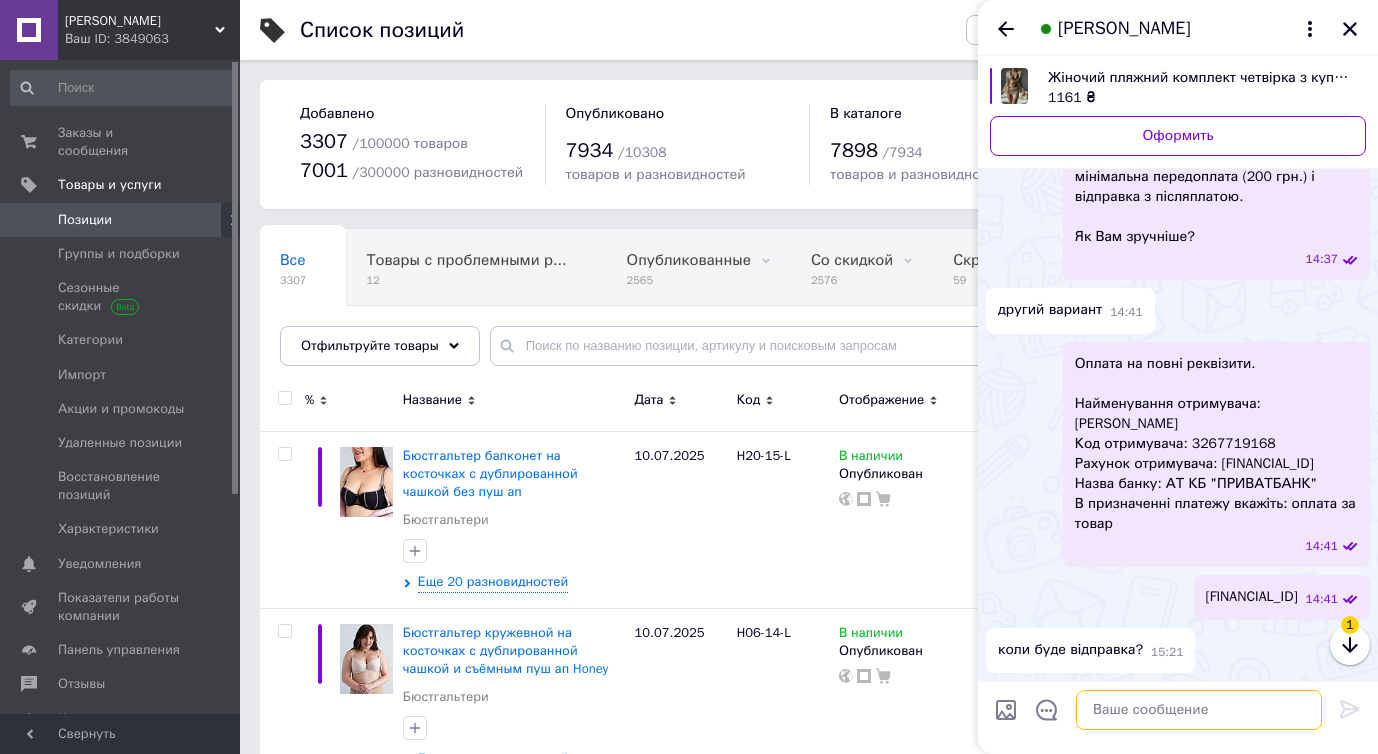 click at bounding box center [1199, 710] 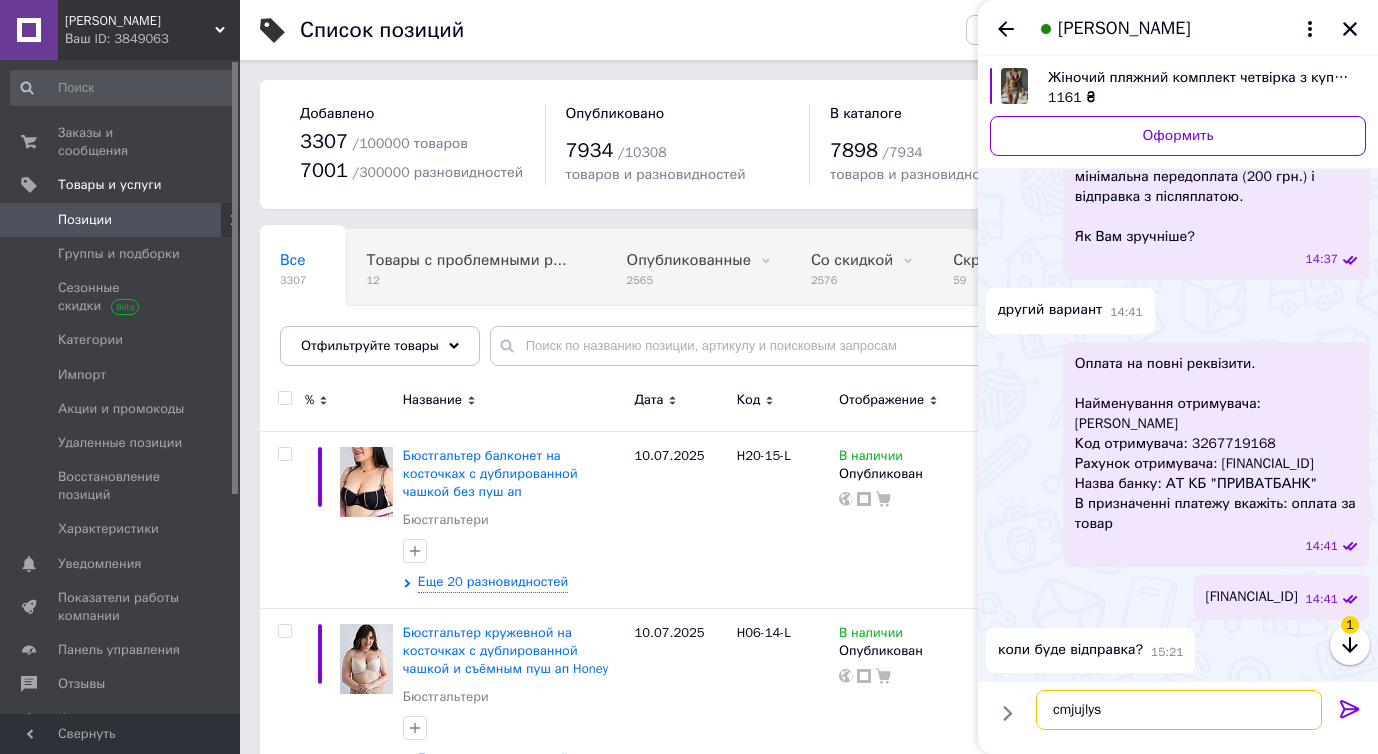 click on "cmjujlys" at bounding box center (1179, 710) 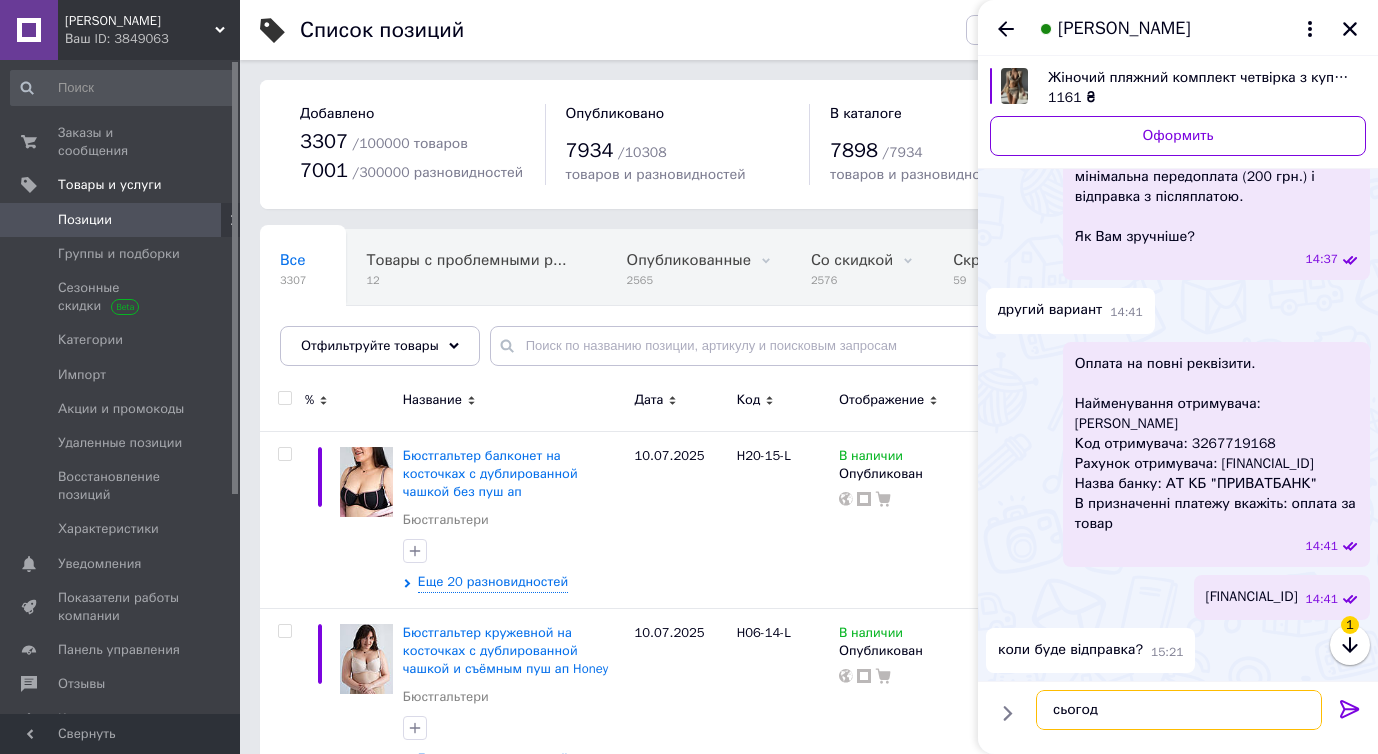 type on "сьогодн" 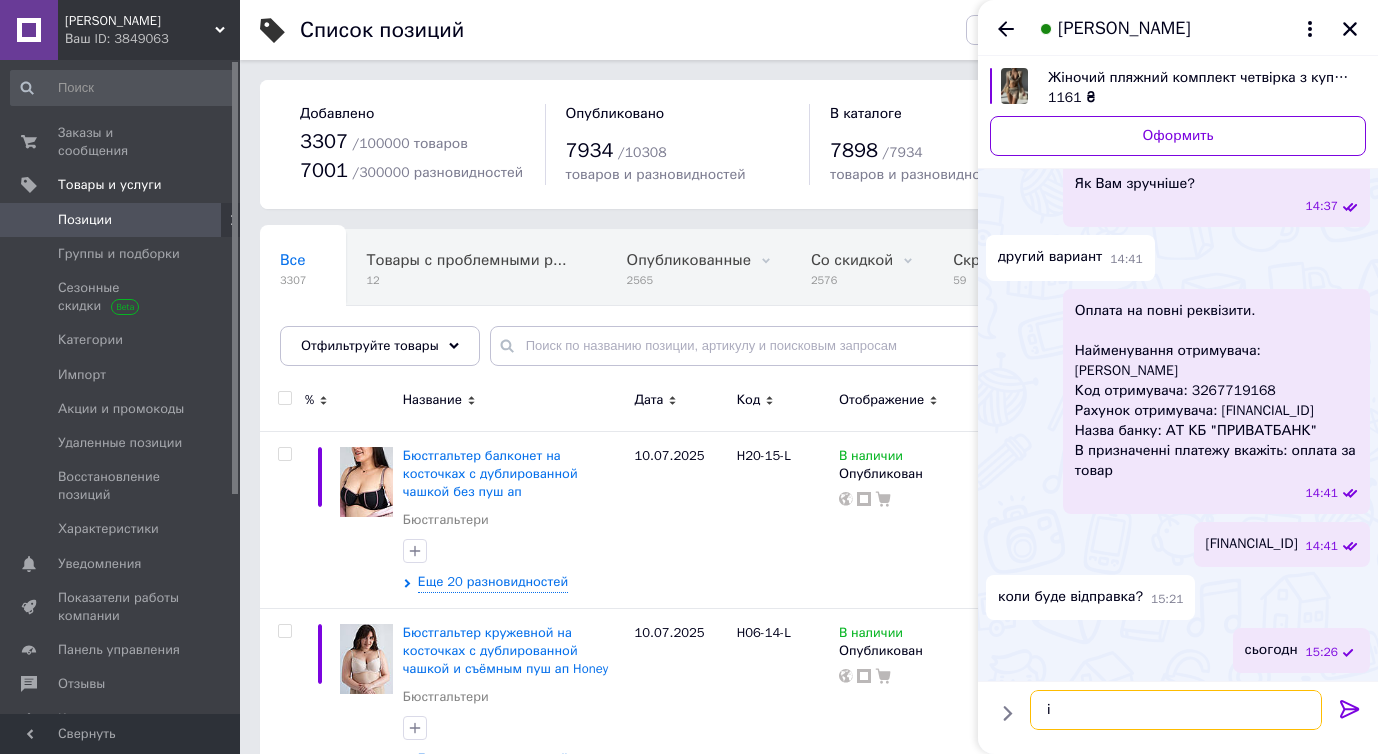 scroll, scrollTop: 1689, scrollLeft: 0, axis: vertical 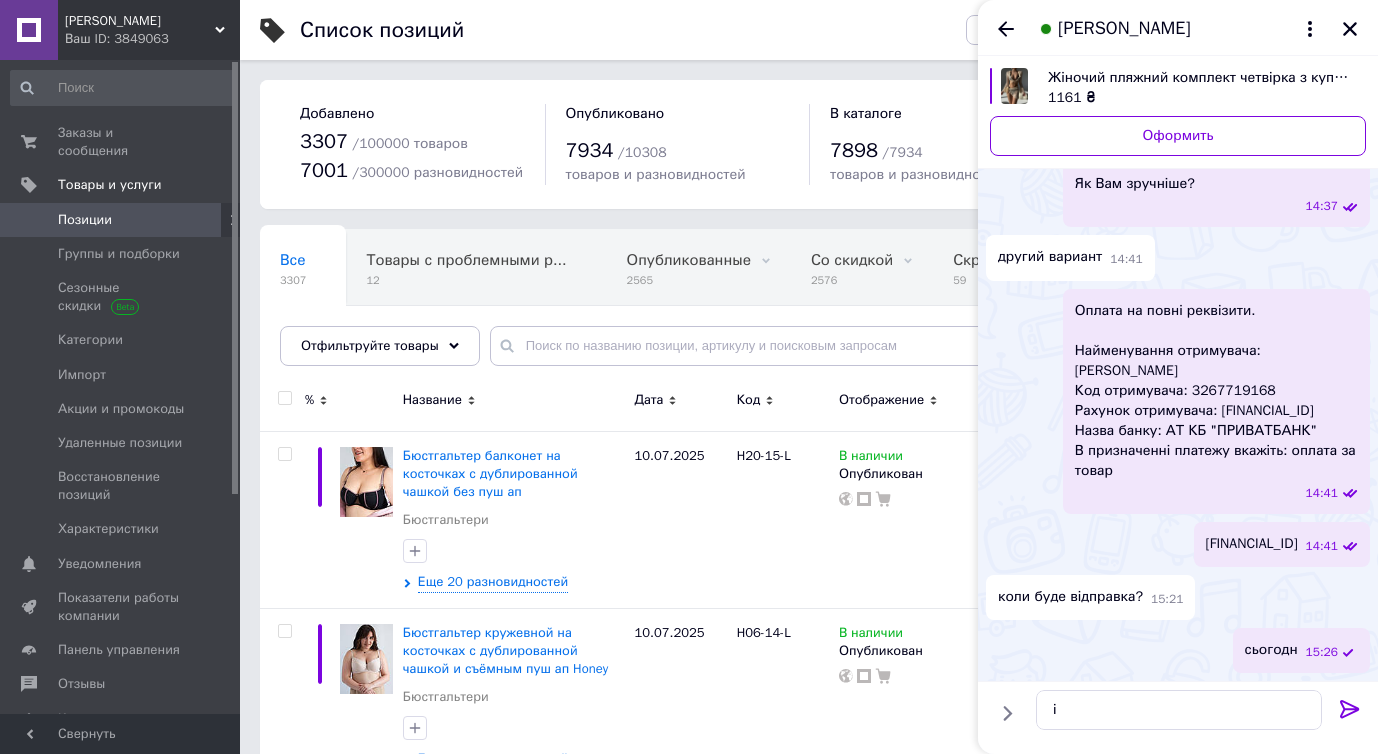 click on "сьогодн 15:26" at bounding box center [1301, 650] 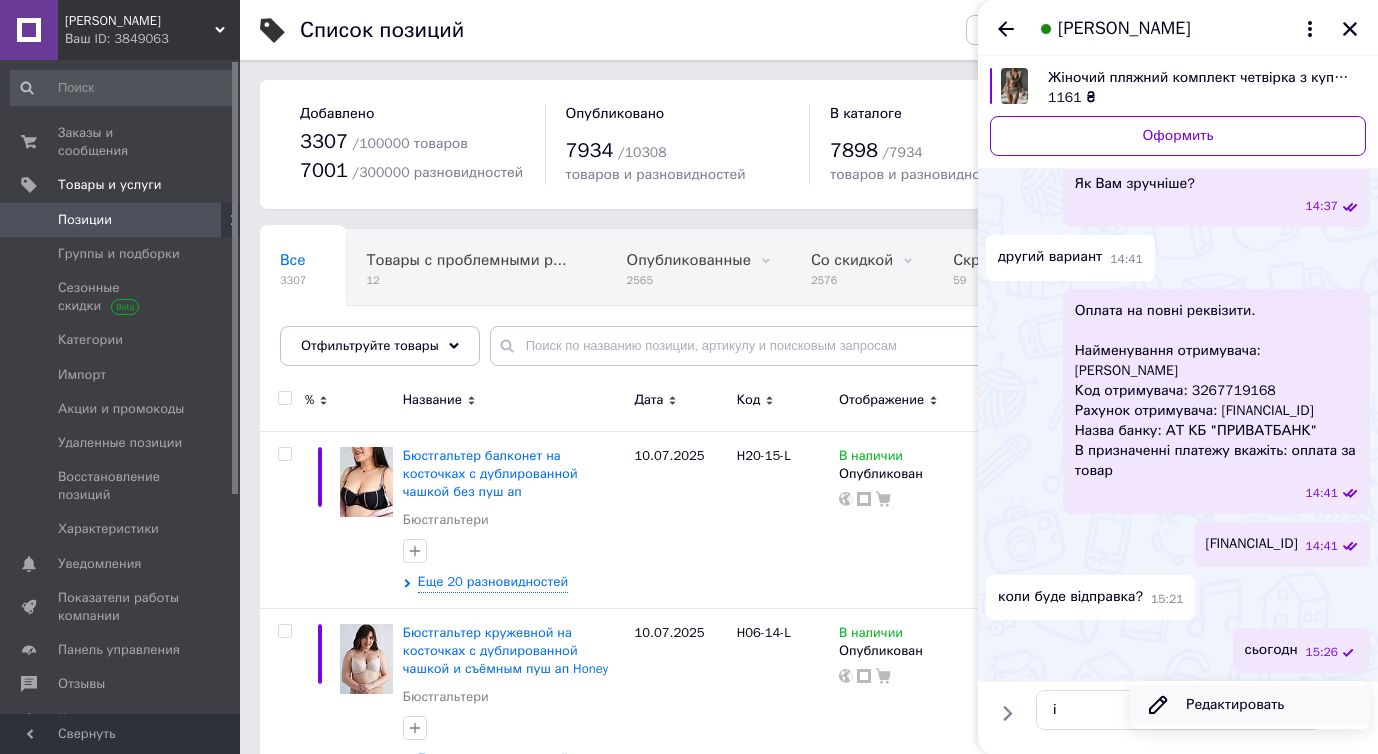 click on "Редактировать" at bounding box center [1250, 705] 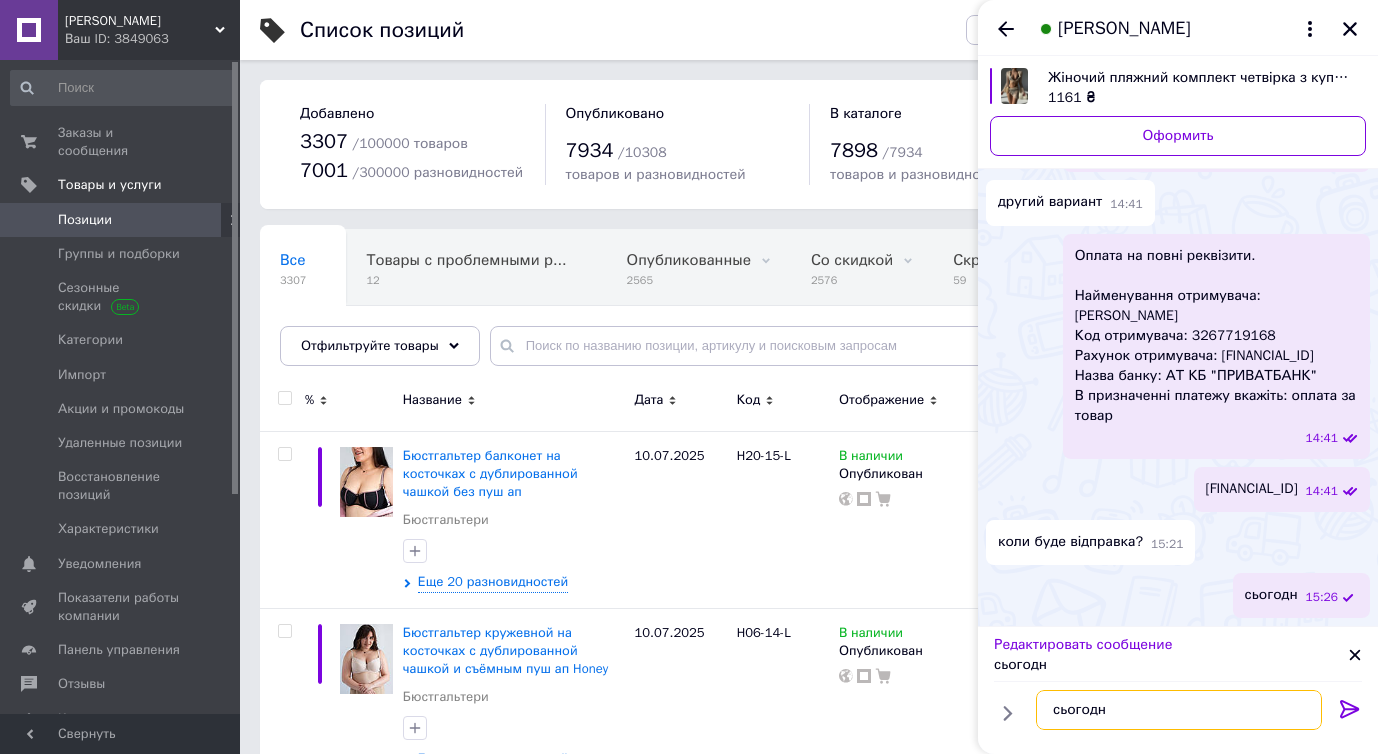 click on "сьогодн" at bounding box center [1179, 710] 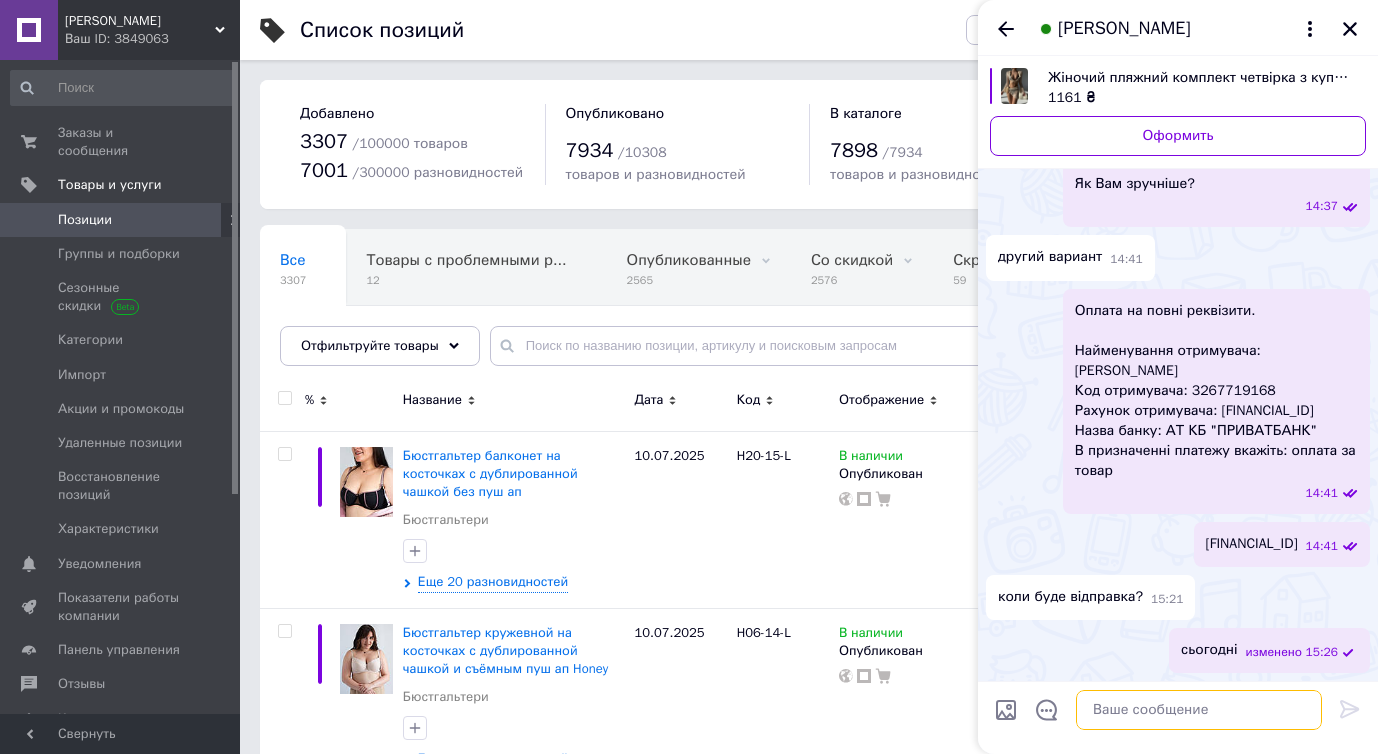 type 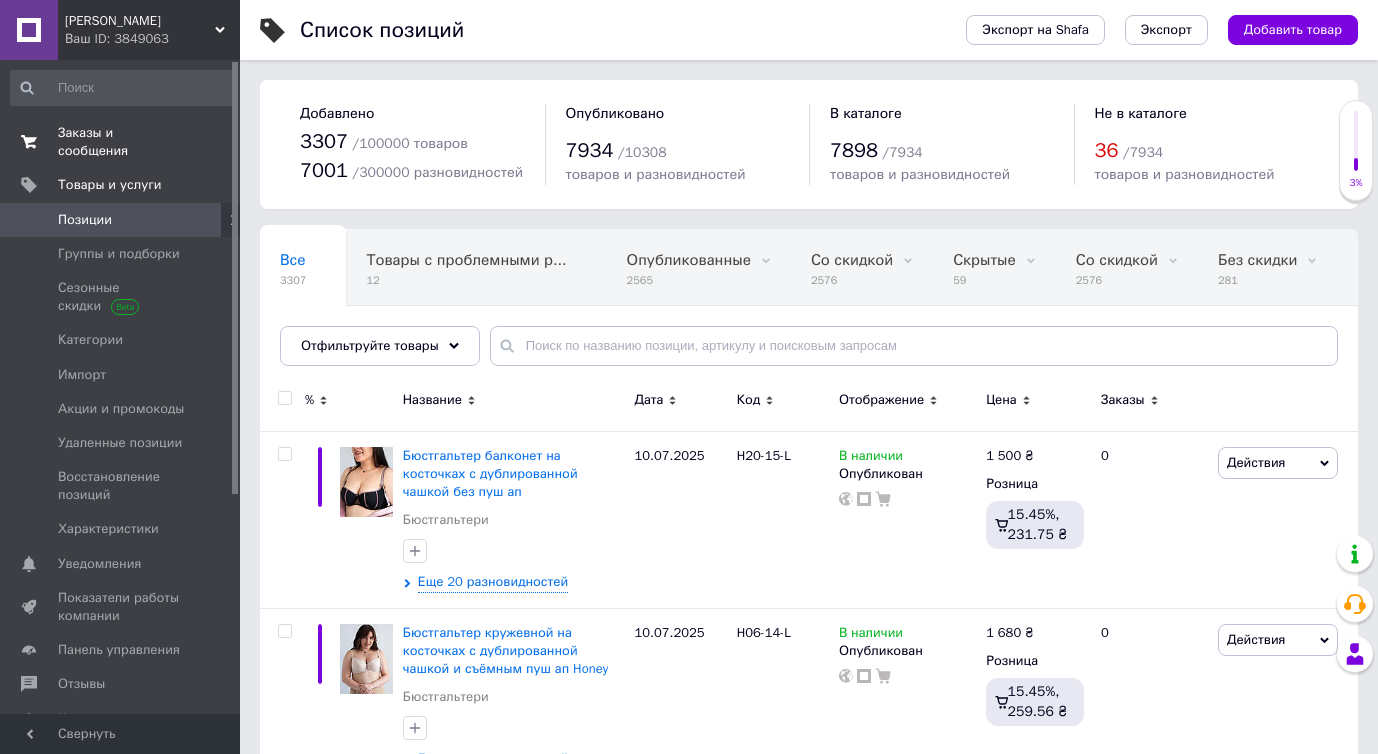 click on "Заказы и сообщения" at bounding box center (121, 142) 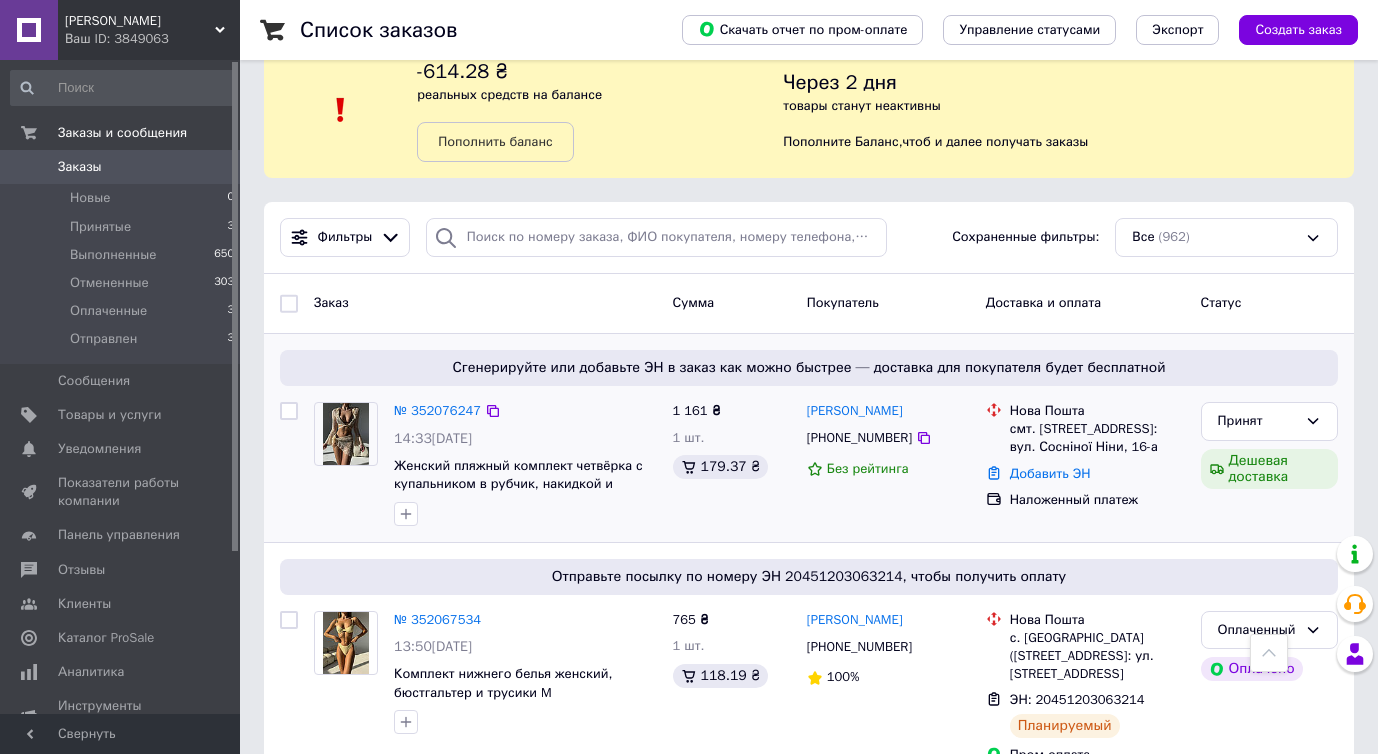 scroll, scrollTop: 0, scrollLeft: 0, axis: both 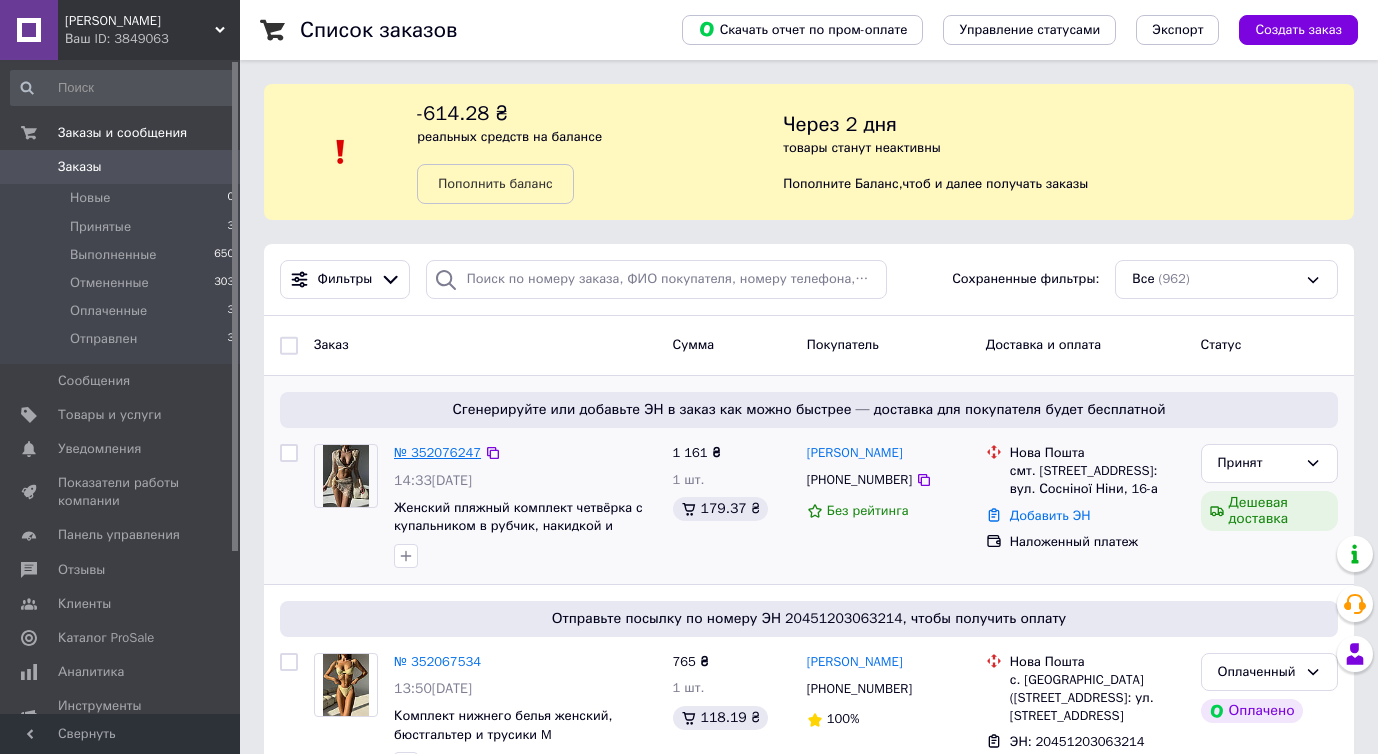 click on "№ 352076247" at bounding box center [437, 452] 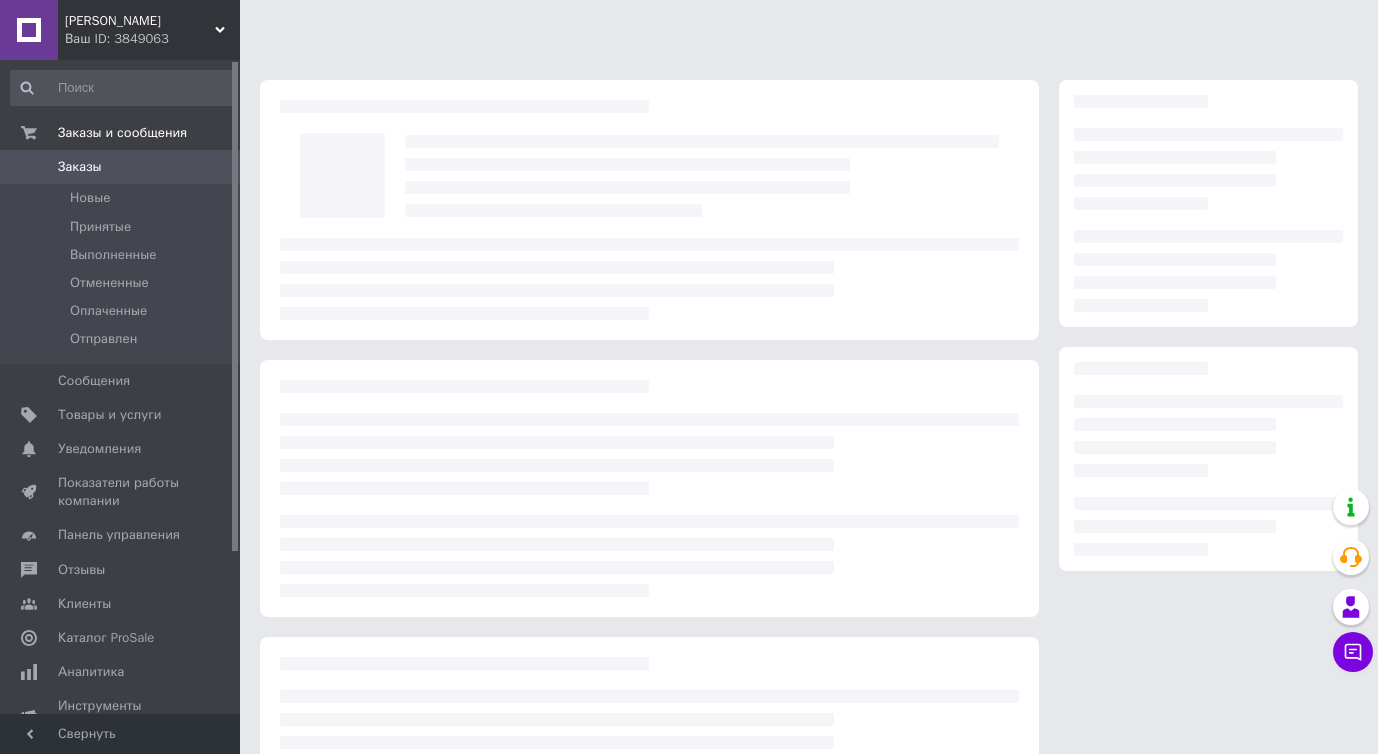 scroll, scrollTop: 0, scrollLeft: 0, axis: both 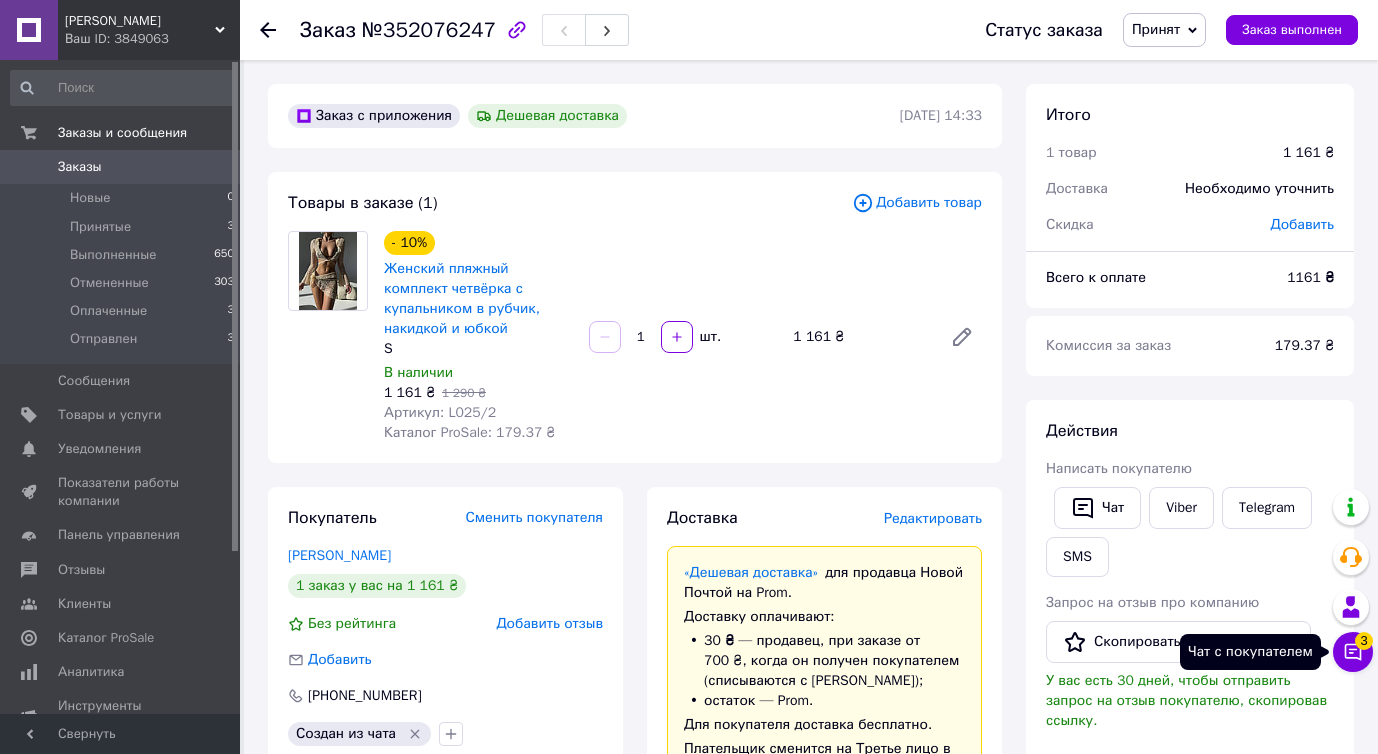 click 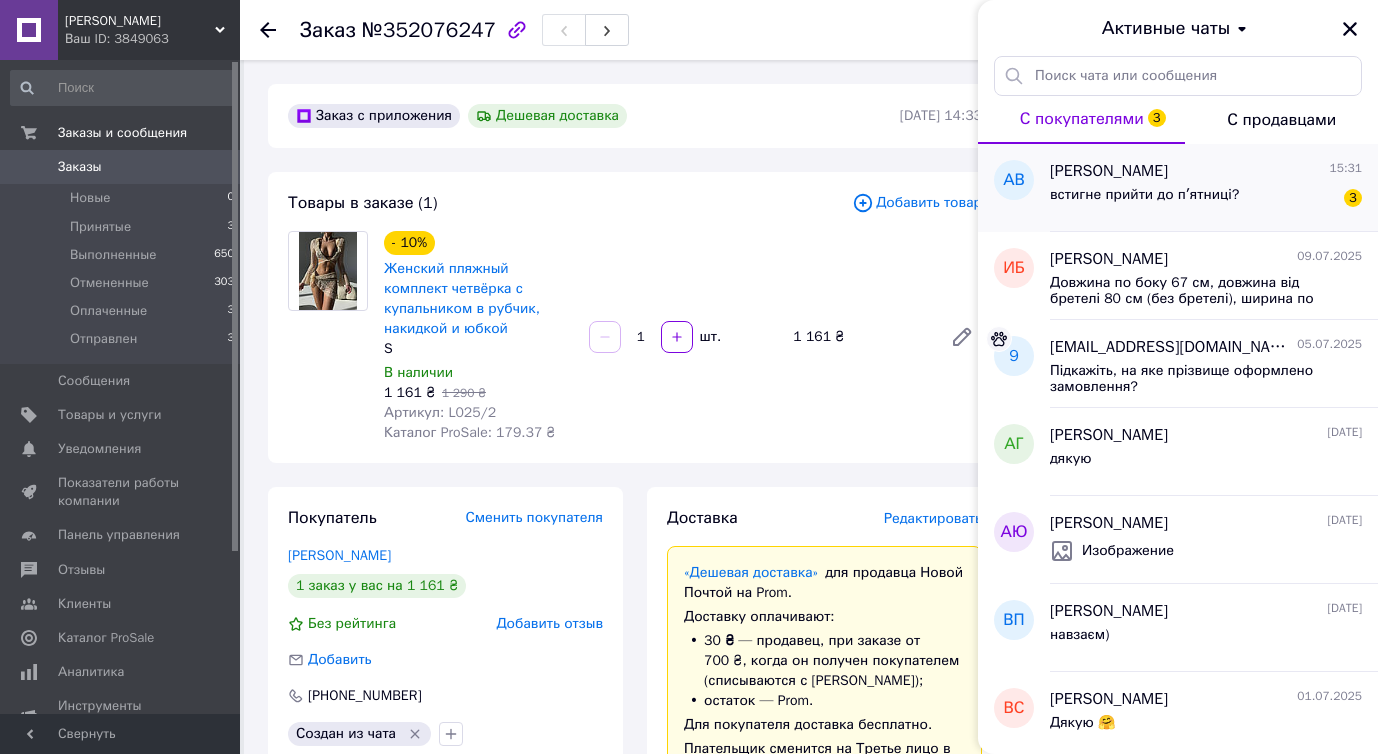 click on "встигне прийти до пʼятниці?" at bounding box center [1144, 201] 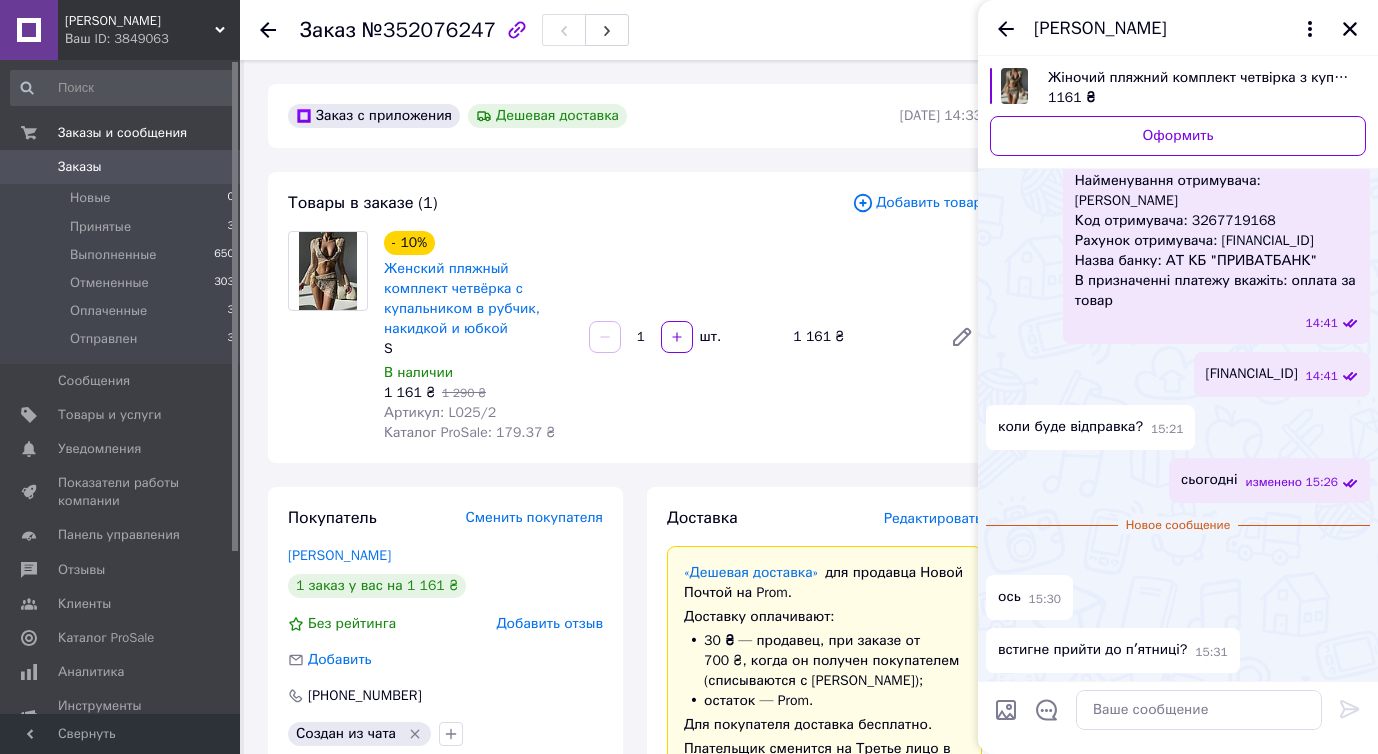 scroll, scrollTop: 2139, scrollLeft: 0, axis: vertical 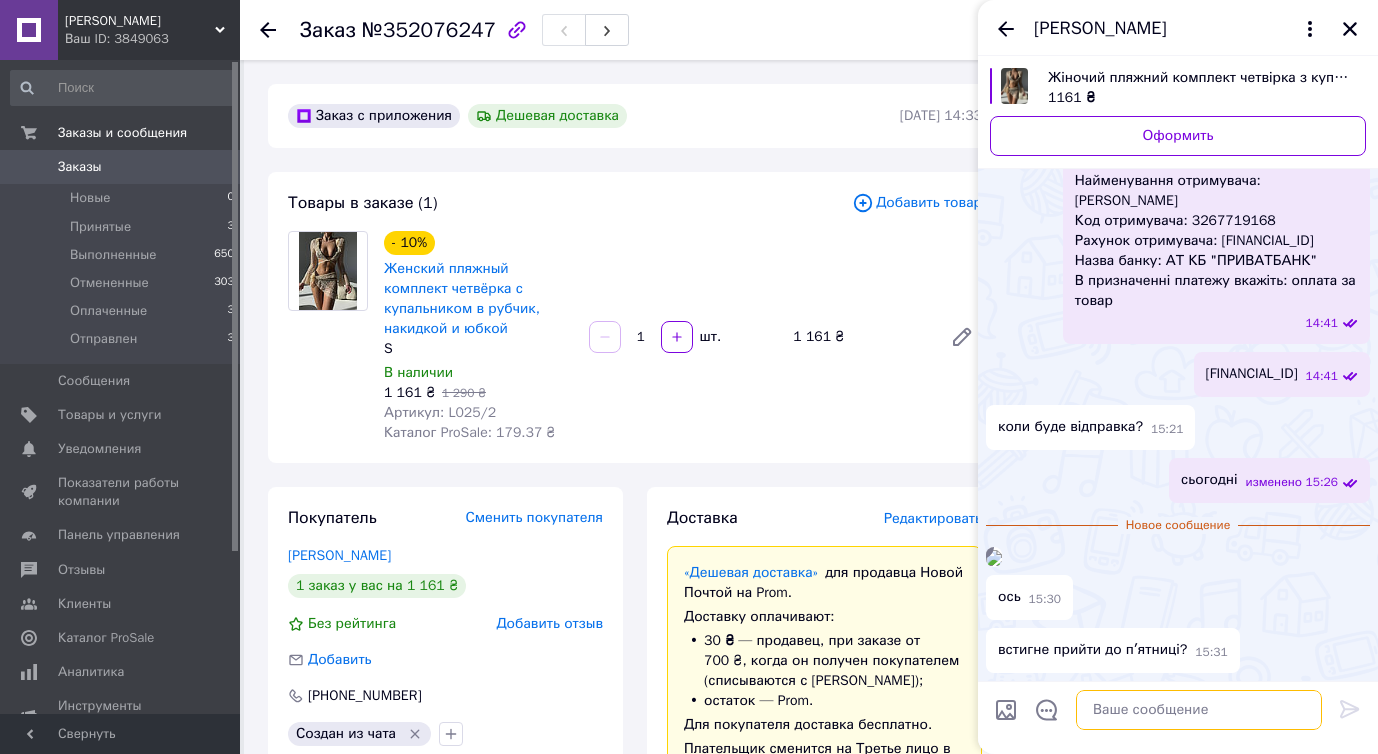 click at bounding box center (1199, 710) 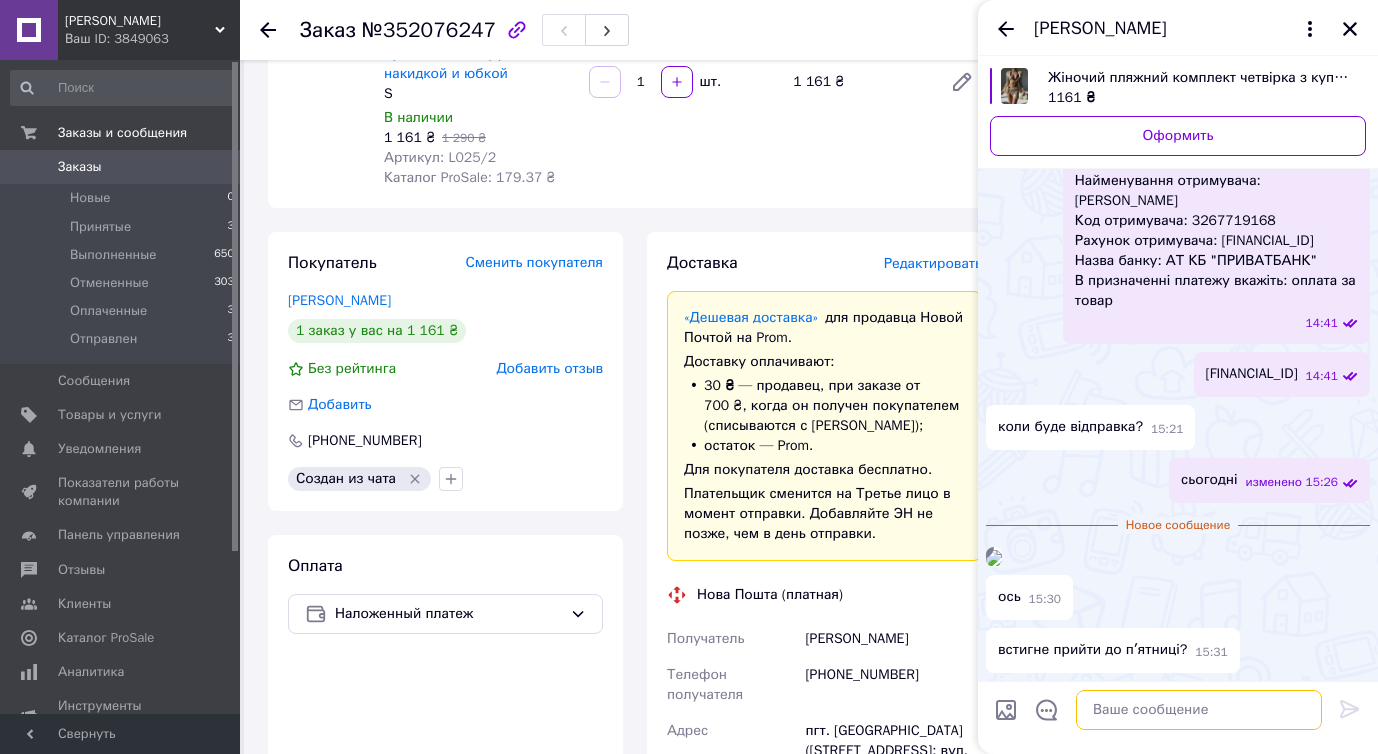 scroll, scrollTop: 285, scrollLeft: 0, axis: vertical 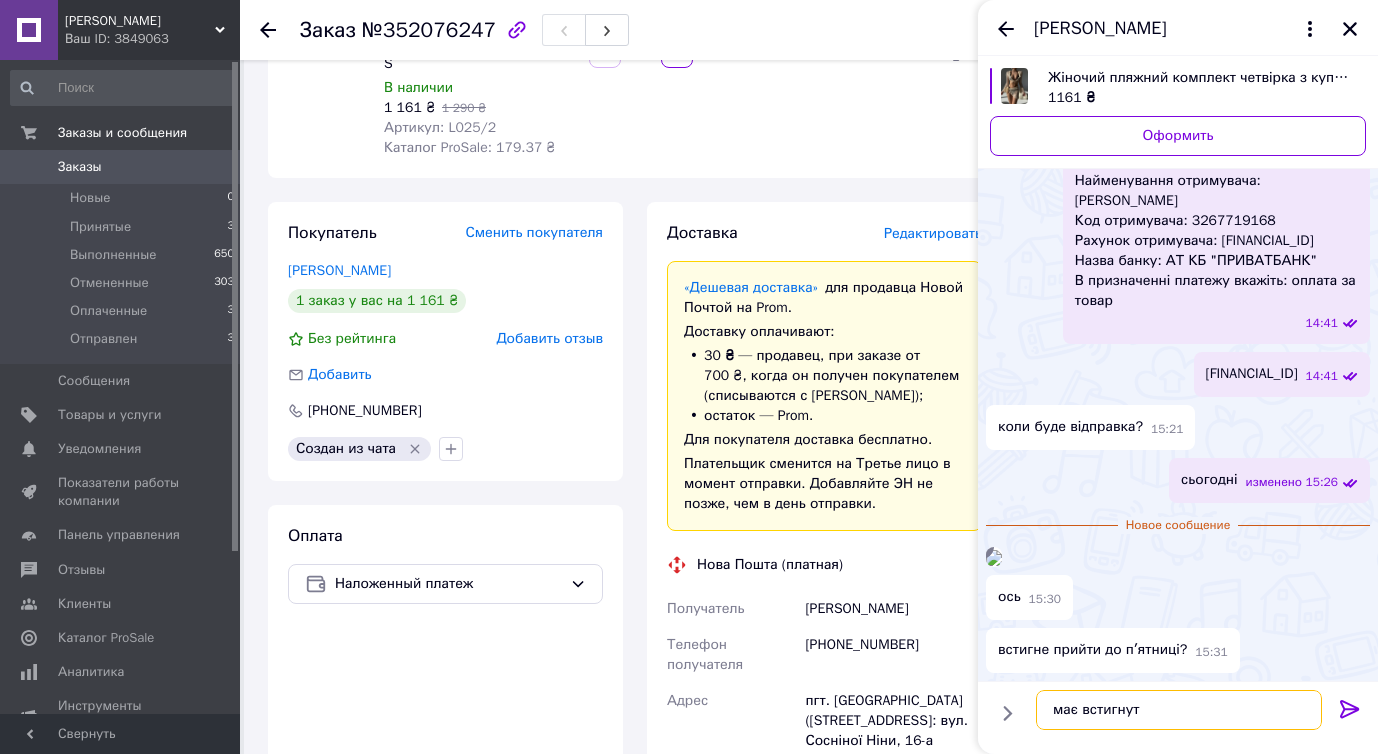 type on "має встигнути" 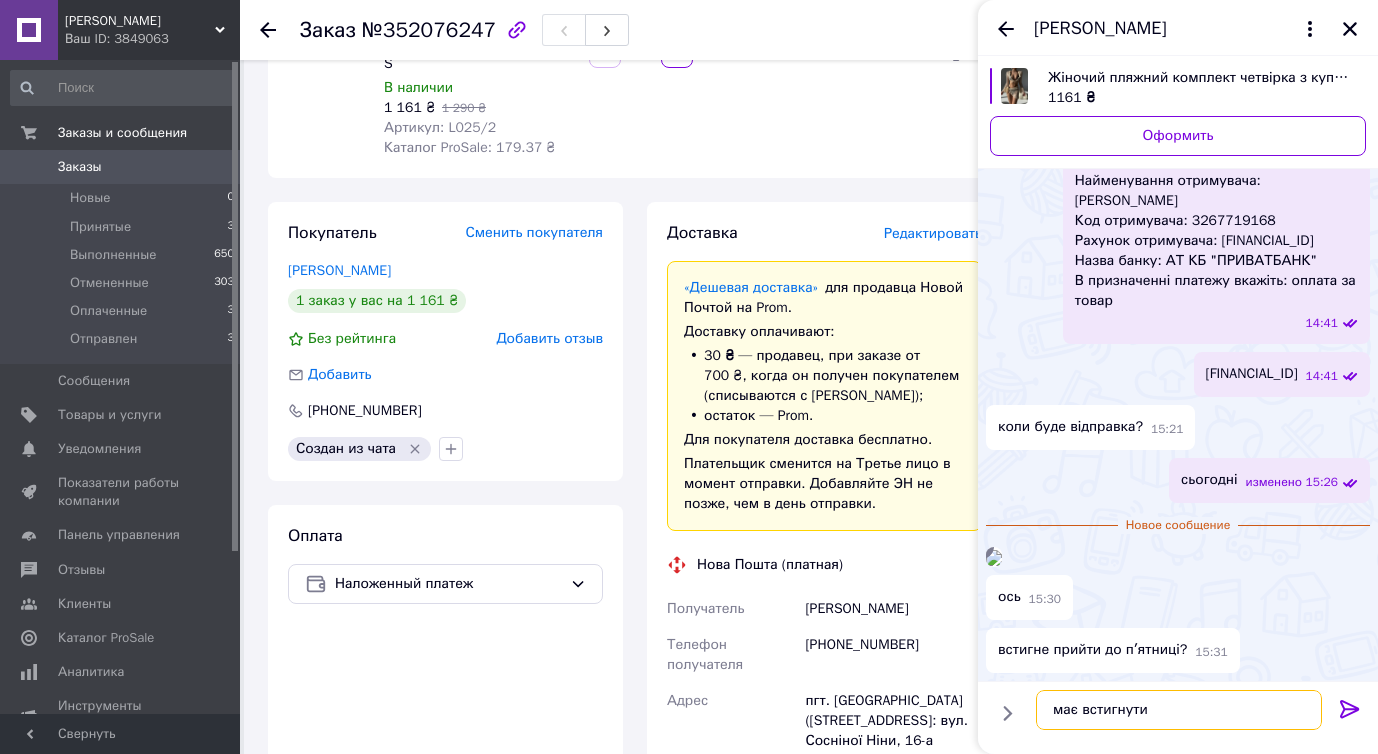 type 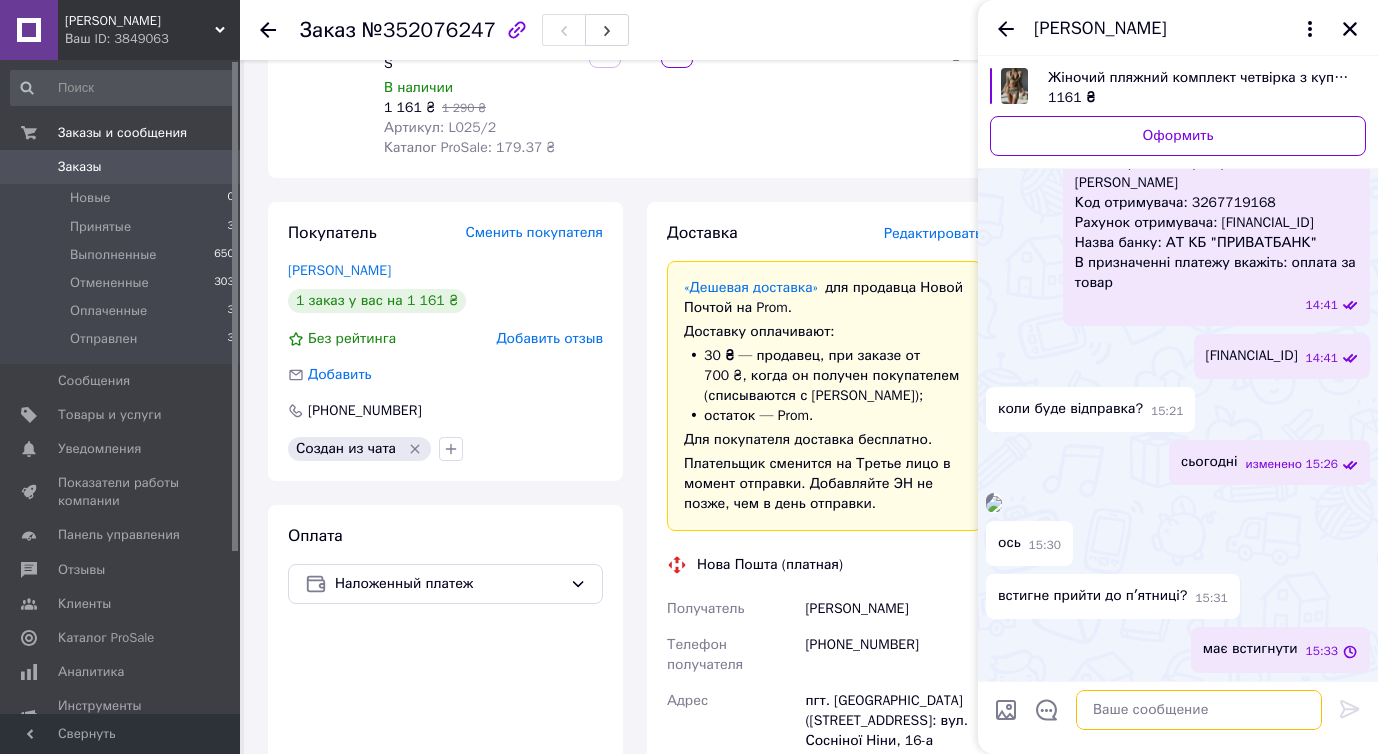 scroll, scrollTop: 2157, scrollLeft: 0, axis: vertical 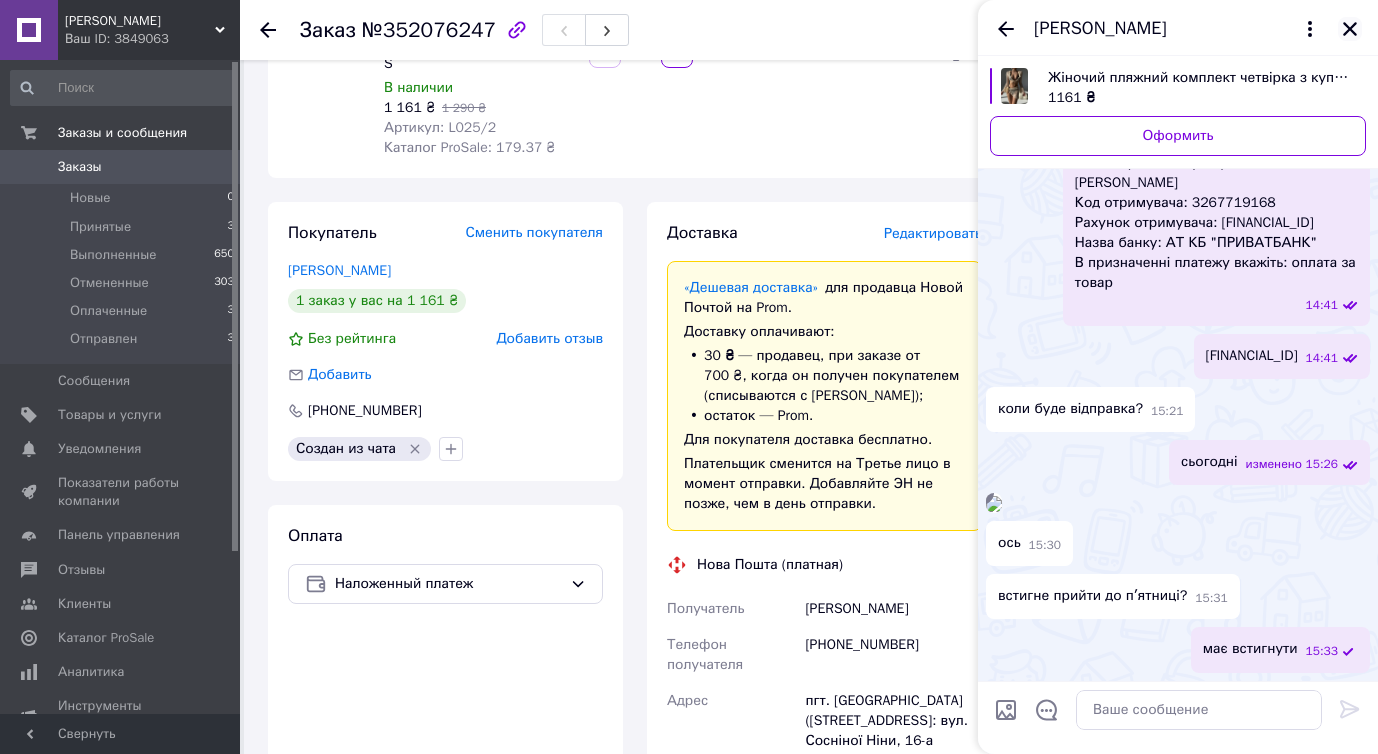 click 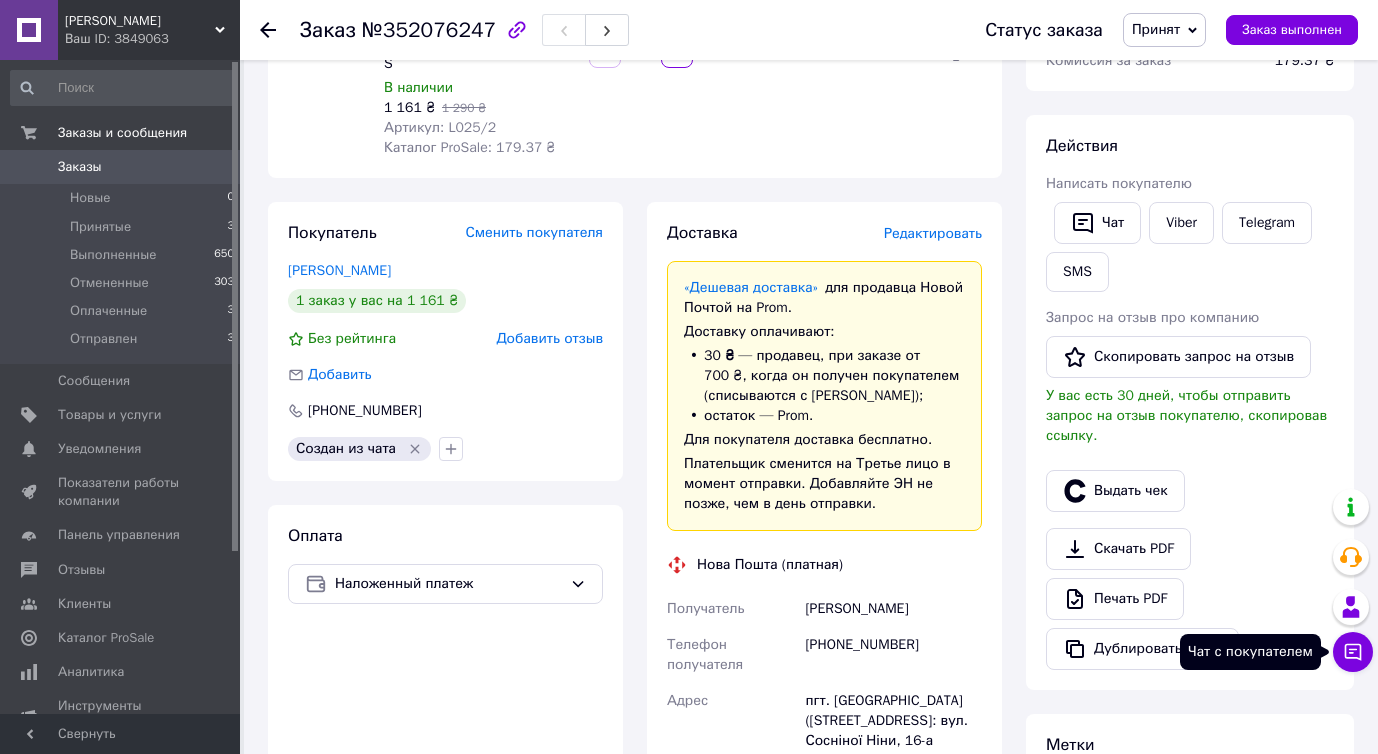 click 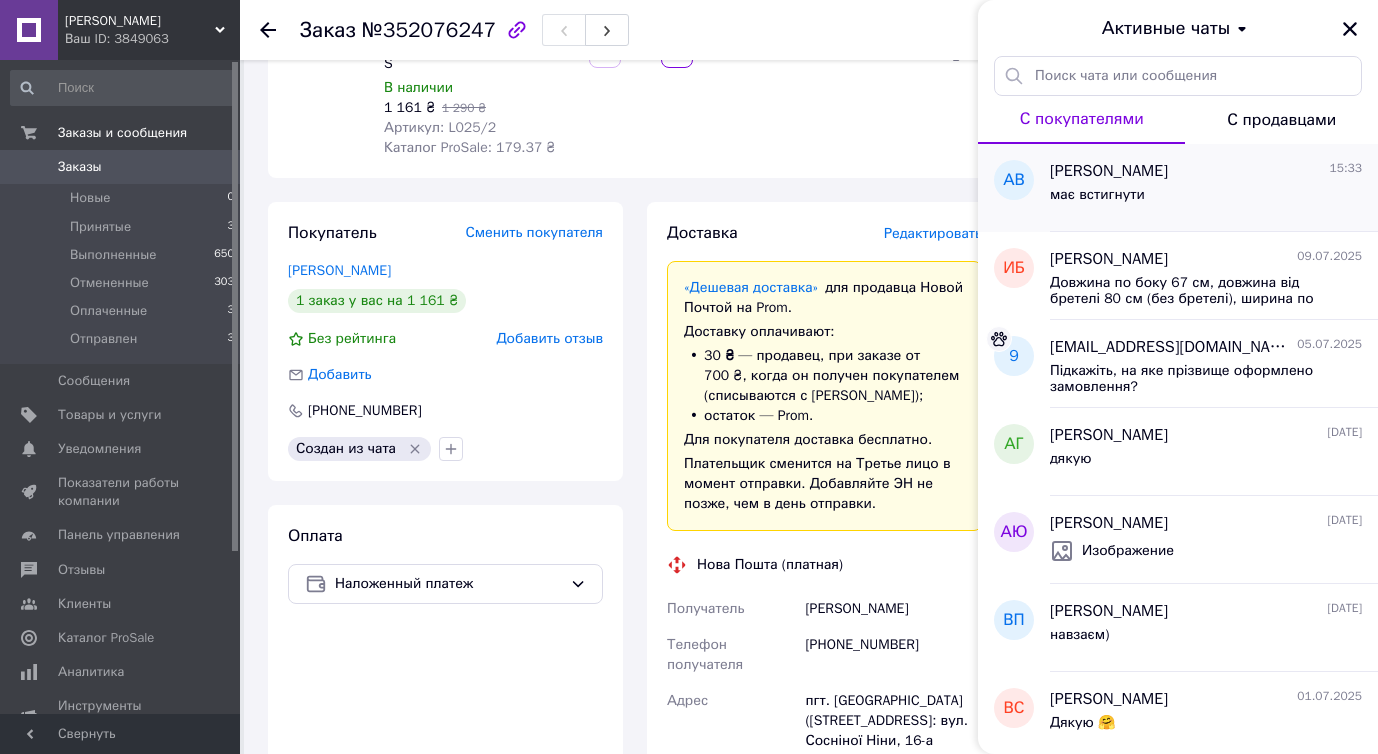 click on "[PERSON_NAME] 15:33 має встигнути" at bounding box center (1214, 188) 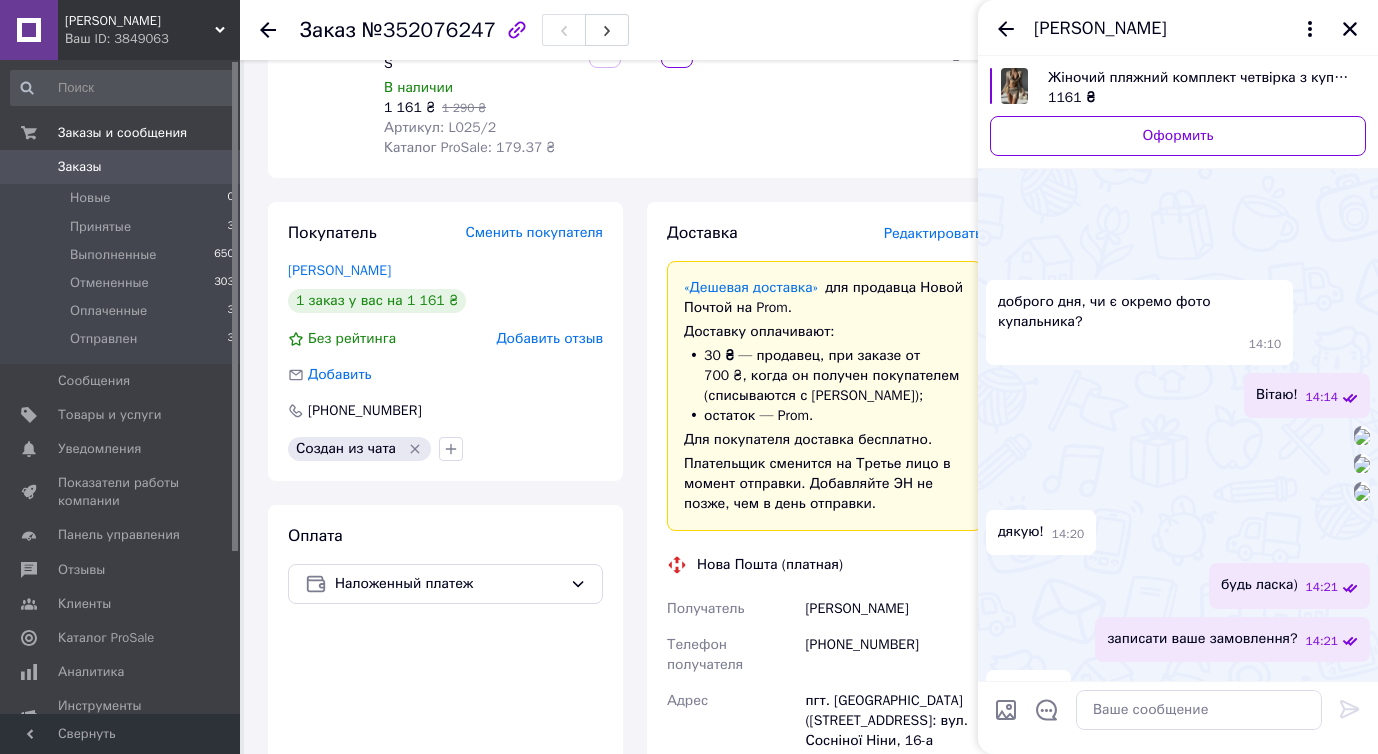 scroll, scrollTop: 2084, scrollLeft: 0, axis: vertical 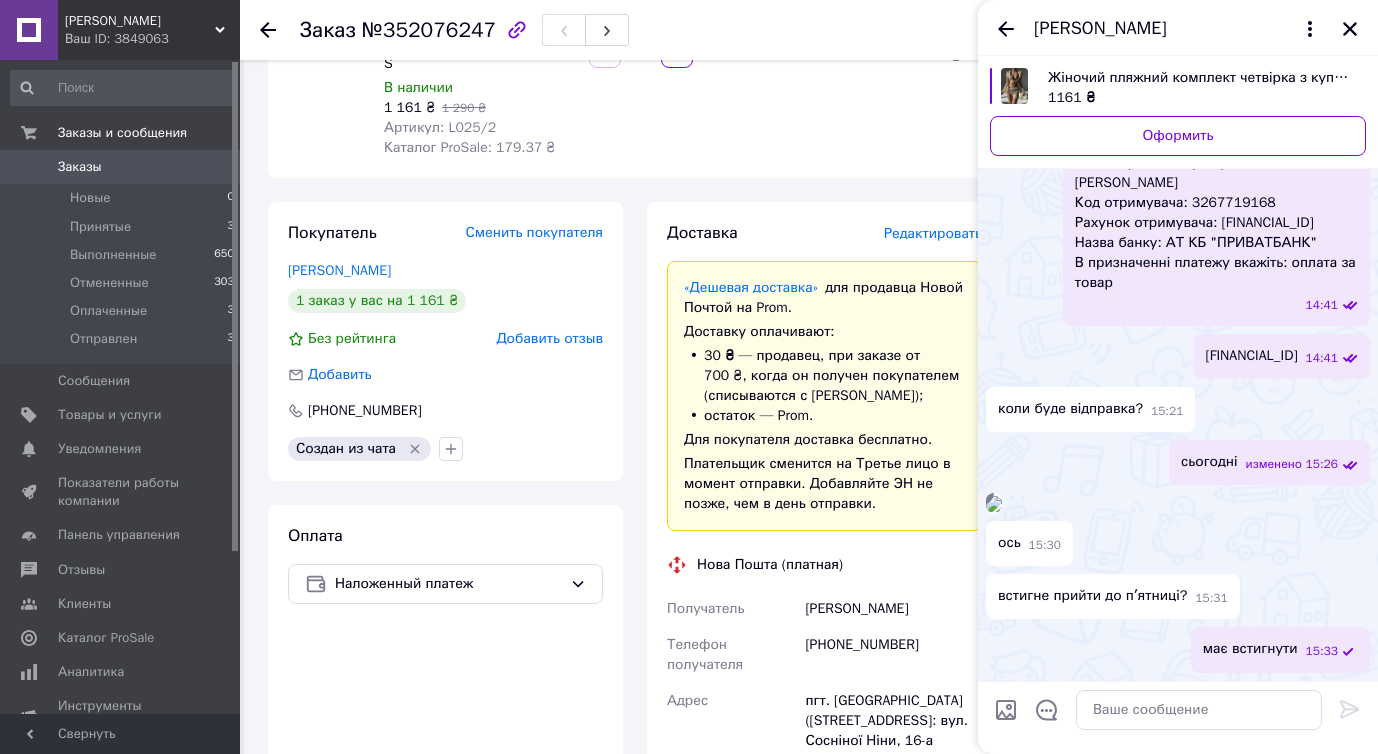 click at bounding box center [994, 504] 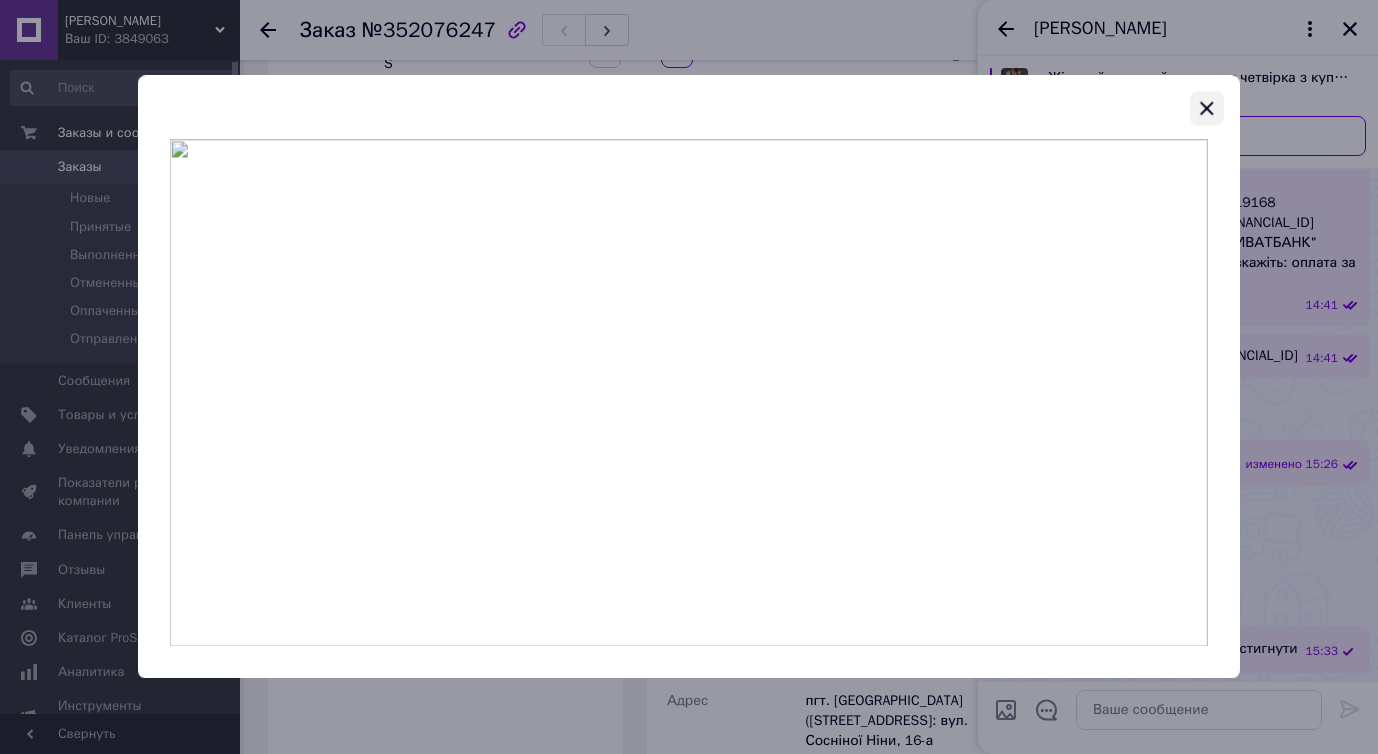 click 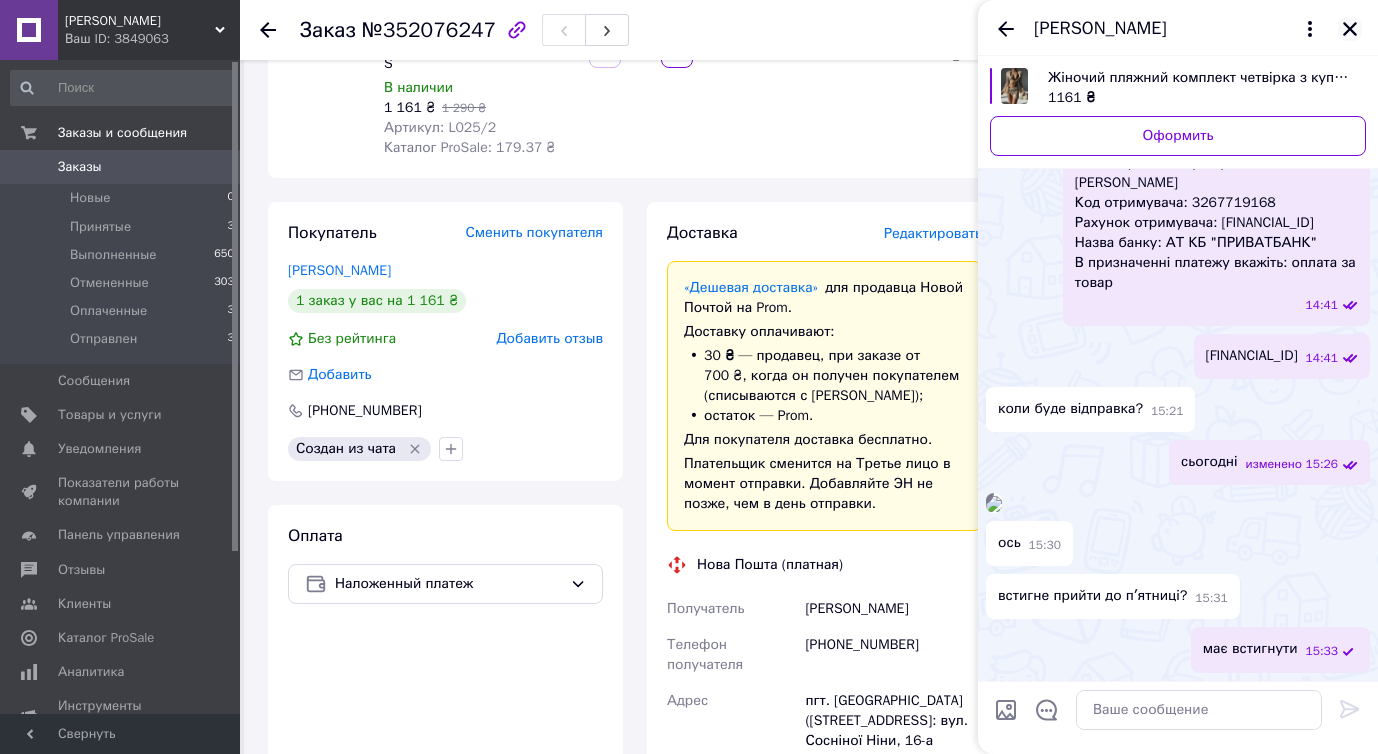 click 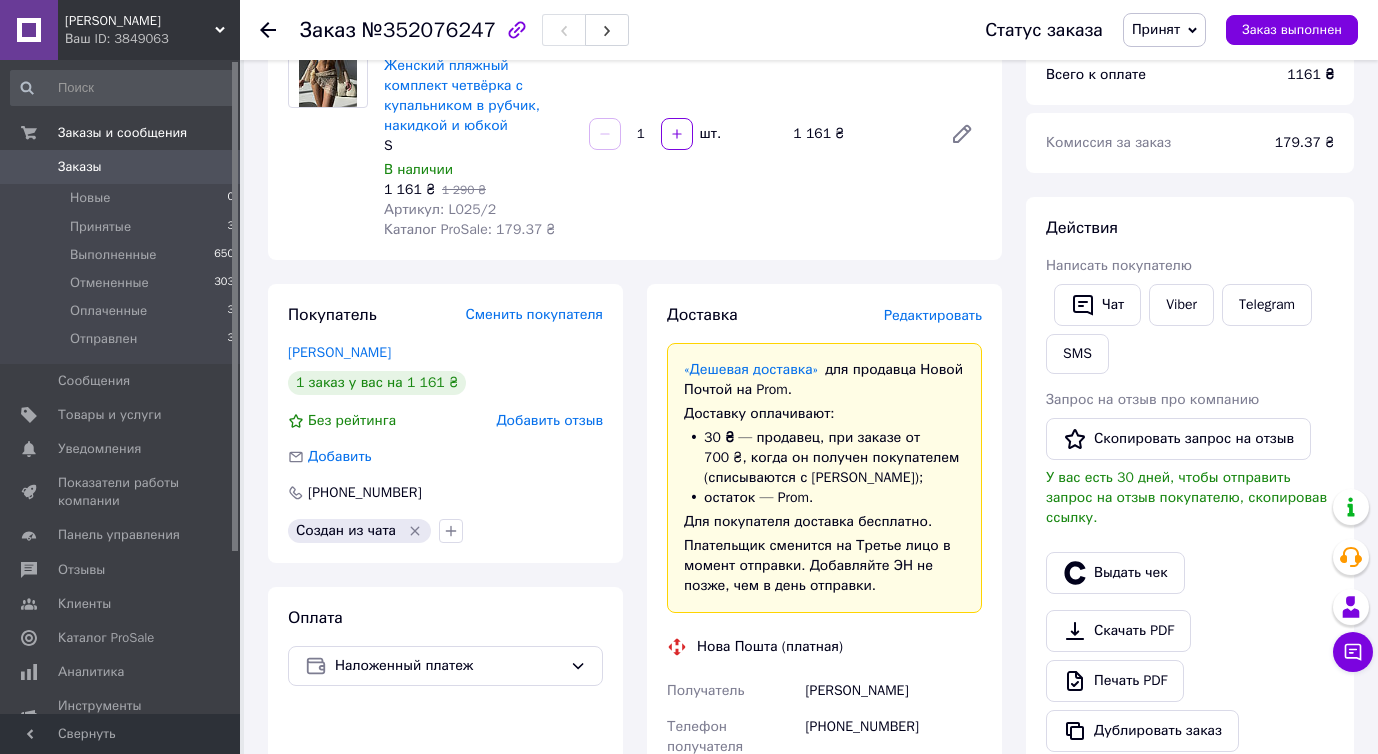 scroll, scrollTop: 221, scrollLeft: 0, axis: vertical 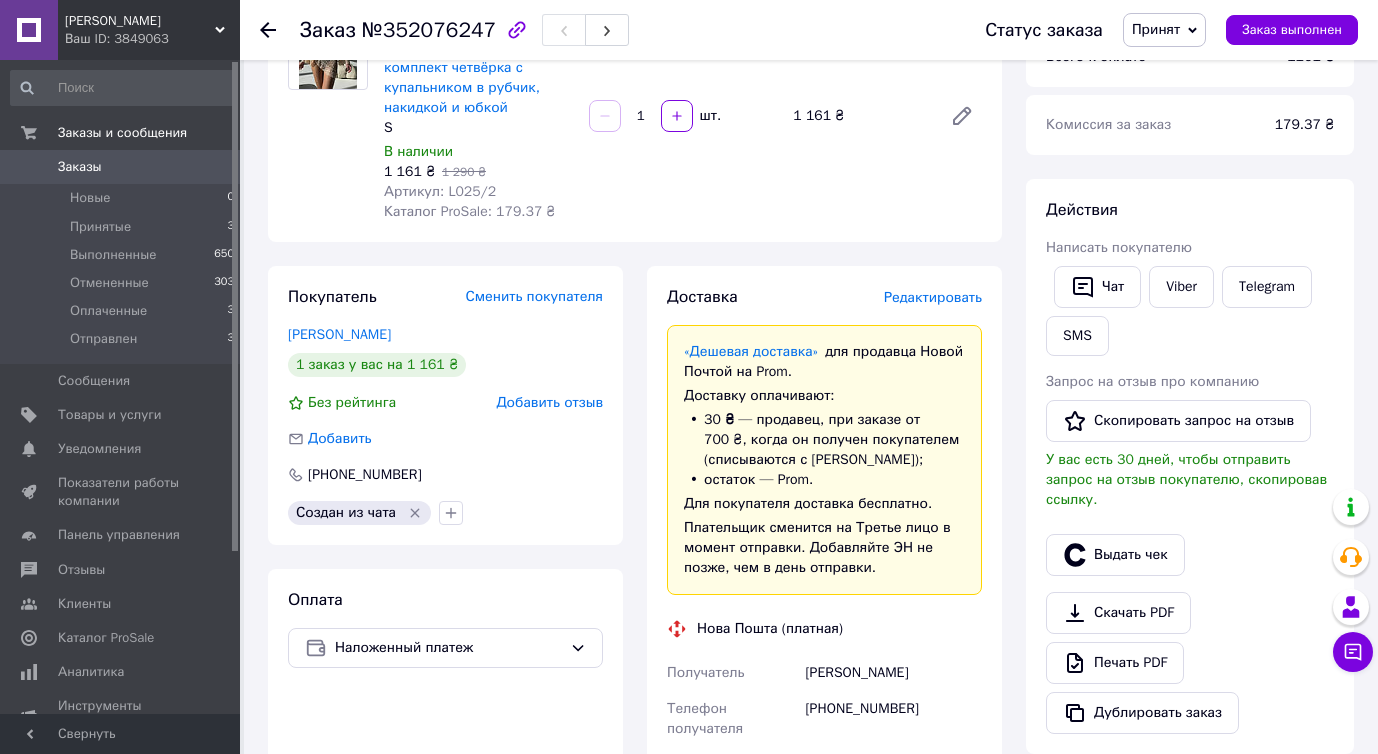 click on "Редактировать" at bounding box center [933, 297] 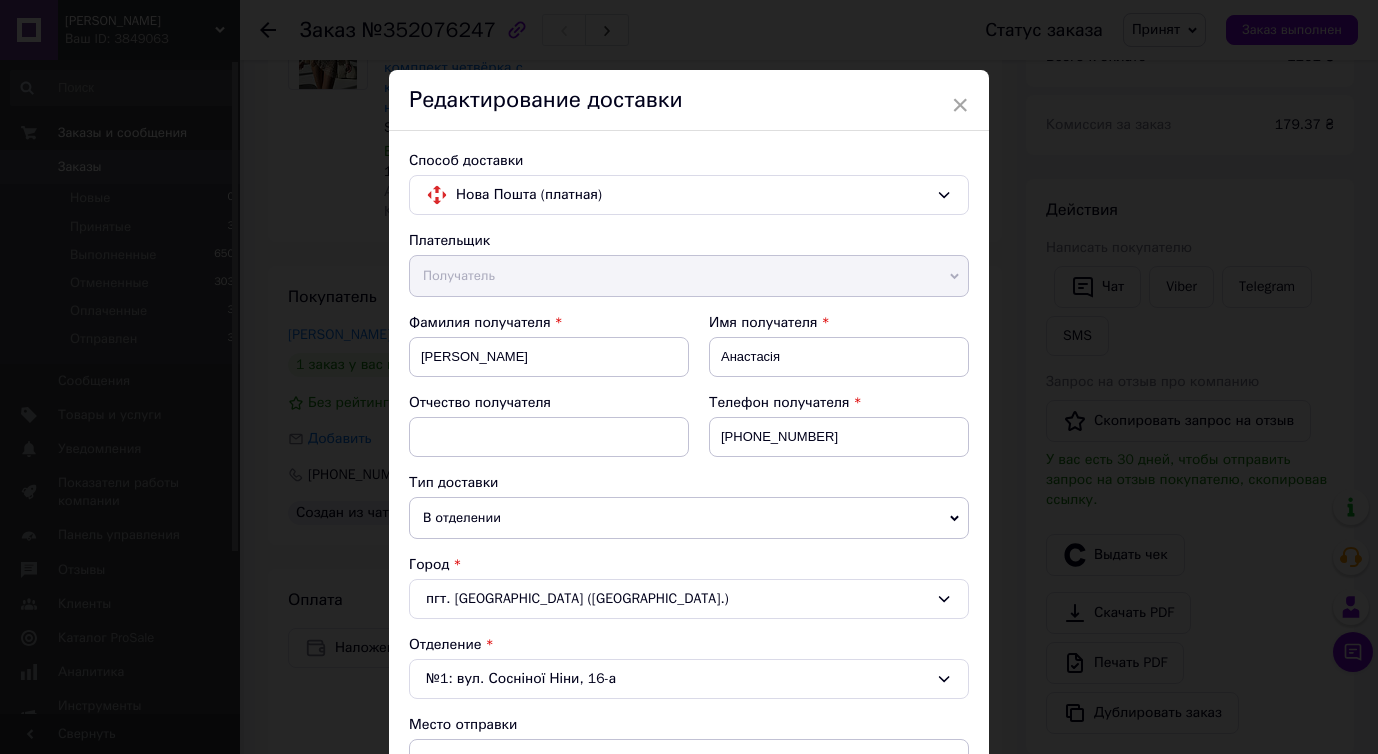 scroll, scrollTop: 792, scrollLeft: 0, axis: vertical 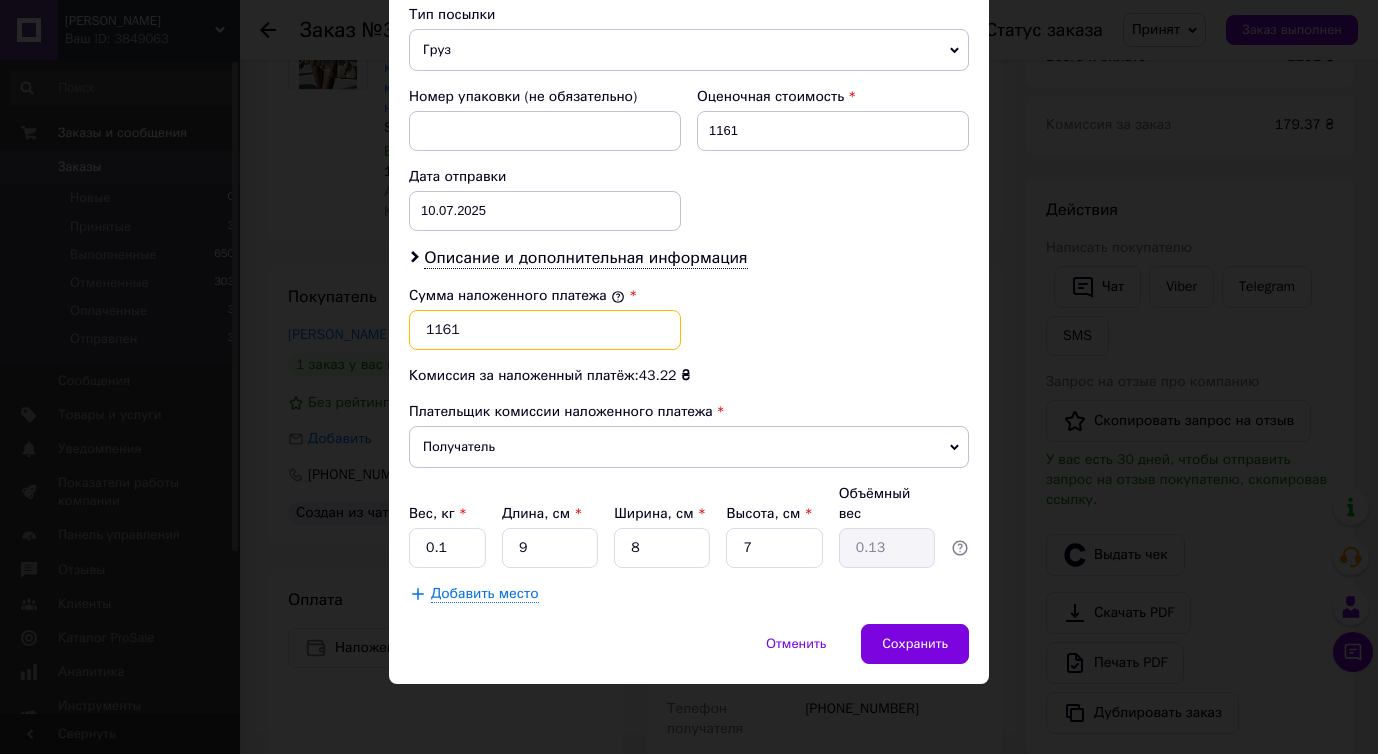 click on "1161" at bounding box center (545, 330) 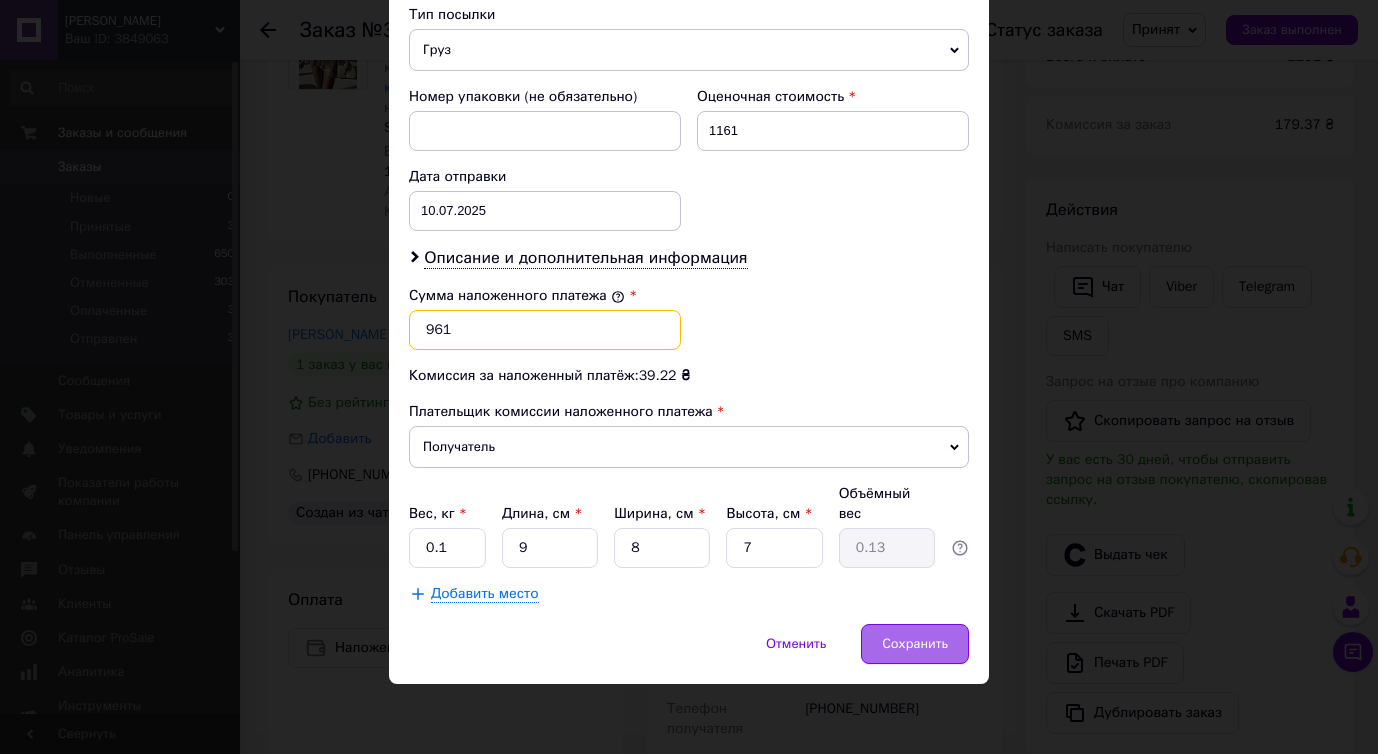 type on "961" 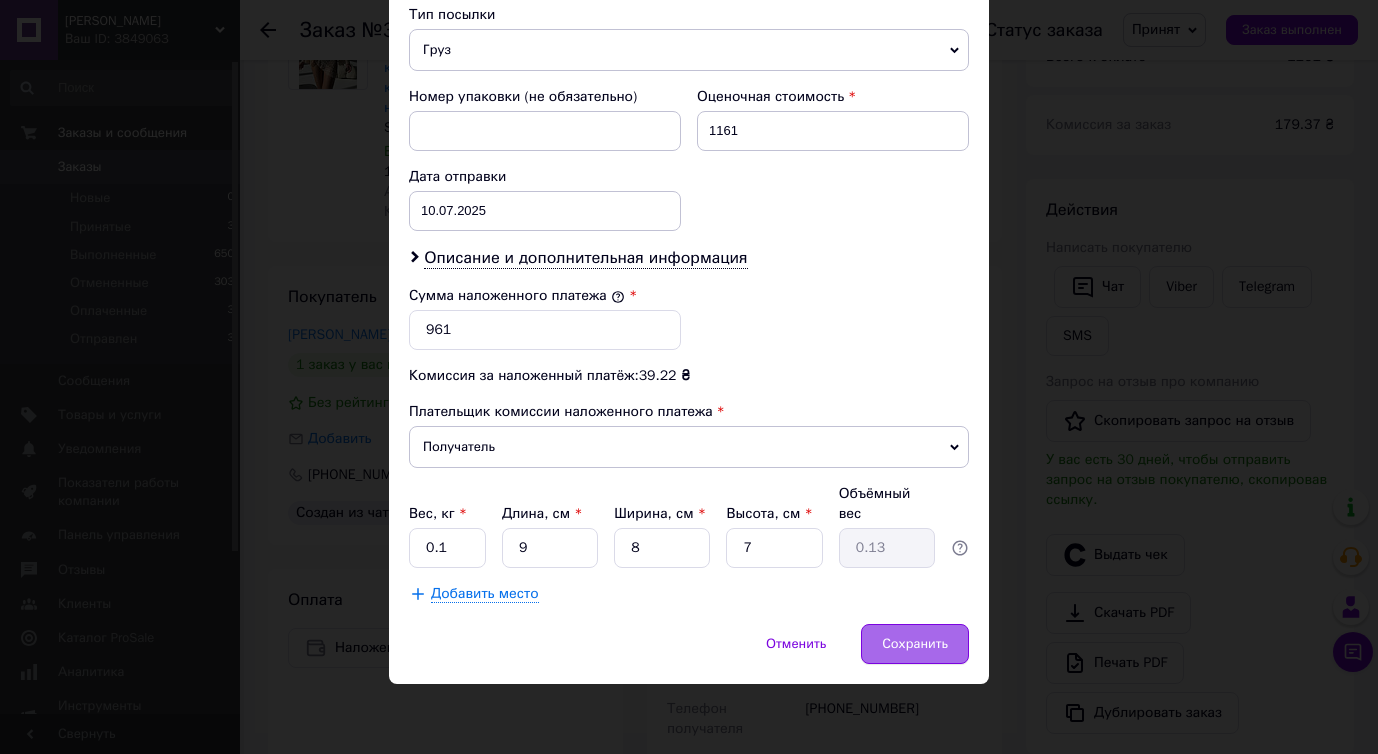 click on "Сохранить" at bounding box center [915, 644] 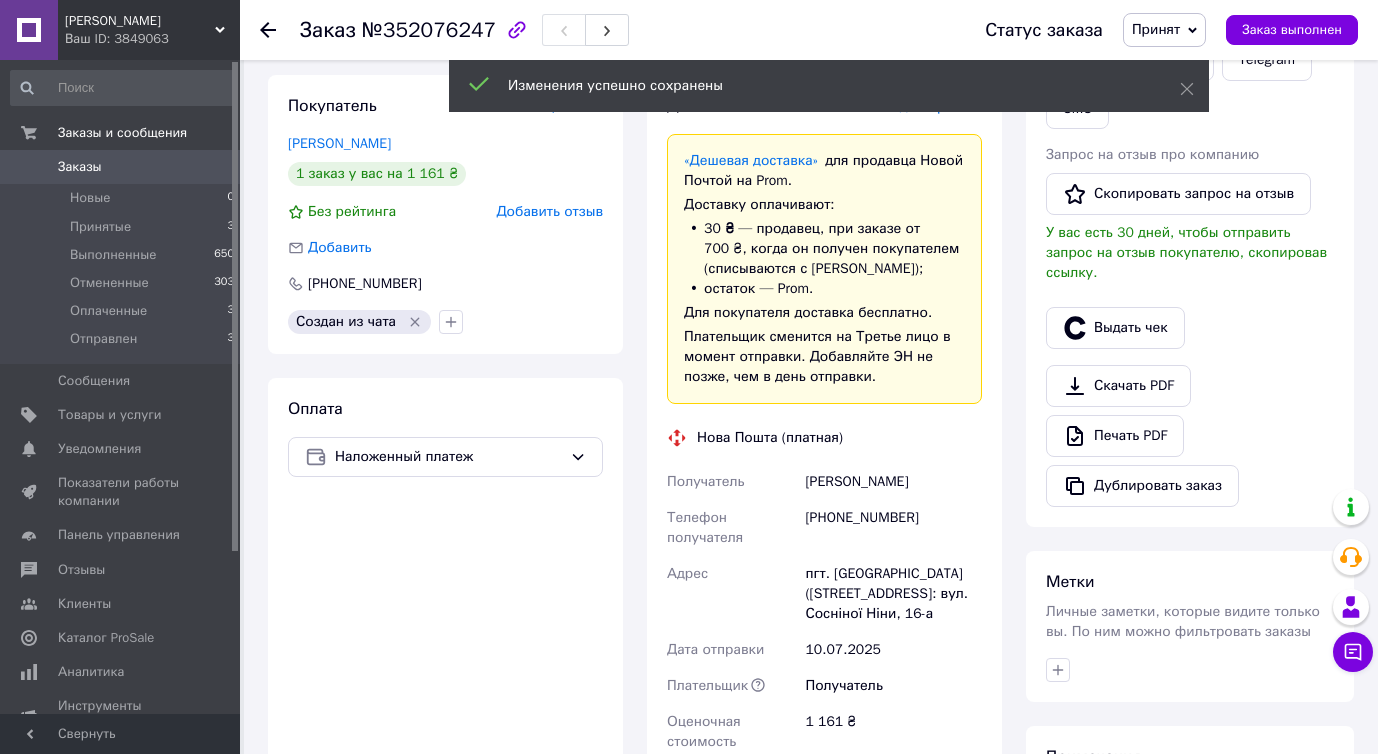 scroll, scrollTop: 0, scrollLeft: 0, axis: both 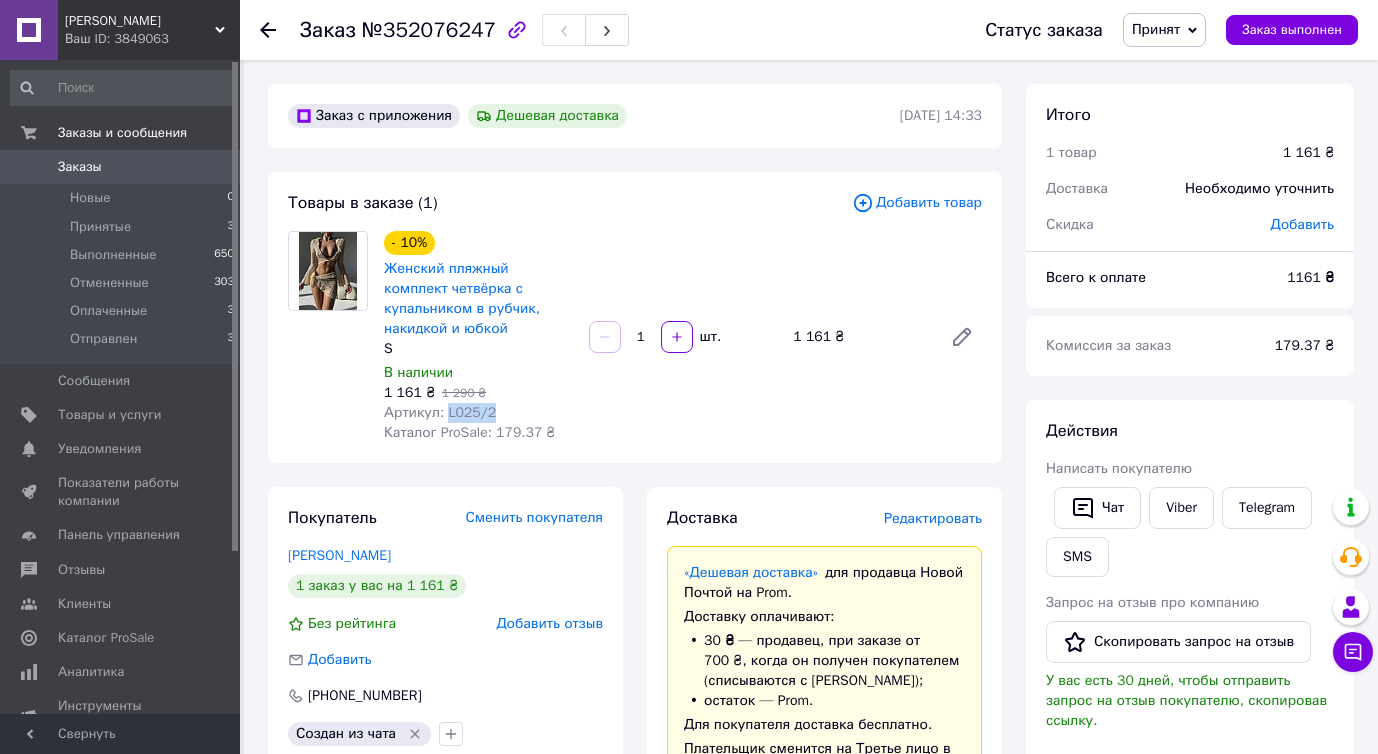 drag, startPoint x: 449, startPoint y: 413, endPoint x: 511, endPoint y: 415, distance: 62.03225 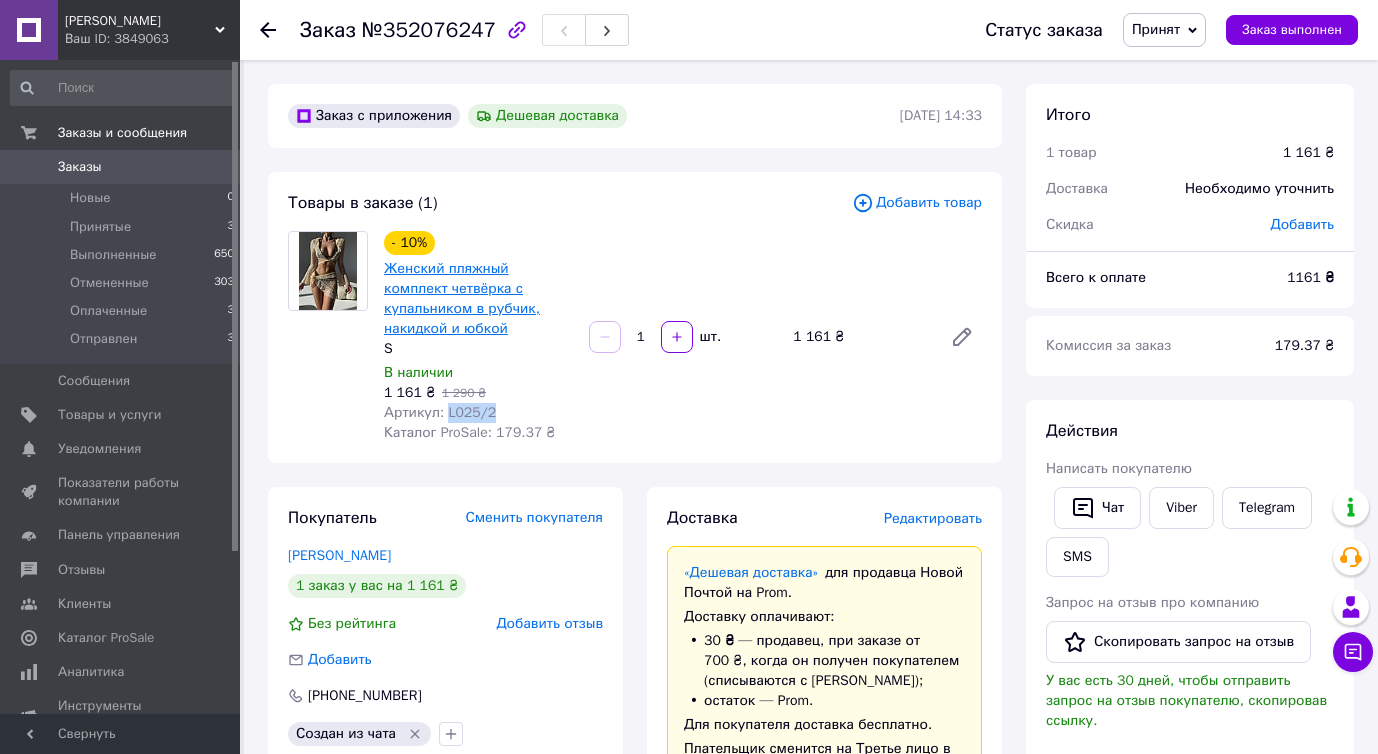 click on "Женский пляжный комплект четвёрка с купальником в рубчик, накидкой и юбкой" at bounding box center (462, 298) 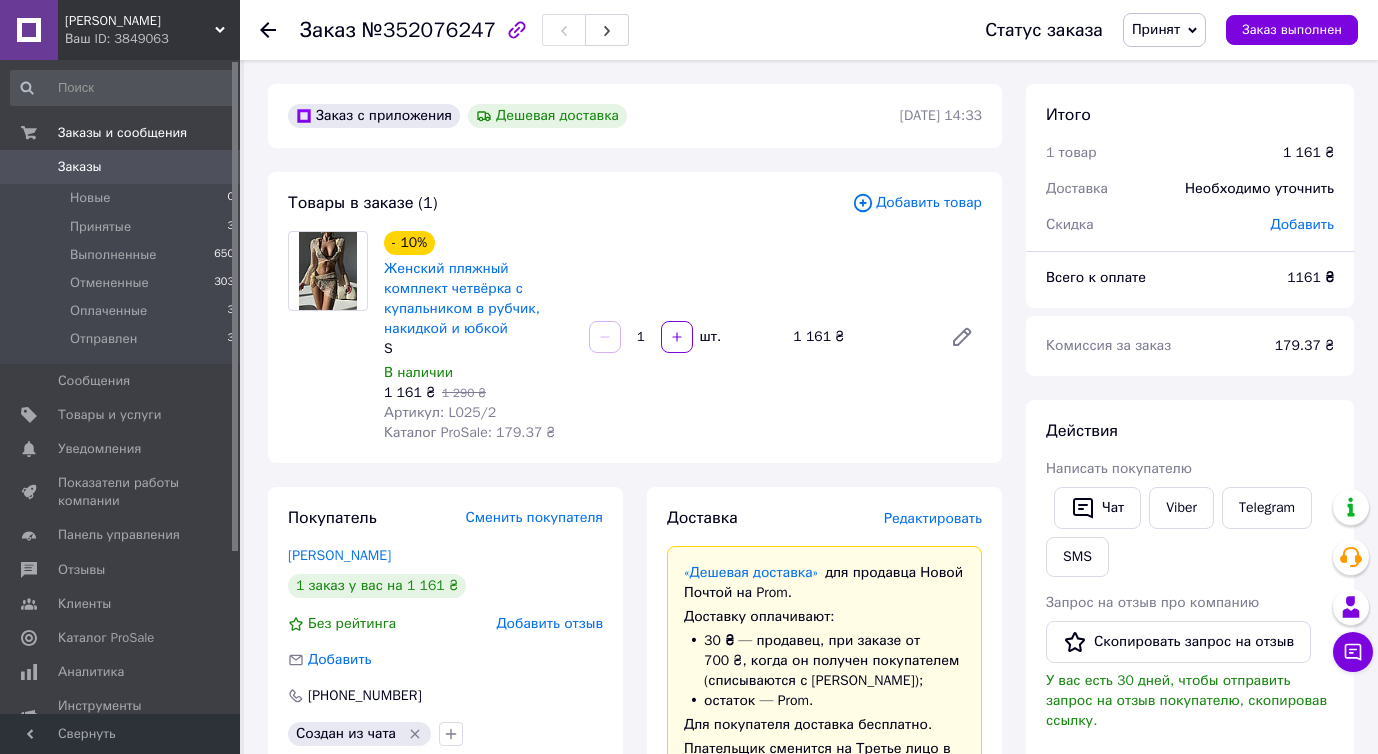 click on "Доставка Редактировать «Дешевая доставка»   для продавца [GEOGRAPHIC_DATA] на Prom. Доставку оплачивают: 30 ₴   — продавец , при заказе от 700 ₴, когда он
получен покупателем (списываются с [PERSON_NAME]); остаток — Prom. Для покупателя доставка бесплатно. Плательщик сменится на Третье лицо в момент отправки.
Добавляйте ЭН не позже, чем в день отправки. Нова Пошта (платная) Получатель [PERSON_NAME] Телефон получателя [PHONE_NUMBER] [GEOGRAPHIC_DATA] пгт. [GEOGRAPHIC_DATA] ([STREET_ADDRESS]: вул. Сосніної Ніни, 16-а Дата отправки [DATE] Плательщик   Получатель Оценочная стоимость 1 161 ₴" at bounding box center (824, 1060) 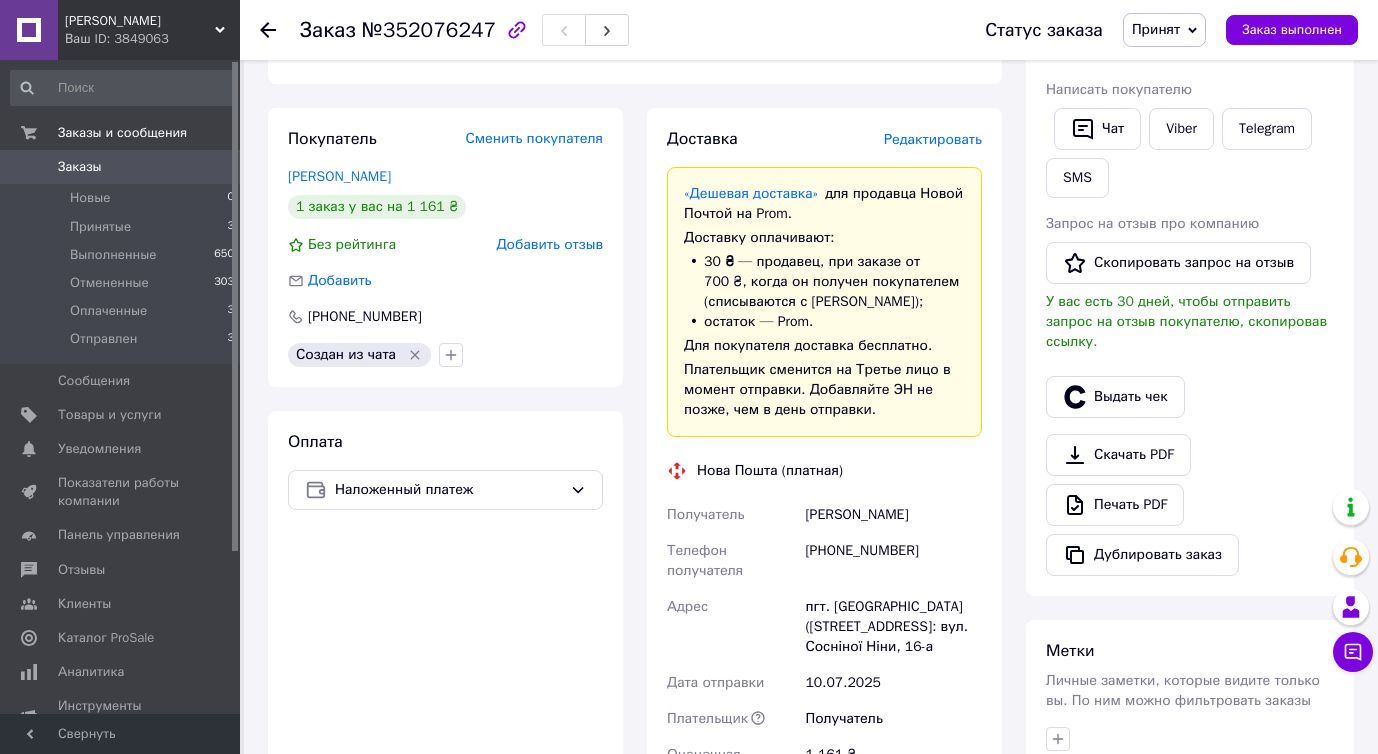 click on "[PERSON_NAME]" at bounding box center [893, 515] 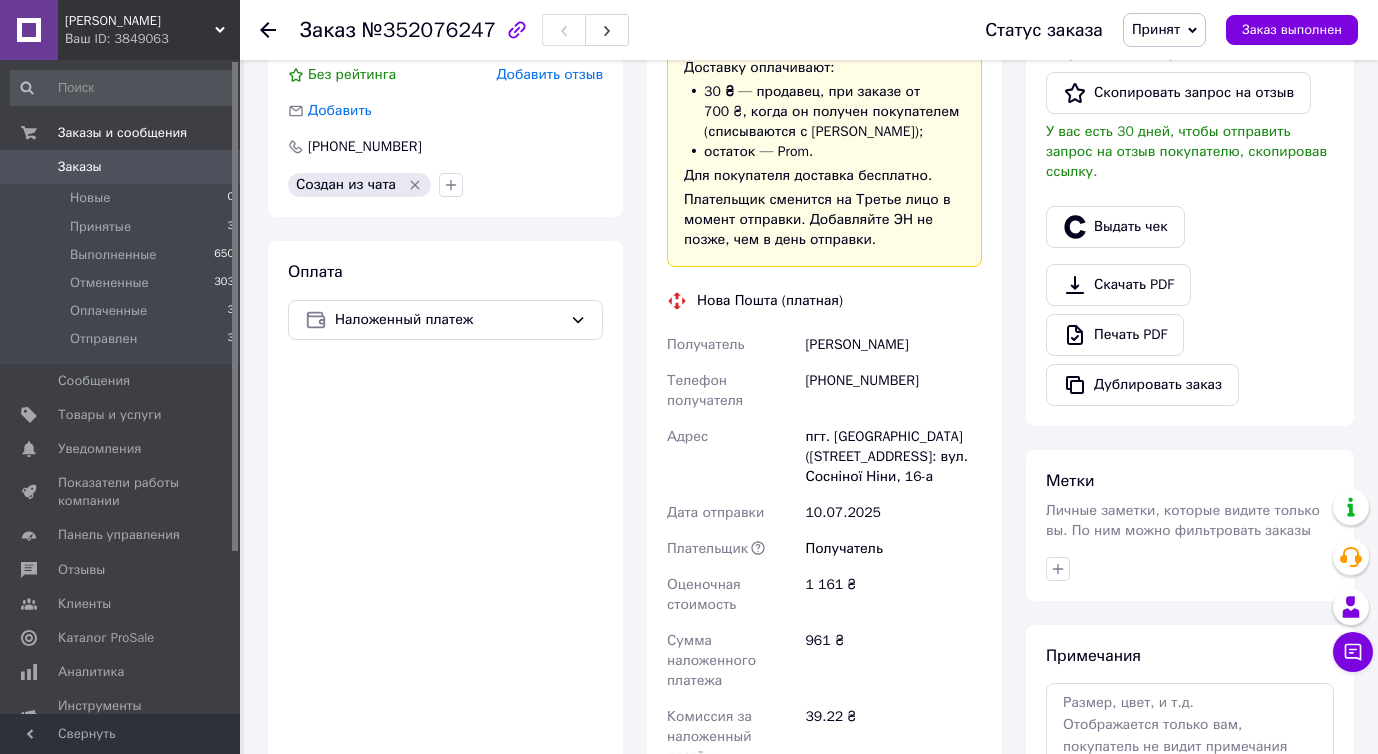 scroll, scrollTop: 938, scrollLeft: 0, axis: vertical 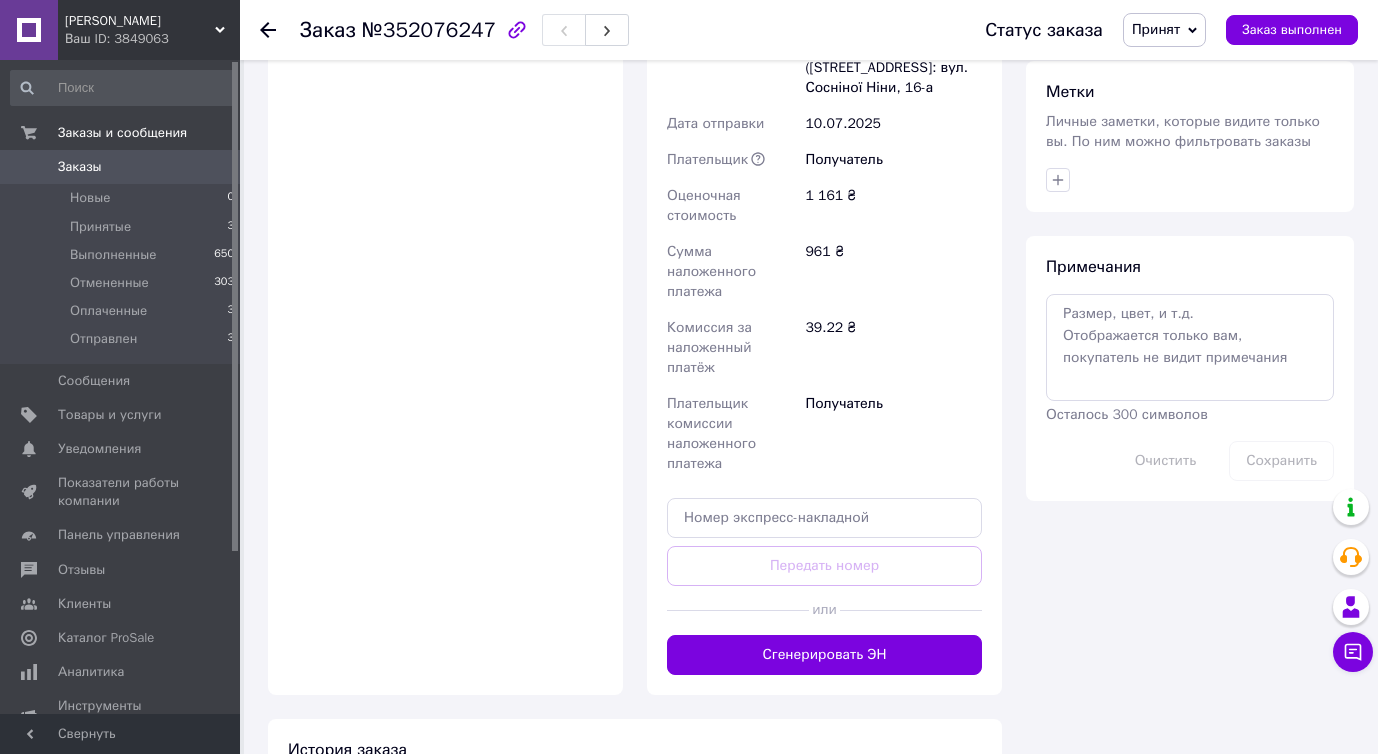 click on "или" at bounding box center (824, 610) 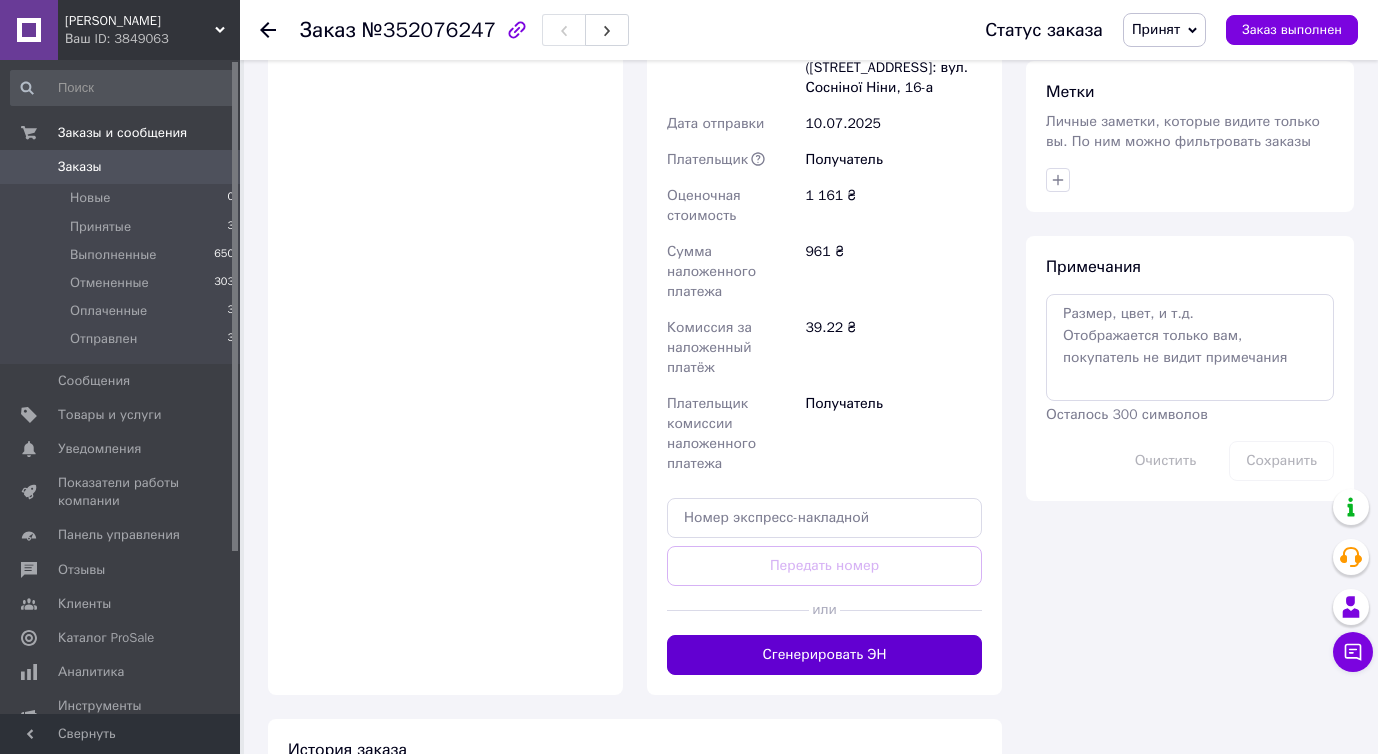 click on "Сгенерировать ЭН" at bounding box center (824, 655) 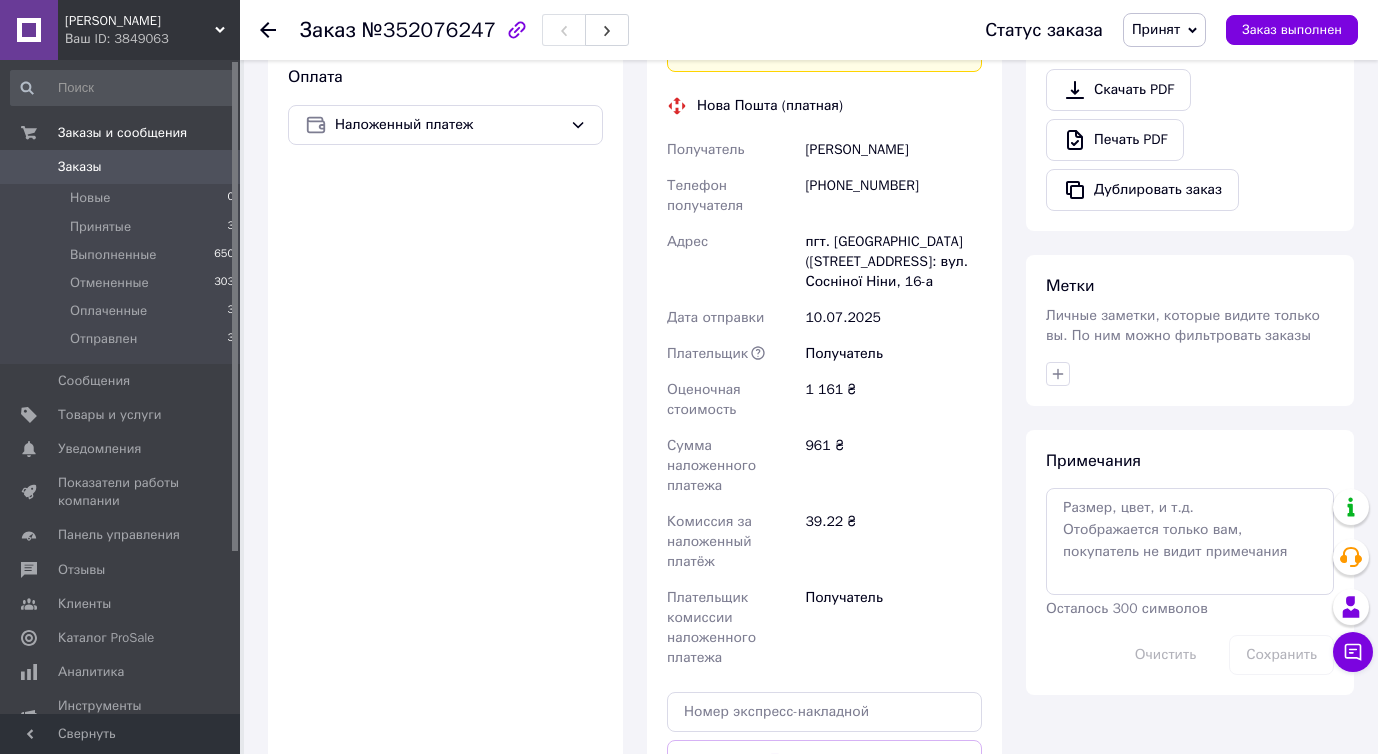 scroll, scrollTop: 737, scrollLeft: 0, axis: vertical 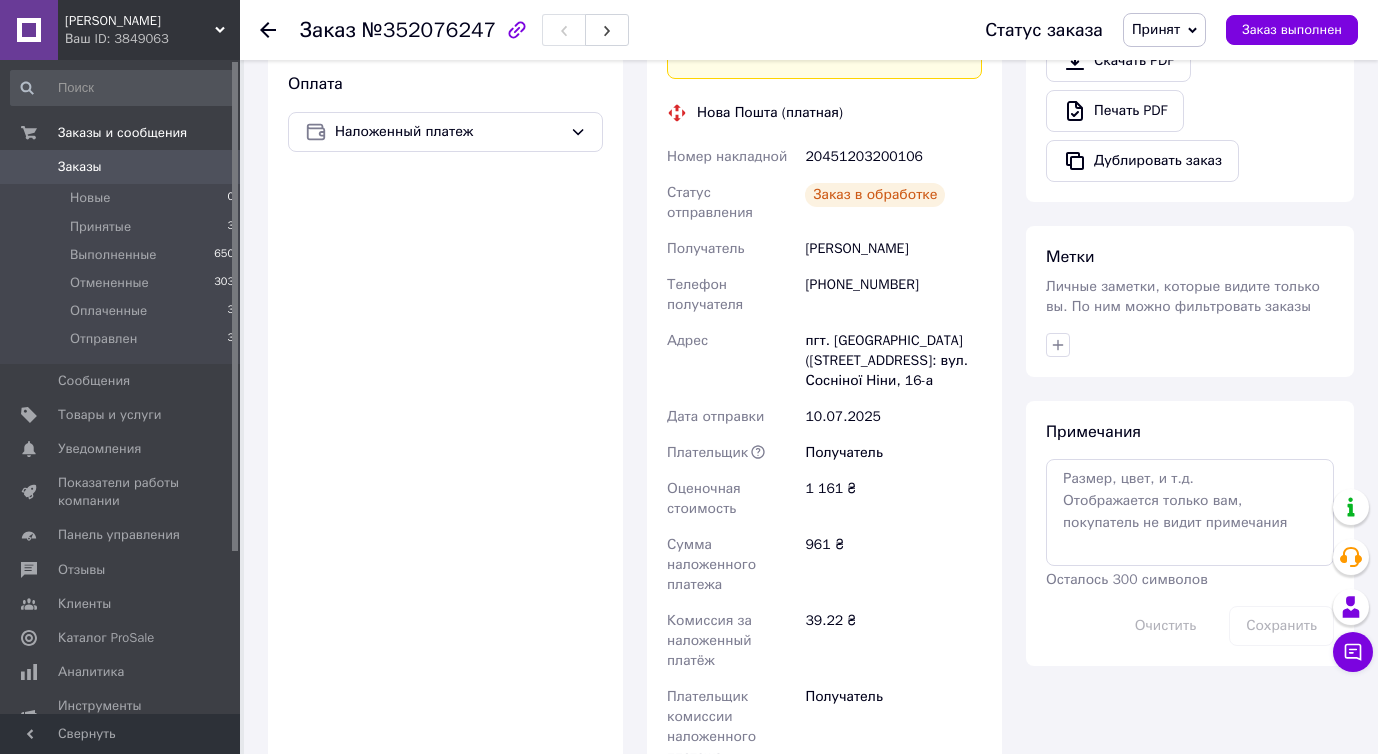 click on "20451203200106" at bounding box center [893, 157] 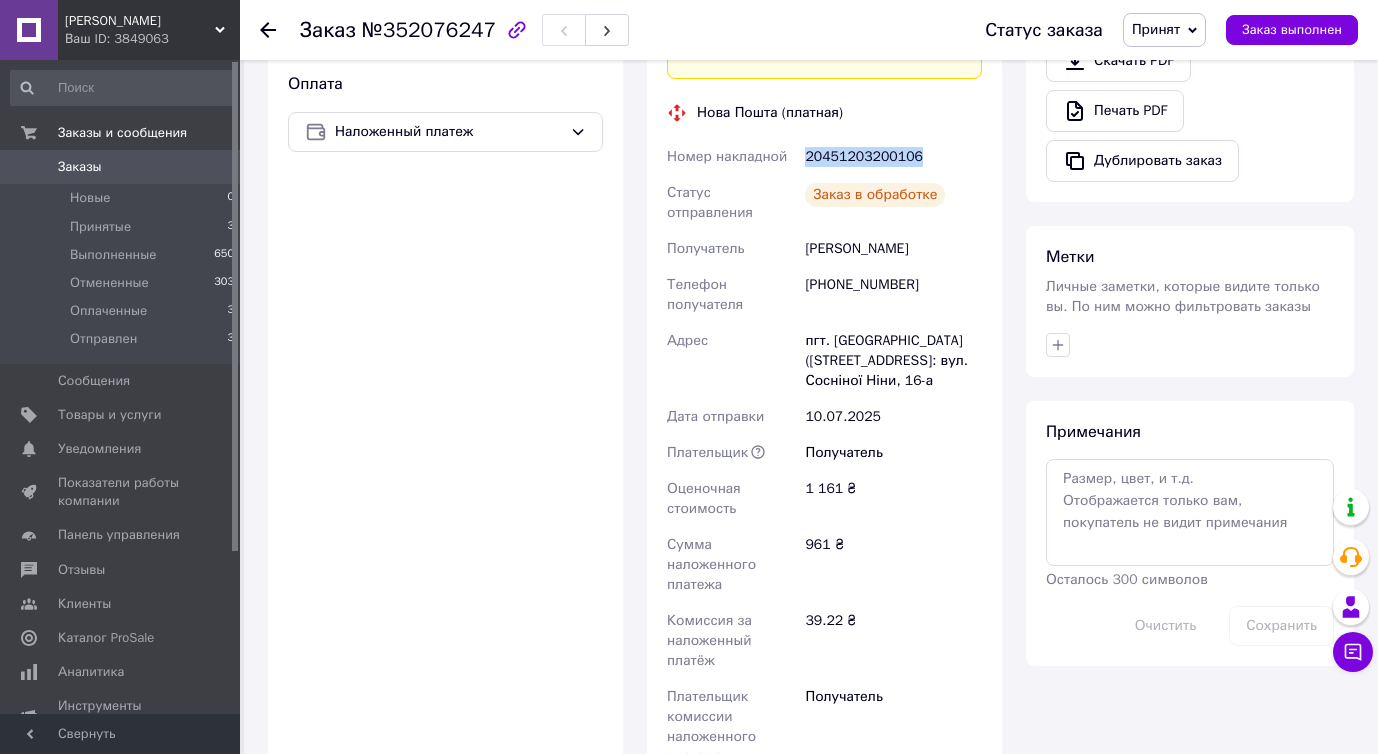 click on "20451203200106" at bounding box center [893, 157] 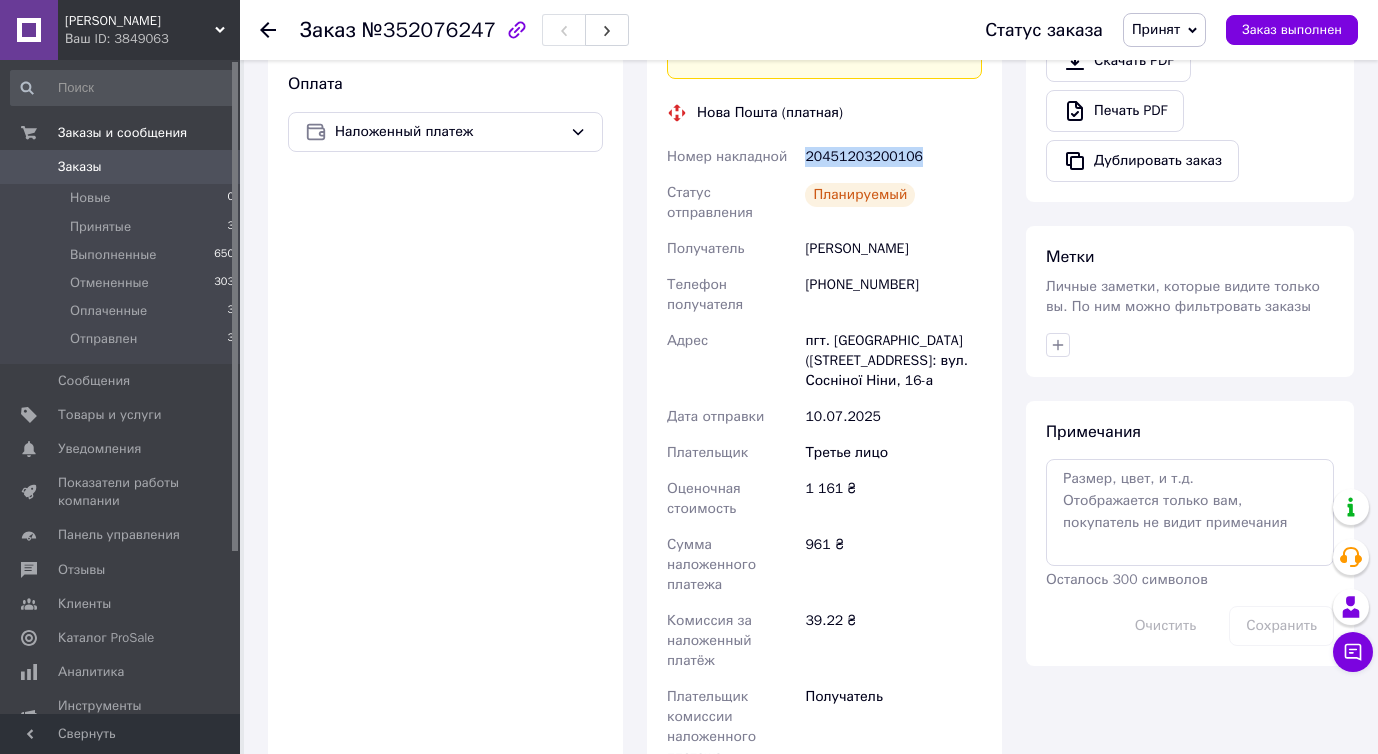 scroll, scrollTop: 0, scrollLeft: 0, axis: both 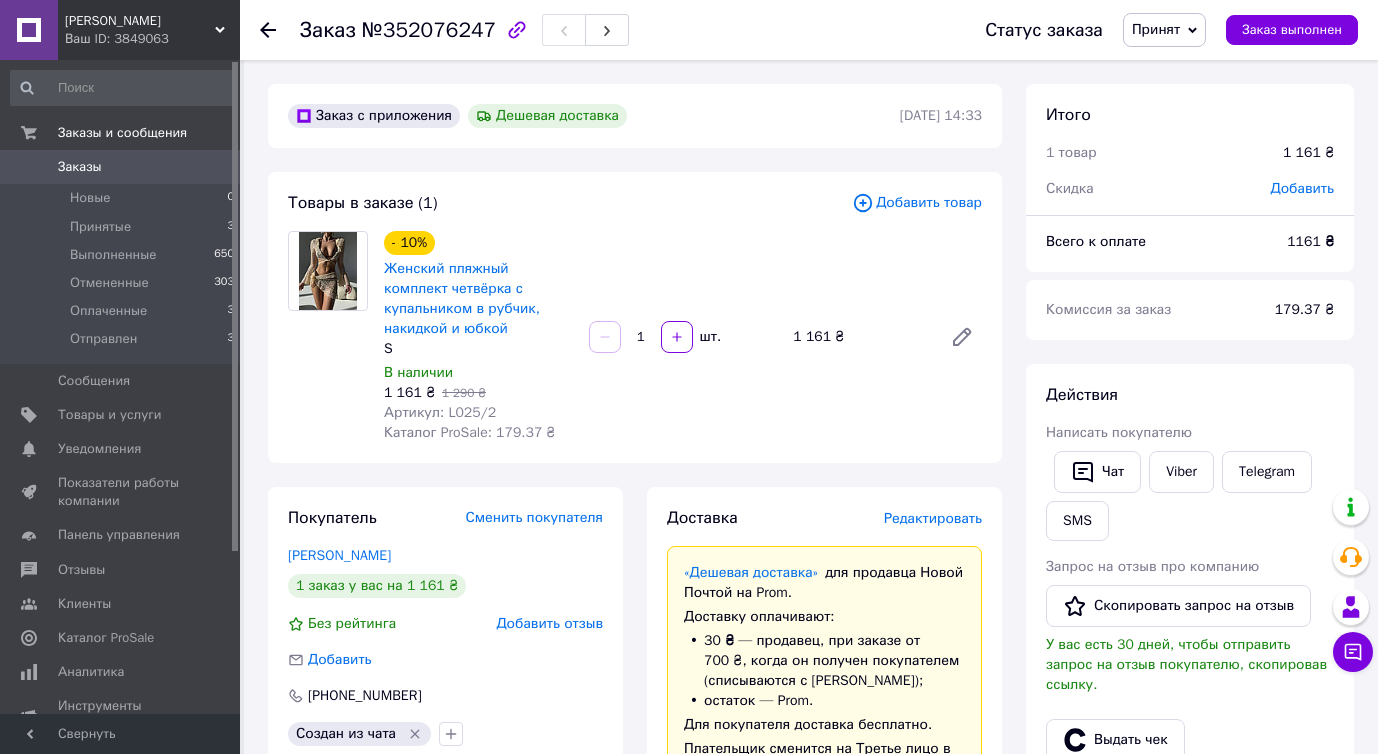 click on "Принят" at bounding box center (1156, 29) 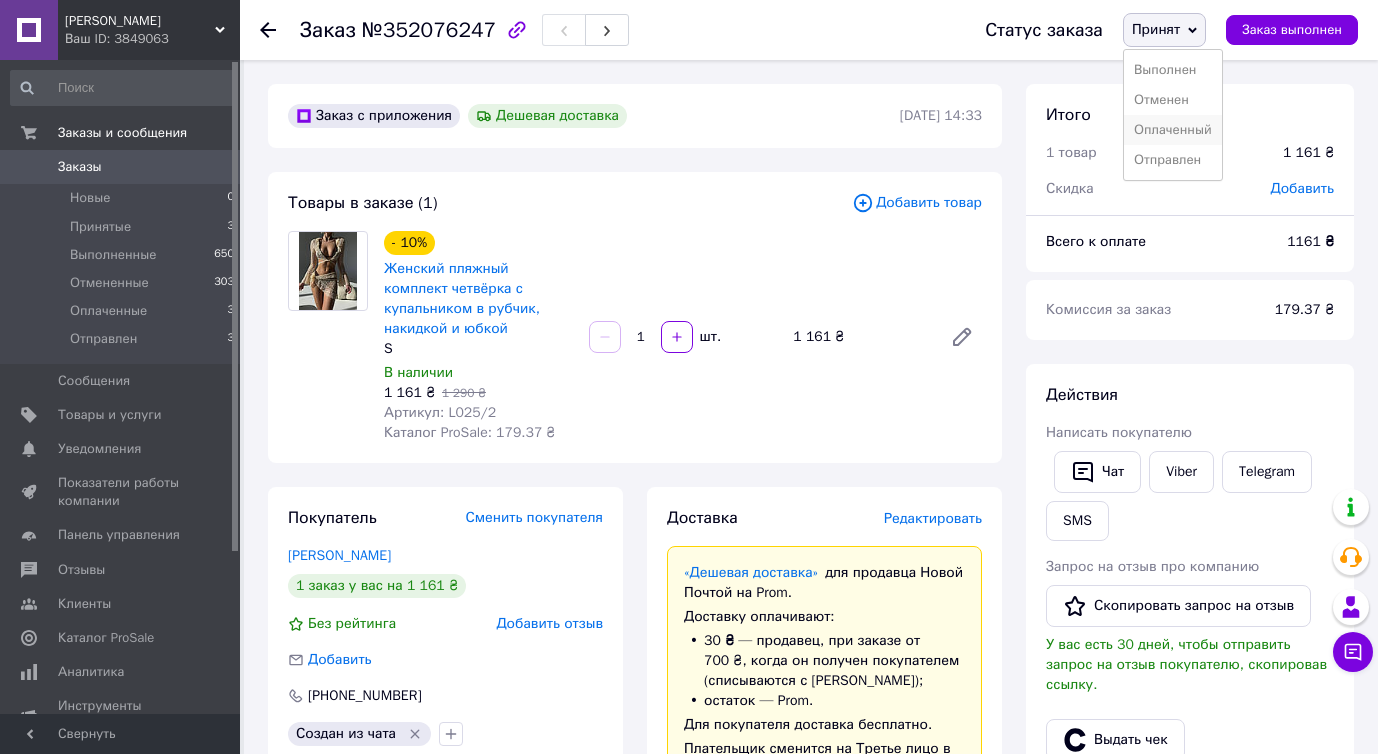 click on "Оплаченный" at bounding box center (1173, 130) 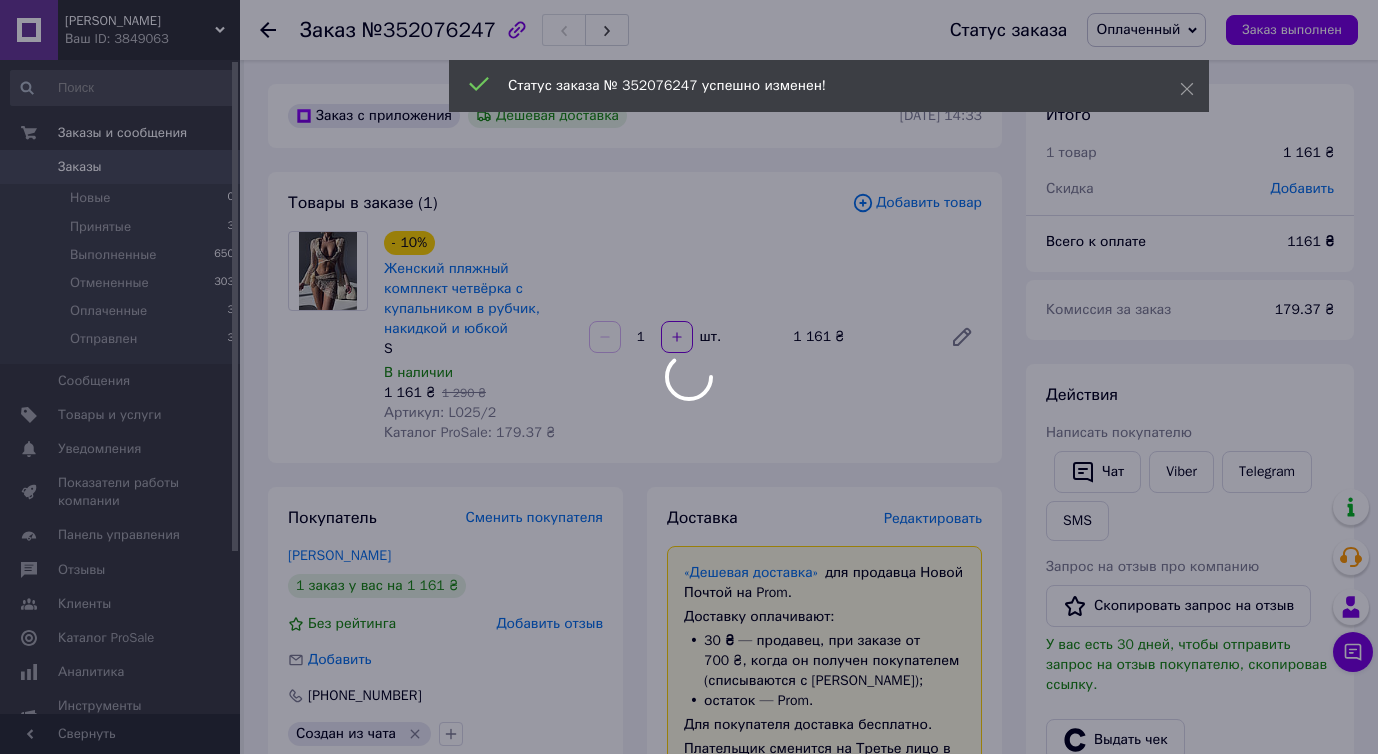 click on "[PERSON_NAME] ID: 3849063 Сайт [PERSON_NAME] покупателя Проверить состояние системы Страница на портале [PERSON_NAME] Plum - одежда и аксессуары Справка Выйти Заказы и сообщения Заказы 0 Новые 0 Принятые 3 Выполненные 650 Отмененные 303 Оплаченные 3 Отправлен 3 Сообщения 0 Товары и услуги Уведомления 0 0 Показатели работы компании Панель управления Отзывы Клиенты Каталог ProSale Аналитика Инструменты вебмастера и SEO Управление сайтом Кошелек компании Маркет Настройки Тарифы и счета Prom топ Свернуть
Заказ №352076247 Принят" at bounding box center (689, 1095) 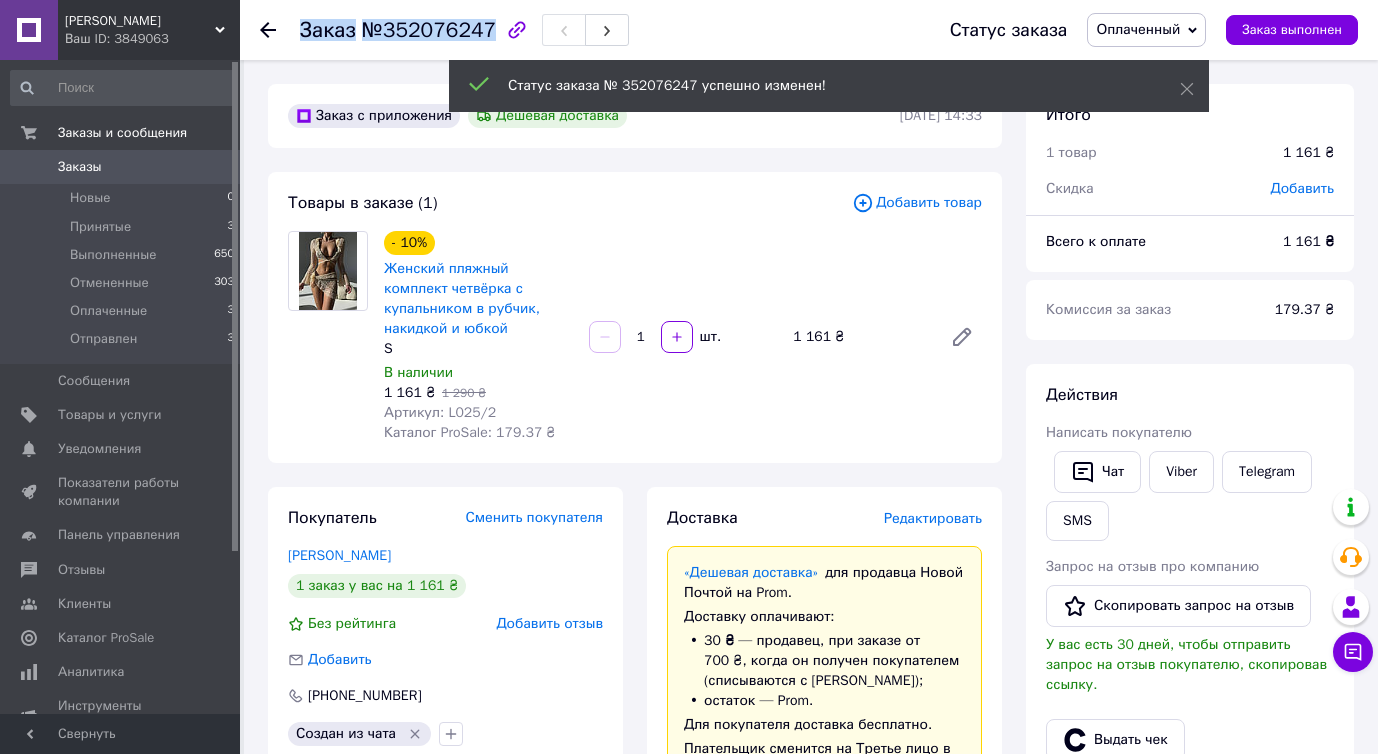 click on "№352076247" at bounding box center [429, 30] 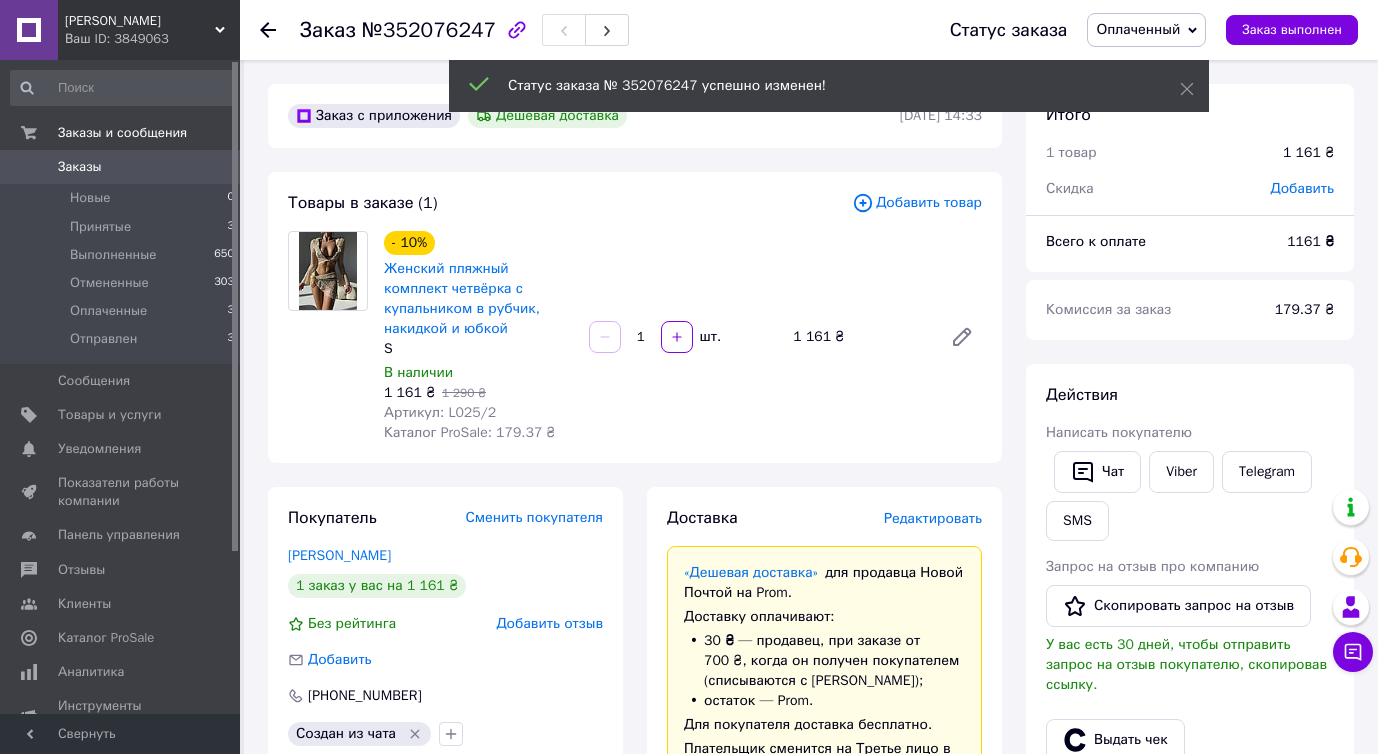 click on "Заказ №352076247" at bounding box center [464, 30] 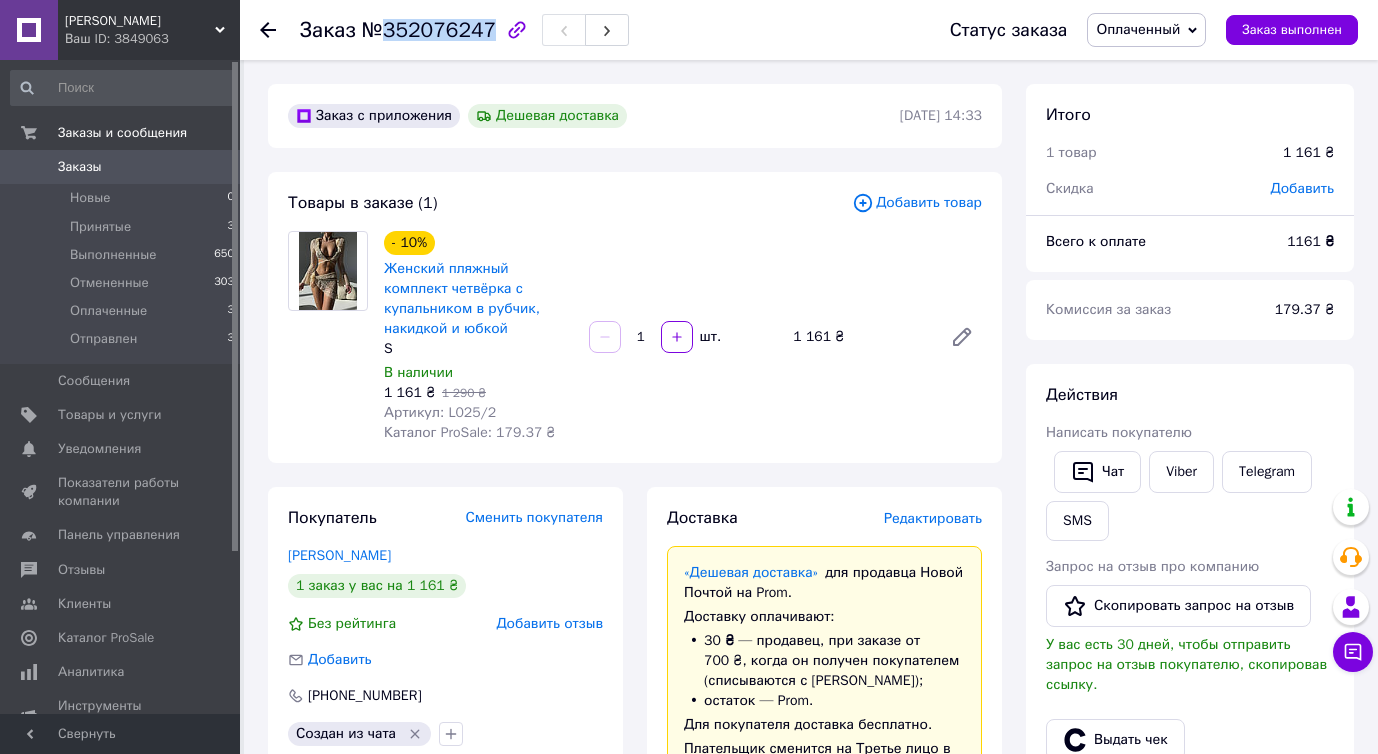 click on "№352076247" at bounding box center [429, 30] 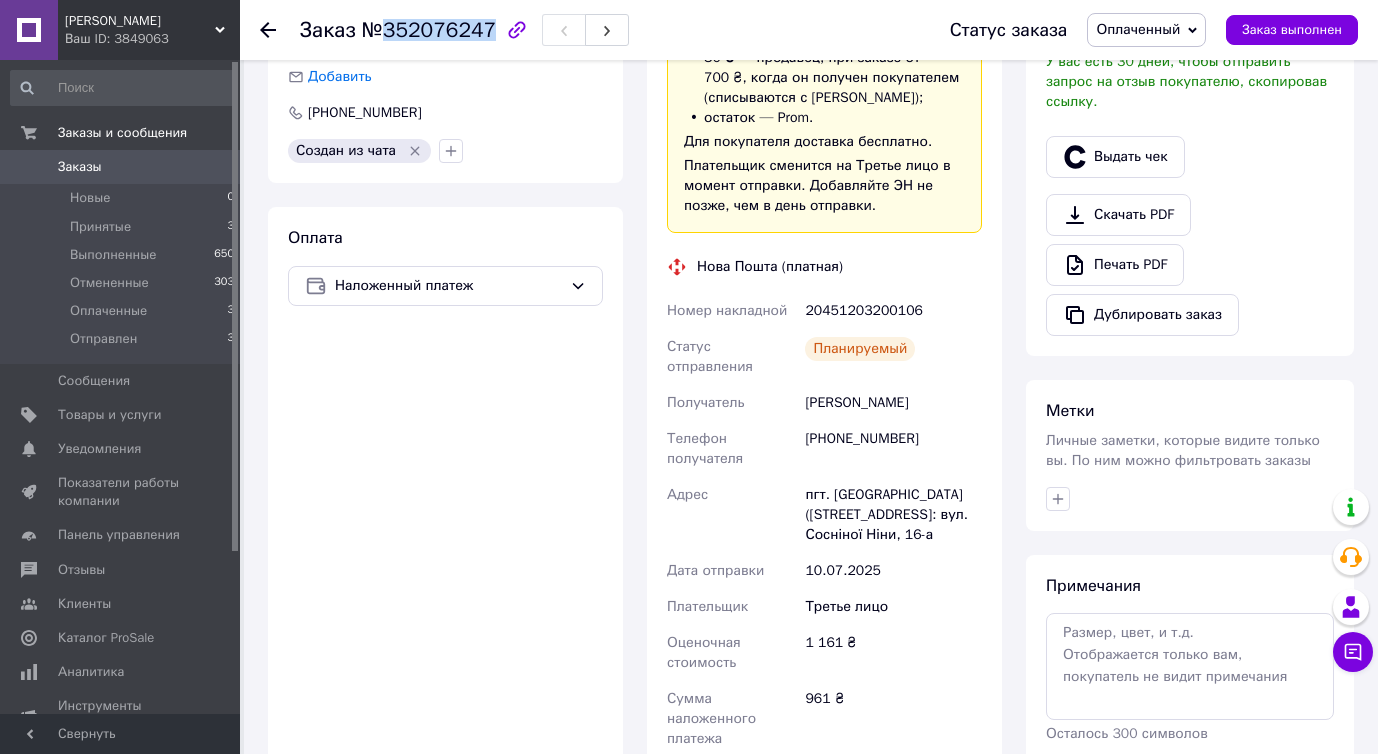scroll, scrollTop: 612, scrollLeft: 0, axis: vertical 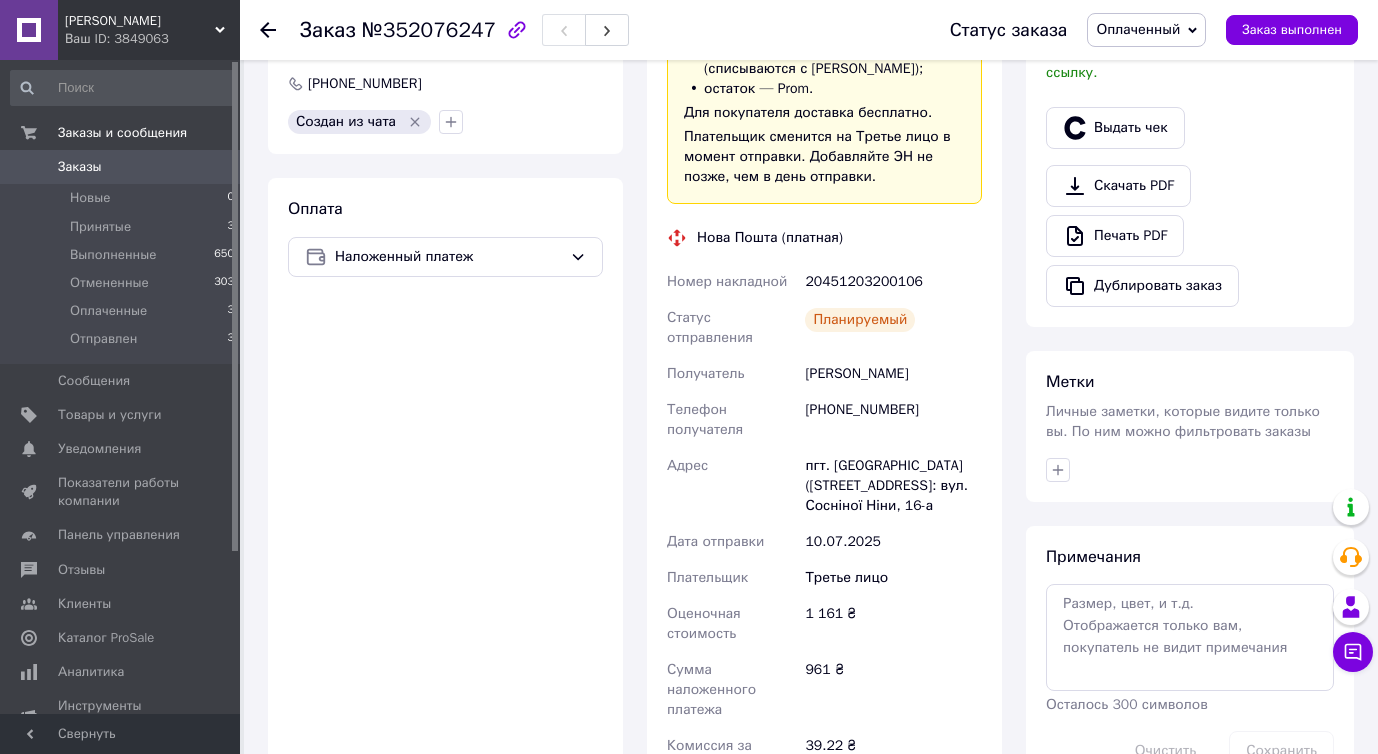 click on "[PERSON_NAME]" at bounding box center (893, 374) 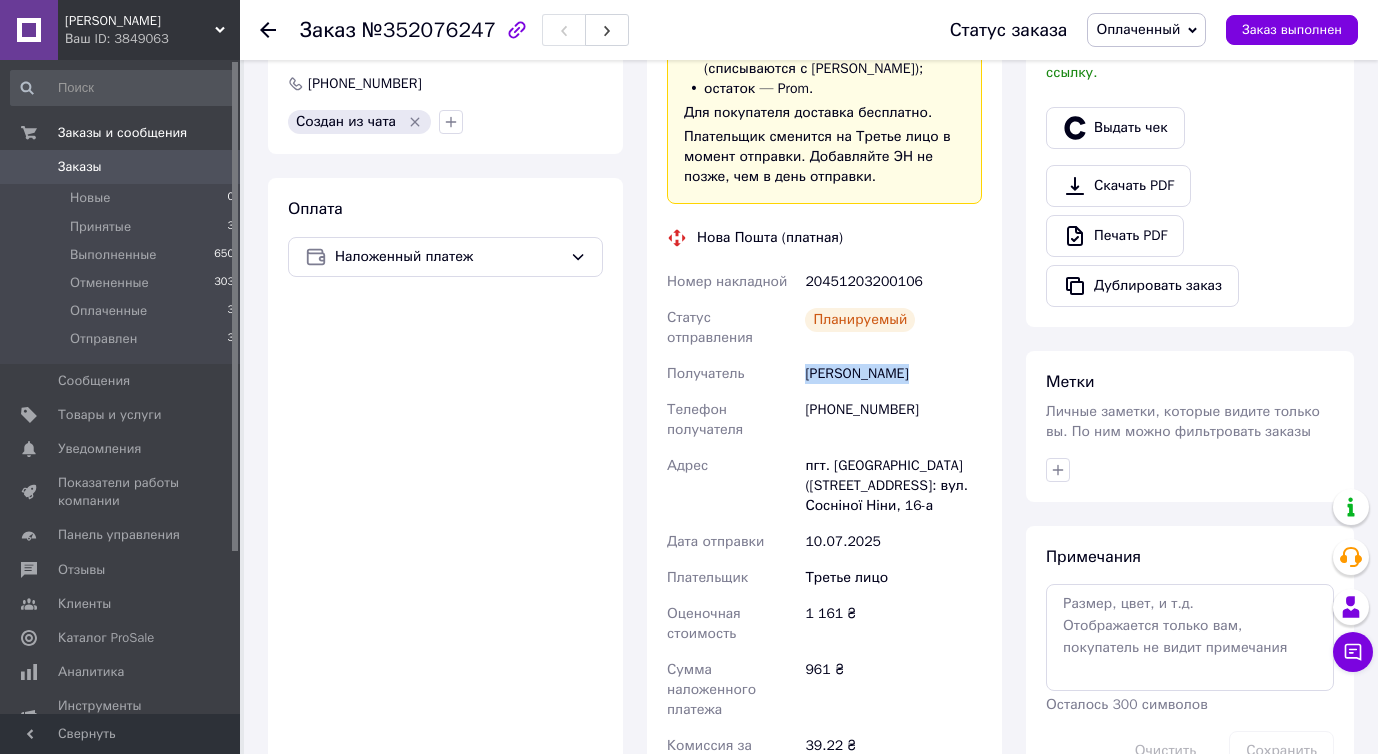 click on "[PERSON_NAME]" at bounding box center [893, 374] 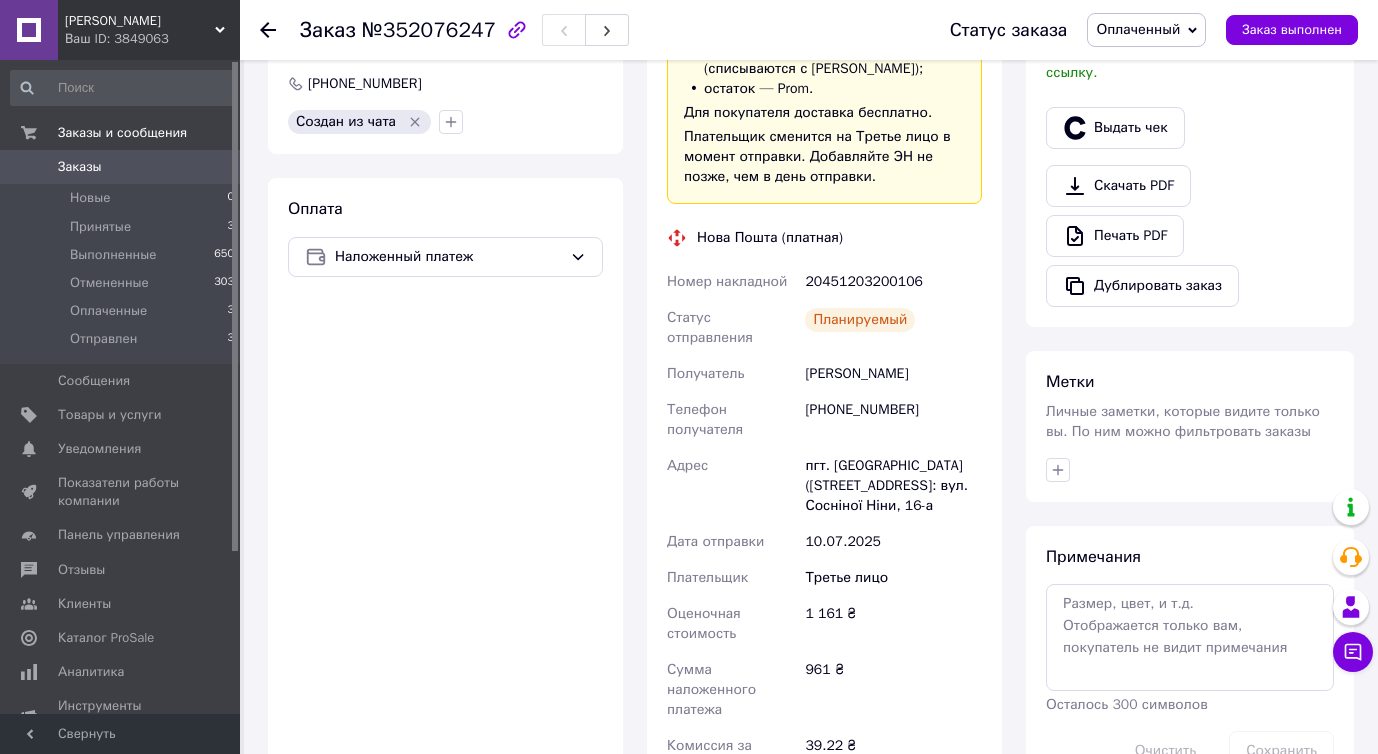 click on "[PHONE_NUMBER]" at bounding box center [893, 420] 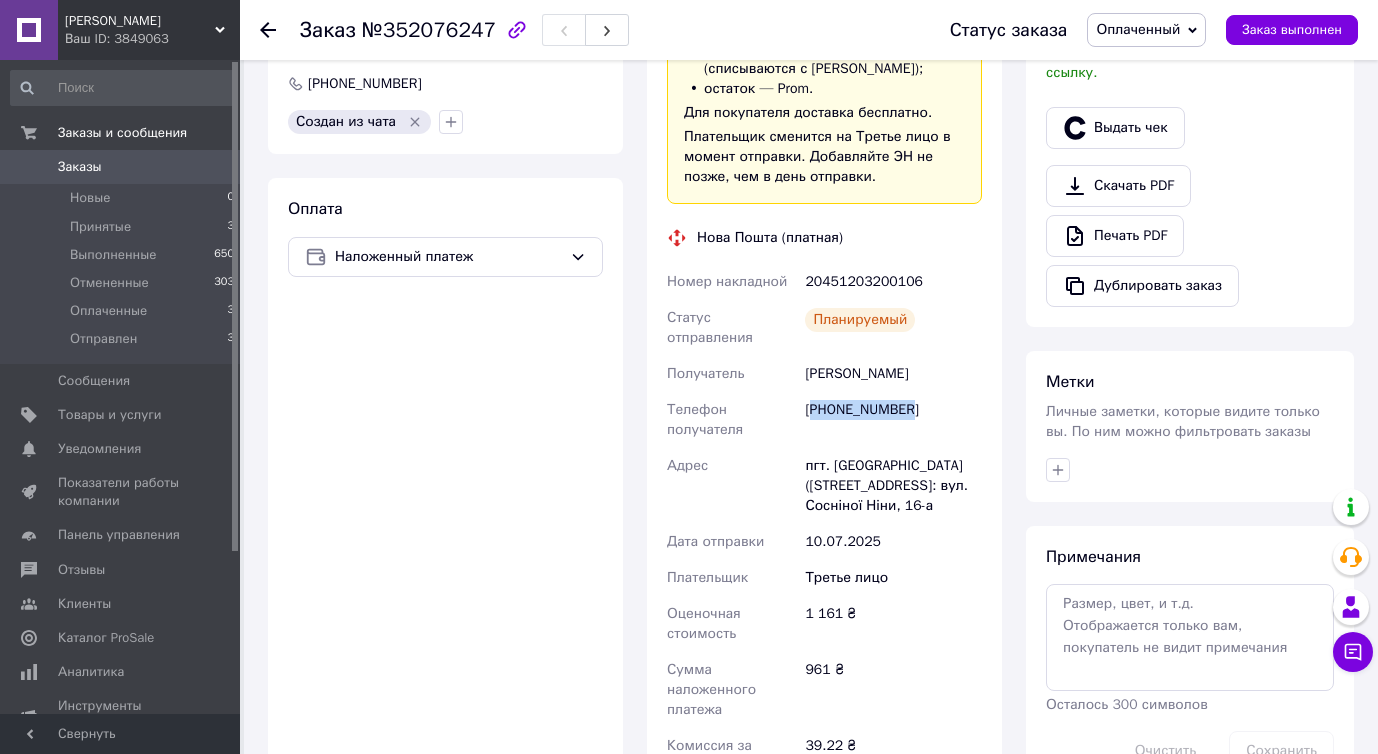 click on "[PHONE_NUMBER]" at bounding box center (893, 420) 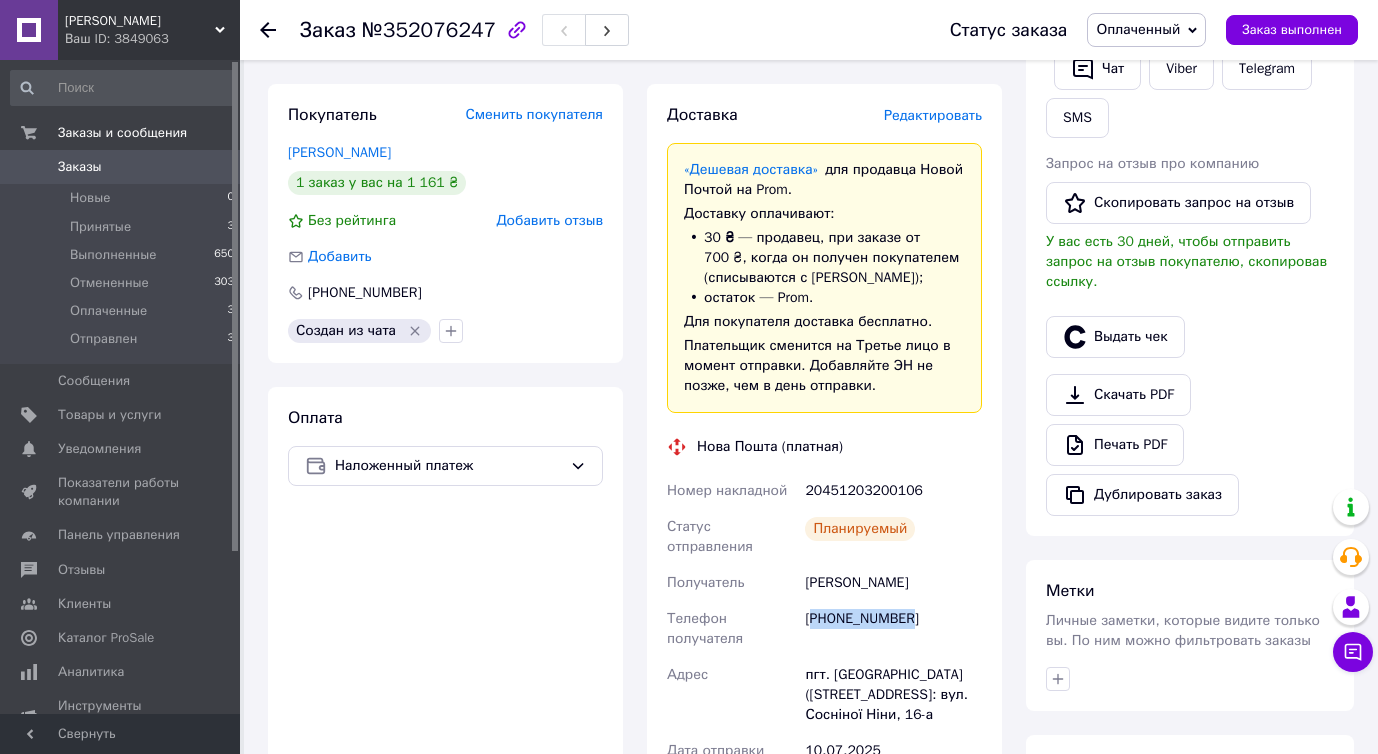 scroll, scrollTop: 0, scrollLeft: 0, axis: both 